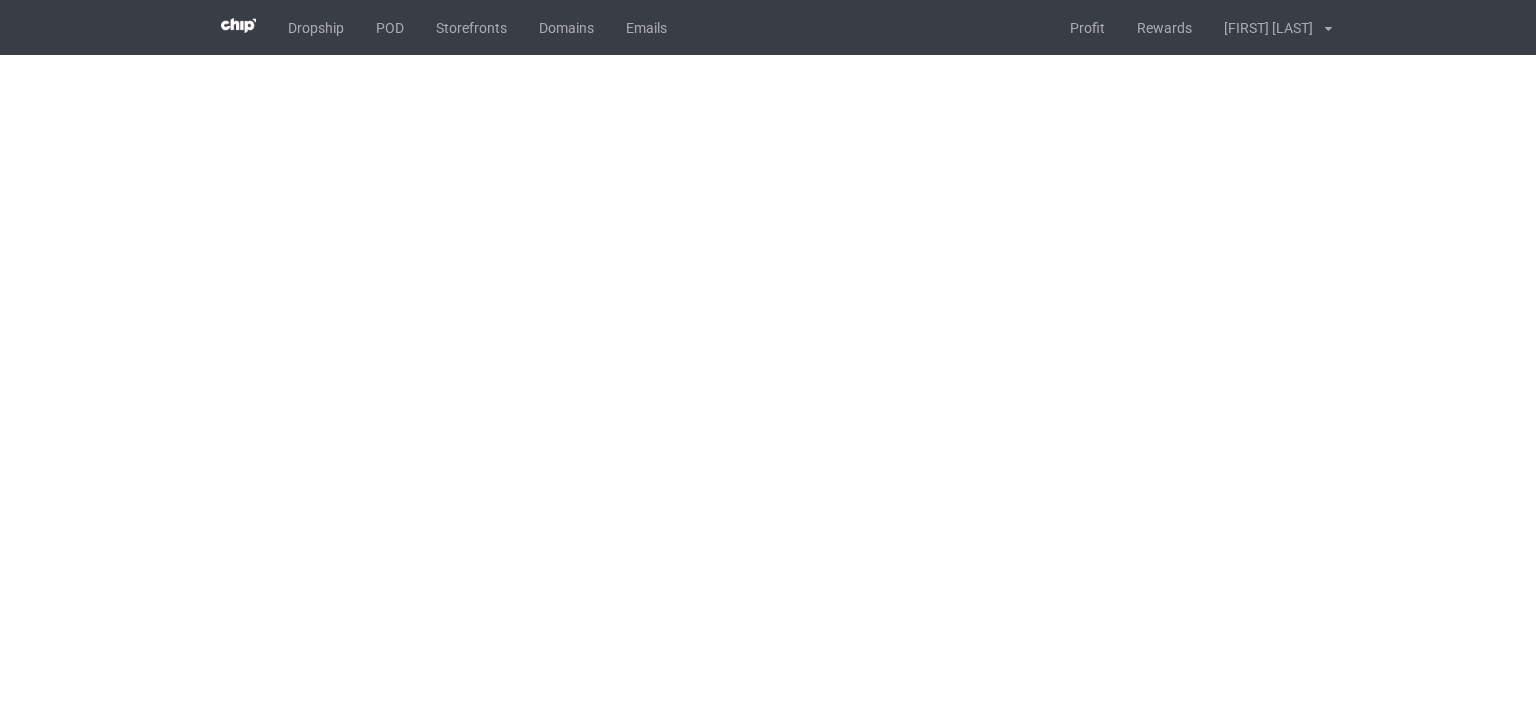 scroll, scrollTop: 0, scrollLeft: 0, axis: both 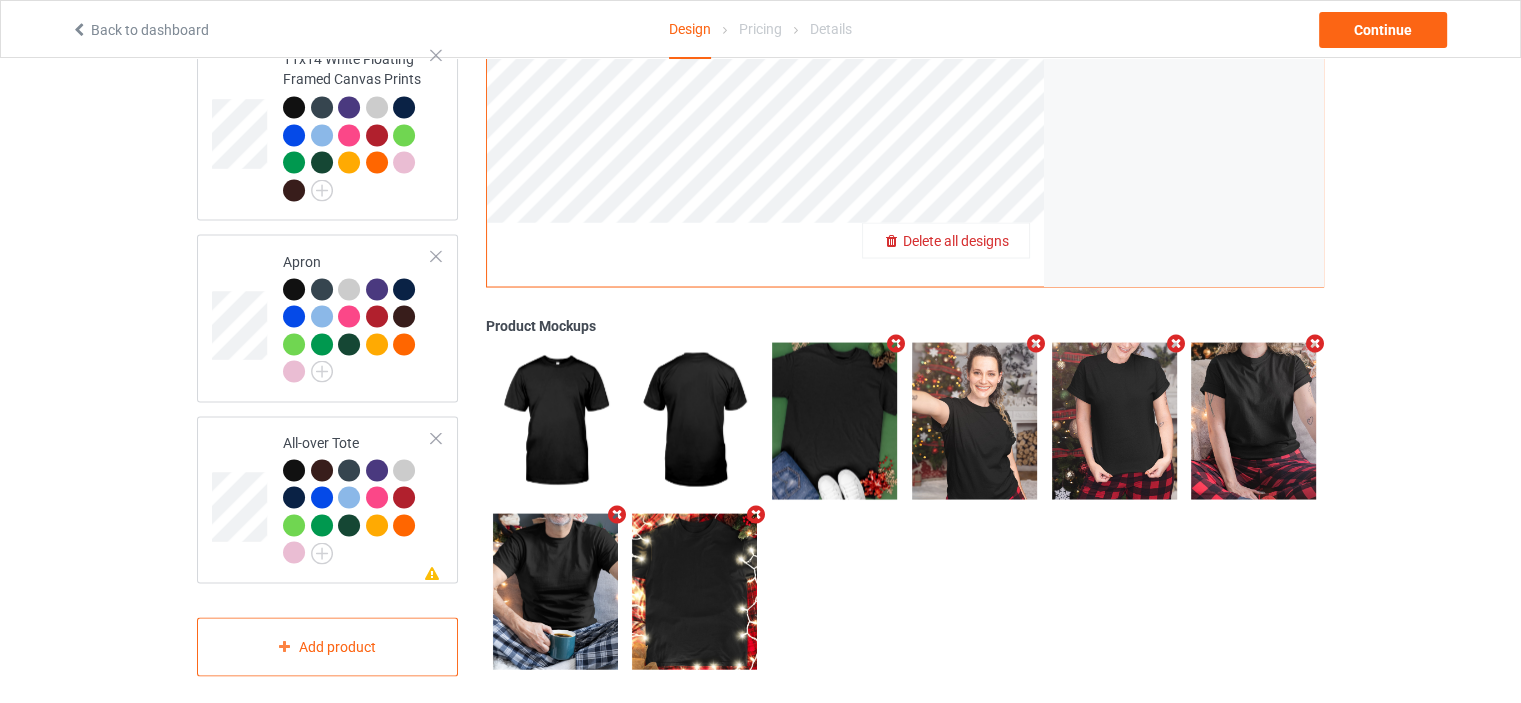 click on "Delete all designs" at bounding box center [956, 240] 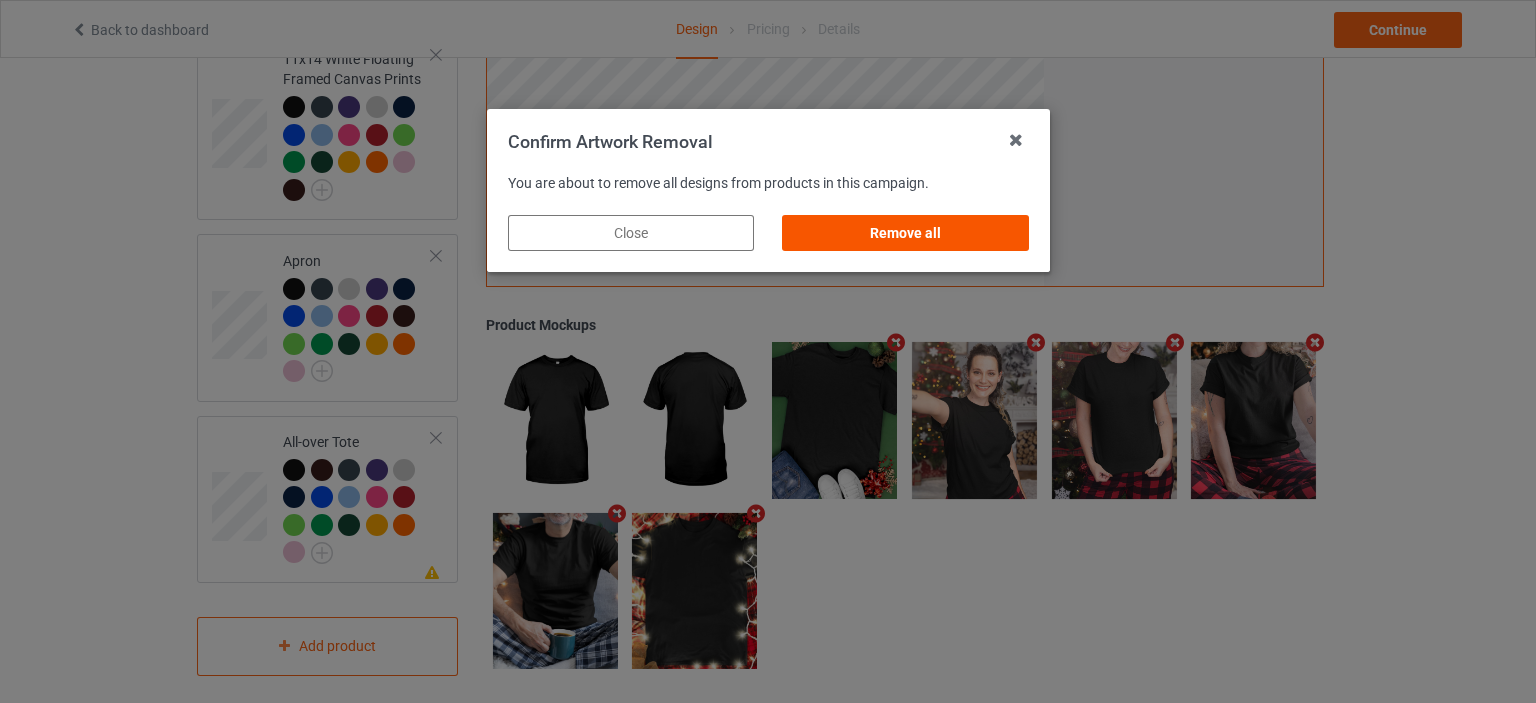 click on "Remove all" at bounding box center (905, 233) 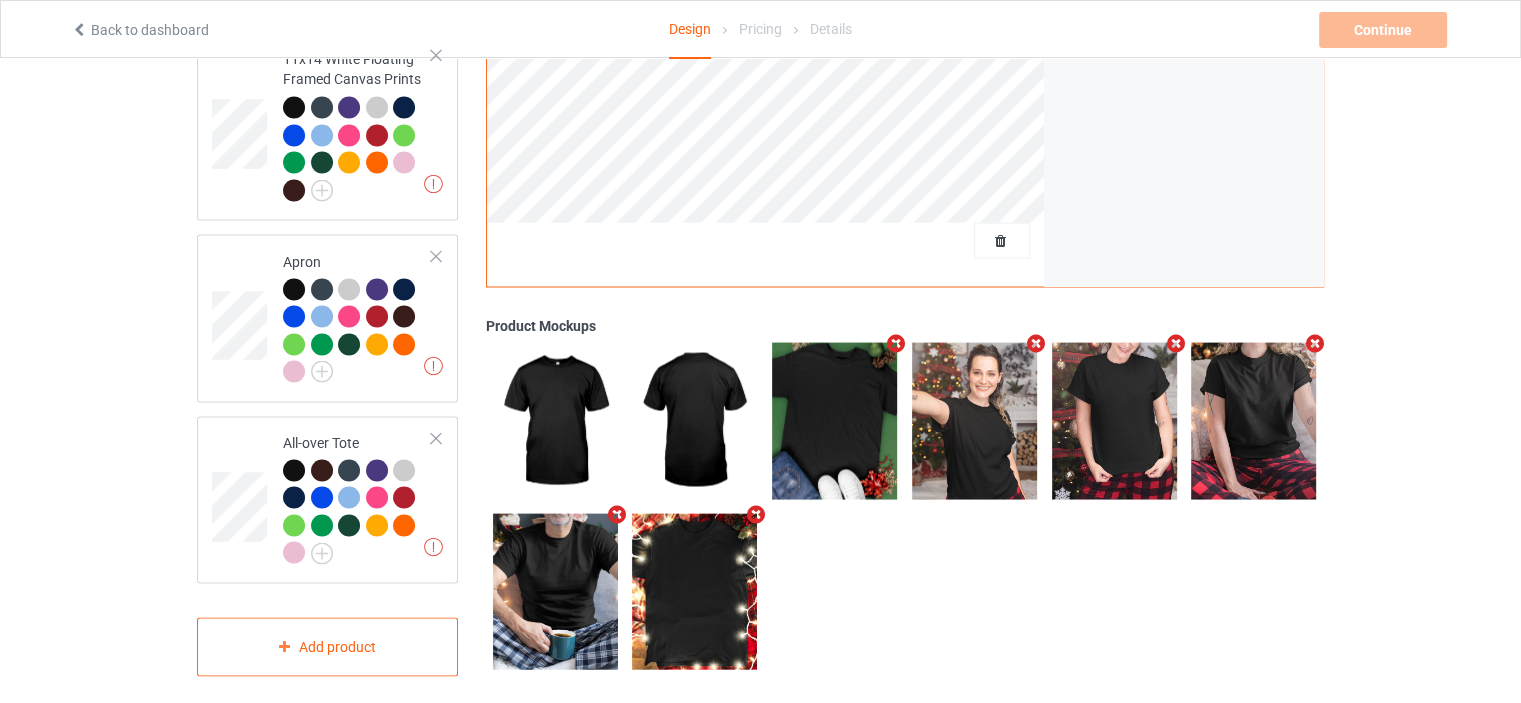 scroll, scrollTop: 0, scrollLeft: 0, axis: both 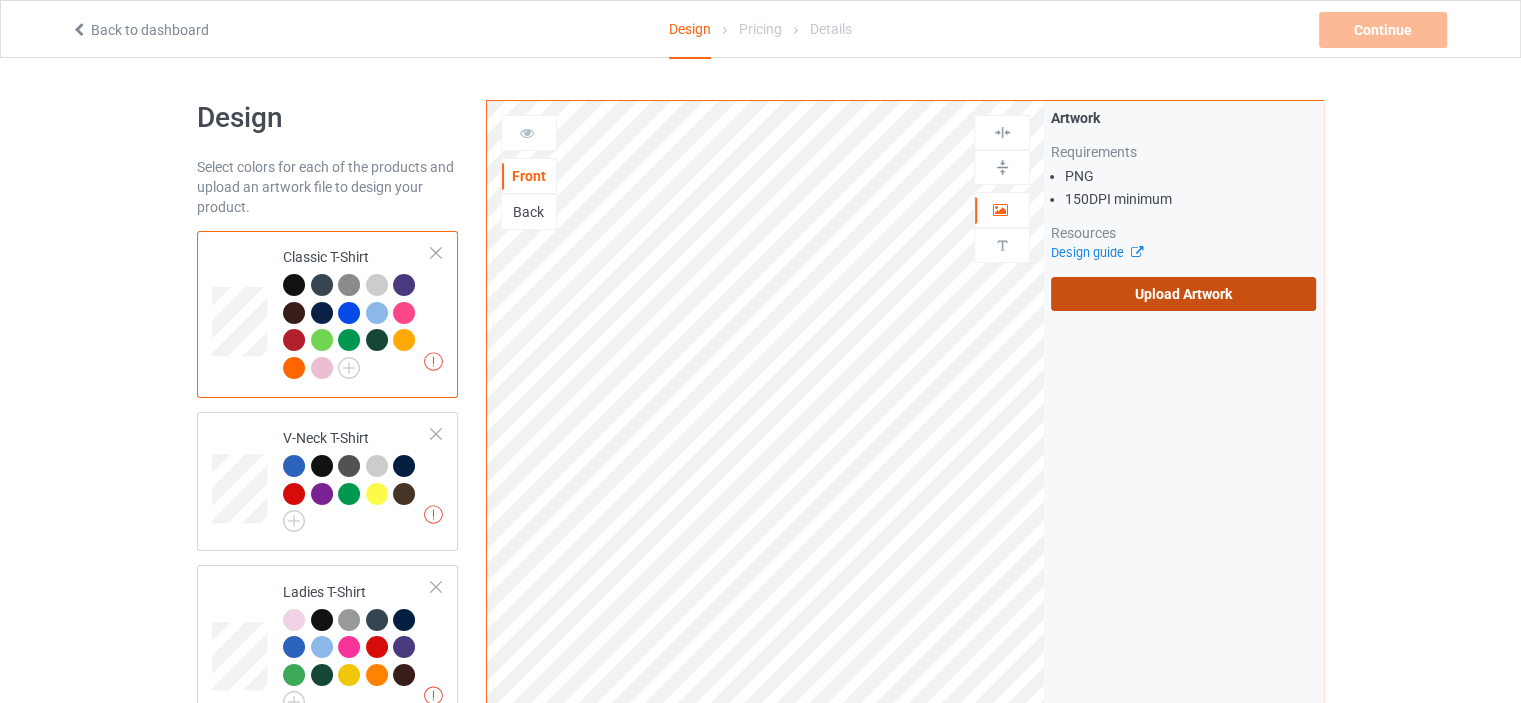click on "Upload Artwork" at bounding box center [1183, 294] 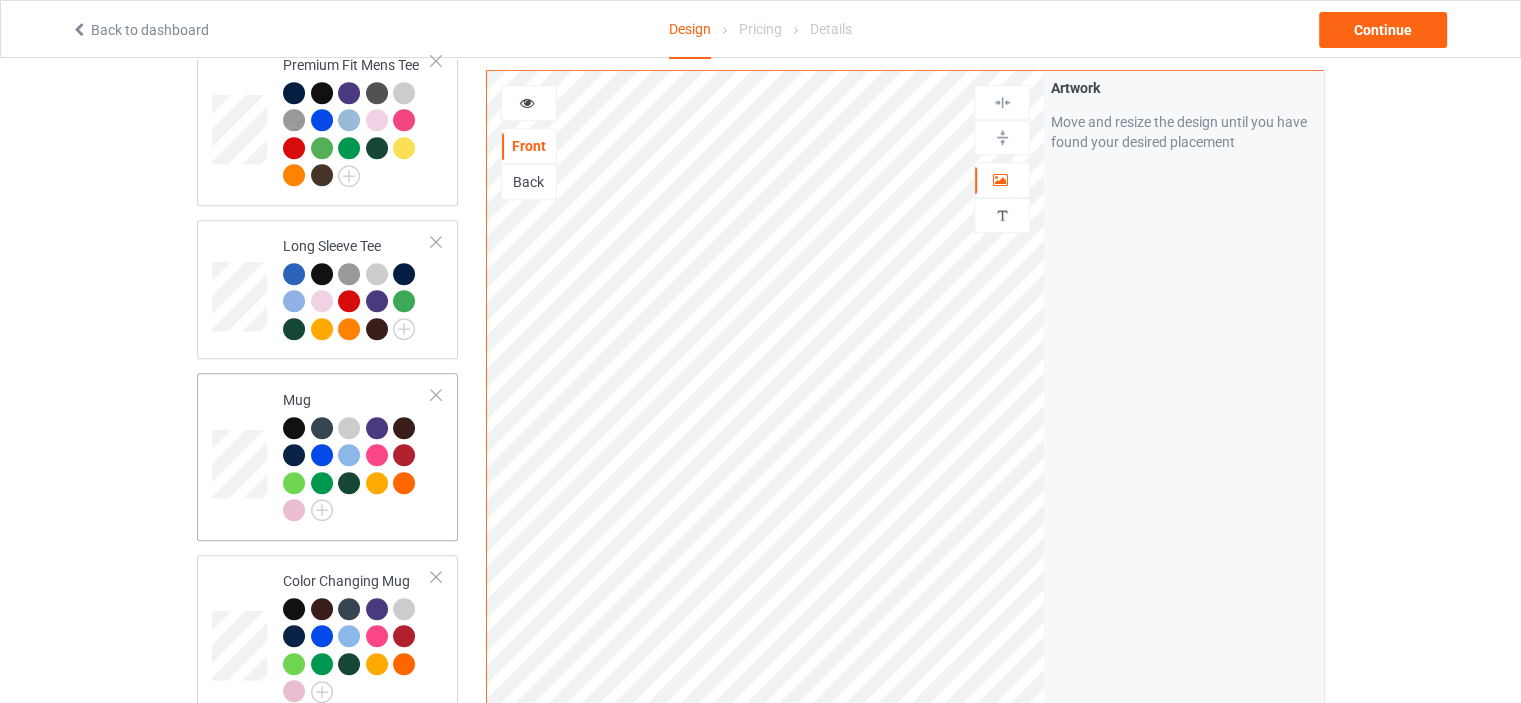scroll, scrollTop: 1200, scrollLeft: 0, axis: vertical 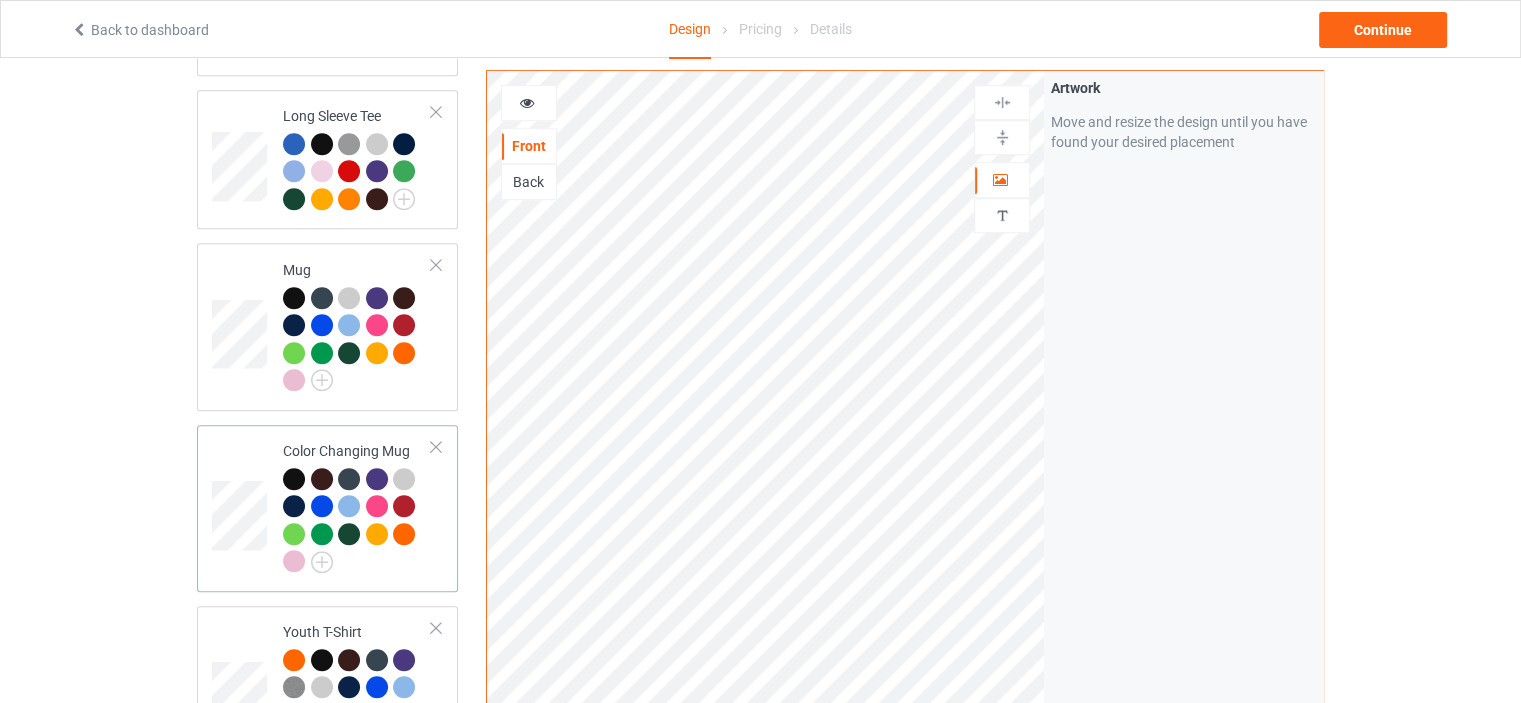 click on "Color Changing Mug" at bounding box center [357, 508] 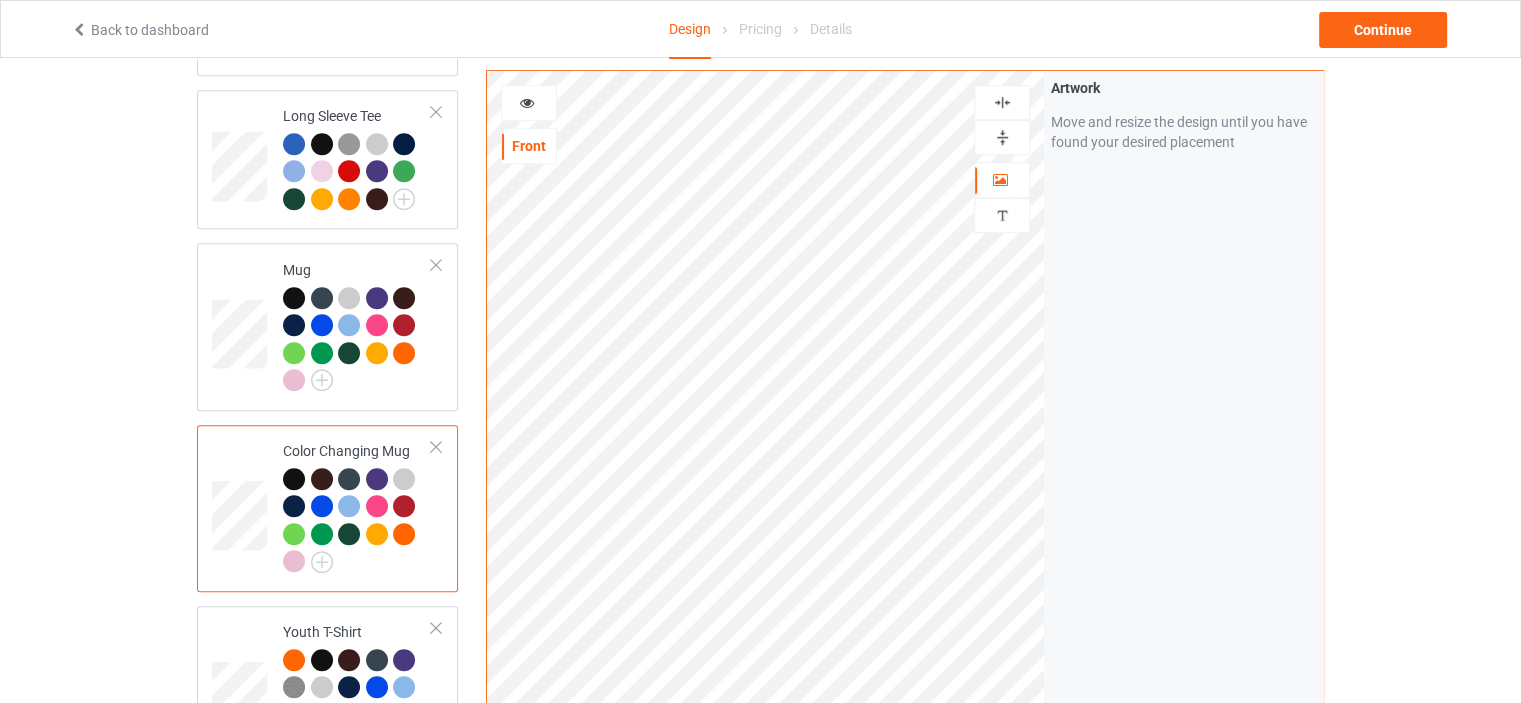 click at bounding box center (1002, 137) 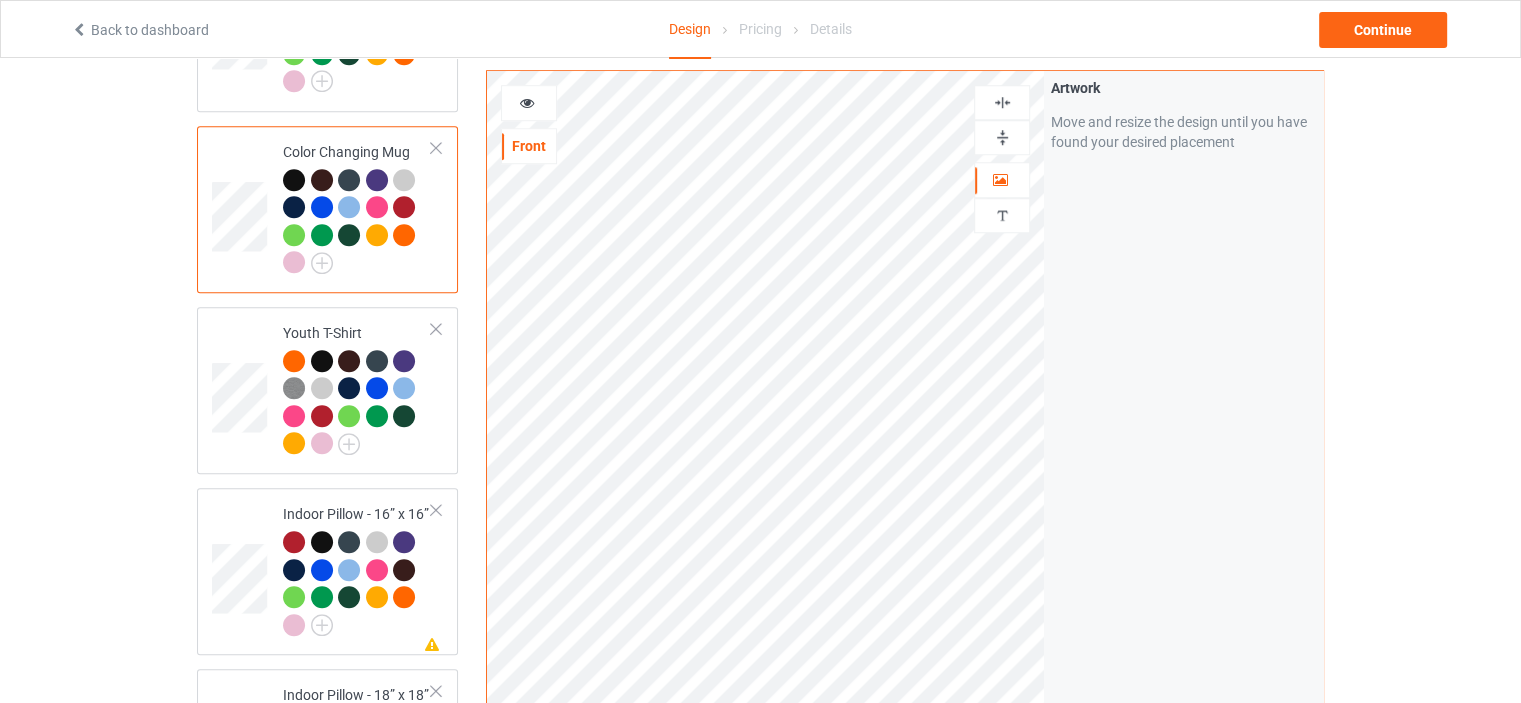 scroll, scrollTop: 1500, scrollLeft: 0, axis: vertical 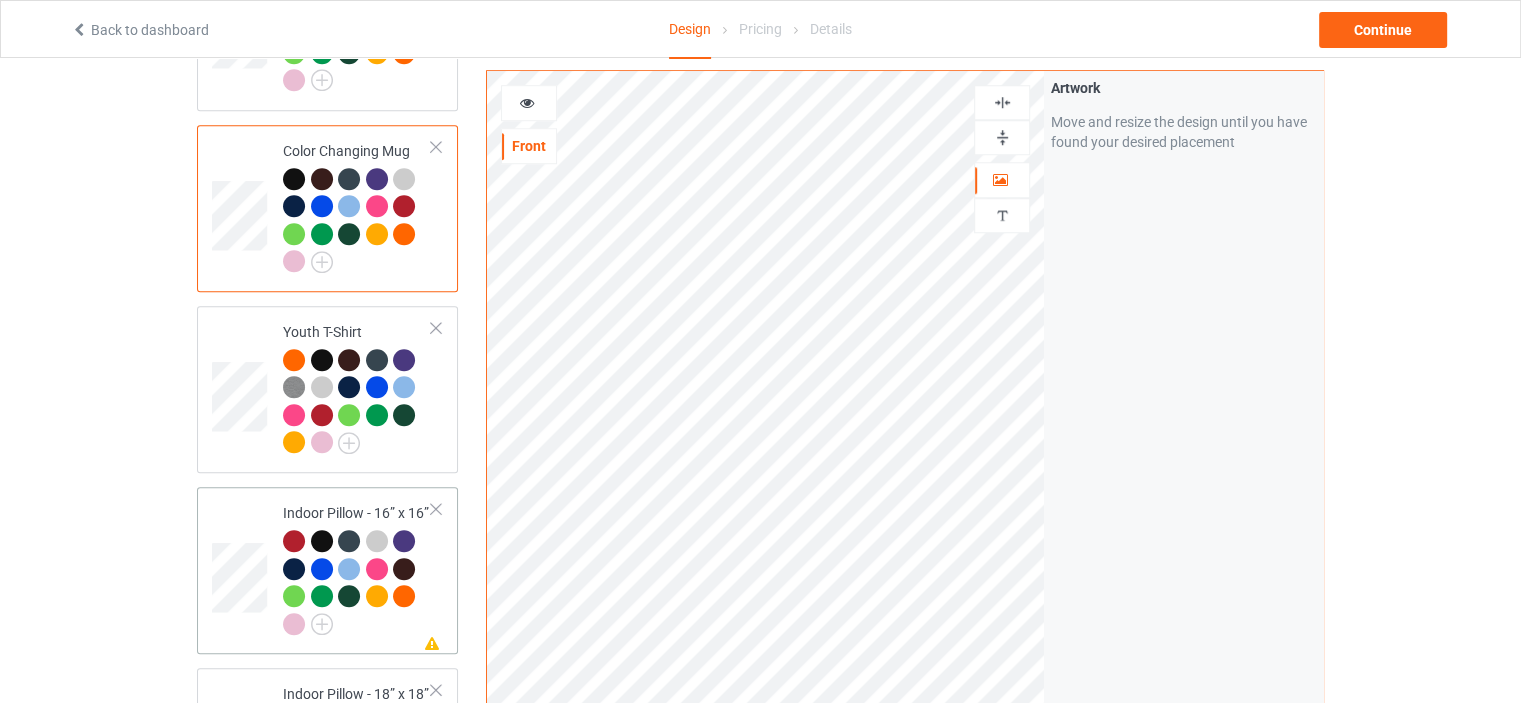 click on "Missing artwork on 1 side(s) Indoor Pillow - 16” x 16”" at bounding box center (357, 570) 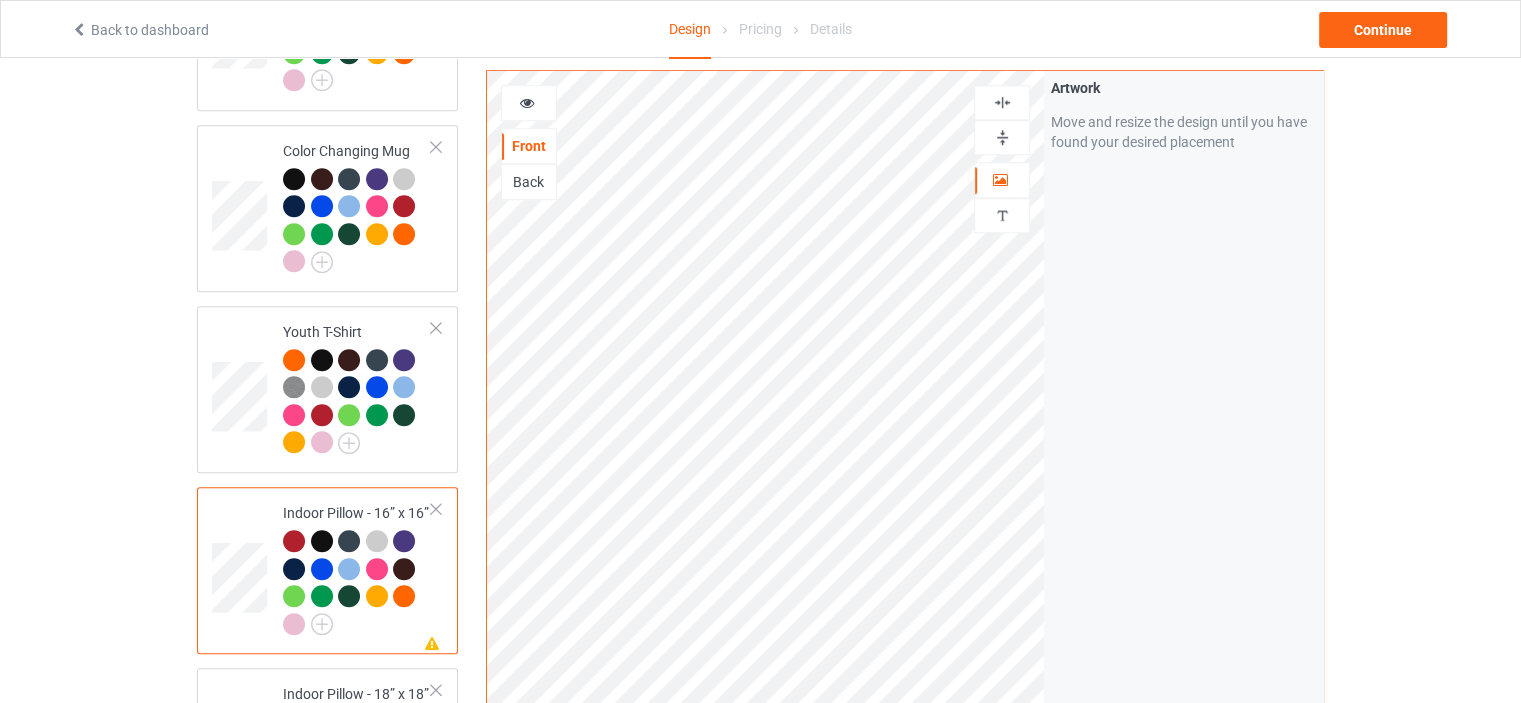click at bounding box center (1002, 137) 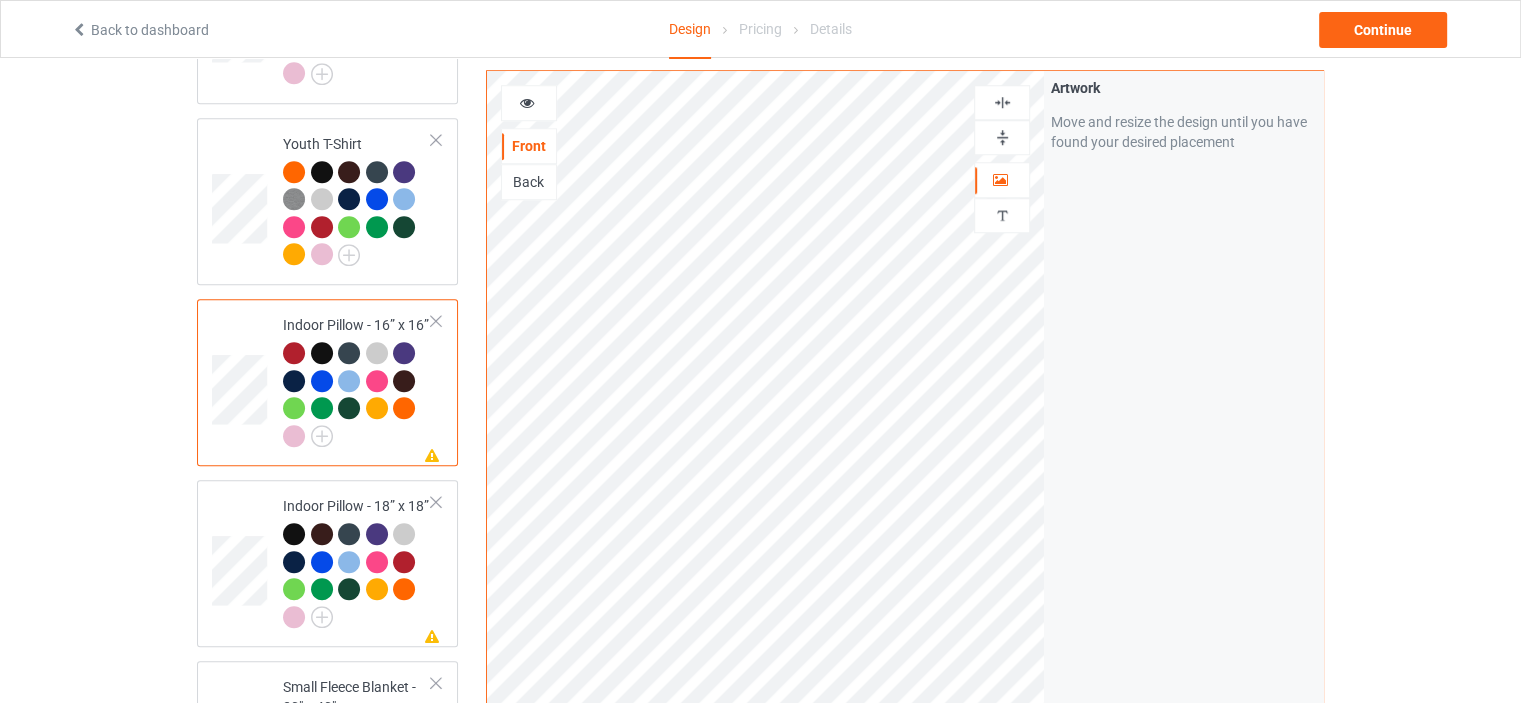 scroll, scrollTop: 1700, scrollLeft: 0, axis: vertical 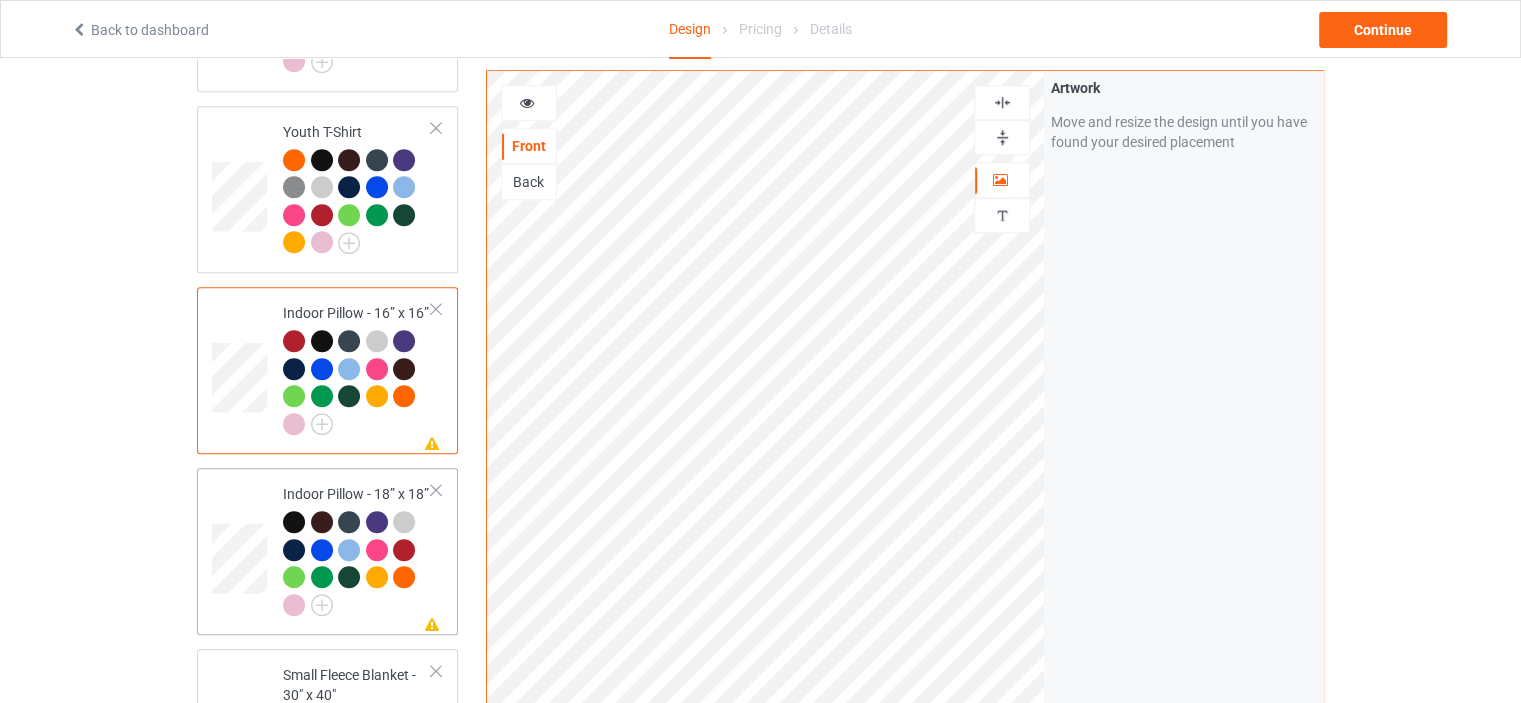 click on "Indoor Pillow - 18” x 18”" at bounding box center (357, 549) 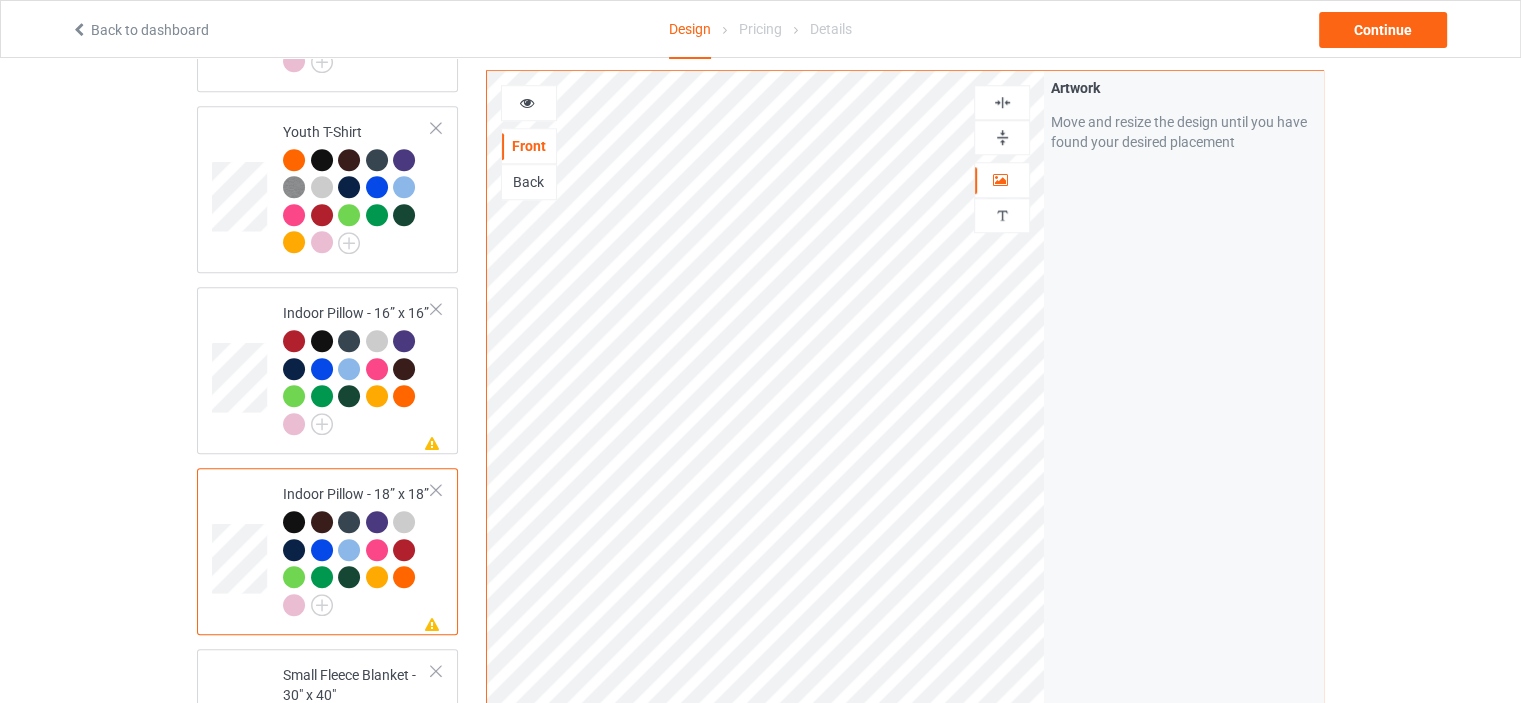 click at bounding box center [1002, 137] 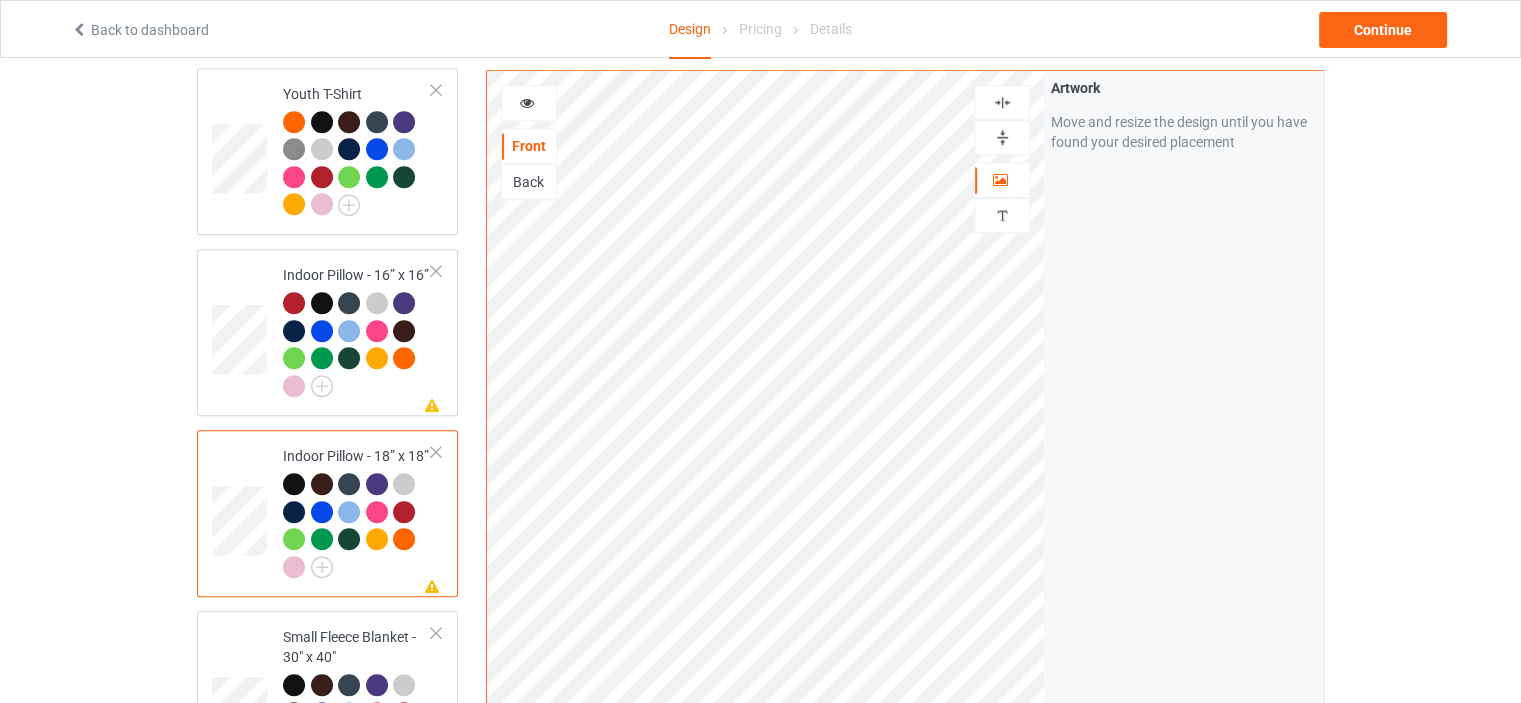 scroll, scrollTop: 1800, scrollLeft: 0, axis: vertical 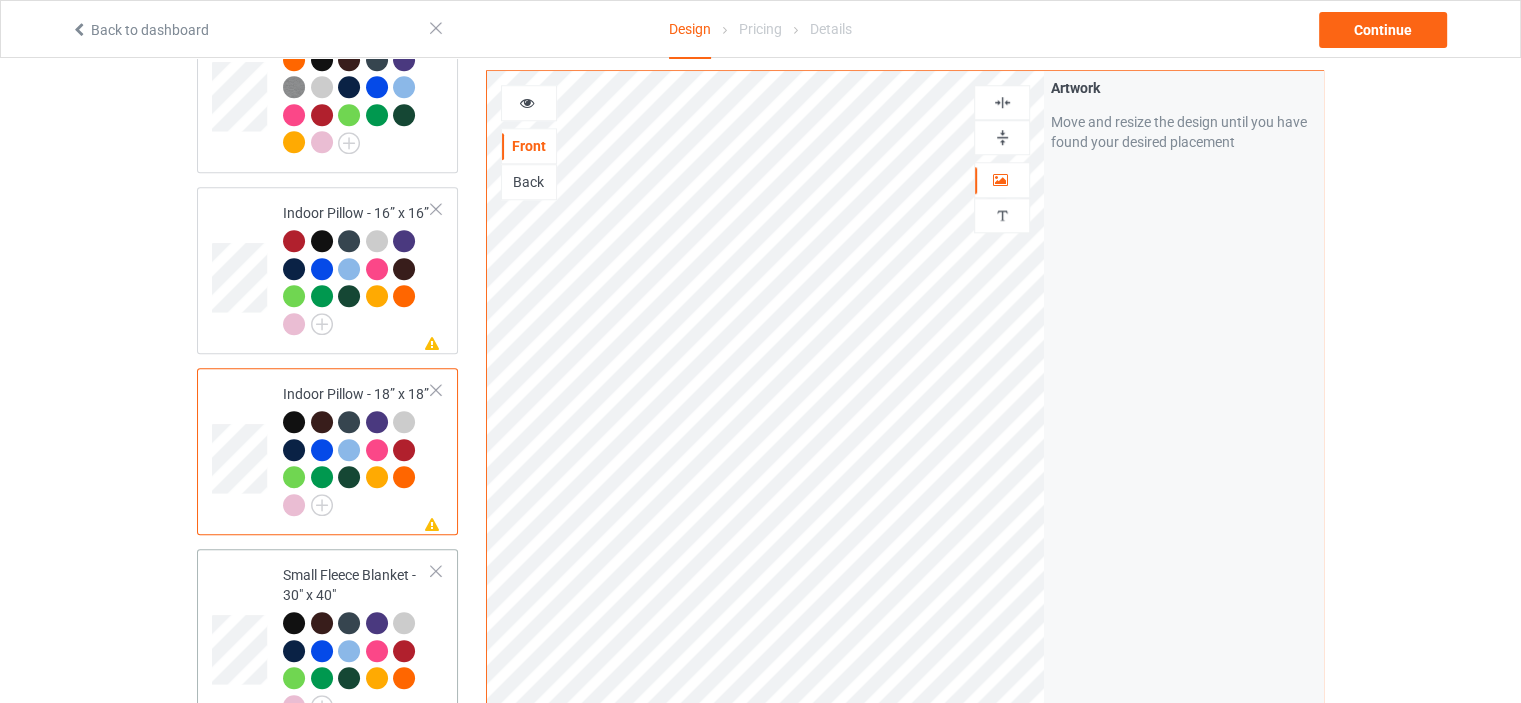 click on "Small Fleece Blanket - 30" x 40"" at bounding box center [357, 640] 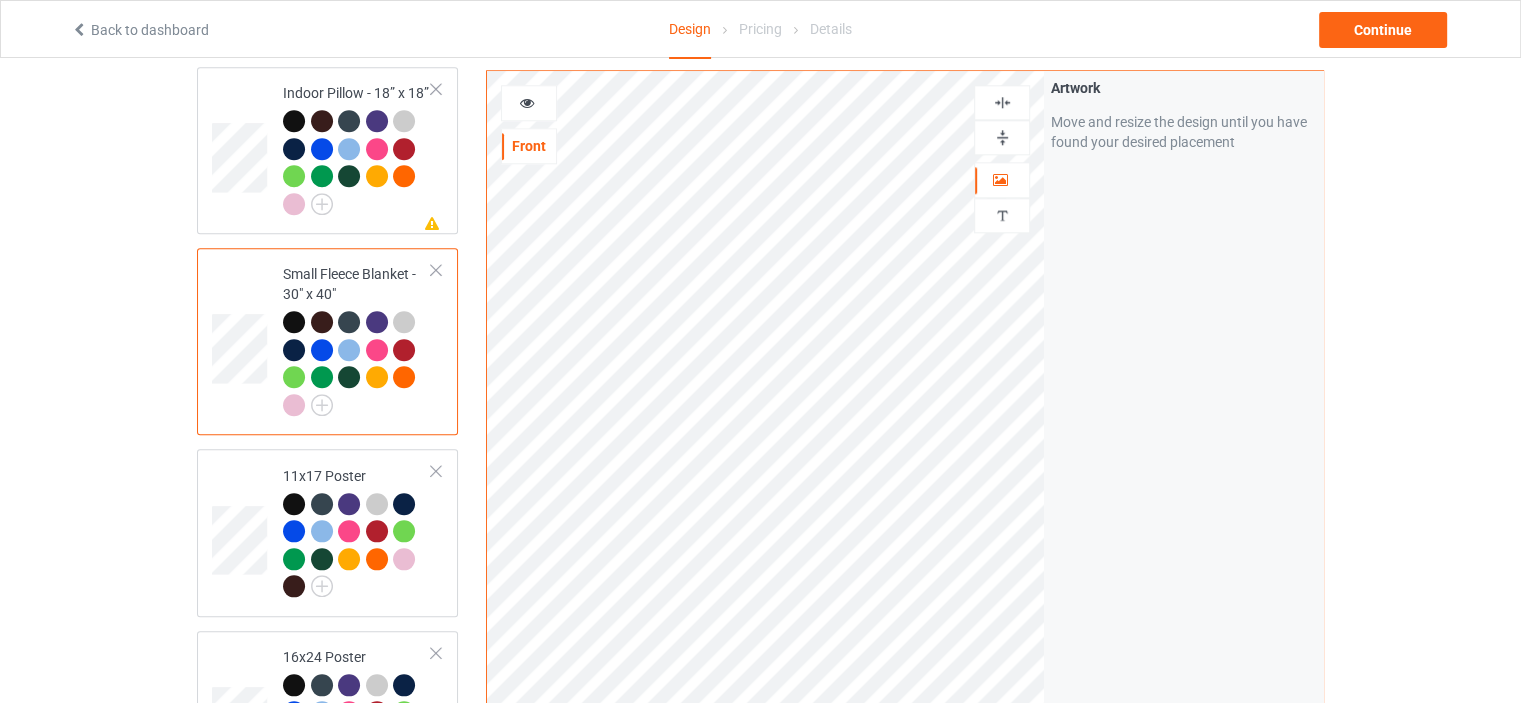 scroll, scrollTop: 2200, scrollLeft: 0, axis: vertical 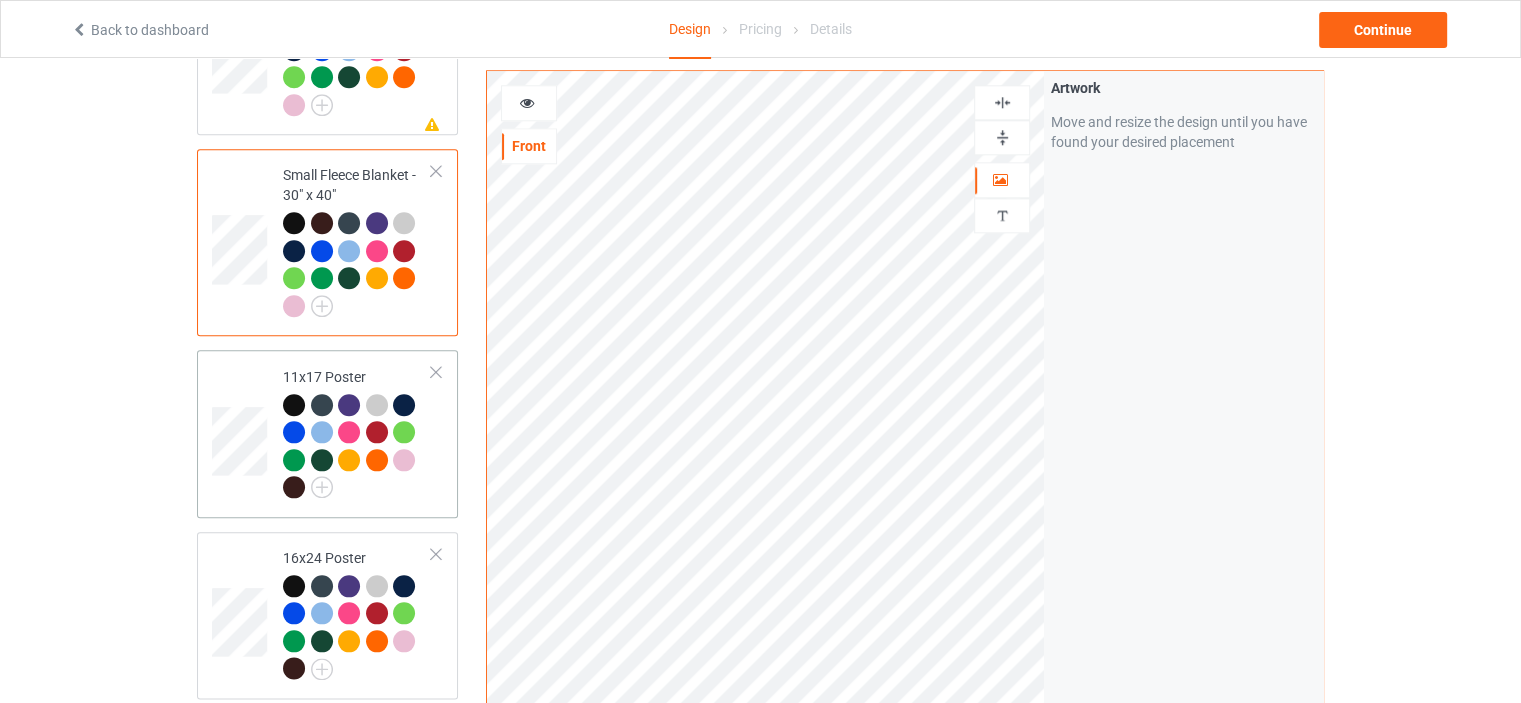 click on "11x17 Poster" at bounding box center [327, 433] 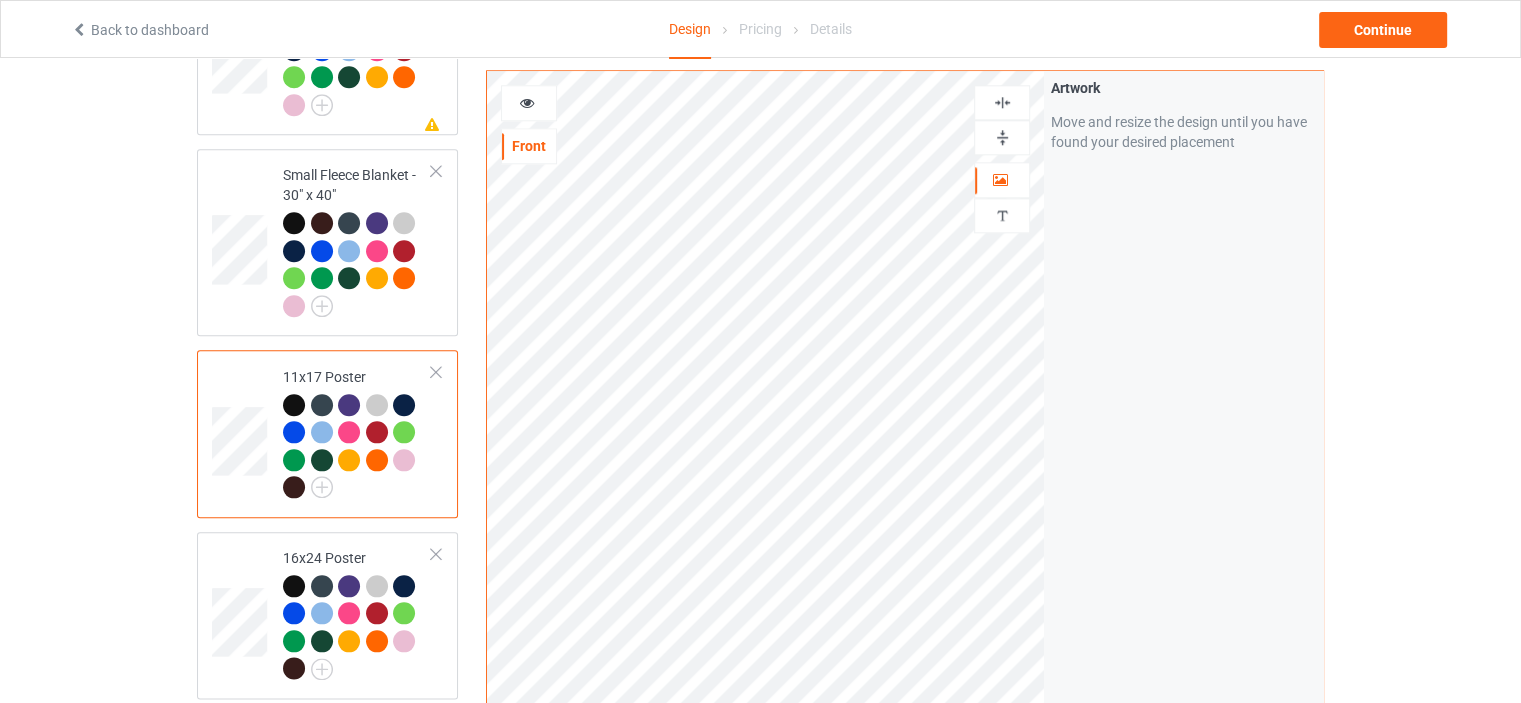 click at bounding box center [1002, 137] 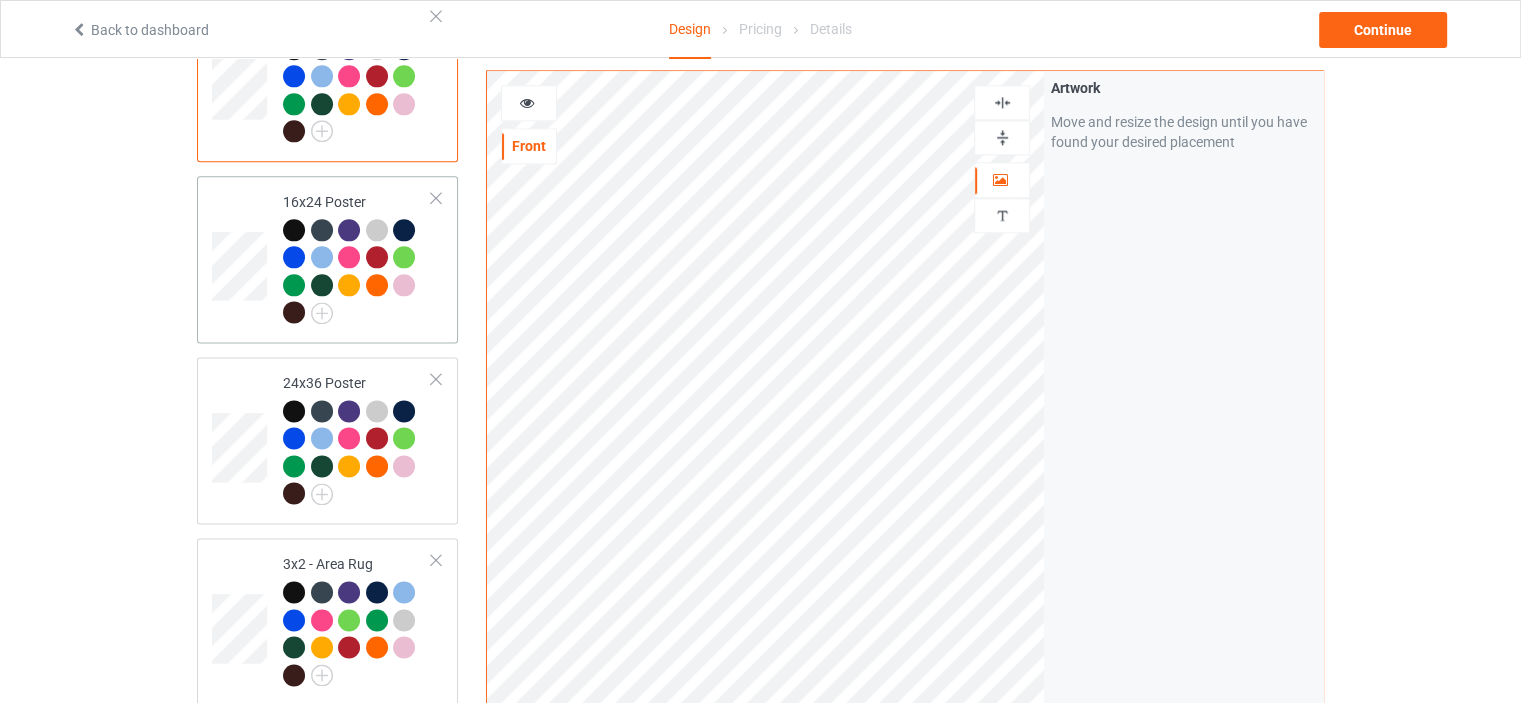scroll, scrollTop: 2700, scrollLeft: 0, axis: vertical 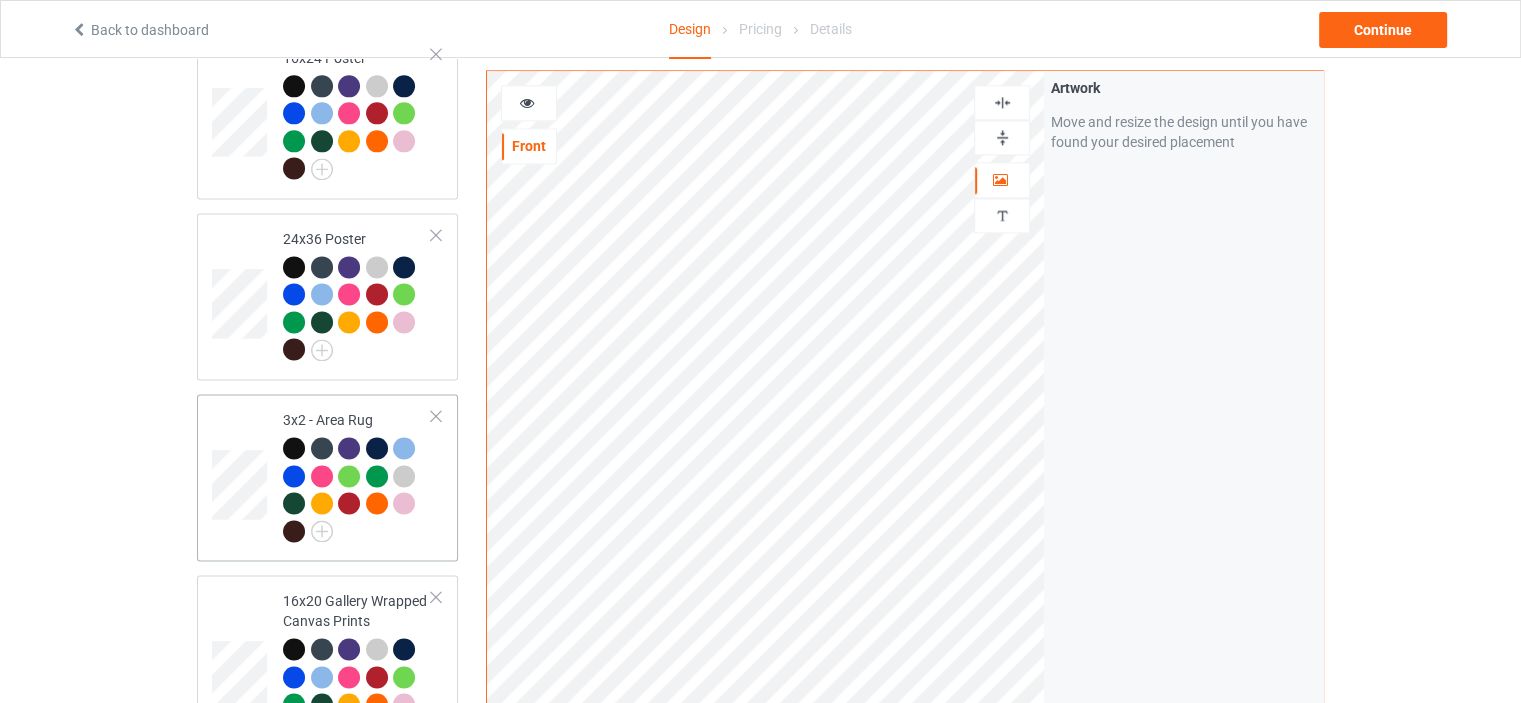click on "3x2 - Area Rug" at bounding box center (357, 477) 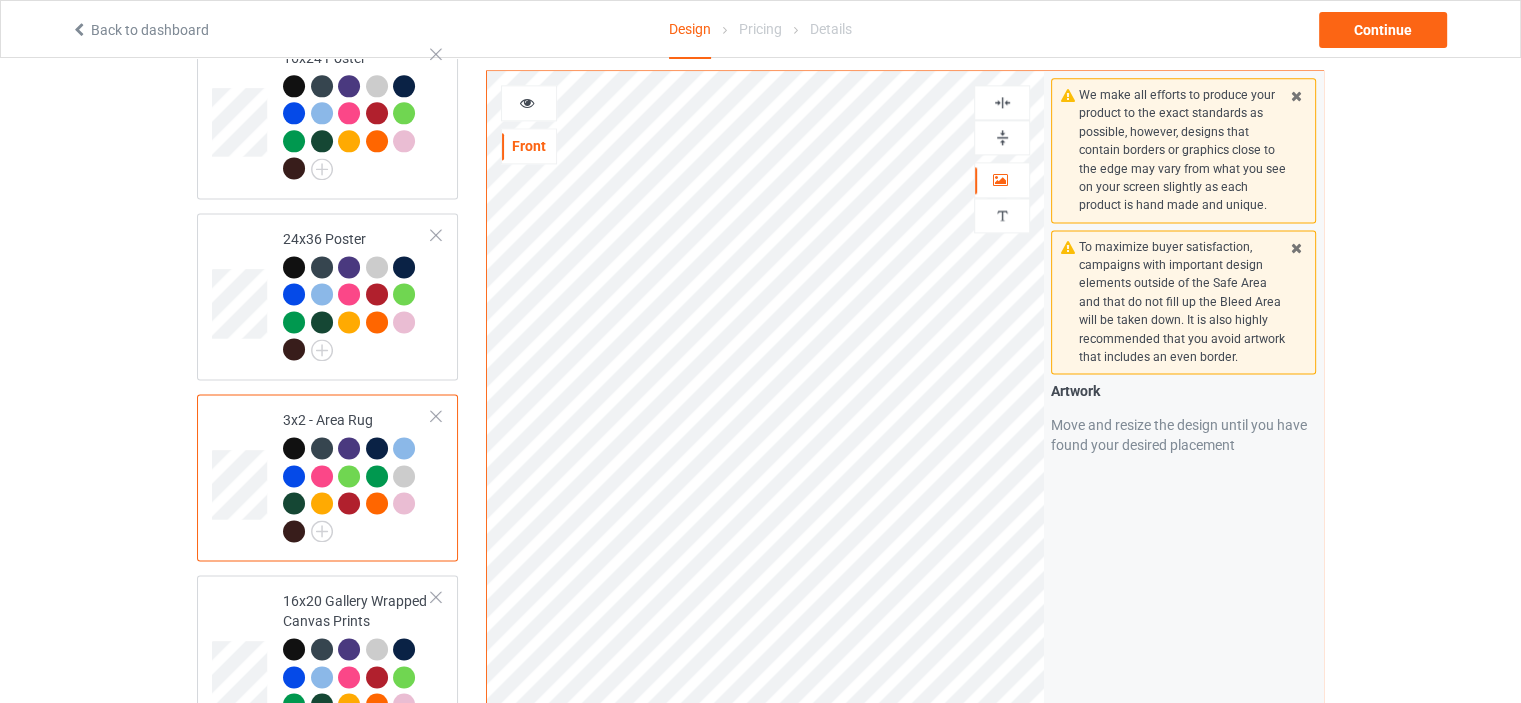 click at bounding box center (1002, 137) 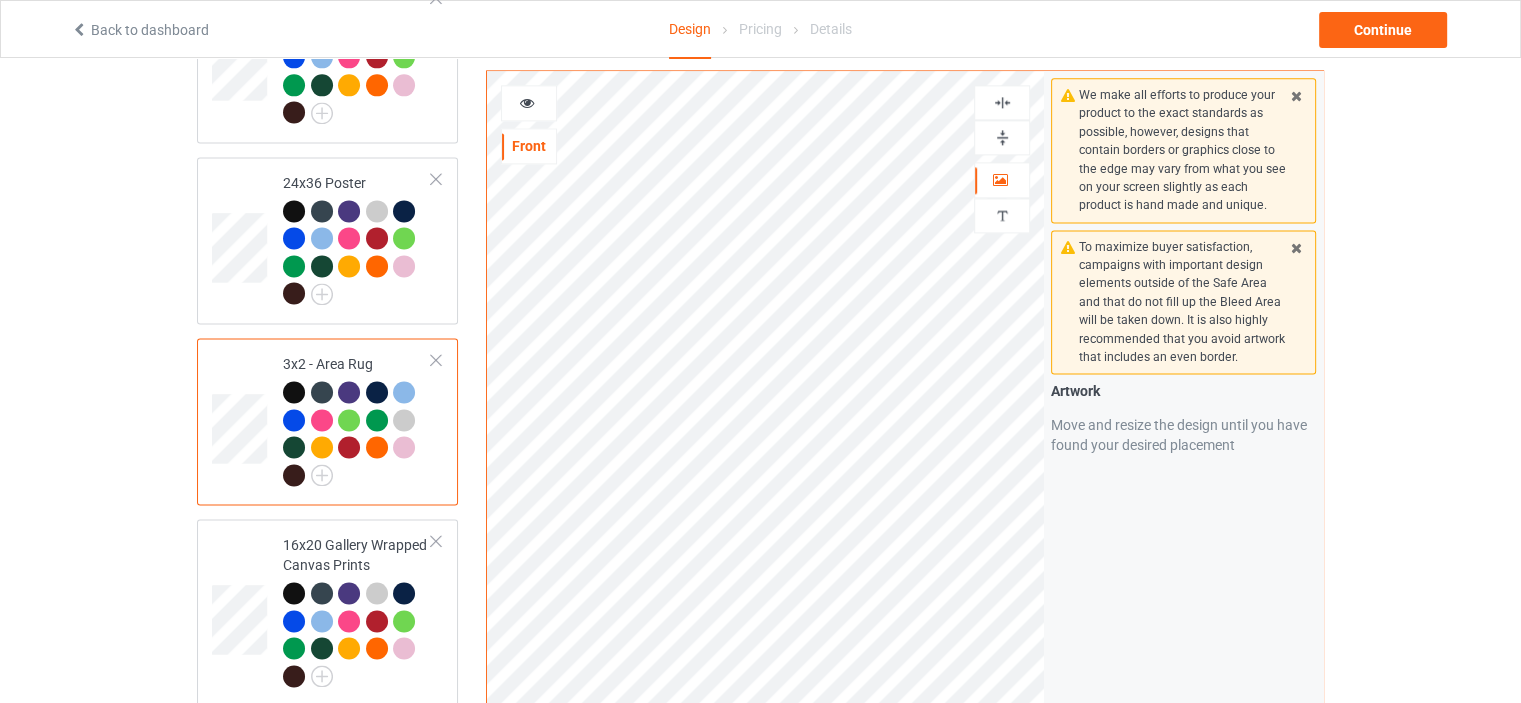 scroll, scrollTop: 2800, scrollLeft: 0, axis: vertical 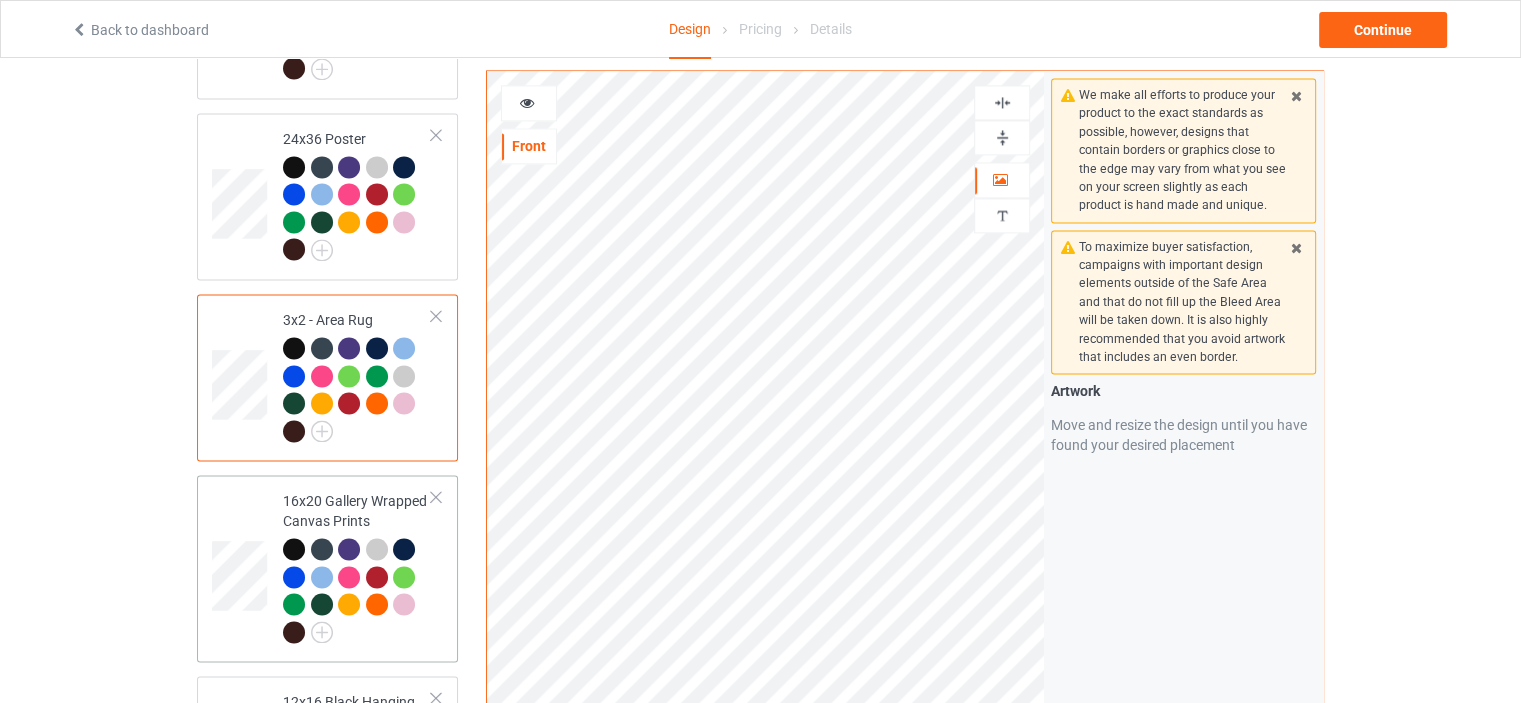 click on "16x20 Gallery Wrapped Canvas Prints" at bounding box center [357, 566] 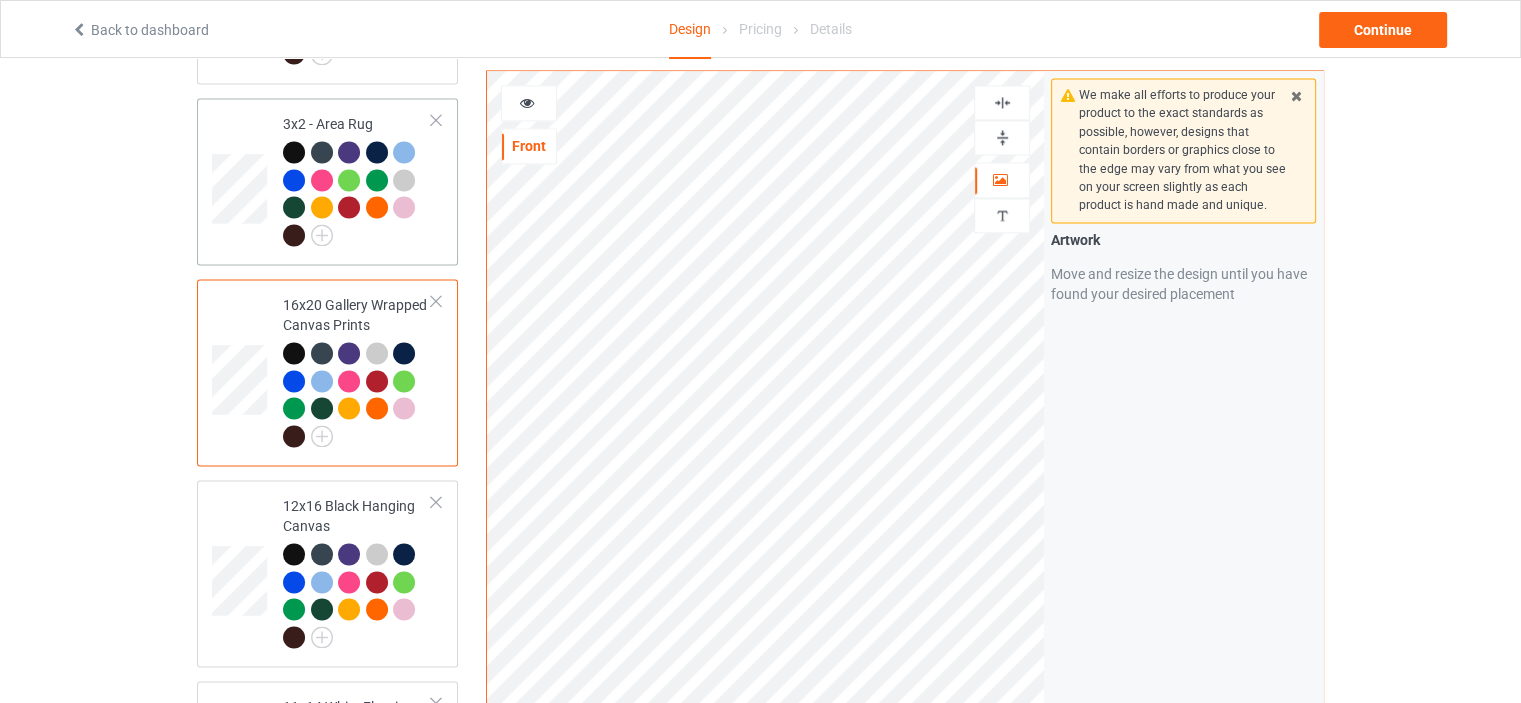 scroll, scrollTop: 3000, scrollLeft: 0, axis: vertical 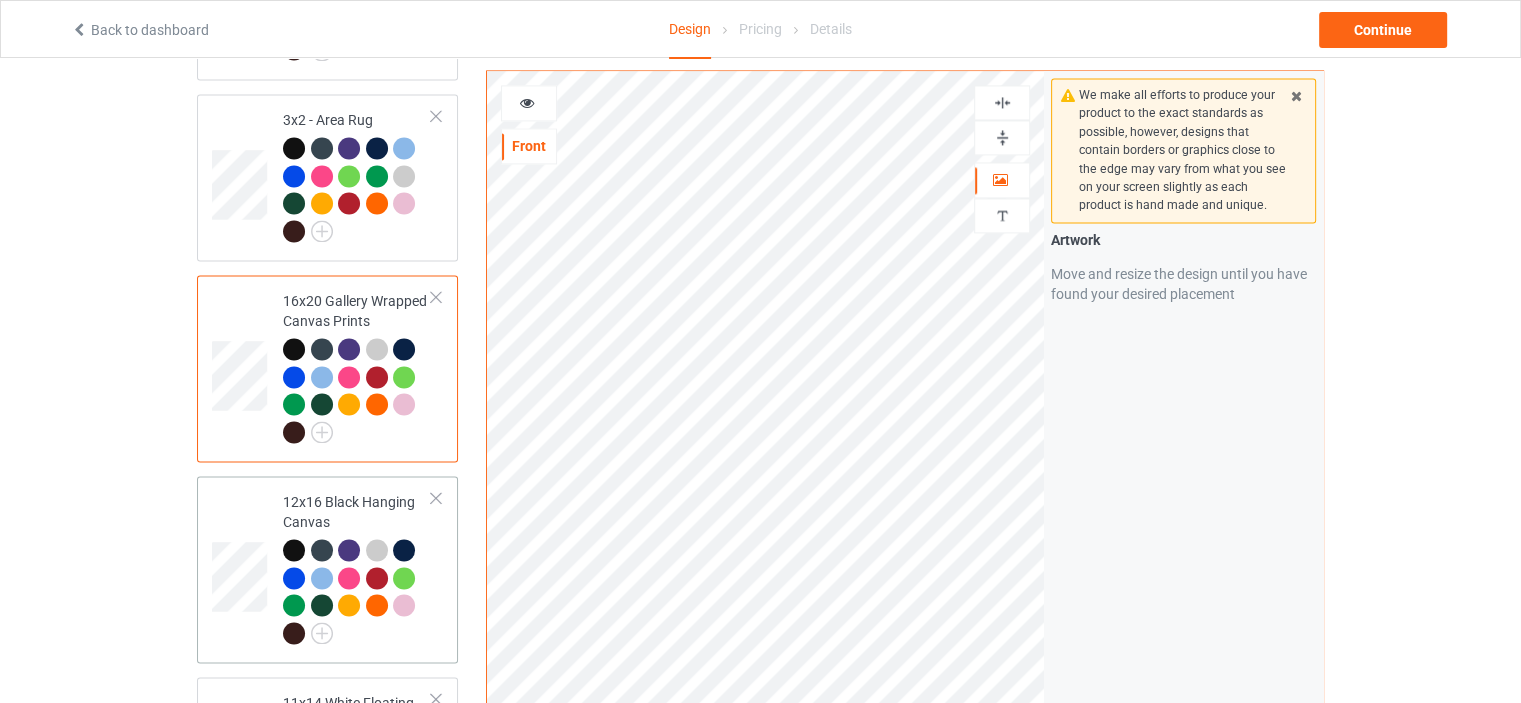 click on "12x16 Black Hanging Canvas" at bounding box center [357, 567] 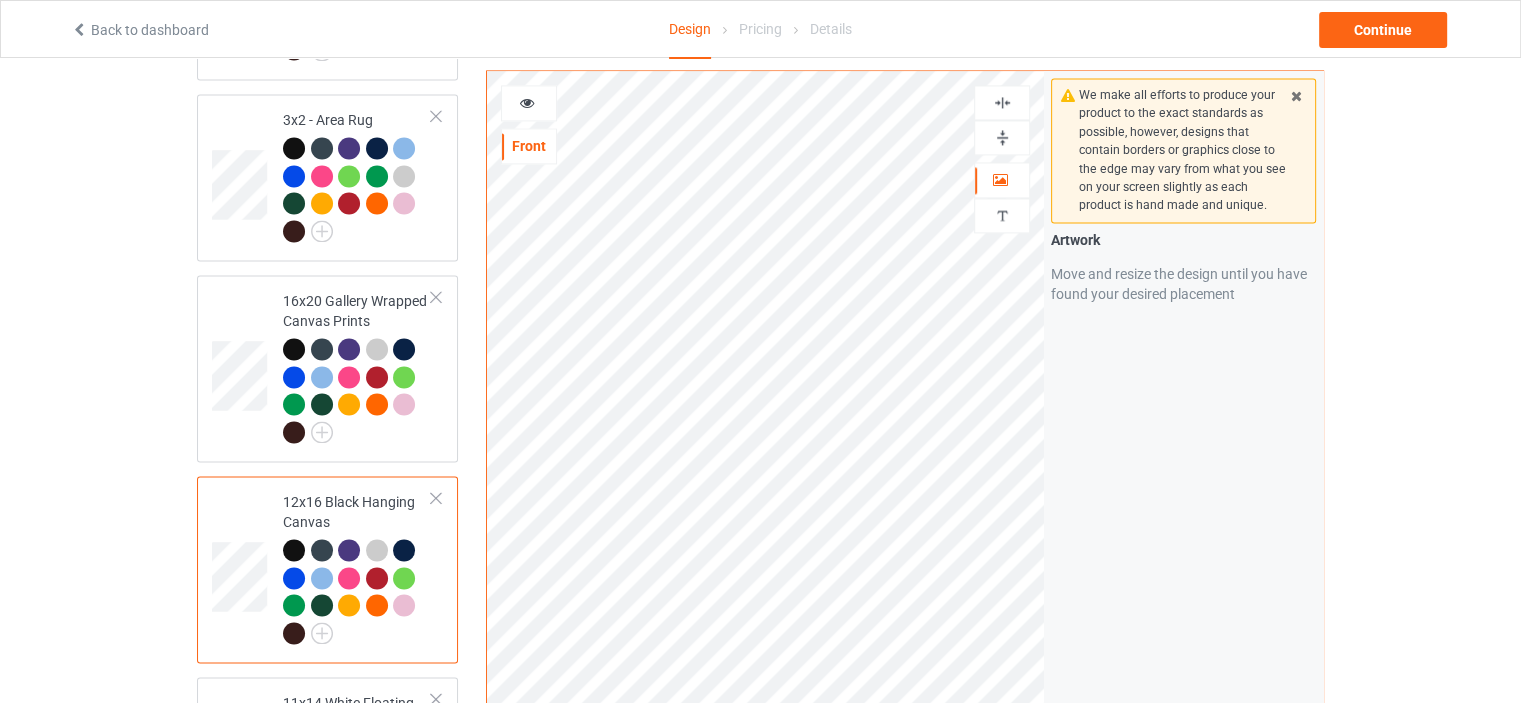click at bounding box center [1002, 137] 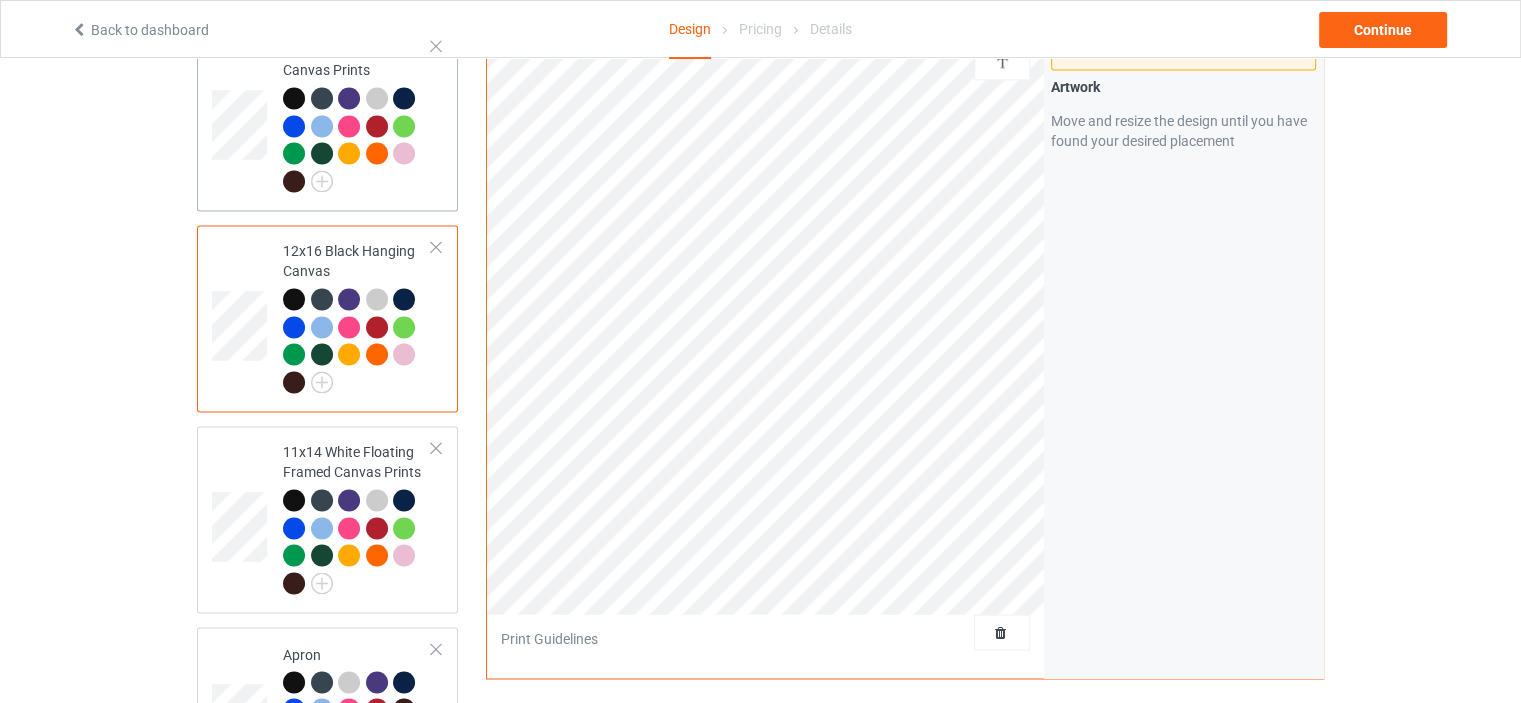 scroll, scrollTop: 3300, scrollLeft: 0, axis: vertical 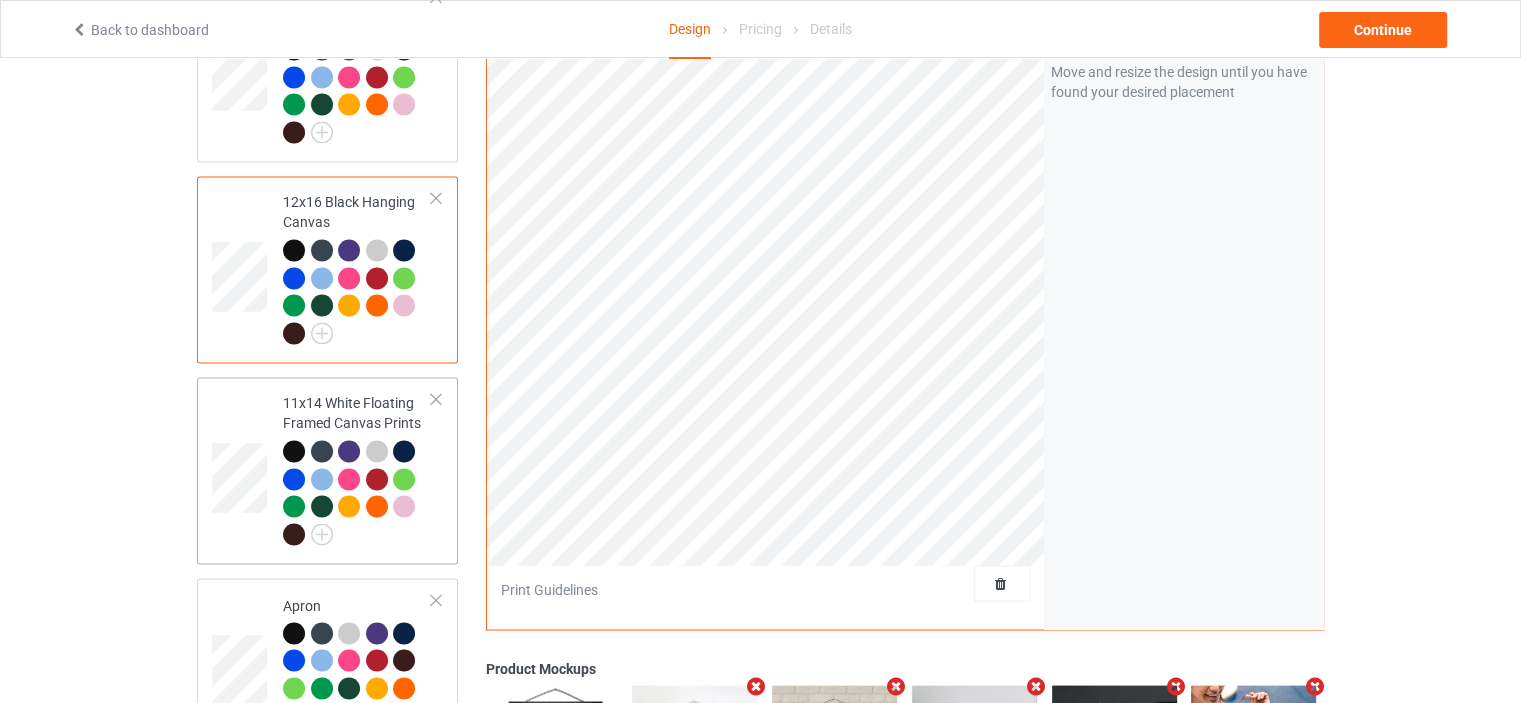 click on "11x14 White Floating Framed Canvas Prints" at bounding box center (357, 468) 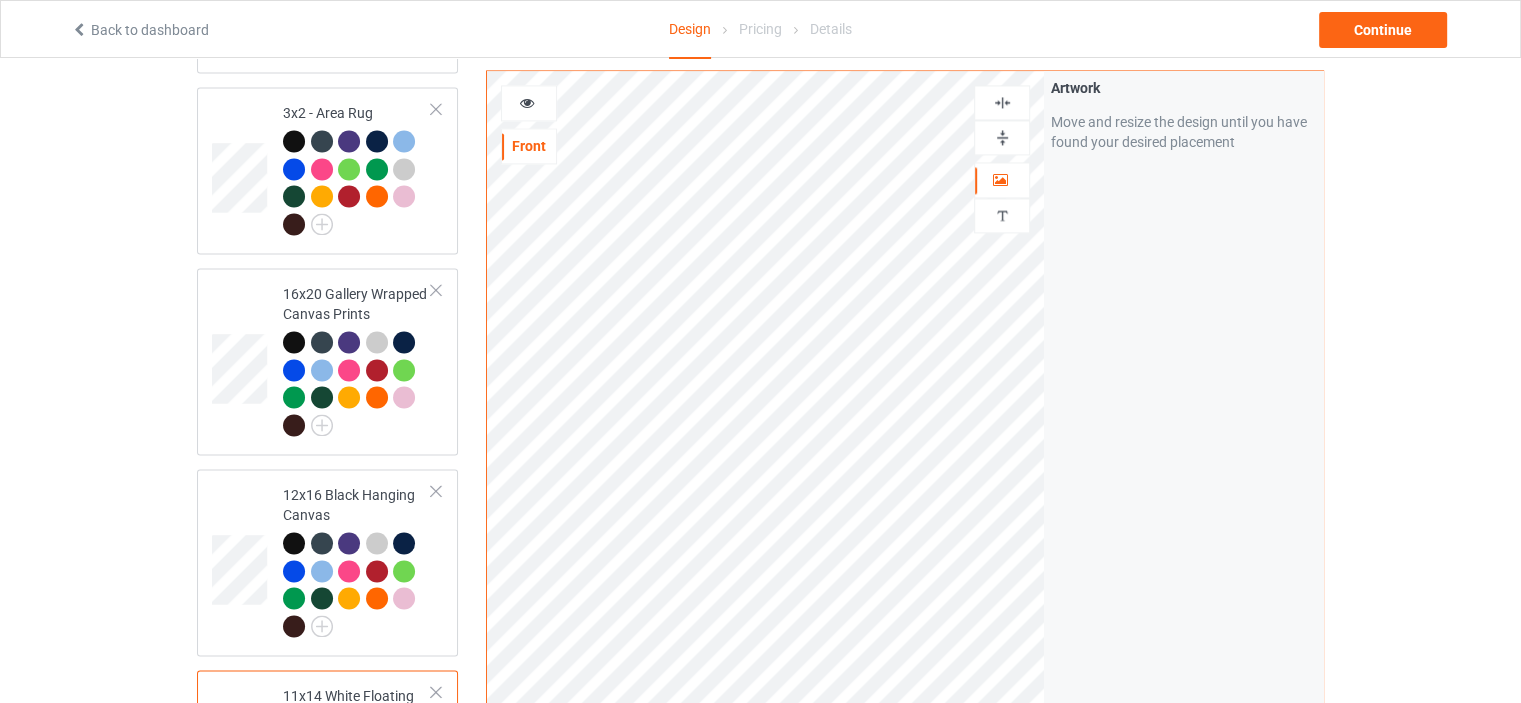 scroll, scrollTop: 2900, scrollLeft: 0, axis: vertical 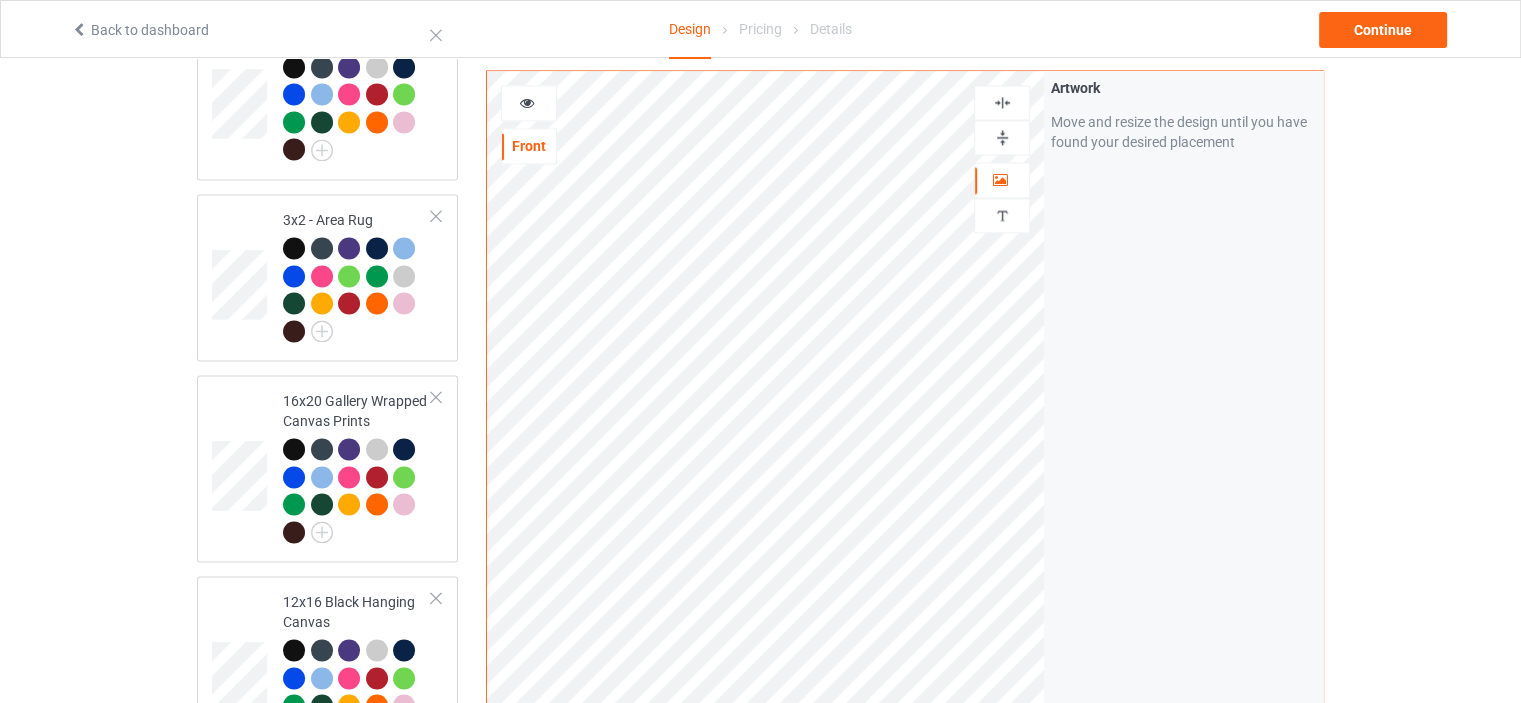drag, startPoint x: 1008, startPoint y: 127, endPoint x: 1015, endPoint y: 110, distance: 18.384777 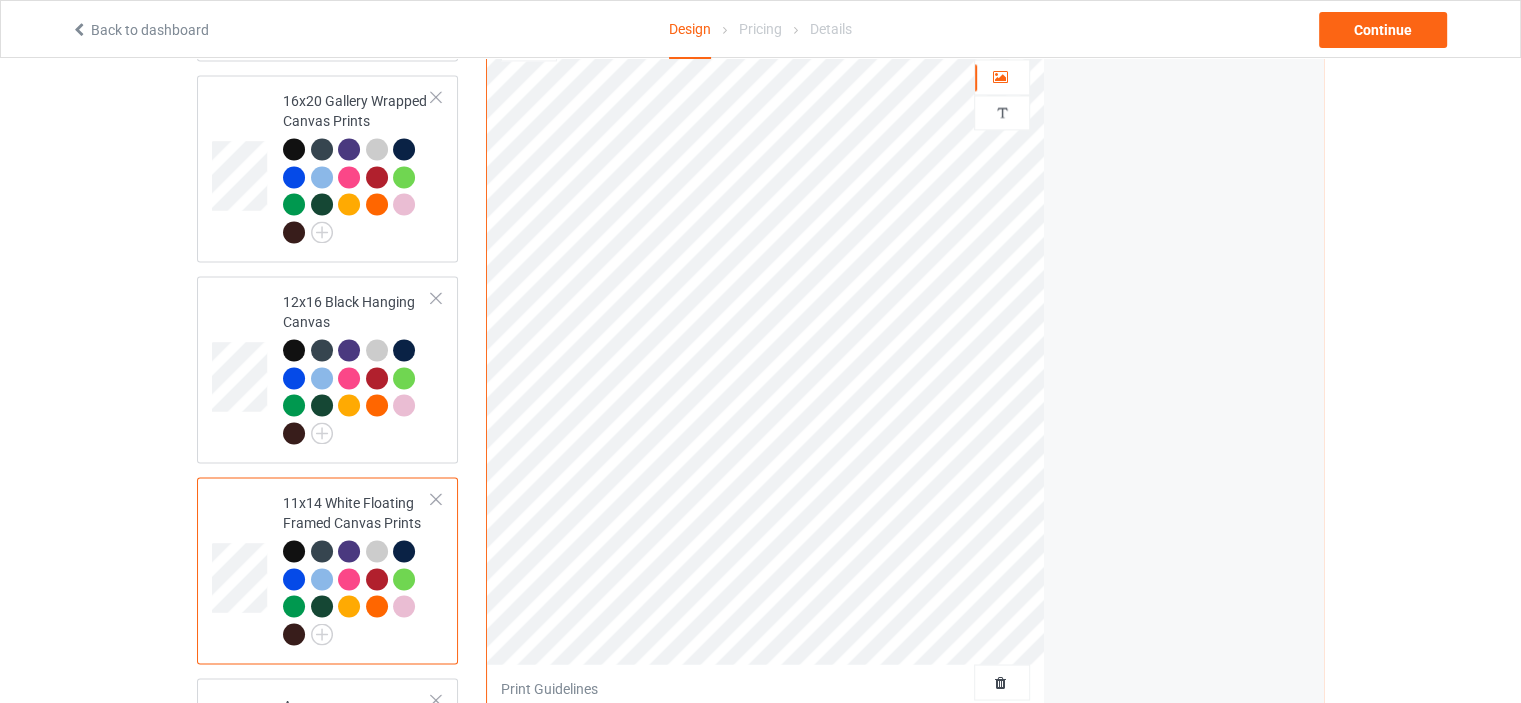 scroll, scrollTop: 3400, scrollLeft: 0, axis: vertical 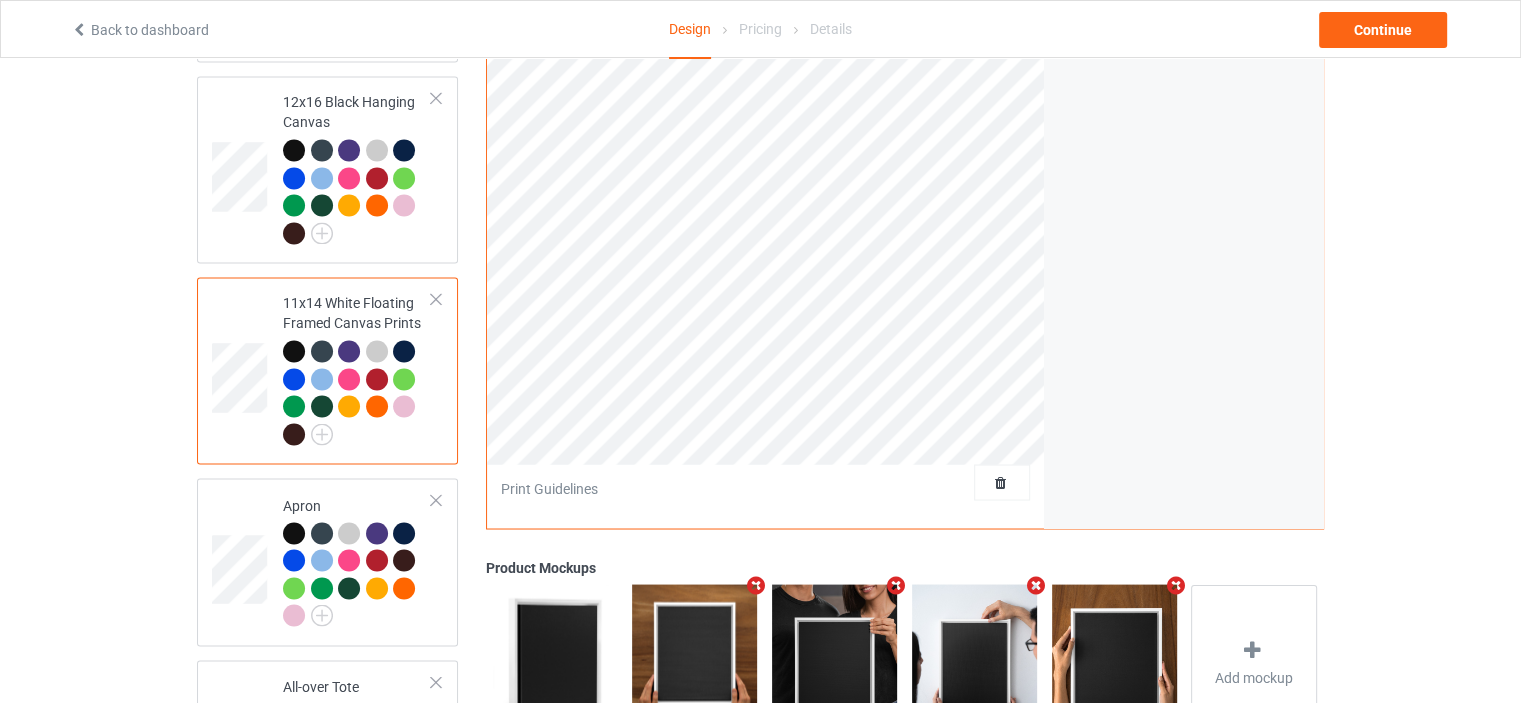 drag, startPoint x: 331, startPoint y: 478, endPoint x: 652, endPoint y: 478, distance: 321 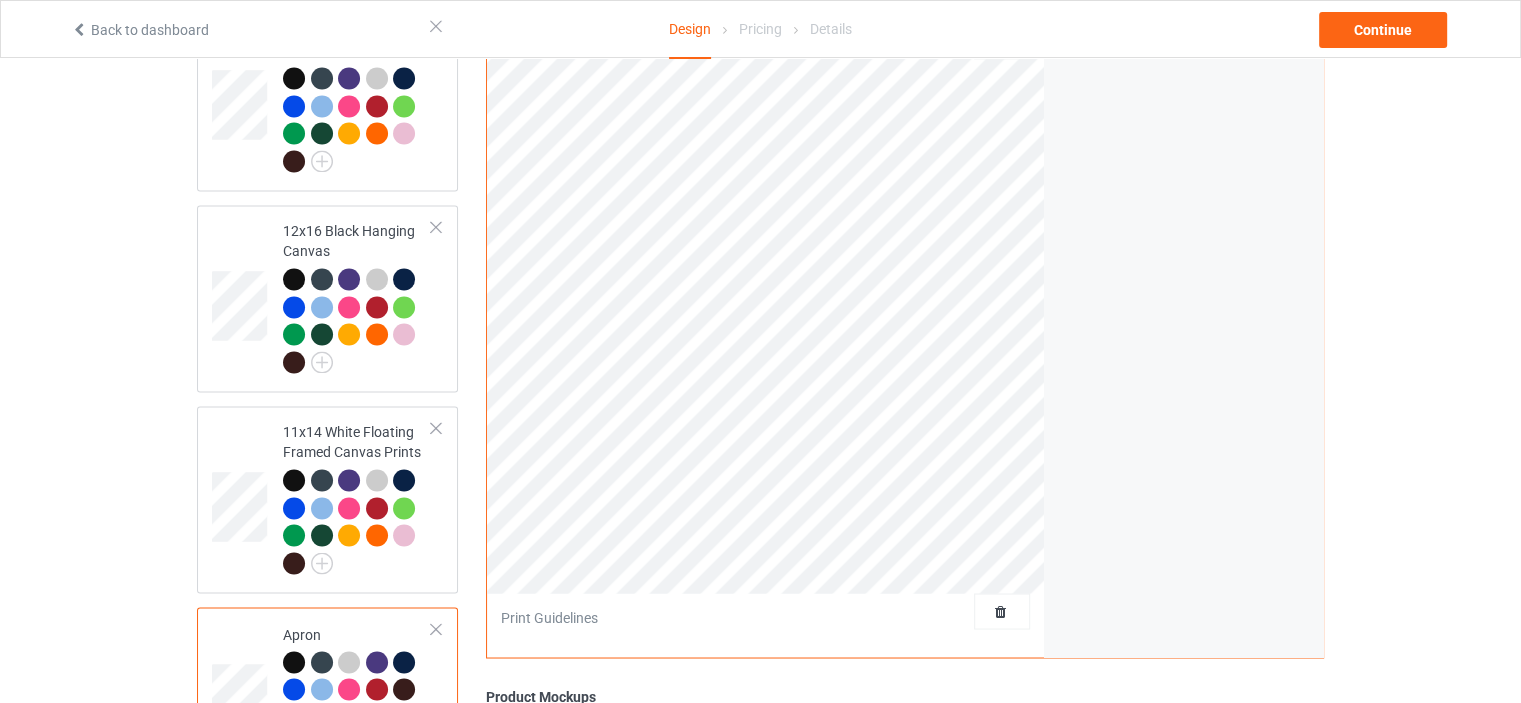 scroll, scrollTop: 3000, scrollLeft: 0, axis: vertical 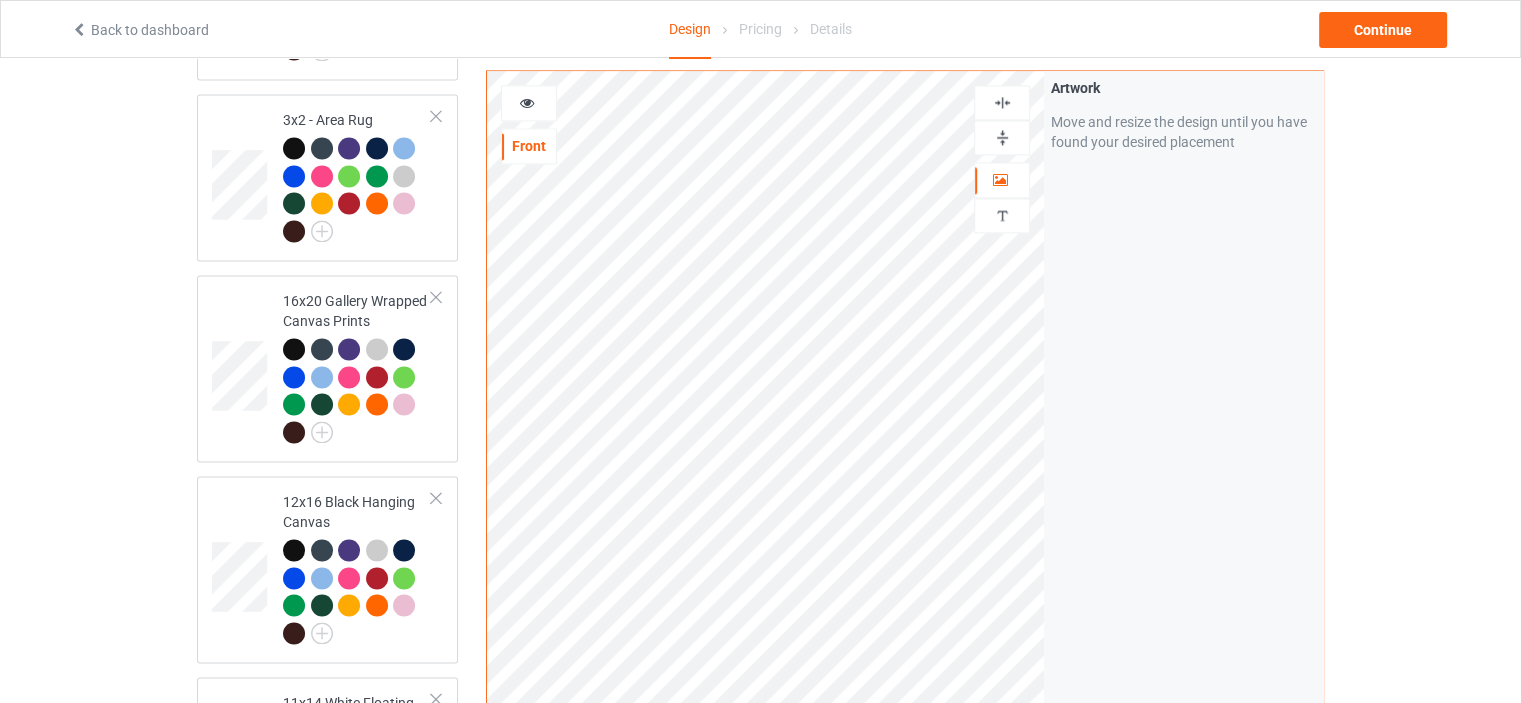 click at bounding box center (1002, 102) 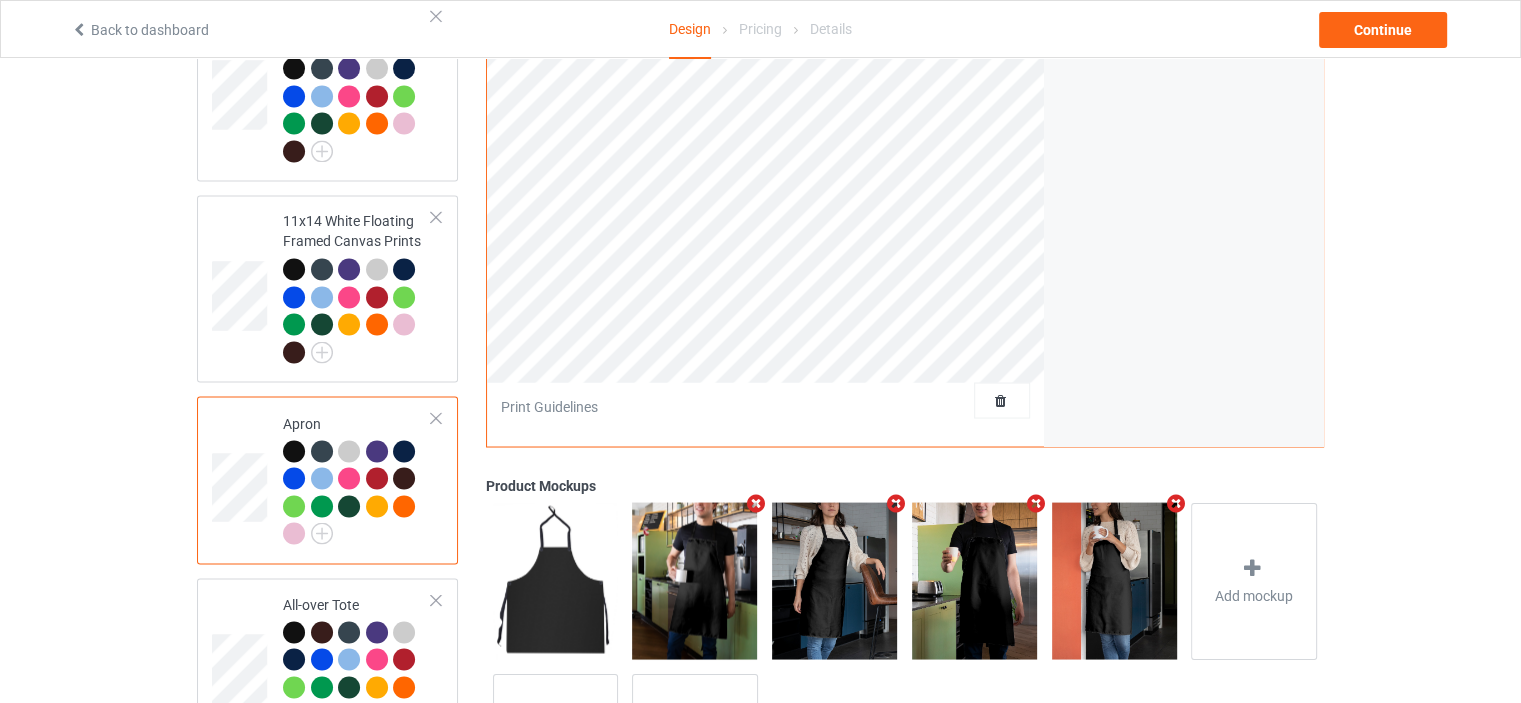 scroll, scrollTop: 3644, scrollLeft: 0, axis: vertical 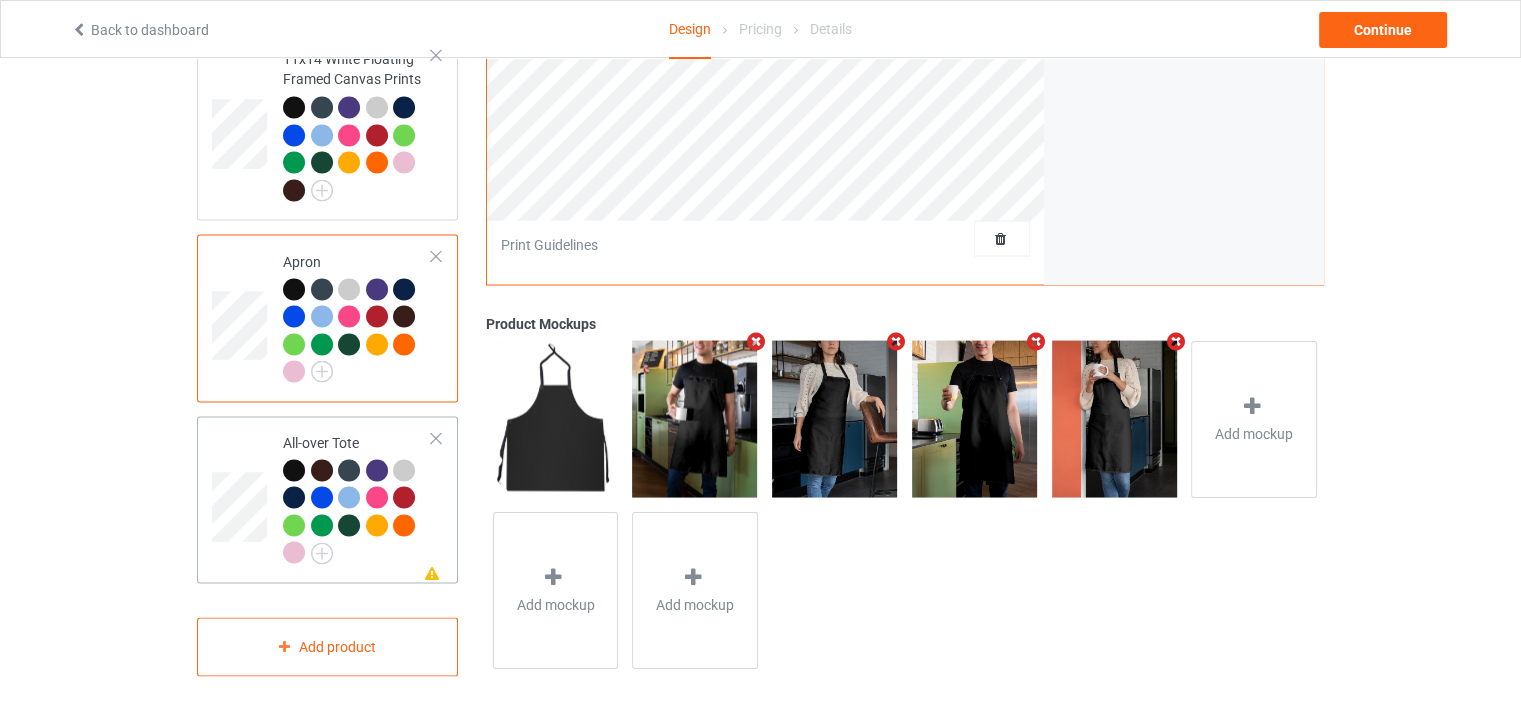 click on "All-over Tote" at bounding box center (357, 497) 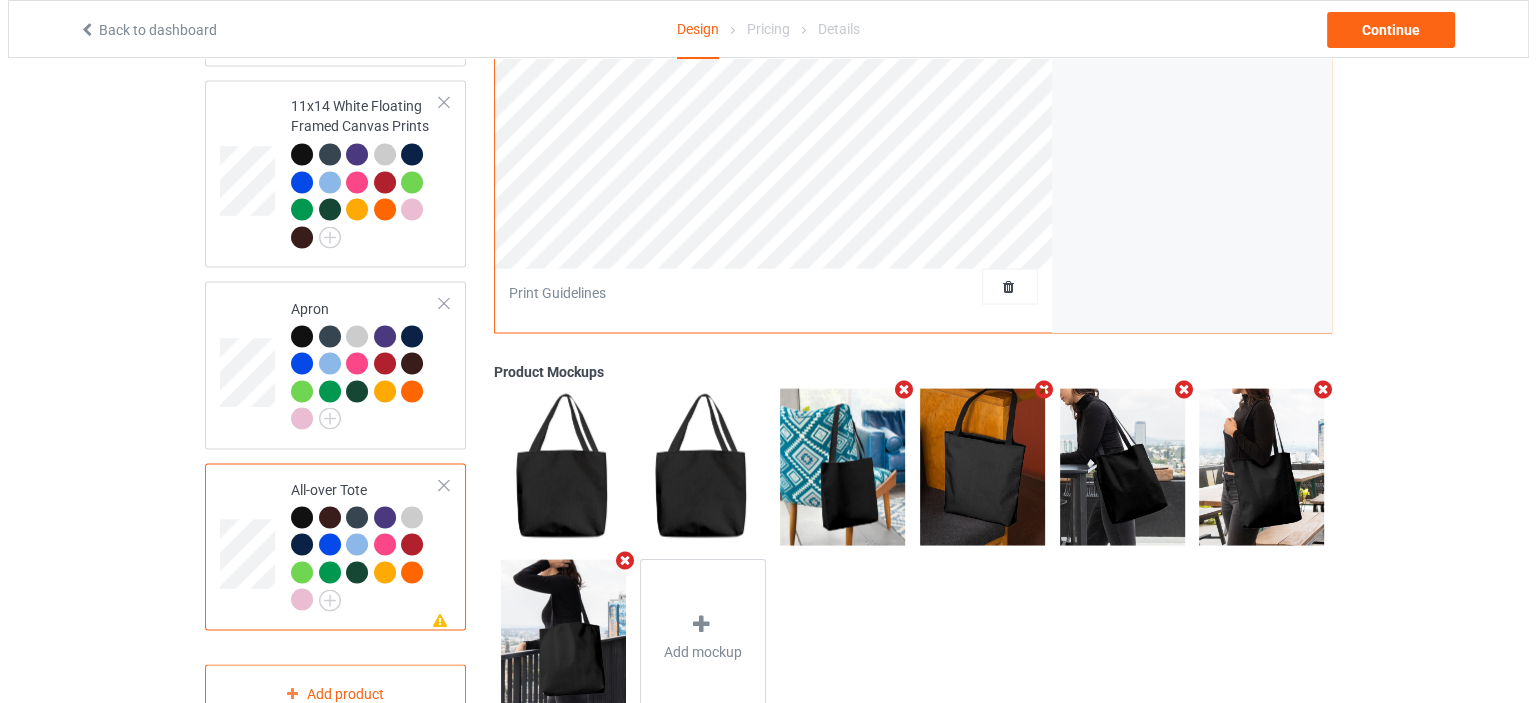 scroll, scrollTop: 3644, scrollLeft: 0, axis: vertical 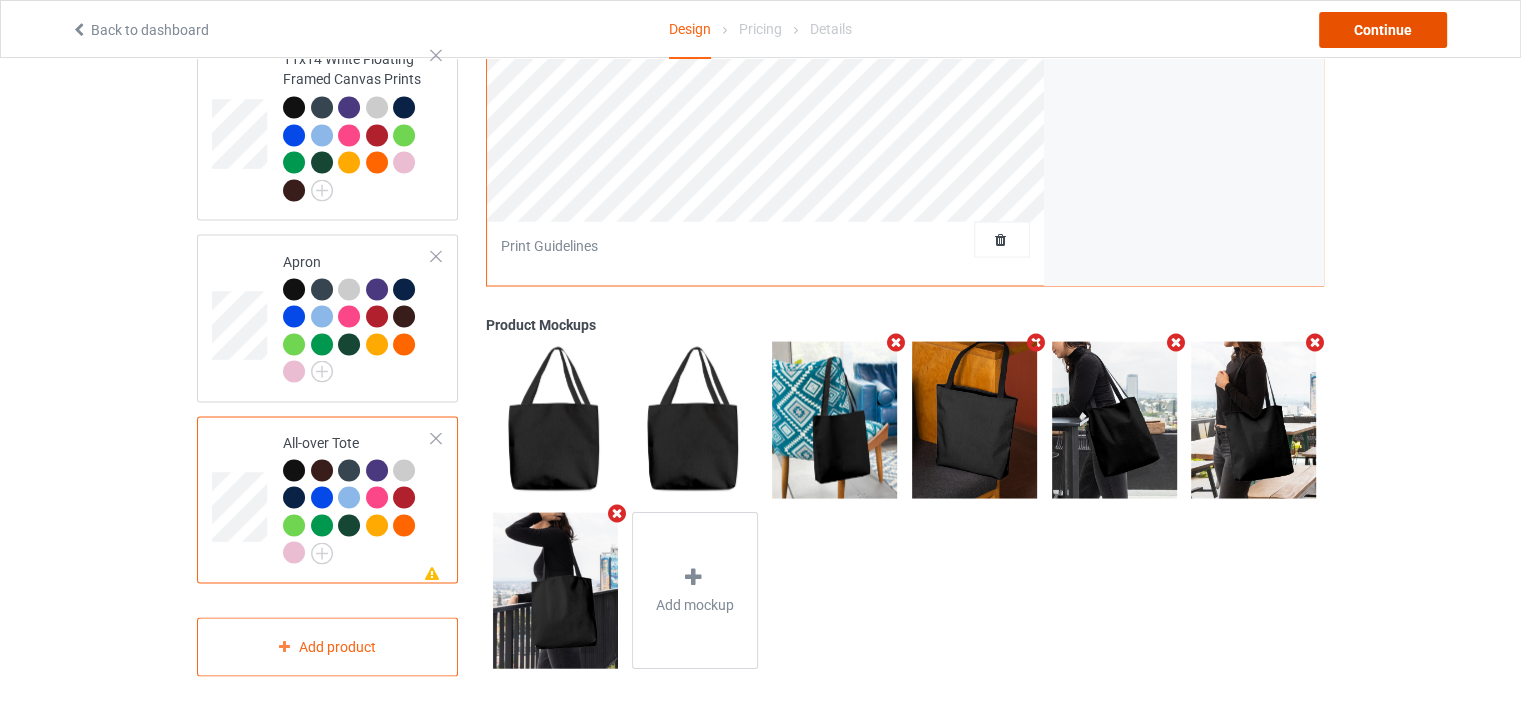 click on "Continue" at bounding box center (1383, 30) 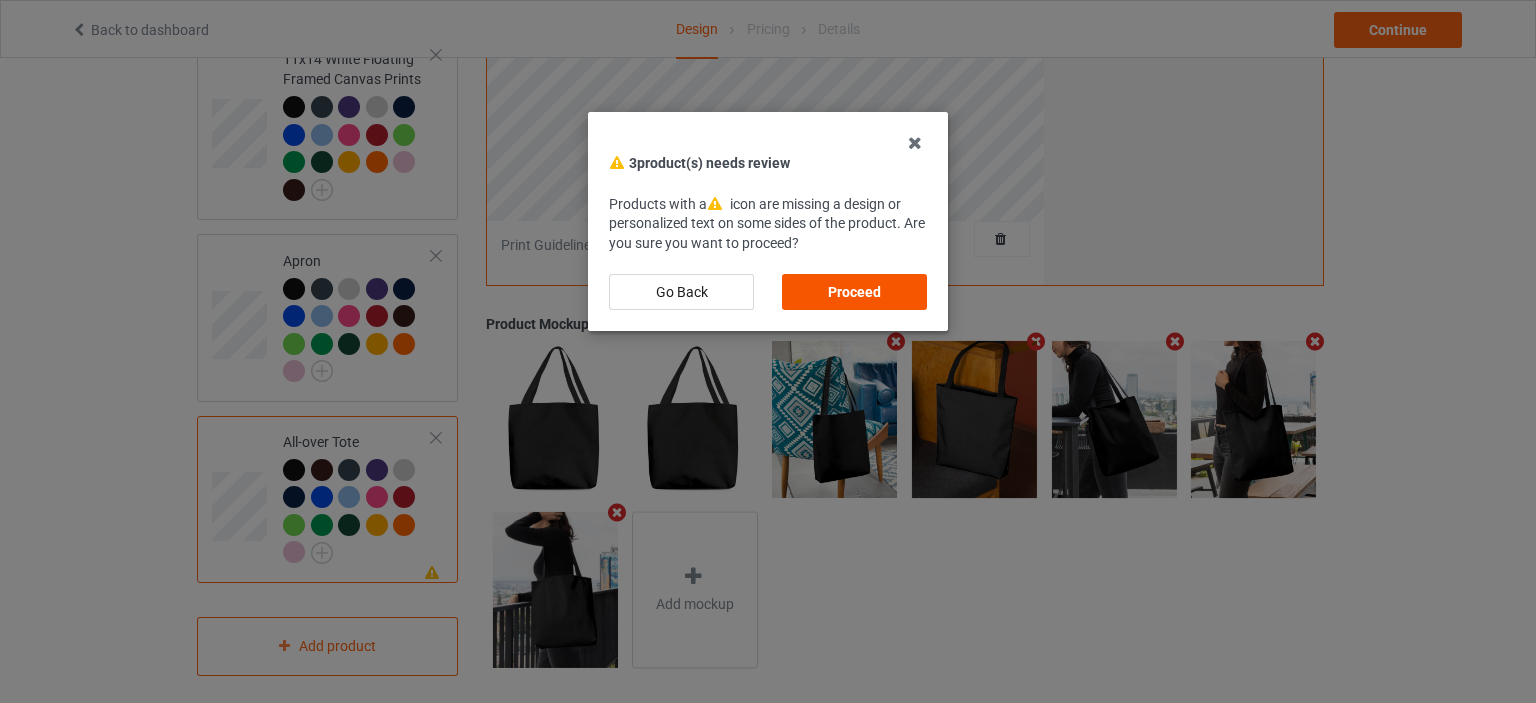 click on "Proceed" at bounding box center (854, 292) 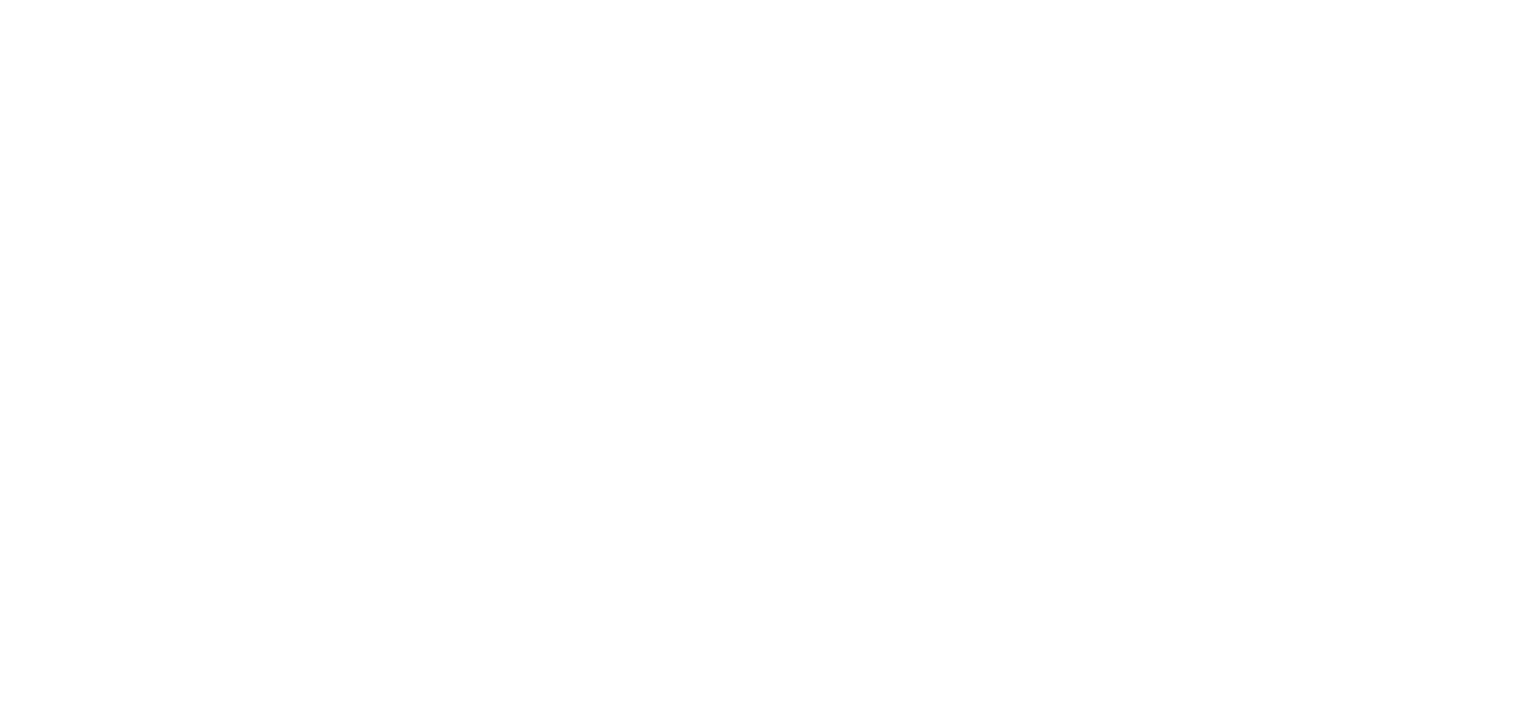 scroll, scrollTop: 0, scrollLeft: 0, axis: both 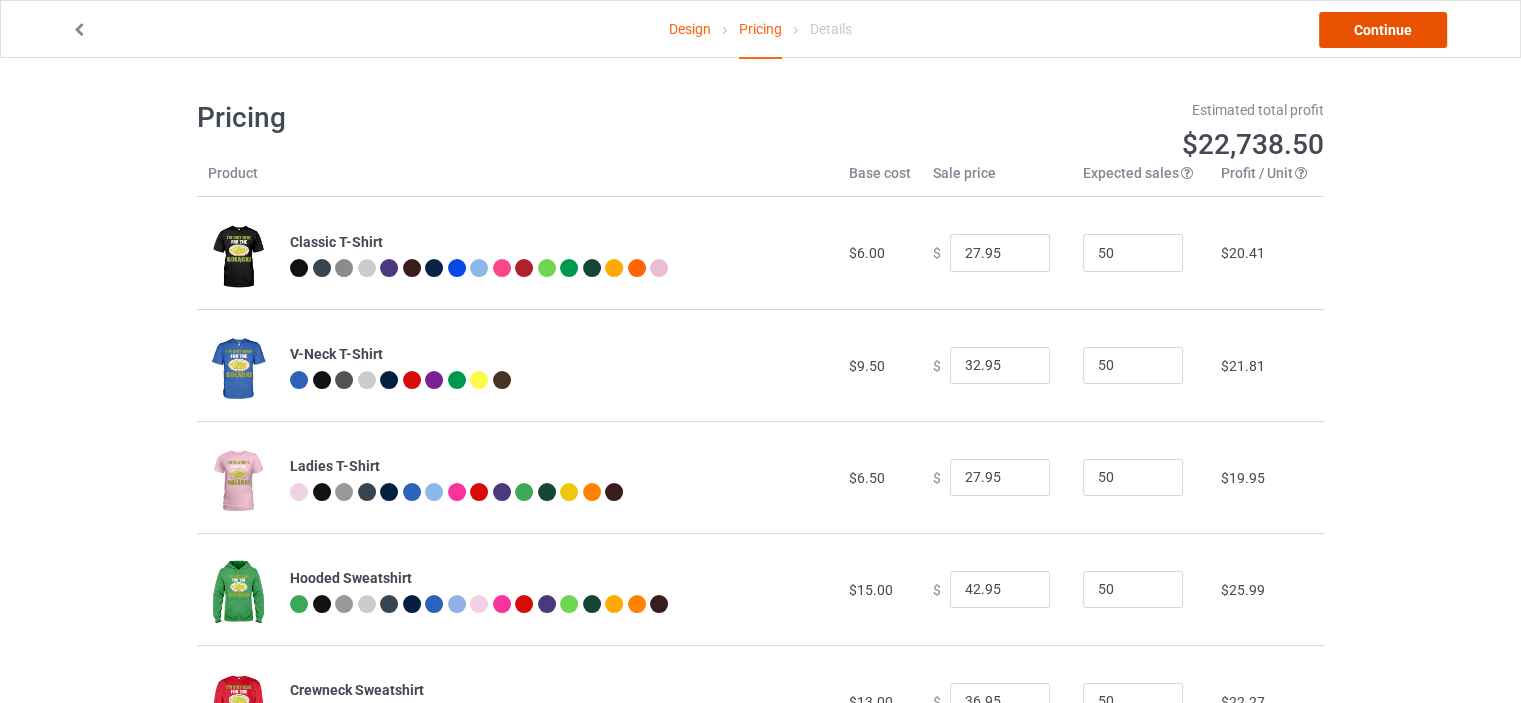 click on "Continue" at bounding box center [1383, 30] 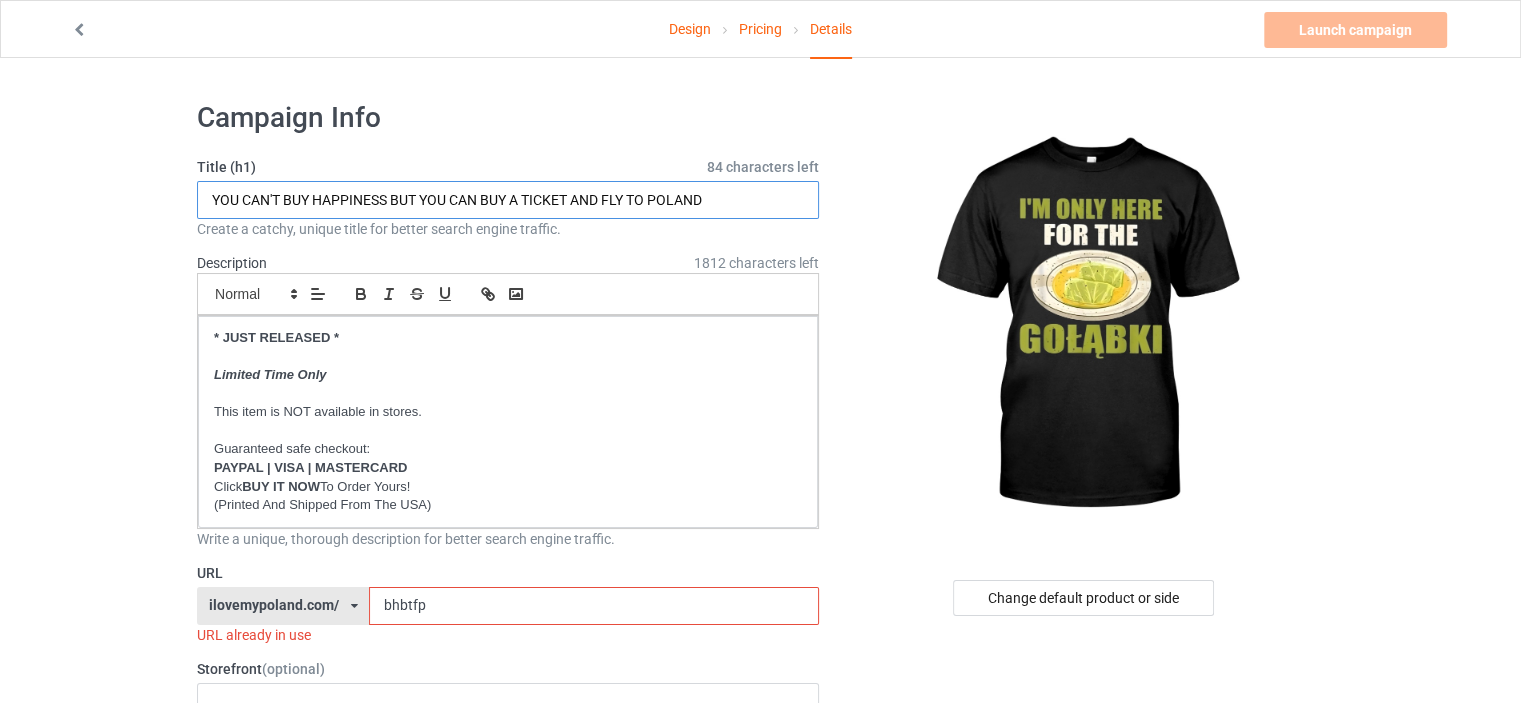 drag, startPoint x: 737, startPoint y: 205, endPoint x: 0, endPoint y: 213, distance: 737.0434 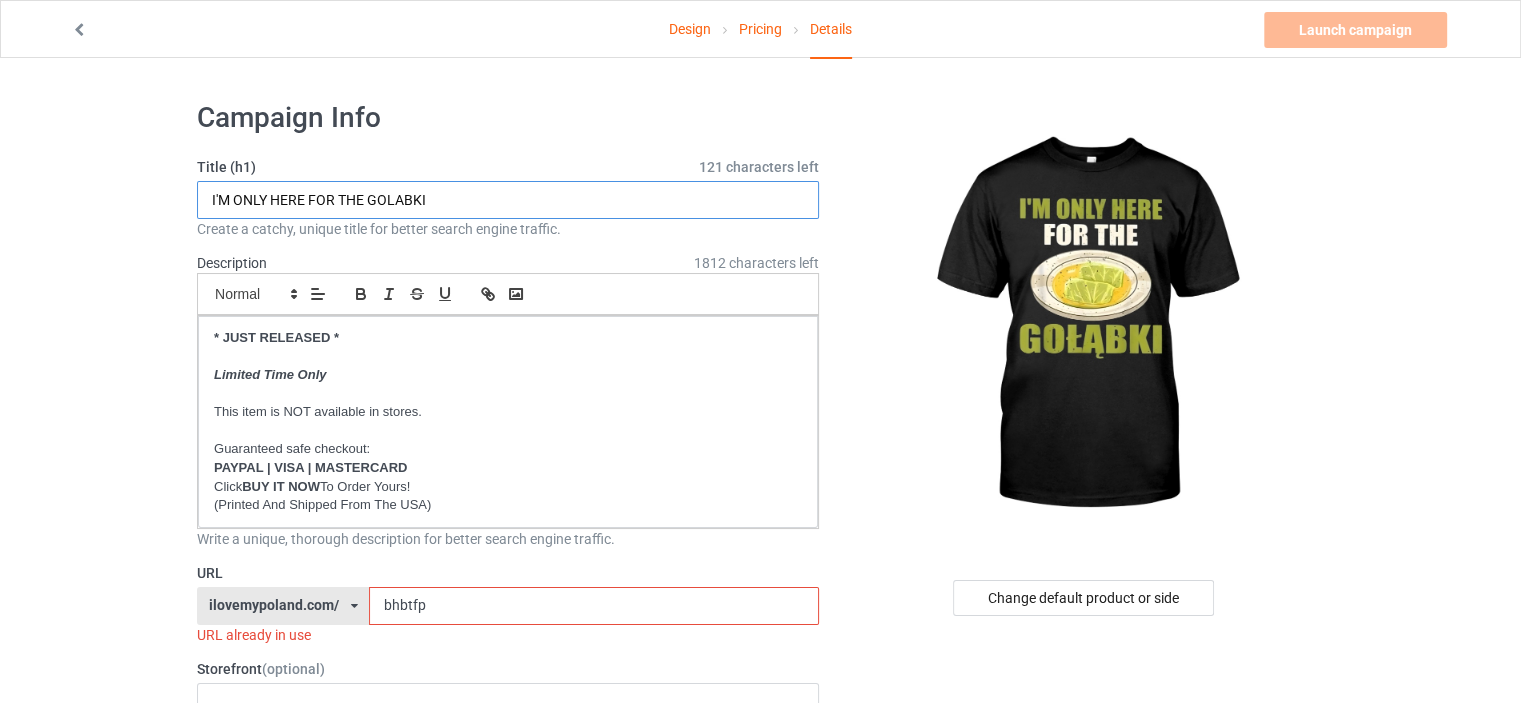 type on "I'M ONLY HERE FOR THE GOLABKI" 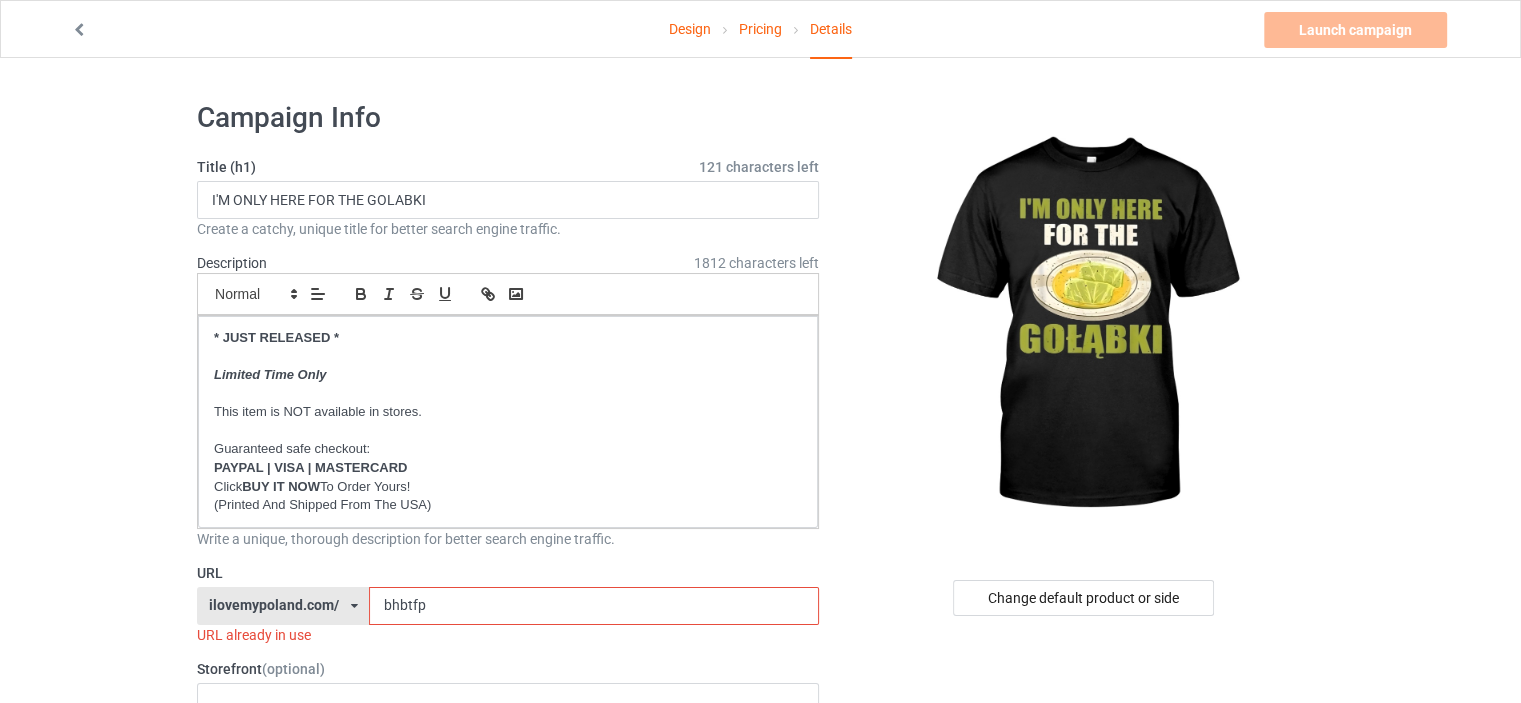 click on "Design Pricing Details Launch campaign Invalid campaign URL Campaign Info Title (h1) 121   characters left I'M ONLY HERE FOR THE GOLABKI Create a catchy, unique title for better search engine traffic. Description 1812   characters left       Small Normal Large Big Huge                                                                                     * JUST RELEASED * Limited Time Only This item is NOT available in stores. Guaranteed safe checkout: PAYPAL | VISA | MASTERCARD Click  BUY IT NOW  To Order Yours! (Printed And Shipped From The USA) Write a unique, thorough description for better search engine traffic. URL ilovemypoland.com/ britishlook.net/ danishlegends.com/ familyworldgifts.com/ finnishlegends.com/ funnyteeworld.com/ ilovemyaustralia.com/ ilovemycanada.net/ ilovemydenmark.com/ ilovemyfinland.com/ ilovemyfrance.com/ ilovemygermany.com/ ilovemygnomes.com/ ilovemyireland.com/ ilovemyitaly.com/ ilovemynetherlands.com/ ilovemynorway.com/ ilovemypoland.com/ ilovemyredhair.net/ ilovemyscotland.com/" at bounding box center [760, 1168] 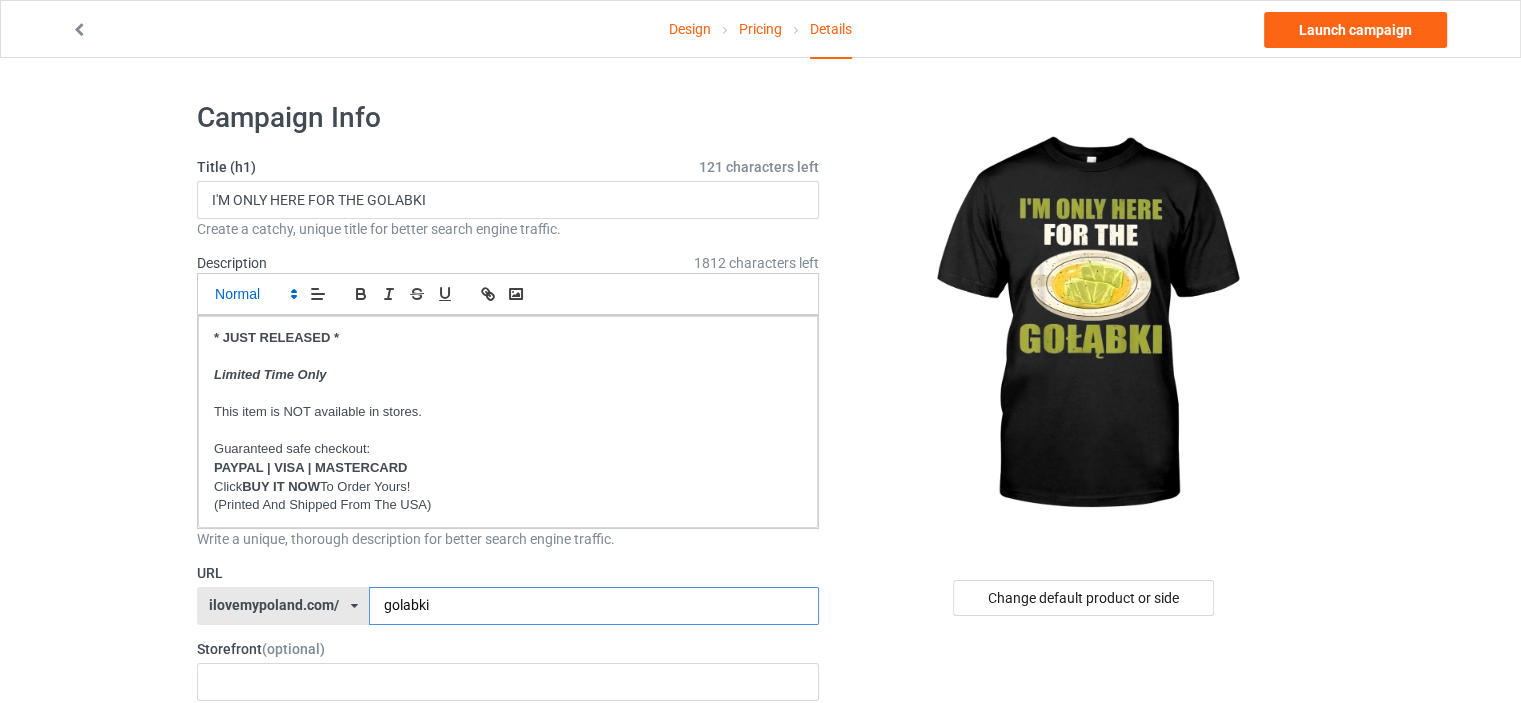 type on "golabki" 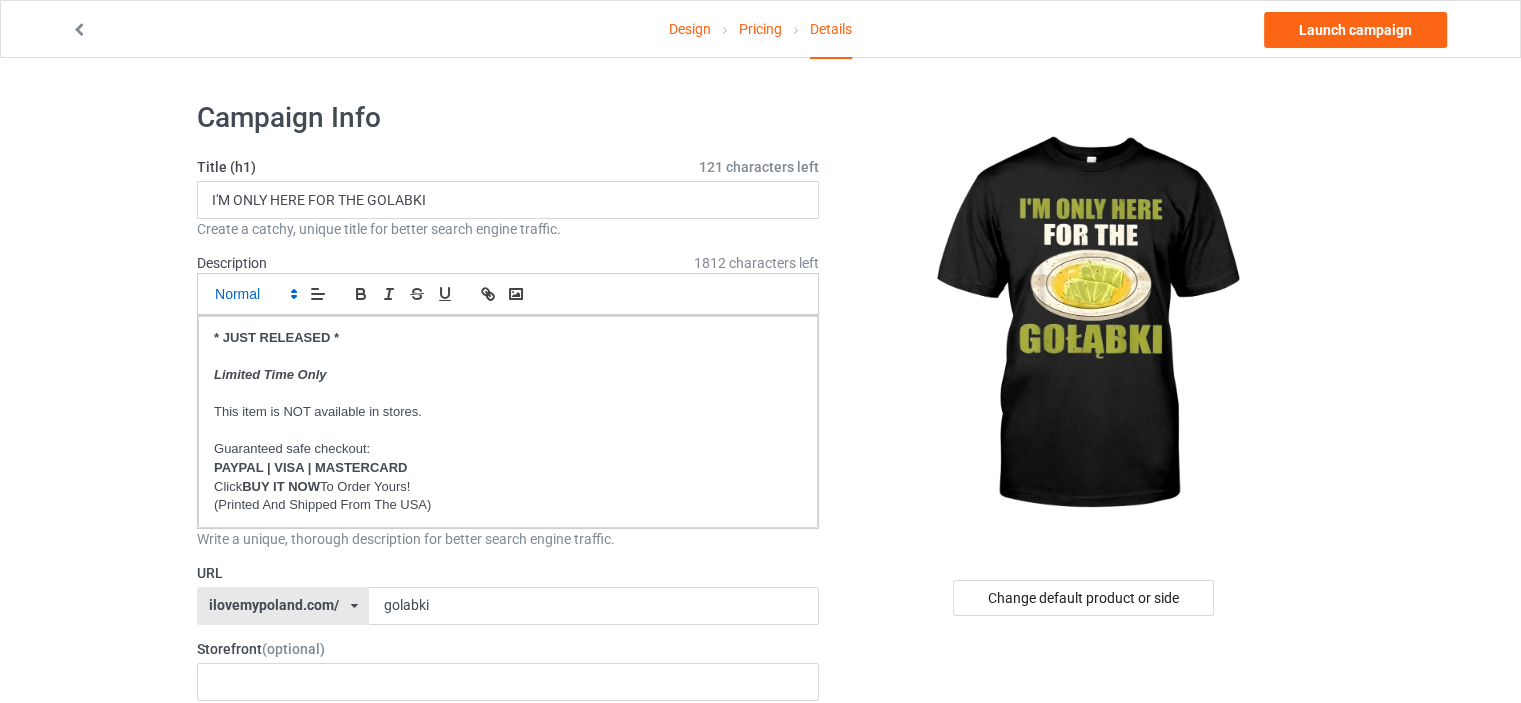 click at bounding box center (255, 294) 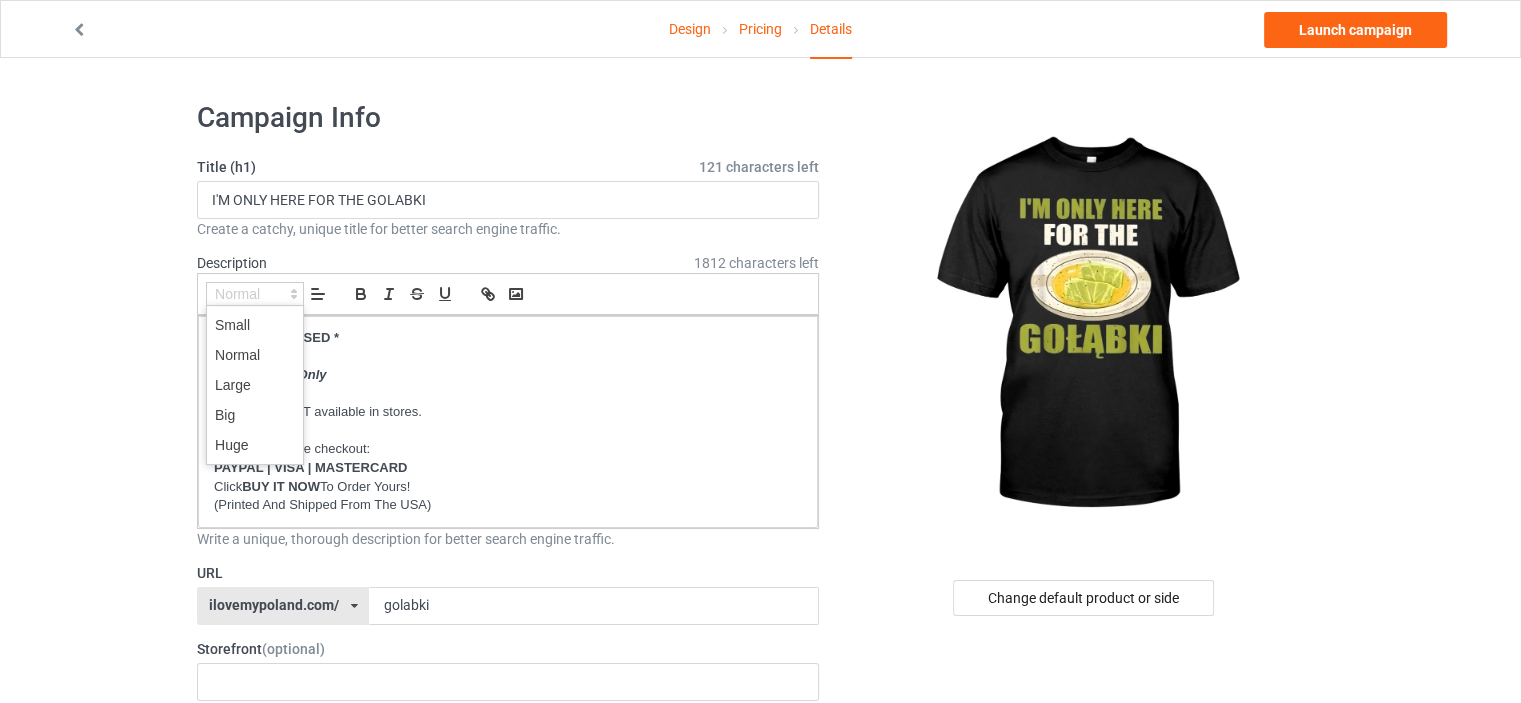 click on "Design Pricing Details Launch campaign Campaign Info Title (h1) 121   characters left I'M ONLY HERE FOR THE GOLABKI Create a catchy, unique title for better search engine traffic. Description 1812   characters left       Small Normal Large Big Huge                                                                                     * JUST RELEASED * Limited Time Only This item is NOT available in stores. Guaranteed safe checkout: PAYPAL | VISA | MASTERCARD Click  BUY IT NOW  To Order Yours! (Printed And Shipped From The USA) Write a unique, thorough description for better search engine traffic. URL ilovemypoland.com/ britishlook.net/ danishlegends.com/ familyworldgifts.com/ finnishlegends.com/ funnyteeworld.com/ ilovemyaustralia.com/ ilovemycanada.net/ ilovemydenmark.com/ ilovemyfinland.com/ ilovemyfrance.com/ ilovemygermany.com/ ilovemygnomes.com/ ilovemyireland.com/ ilovemyitaly.com/ ilovemynetherlands.com/ ilovemynorway.com/ ilovemypoland.com/ ilovemyredhair.net/ ilovemyscotland.com/ ilovemysweden.com/ 3" at bounding box center (760, 1158) 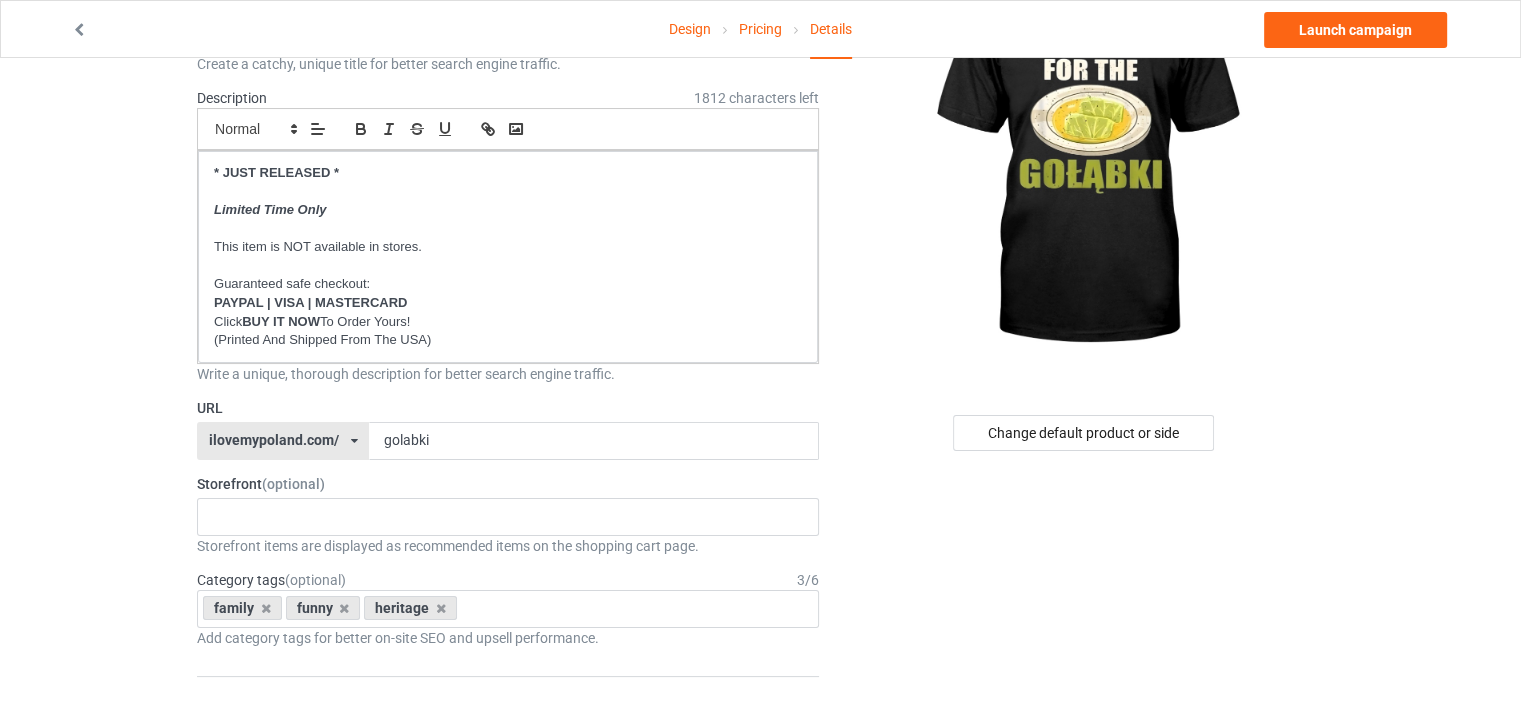 scroll, scrollTop: 200, scrollLeft: 0, axis: vertical 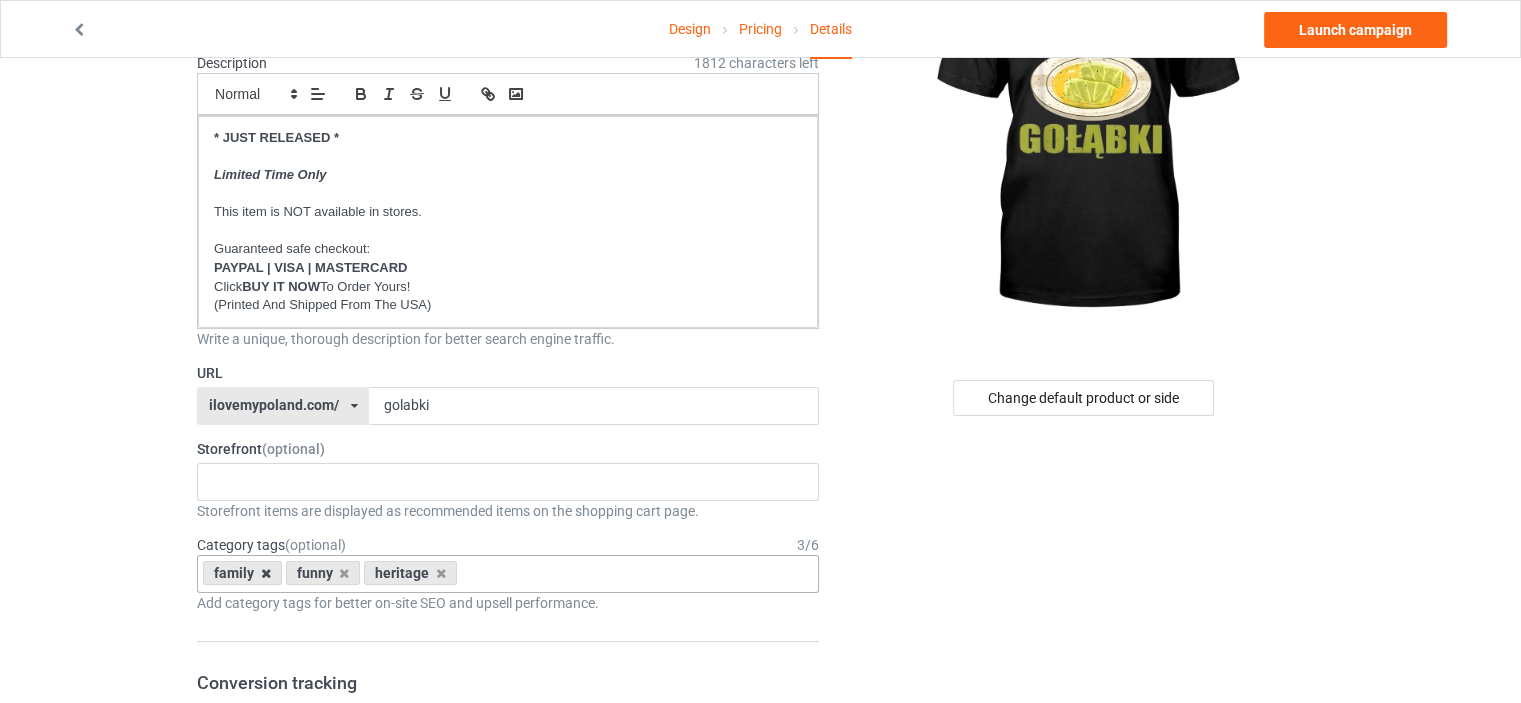 click at bounding box center [266, 573] 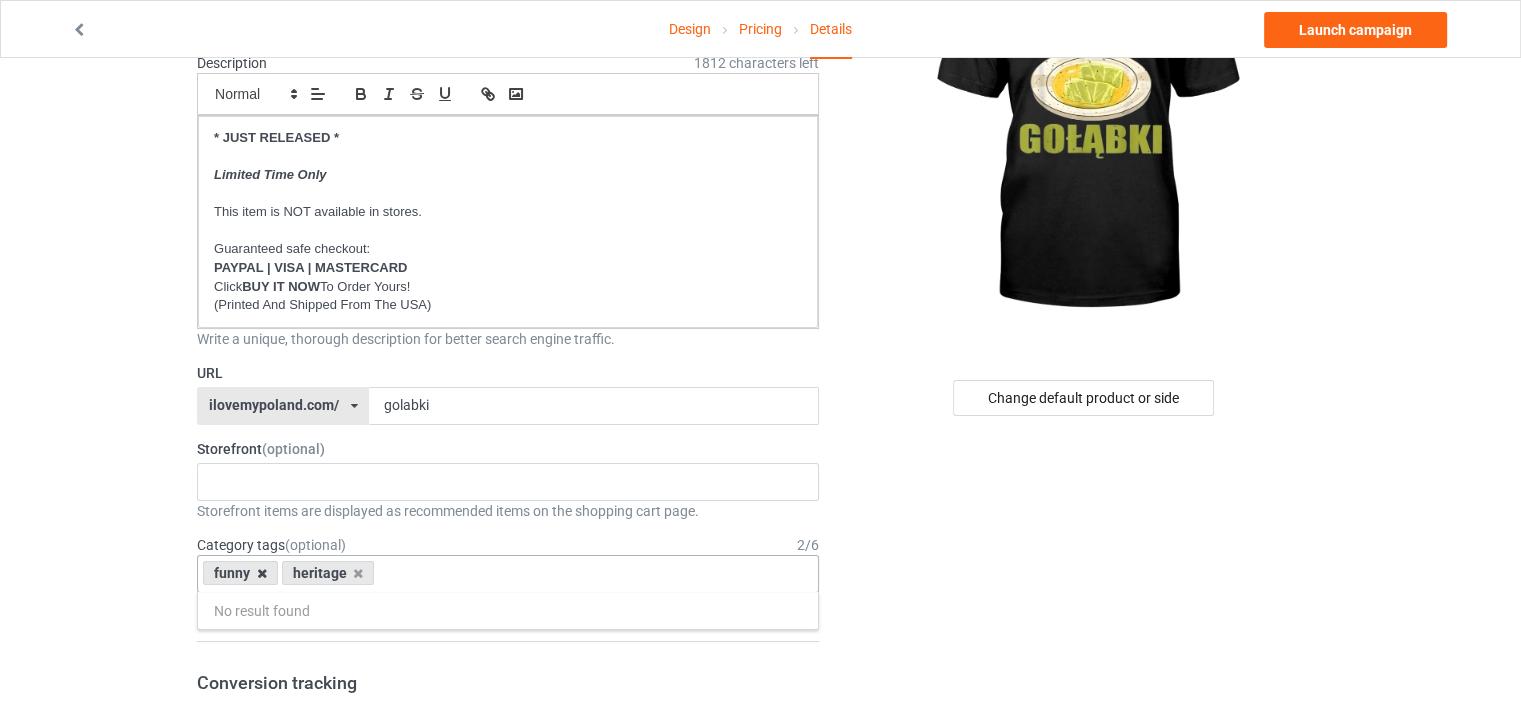 click at bounding box center [262, 573] 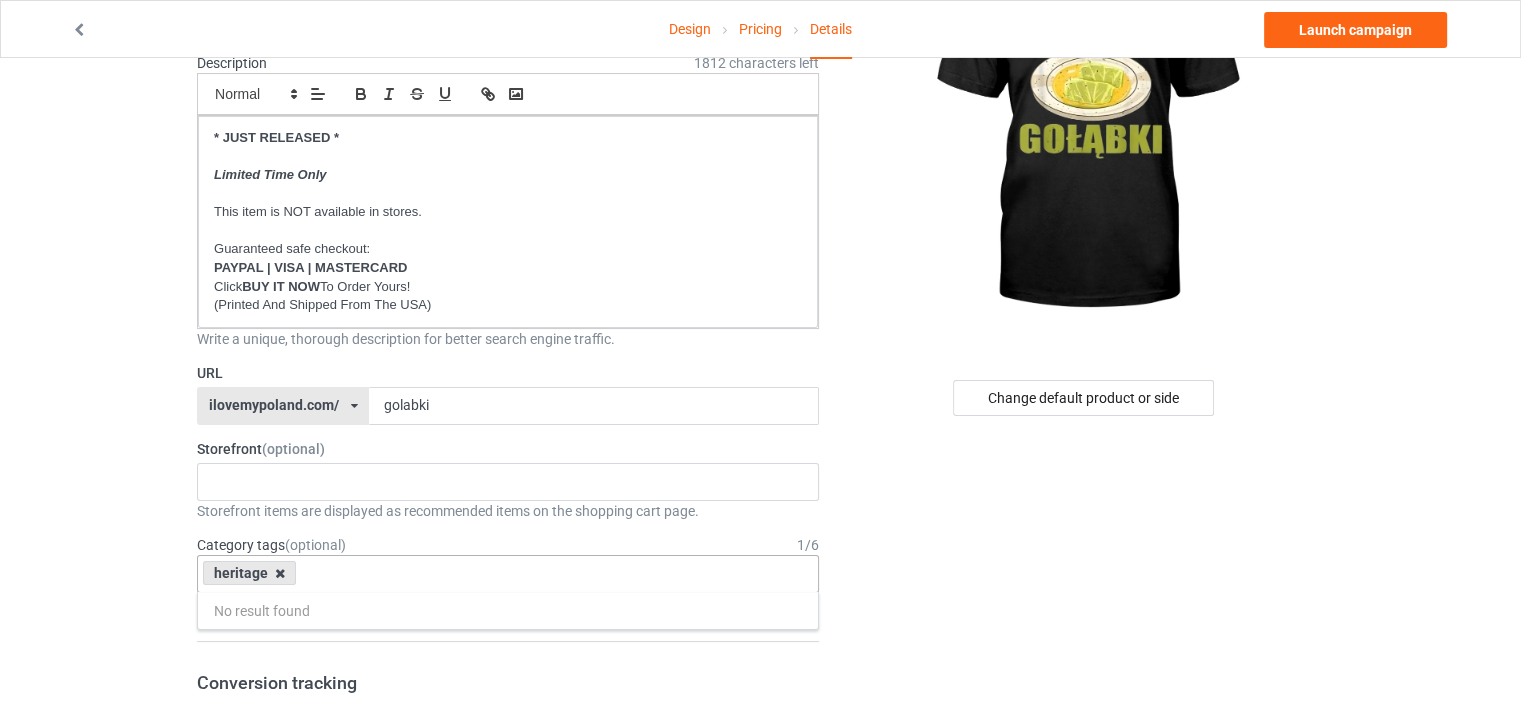 click at bounding box center [280, 573] 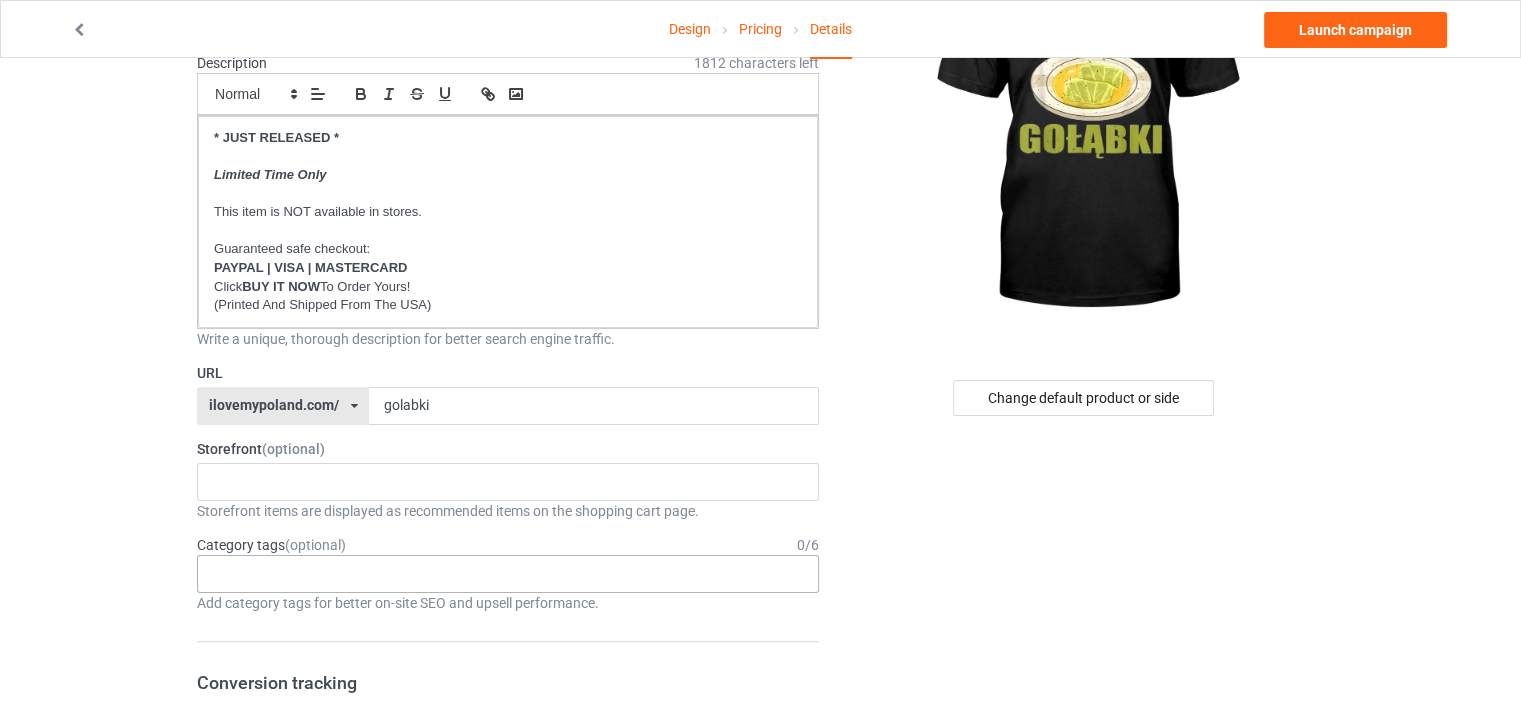 click on "Pricing" at bounding box center (760, 29) 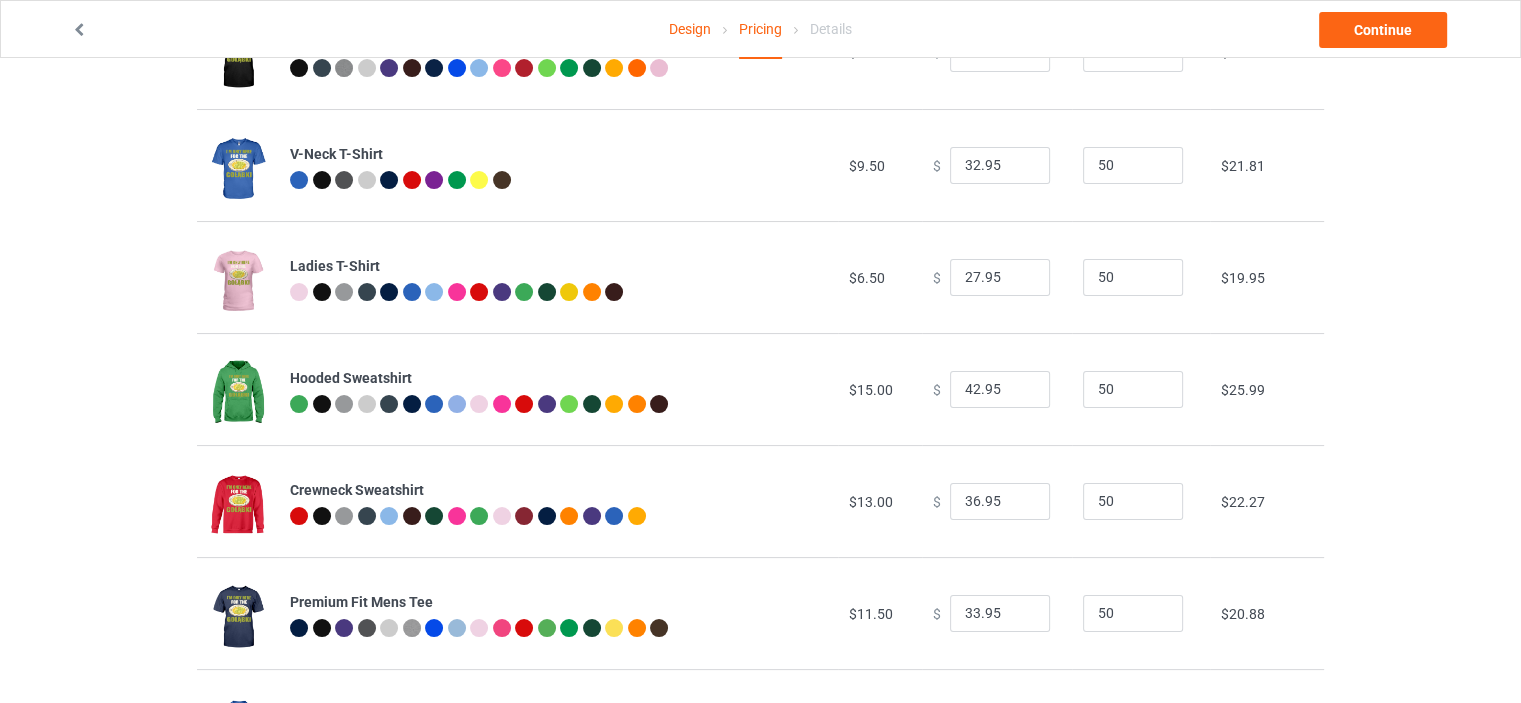 scroll, scrollTop: 0, scrollLeft: 0, axis: both 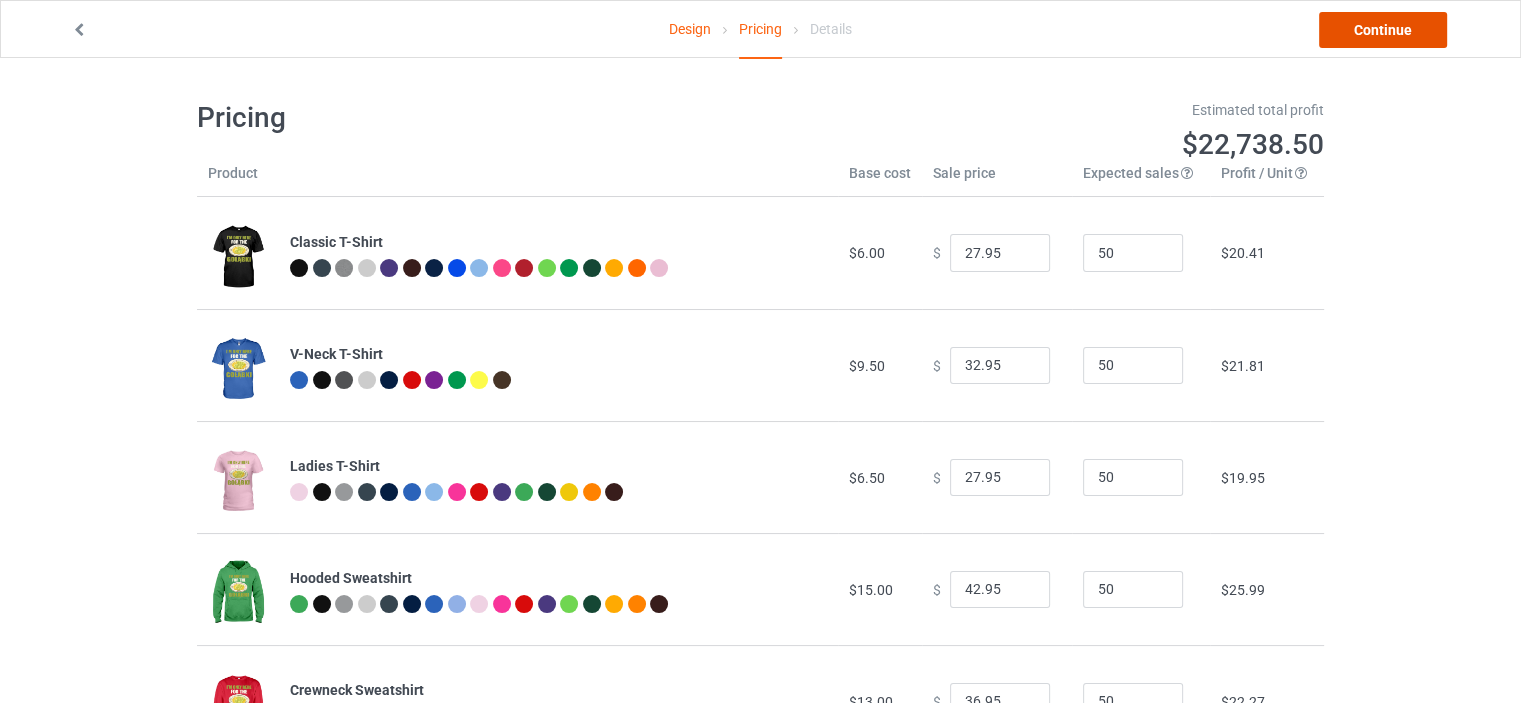 click on "Continue" at bounding box center (1383, 30) 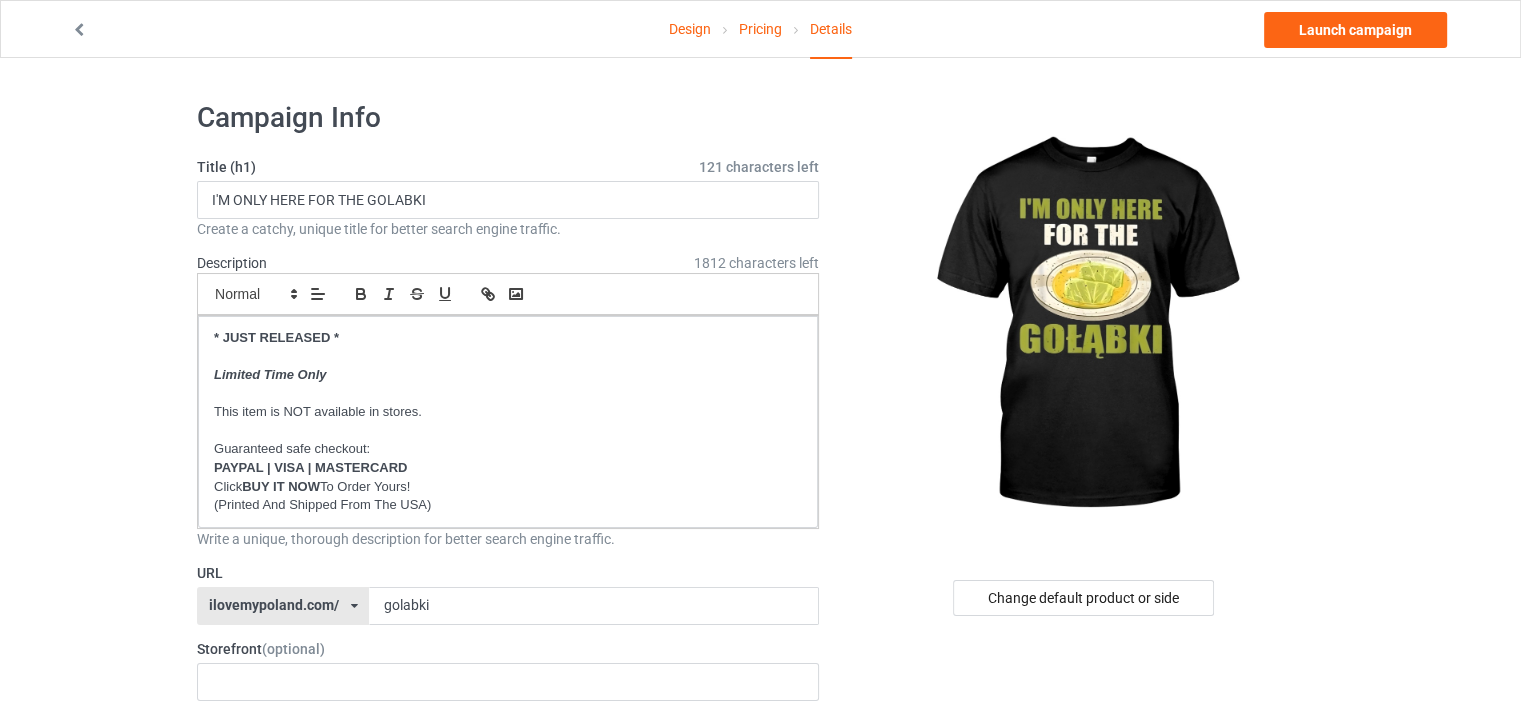 scroll, scrollTop: 300, scrollLeft: 0, axis: vertical 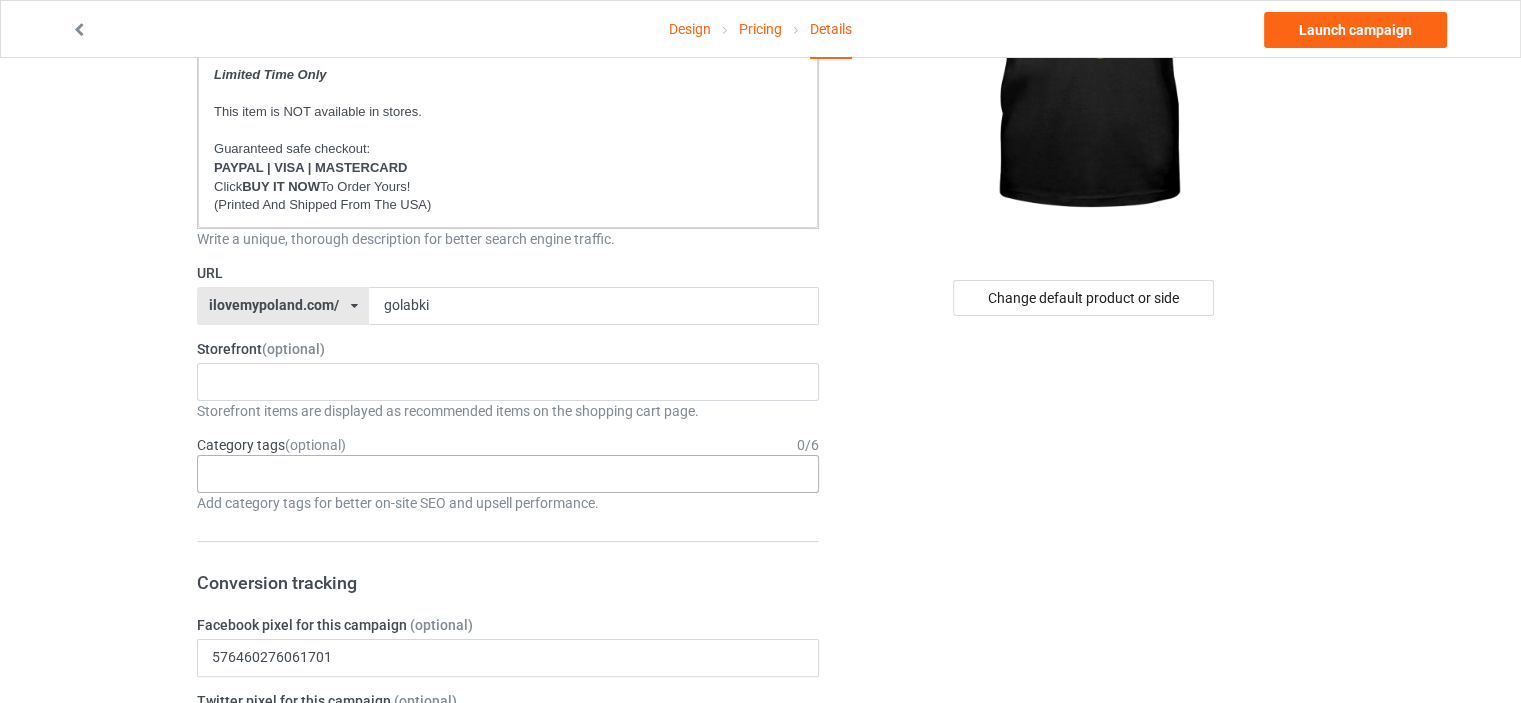 click at bounding box center (227, 473) 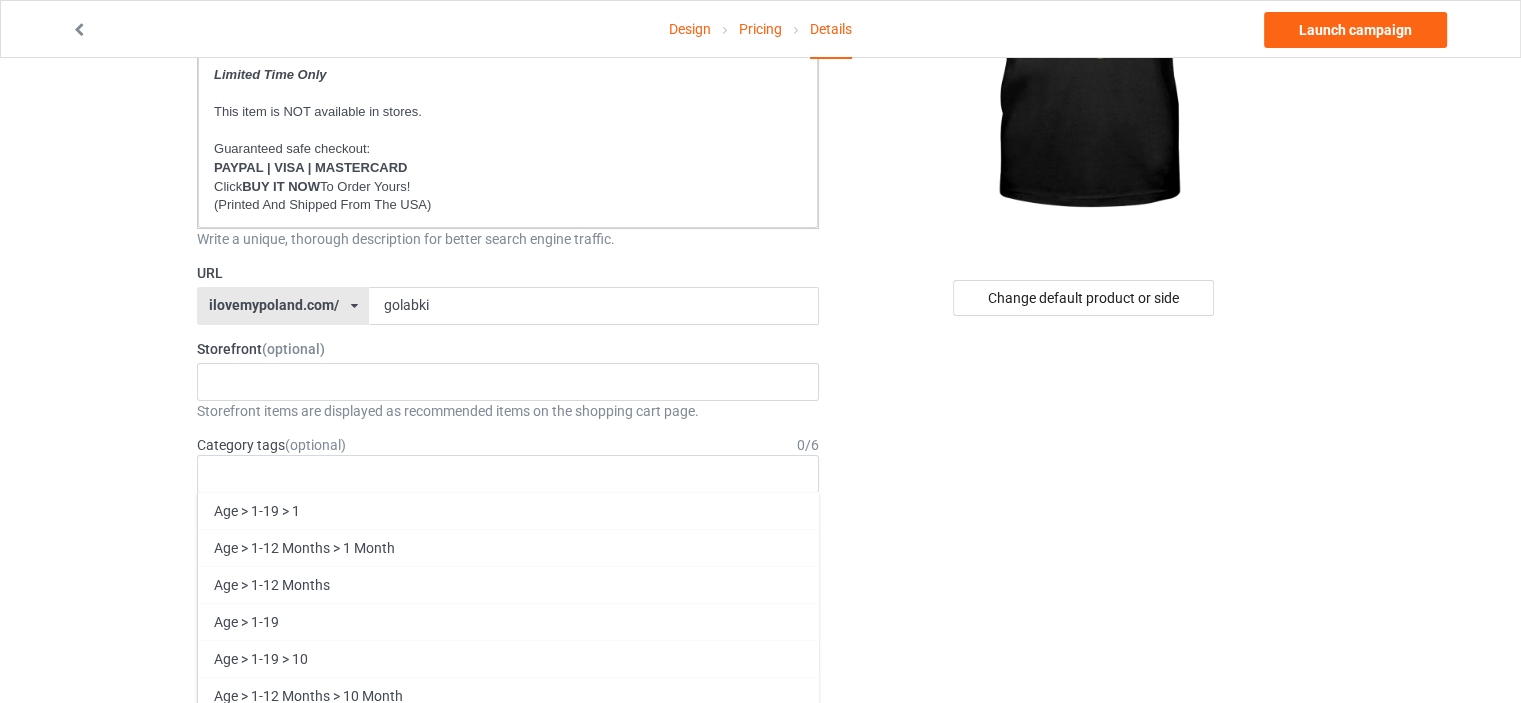 scroll, scrollTop: 400, scrollLeft: 0, axis: vertical 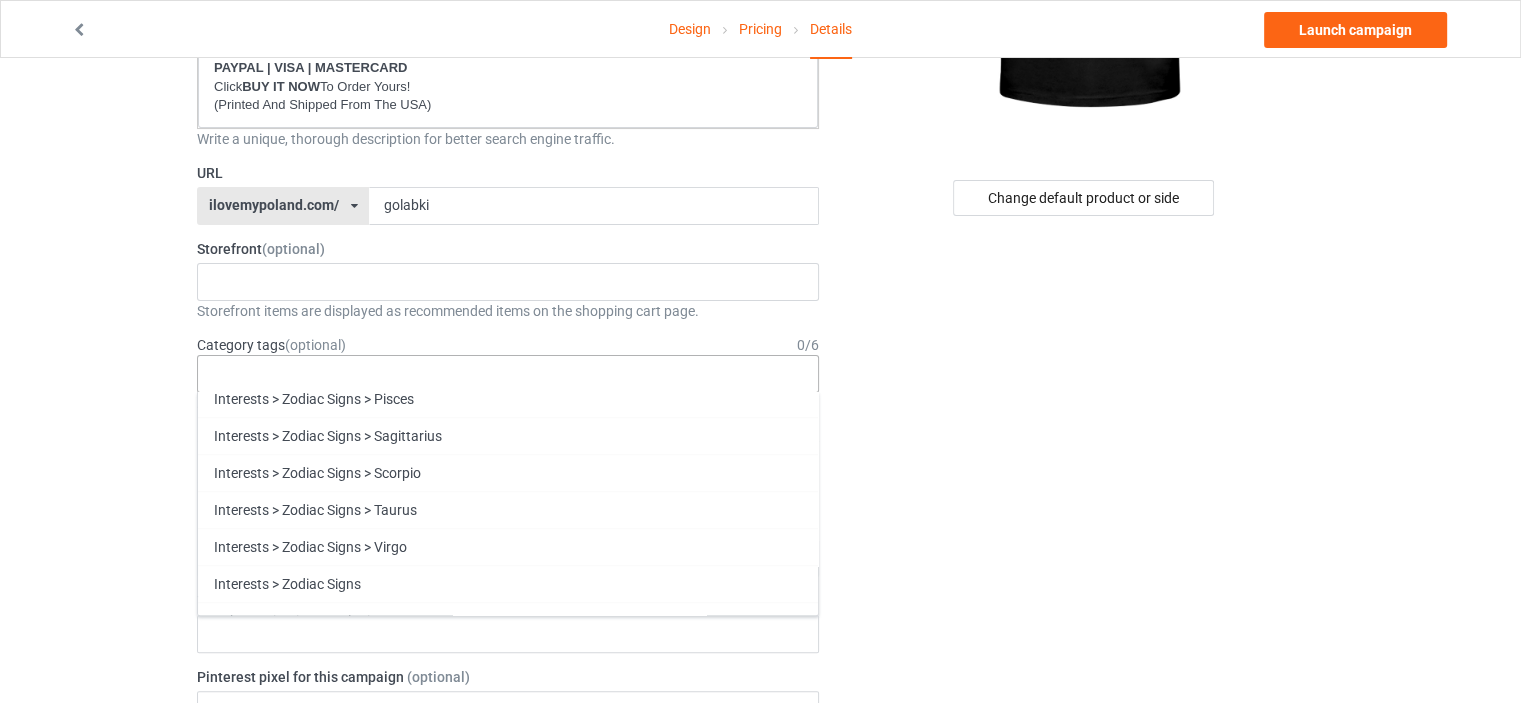 click on "Funny" at bounding box center (508, 990) 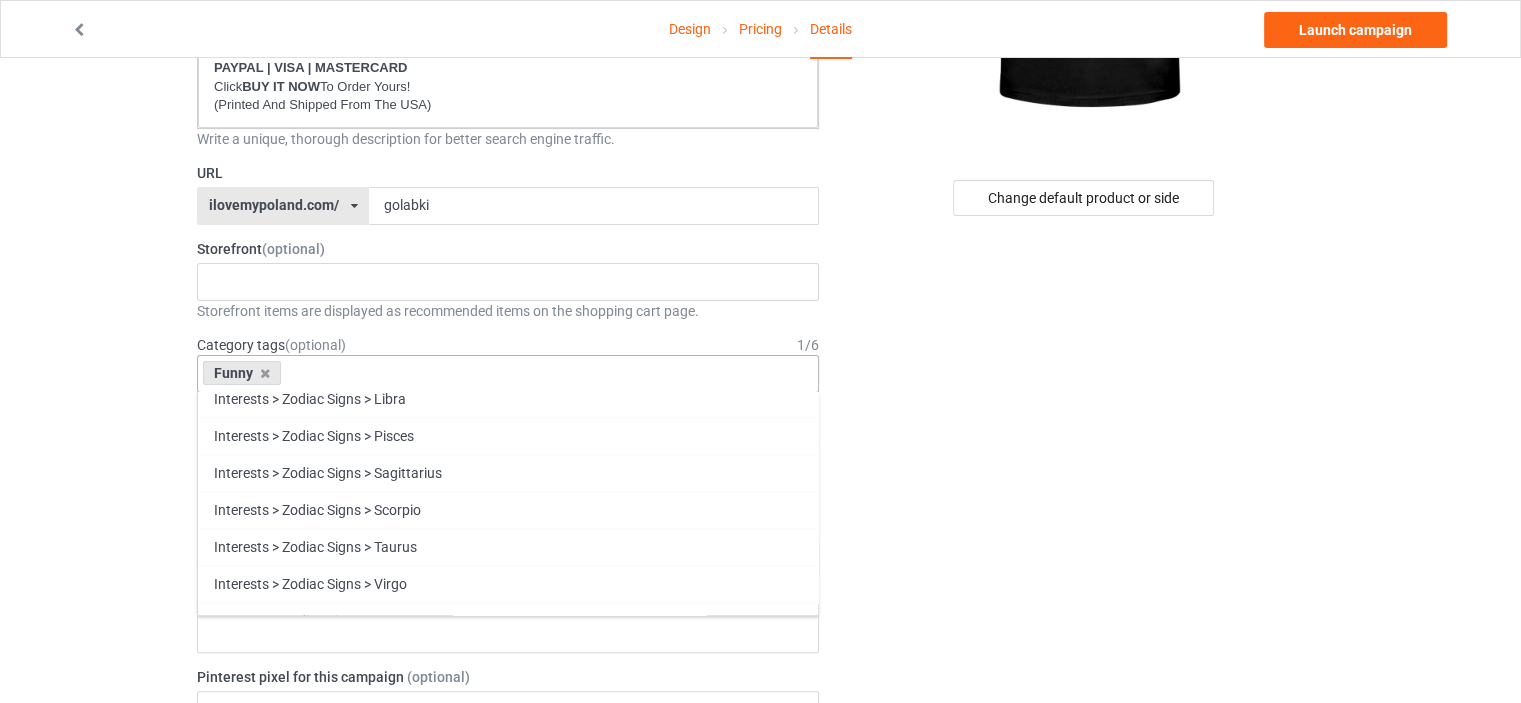 click on "Family" at bounding box center (508, 990) 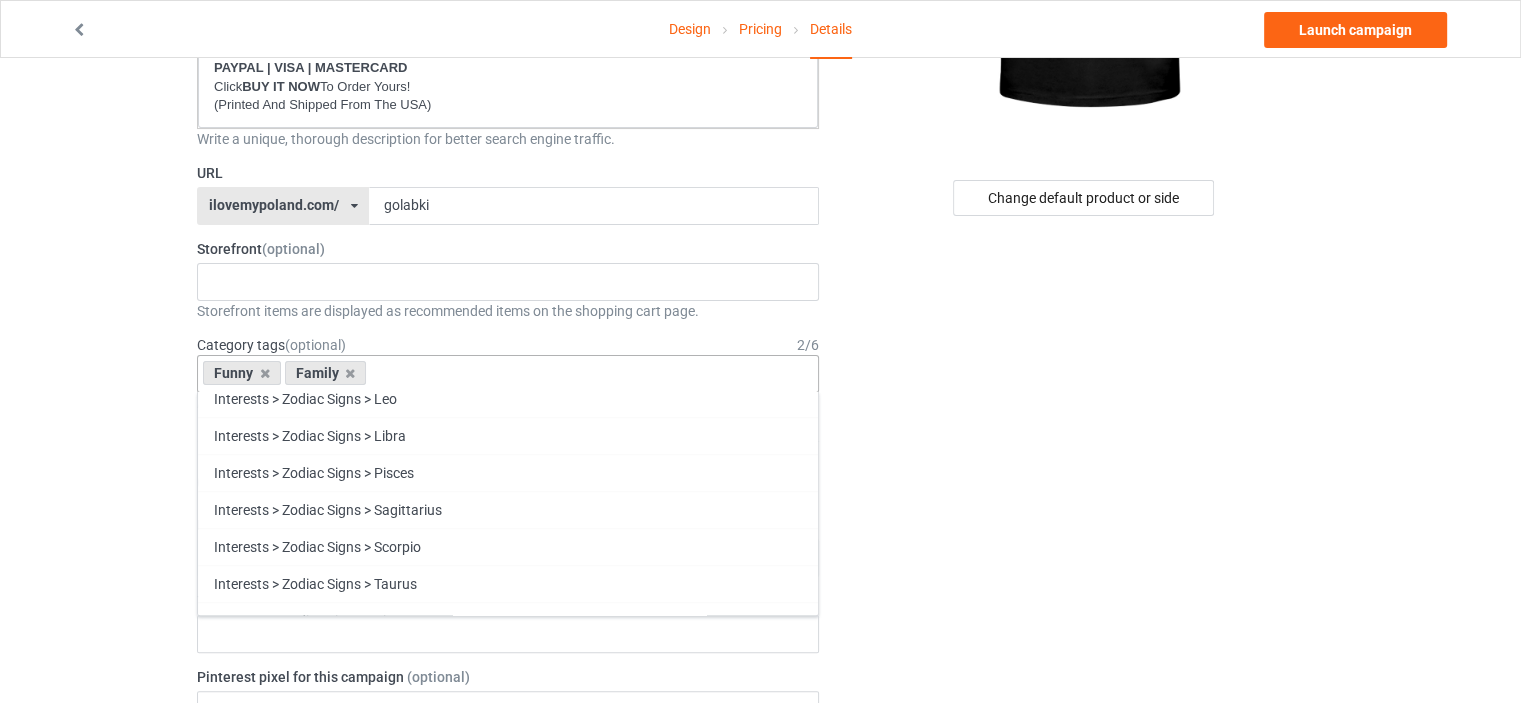 click on "Heritage" at bounding box center (508, 1027) 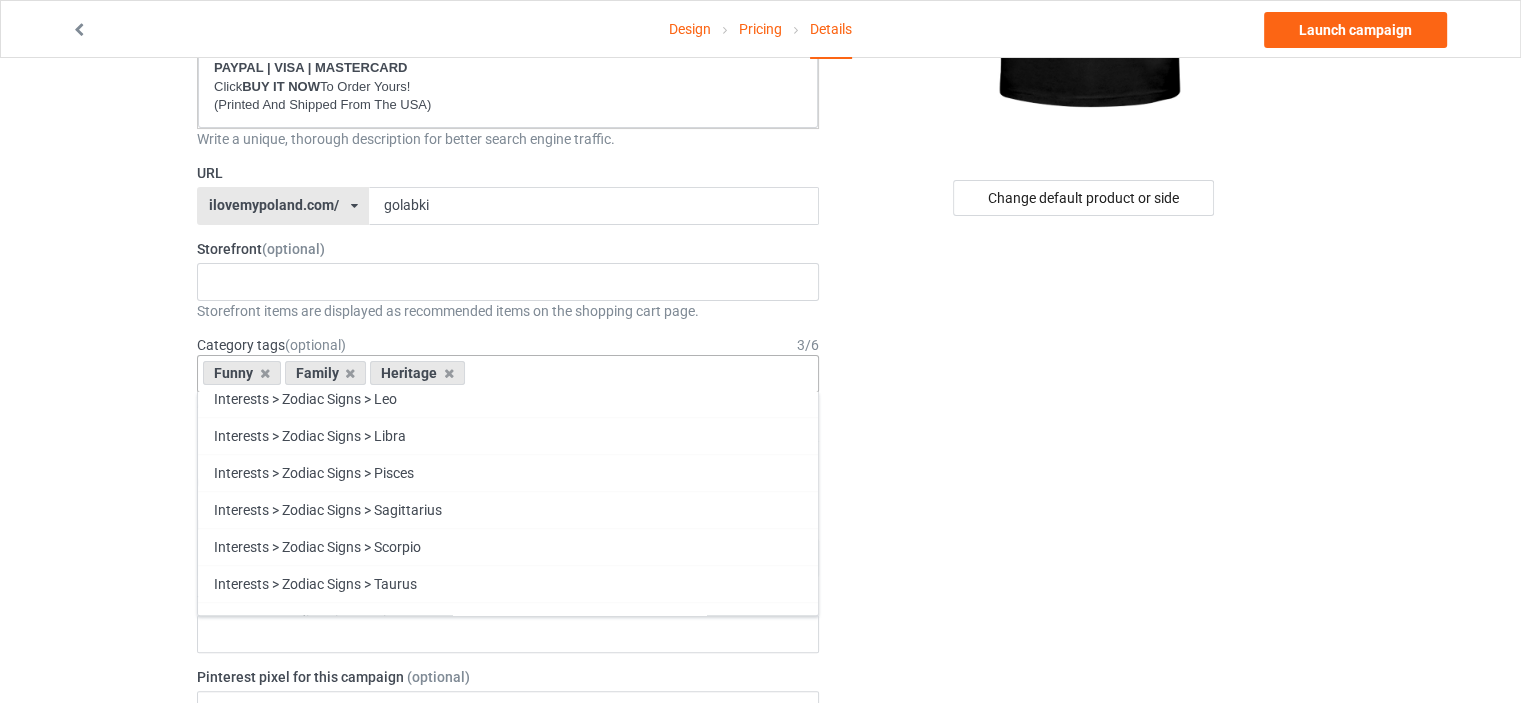 scroll, scrollTop: 85556, scrollLeft: 0, axis: vertical 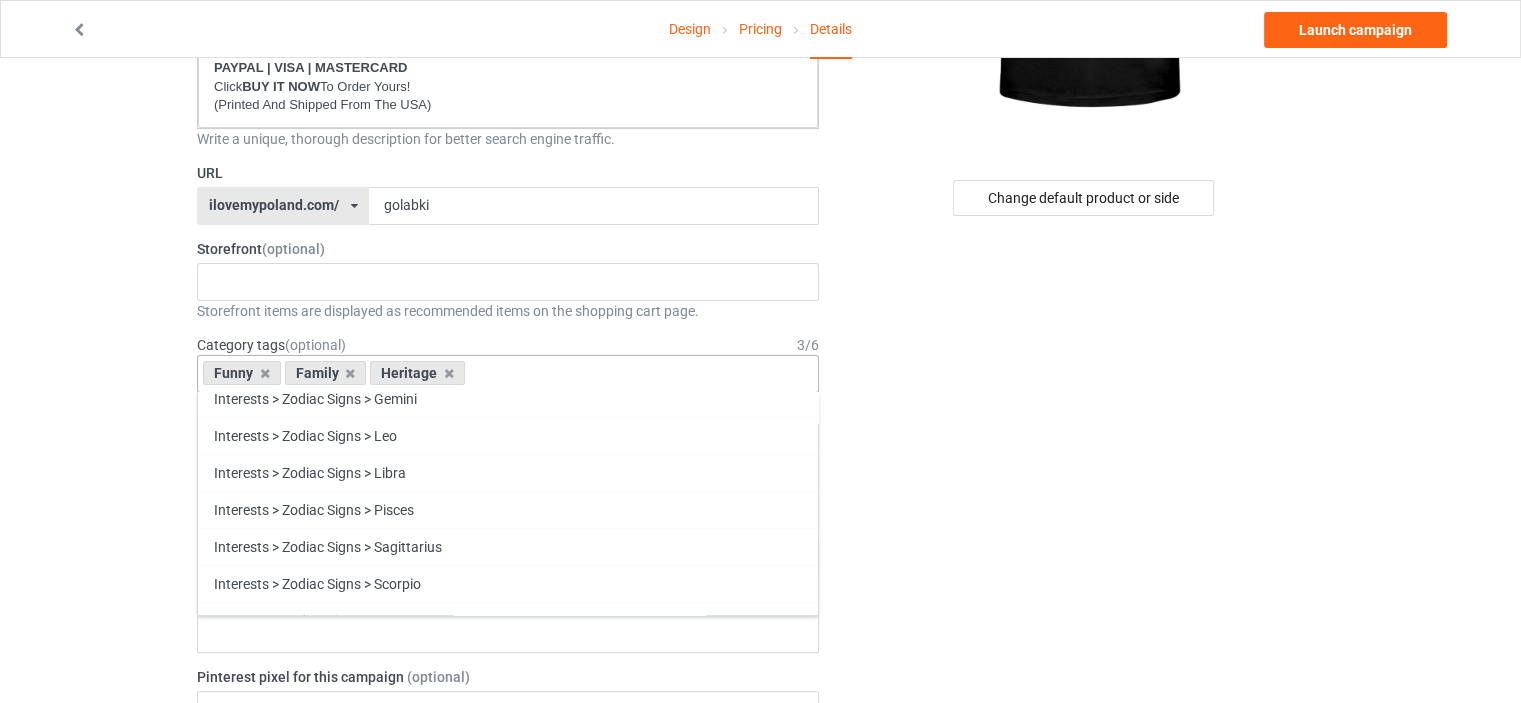 click on "Change default product or side" at bounding box center (1085, 758) 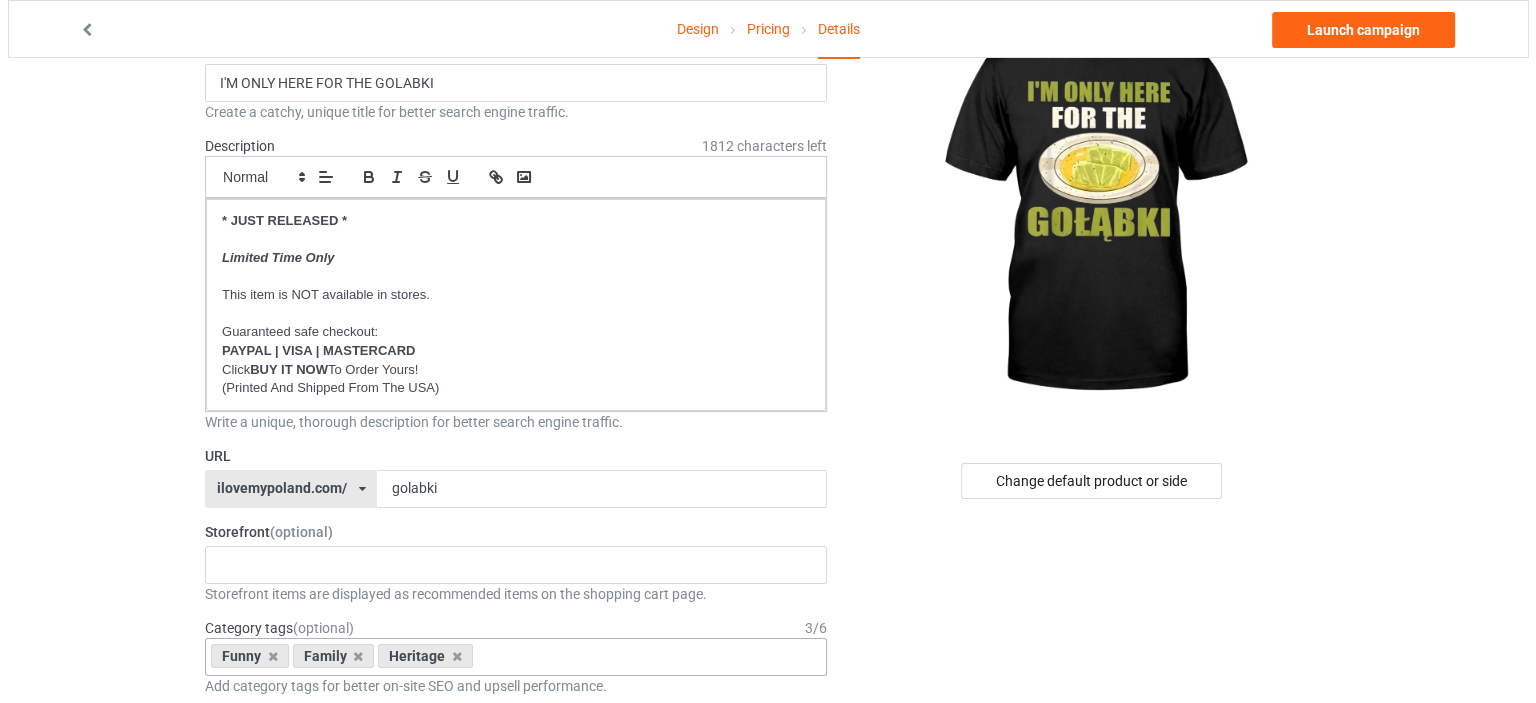scroll, scrollTop: 0, scrollLeft: 0, axis: both 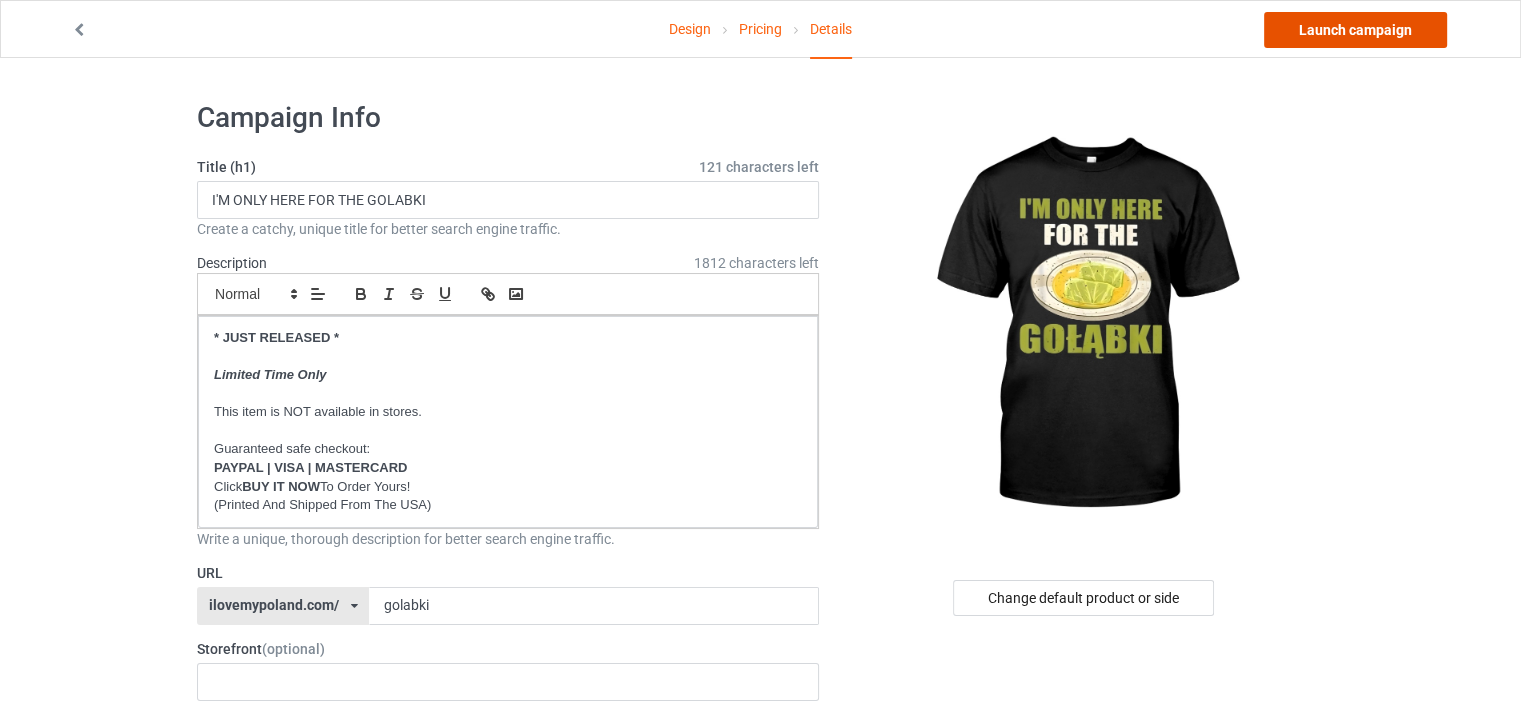 click on "Launch campaign" at bounding box center (1355, 30) 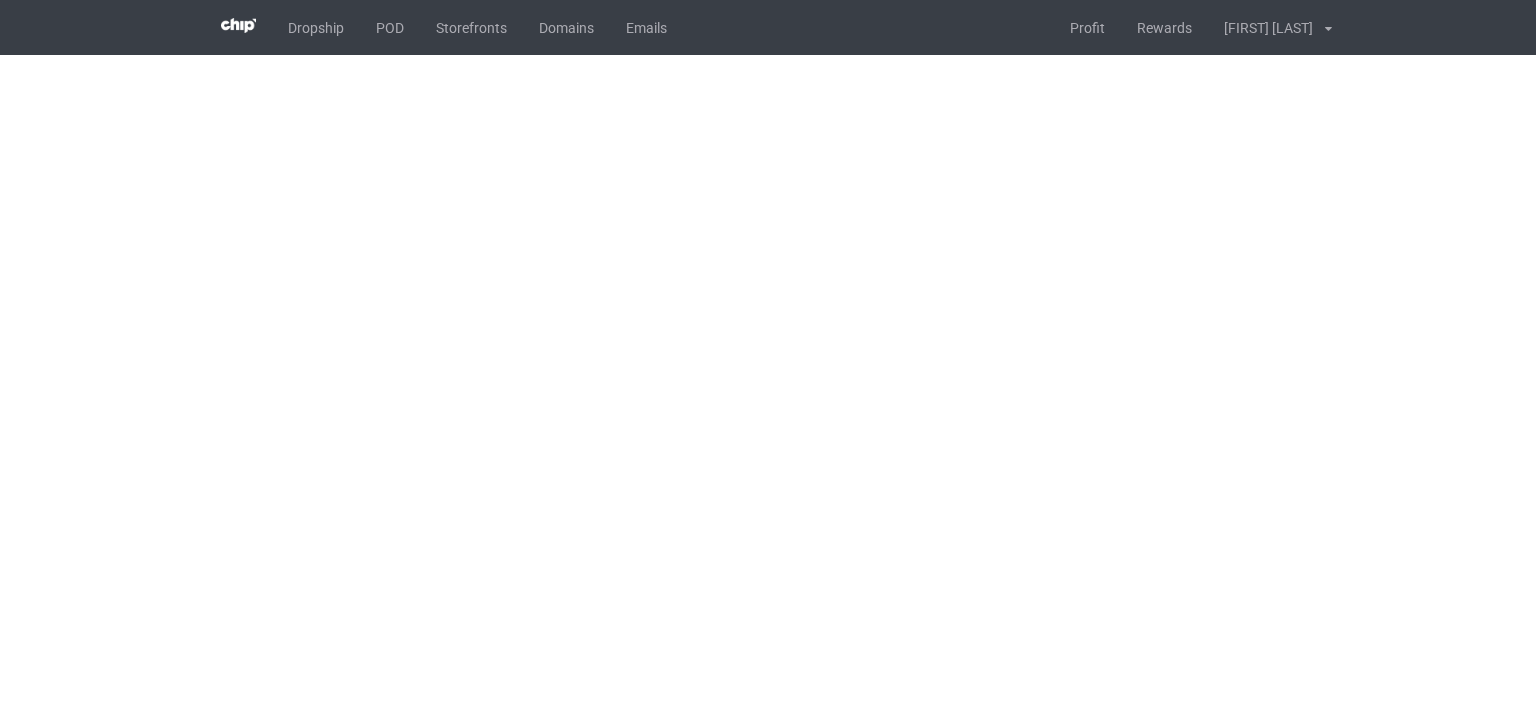 scroll, scrollTop: 0, scrollLeft: 0, axis: both 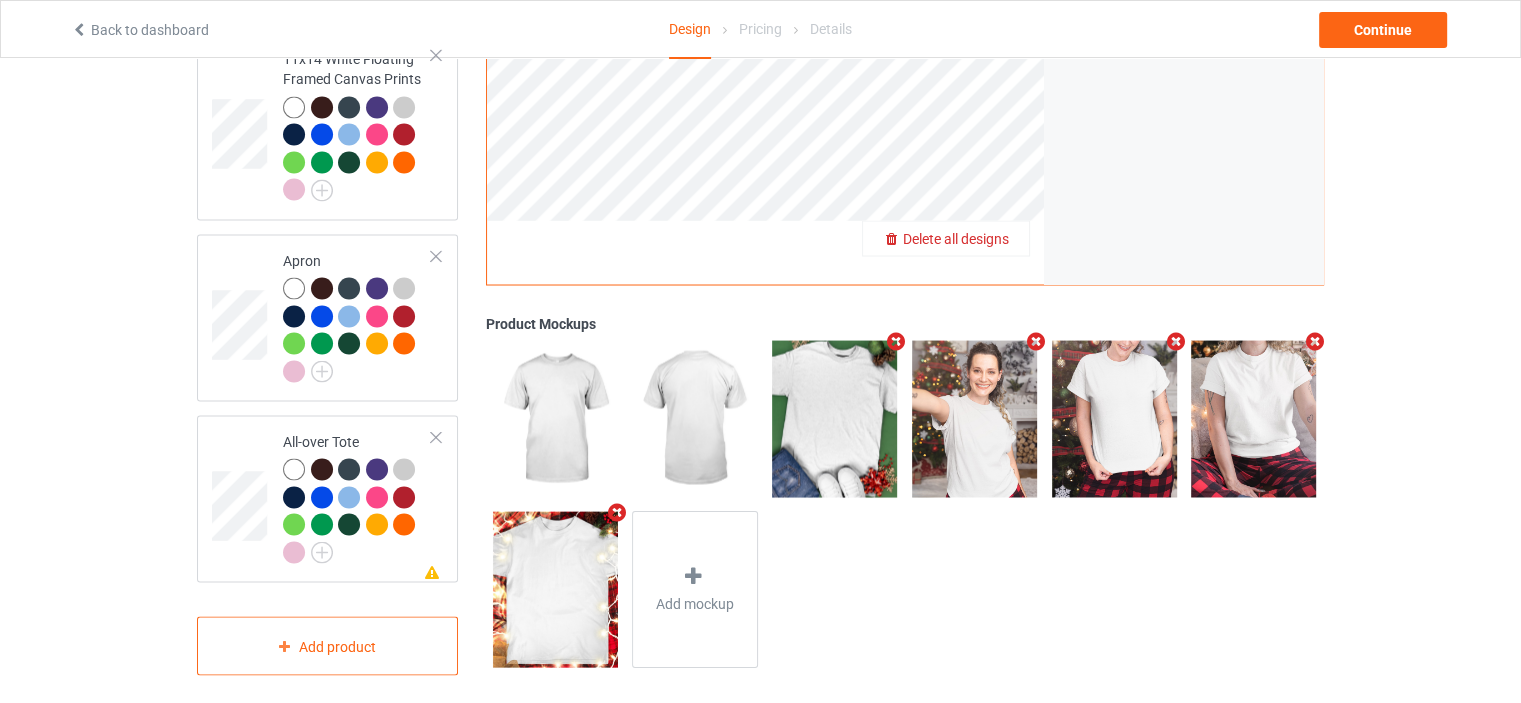 click on "Delete all designs" at bounding box center (956, 239) 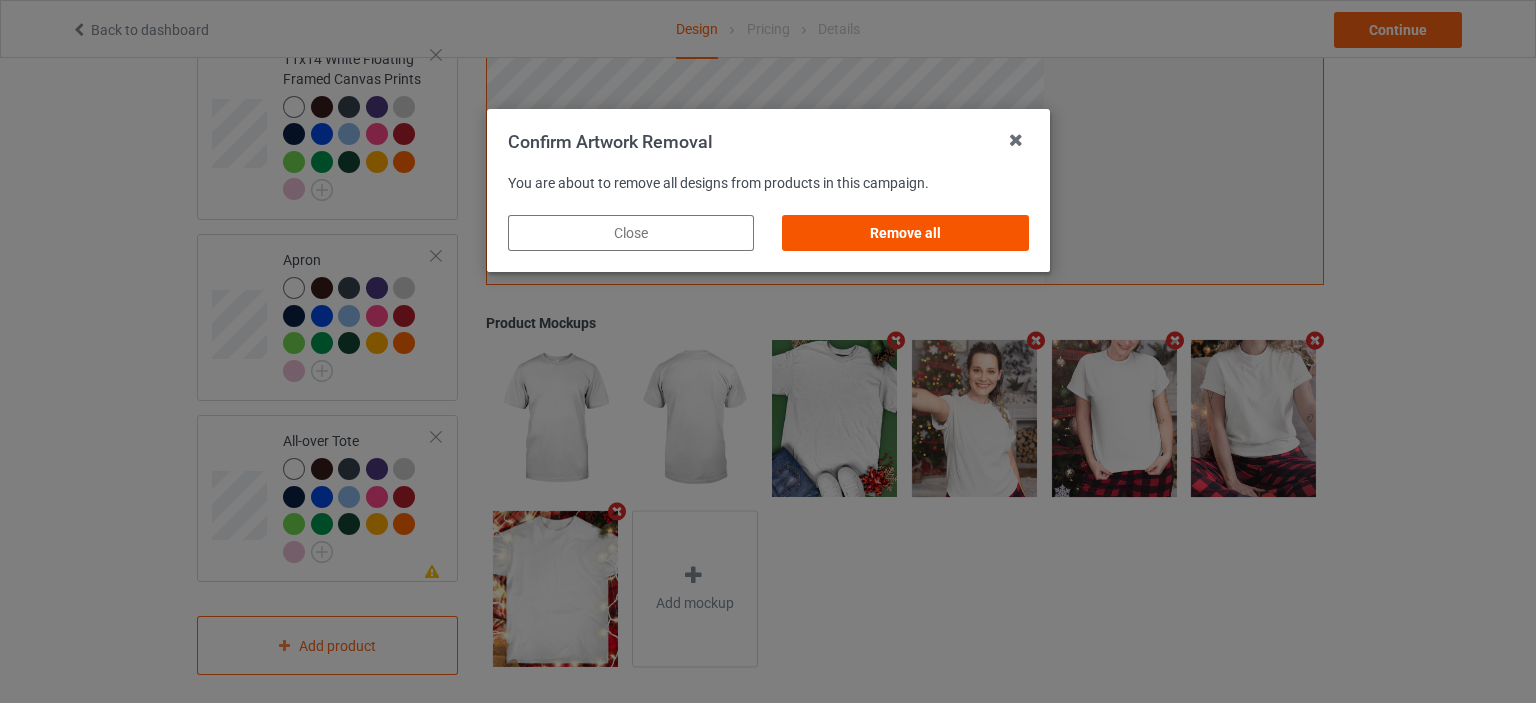 click on "Remove all" at bounding box center [905, 233] 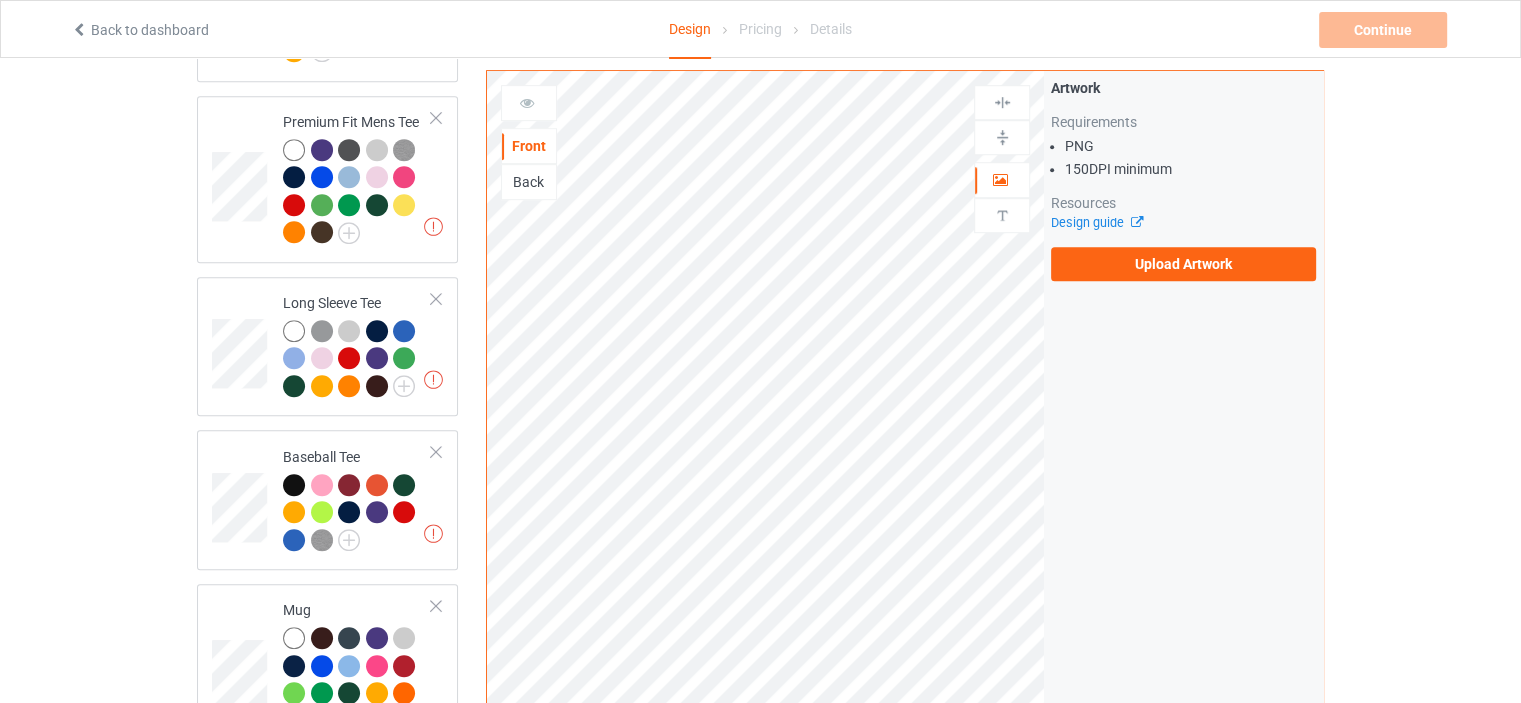 scroll, scrollTop: 0, scrollLeft: 0, axis: both 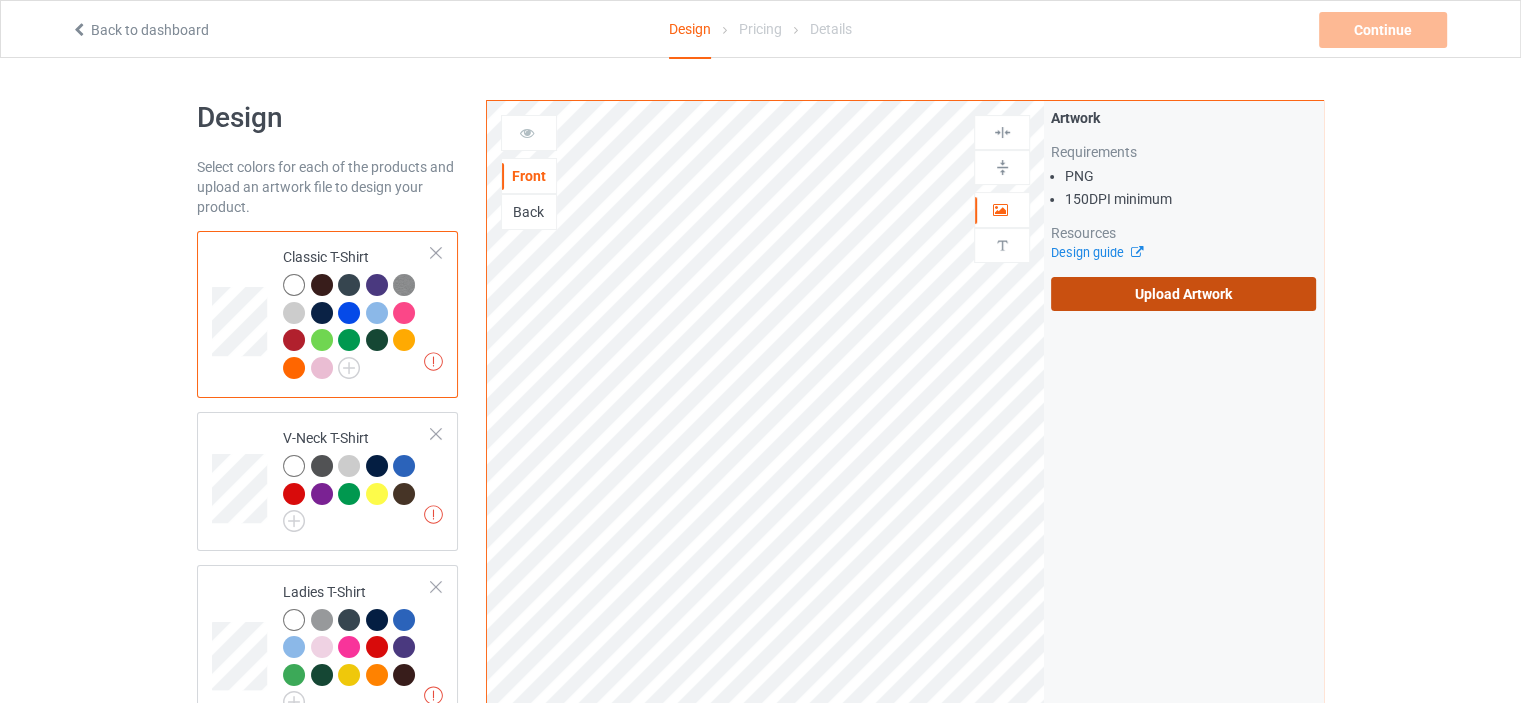 click on "Upload Artwork" at bounding box center [1183, 294] 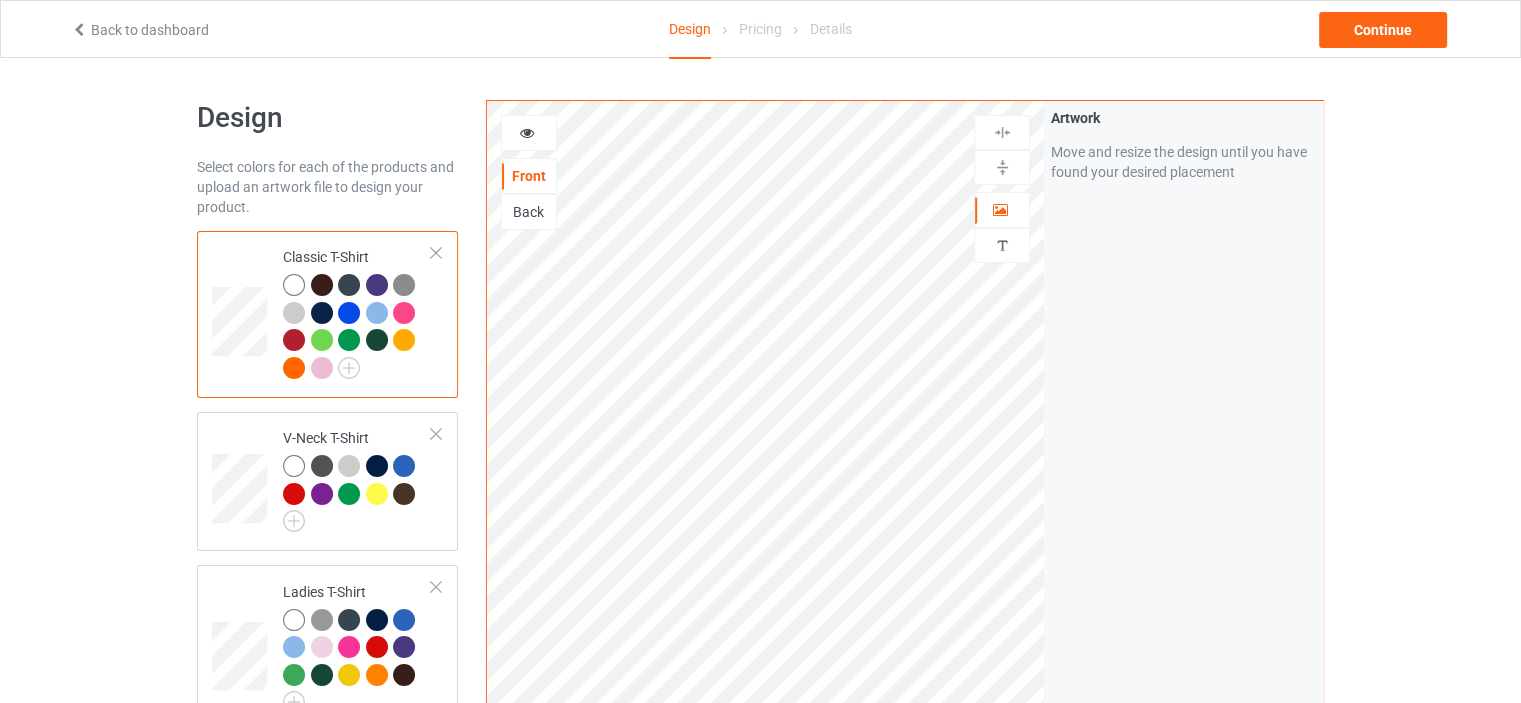 scroll, scrollTop: 3617, scrollLeft: 0, axis: vertical 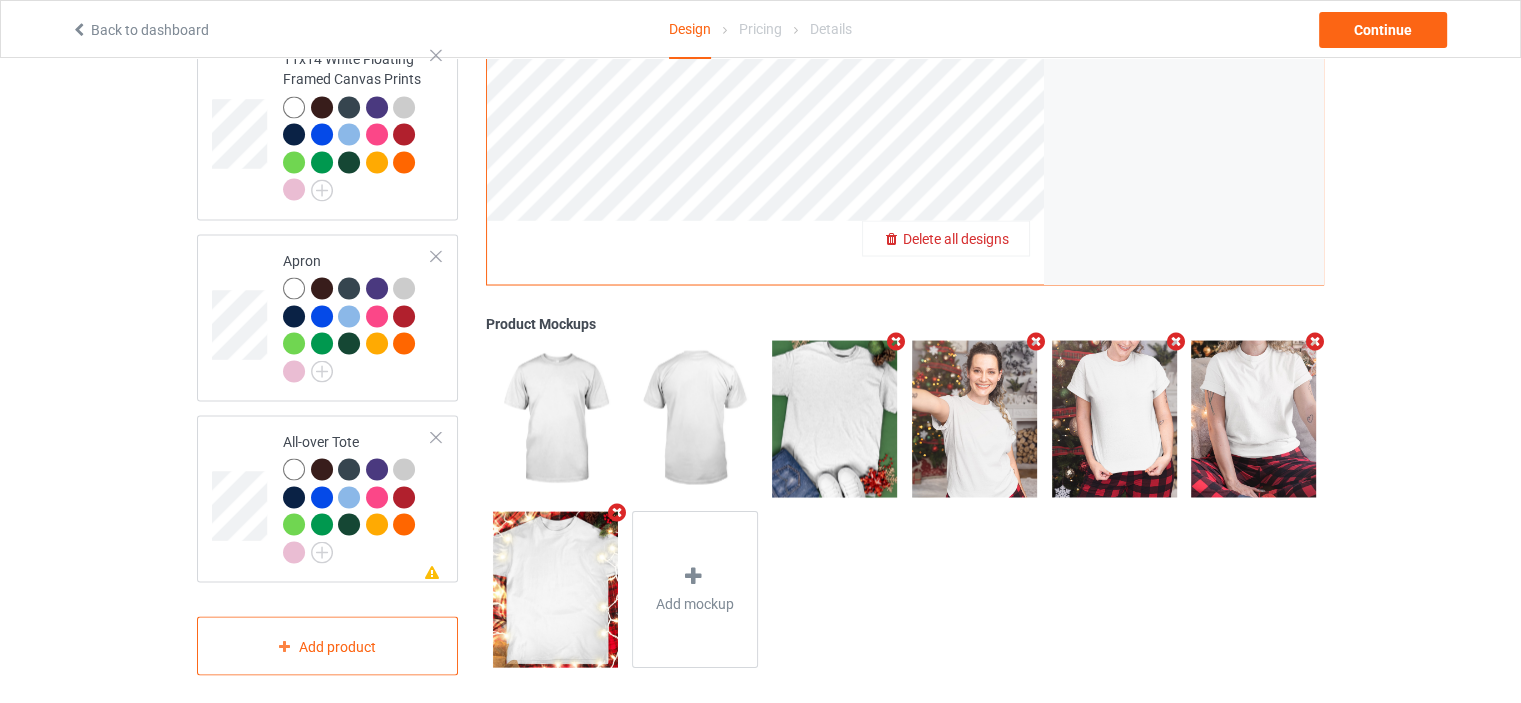click on "Delete all designs" at bounding box center [956, 239] 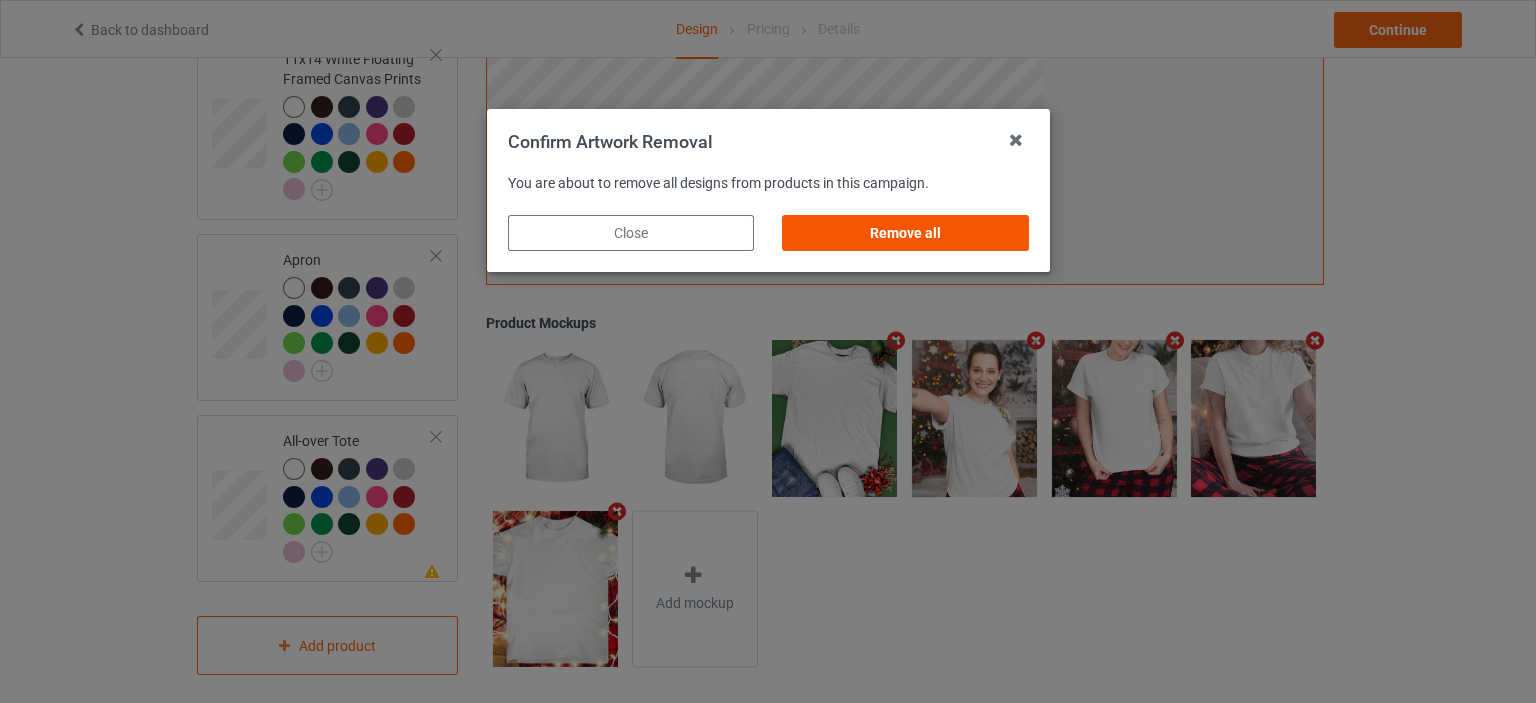 click on "Remove all" at bounding box center [905, 233] 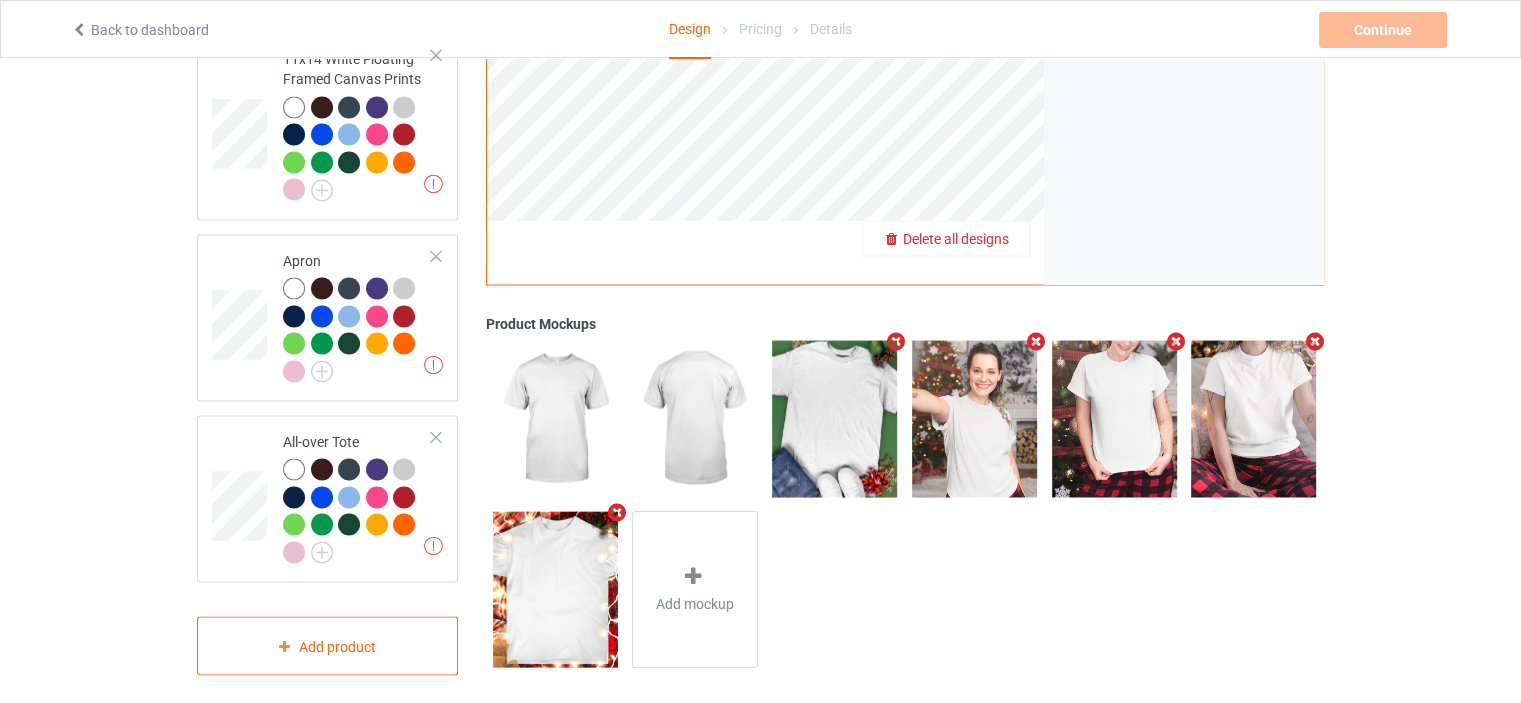 click on "Delete all designs" at bounding box center [956, 239] 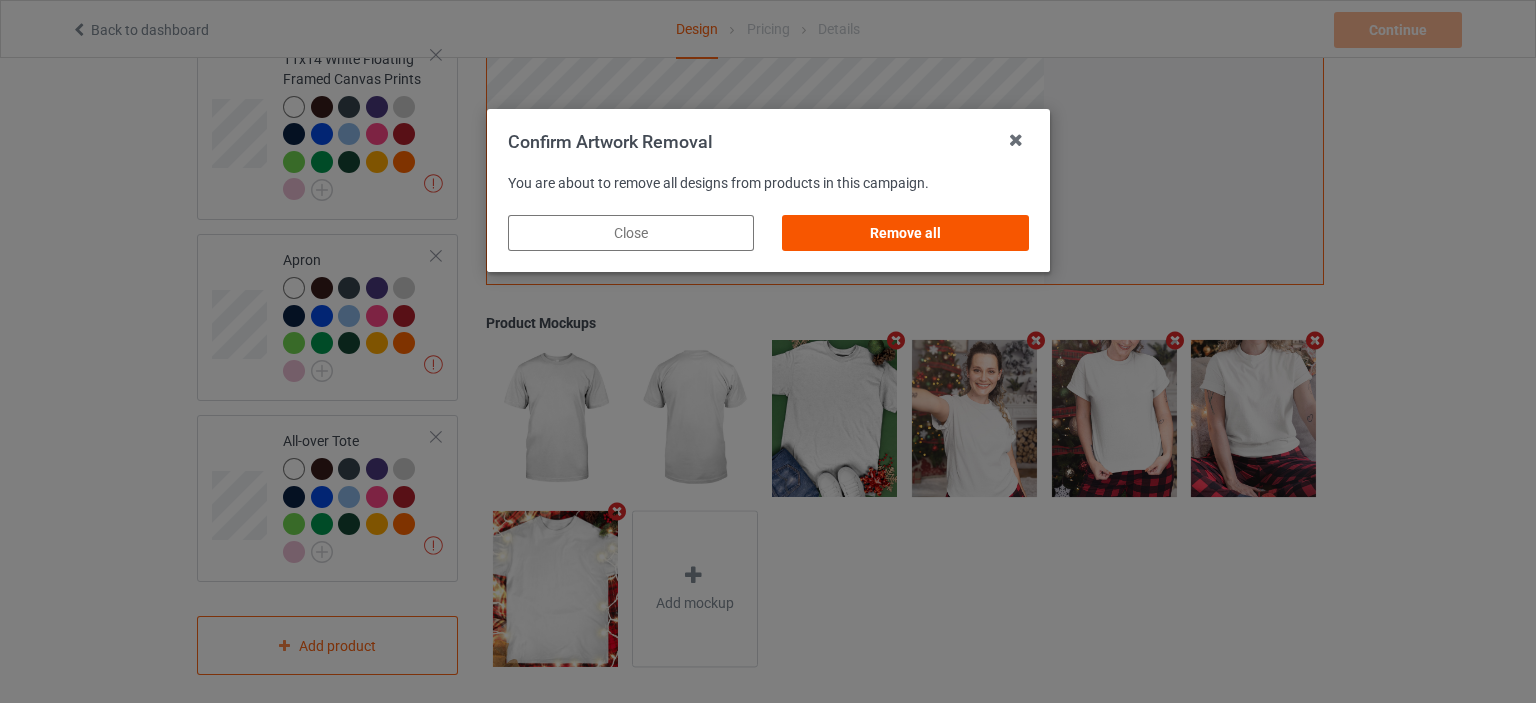 click on "Remove all" at bounding box center (905, 233) 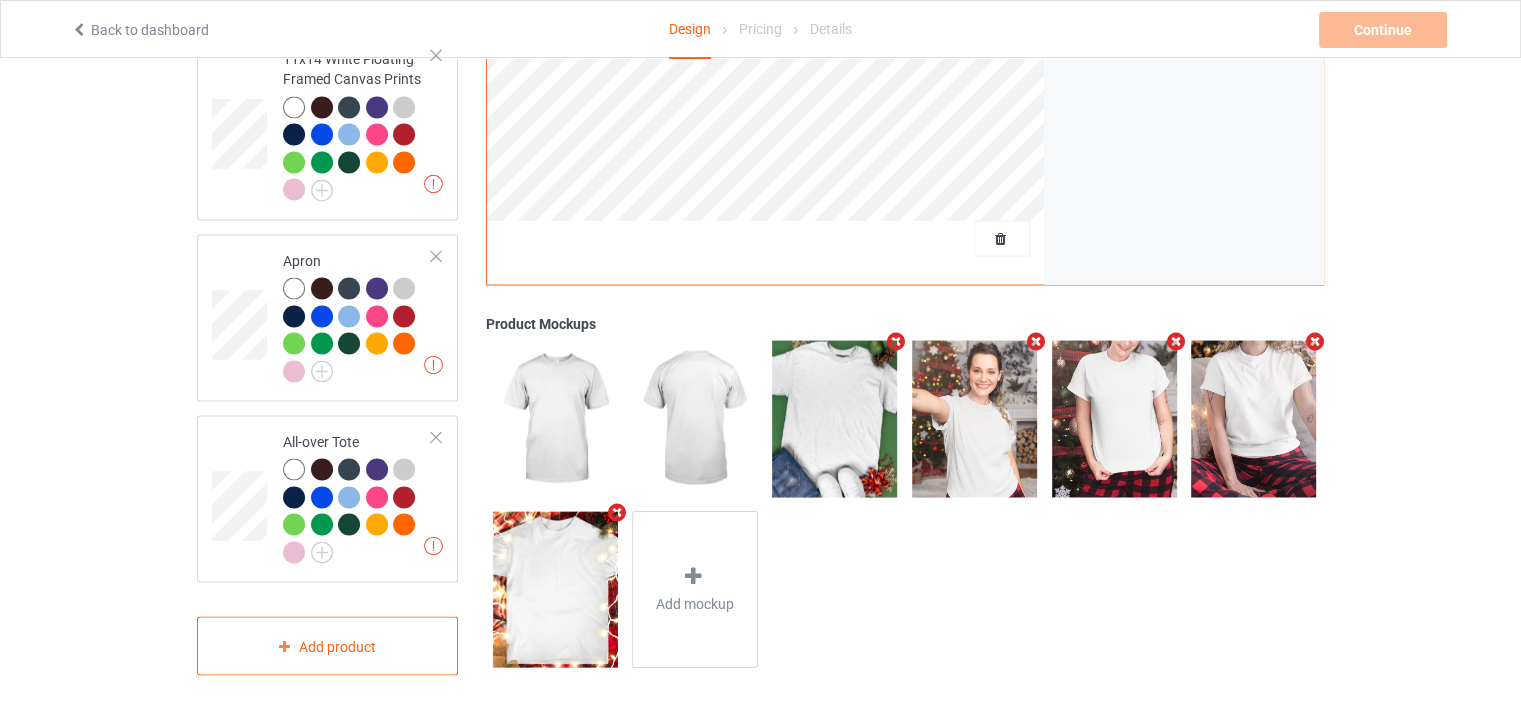 scroll, scrollTop: 0, scrollLeft: 0, axis: both 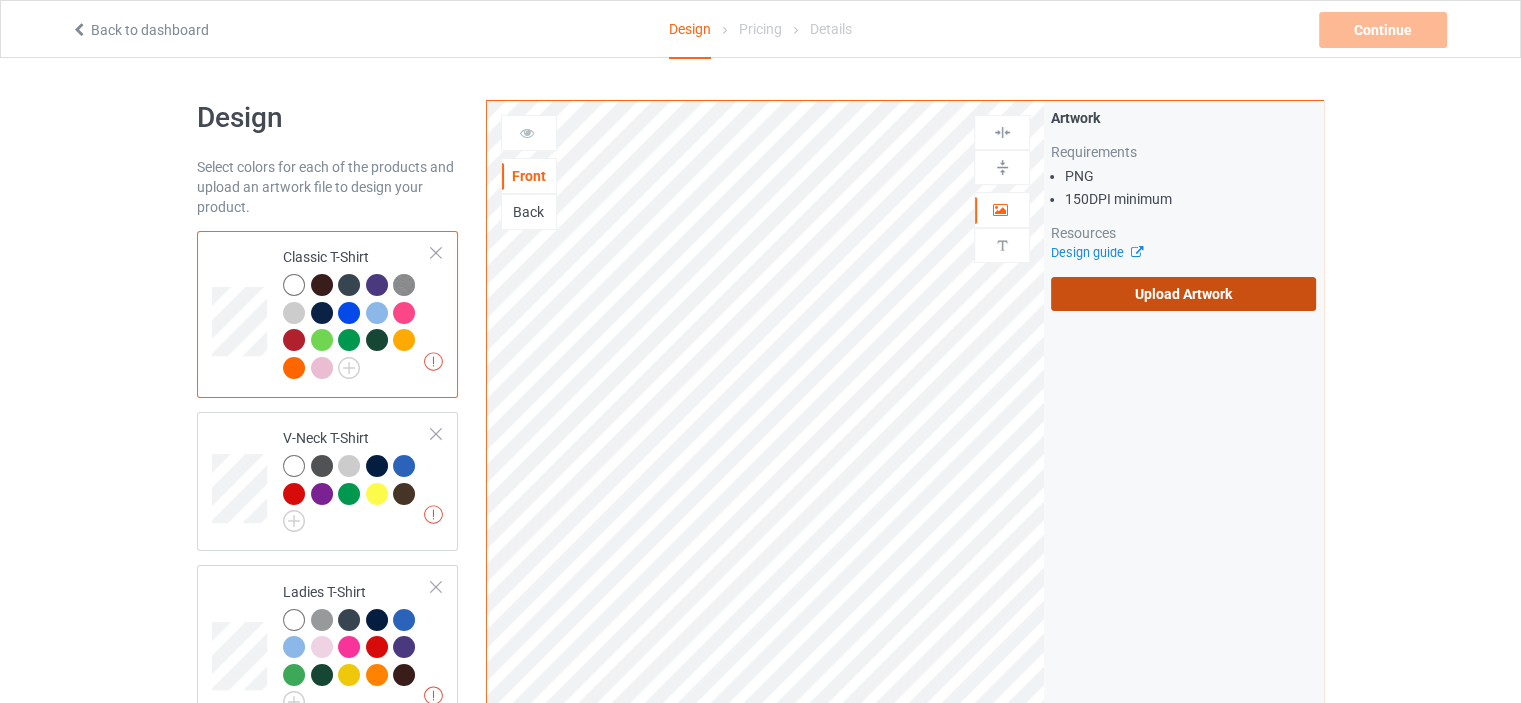 click on "Upload Artwork" at bounding box center (1183, 294) 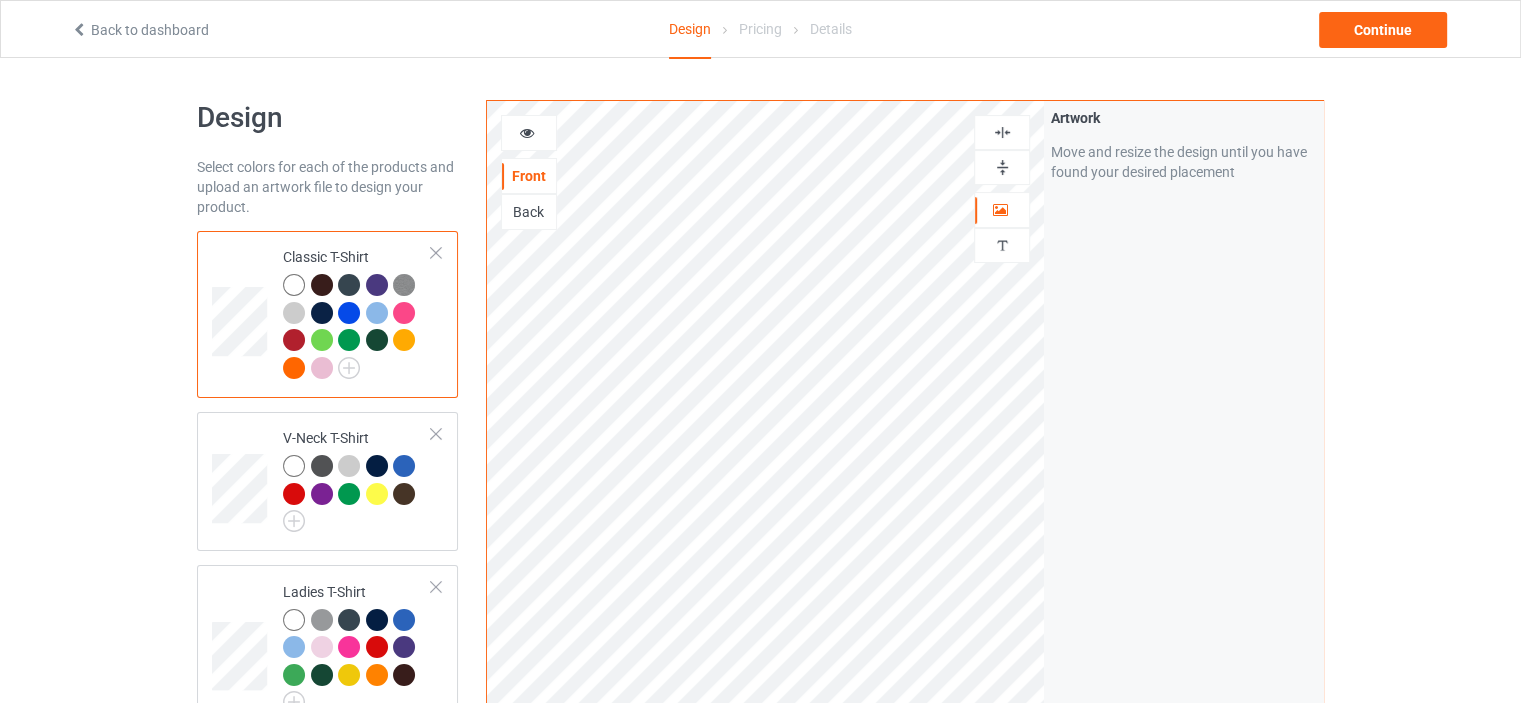 click at bounding box center [1002, 167] 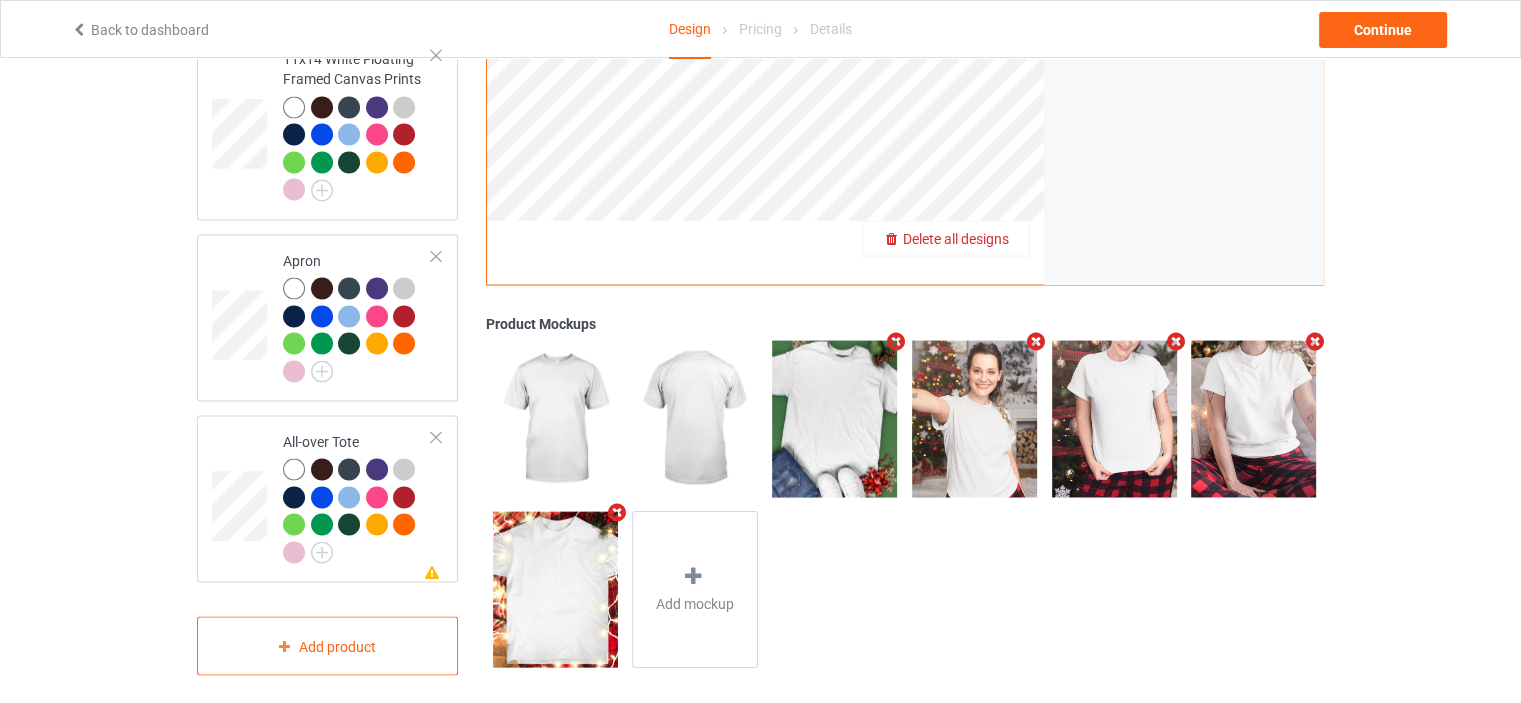 click on "Delete all designs" at bounding box center (956, 239) 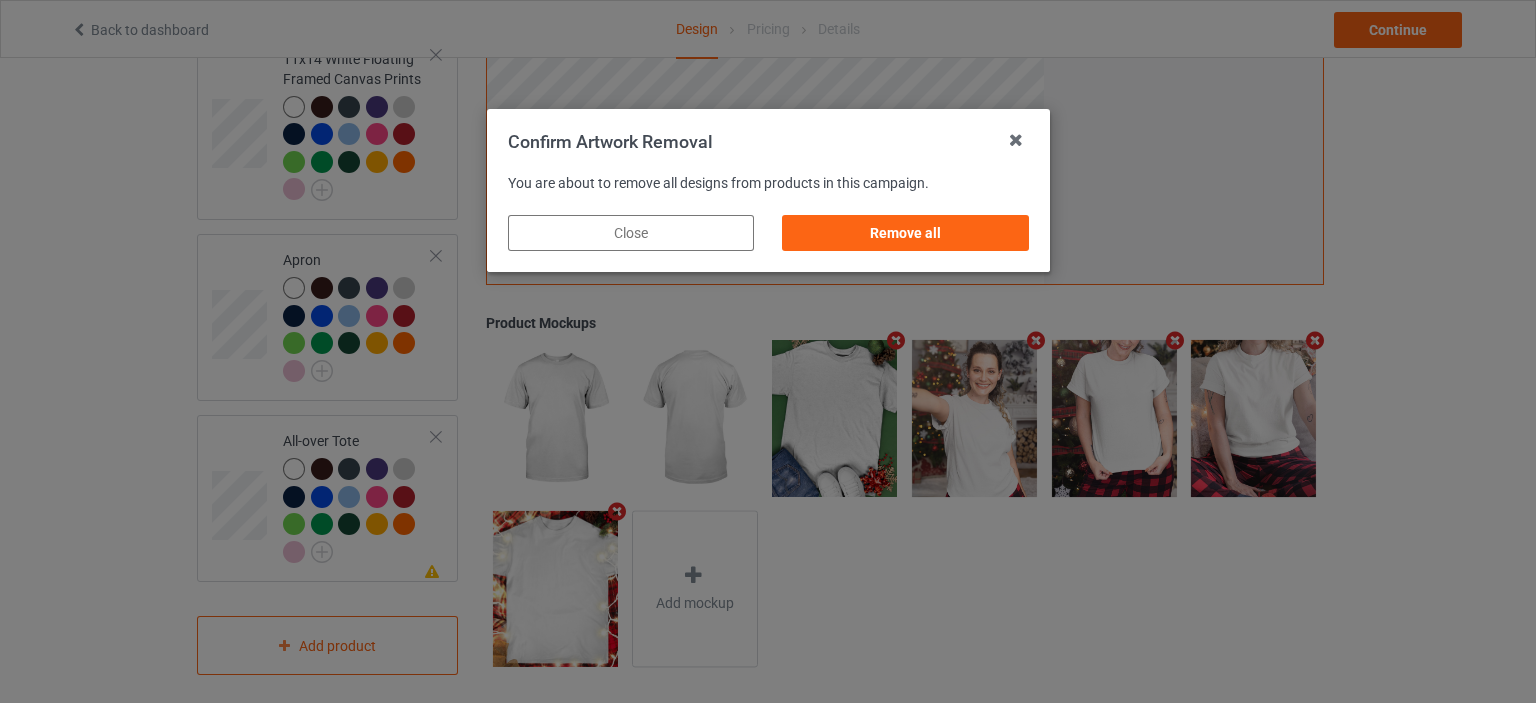 drag, startPoint x: 925, startPoint y: 235, endPoint x: 963, endPoint y: 229, distance: 38.470768 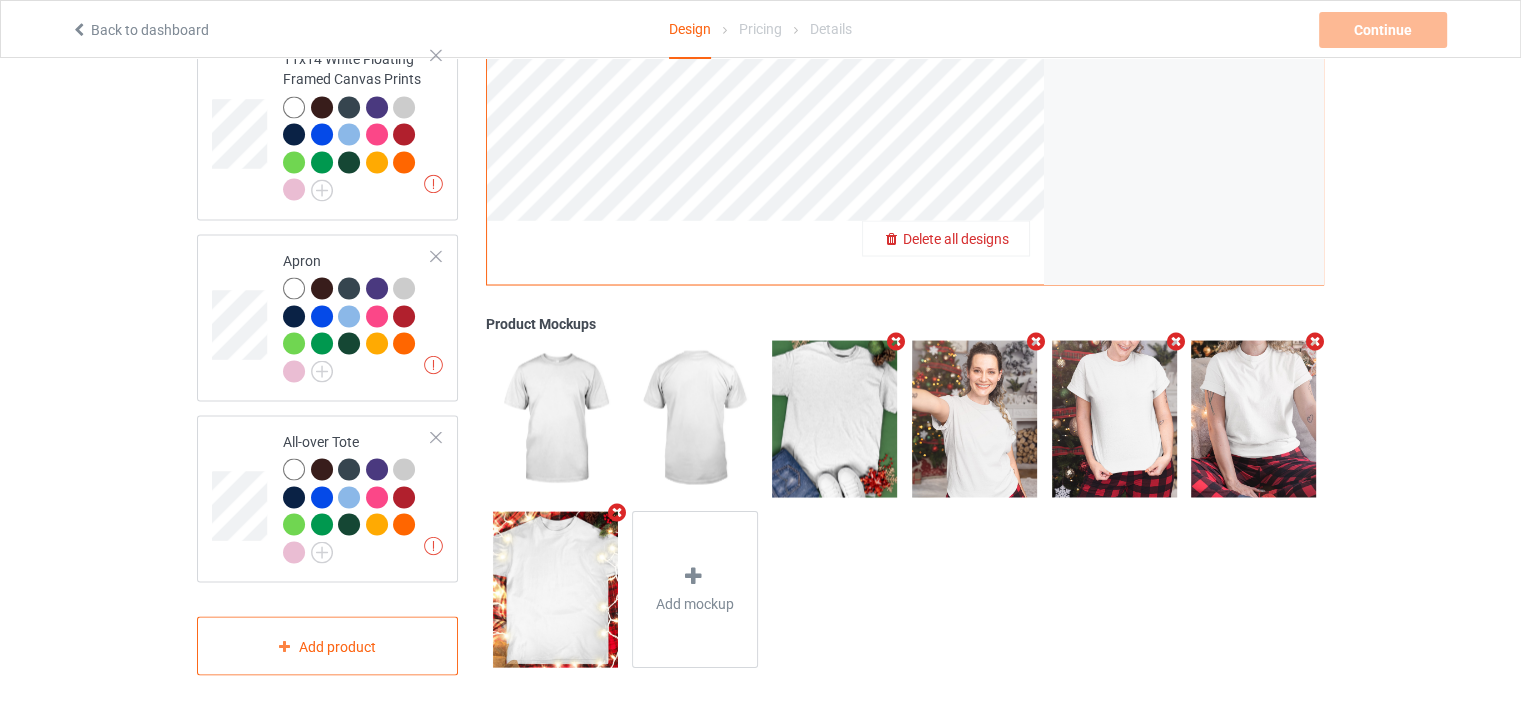 click on "Delete all designs" at bounding box center [956, 239] 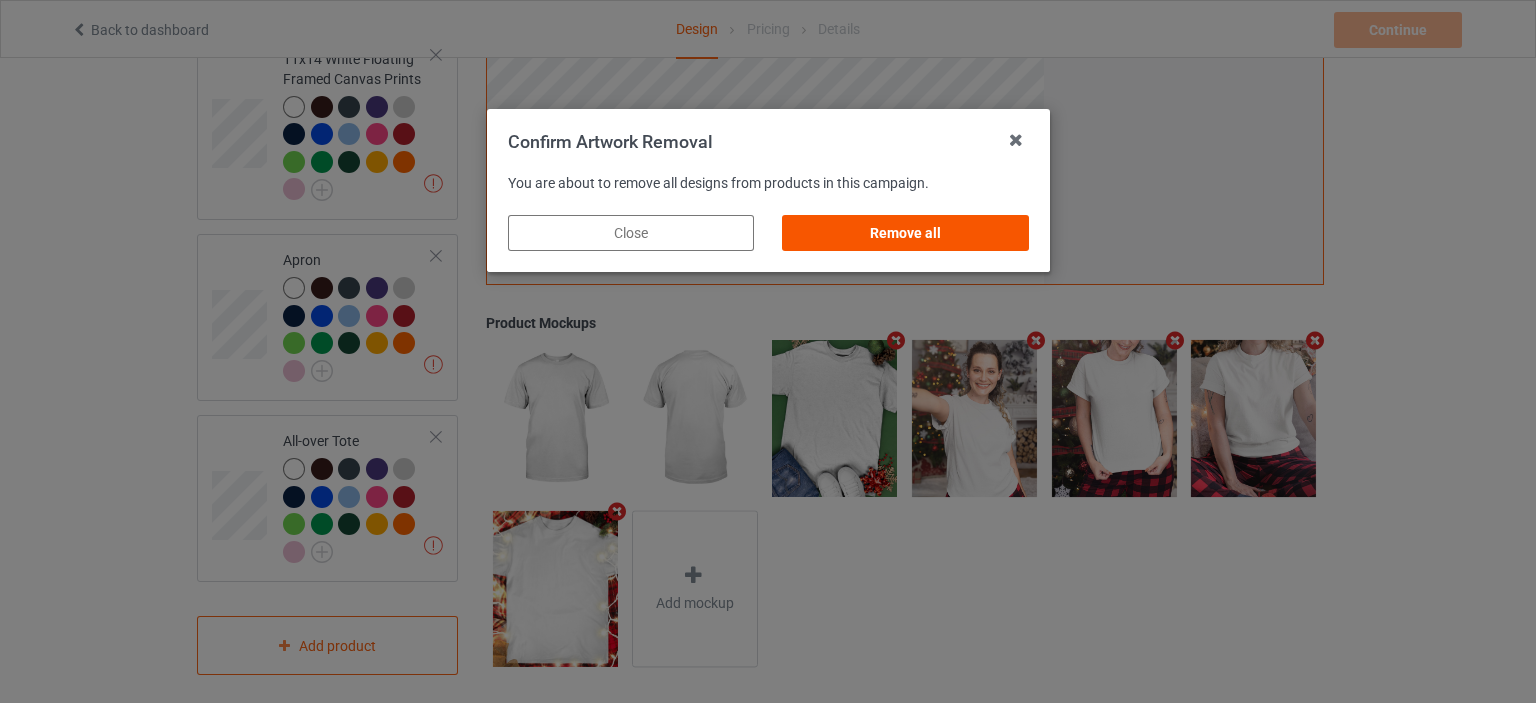 click on "Remove all" at bounding box center [905, 233] 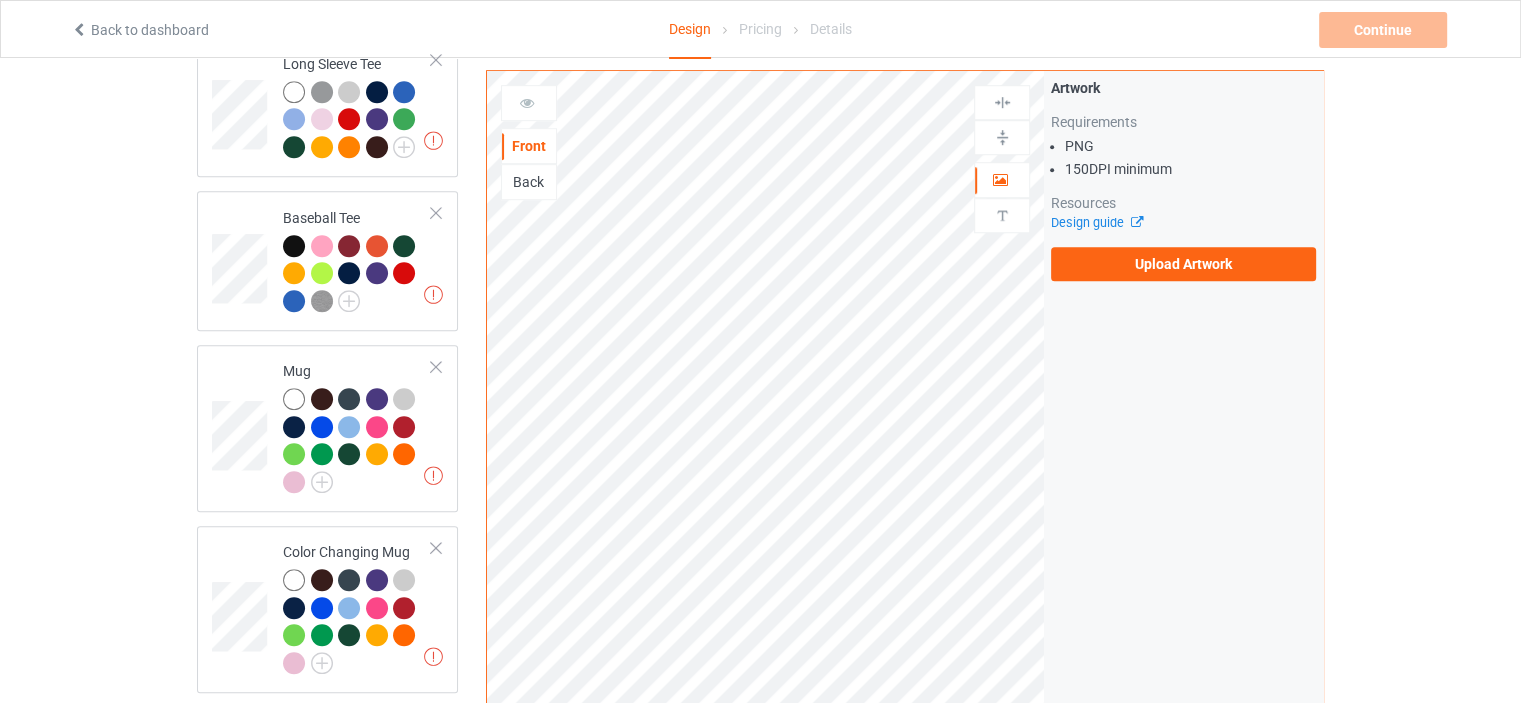 scroll, scrollTop: 0, scrollLeft: 0, axis: both 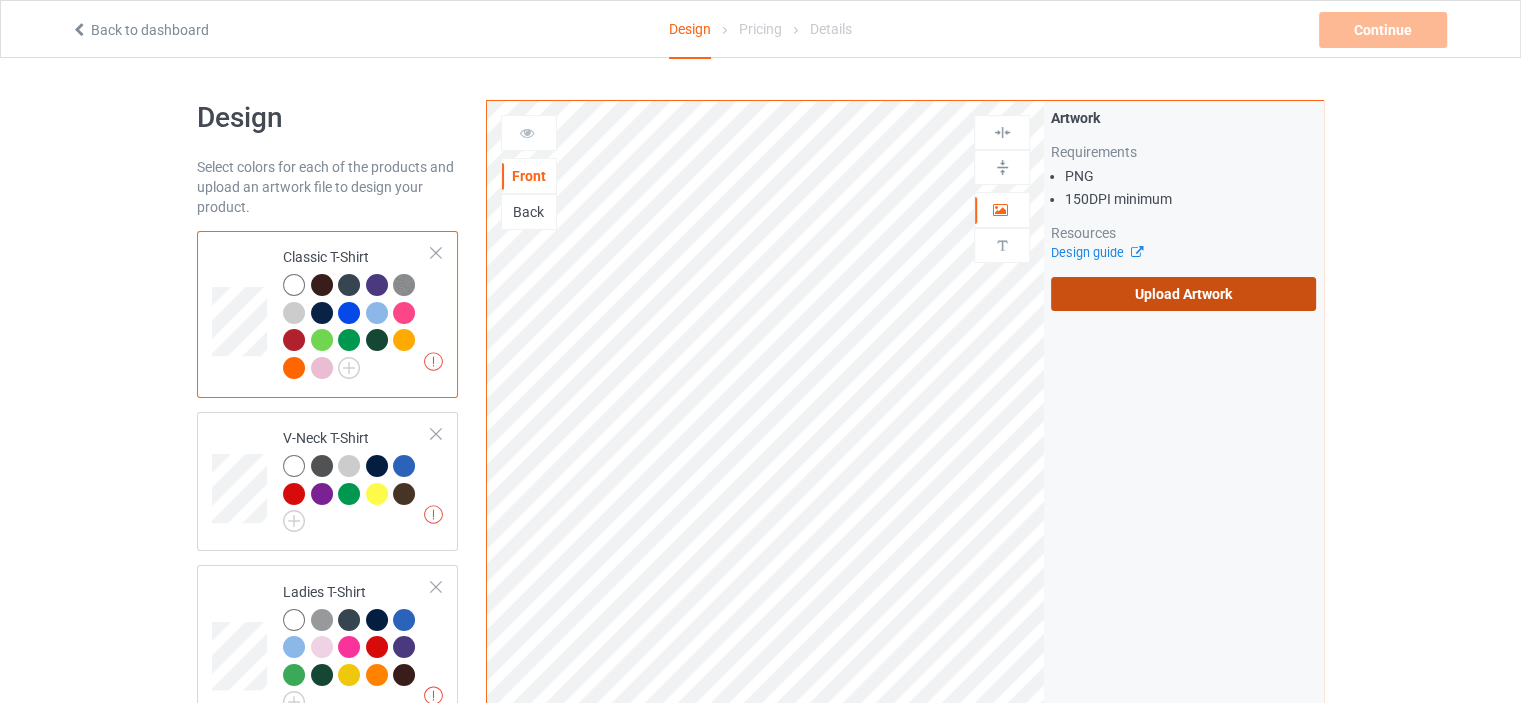 click on "Upload Artwork" at bounding box center [1183, 294] 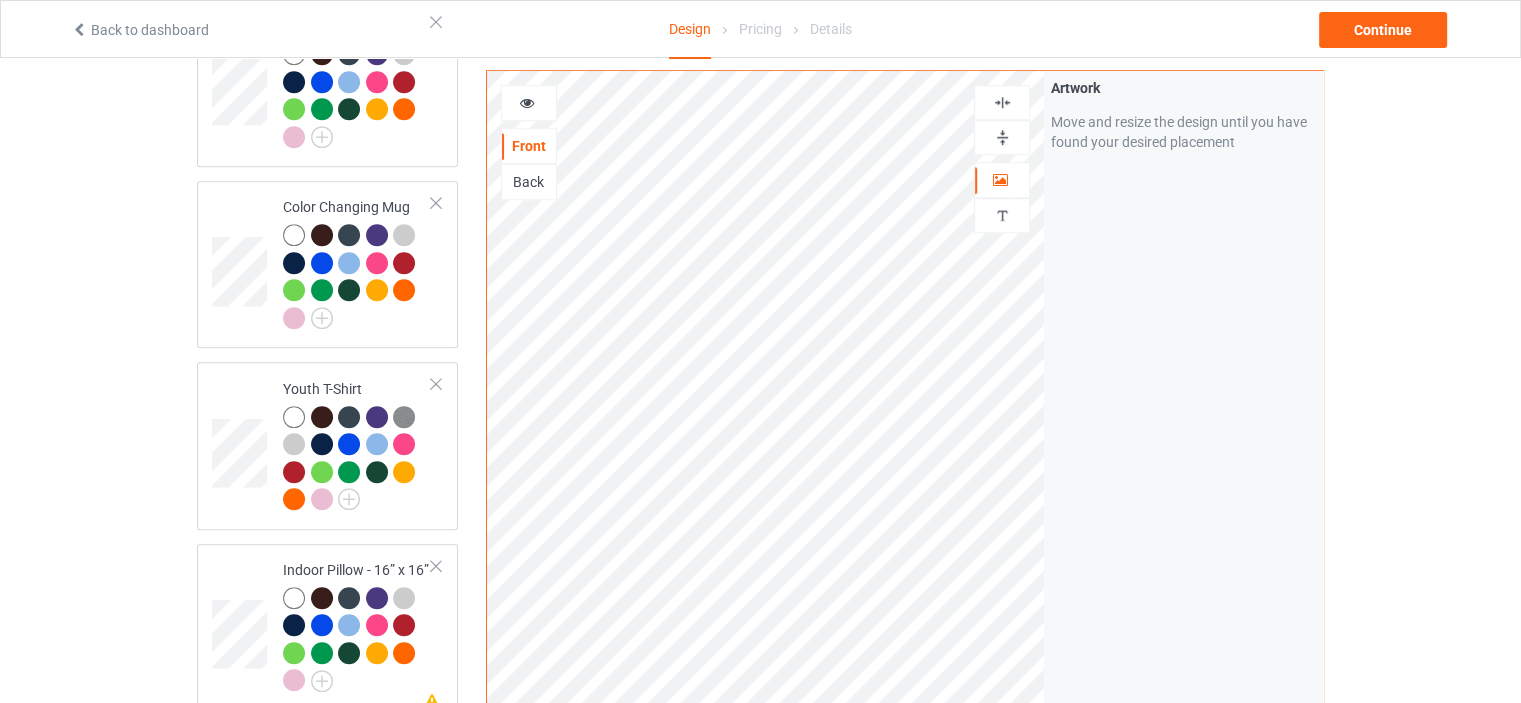 scroll, scrollTop: 1600, scrollLeft: 0, axis: vertical 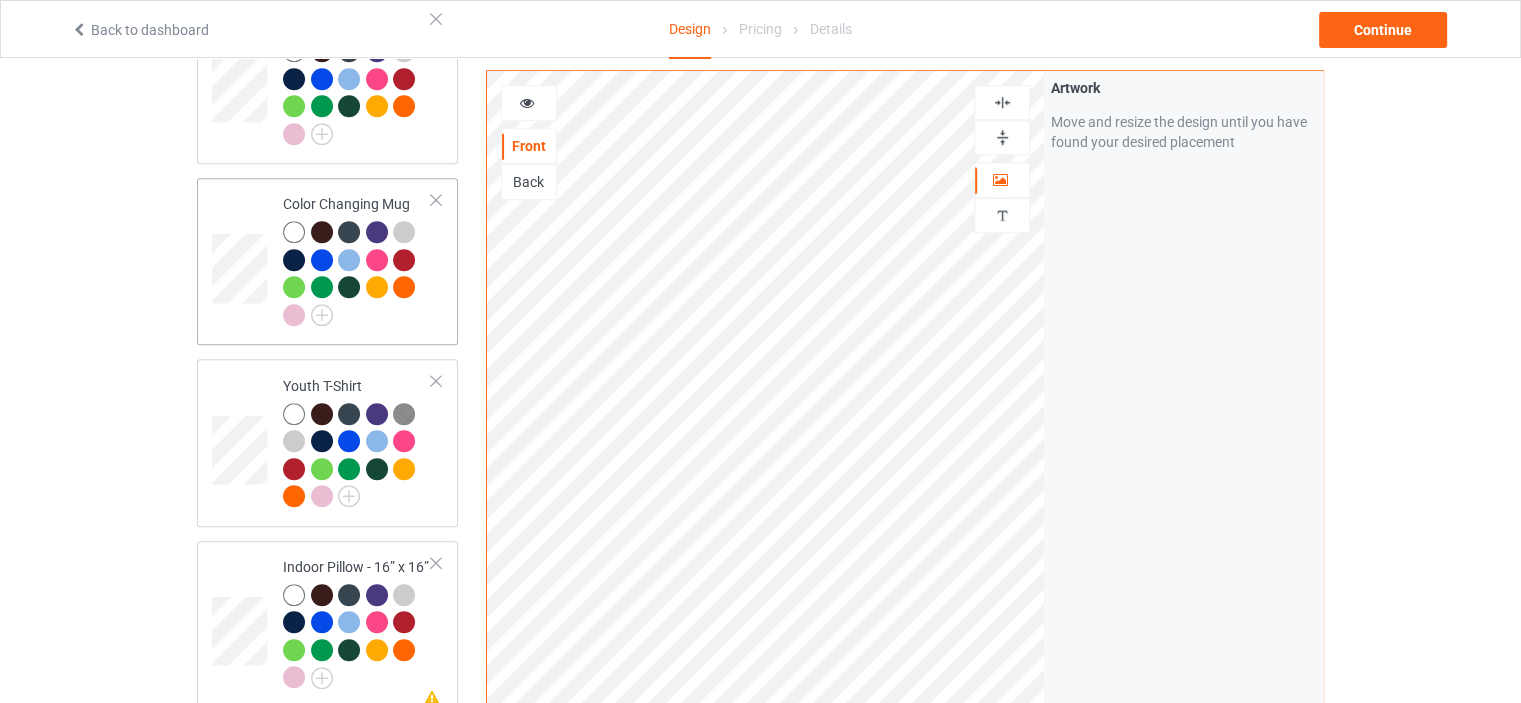 click on "Color Changing Mug" at bounding box center [357, 261] 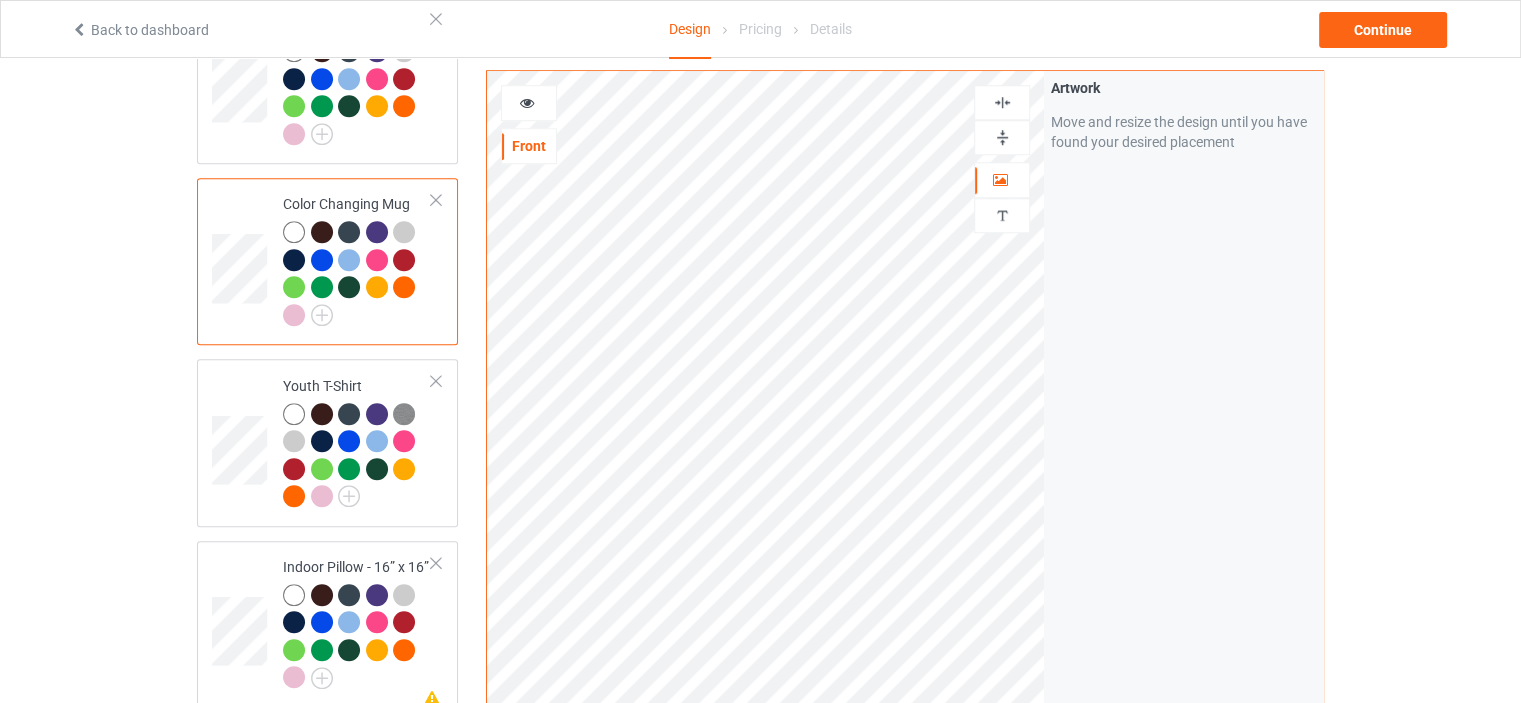 click at bounding box center (1002, 137) 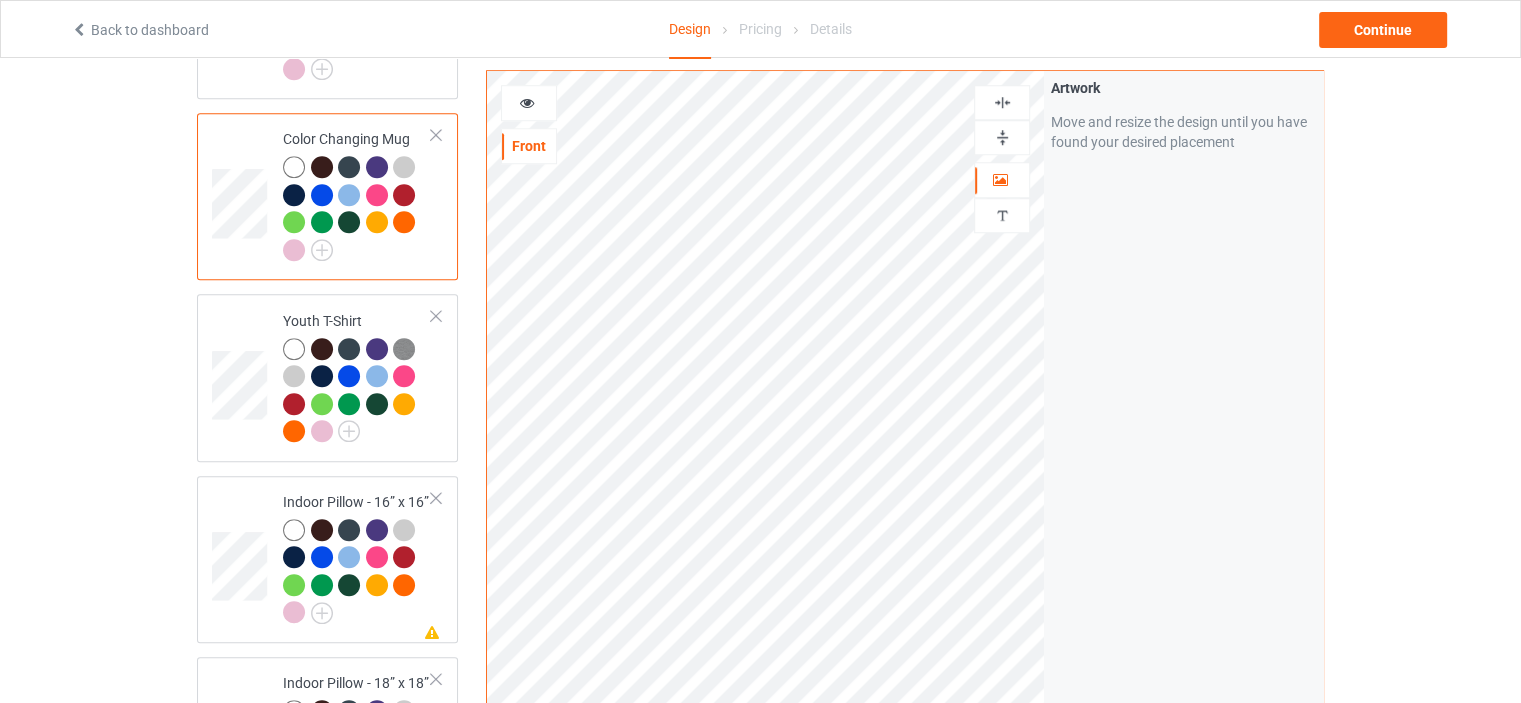 scroll, scrollTop: 1700, scrollLeft: 0, axis: vertical 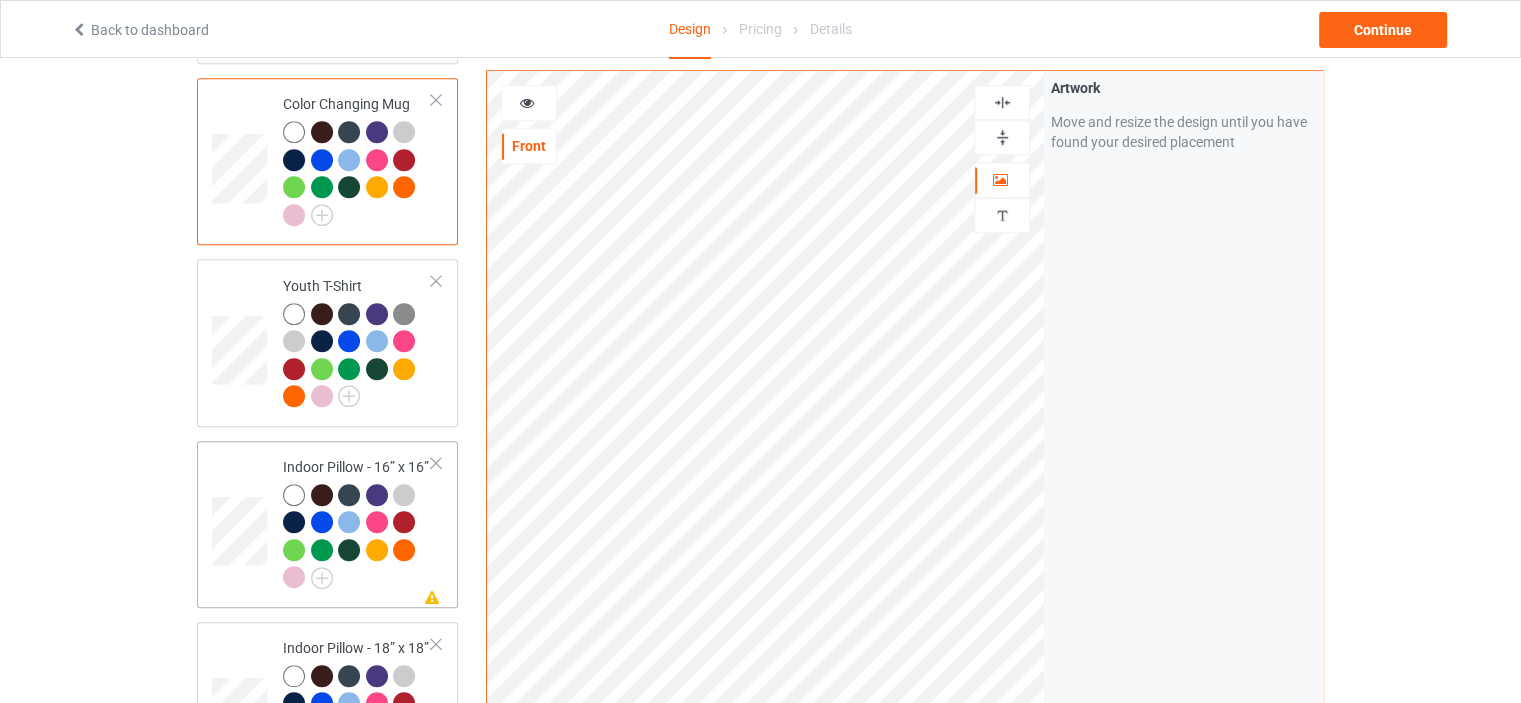 click on "Indoor Pillow - 16” x 16”" at bounding box center [357, 522] 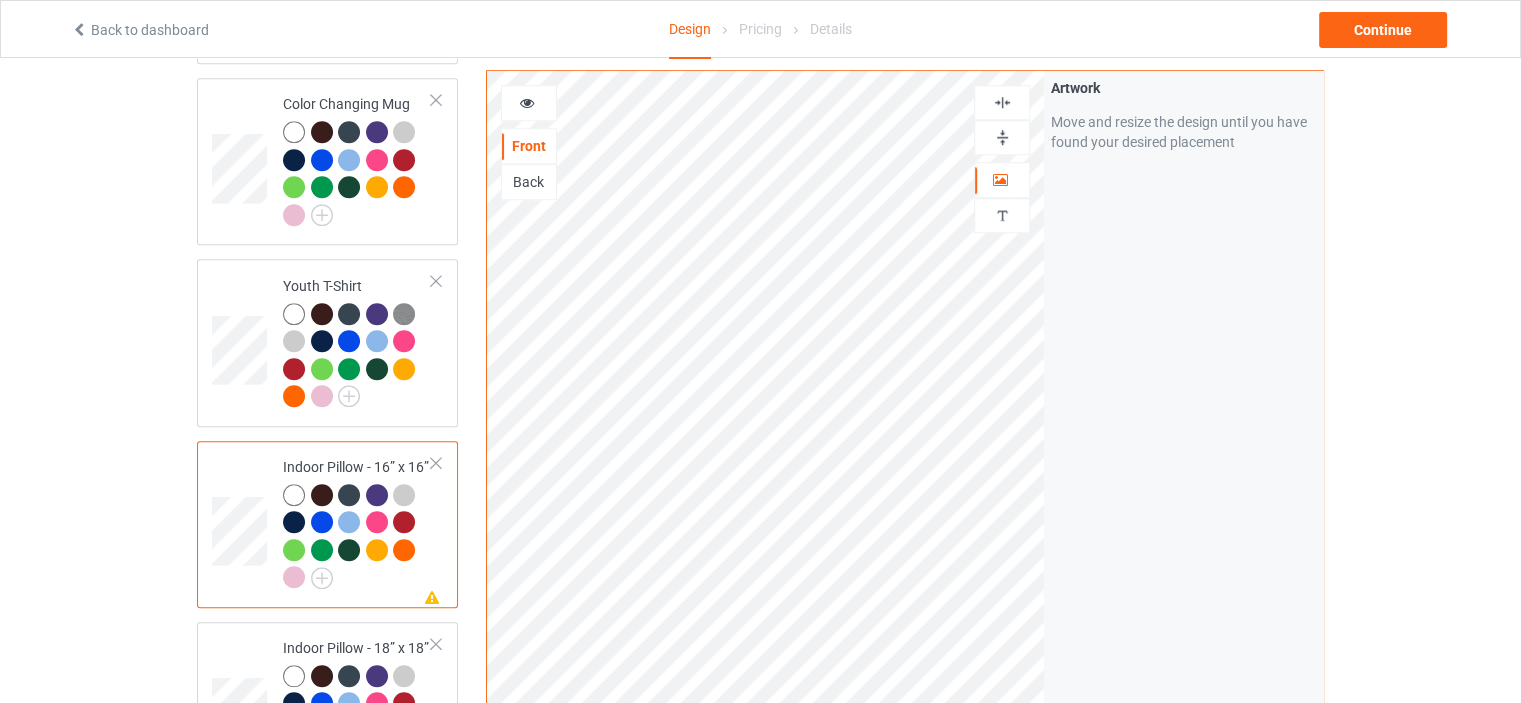 click at bounding box center [1002, 137] 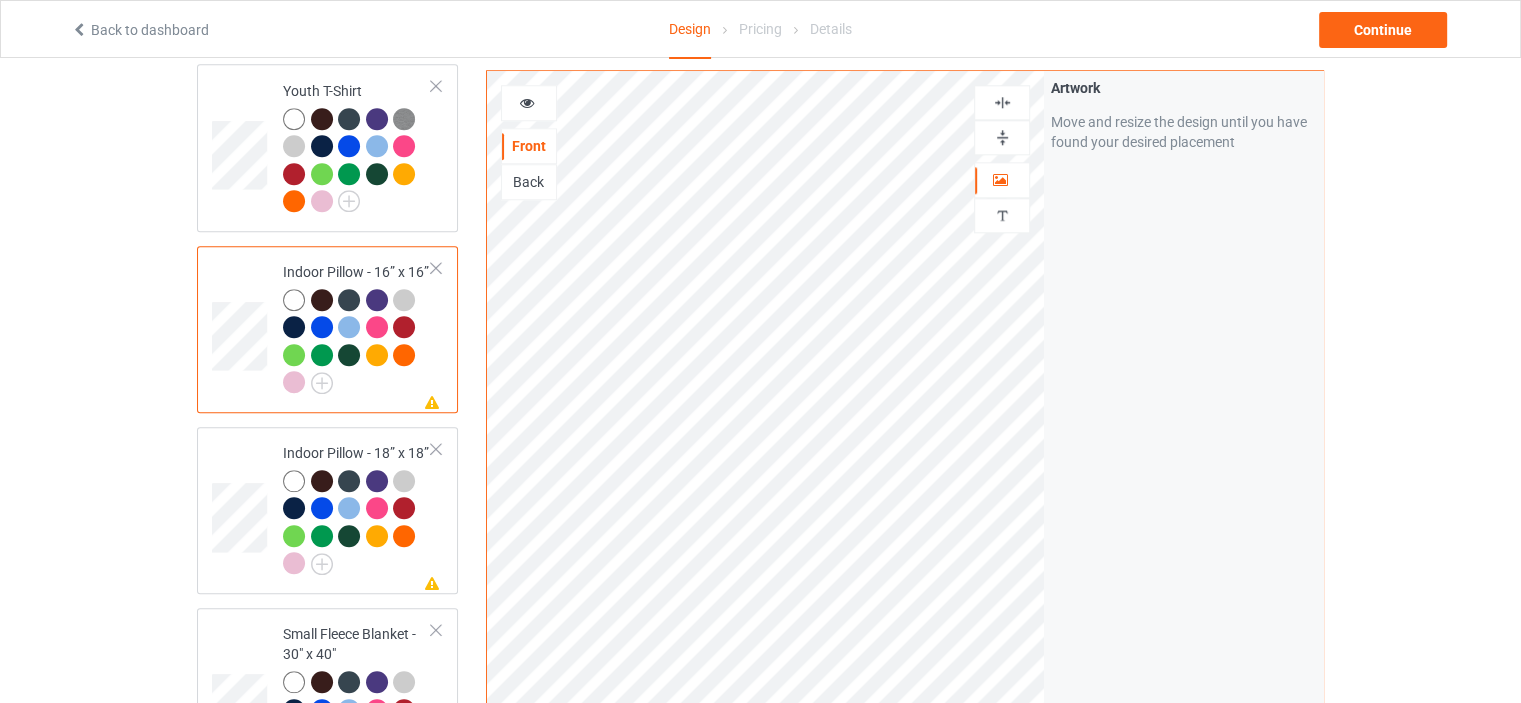 scroll, scrollTop: 1900, scrollLeft: 0, axis: vertical 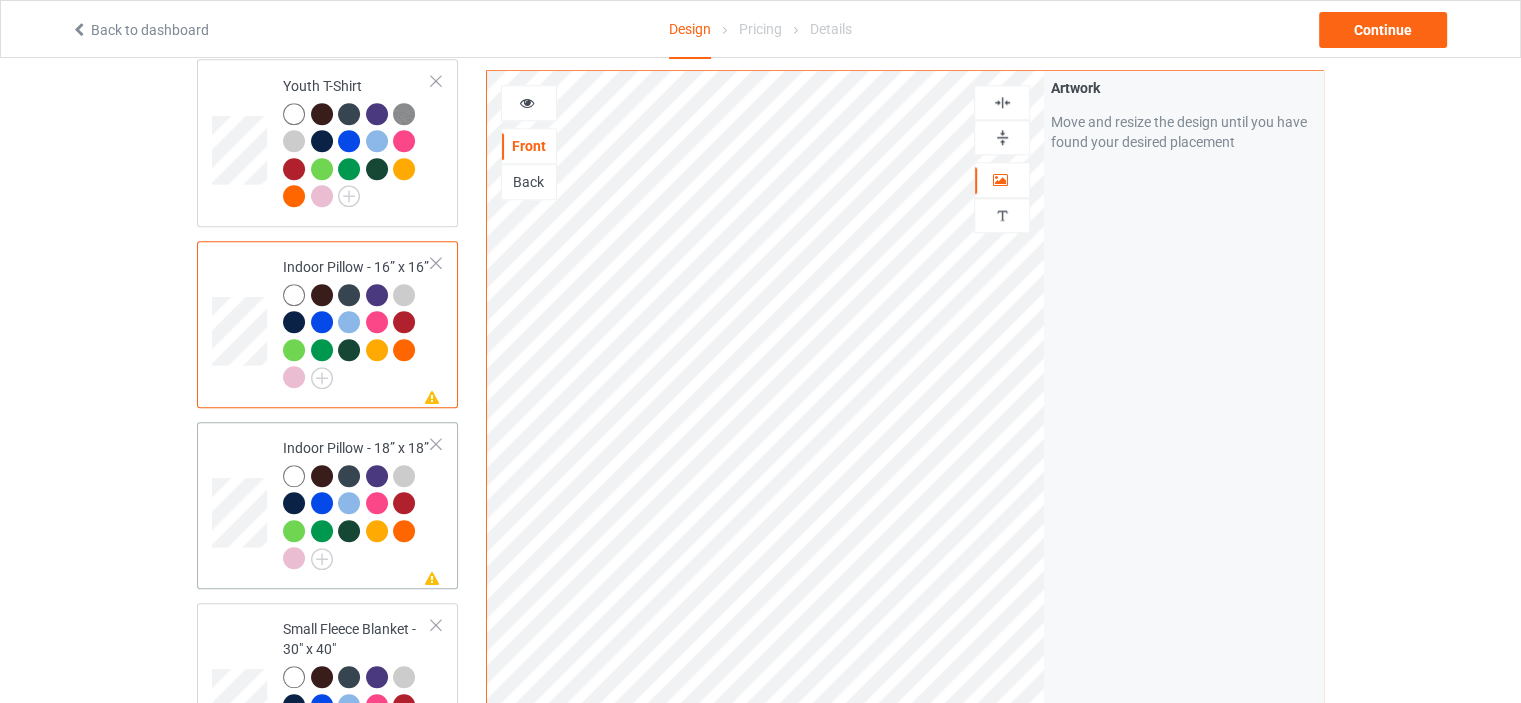 click on "Missing artwork on 1 side(s) Indoor Pillow - 18” x 18”" at bounding box center (357, 505) 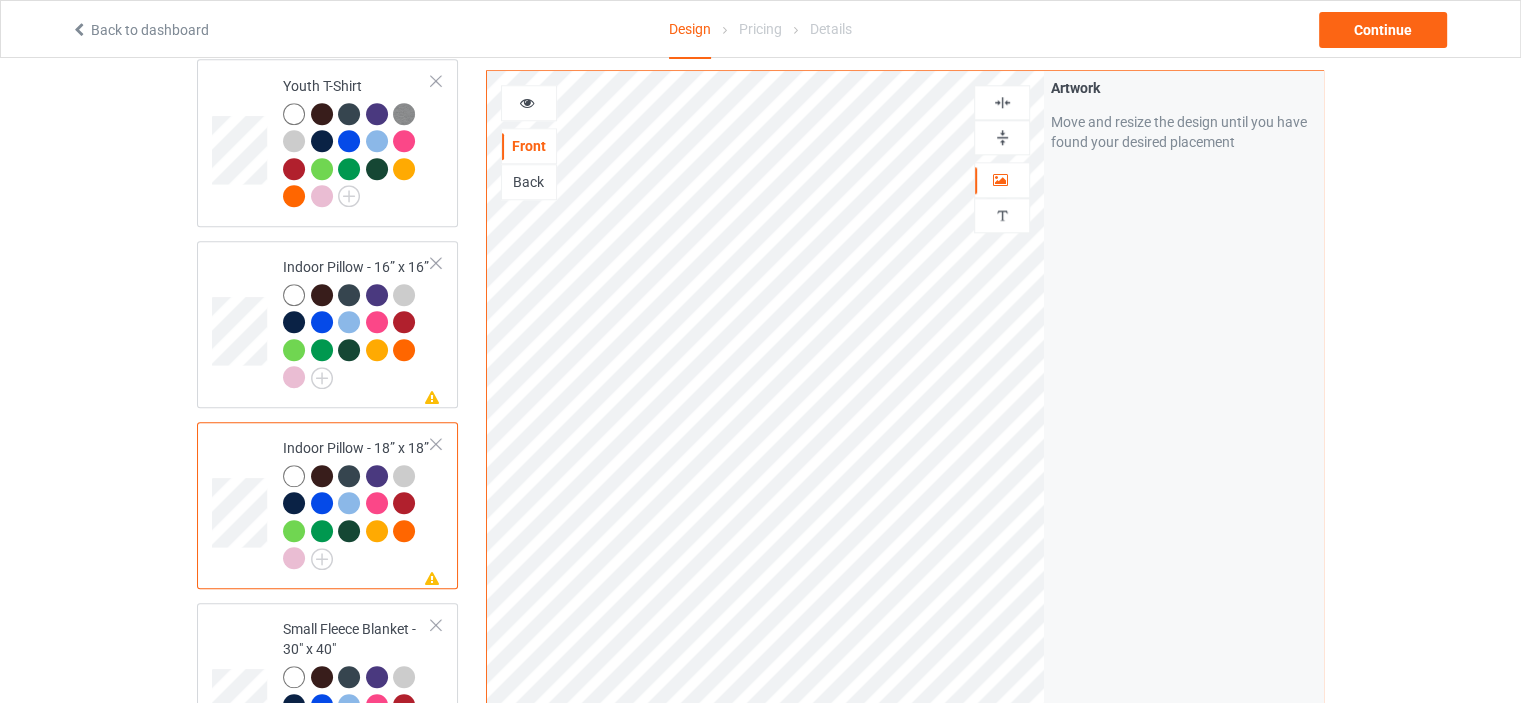 click at bounding box center (1002, 137) 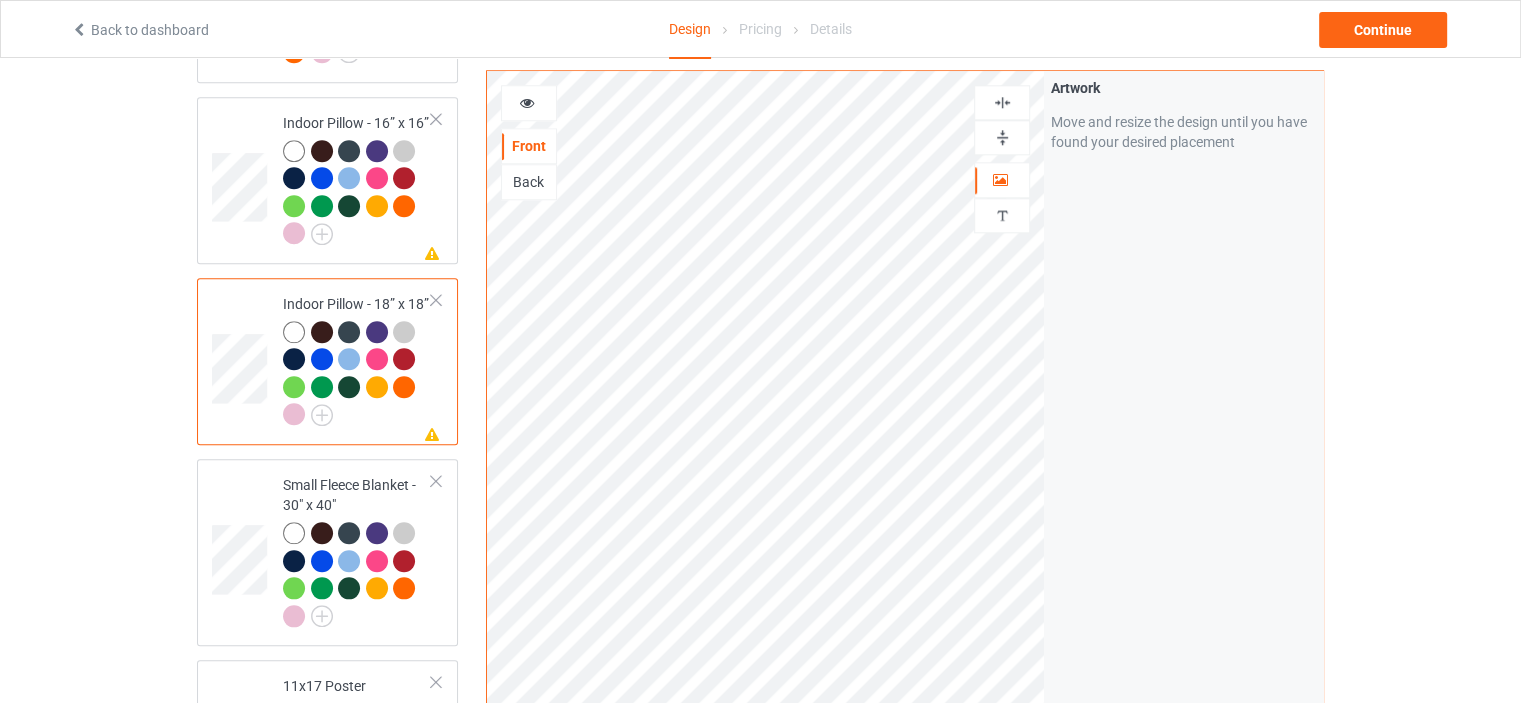 scroll, scrollTop: 2200, scrollLeft: 0, axis: vertical 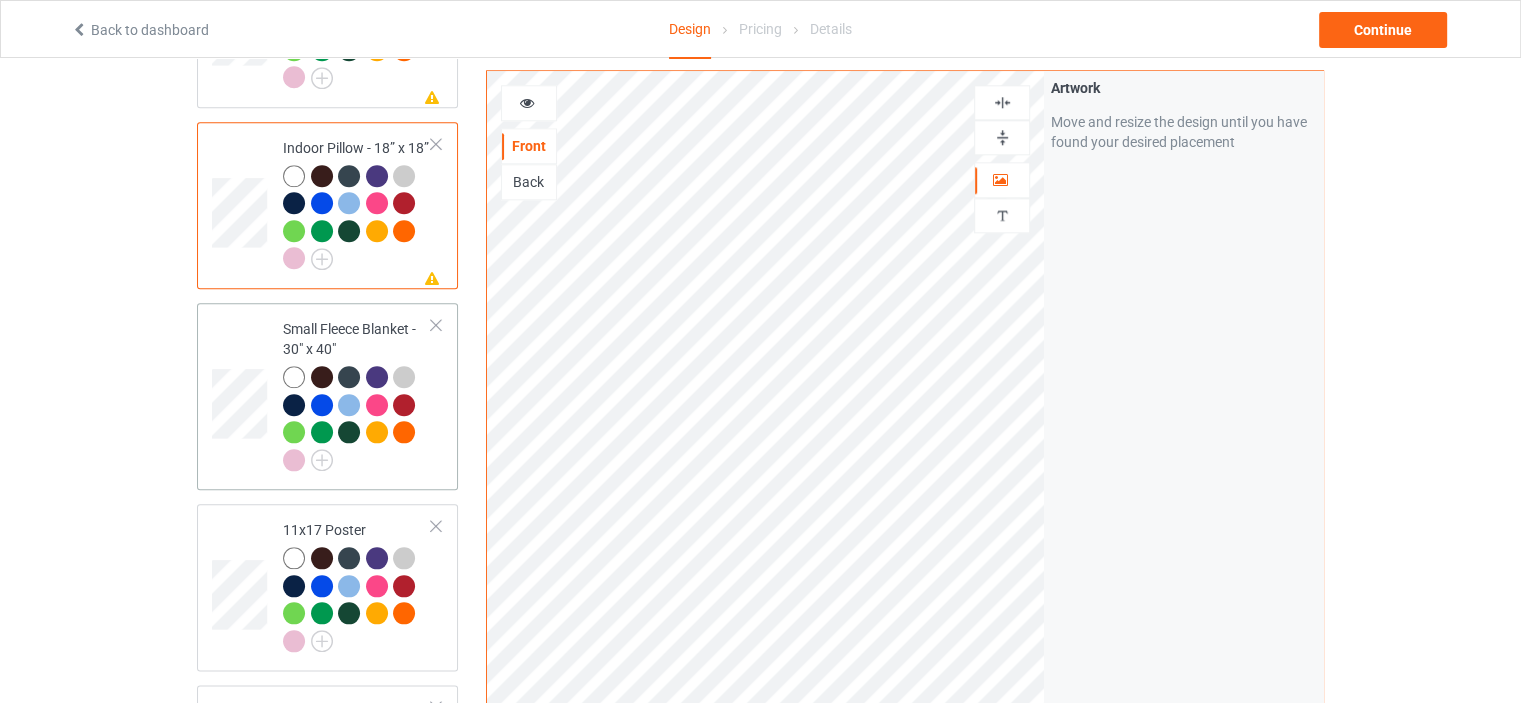 click on "Small Fleece Blanket - 30" x 40"" at bounding box center [357, 394] 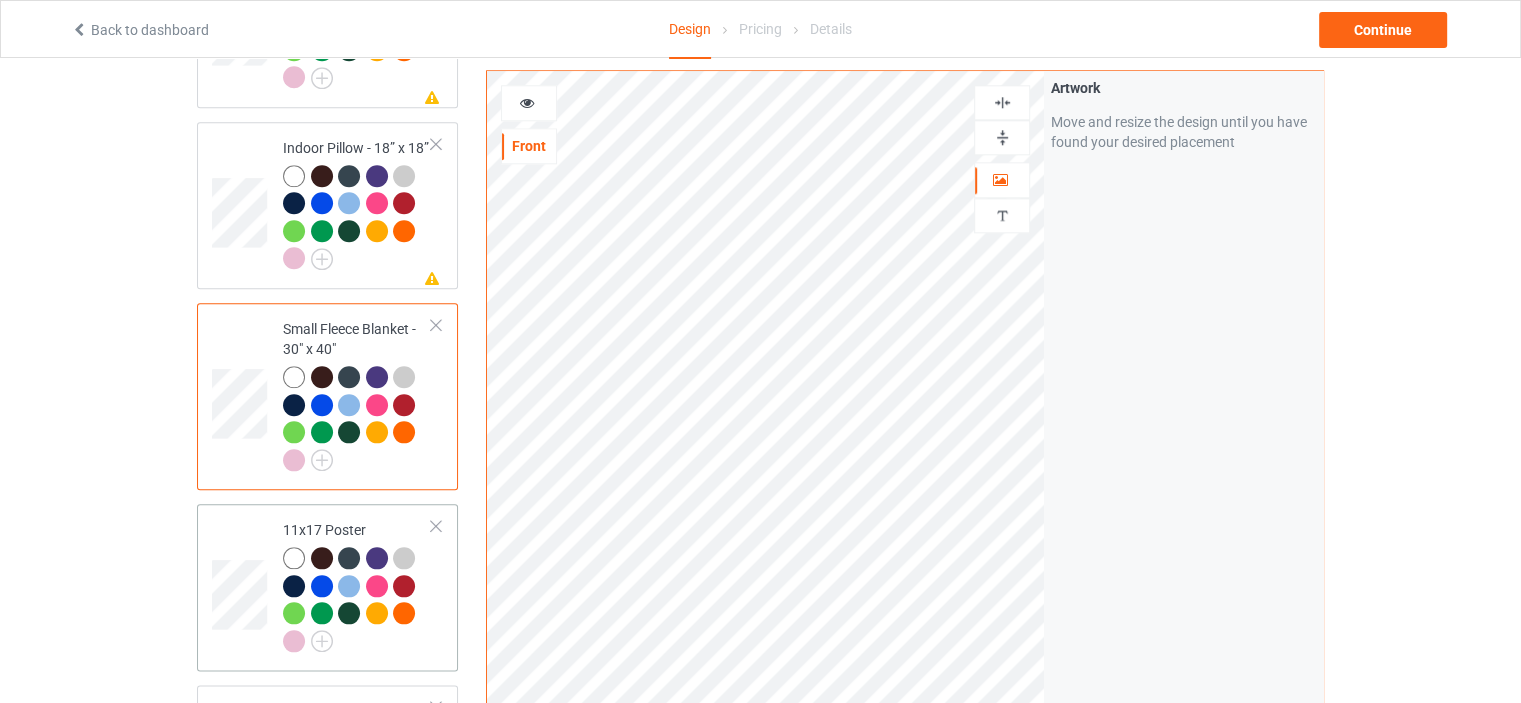 click on "11x17 Poster" at bounding box center (357, 585) 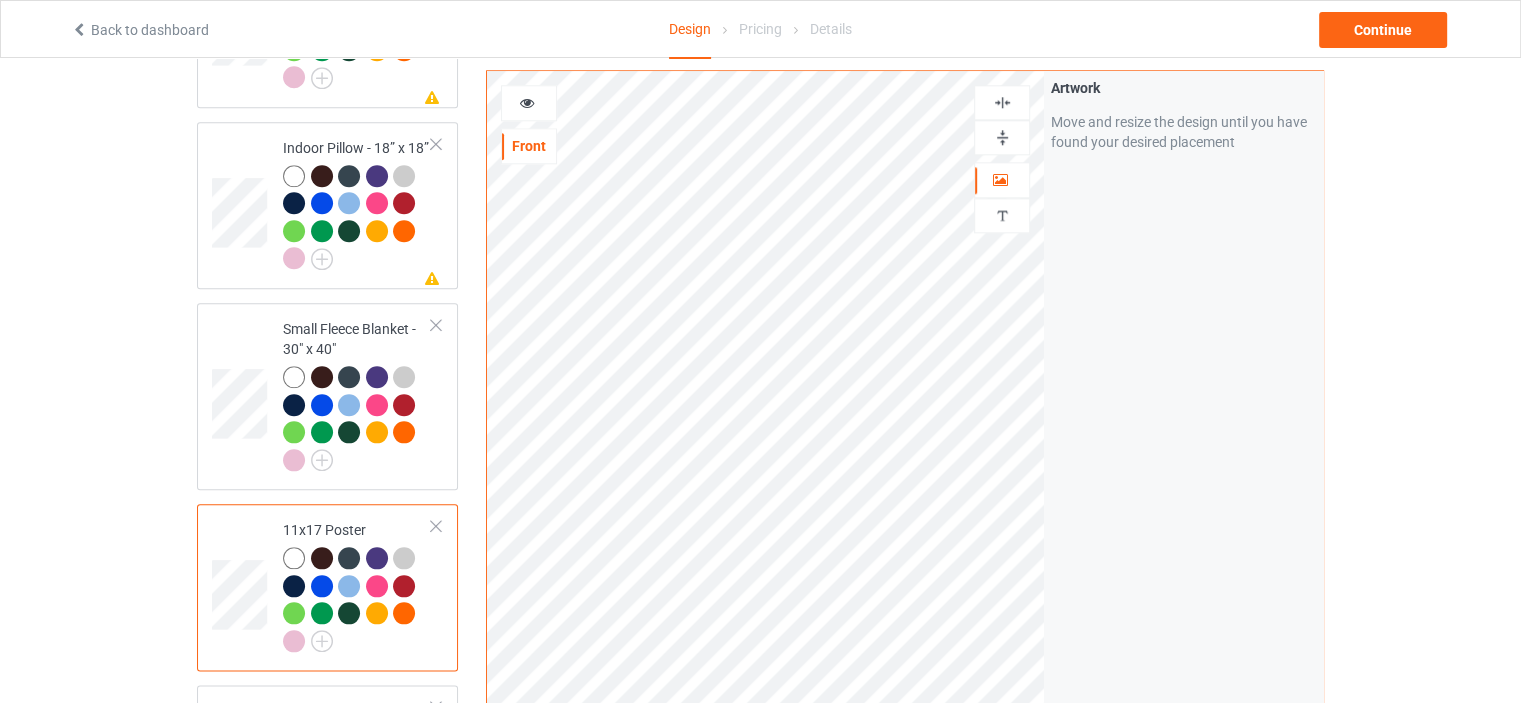 click at bounding box center (1002, 137) 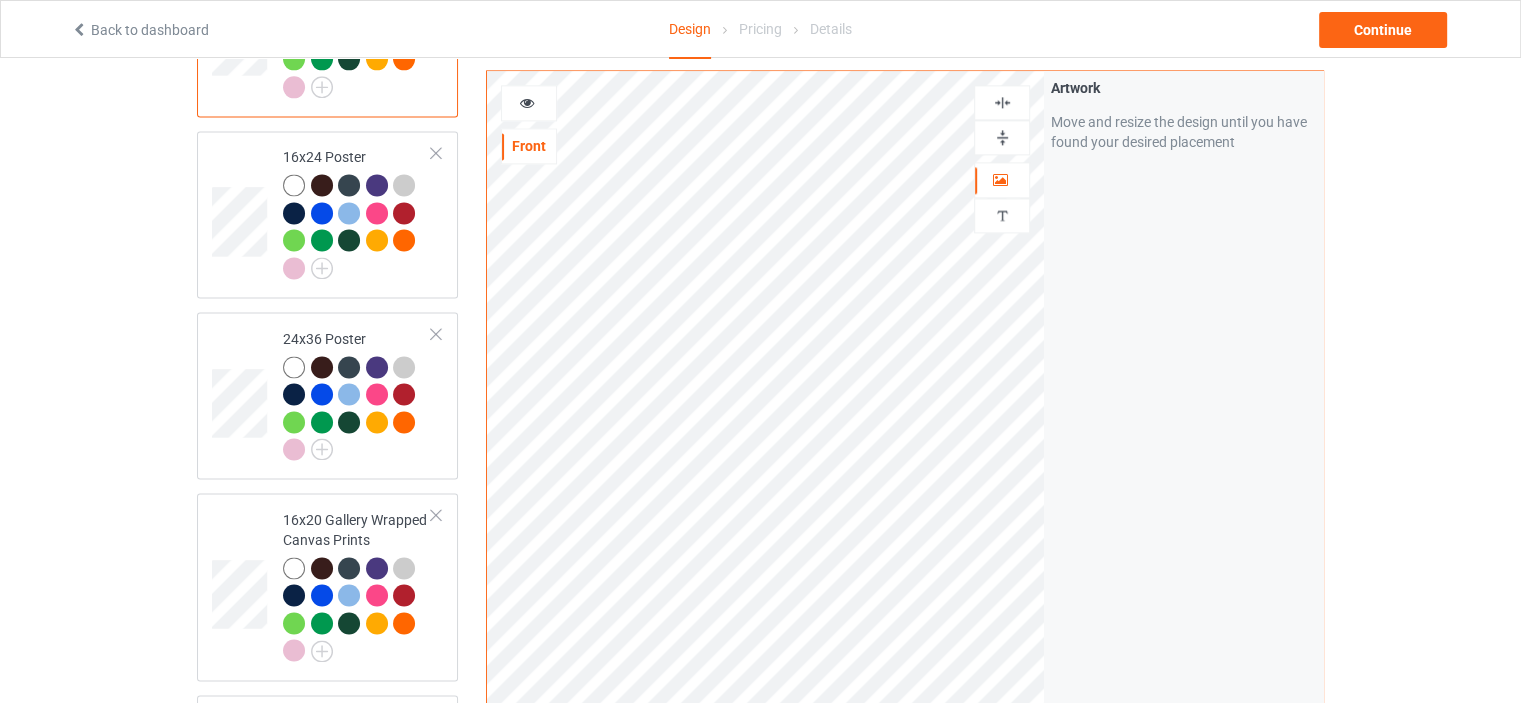 scroll, scrollTop: 2800, scrollLeft: 0, axis: vertical 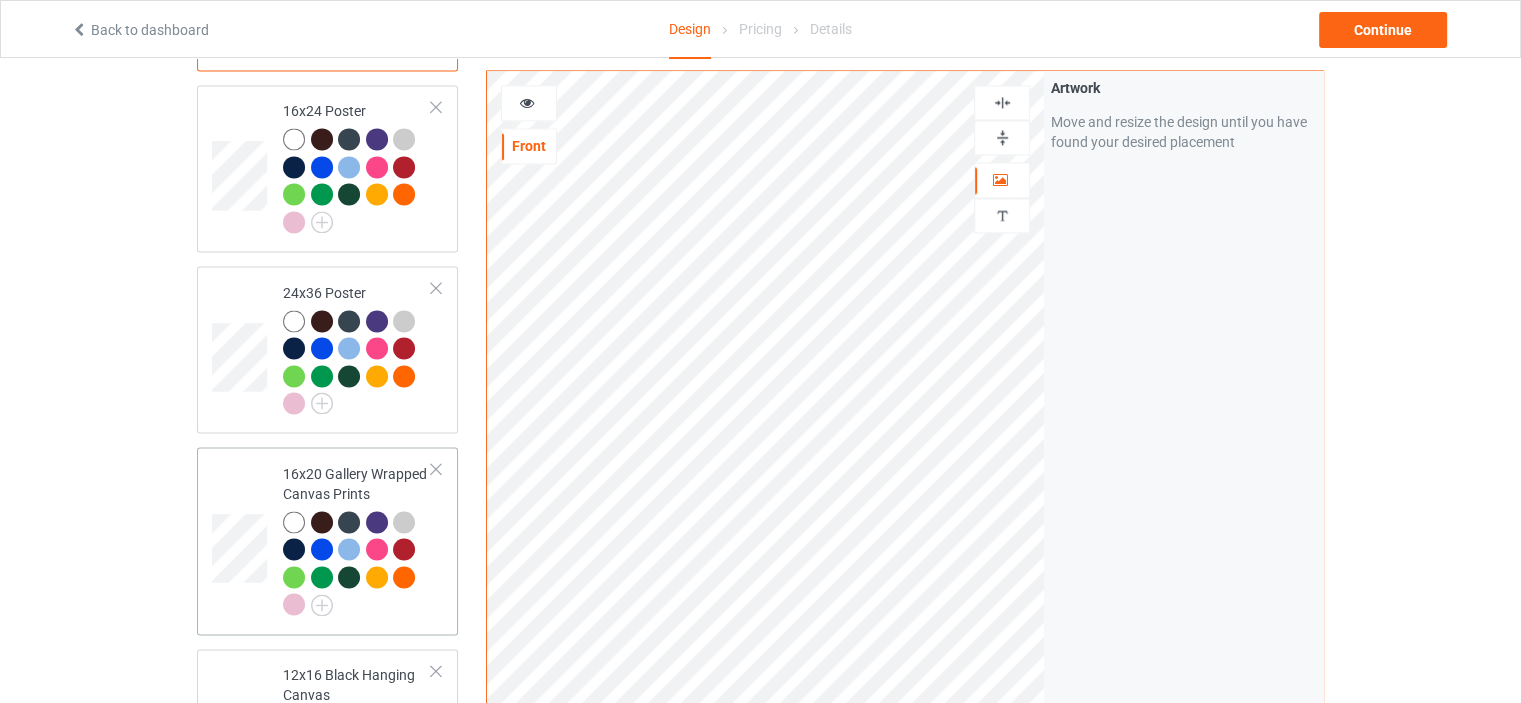 click on "16x20 Gallery Wrapped Canvas Prints" at bounding box center (357, 539) 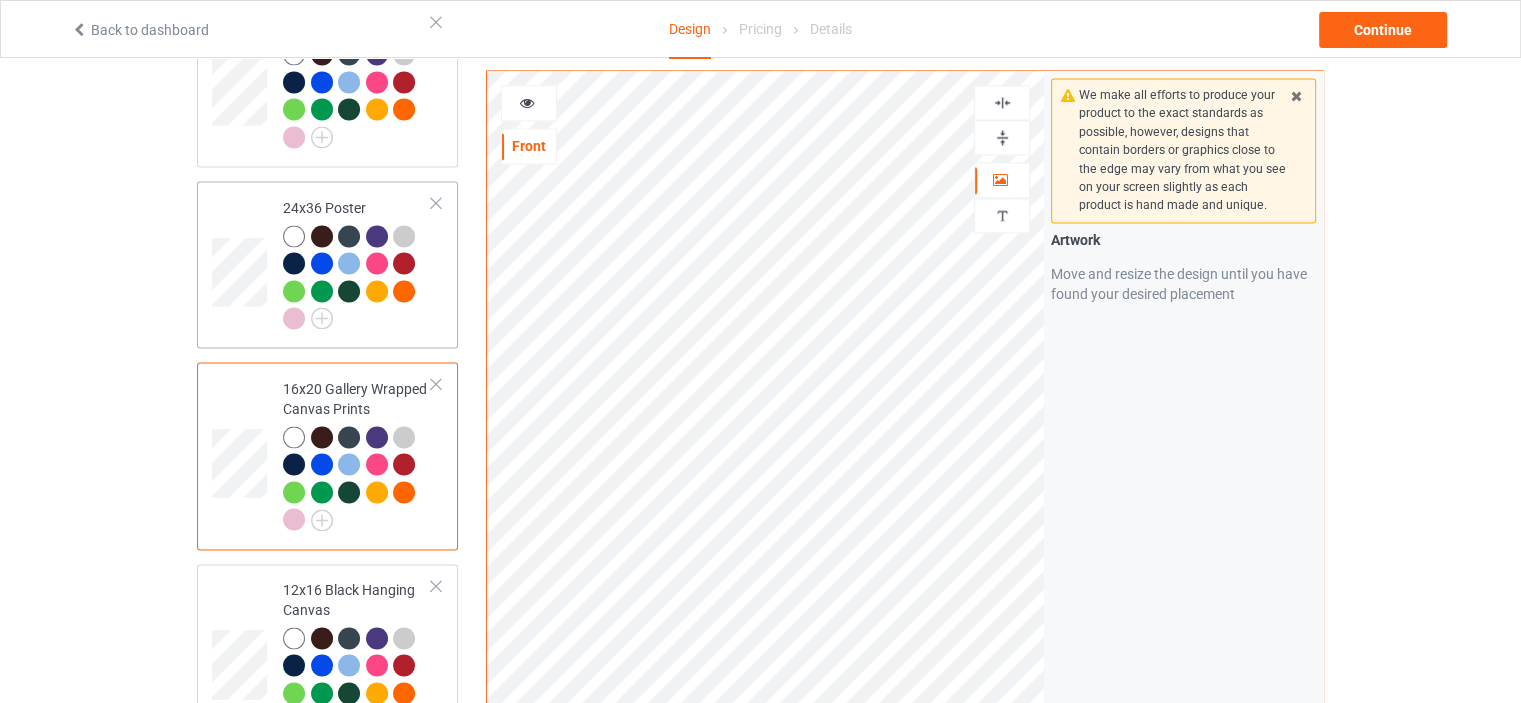 scroll, scrollTop: 3000, scrollLeft: 0, axis: vertical 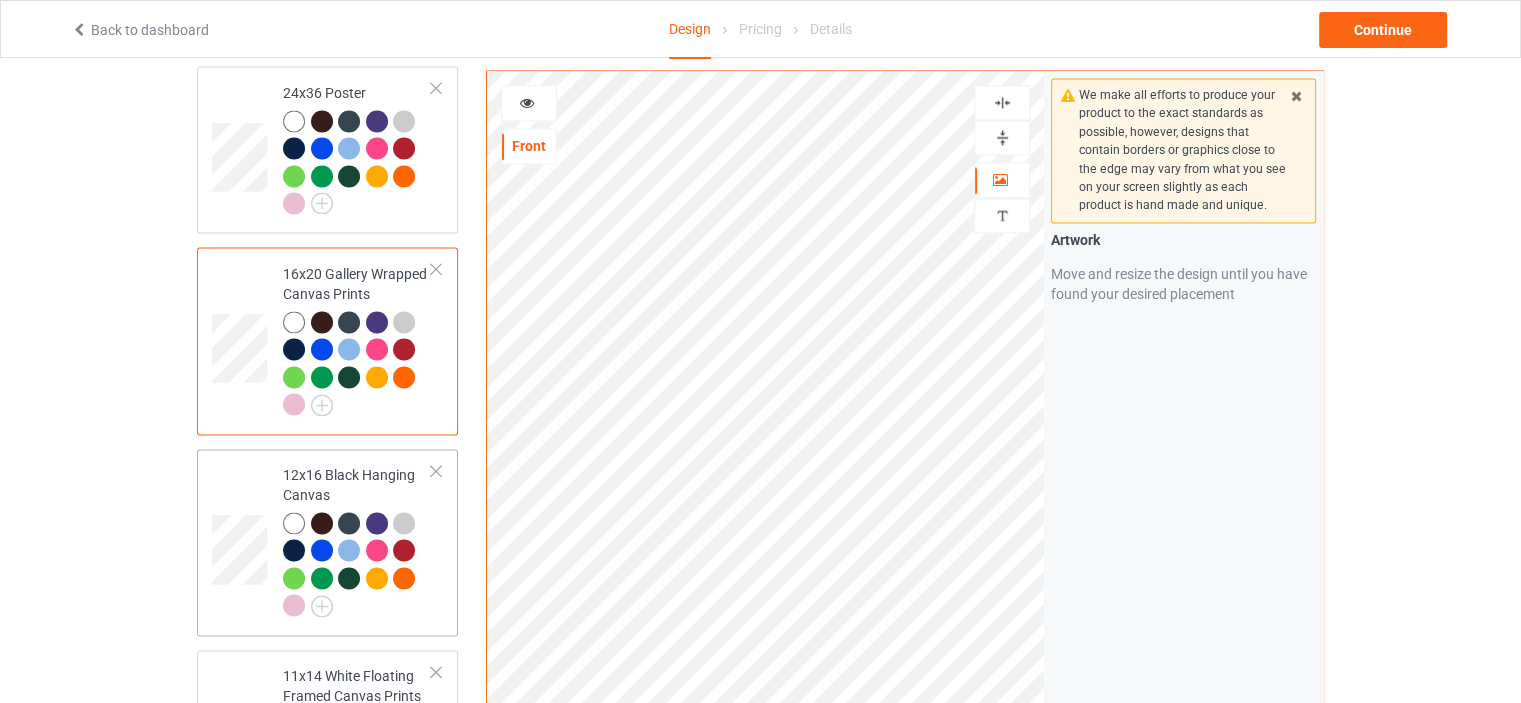 click on "12x16 Black Hanging Canvas" at bounding box center (357, 540) 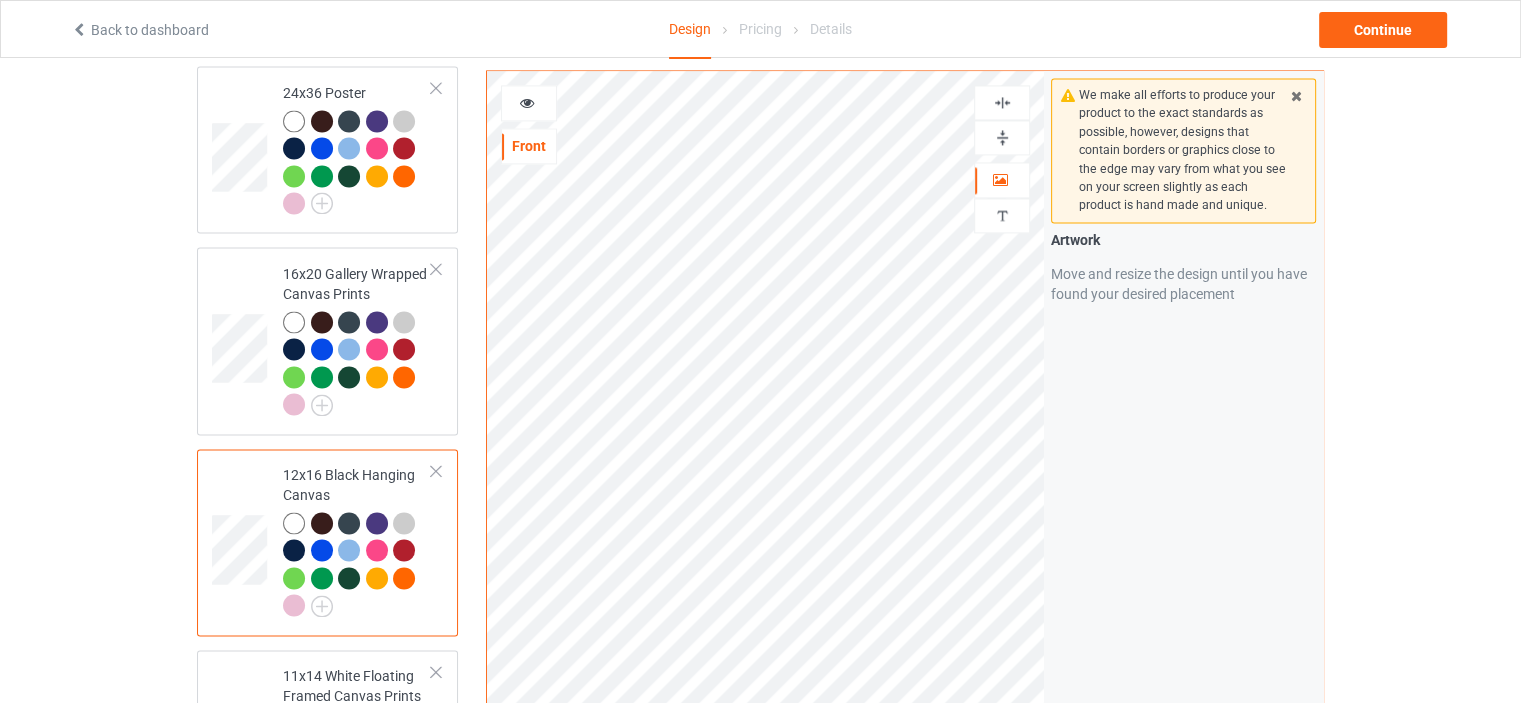 click at bounding box center [1002, 137] 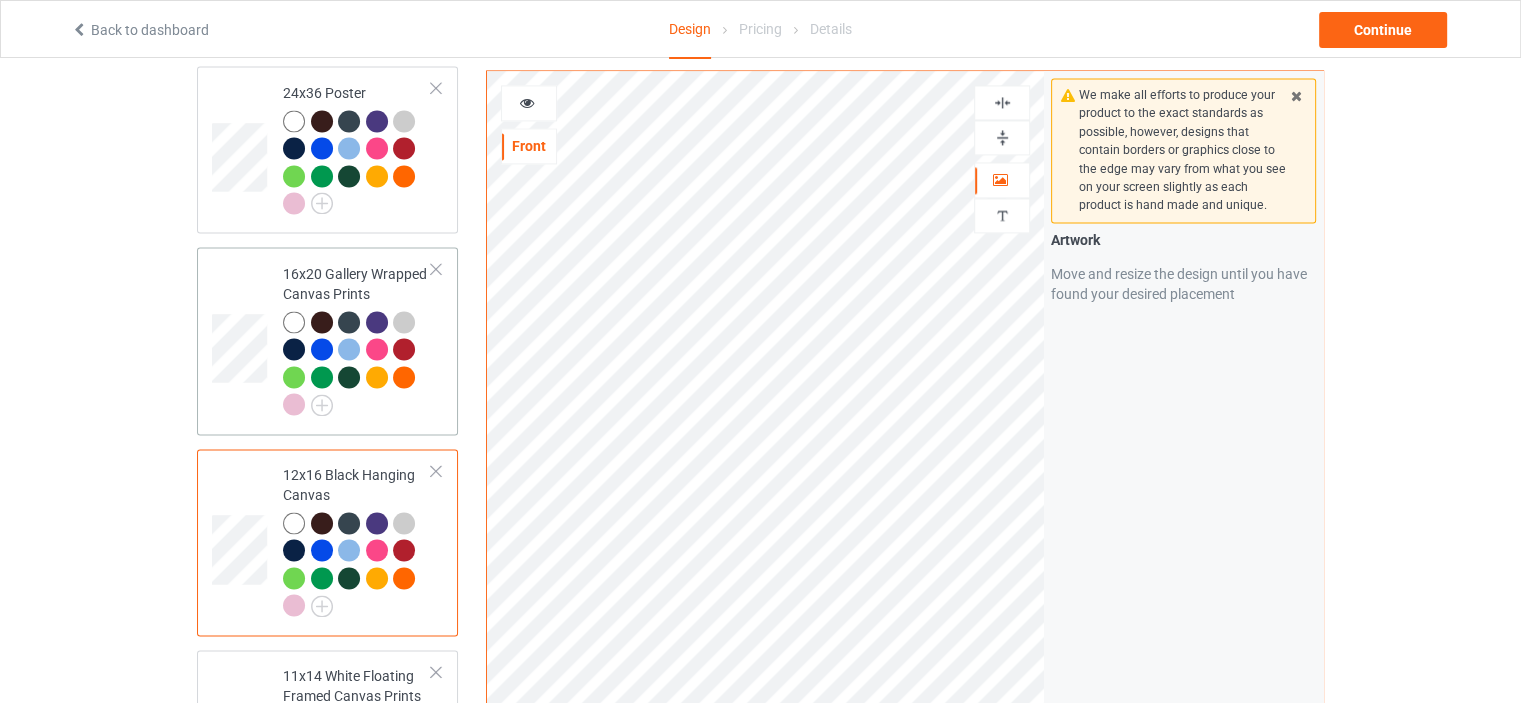 scroll, scrollTop: 3300, scrollLeft: 0, axis: vertical 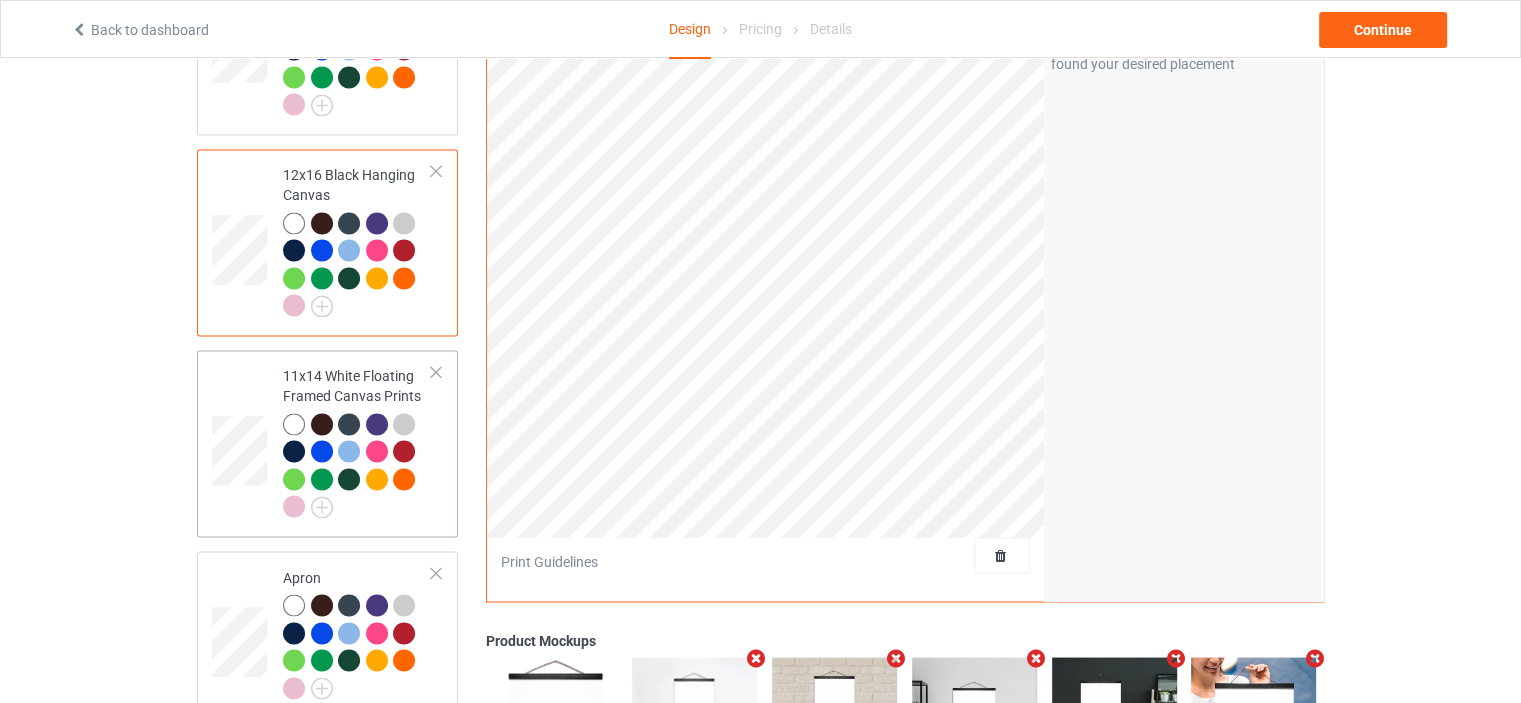 click on "11x14 White Floating Framed Canvas Prints" at bounding box center (357, 441) 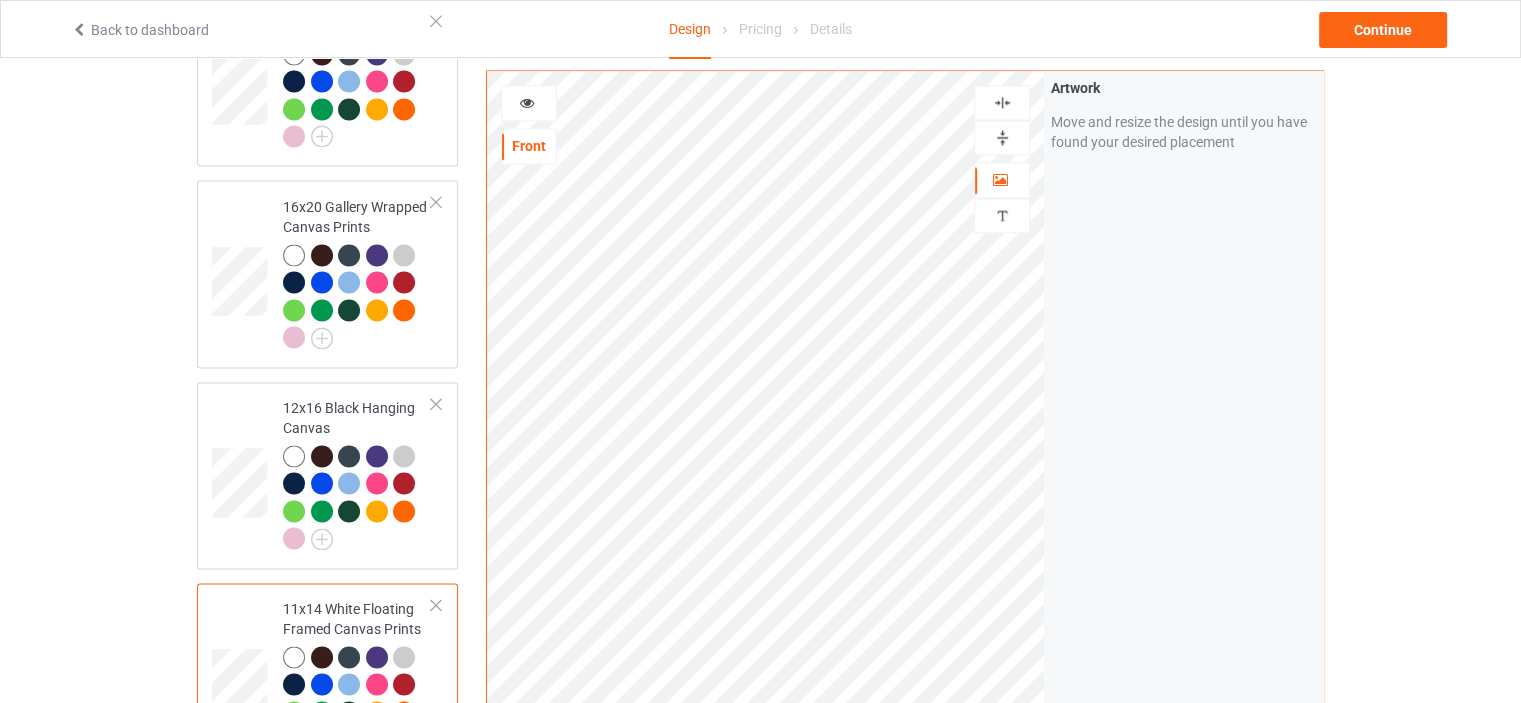 scroll, scrollTop: 3000, scrollLeft: 0, axis: vertical 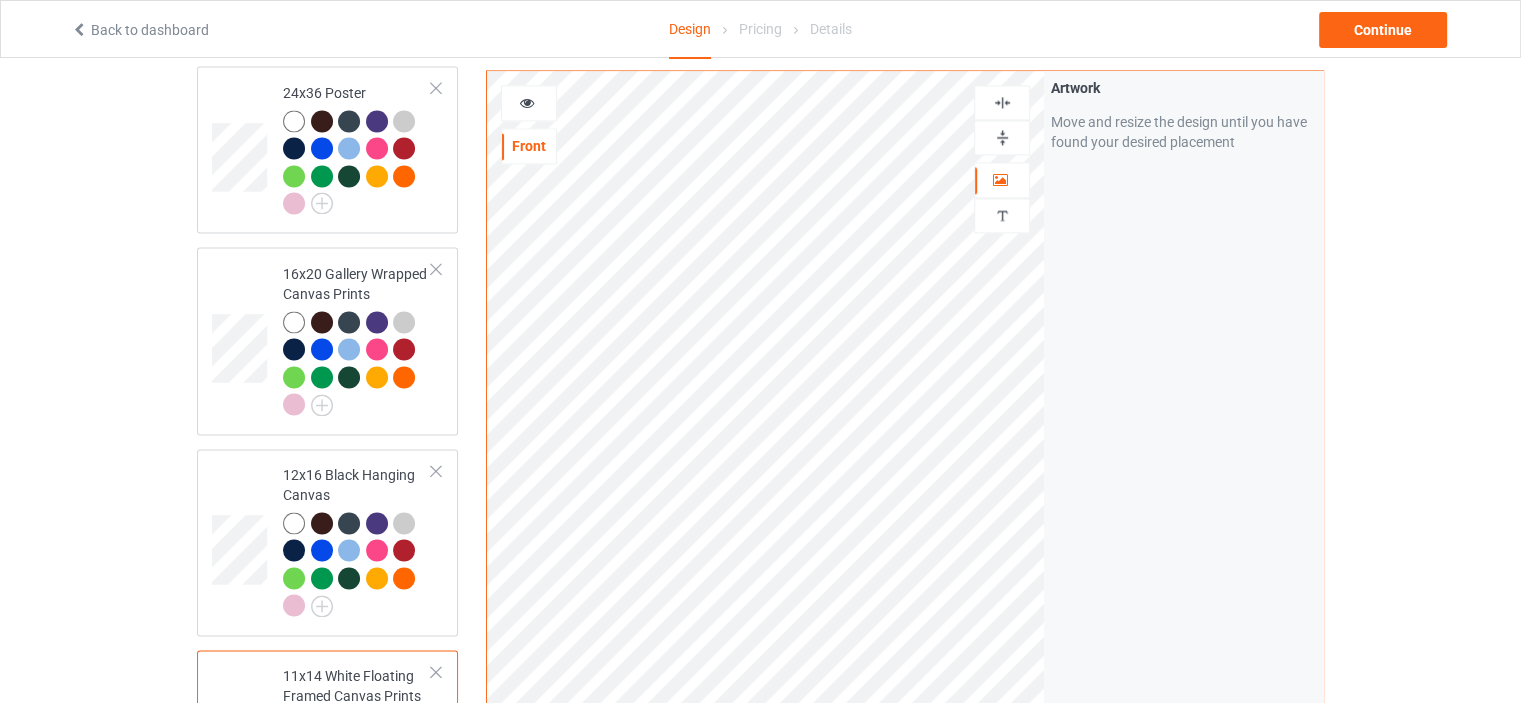 drag, startPoint x: 1003, startPoint y: 131, endPoint x: 1008, endPoint y: 116, distance: 15.811388 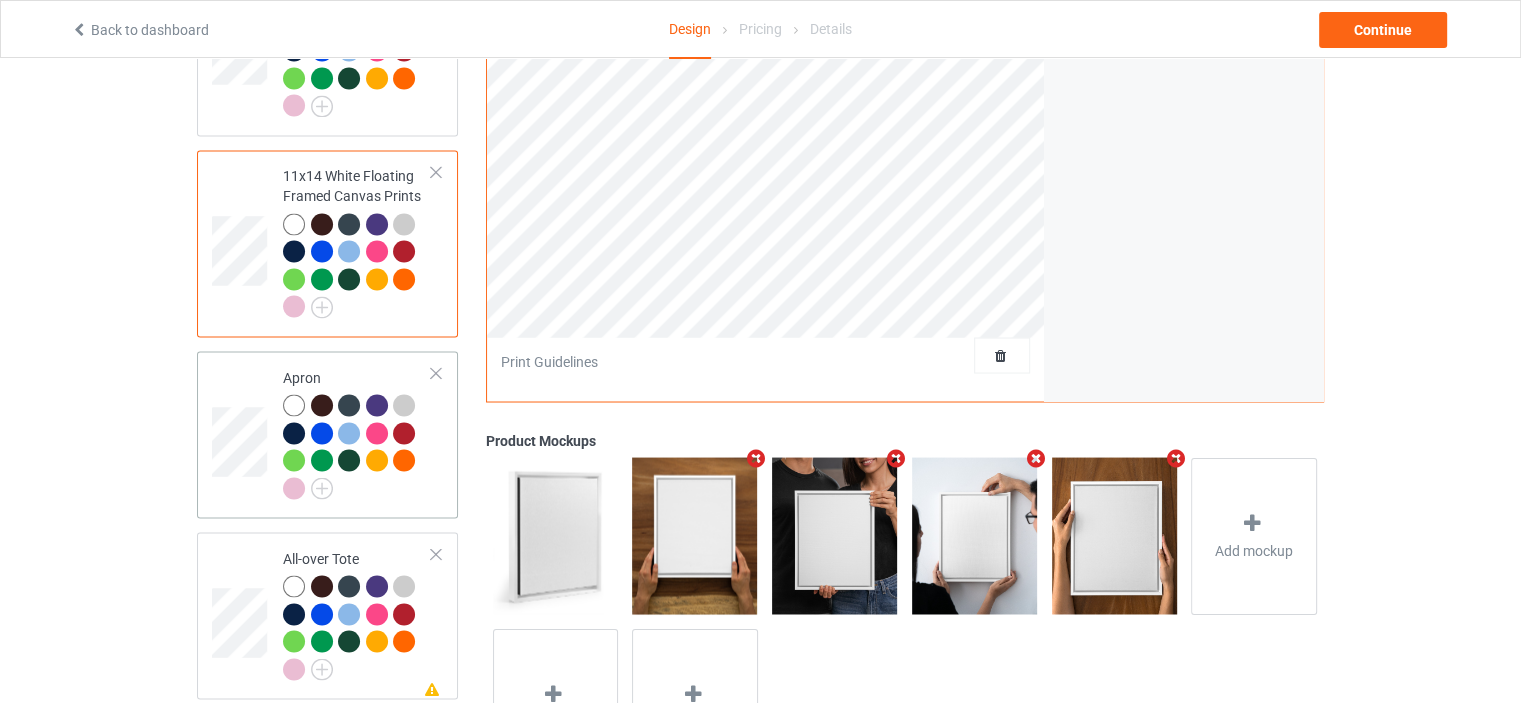 click on "Apron" at bounding box center [357, 432] 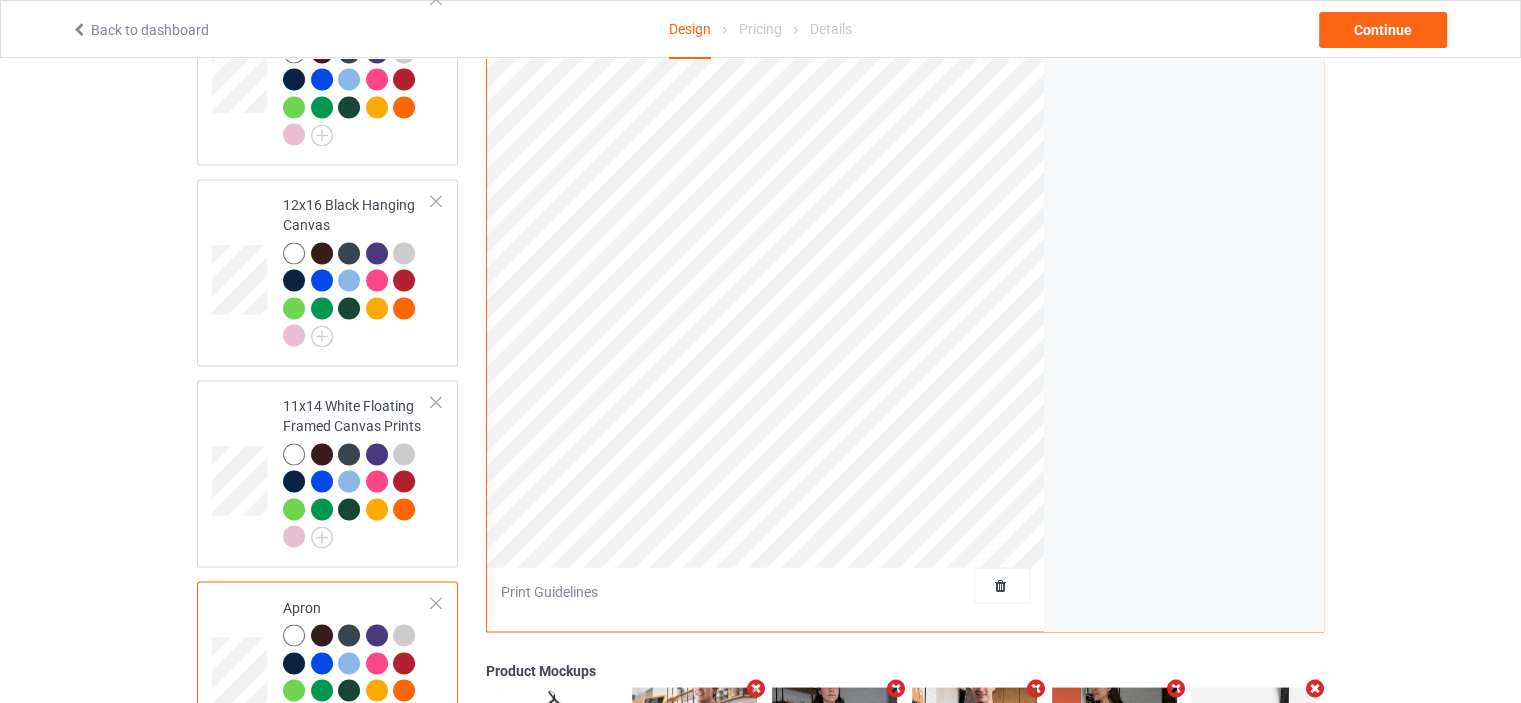 scroll, scrollTop: 2900, scrollLeft: 0, axis: vertical 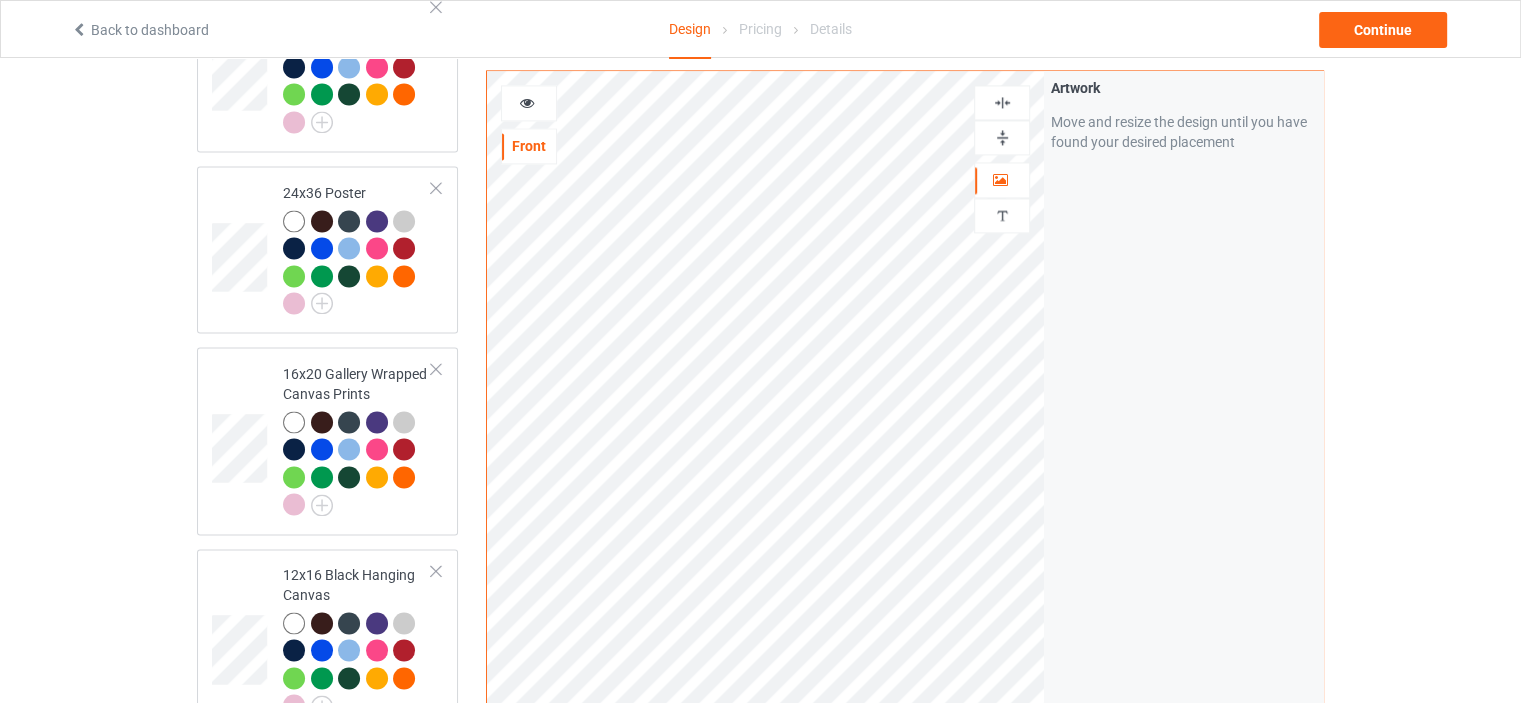 click at bounding box center (1002, 102) 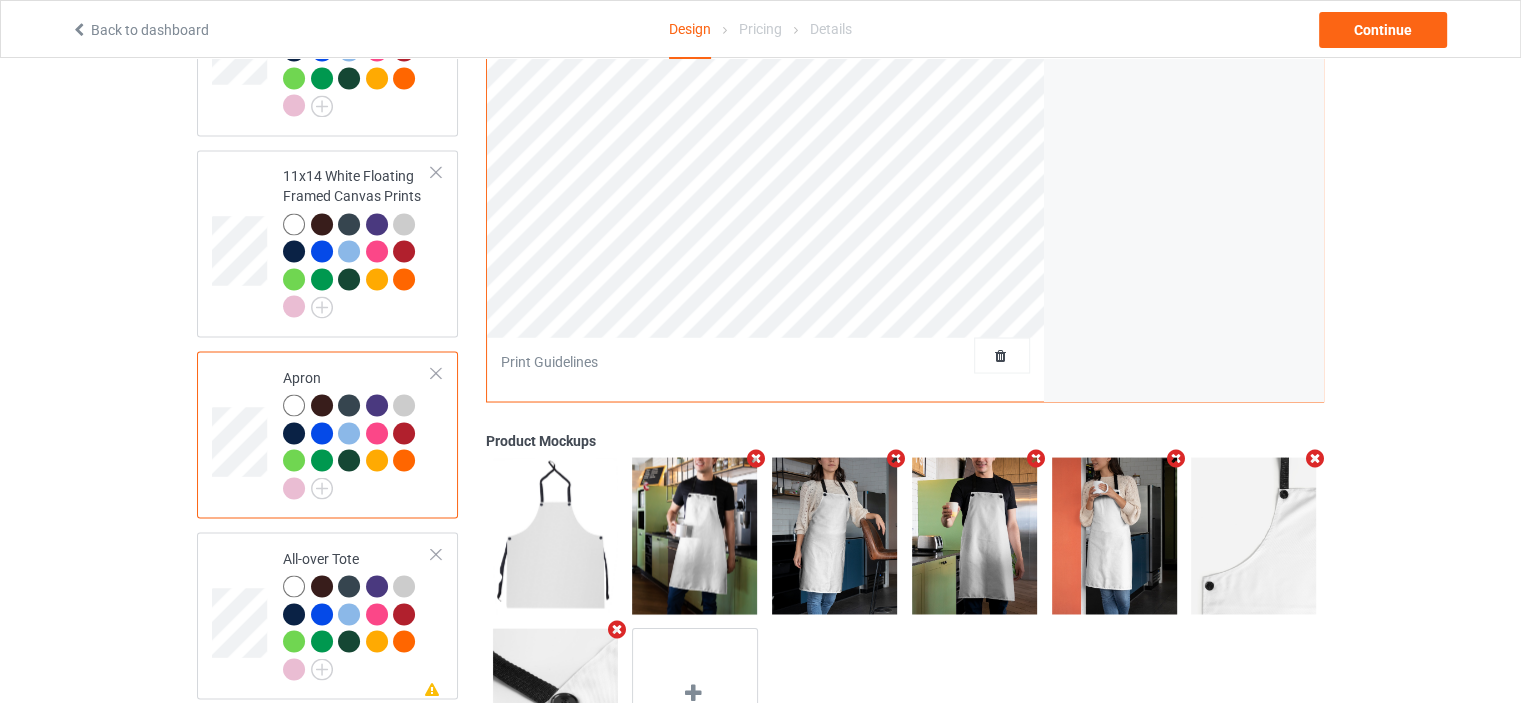 scroll, scrollTop: 3600, scrollLeft: 0, axis: vertical 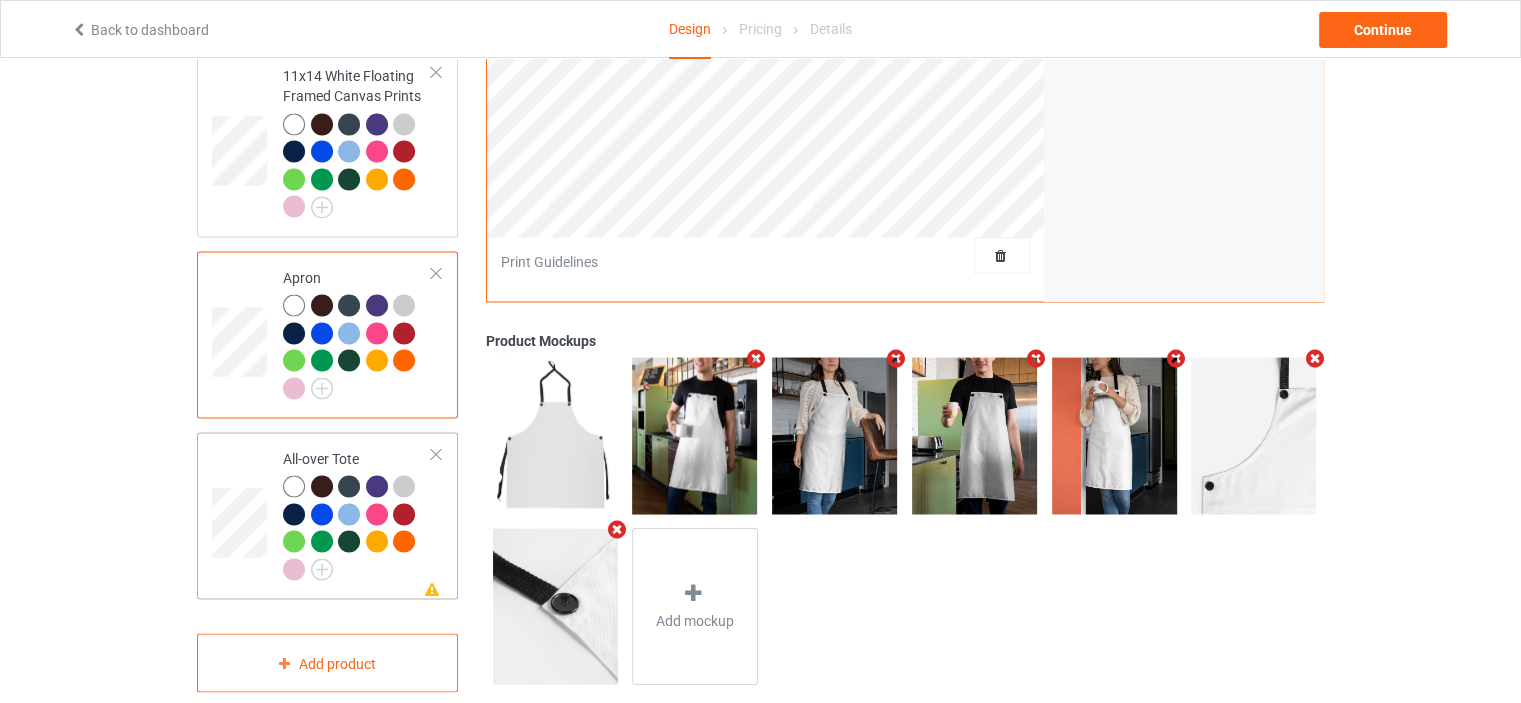 click on "Missing artwork on 1 side(s) All-over Tote" at bounding box center [357, 515] 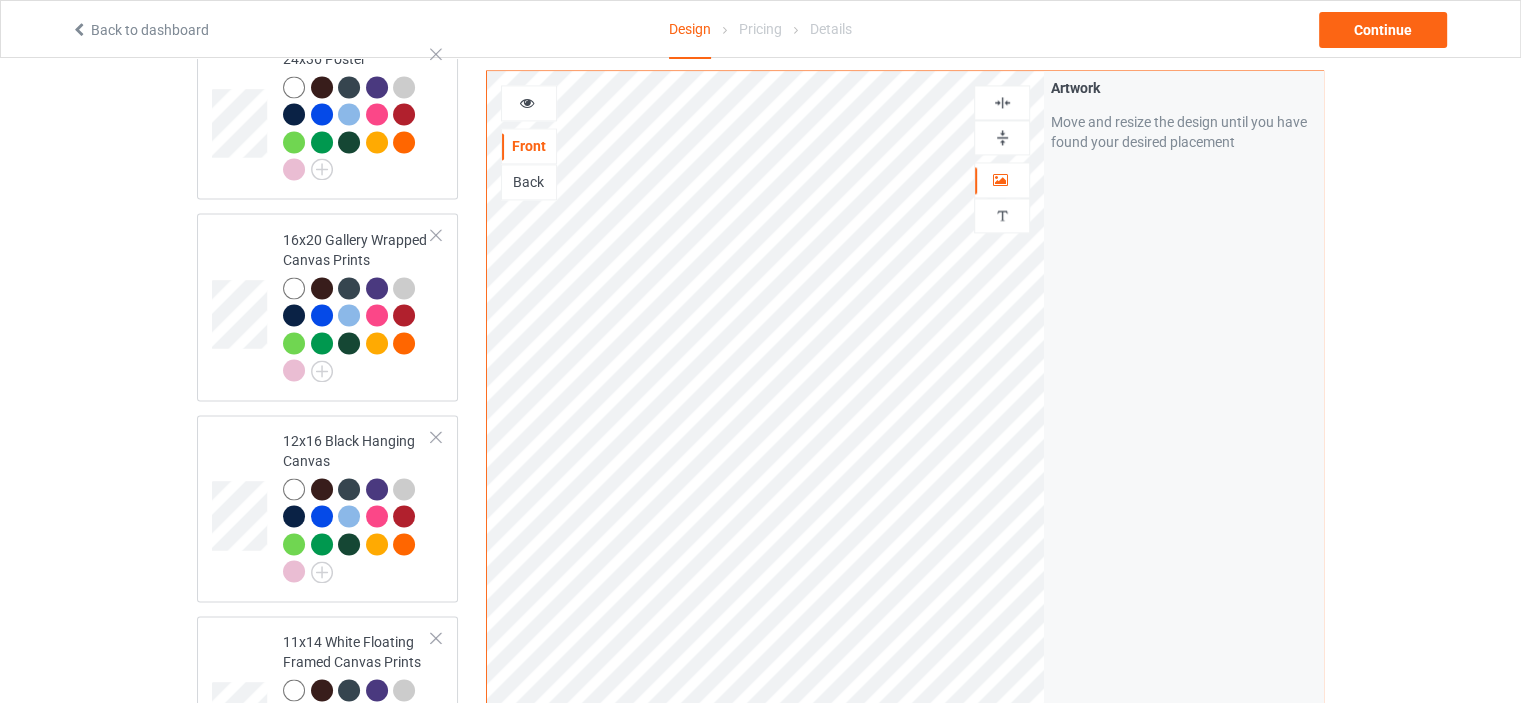 scroll, scrollTop: 3000, scrollLeft: 0, axis: vertical 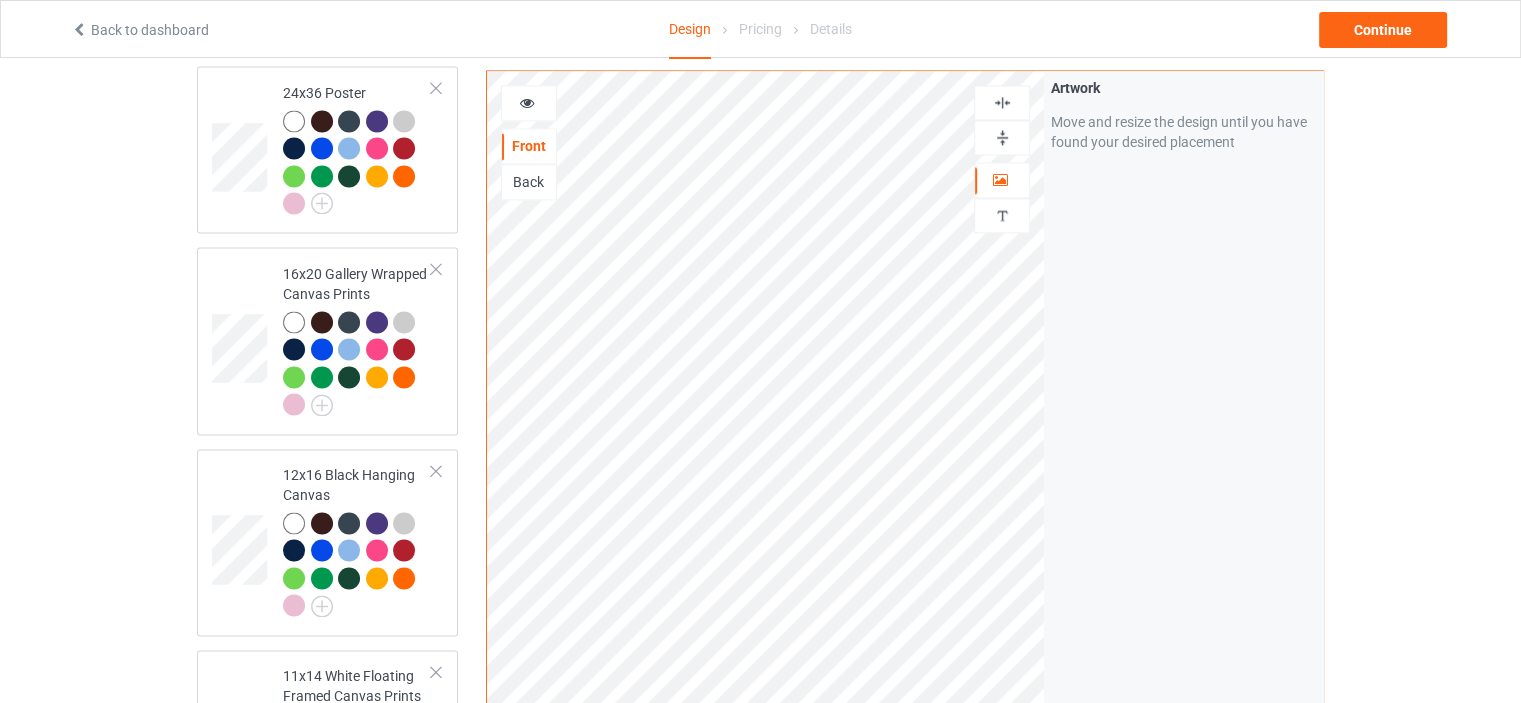 click at bounding box center (1002, 102) 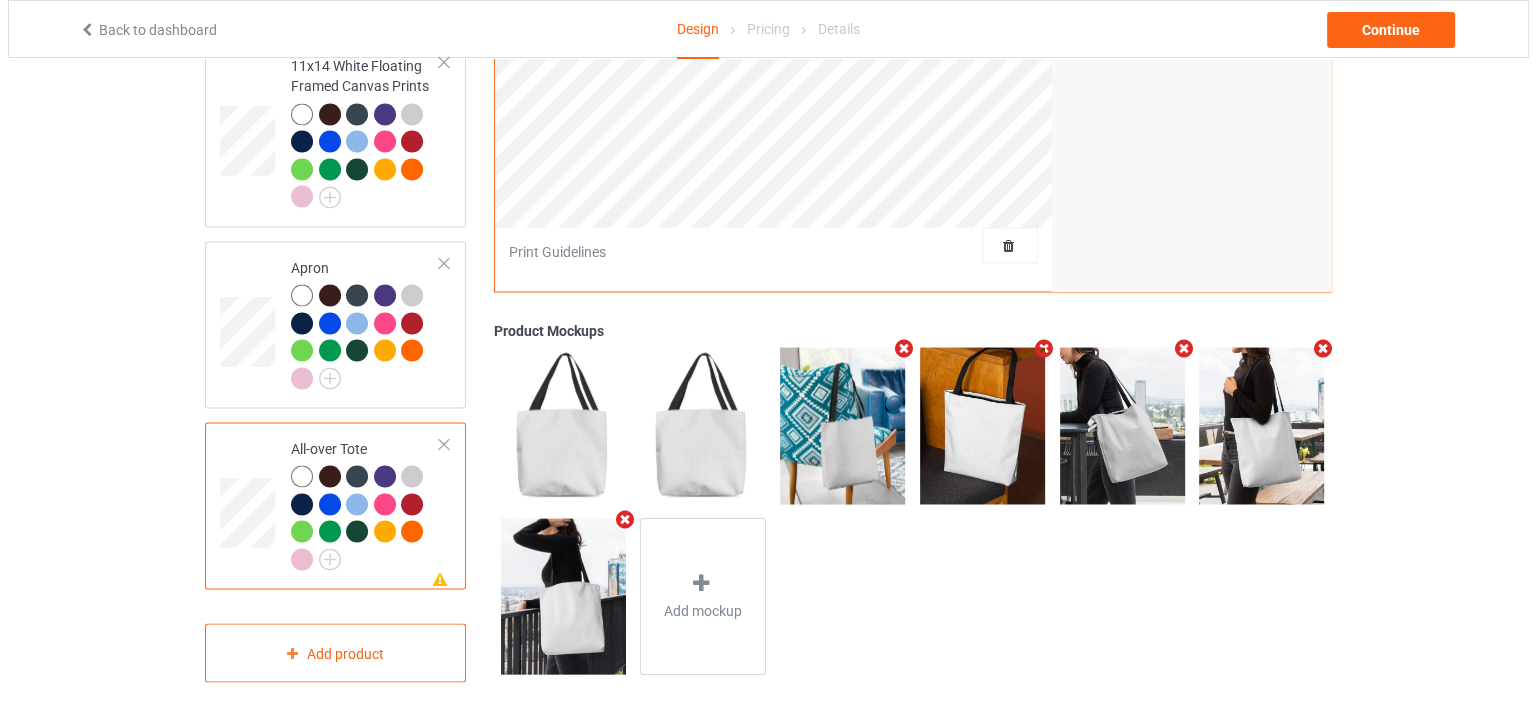 scroll, scrollTop: 3617, scrollLeft: 0, axis: vertical 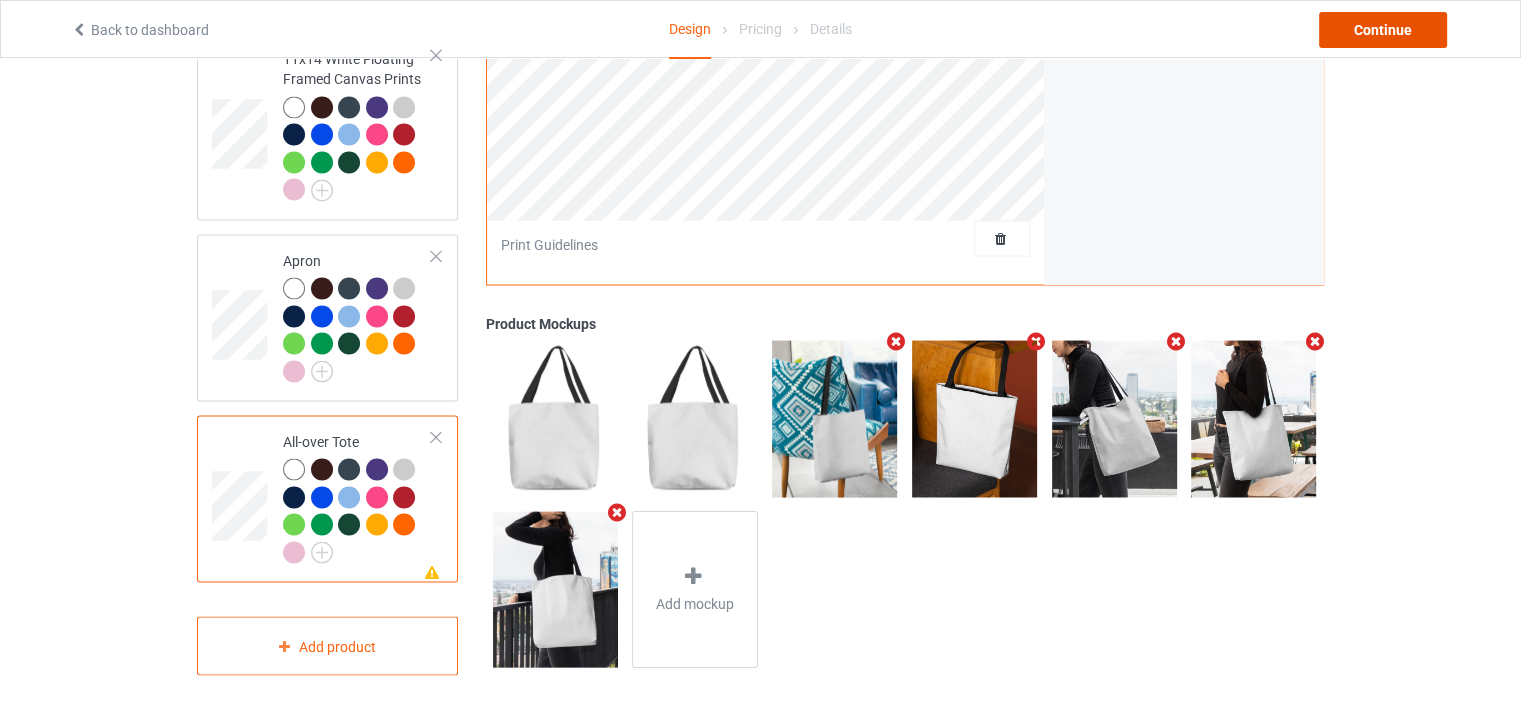 click on "Continue" at bounding box center [1383, 30] 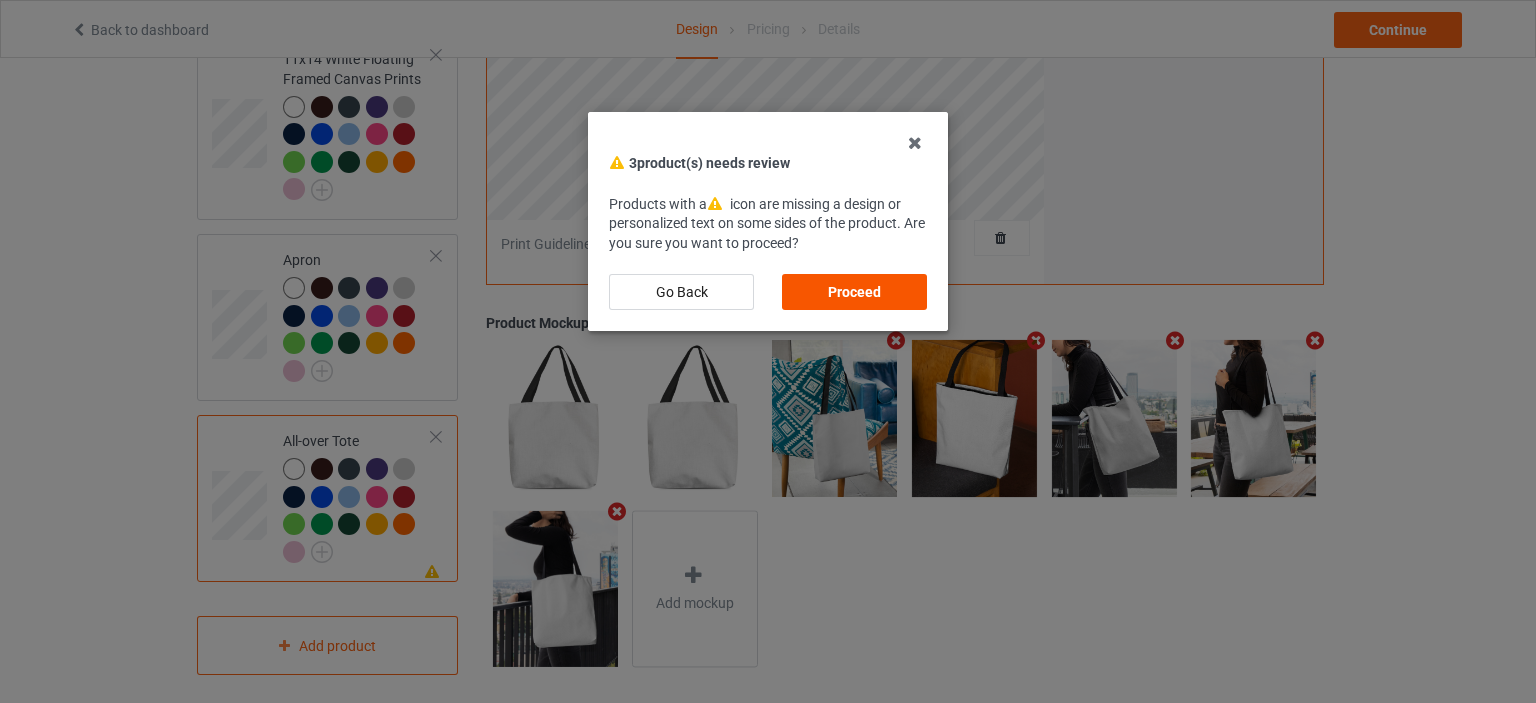 click on "Proceed" at bounding box center [854, 292] 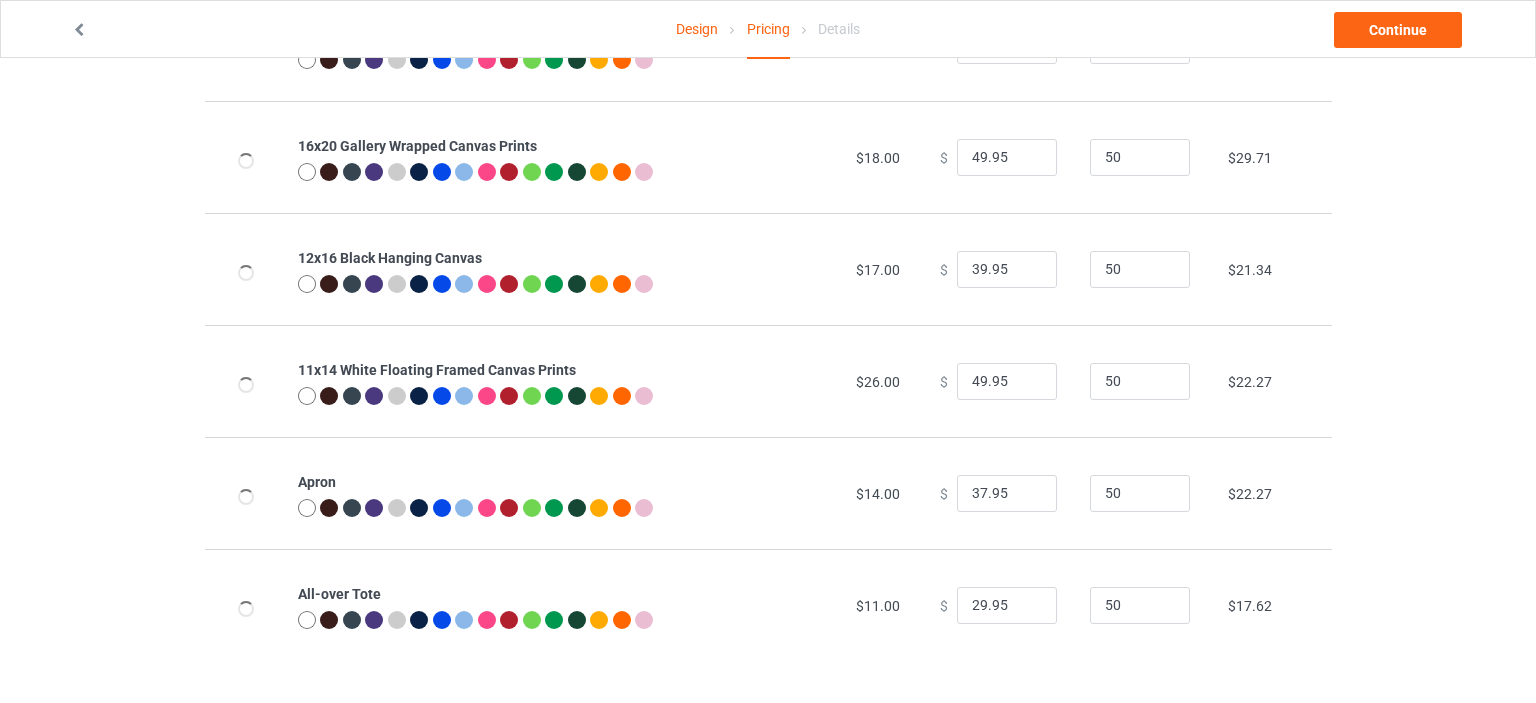 scroll, scrollTop: 0, scrollLeft: 0, axis: both 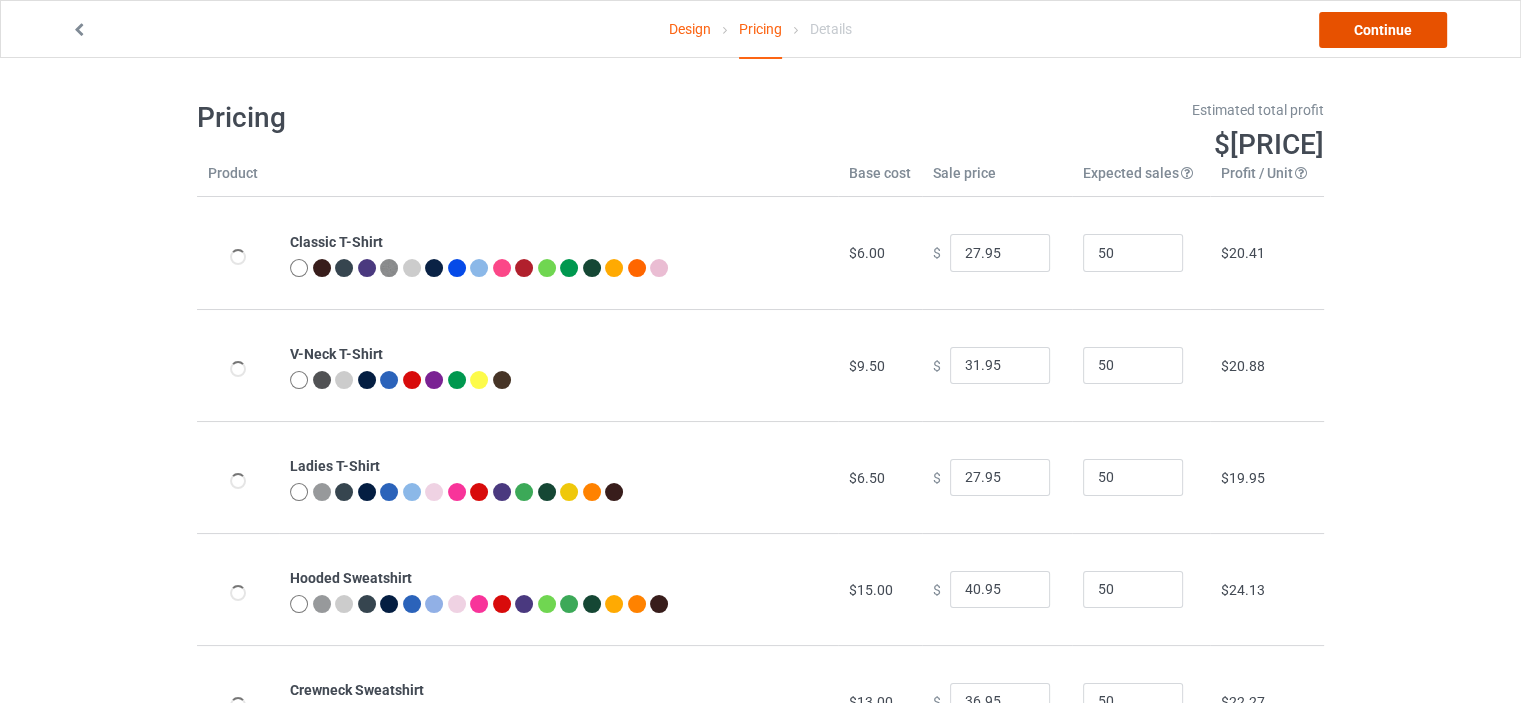 click on "Continue" at bounding box center [1383, 30] 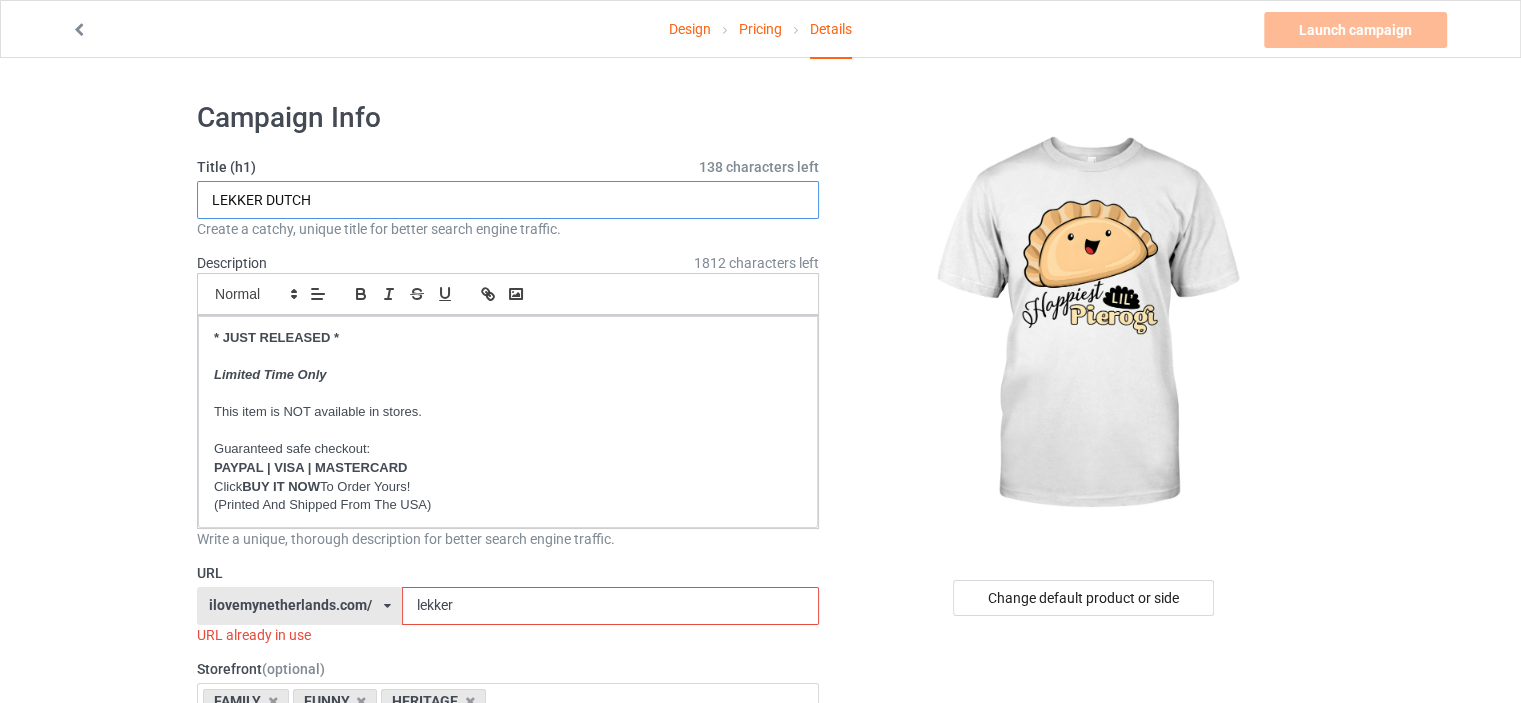 drag, startPoint x: 342, startPoint y: 200, endPoint x: 0, endPoint y: 188, distance: 342.21045 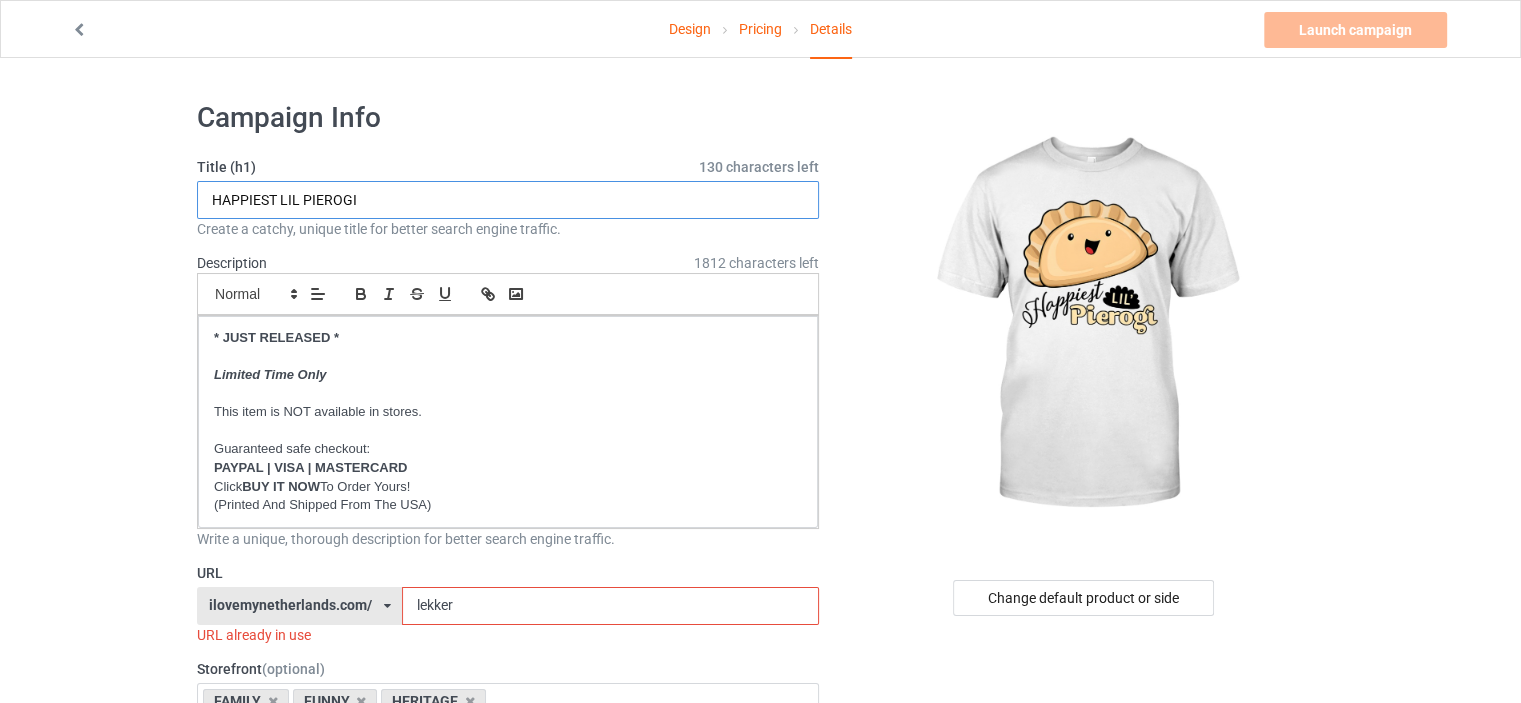 type on "HAPPIEST LIL PIEROGI" 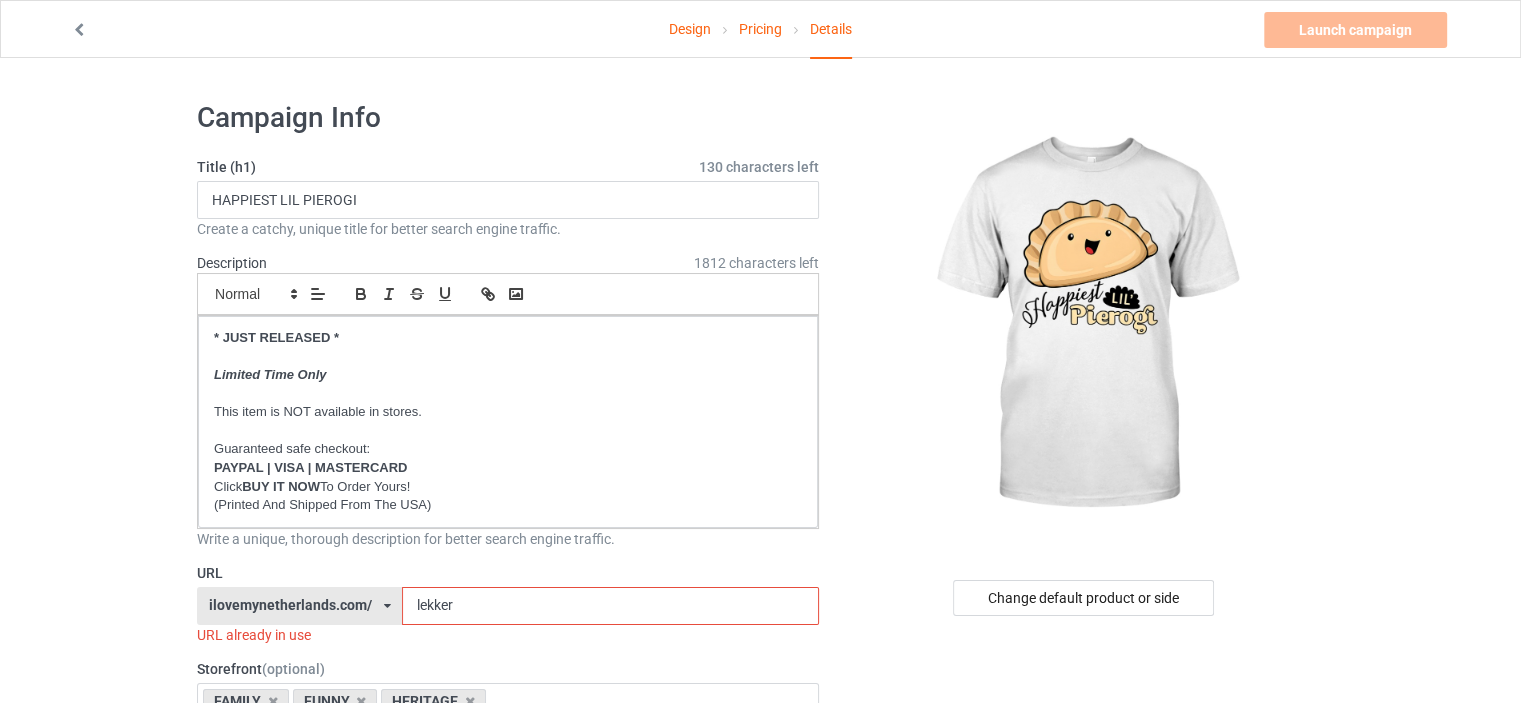 click on "Design Pricing Details Launch campaign Invalid campaign URL Campaign Info Title (h1) 130   characters left HAPPIEST LIL PIEROGI Create a catchy, unique title for better search engine traffic. Description 1812   characters left       Small Normal Large Big Huge                                                                                     * JUST RELEASED * Limited Time Only This item is NOT available in stores. Guaranteed safe checkout: PAYPAL | VISA | MASTERCARD Click  BUY IT NOW  To Order Yours! (Printed And Shipped From The USA) Write a unique, thorough description for better search engine traffic. URL ilovemynetherlands.com/ britishlook.net/ danishlegends.com/ familyworldgifts.com/ finnishlegends.com/ funnyteeworld.com/ ilovemyaustralia.com/ ilovemycanada.net/ ilovemydenmark.com/ ilovemyfinland.com/ ilovemyfrance.com/ ilovemygermany.com/ ilovemygnomes.com/ ilovemyireland.com/ ilovemyitaly.com/ ilovemynetherlands.com/ ilovemynorway.com/ ilovemypoland.com/ ilovemyredhair.net/ ilovemyscotland.com/ 3 /" at bounding box center [760, 1168] 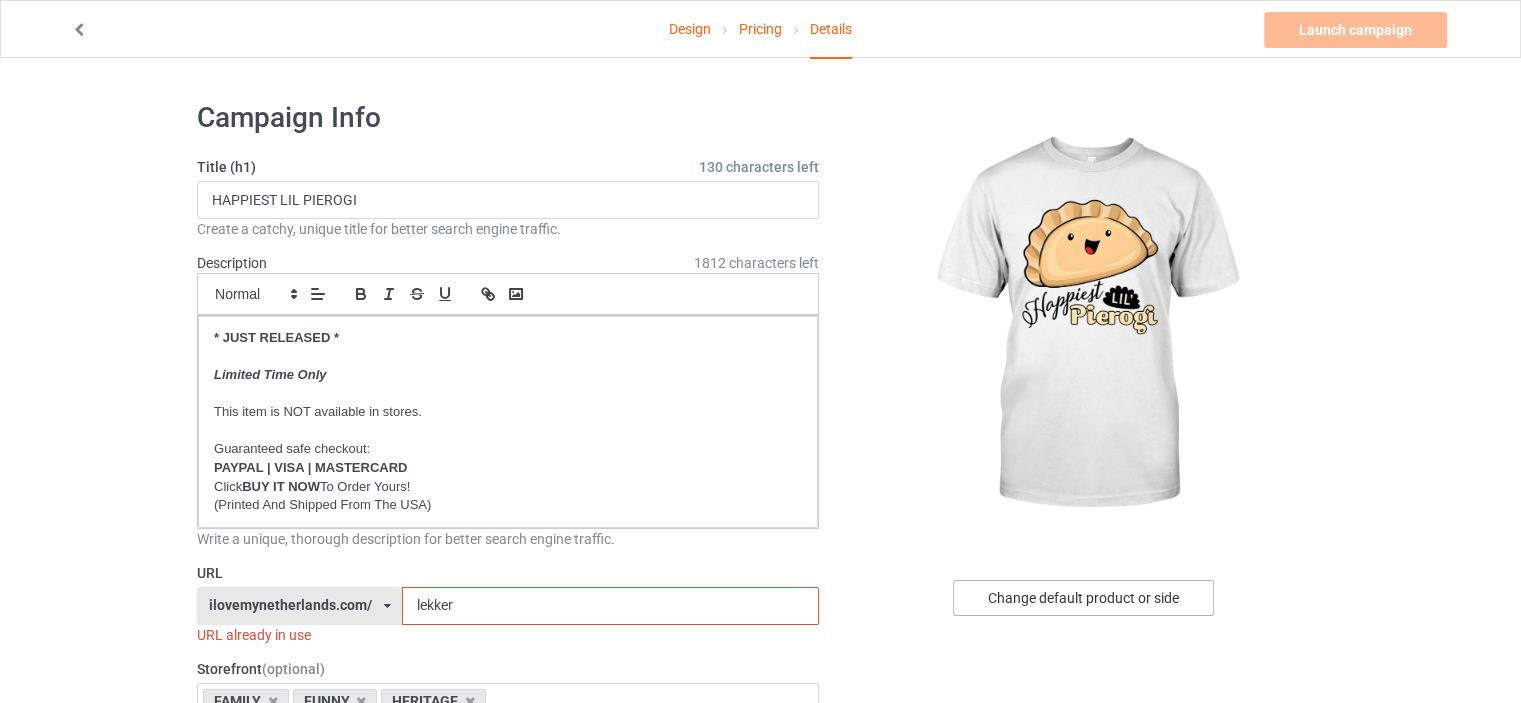 click on "Change default product or side" at bounding box center [1083, 598] 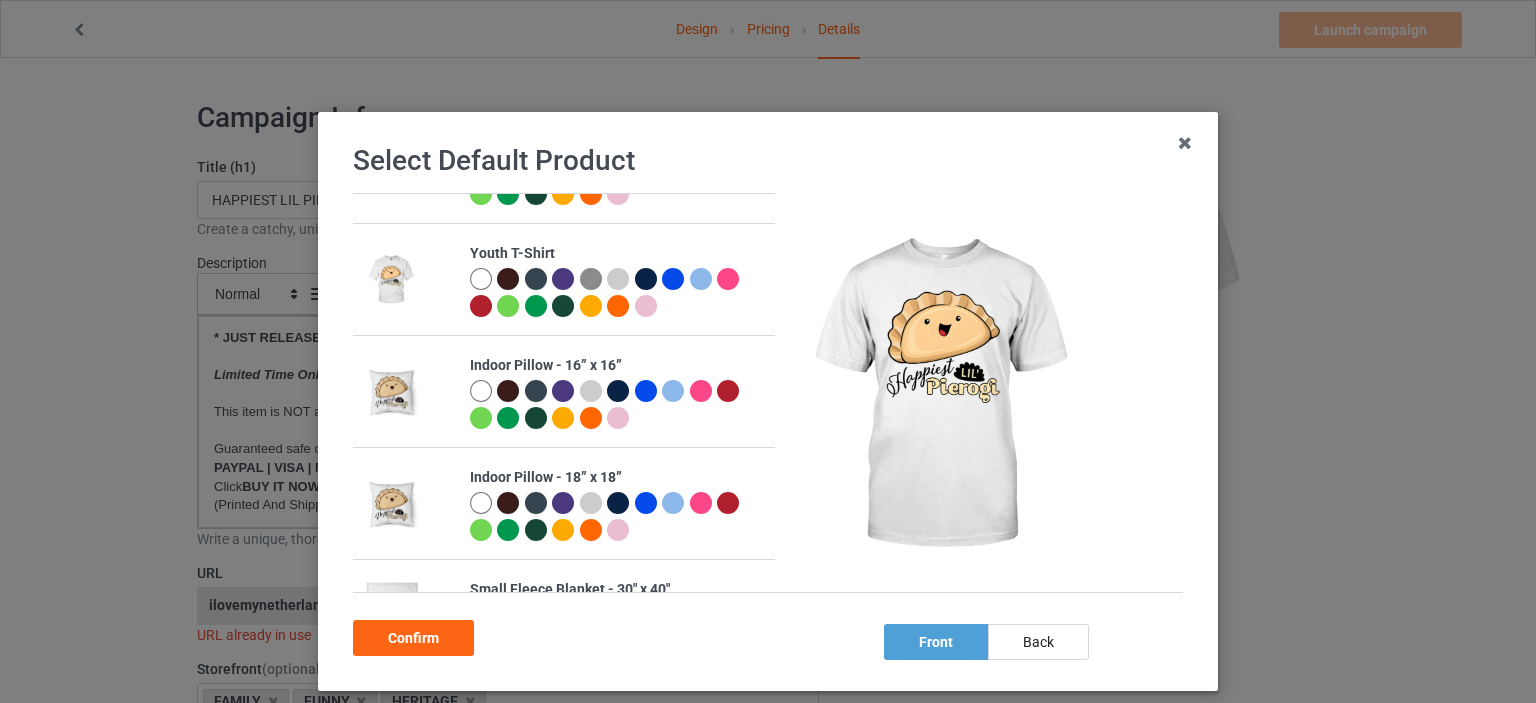scroll, scrollTop: 1100, scrollLeft: 0, axis: vertical 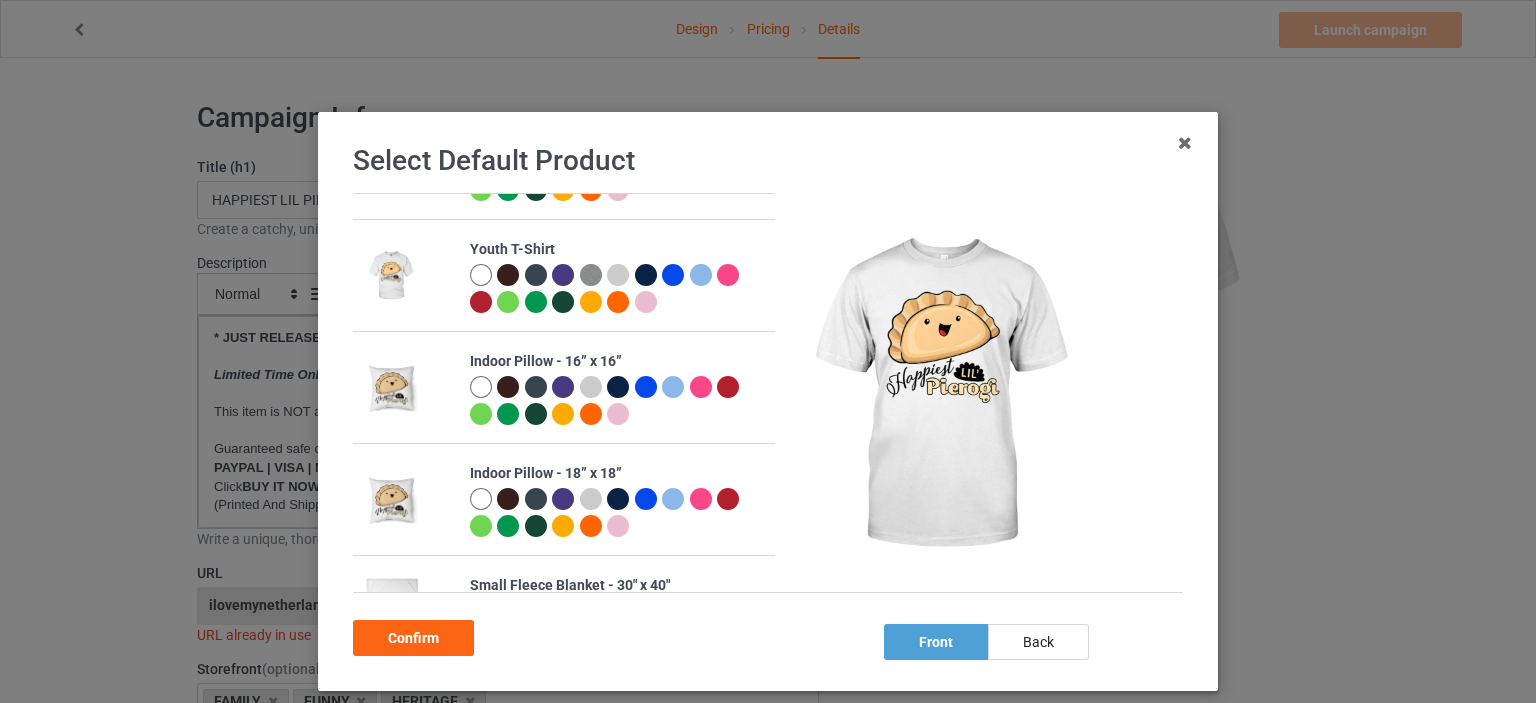 click at bounding box center [481, 275] 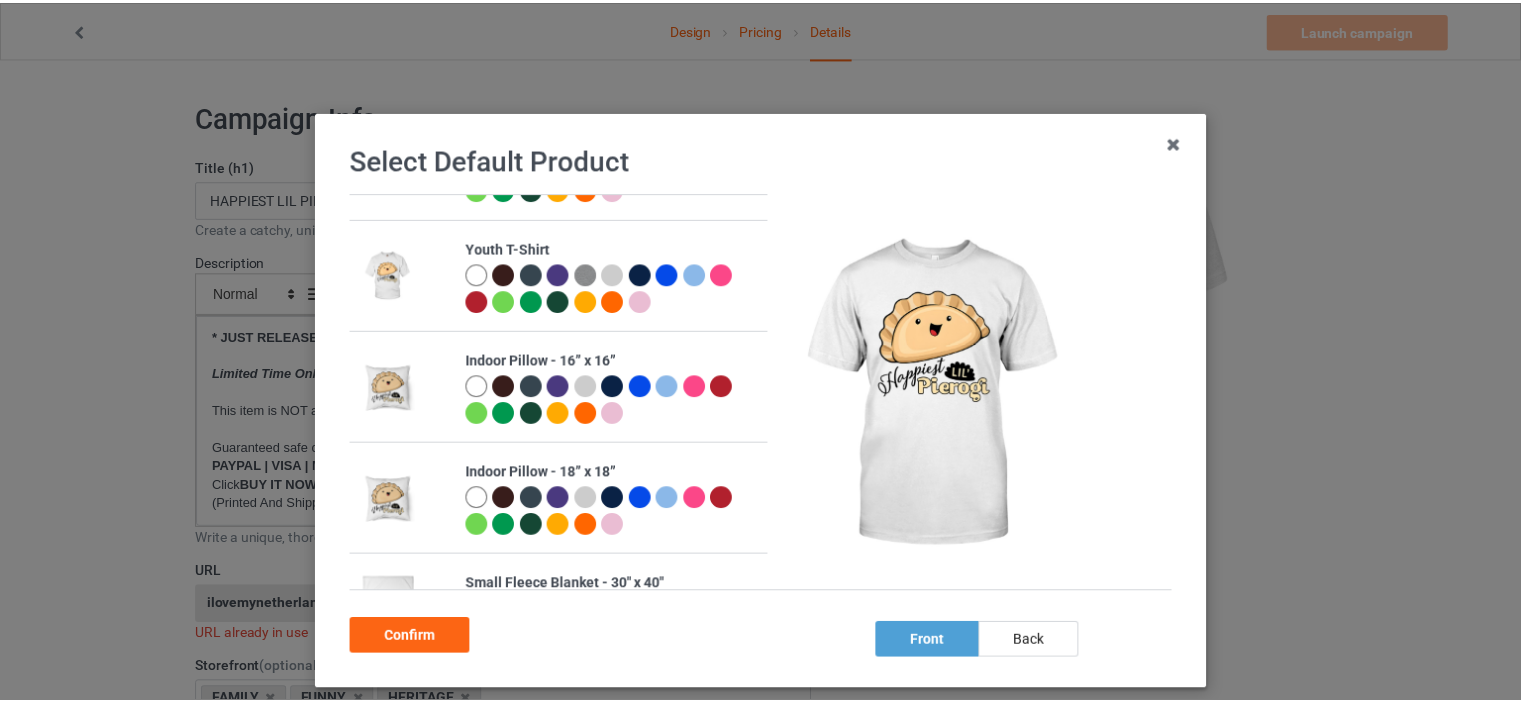 scroll, scrollTop: 1094, scrollLeft: 0, axis: vertical 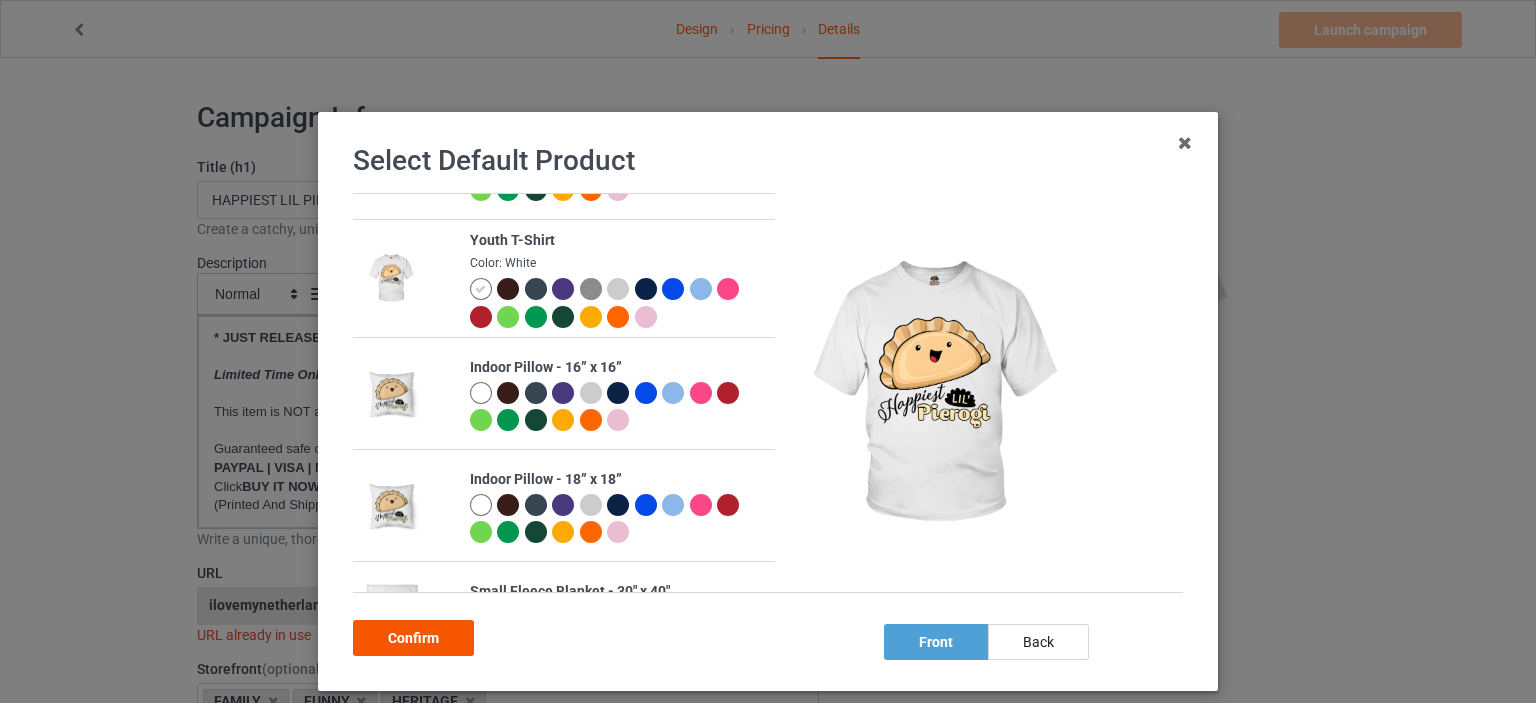 click on "Confirm" at bounding box center [413, 638] 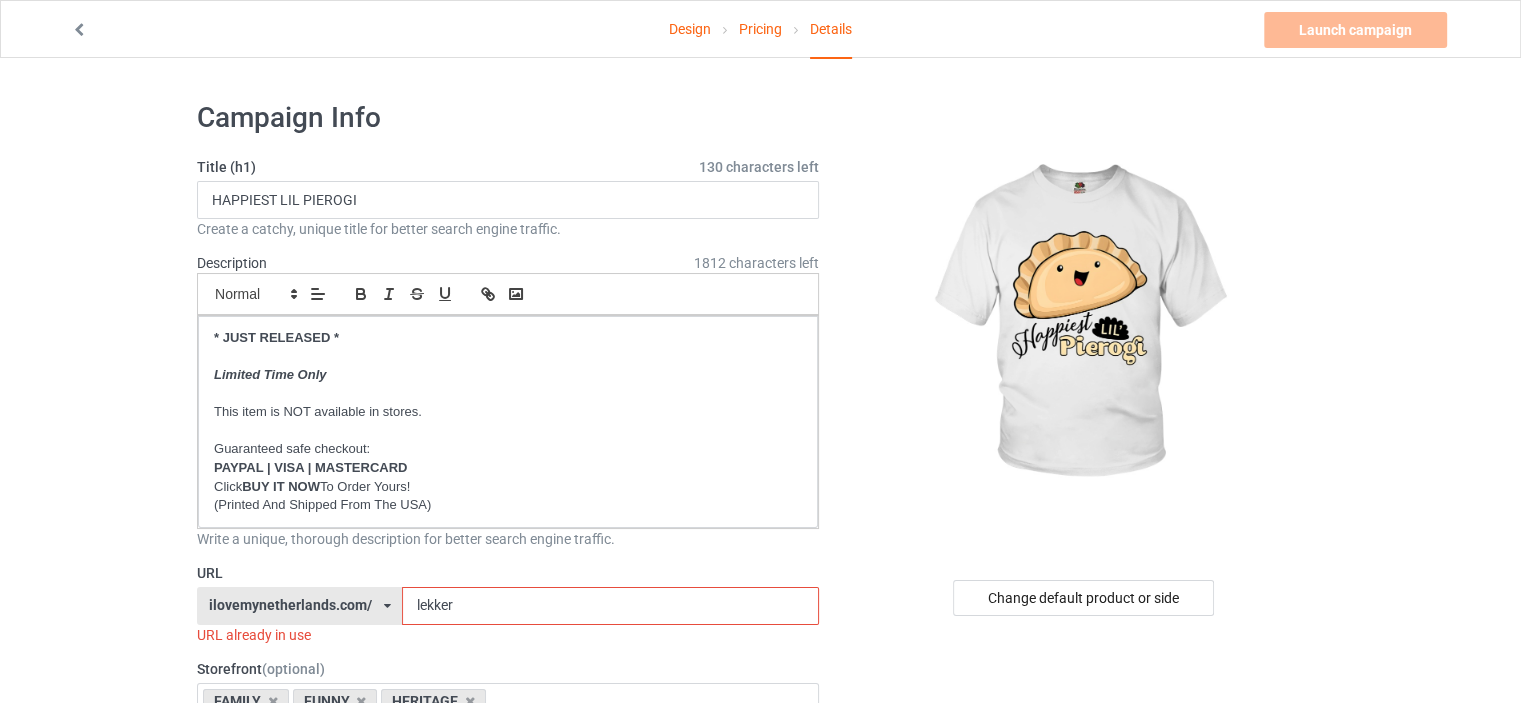 click on "ilovemynetherlands.com/" at bounding box center (290, 605) 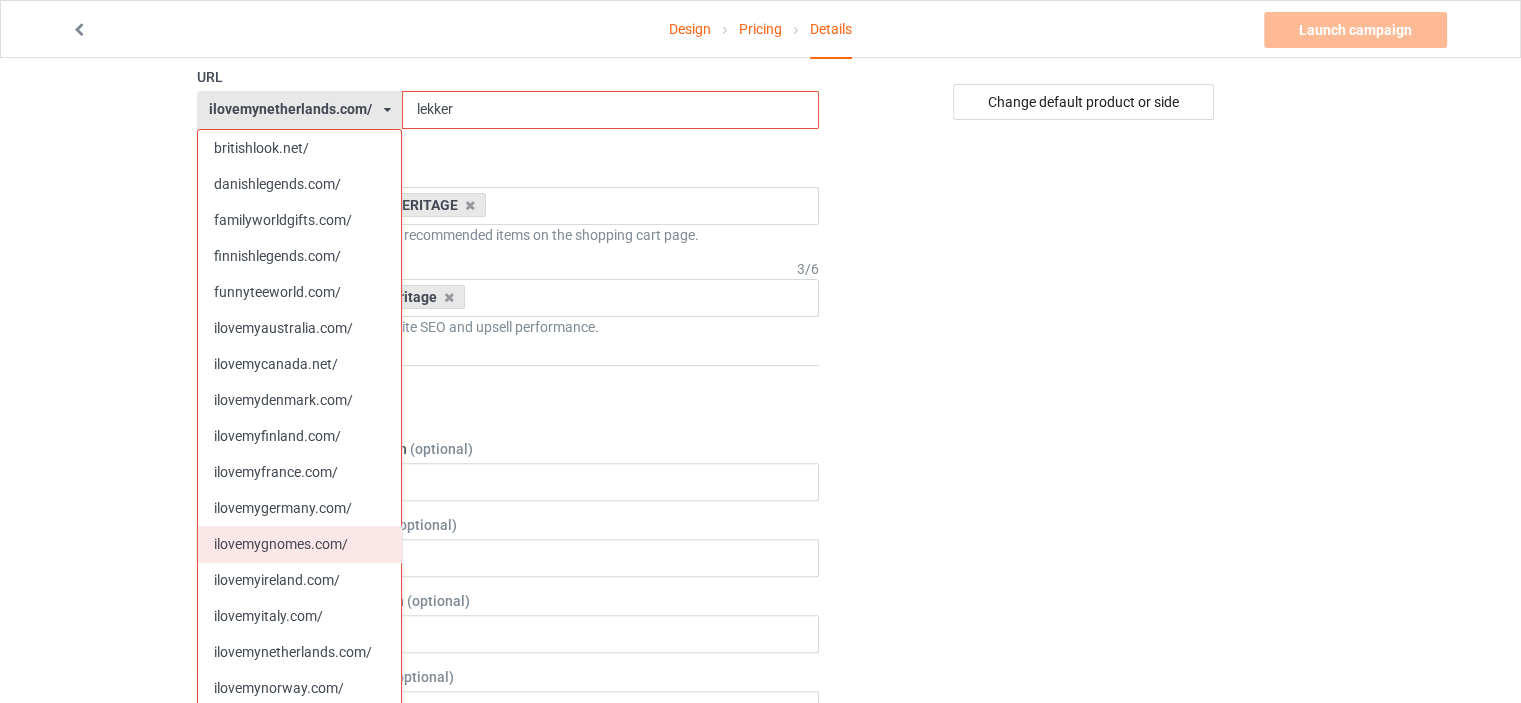 scroll, scrollTop: 500, scrollLeft: 0, axis: vertical 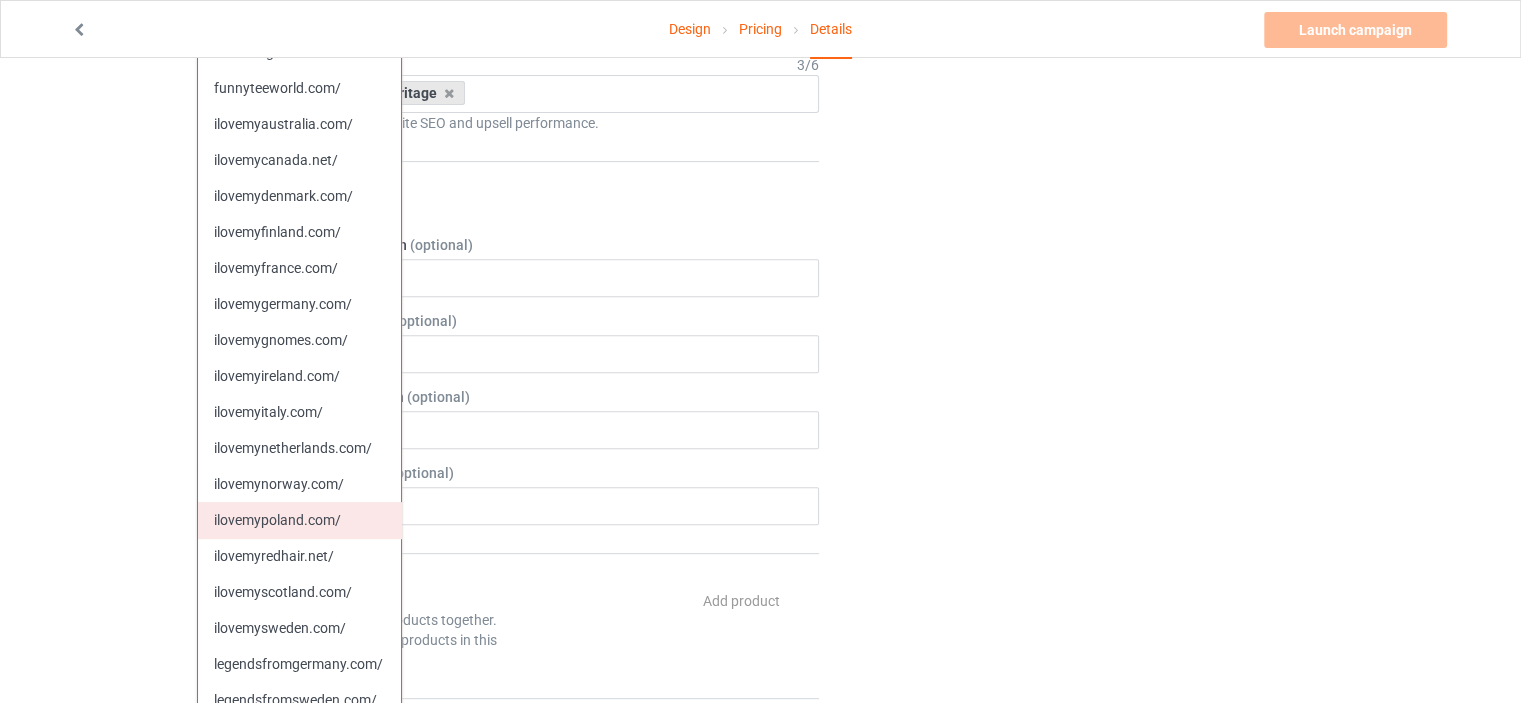 click on "ilovemypoland.com/" at bounding box center [299, 520] 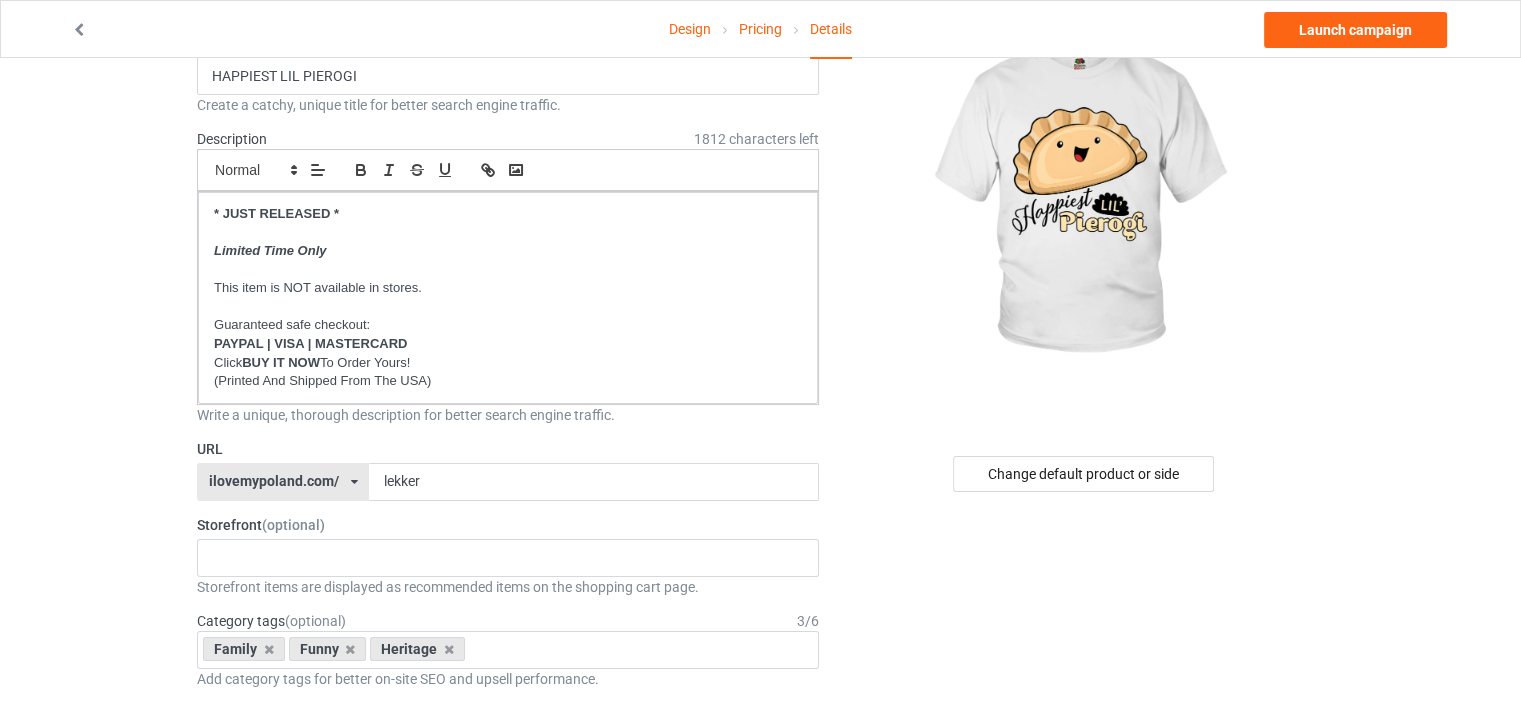 scroll, scrollTop: 0, scrollLeft: 0, axis: both 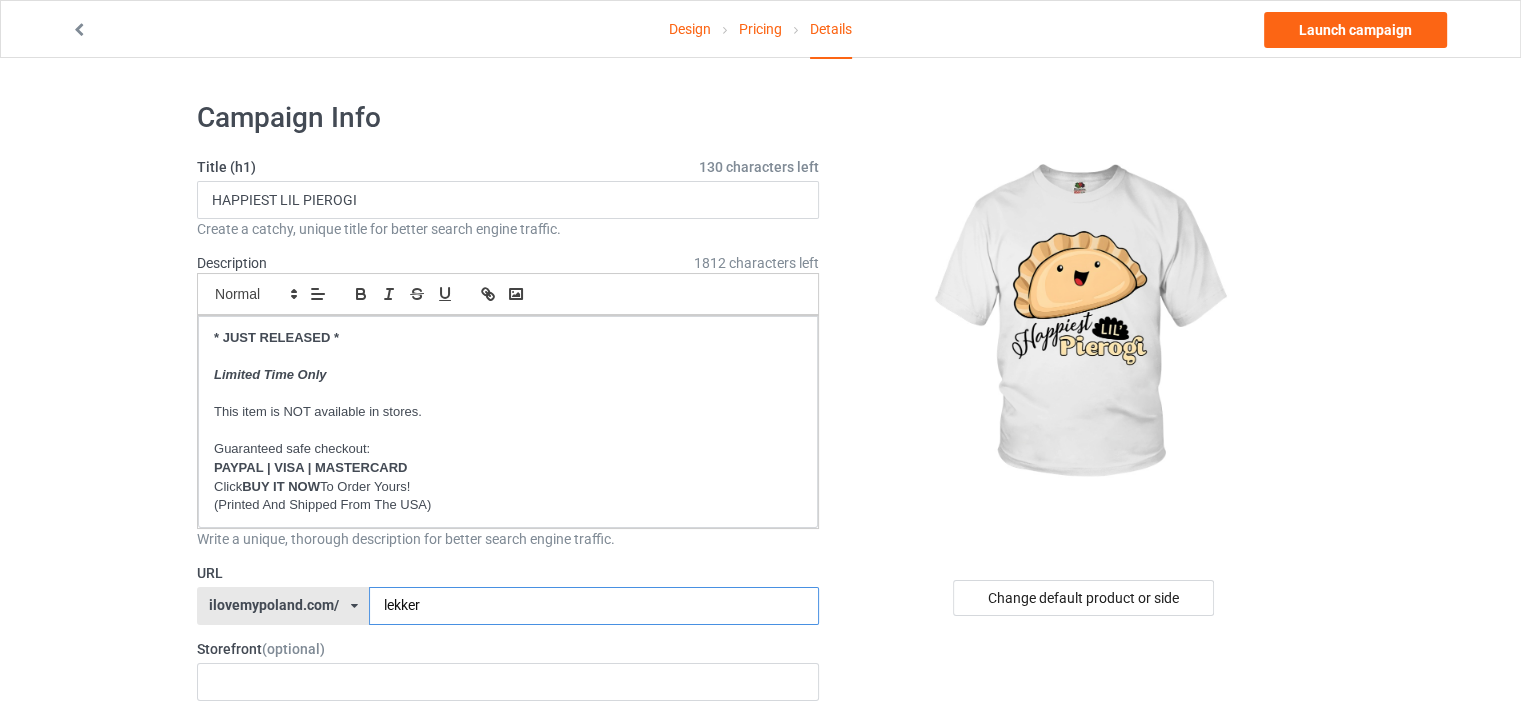 drag, startPoint x: 434, startPoint y: 610, endPoint x: 147, endPoint y: 479, distance: 315.48376 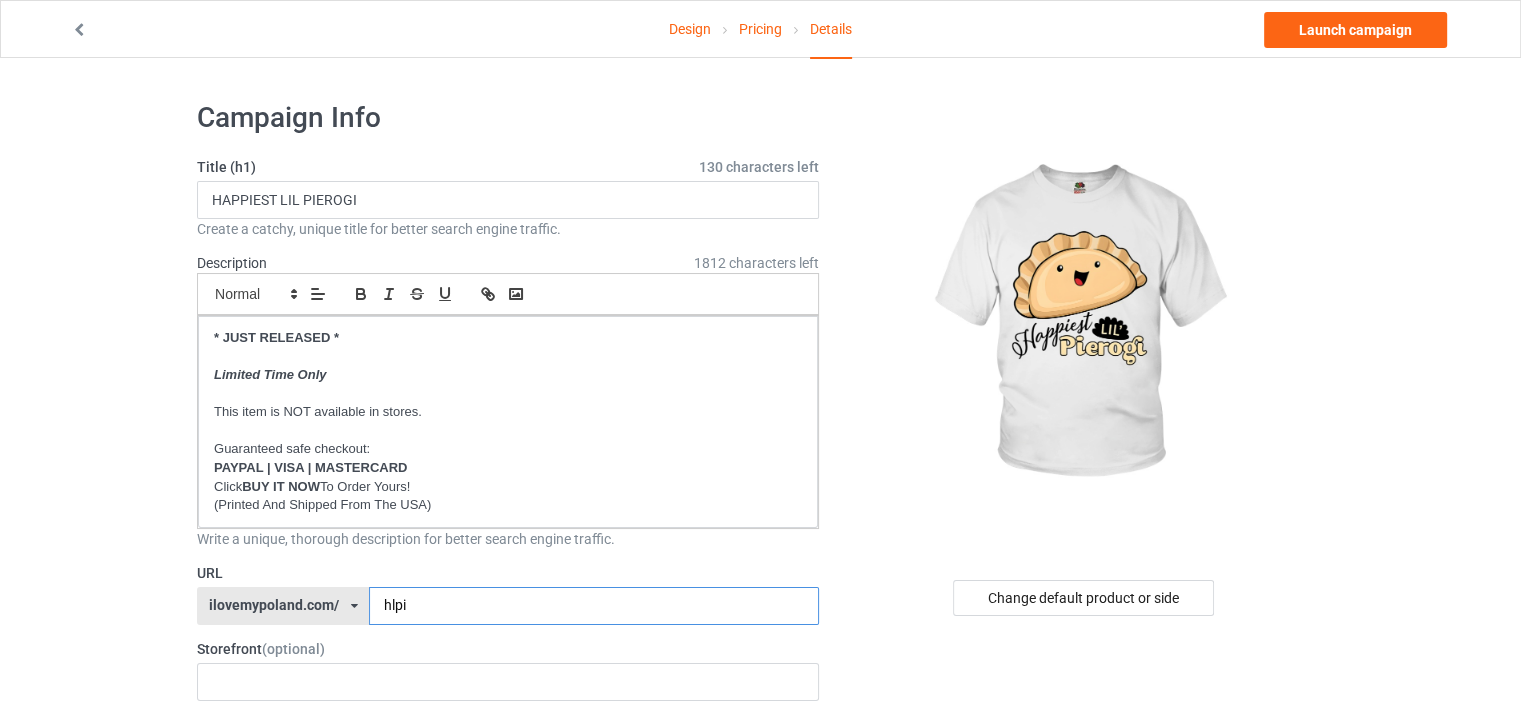 type on "hlpi" 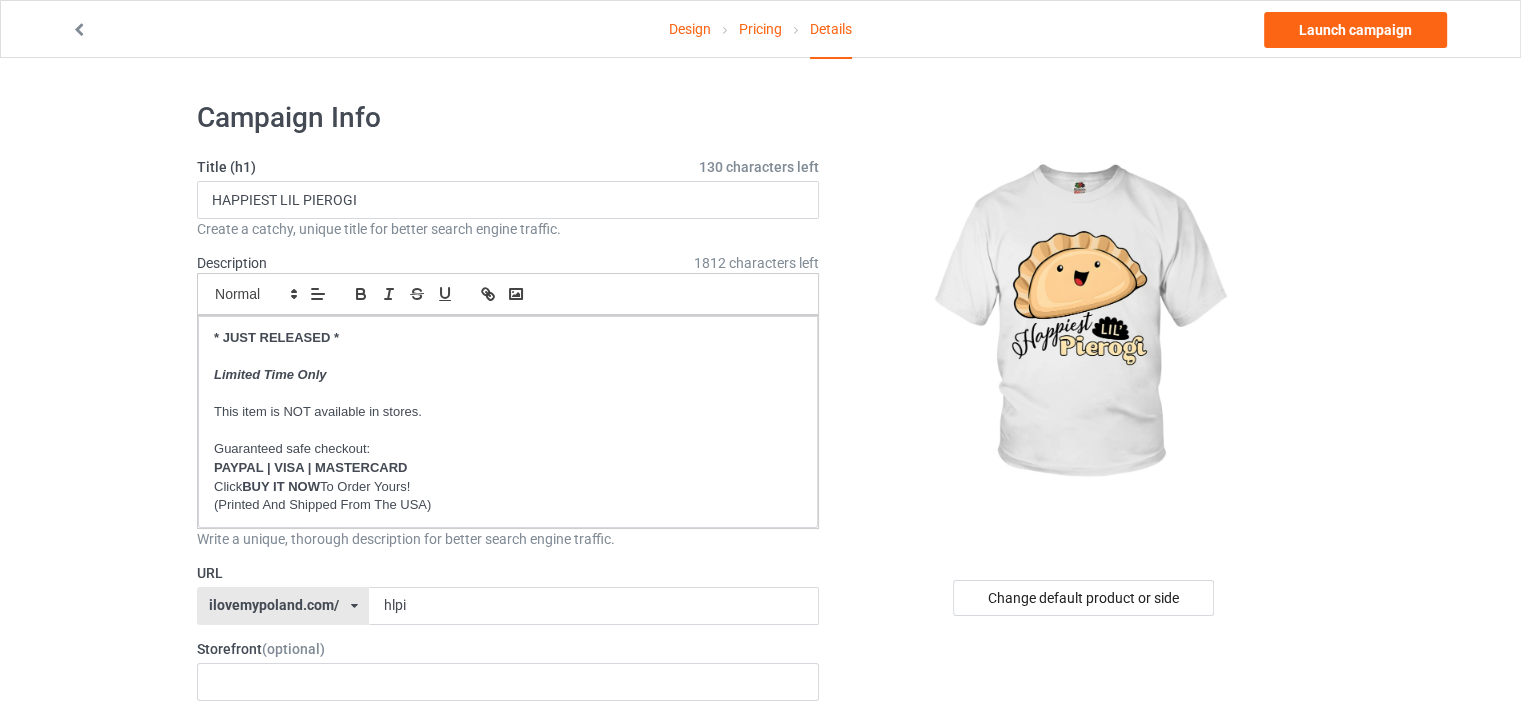 click on "Design Pricing Details Launch campaign Campaign Info Title (h1) 130   characters left HAPPIEST LIL PIEROGI Create a catchy, unique title for better search engine traffic. Description 1812   characters left       Small Normal Large Big Huge                                                                                     * JUST RELEASED * Limited Time Only This item is NOT available in stores. Guaranteed safe checkout: PAYPAL | VISA | MASTERCARD Click  BUY IT NOW  To Order Yours! (Printed And Shipped From The USA) Write a unique, thorough description for better search engine traffic. URL ilovemypoland.com/ britishlook.net/ danishlegends.com/ familyworldgifts.com/ finnishlegends.com/ funnyteeworld.com/ ilovemyaustralia.com/ ilovemycanada.net/ ilovemydenmark.com/ ilovemyfinland.com/ ilovemyfrance.com/ ilovemygermany.com/ ilovemygnomes.com/ ilovemyireland.com/ ilovemyitaly.com/ ilovemynetherlands.com/ ilovemynorway.com/ ilovemypoland.com/ ilovemyredhair.net/ ilovemyscotland.com/ ilovemysweden.com/ hlpi 3 / 6" at bounding box center (760, 1158) 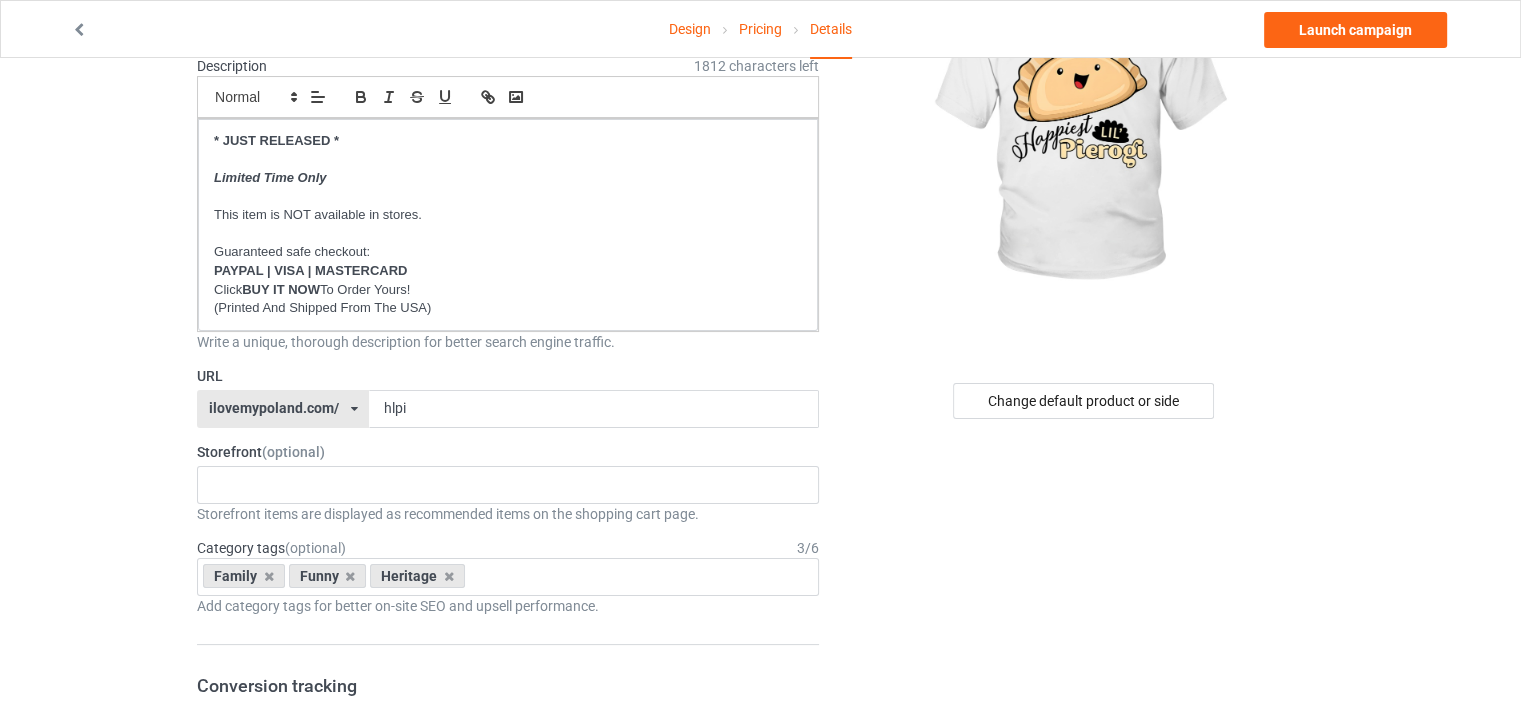 scroll, scrollTop: 200, scrollLeft: 0, axis: vertical 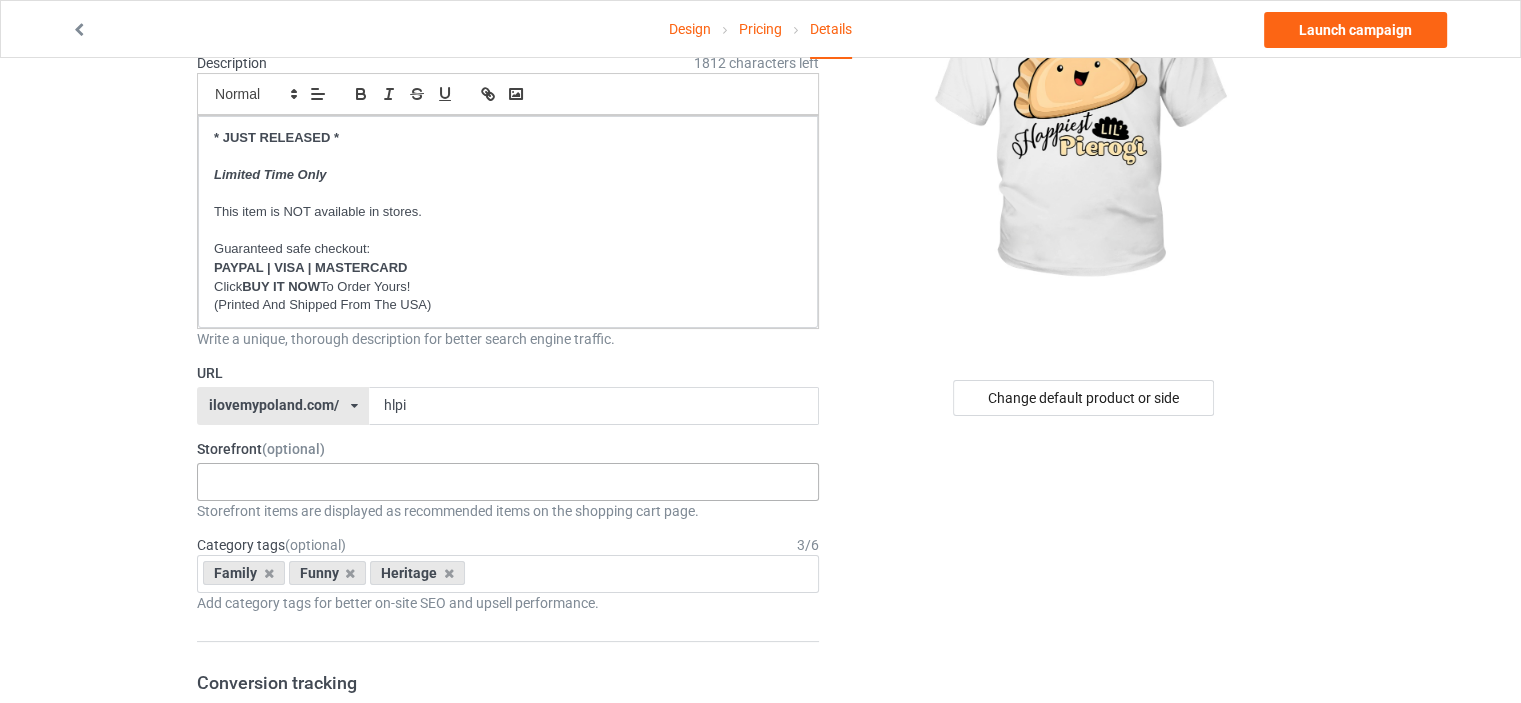 click at bounding box center (227, 481) 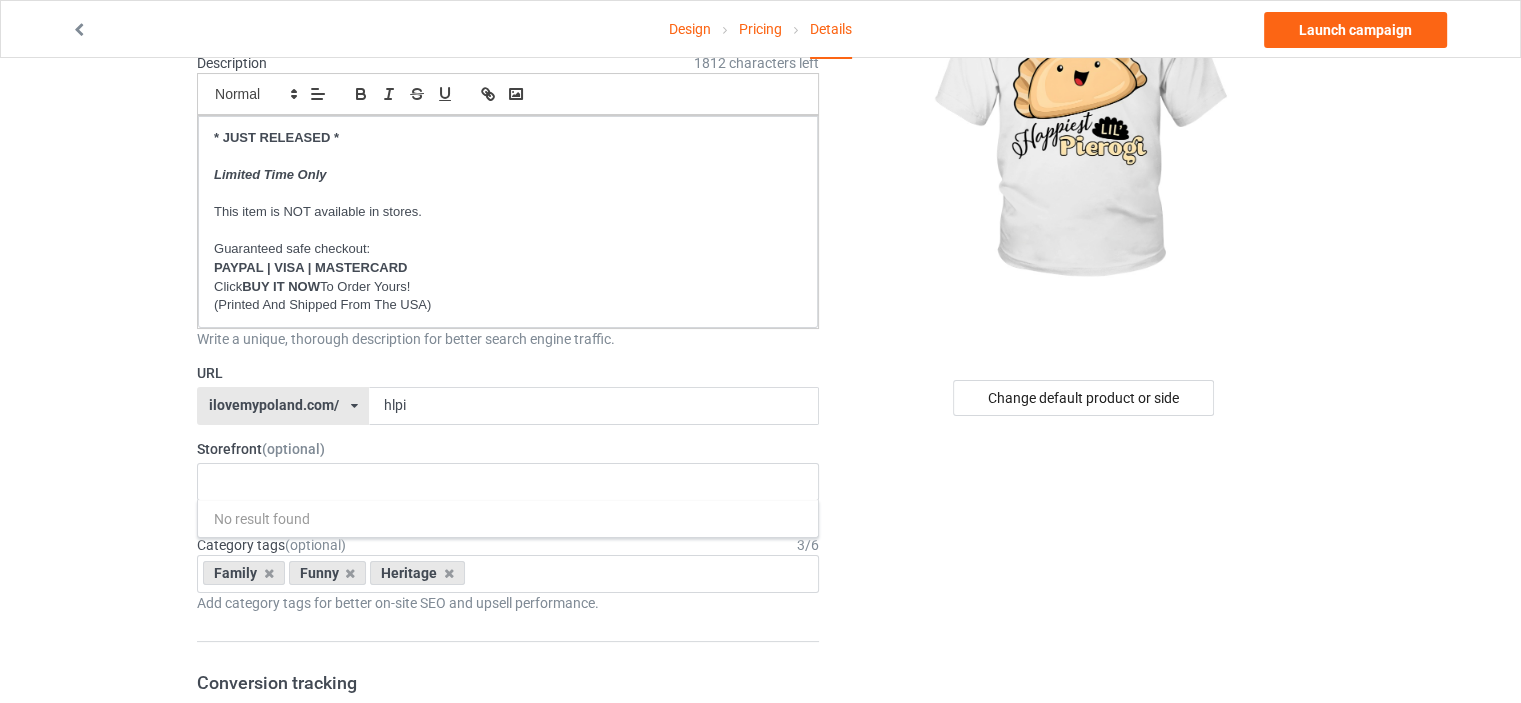 click on "Design Pricing Details Launch campaign Campaign Info Title (h1) 130   characters left HAPPIEST LIL PIEROGI Create a catchy, unique title for better search engine traffic. Description 1812   characters left       Small Normal Large Big Huge                                                                                     * JUST RELEASED * Limited Time Only This item is NOT available in stores. Guaranteed safe checkout: PAYPAL | VISA | MASTERCARD Click  BUY IT NOW  To Order Yours! (Printed And Shipped From The USA) Write a unique, thorough description for better search engine traffic. URL ilovemypoland.com/ britishlook.net/ danishlegends.com/ familyworldgifts.com/ finnishlegends.com/ funnyteeworld.com/ ilovemyaustralia.com/ ilovemycanada.net/ ilovemydenmark.com/ ilovemyfinland.com/ ilovemyfrance.com/ ilovemygermany.com/ ilovemygnomes.com/ ilovemyireland.com/ ilovemyitaly.com/ ilovemynetherlands.com/ ilovemynorway.com/ ilovemypoland.com/ ilovemyredhair.net/ ilovemyscotland.com/ ilovemysweden.com/ hlpi 3 / 6" at bounding box center [760, 958] 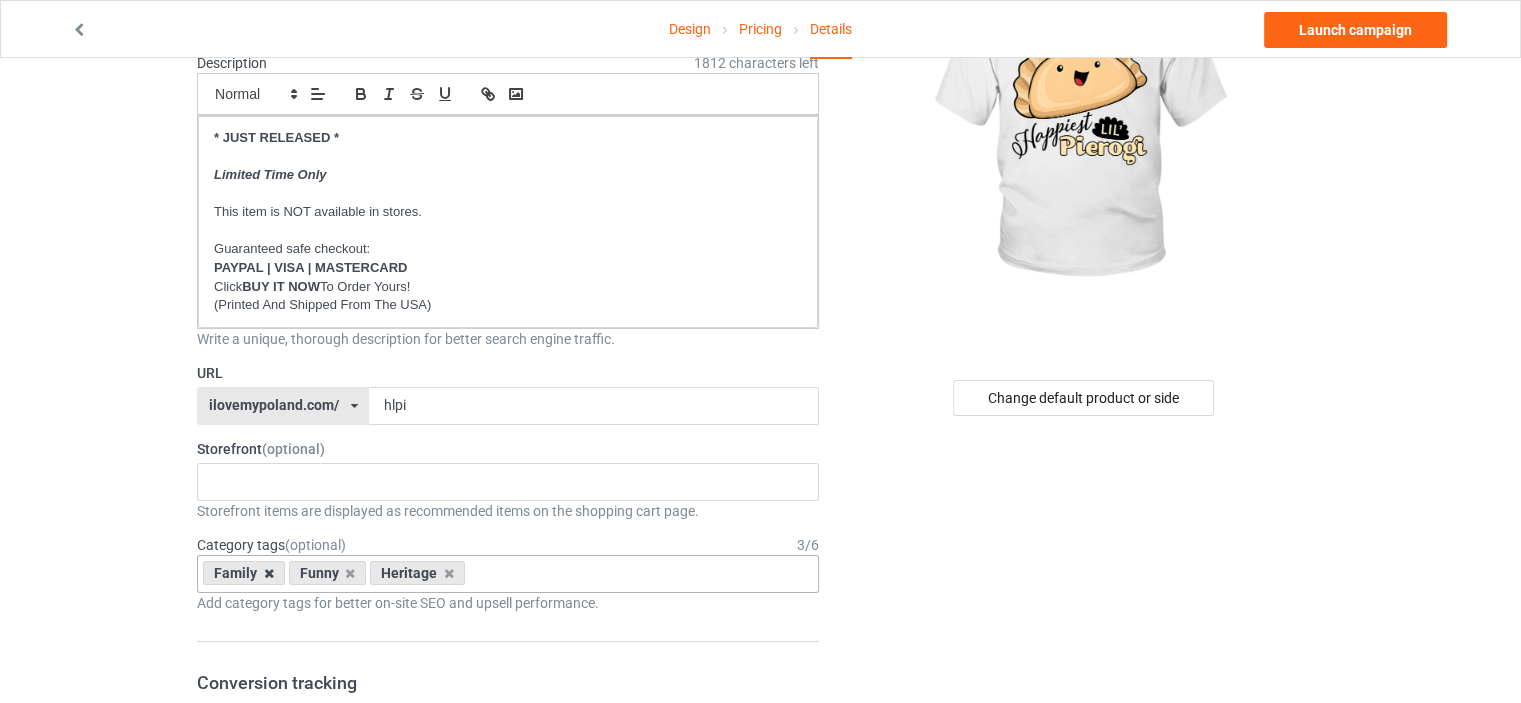 click at bounding box center [269, 573] 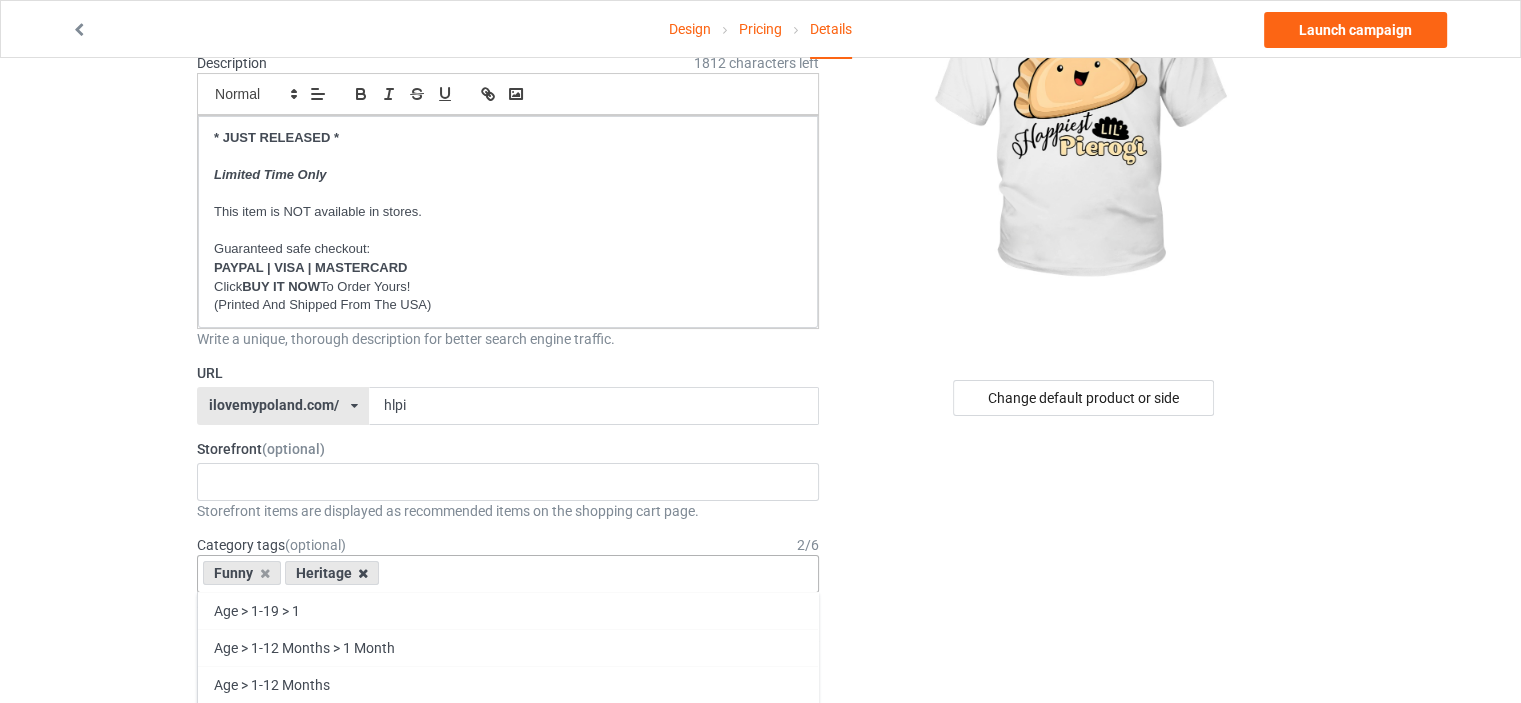 click at bounding box center (363, 573) 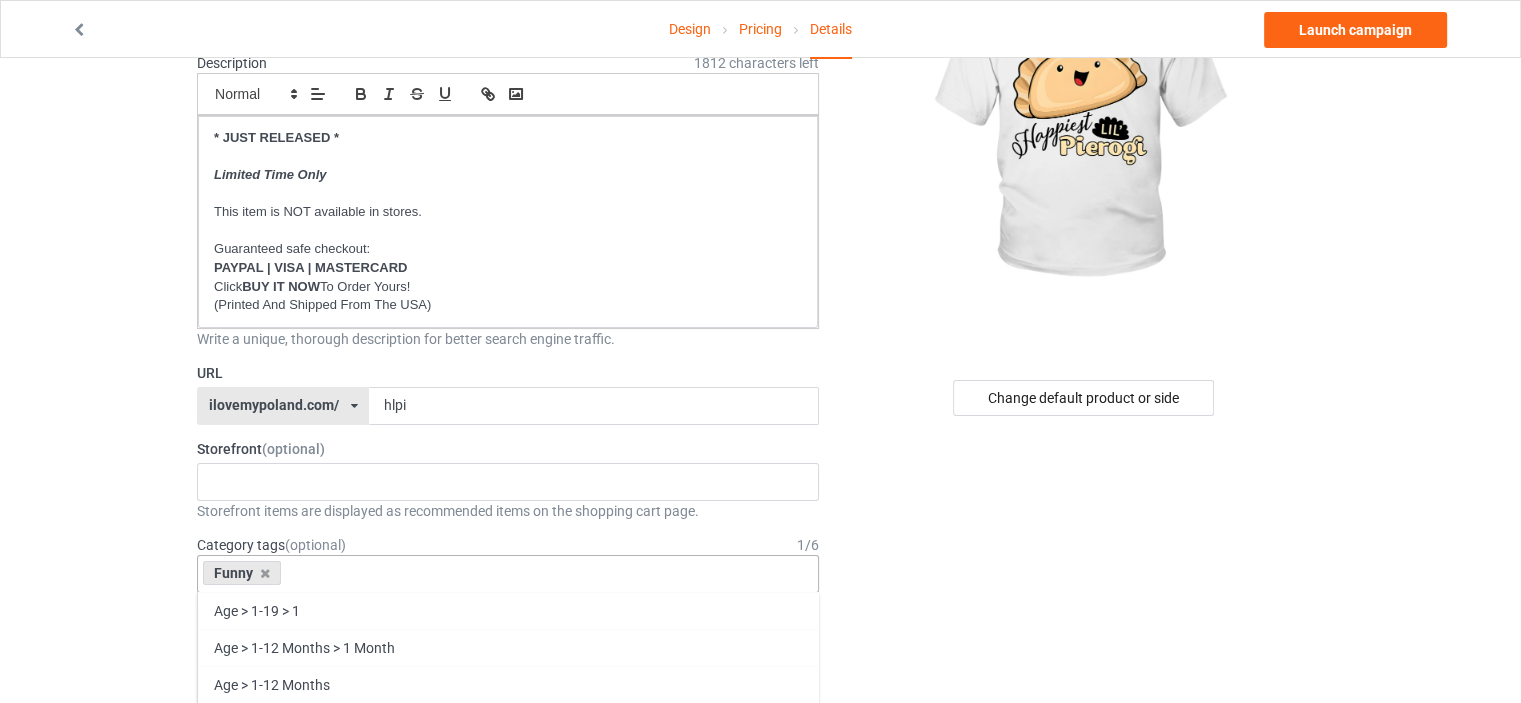 scroll, scrollTop: 400, scrollLeft: 0, axis: vertical 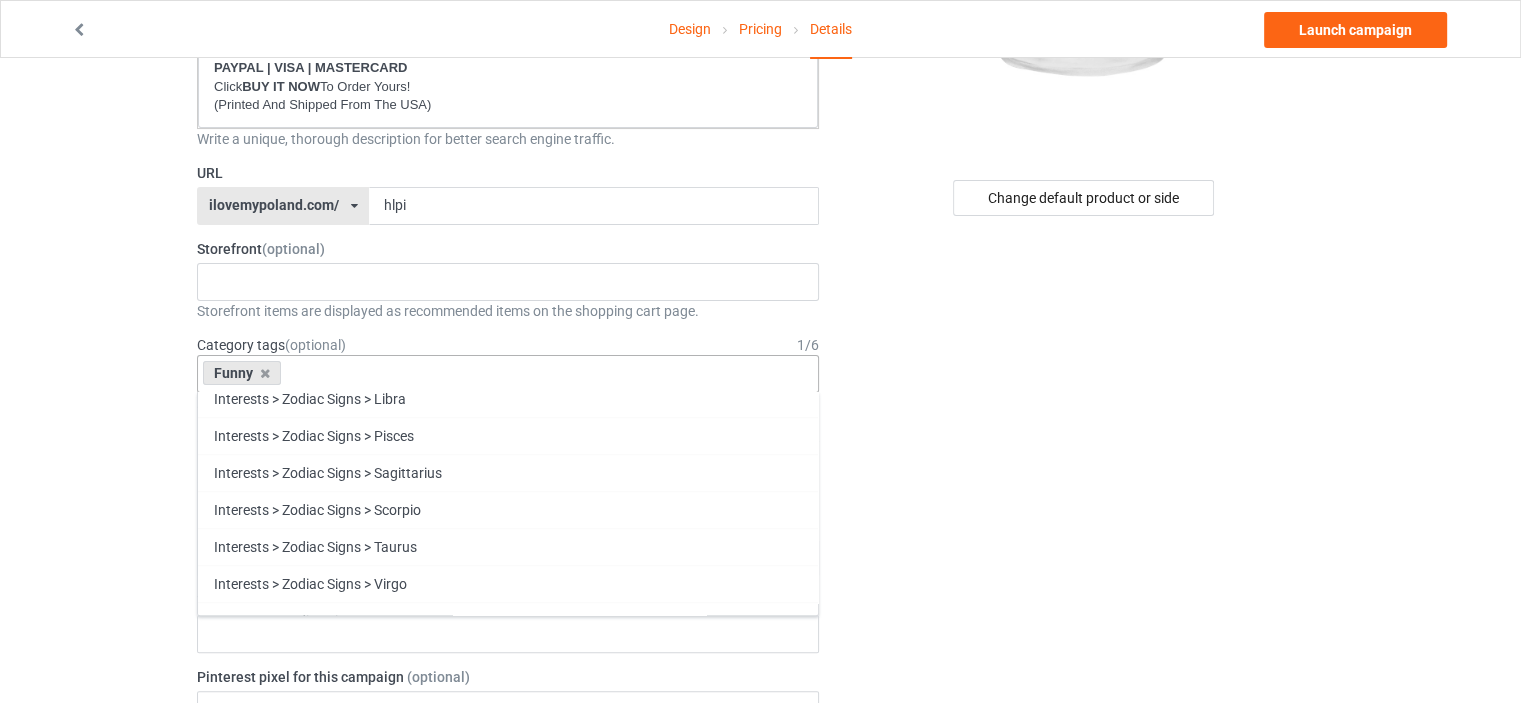 click on "Family" at bounding box center (508, 990) 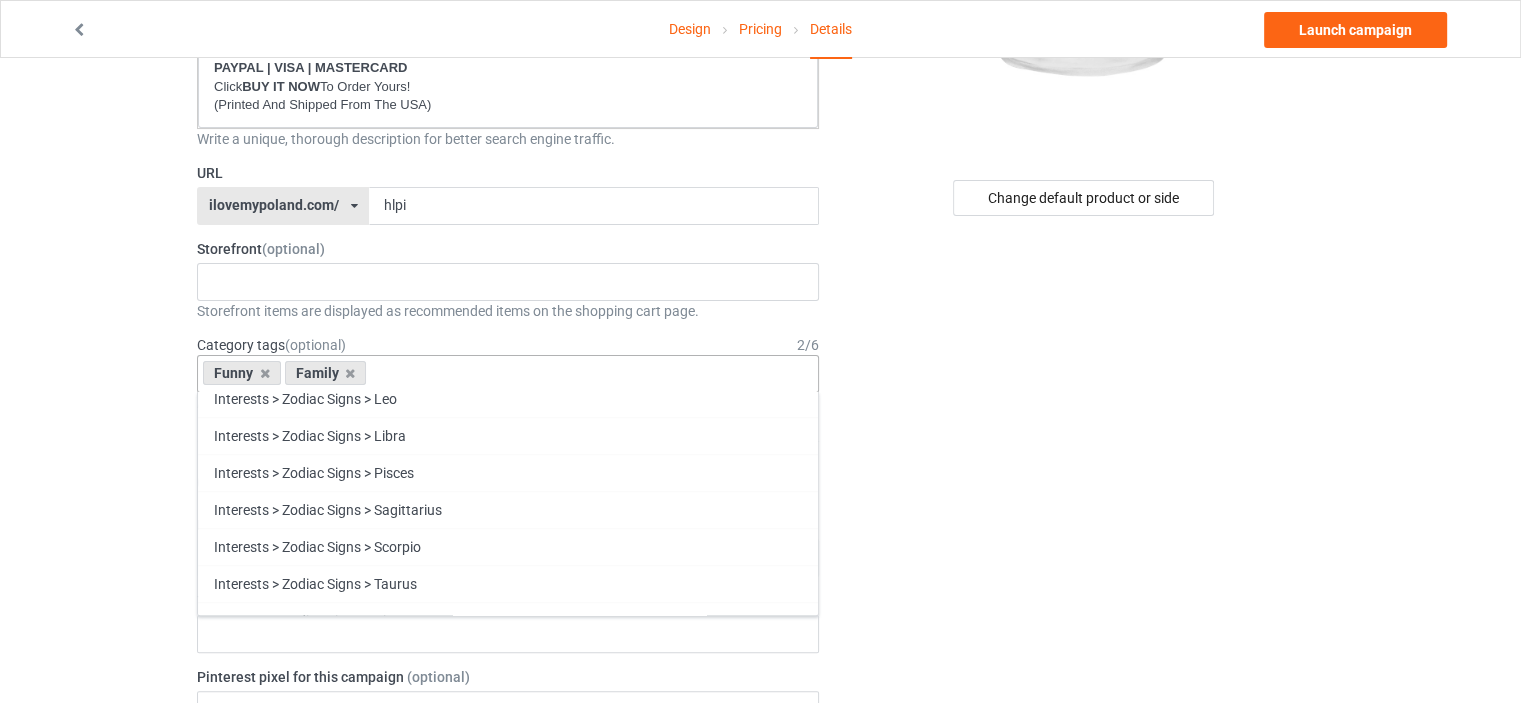click on "Heritage" at bounding box center (508, 1027) 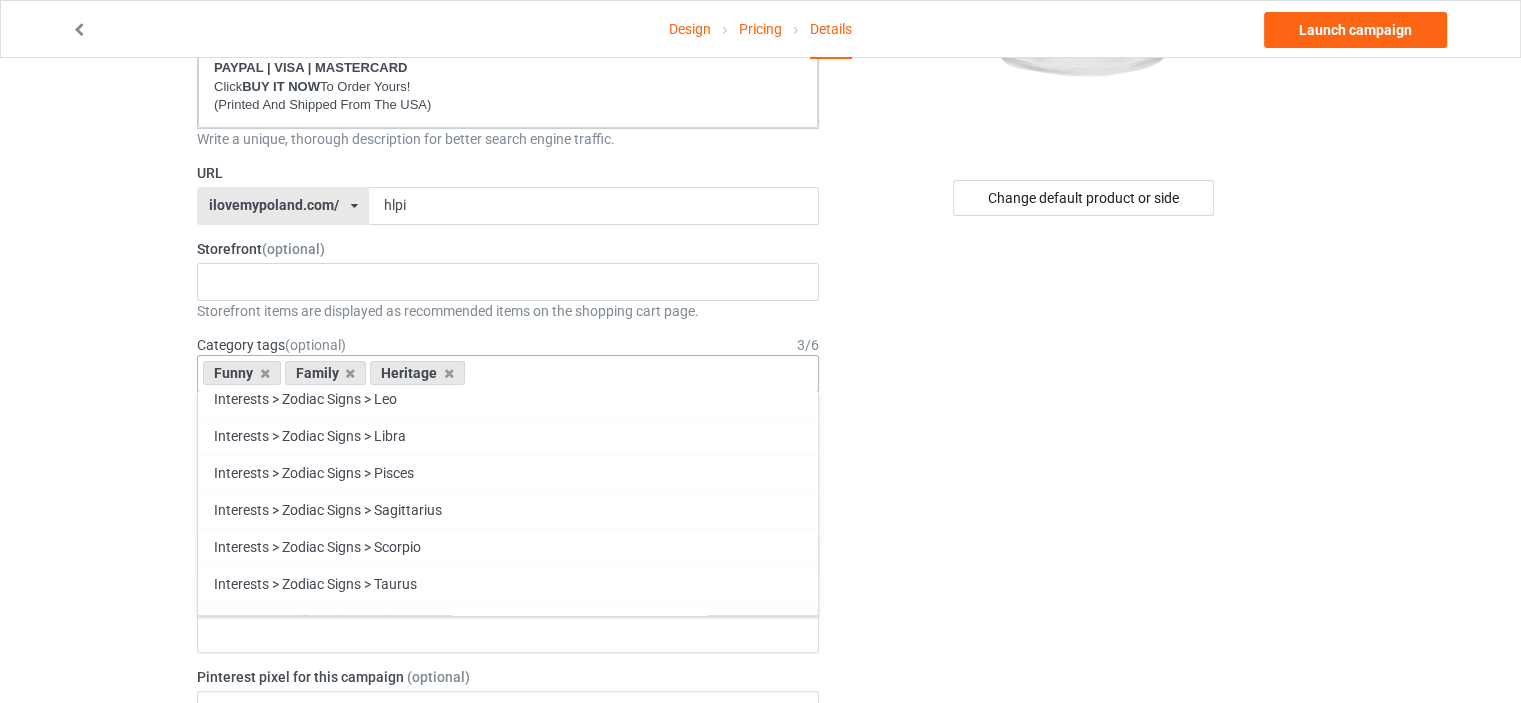 scroll, scrollTop: 85556, scrollLeft: 0, axis: vertical 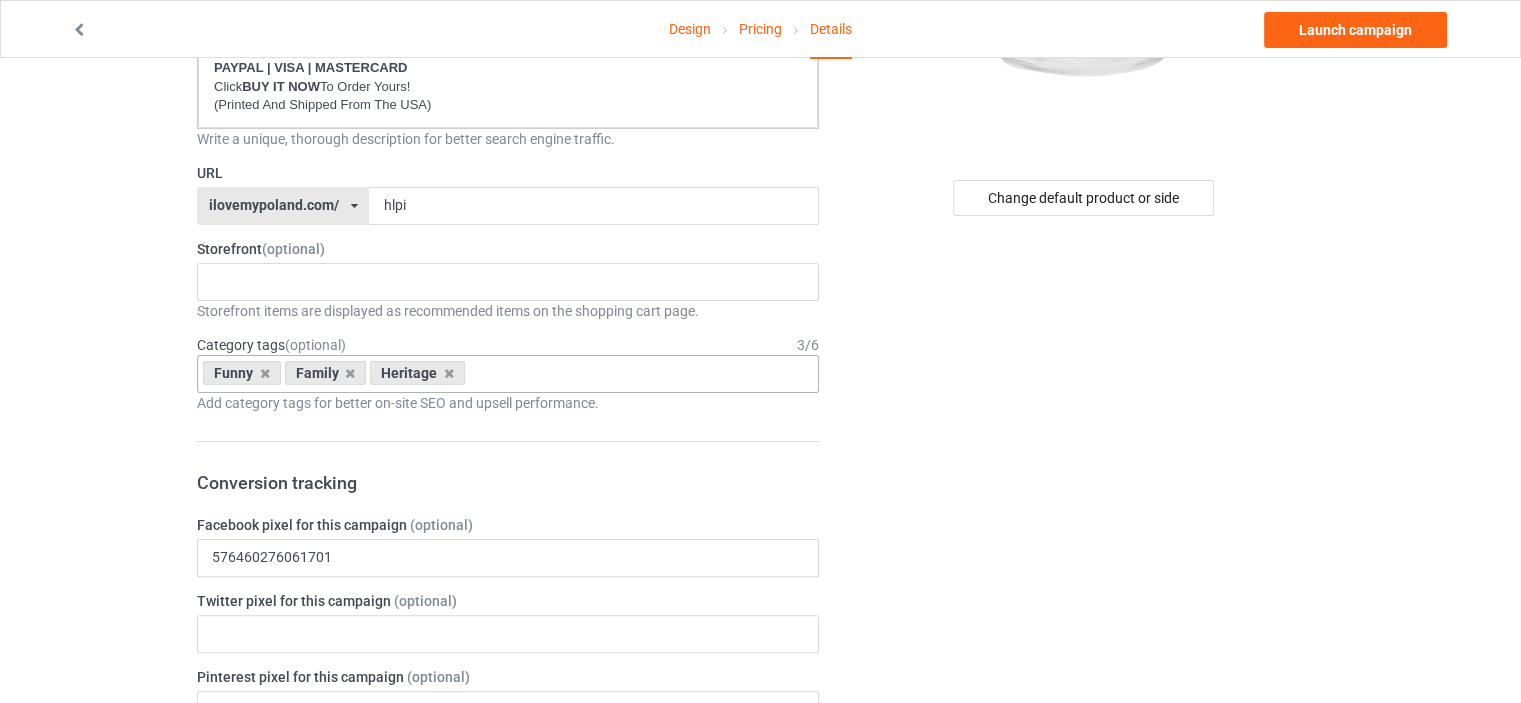 click on "Change default product or side" at bounding box center (1085, 758) 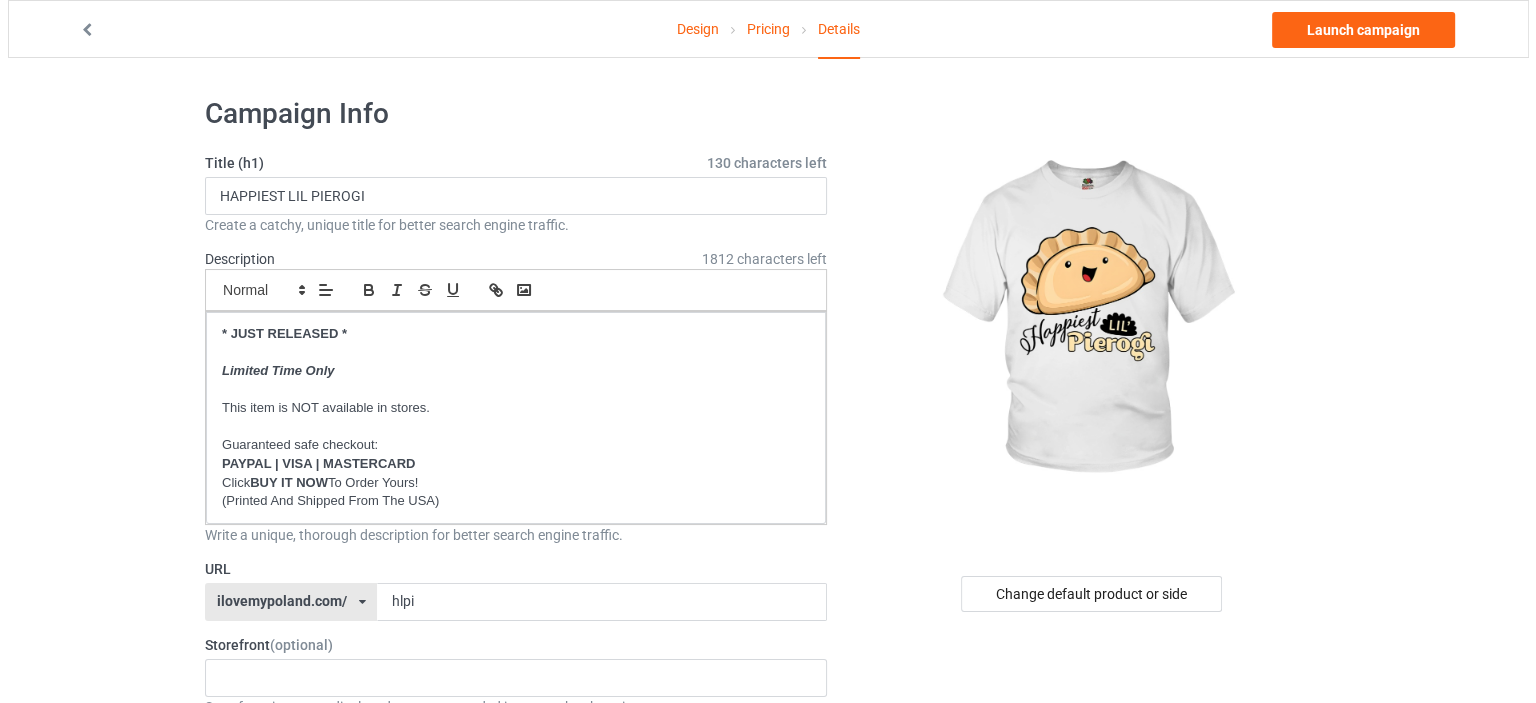 scroll, scrollTop: 0, scrollLeft: 0, axis: both 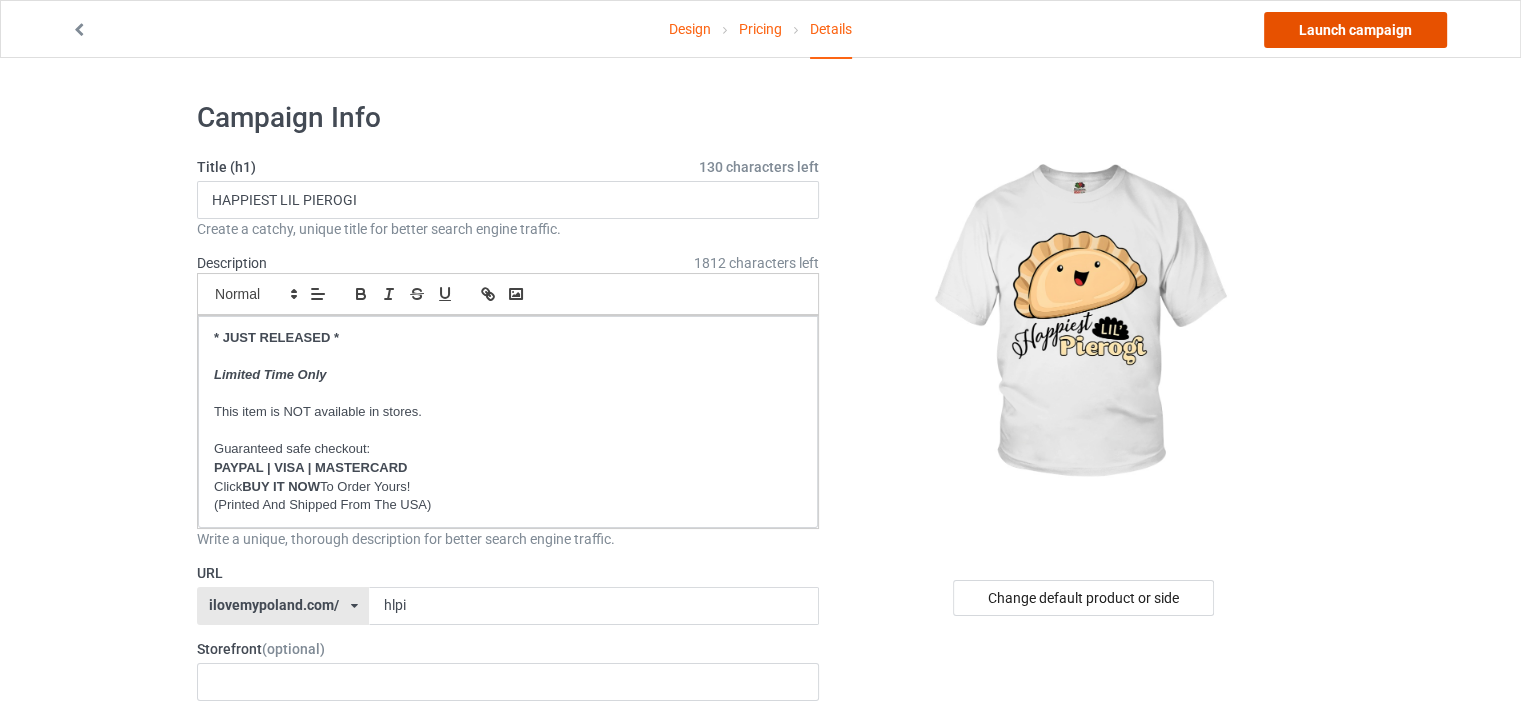 click on "Launch campaign" at bounding box center (1355, 30) 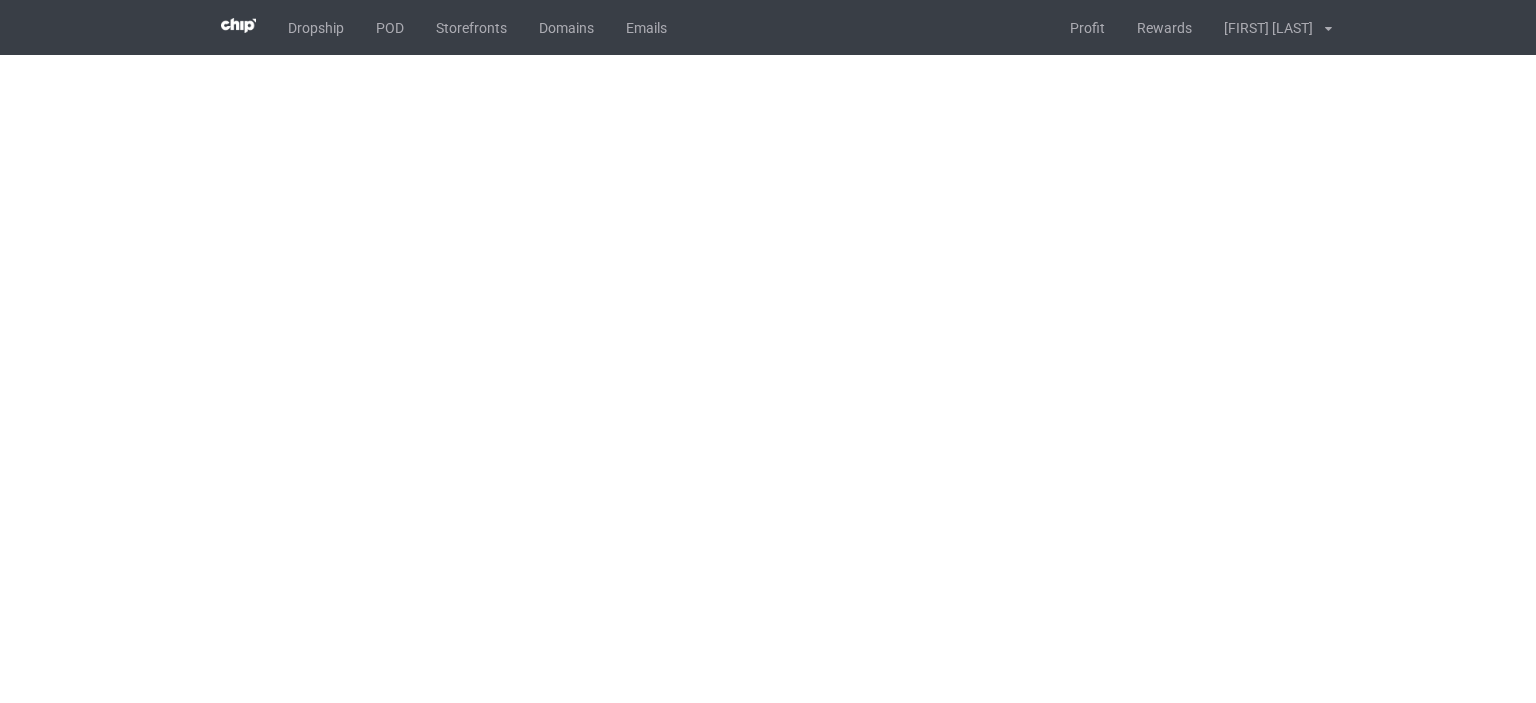scroll, scrollTop: 0, scrollLeft: 0, axis: both 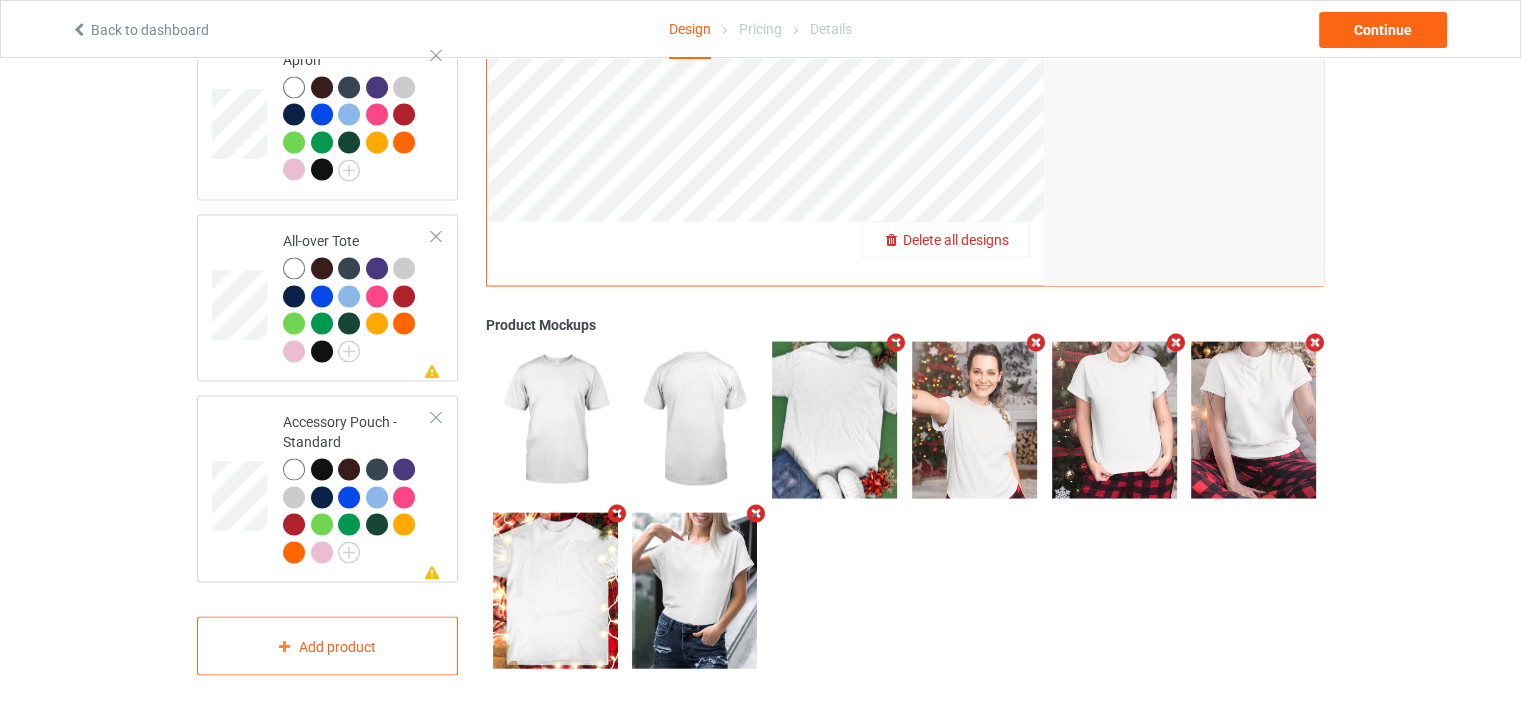 click on "Delete all designs" at bounding box center [956, 241] 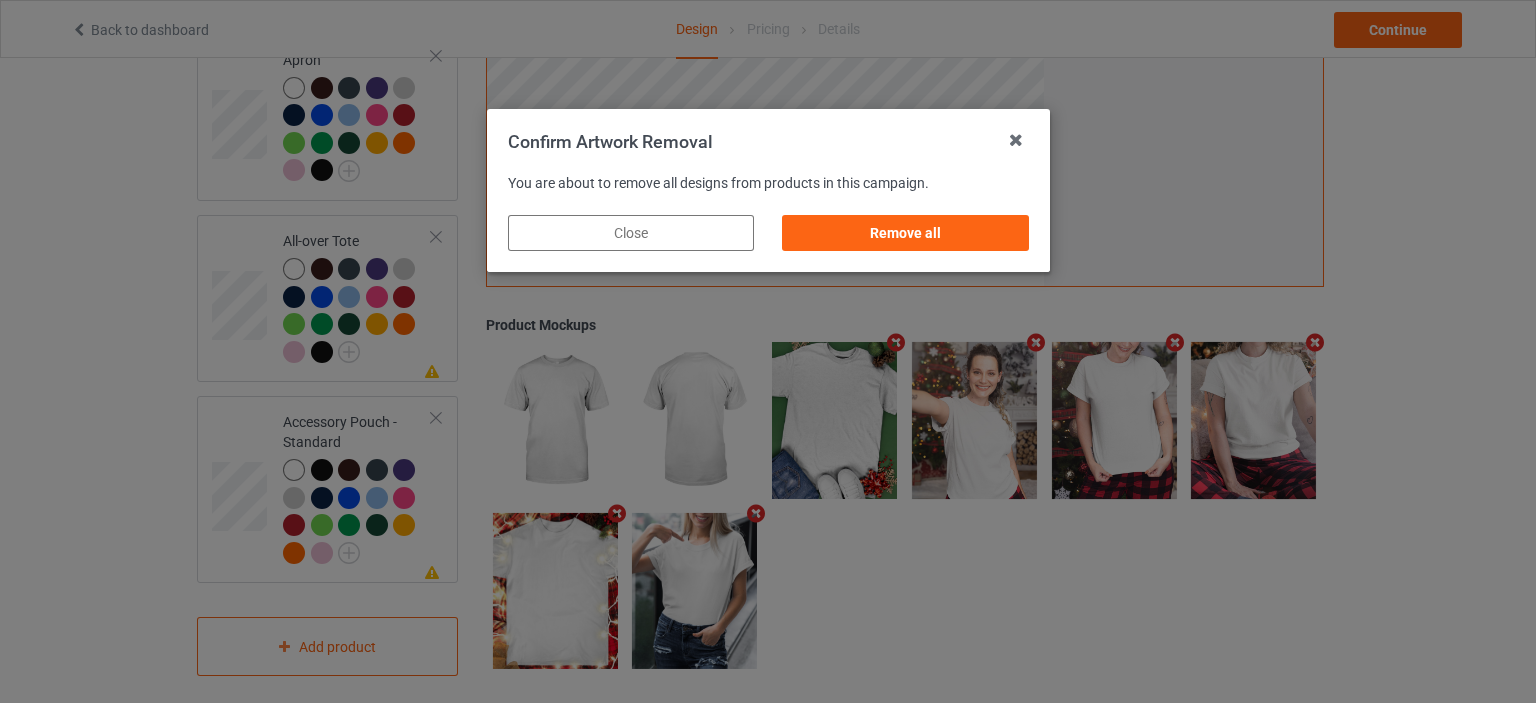click on "Remove all" at bounding box center (905, 233) 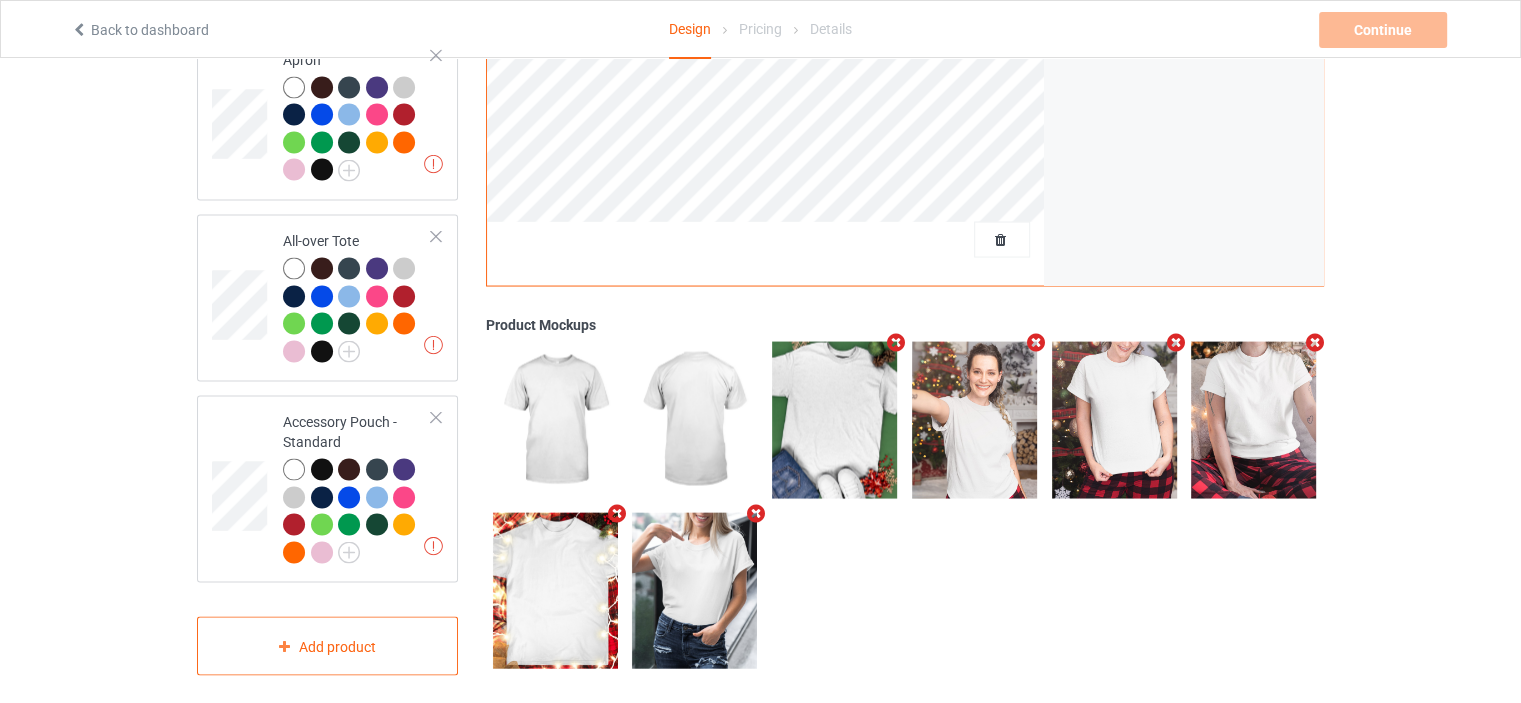 scroll, scrollTop: 0, scrollLeft: 0, axis: both 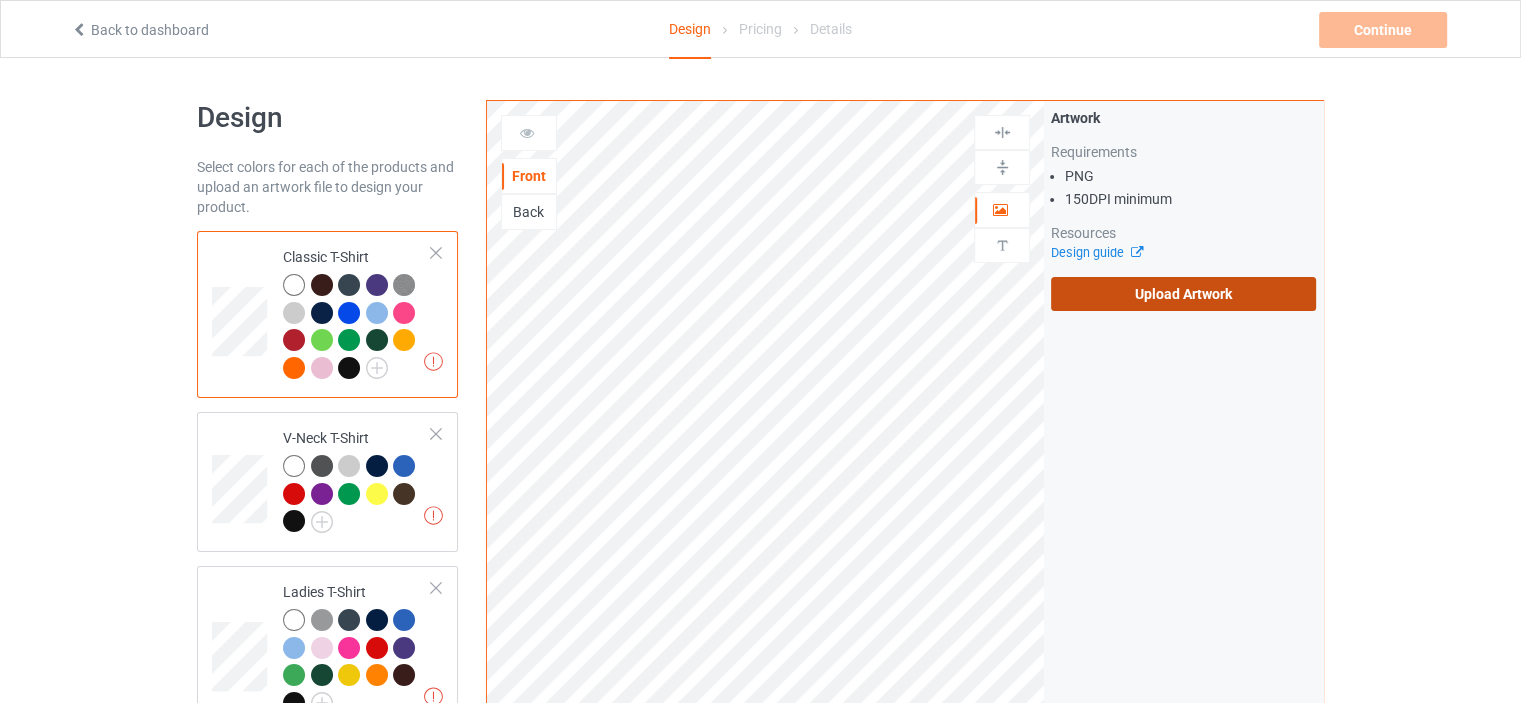 click on "Upload Artwork" at bounding box center [1183, 294] 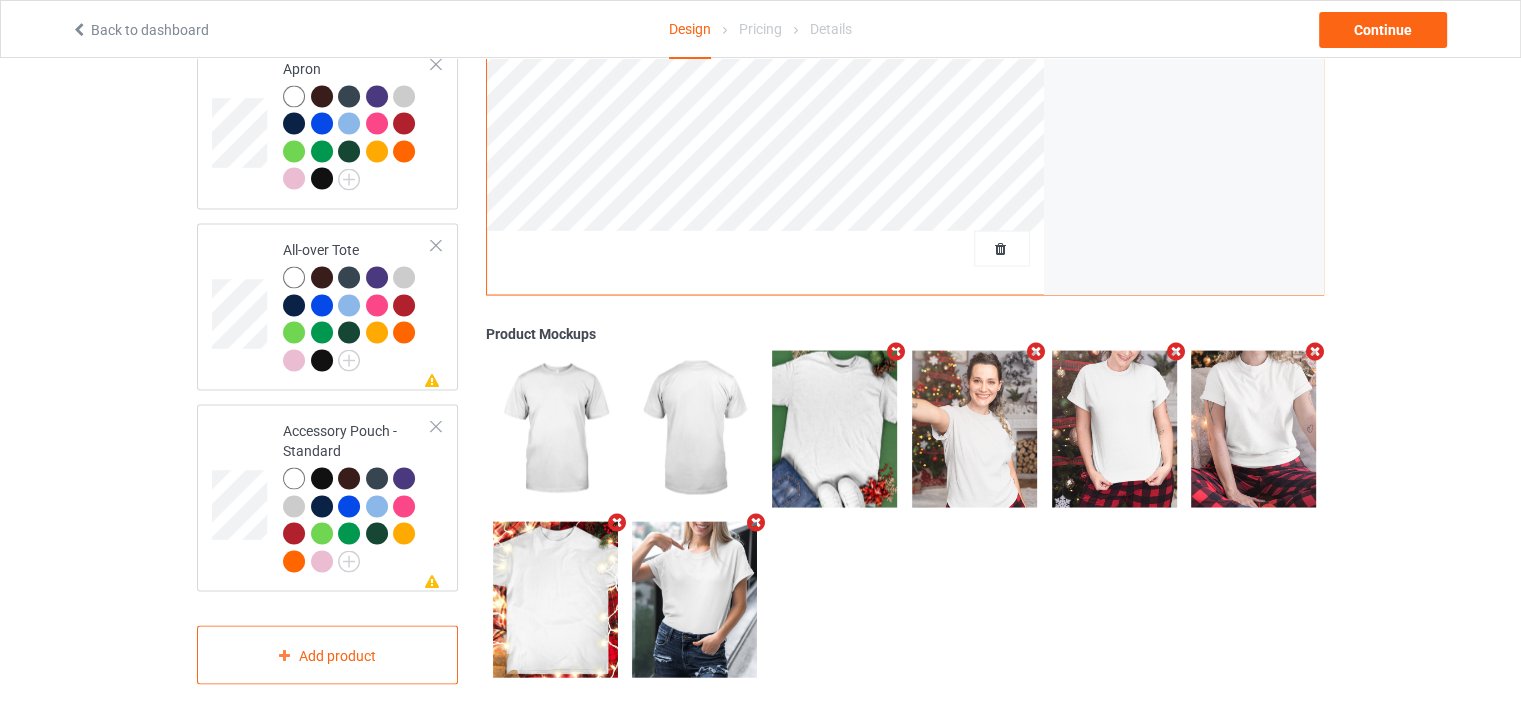 scroll, scrollTop: 3845, scrollLeft: 0, axis: vertical 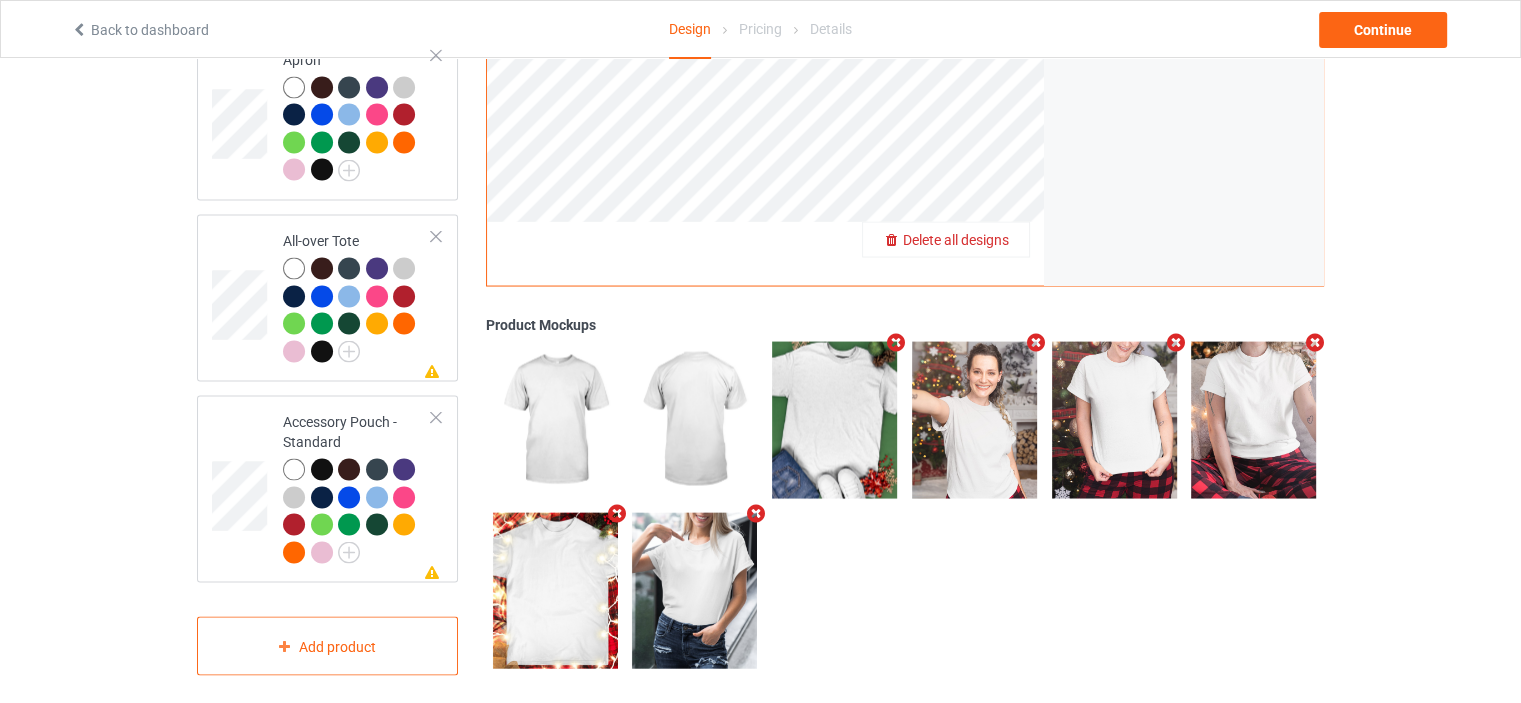 click on "Delete all designs" at bounding box center [956, 241] 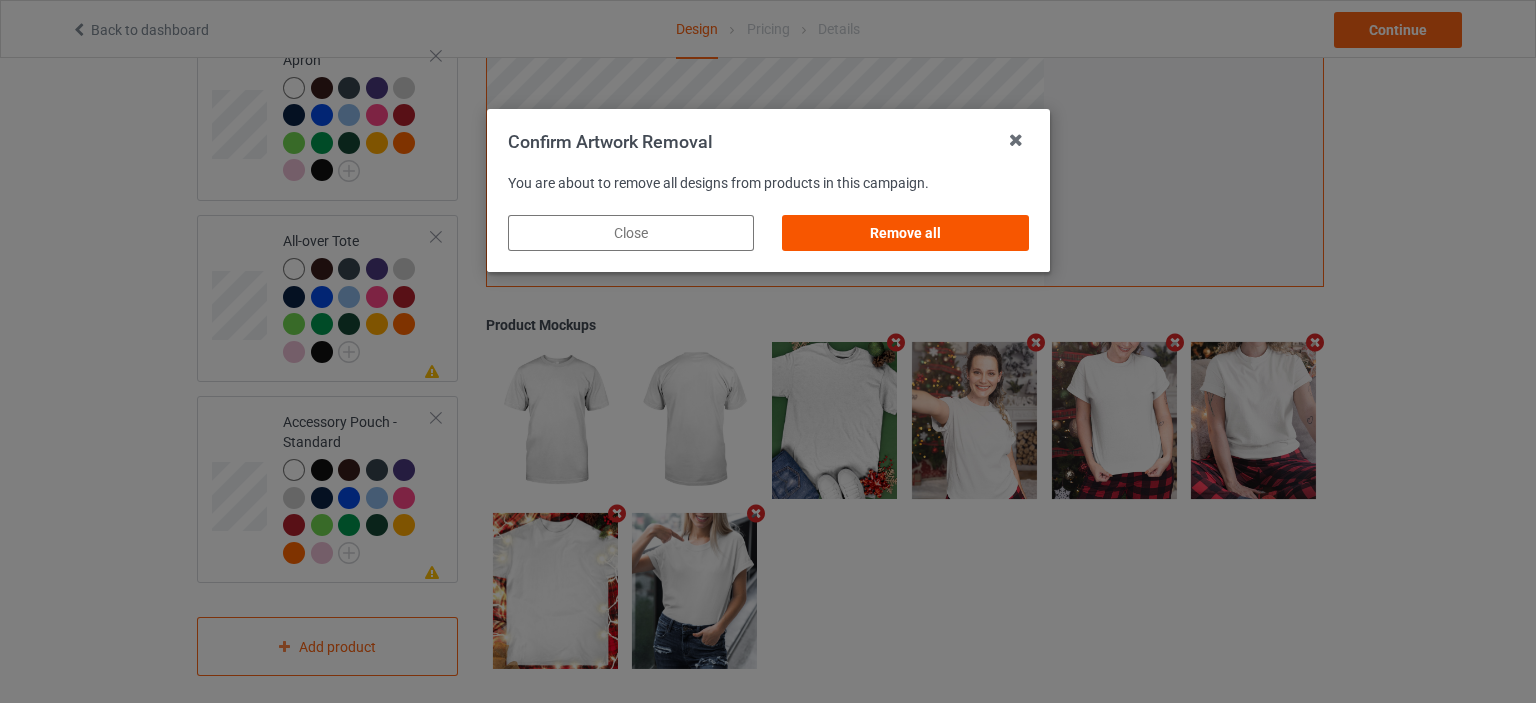 click on "Remove all" at bounding box center [905, 233] 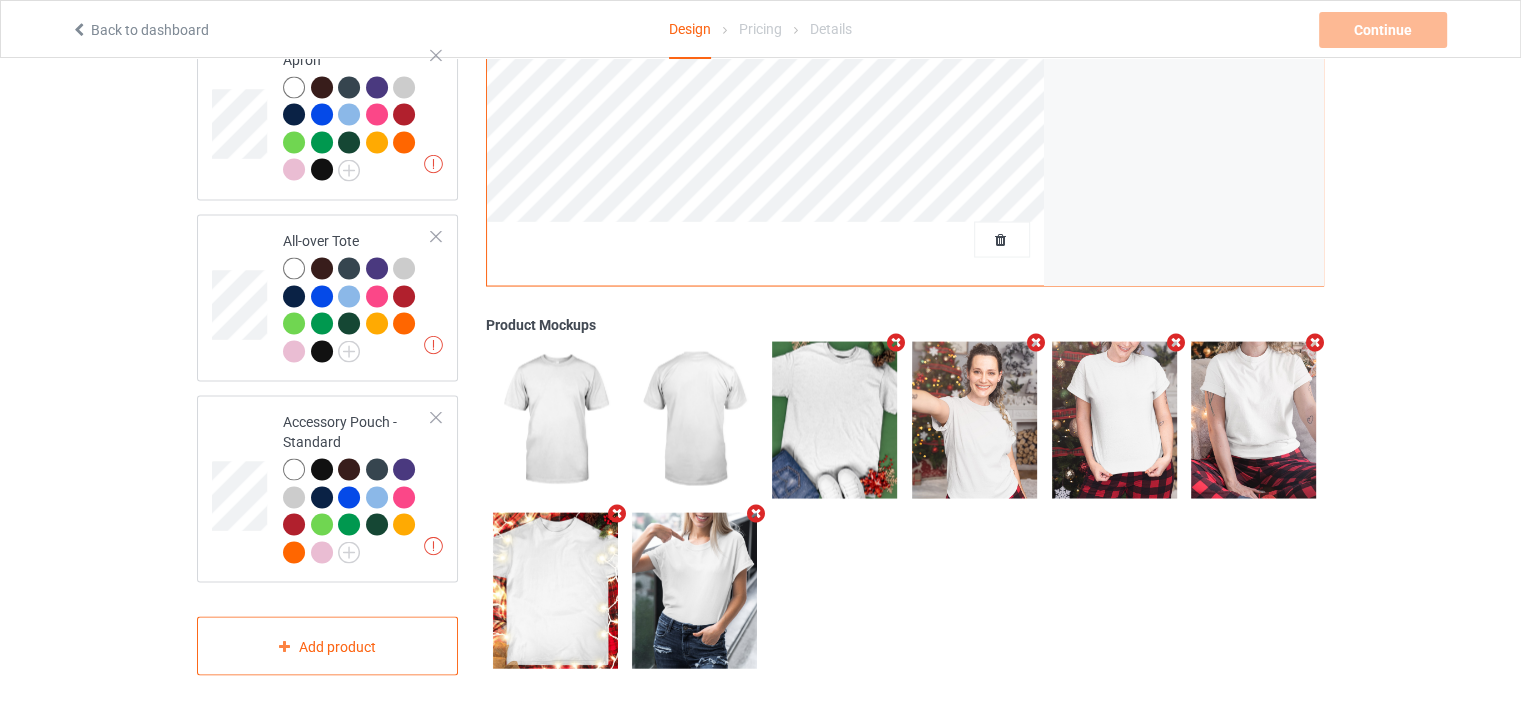 click at bounding box center (766, 248) 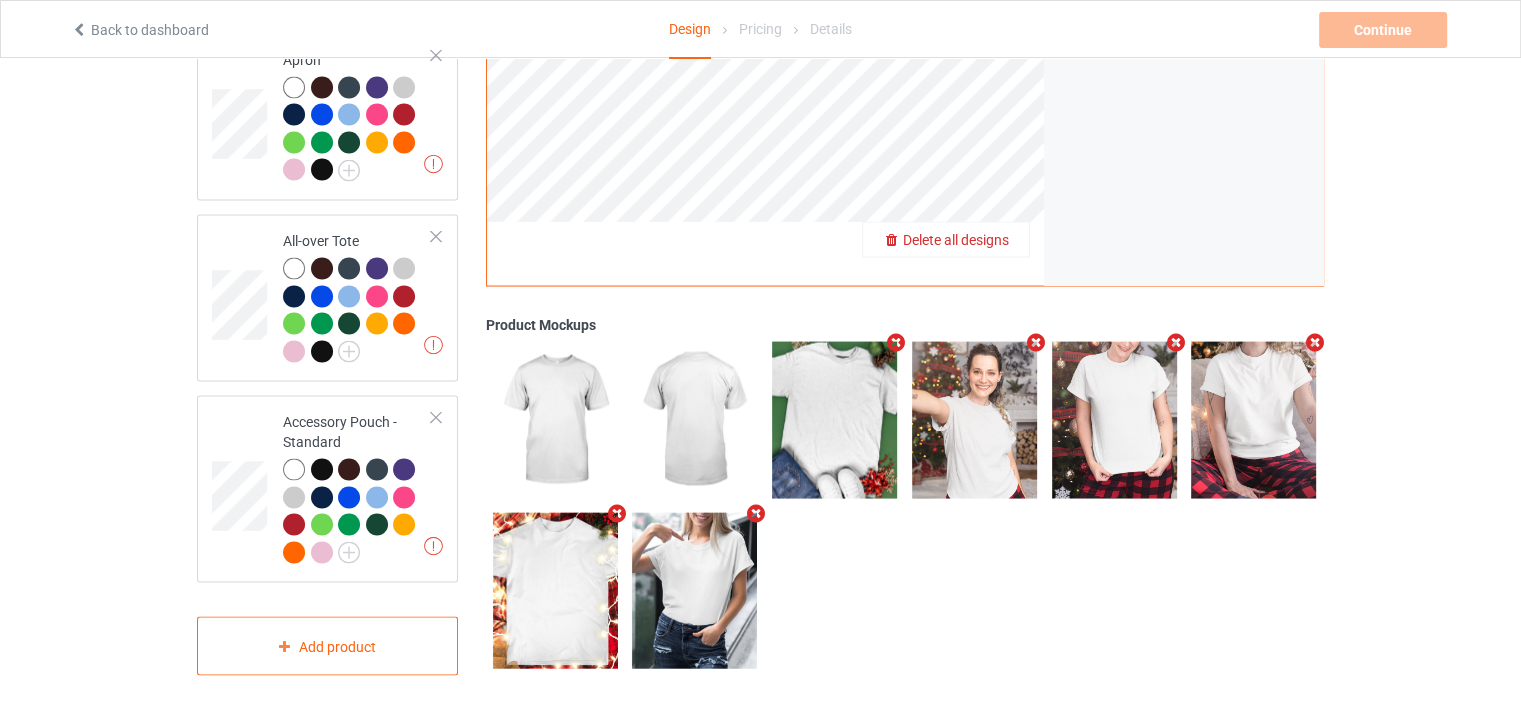 click on "Delete all designs" at bounding box center (956, 241) 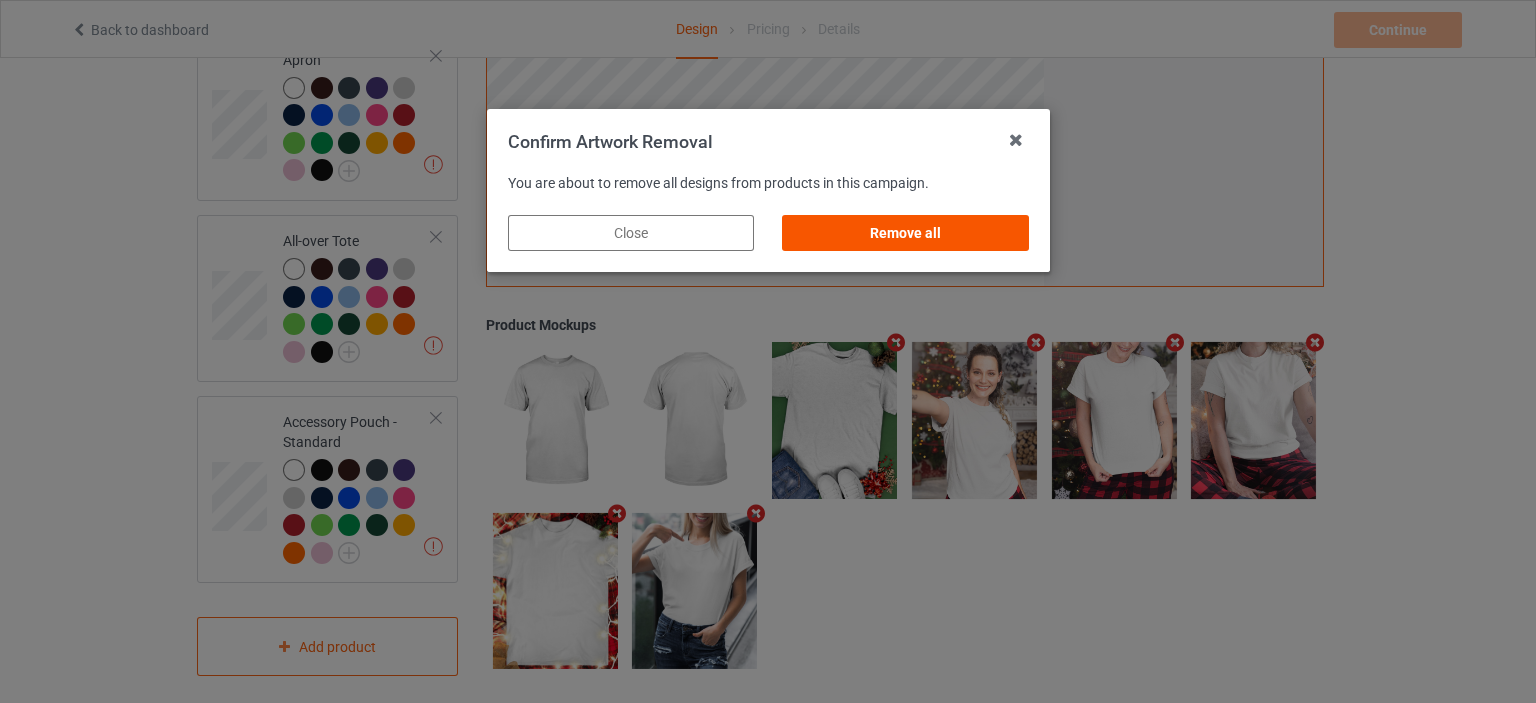 click on "Remove all" at bounding box center (905, 233) 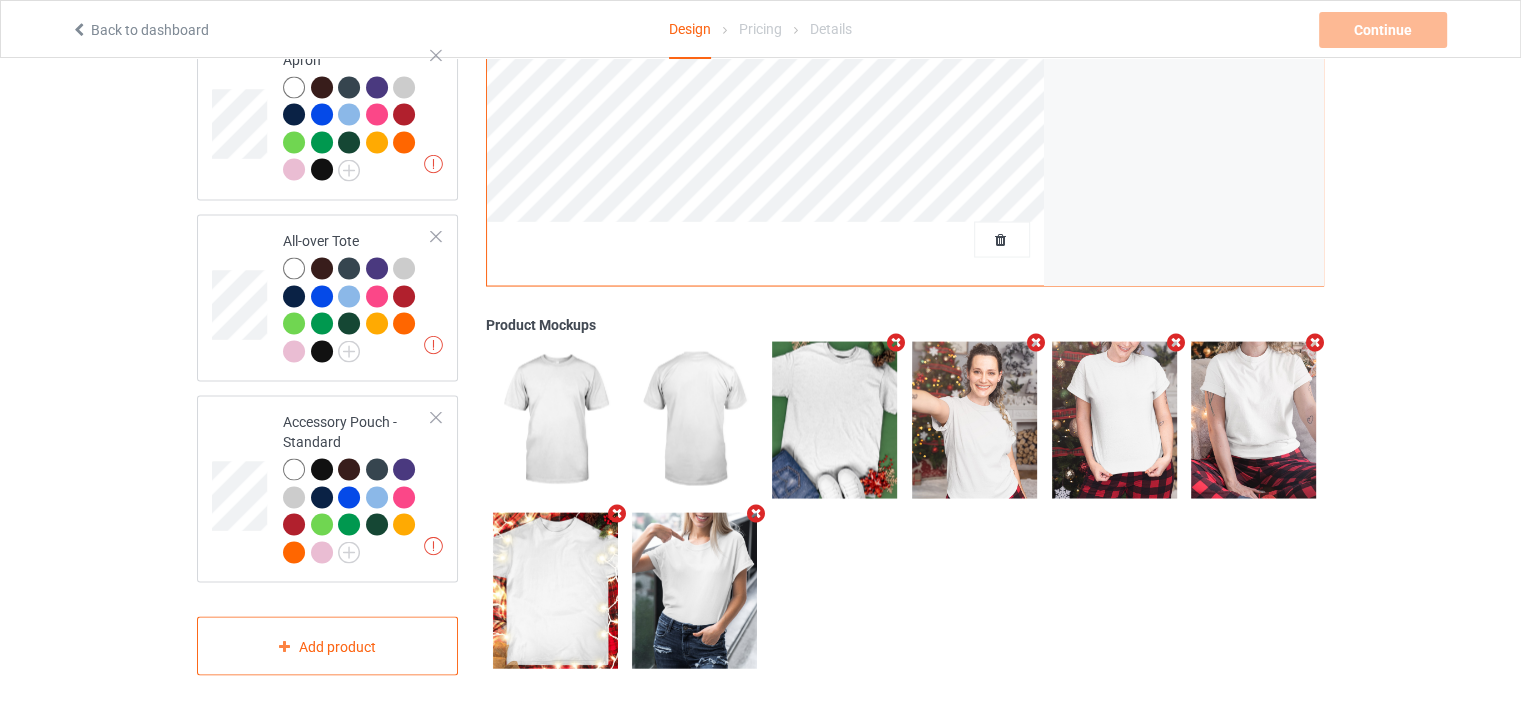 scroll, scrollTop: 0, scrollLeft: 0, axis: both 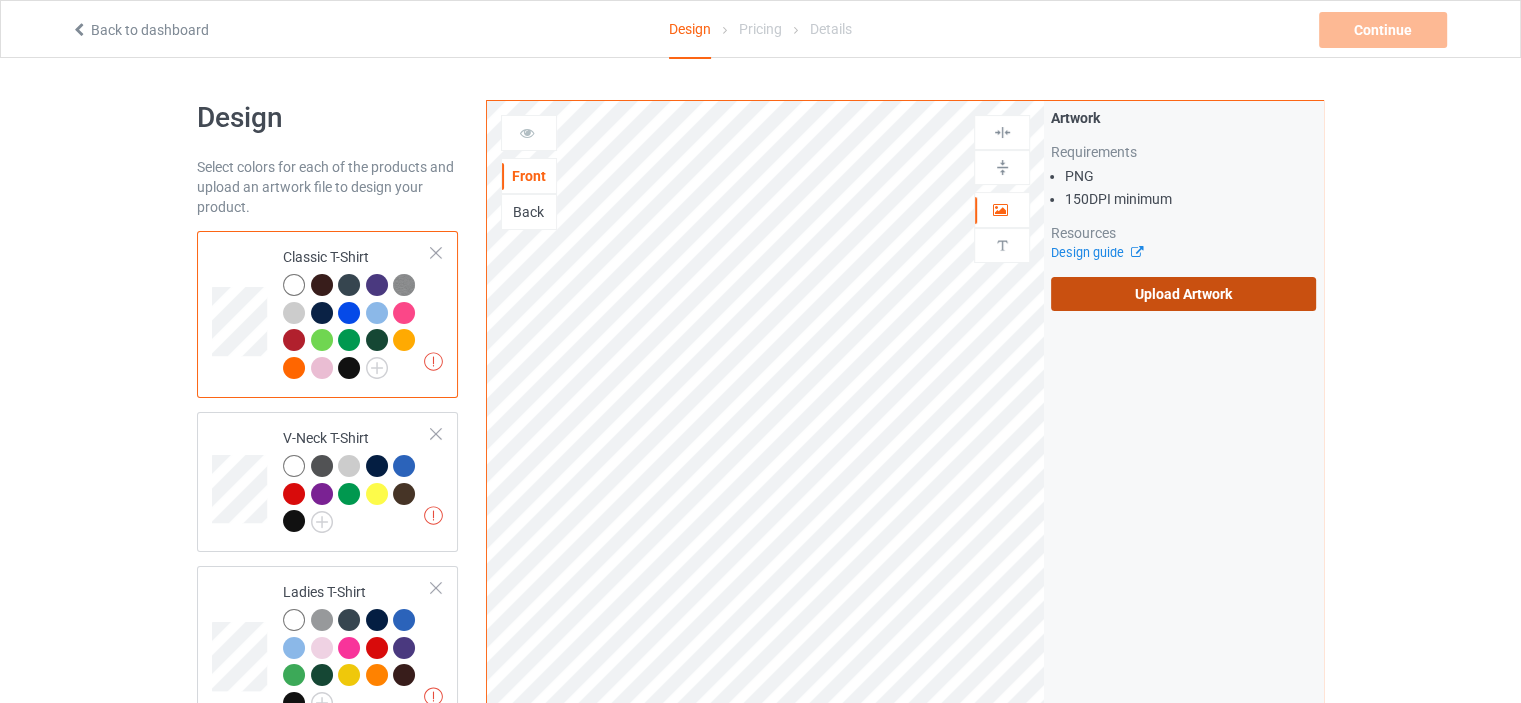 click on "Upload Artwork" at bounding box center (1183, 294) 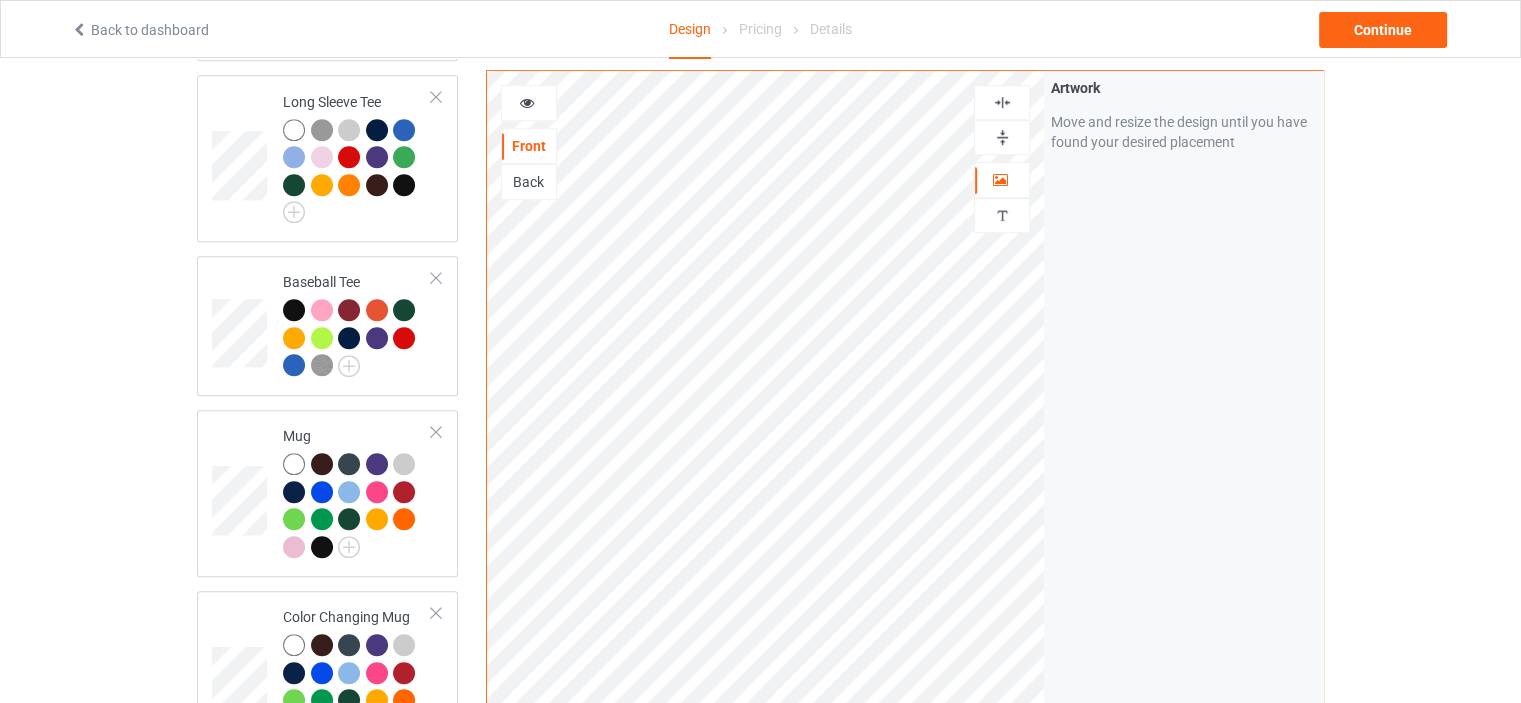 scroll, scrollTop: 1300, scrollLeft: 0, axis: vertical 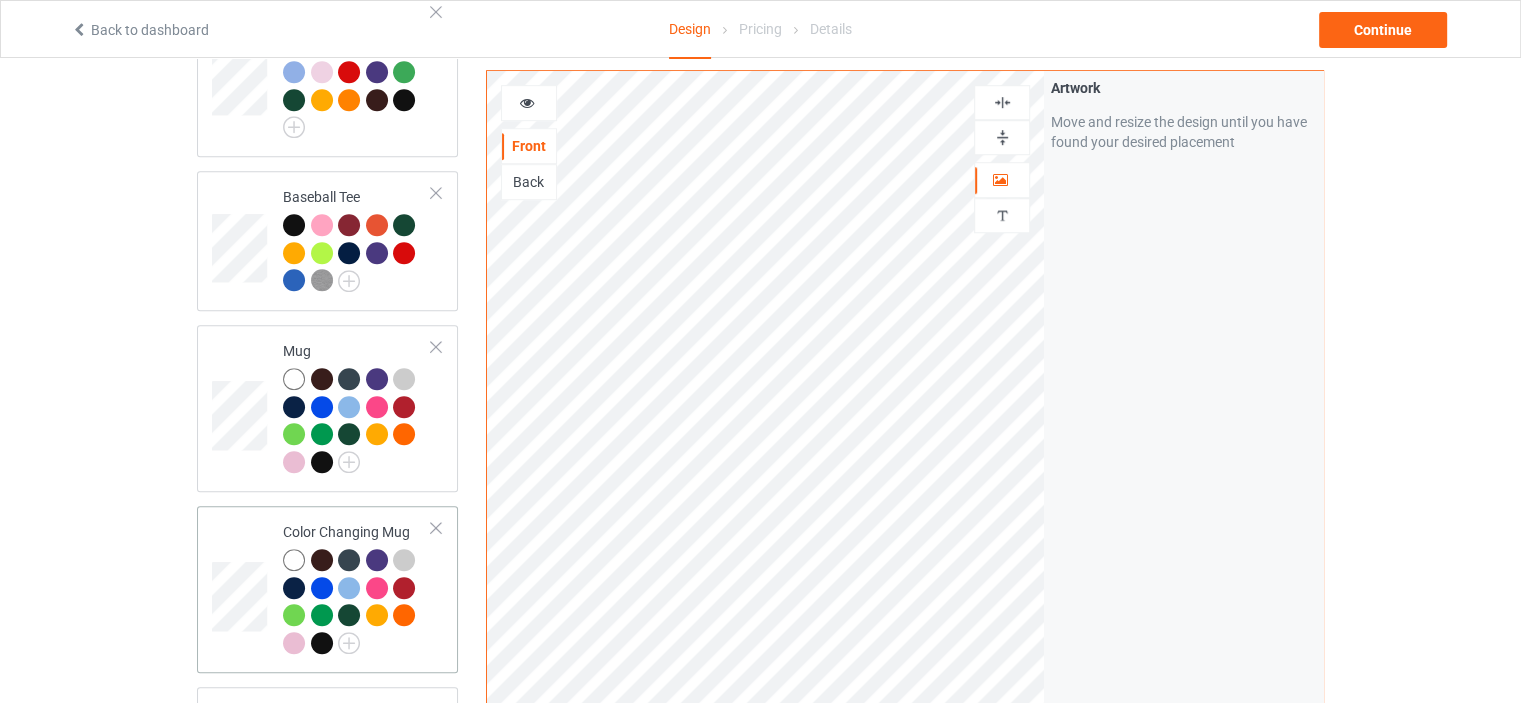 click on "Color Changing Mug" at bounding box center [357, 589] 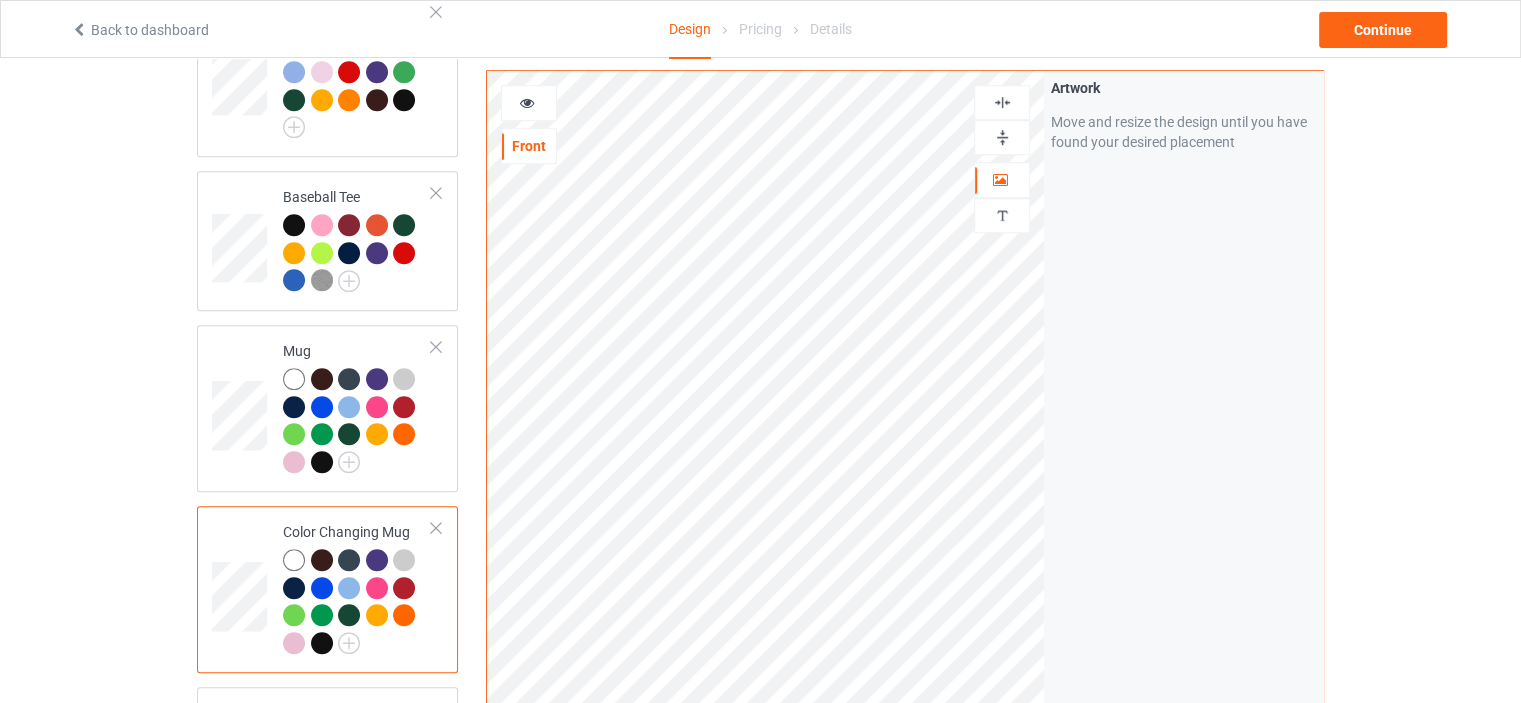 click at bounding box center [1002, 137] 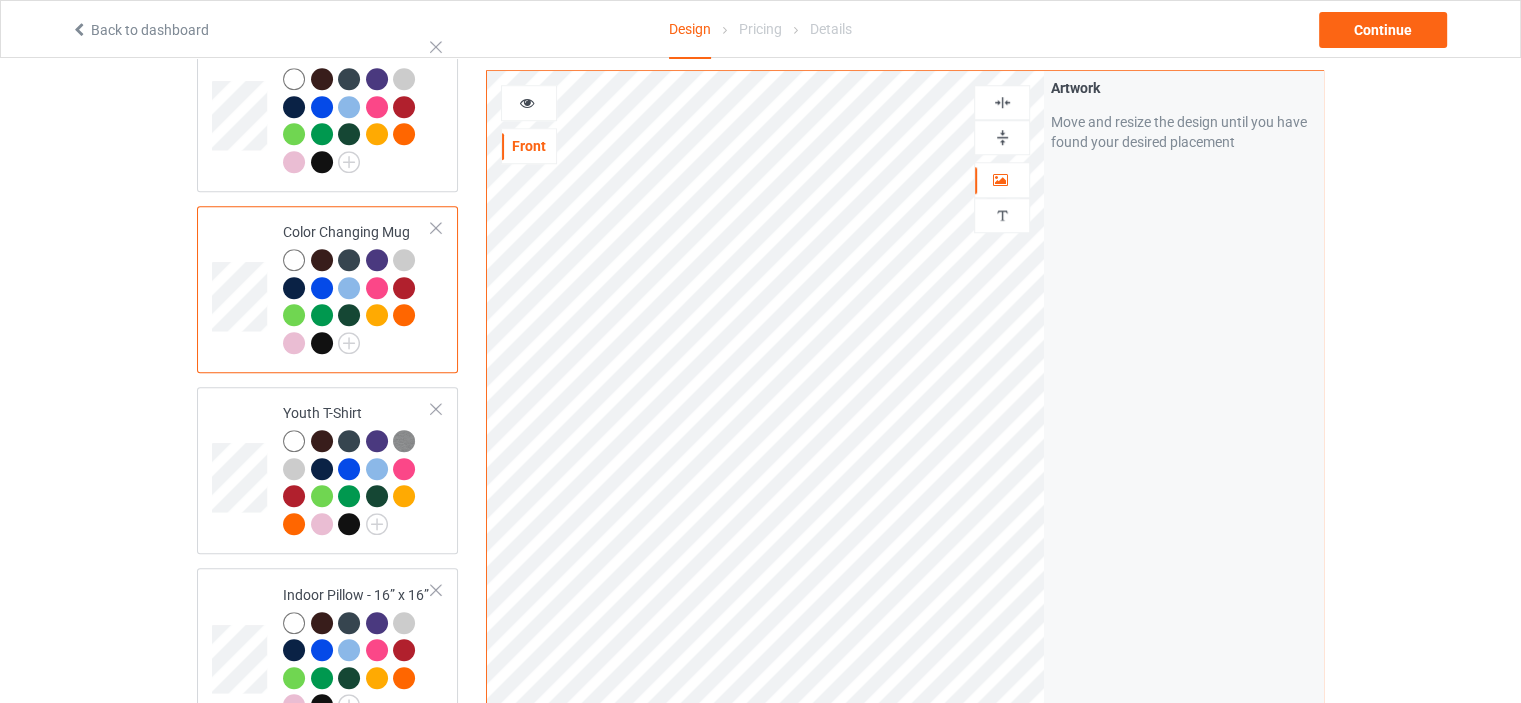 scroll, scrollTop: 1800, scrollLeft: 0, axis: vertical 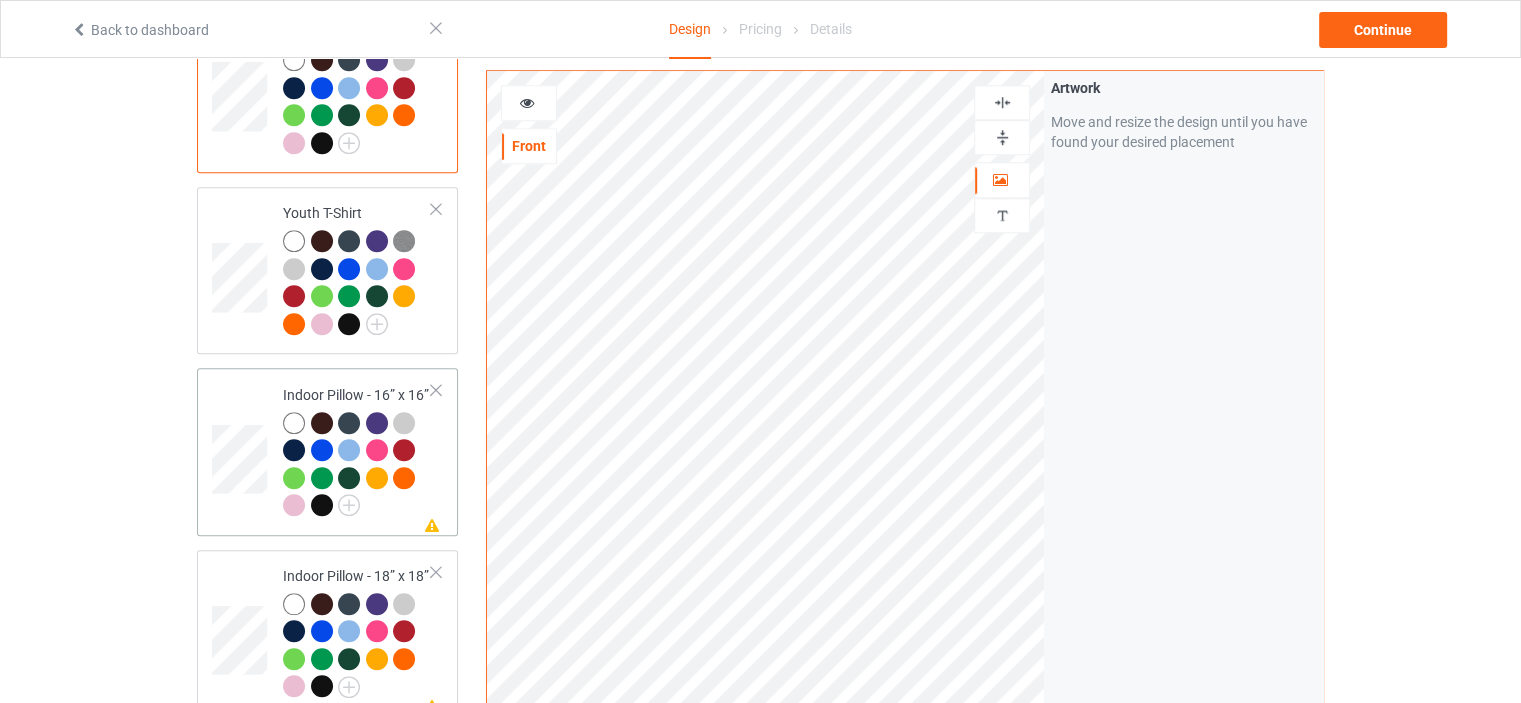 click on "Missing artwork on 1 side(s) Indoor Pillow - 16” x 16”" at bounding box center [357, 451] 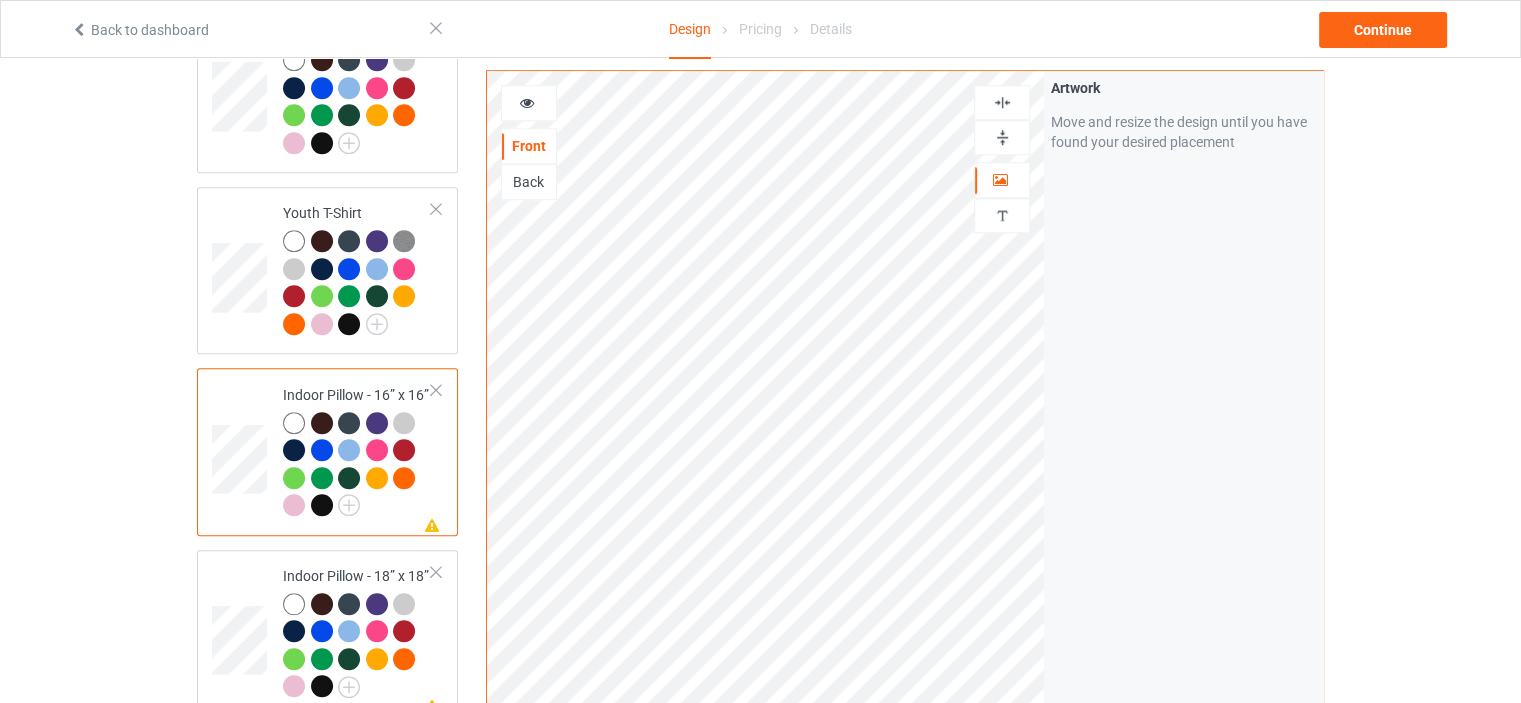 click at bounding box center (1002, 137) 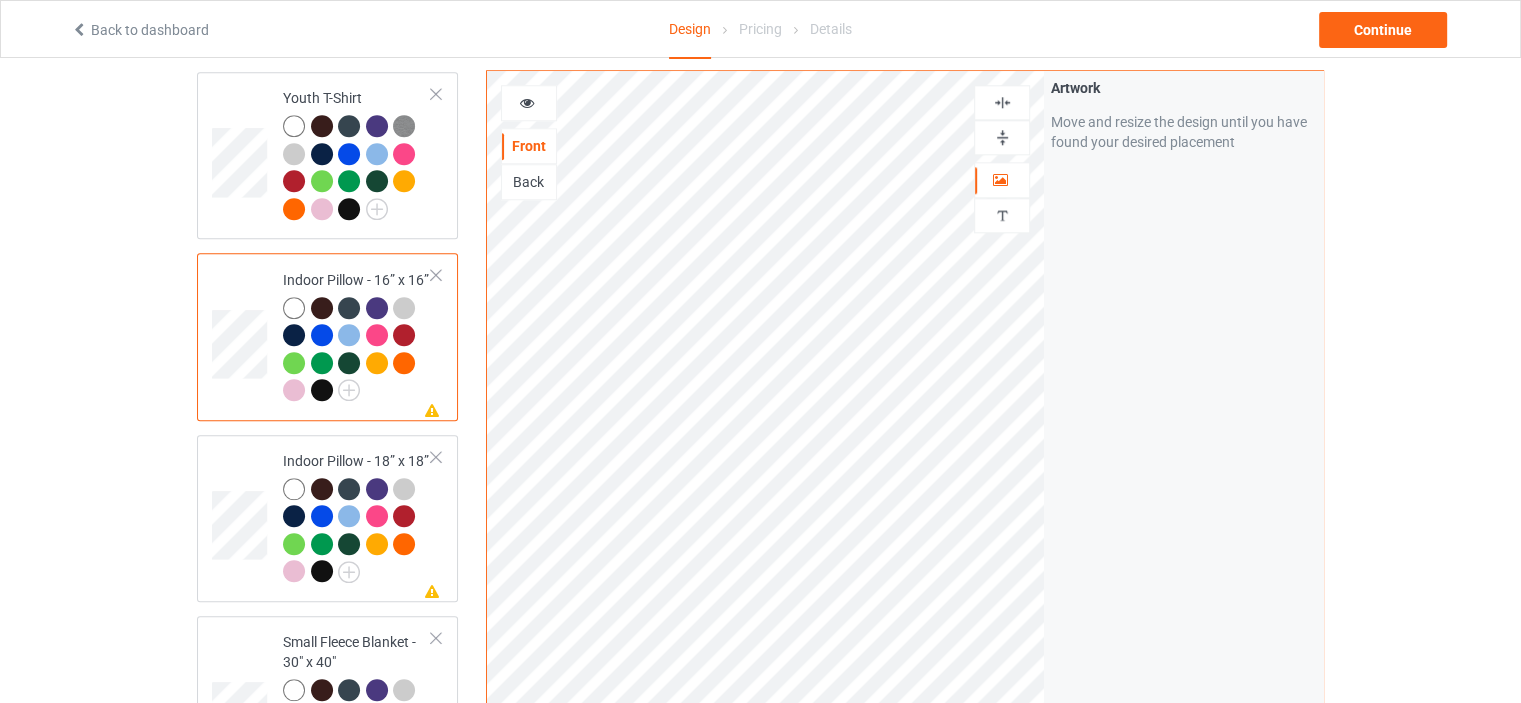scroll, scrollTop: 2000, scrollLeft: 0, axis: vertical 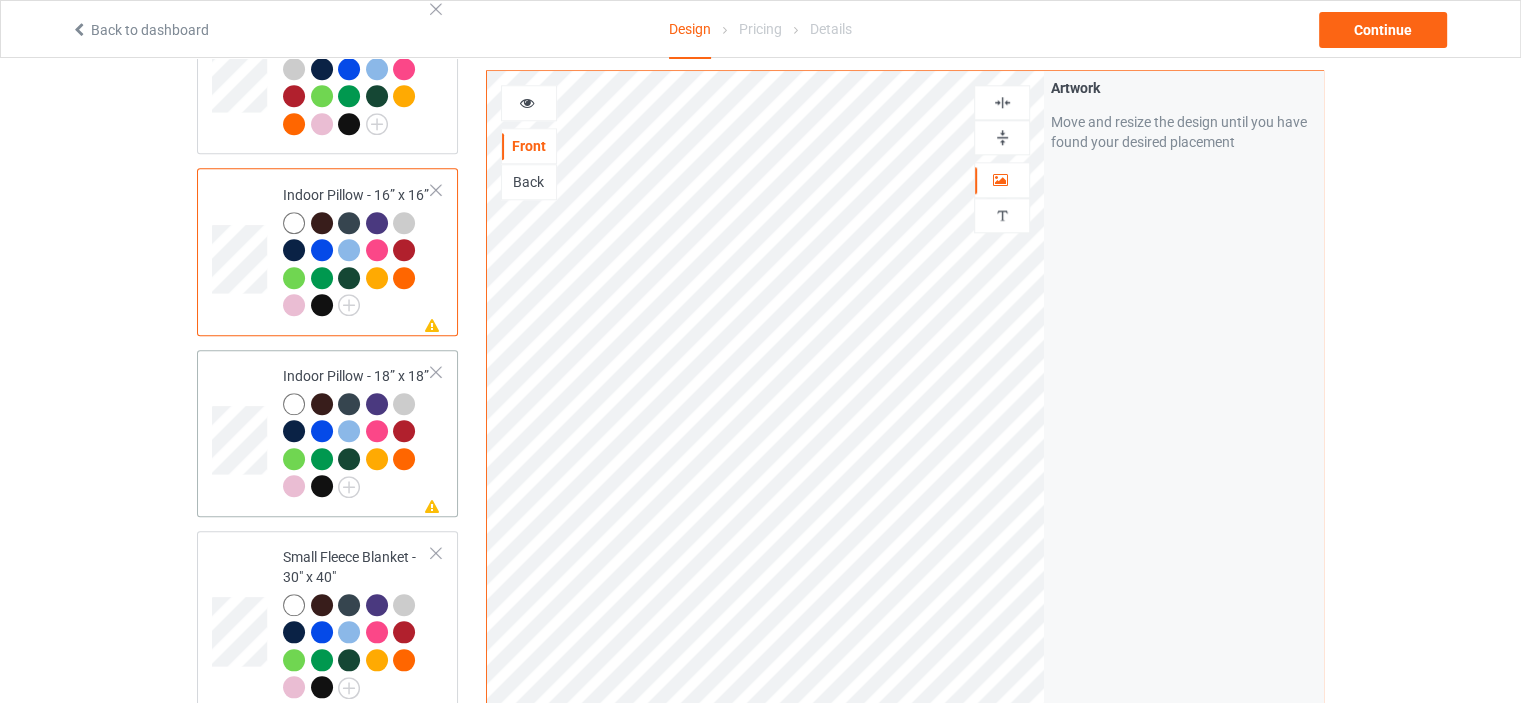 click on "Missing artwork on 1 side(s) Indoor Pillow - 18” x 18”" at bounding box center [357, 433] 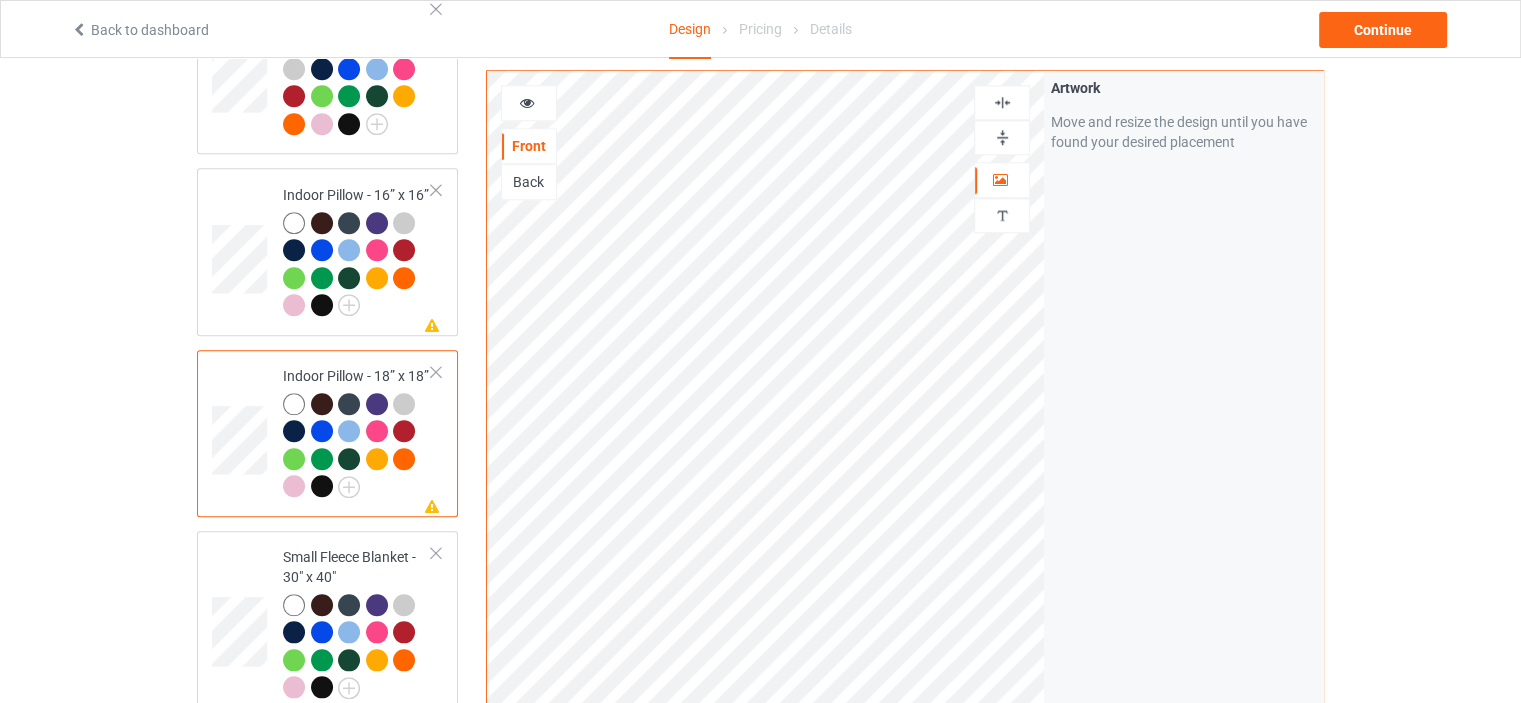 drag, startPoint x: 1006, startPoint y: 133, endPoint x: 1010, endPoint y: 118, distance: 15.524175 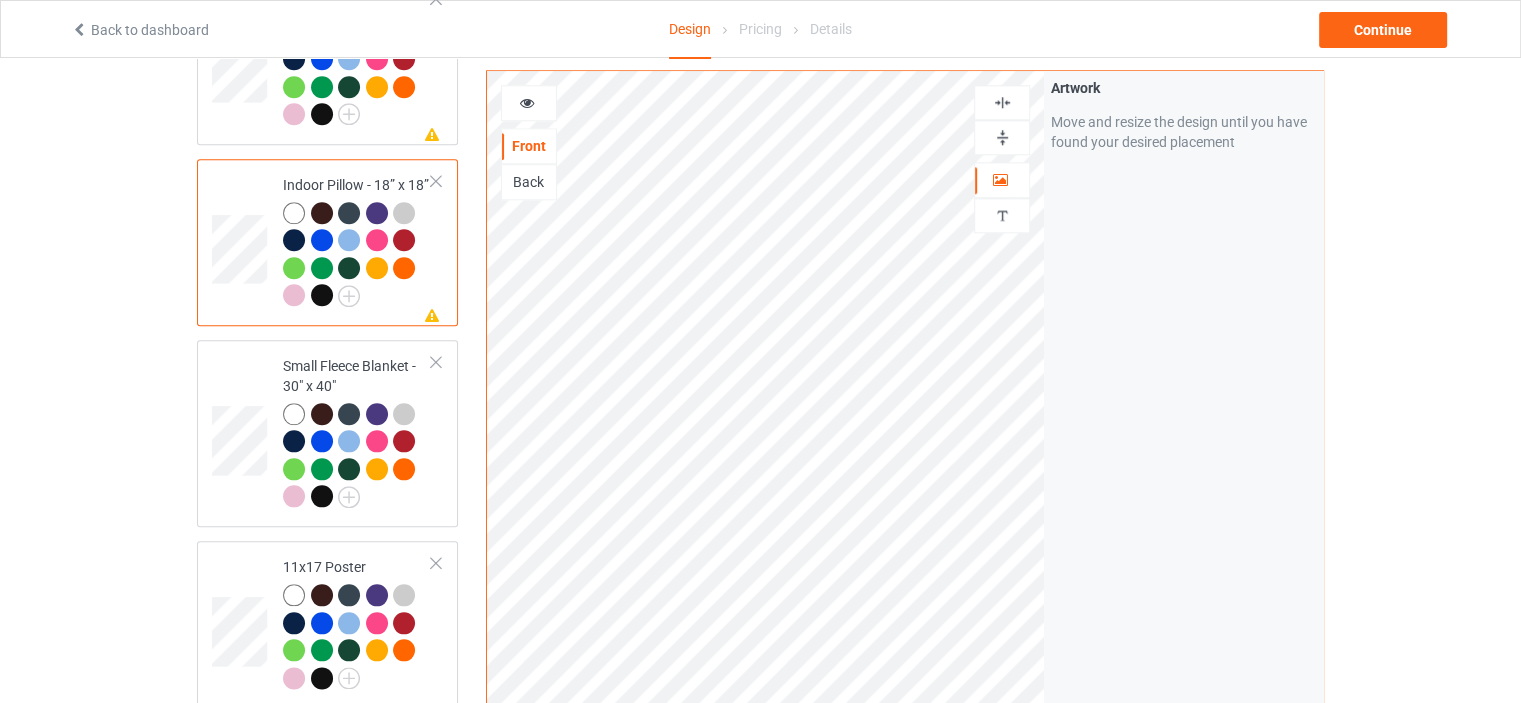 scroll, scrollTop: 2200, scrollLeft: 0, axis: vertical 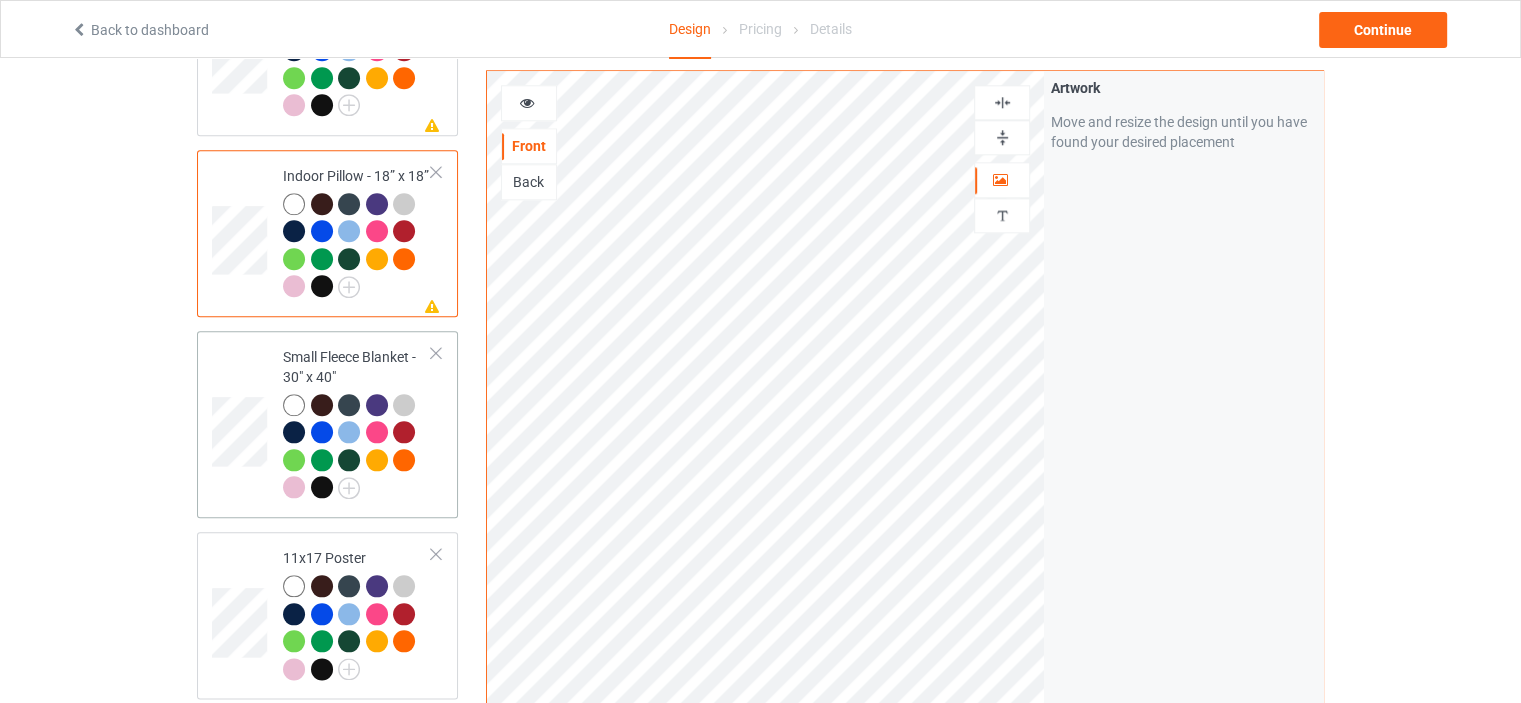 click on "Small Fleece Blanket - 30" x 40"" at bounding box center [357, 422] 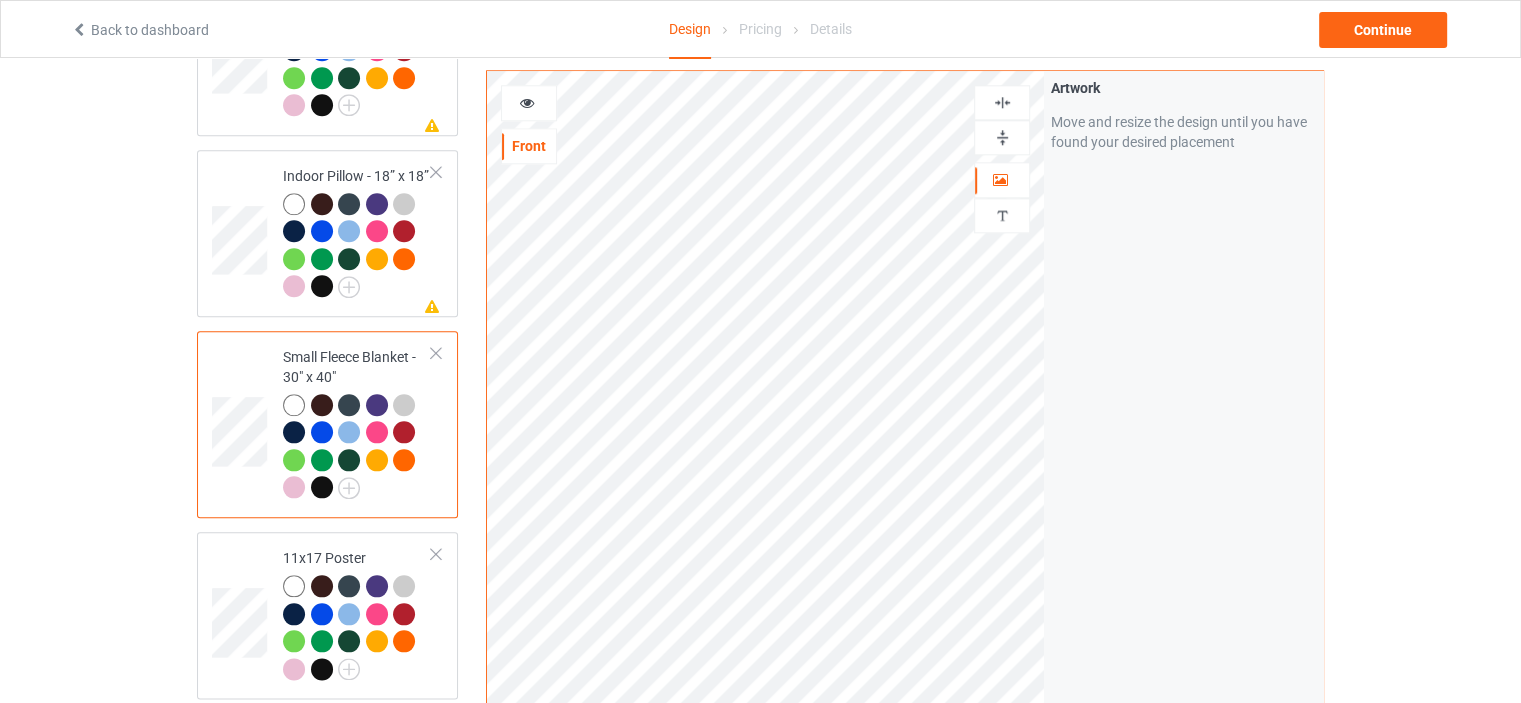 click at bounding box center (1002, 137) 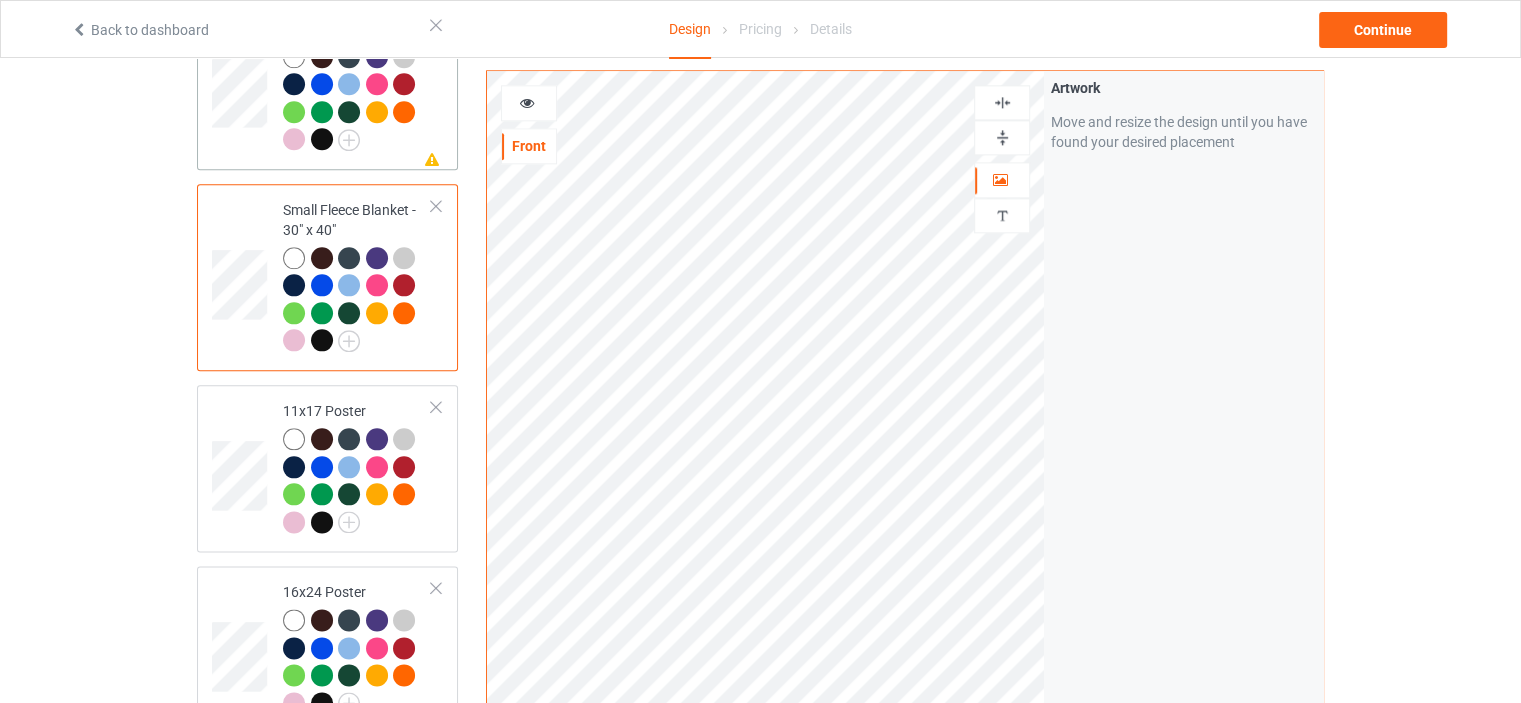 scroll, scrollTop: 2600, scrollLeft: 0, axis: vertical 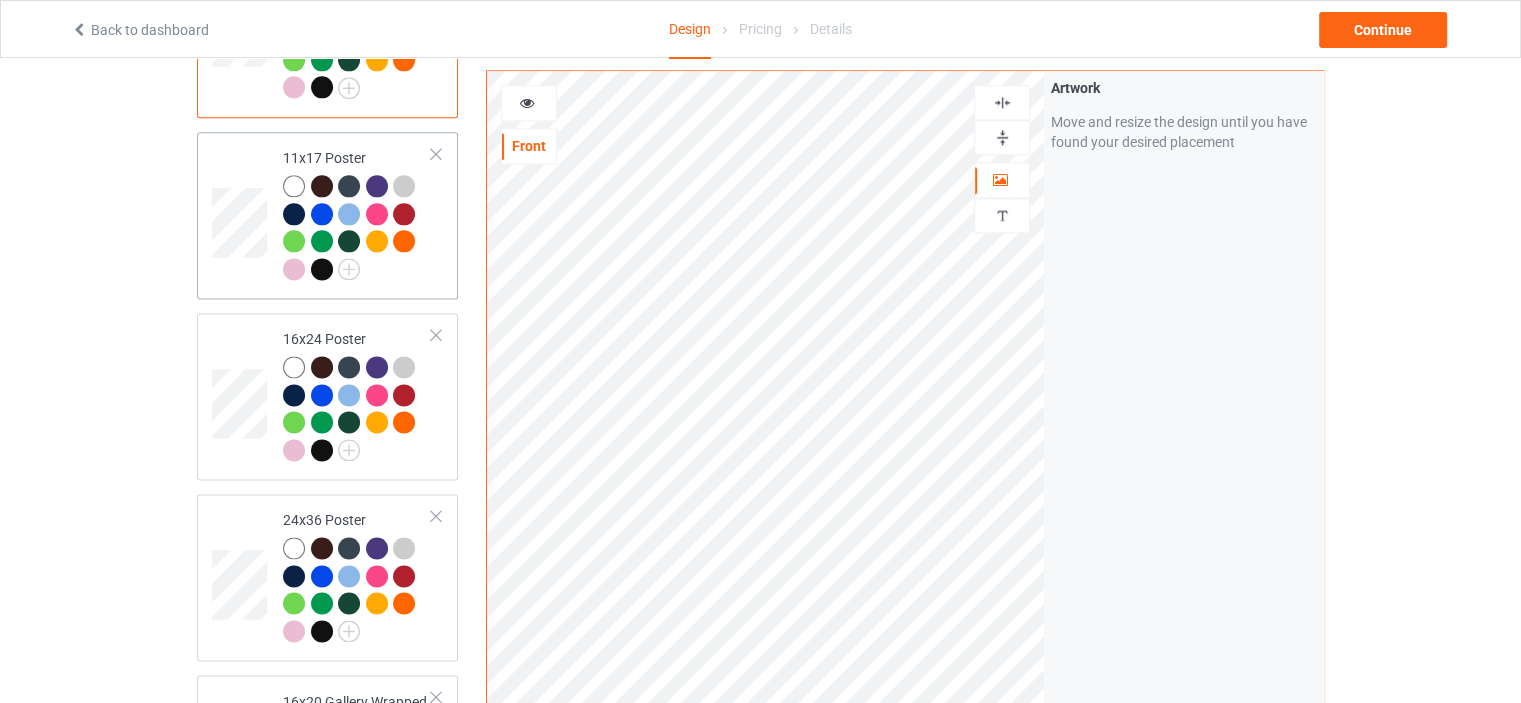 click on "11x17 Poster" at bounding box center (357, 213) 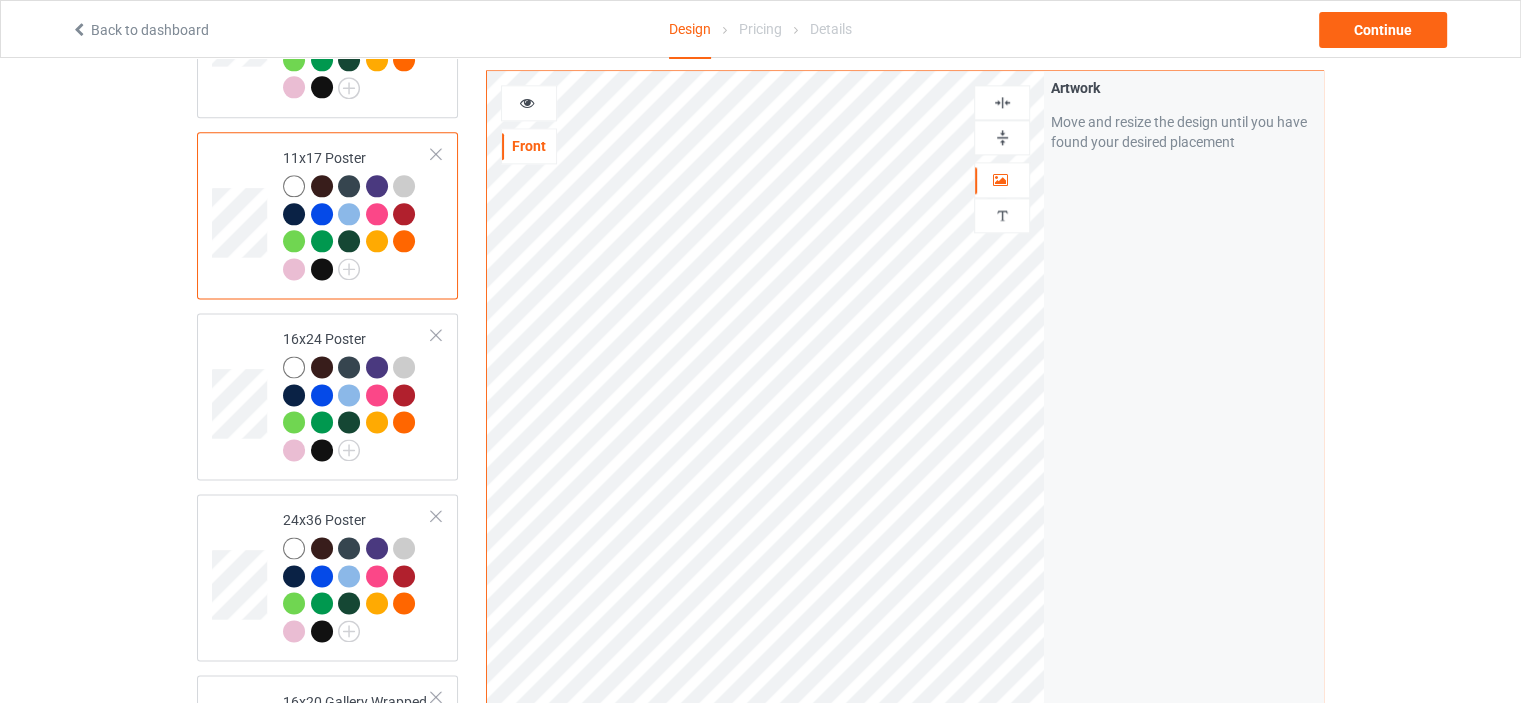 click at bounding box center (1002, 137) 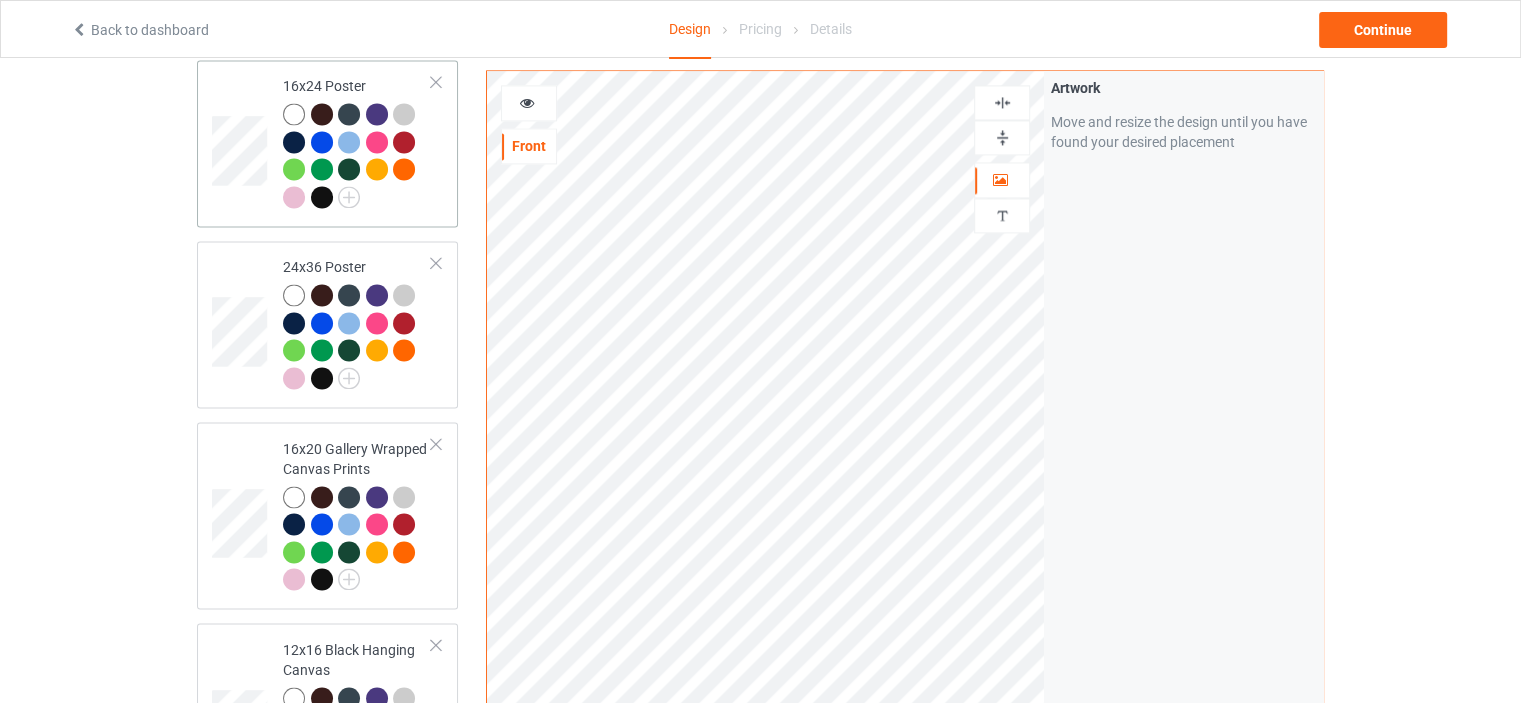 scroll, scrollTop: 2900, scrollLeft: 0, axis: vertical 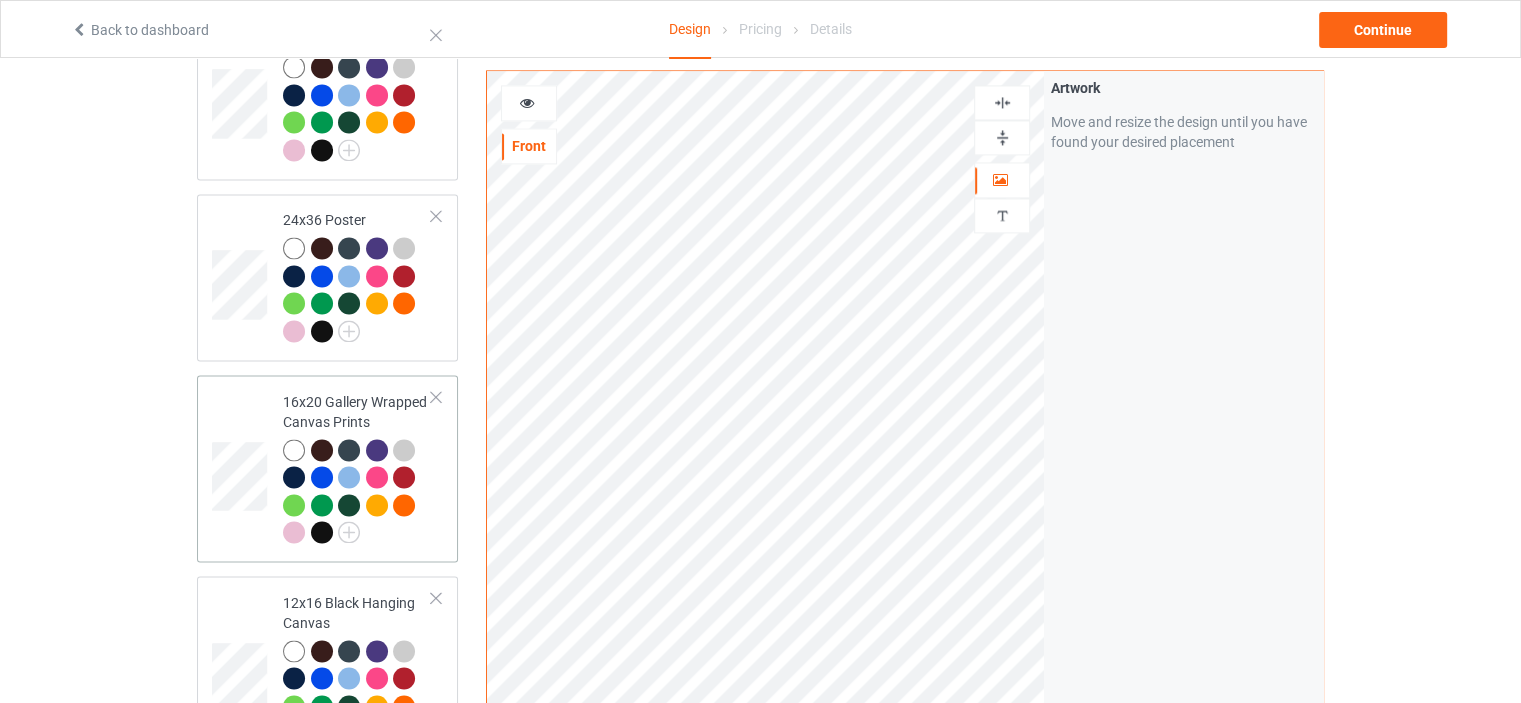 click on "16x20 Gallery Wrapped Canvas Prints" at bounding box center (357, 467) 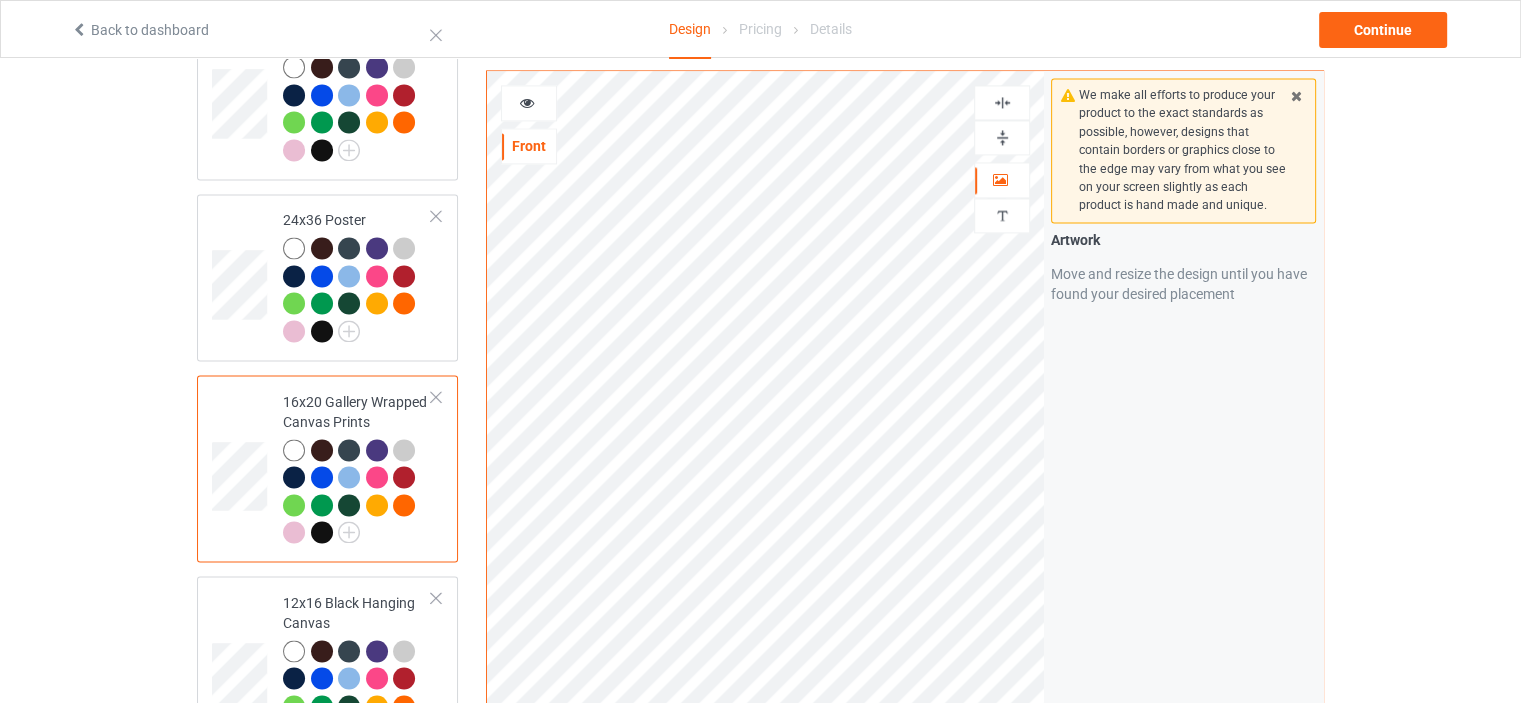 click at bounding box center [1002, 137] 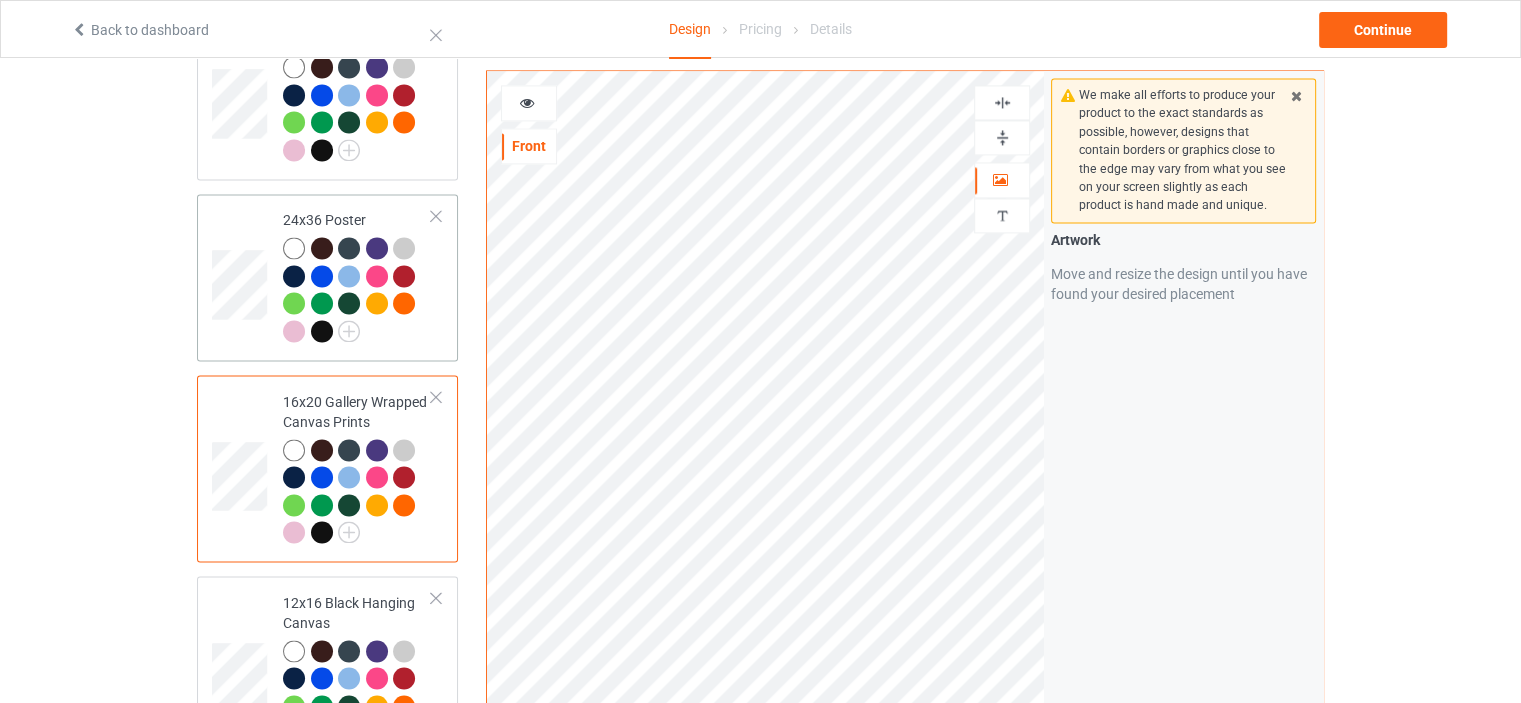 scroll, scrollTop: 3100, scrollLeft: 0, axis: vertical 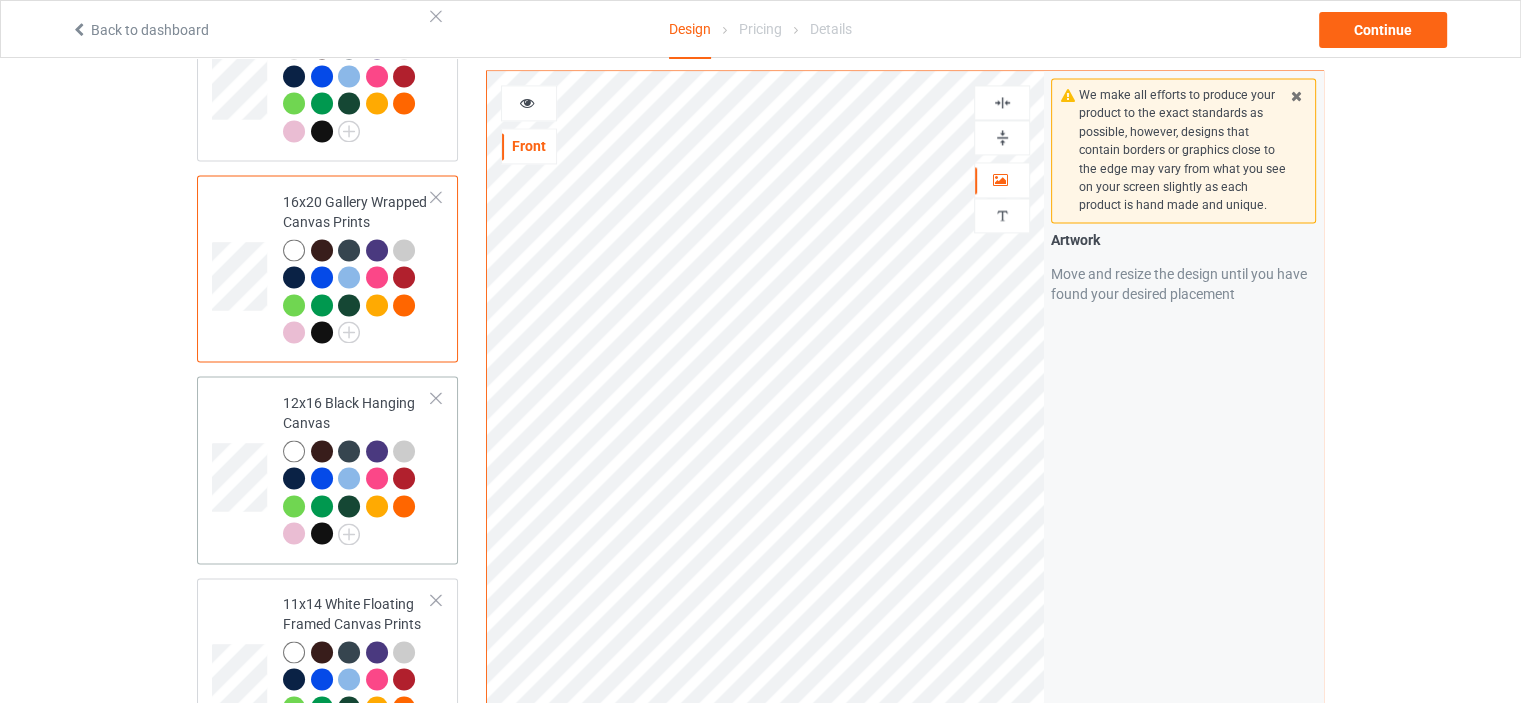 click on "12x16 Black Hanging Canvas" at bounding box center [357, 468] 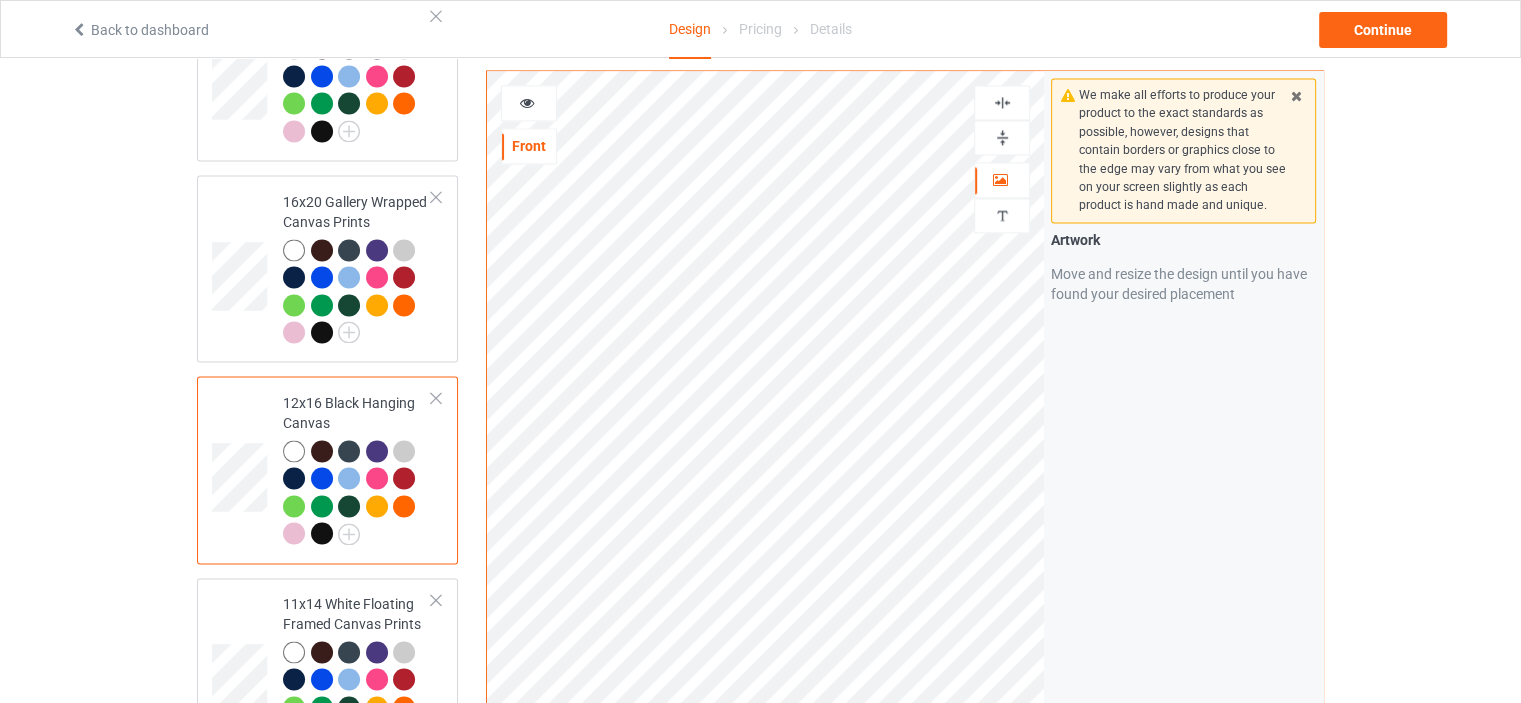 drag, startPoint x: 997, startPoint y: 136, endPoint x: 1009, endPoint y: 104, distance: 34.176014 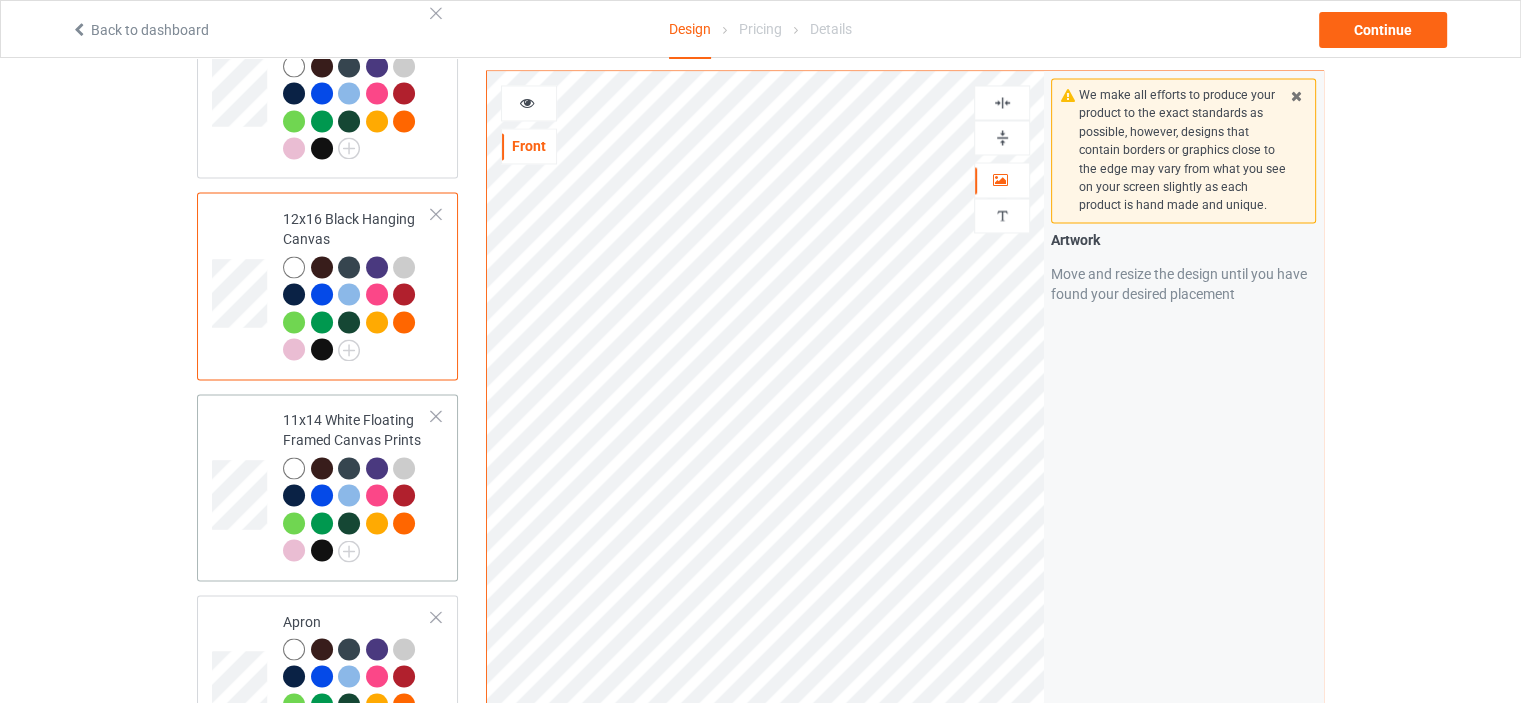 scroll, scrollTop: 3300, scrollLeft: 0, axis: vertical 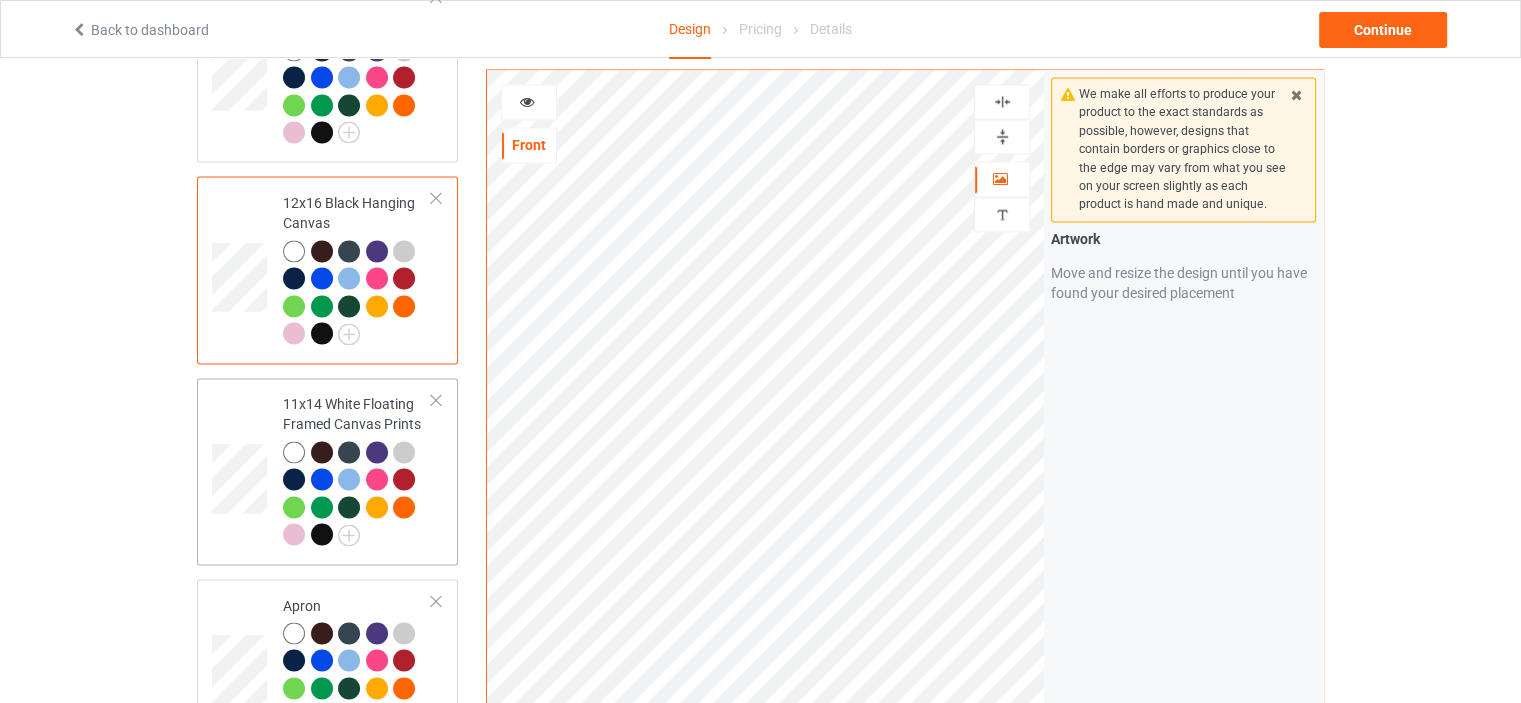 click on "11x14 White Floating Framed Canvas Prints" at bounding box center [357, 469] 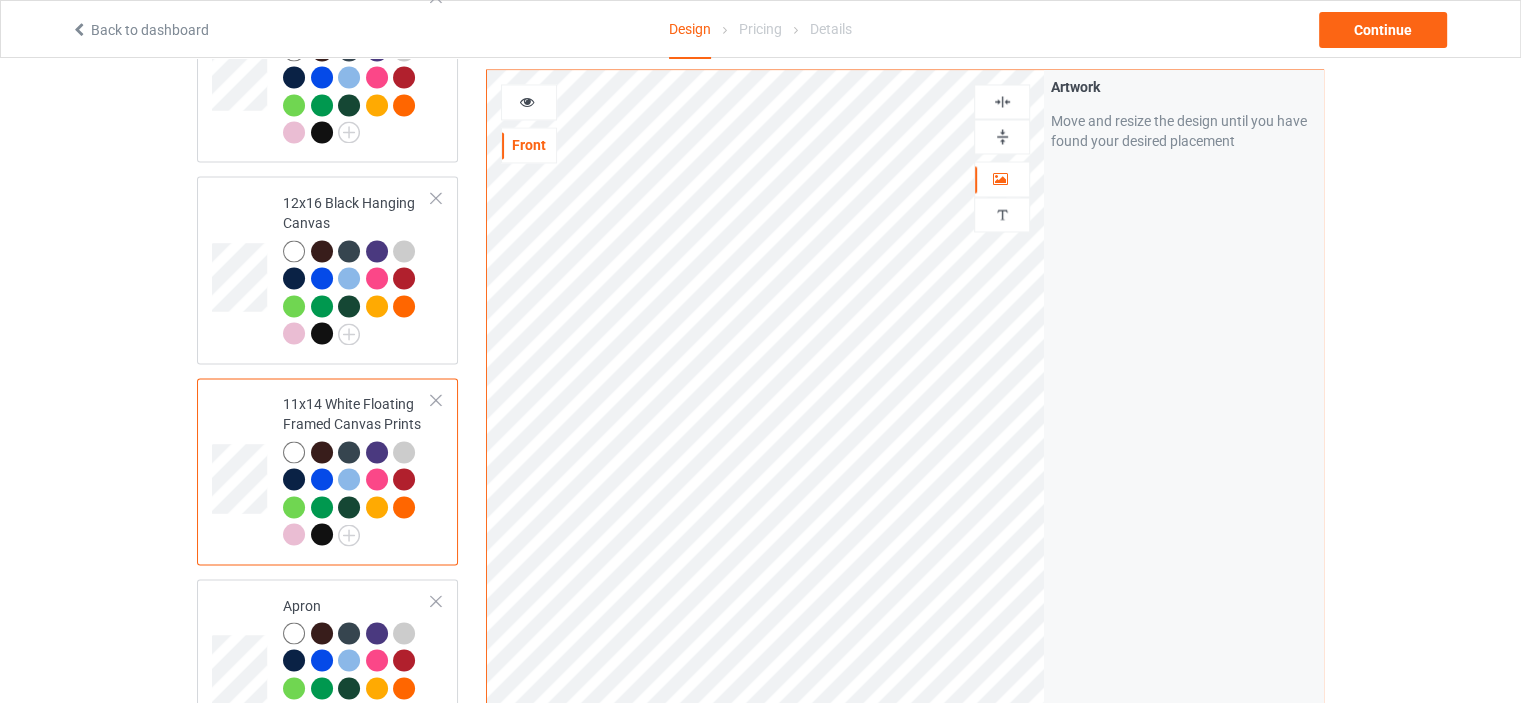 click at bounding box center (1002, 136) 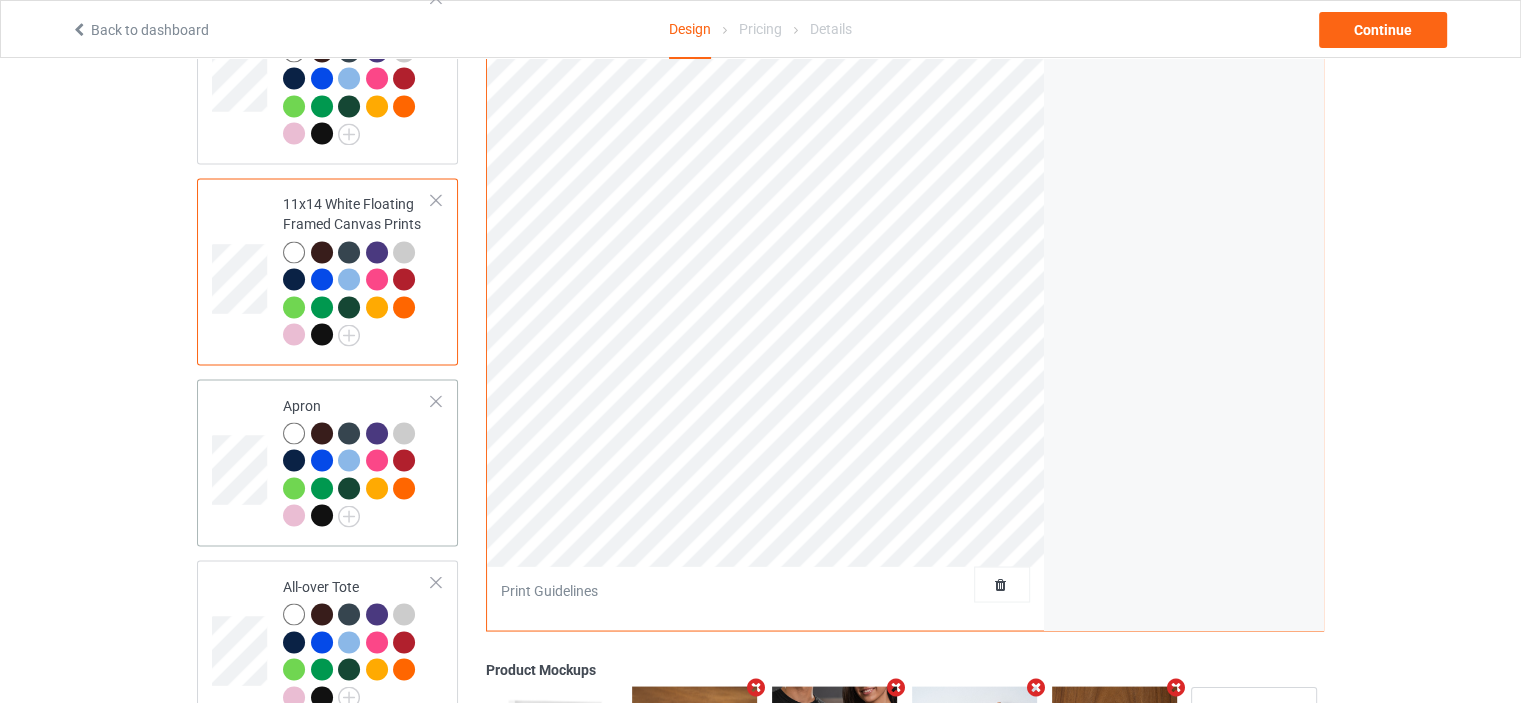 click on "Apron" at bounding box center [327, 462] 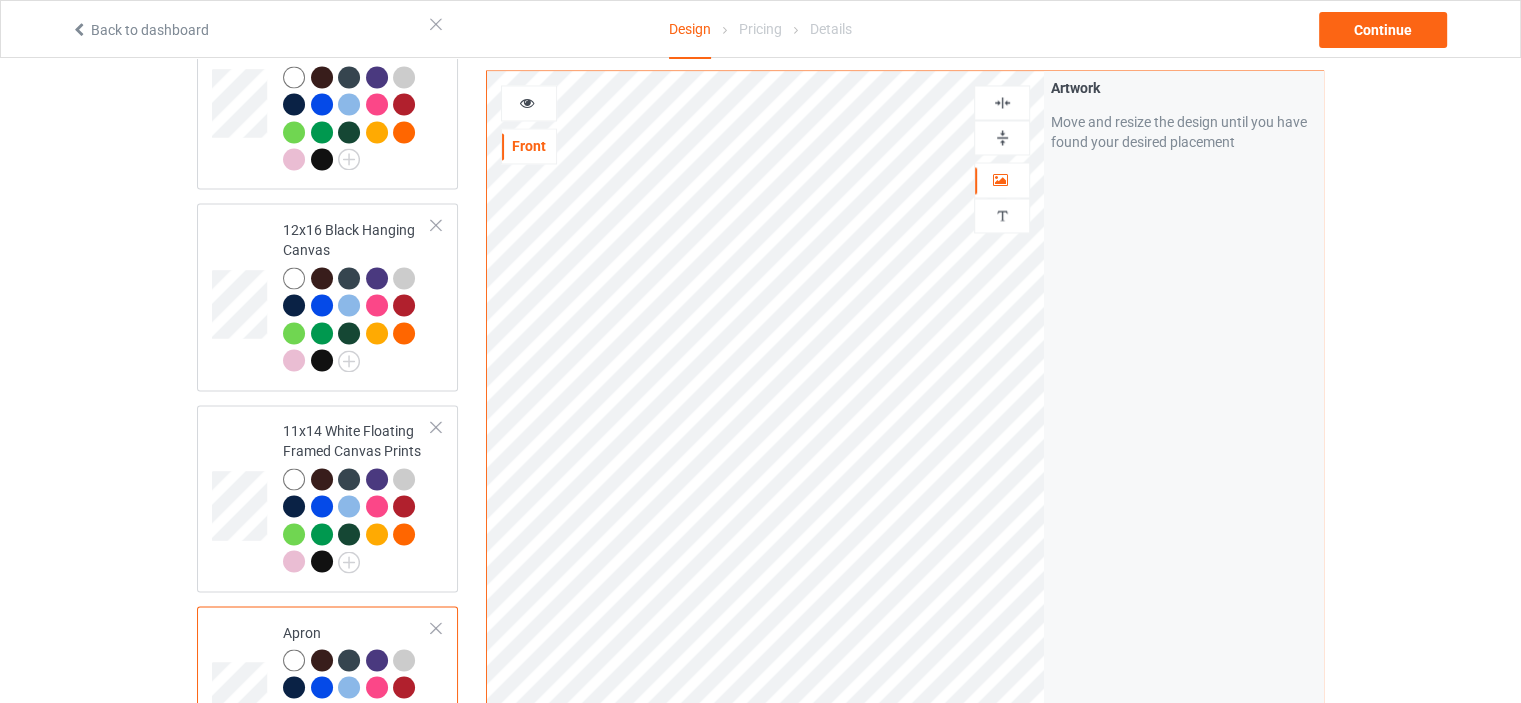 scroll, scrollTop: 3200, scrollLeft: 0, axis: vertical 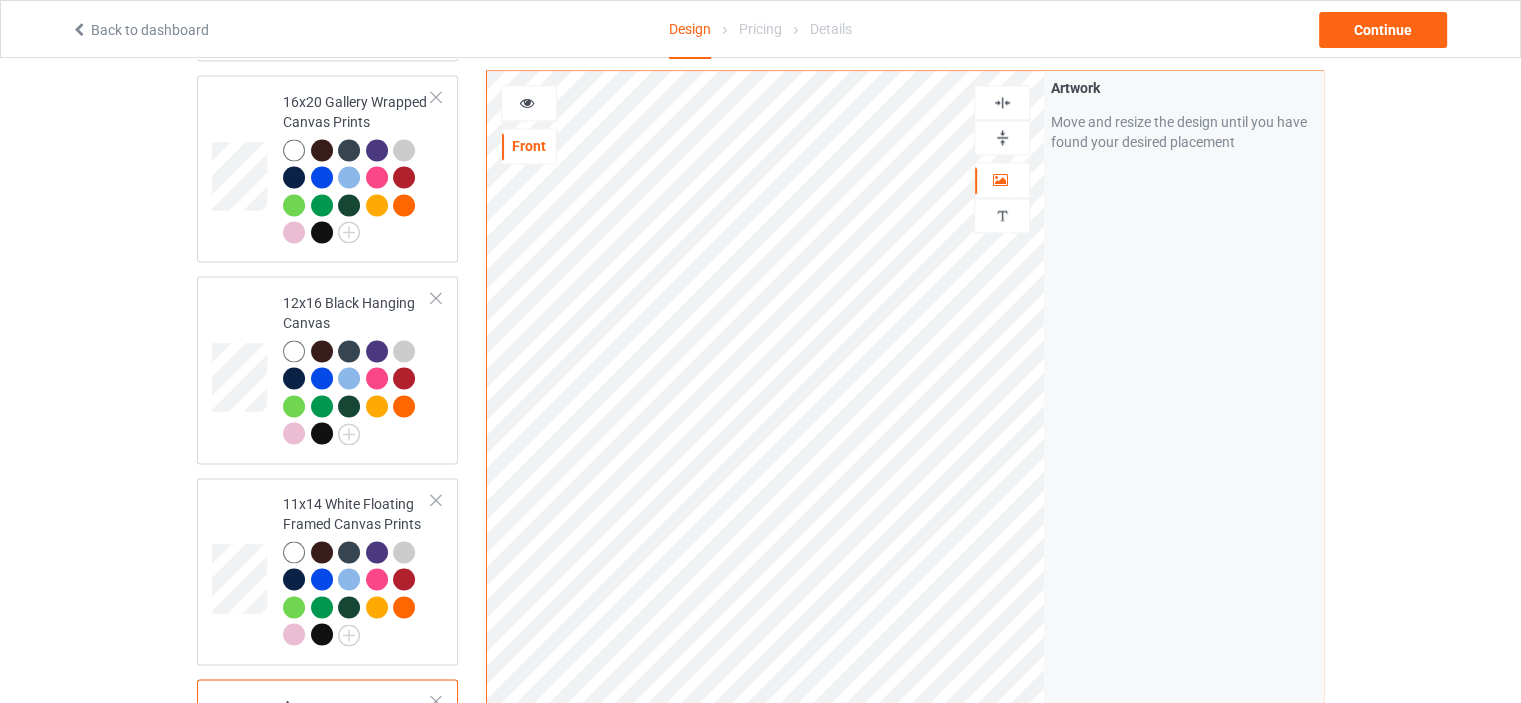click at bounding box center (1002, 102) 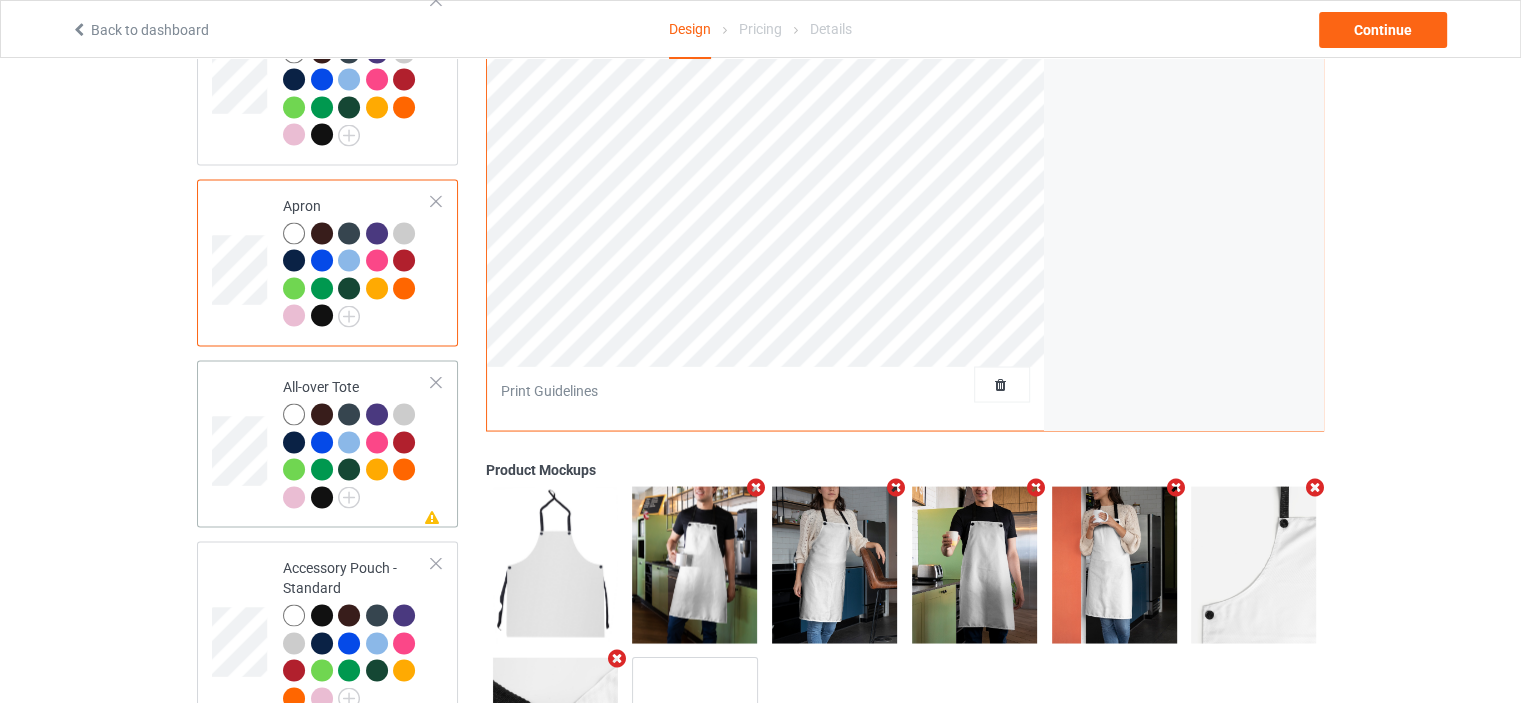 click on "All-over Tote" at bounding box center (357, 441) 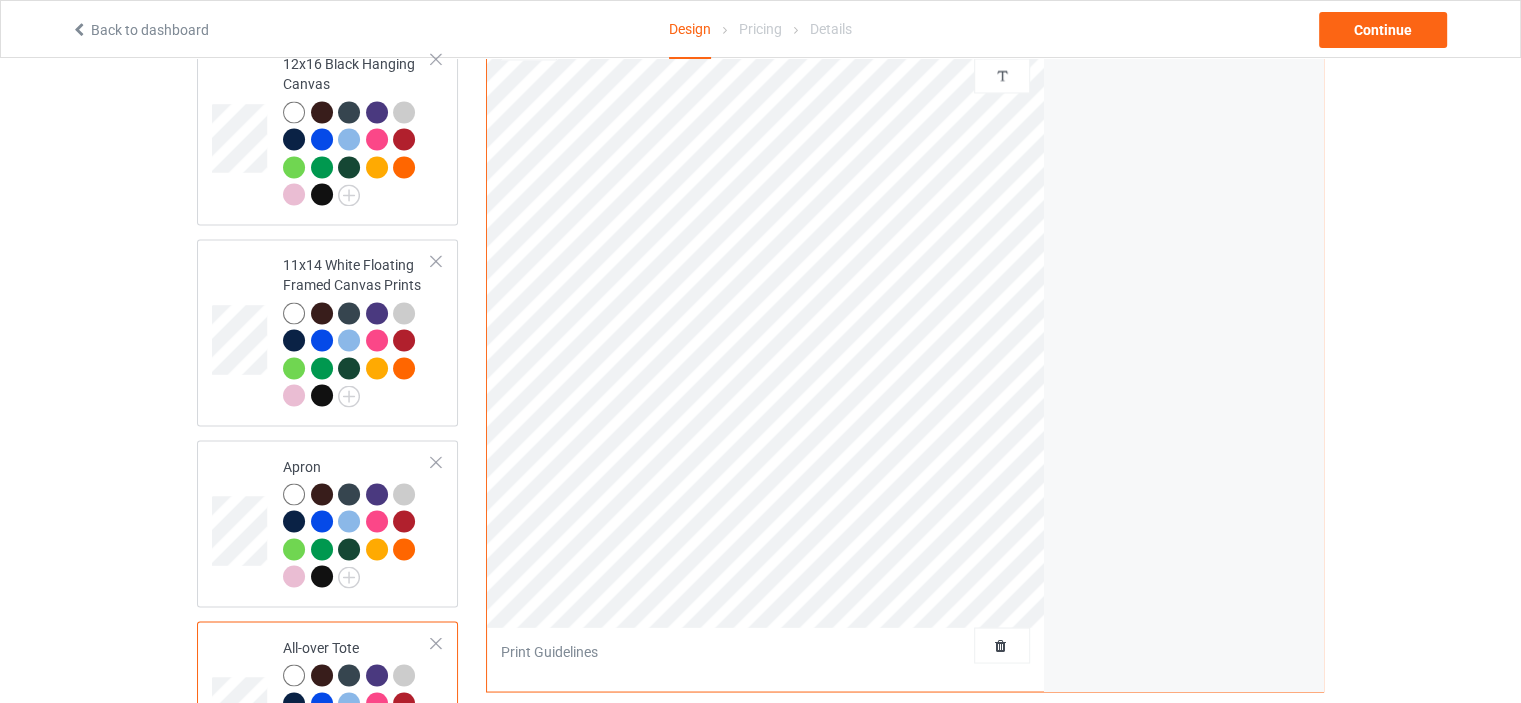scroll, scrollTop: 3300, scrollLeft: 0, axis: vertical 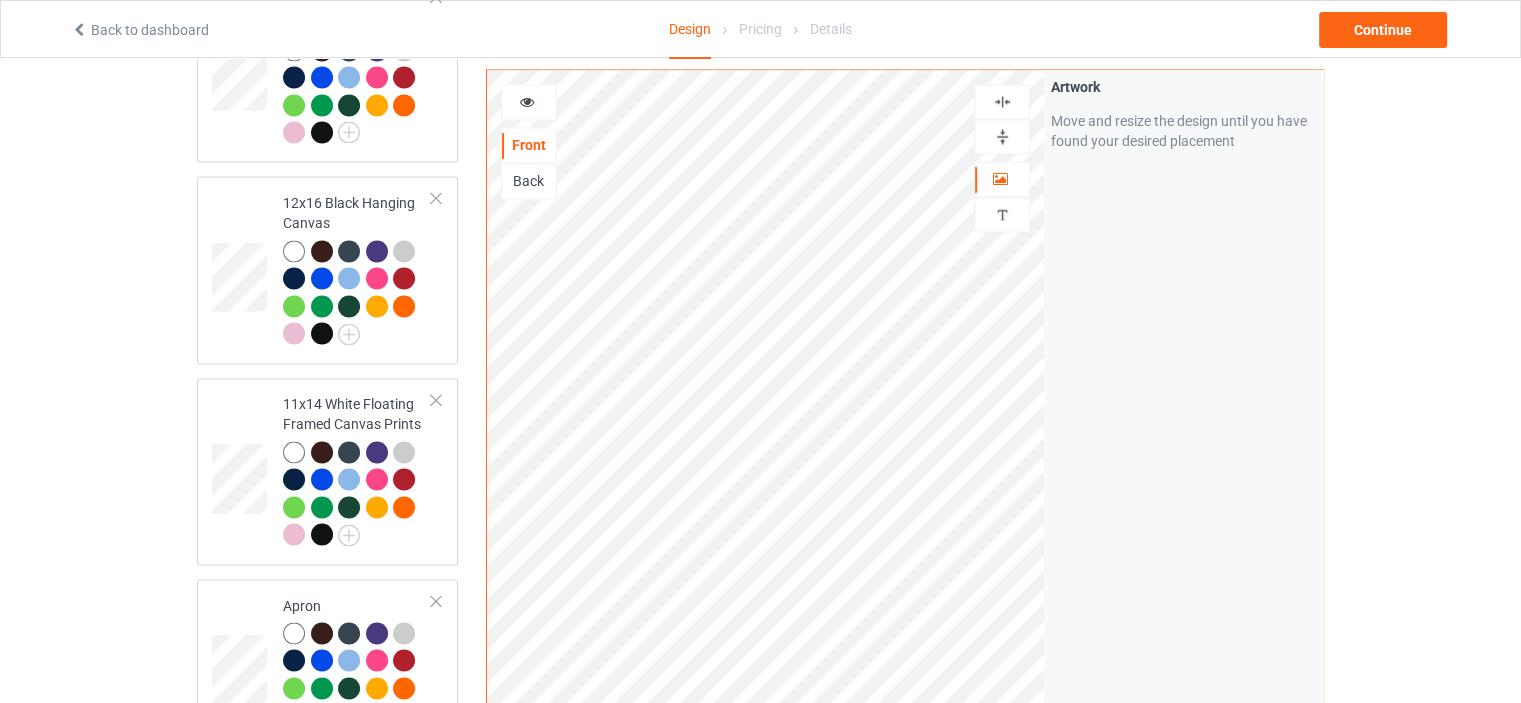 click at bounding box center [1002, 101] 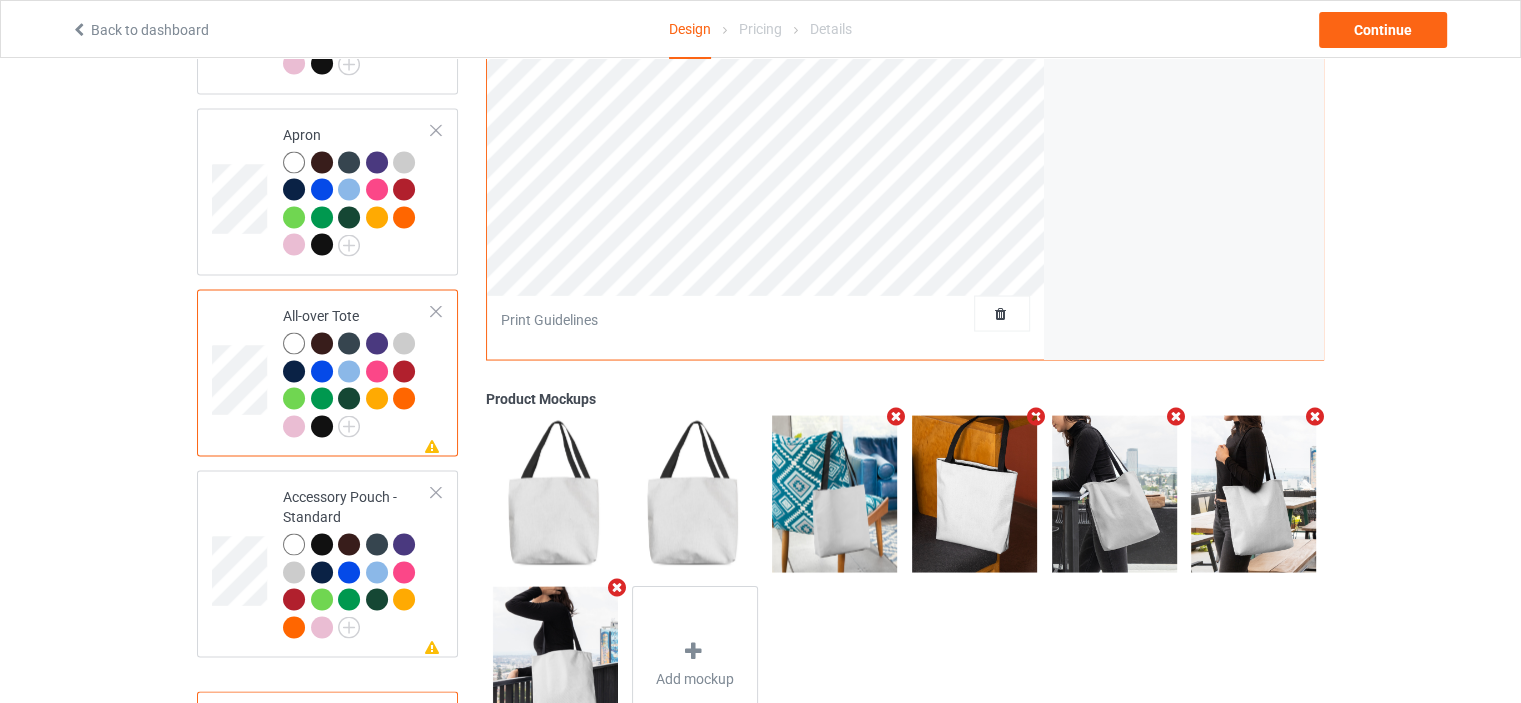 scroll, scrollTop: 3845, scrollLeft: 0, axis: vertical 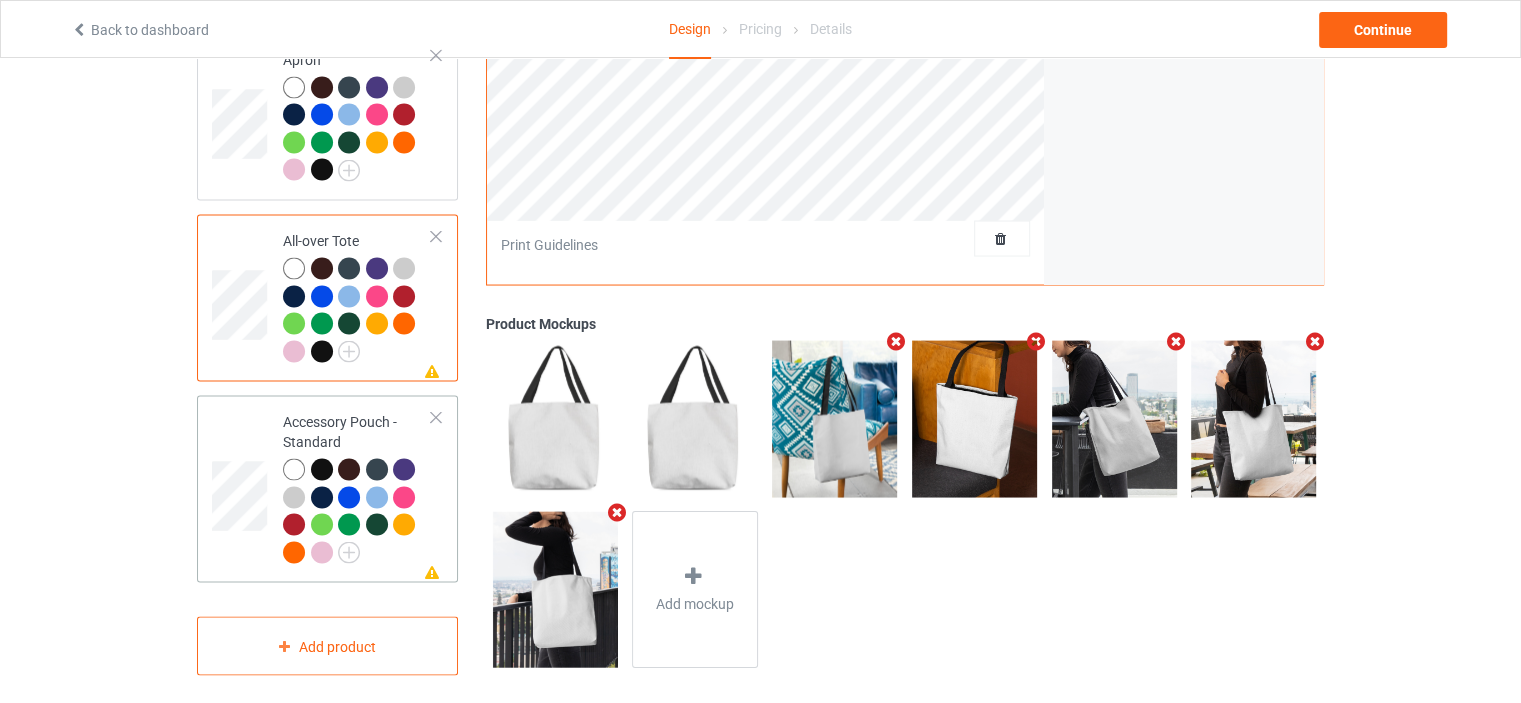 click on "Accessory Pouch - Standard" at bounding box center (357, 487) 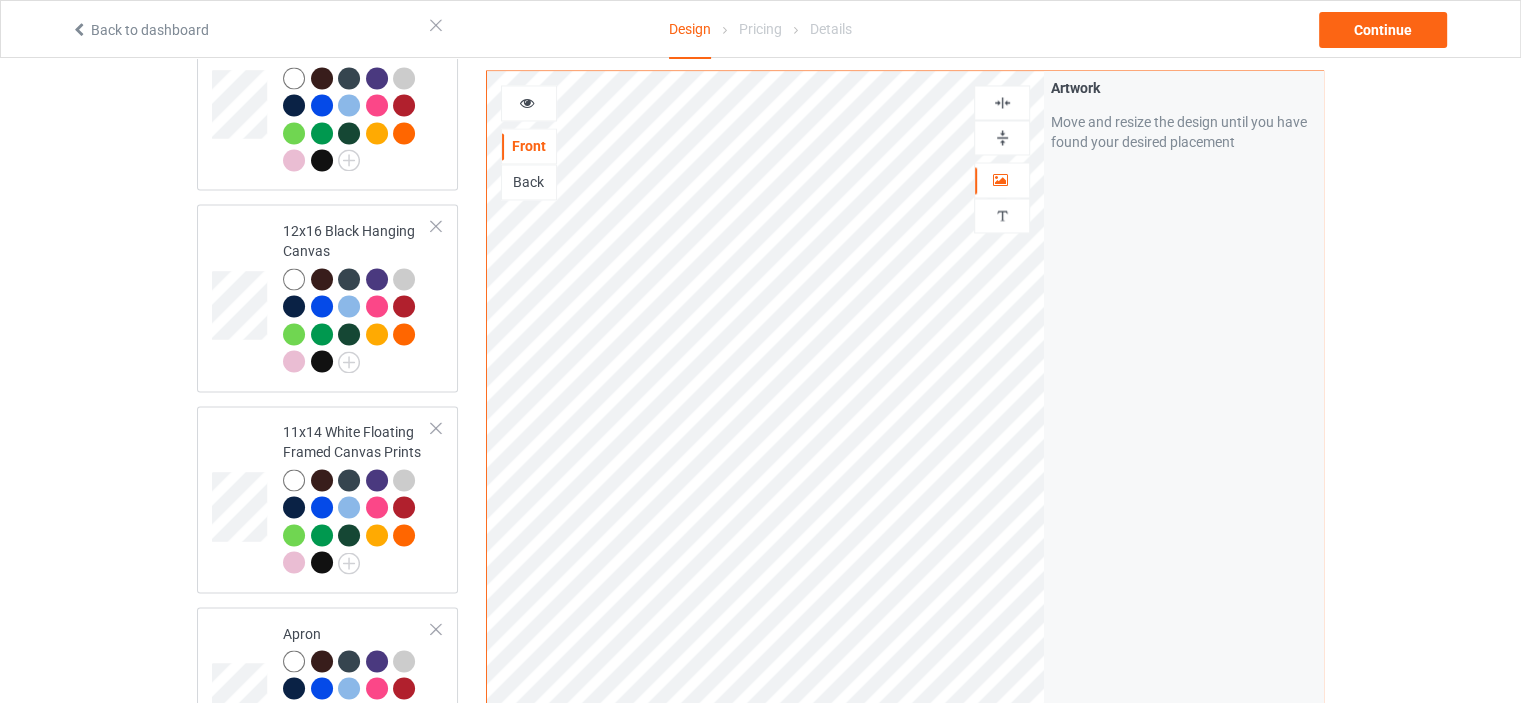 scroll, scrollTop: 3245, scrollLeft: 0, axis: vertical 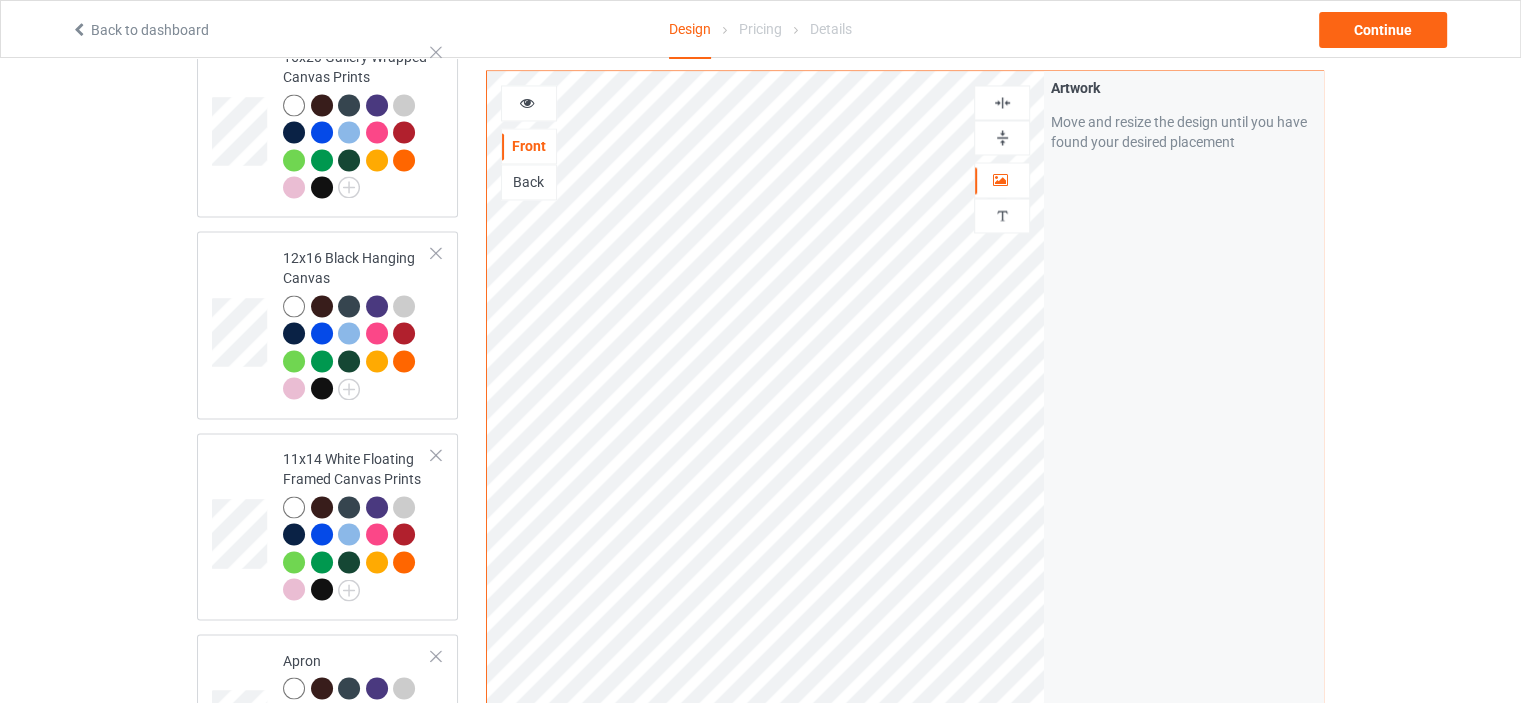 click at bounding box center [1002, 102] 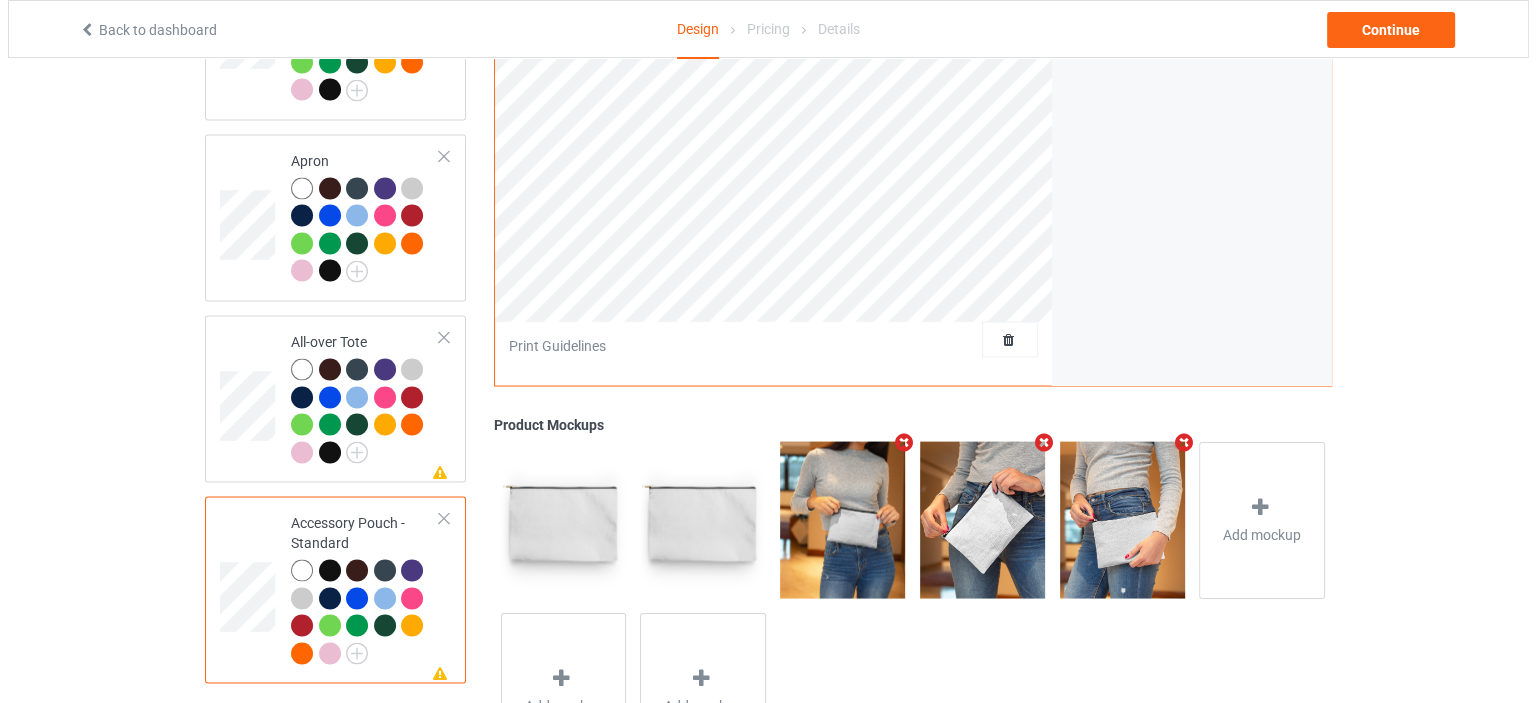 scroll, scrollTop: 3845, scrollLeft: 0, axis: vertical 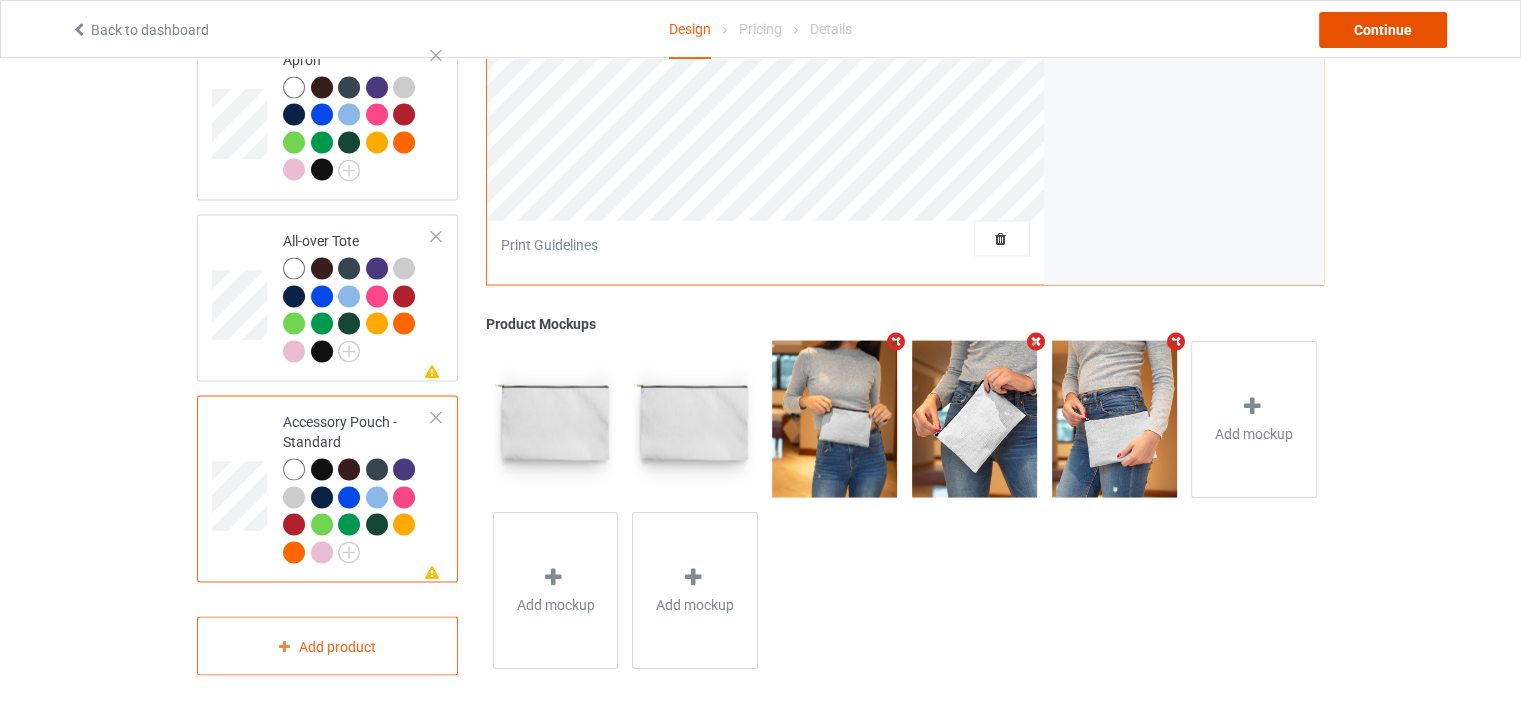 click on "Continue" at bounding box center [1383, 30] 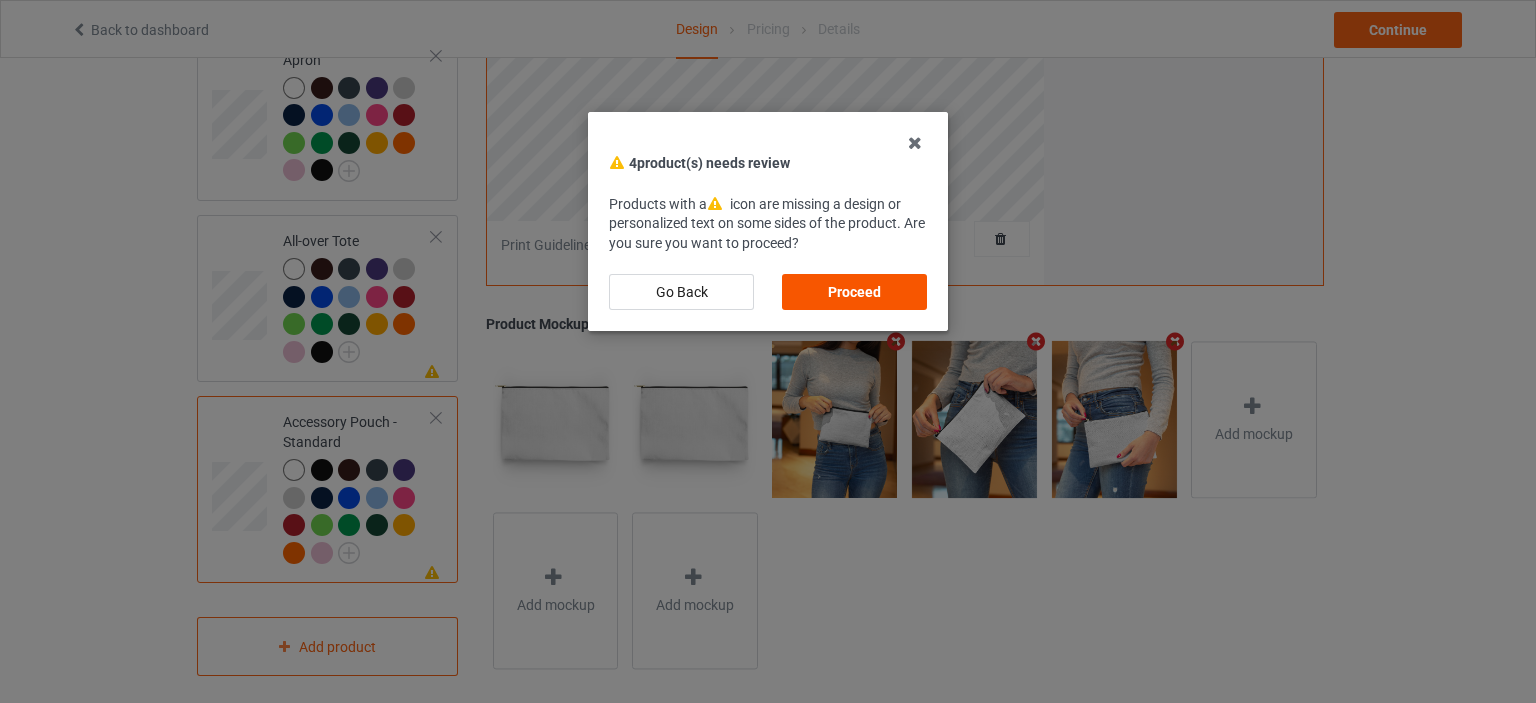 click on "Proceed" at bounding box center [854, 292] 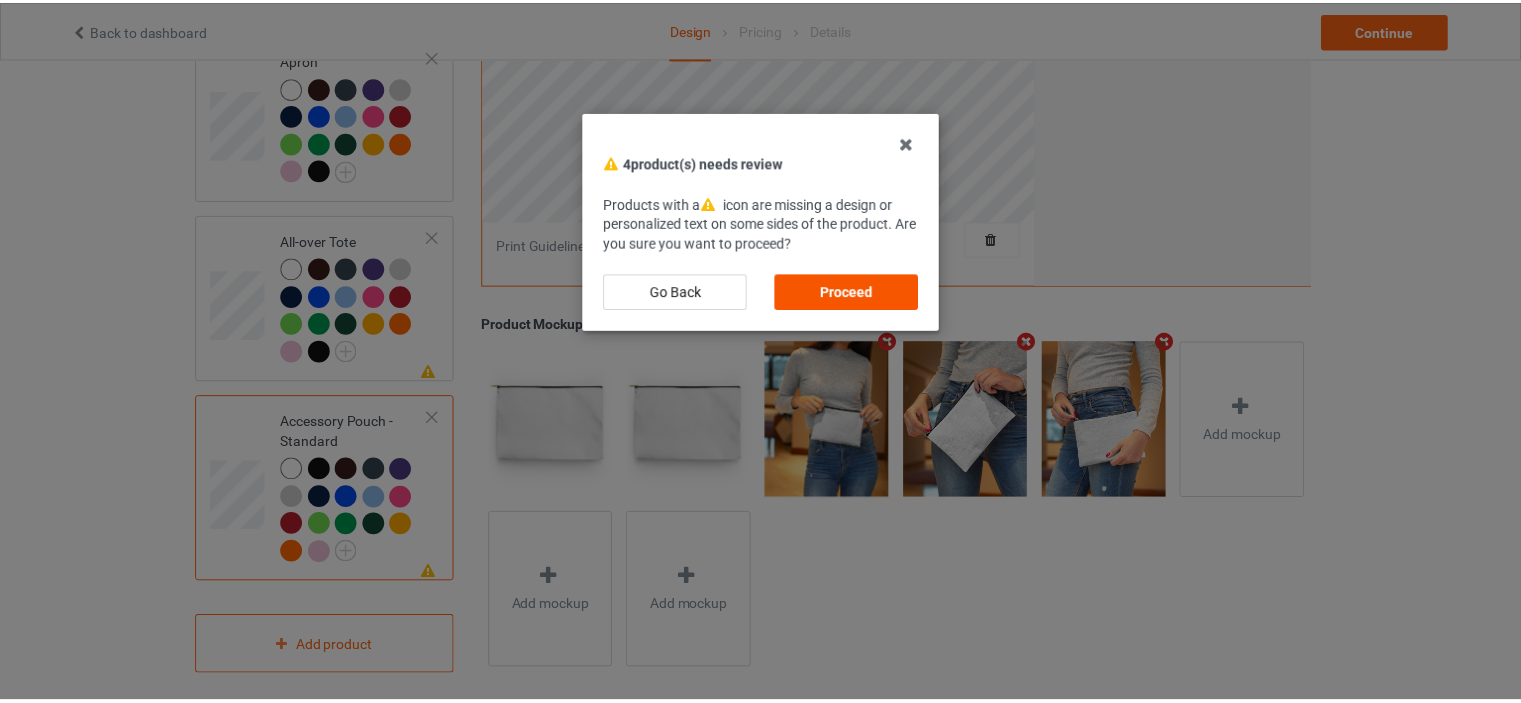 scroll, scrollTop: 0, scrollLeft: 0, axis: both 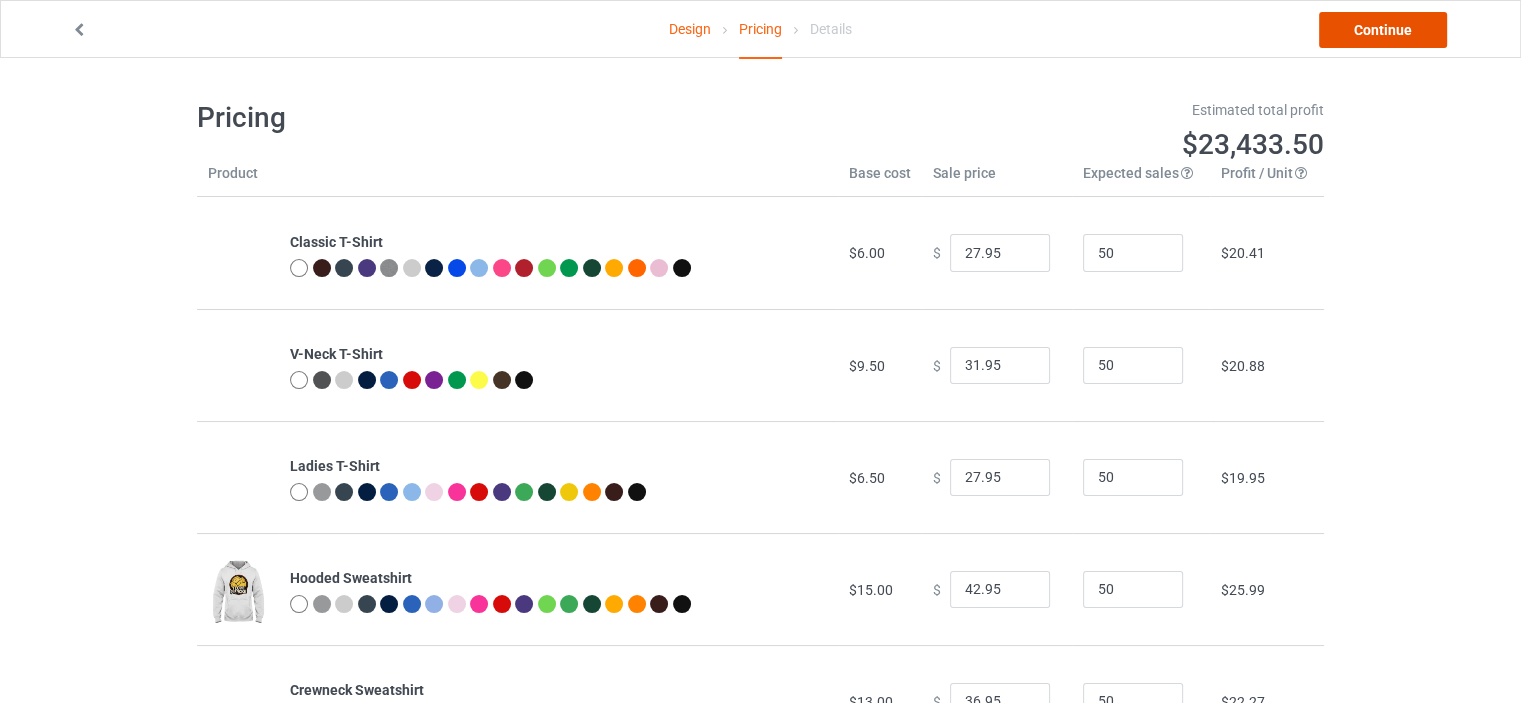 click on "Continue" at bounding box center [1383, 30] 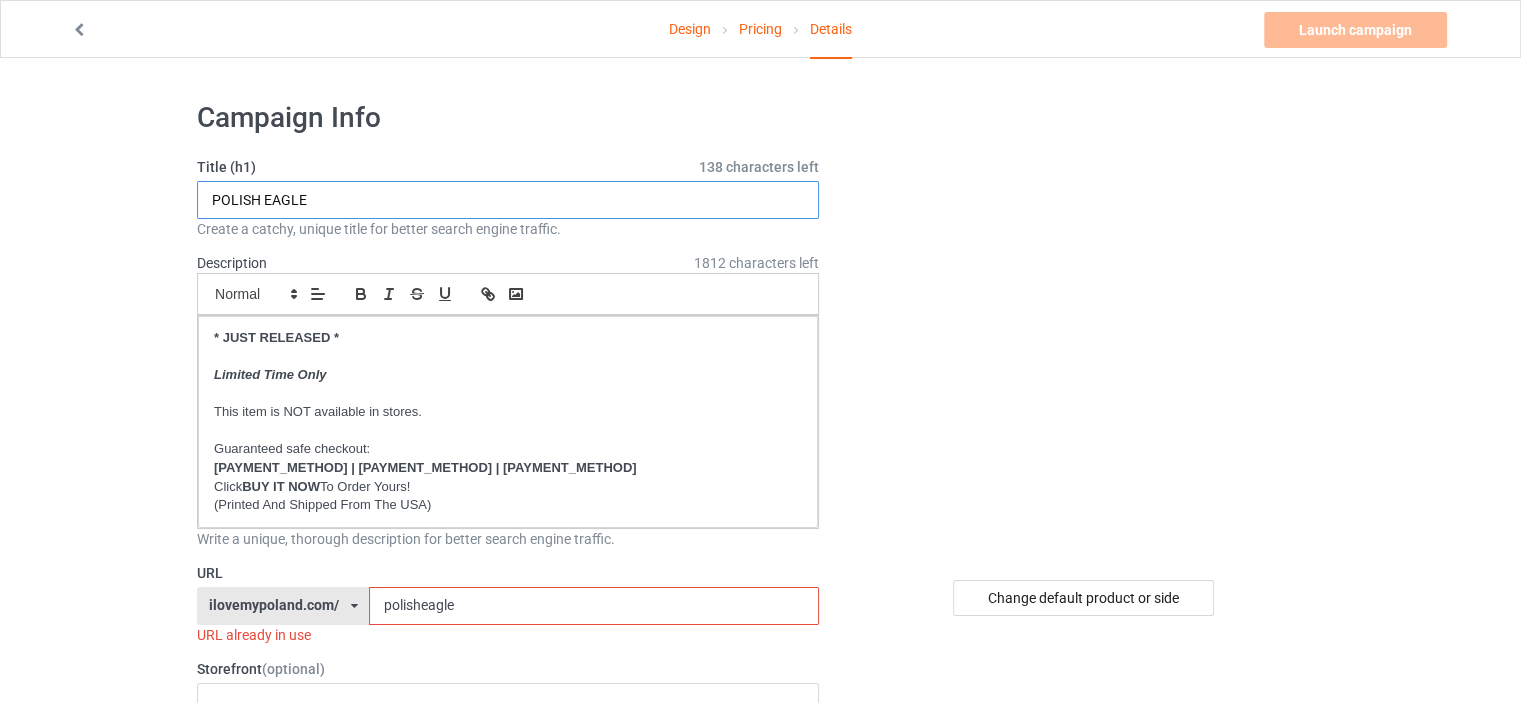 drag, startPoint x: 332, startPoint y: 200, endPoint x: 54, endPoint y: 179, distance: 278.79202 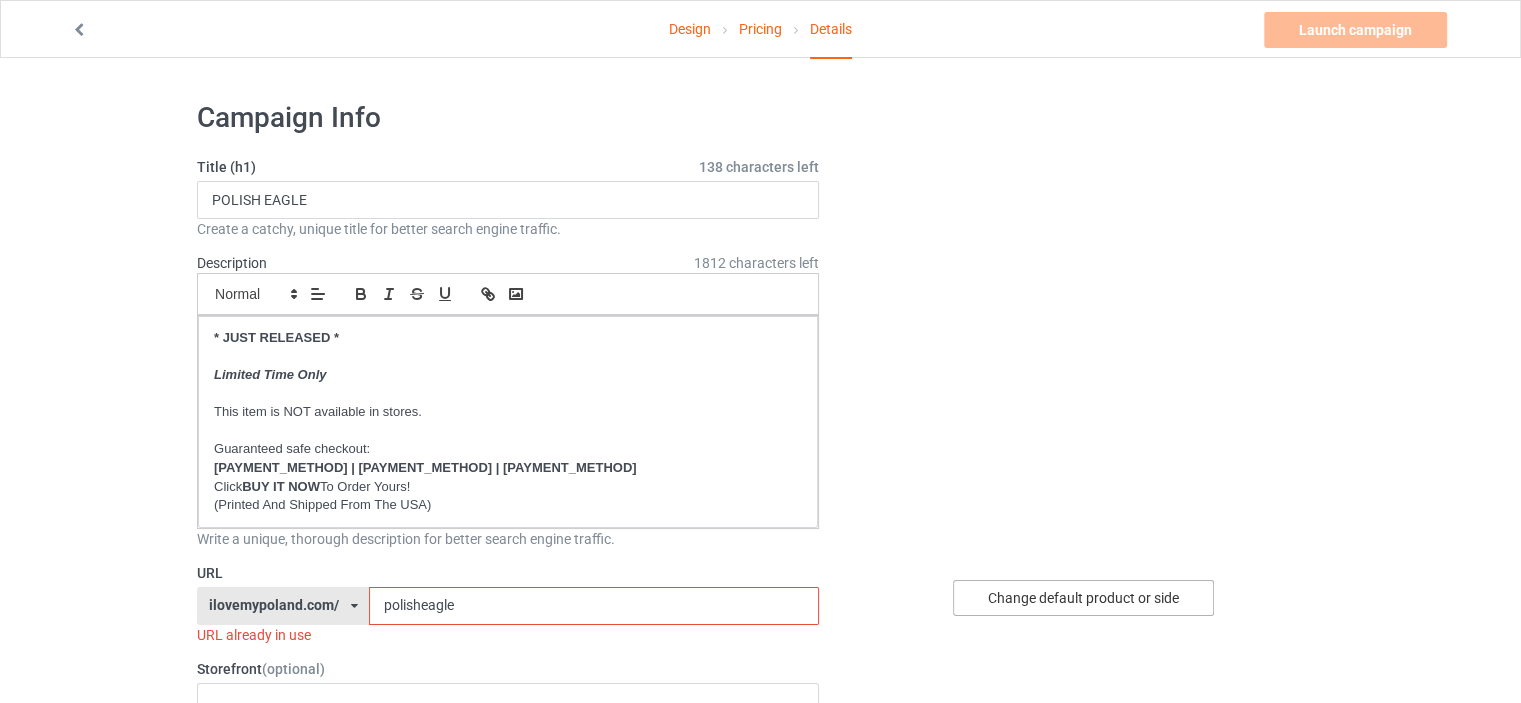 click on "Change default product or side" at bounding box center [1083, 598] 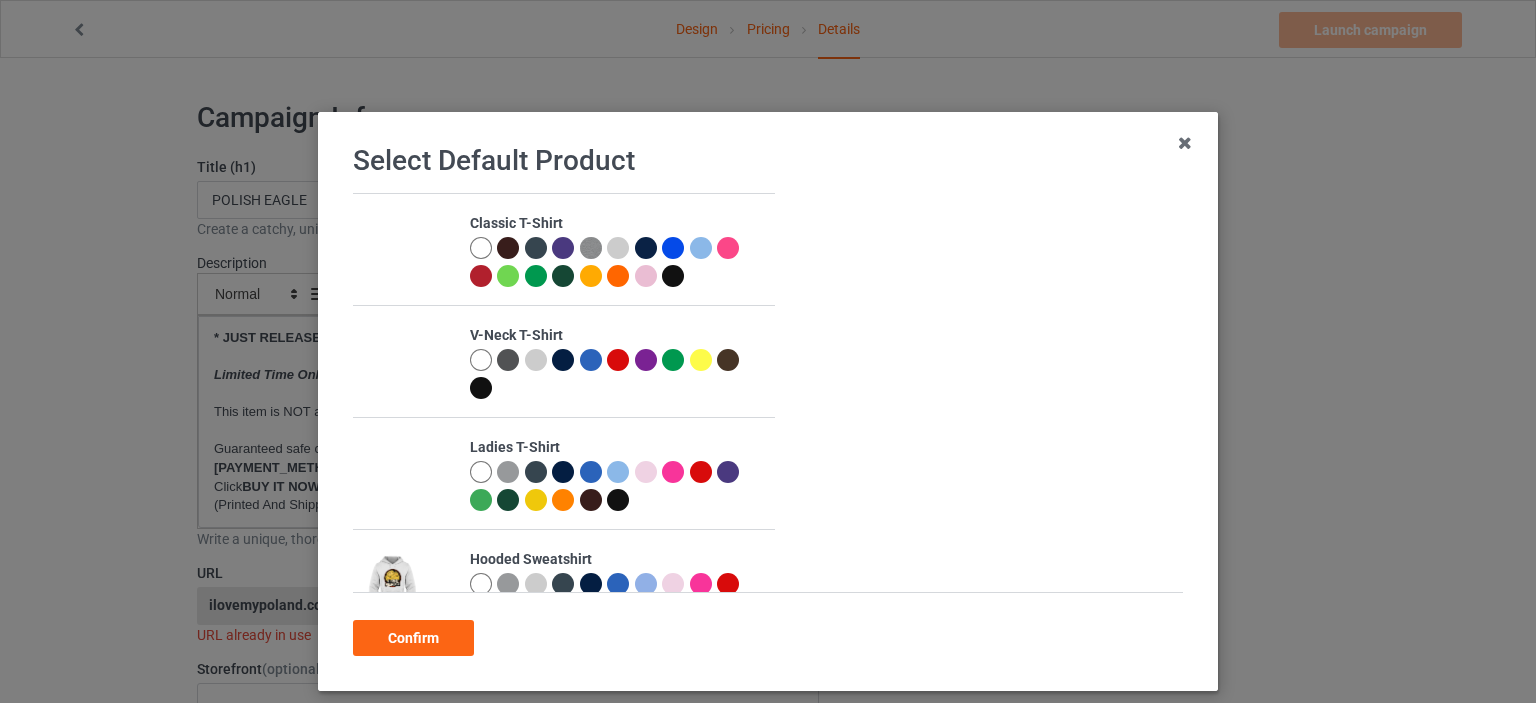 click at bounding box center [481, 276] 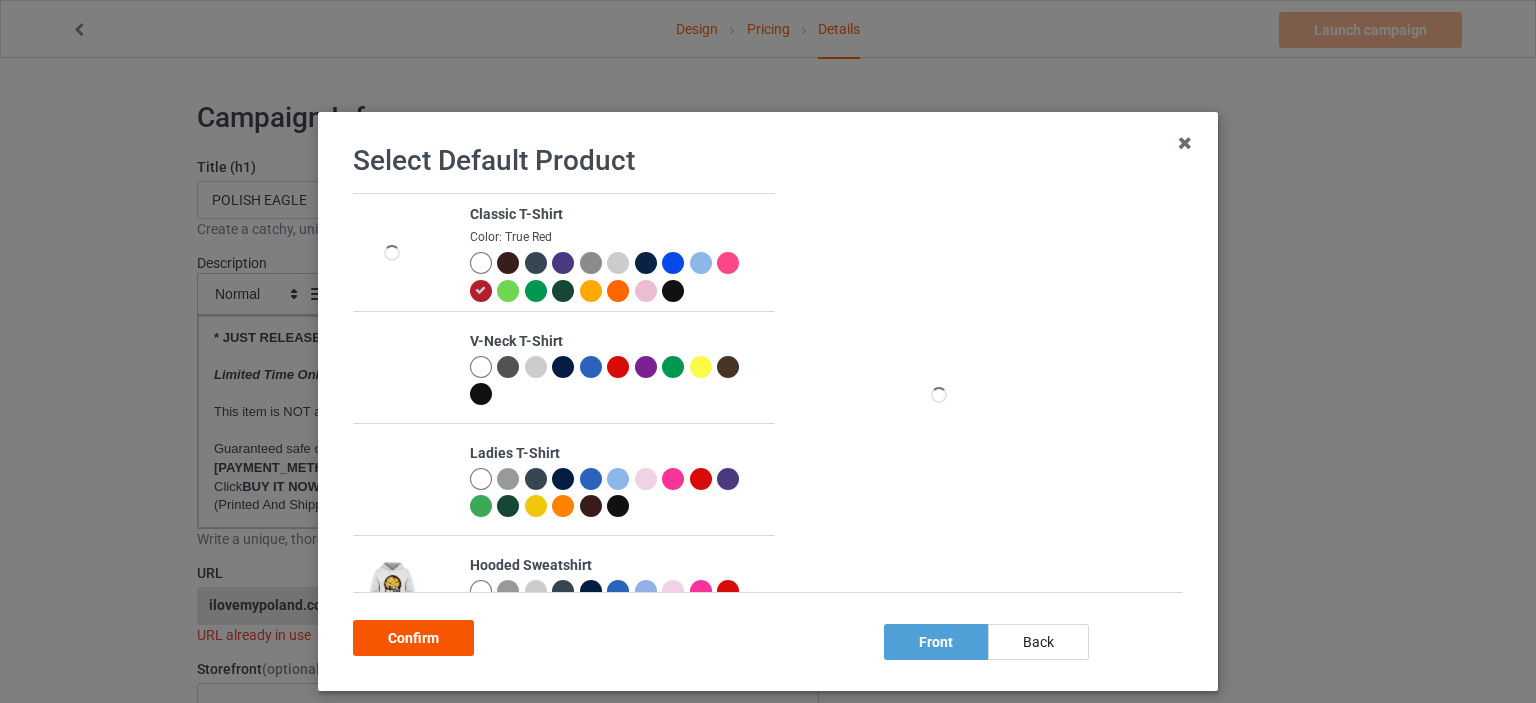 click on "Confirm" at bounding box center [413, 638] 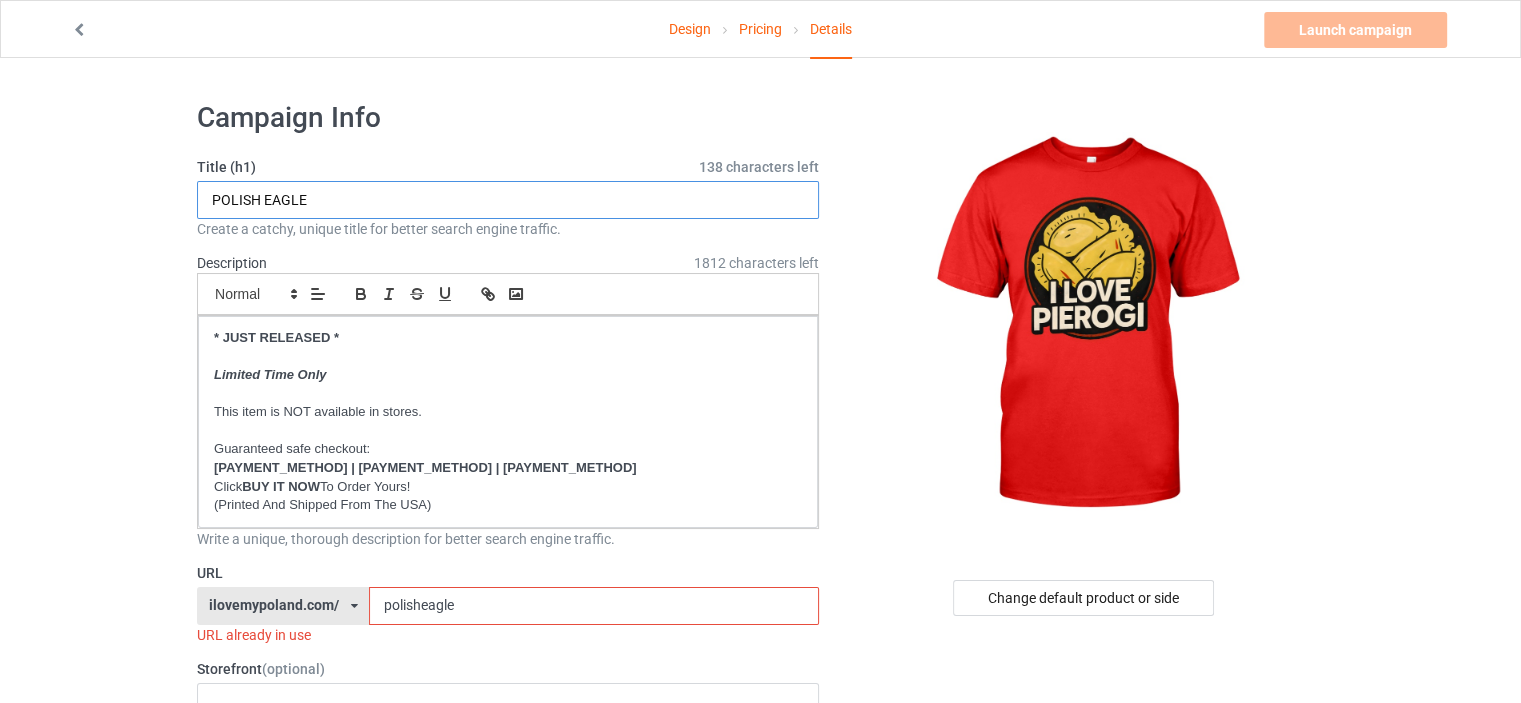 drag, startPoint x: 343, startPoint y: 200, endPoint x: 0, endPoint y: 168, distance: 344.48947 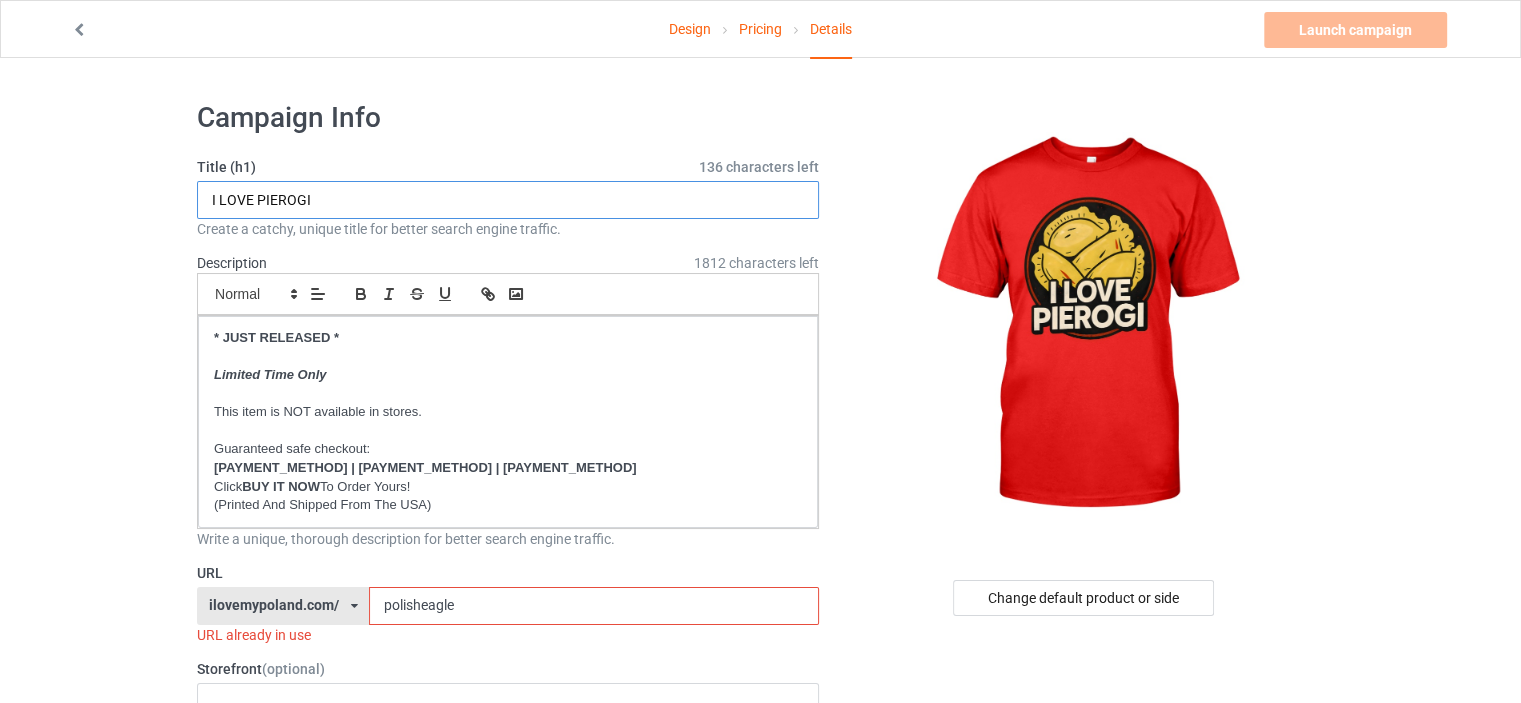 type on "I LOVE PIEROGI" 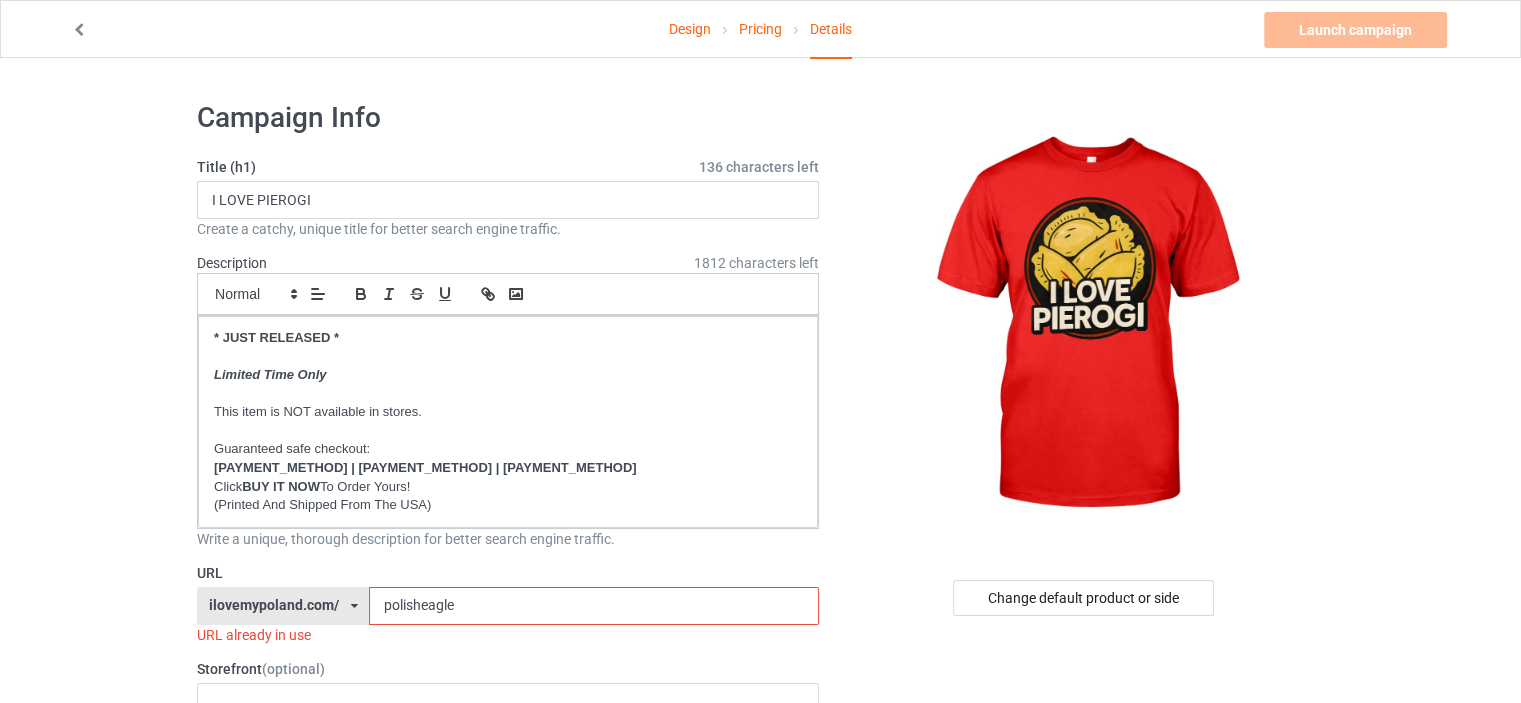 click on "Design Pricing Details Launch campaign Invalid campaign URL Campaign Info Title (h1) 136   characters left I LOVE PIEROGI Create a catchy, unique title for better search engine traffic. Description 1812   characters left       Small Normal Large Big Huge                                                                                     * JUST RELEASED * Limited Time Only This item is NOT available in stores. Guaranteed safe checkout: PAYPAL | VISA | MASTERCARD Click  BUY IT NOW  To Order Yours! (Printed And Shipped From The USA) Write a unique, thorough description for better search engine traffic. URL ilovemypoland.com/ britishlook.net/ danishlegends.com/ familyworldgifts.com/ finnishlegends.com/ funnyteeworld.com/ ilovemyaustralia.com/ ilovemycanada.net/ ilovemydenmark.com/ ilovemyfinland.com/ ilovemyfrance.com/ ilovemygermany.com/ ilovemygnomes.com/ ilovemyireland.com/ ilovemyitaly.com/ ilovemynetherlands.com/ ilovemynorway.com/ ilovemypoland.com/ ilovemyredhair.net/ ilovemyscotland.com/ teechip.com/ 2" at bounding box center [760, 1168] 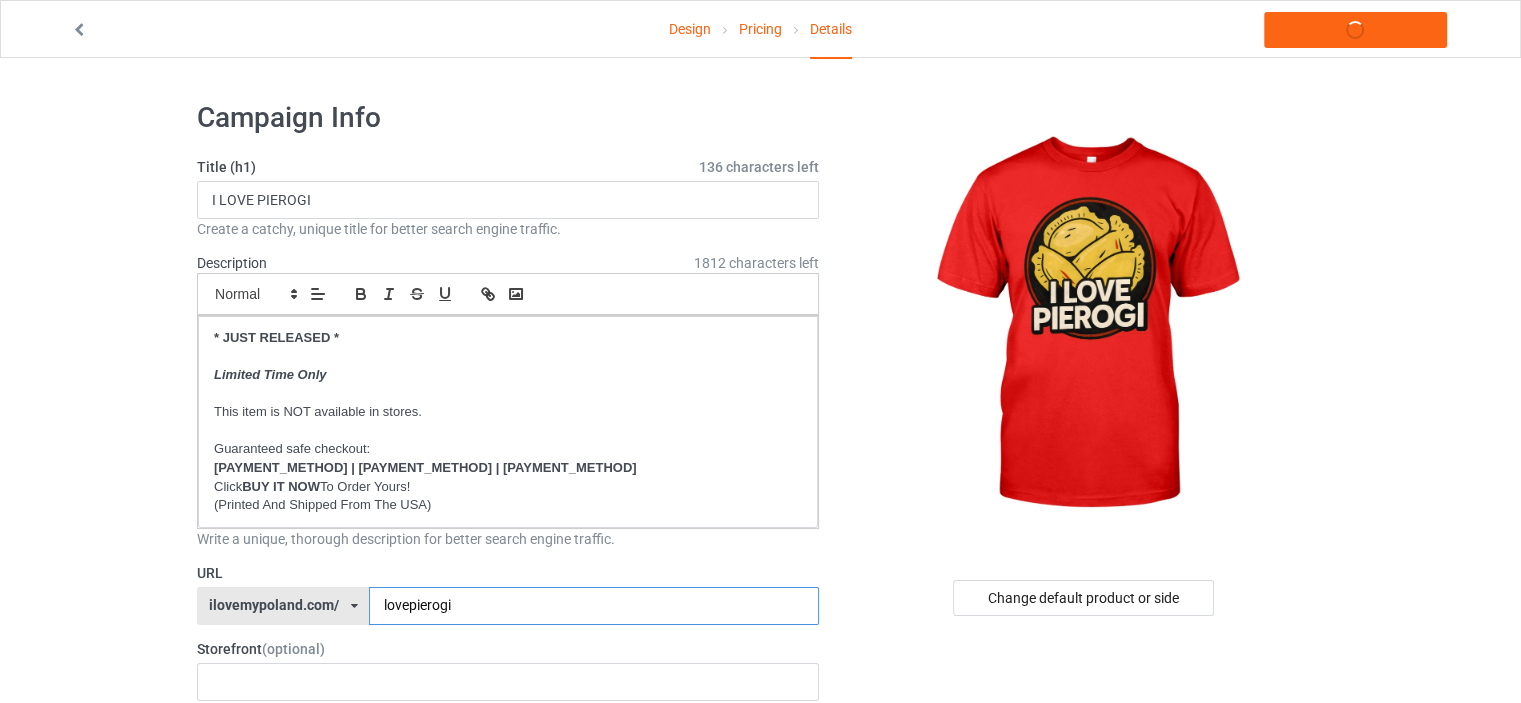 type on "lovepierogi" 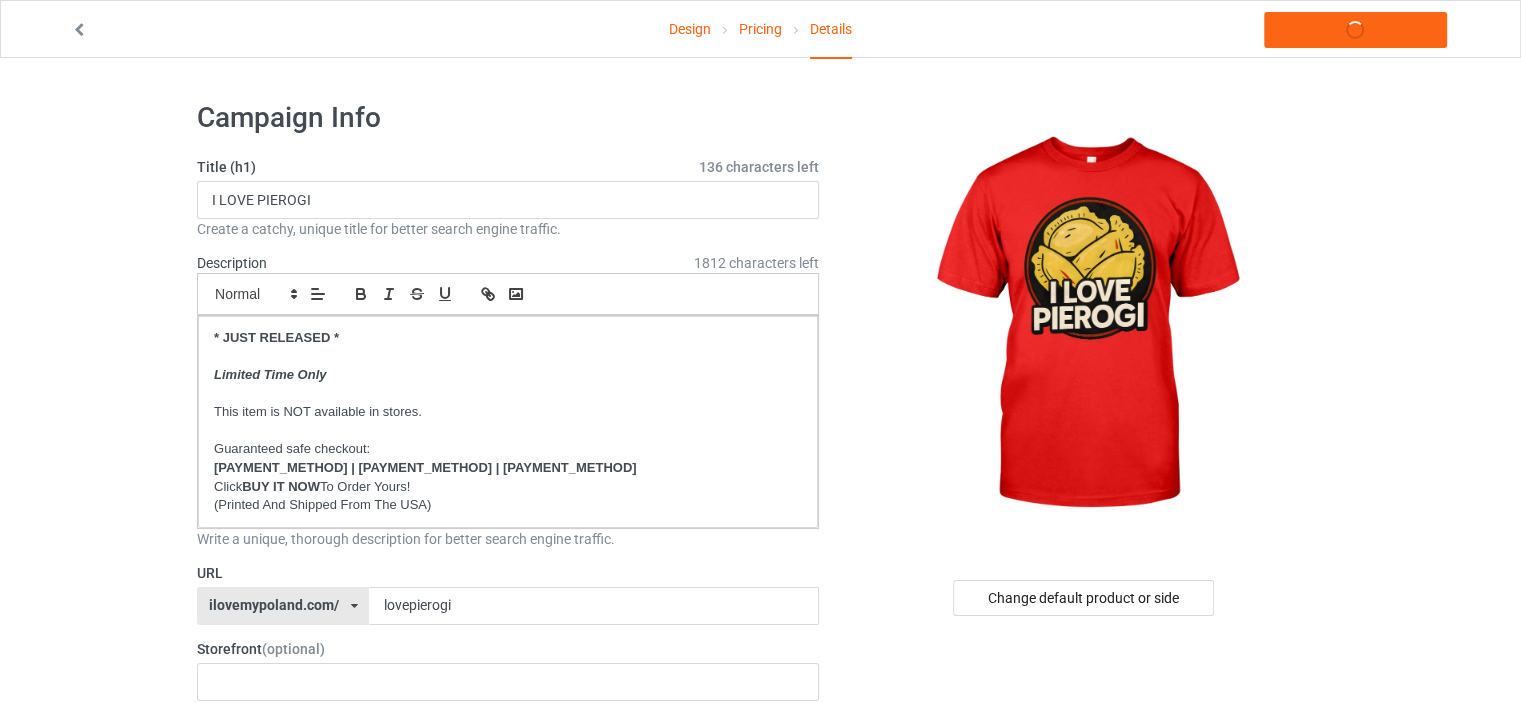 click on "Design Pricing Details Launch campaign Campaign Info Title (h1) 136   characters left I LOVE PIEROGI Create a catchy, unique title for better search engine traffic. Description 1812   characters left       Small Normal Large Big Huge                                                                                     * JUST RELEASED * Limited Time Only This item is NOT available in stores. Guaranteed safe checkout: PAYPAL | VISA | MASTERCARD Click  BUY IT NOW  To Order Yours! (Printed And Shipped From The USA) Write a unique, thorough description for better search engine traffic. URL ilovemypoland.com/ britishlook.net/ danishlegends.com/ familyworldgifts.com/ finnishlegends.com/ funnyteeworld.com/ ilovemyaustralia.com/ ilovemycanada.net/ ilovemydenmark.com/ ilovemyfinland.com/ ilovemyfrance.com/ ilovemygermany.com/ ilovemygnomes.com/ ilovemyireland.com/ ilovemyitaly.com/ ilovemynetherlands.com/ ilovemynorway.com/ ilovemypoland.com/ ilovemyredhair.net/ ilovemyscotland.com/ ilovemysweden.com/ vikingproud.com/" at bounding box center (760, 1158) 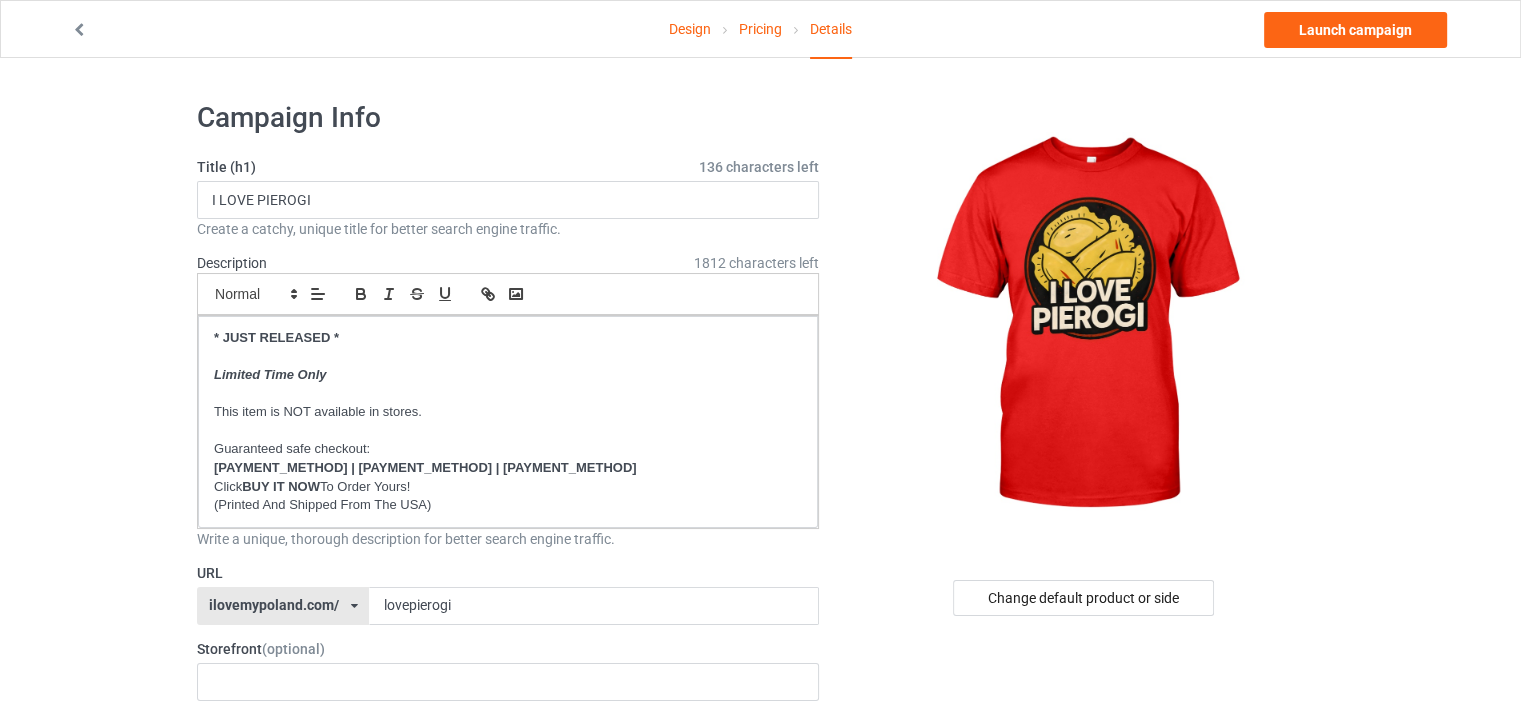 scroll, scrollTop: 300, scrollLeft: 0, axis: vertical 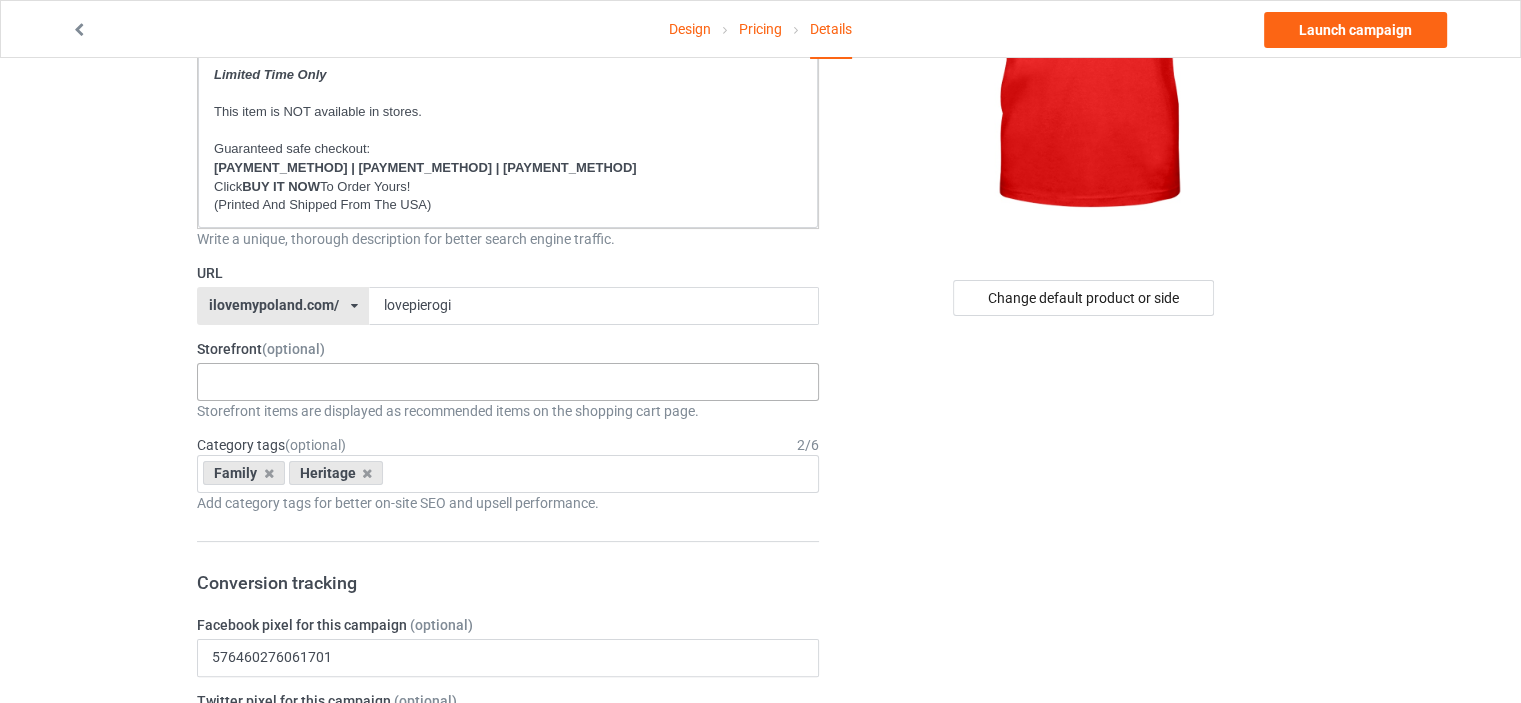click on "No result found" at bounding box center (508, 382) 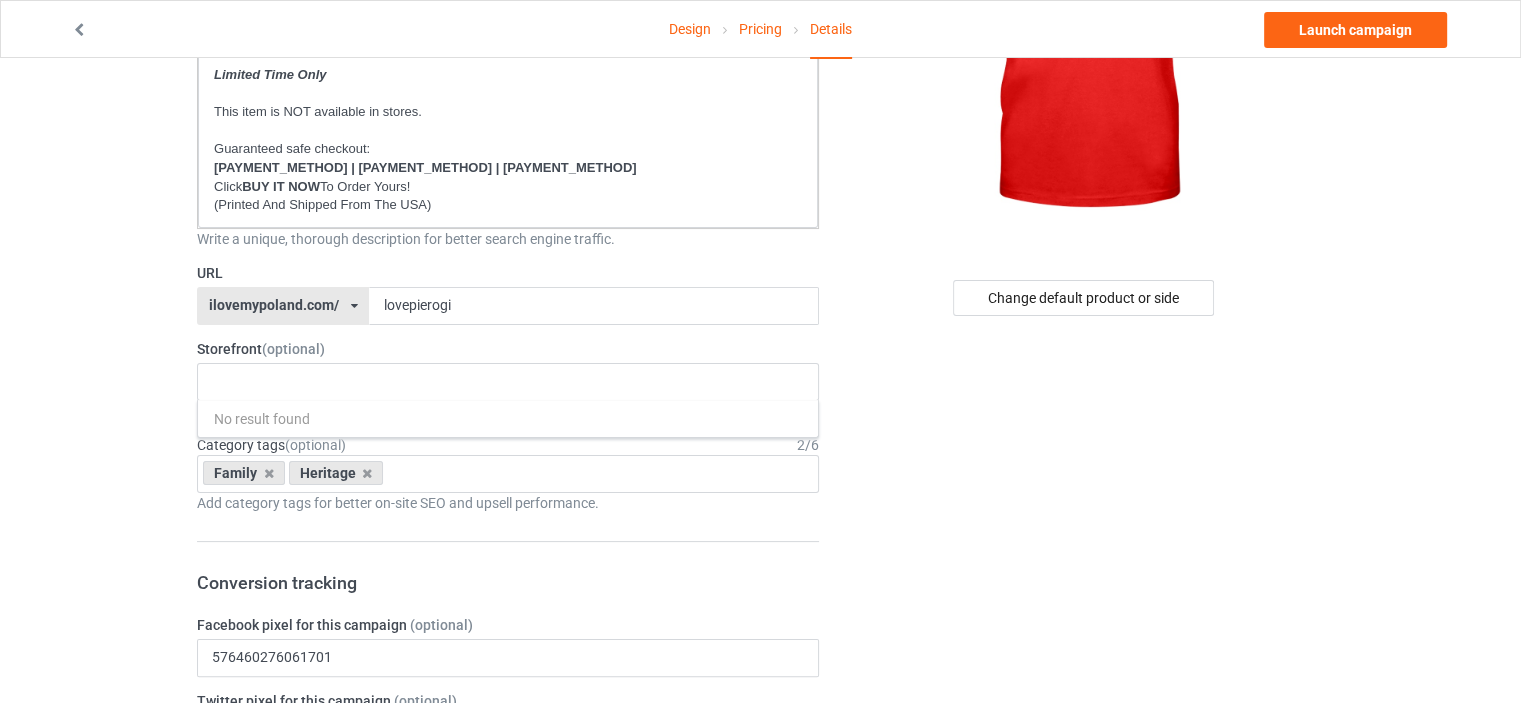 click on "Design Pricing Details Launch campaign Campaign Info Title (h1) 136   characters left I LOVE PIEROGI Create a catchy, unique title for better search engine traffic. Description 1812   characters left       Small Normal Large Big Huge                                                                                     * JUST RELEASED * Limited Time Only This item is NOT available in stores. Guaranteed safe checkout: PAYPAL | VISA | MASTERCARD Click  BUY IT NOW  To Order Yours! (Printed And Shipped From The USA) Write a unique, thorough description for better search engine traffic. URL ilovemypoland.com/ britishlook.net/ danishlegends.com/ familyworldgifts.com/ finnishlegends.com/ funnyteeworld.com/ ilovemyaustralia.com/ ilovemycanada.net/ ilovemydenmark.com/ ilovemyfinland.com/ ilovemyfrance.com/ ilovemygermany.com/ ilovemygnomes.com/ ilovemyireland.com/ ilovemyitaly.com/ ilovemynetherlands.com/ ilovemynorway.com/ ilovemypoland.com/ ilovemyredhair.net/ ilovemyscotland.com/ ilovemysweden.com/ vikingproud.com/" at bounding box center [760, 858] 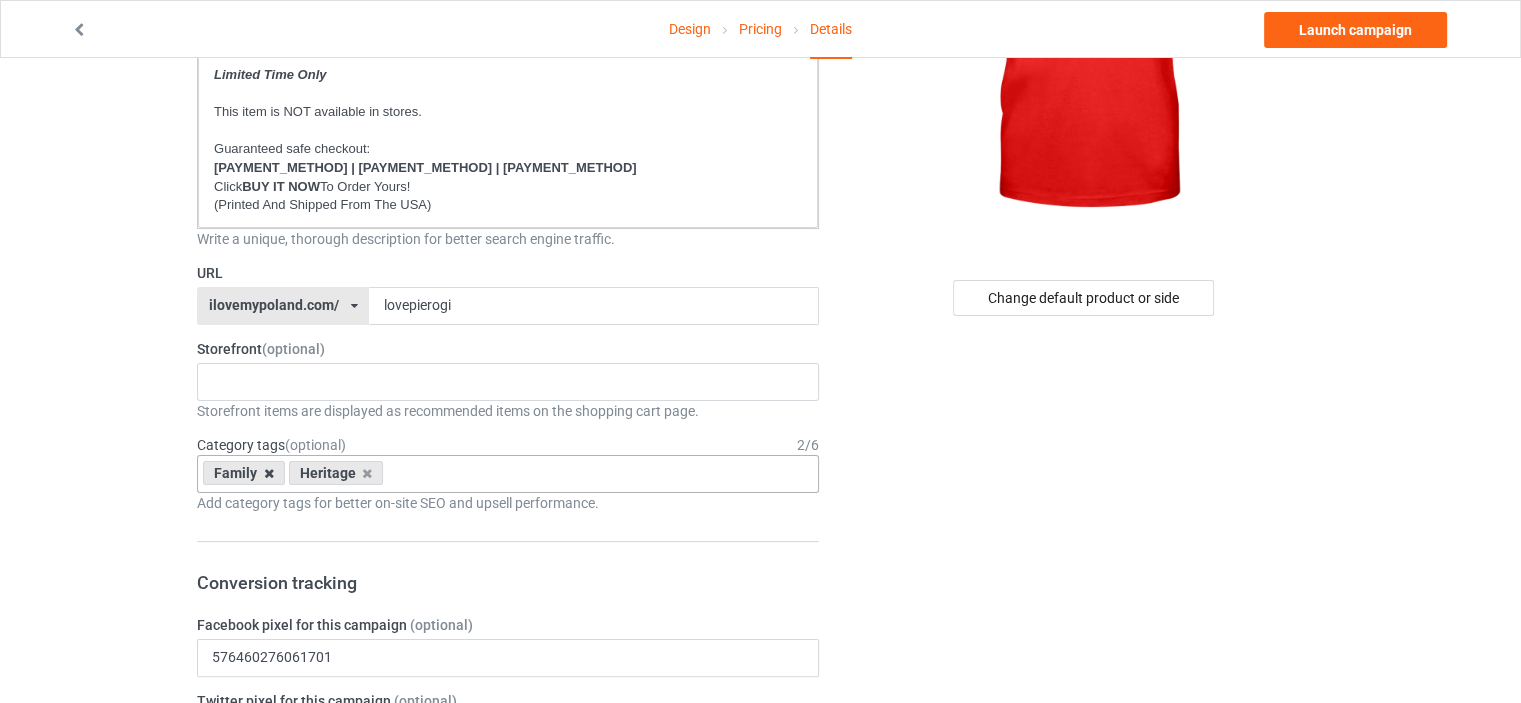 click at bounding box center (269, 473) 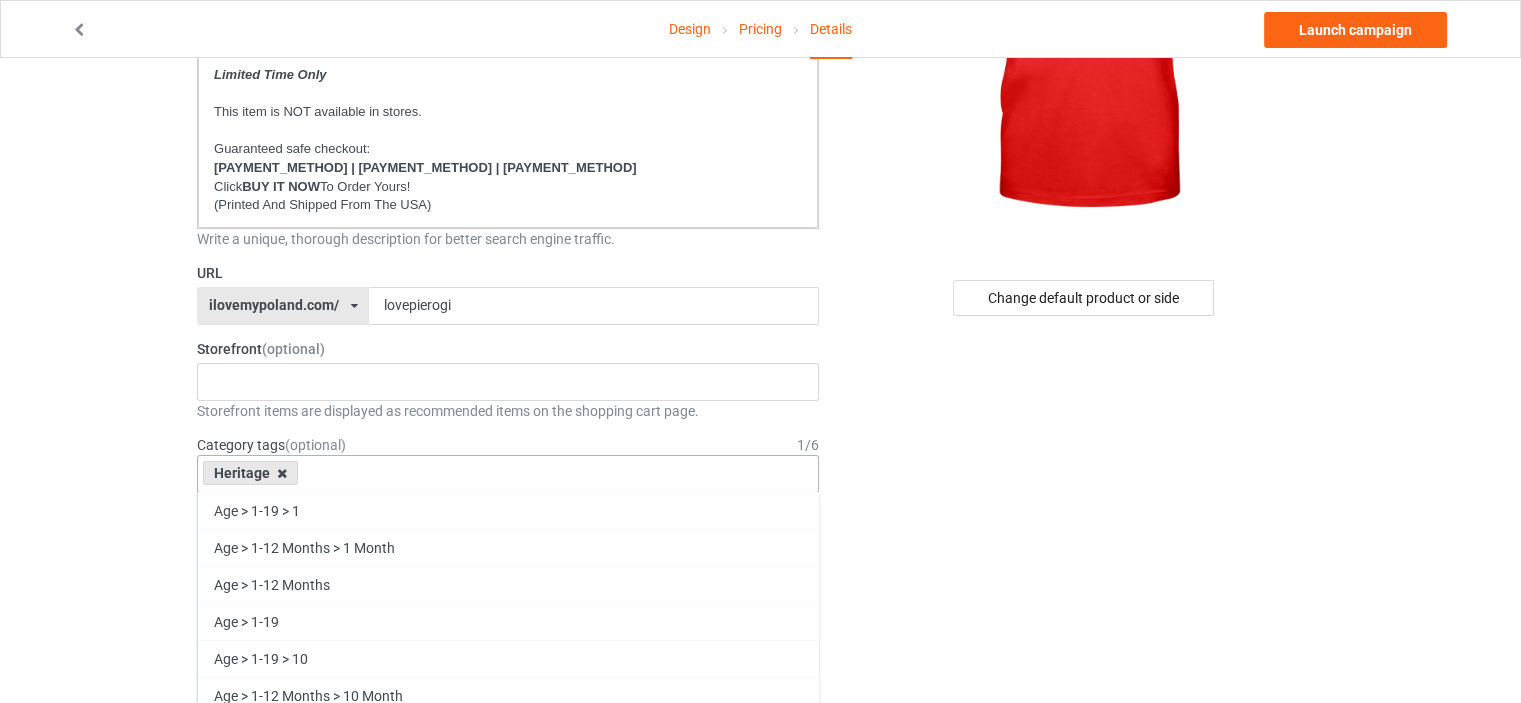 click at bounding box center [282, 473] 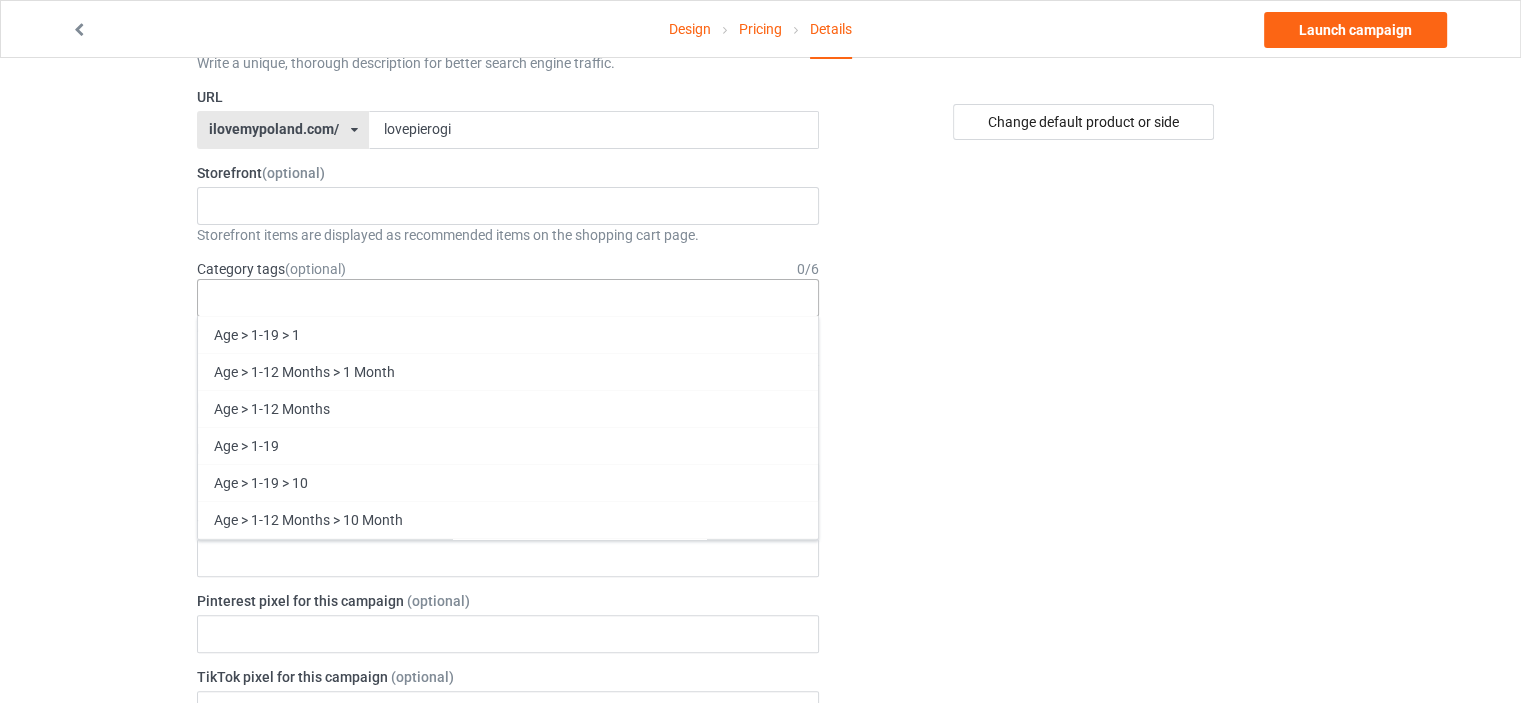 scroll, scrollTop: 500, scrollLeft: 0, axis: vertical 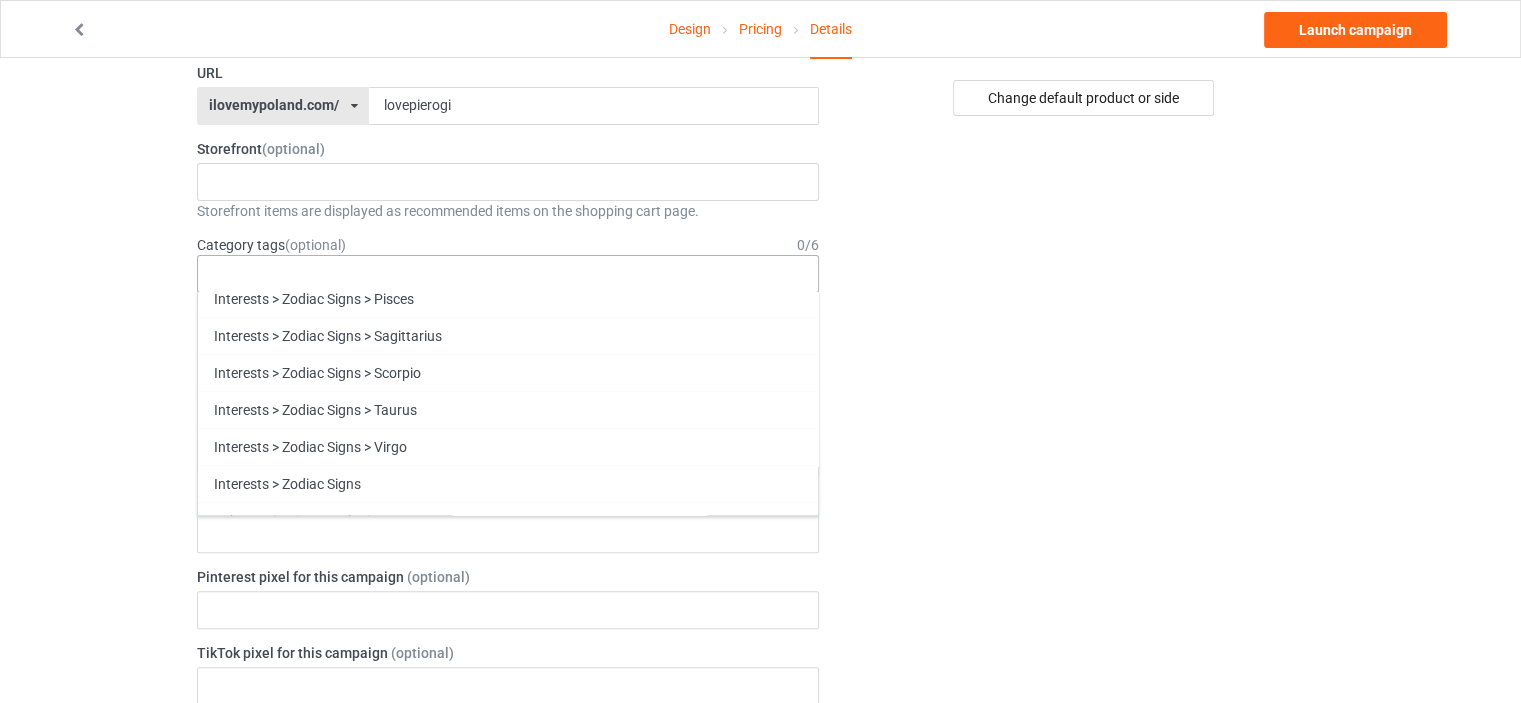 click on "Funny" at bounding box center [508, 890] 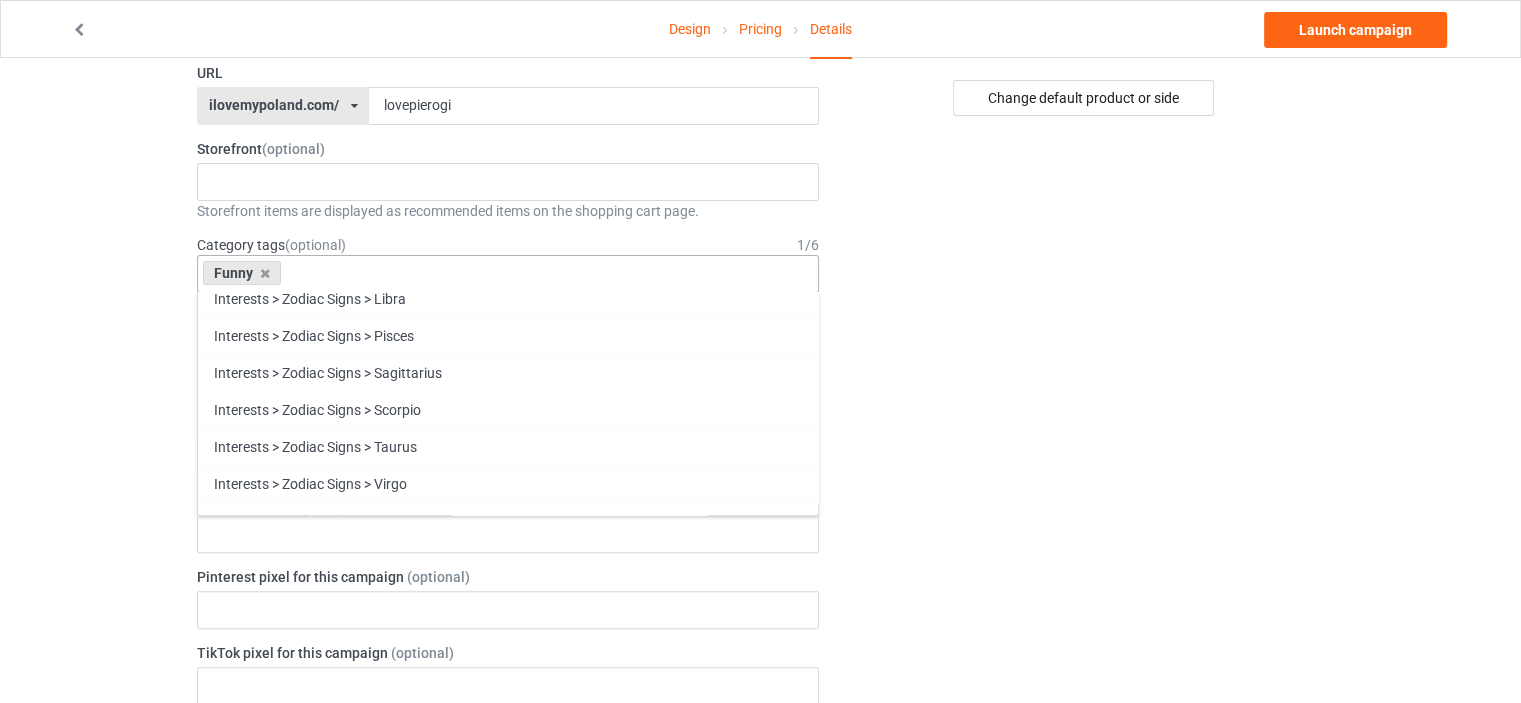 click on "Family" at bounding box center (508, 890) 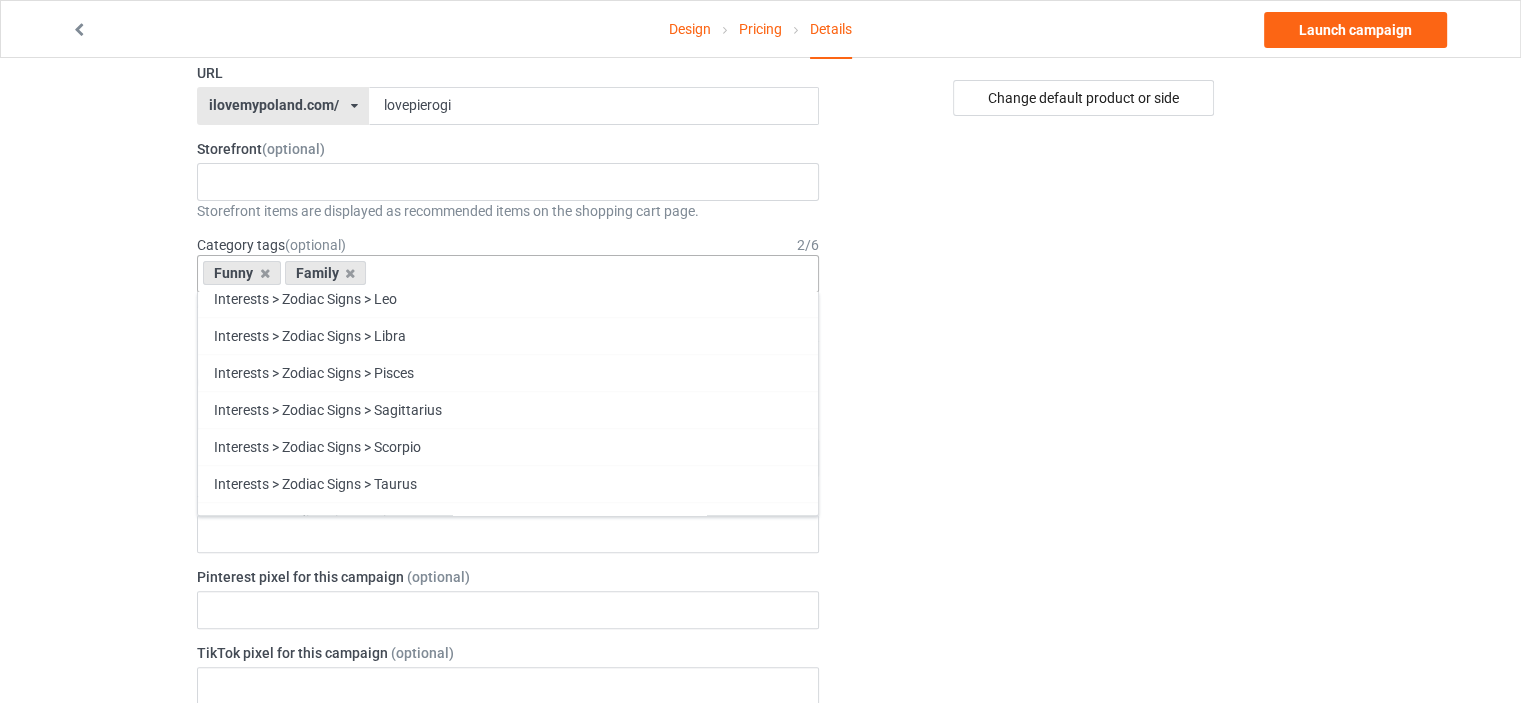 click on "Heritage" at bounding box center [508, 927] 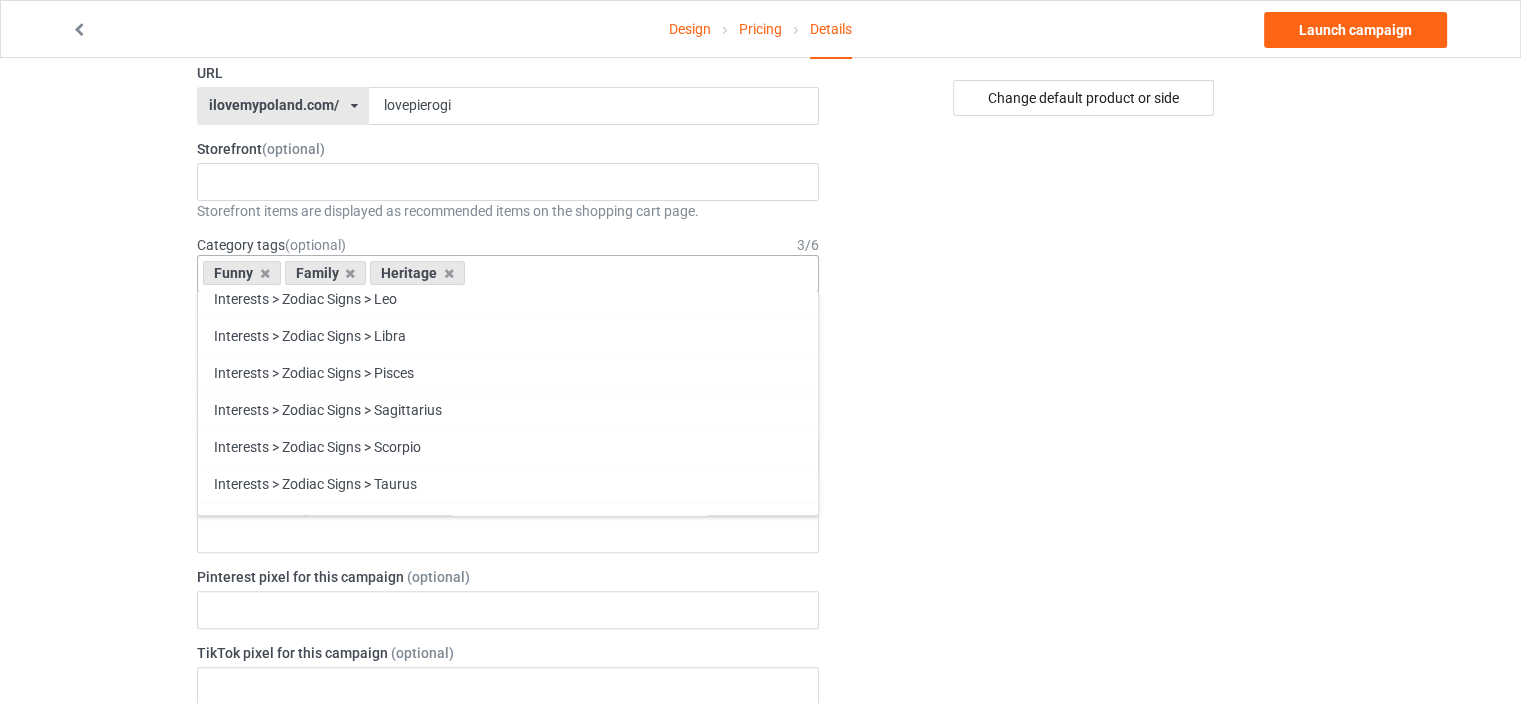 scroll, scrollTop: 85556, scrollLeft: 0, axis: vertical 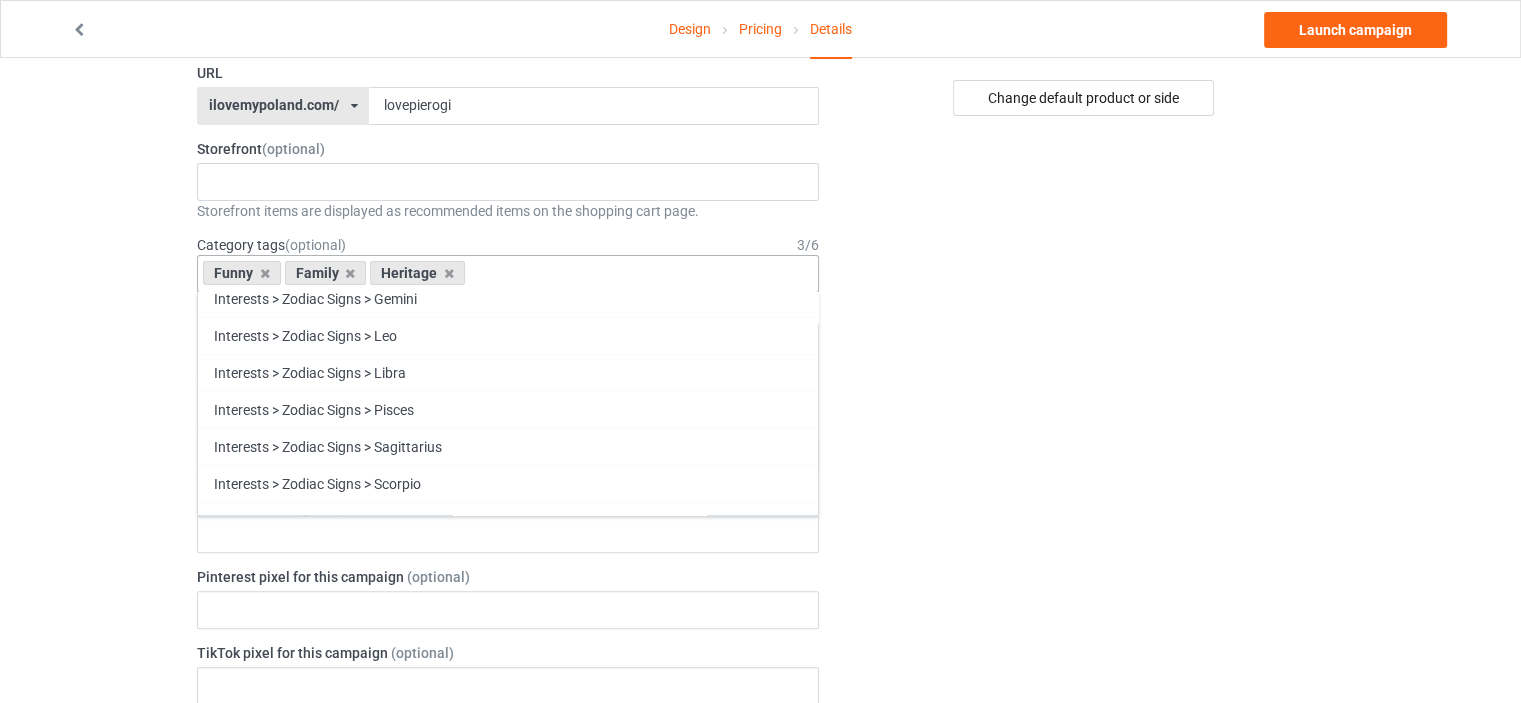 click on "Change default product or side" at bounding box center (1085, 658) 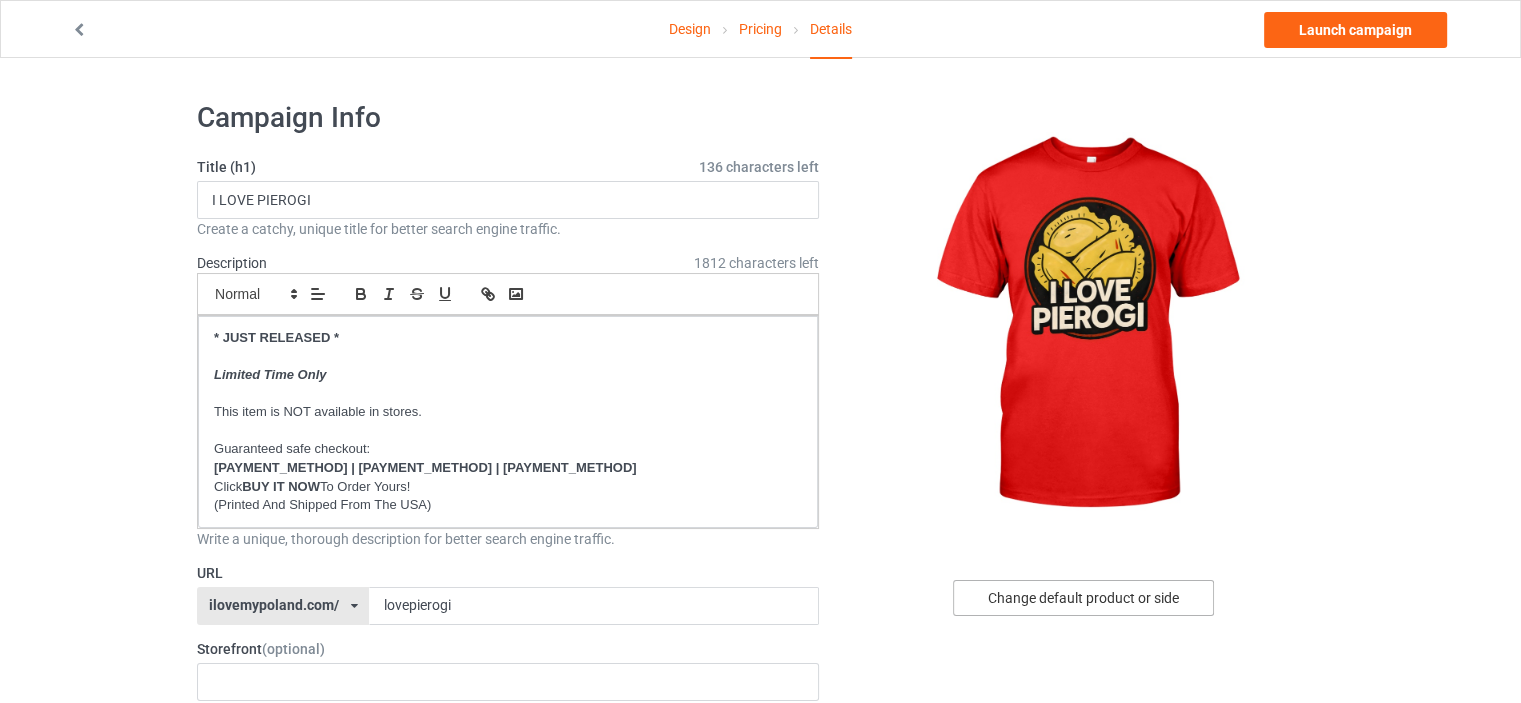 scroll, scrollTop: 300, scrollLeft: 0, axis: vertical 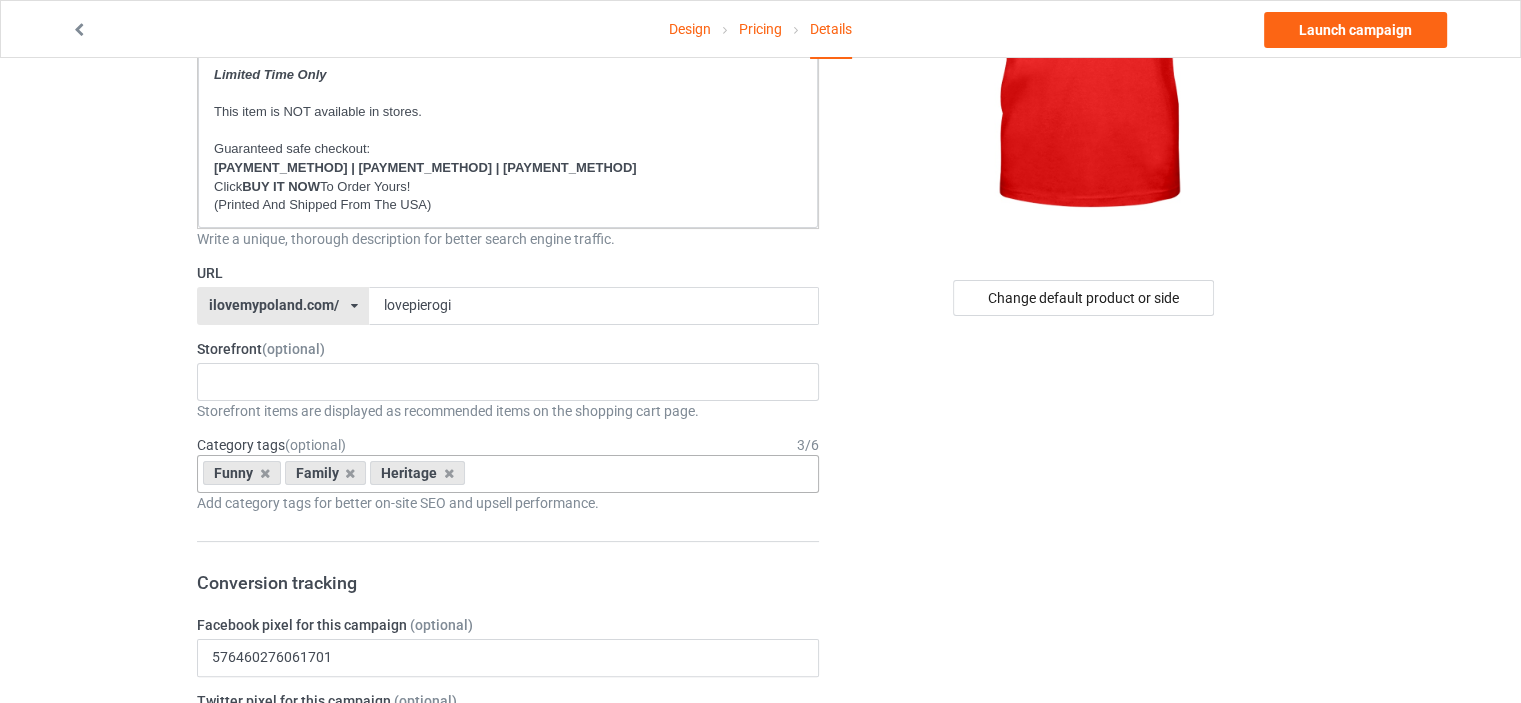 click on "Funny Family Heritage Age > 1-19 > 1 Age > 1-12 Months > 1 Month Age > 1-12 Months Age > 1-19 Age > 1-19 > 10 Age > 1-12 Months > 10 Month Age > 80-100 > 100 Sports > Running > 10K Run Age > 1-19 > 11 Age > 1-12 Months > 11 Month Age > 1-19 > 12 Age > 1-12 Months > 12 Month Age > 1-19 > 13 Age > 1-19 > 14 Age > 1-19 > 15 Sports > Running > 15K Run Age > 1-19 > 16 Age > 1-19 > 17 Age > 1-19 > 18 Age > 1-19 > 19 Age > Decades > 1920s Age > Decades > 1930s Age > Decades > 1940s Age > Decades > 1950s Age > Decades > 1960s Age > Decades > 1970s Age > Decades > 1980s Age > Decades > 1990s Age > 1-19 > 2 Age > 1-12 Months > 2 Month Age > 20-39 > 20 Age > 20-39 Age > Decades > 2000s Age > Decades > 2010s Age > 20-39 > 21 Age > 20-39 > 22 Age > 20-39 > 23 Age > 20-39 > 24 Age > 20-39 > 25 Age > 20-39 > 26 Age > 20-39 > 27 Age > 20-39 > 28 Age > 20-39 > 29 Age > 1-19 > 3 Age > 1-12 Months > 3 Month Sports > Basketball > 3-Pointer Age > 20-39 > 30 Age > 20-39 > 31 Age > 20-39 > 32 Age > 20-39 > 33 Age > 20-39 > 34 Age 1" at bounding box center (508, 474) 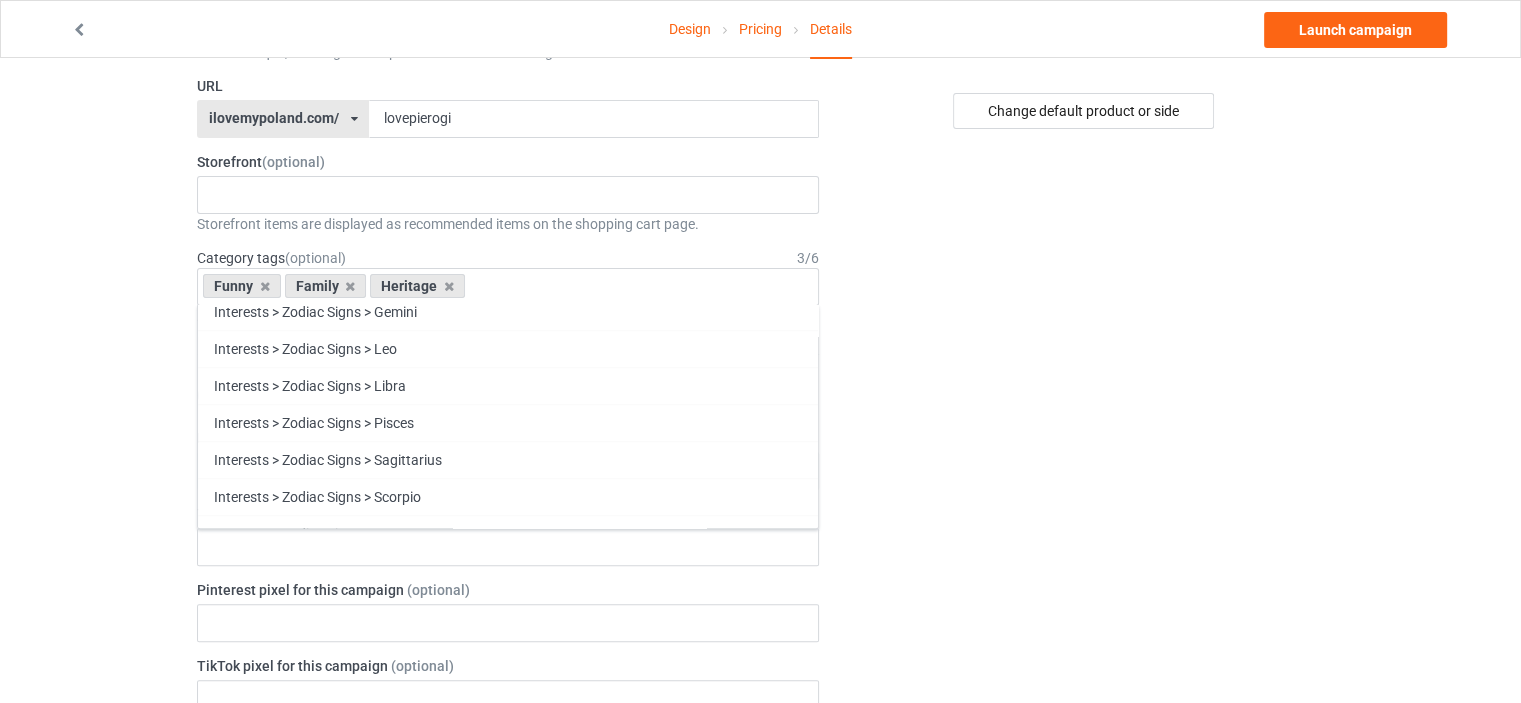 scroll, scrollTop: 500, scrollLeft: 0, axis: vertical 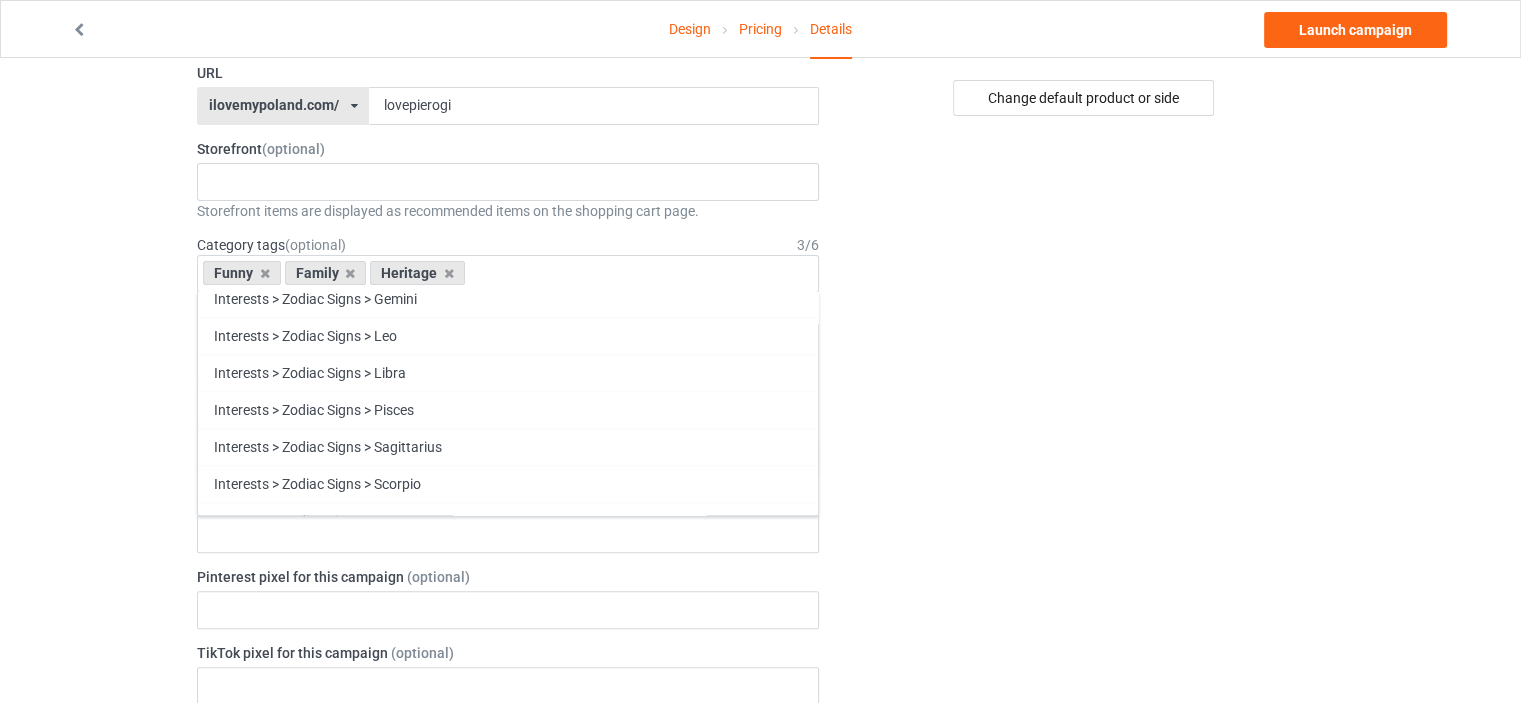 click on "Holidays" at bounding box center (508, 964) 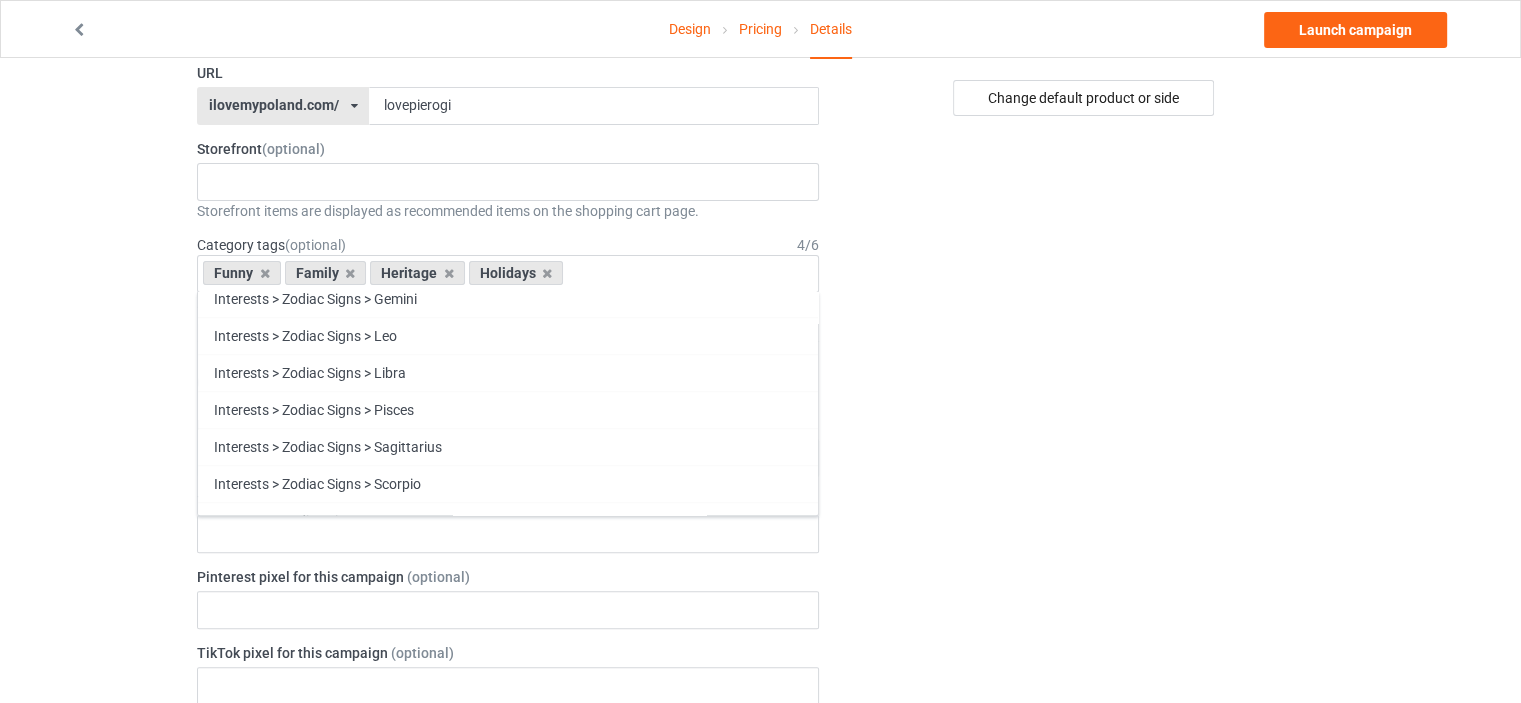 scroll, scrollTop: 85520, scrollLeft: 0, axis: vertical 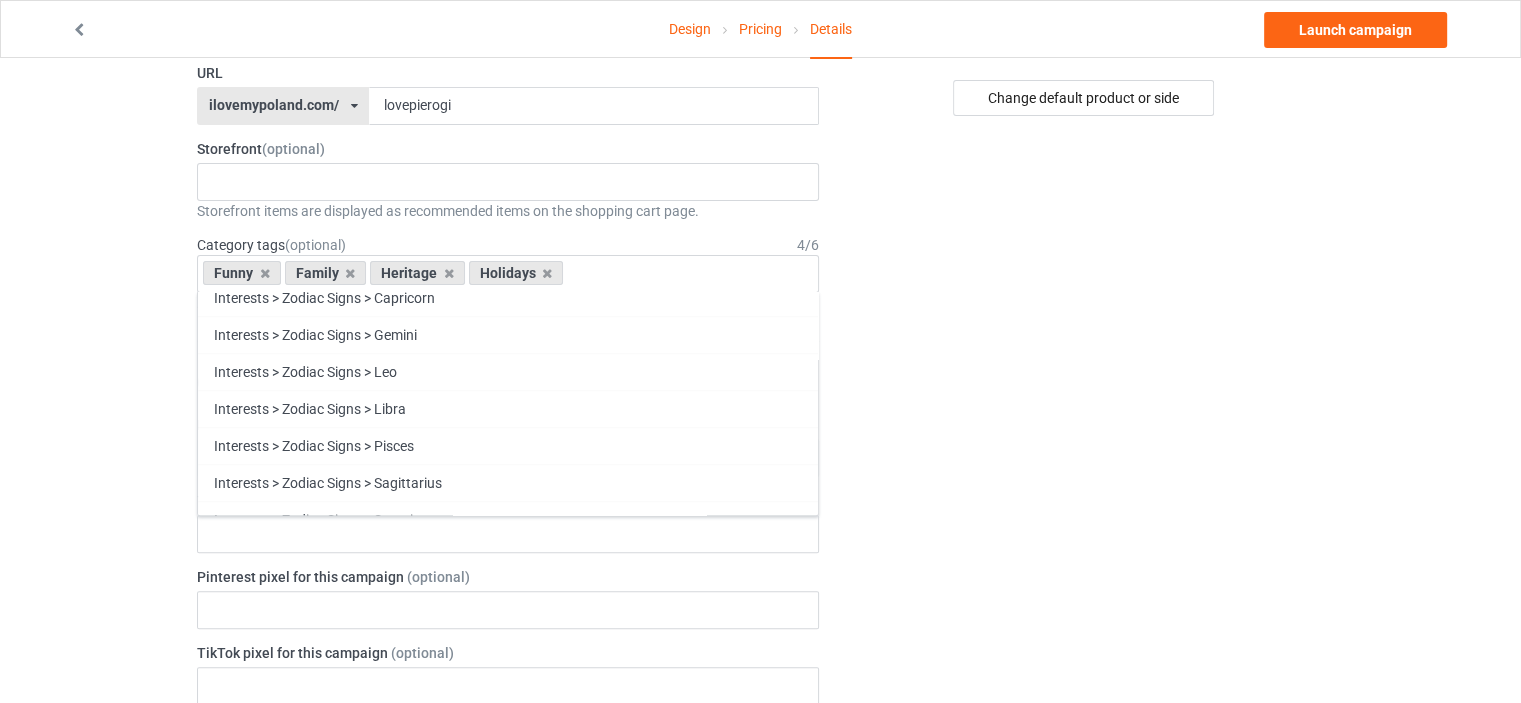 click on "Change default product or side" at bounding box center (1085, 658) 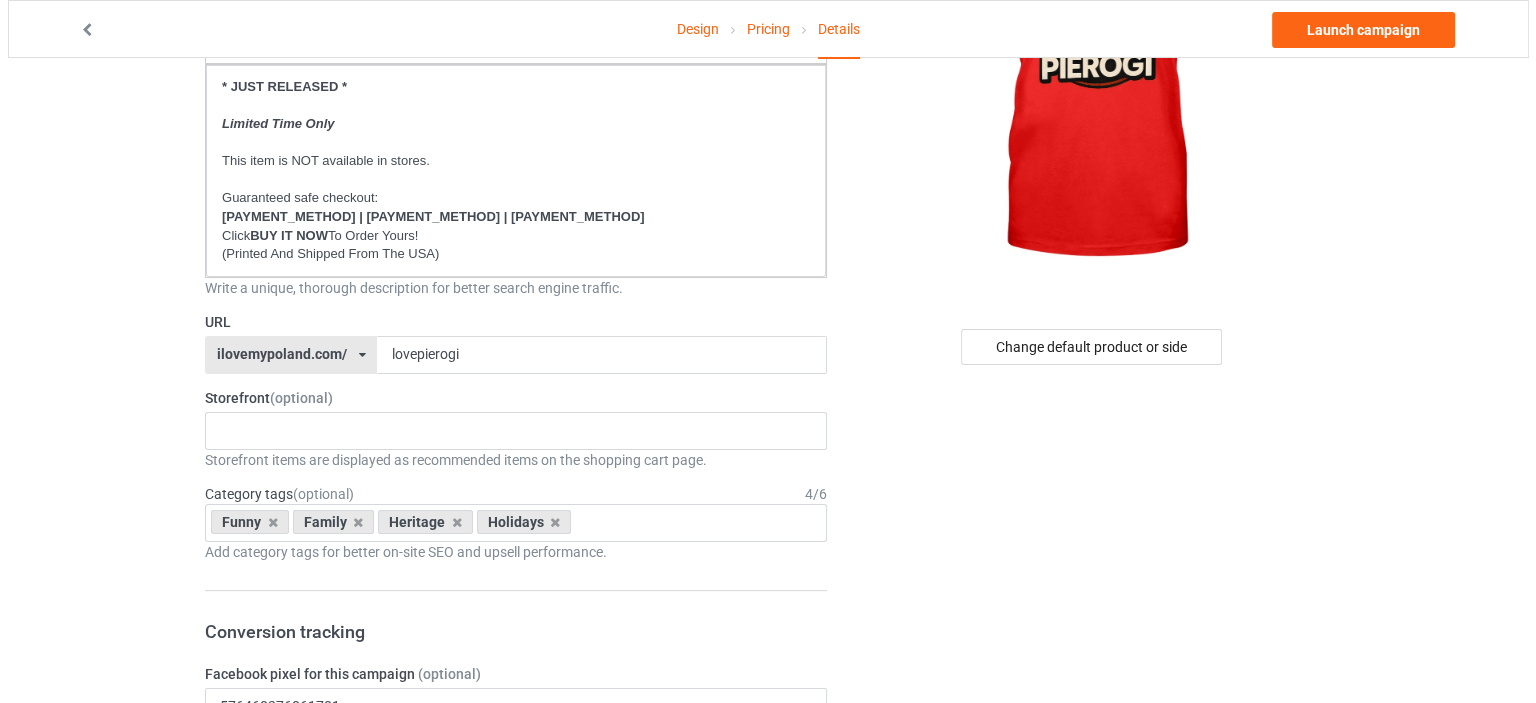 scroll, scrollTop: 0, scrollLeft: 0, axis: both 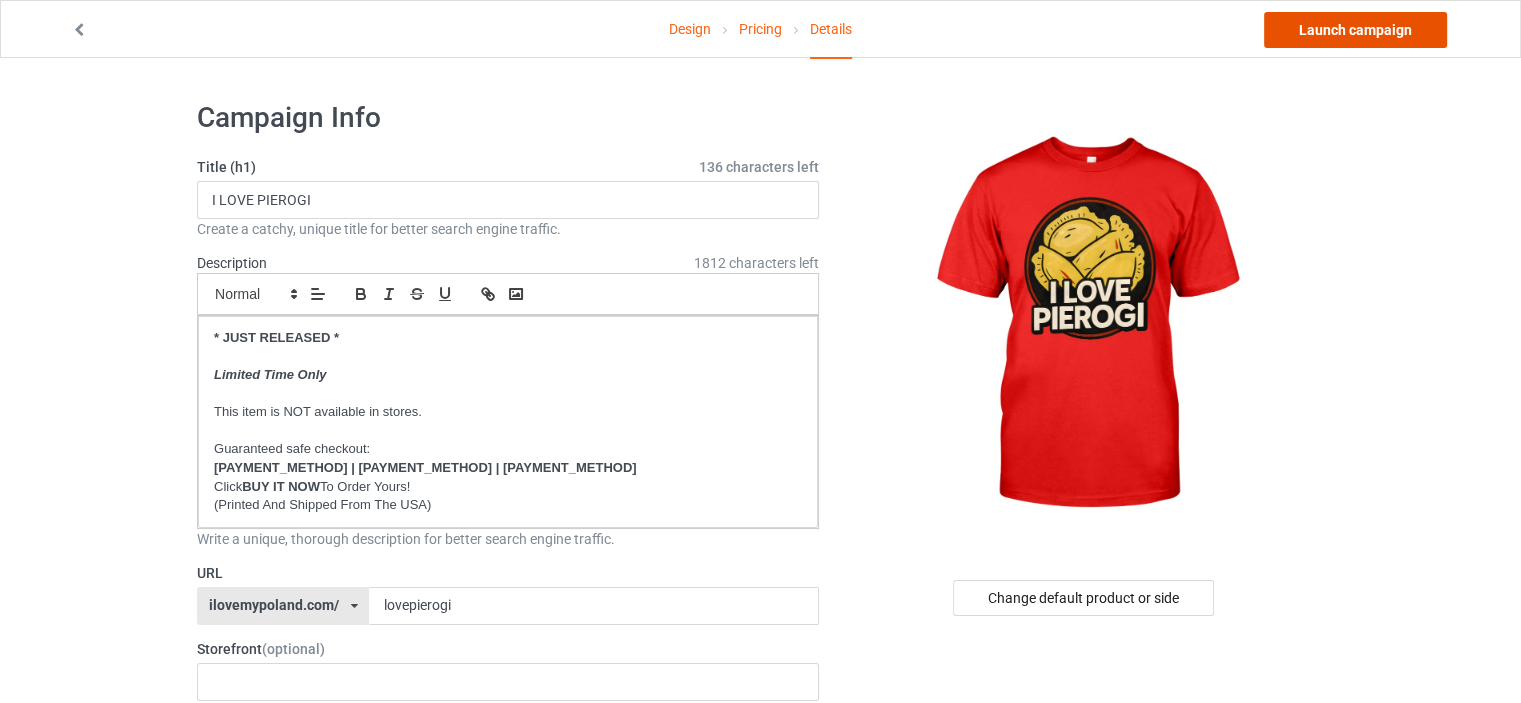 click on "Launch campaign" at bounding box center (1355, 30) 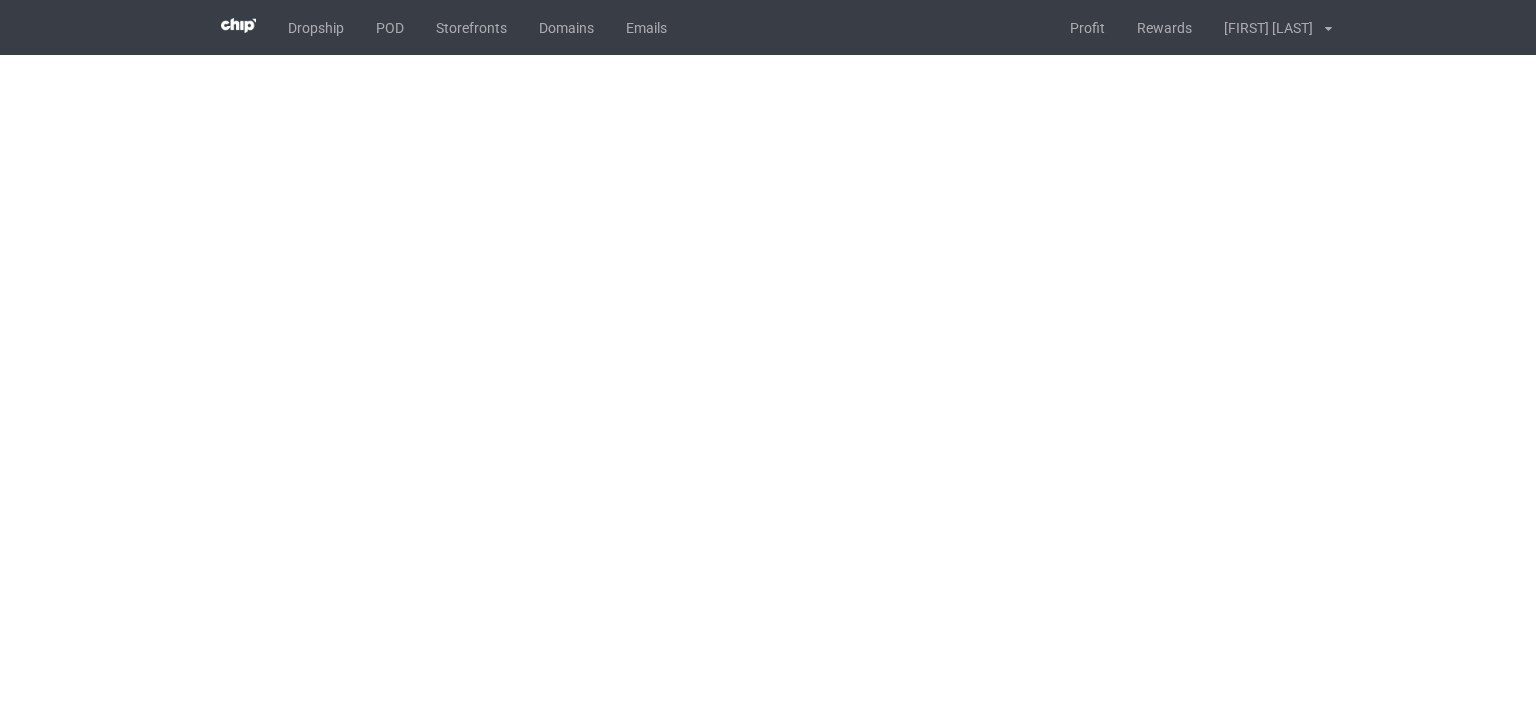 scroll, scrollTop: 0, scrollLeft: 0, axis: both 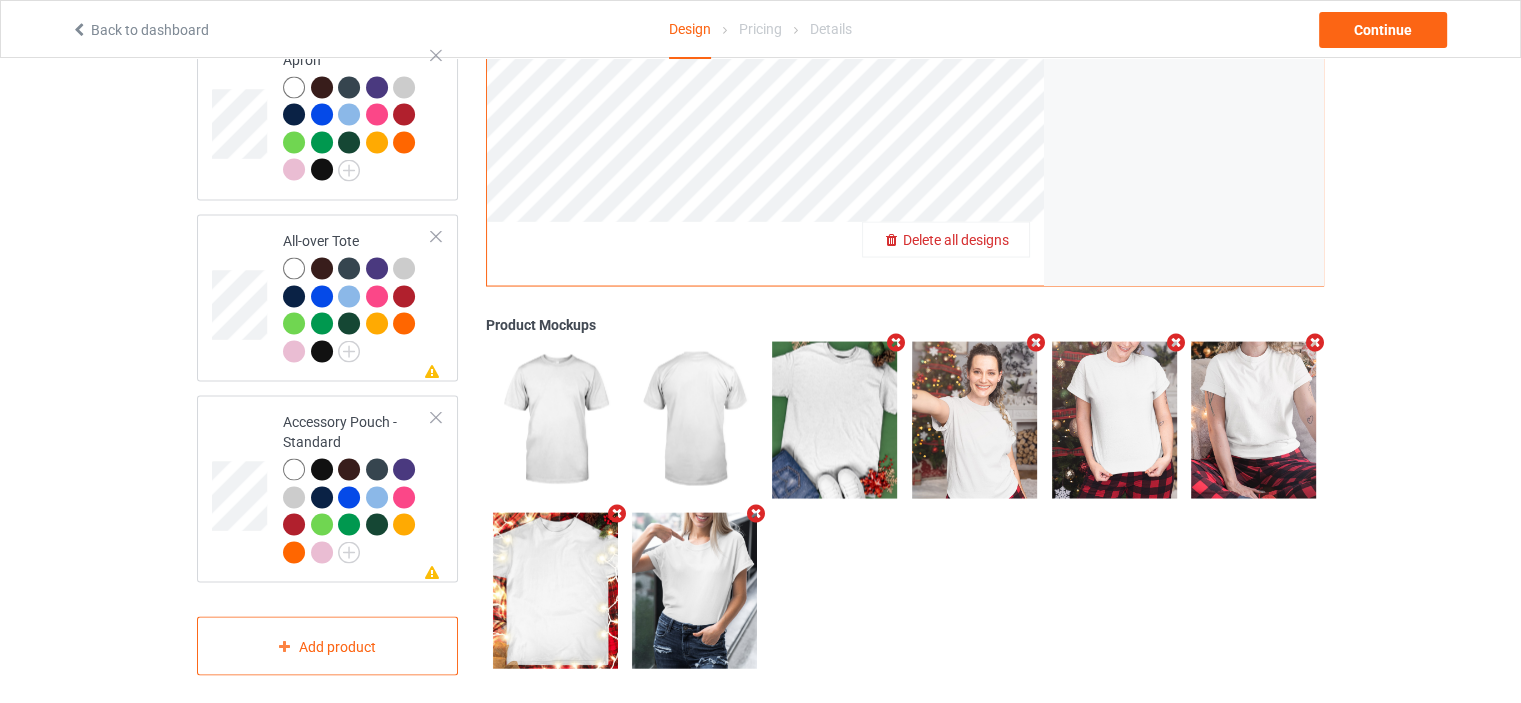 click on "Delete all designs" at bounding box center (956, 241) 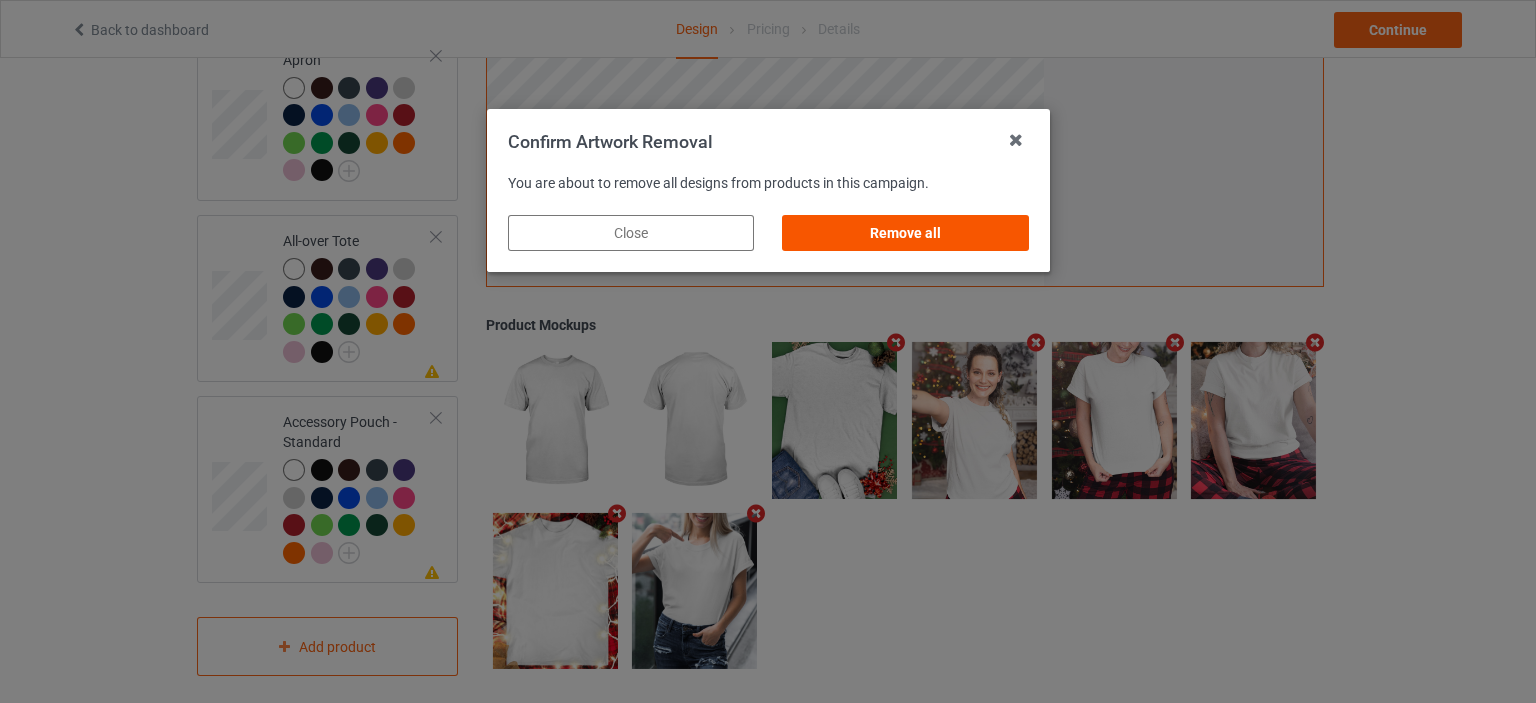 click on "Remove all" at bounding box center [905, 233] 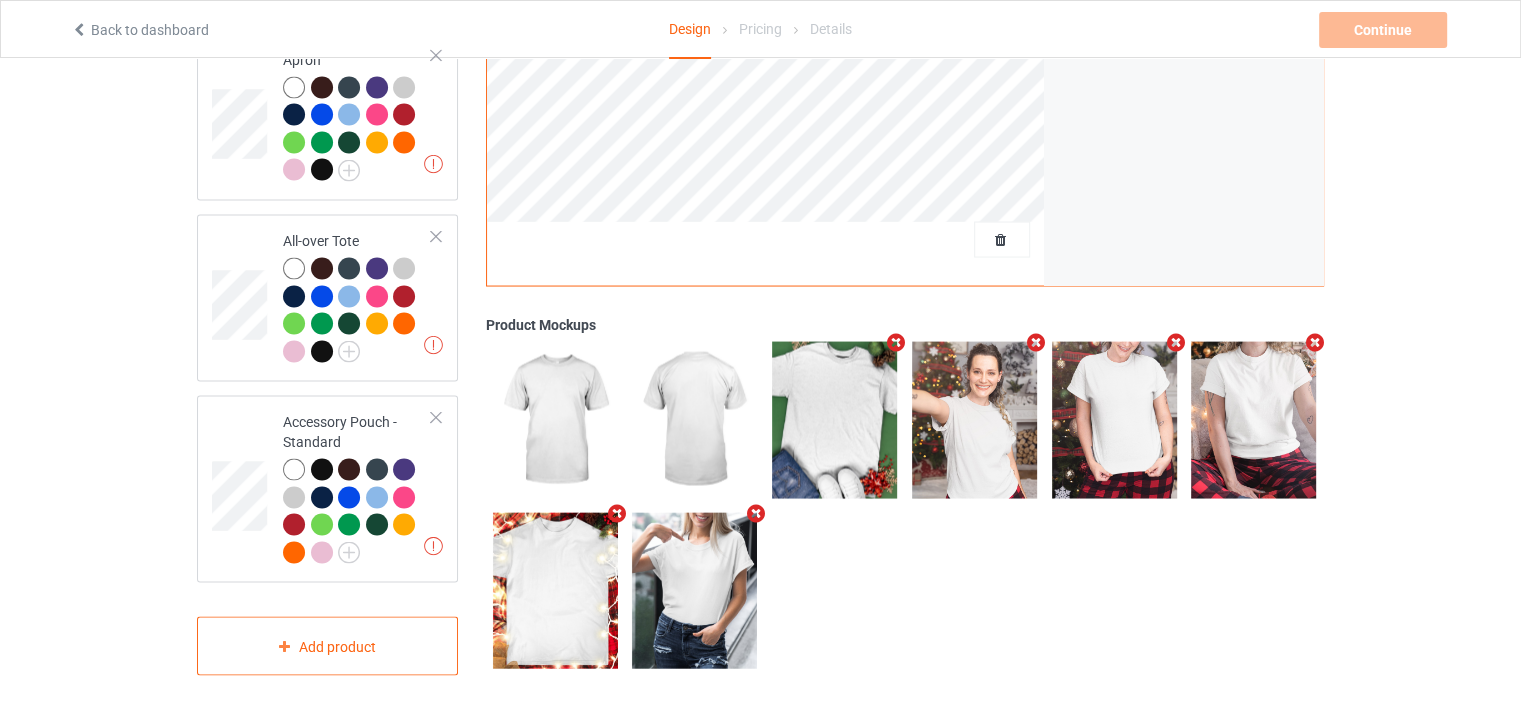 scroll, scrollTop: 542, scrollLeft: 0, axis: vertical 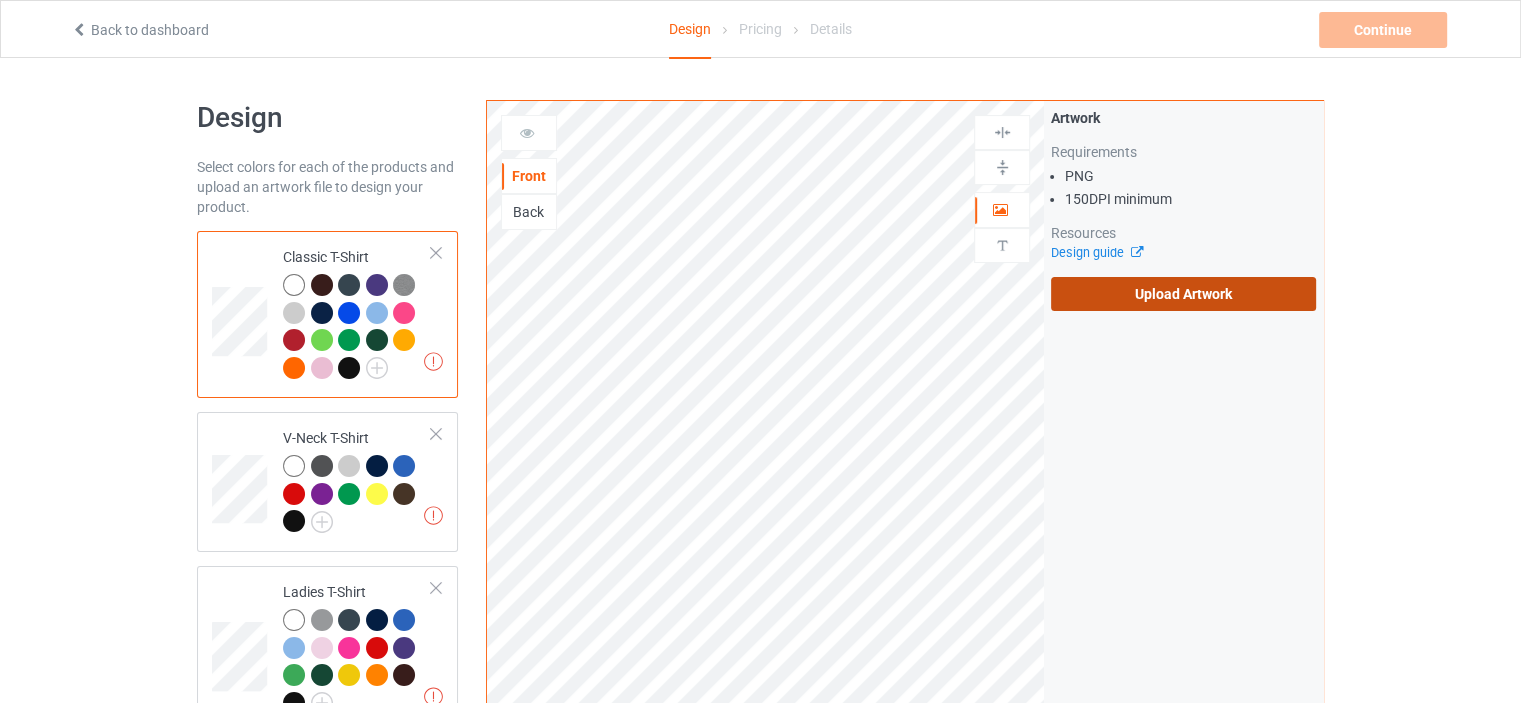 click on "Upload Artwork" at bounding box center [1183, 294] 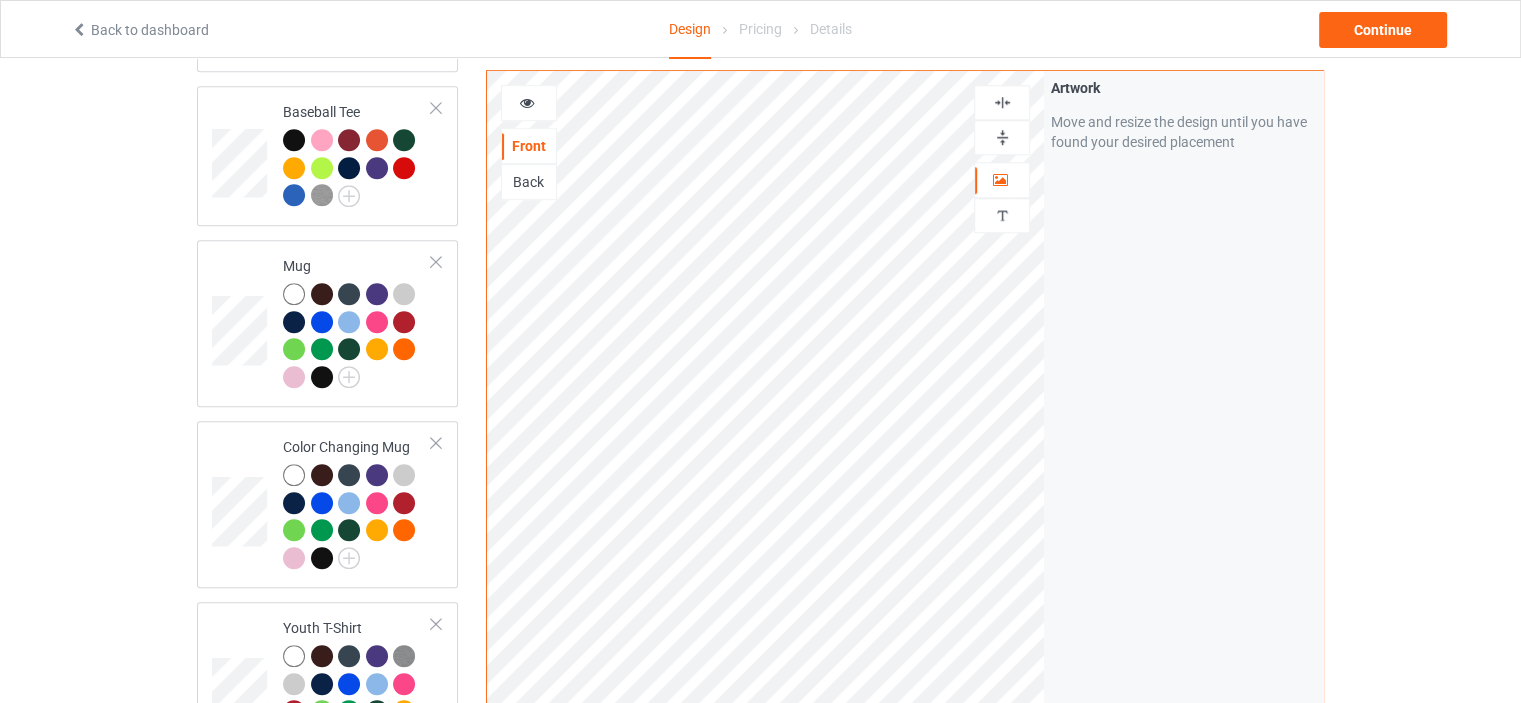 scroll, scrollTop: 1500, scrollLeft: 0, axis: vertical 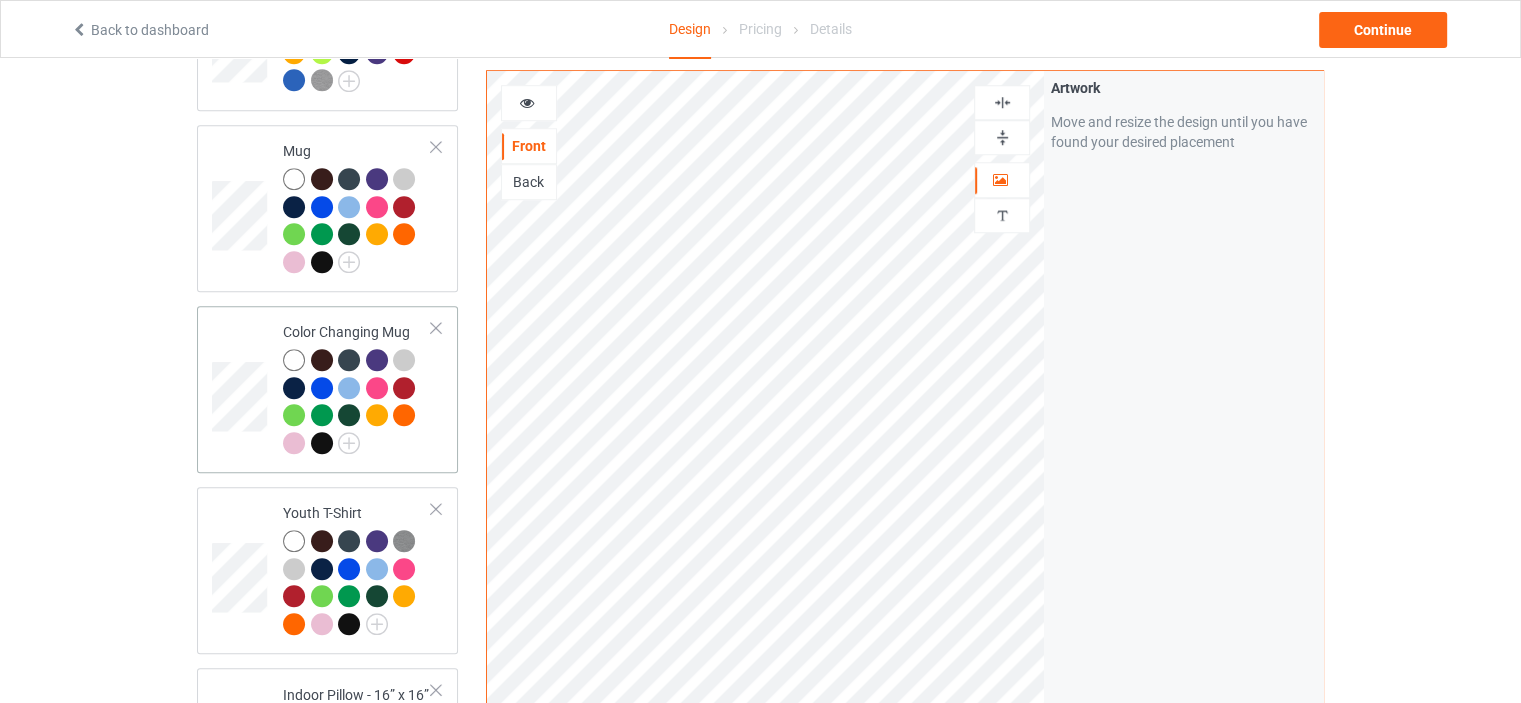 click on "Color Changing Mug" at bounding box center [357, 387] 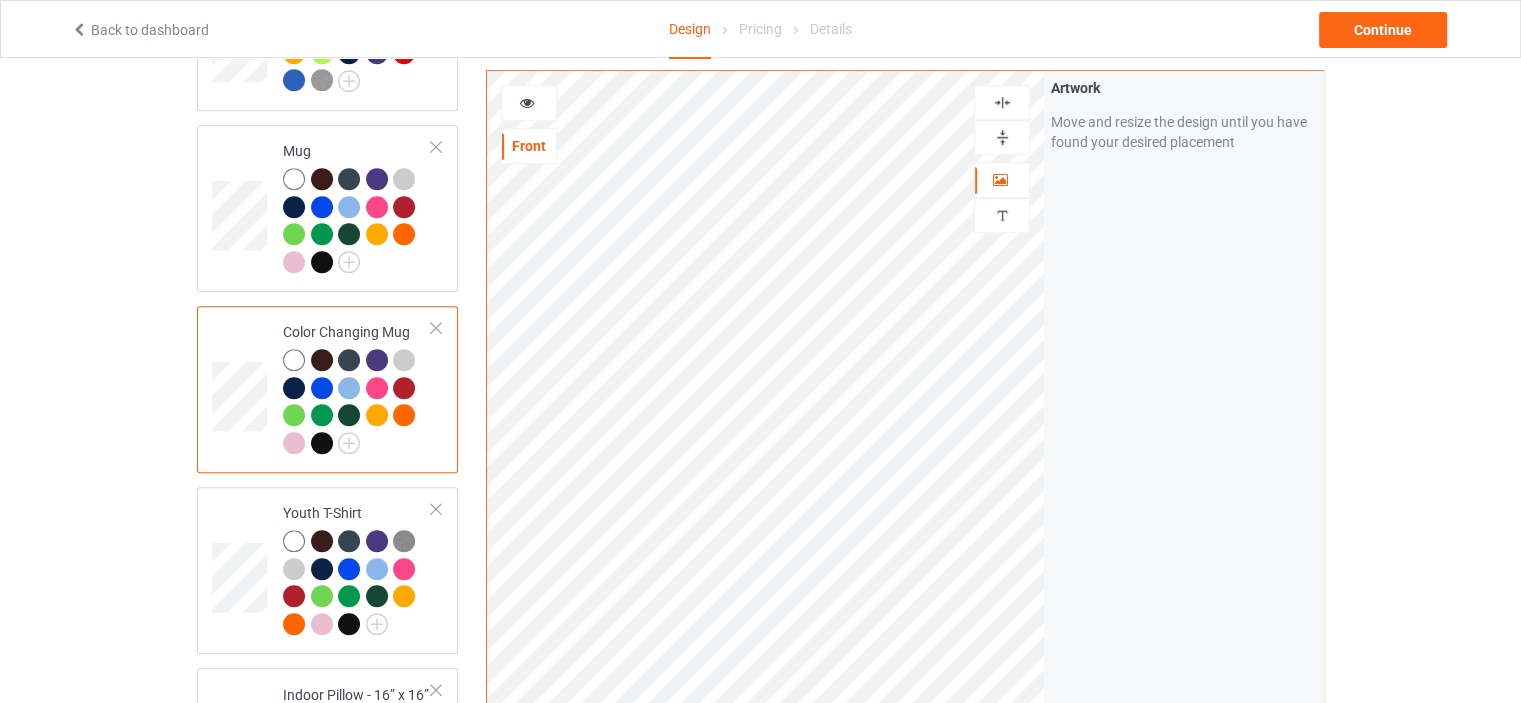 click at bounding box center (1002, 137) 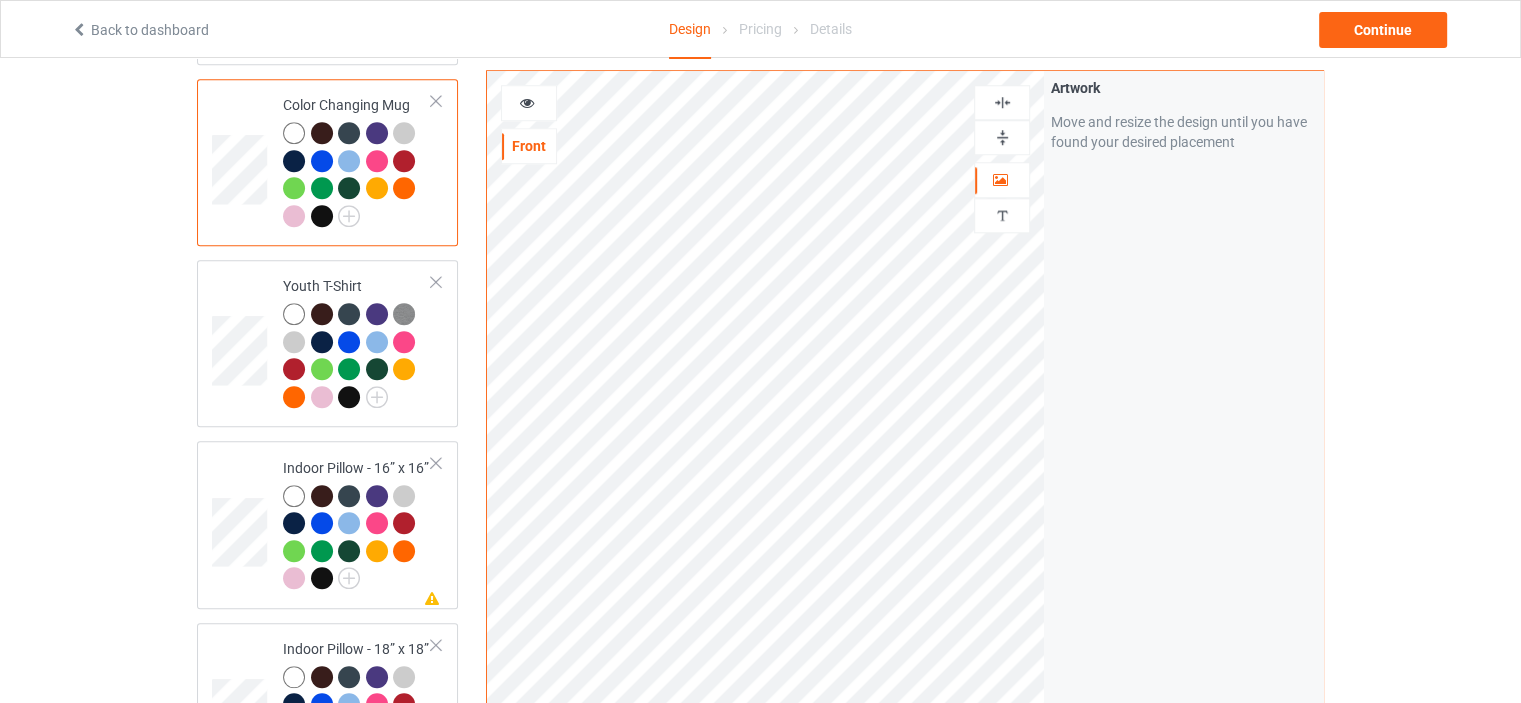 scroll, scrollTop: 1800, scrollLeft: 0, axis: vertical 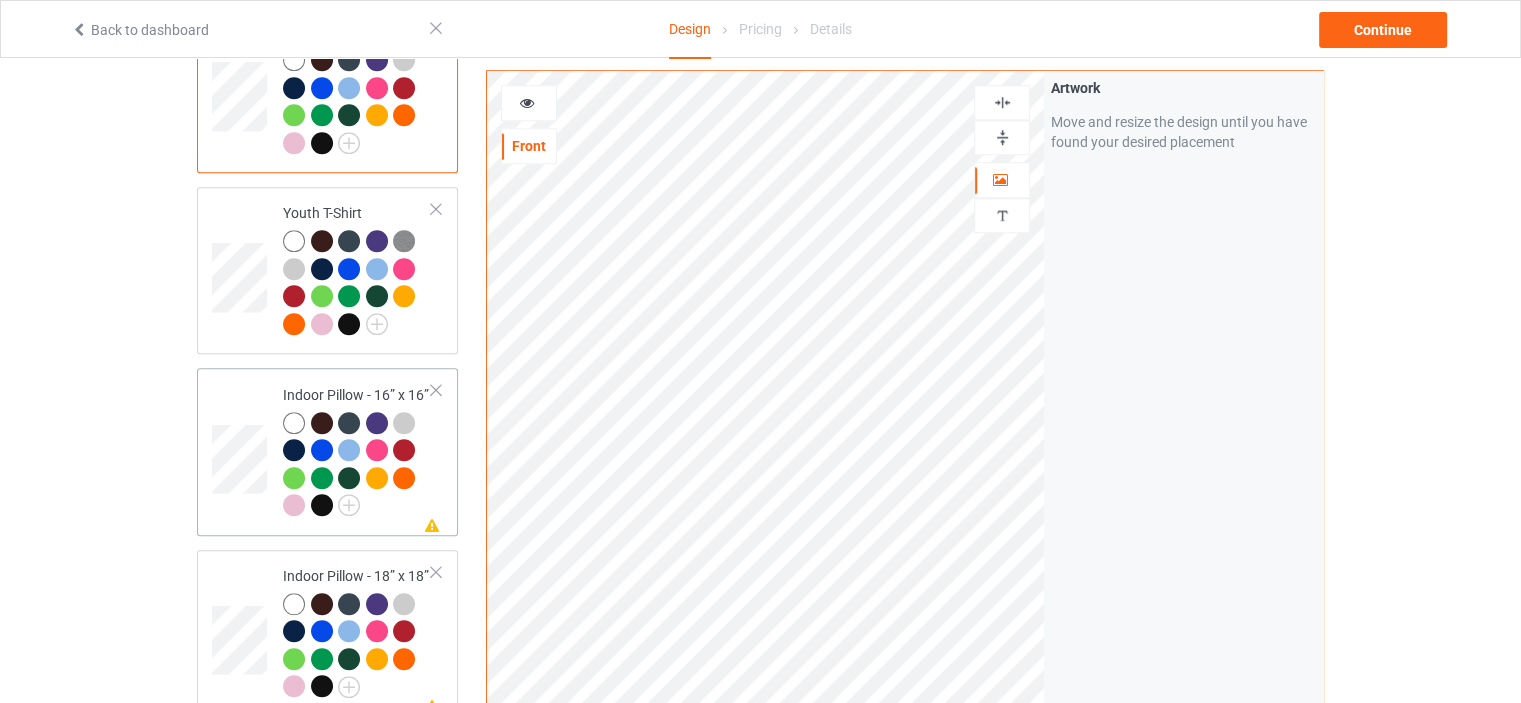 click on "Missing artwork on 1 side(s) Indoor Pillow - 16” x 16”" at bounding box center (357, 451) 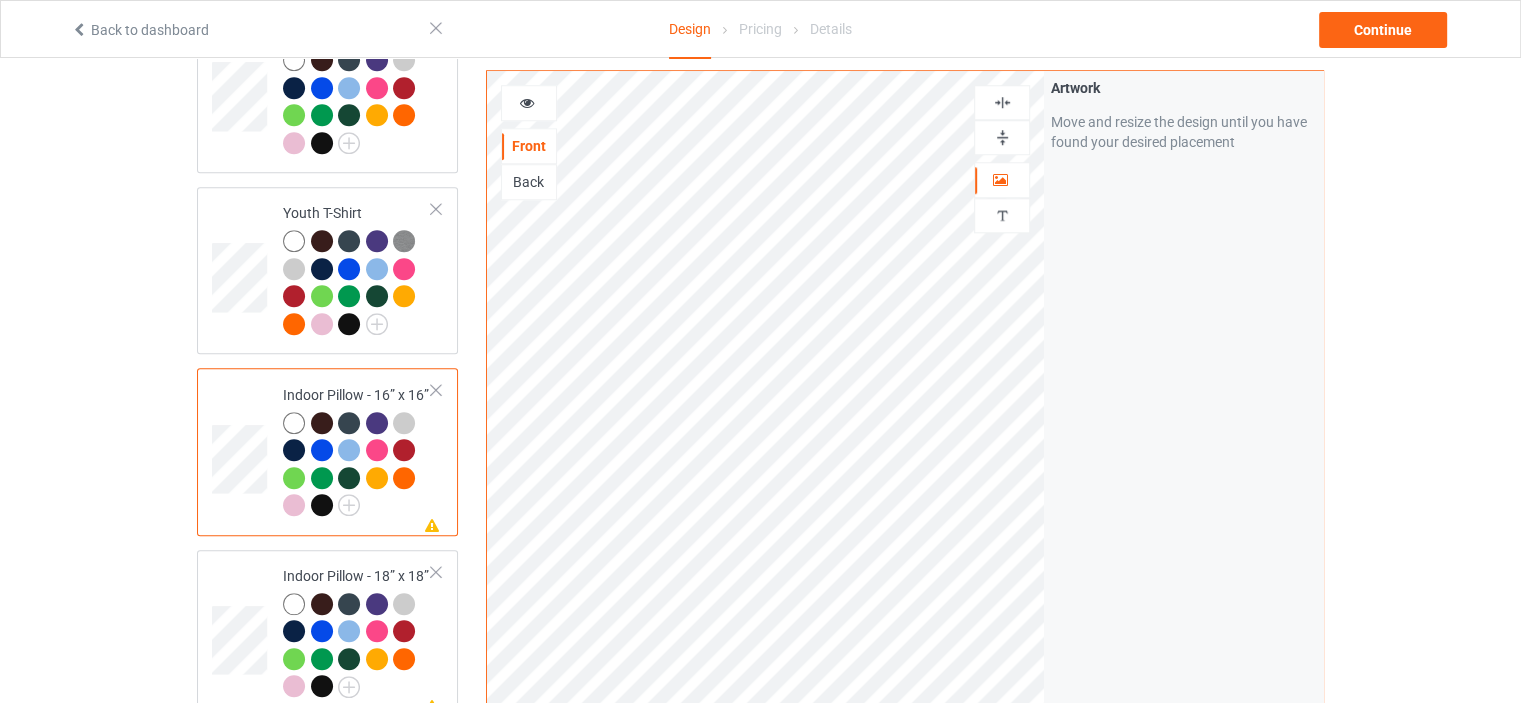 click at bounding box center [1002, 137] 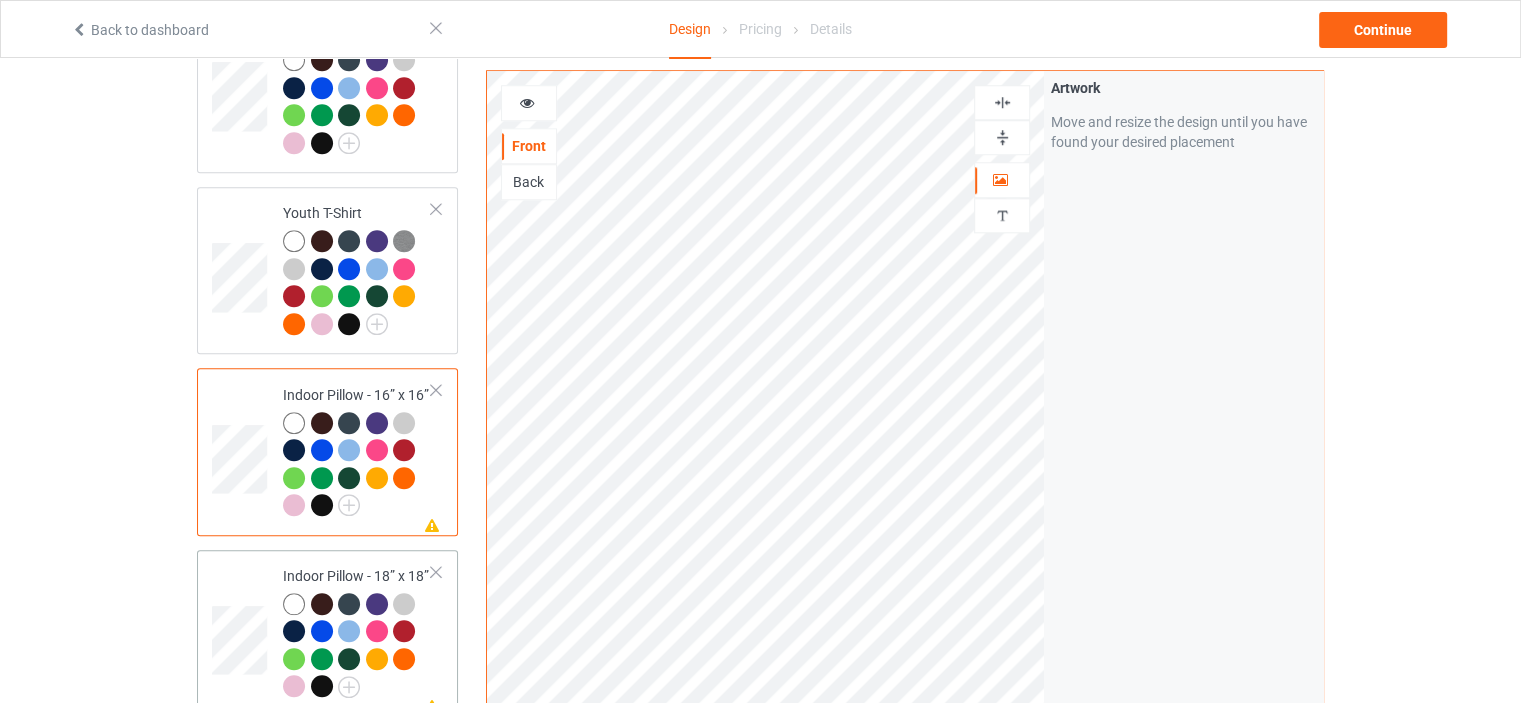 click on "Indoor Pillow - 18” x 18”" at bounding box center [357, 631] 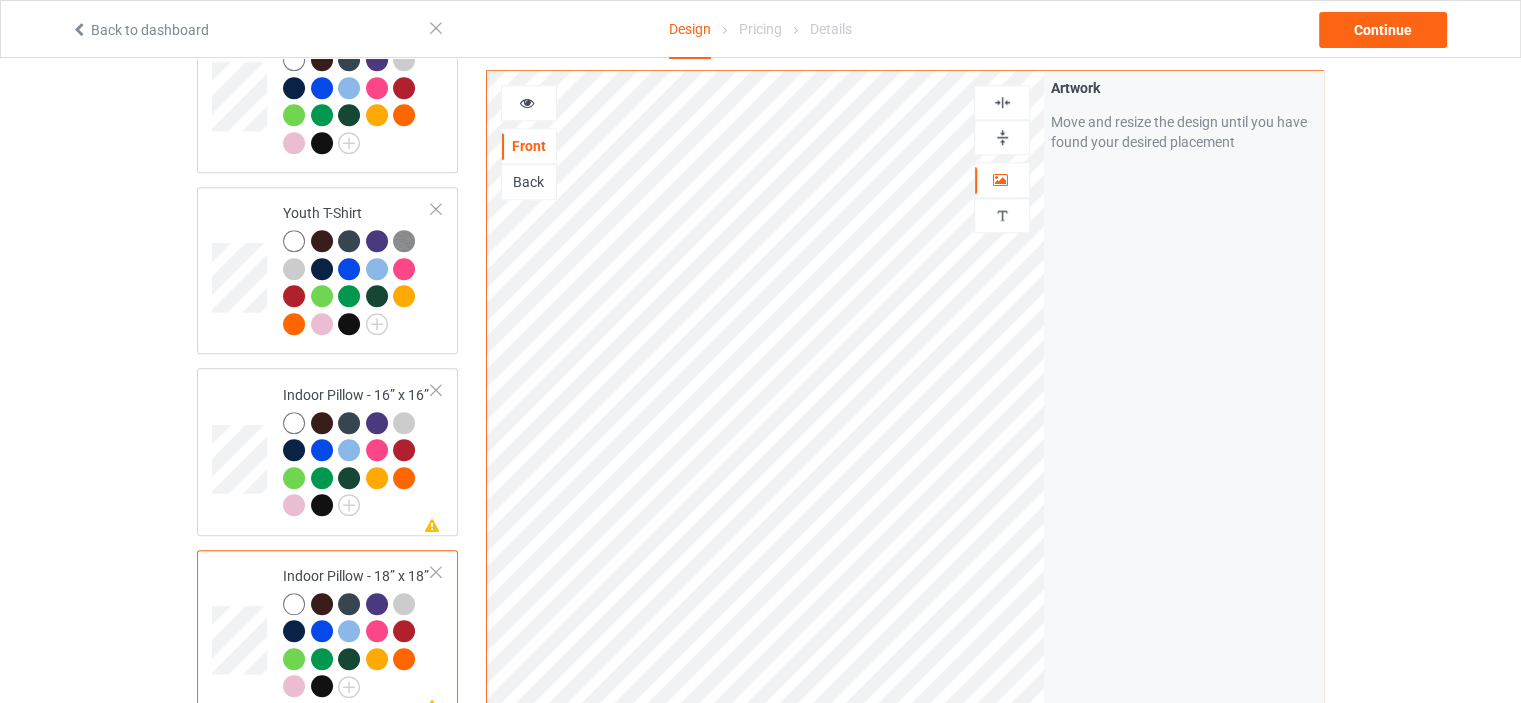 click at bounding box center [1002, 137] 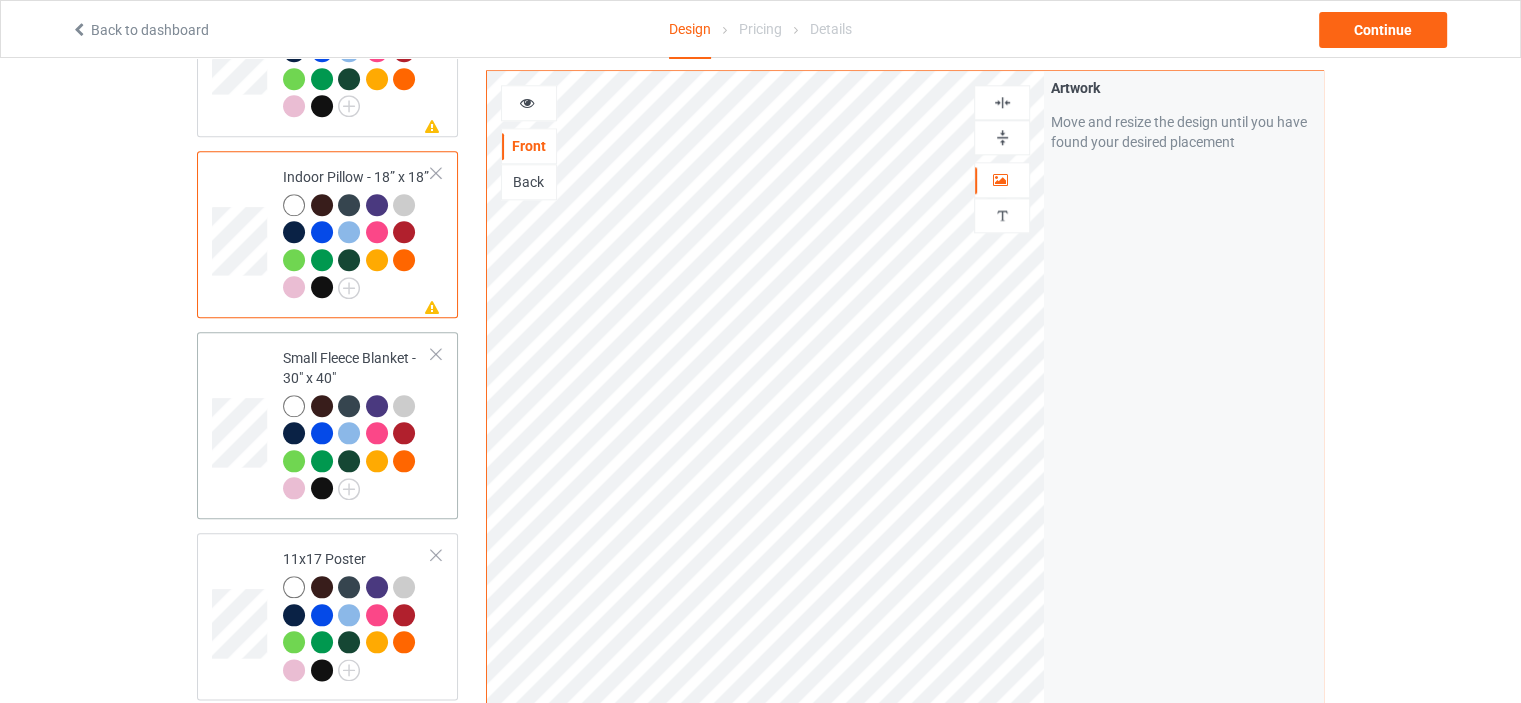 scroll, scrollTop: 2200, scrollLeft: 0, axis: vertical 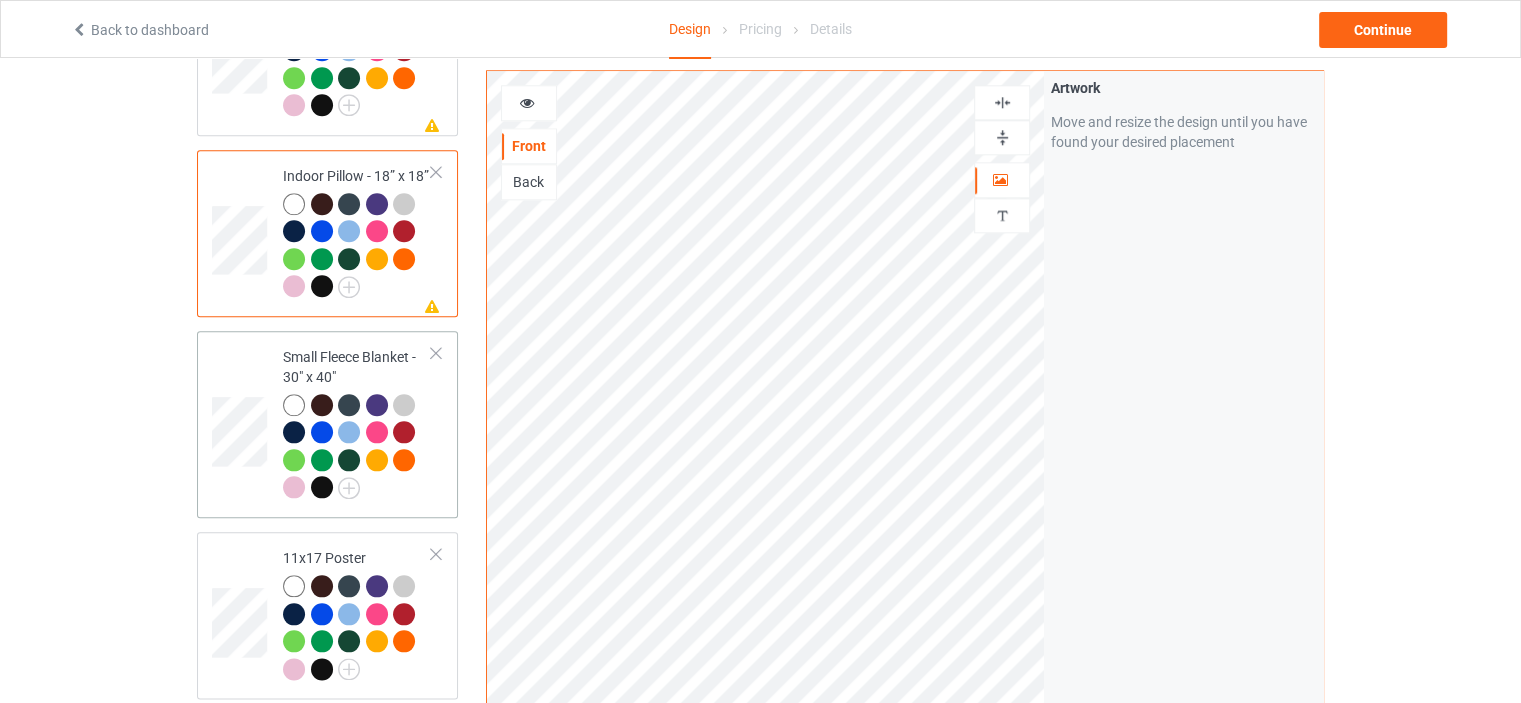 click on "Small Fleece Blanket - 30" x 40"" at bounding box center (357, 422) 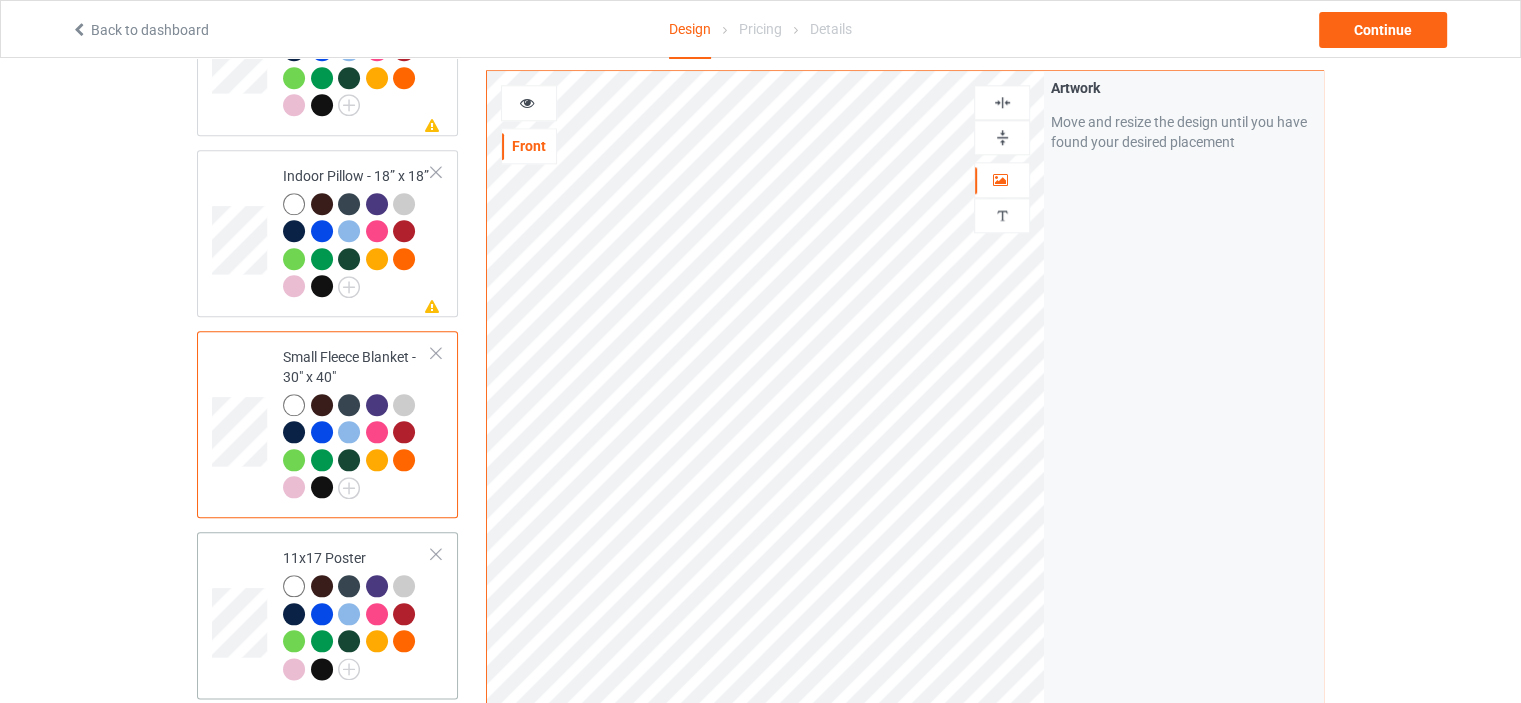 click on "11x17 Poster" at bounding box center [357, 615] 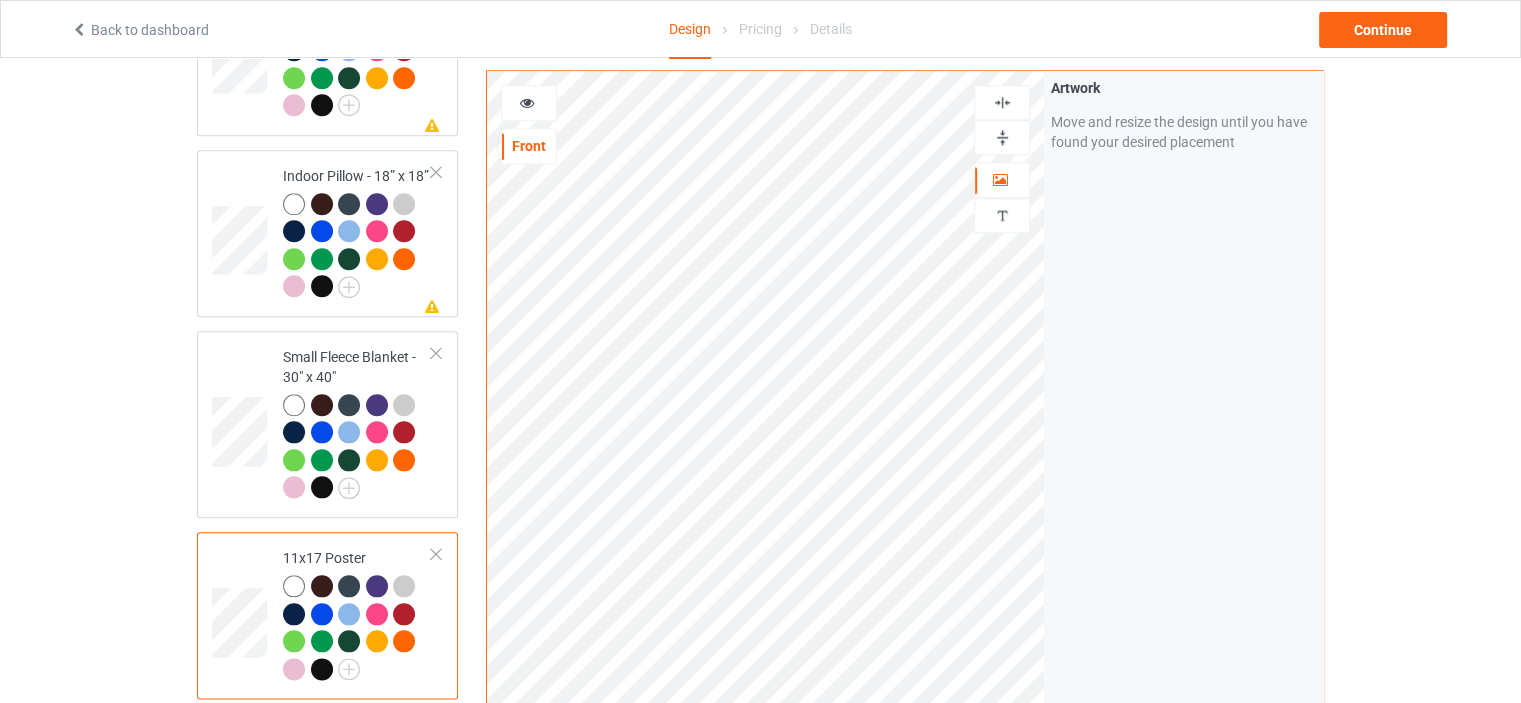 click at bounding box center [1002, 137] 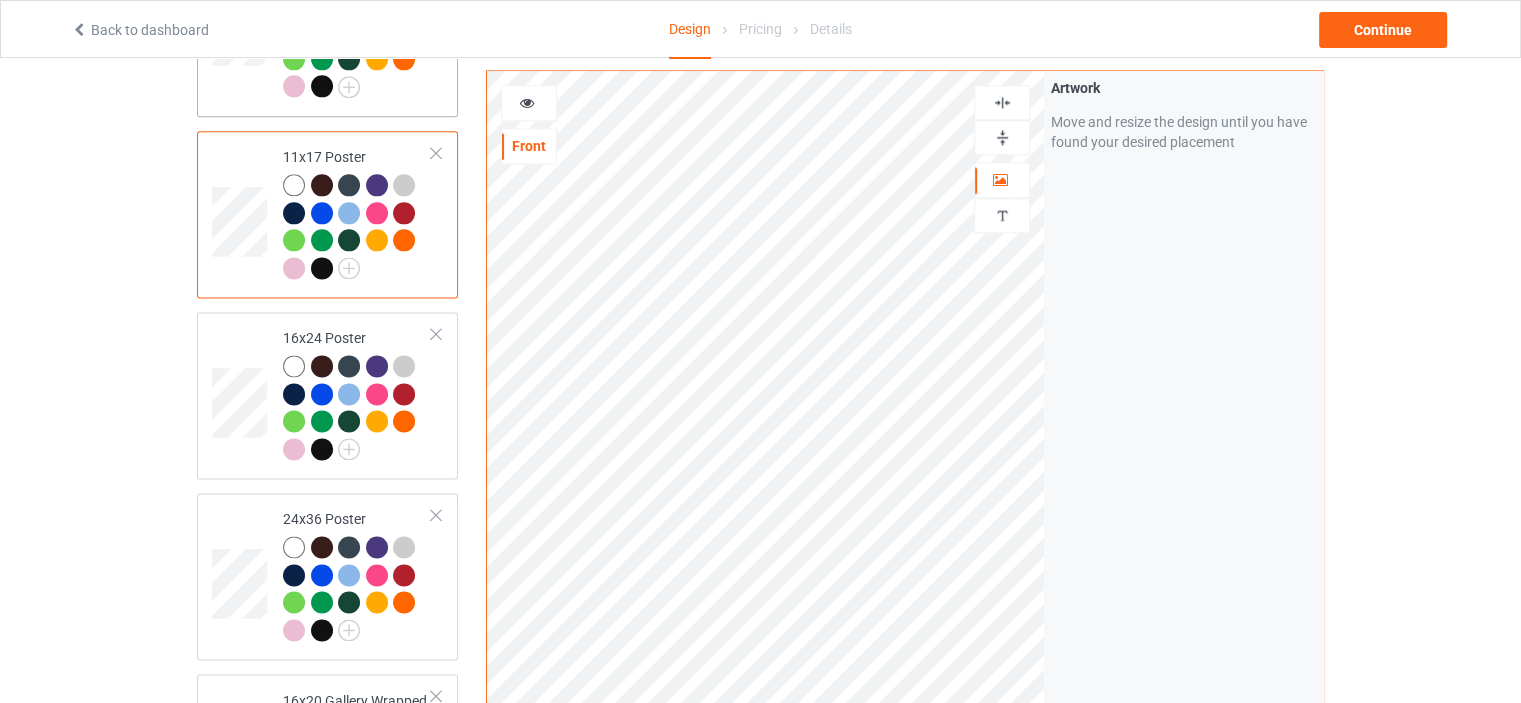 scroll, scrollTop: 2800, scrollLeft: 0, axis: vertical 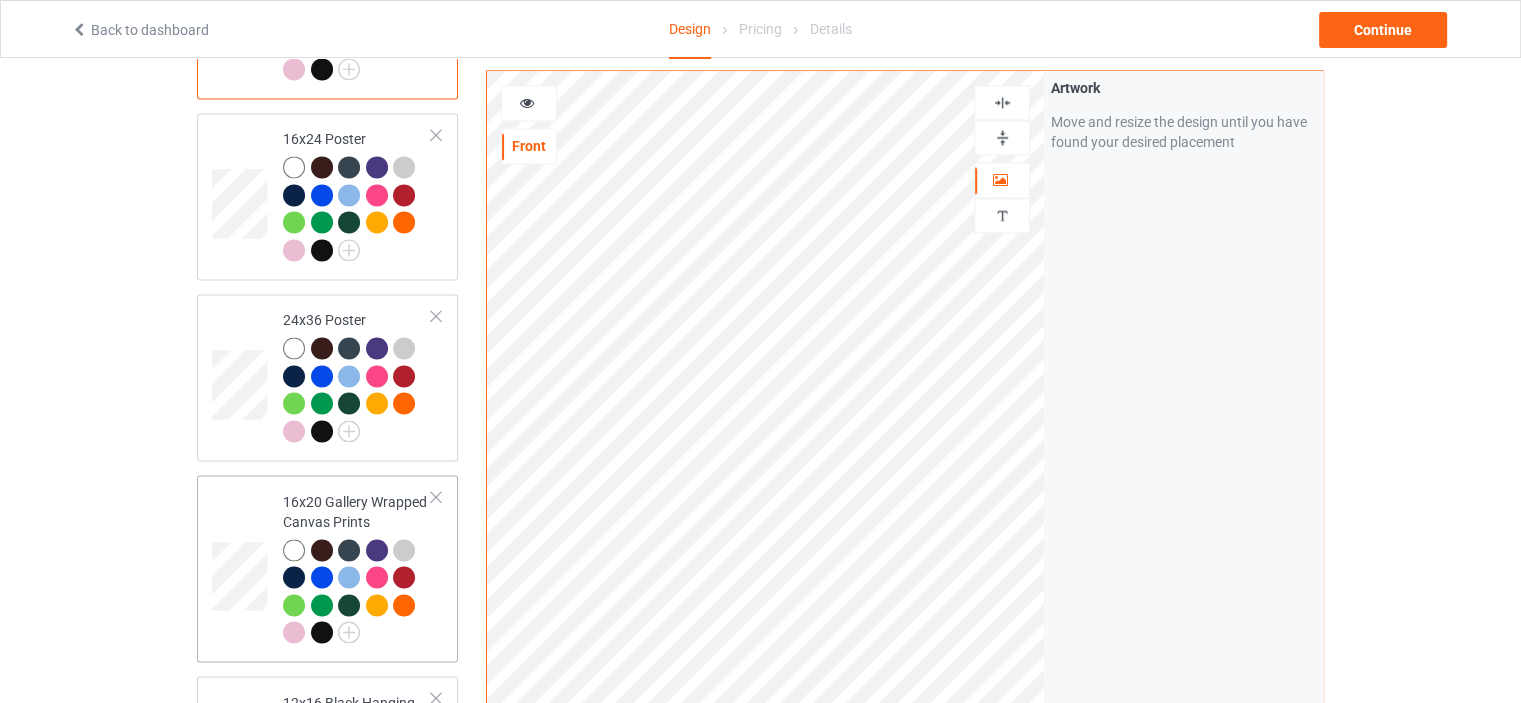 click on "16x20 Gallery Wrapped Canvas Prints" at bounding box center (357, 567) 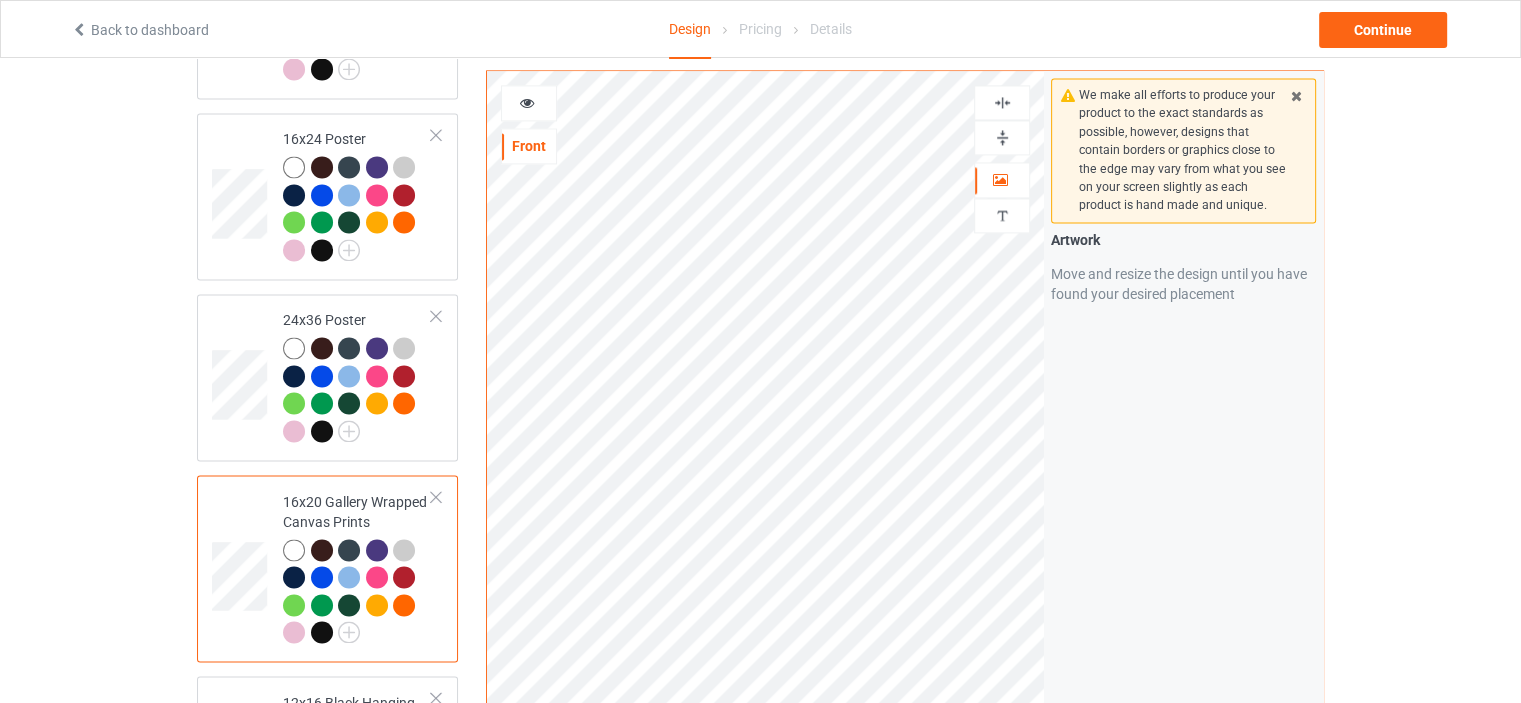 click at bounding box center (1002, 137) 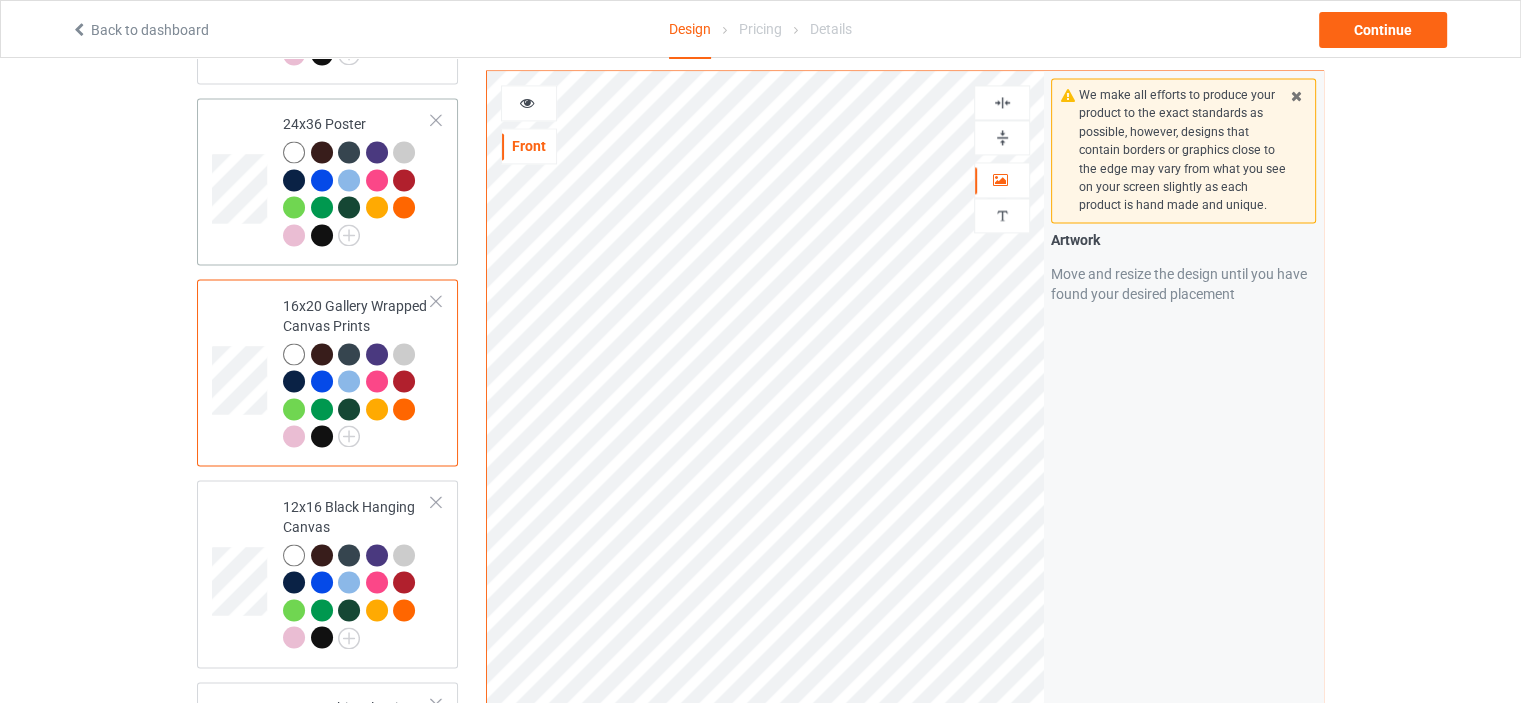 scroll, scrollTop: 3000, scrollLeft: 0, axis: vertical 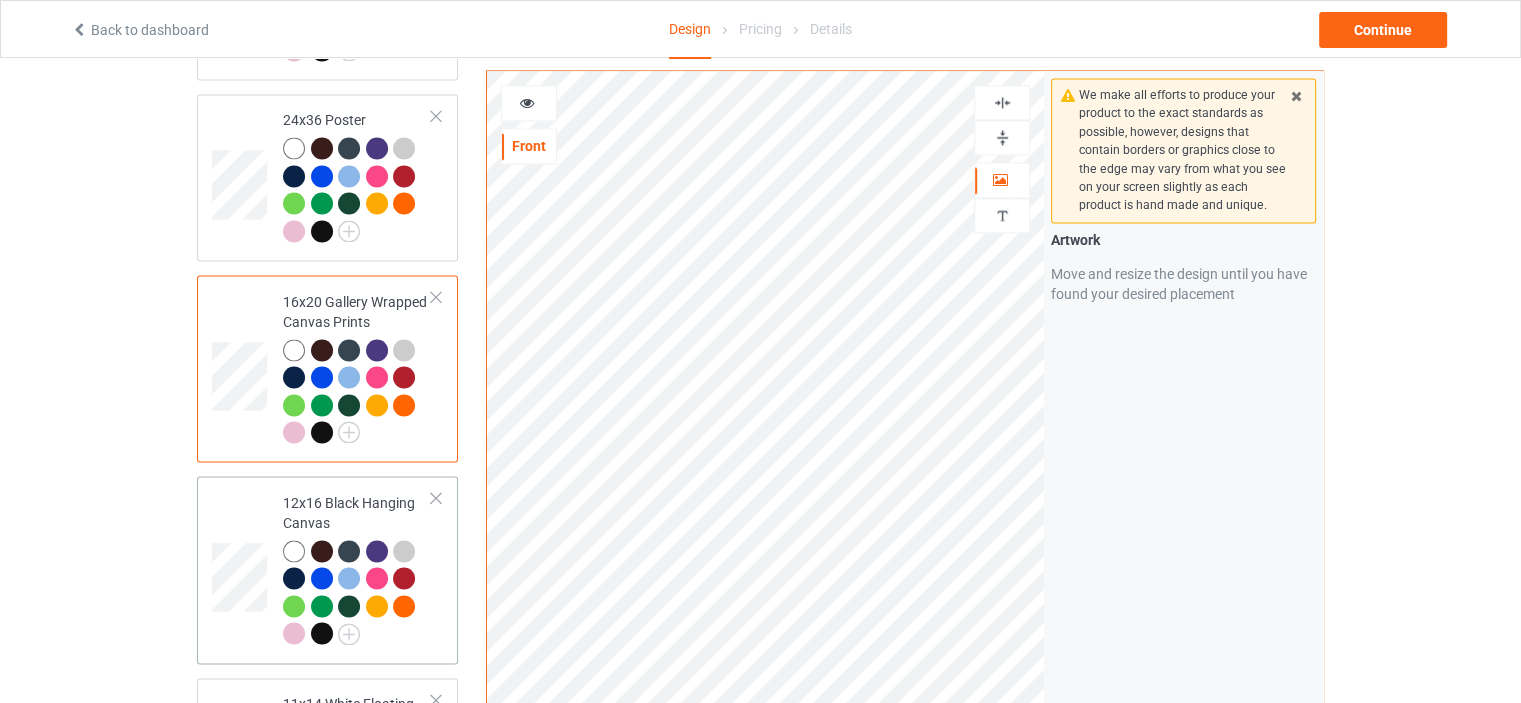 click on "12x16 Black Hanging Canvas" at bounding box center [357, 568] 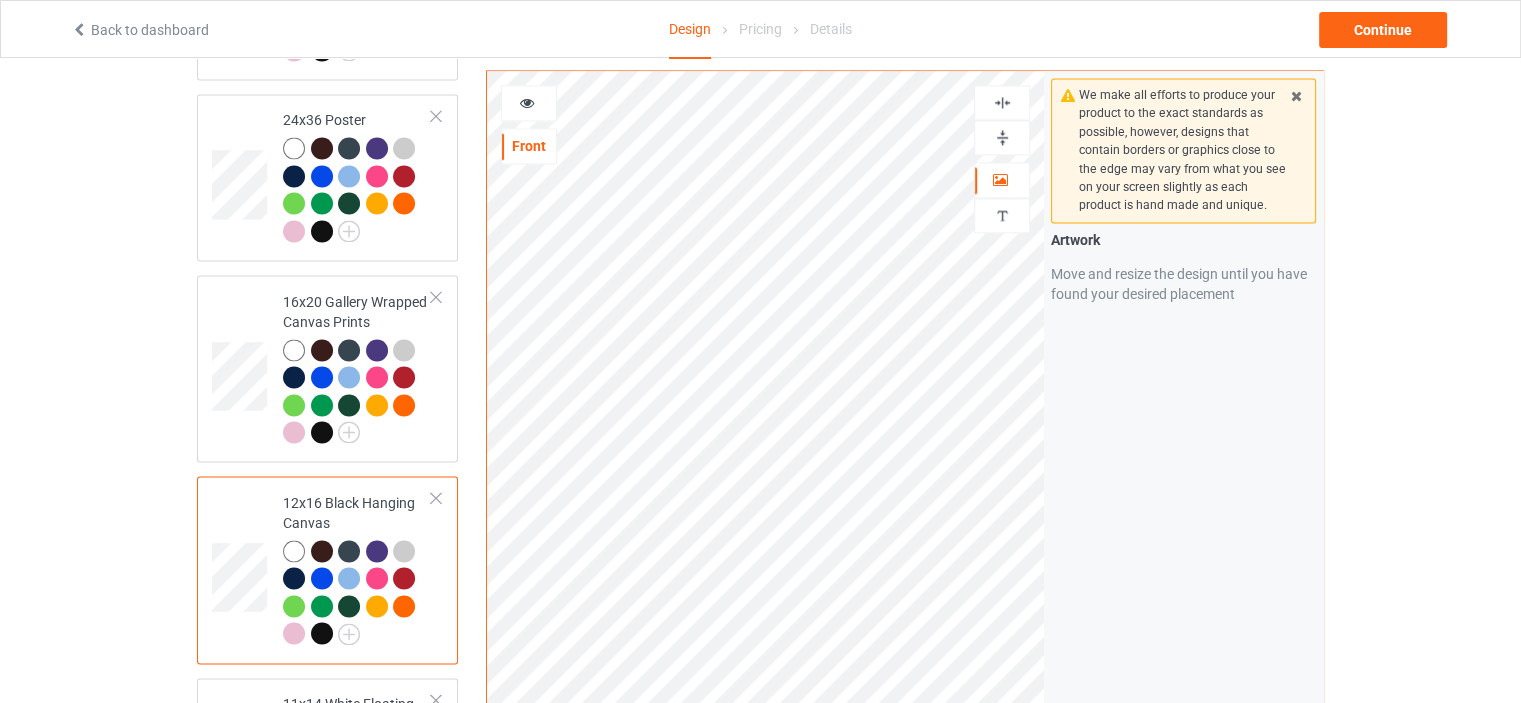 drag, startPoint x: 1008, startPoint y: 129, endPoint x: 1013, endPoint y: 107, distance: 22.561028 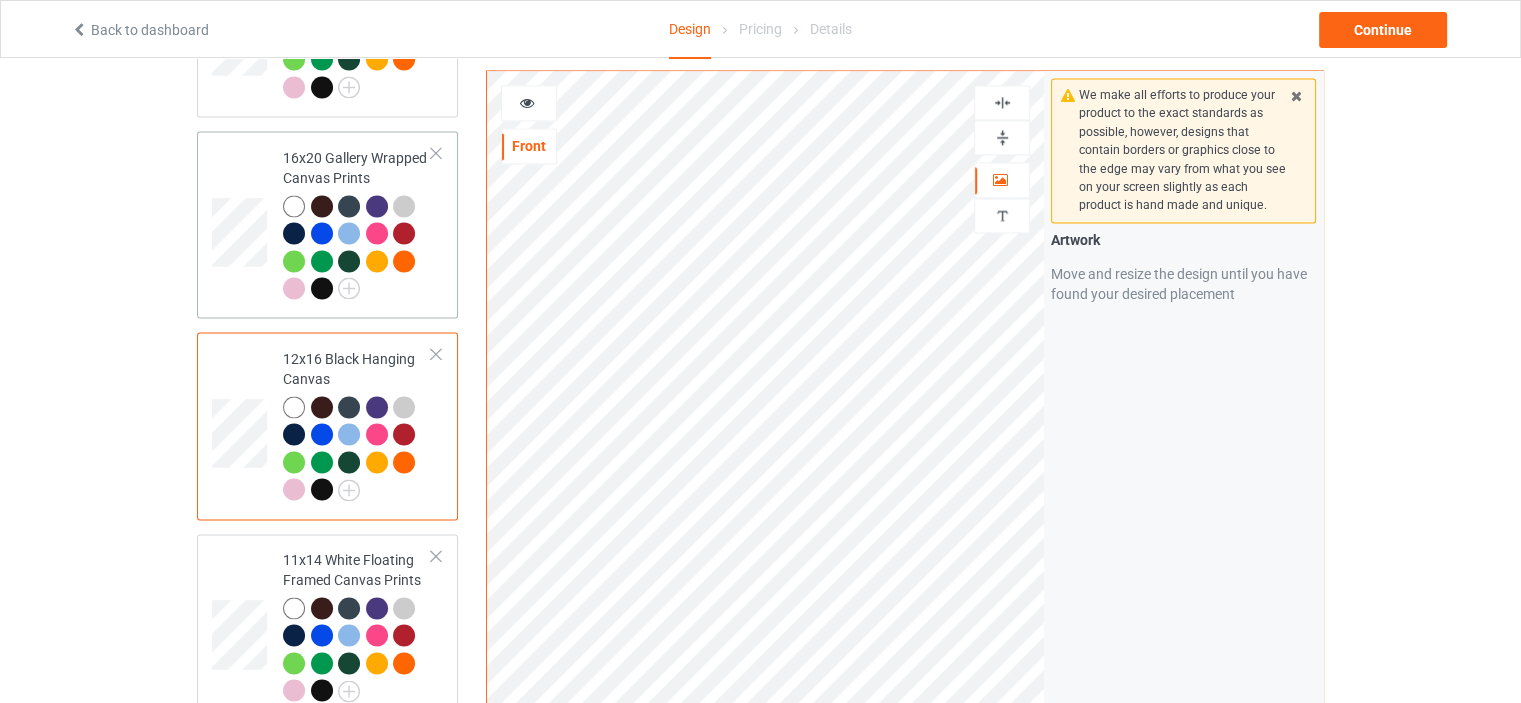 scroll, scrollTop: 3300, scrollLeft: 0, axis: vertical 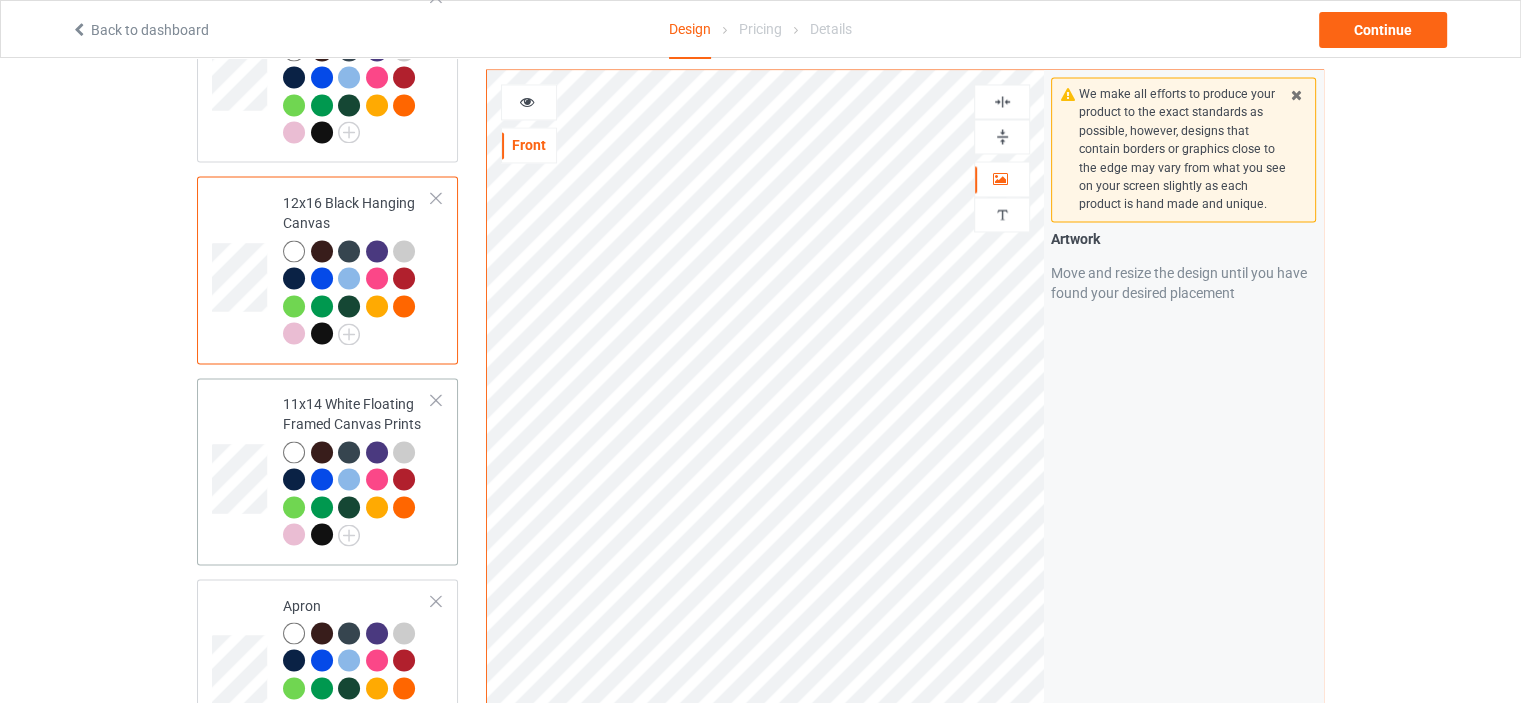 click on "11x14 White Floating Framed Canvas Prints" at bounding box center (357, 469) 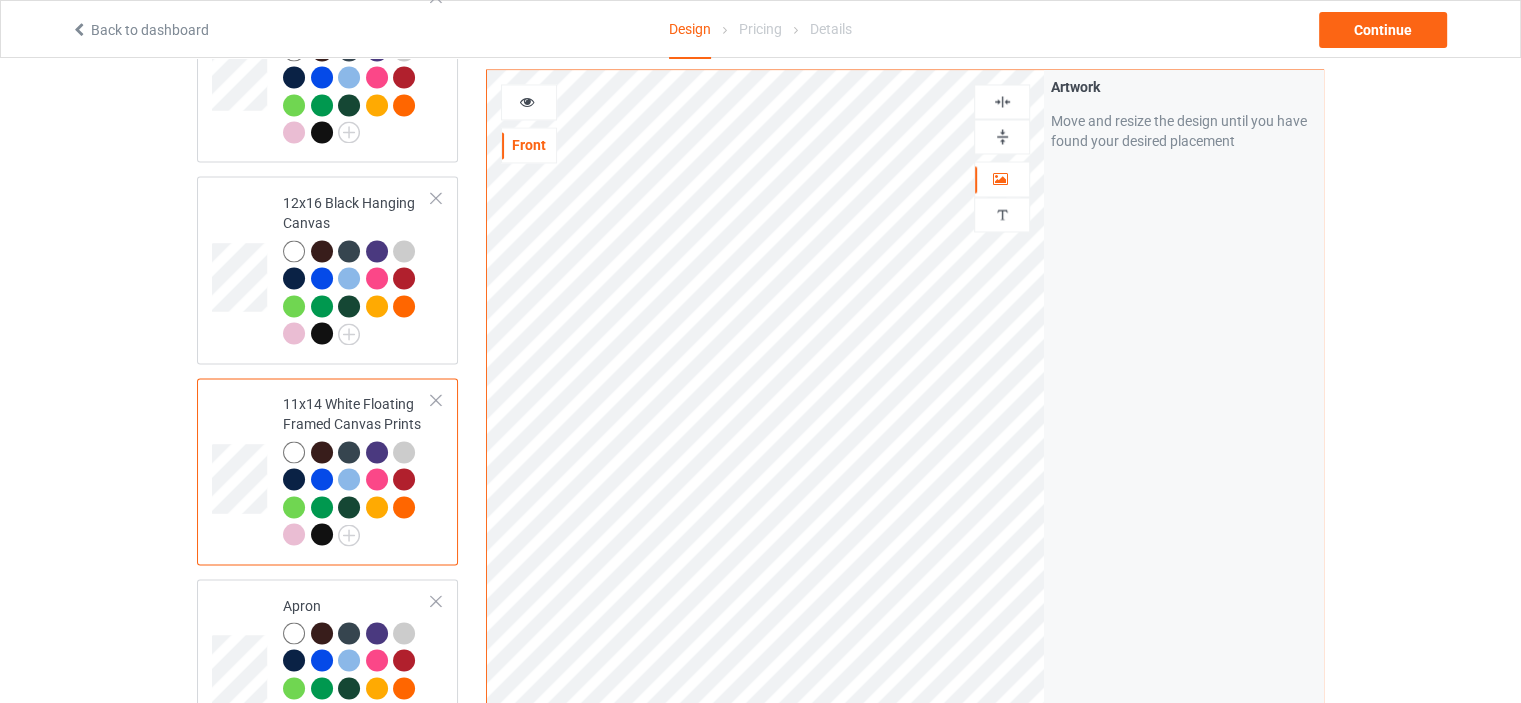 click at bounding box center (1002, 136) 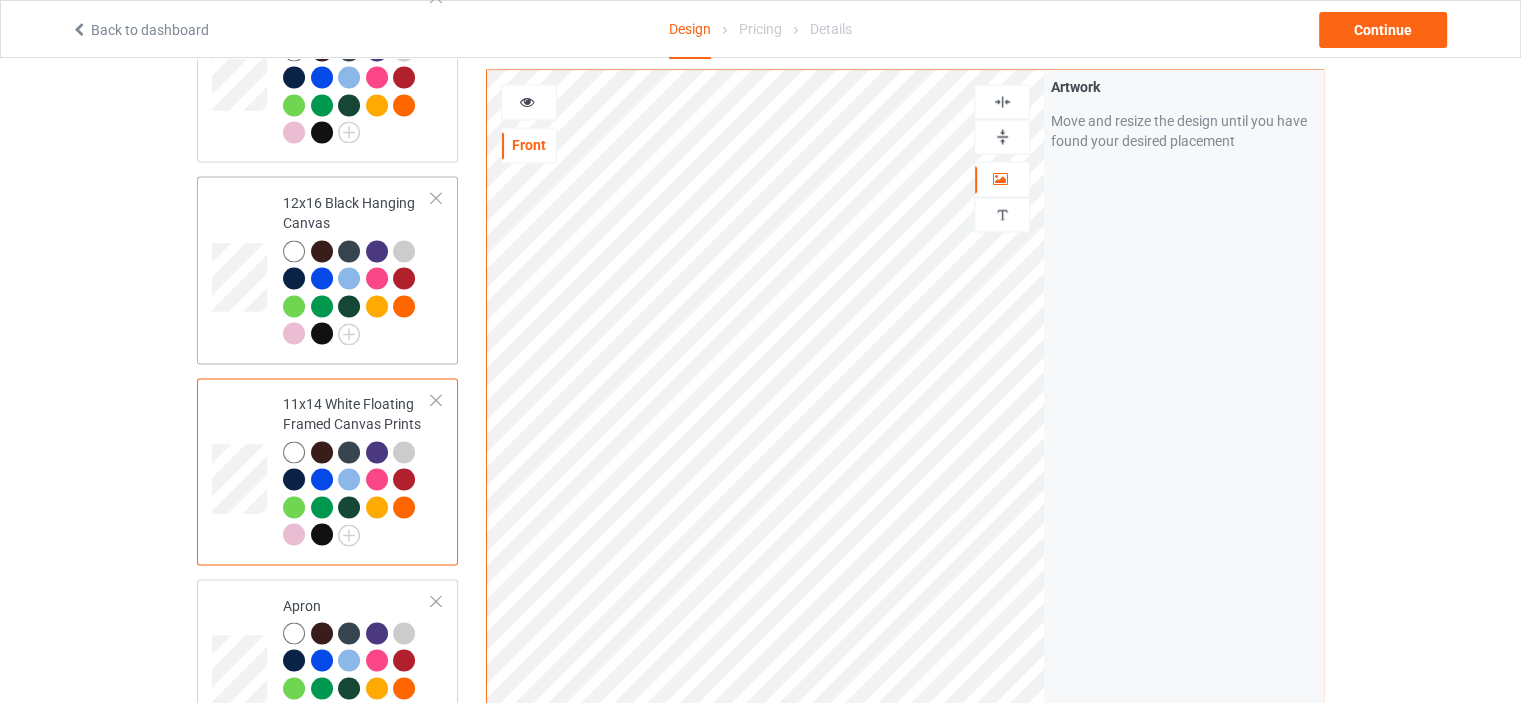 scroll, scrollTop: 3400, scrollLeft: 0, axis: vertical 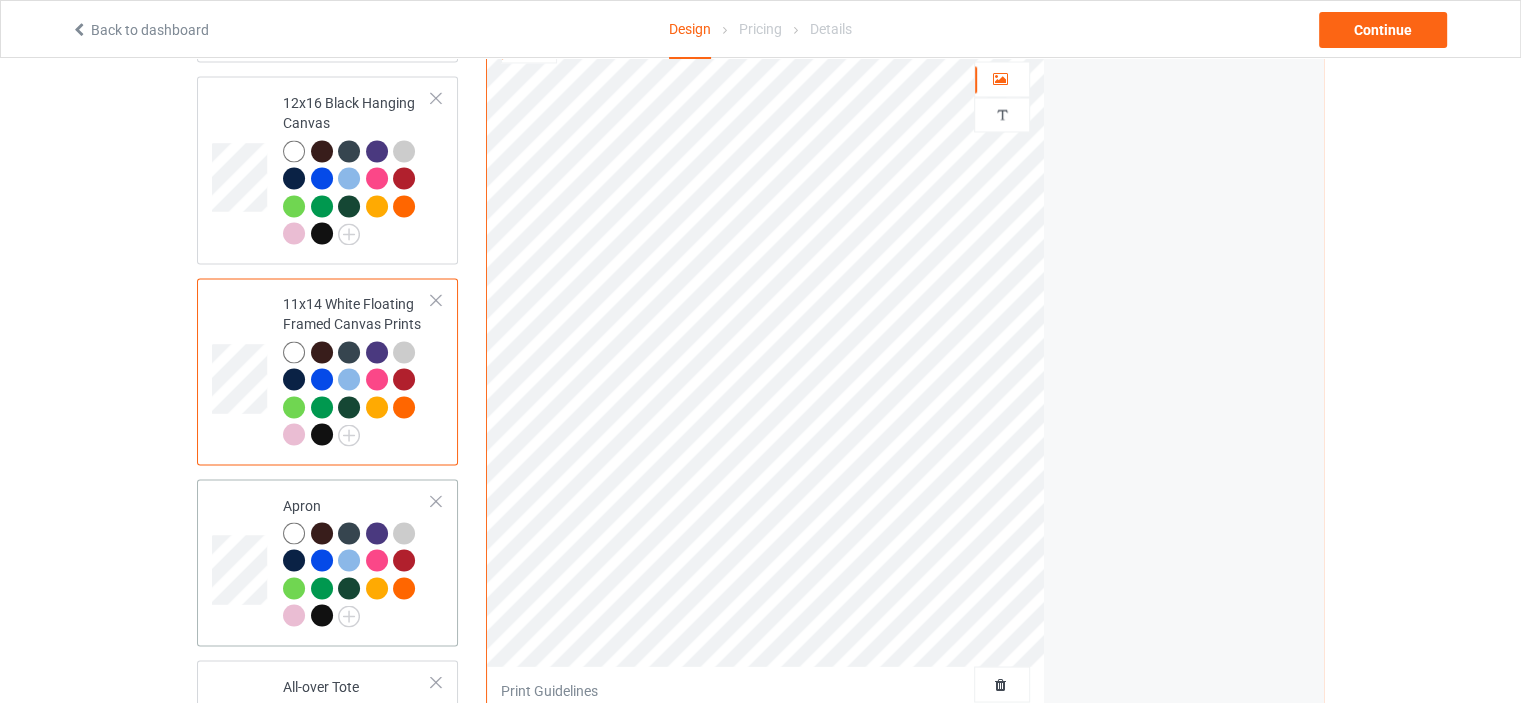 click on "Apron" at bounding box center (357, 562) 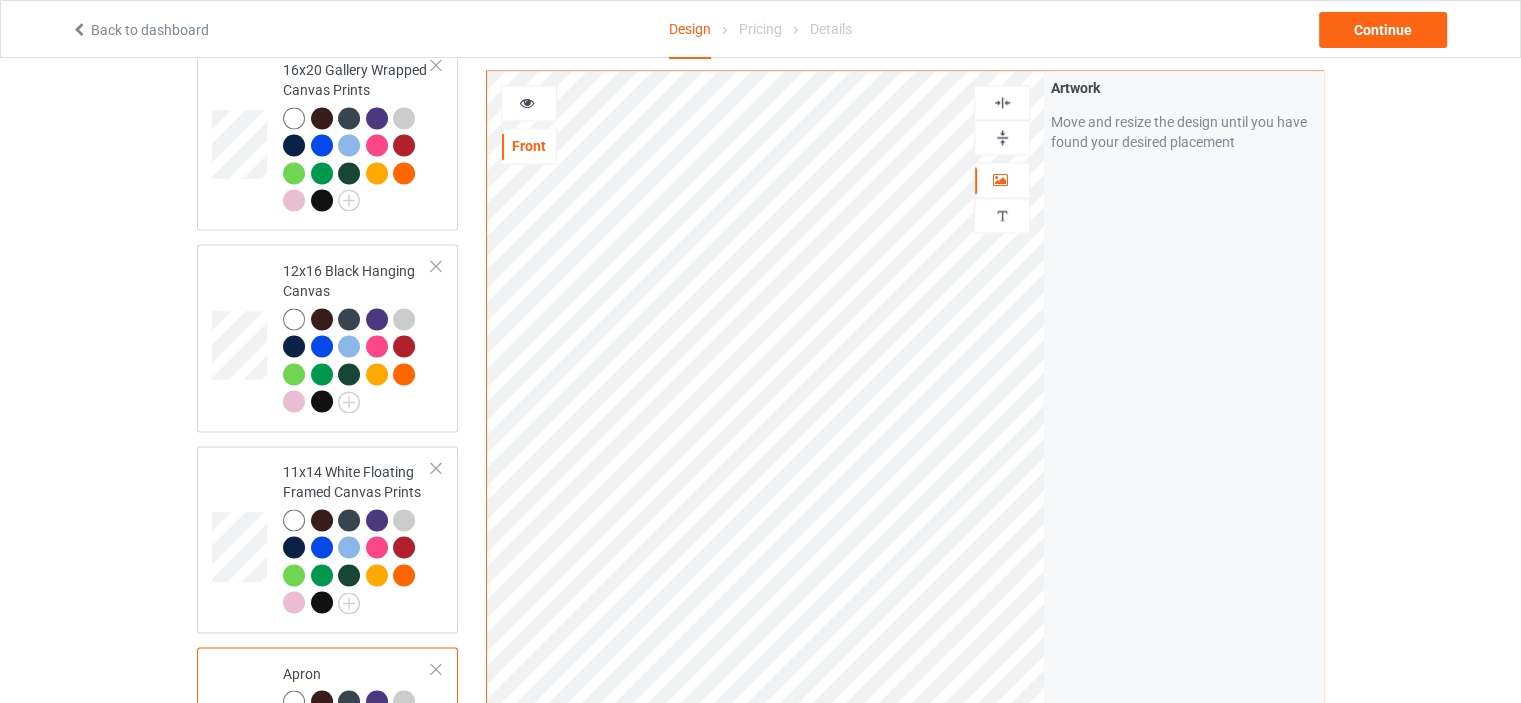 scroll, scrollTop: 3200, scrollLeft: 0, axis: vertical 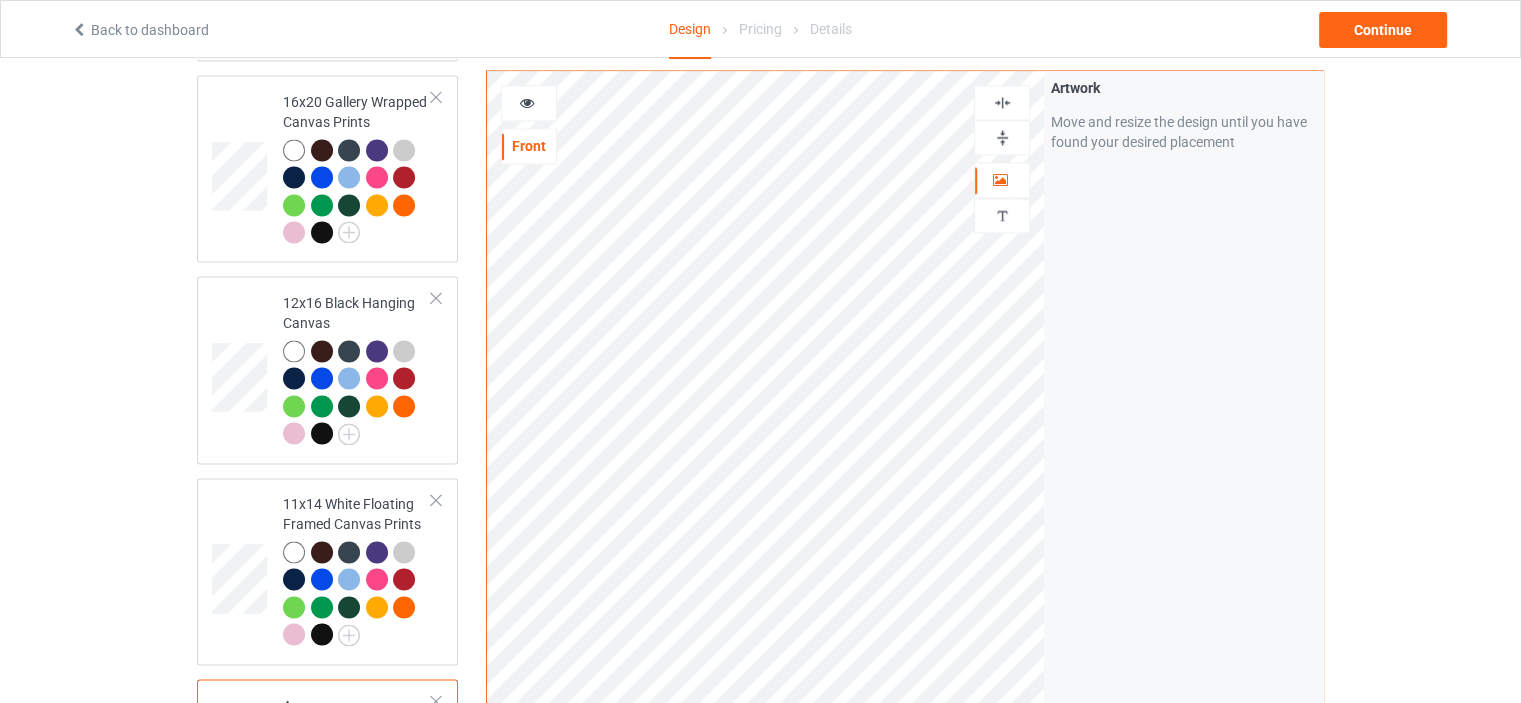 click at bounding box center (1002, 102) 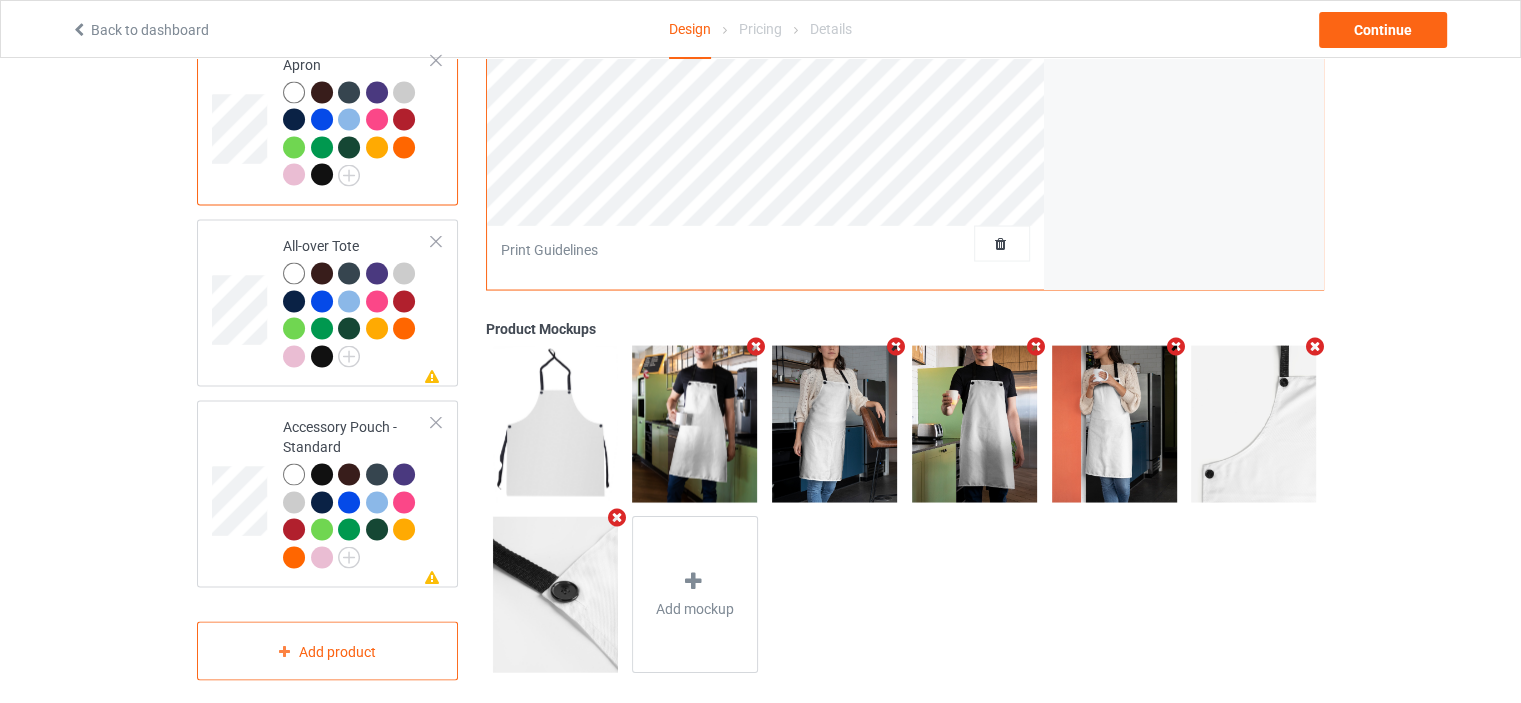 scroll, scrollTop: 3845, scrollLeft: 0, axis: vertical 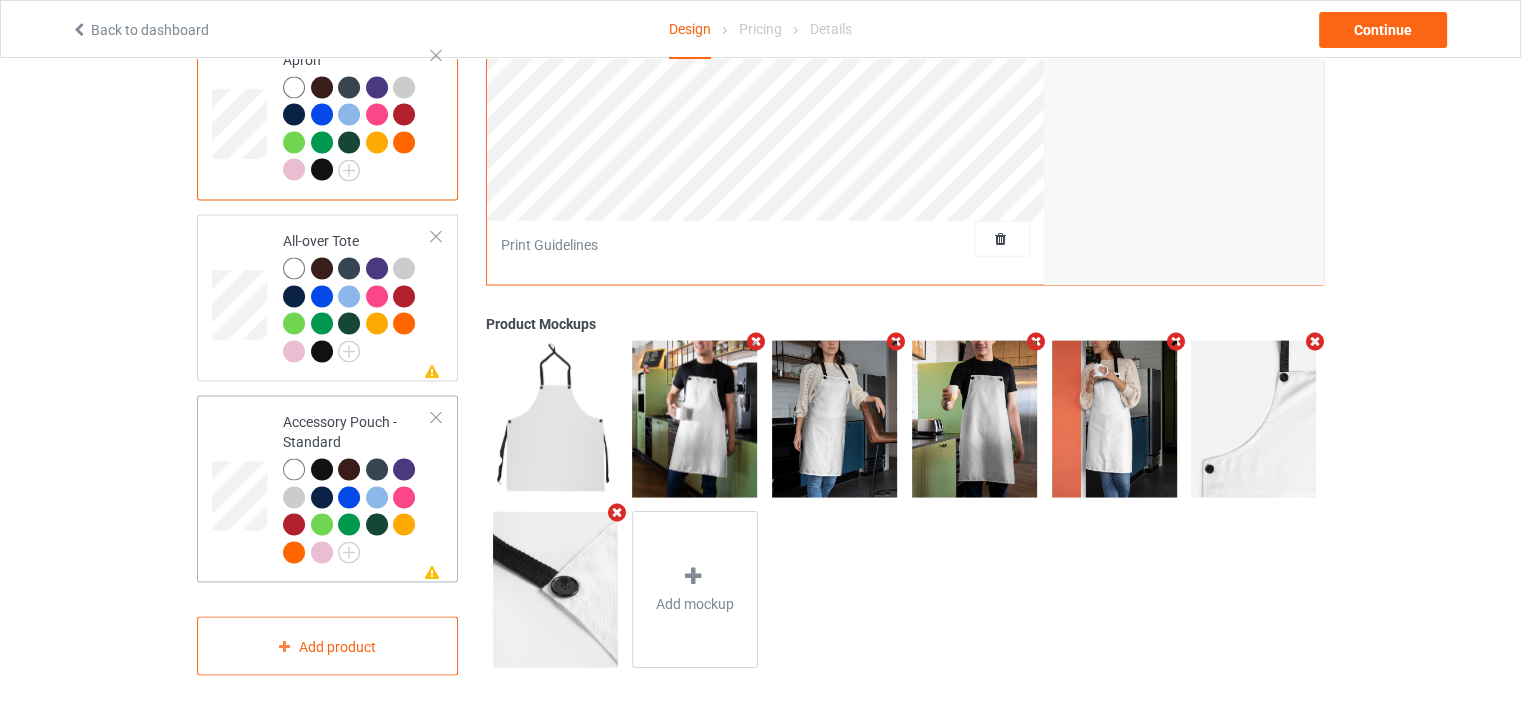 click on "Accessory Pouch - Standard" at bounding box center (357, 487) 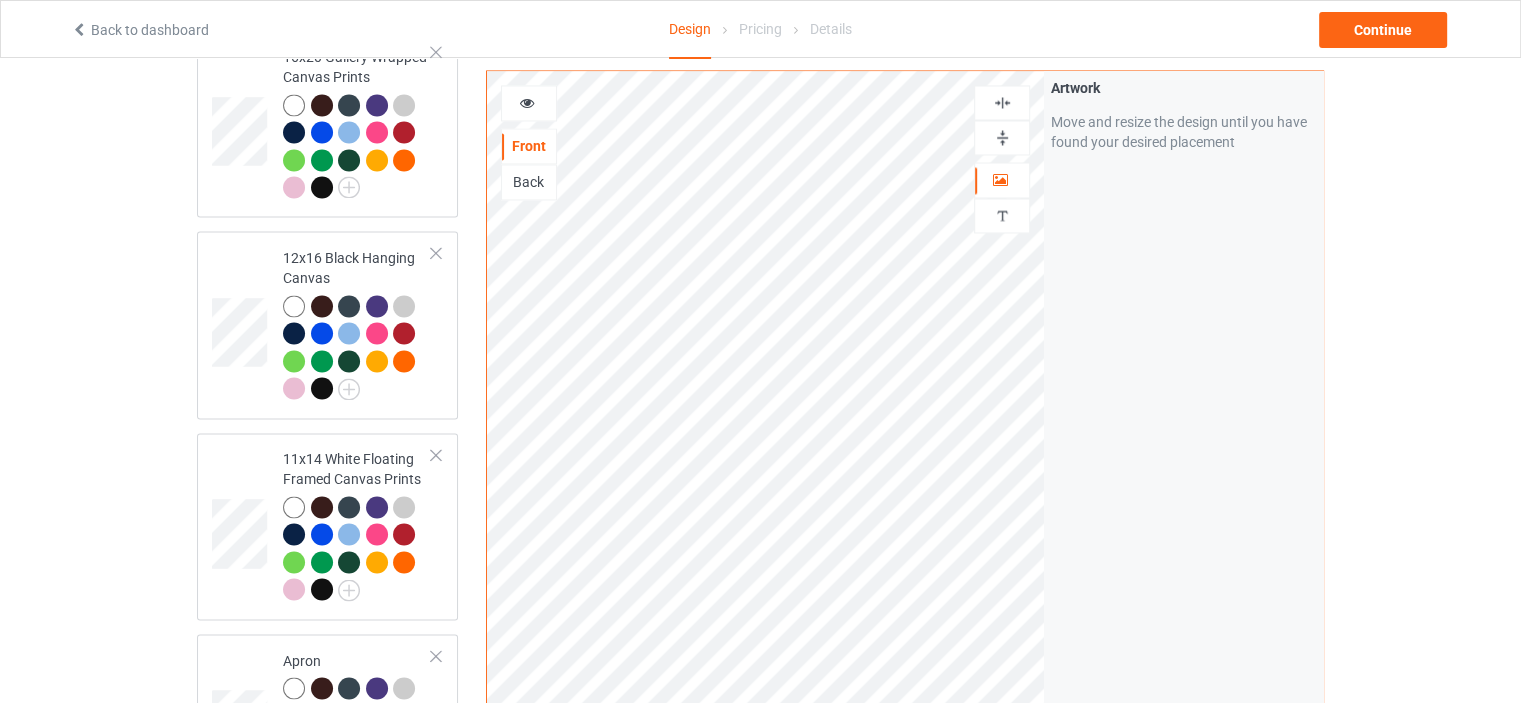 scroll, scrollTop: 3745, scrollLeft: 0, axis: vertical 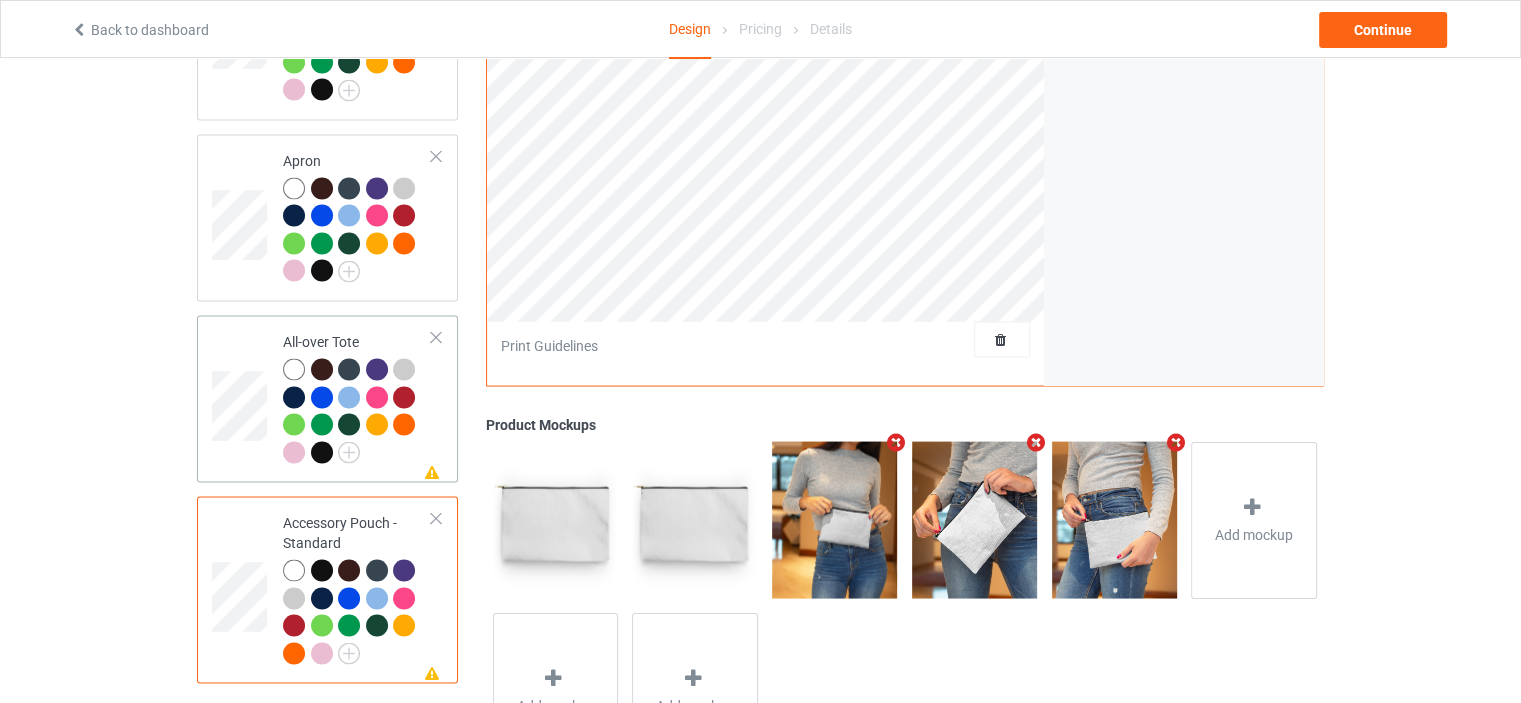 click on "All-over Tote" at bounding box center (357, 396) 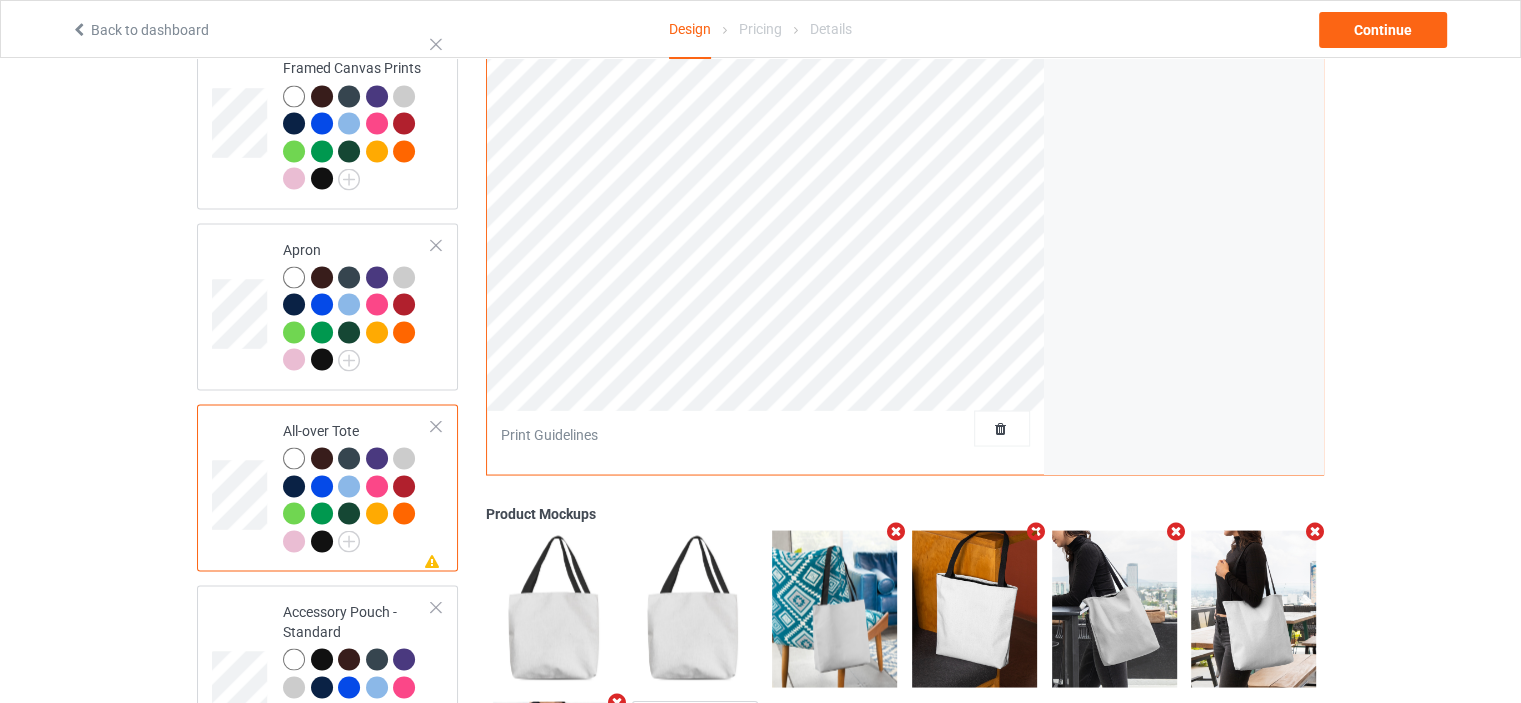 scroll, scrollTop: 3845, scrollLeft: 0, axis: vertical 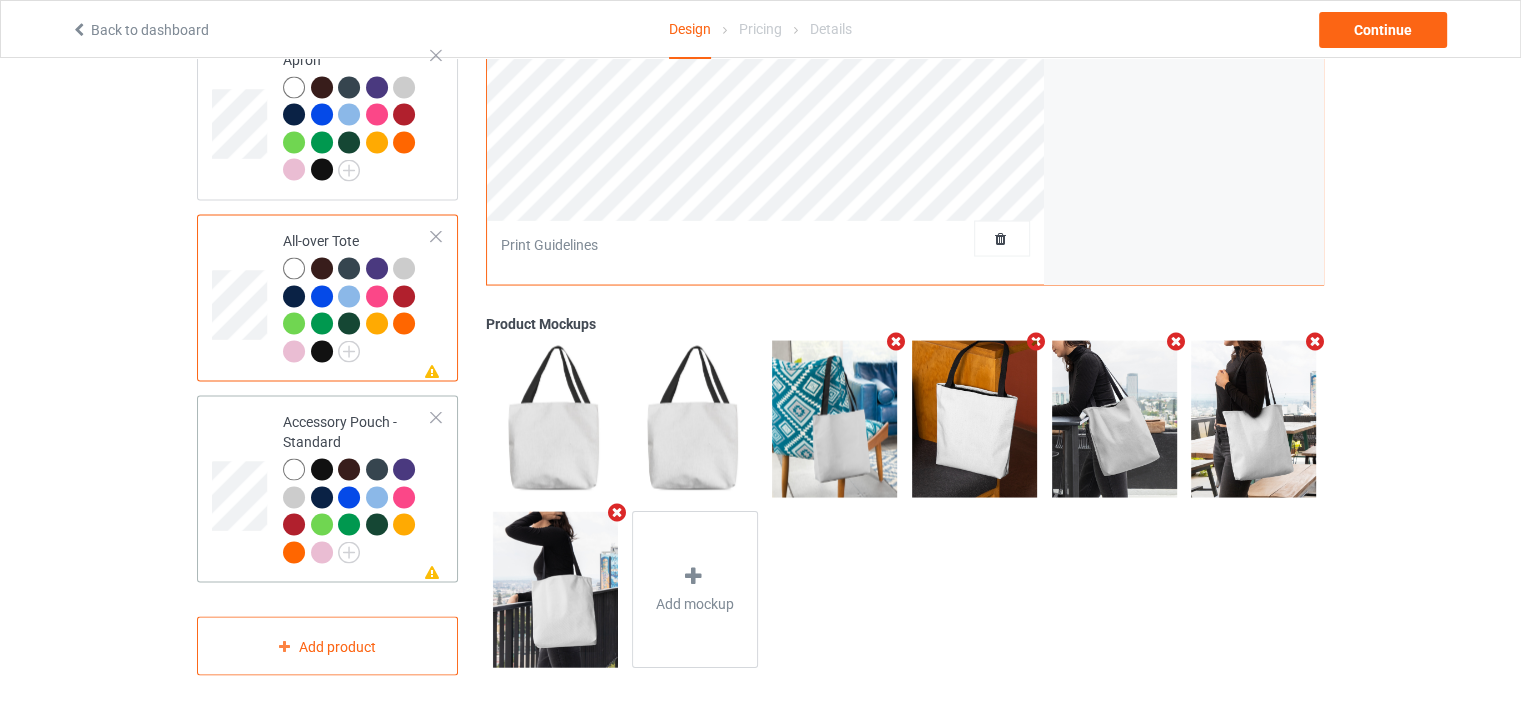 click on "Accessory Pouch - Standard" at bounding box center (357, 487) 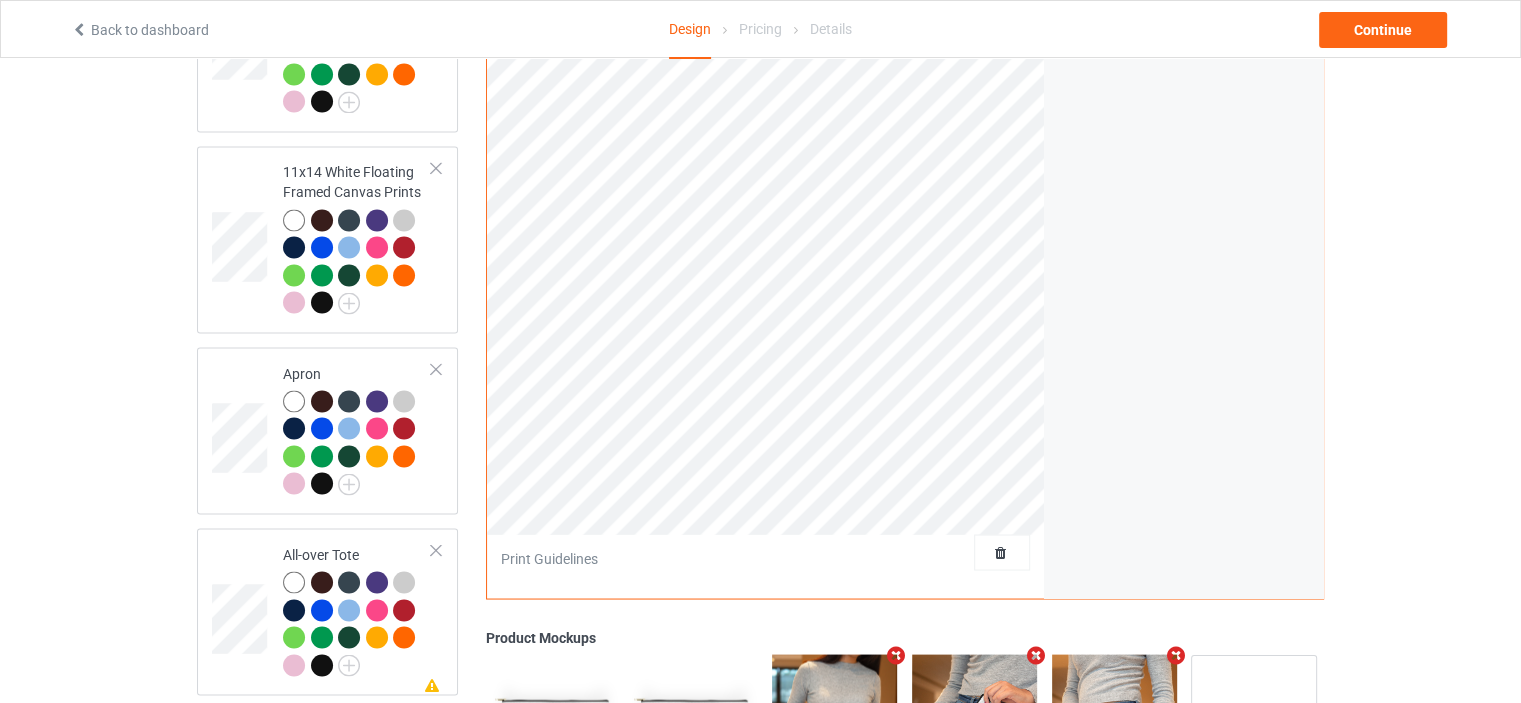 scroll, scrollTop: 3245, scrollLeft: 0, axis: vertical 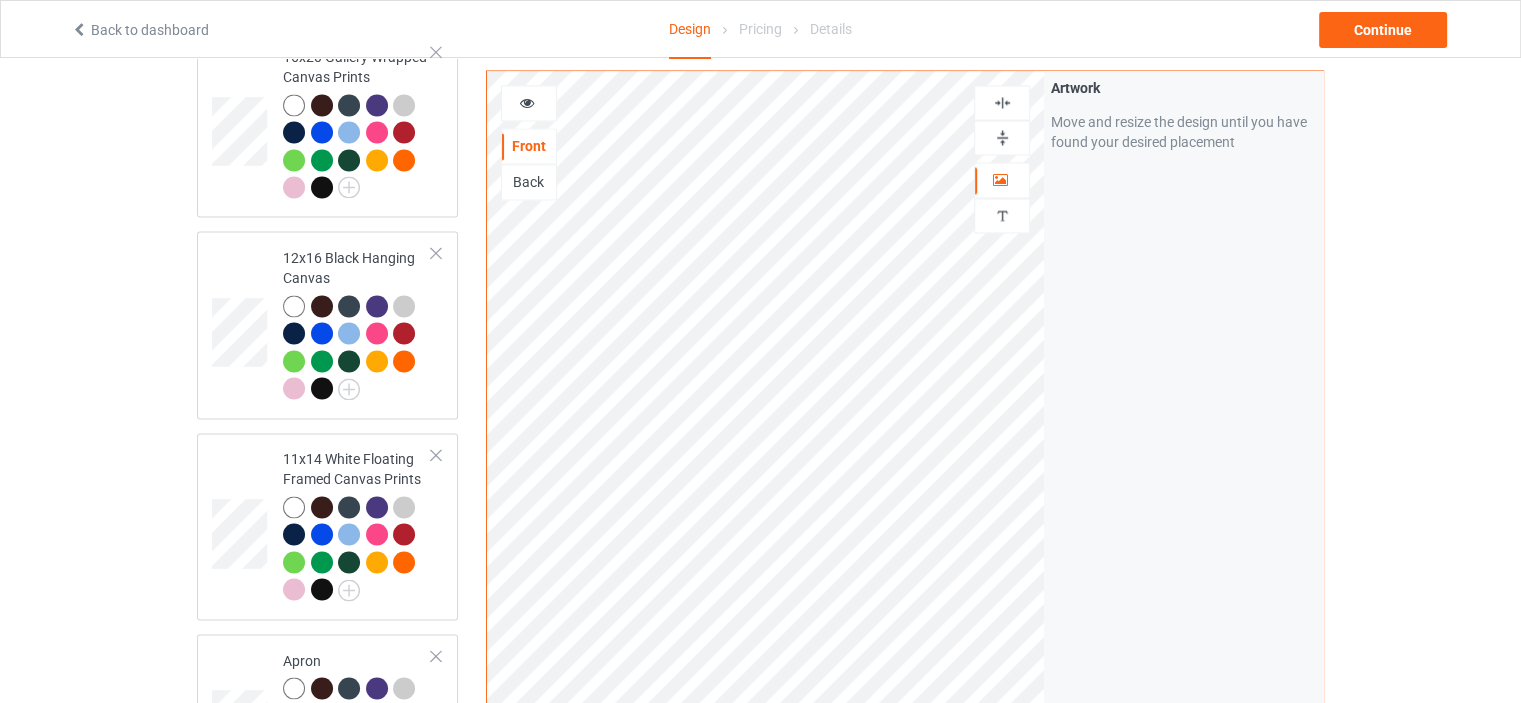 click at bounding box center [1002, 102] 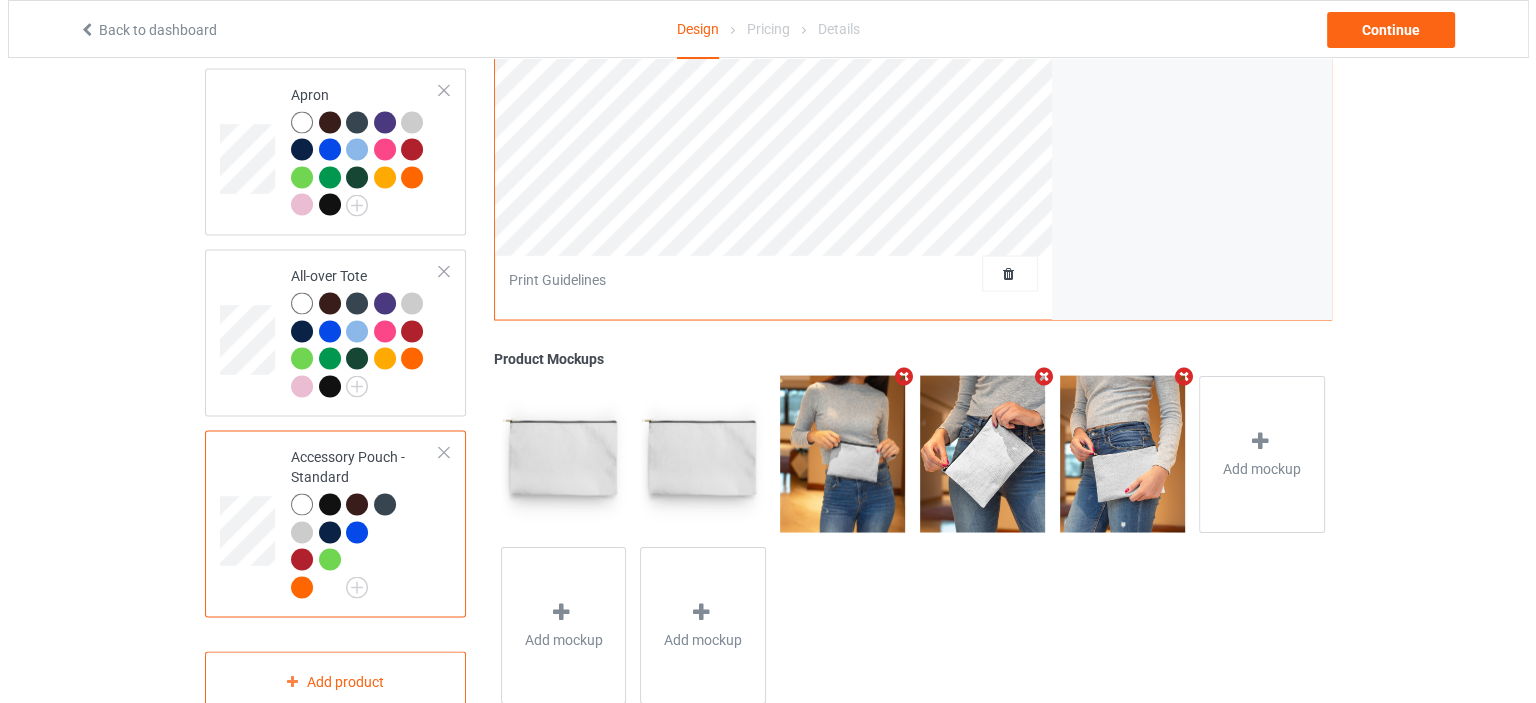 scroll, scrollTop: 3845, scrollLeft: 0, axis: vertical 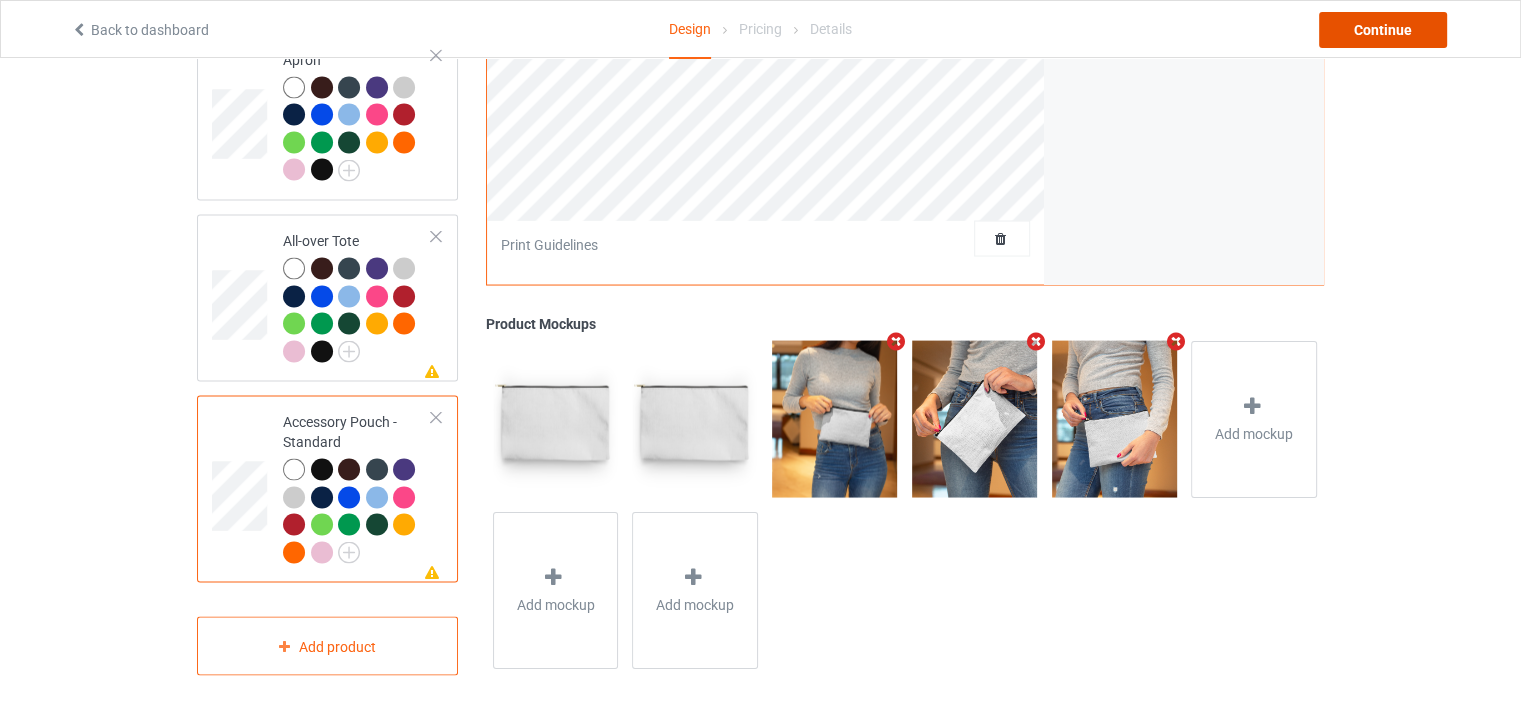 click on "Continue" at bounding box center (1383, 30) 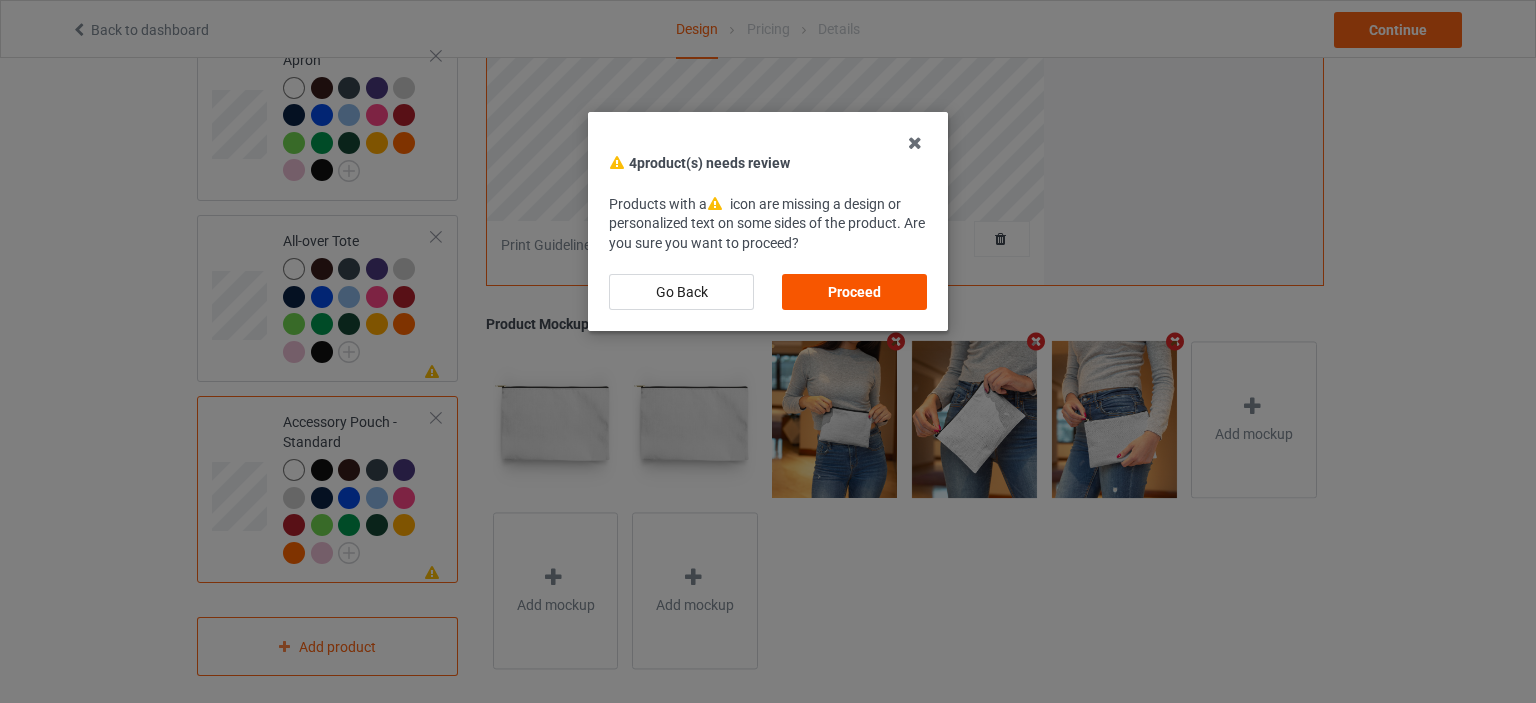 click on "Proceed" at bounding box center [854, 292] 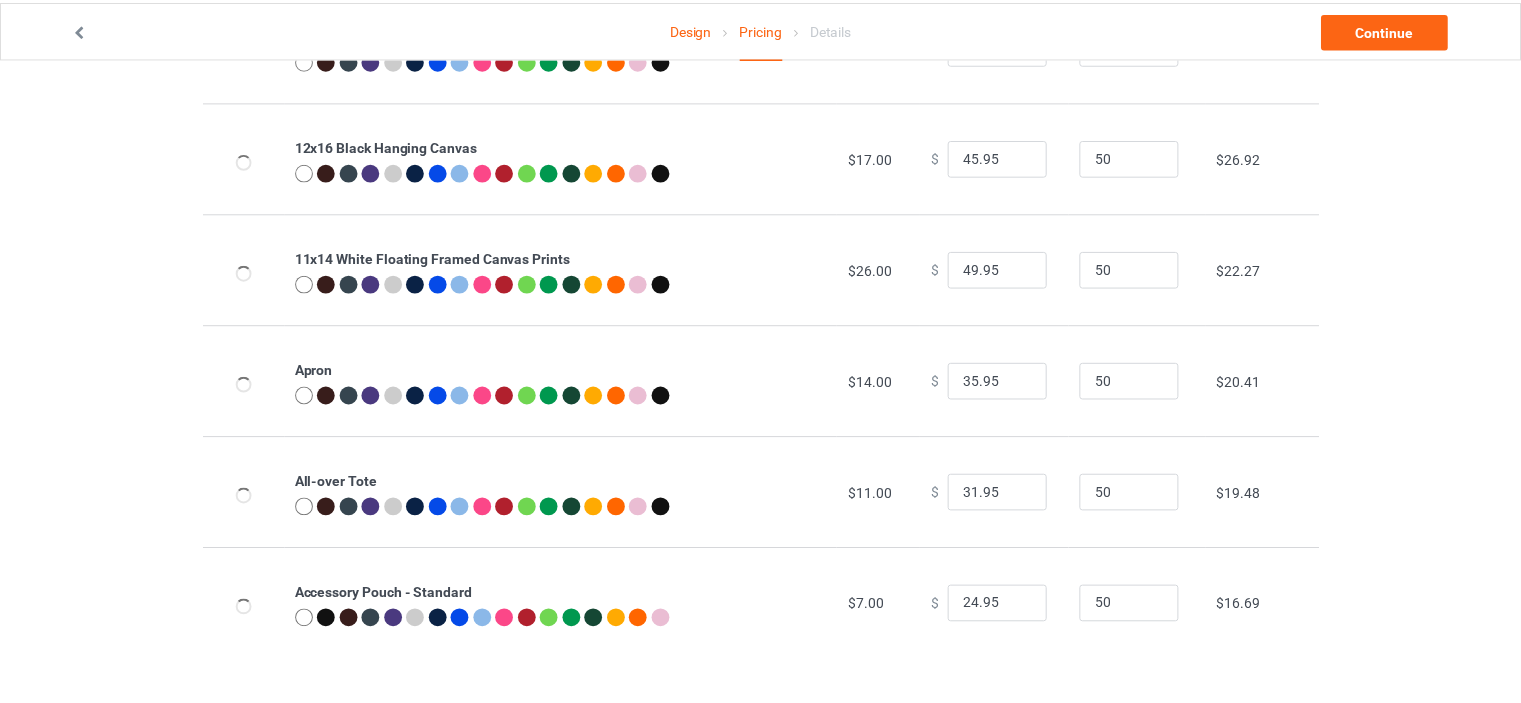 scroll, scrollTop: 0, scrollLeft: 0, axis: both 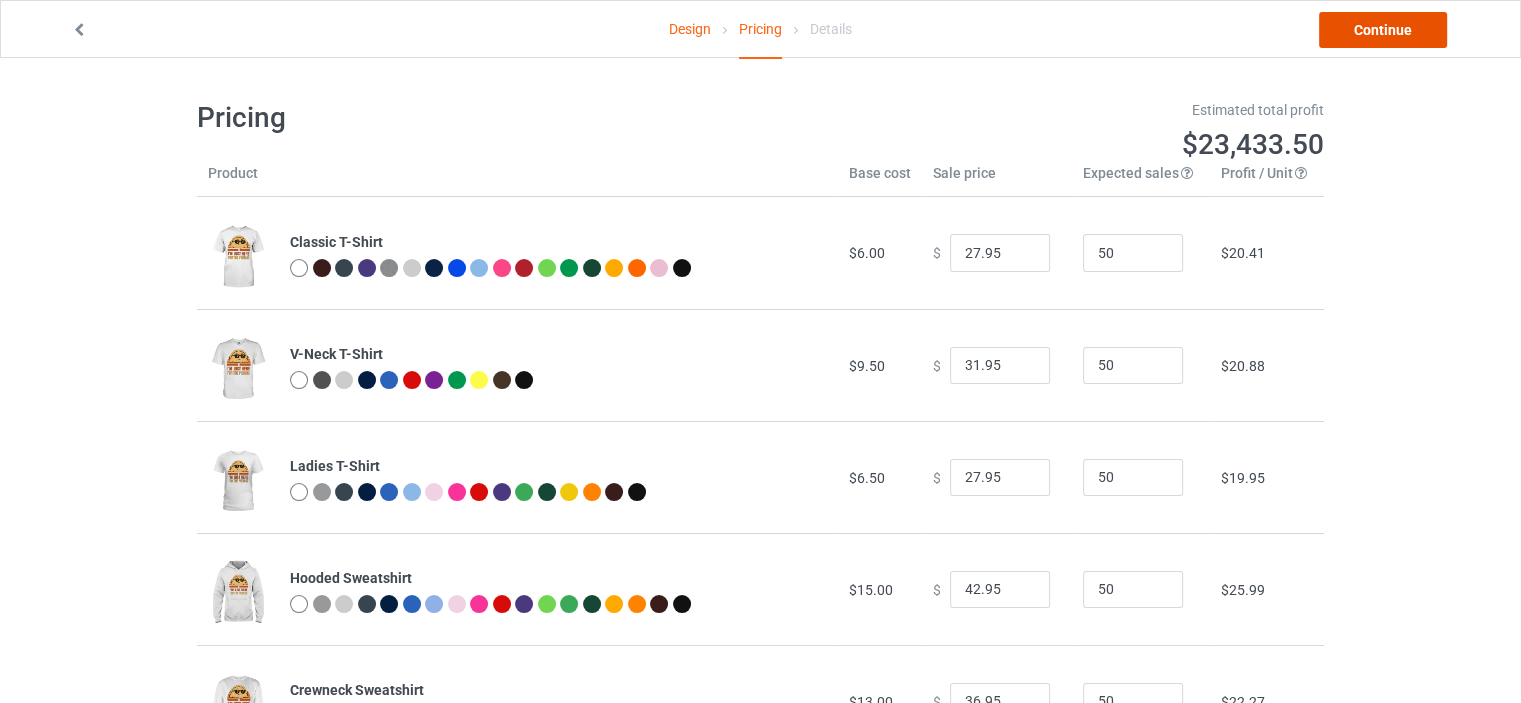 click on "Continue" at bounding box center [1383, 30] 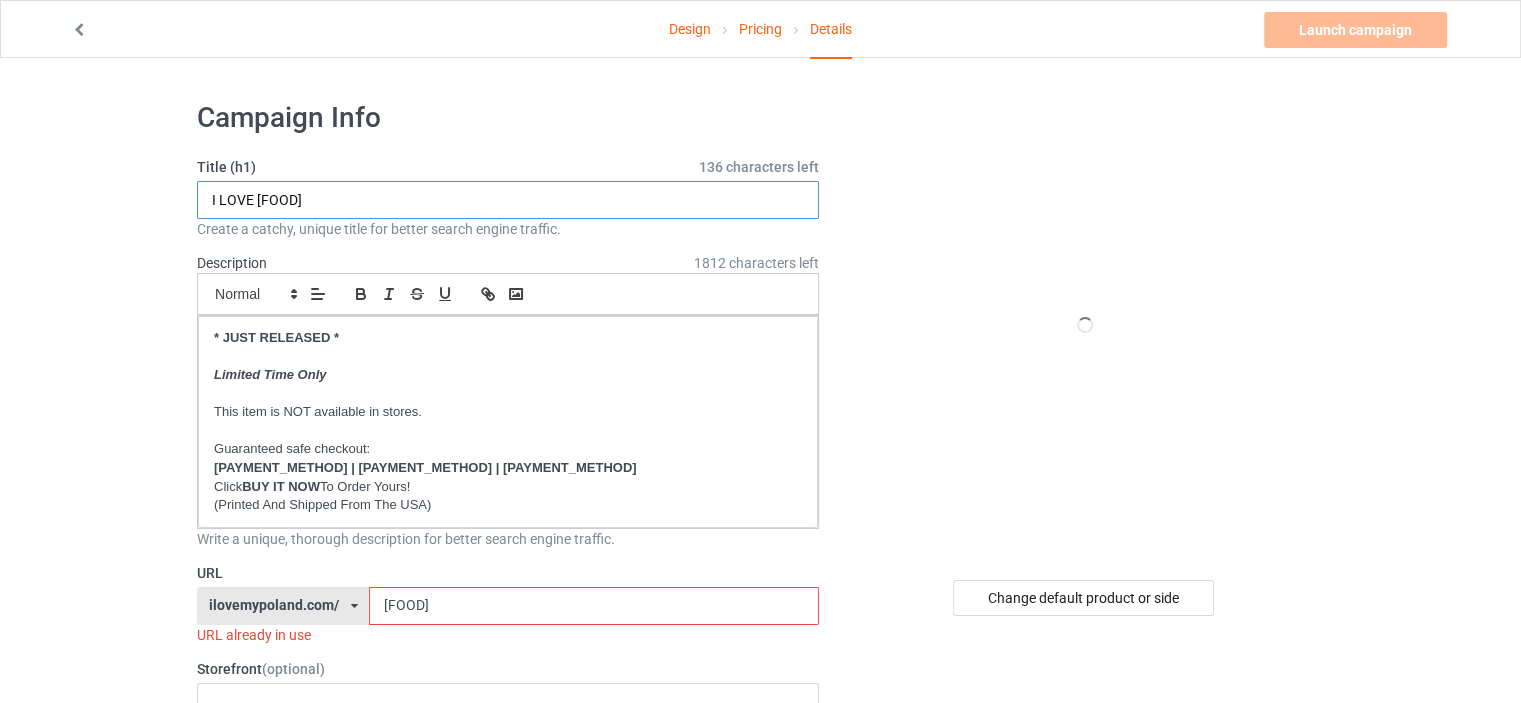 drag, startPoint x: 332, startPoint y: 195, endPoint x: 59, endPoint y: 197, distance: 273.00732 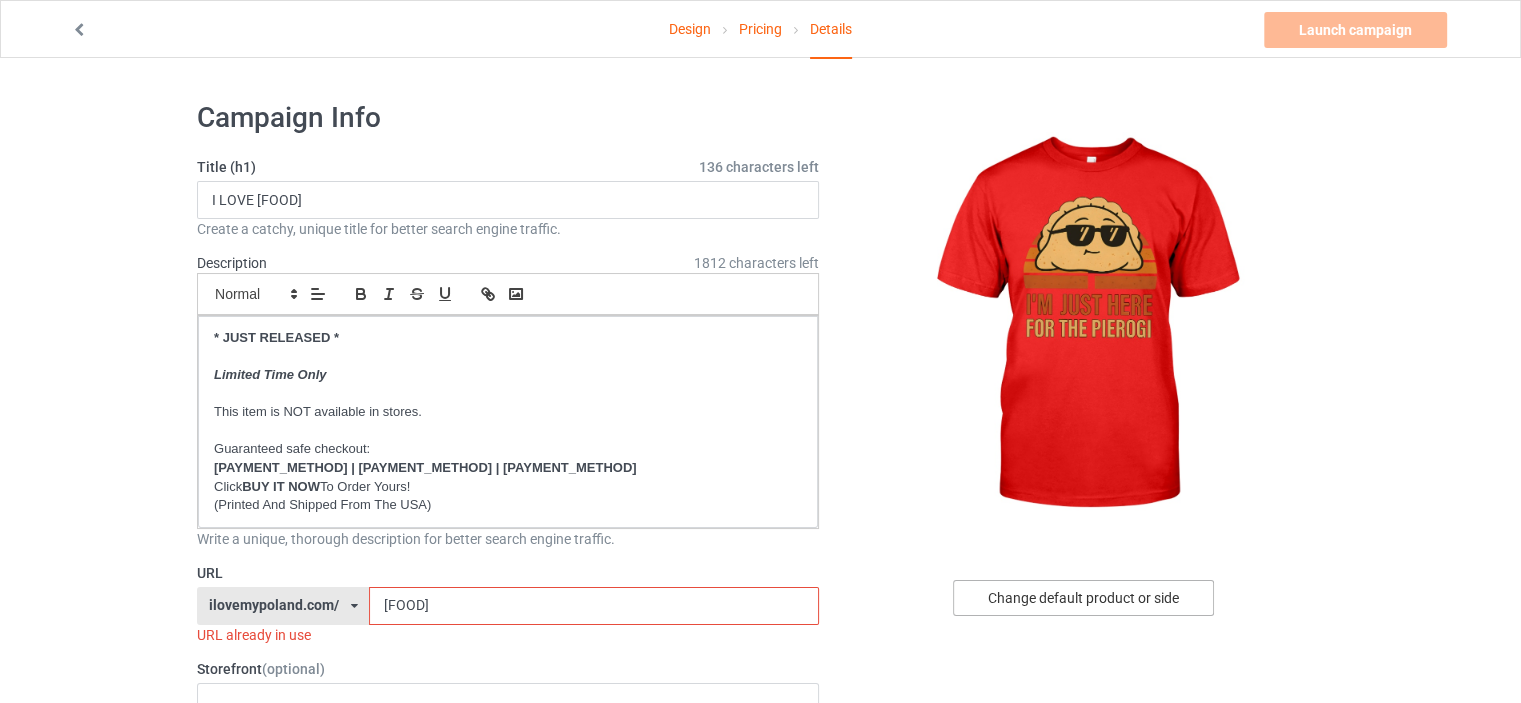 click on "Change default product or side" at bounding box center [1083, 598] 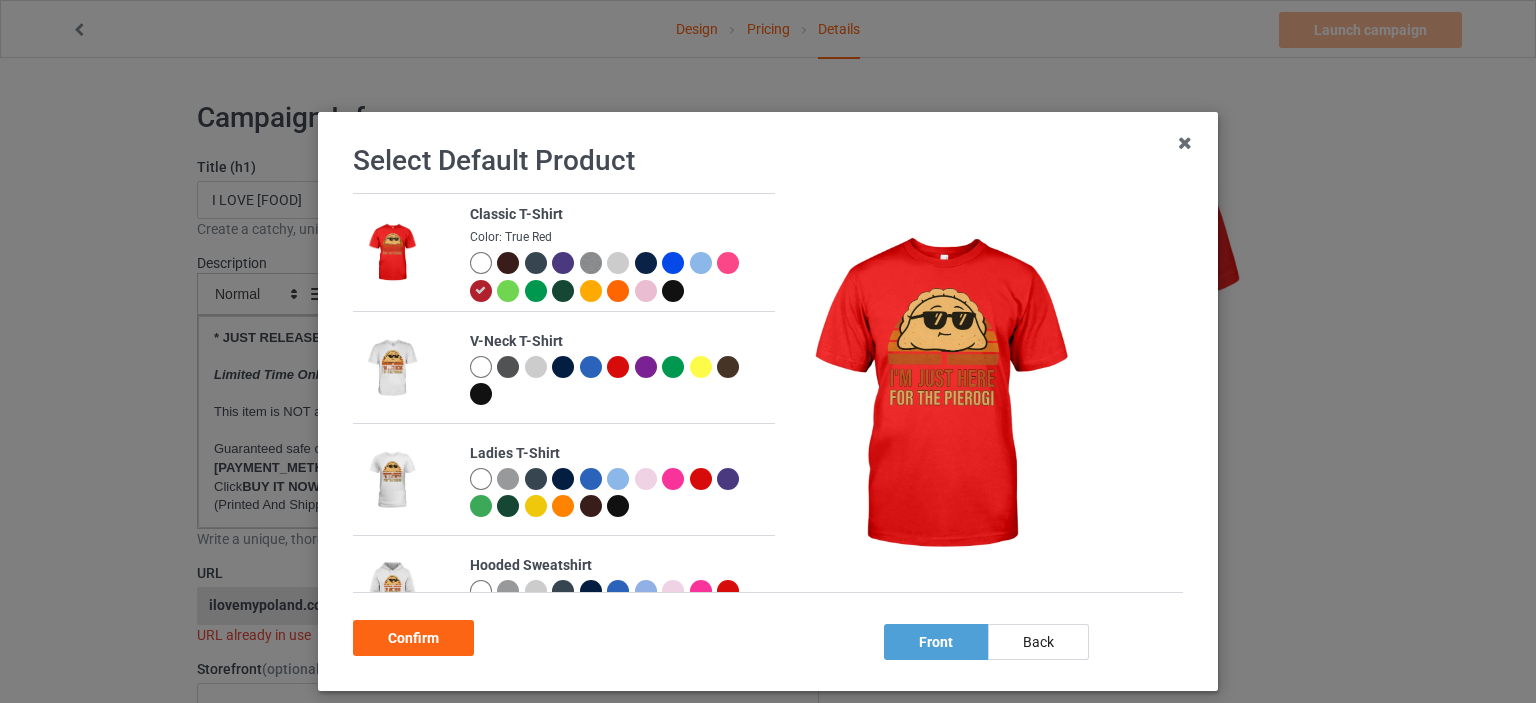 click at bounding box center (673, 291) 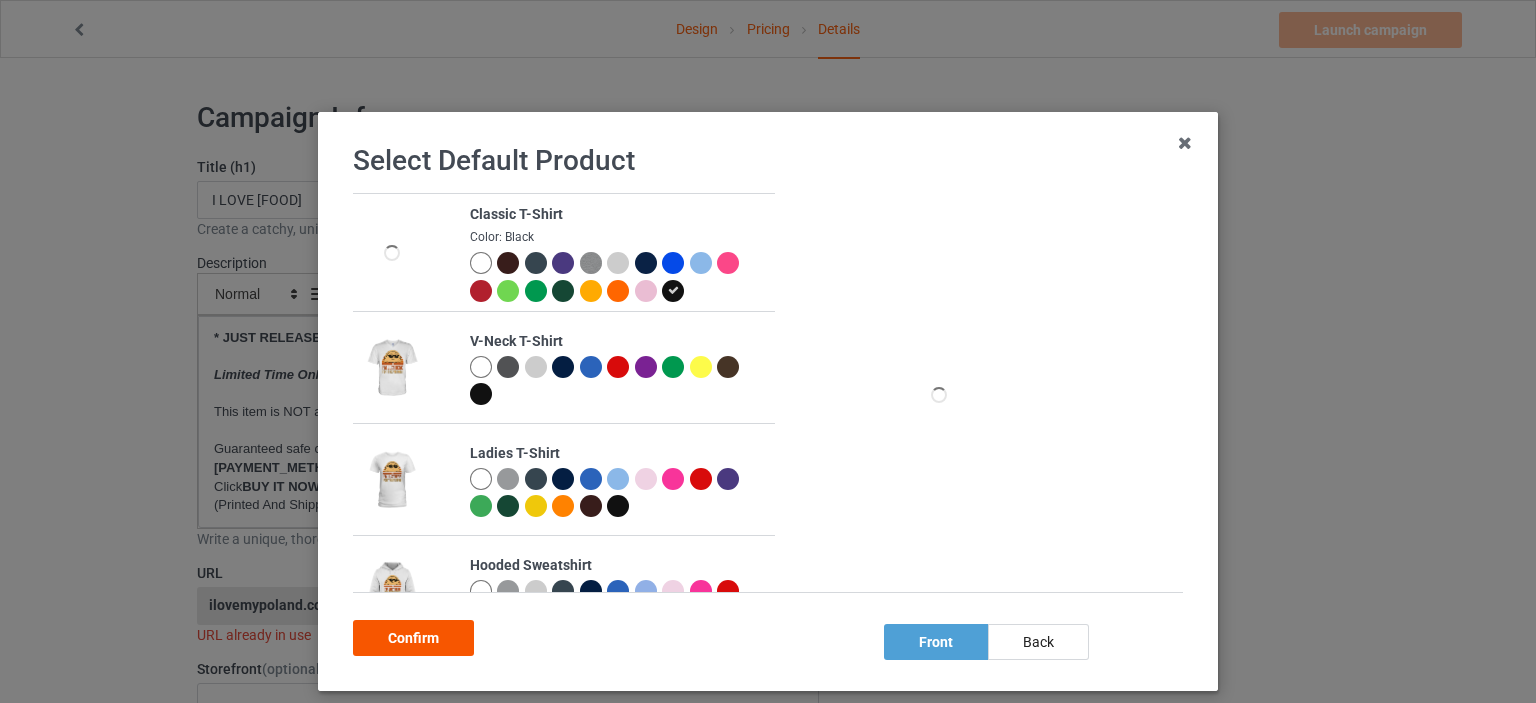 click on "Confirm" at bounding box center [413, 638] 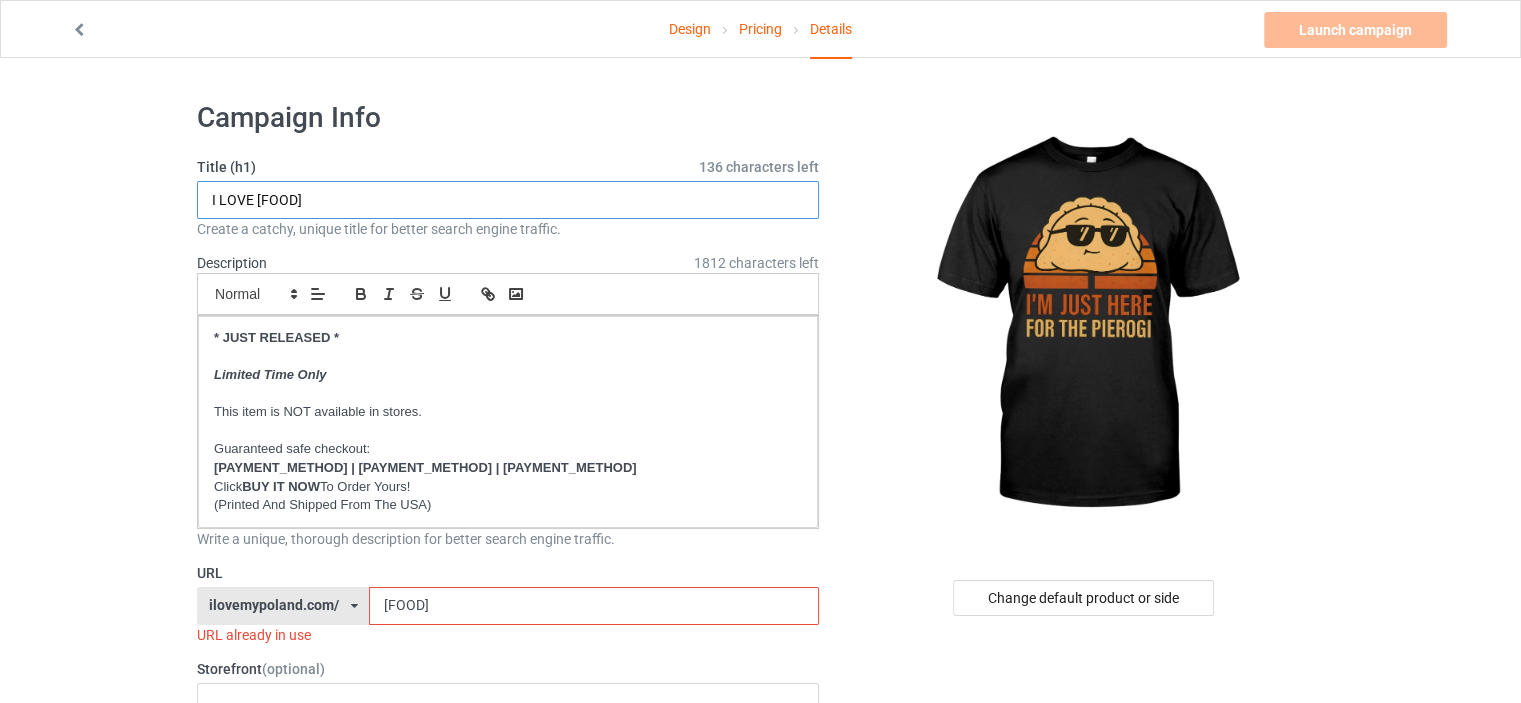 drag, startPoint x: 352, startPoint y: 199, endPoint x: 20, endPoint y: 199, distance: 332 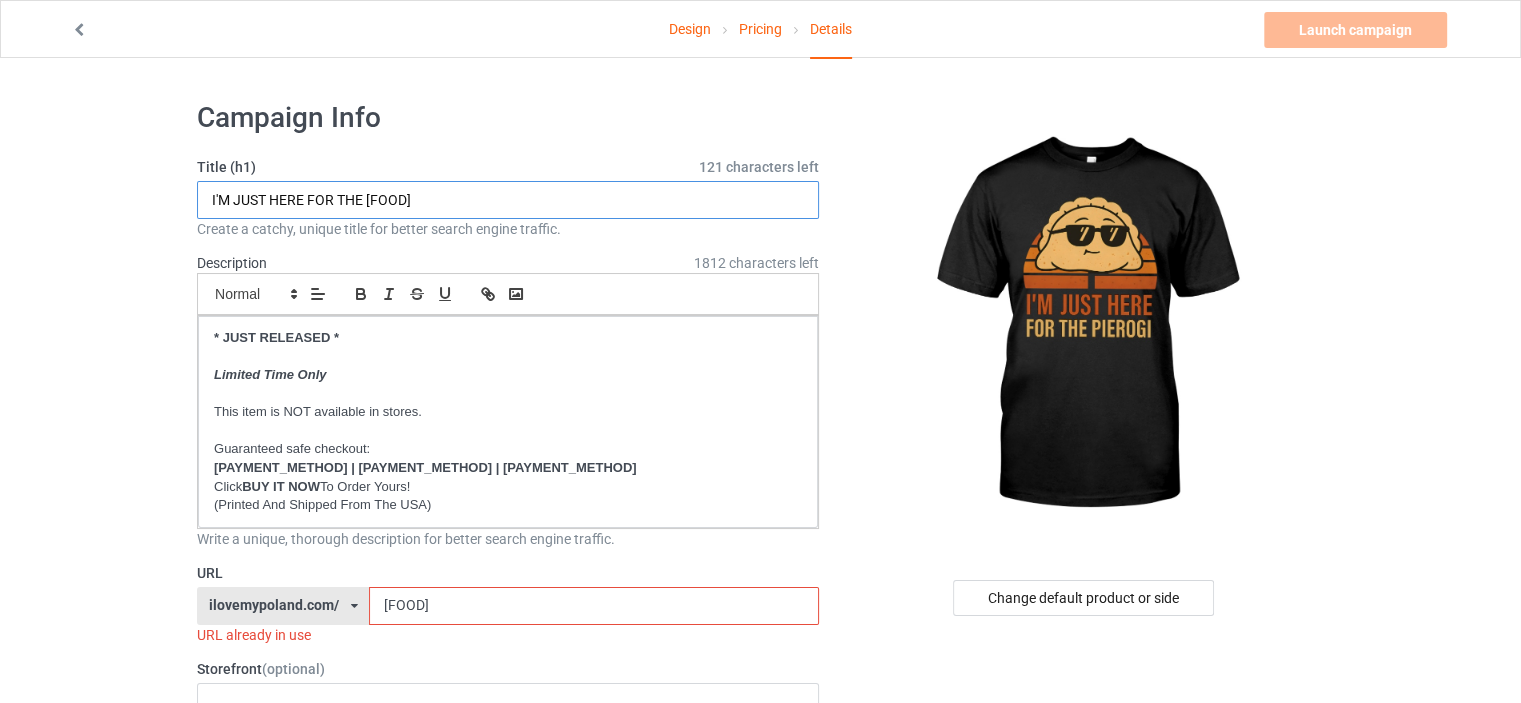 type on "I'M JUST HERE FOR THE PIEROGI" 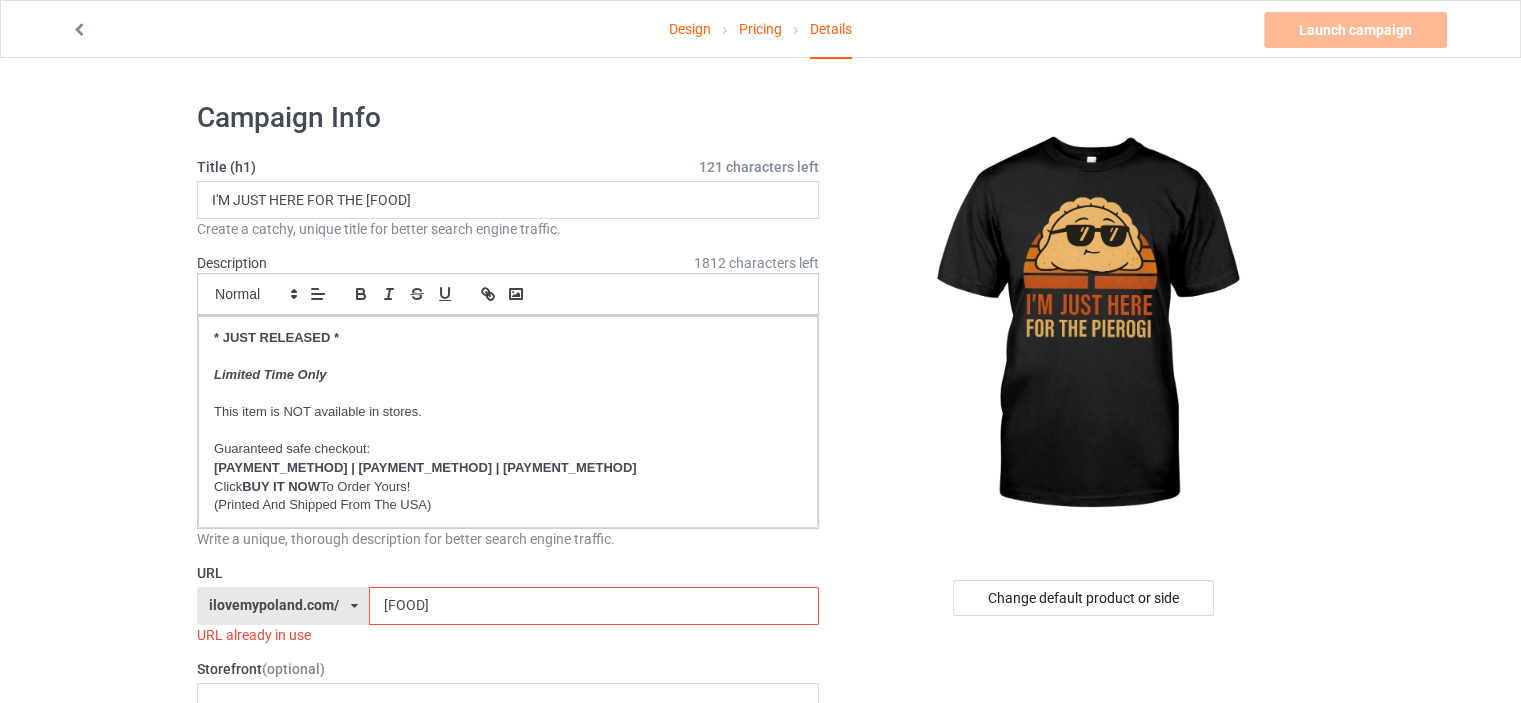 click on "Design Pricing Details Launch campaign Invalid campaign URL Campaign Info Title (h1) 121   characters left I'M JUST HERE FOR THE PIEROGI Create a catchy, unique title for better search engine traffic. Description 1812   characters left       Small Normal Large Big Huge                                                                                     * JUST RELEASED * Limited Time Only This item is NOT available in stores. Guaranteed safe checkout: PAYPAL | VISA | MASTERCARD Click  BUY IT NOW  To Order Yours! (Printed And Shipped From The USA) Write a unique, thorough description for better search engine traffic. URL ilovemypoland.com/ britishlook.net/ danishlegends.com/ familyworldgifts.com/ finnishlegends.com/ funnyteeworld.com/ ilovemyaustralia.com/ ilovemycanada.net/ ilovemydenmark.com/ ilovemyfinland.com/ ilovemyfrance.com/ ilovemygermany.com/ ilovemygnomes.com/ ilovemyireland.com/ ilovemyitaly.com/ ilovemynetherlands.com/ ilovemynorway.com/ ilovemypoland.com/ ilovemyredhair.net/ ilovemyscotland.com/" at bounding box center [760, 1168] 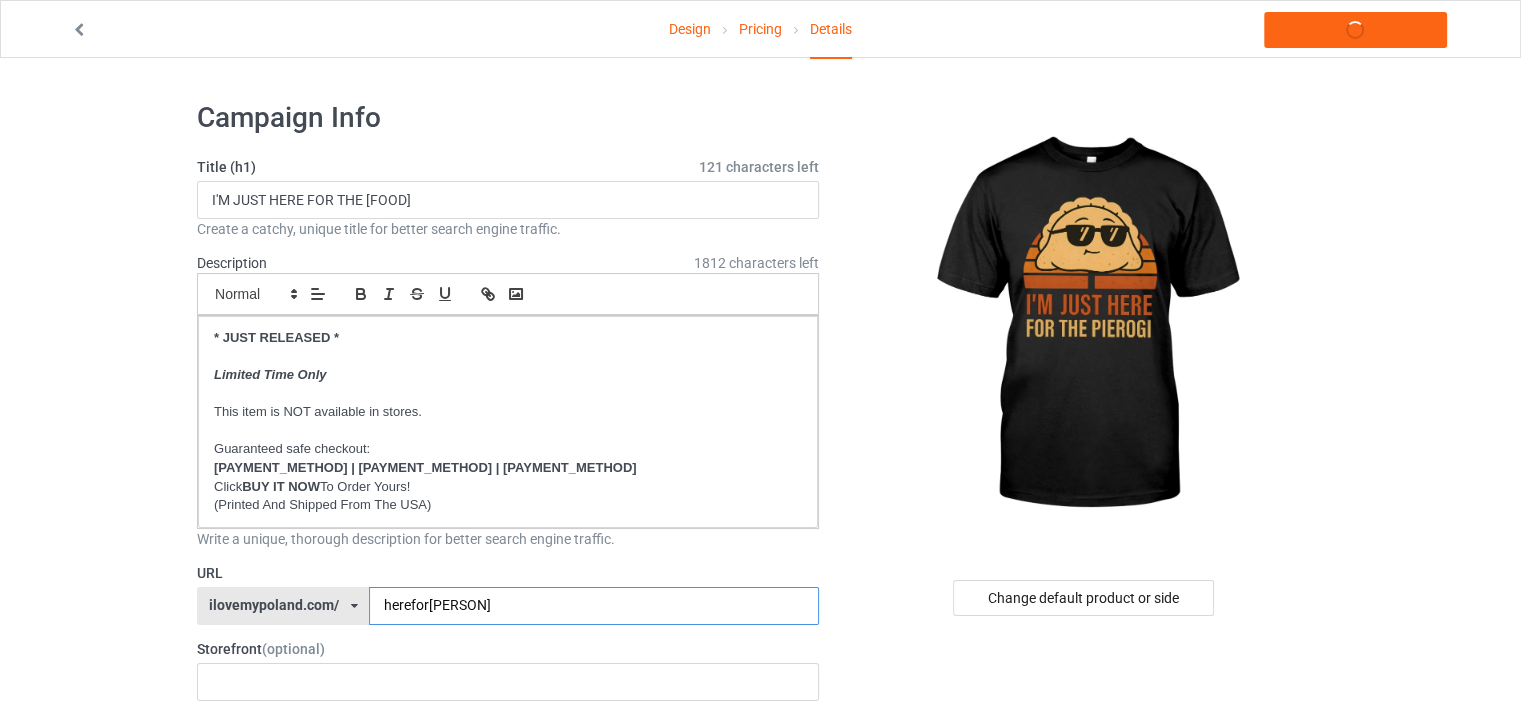 type on "hereforpierogi" 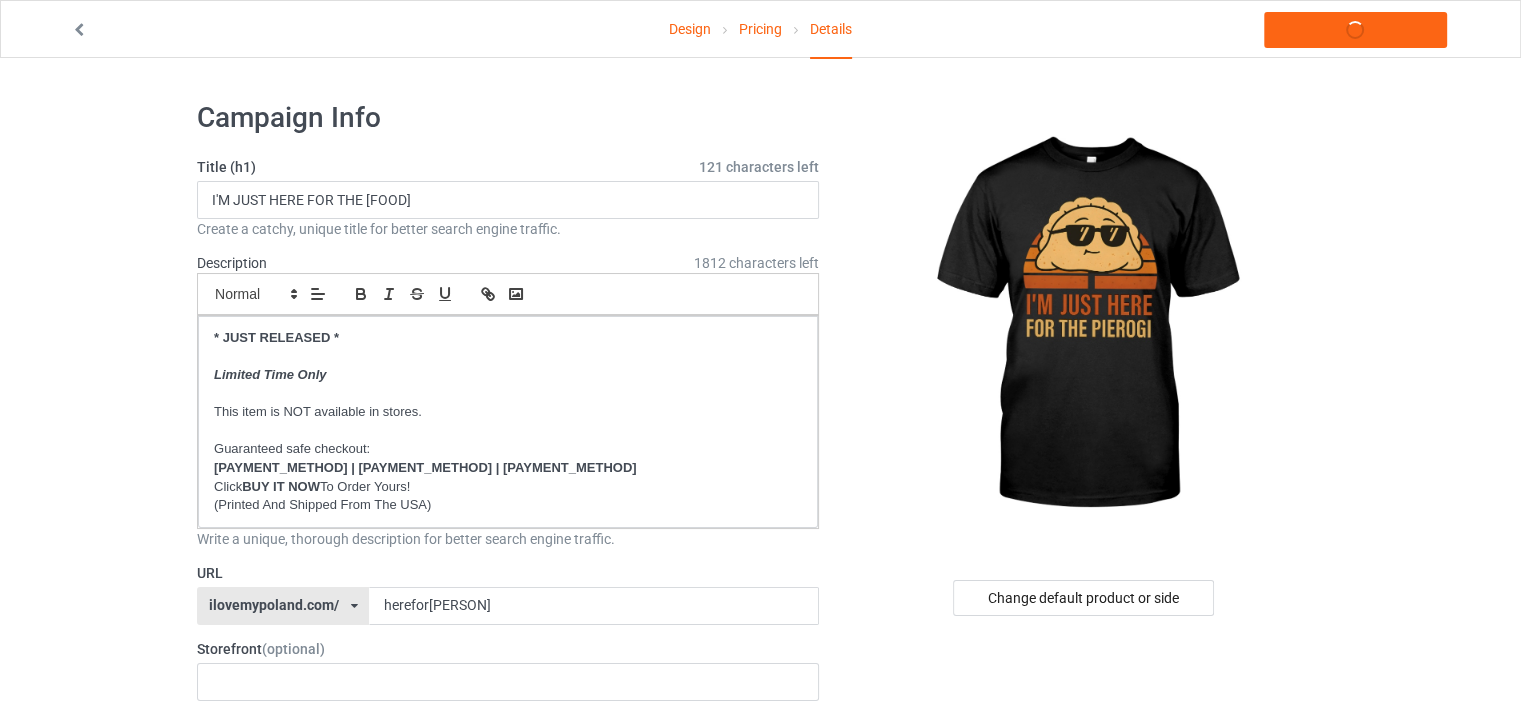 click on "Design Pricing Details Launch campaign Campaign Info Title (h1) 121   characters left I'M JUST HERE FOR THE PIEROGI Create a catchy, unique title for better search engine traffic. Description 1812   characters left       Small Normal Large Big Huge                                                                                     * JUST RELEASED * Limited Time Only This item is NOT available in stores. Guaranteed safe checkout: PAYPAL | VISA | MASTERCARD Click  BUY IT NOW  To Order Yours! (Printed And Shipped From The USA) Write a unique, thorough description for better search engine traffic. URL ilovemypoland.com/ britishlook.net/ danishlegends.com/ familyworldgifts.com/ finnishlegends.com/ funnyteeworld.com/ ilovemyaustralia.com/ ilovemycanada.net/ ilovemydenmark.com/ ilovemyfinland.com/ ilovemyfrance.com/ ilovemygermany.com/ ilovemygnomes.com/ ilovemyireland.com/ ilovemyitaly.com/ ilovemynetherlands.com/ ilovemynorway.com/ ilovemypoland.com/ ilovemyredhair.net/ ilovemyscotland.com/ ilovemysweden.com/ 4" at bounding box center [760, 1158] 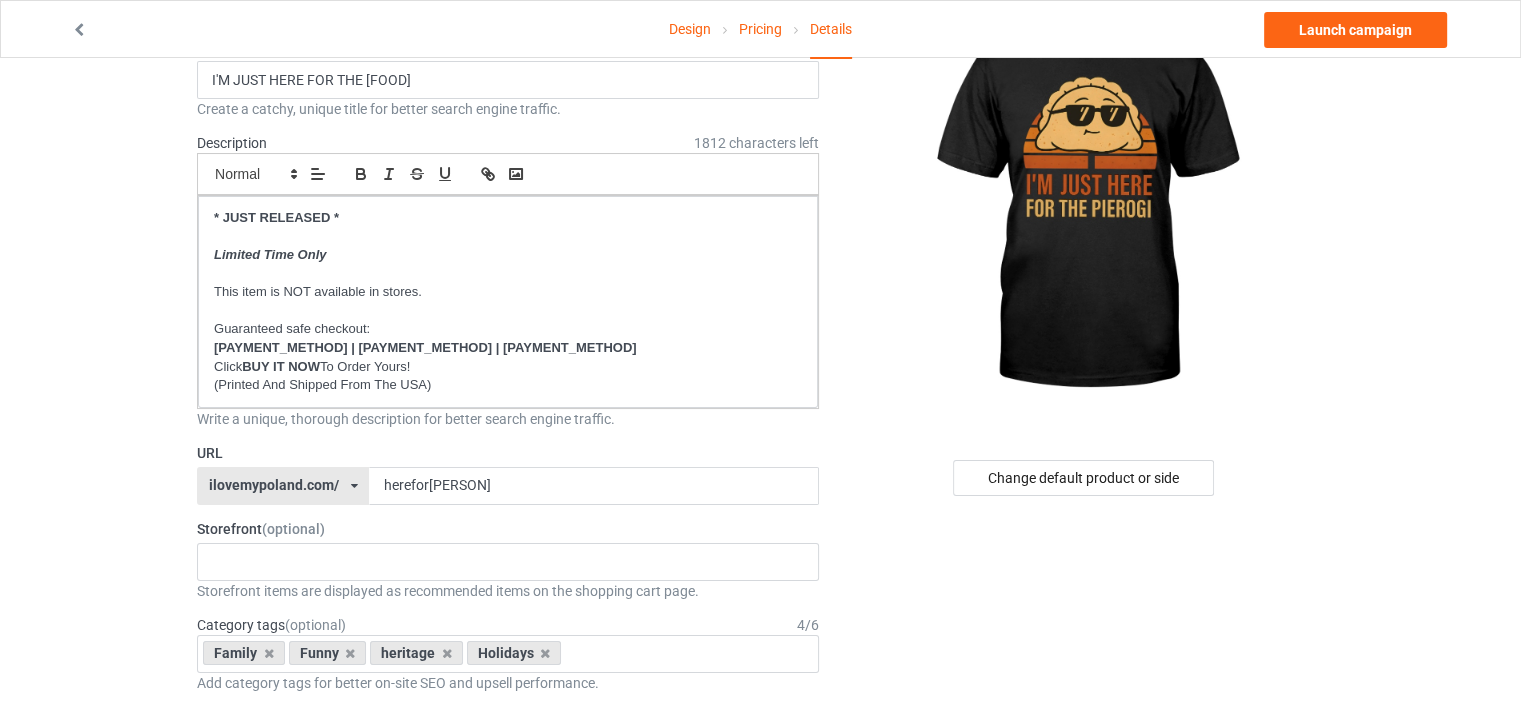 scroll, scrollTop: 300, scrollLeft: 0, axis: vertical 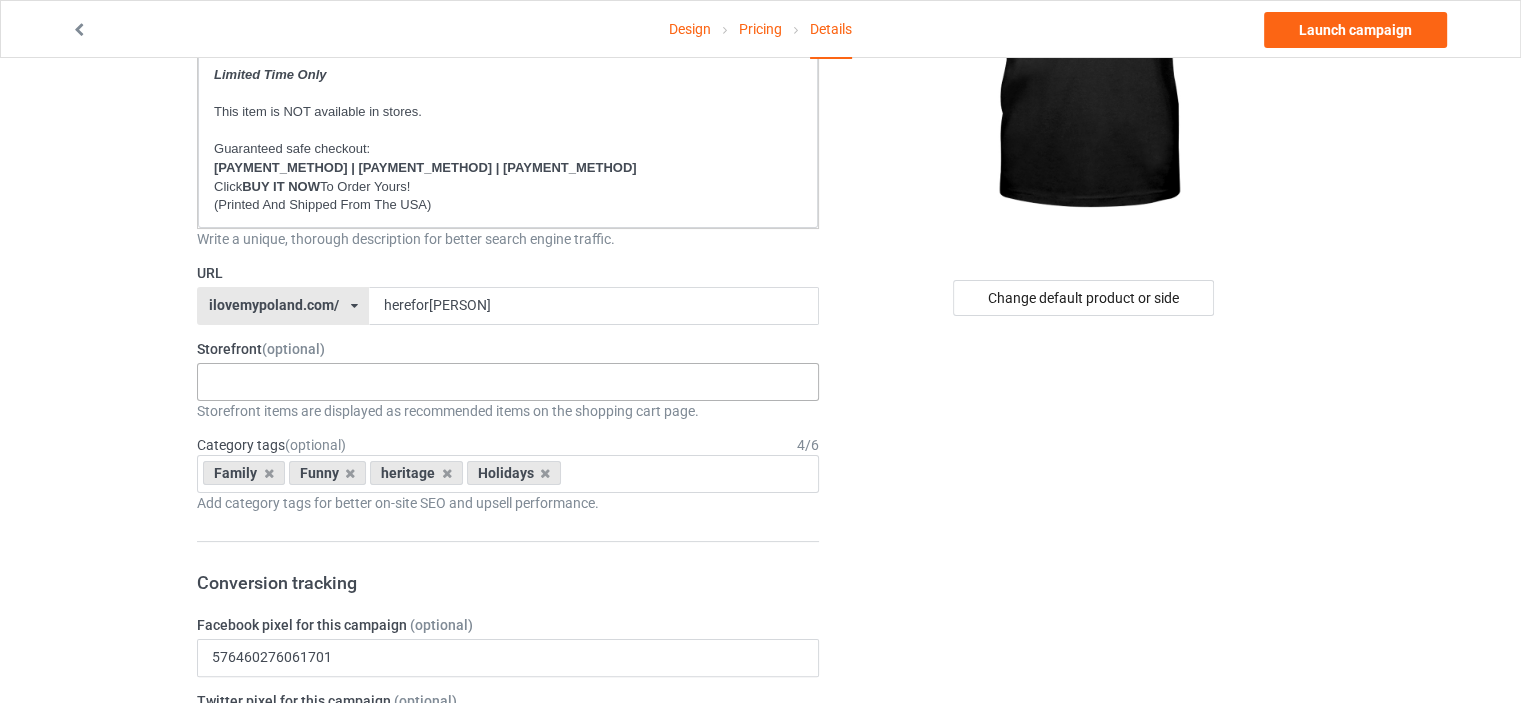 click on "No result found" at bounding box center [508, 382] 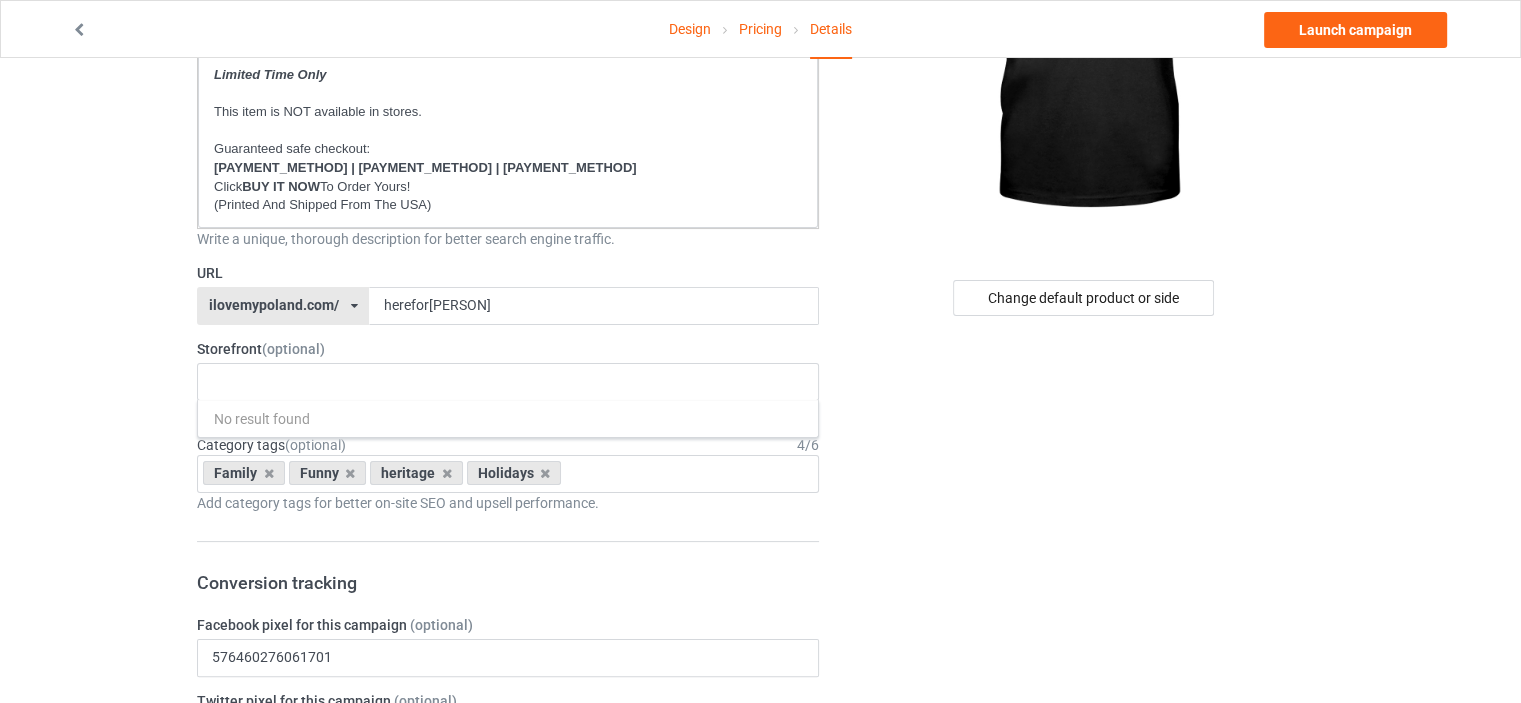 click on "Design Pricing Details Launch campaign Campaign Info Title (h1) 121   characters left I'M JUST HERE FOR THE PIEROGI Create a catchy, unique title for better search engine traffic. Description 1812   characters left       Small Normal Large Big Huge                                                                                     * JUST RELEASED * Limited Time Only This item is NOT available in stores. Guaranteed safe checkout: PAYPAL | VISA | MASTERCARD Click  BUY IT NOW  To Order Yours! (Printed And Shipped From The USA) Write a unique, thorough description for better search engine traffic. URL ilovemypoland.com/ britishlook.net/ danishlegends.com/ familyworldgifts.com/ finnishlegends.com/ funnyteeworld.com/ ilovemyaustralia.com/ ilovemycanada.net/ ilovemydenmark.com/ ilovemyfinland.com/ ilovemyfrance.com/ ilovemygermany.com/ ilovemygnomes.com/ ilovemyireland.com/ ilovemyitaly.com/ ilovemynetherlands.com/ ilovemynorway.com/ ilovemypoland.com/ ilovemyredhair.net/ ilovemyscotland.com/ ilovemysweden.com/ 4" at bounding box center (760, 858) 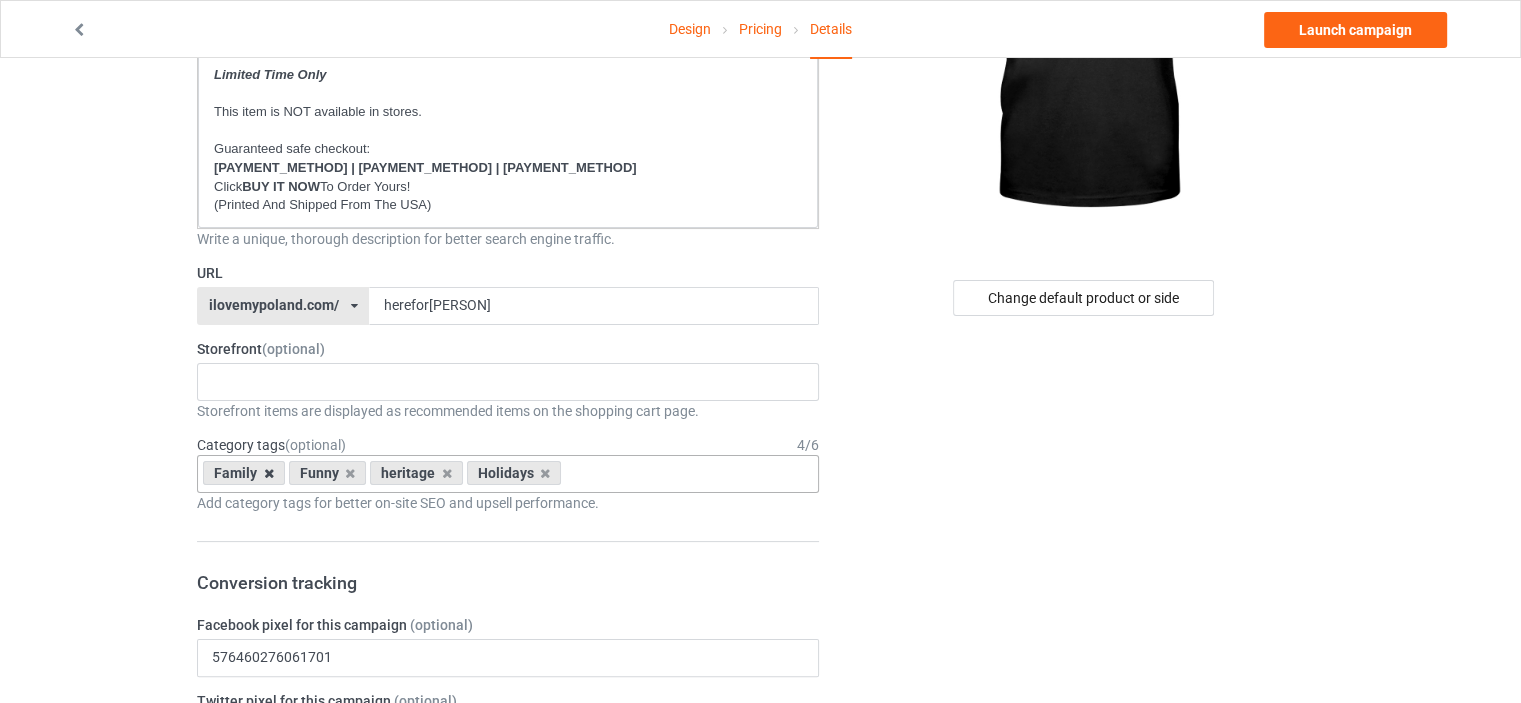 click on "Family" at bounding box center (244, 473) 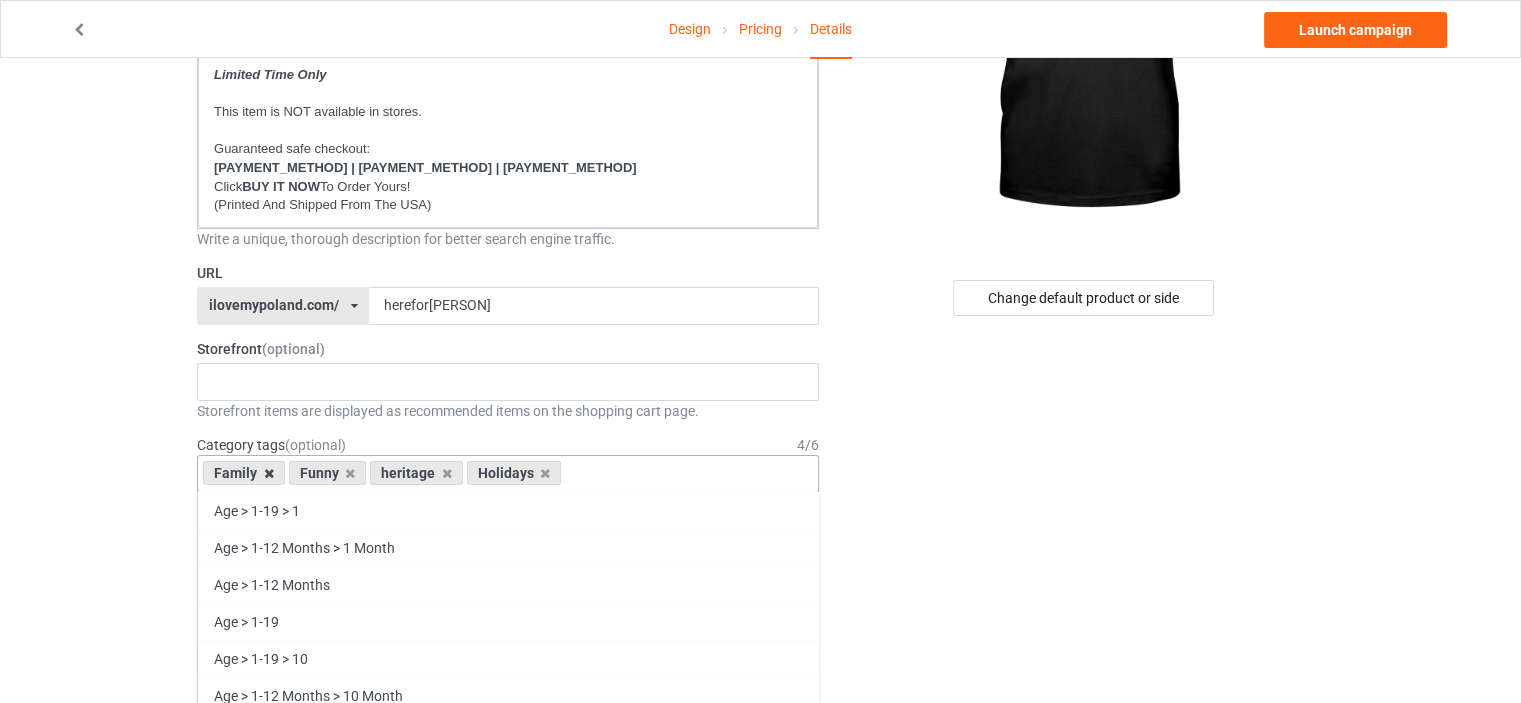 click at bounding box center [269, 473] 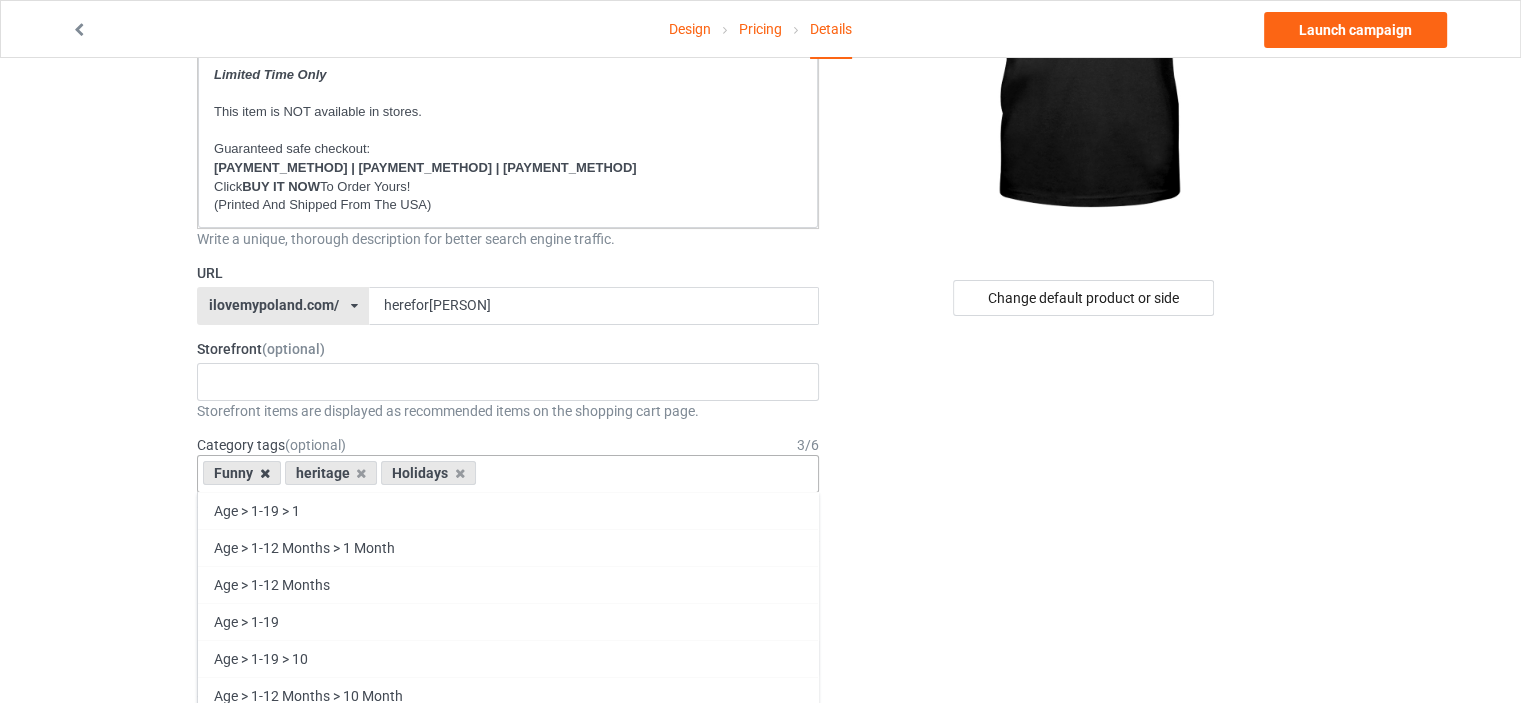 click at bounding box center (265, 473) 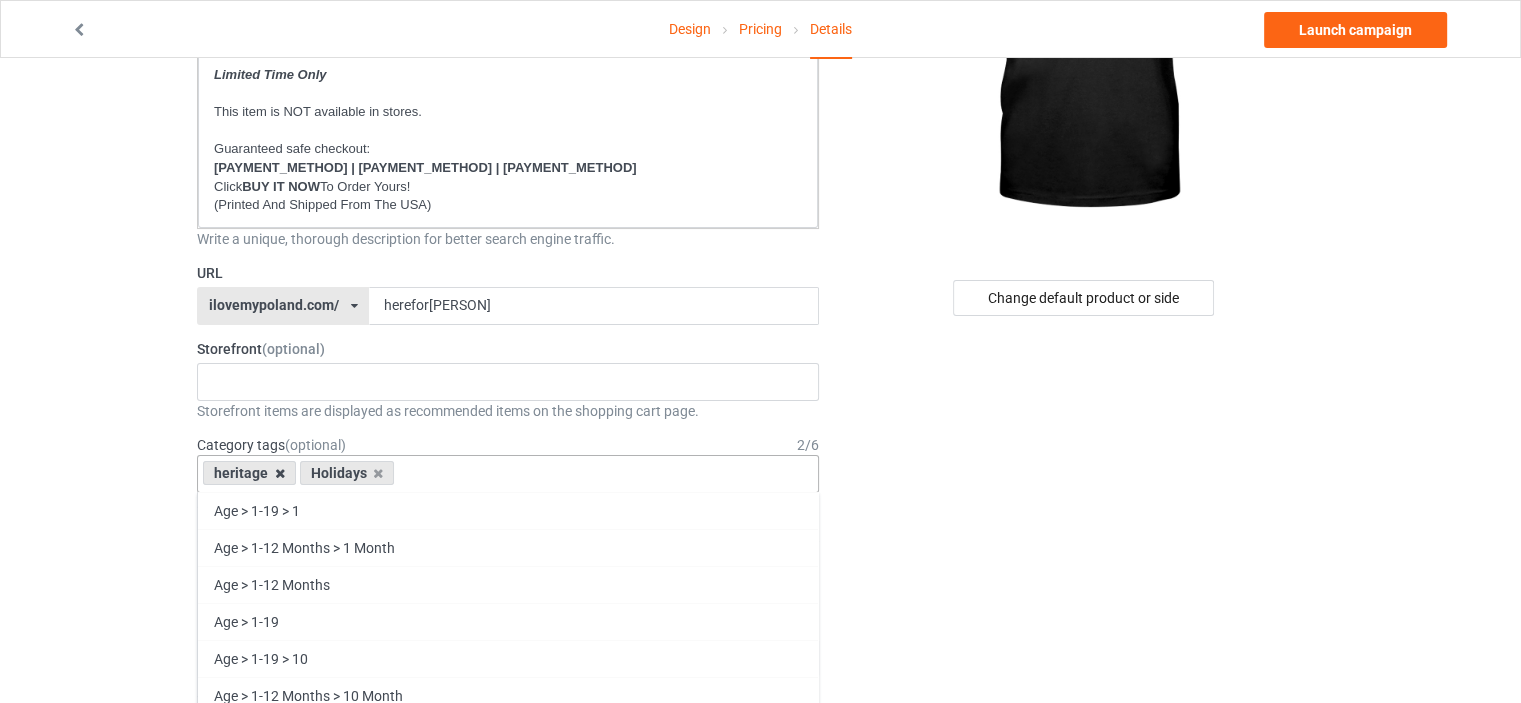drag, startPoint x: 286, startPoint y: 470, endPoint x: 276, endPoint y: 467, distance: 10.440307 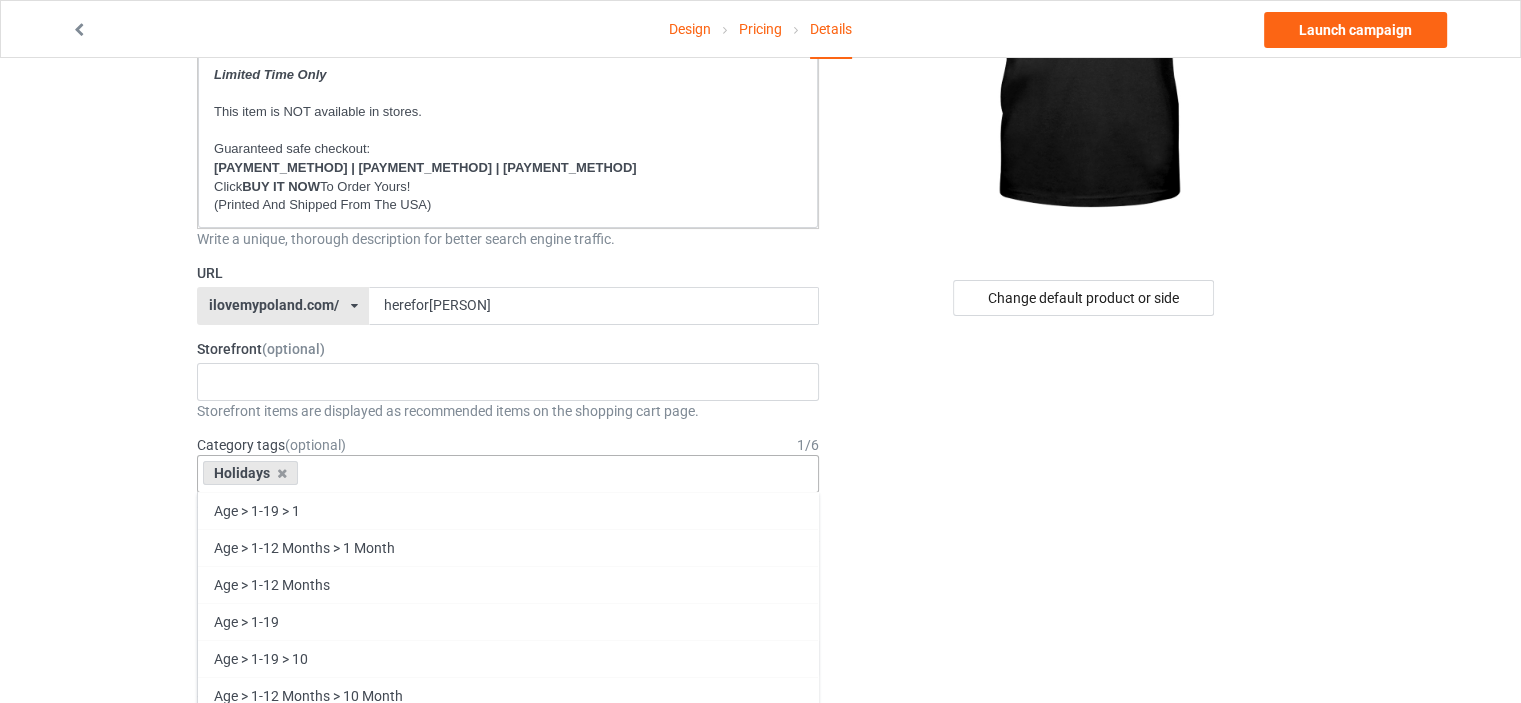 drag, startPoint x: 287, startPoint y: 472, endPoint x: 275, endPoint y: 471, distance: 12.0415945 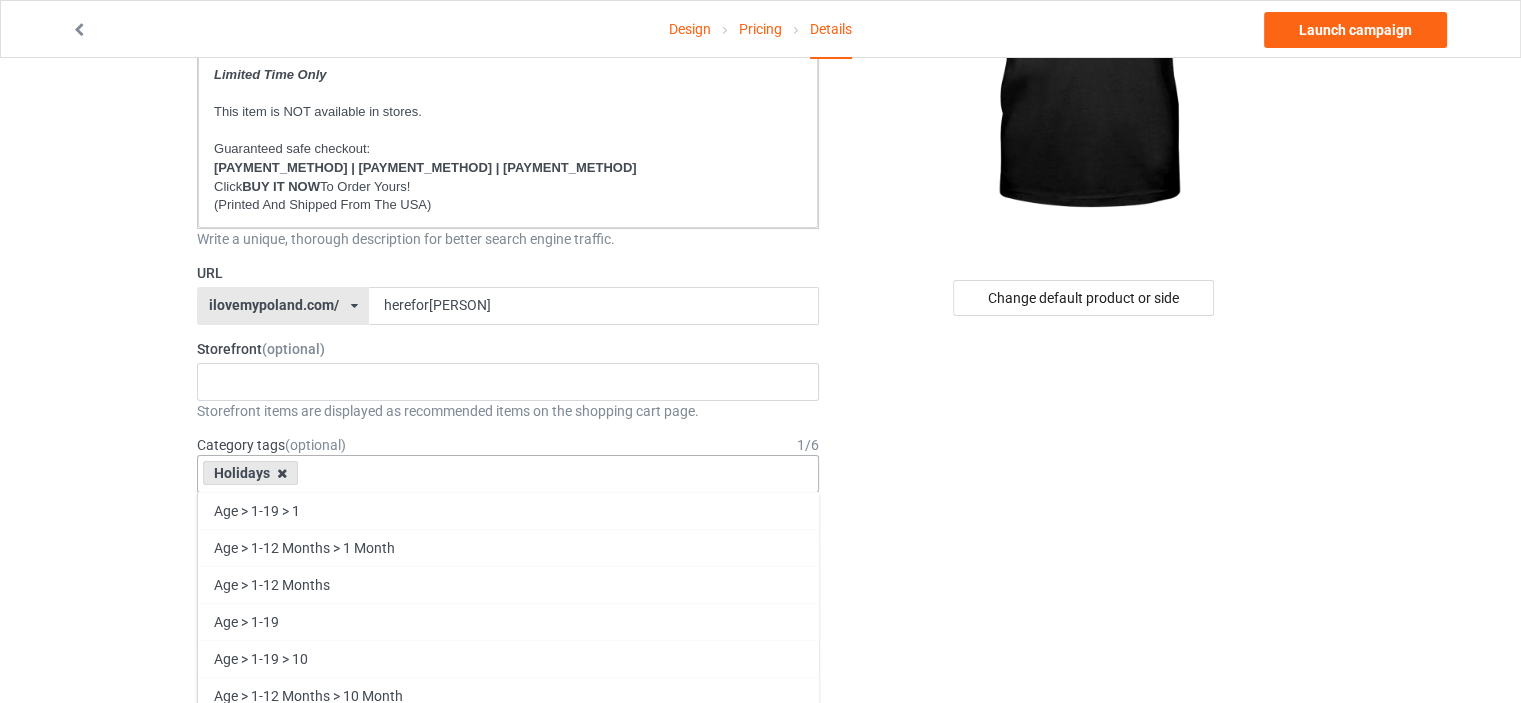click on "Holidays" at bounding box center [250, 473] 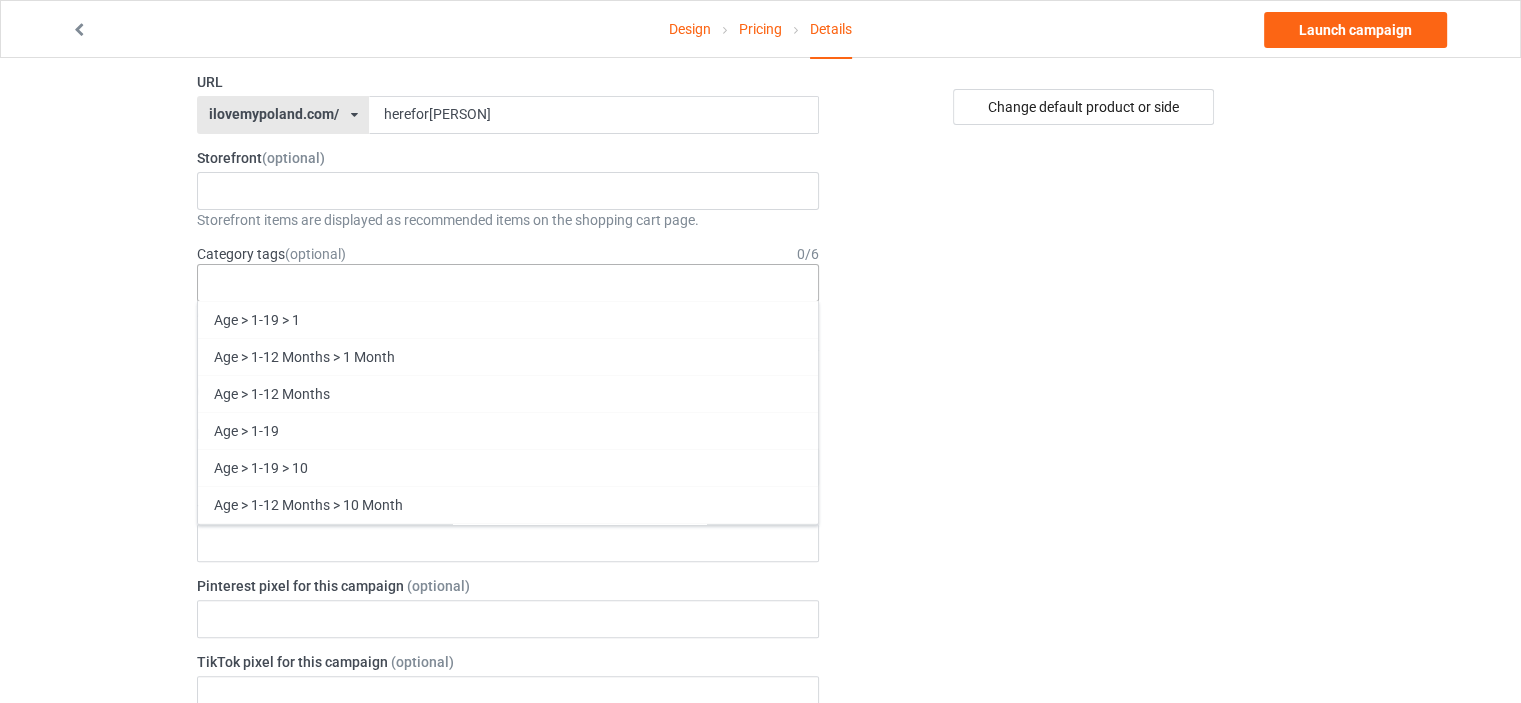 scroll, scrollTop: 500, scrollLeft: 0, axis: vertical 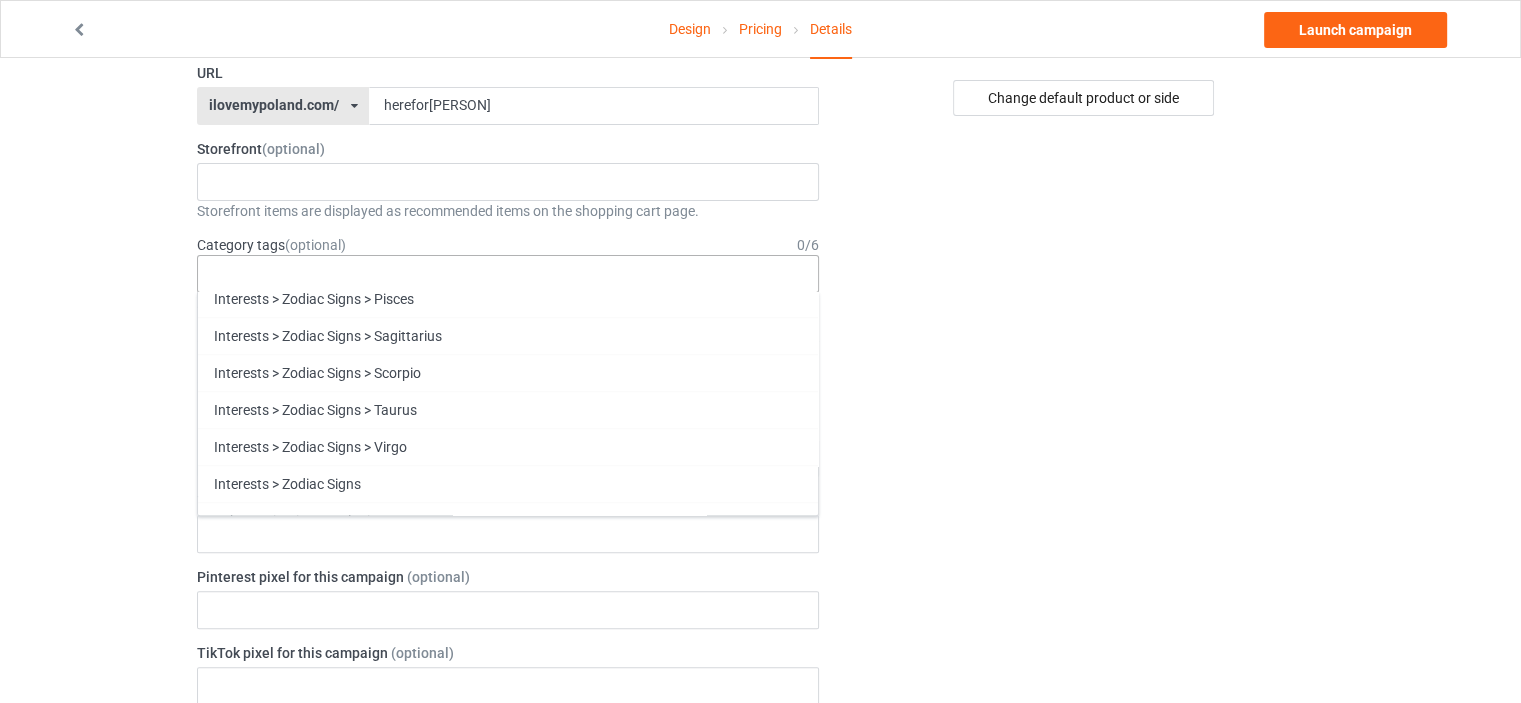 click on "Funny" at bounding box center (508, 890) 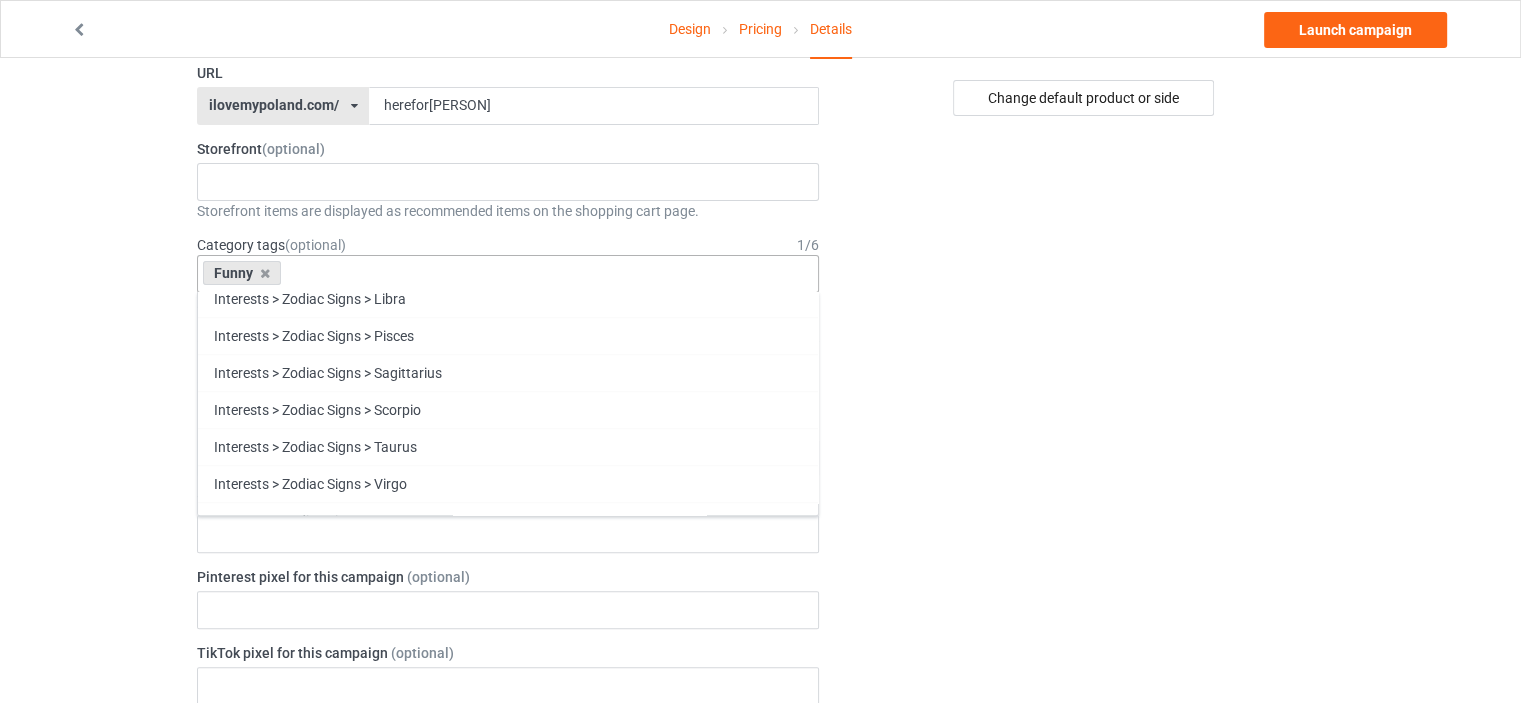 click on "Family" at bounding box center [508, 890] 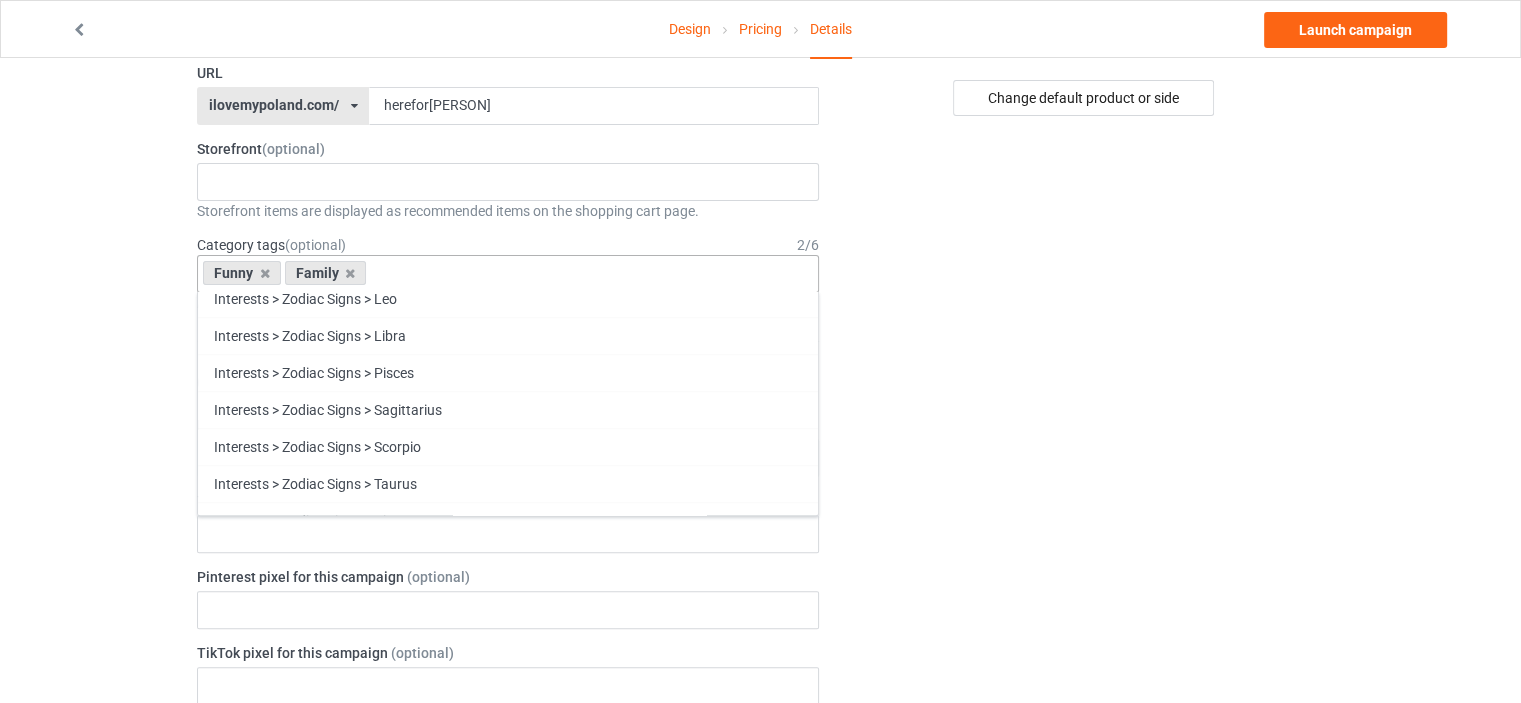 click on "Heritage" at bounding box center (508, 927) 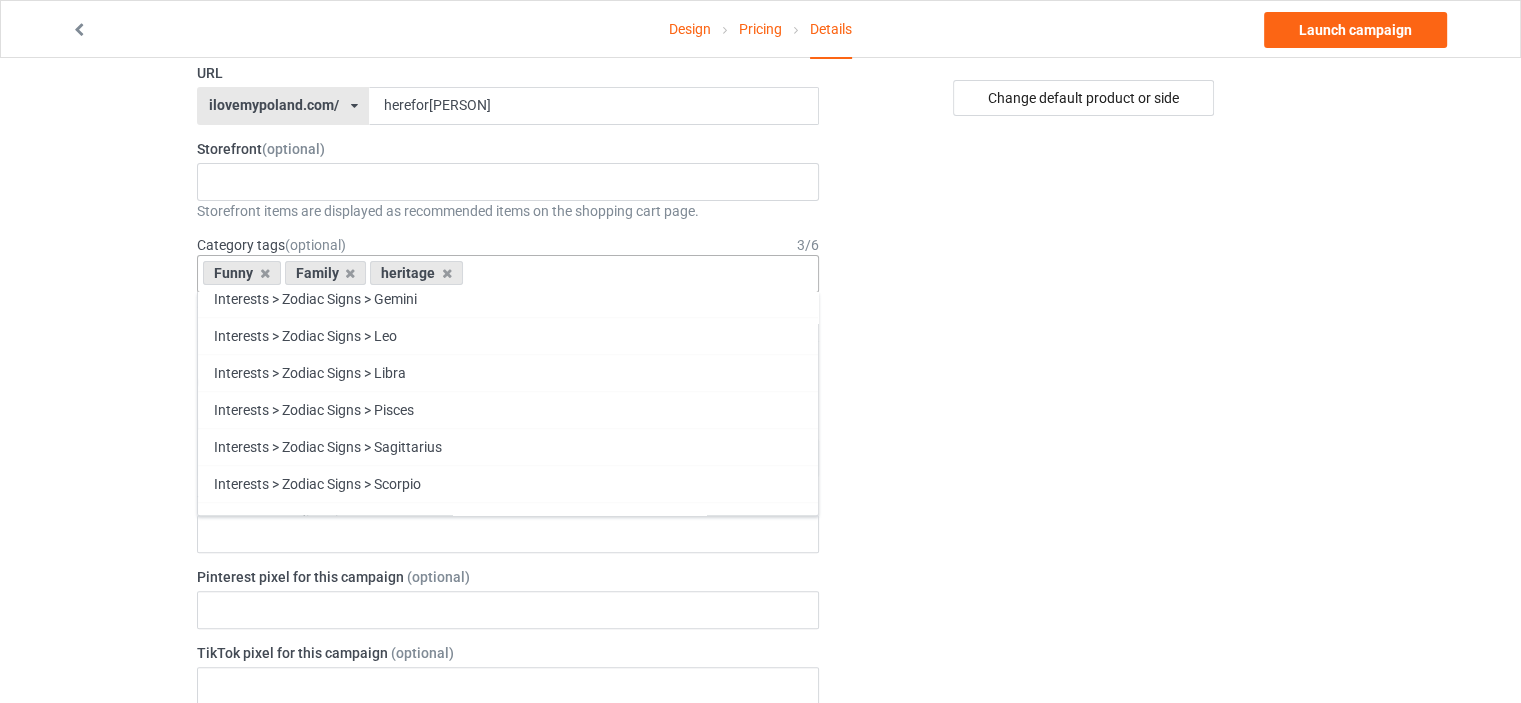 click on "Holidays" at bounding box center [508, 964] 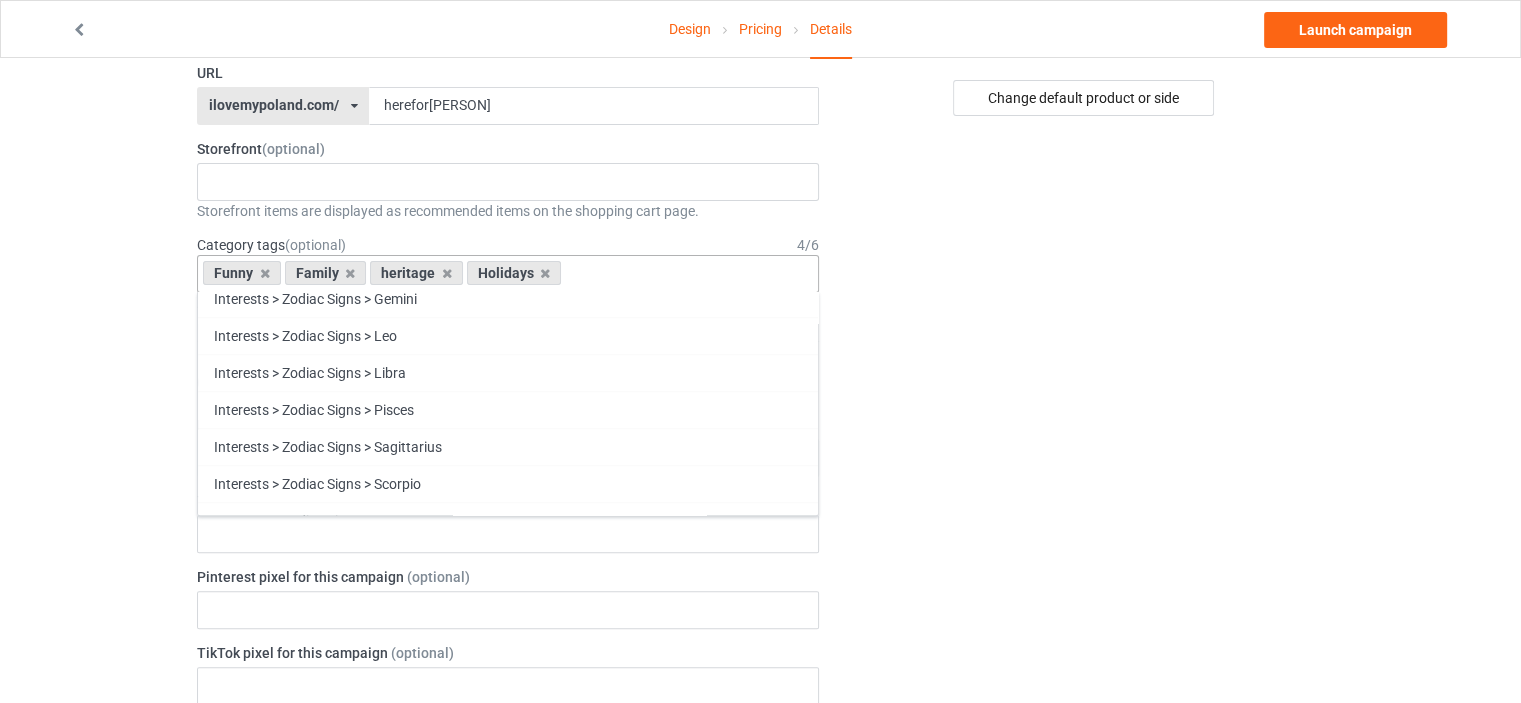 scroll, scrollTop: 85520, scrollLeft: 0, axis: vertical 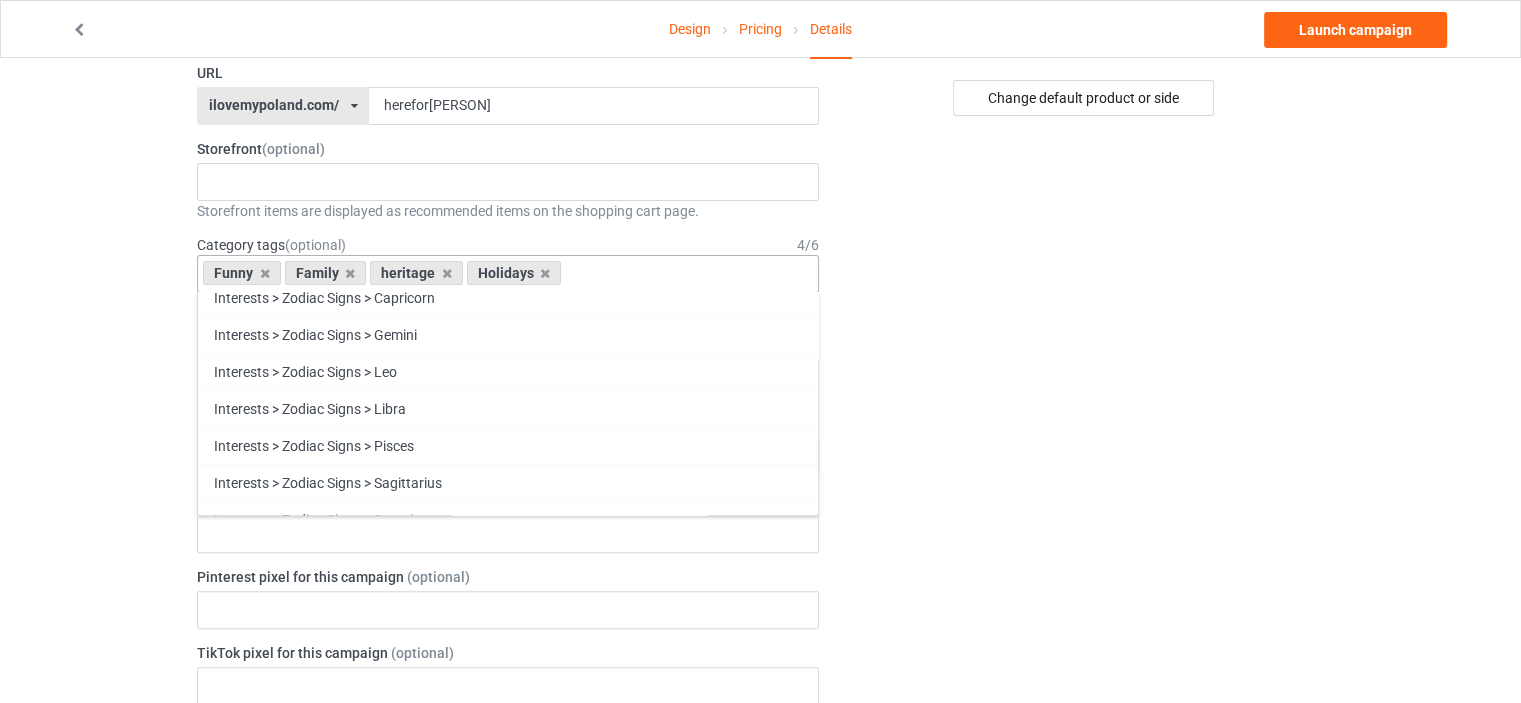 click on "Change default product or side" at bounding box center [1085, 658] 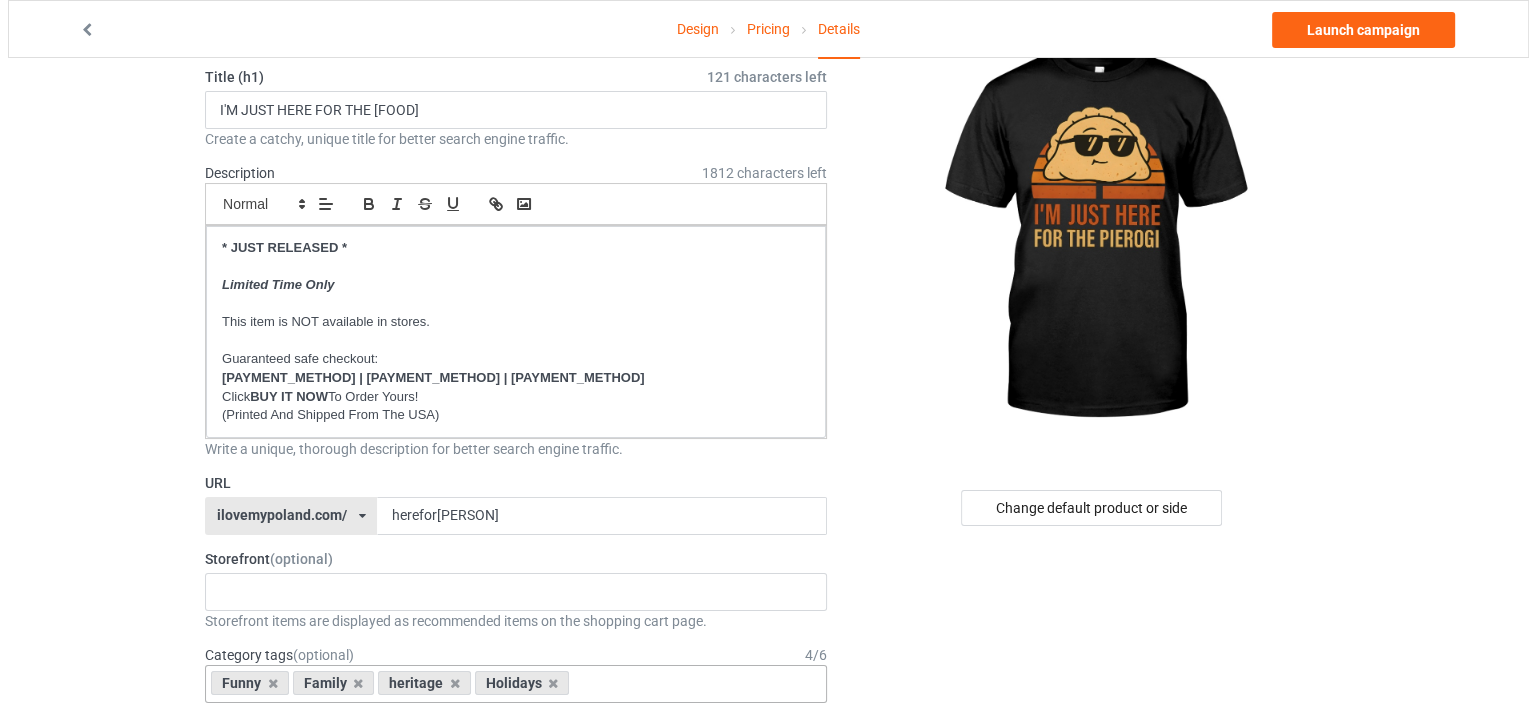 scroll, scrollTop: 0, scrollLeft: 0, axis: both 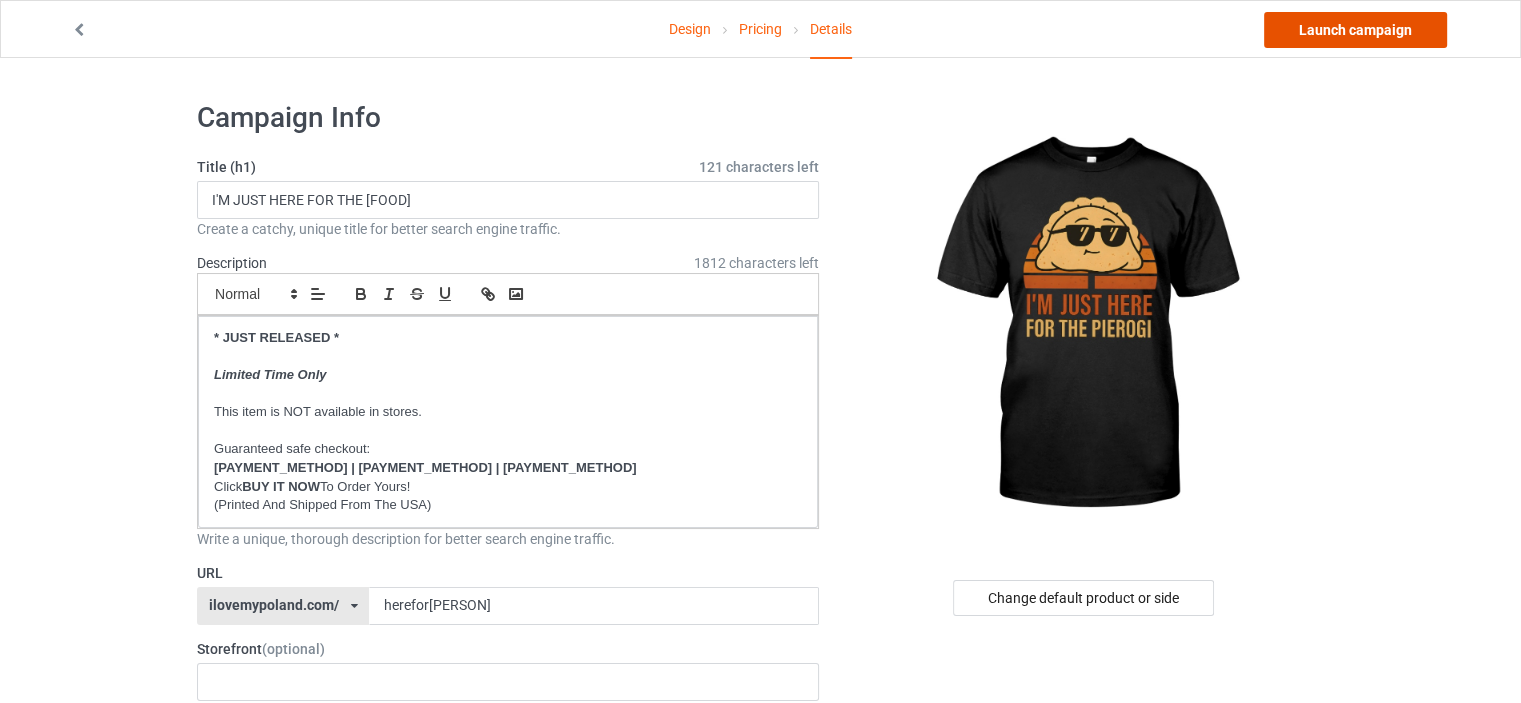 click on "Launch campaign" at bounding box center (1355, 30) 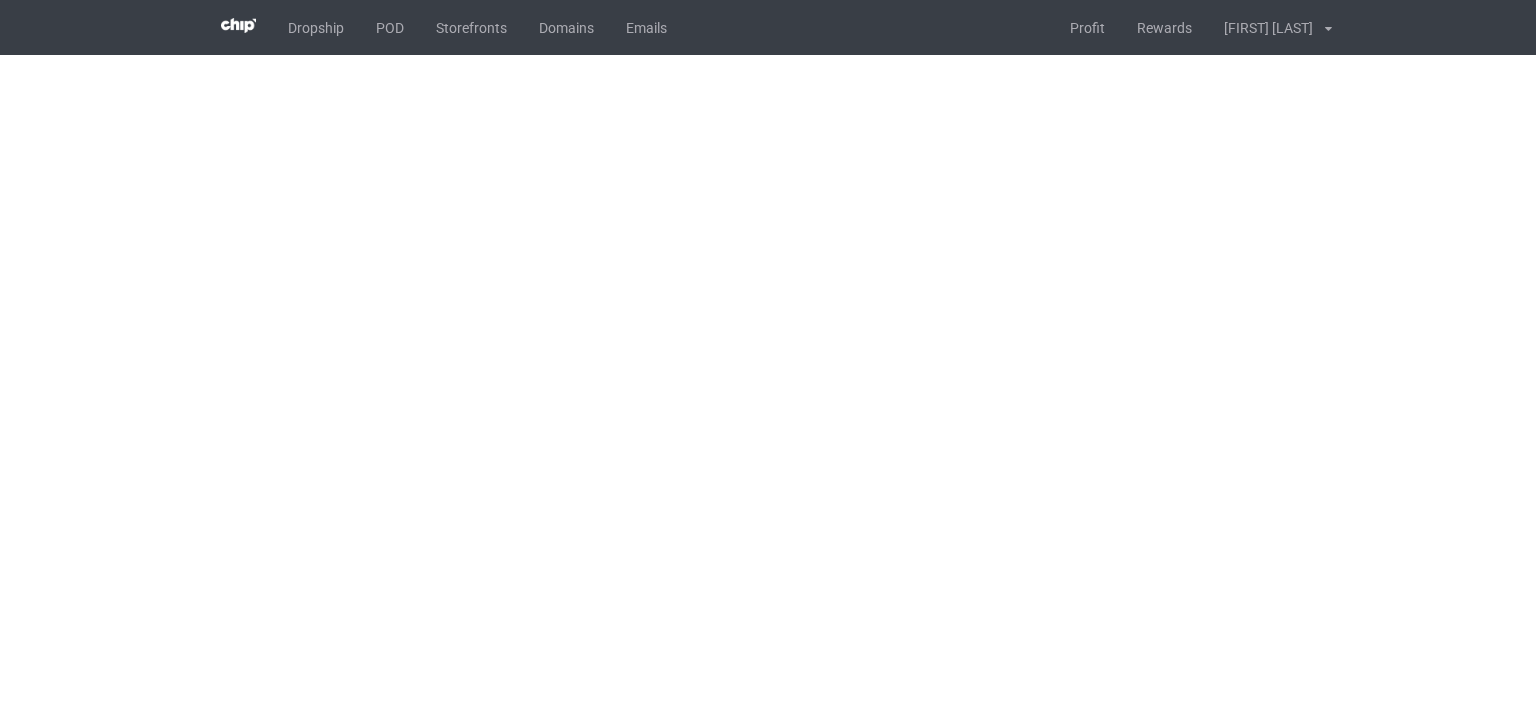 scroll, scrollTop: 0, scrollLeft: 0, axis: both 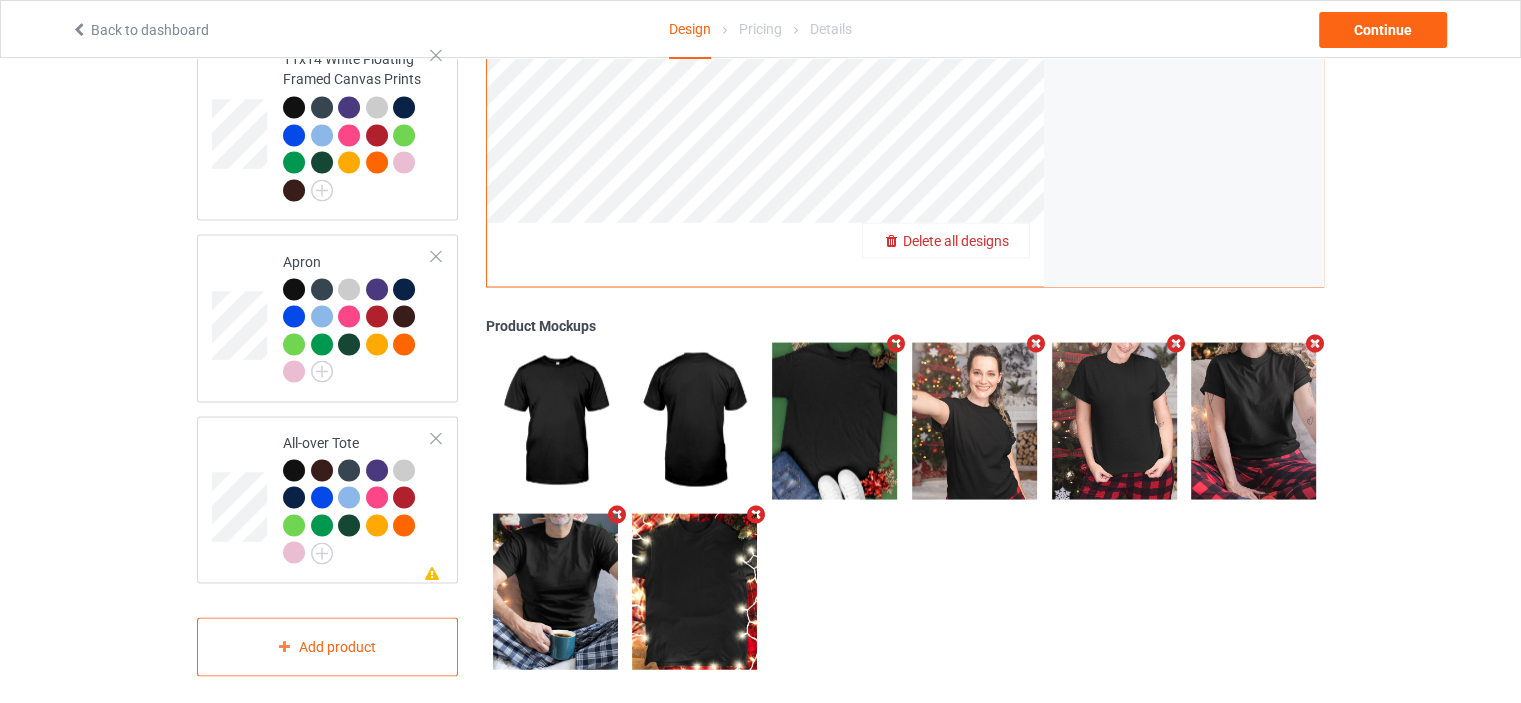 click on "Delete all designs" at bounding box center [956, 240] 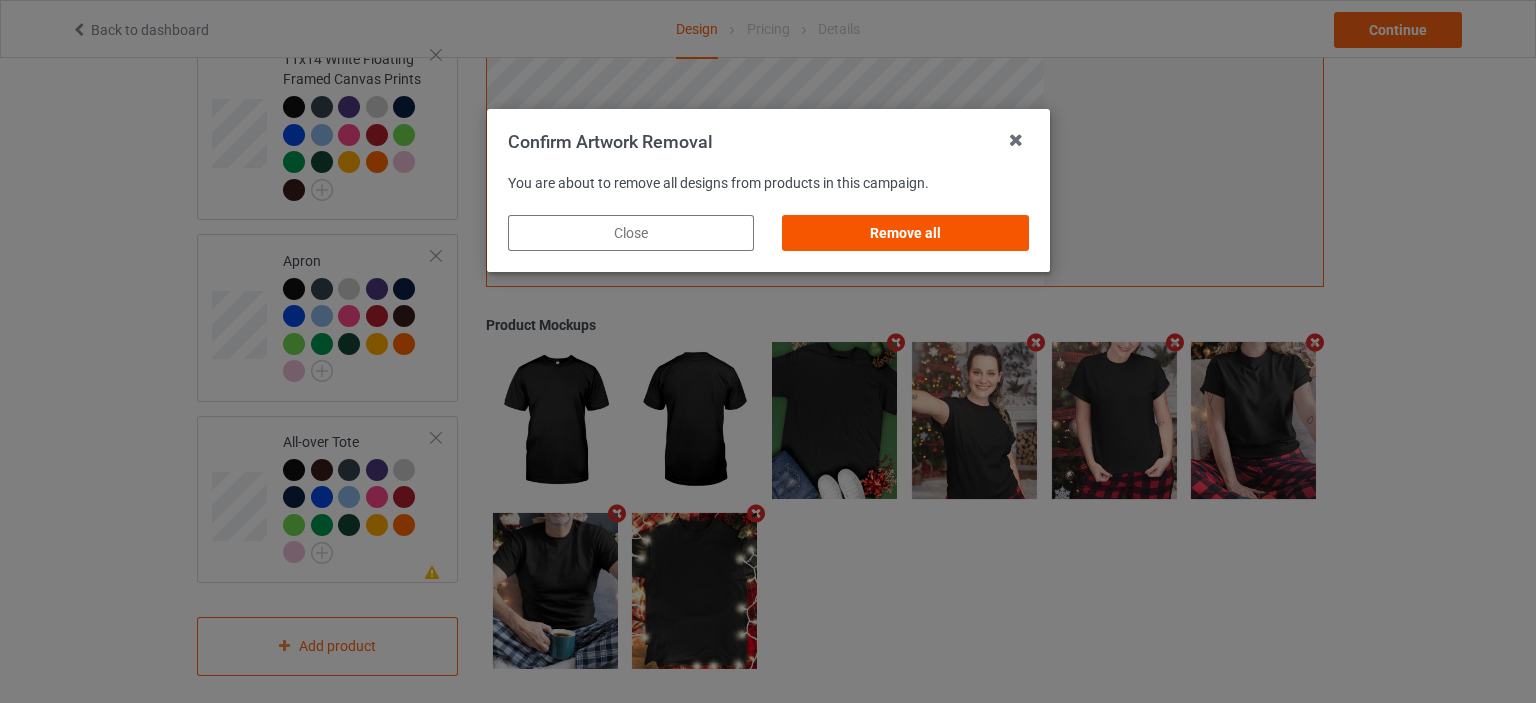 click on "Remove all" at bounding box center [905, 233] 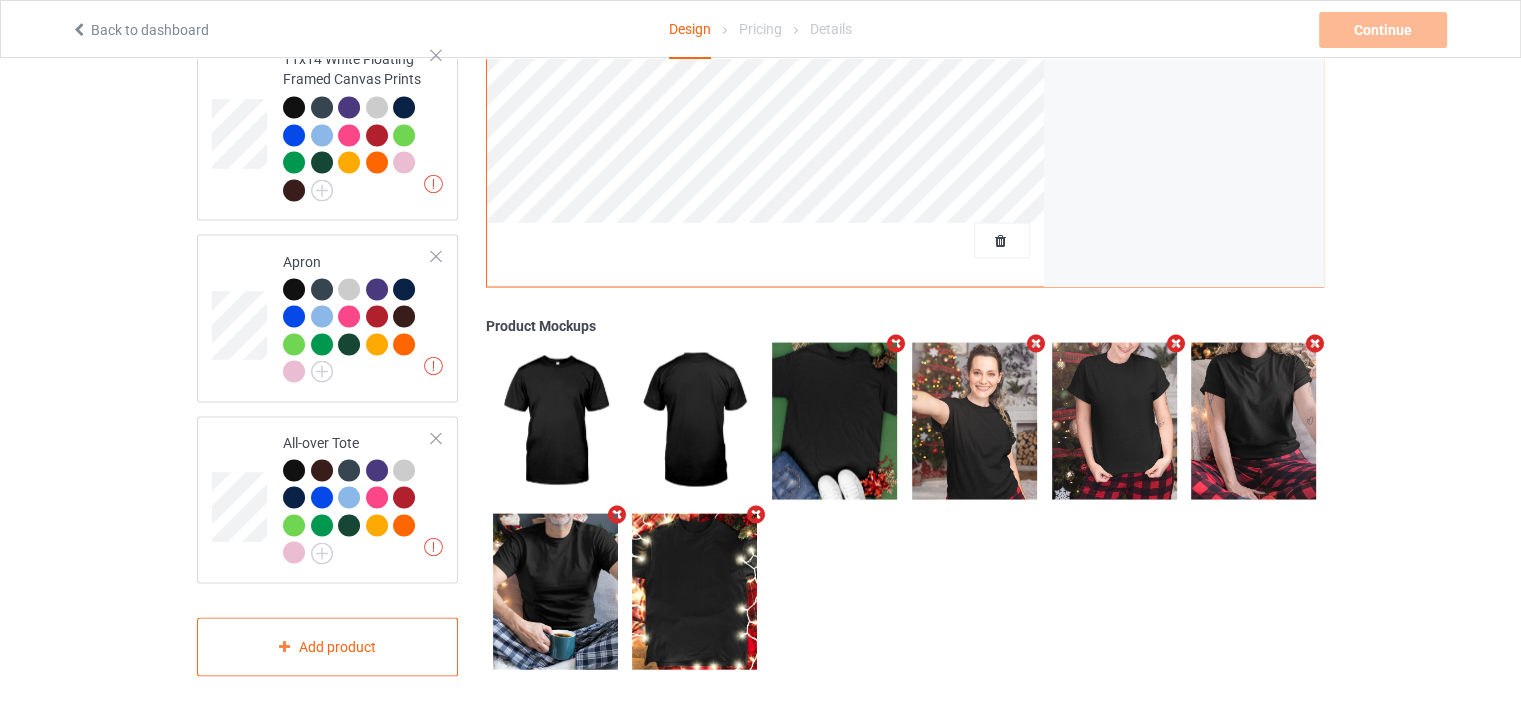scroll, scrollTop: 0, scrollLeft: 0, axis: both 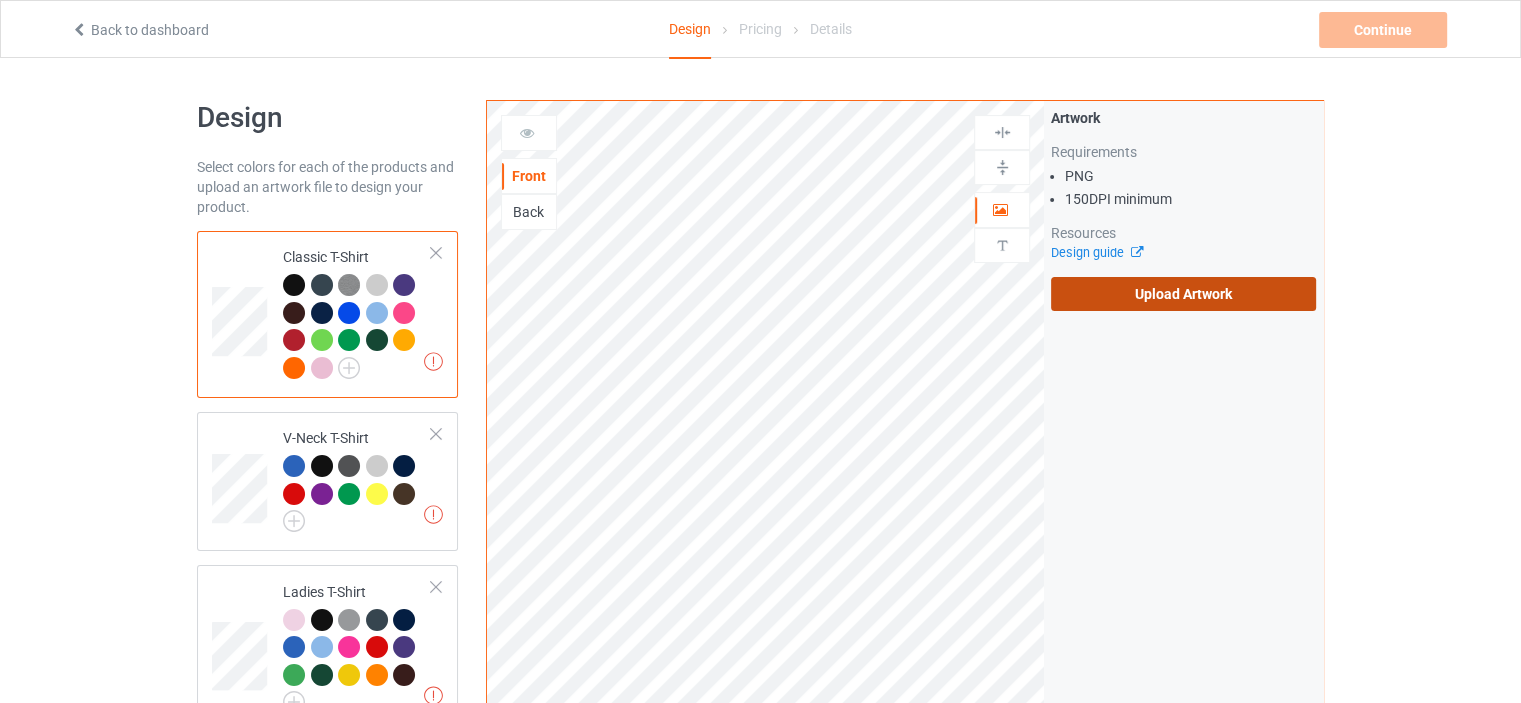 click on "Upload Artwork" at bounding box center (1183, 294) 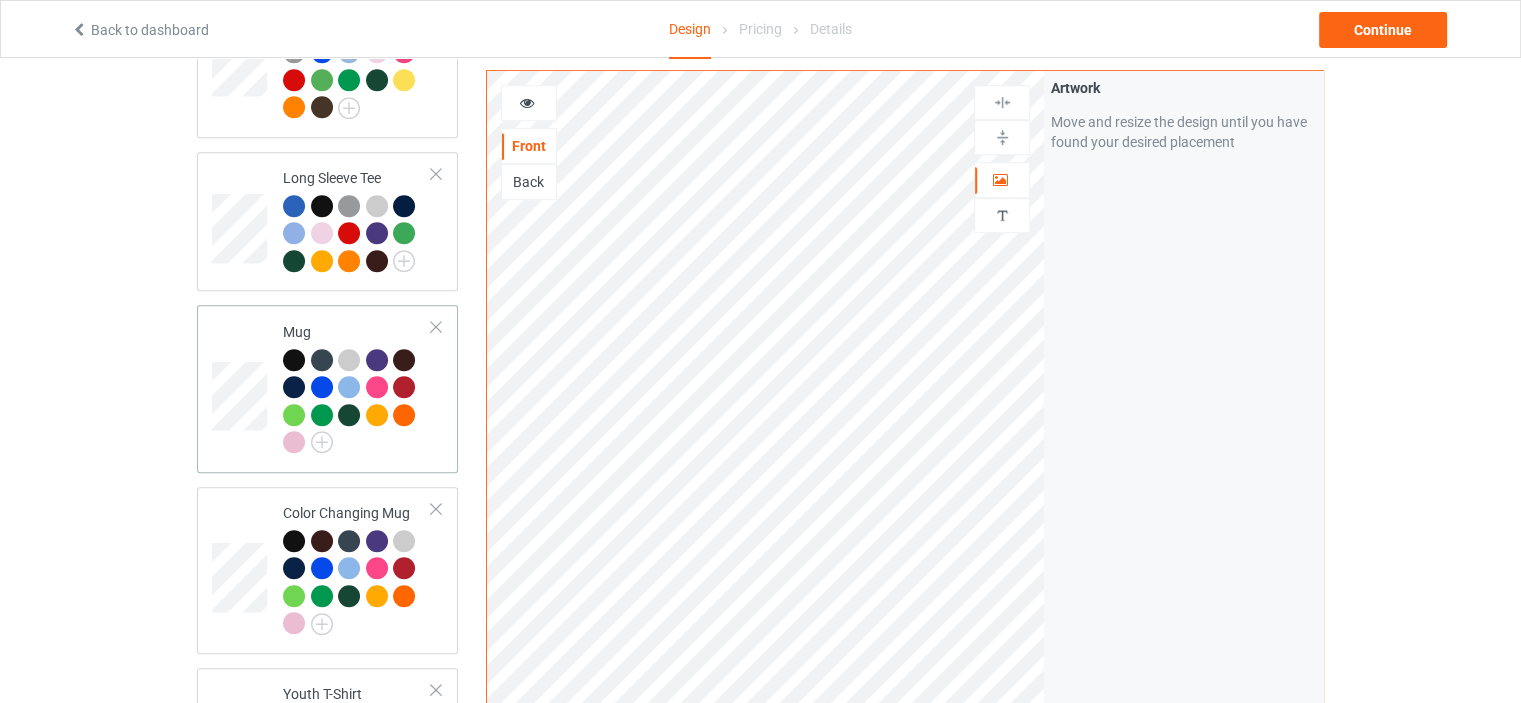 scroll, scrollTop: 1200, scrollLeft: 0, axis: vertical 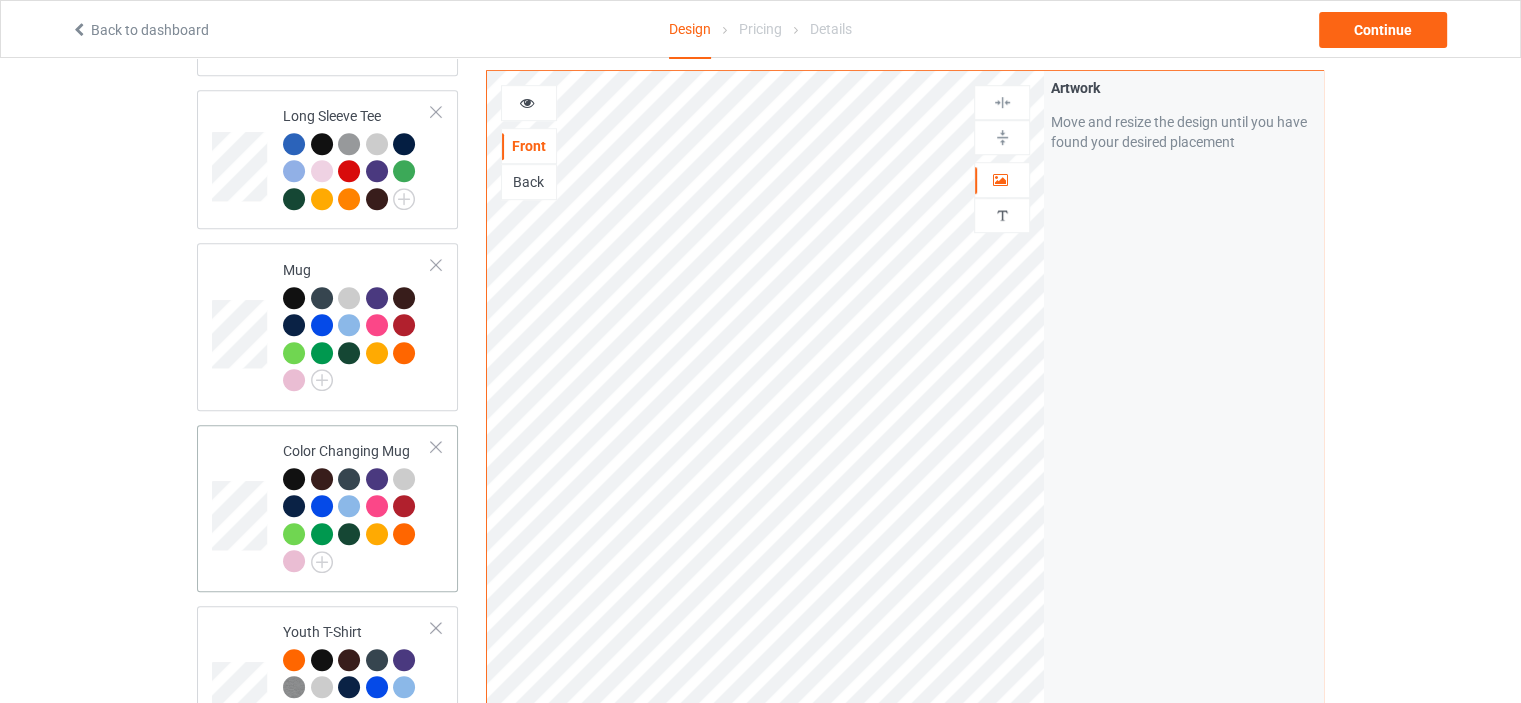 click on "Color Changing Mug" at bounding box center (357, 506) 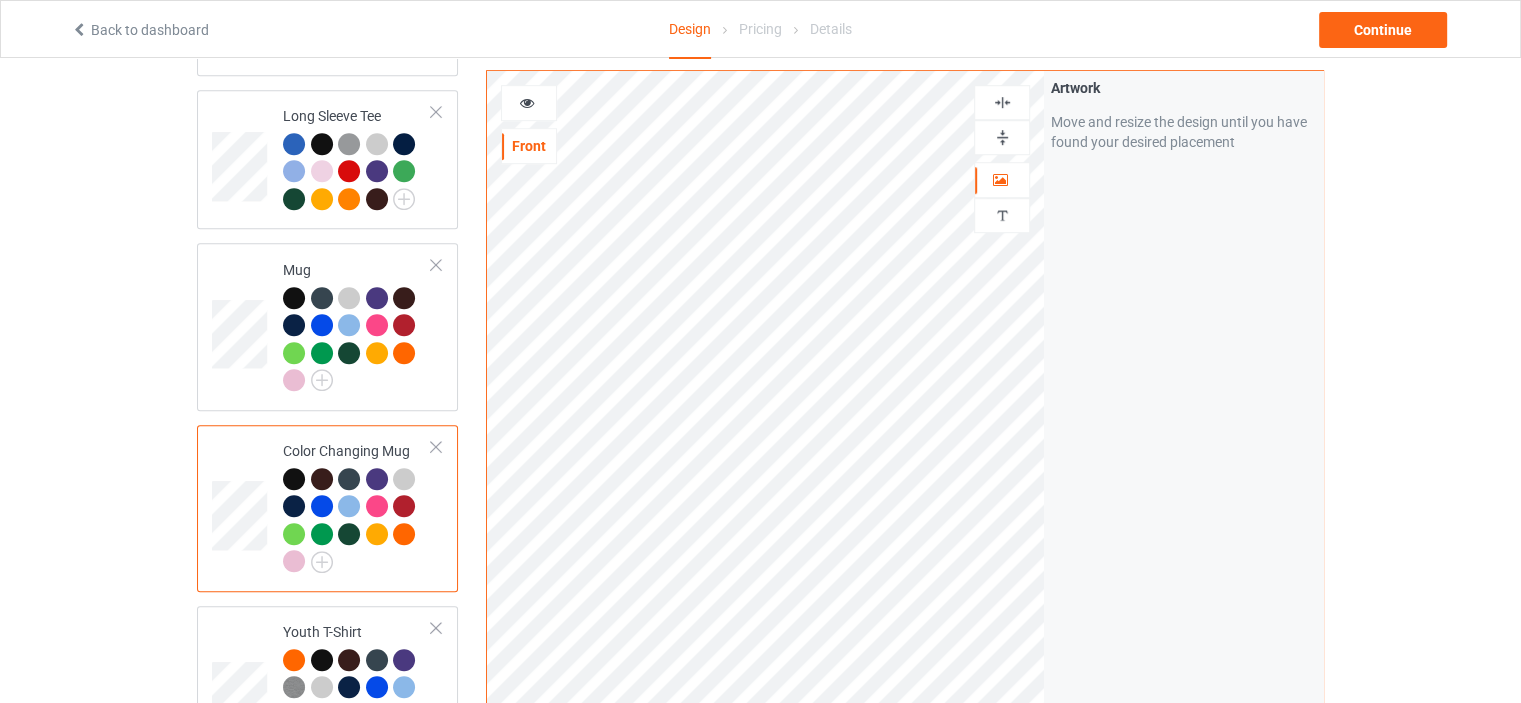 click at bounding box center (1002, 137) 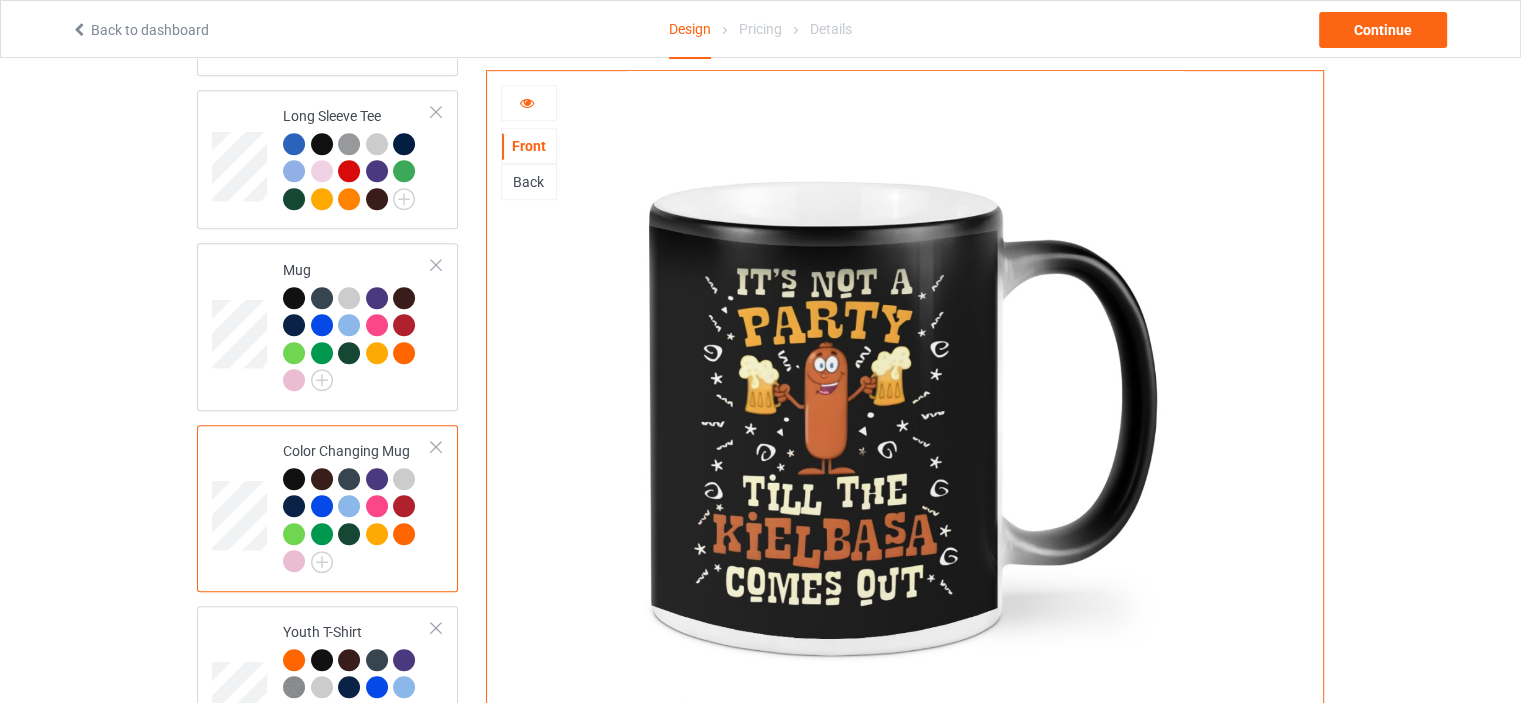 click at bounding box center (527, 100) 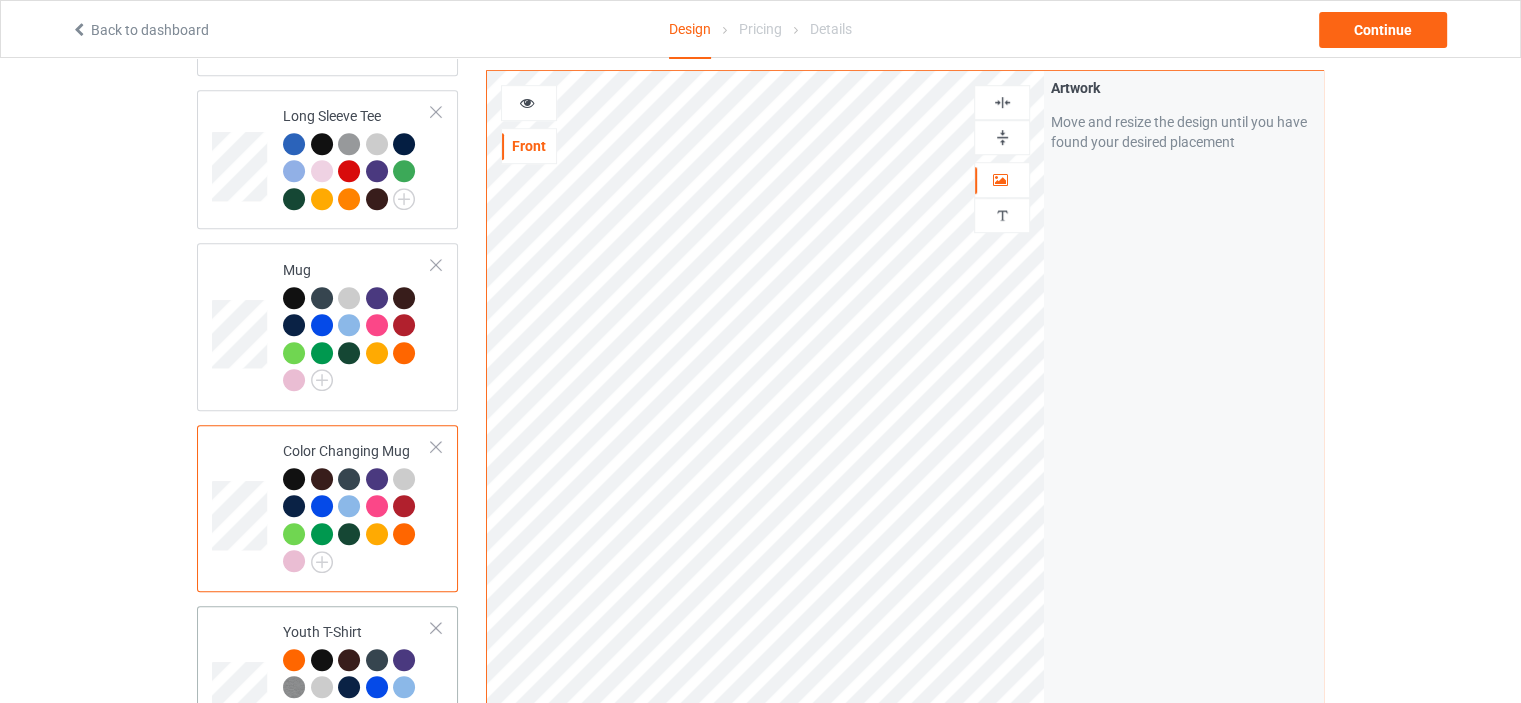scroll, scrollTop: 1500, scrollLeft: 0, axis: vertical 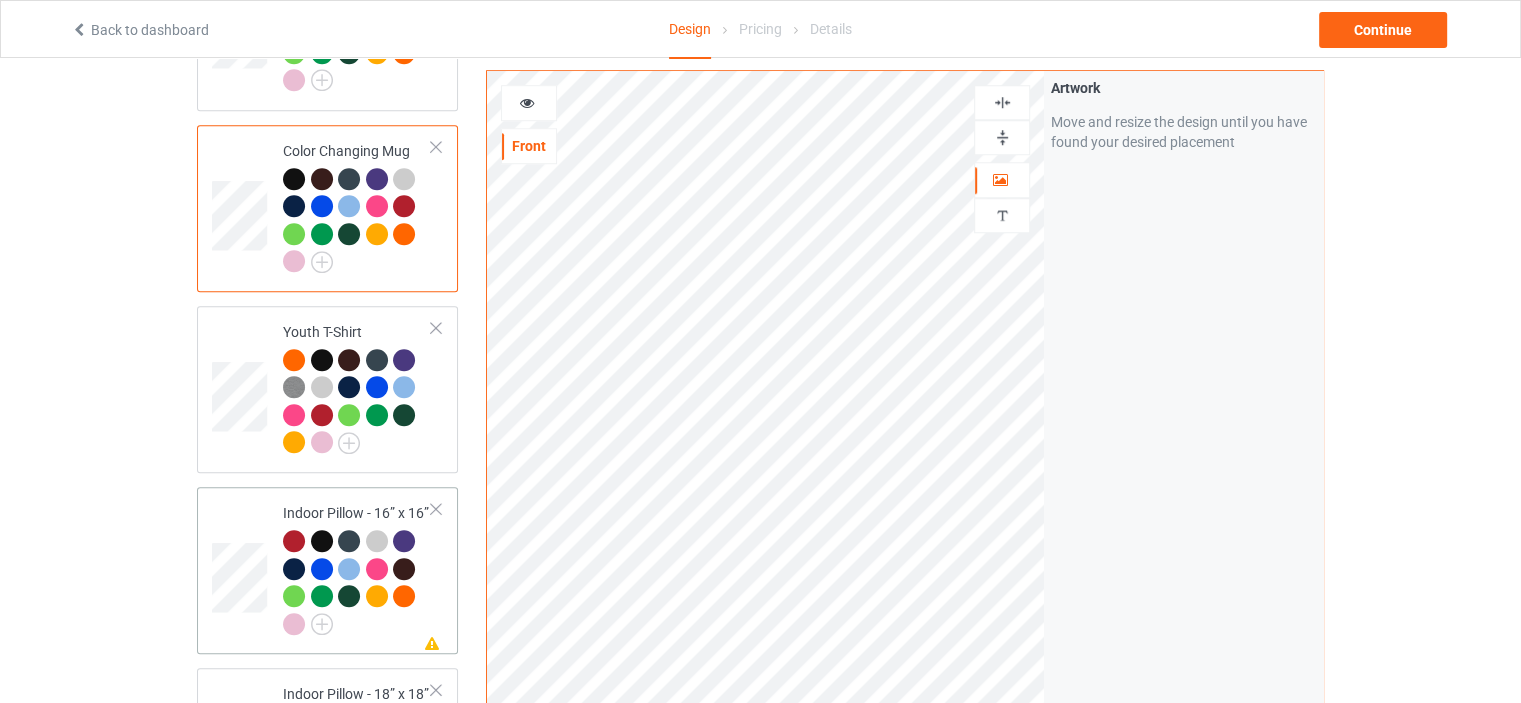 click on "Missing artwork on 1 side(s) Indoor Pillow - 16” x 16”" at bounding box center [327, 570] 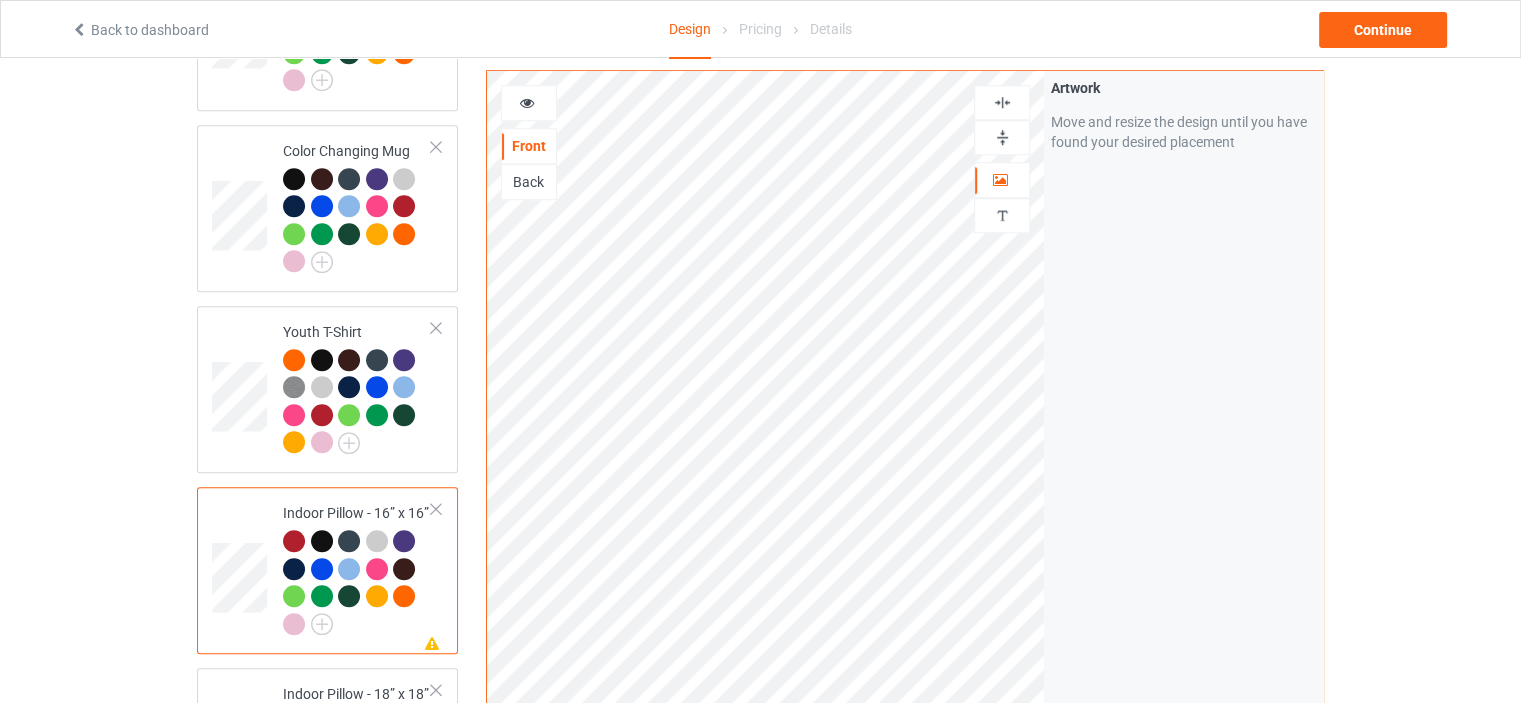 click at bounding box center [1002, 137] 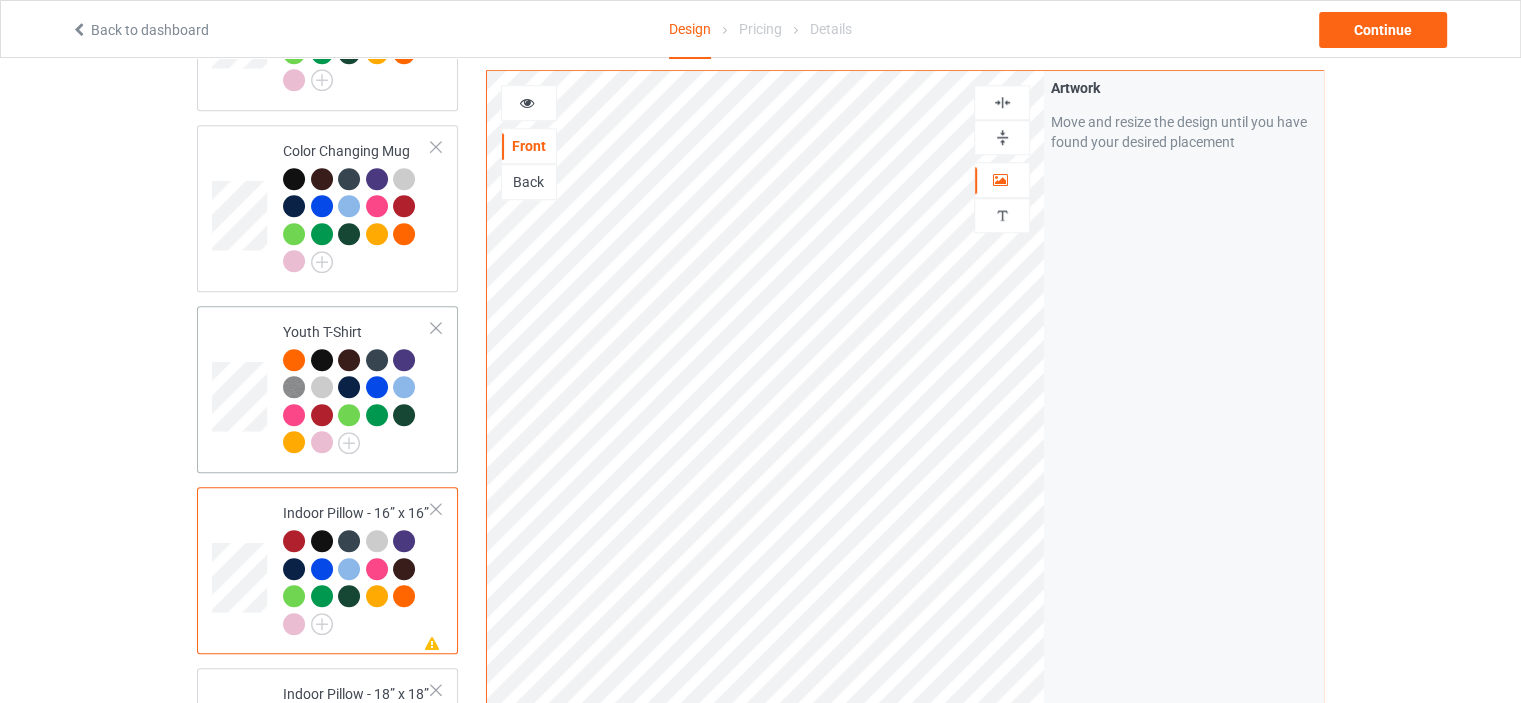 scroll, scrollTop: 1800, scrollLeft: 0, axis: vertical 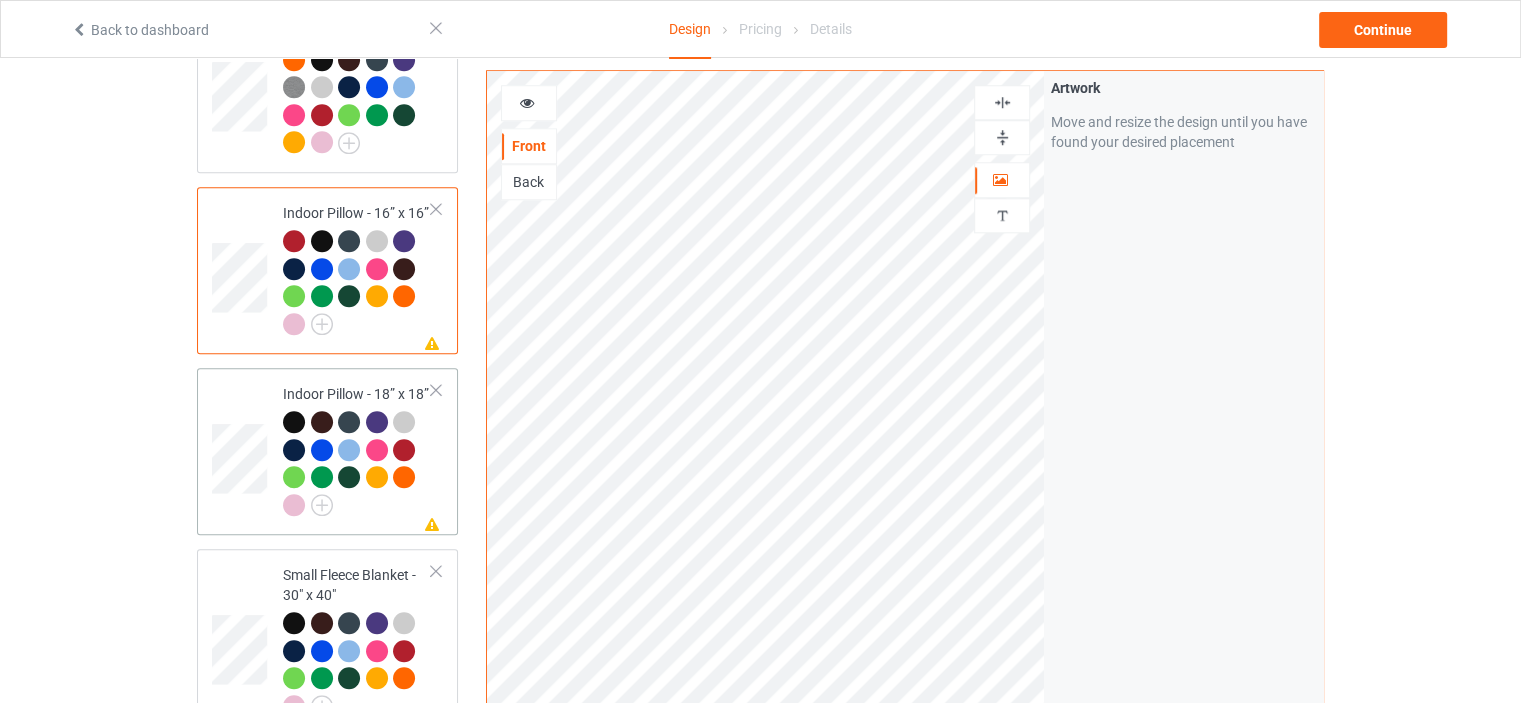 click on "Indoor Pillow - 18” x 18”" at bounding box center (357, 449) 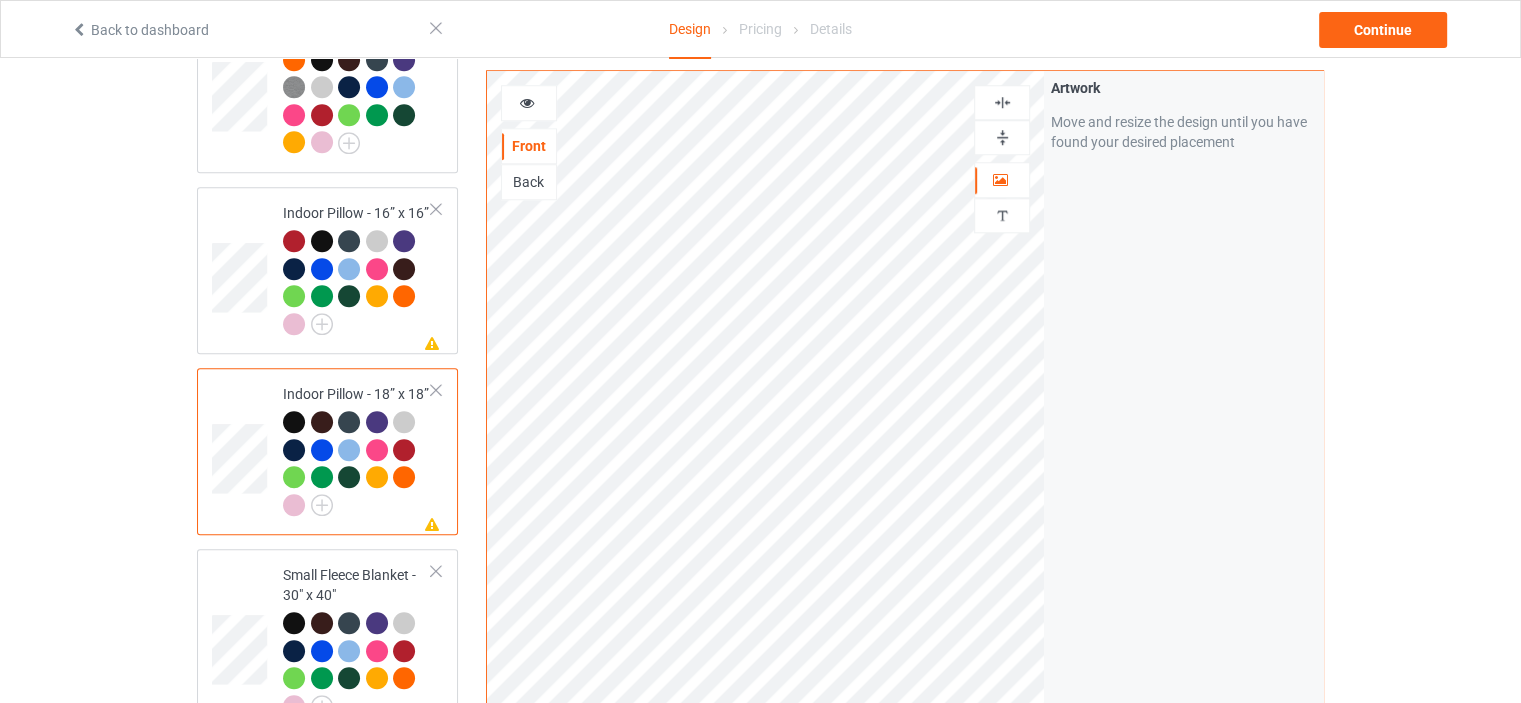 click at bounding box center [1002, 137] 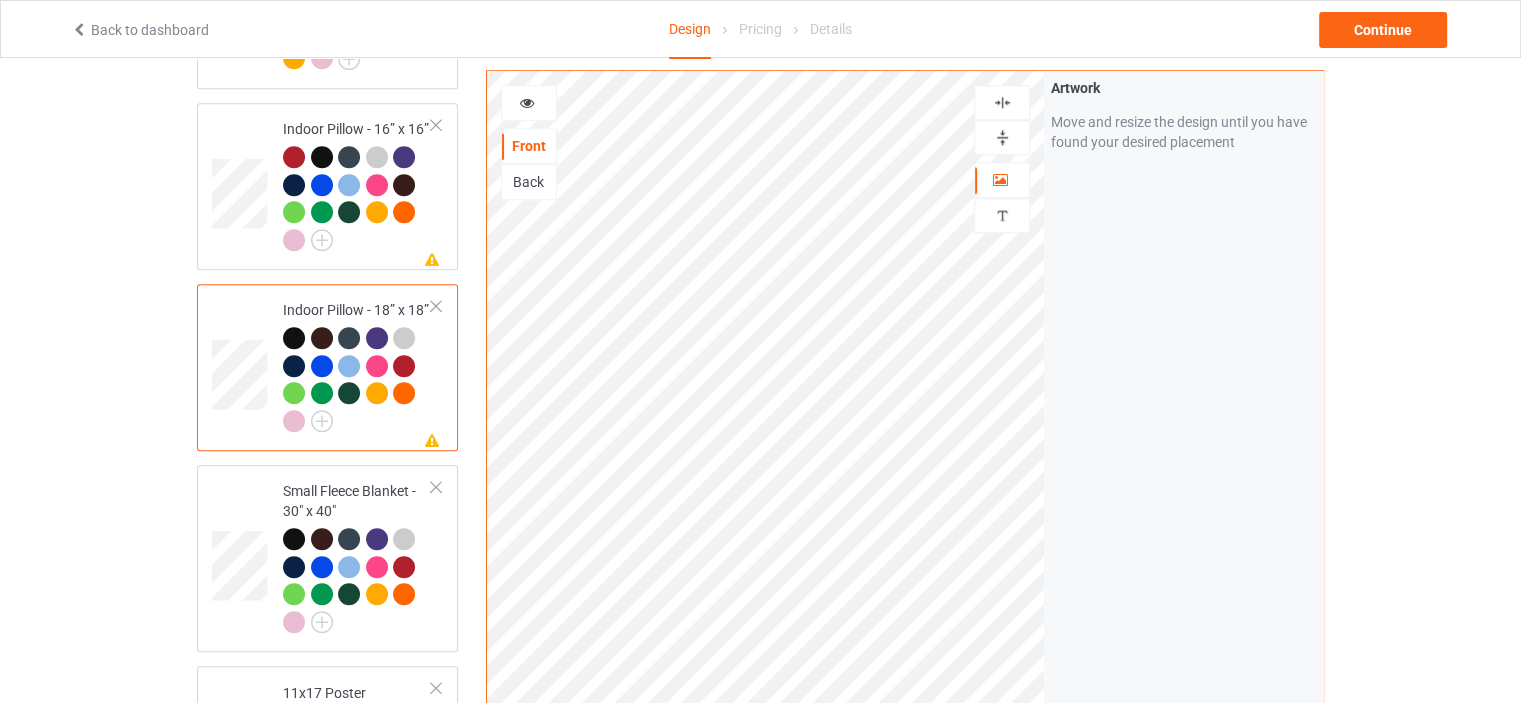scroll, scrollTop: 2000, scrollLeft: 0, axis: vertical 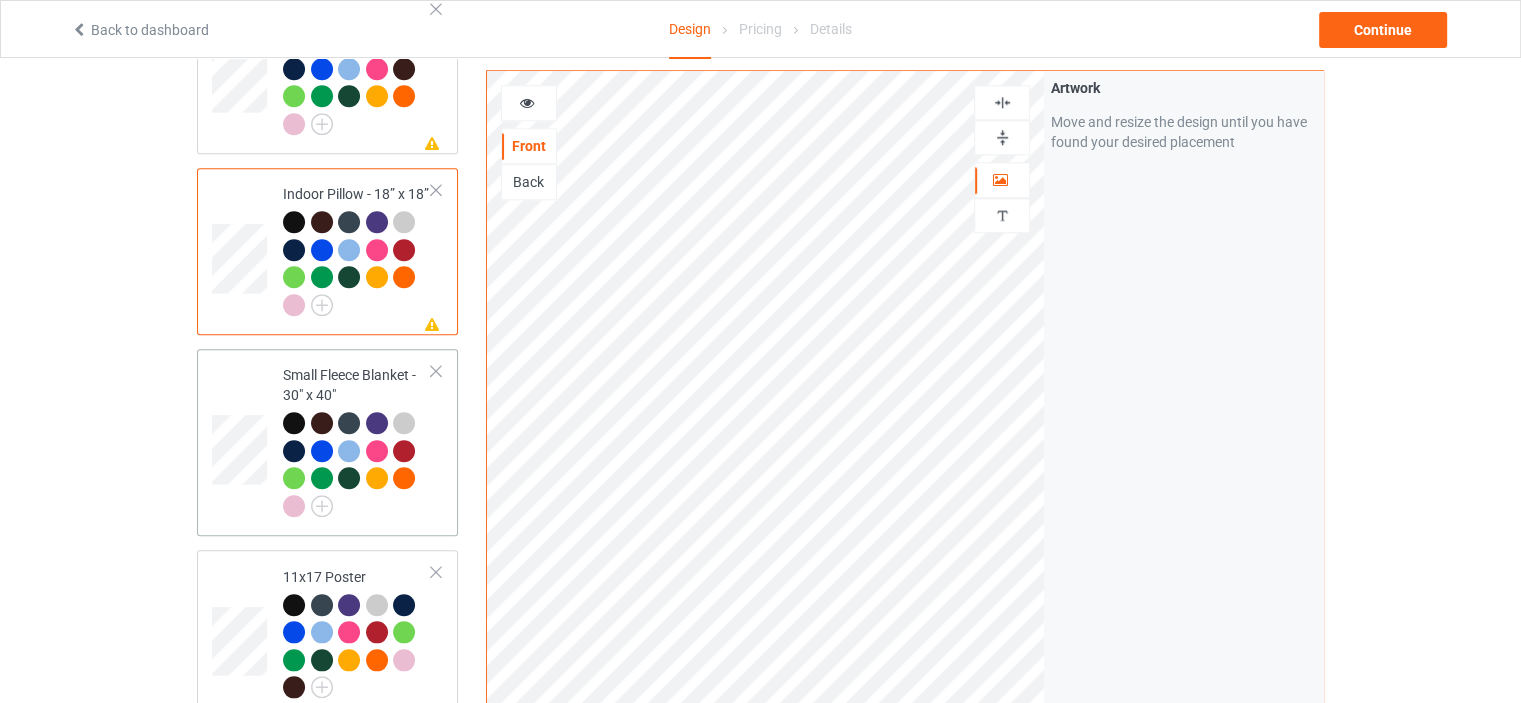 click on "Small Fleece Blanket - 30" x 40"" at bounding box center [357, 440] 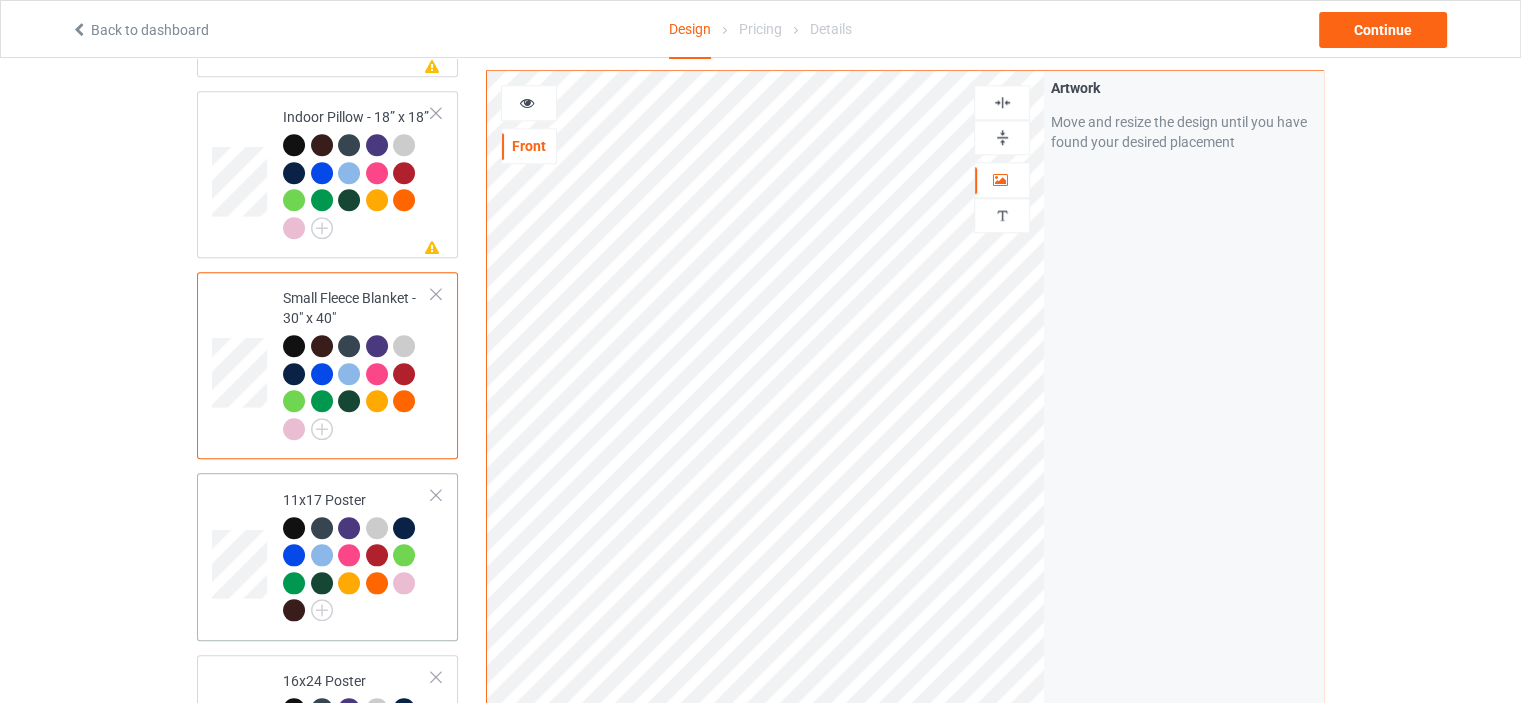 scroll, scrollTop: 2200, scrollLeft: 0, axis: vertical 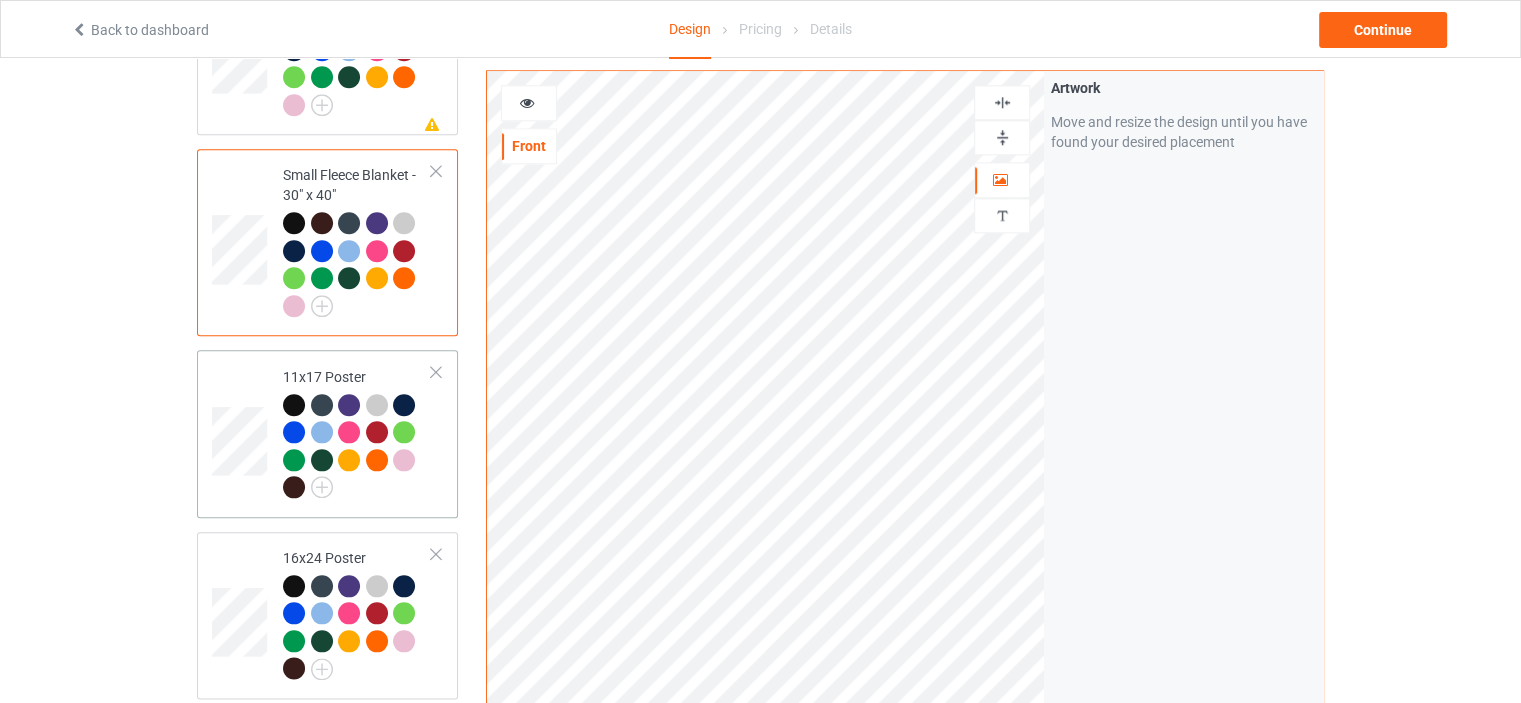 click on "11x17 Poster" at bounding box center (357, 432) 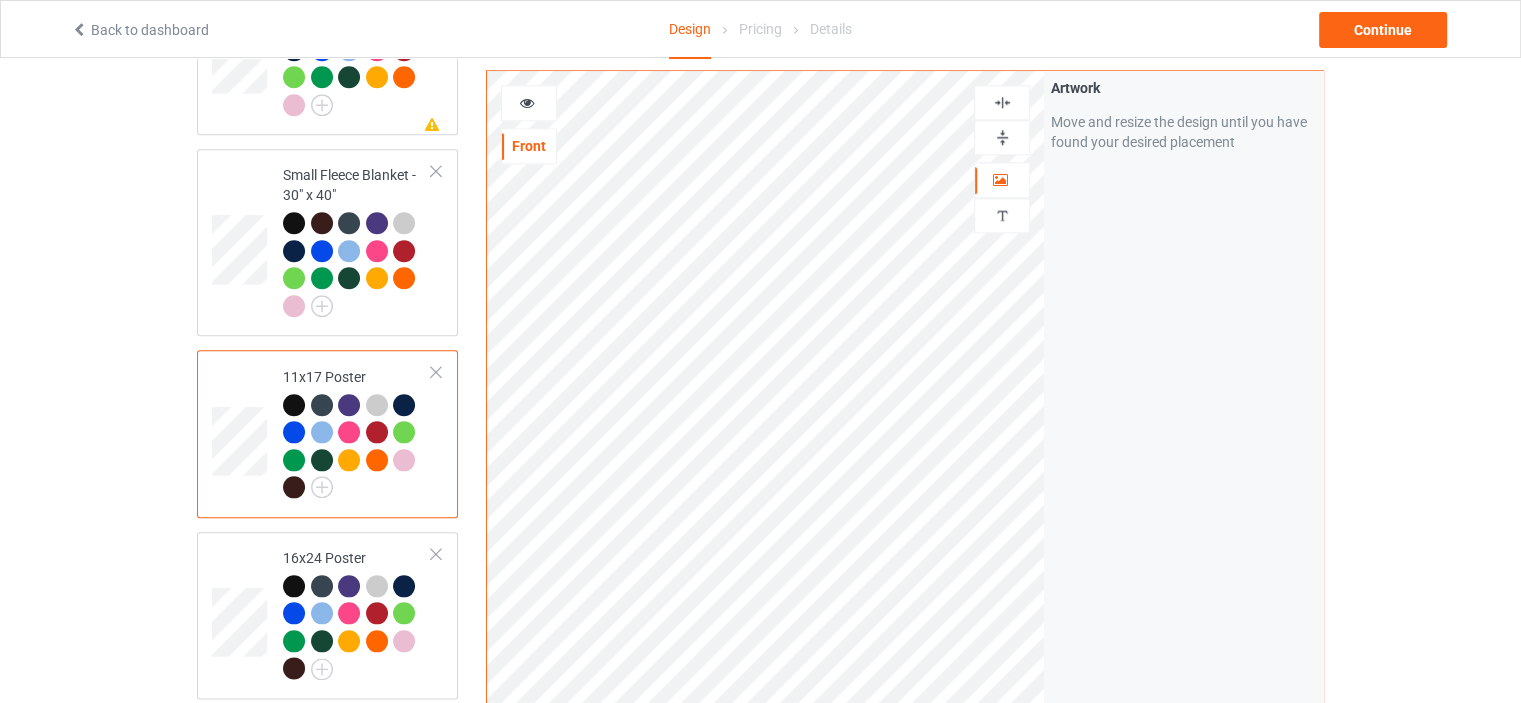 click at bounding box center [1002, 102] 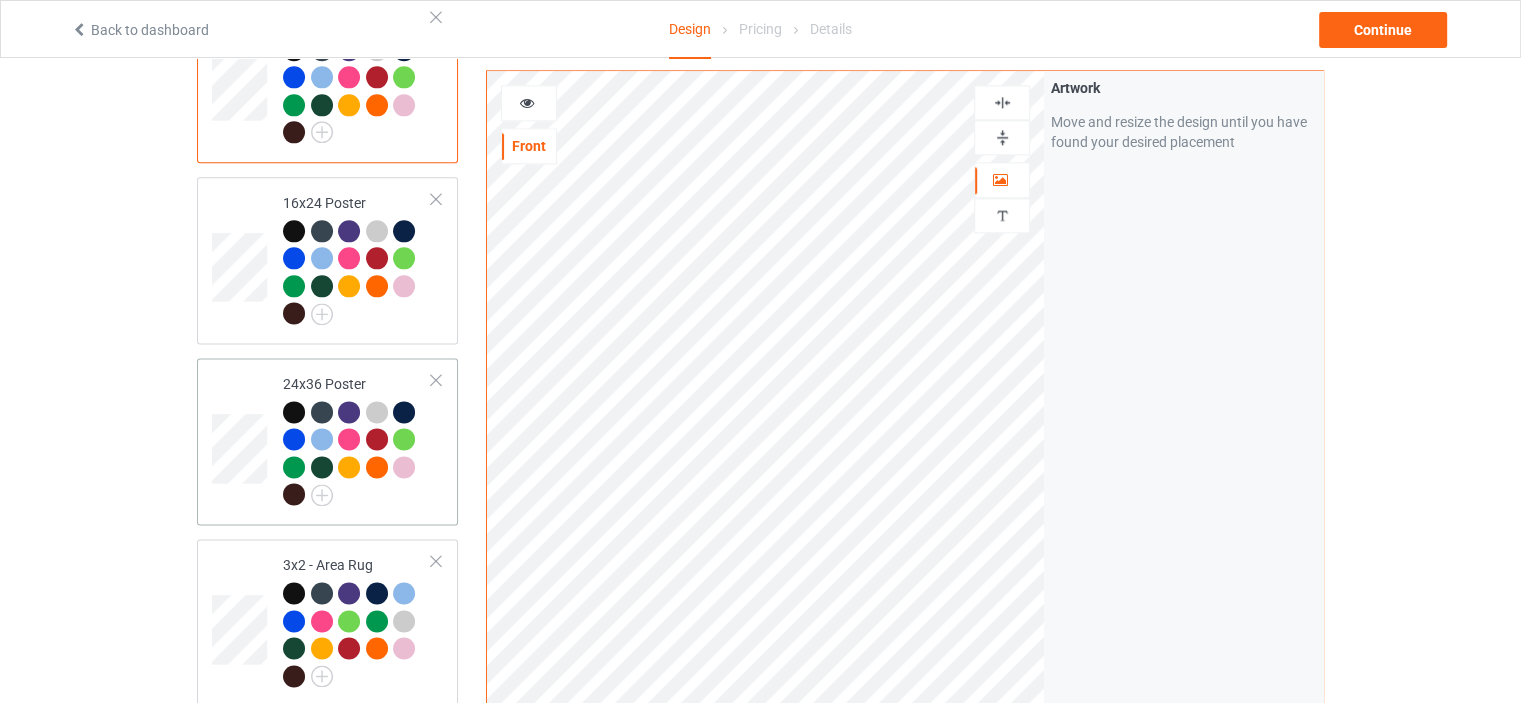 scroll, scrollTop: 2600, scrollLeft: 0, axis: vertical 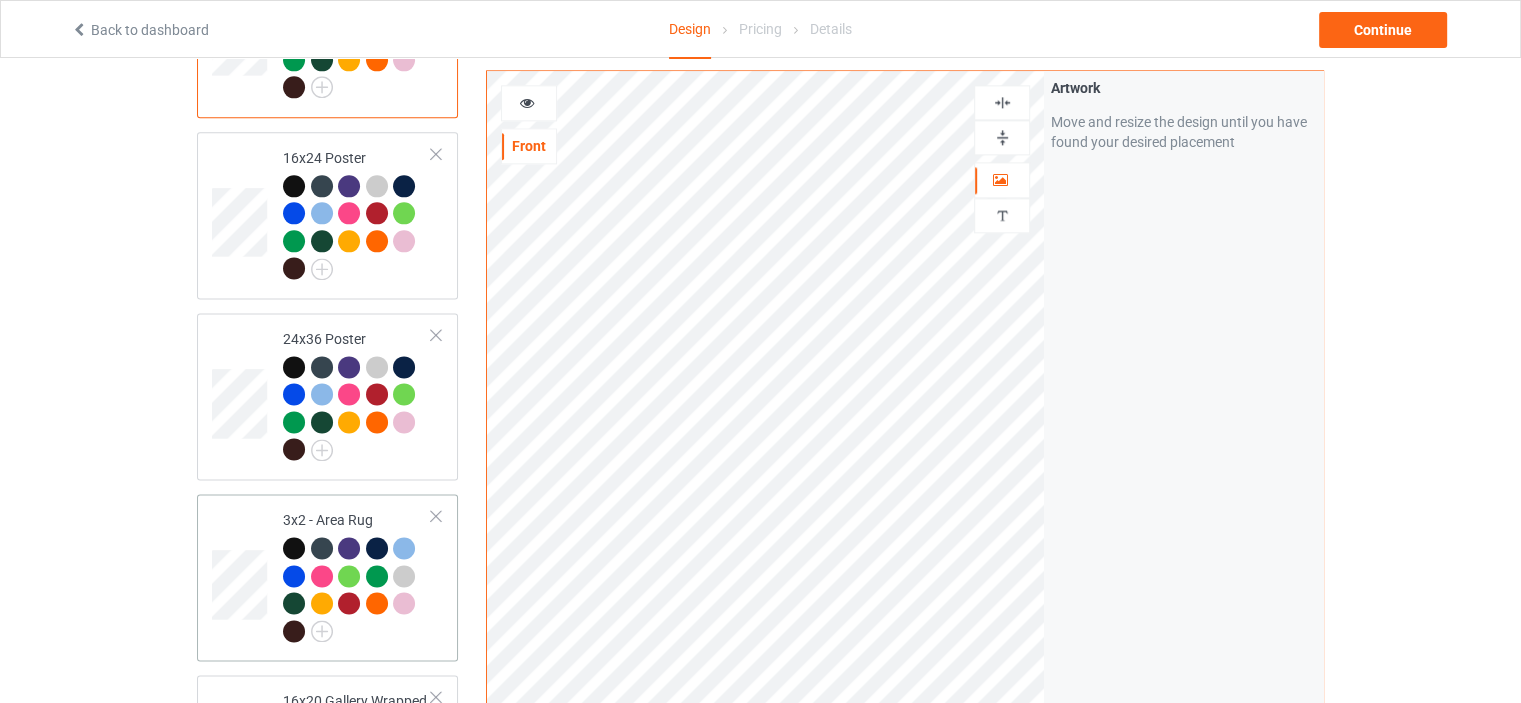 click on "3x2 - Area Rug" at bounding box center (357, 575) 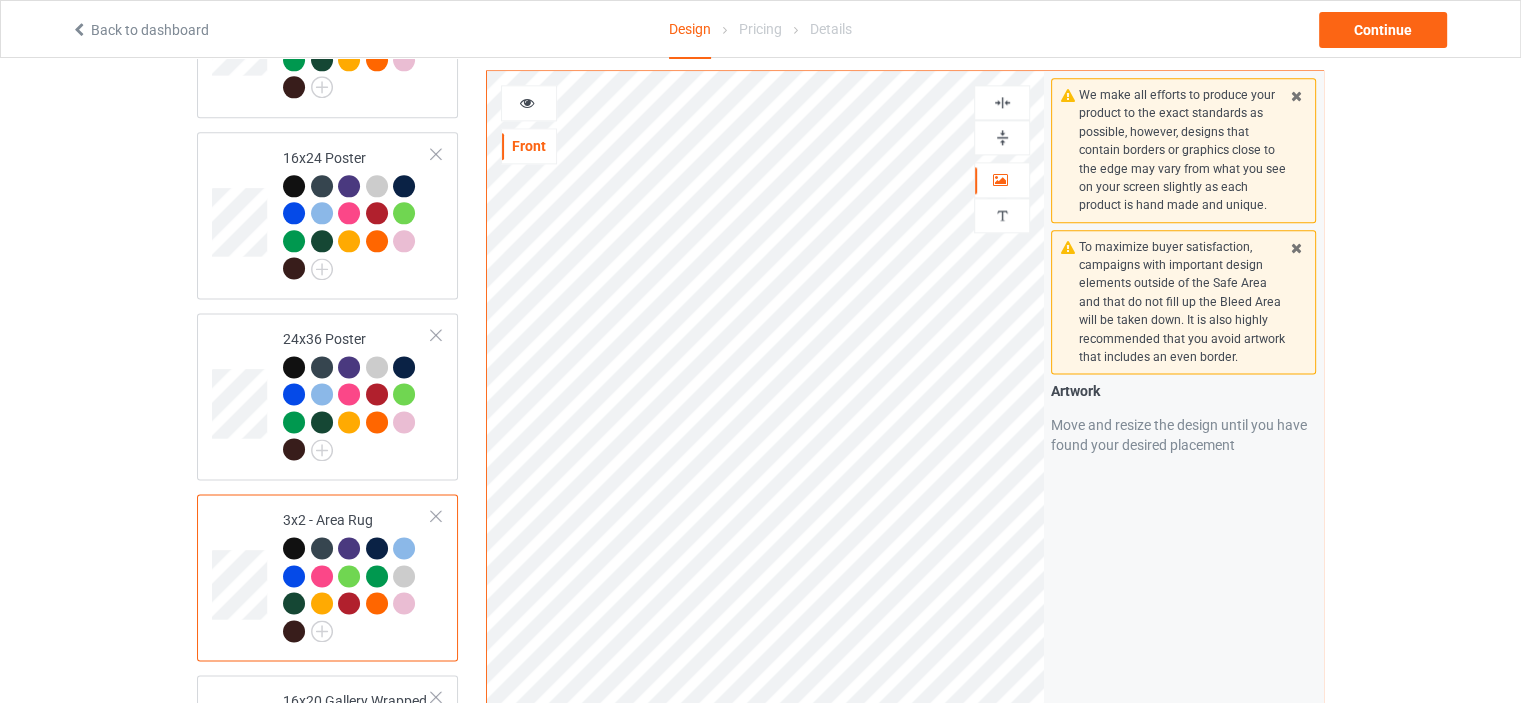 click at bounding box center [1002, 137] 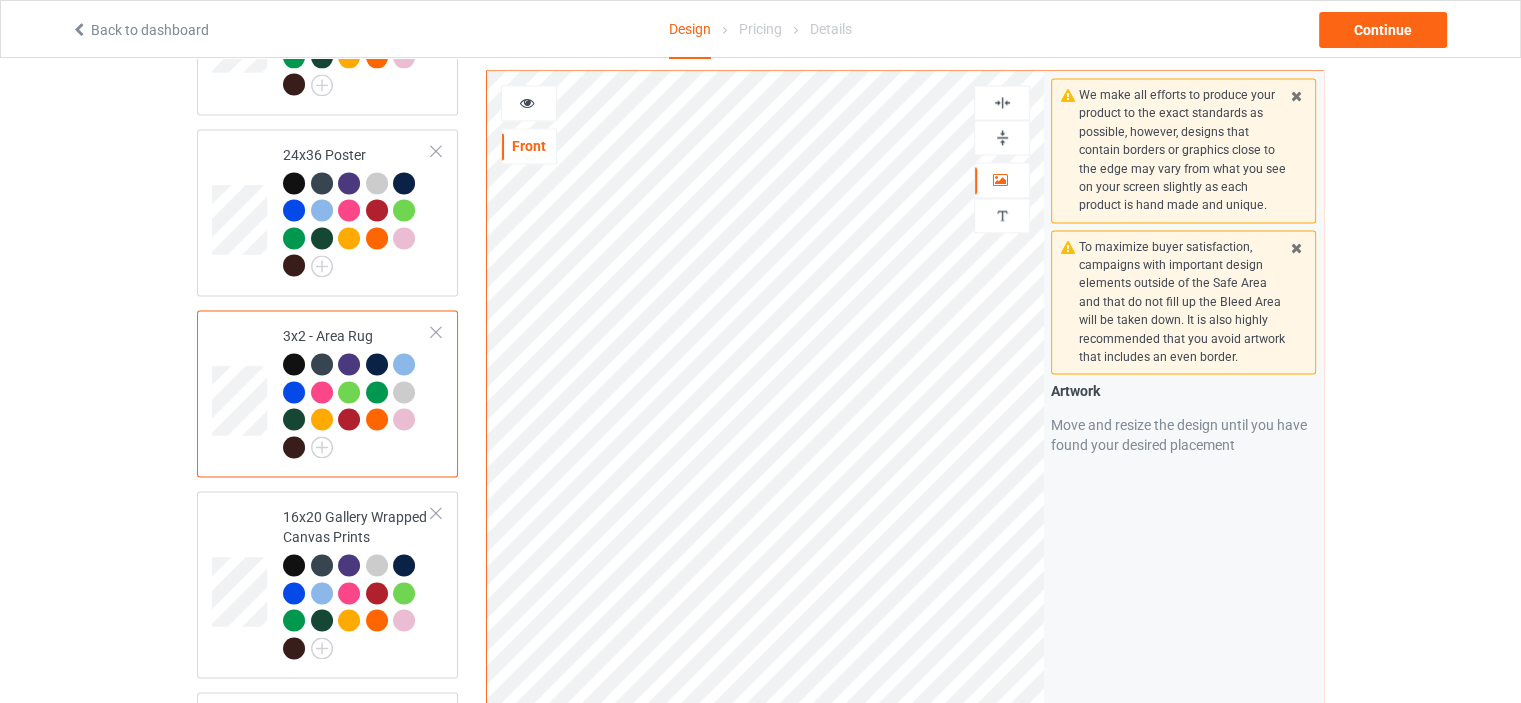 scroll, scrollTop: 2900, scrollLeft: 0, axis: vertical 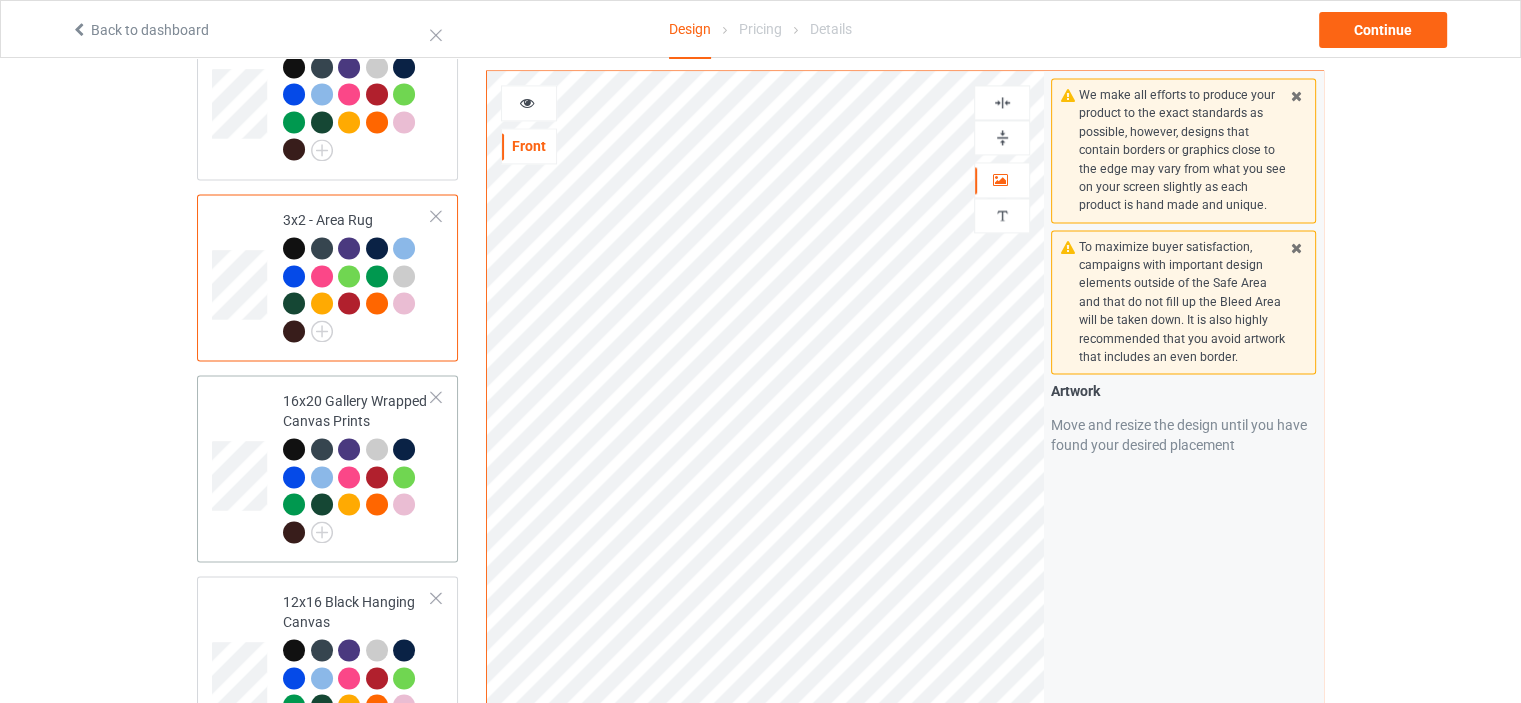 click on "16x20 Gallery Wrapped Canvas Prints" at bounding box center [327, 468] 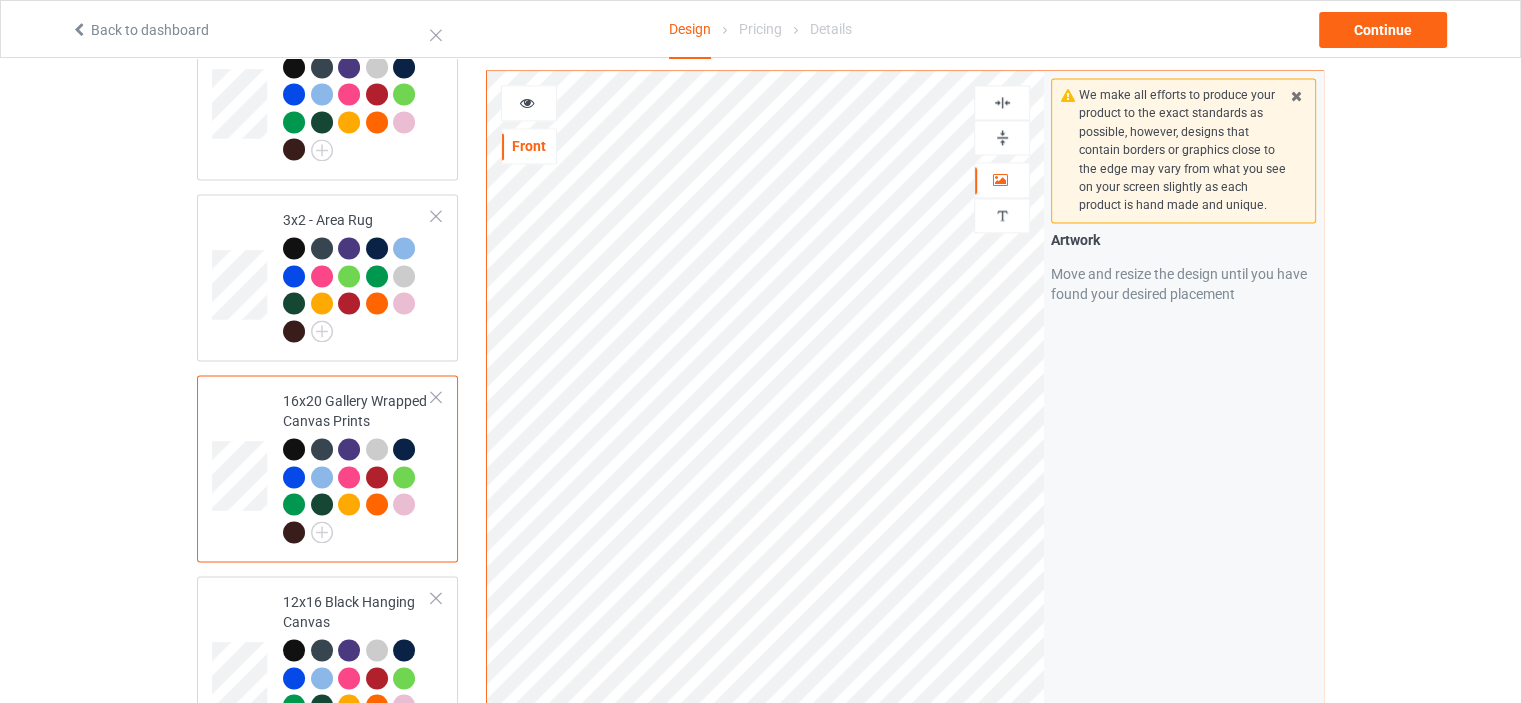 click at bounding box center [1002, 137] 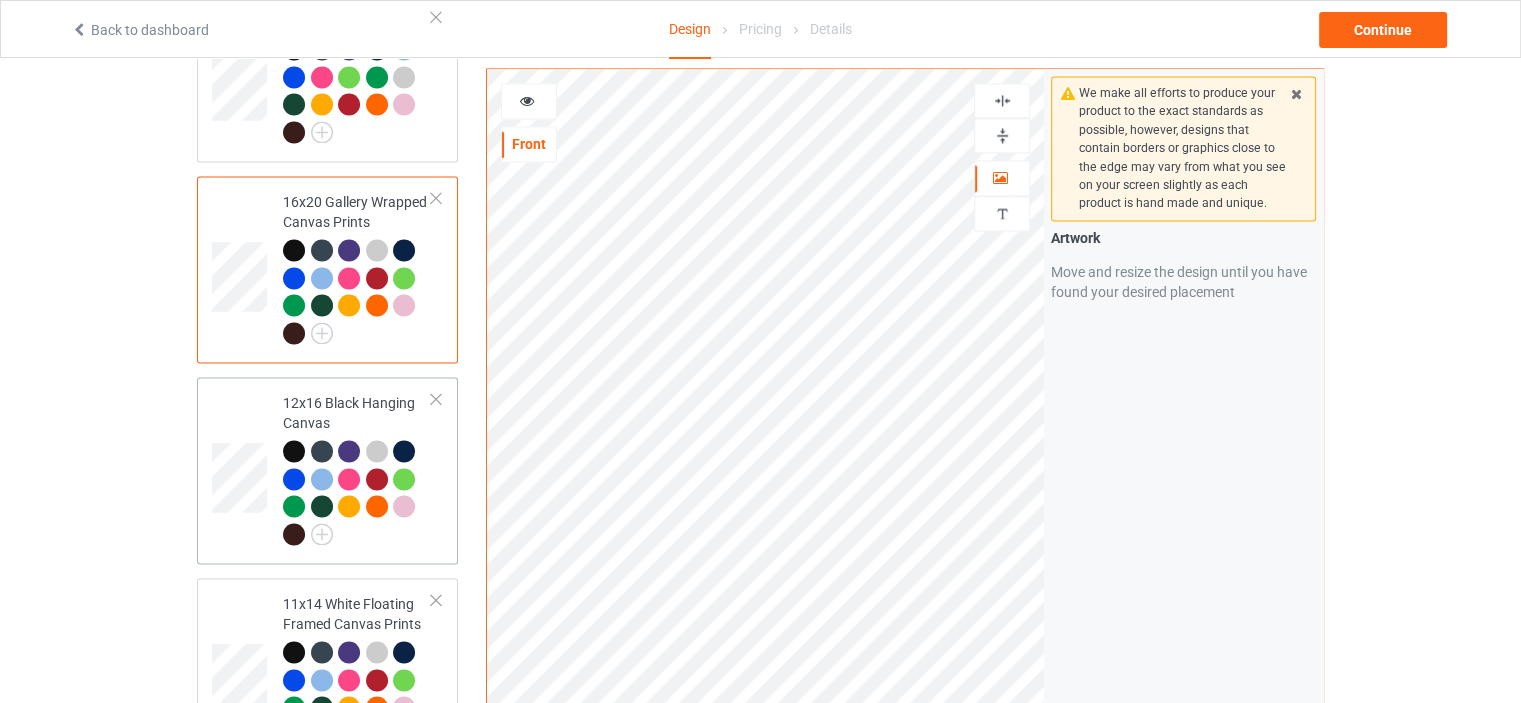 scroll, scrollTop: 3100, scrollLeft: 0, axis: vertical 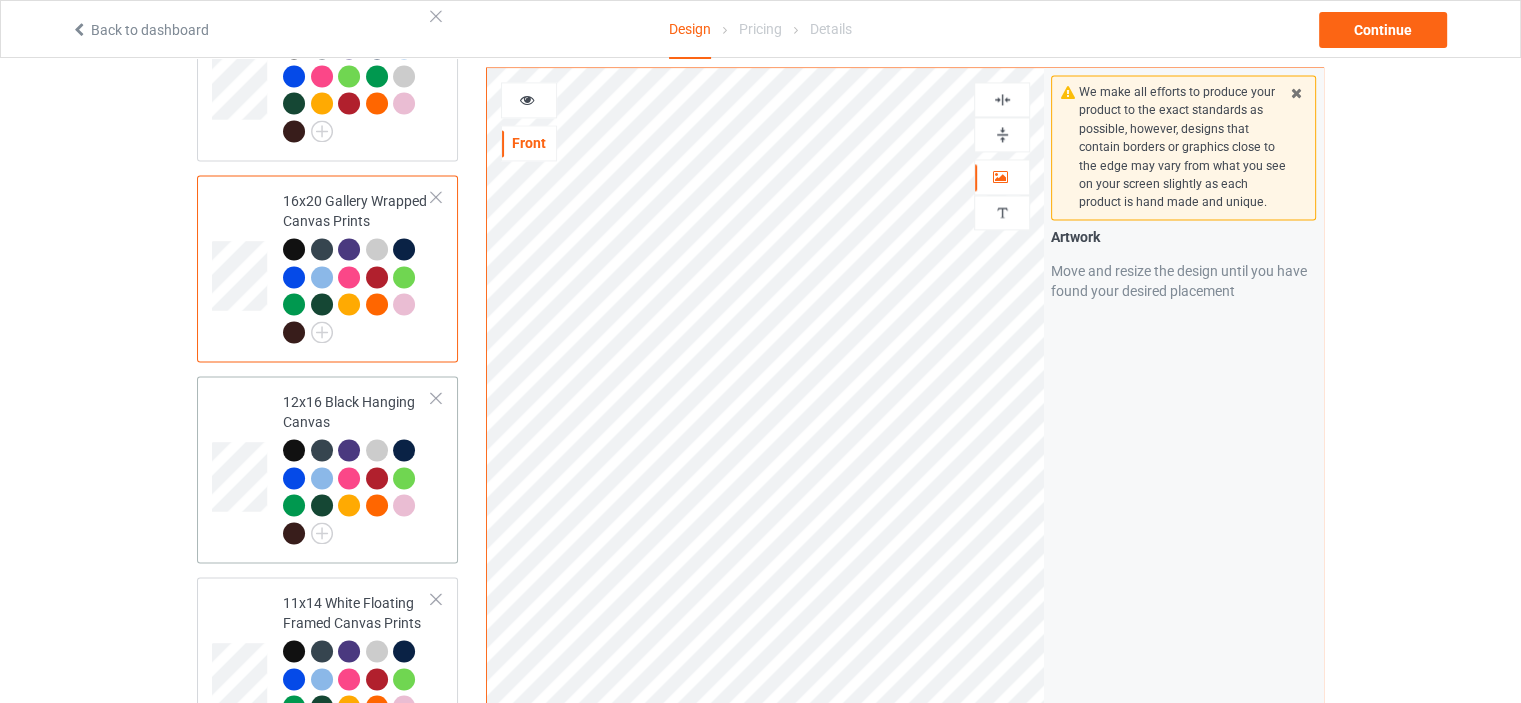 click on "12x16 Black Hanging Canvas" at bounding box center [357, 467] 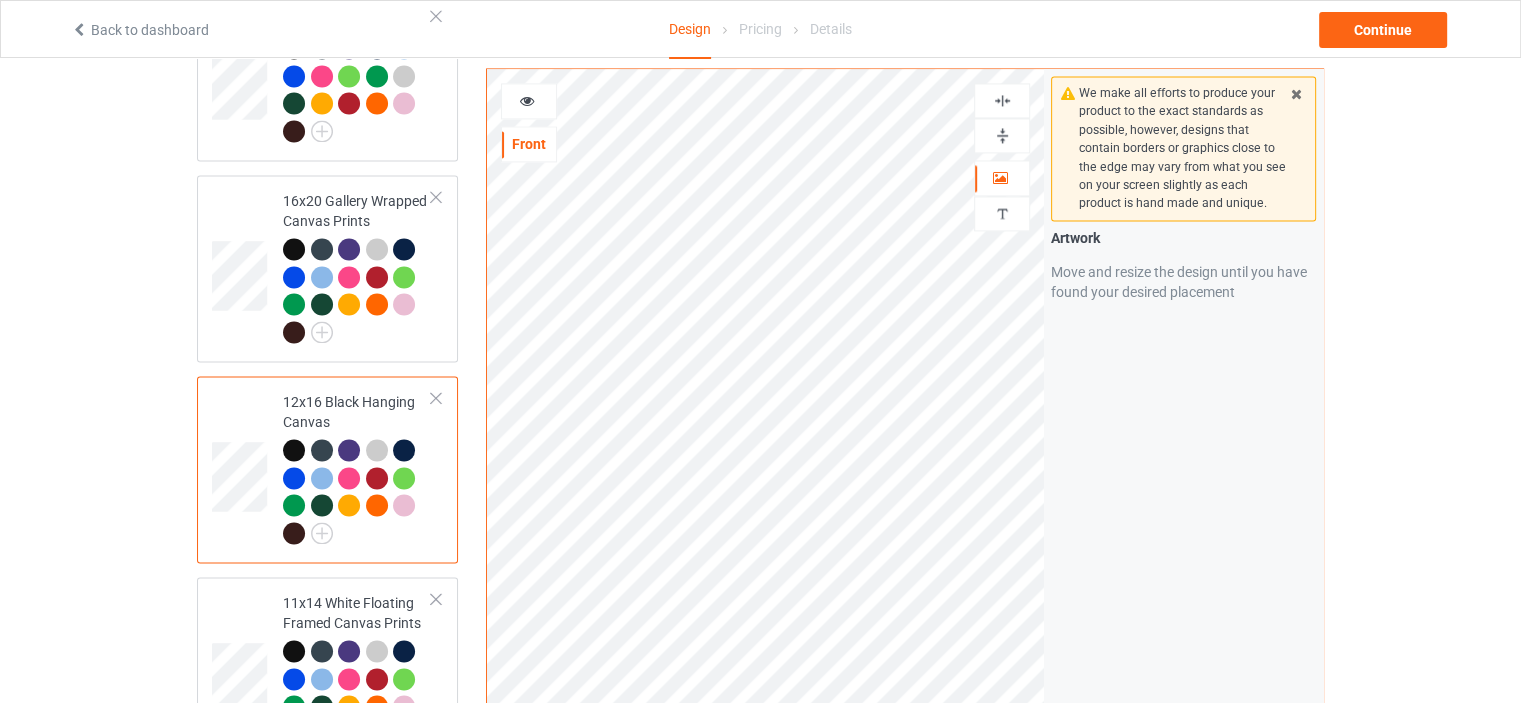 click at bounding box center [1002, 135] 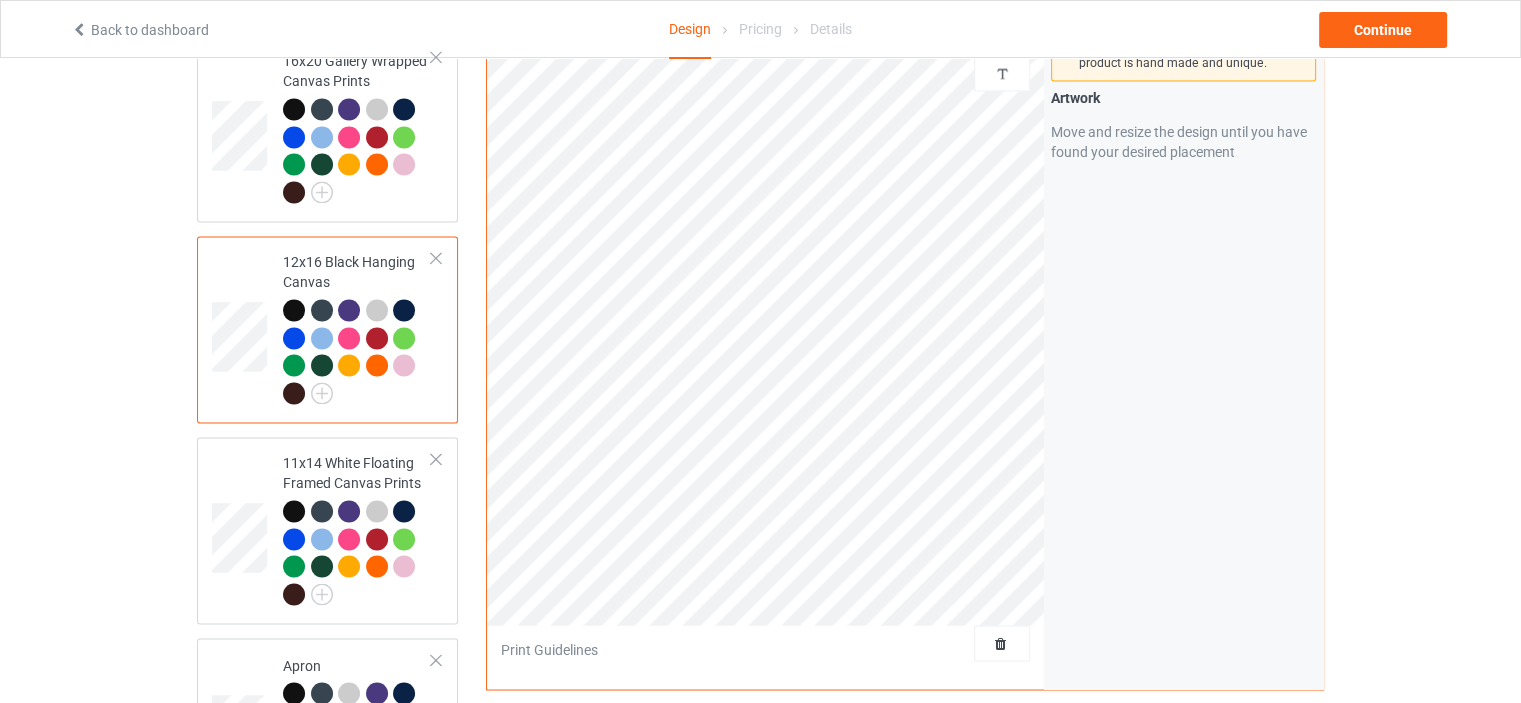 scroll, scrollTop: 3300, scrollLeft: 0, axis: vertical 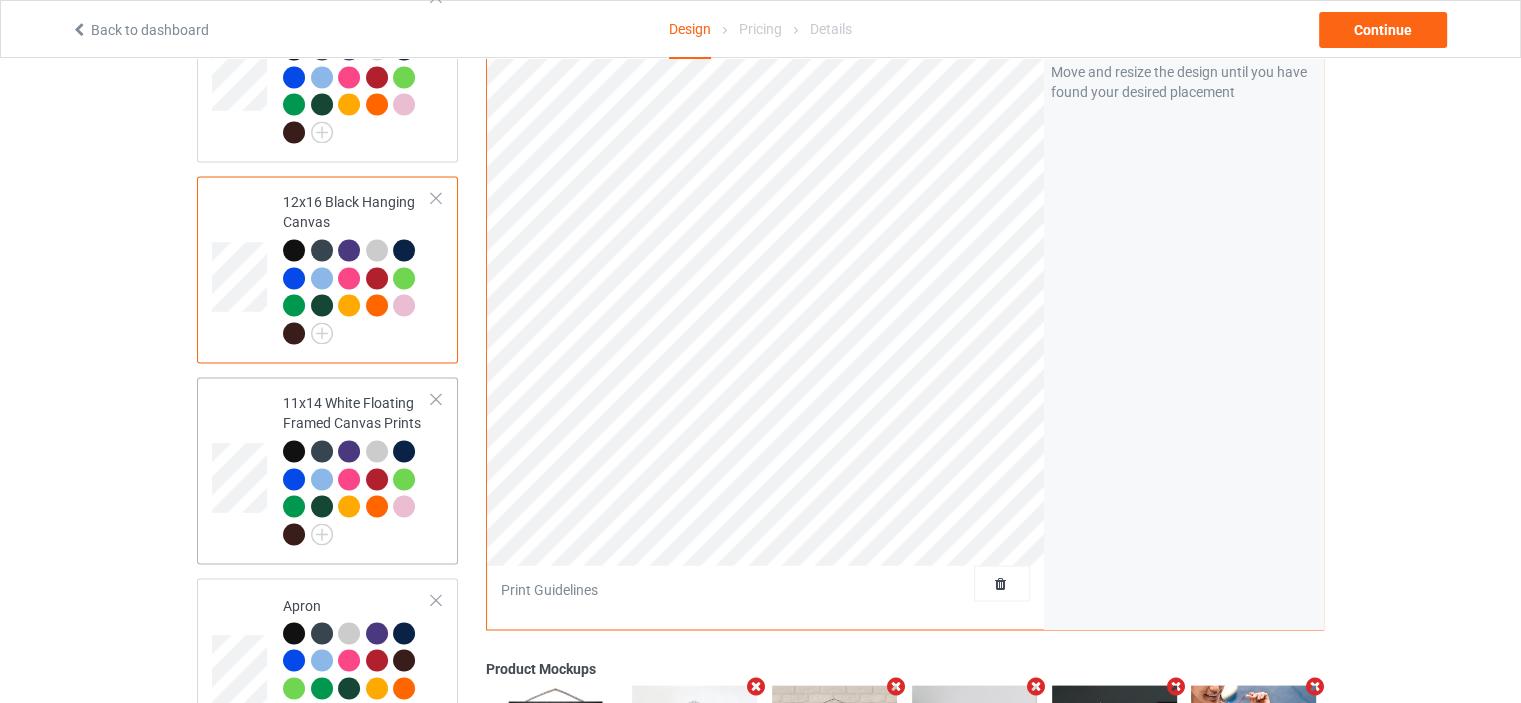 click on "11x14 White Floating Framed Canvas Prints" at bounding box center [357, 470] 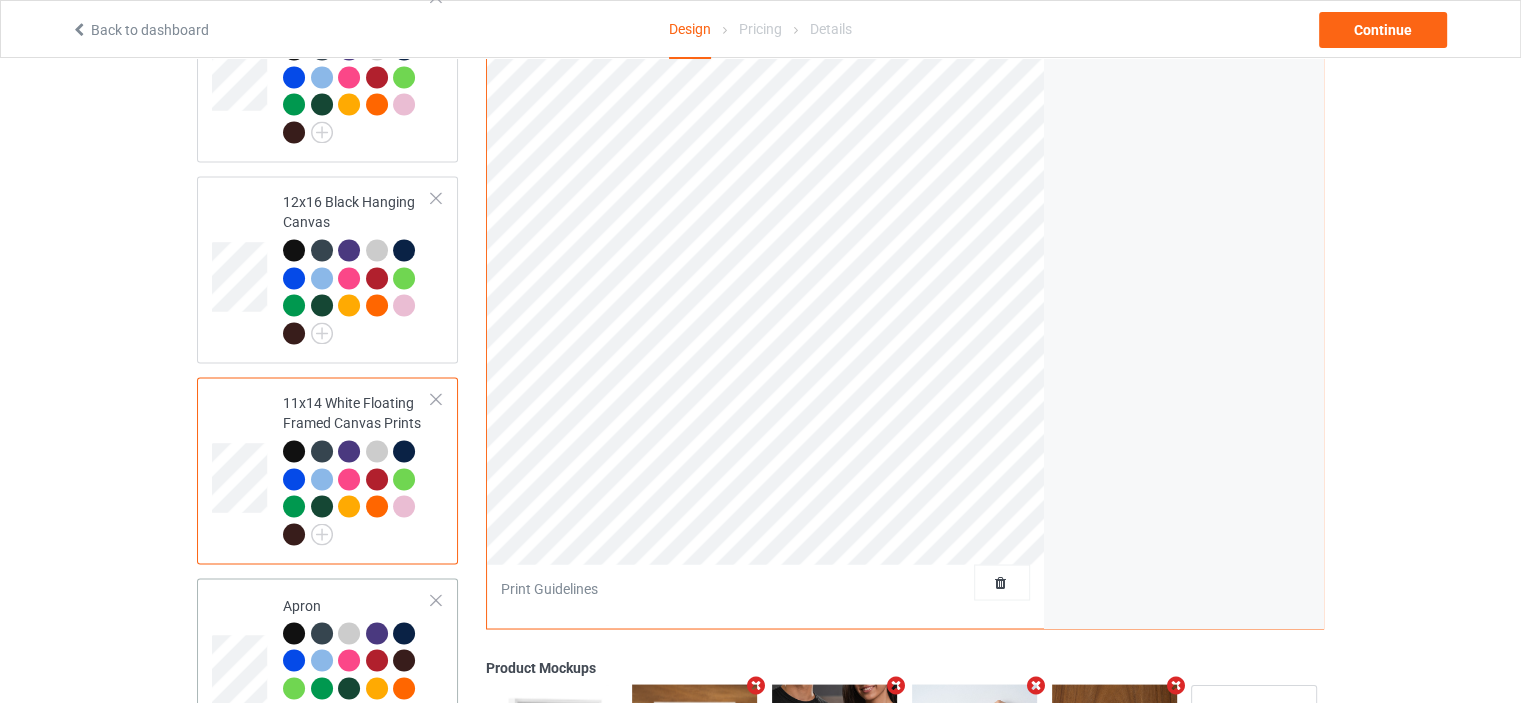 click on "Apron" at bounding box center [357, 660] 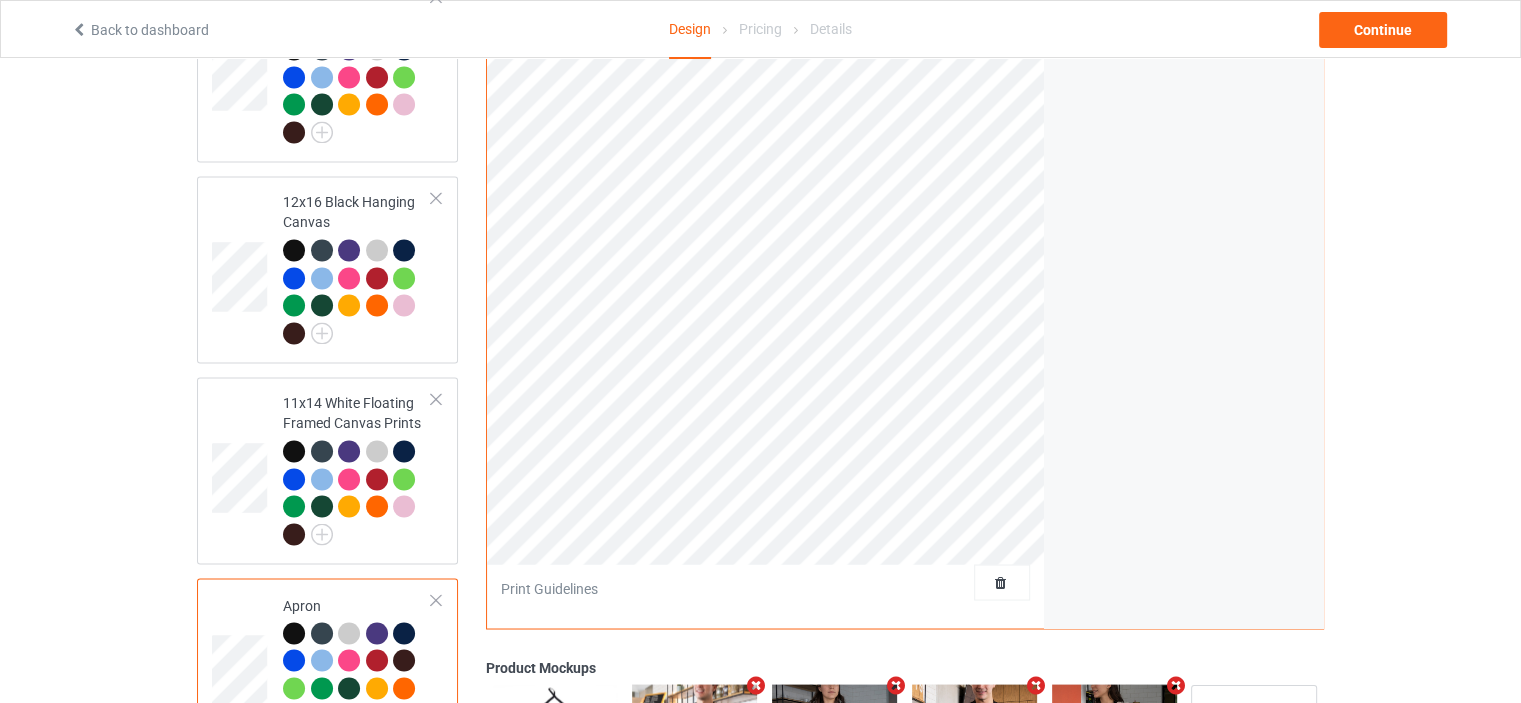 scroll, scrollTop: 3100, scrollLeft: 0, axis: vertical 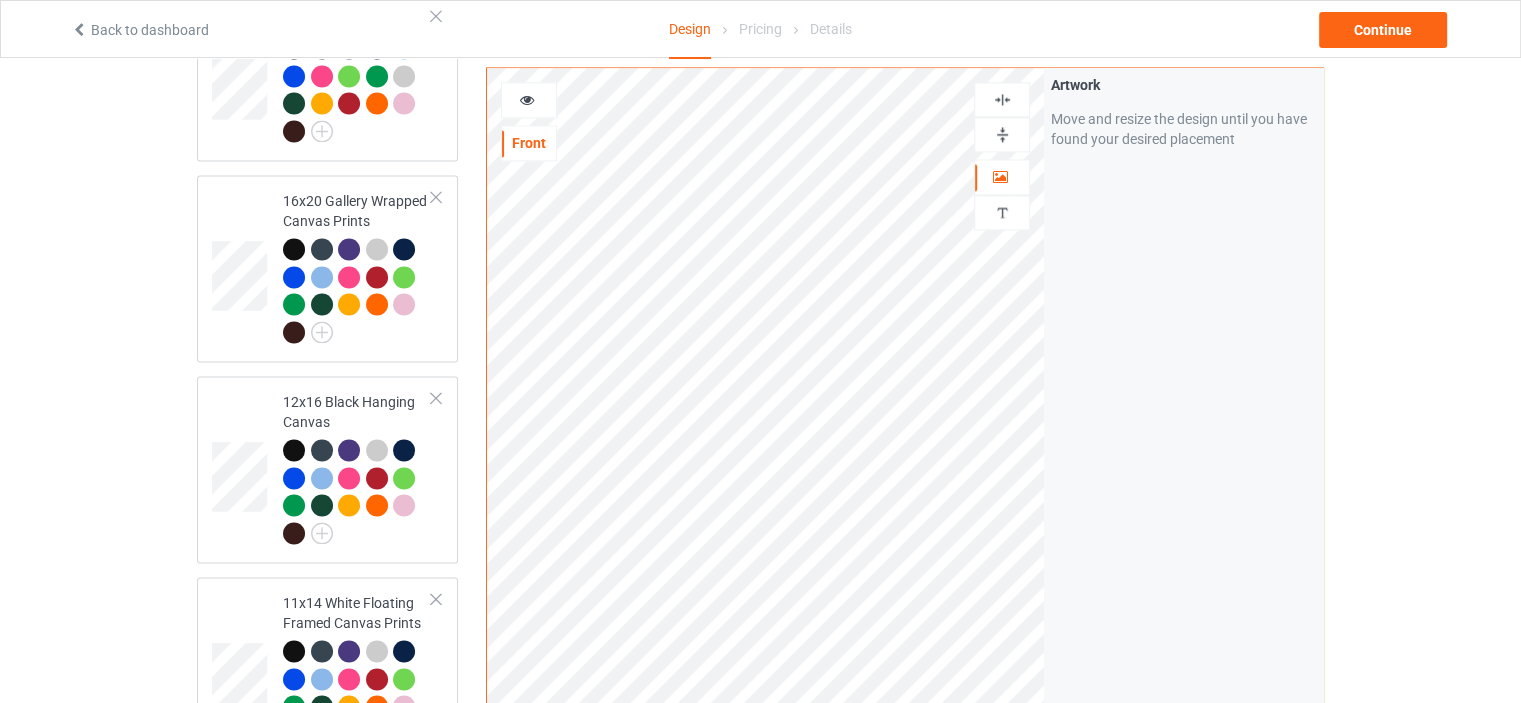 click at bounding box center [1002, 99] 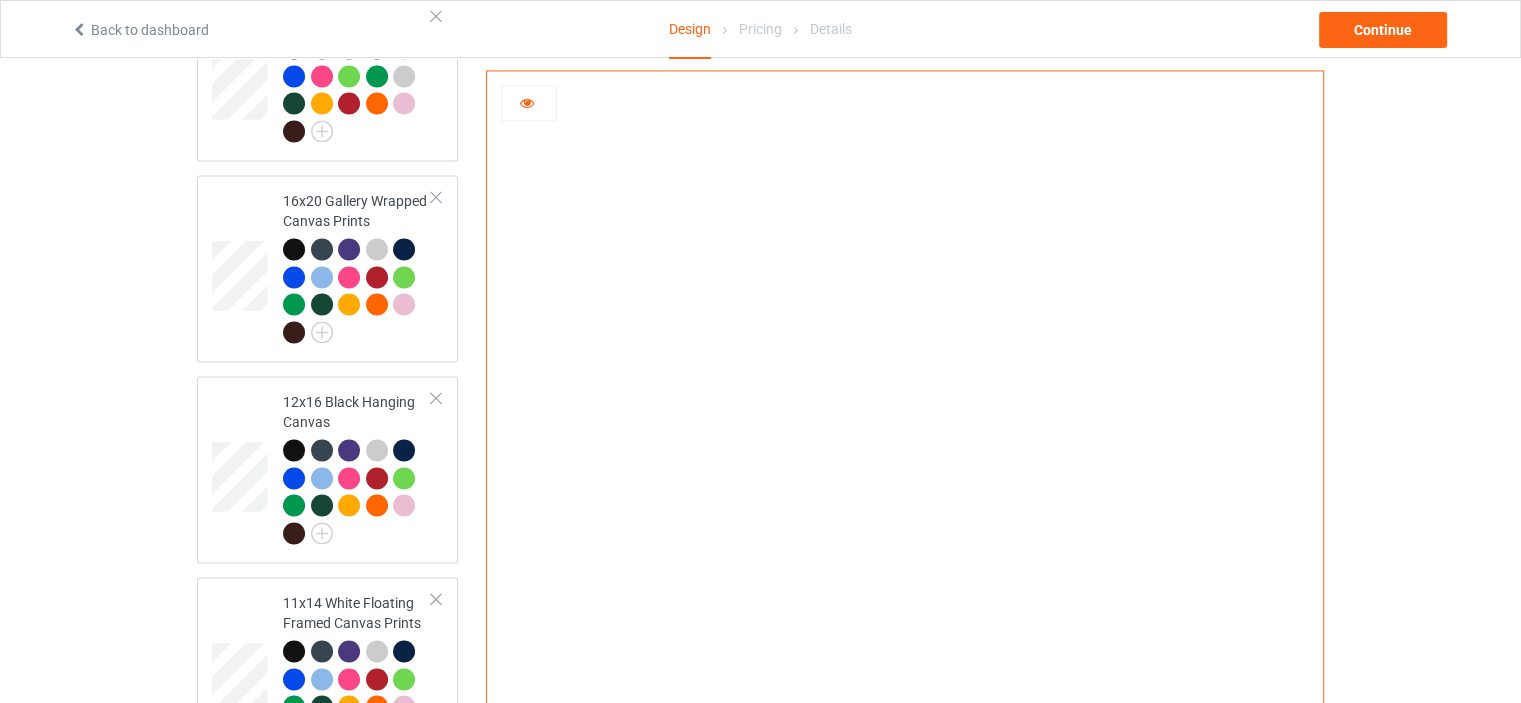 click at bounding box center [529, 103] 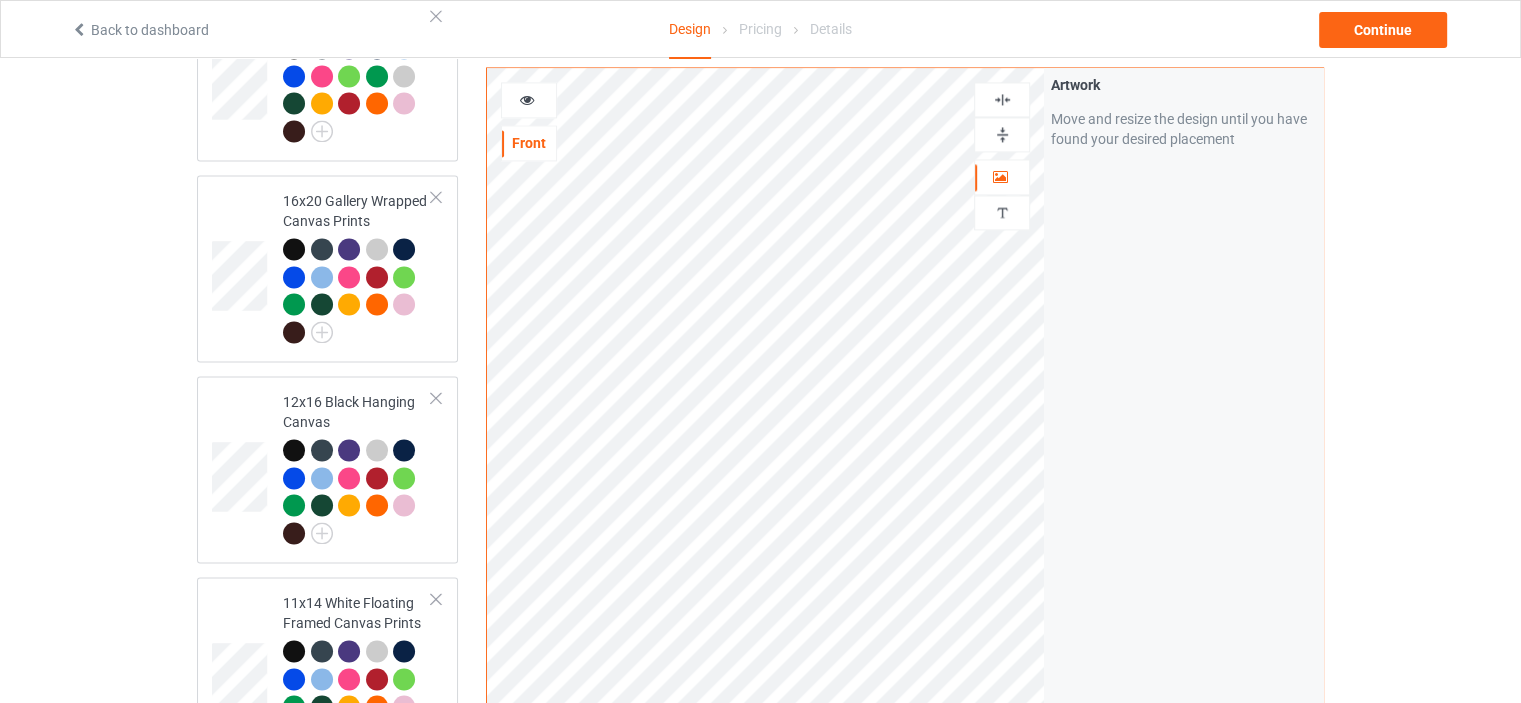 click at bounding box center [1002, 99] 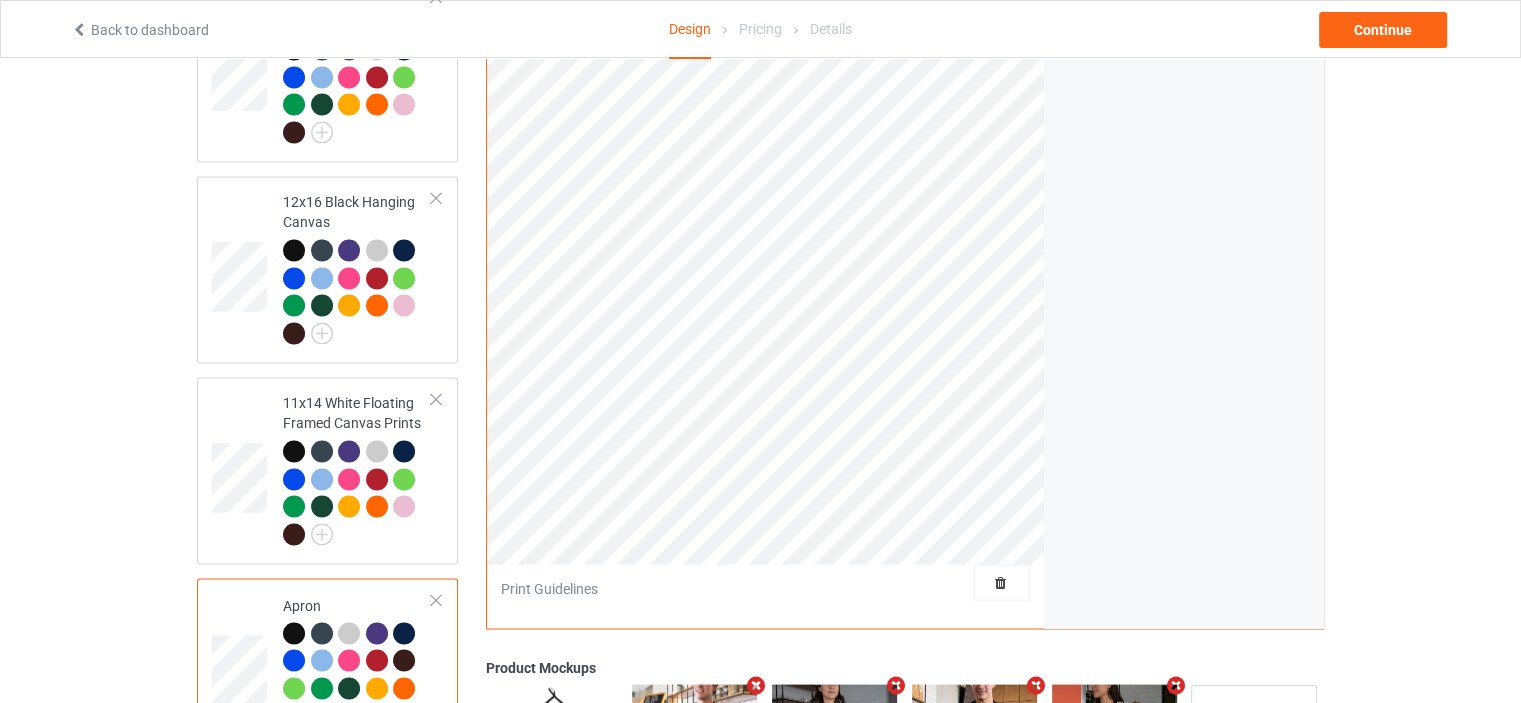 scroll, scrollTop: 3600, scrollLeft: 0, axis: vertical 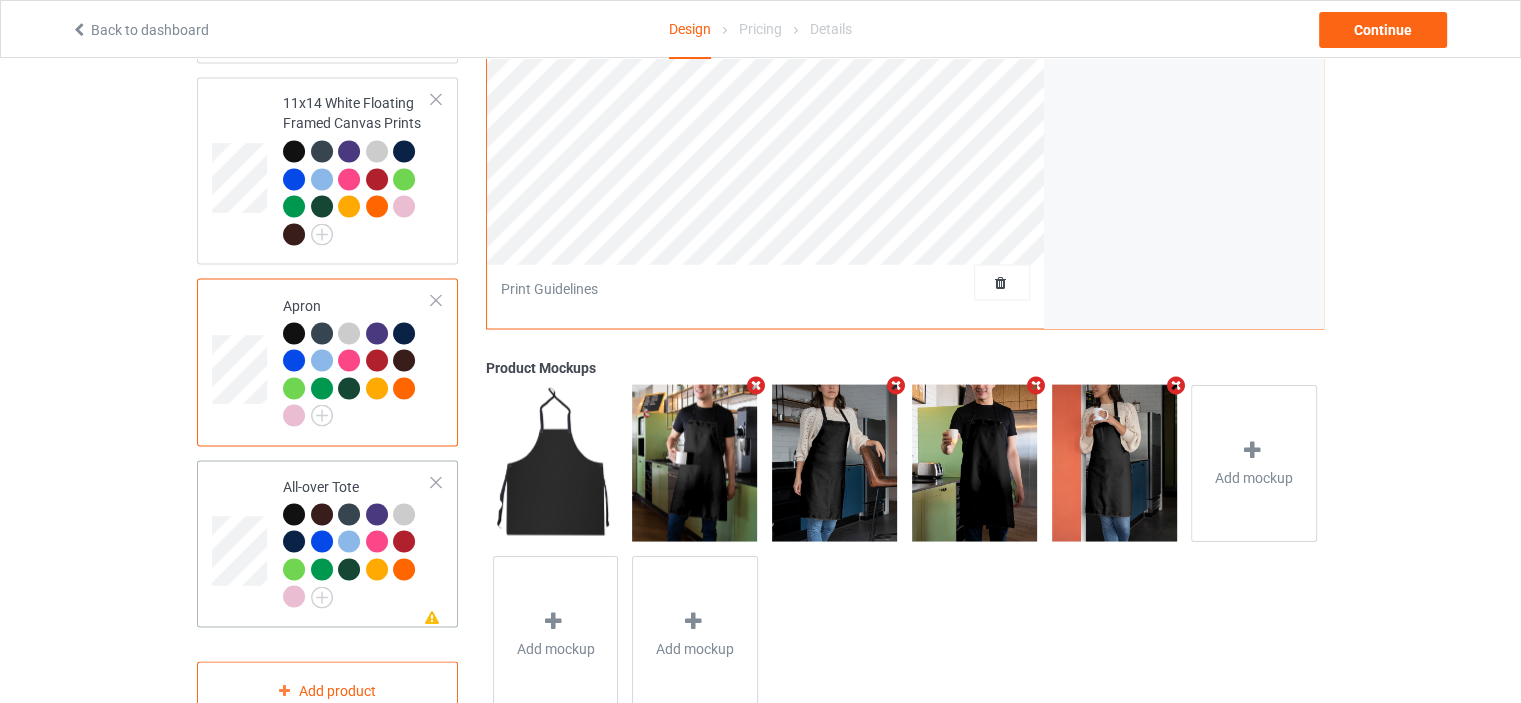 click on "Missing artwork on 1 side(s) All-over Tote" at bounding box center (357, 543) 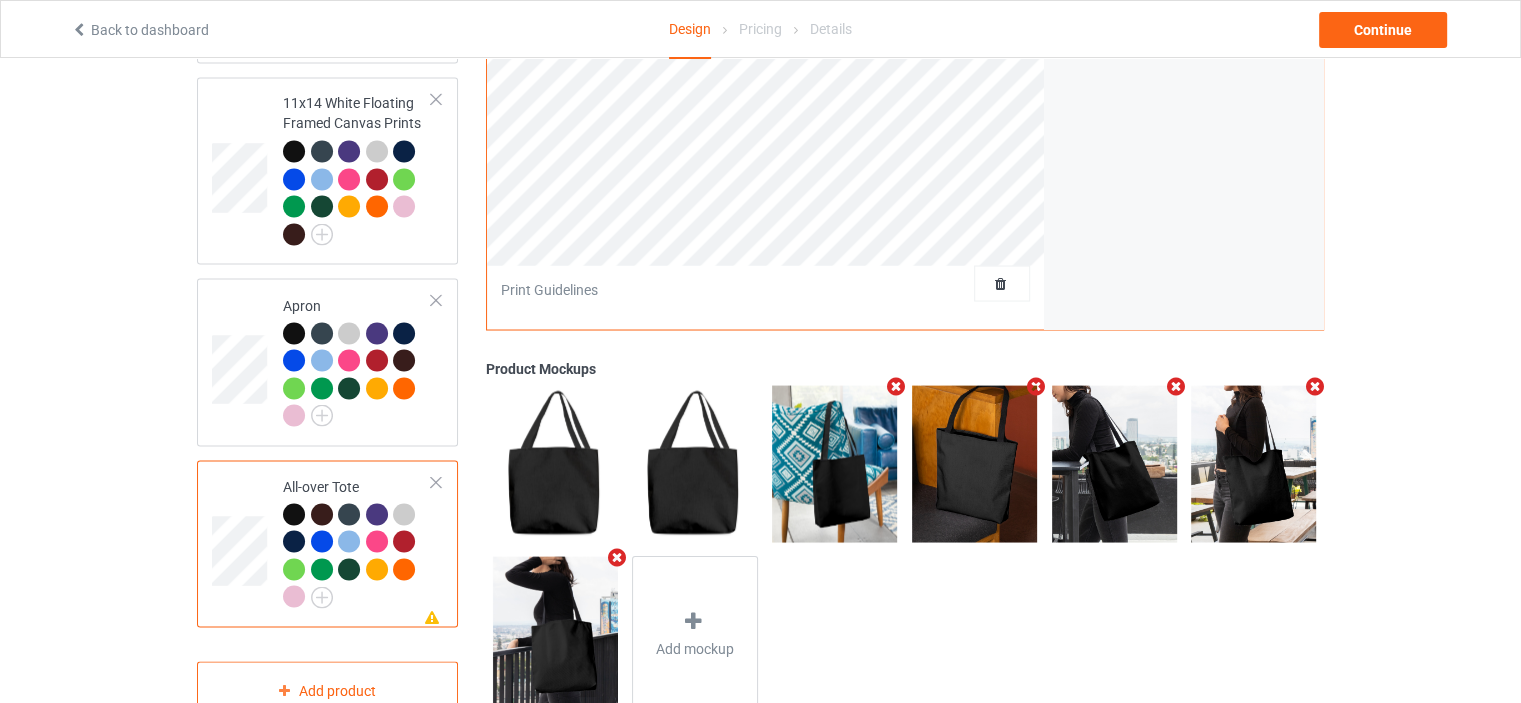scroll, scrollTop: 3100, scrollLeft: 0, axis: vertical 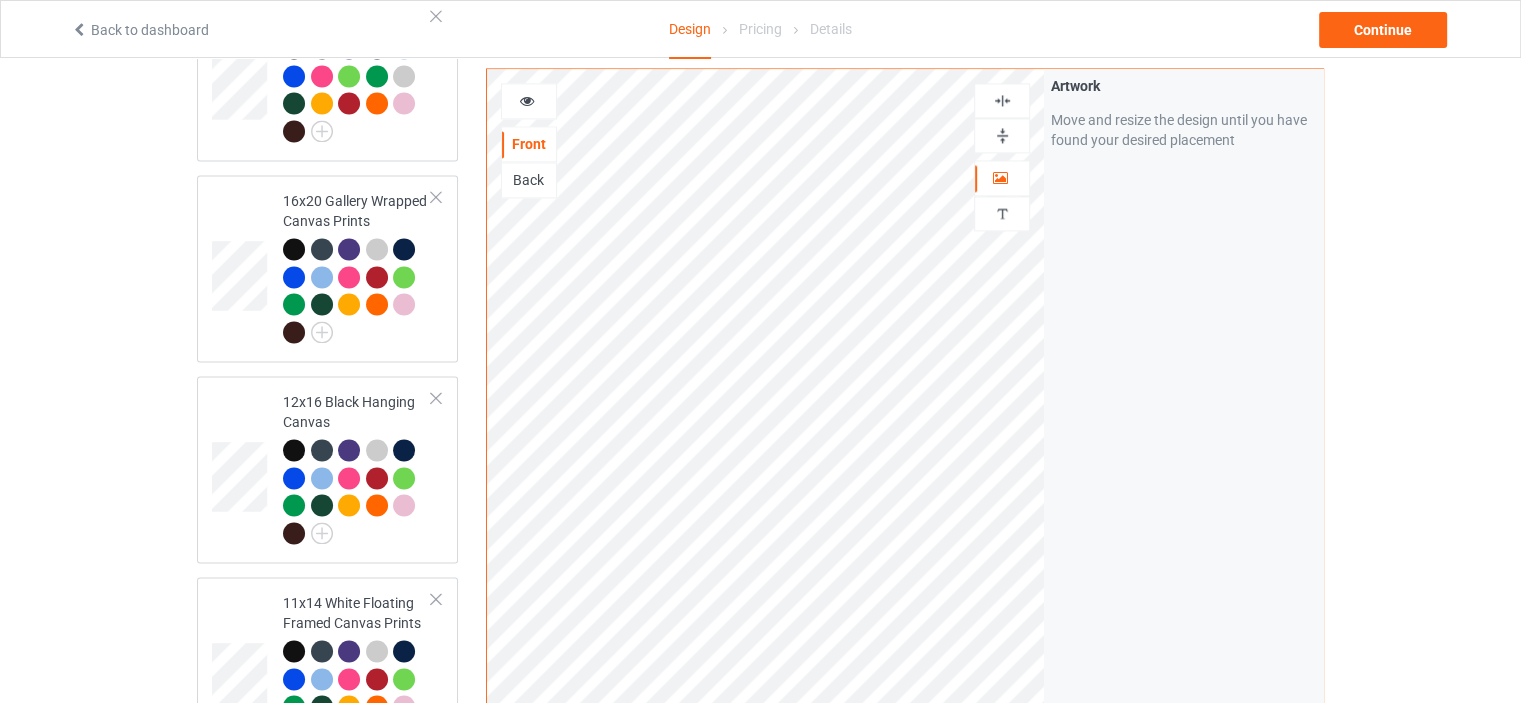 click at bounding box center [1002, 100] 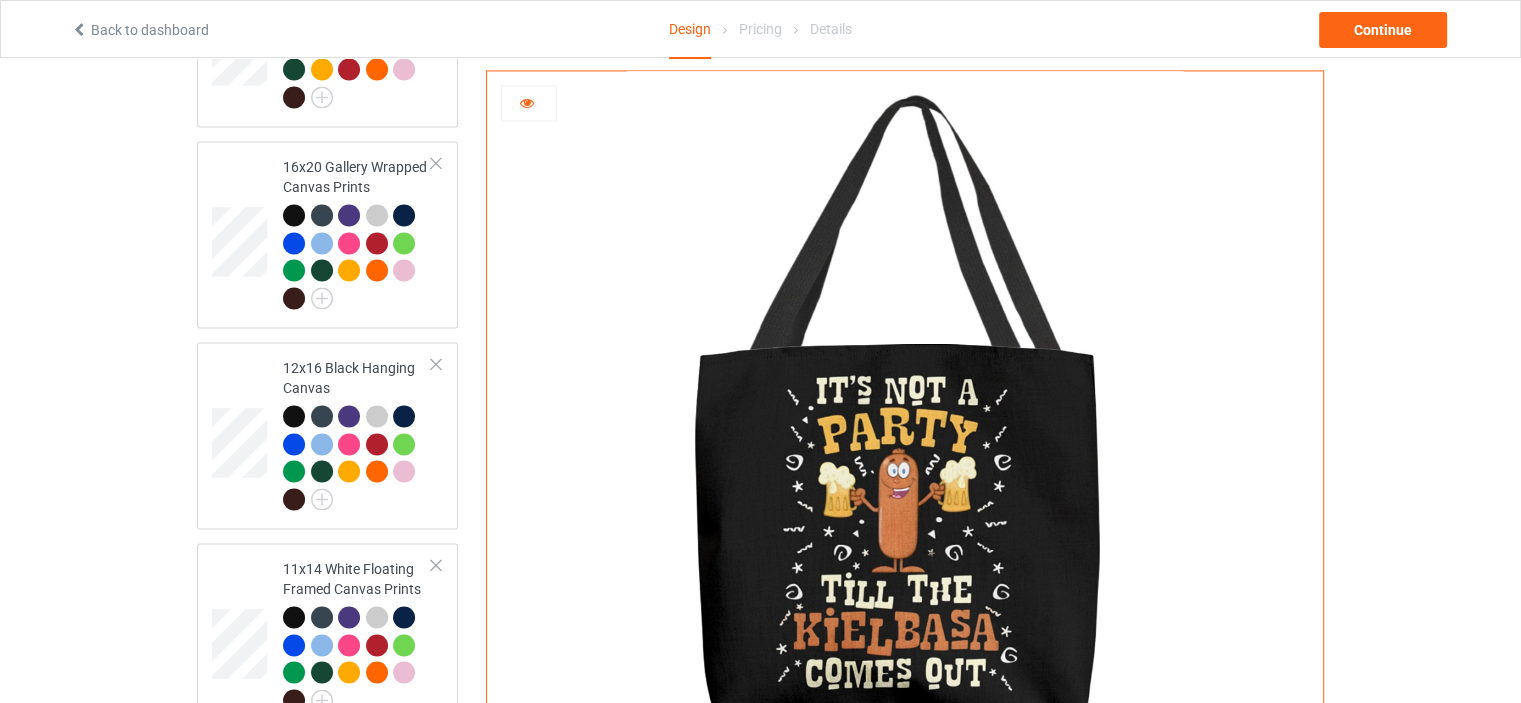 scroll, scrollTop: 3100, scrollLeft: 0, axis: vertical 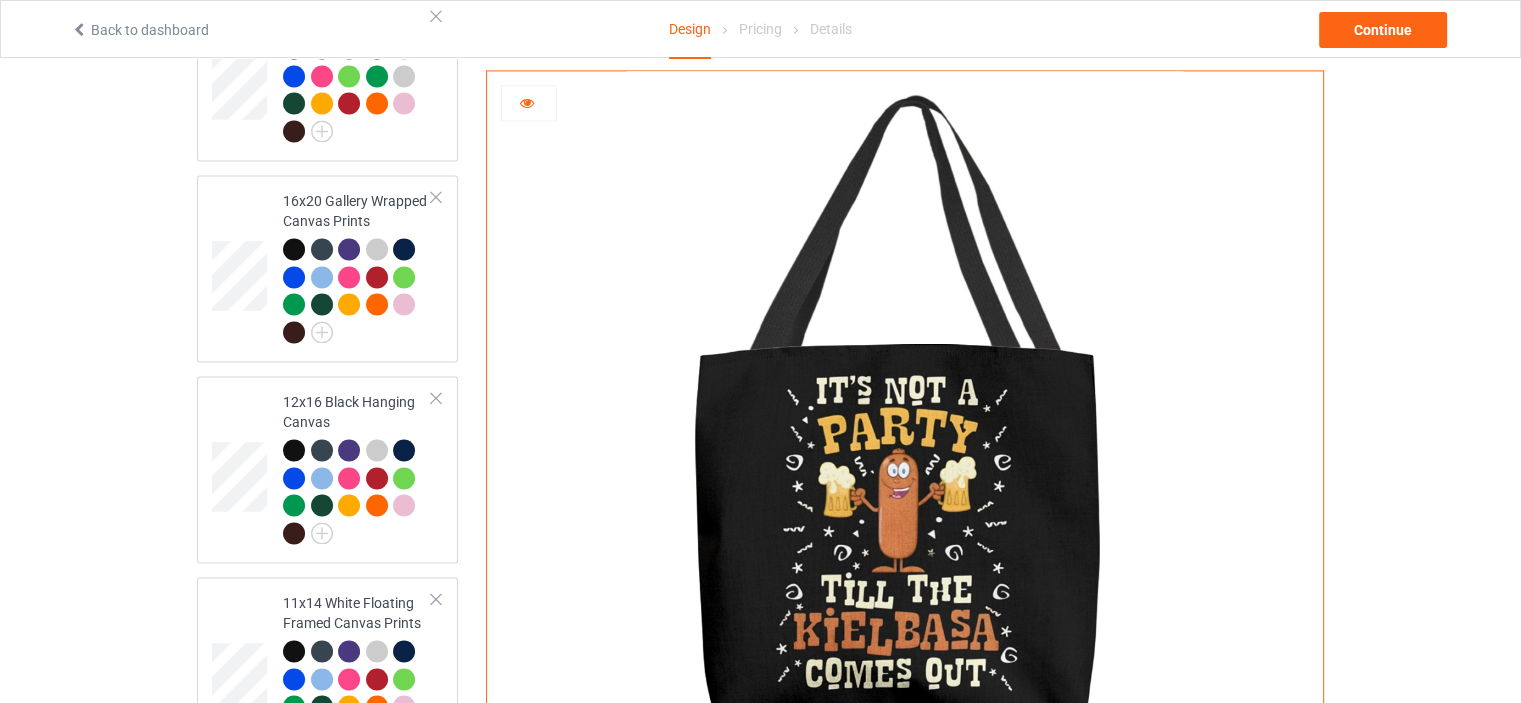 click at bounding box center [527, 100] 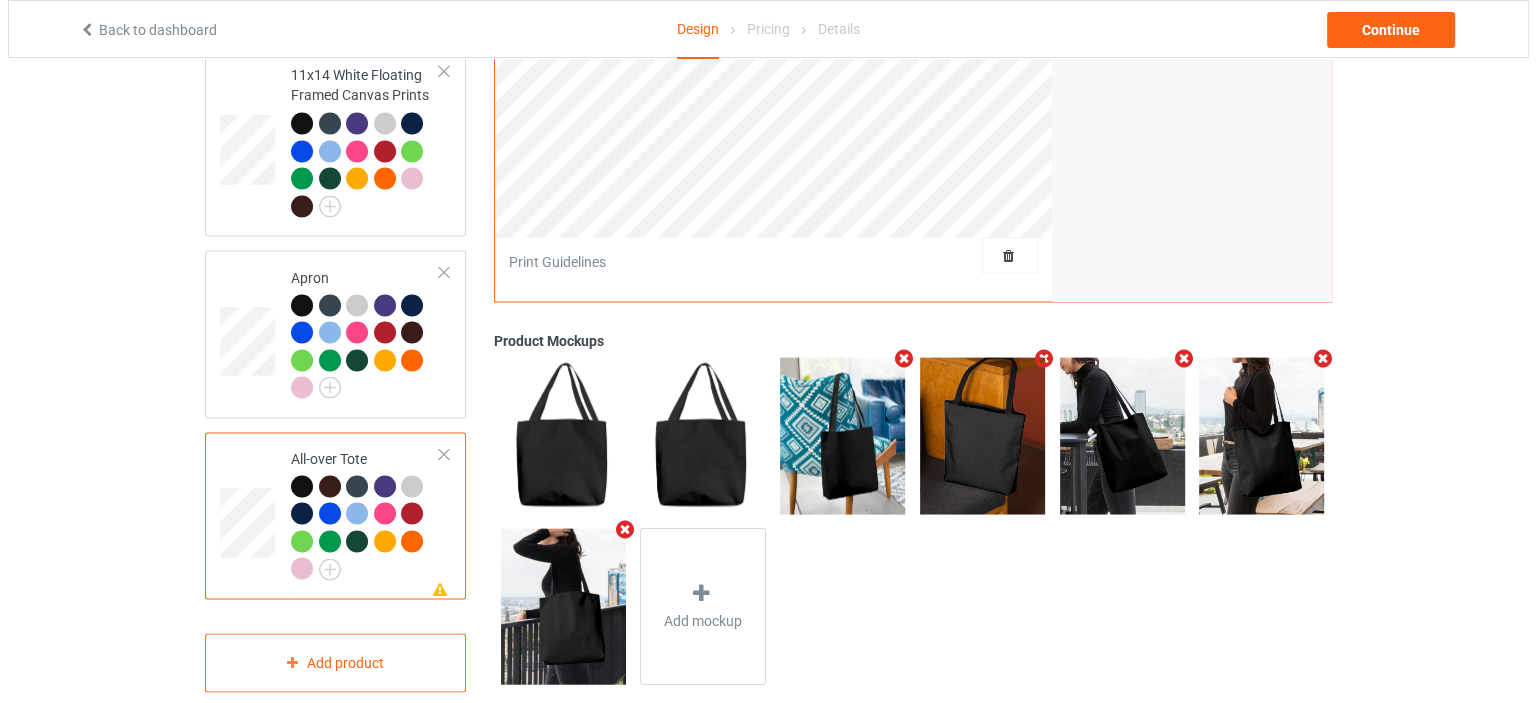 scroll, scrollTop: 3644, scrollLeft: 0, axis: vertical 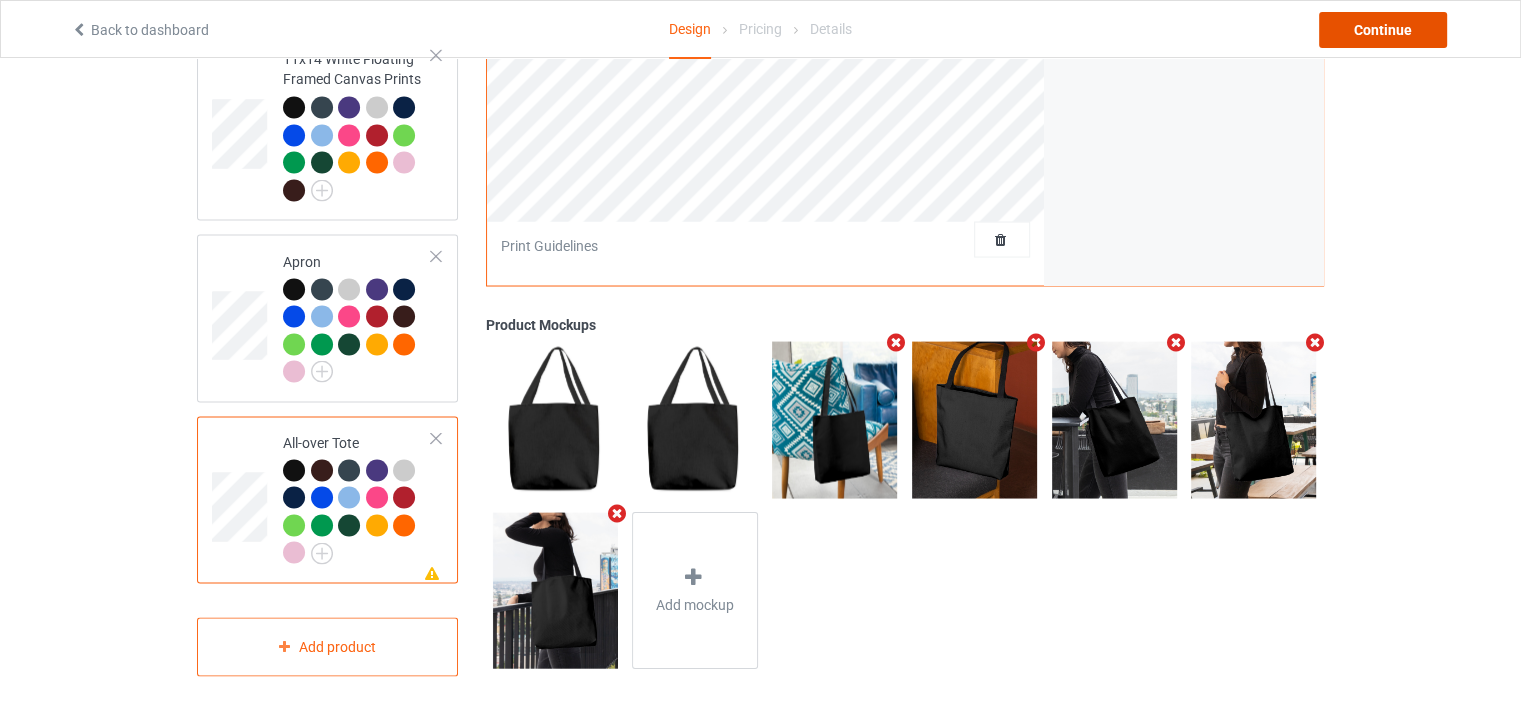 click on "Continue" at bounding box center [1383, 30] 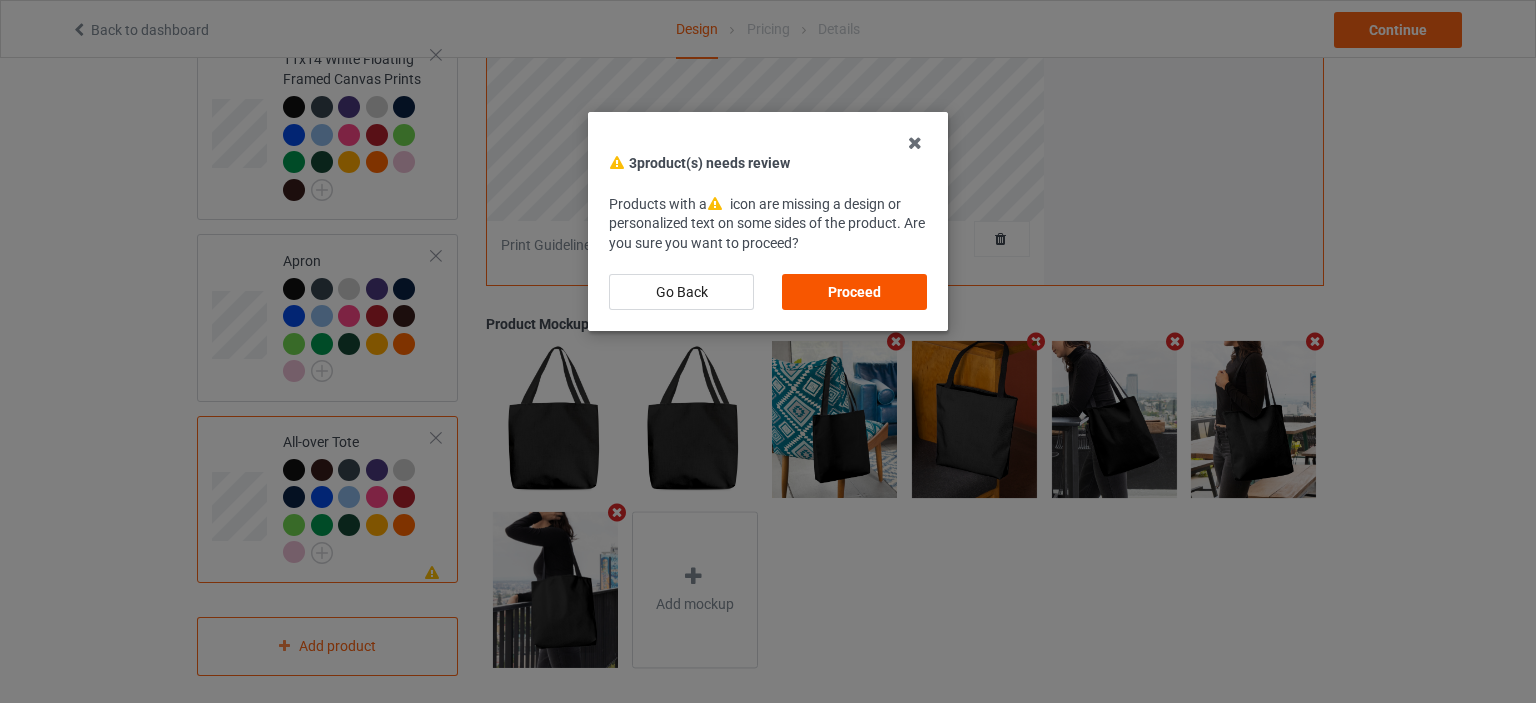 click on "Proceed" at bounding box center (854, 292) 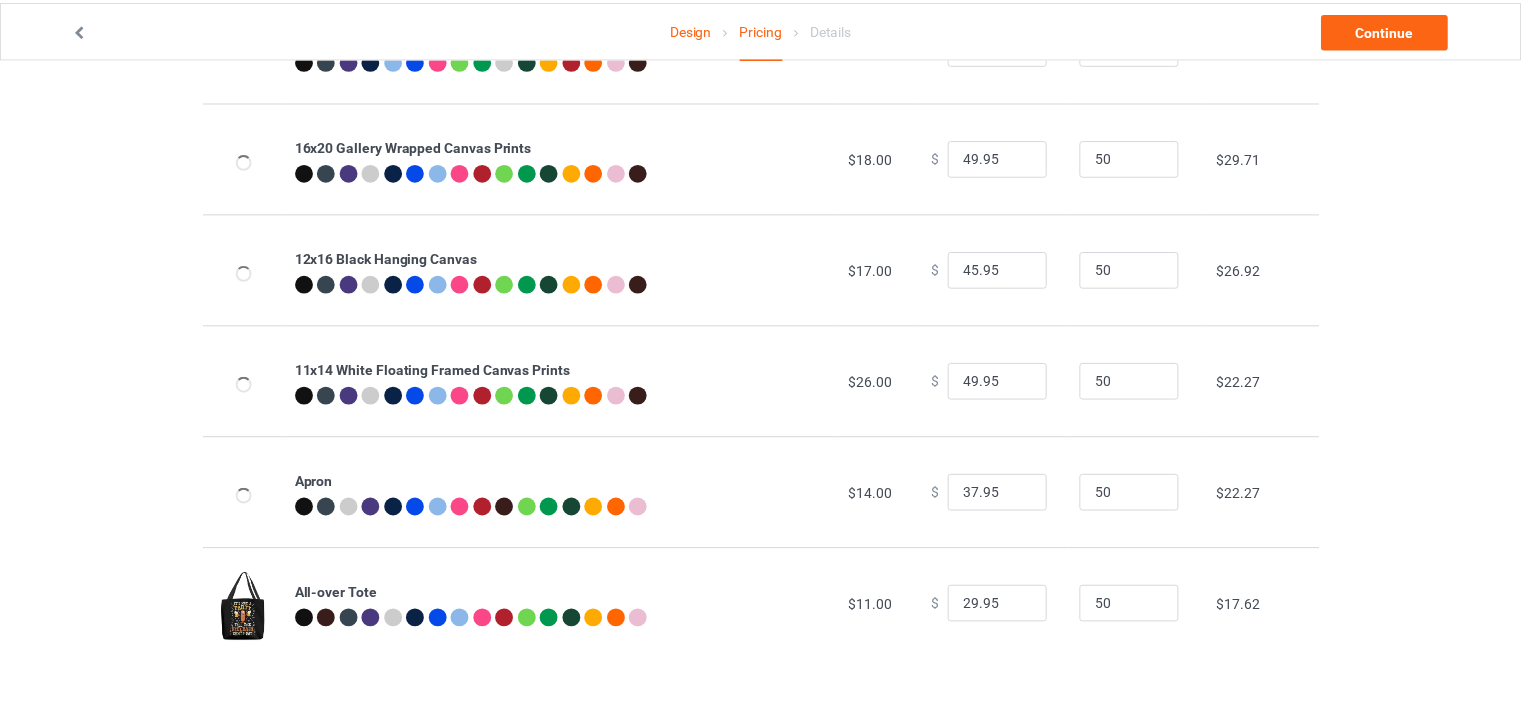 scroll, scrollTop: 0, scrollLeft: 0, axis: both 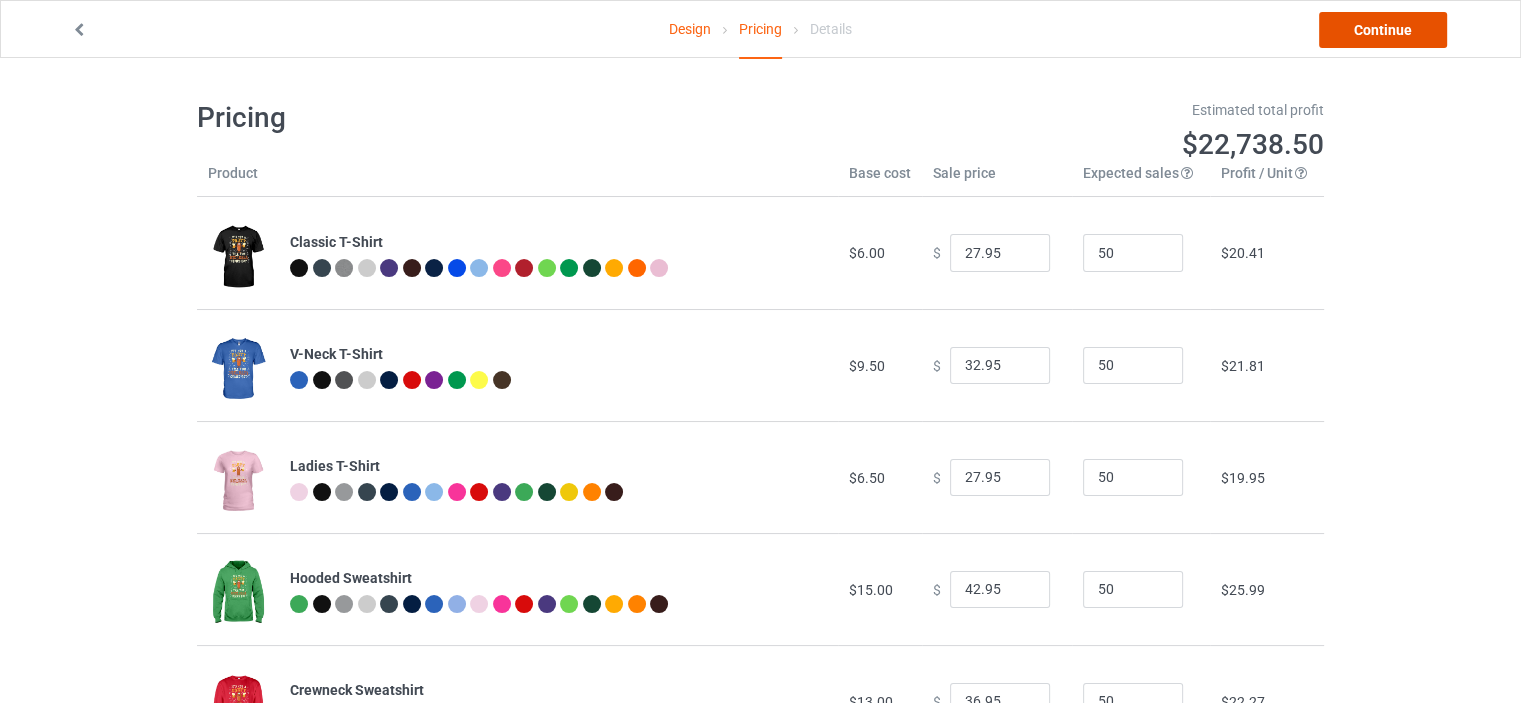 click on "Continue" at bounding box center [1383, 30] 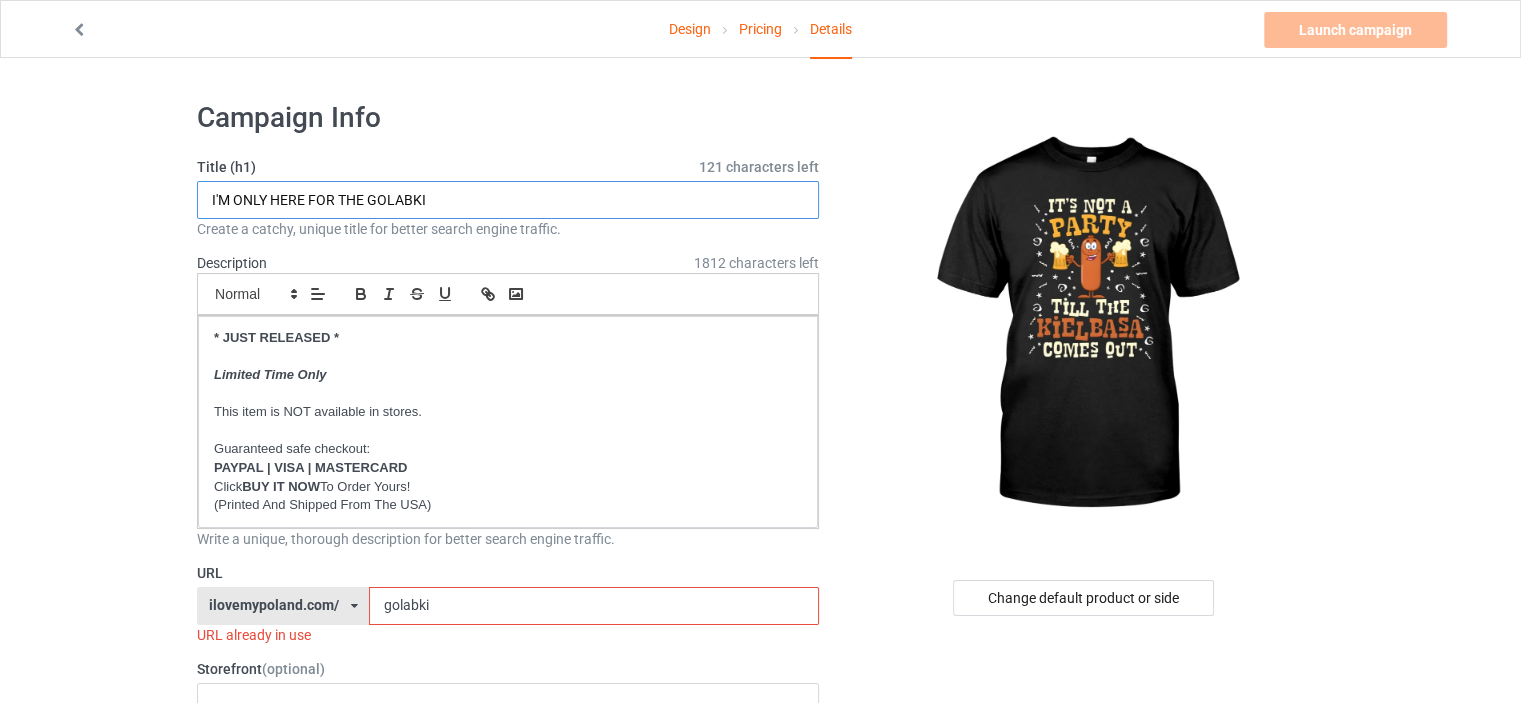 drag, startPoint x: 452, startPoint y: 199, endPoint x: 0, endPoint y: 199, distance: 452 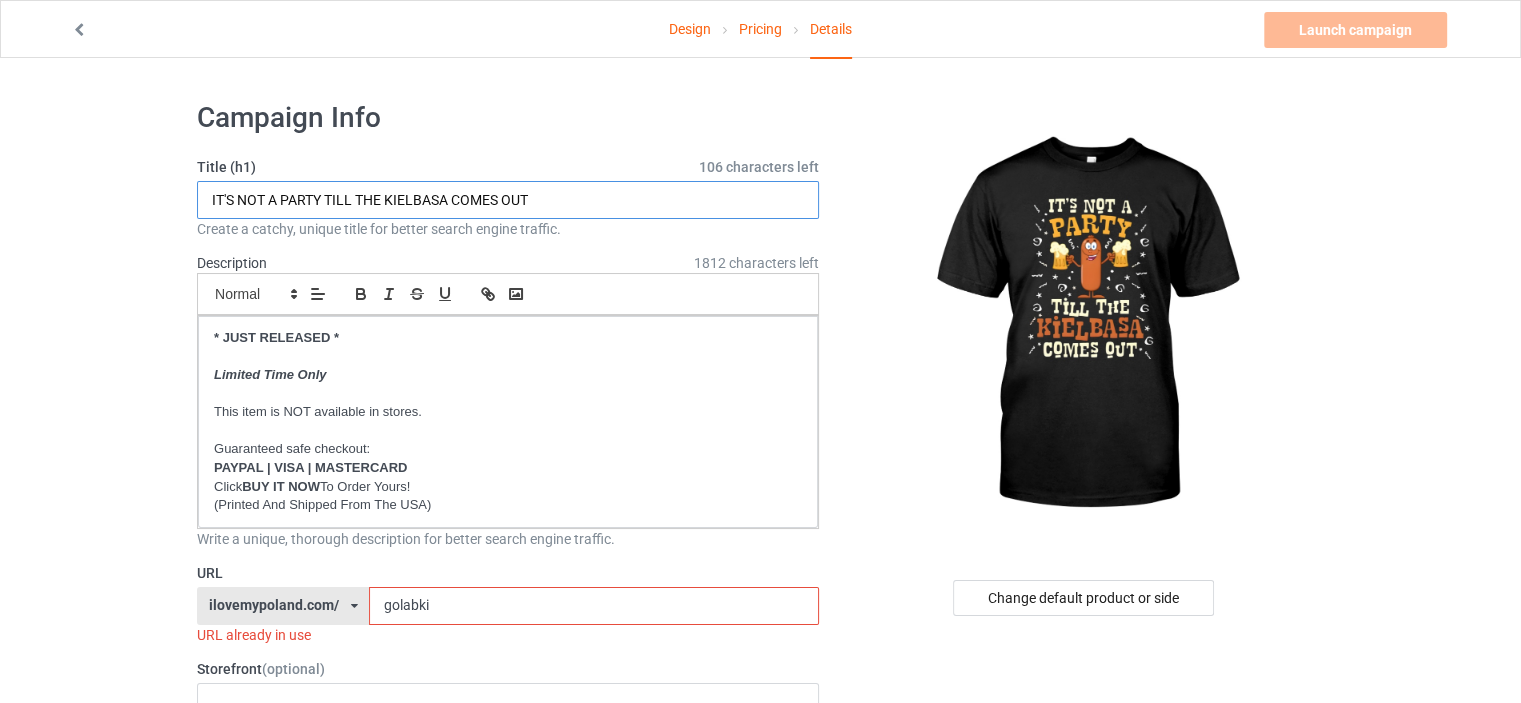 type on "IT'S NOT A PARTY TILL THE KIELBASA COMES OUT" 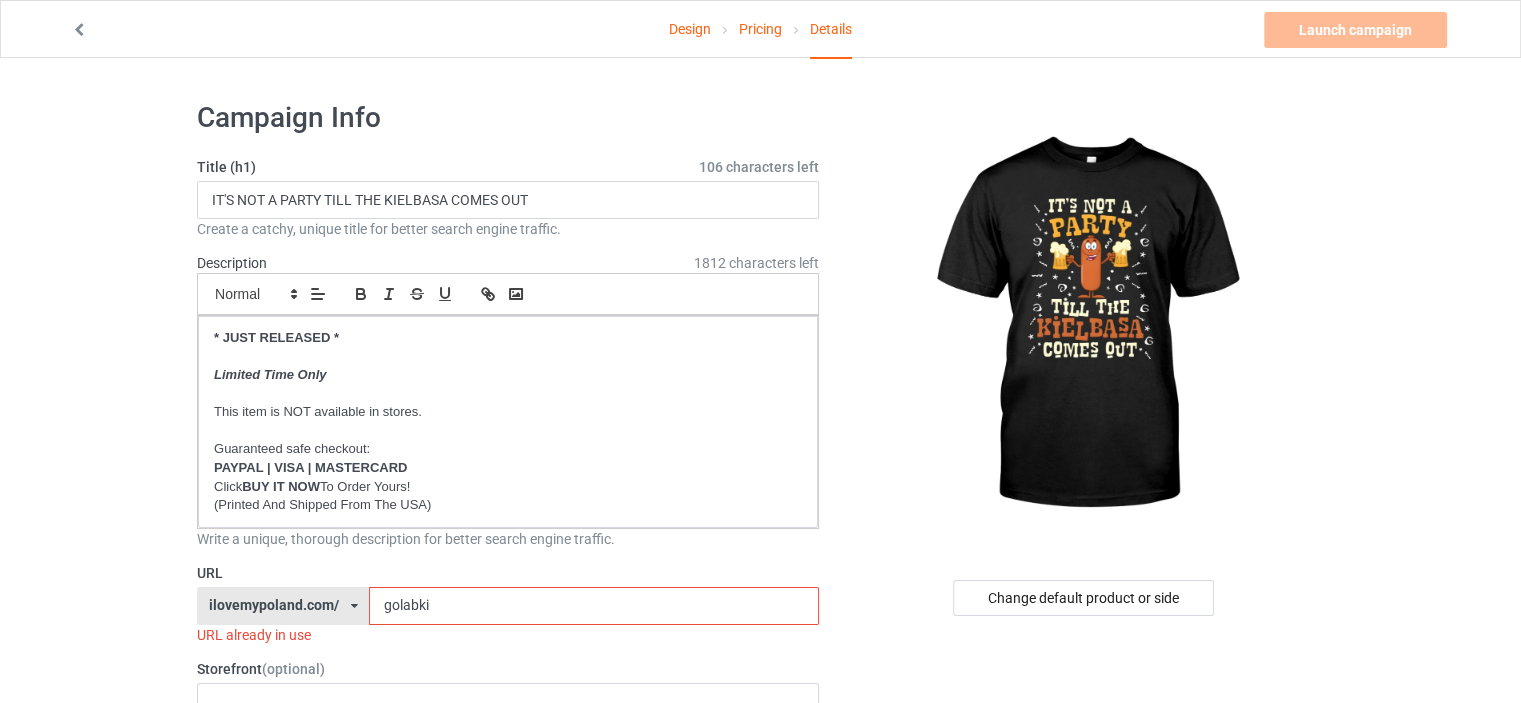 click on "Design Pricing Details Launch campaign Invalid campaign URL Campaign Info Title (h1) 106   characters left IT'S NOT A PARTY TILL THE KIELBASA COMES OUT Create a catchy, unique title for better search engine traffic. Description 1812   characters left       Small Normal Large Big Huge                                                                                     * JUST RELEASED * Limited Time Only This item is NOT available in stores. Guaranteed safe checkout: PAYPAL | VISA | MASTERCARD Click  BUY IT NOW  To Order Yours! (Printed And Shipped From The USA) Write a unique, thorough description for better search engine traffic. URL ilovemypoland.com/ britishlook.net/ danishlegends.com/ familyworldgifts.com/ finnishlegends.com/ funnyteeworld.com/ ilovemyaustralia.com/ ilovemycanada.net/ ilovemydenmark.com/ ilovemyfinland.com/ ilovemyfrance.com/ ilovemygermany.com/ ilovemygnomes.com/ ilovemyireland.com/ ilovemyitaly.com/ ilovemynetherlands.com/ ilovemynorway.com/ ilovemypoland.com/ ilovemyredhair.net/ 4 / 6" at bounding box center (760, 1168) 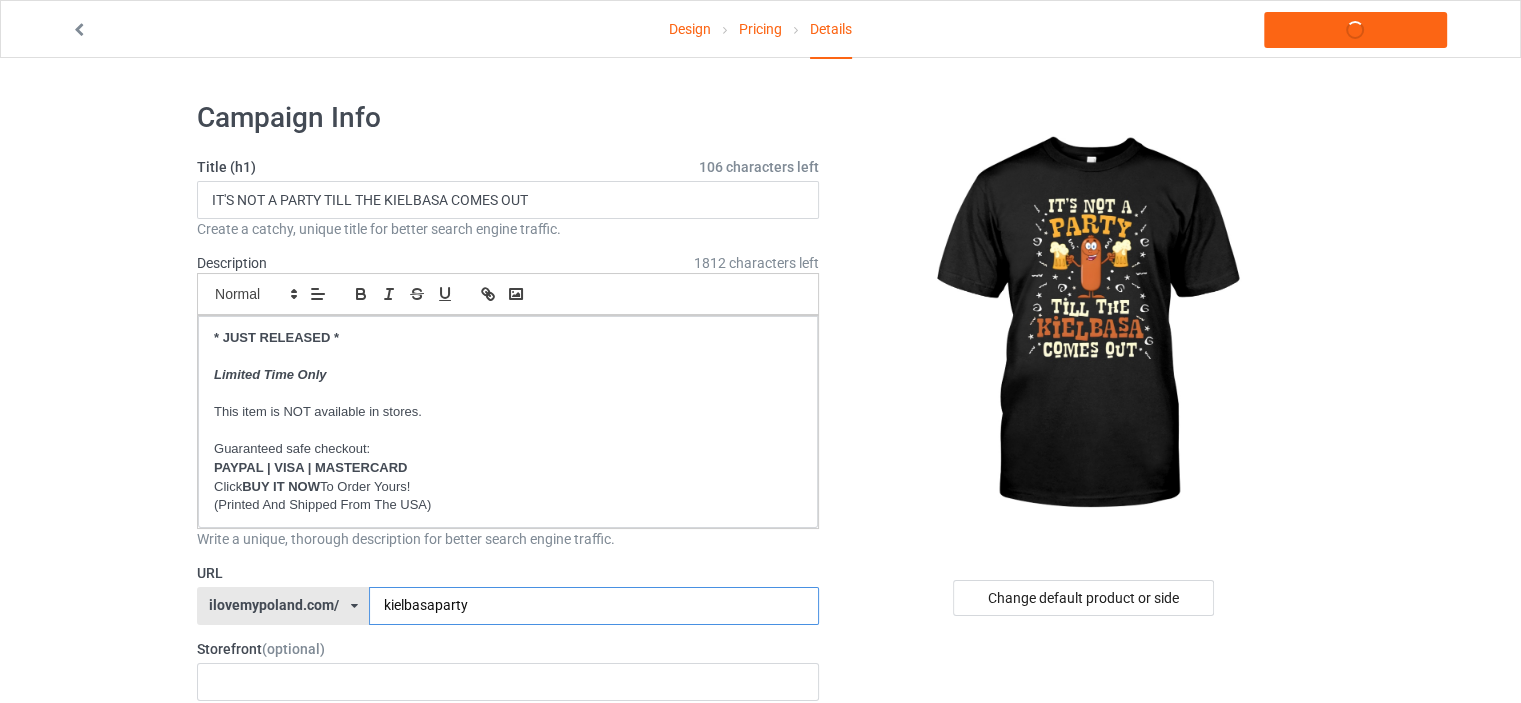 type on "kielbasaparty" 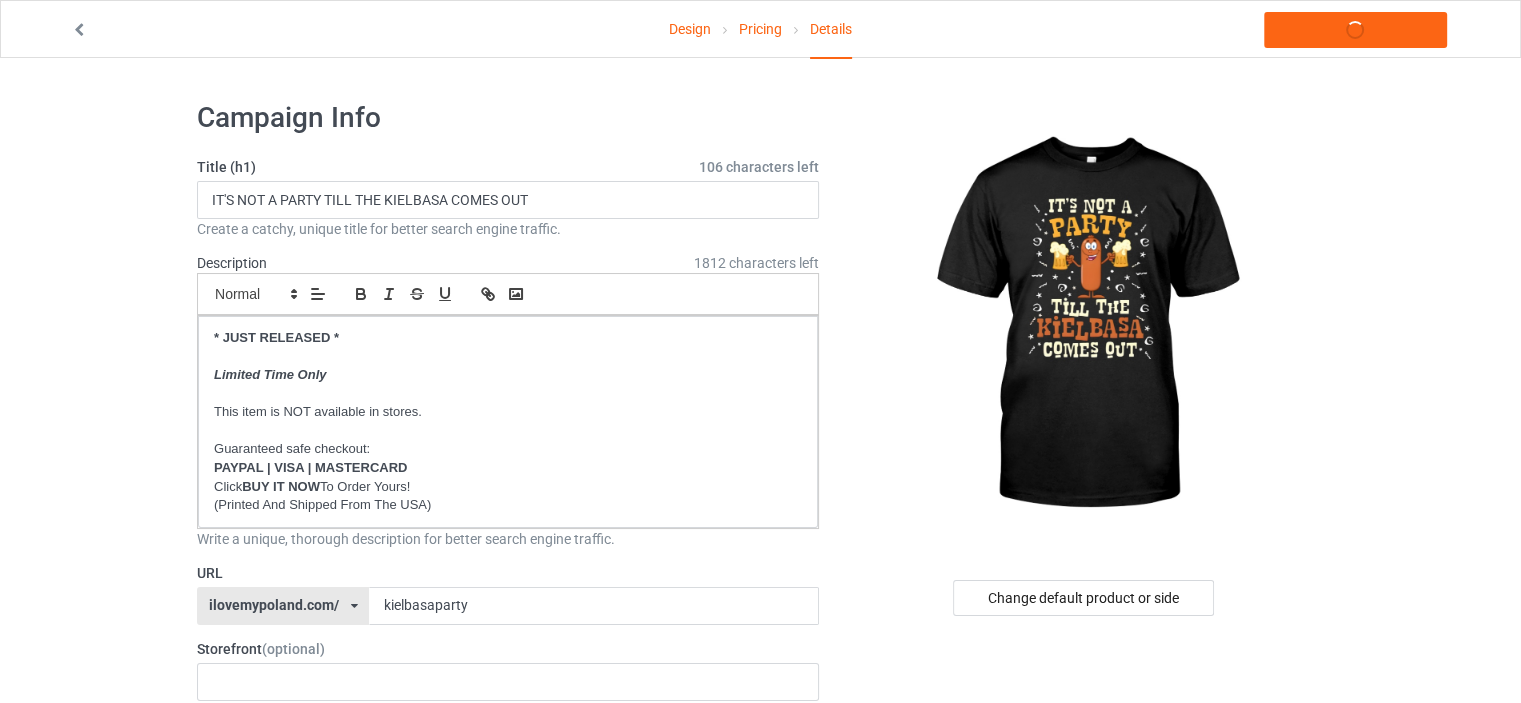 click on "Design Pricing Details Launch campaign Campaign Info Title (h1) 106   characters left IT'S NOT A PARTY TILL THE KIELBASA COMES OUT Create a catchy, unique title for better search engine traffic. Description 1812   characters left       Small Normal Large Big Huge                                                                                     * JUST RELEASED * Limited Time Only This item is NOT available in stores. Guaranteed safe checkout: PAYPAL | VISA | MASTERCARD Click  BUY IT NOW  To Order Yours! (Printed And Shipped From The USA) Write a unique, thorough description for better search engine traffic. URL ilovemypoland.com/ britishlook.net/ danishlegends.com/ familyworldgifts.com/ finnishlegends.com/ funnyteeworld.com/ ilovemyaustralia.com/ ilovemycanada.net/ ilovemydenmark.com/ ilovemyfinland.com/ ilovemyfrance.com/ ilovemygermany.com/ ilovemygnomes.com/ ilovemyireland.com/ ilovemyitaly.com/ ilovemynetherlands.com/ ilovemynorway.com/ ilovemypoland.com/ ilovemyredhair.net/ ilovemyscotland.com/ 4 / 6" at bounding box center [760, 1158] 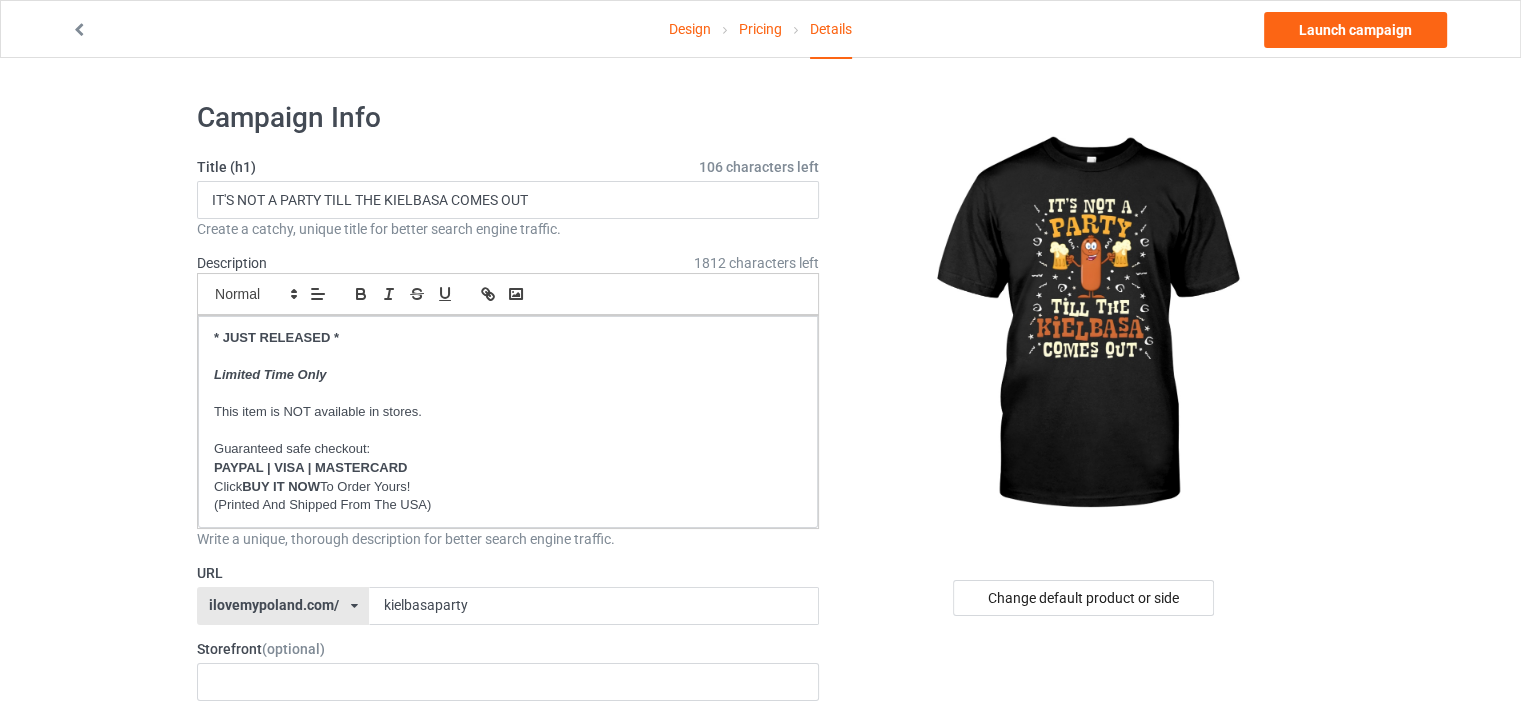 scroll, scrollTop: 200, scrollLeft: 0, axis: vertical 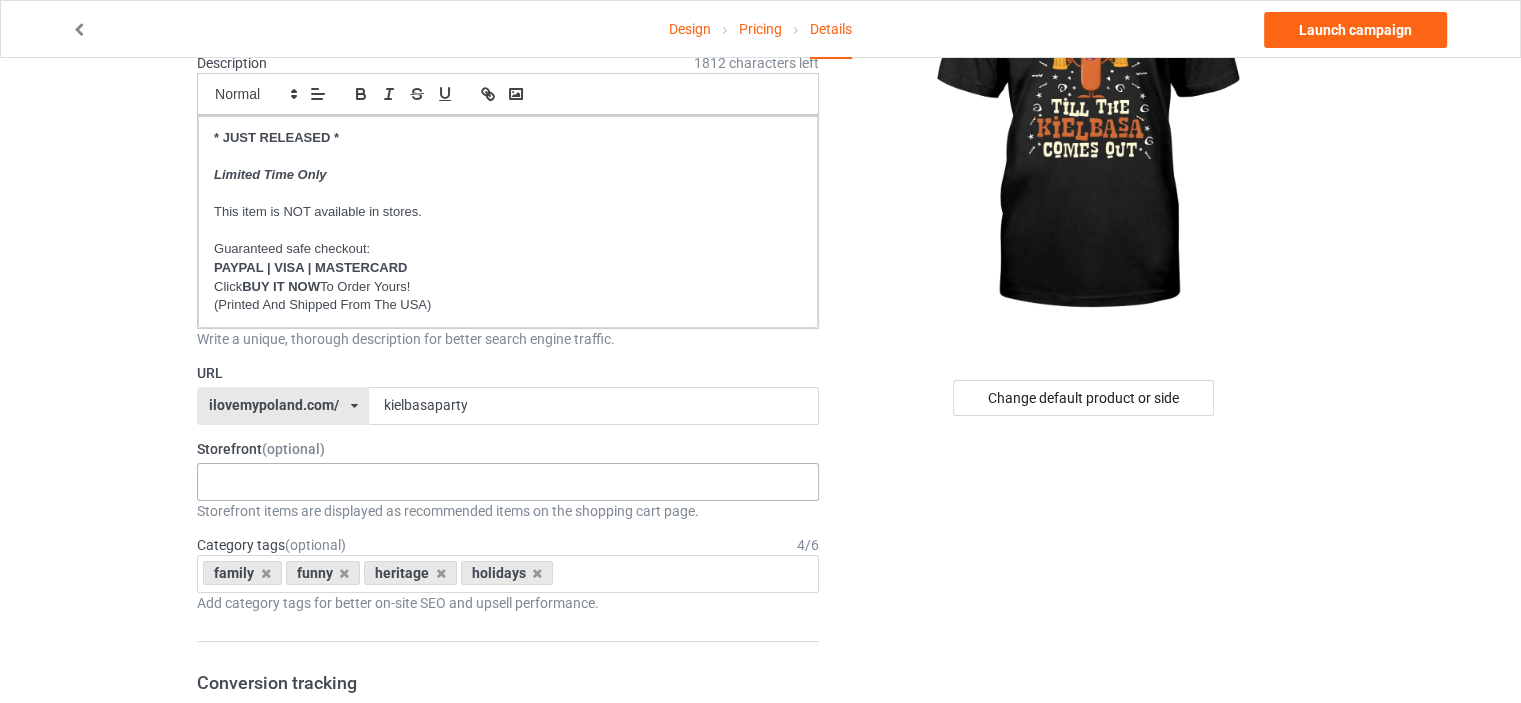 click at bounding box center [227, 481] 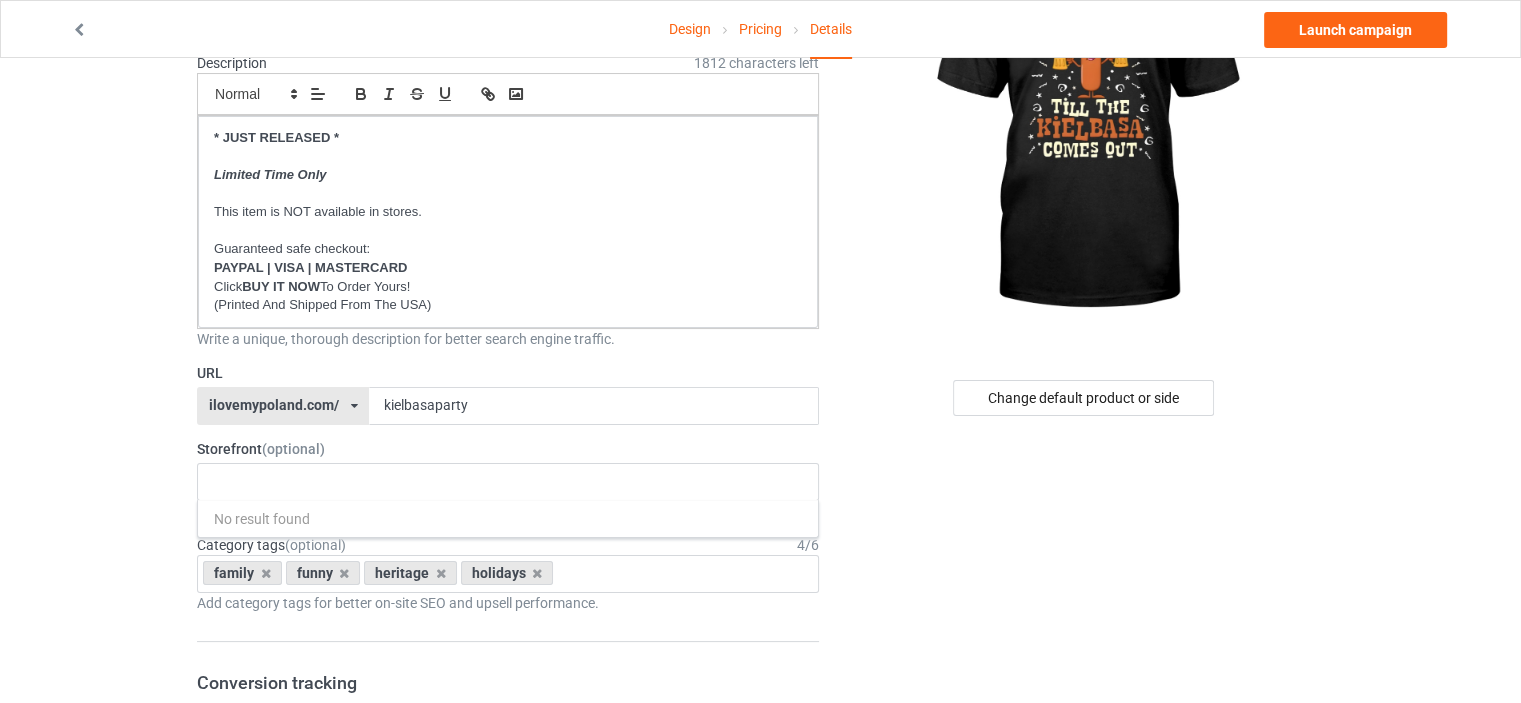 click on "Design Pricing Details Launch campaign Campaign Info Title (h1) 106   characters left IT'S NOT A PARTY TILL THE KIELBASA COMES OUT Create a catchy, unique title for better search engine traffic. Description 1812   characters left       Small Normal Large Big Huge                                                                                     * JUST RELEASED * Limited Time Only This item is NOT available in stores. Guaranteed safe checkout: PAYPAL | VISA | MASTERCARD Click  BUY IT NOW  To Order Yours! (Printed And Shipped From The USA) Write a unique, thorough description for better search engine traffic. URL ilovemypoland.com/ britishlook.net/ danishlegends.com/ familyworldgifts.com/ finnishlegends.com/ funnyteeworld.com/ ilovemyaustralia.com/ ilovemycanada.net/ ilovemydenmark.com/ ilovemyfinland.com/ ilovemyfrance.com/ ilovemygermany.com/ ilovemygnomes.com/ ilovemyireland.com/ ilovemyitaly.com/ ilovemynetherlands.com/ ilovemynorway.com/ ilovemypoland.com/ ilovemyredhair.net/ ilovemyscotland.com/ 4 / 6" at bounding box center (760, 958) 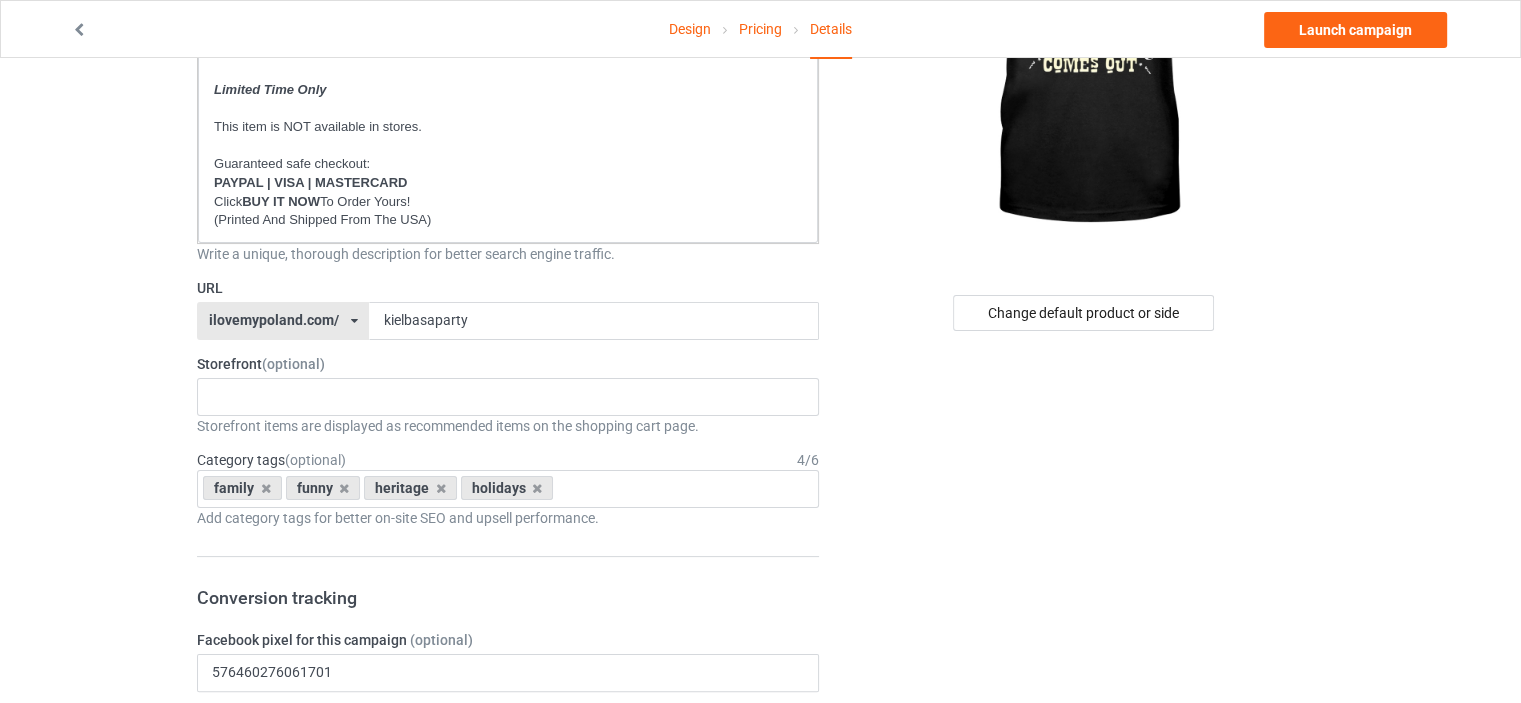 scroll, scrollTop: 400, scrollLeft: 0, axis: vertical 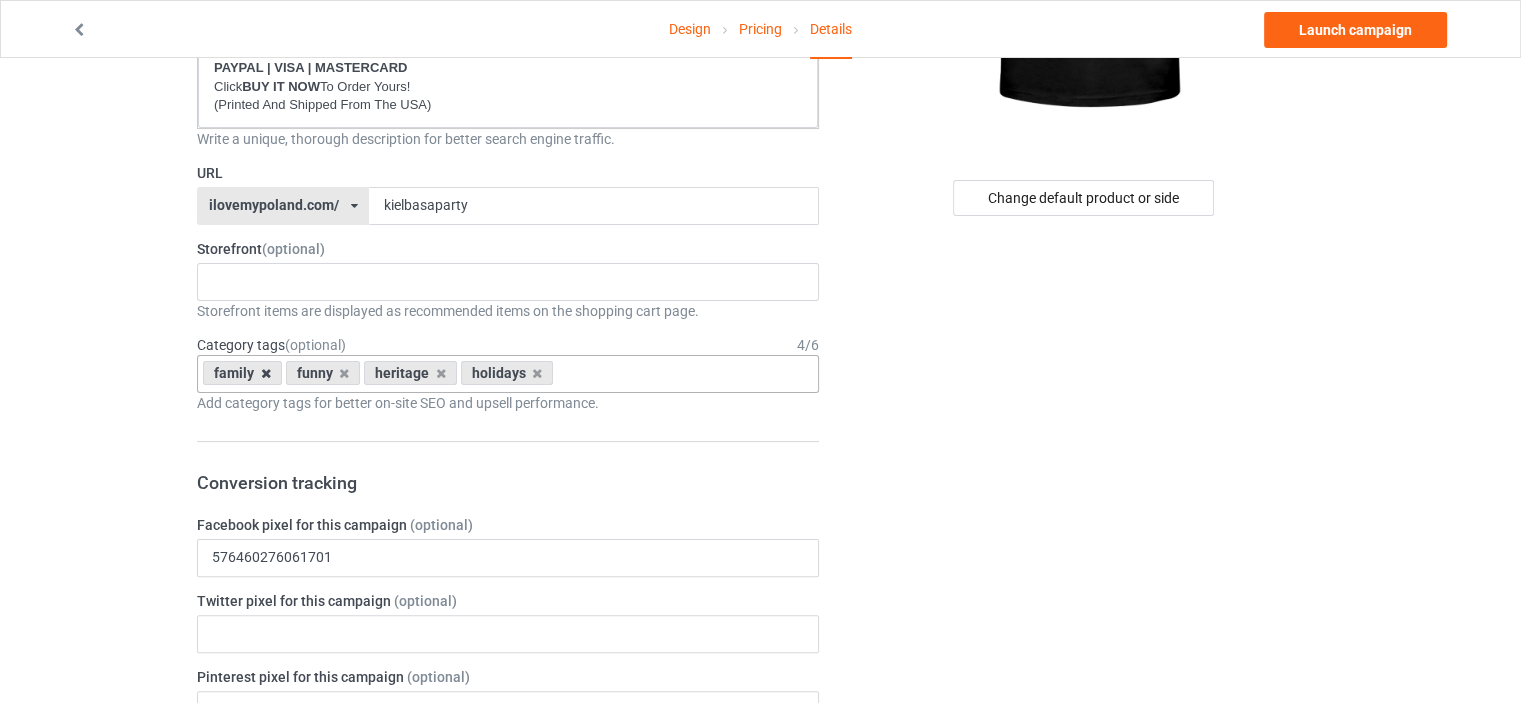 click at bounding box center (266, 373) 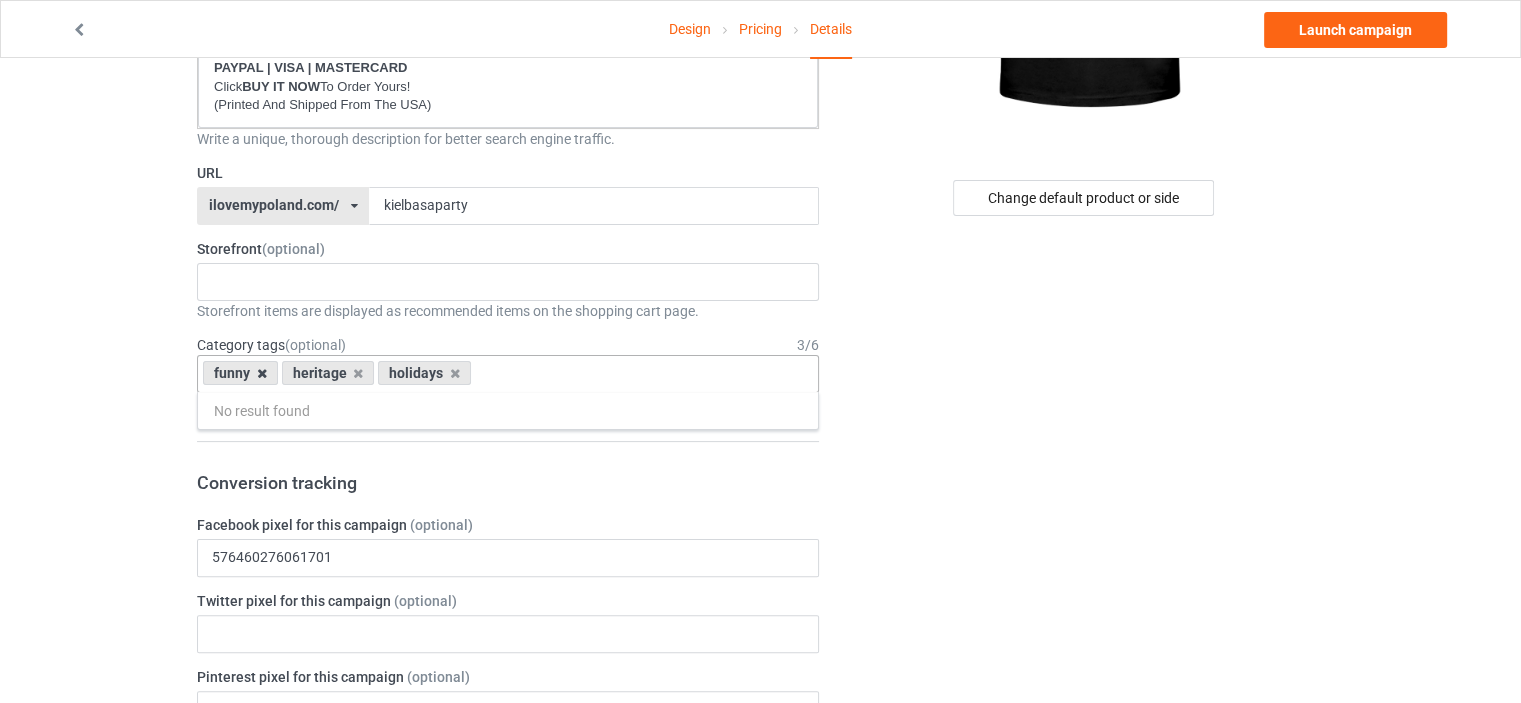 click at bounding box center (262, 373) 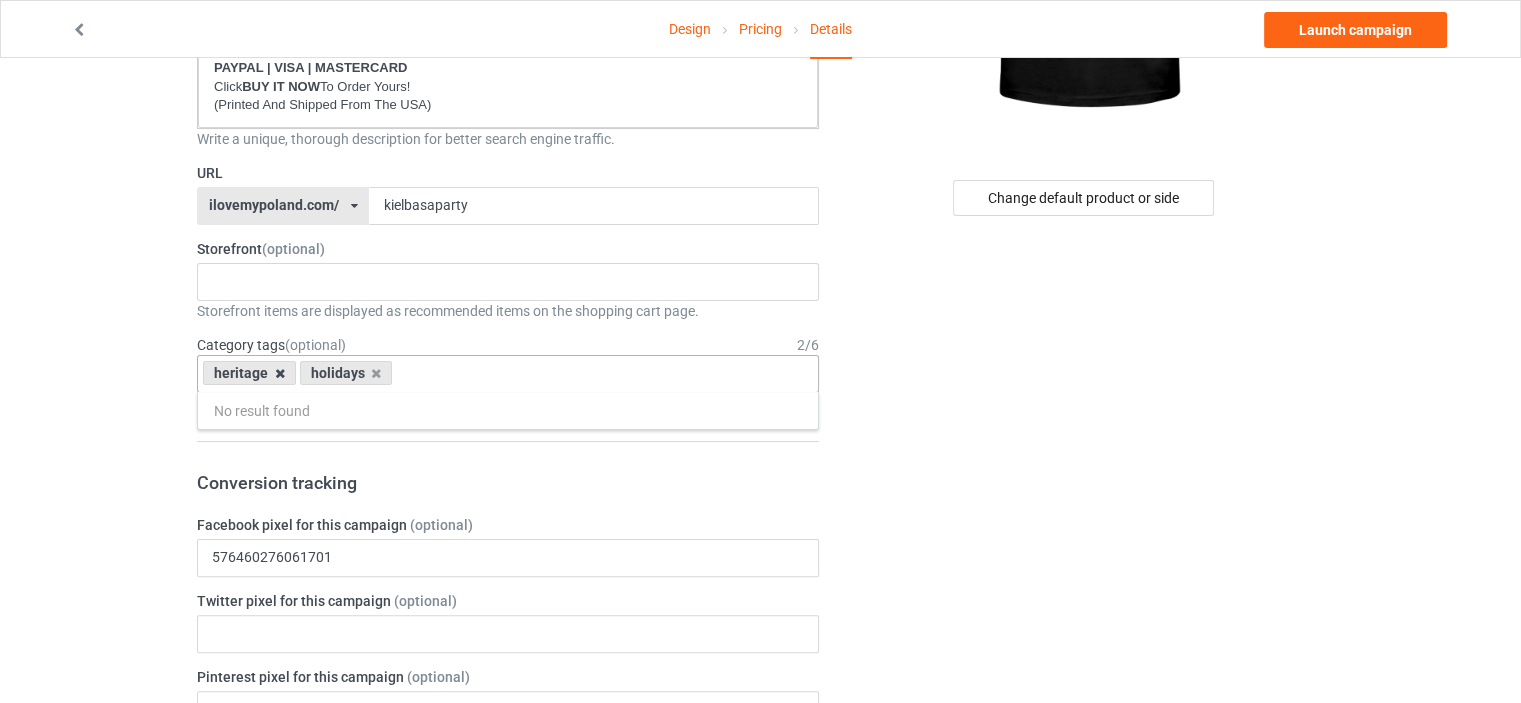 click at bounding box center (280, 373) 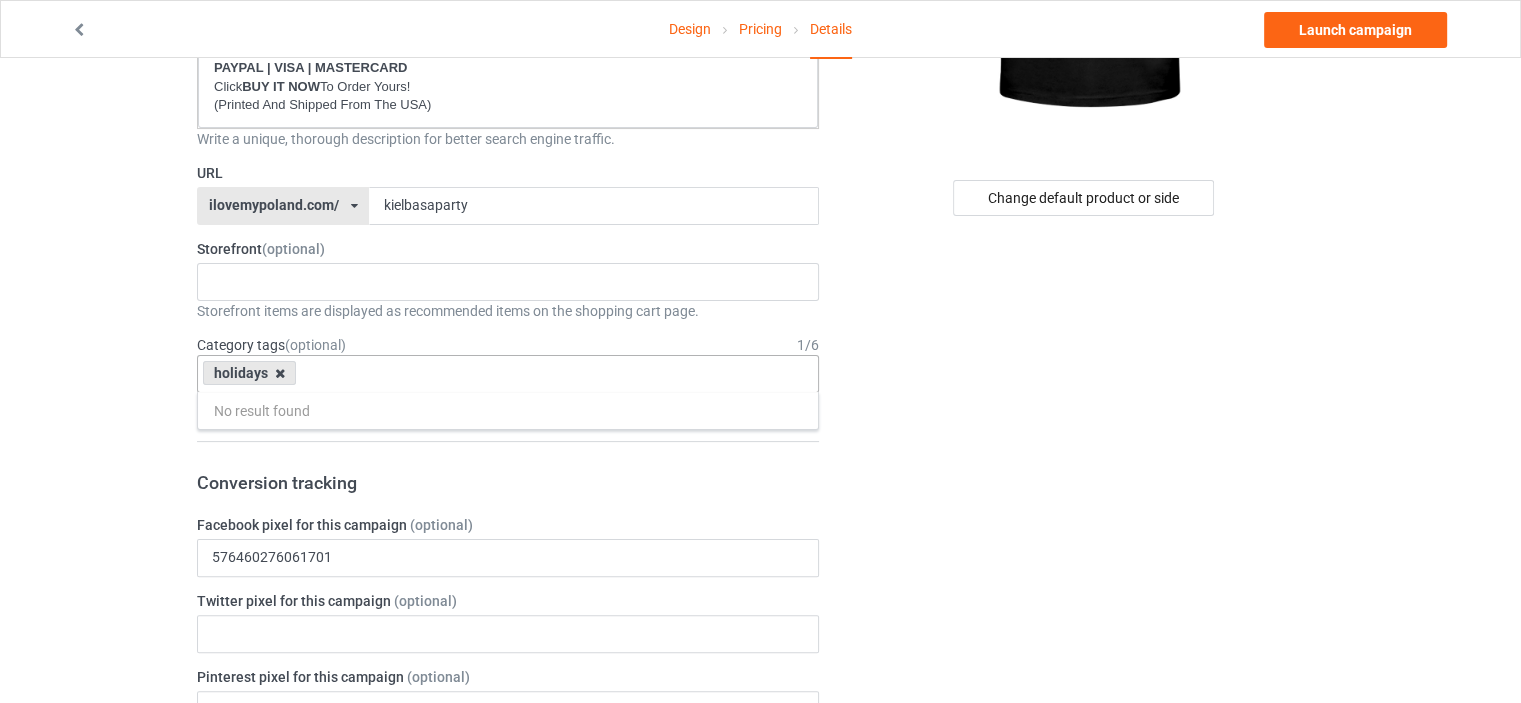 click at bounding box center (280, 373) 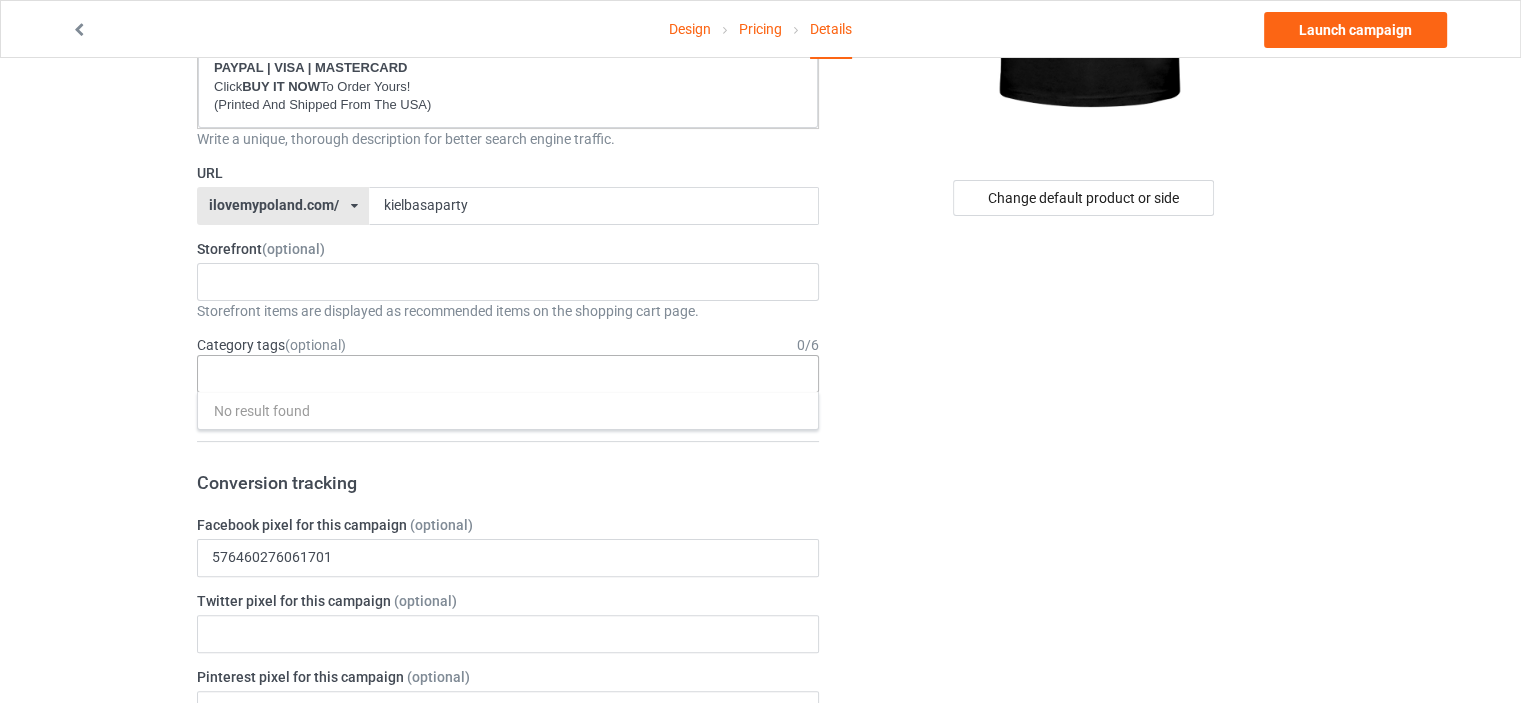 click on "Pricing" at bounding box center [760, 29] 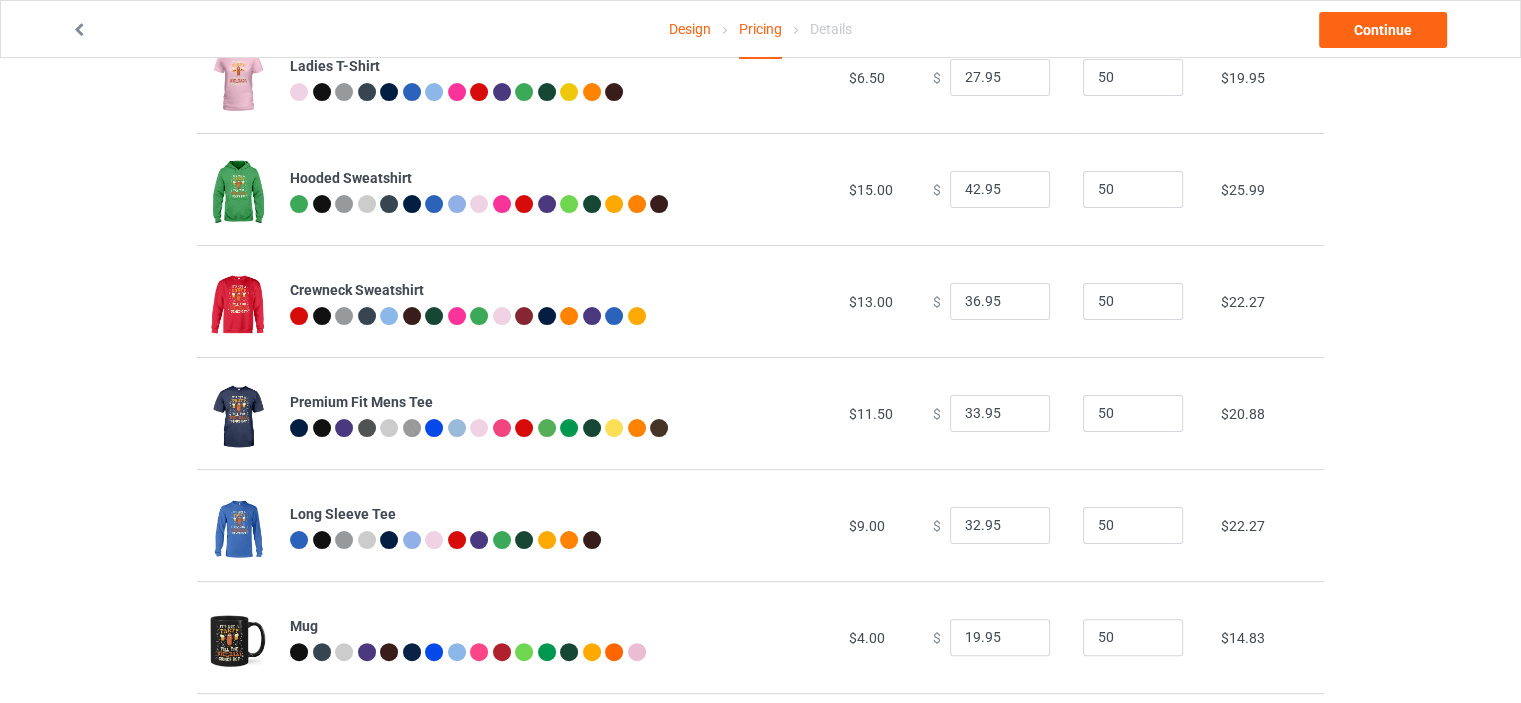 scroll, scrollTop: 0, scrollLeft: 0, axis: both 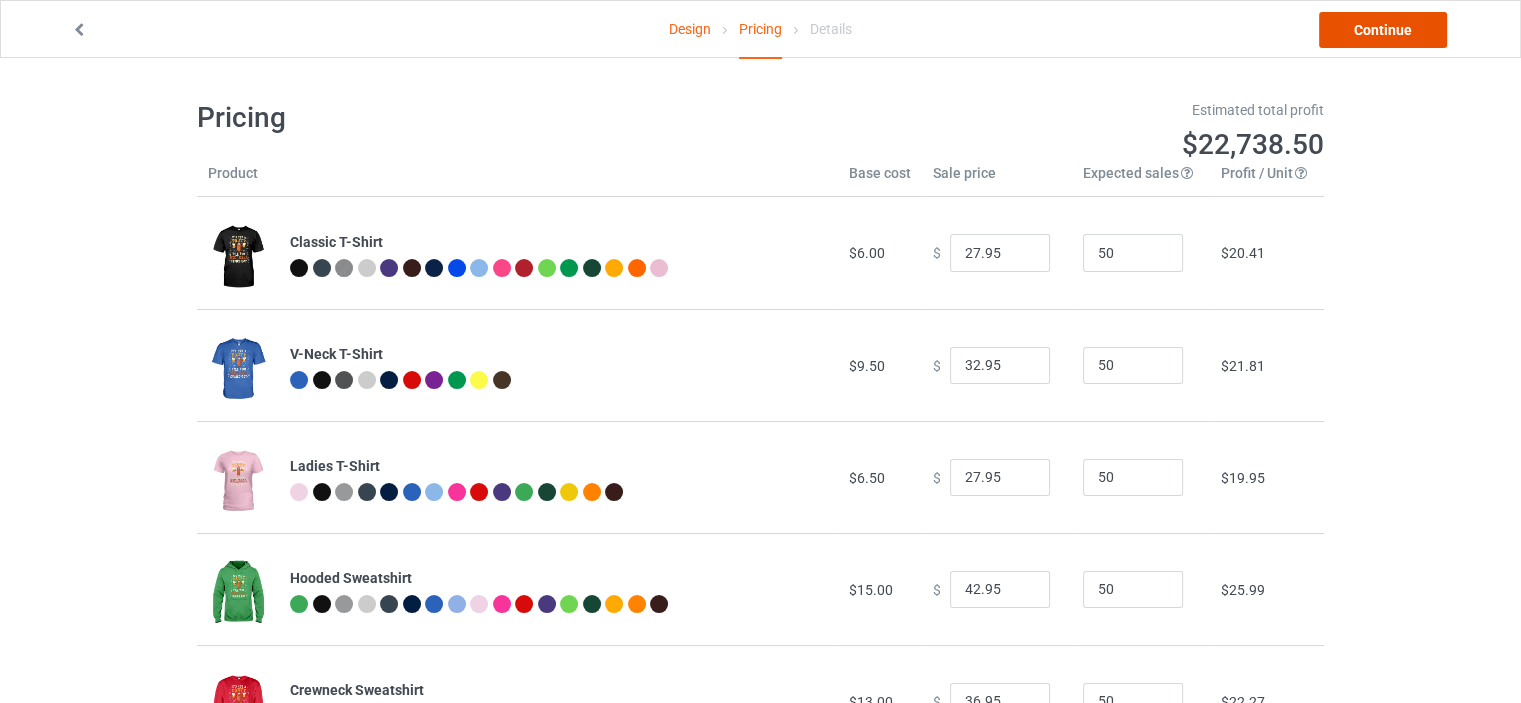 click on "Continue" at bounding box center (1383, 30) 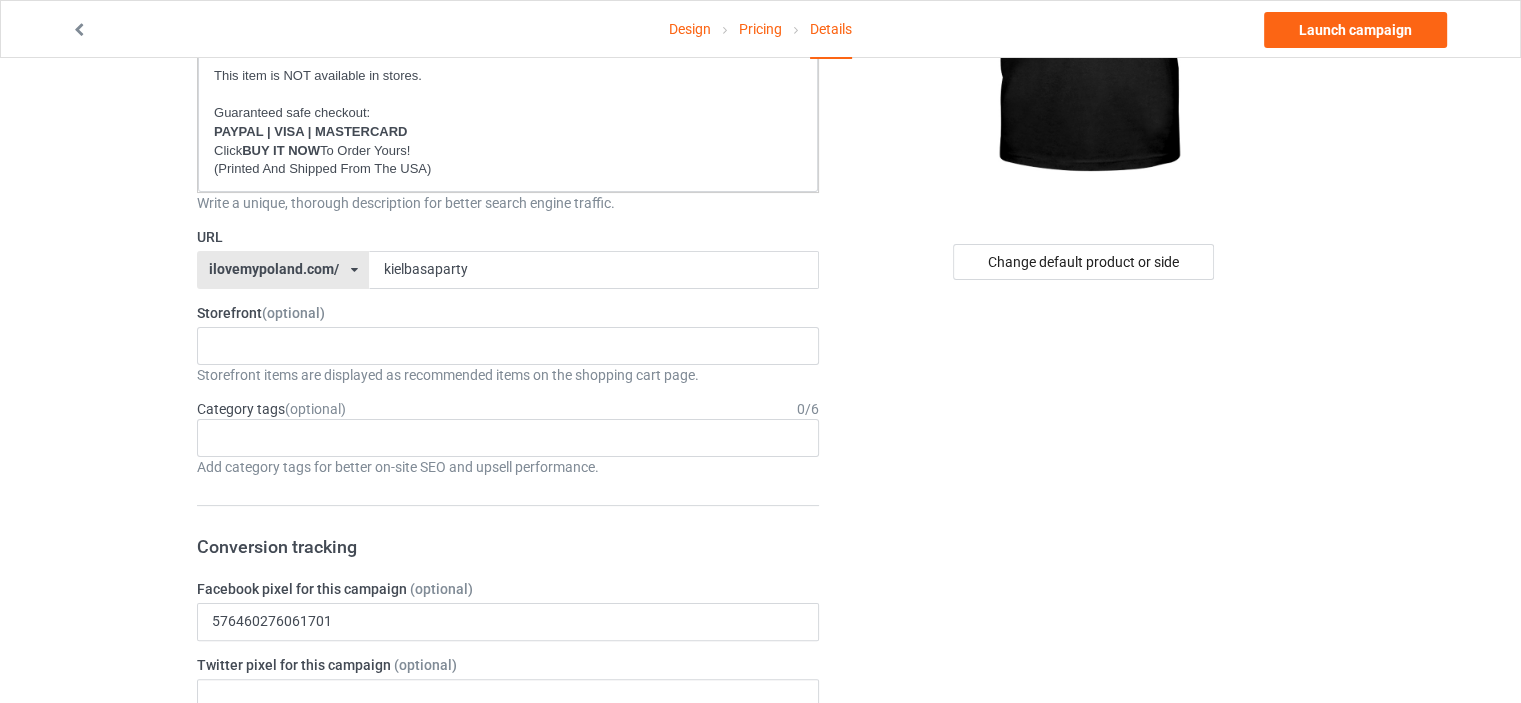 scroll, scrollTop: 400, scrollLeft: 0, axis: vertical 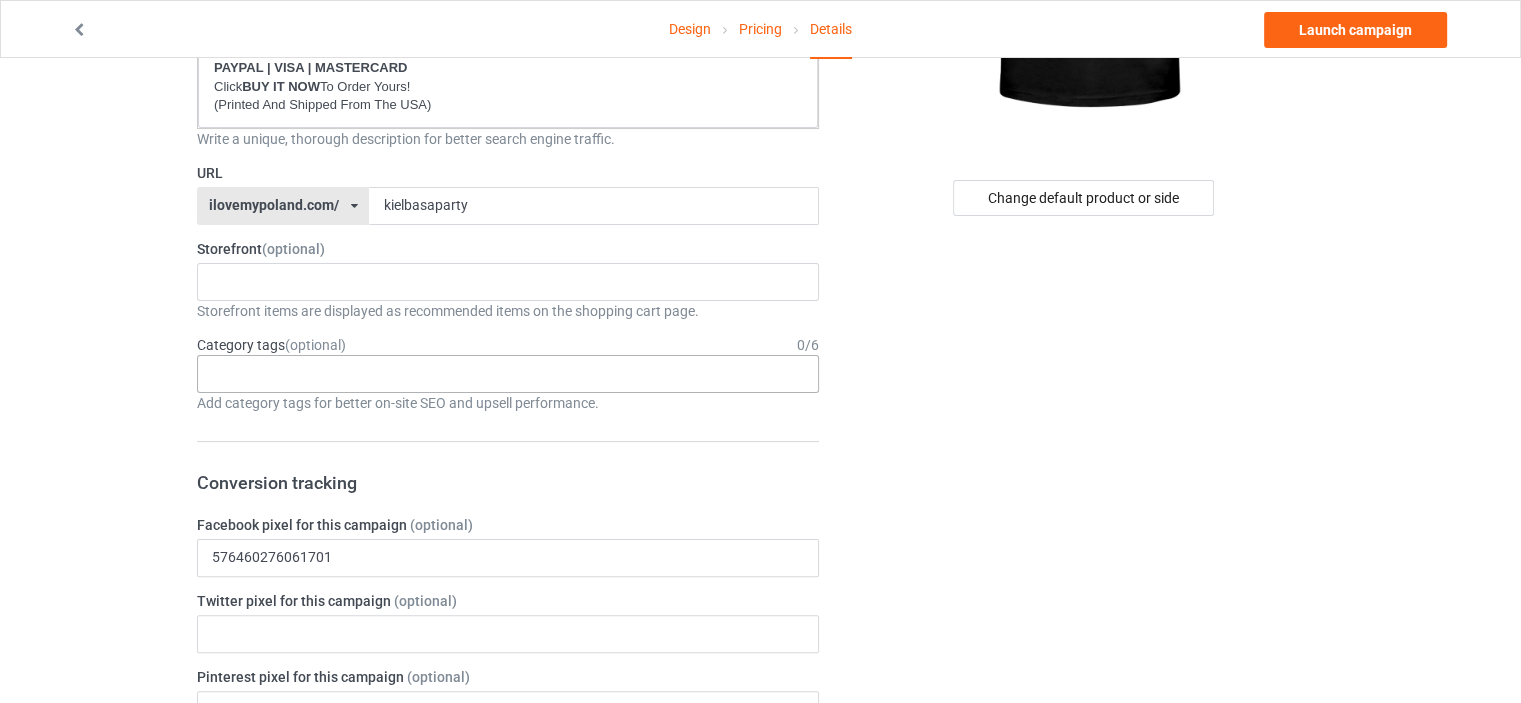 click on "Age > 1-19 > 1 Age > 1-12 Months > 1 Month Age > 1-12 Months Age > 1-19 Age > 1-19 > 10 Age > 1-12 Months > 10 Month Age > 80-100 > 100 Sports > Running > 10K Run Age > 1-19 > 11 Age > 1-12 Months > 11 Month Age > 1-19 > 12 Age > 1-12 Months > 12 Month Age > 1-19 > 13 Age > 1-19 > 14 Age > 1-19 > 15 Sports > Running > 15K Run Age > 1-19 > 16 Age > 1-19 > 17 Age > 1-19 > 18 Age > 1-19 > 19 Age > Decades > 1920s Age > Decades > 1930s Age > Decades > 1940s Age > Decades > 1950s Age > Decades > 1960s Age > Decades > 1970s Age > Decades > 1980s Age > Decades > 1990s Age > 1-19 > 2 Age > 1-12 Months > 2 Month Age > 20-39 > 20 Age > 20-39 Age > Decades > 2000s Age > Decades > 2010s Age > 20-39 > 21 Age > 20-39 > 22 Age > 20-39 > 23 Age > 20-39 > 24 Age > 20-39 > 25 Age > 20-39 > 26 Age > 20-39 > 27 Age > 20-39 > 28 Age > 20-39 > 29 Age > 1-19 > 3 Age > 1-12 Months > 3 Month Sports > Basketball > 3-Pointer Age > 20-39 > 30 Age > 20-39 > 31 Age > 20-39 > 32 Age > 20-39 > 33 Age > 20-39 > 34 Age > 20-39 > 35 Age Jobs 1" at bounding box center [508, 374] 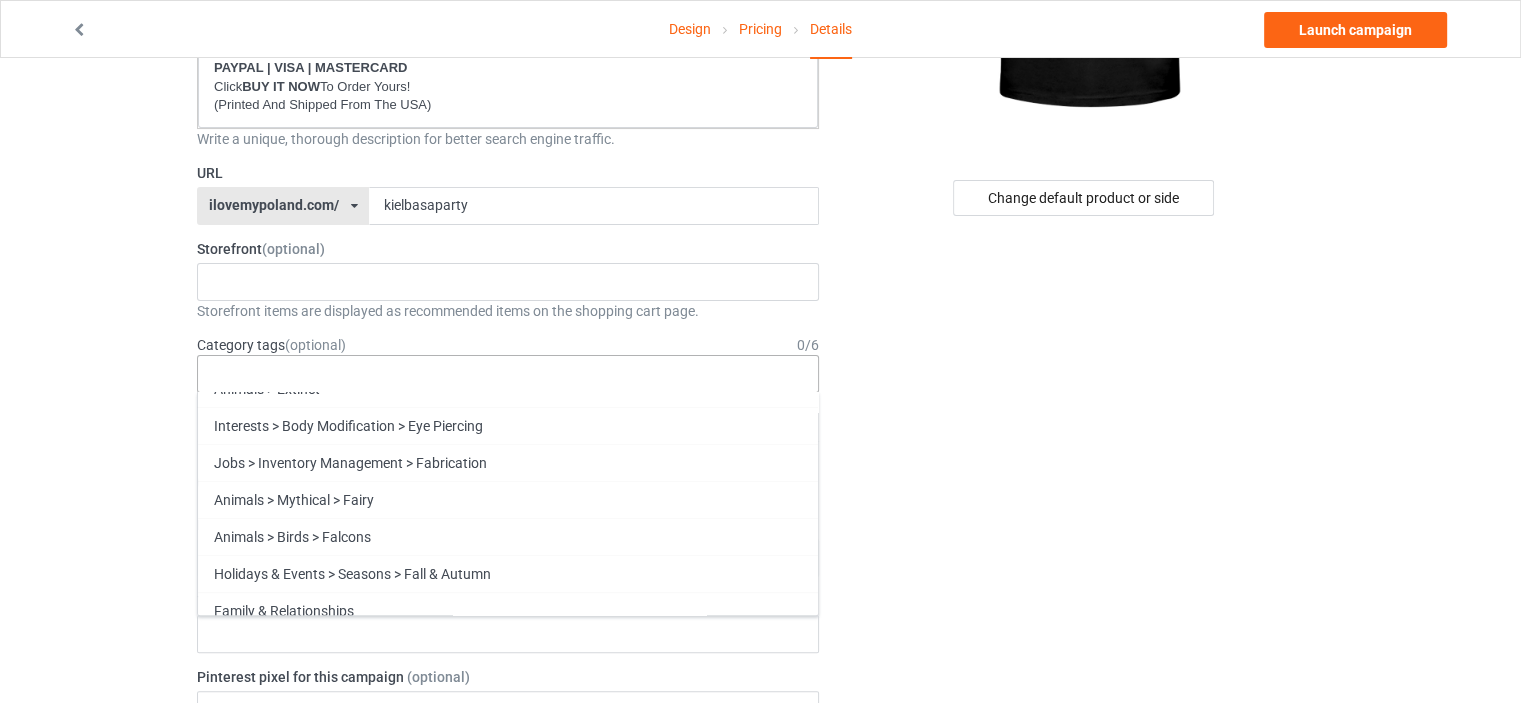 scroll, scrollTop: 85667, scrollLeft: 0, axis: vertical 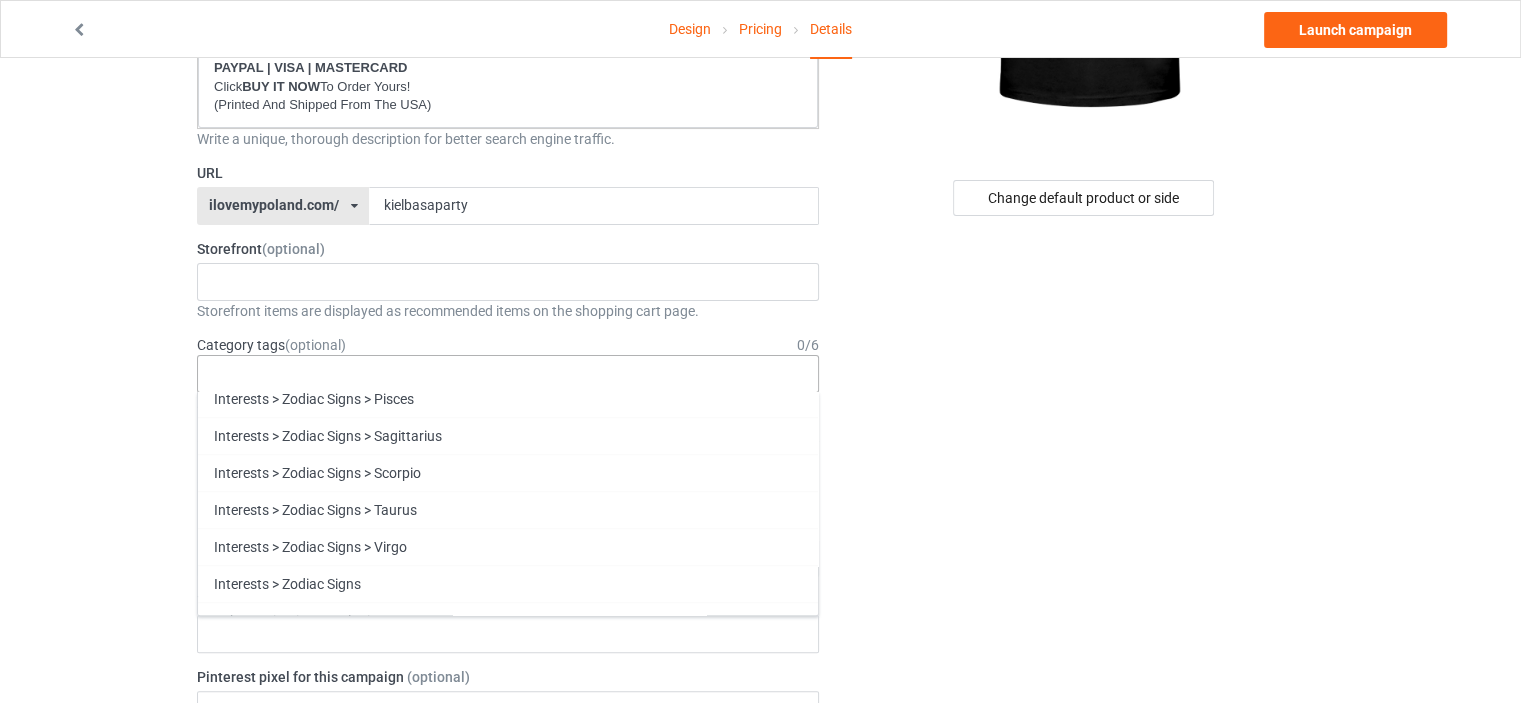 click on "Funny" at bounding box center [508, 990] 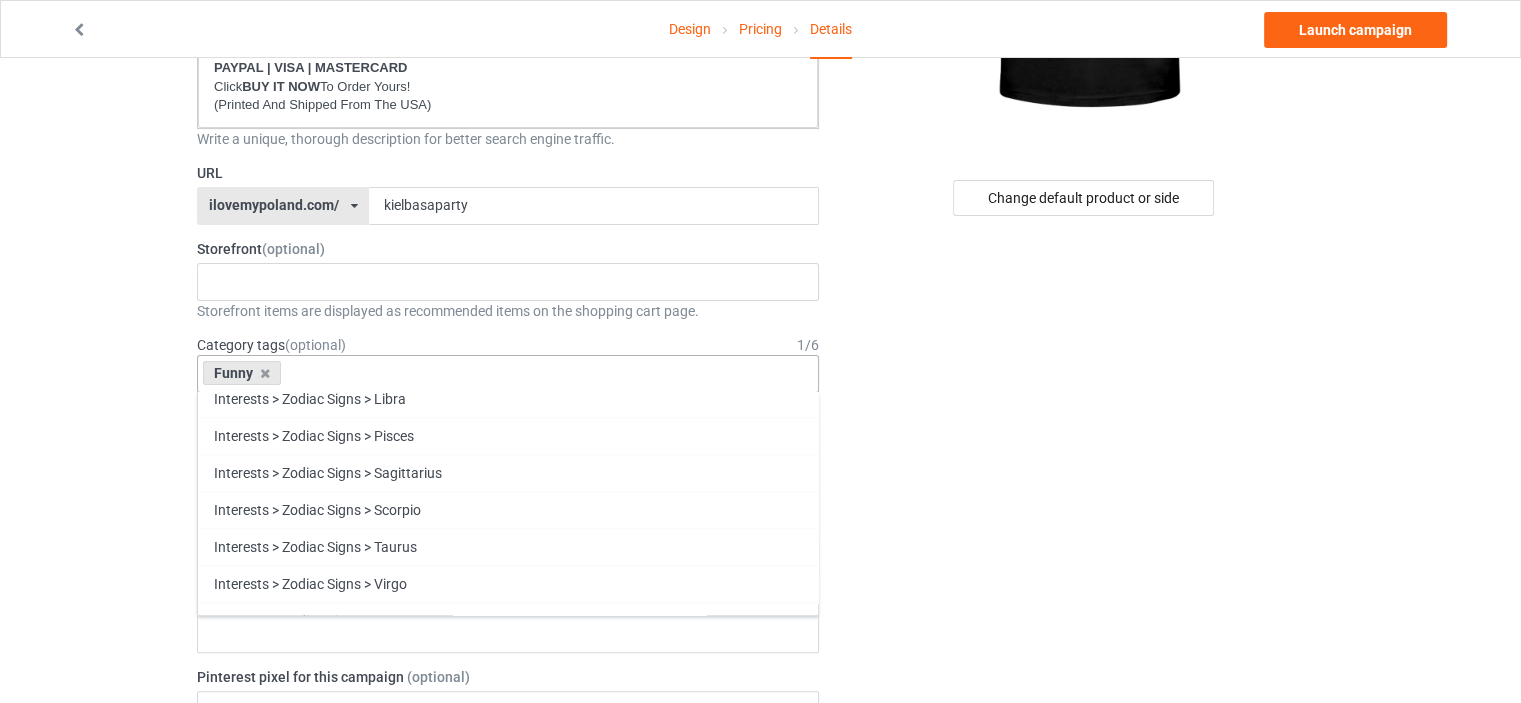 click on "Family" at bounding box center [508, 990] 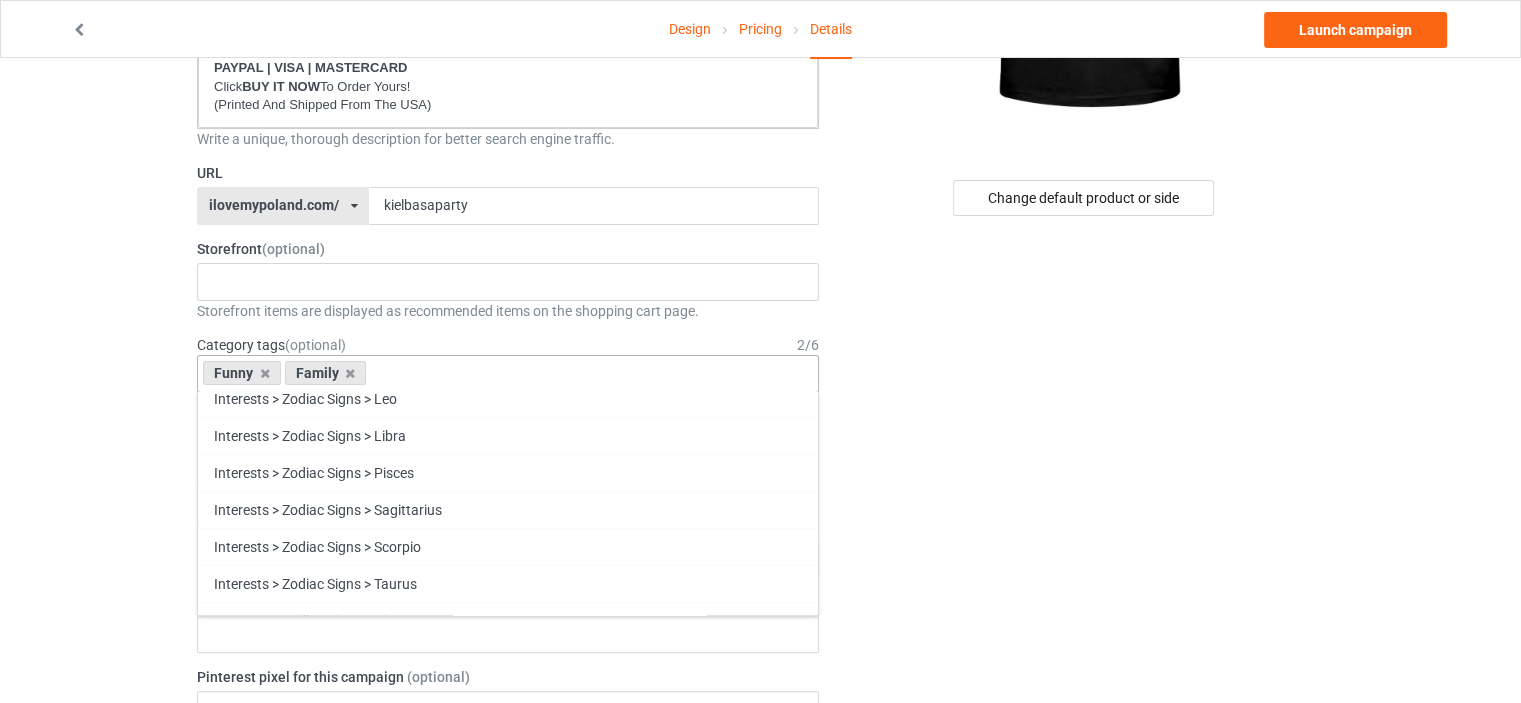 click on "Heritage" at bounding box center [508, 1027] 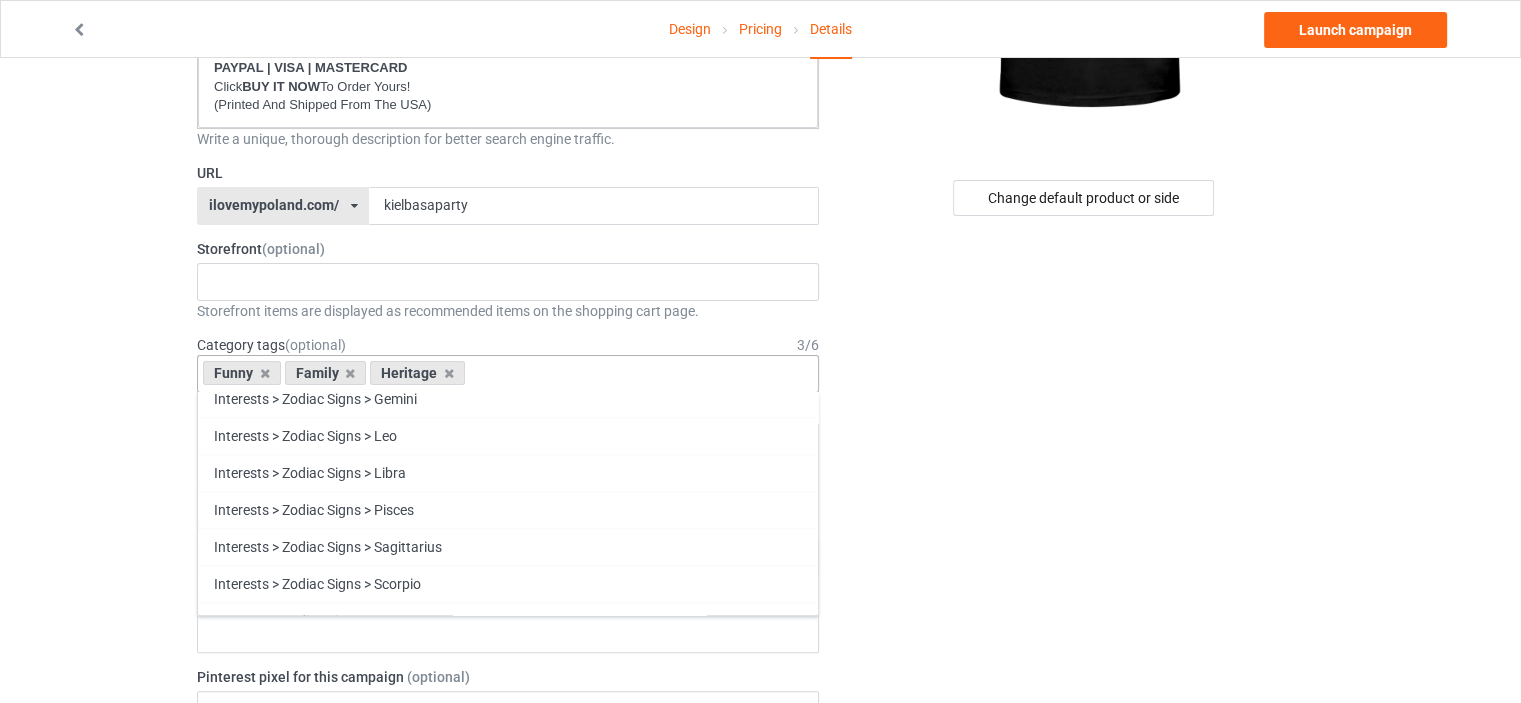click on "Holidays" at bounding box center (508, 1064) 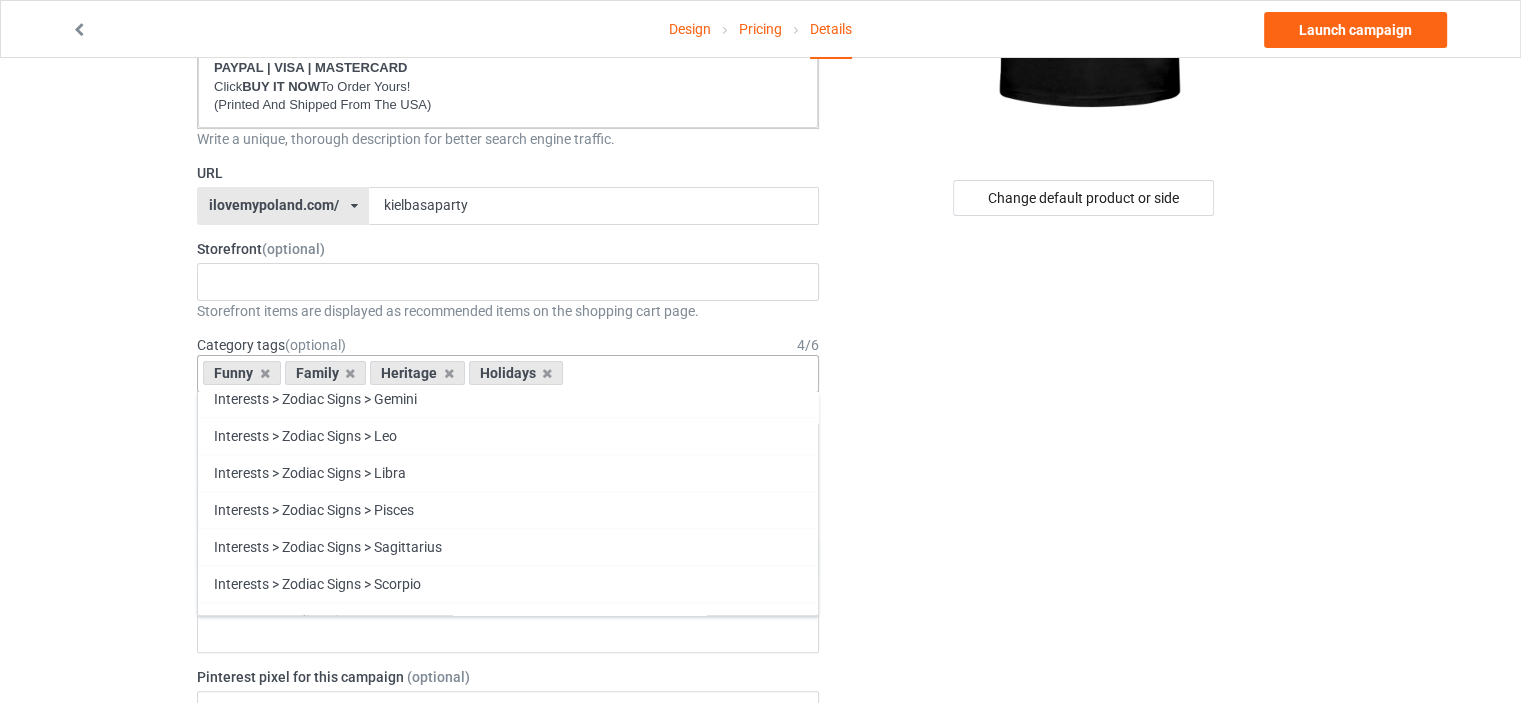 scroll, scrollTop: 85520, scrollLeft: 0, axis: vertical 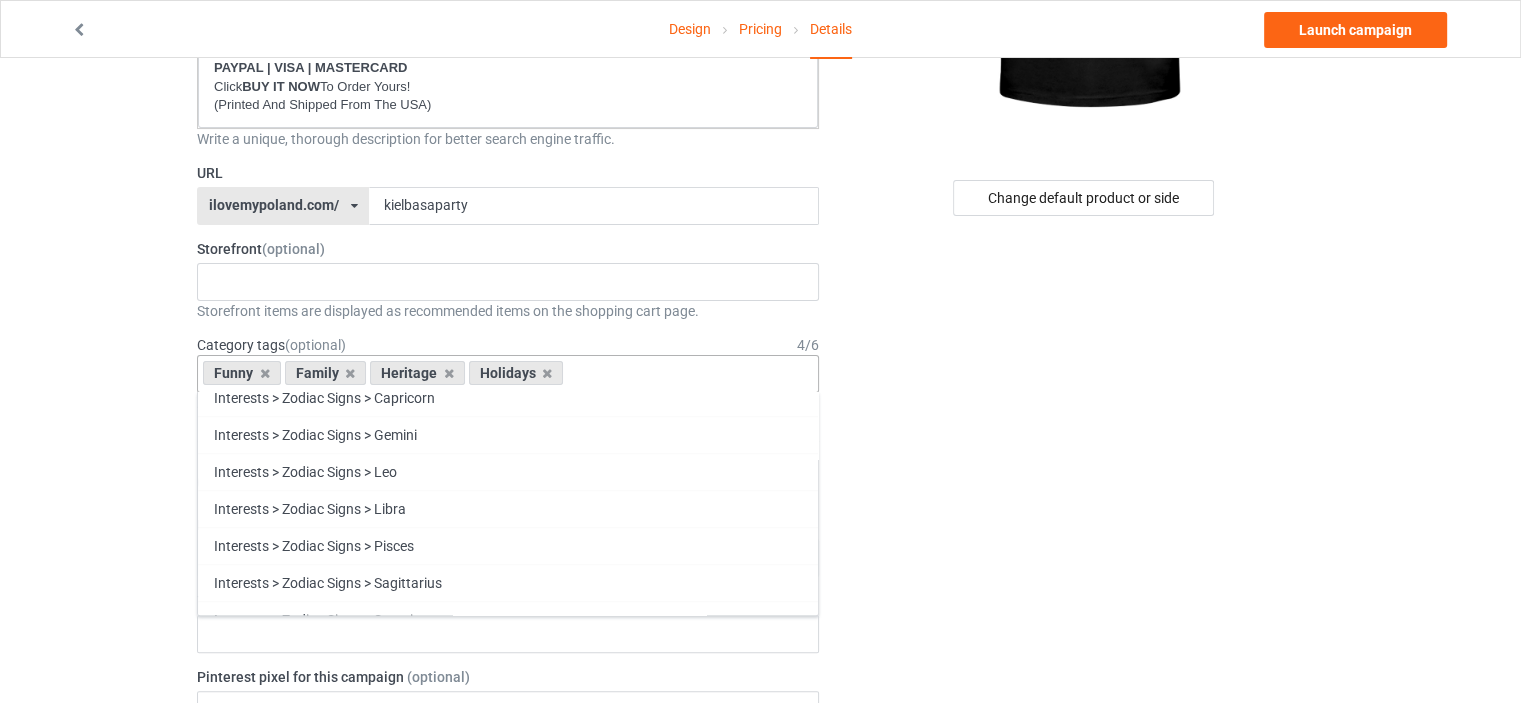 click on "Change default product or side" at bounding box center [1085, 758] 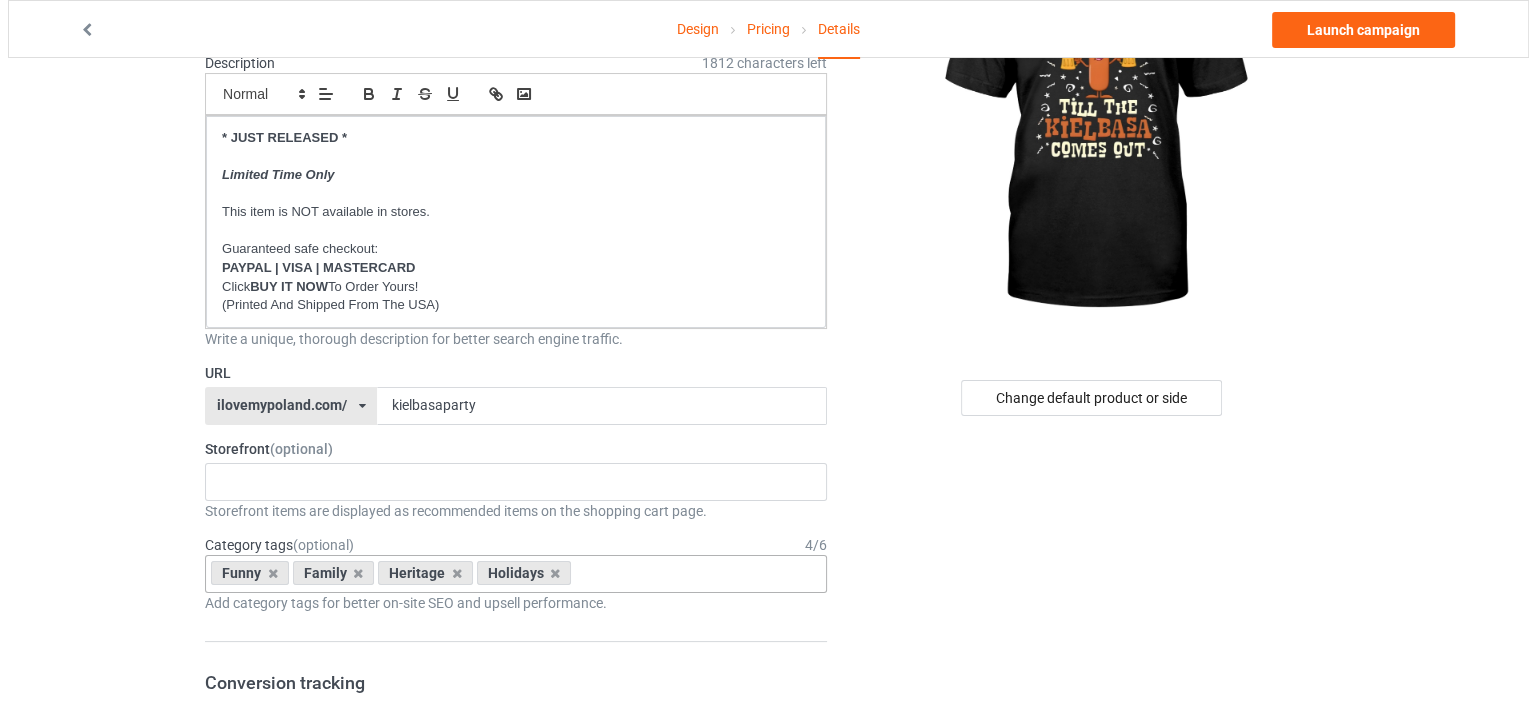 scroll, scrollTop: 0, scrollLeft: 0, axis: both 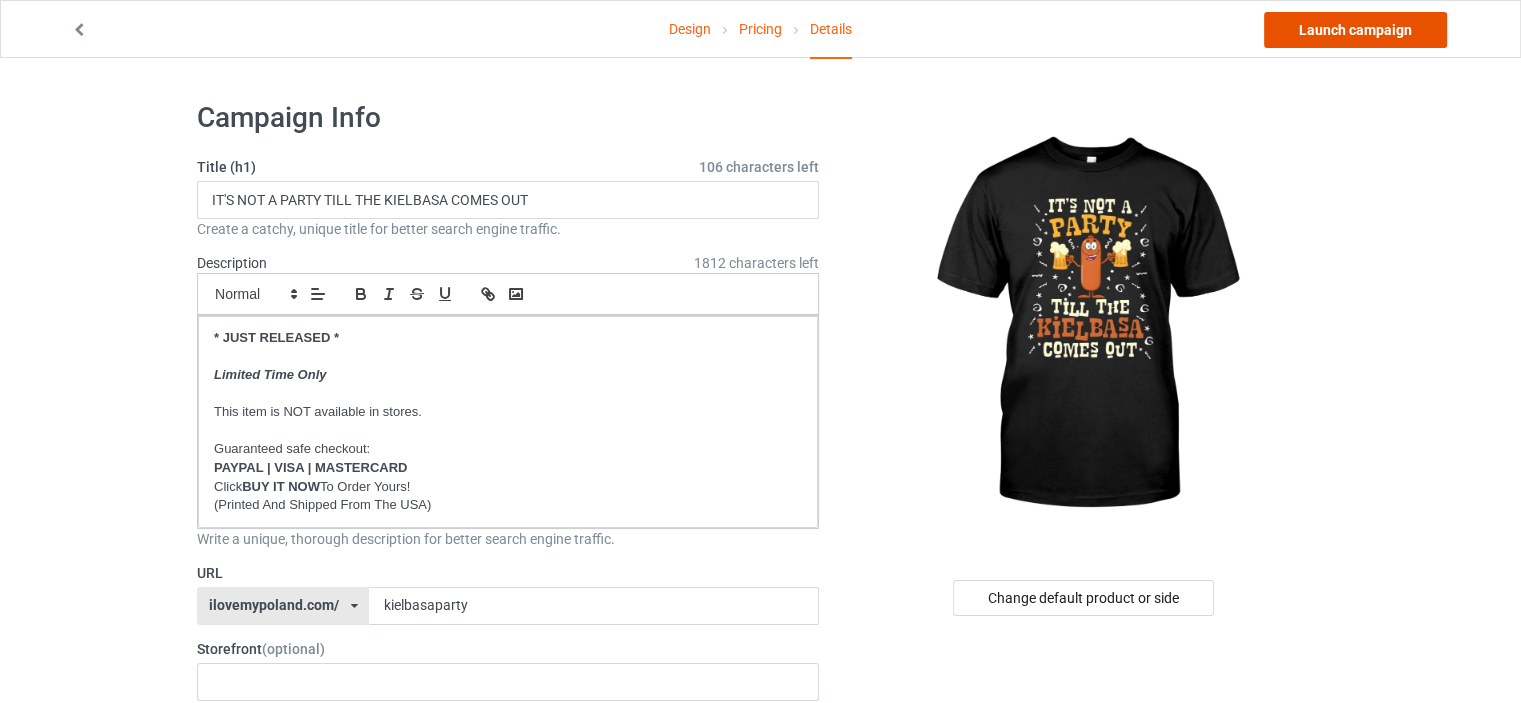 click on "Launch campaign" at bounding box center (1355, 30) 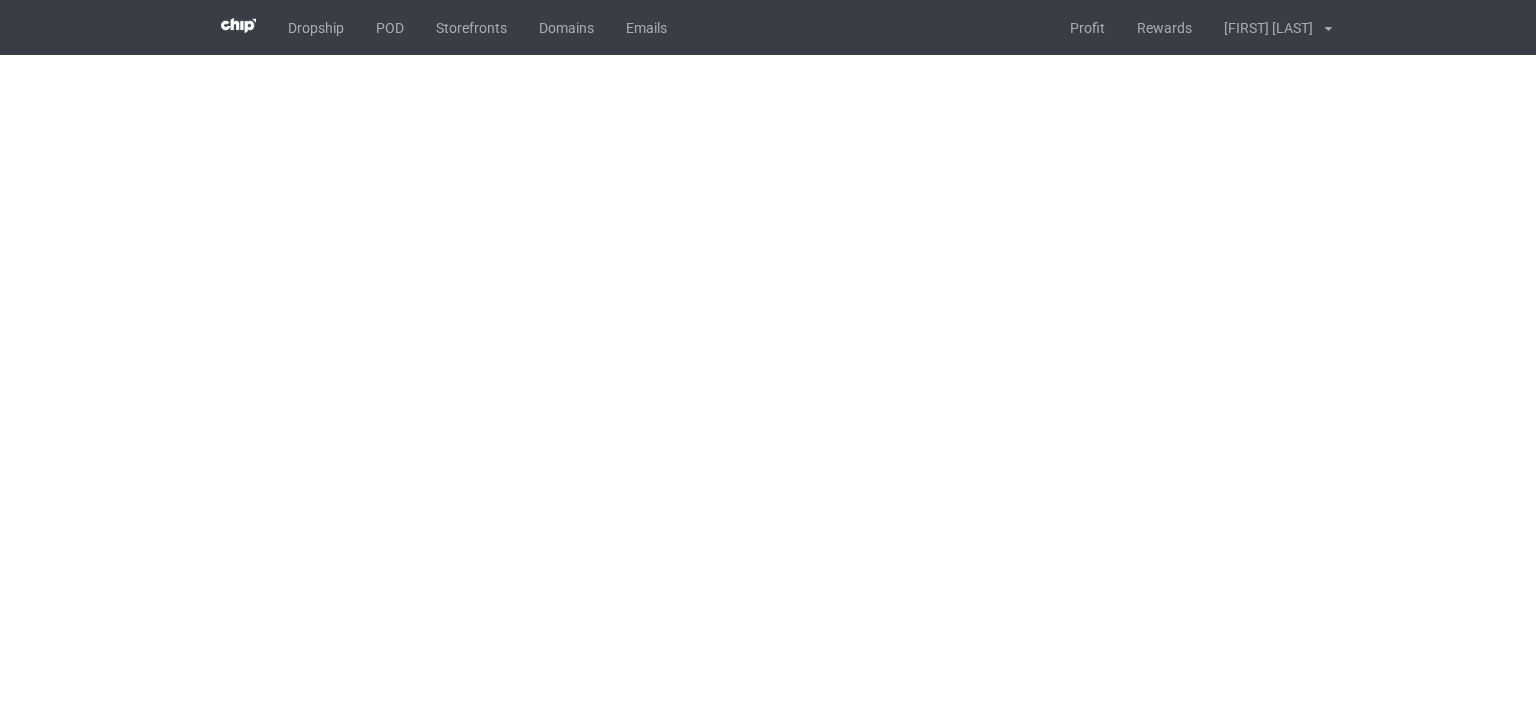 scroll, scrollTop: 0, scrollLeft: 0, axis: both 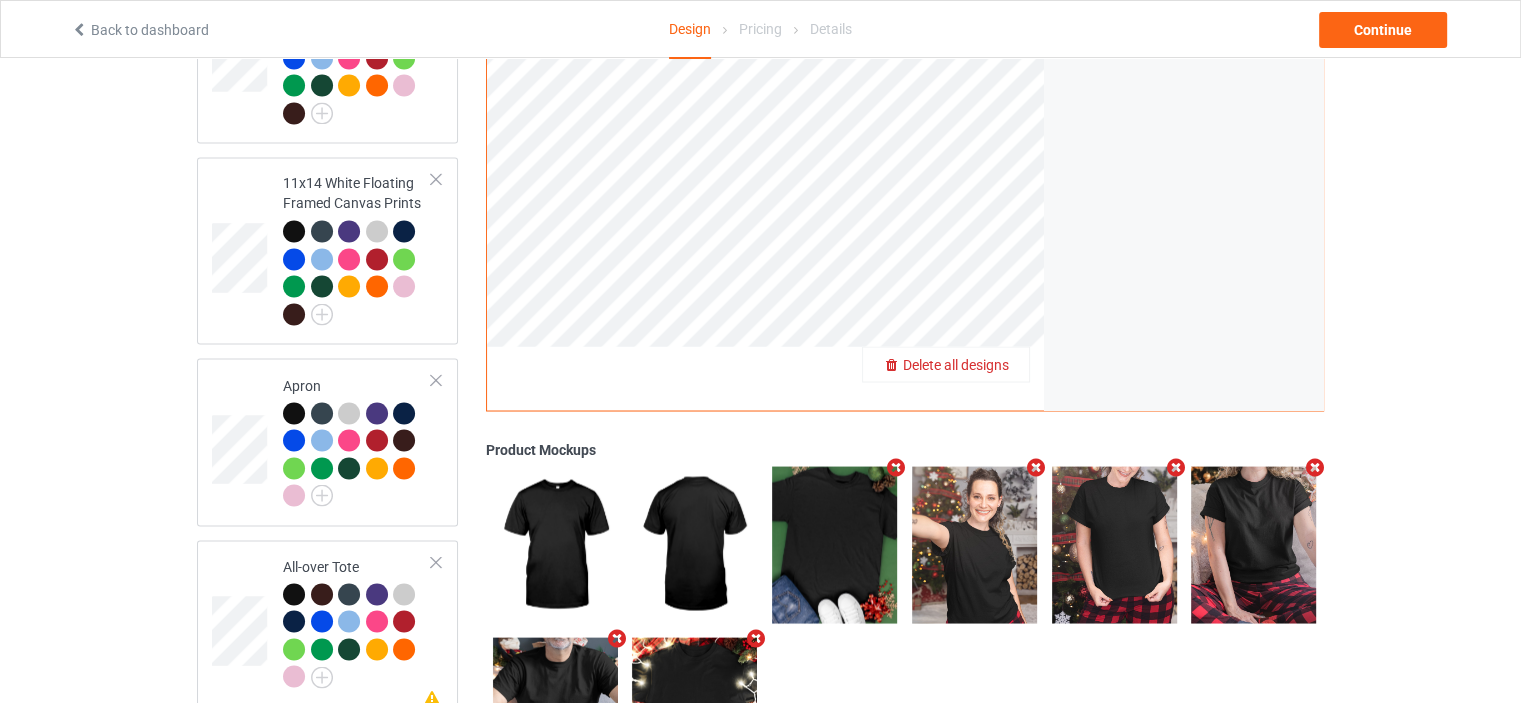 click on "Delete all designs" at bounding box center [956, 364] 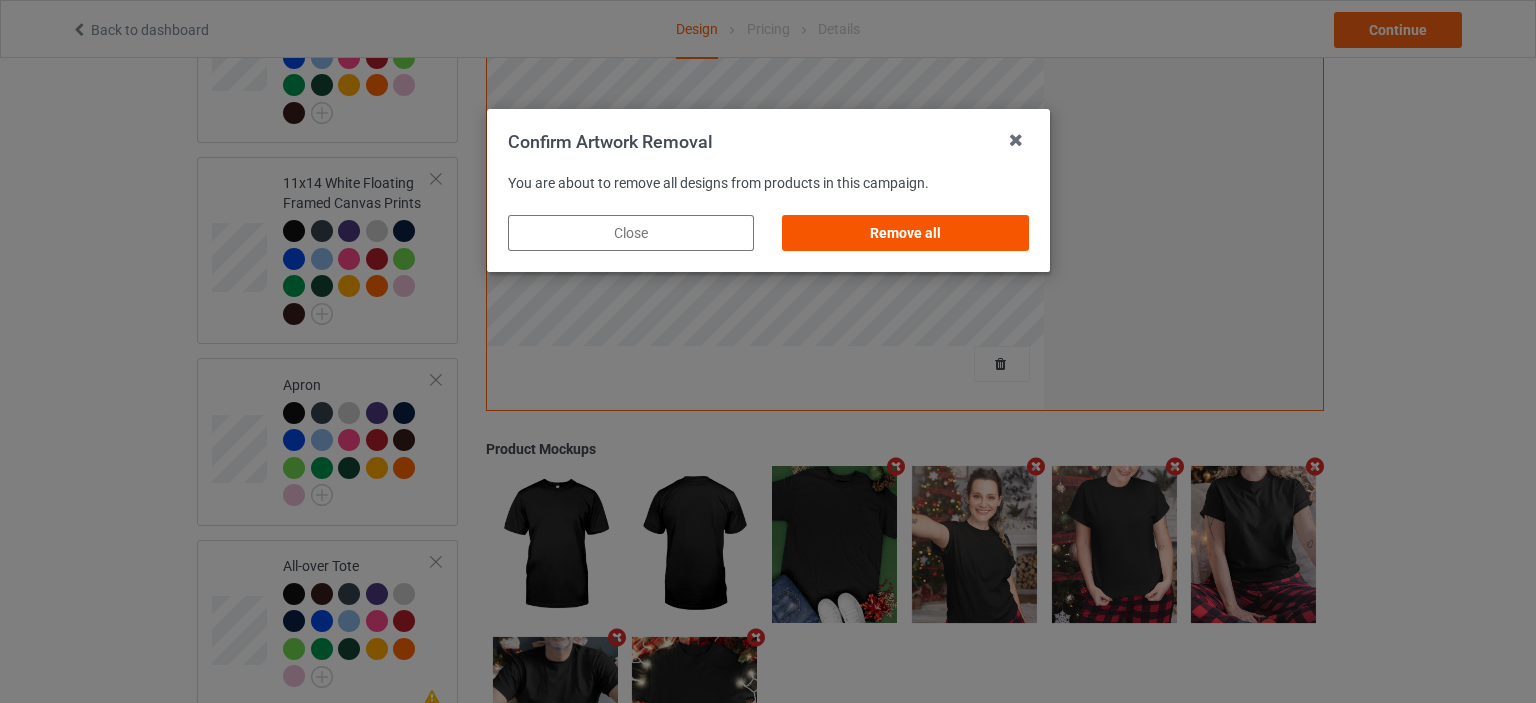 click on "Remove all" at bounding box center (905, 233) 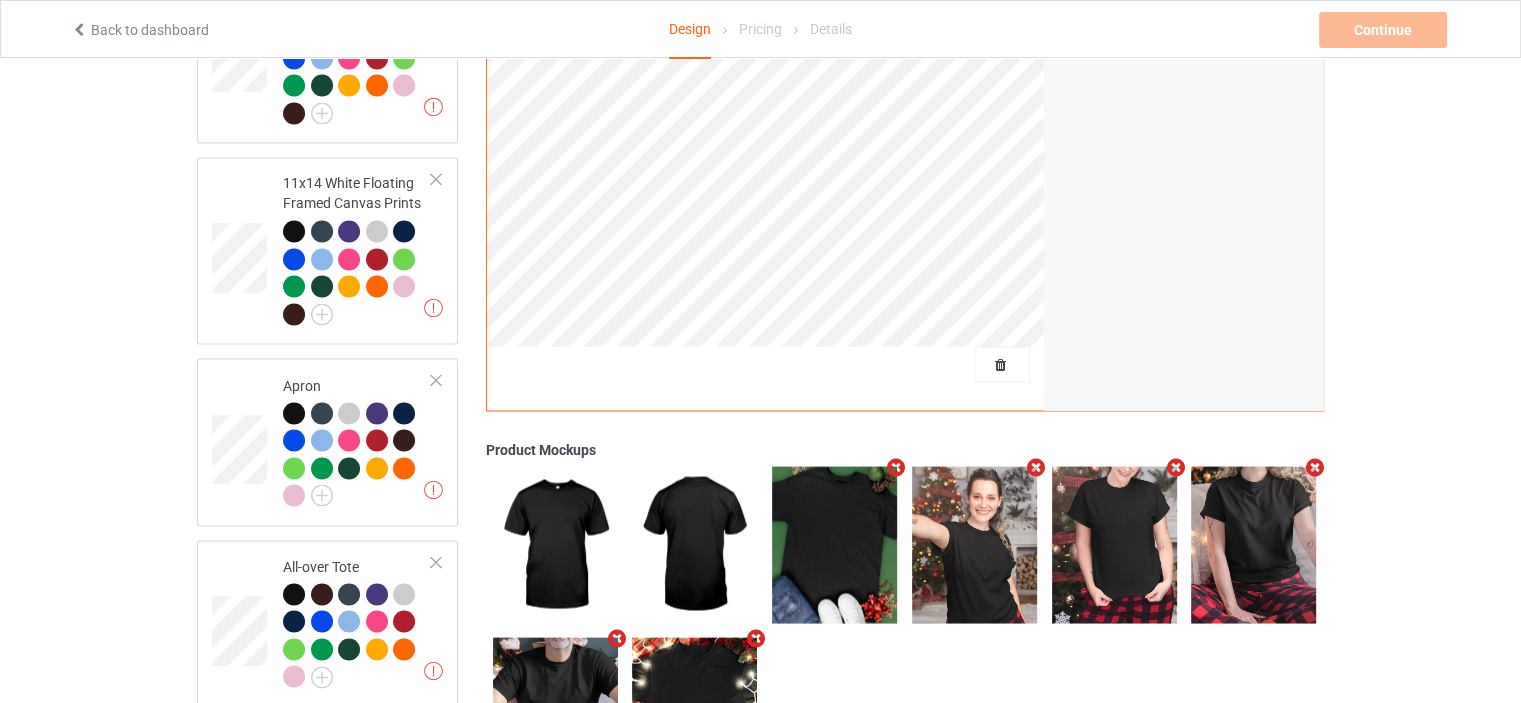 scroll, scrollTop: 0, scrollLeft: 0, axis: both 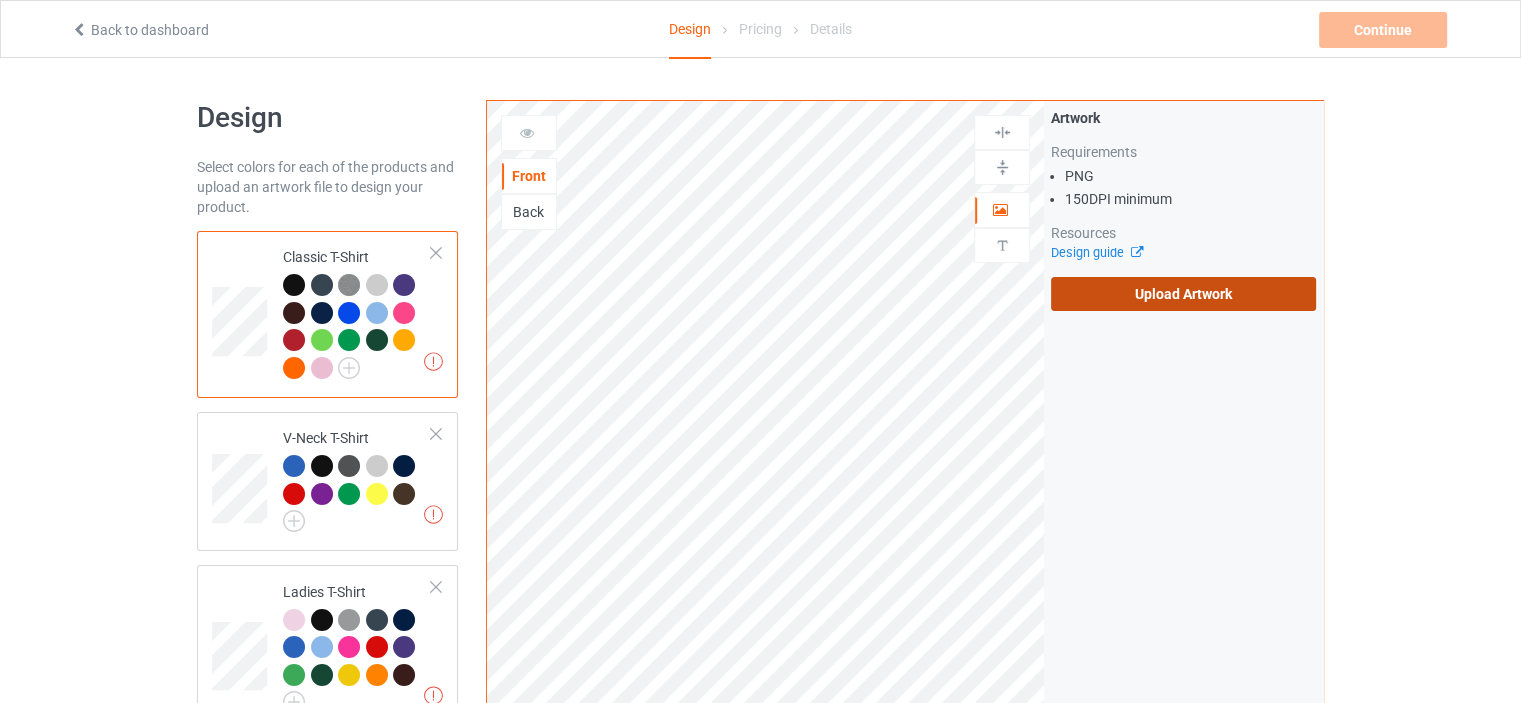 click on "Upload Artwork" at bounding box center (1183, 294) 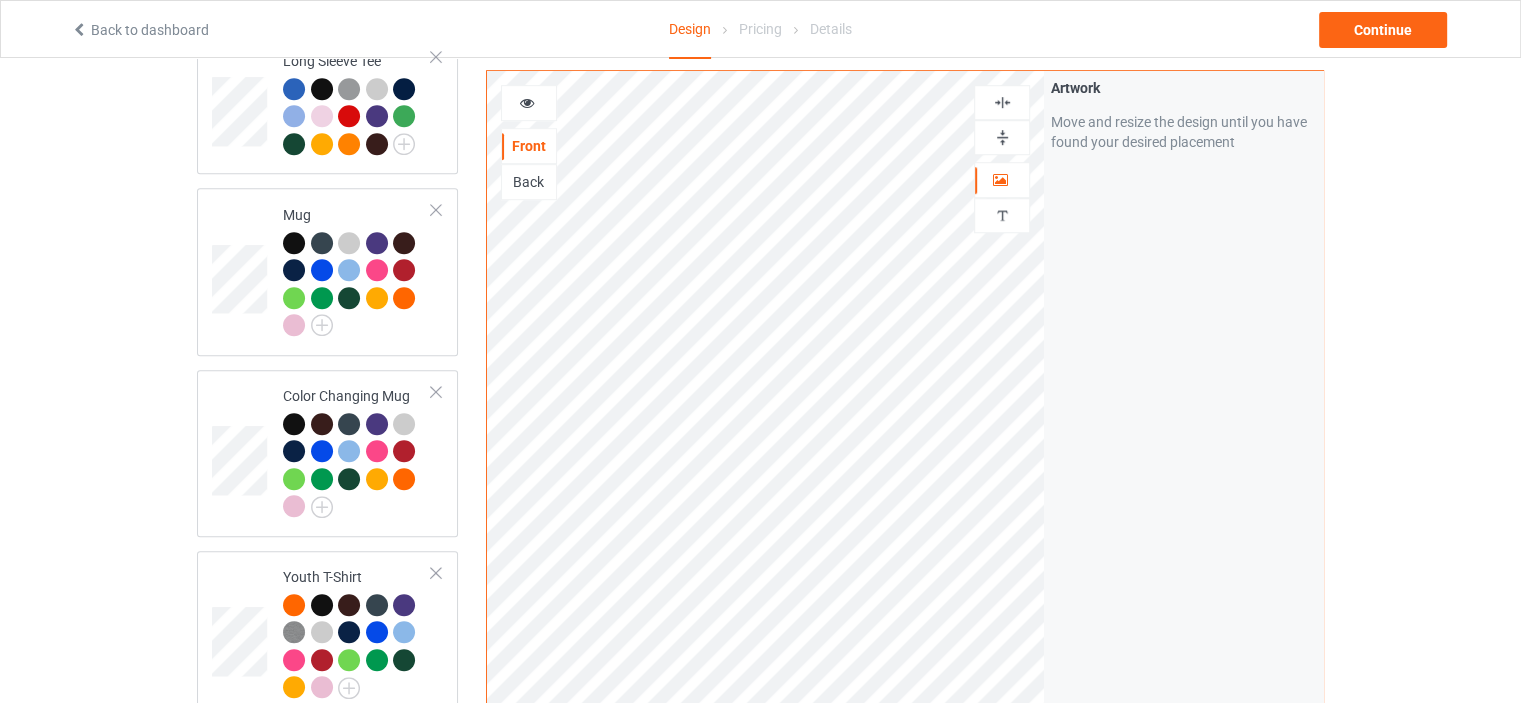 scroll, scrollTop: 1300, scrollLeft: 0, axis: vertical 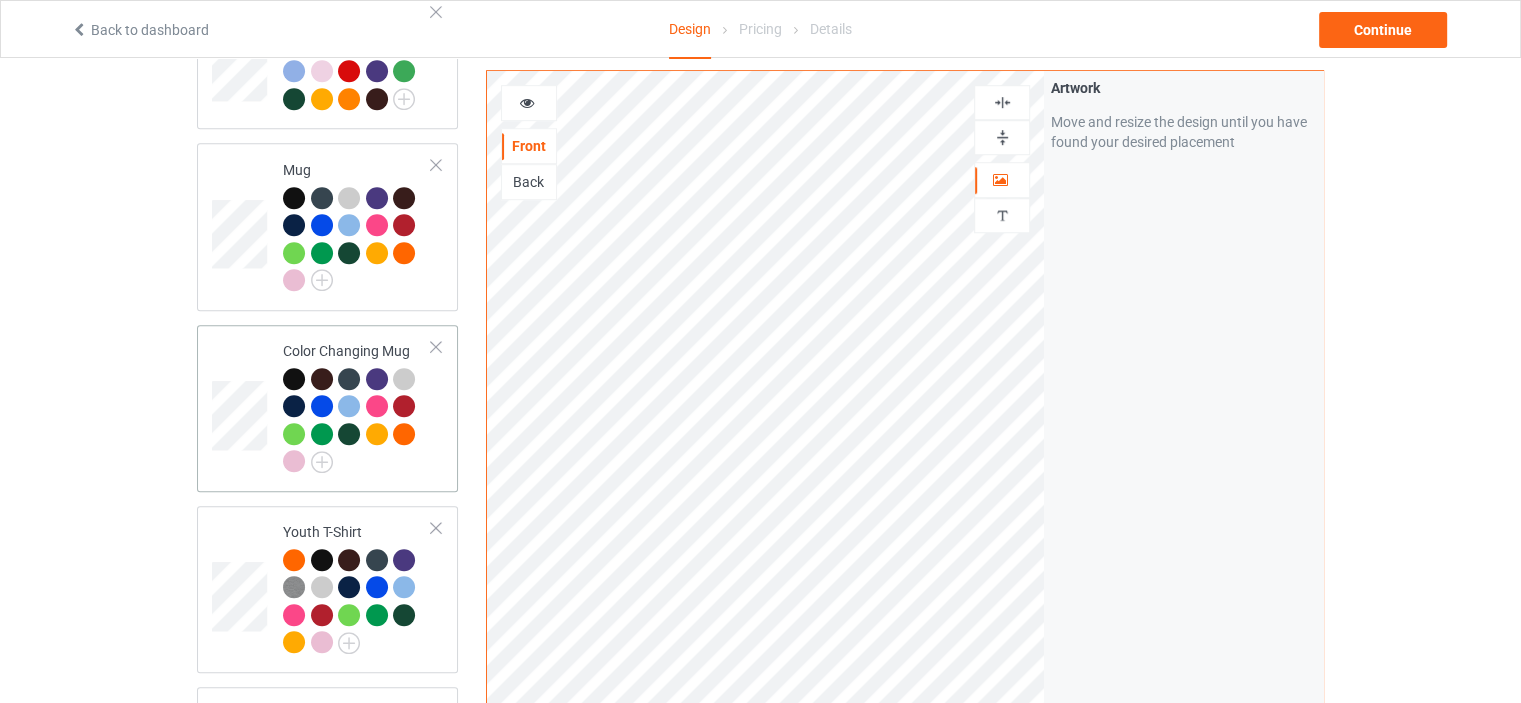 click on "Color Changing Mug" at bounding box center [357, 408] 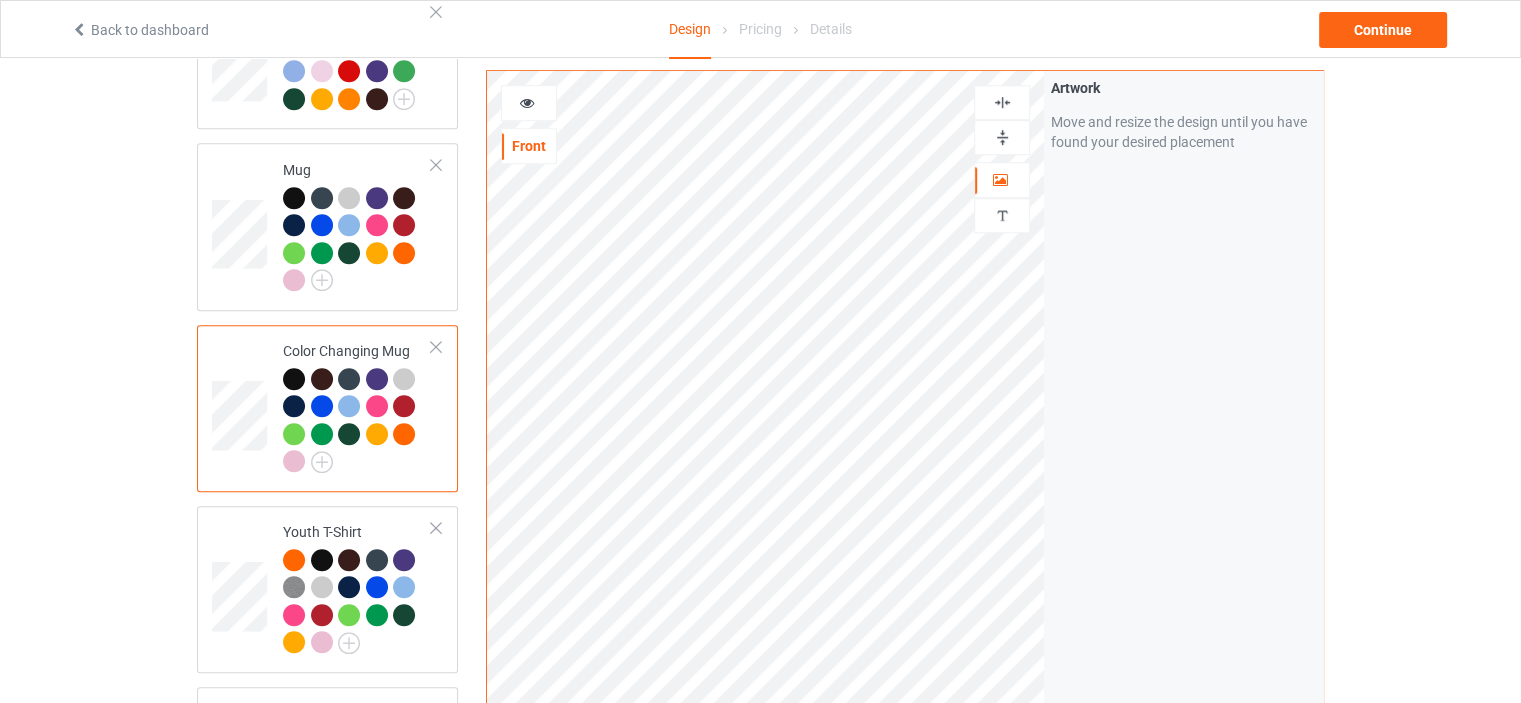 click at bounding box center [1002, 137] 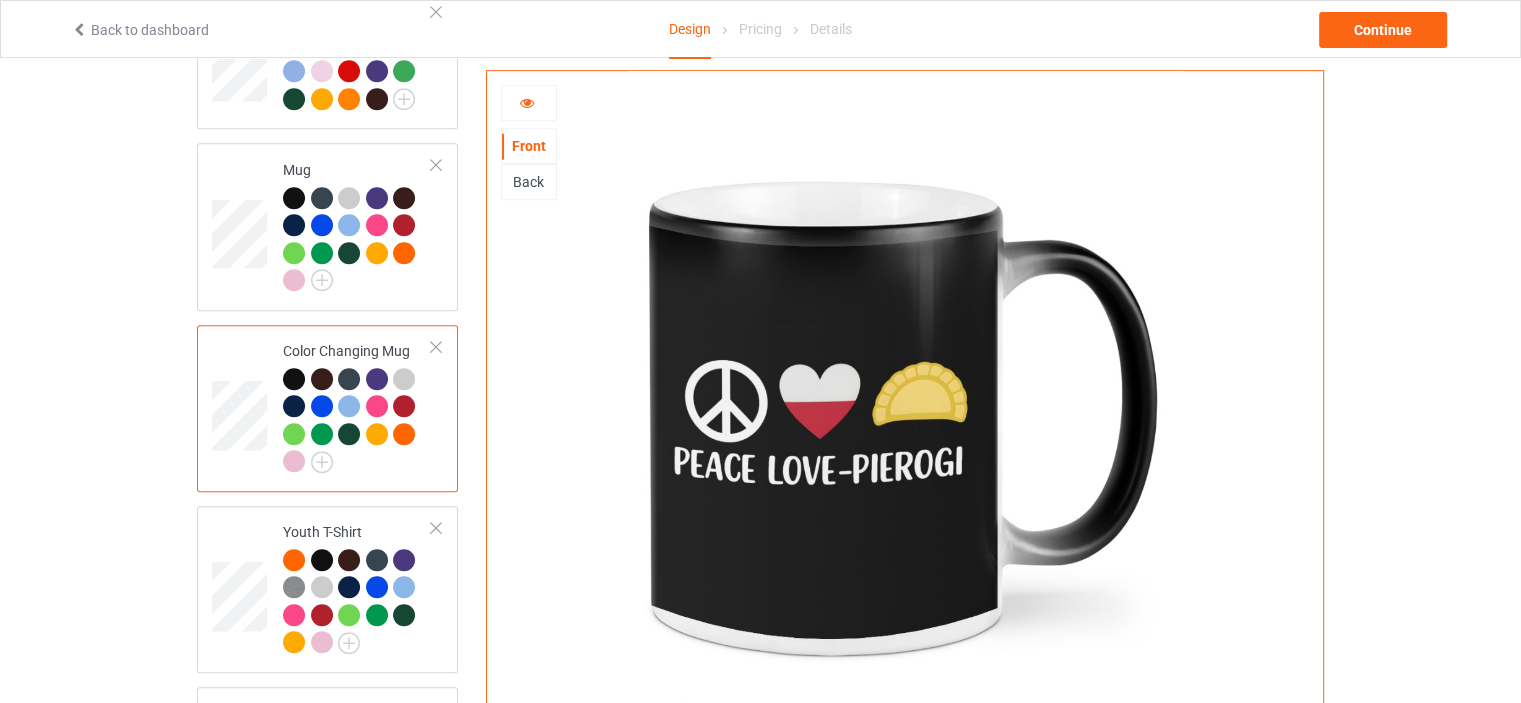 click at bounding box center (529, 103) 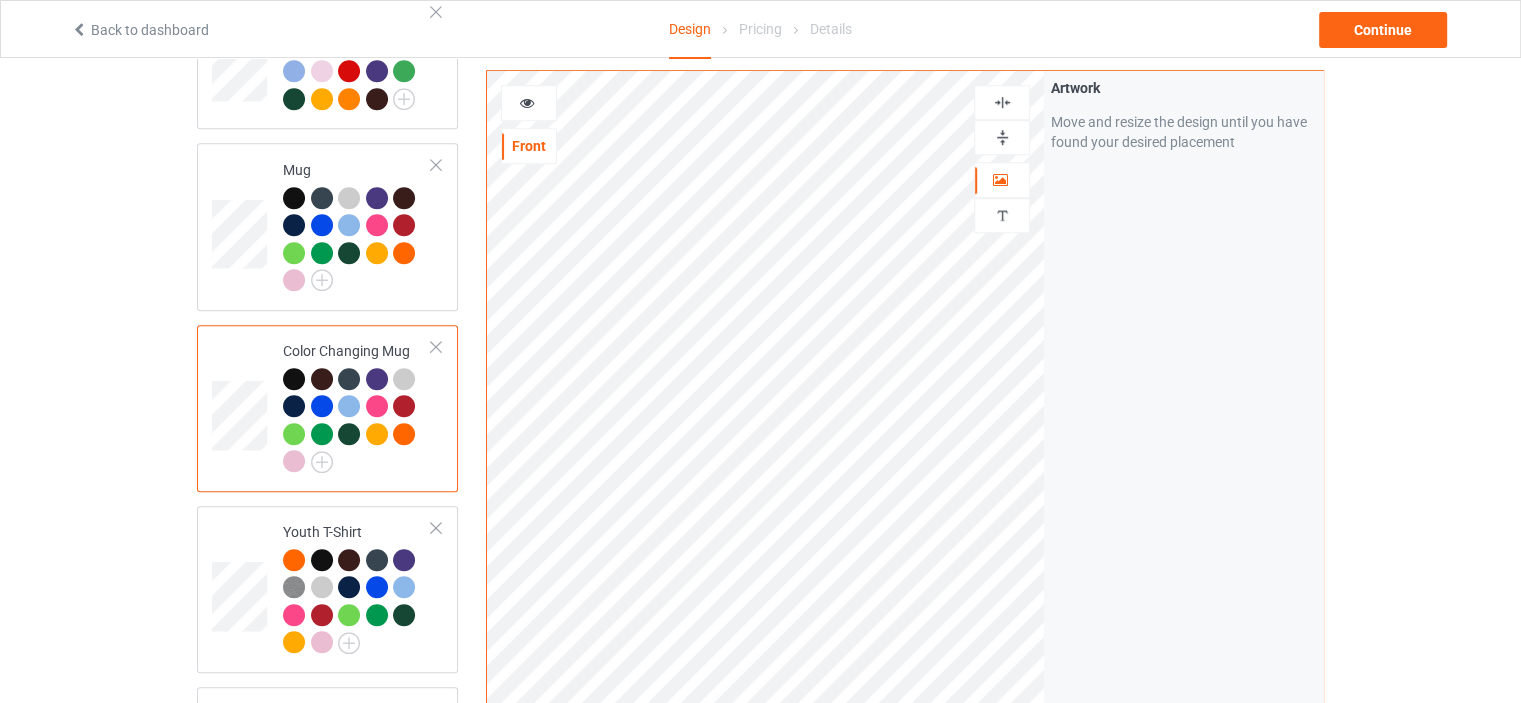 click at bounding box center (1002, 137) 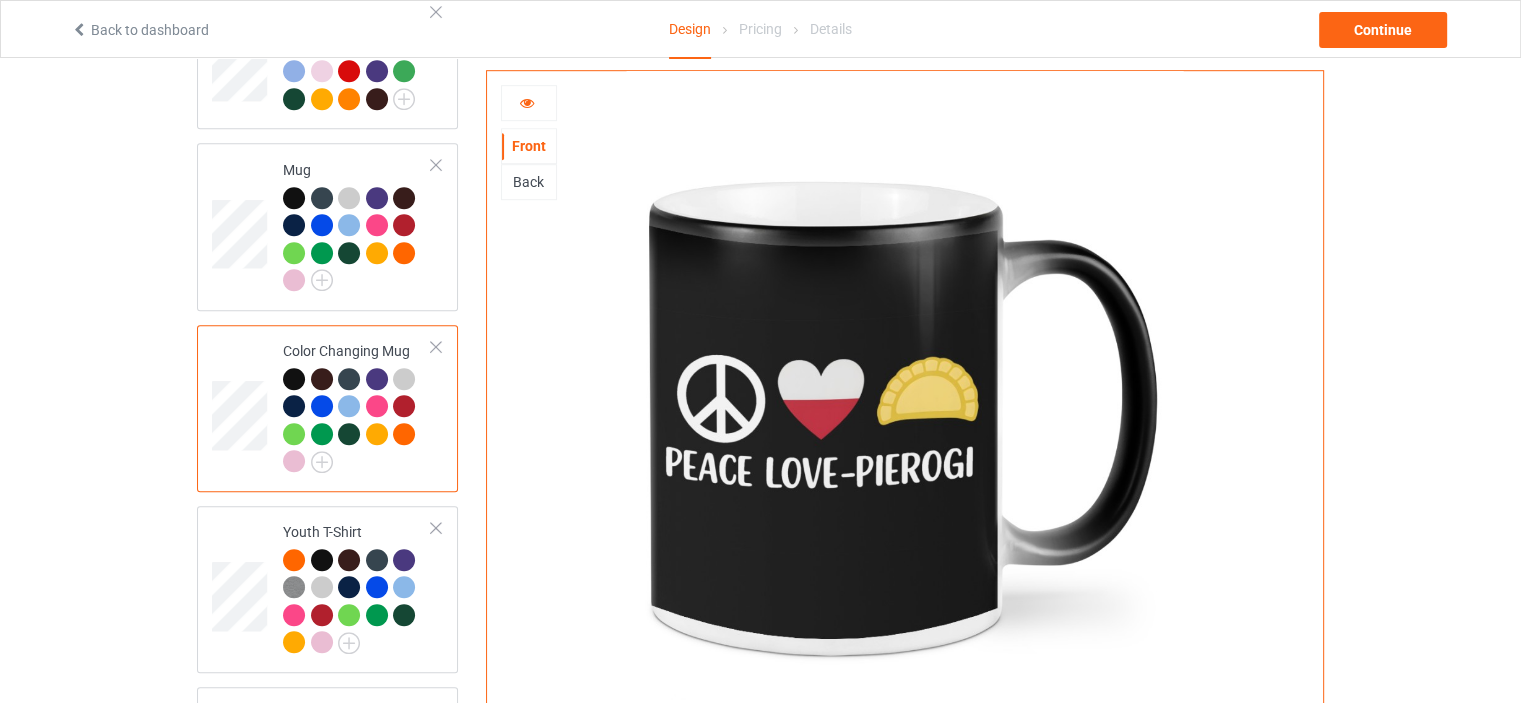 click at bounding box center [529, 103] 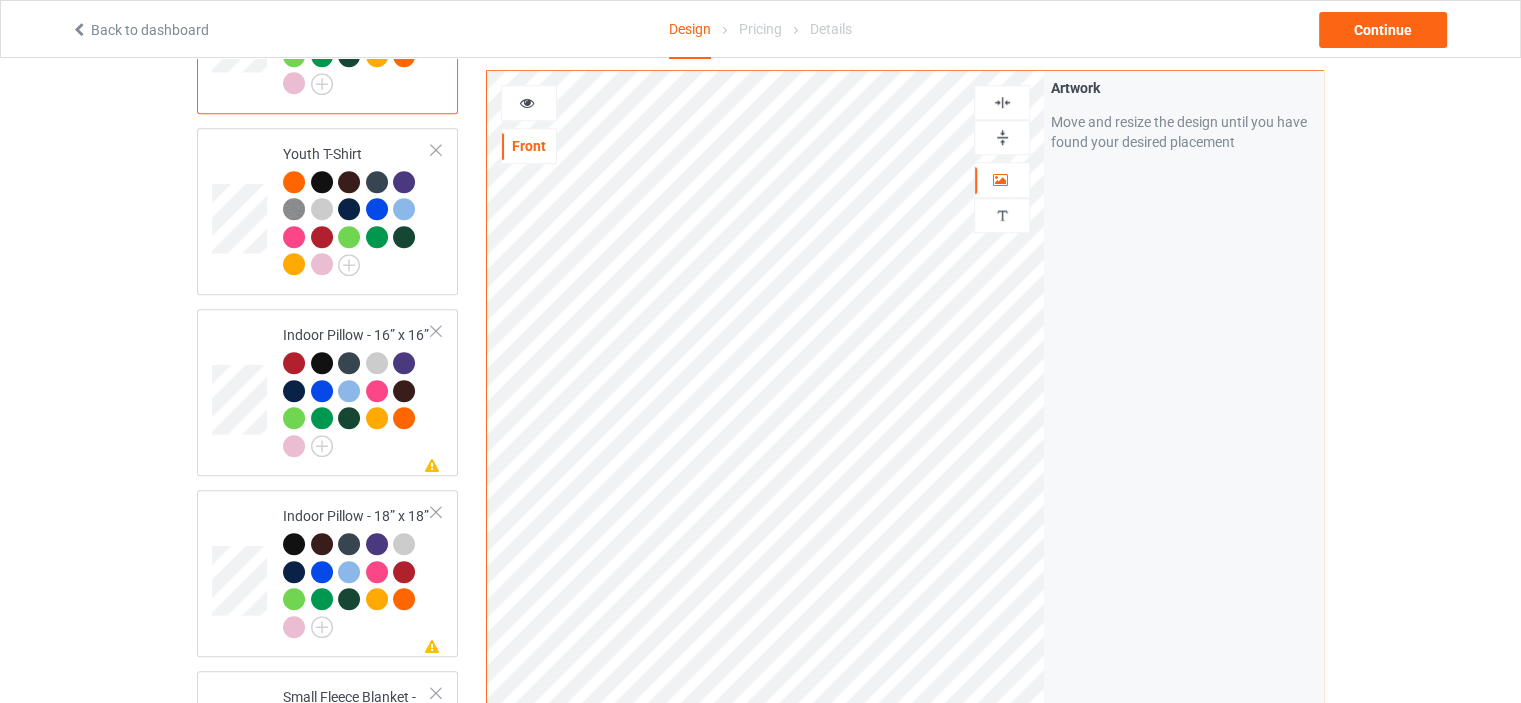scroll, scrollTop: 1700, scrollLeft: 0, axis: vertical 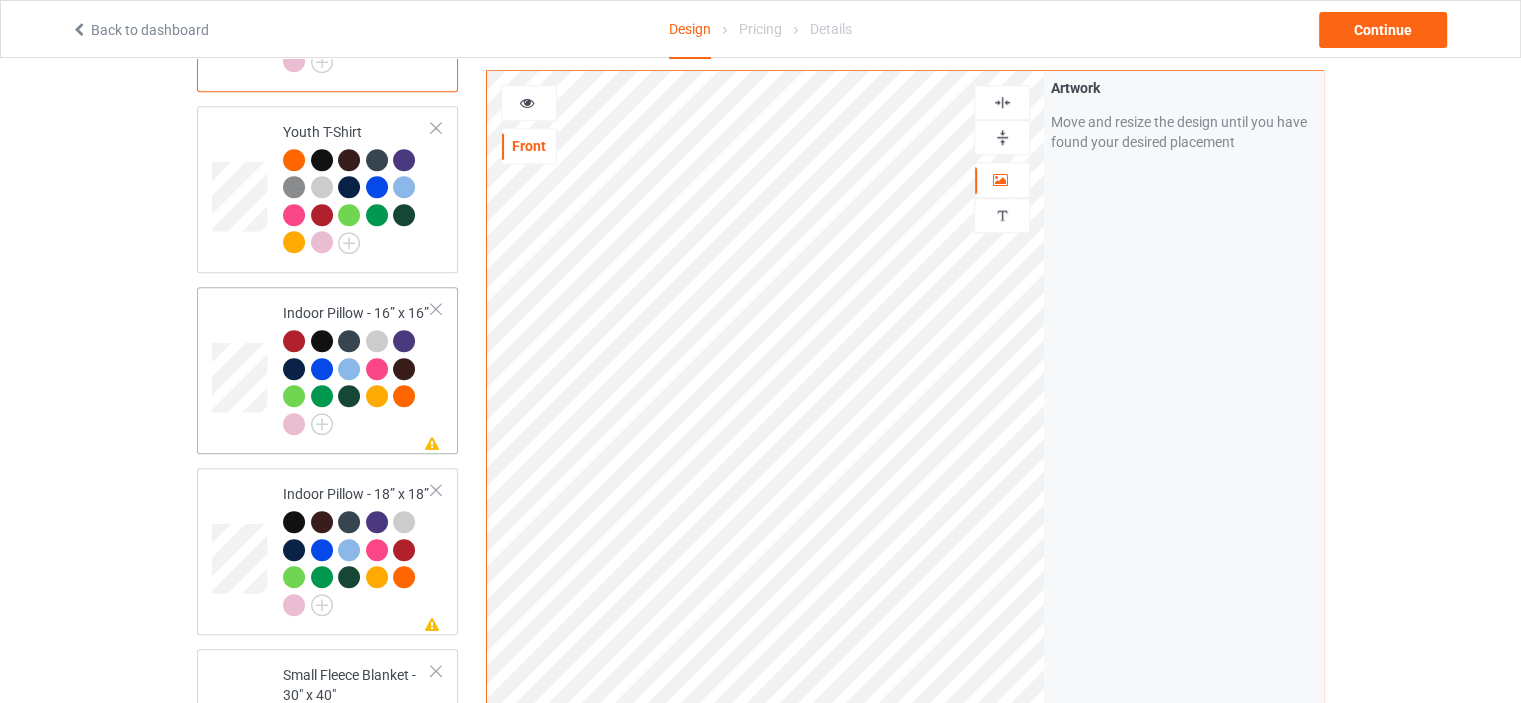 click on "Indoor Pillow - 16” x 16”" at bounding box center [357, 368] 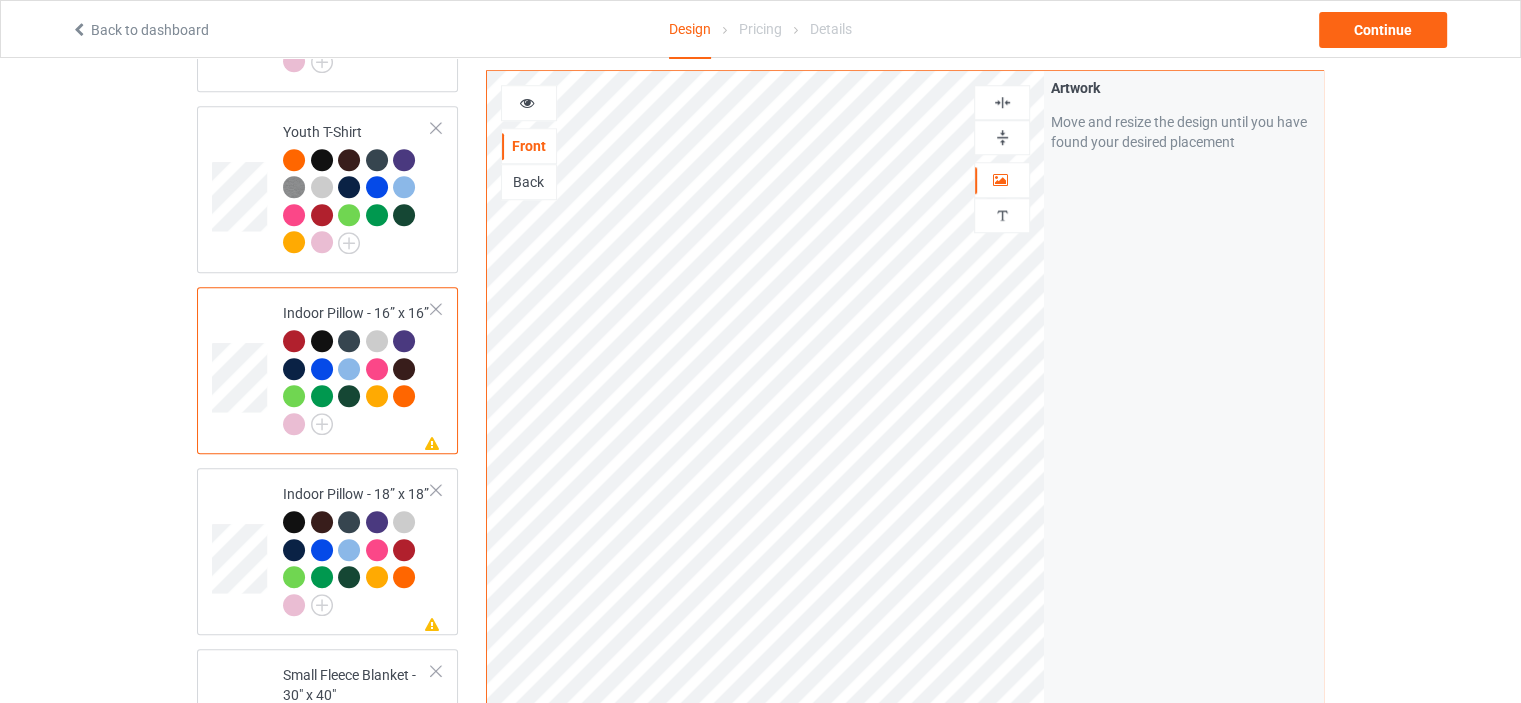 click at bounding box center [1002, 137] 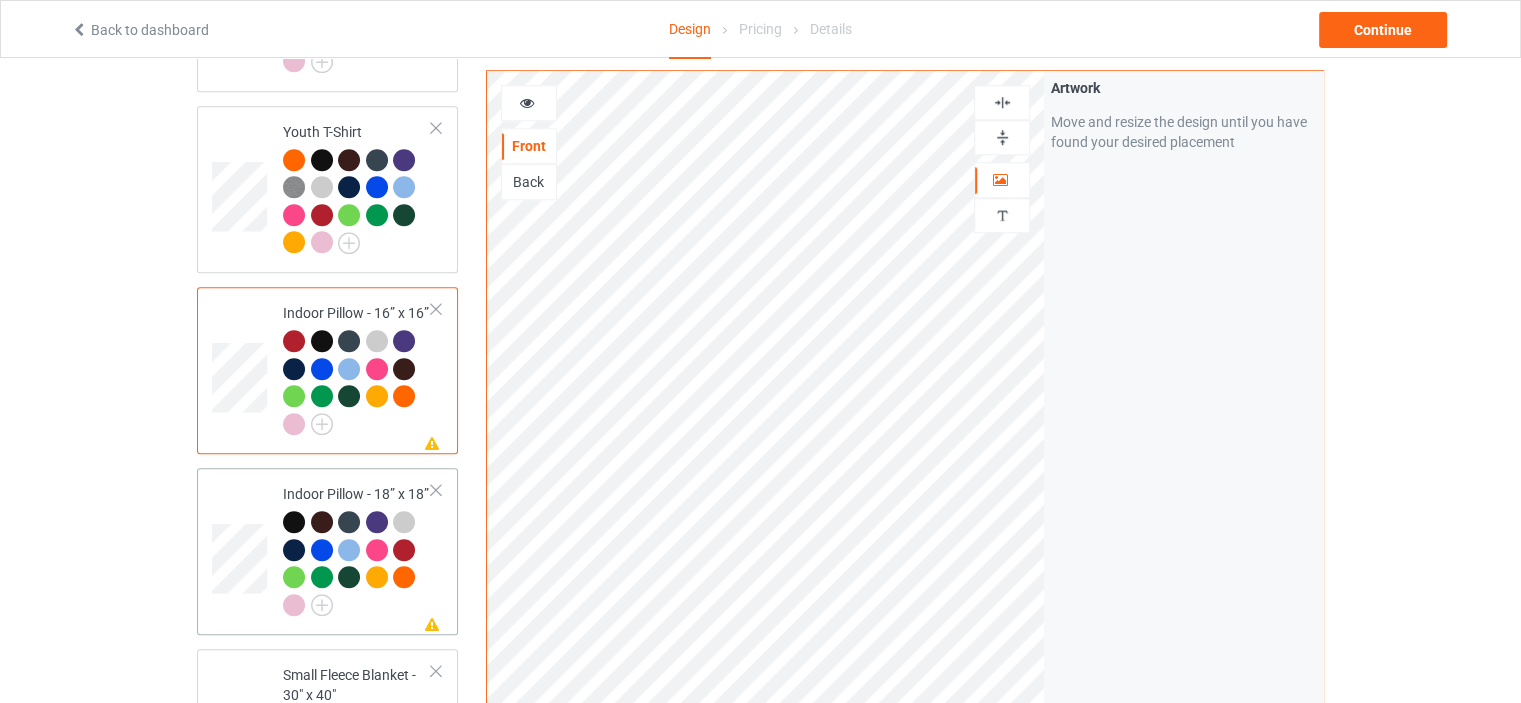 click on "Indoor Pillow - 18” x 18”" at bounding box center (357, 549) 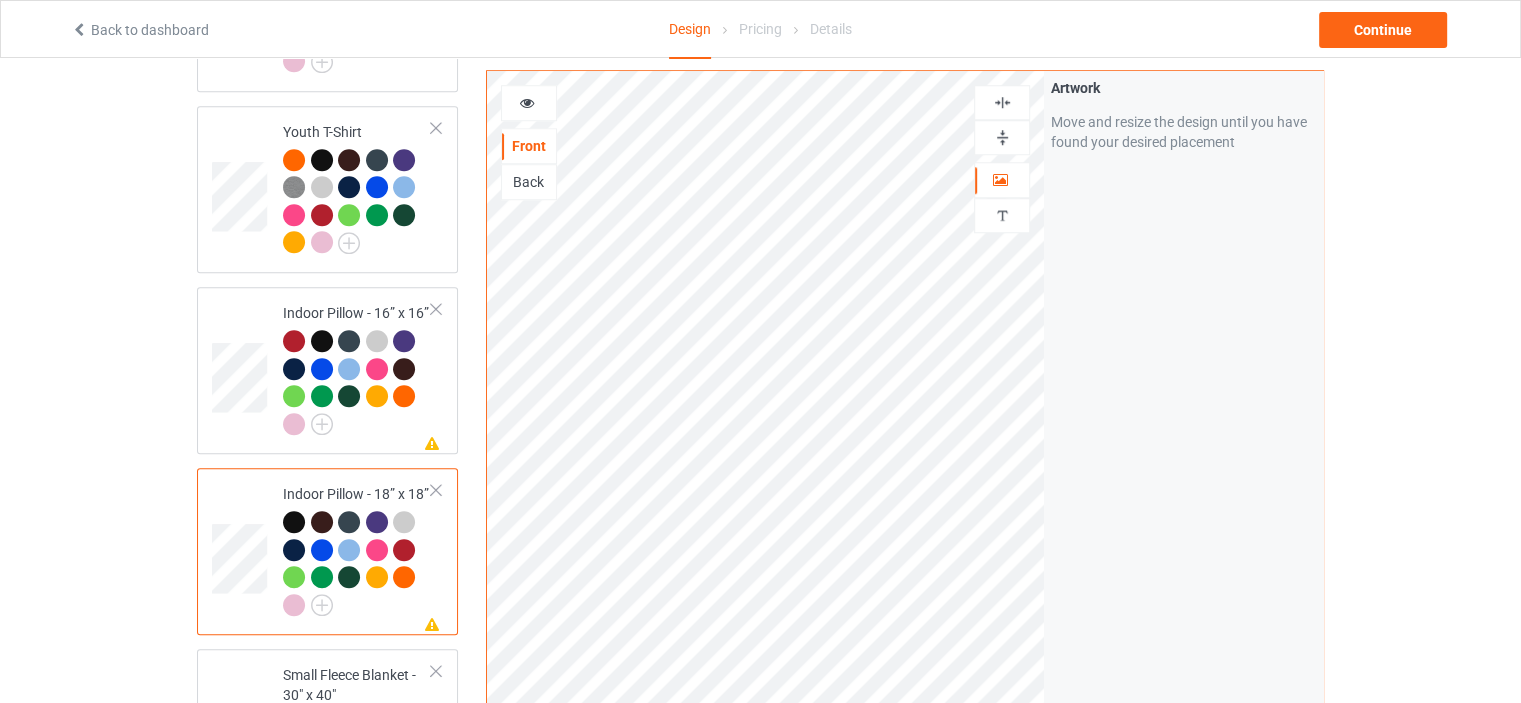 drag, startPoint x: 1010, startPoint y: 132, endPoint x: 1013, endPoint y: 109, distance: 23.194826 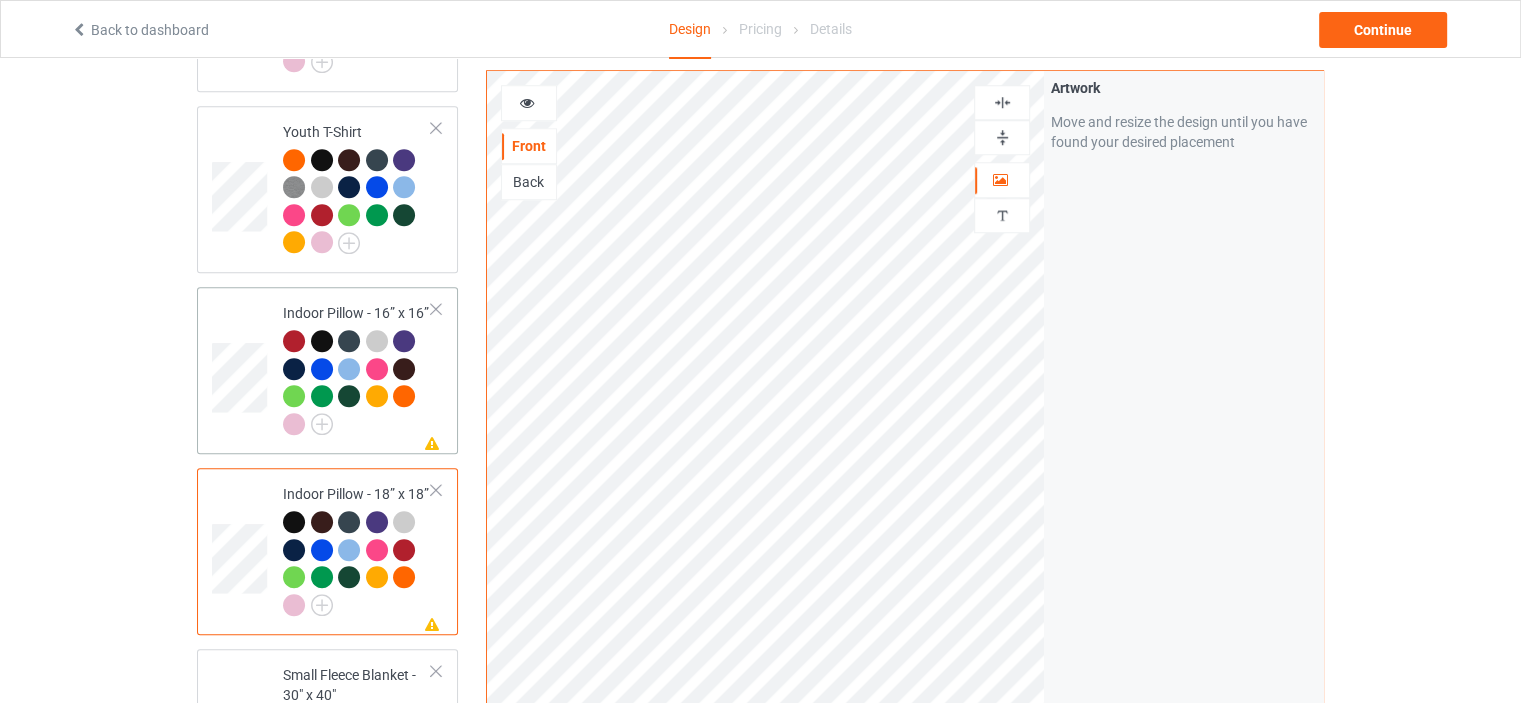 click on "Missing artwork on 1 side(s) Indoor Pillow - 16” x 16”" at bounding box center (357, 370) 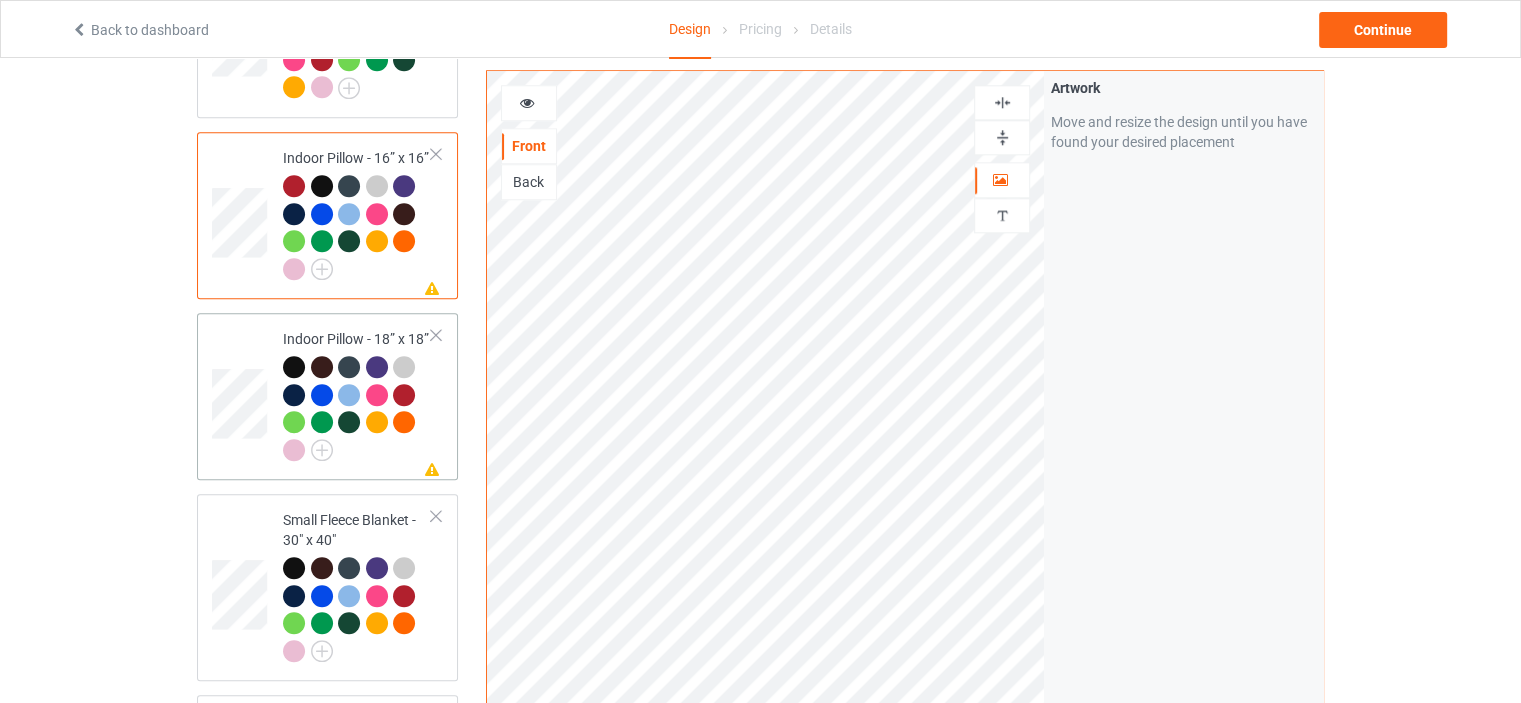 scroll, scrollTop: 1900, scrollLeft: 0, axis: vertical 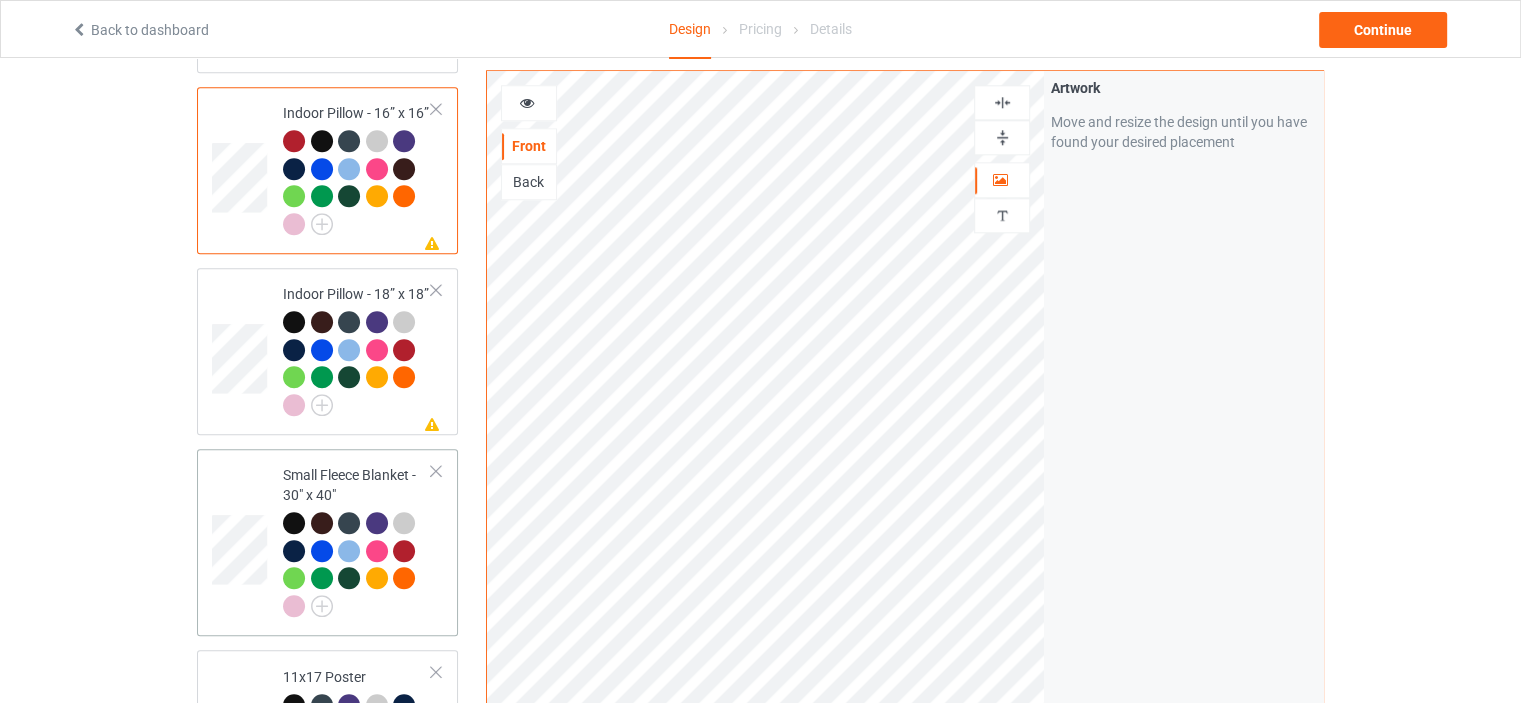 click on "Small Fleece Blanket - 30" x 40"" at bounding box center (357, 540) 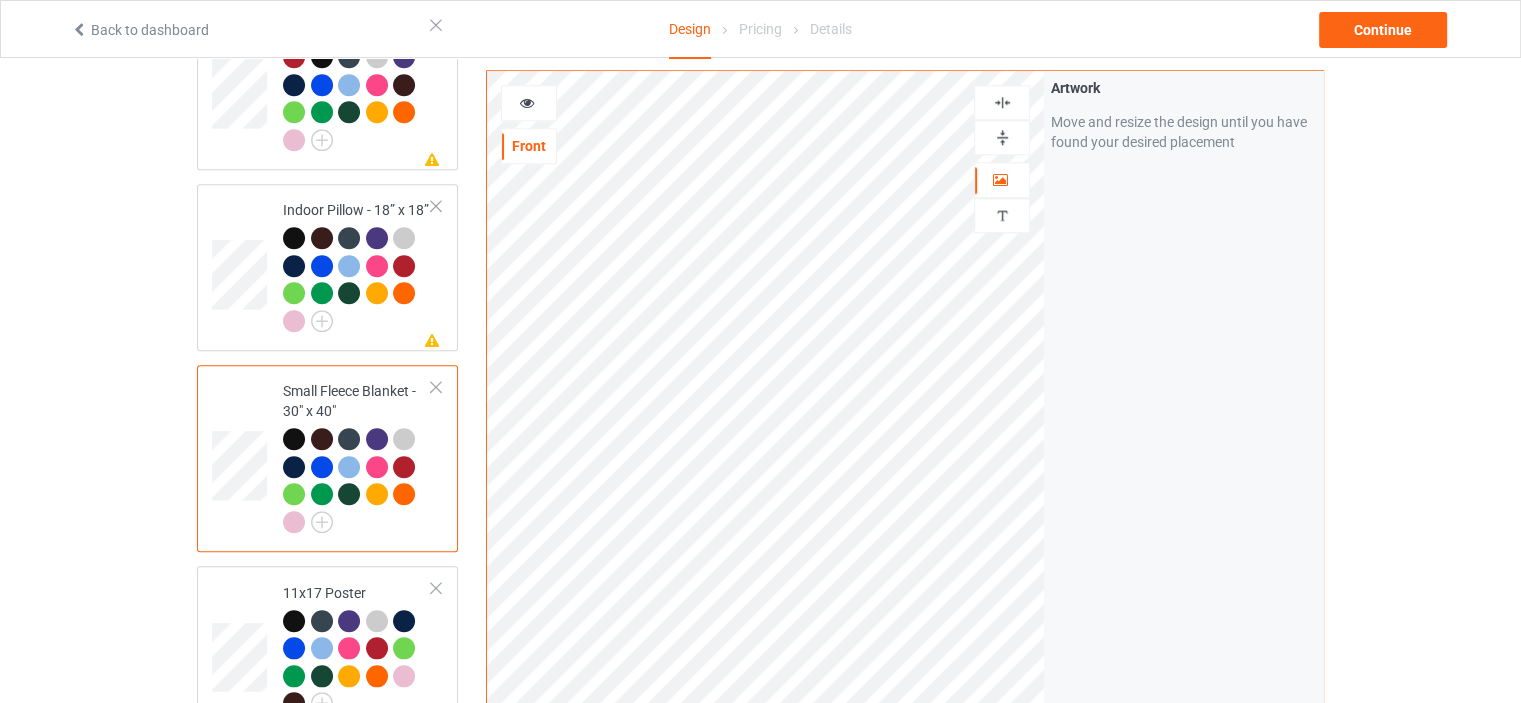 scroll, scrollTop: 2100, scrollLeft: 0, axis: vertical 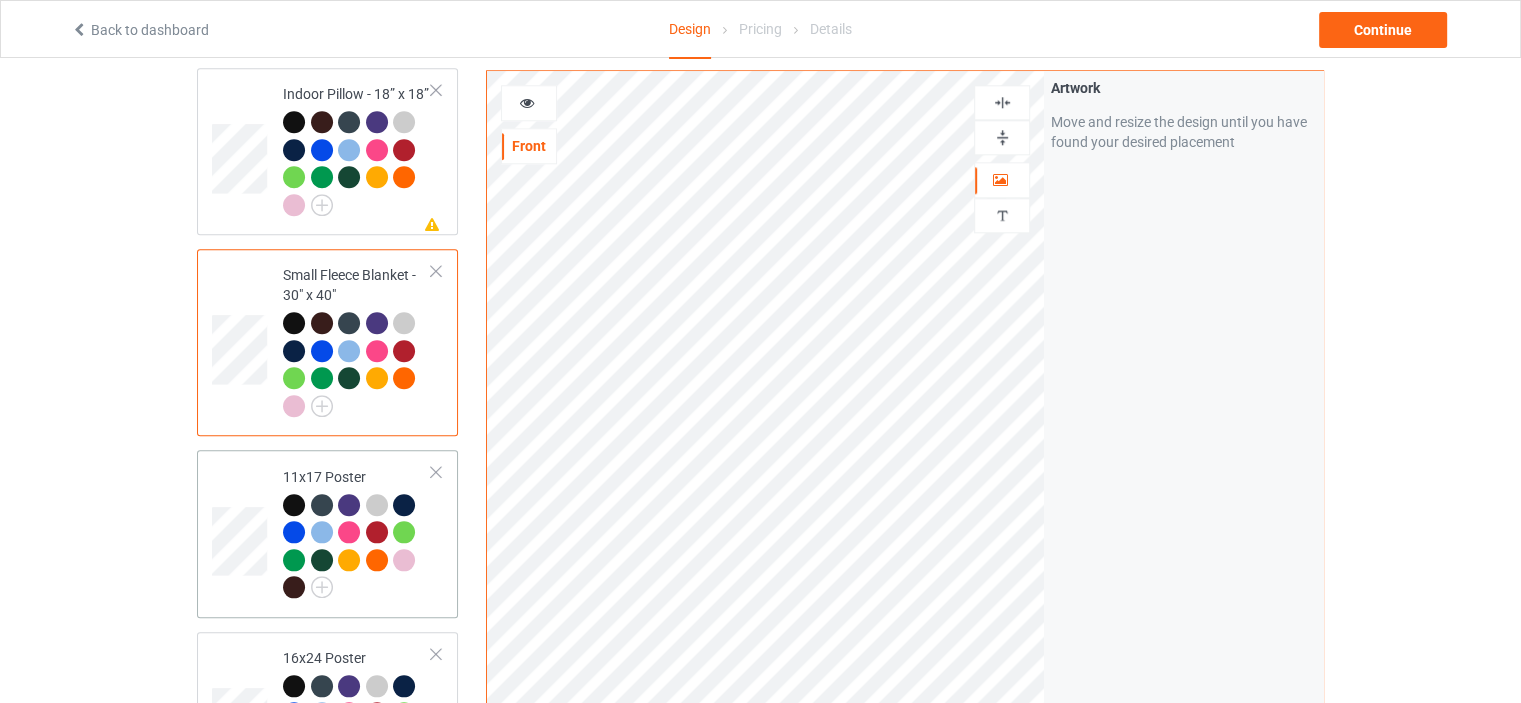 click on "11x17 Poster" at bounding box center (357, 532) 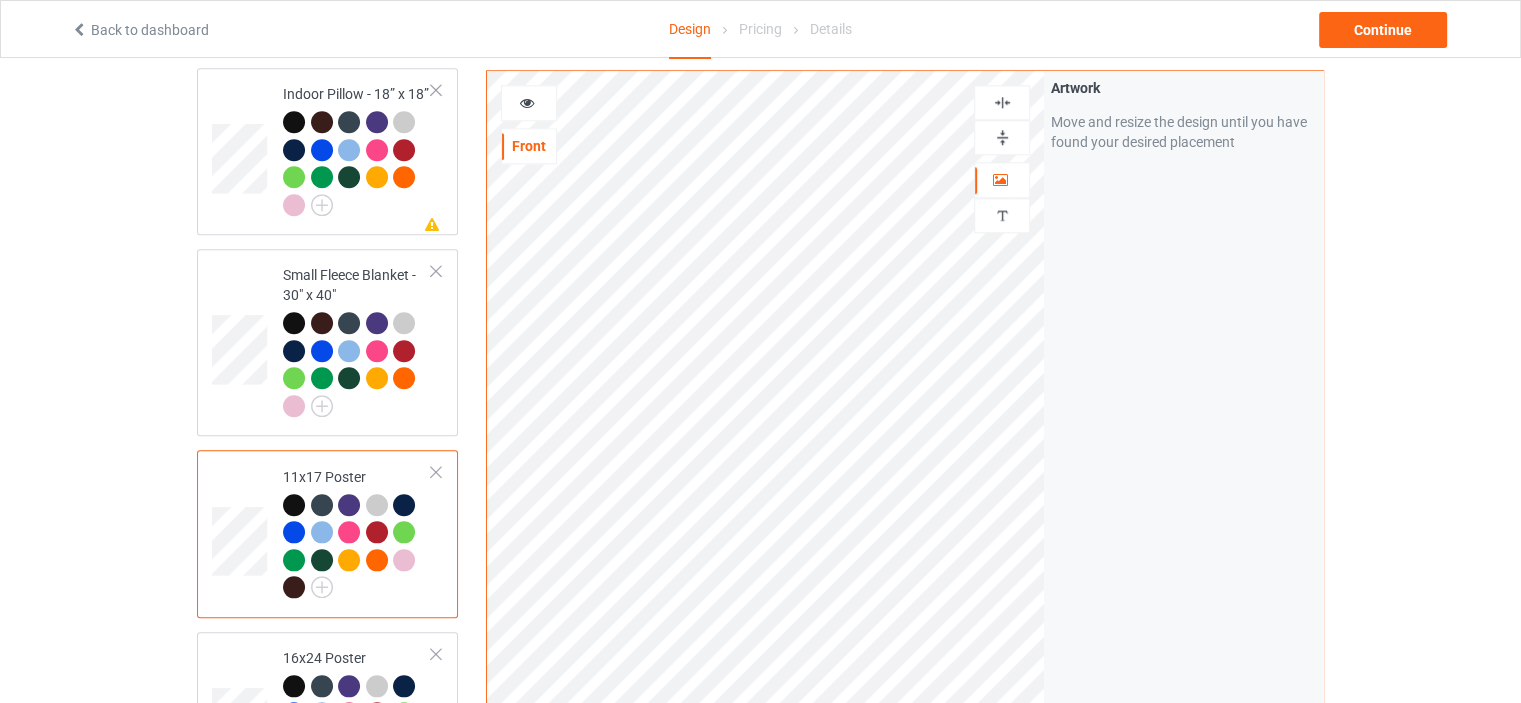 click at bounding box center (1002, 137) 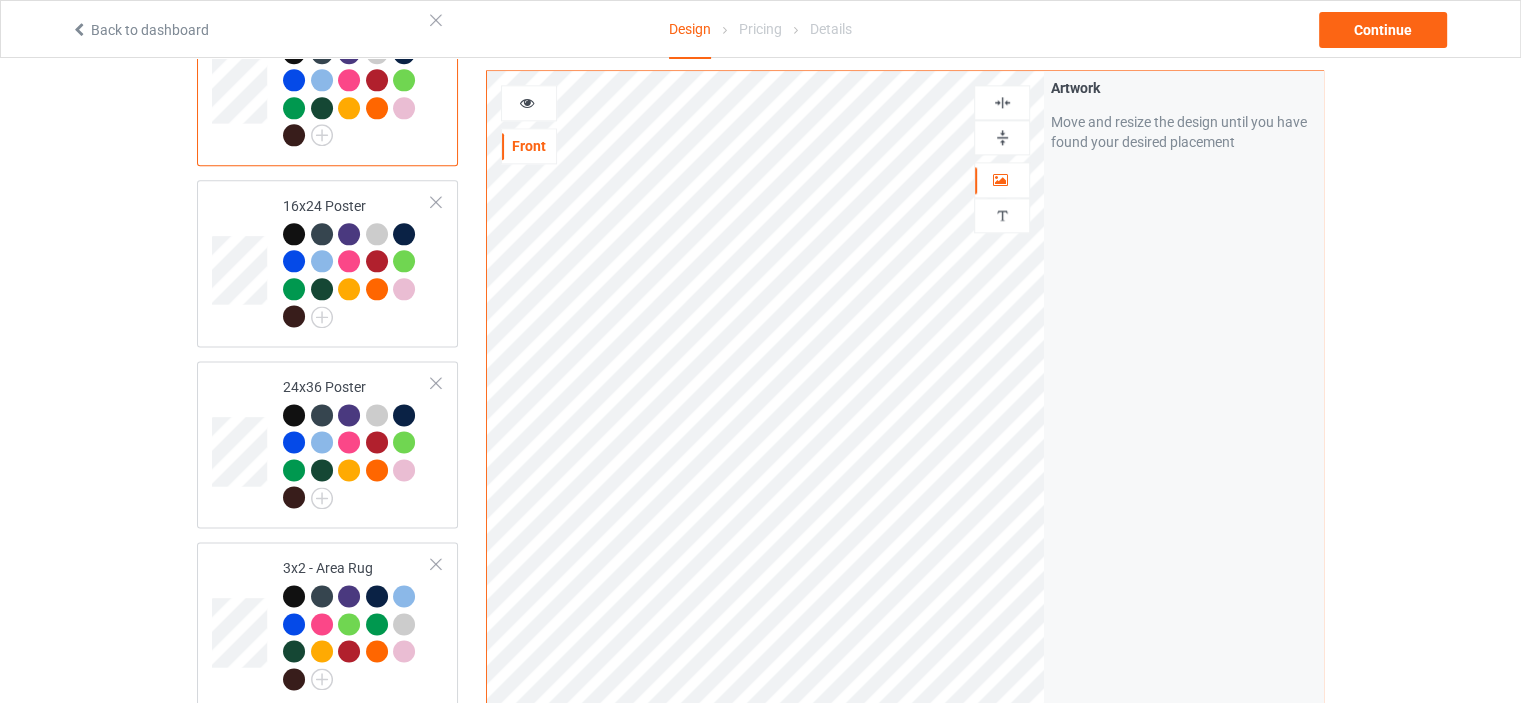 scroll, scrollTop: 2600, scrollLeft: 0, axis: vertical 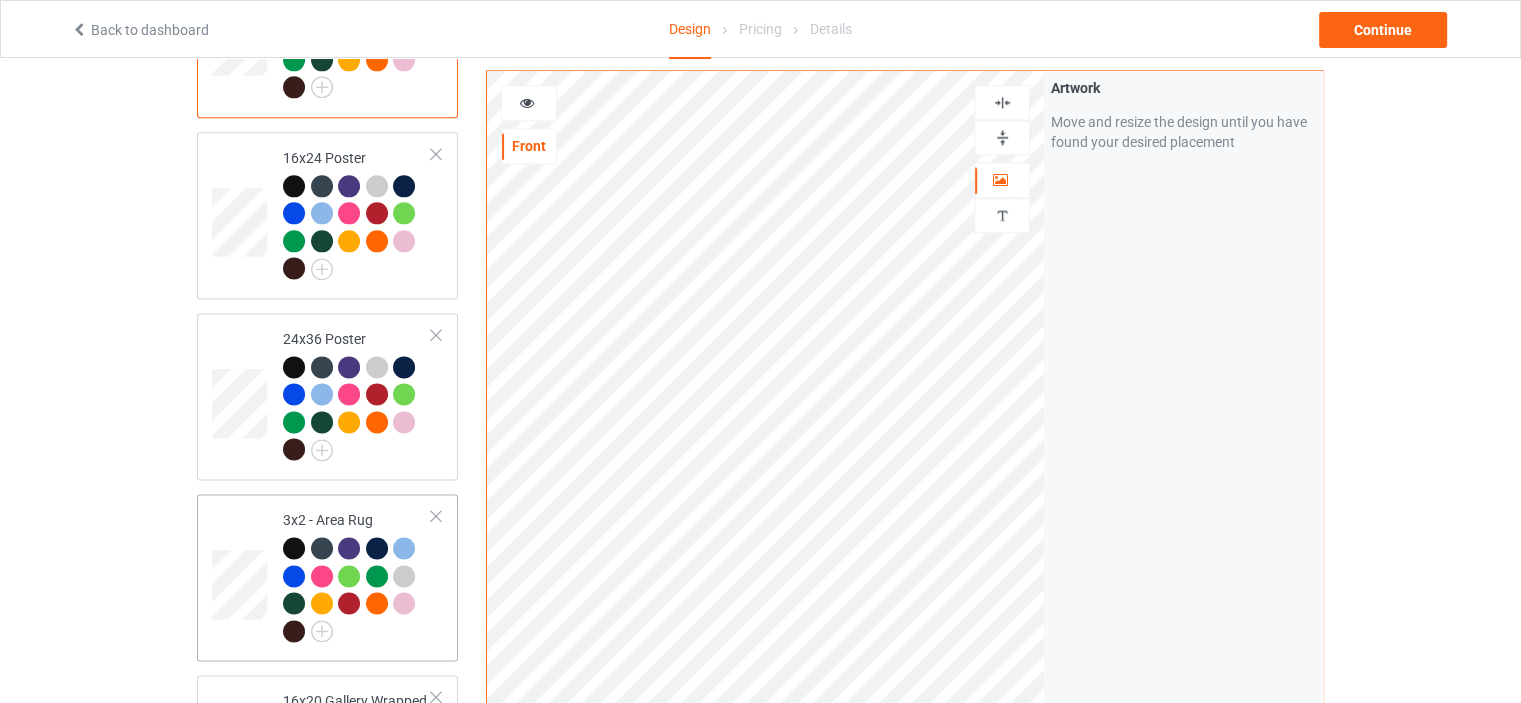 click on "3x2 - Area Rug" at bounding box center (357, 575) 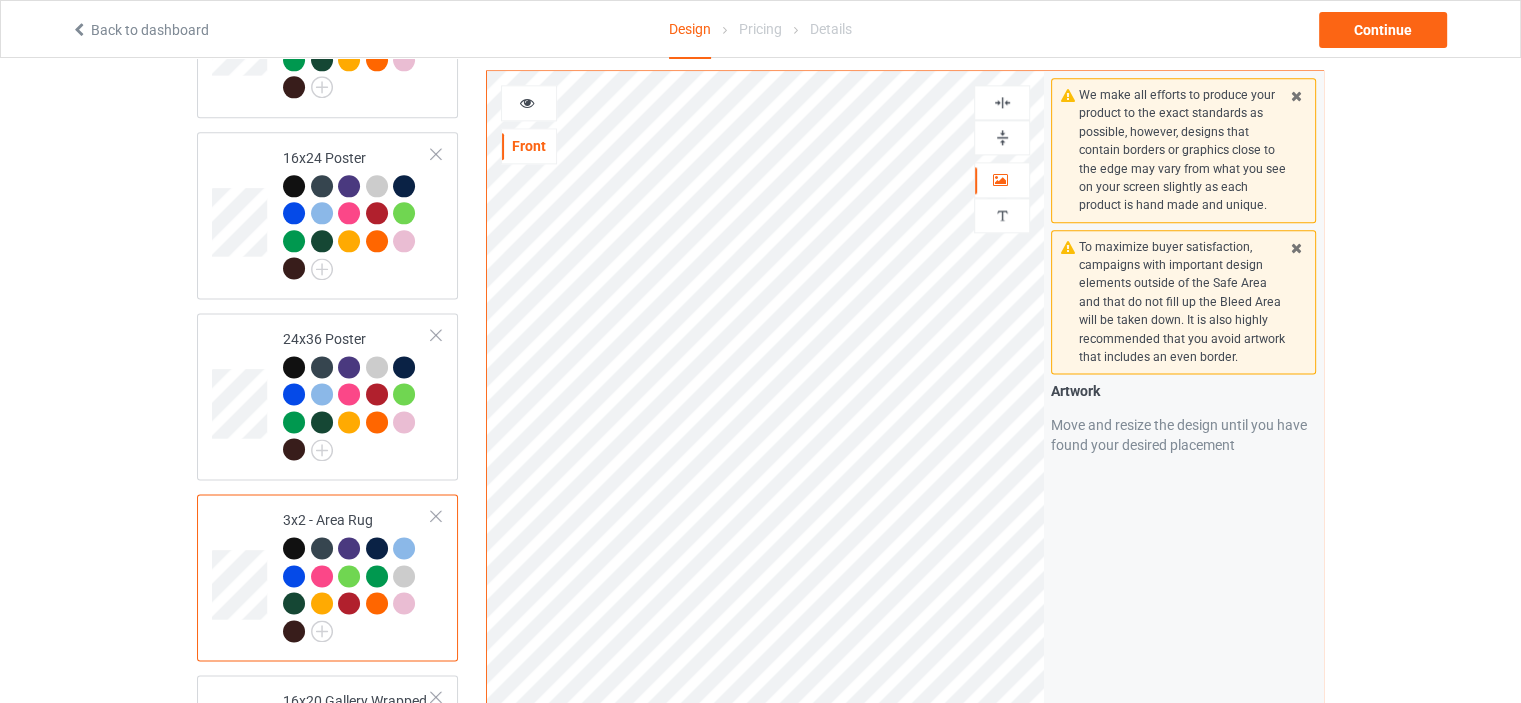 click at bounding box center [1002, 137] 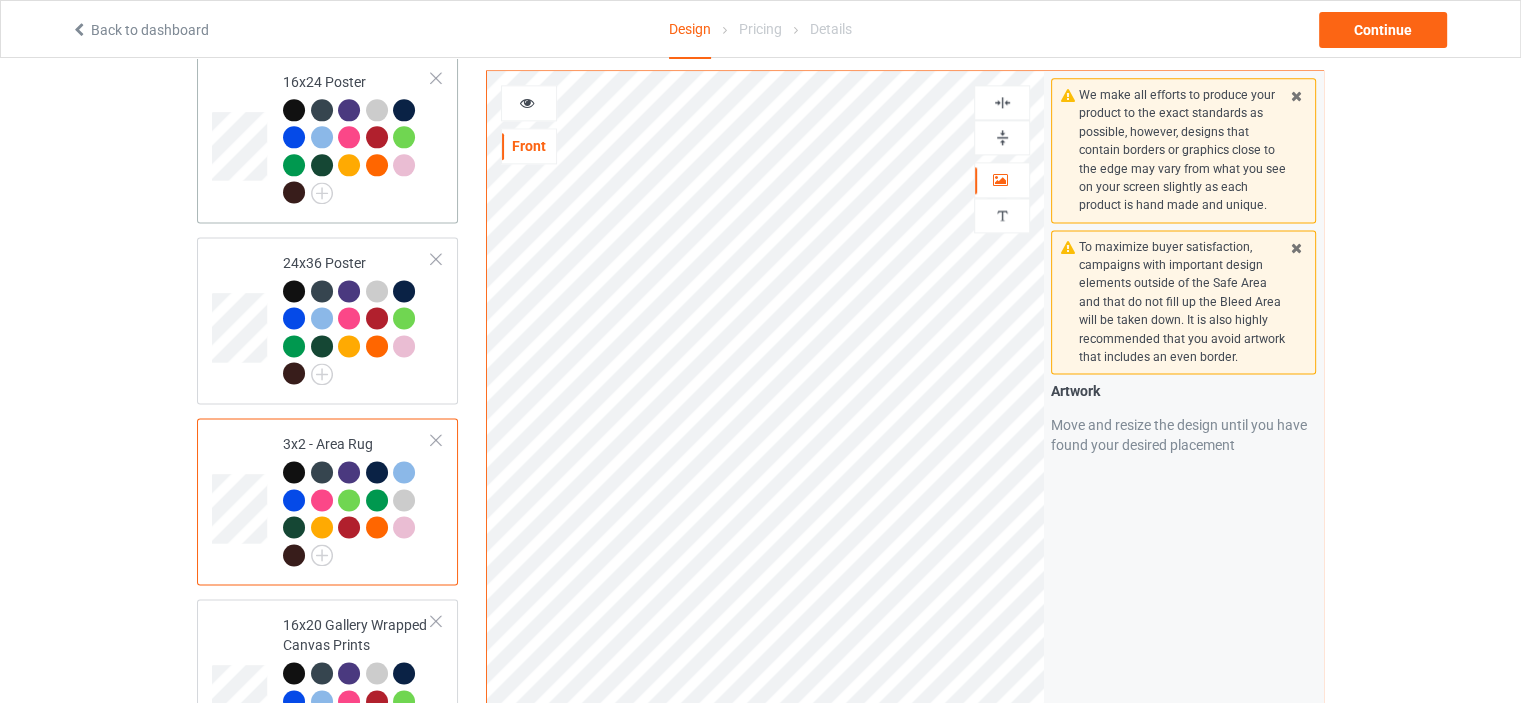 scroll, scrollTop: 2900, scrollLeft: 0, axis: vertical 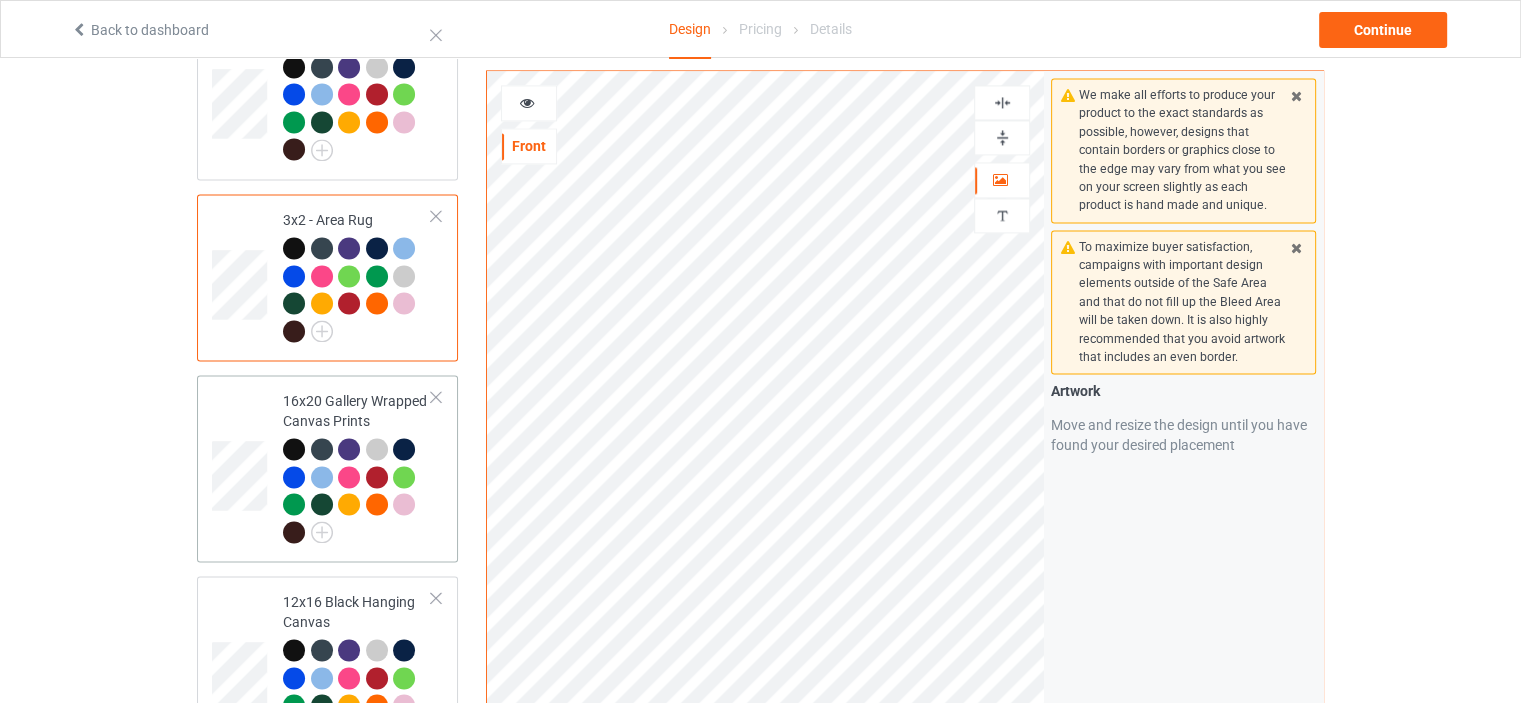click on "16x20 Gallery Wrapped Canvas Prints" at bounding box center (357, 466) 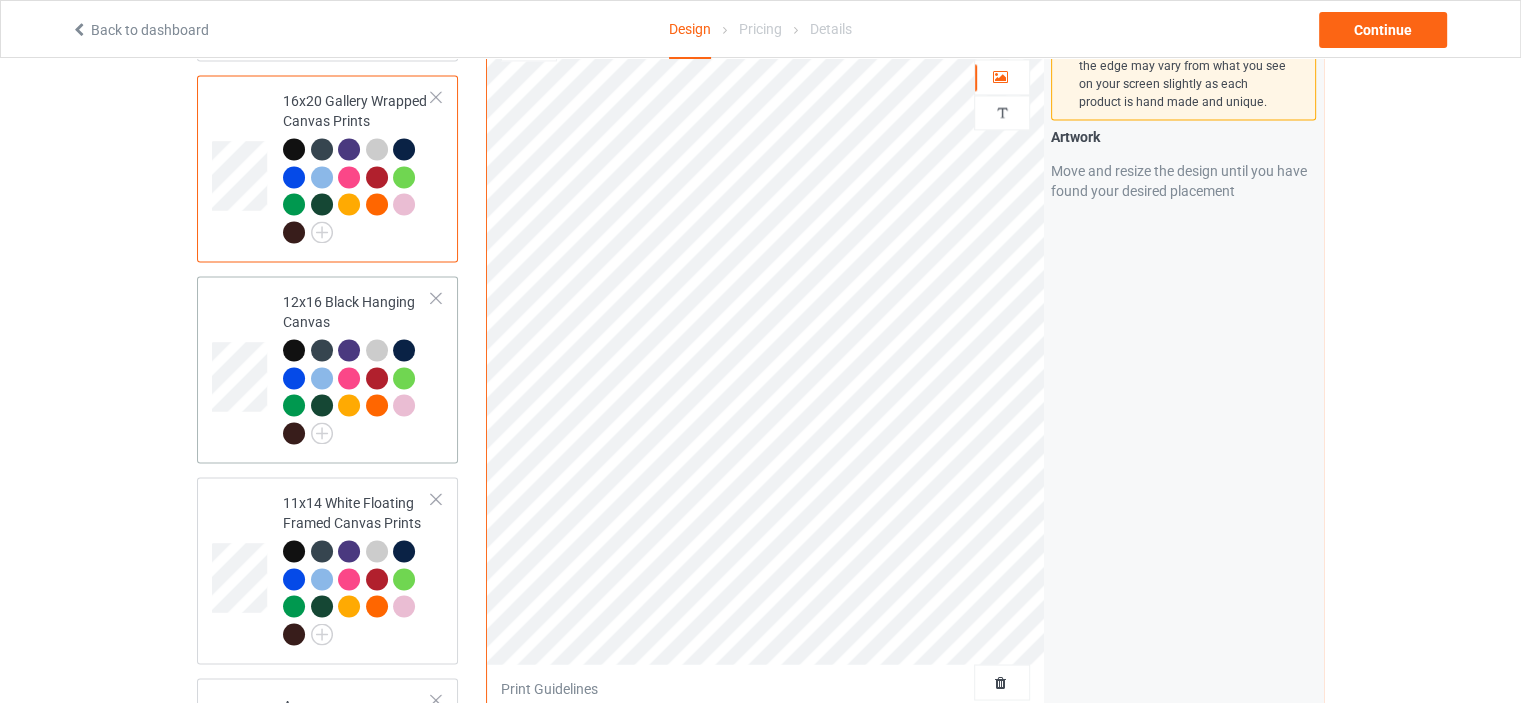 click on "12x16 Black Hanging Canvas" at bounding box center (357, 367) 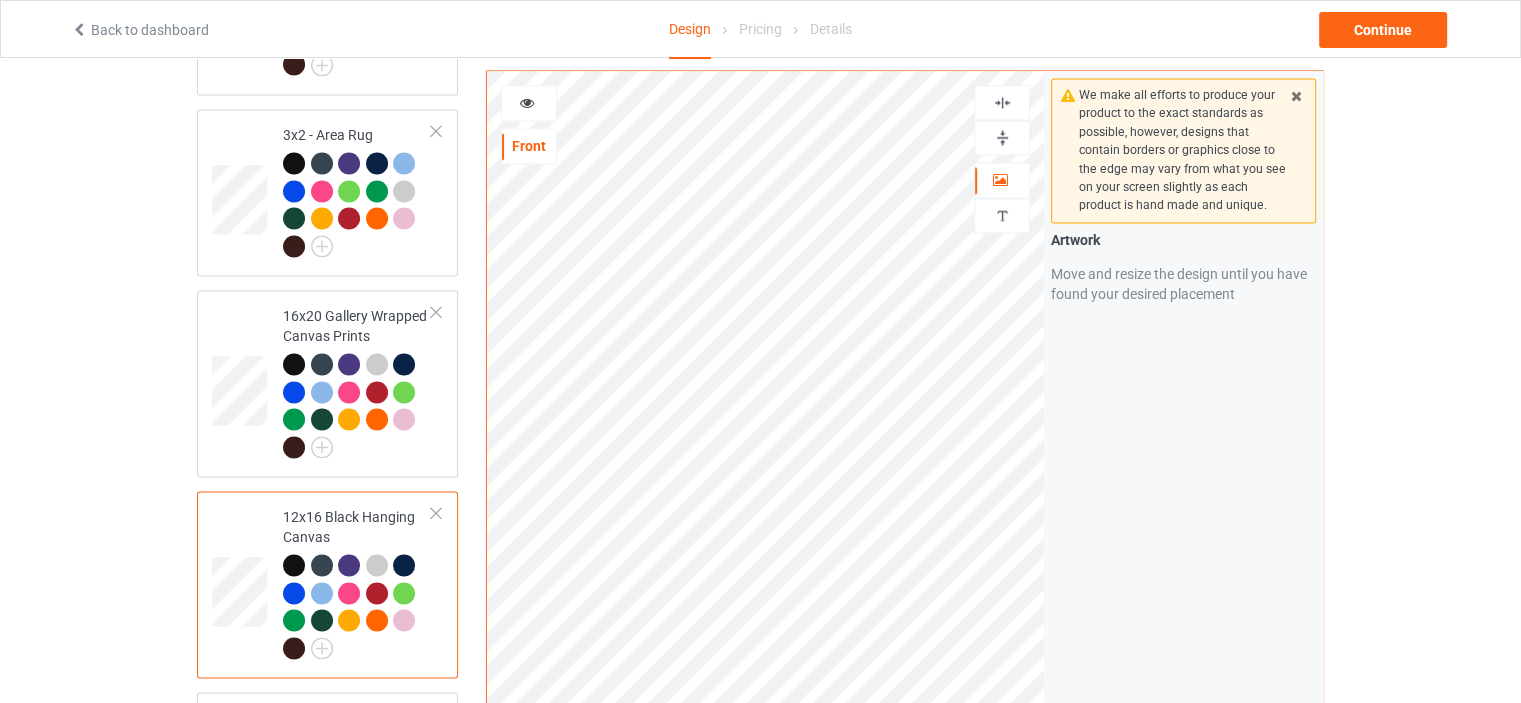 scroll, scrollTop: 2900, scrollLeft: 0, axis: vertical 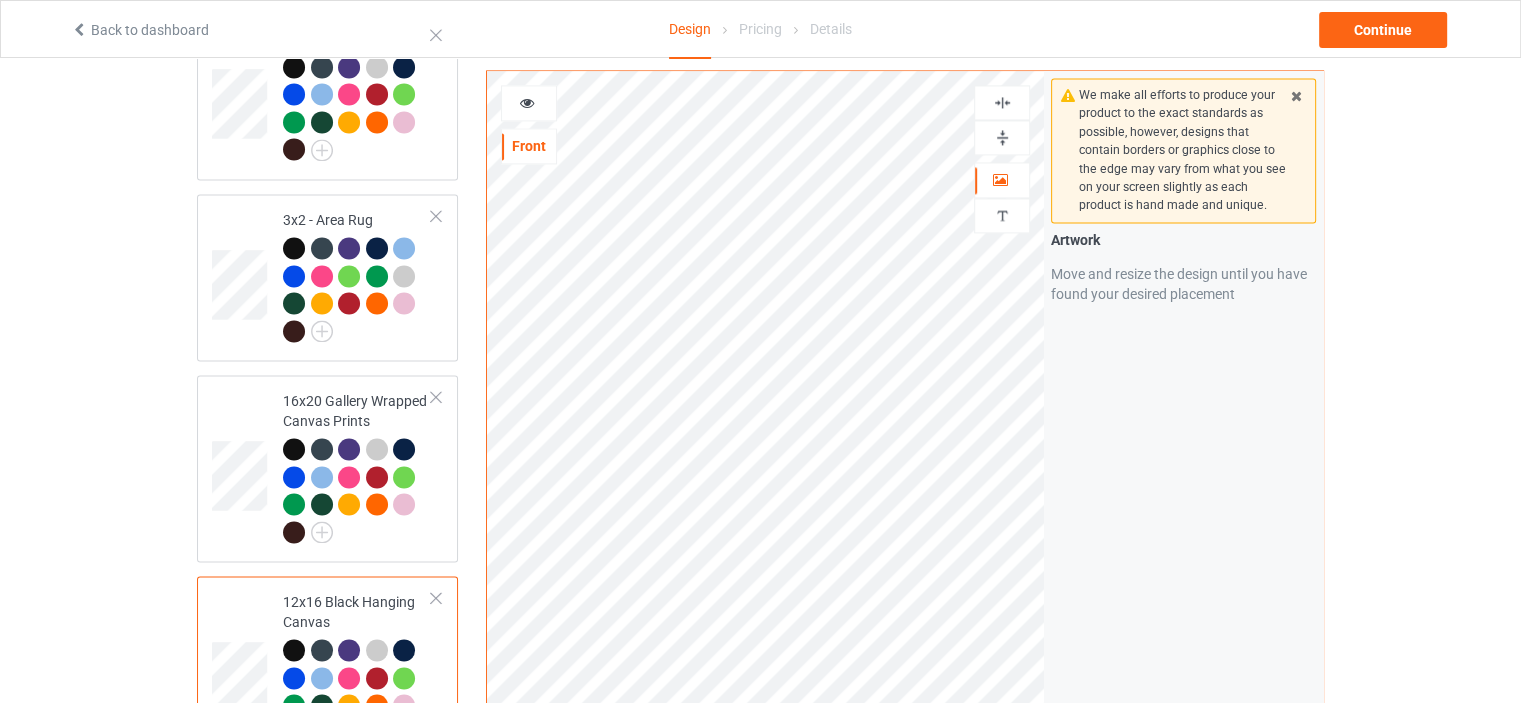 click at bounding box center [1002, 137] 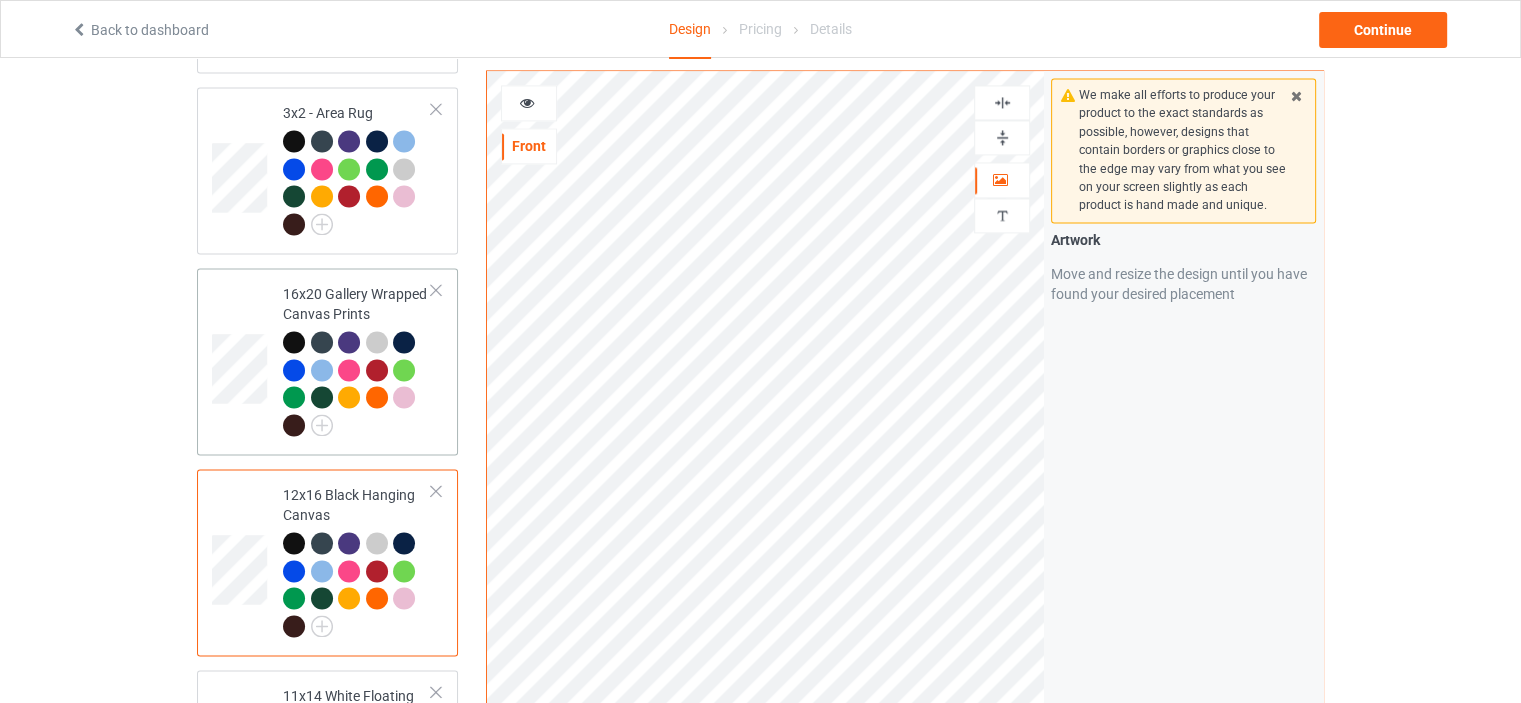 scroll, scrollTop: 3200, scrollLeft: 0, axis: vertical 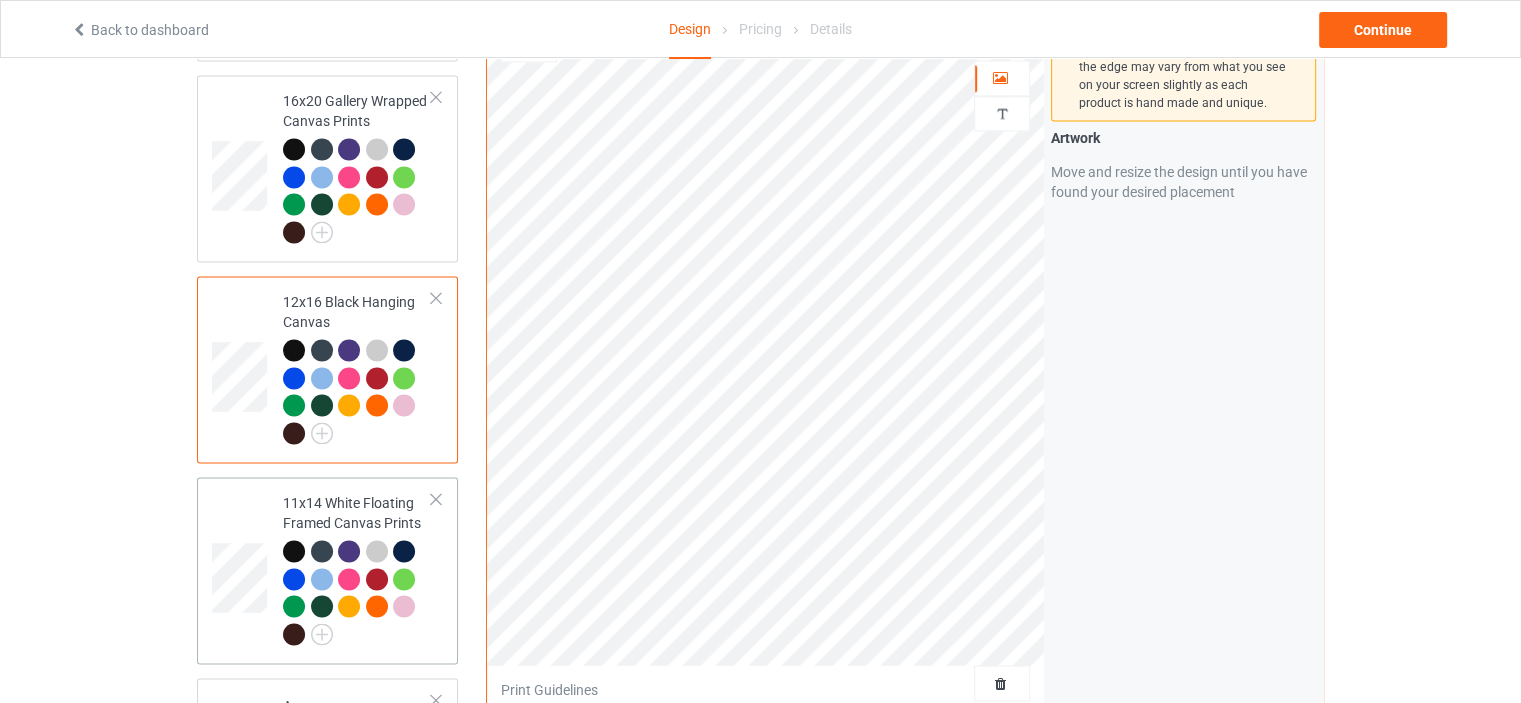 click on "11x14 White Floating Framed Canvas Prints" at bounding box center (357, 568) 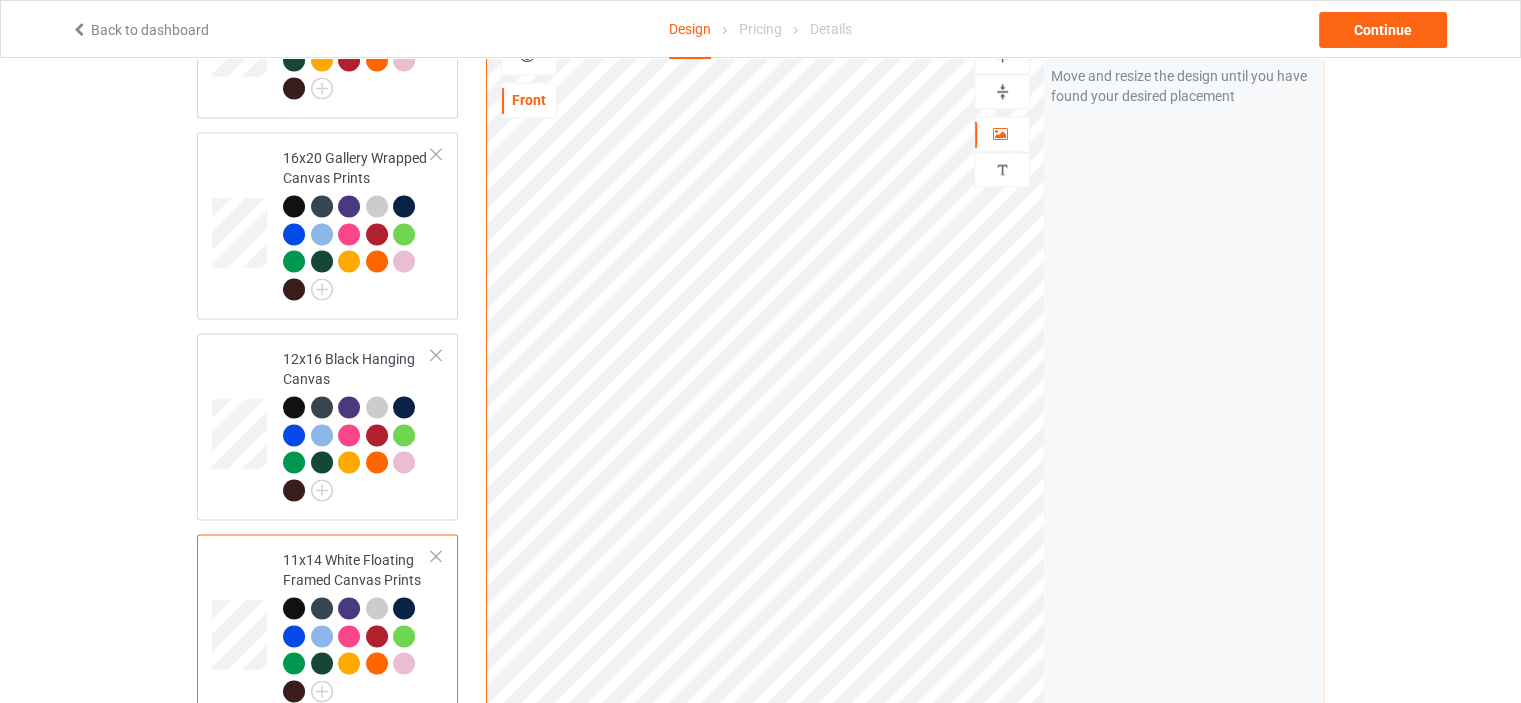 scroll, scrollTop: 3100, scrollLeft: 0, axis: vertical 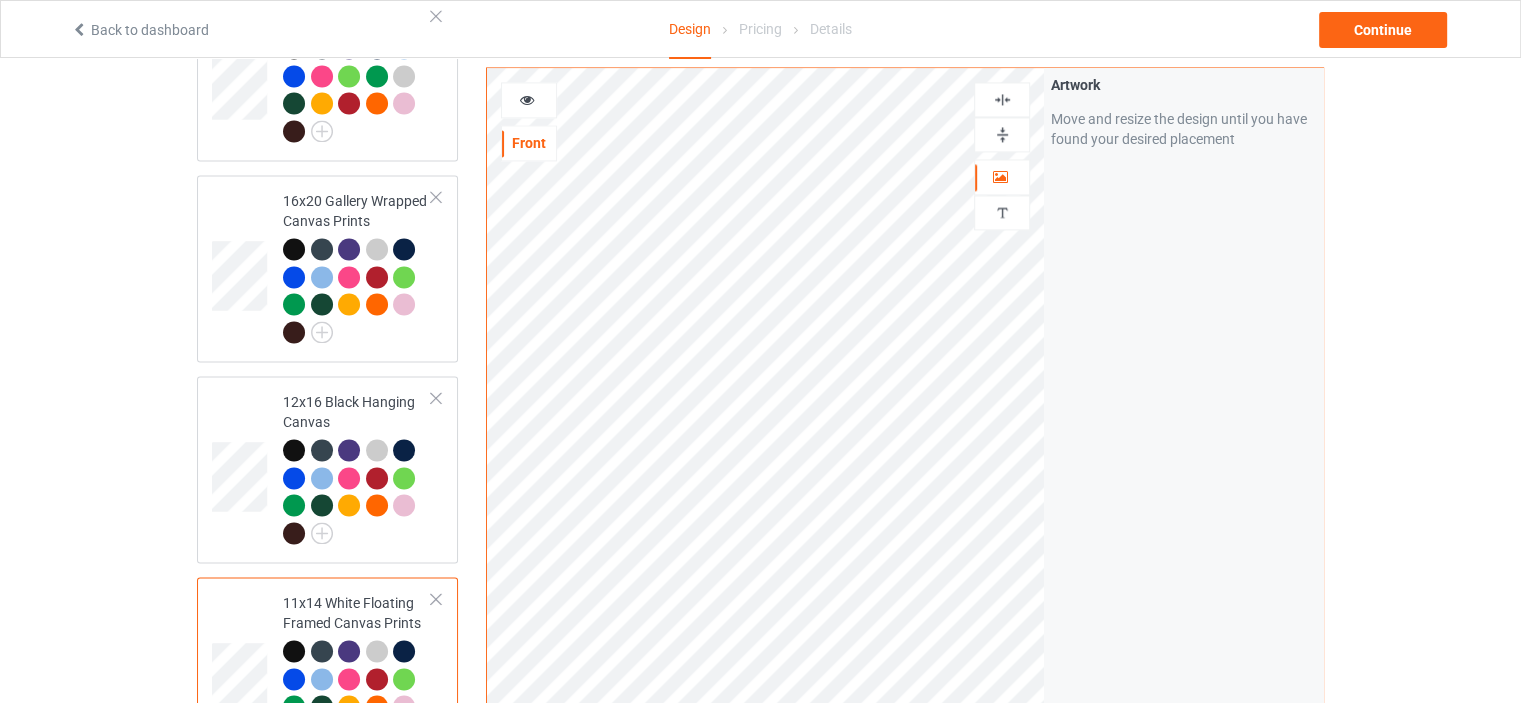 drag, startPoint x: 1014, startPoint y: 119, endPoint x: 1016, endPoint y: 91, distance: 28.071337 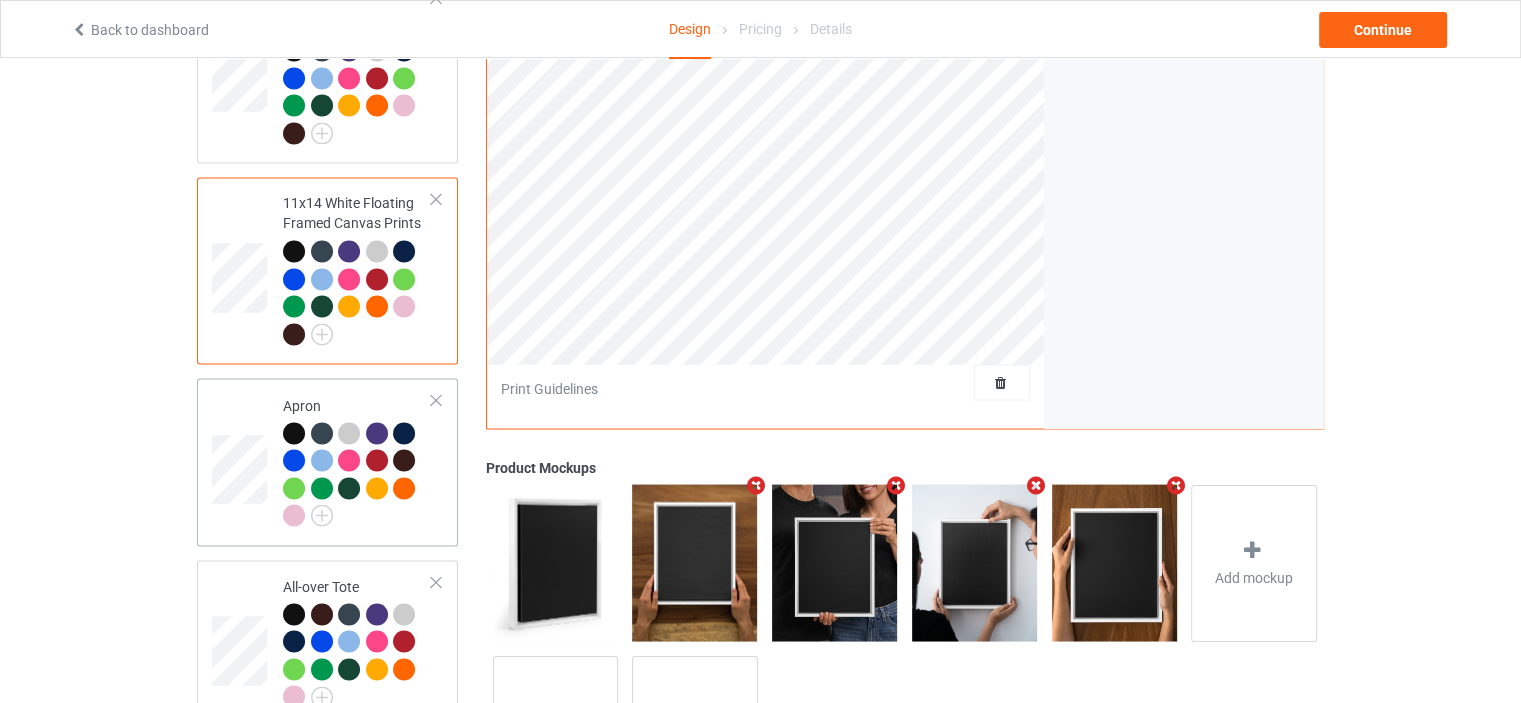click on "Apron" at bounding box center [357, 461] 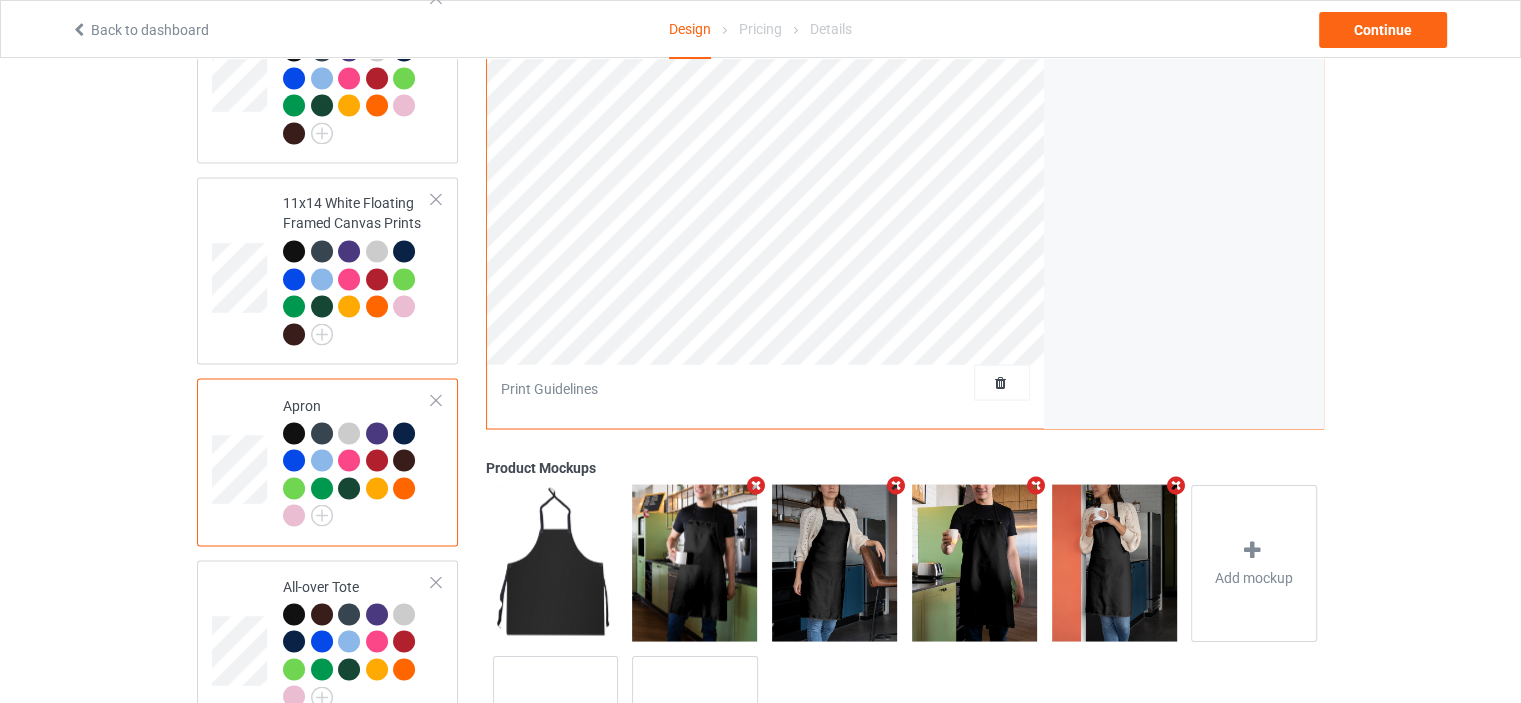 scroll, scrollTop: 3100, scrollLeft: 0, axis: vertical 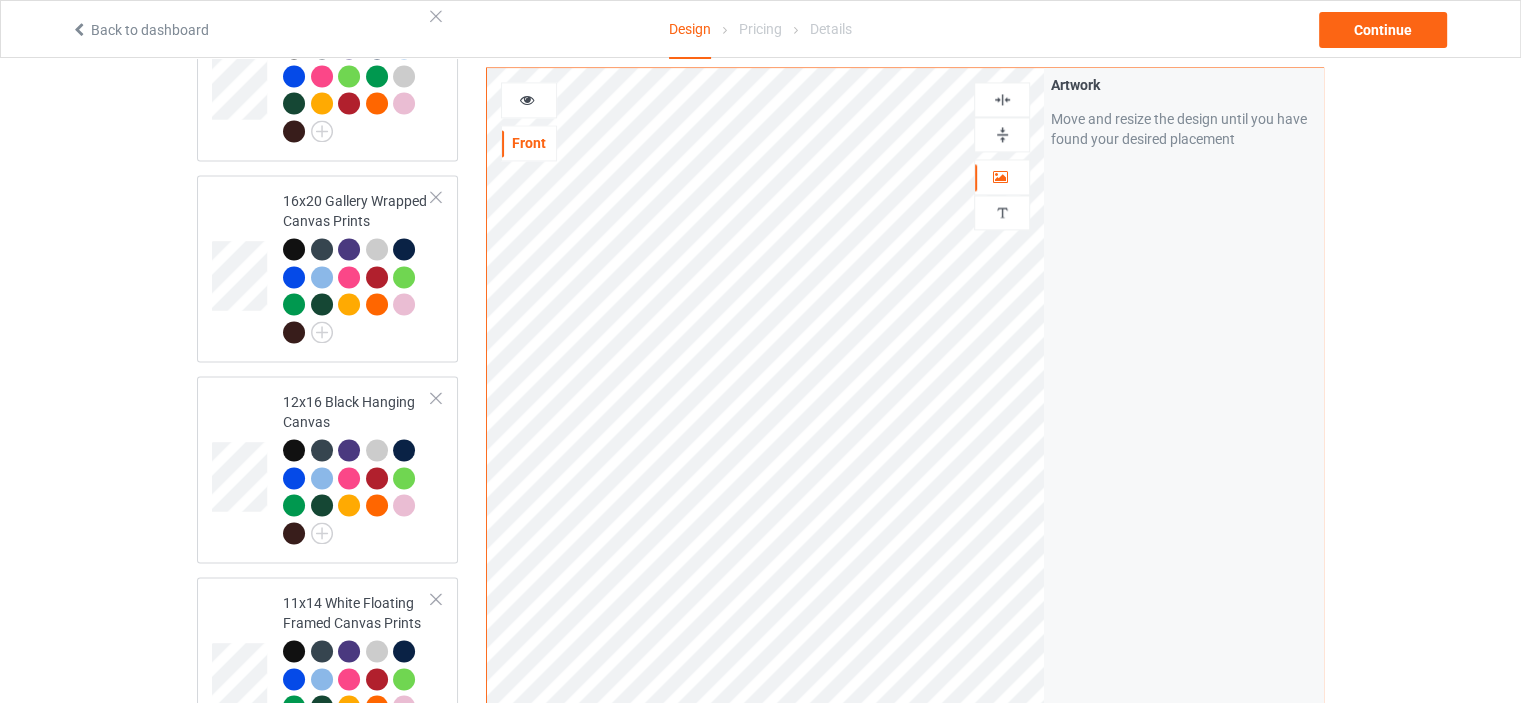 click at bounding box center (1002, 99) 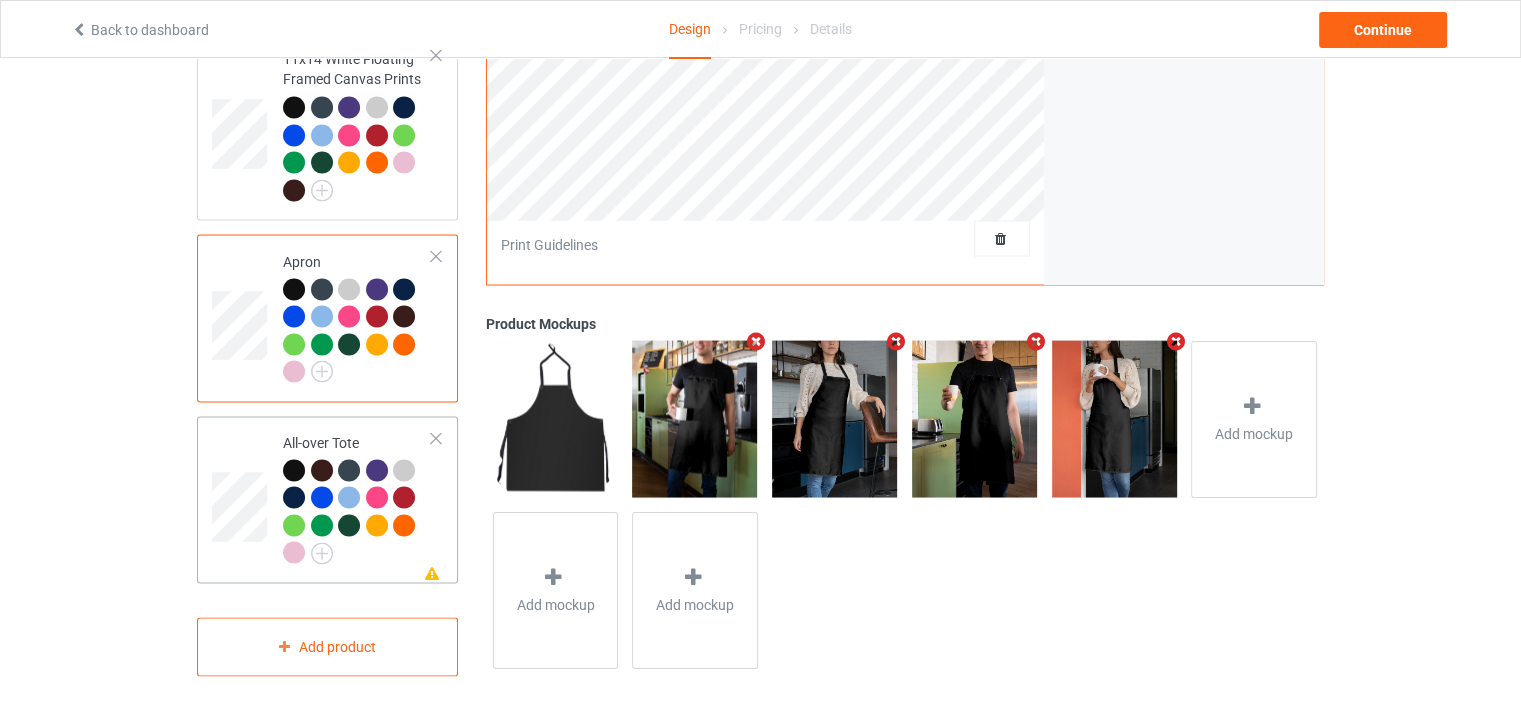 click on "All-over Tote" at bounding box center (357, 497) 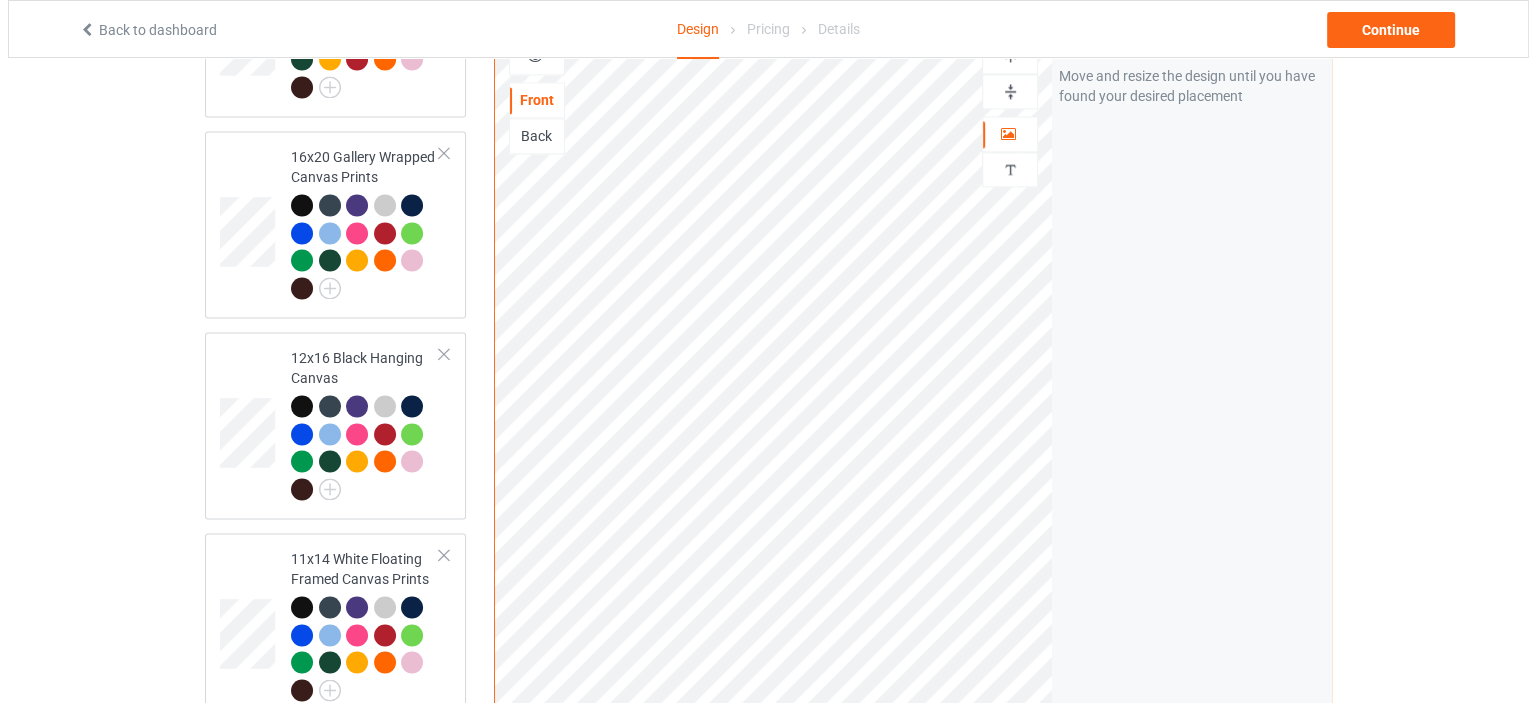 scroll, scrollTop: 3644, scrollLeft: 0, axis: vertical 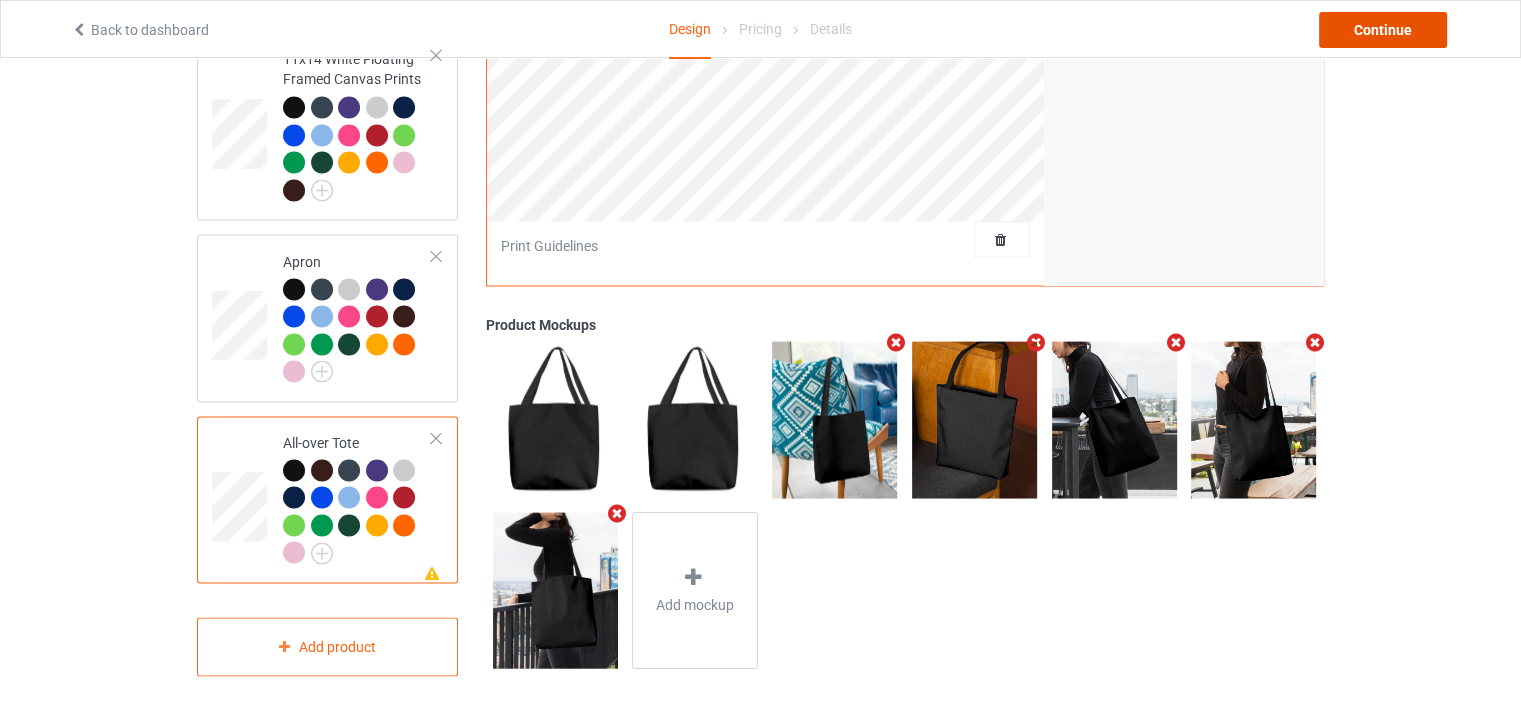 click on "Continue" at bounding box center [1383, 30] 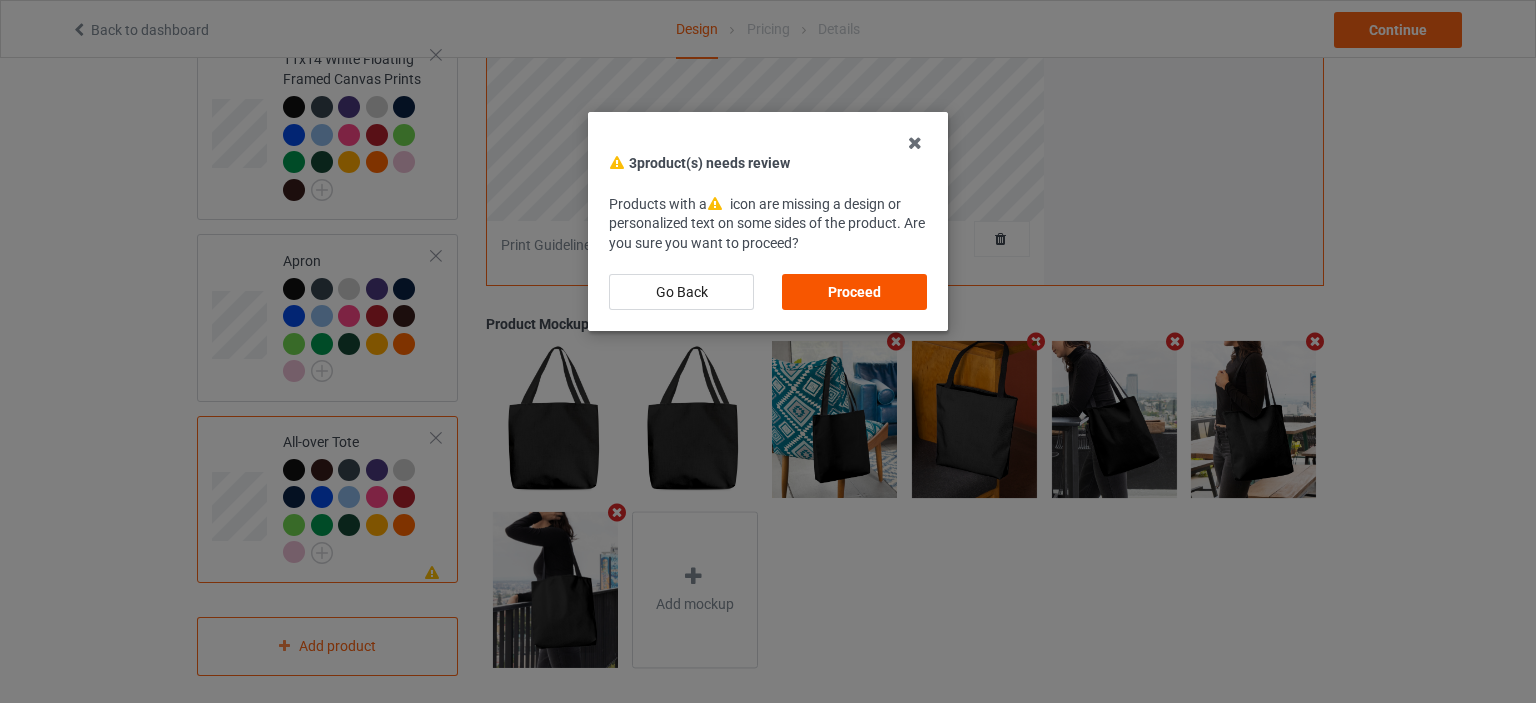 click on "Proceed" at bounding box center (854, 292) 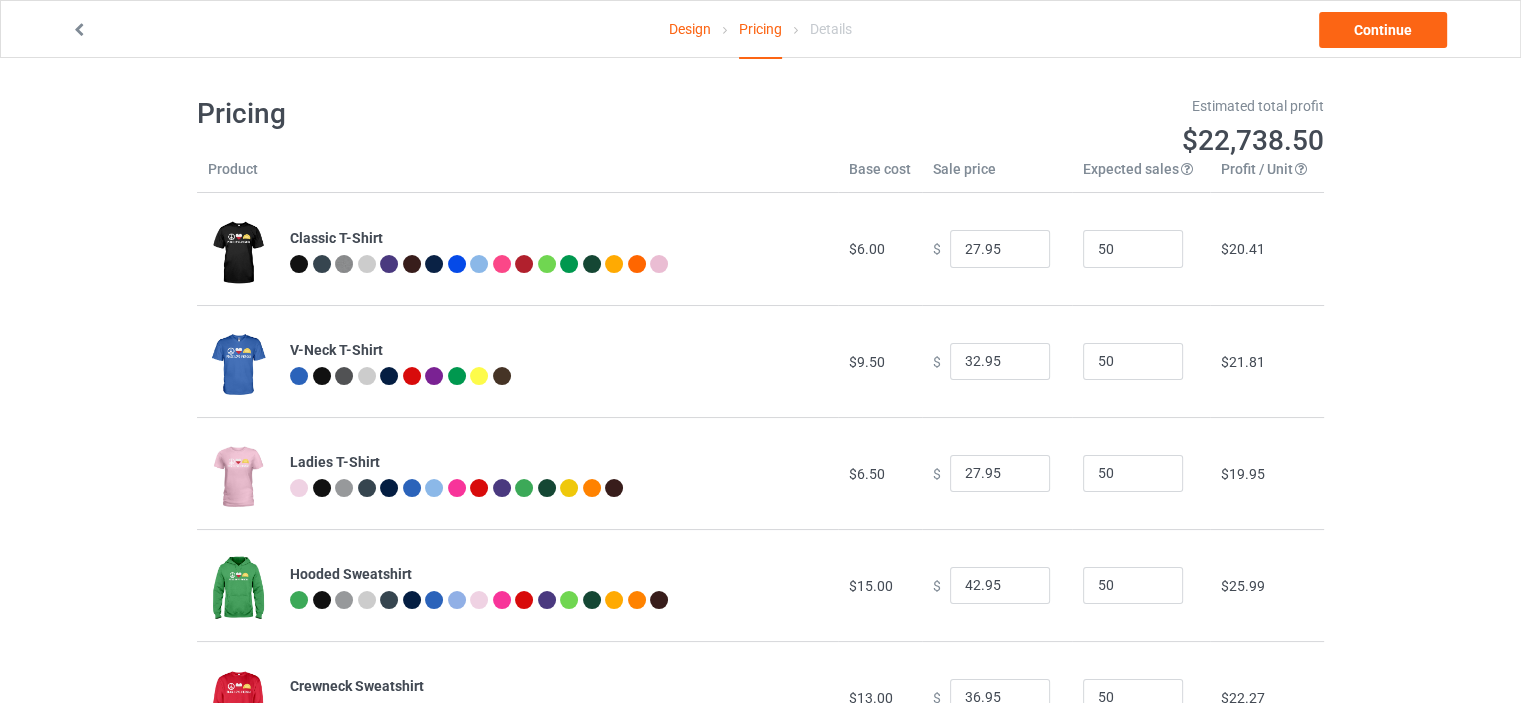 scroll, scrollTop: 0, scrollLeft: 0, axis: both 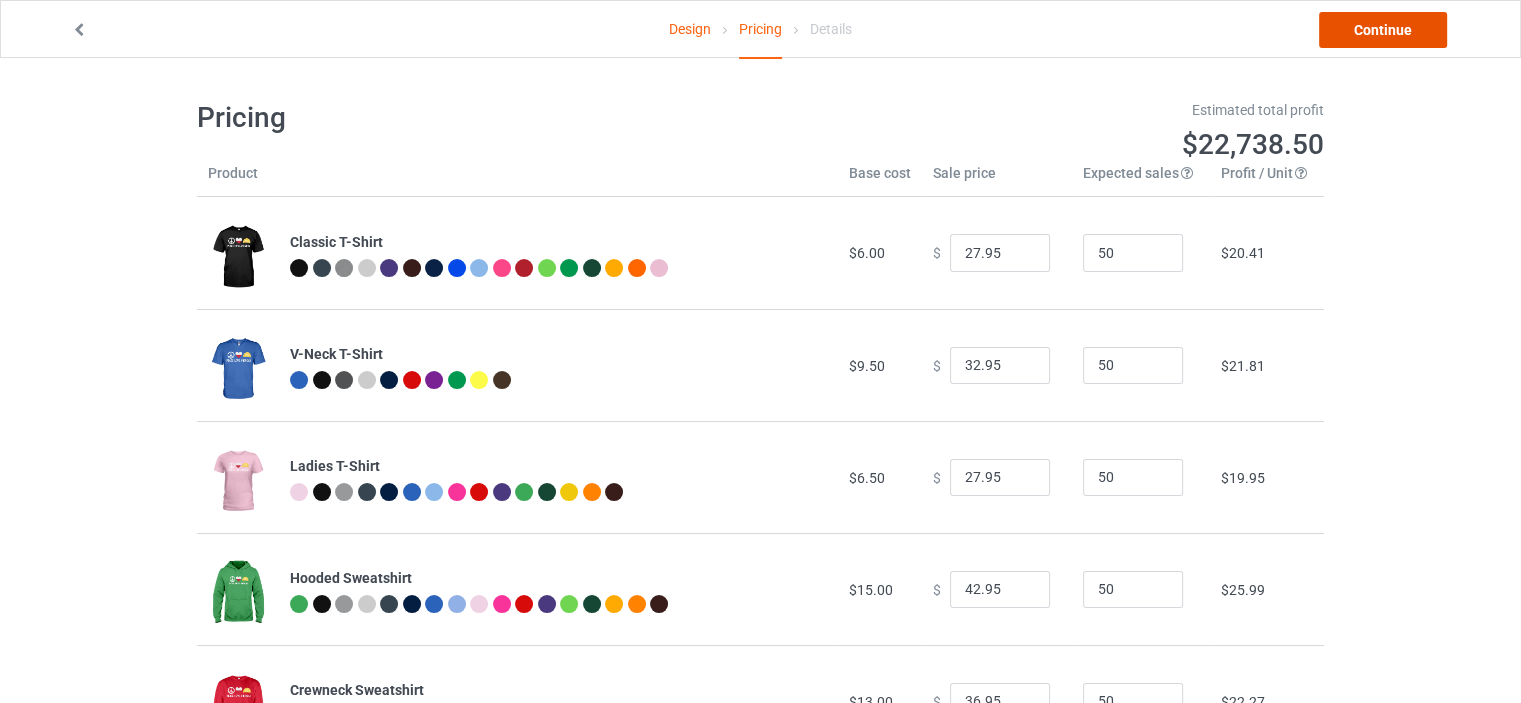 click on "Continue" at bounding box center (1383, 30) 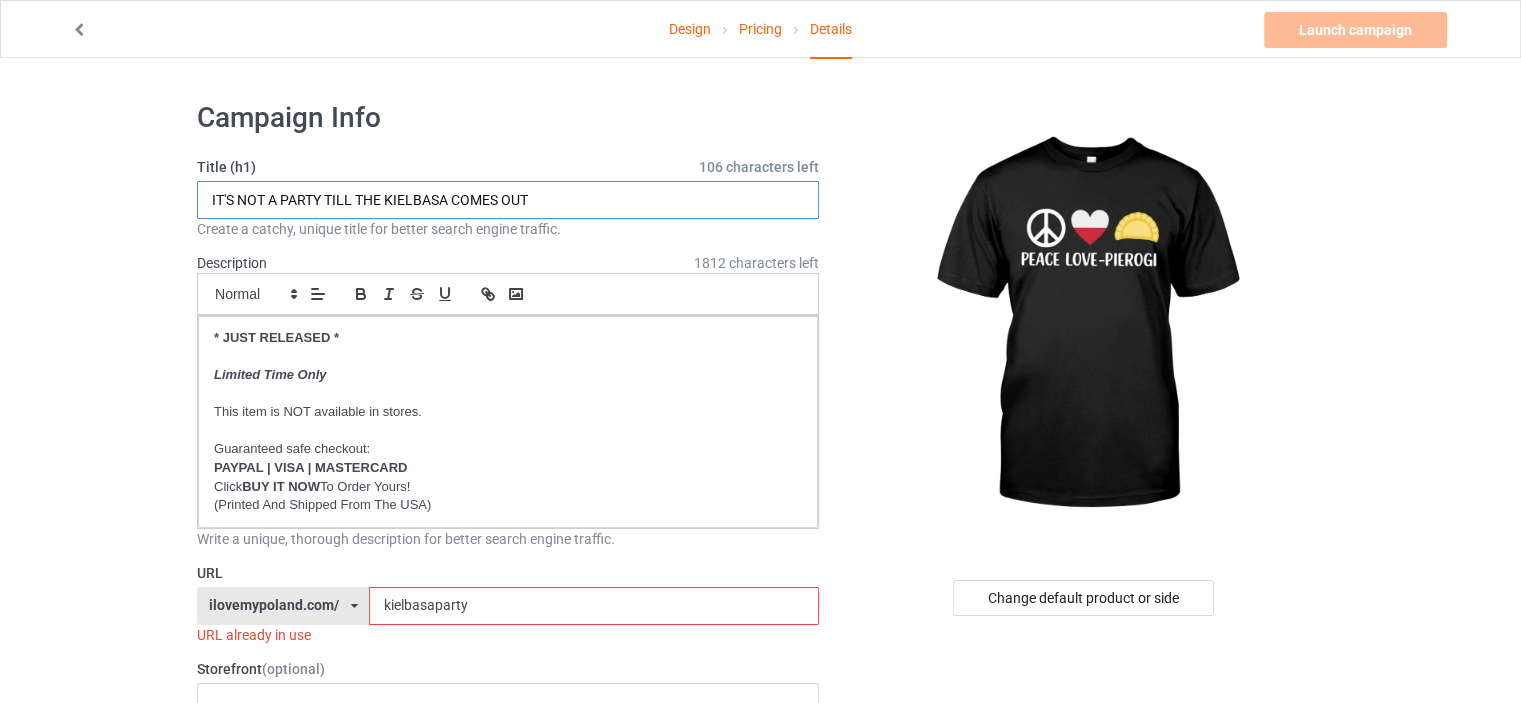 drag, startPoint x: 564, startPoint y: 203, endPoint x: 0, endPoint y: 185, distance: 564.2872 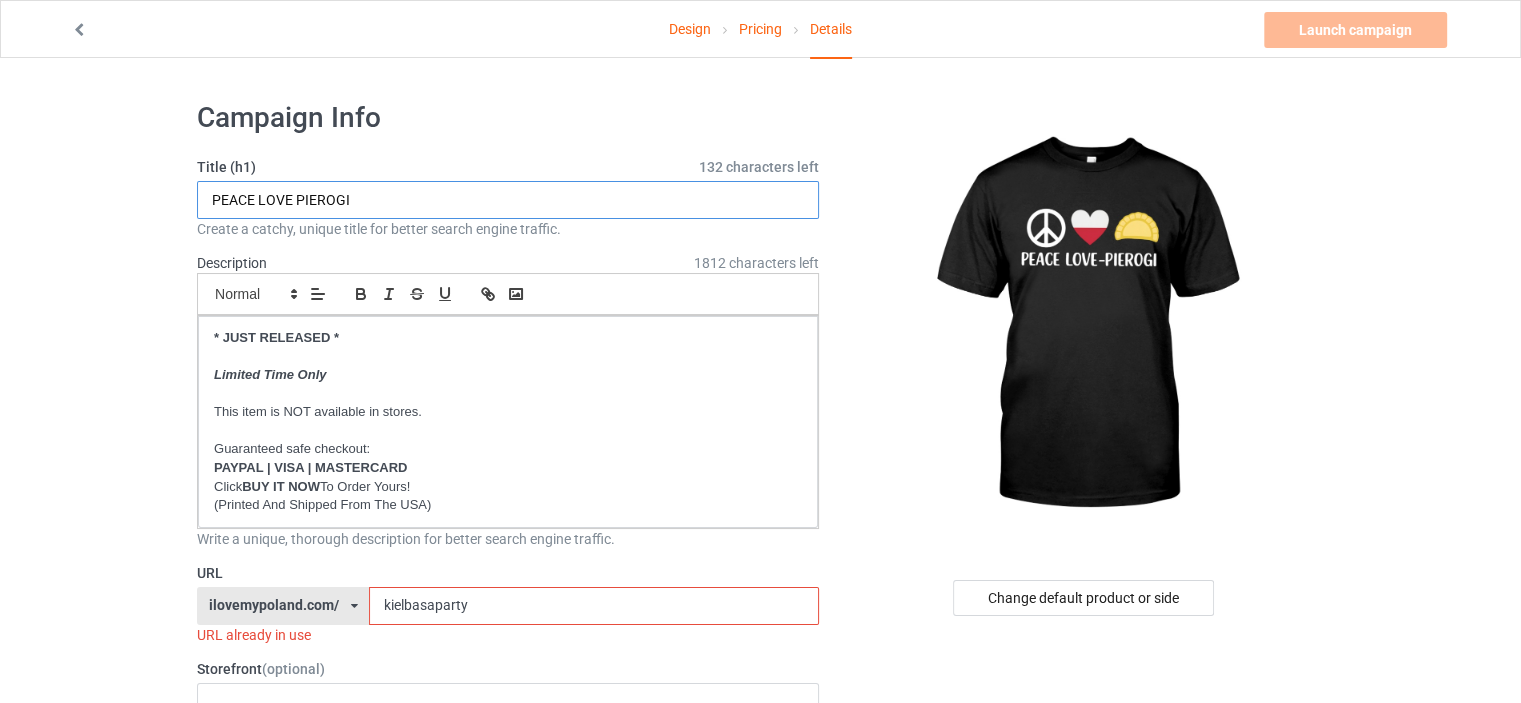 type on "PEACE LOVE PIEROGI" 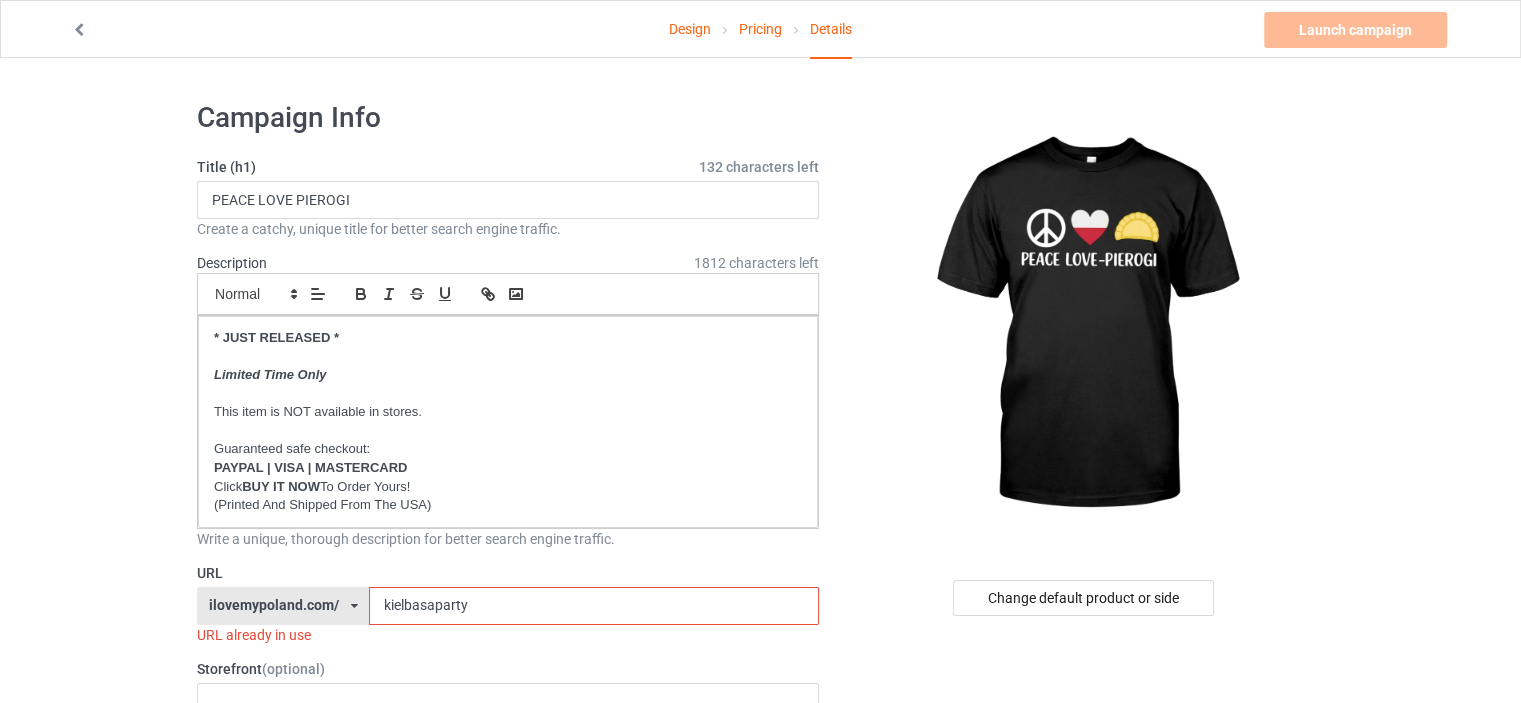 click on "Design Pricing Details Launch campaign Invalid campaign URL Campaign Info Title (h1) 132   characters left [FIRST] [LAST] Create a catchy, unique title for better search engine traffic. Description 1812   characters left       Small Normal Large Big Huge                                                                                     * JUST RELEASED * Limited Time Only This item is NOT available in stores. Guaranteed safe checkout: PAYPAL | VISA | MASTERCARD Click  BUY IT NOW  To Order Yours! (Printed And Shipped From The USA) Write a unique, thorough description for better search engine traffic. URL [URL]/[URL]/[URL]/[URL]/[URL]/[URL]/[URL]/[URL]/[URL]/[URL]/[URL]/[URL]/[URL]/[URL]/[URL]/[URL]/[URL]/[URL]/[URL]/[URL]/Storefront" at bounding box center (760, 1168) 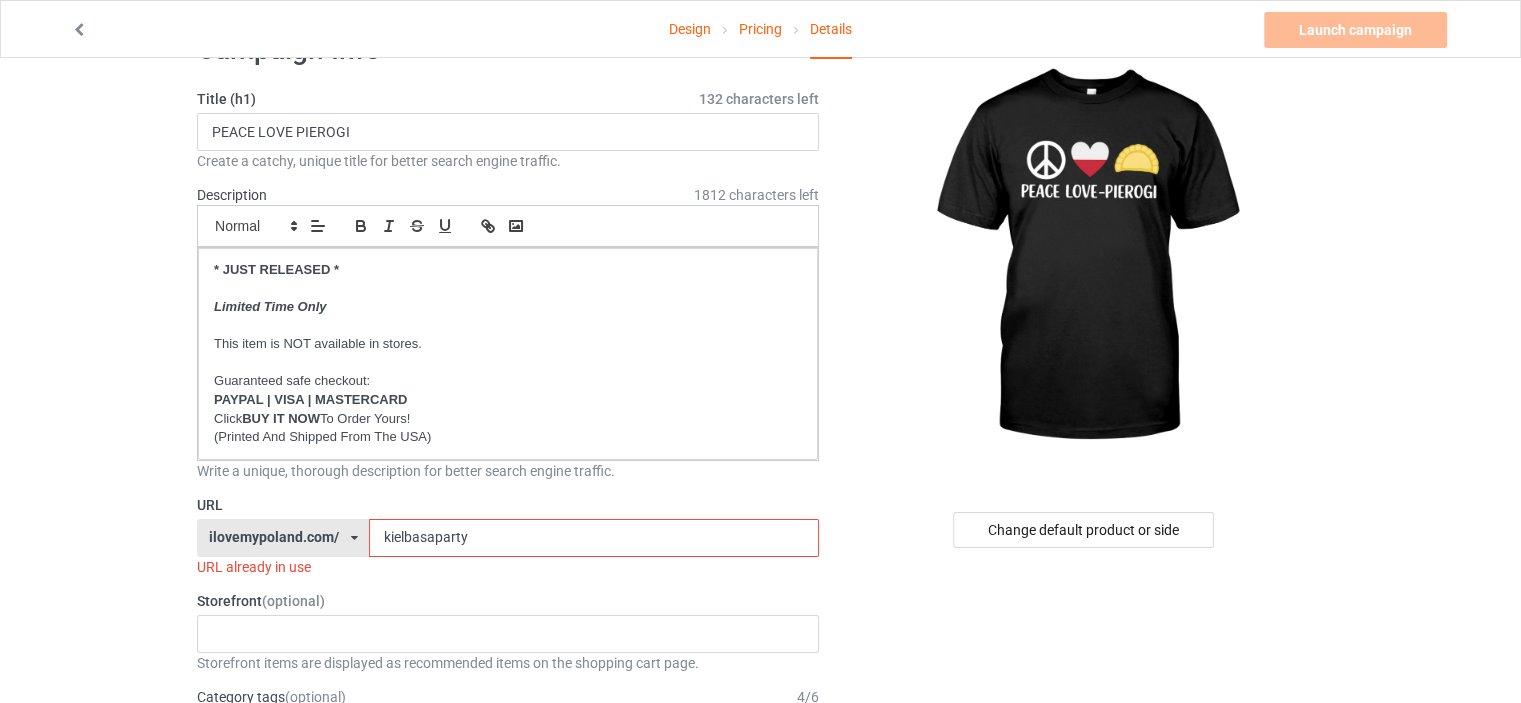scroll, scrollTop: 100, scrollLeft: 0, axis: vertical 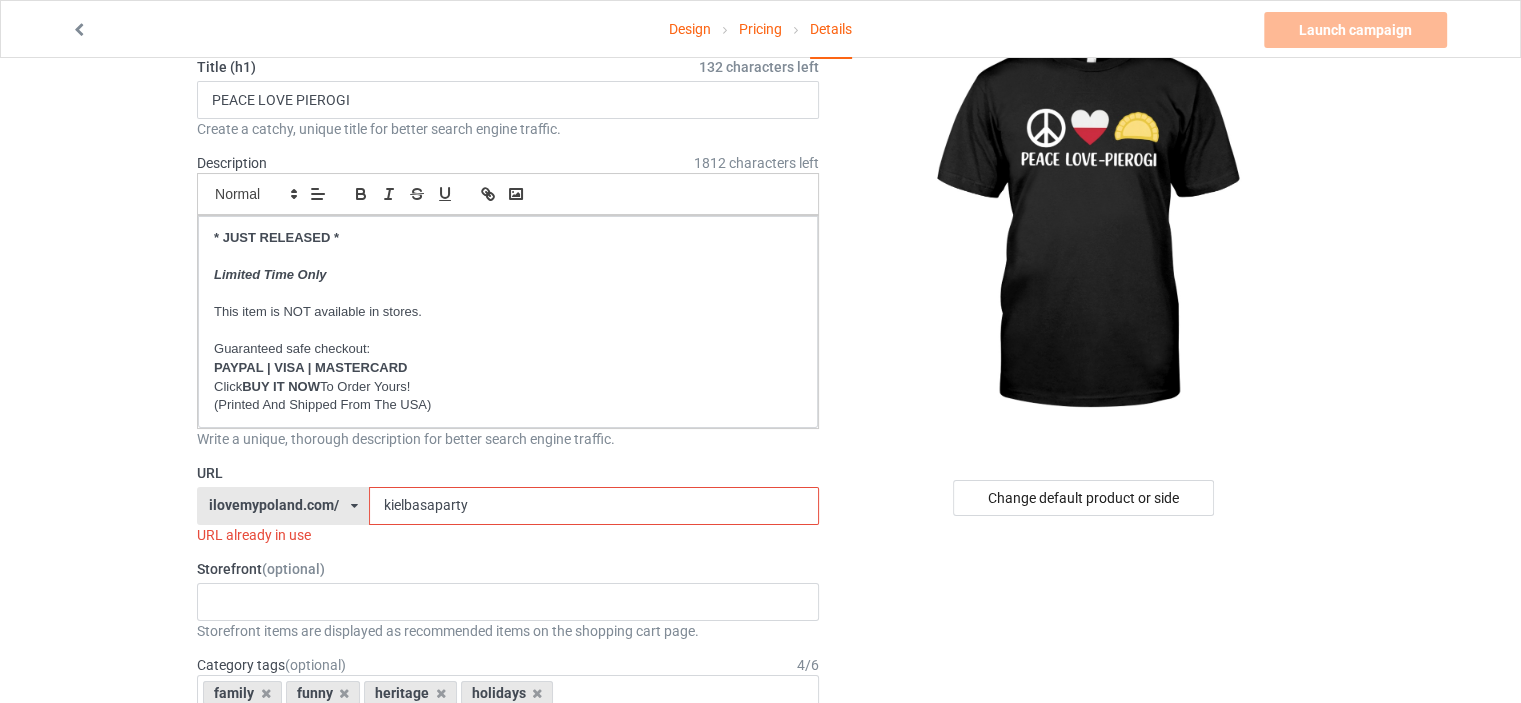 drag, startPoint x: 512, startPoint y: 511, endPoint x: 8, endPoint y: 491, distance: 504.39667 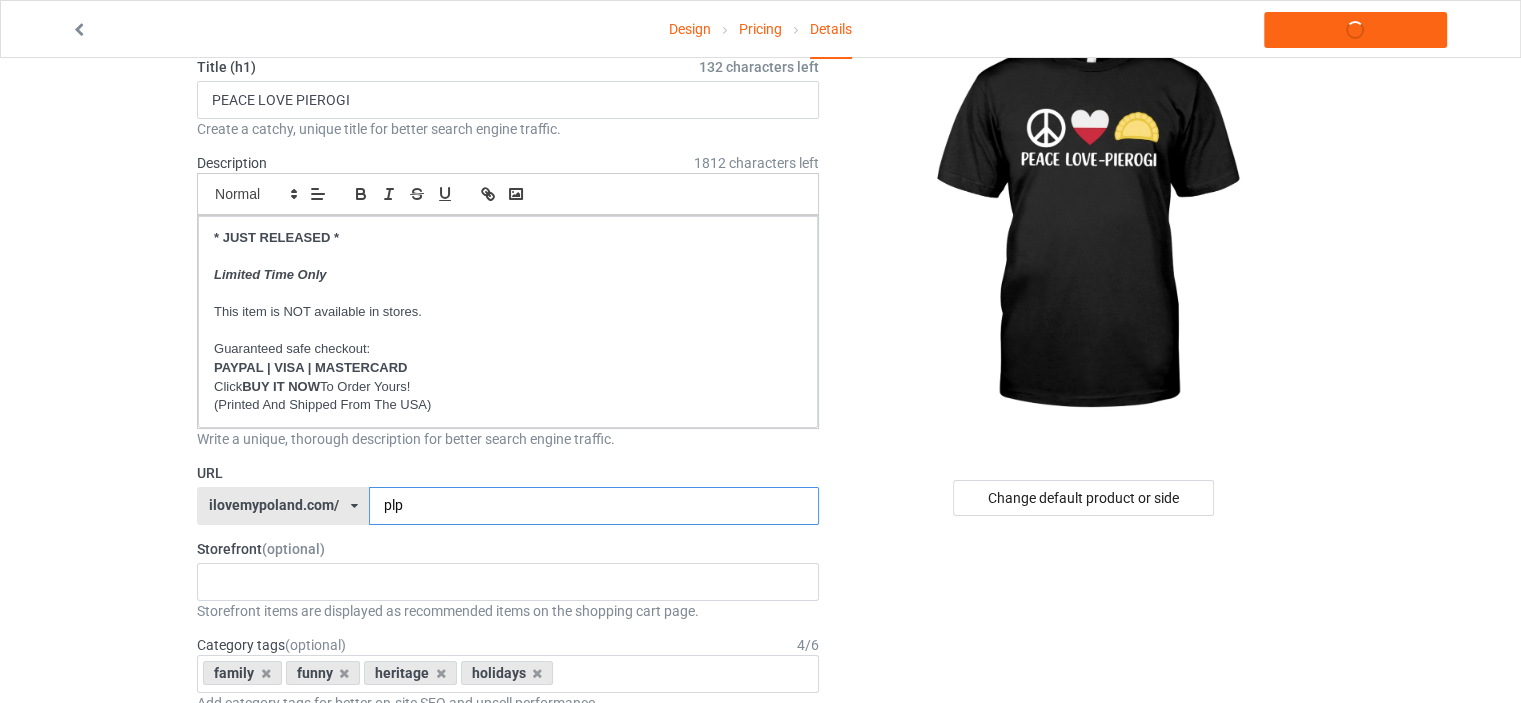 type on "plp" 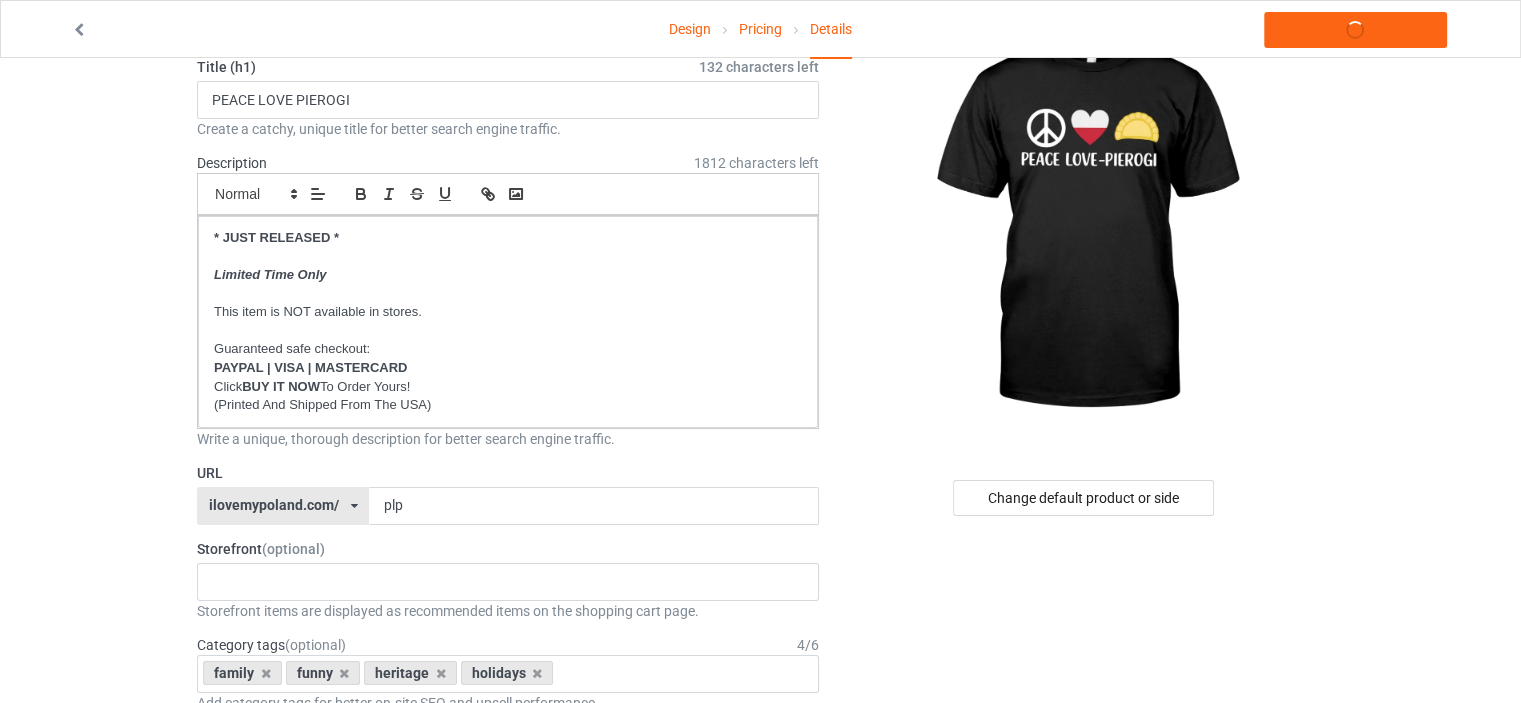 click on "Campaign Info Title (h1) 132   characters left [FIRST] [LAST] Create a catchy, unique title for better search engine traffic. Description 1812   characters left       Small Normal Large Big Huge                                                                                     * JUST RELEASED * Limited Time Only This item is NOT available in stores. Guaranteed safe checkout: PAYPAL | VISA | MASTERCARD Click  BUY IT NOW  To Order Yours! (Printed And Shipped From The USA) Write a unique, thorough description for better search engine traffic. URL [URL]/[URL]/[URL]/[URL]/[URL]/[URL]/[URL]/[URL]/[URL]/[URL]/[URL]/[URL]/[URL]/[URL]/[URL]/[URL]/[URL]/[URL]/[URL]/[URL]/[URL]" at bounding box center (508, 1058) 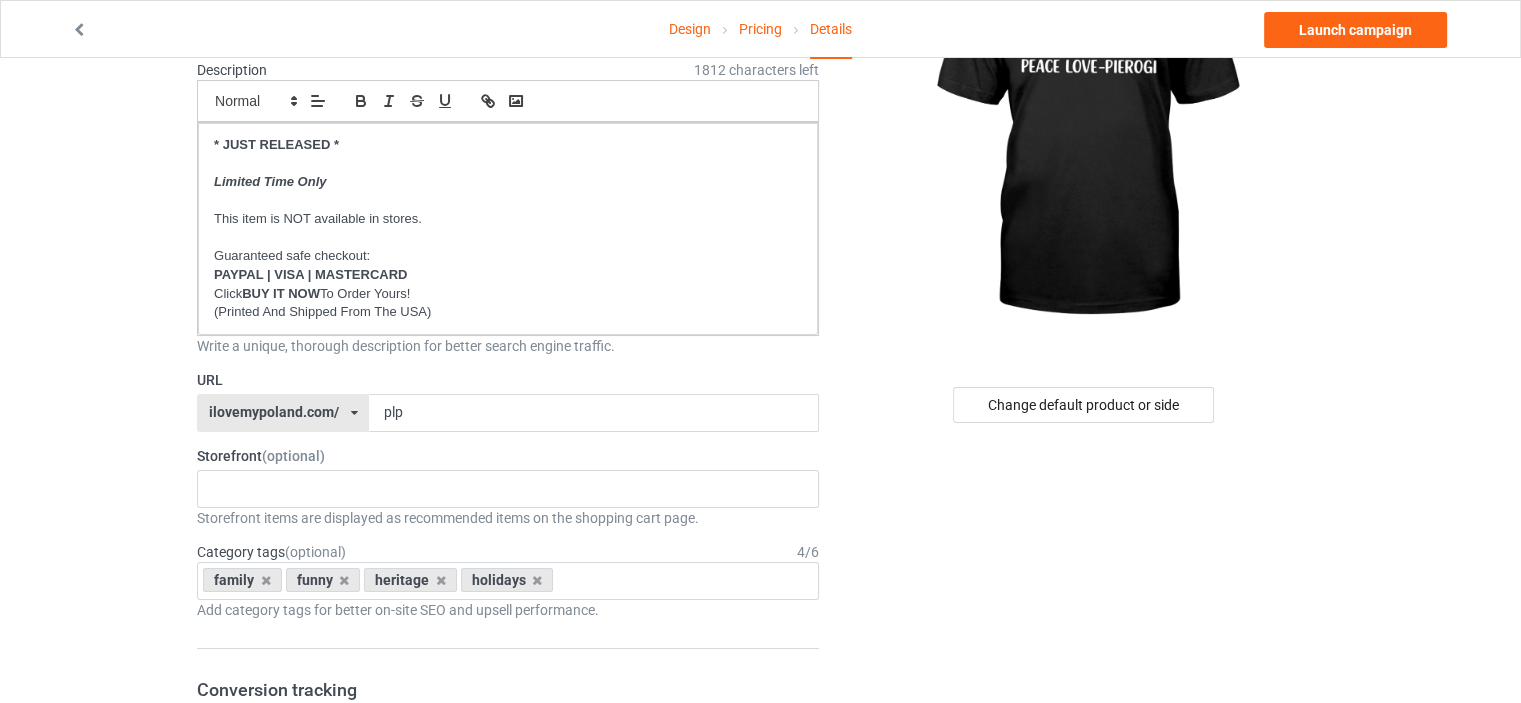 scroll, scrollTop: 400, scrollLeft: 0, axis: vertical 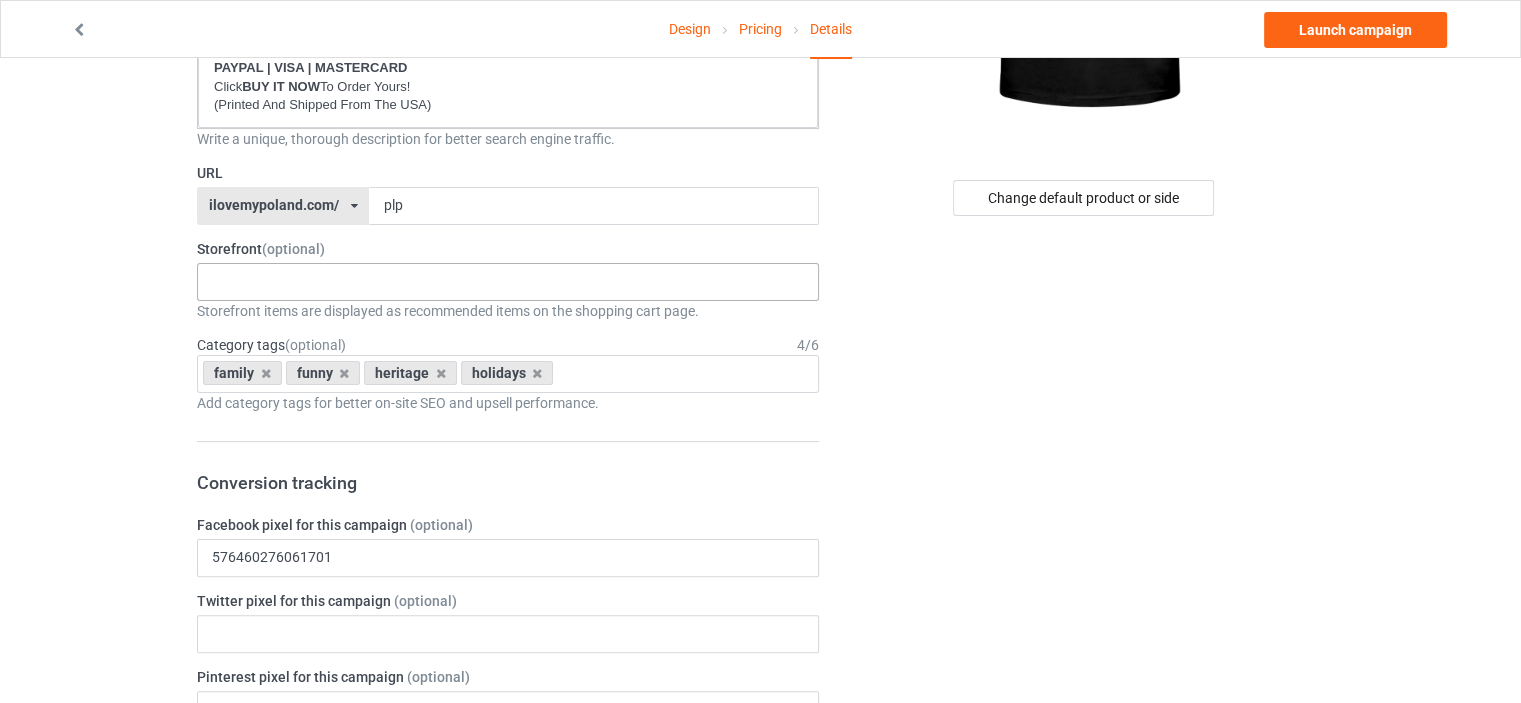 click on "No result found" at bounding box center (508, 282) 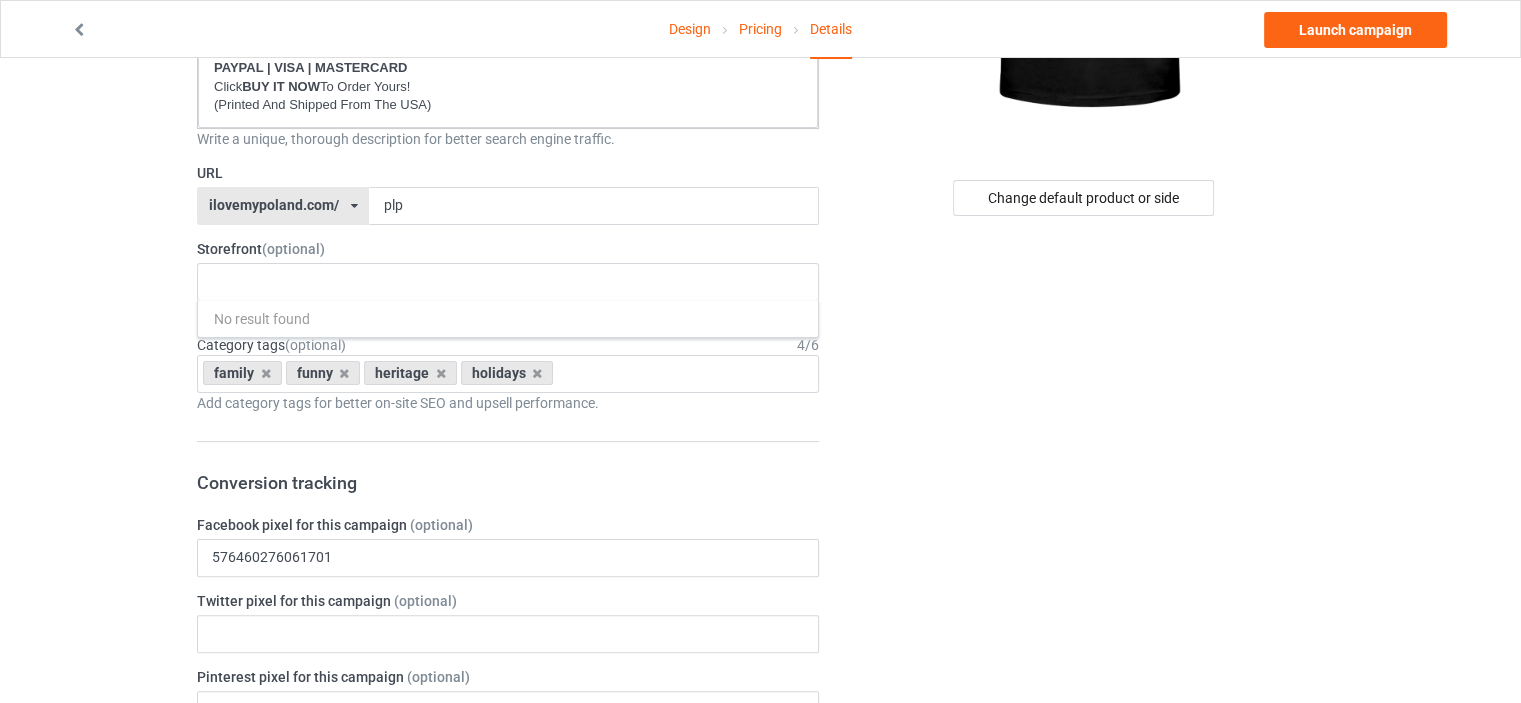 click on "Design Pricing Details Launch campaign Campaign Info Title (h1) 132   characters left [FIRST] [LAST] Create a catchy, unique title for better search engine traffic. Description 1812   characters left       Small Normal Large Big Huge                                                                                     * JUST RELEASED * Limited Time Only This item is NOT available in stores. Guaranteed safe checkout: PAYPAL | VISA | MASTERCARD Click  BUY IT NOW  To Order Yours! (Printed And Shipped From The USA) Write a unique, thorough description for better search engine traffic. URL [URL]/[URL]/[URL]/[URL]/[URL]/[URL]/[URL]/[URL]/[URL]/[URL]/[URL]/[URL]/[URL]/[URL]/[URL]/[URL]/[URL]/[URL]/[URL]/[URL]/[URL]" at bounding box center (760, 758) 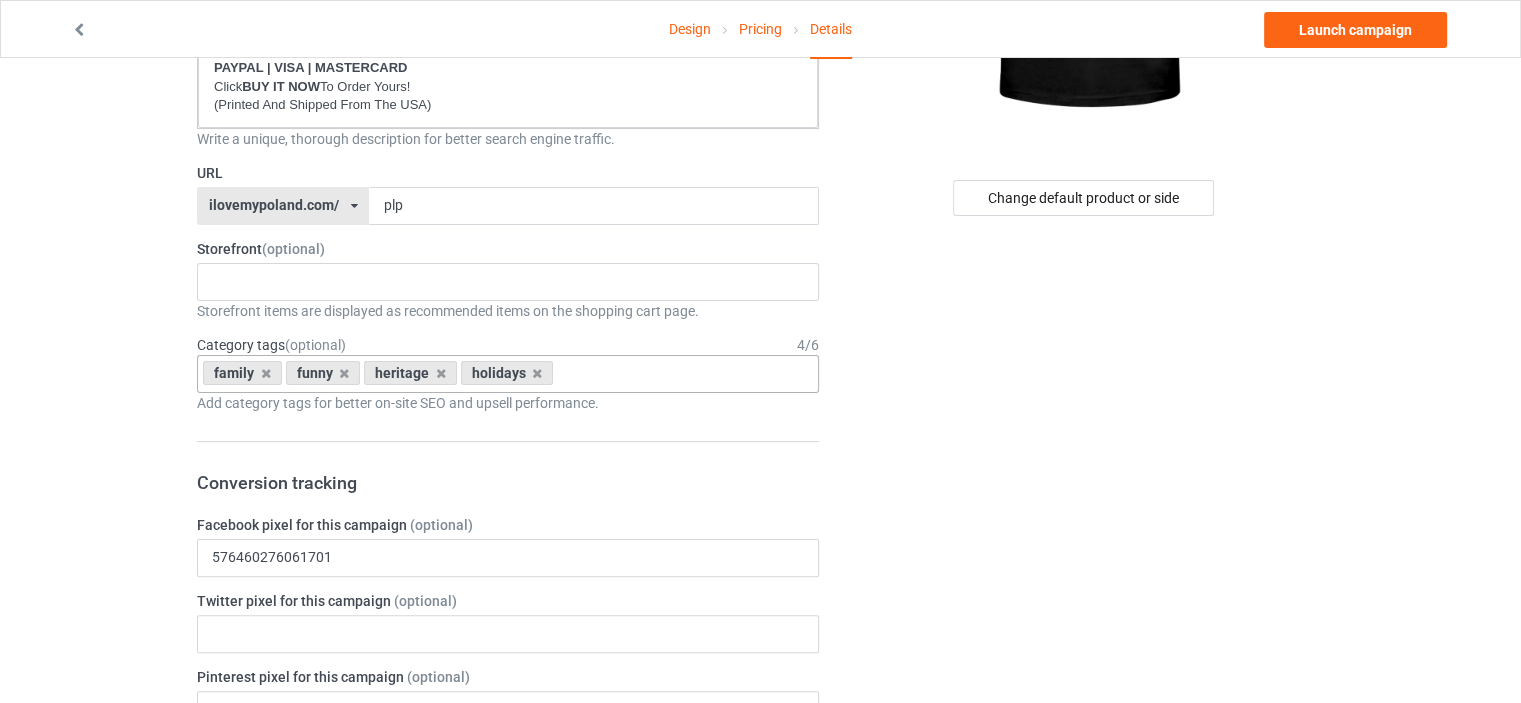 click on "family" at bounding box center (242, 373) 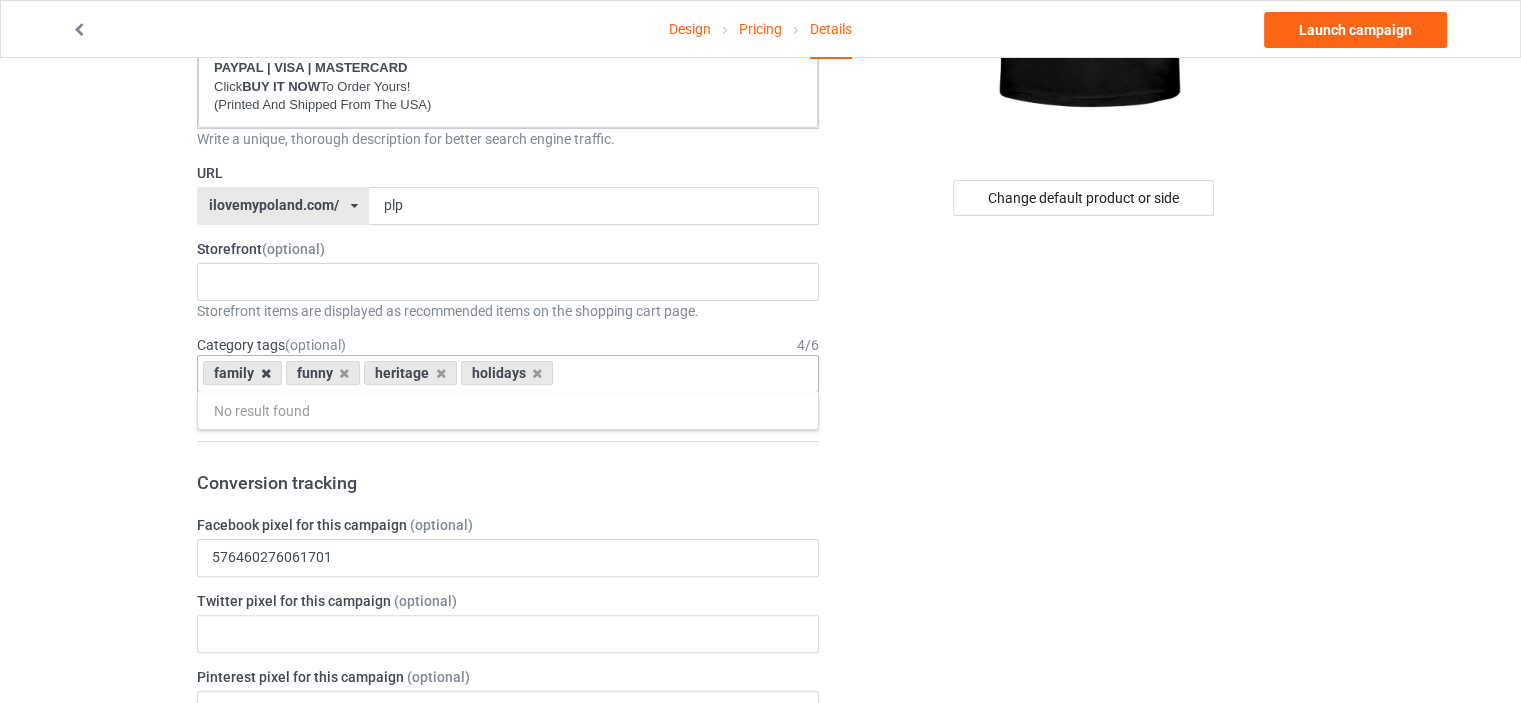 click at bounding box center (266, 373) 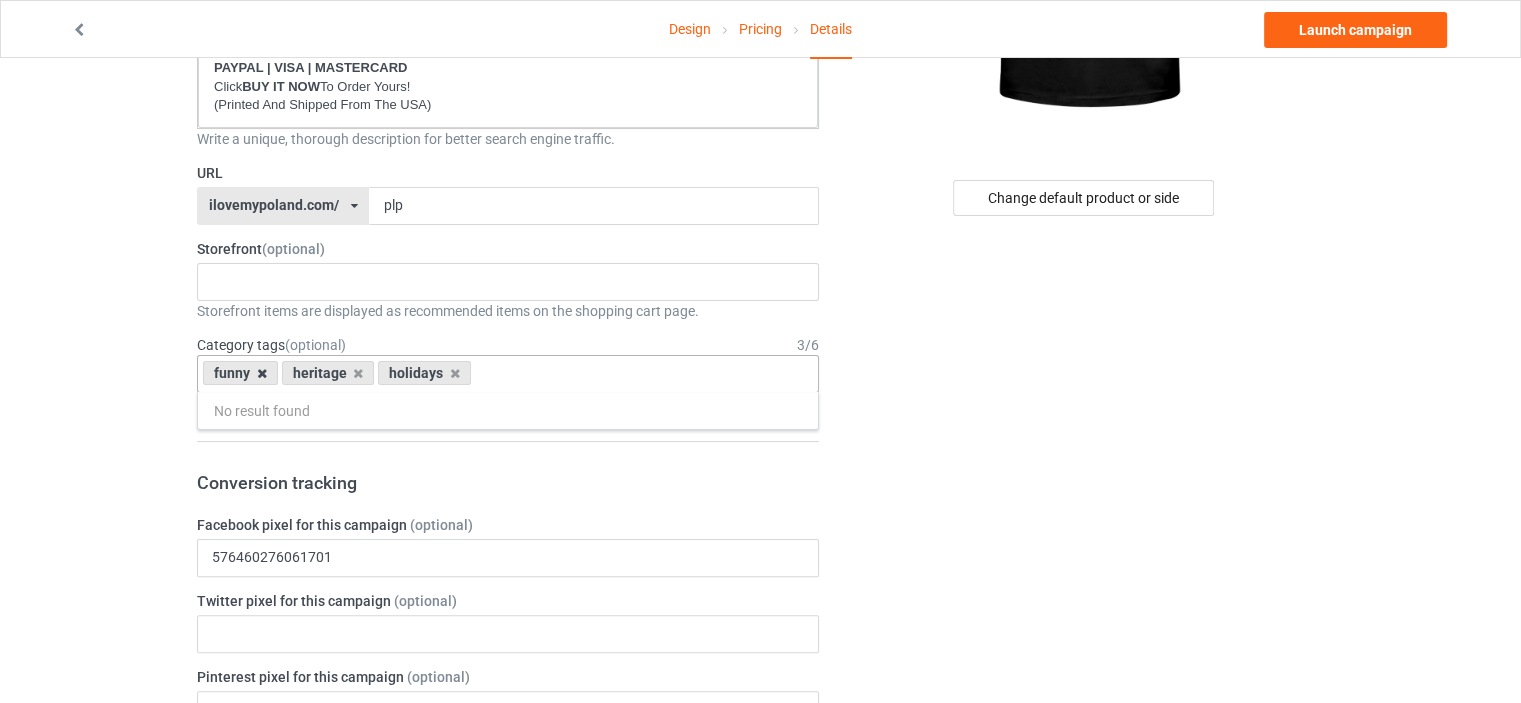 click at bounding box center (262, 373) 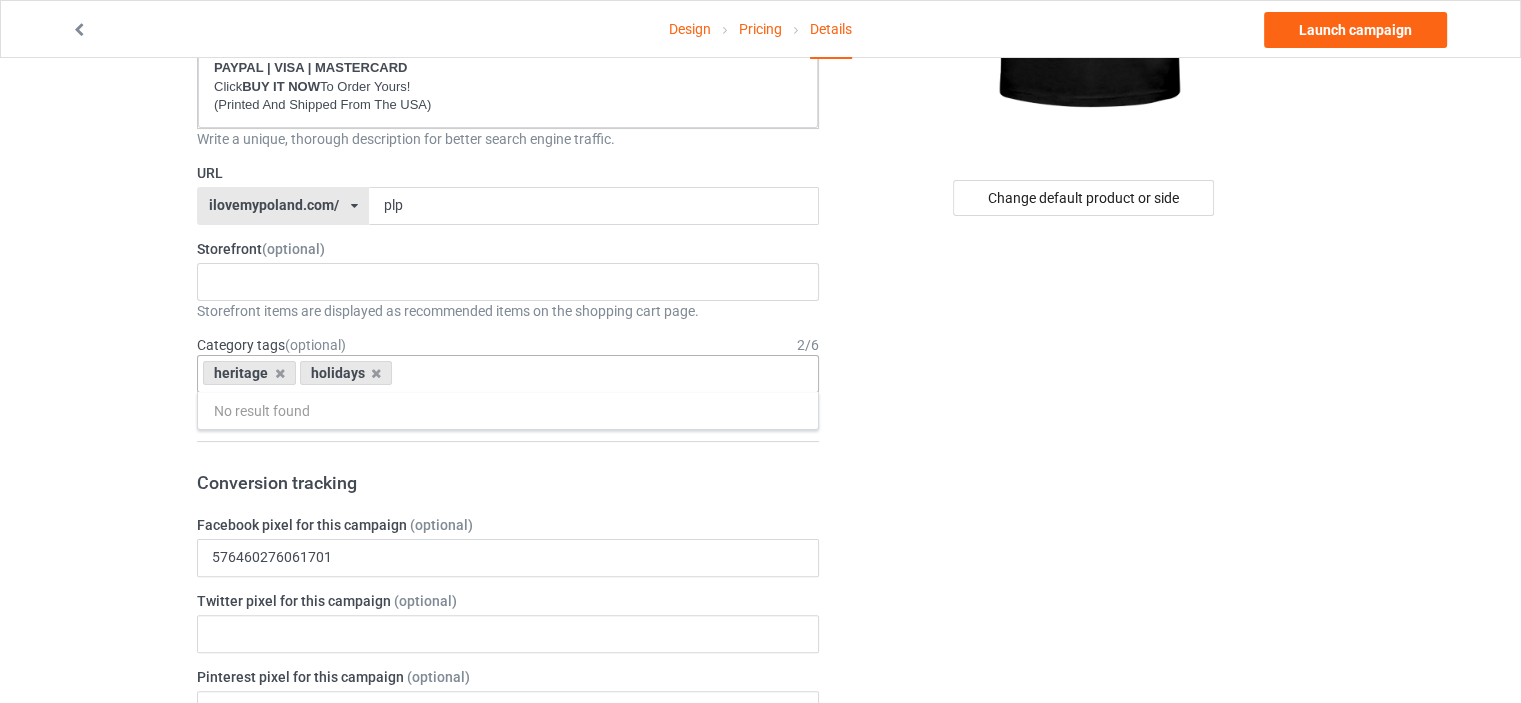 click on "heritage" at bounding box center (249, 373) 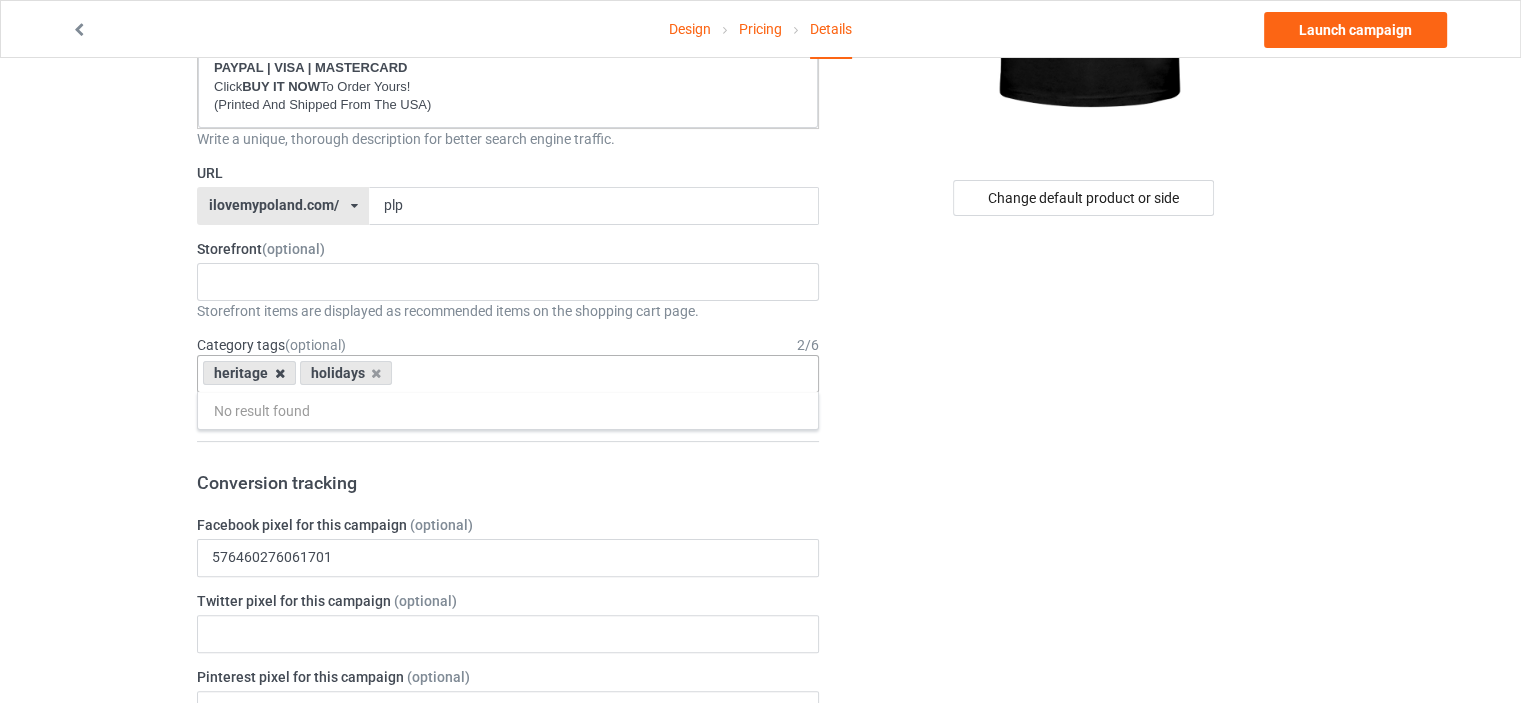 click at bounding box center (280, 373) 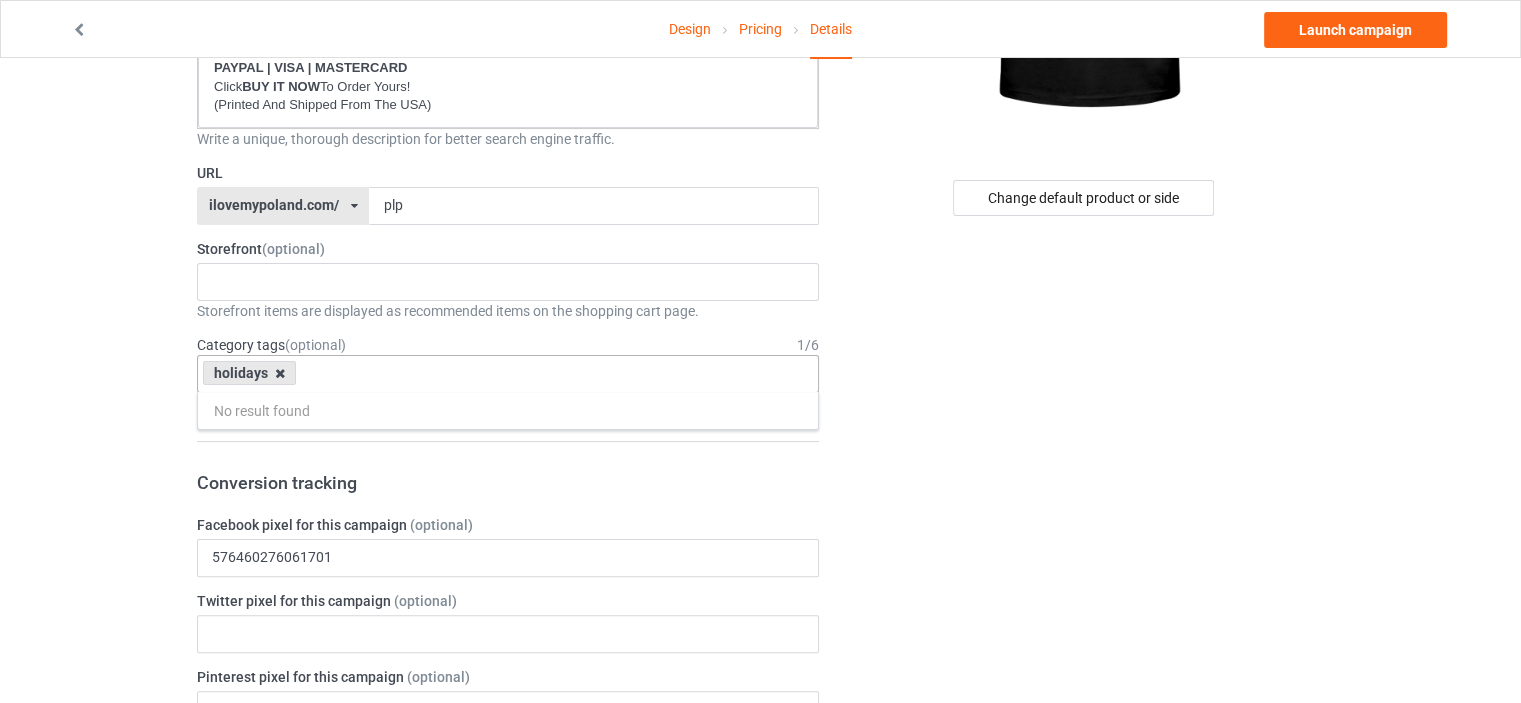 click at bounding box center (280, 373) 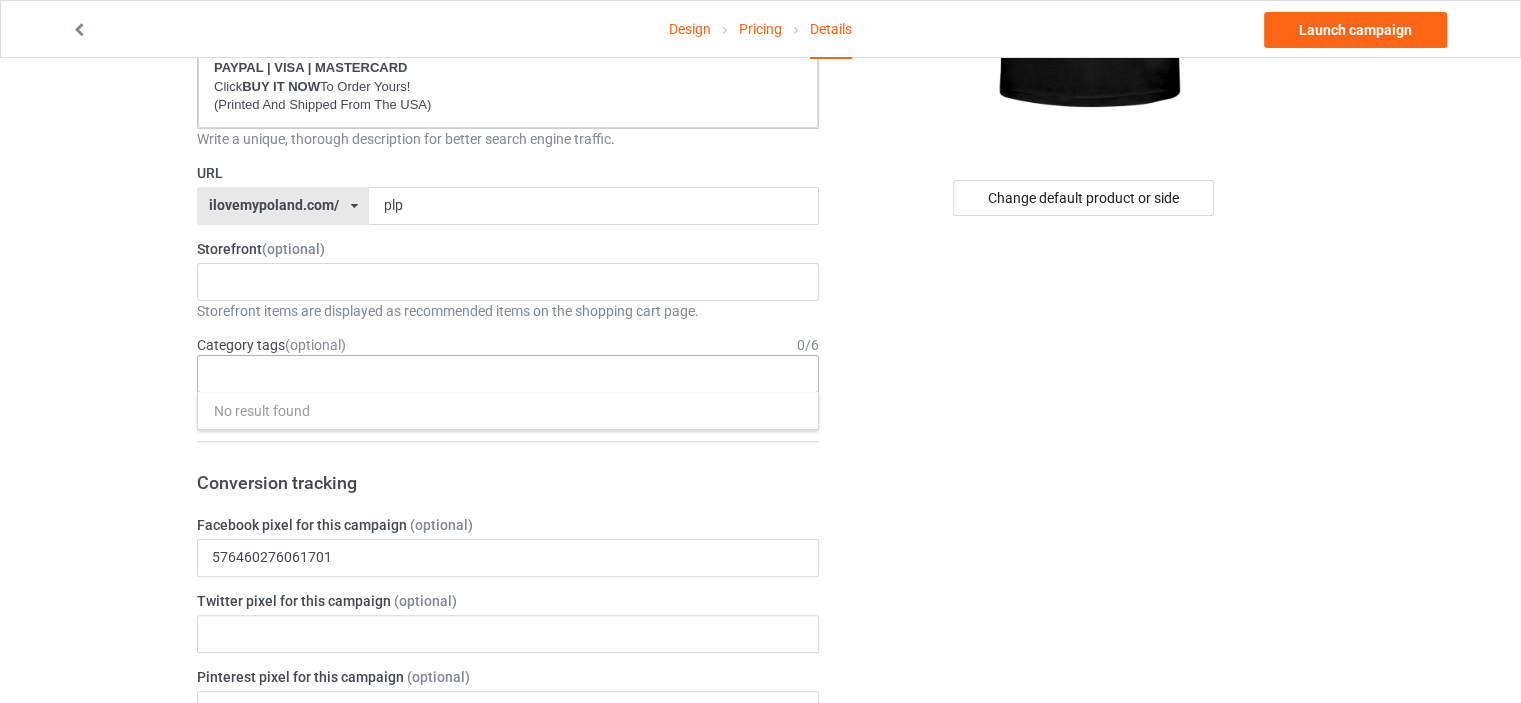 click on "Pricing" at bounding box center (760, 29) 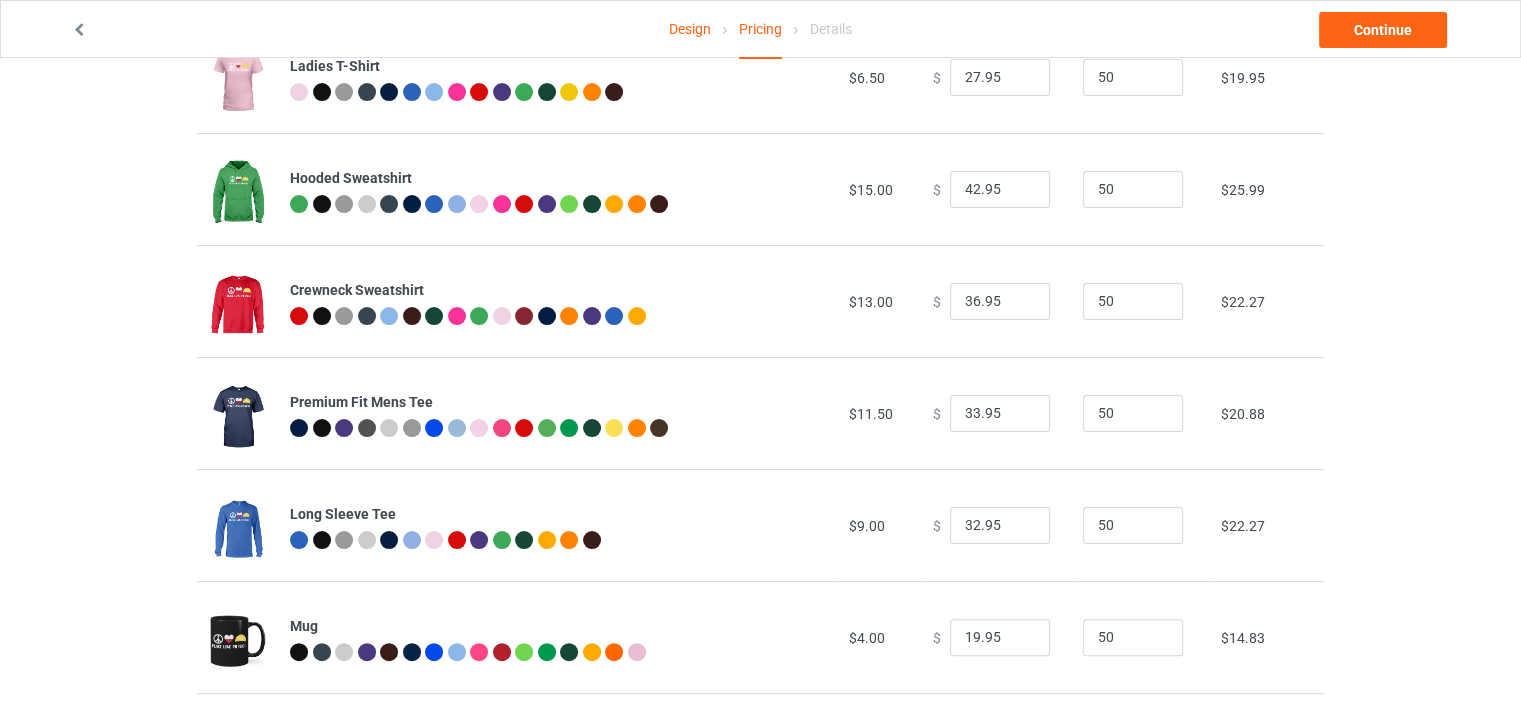 scroll, scrollTop: 0, scrollLeft: 0, axis: both 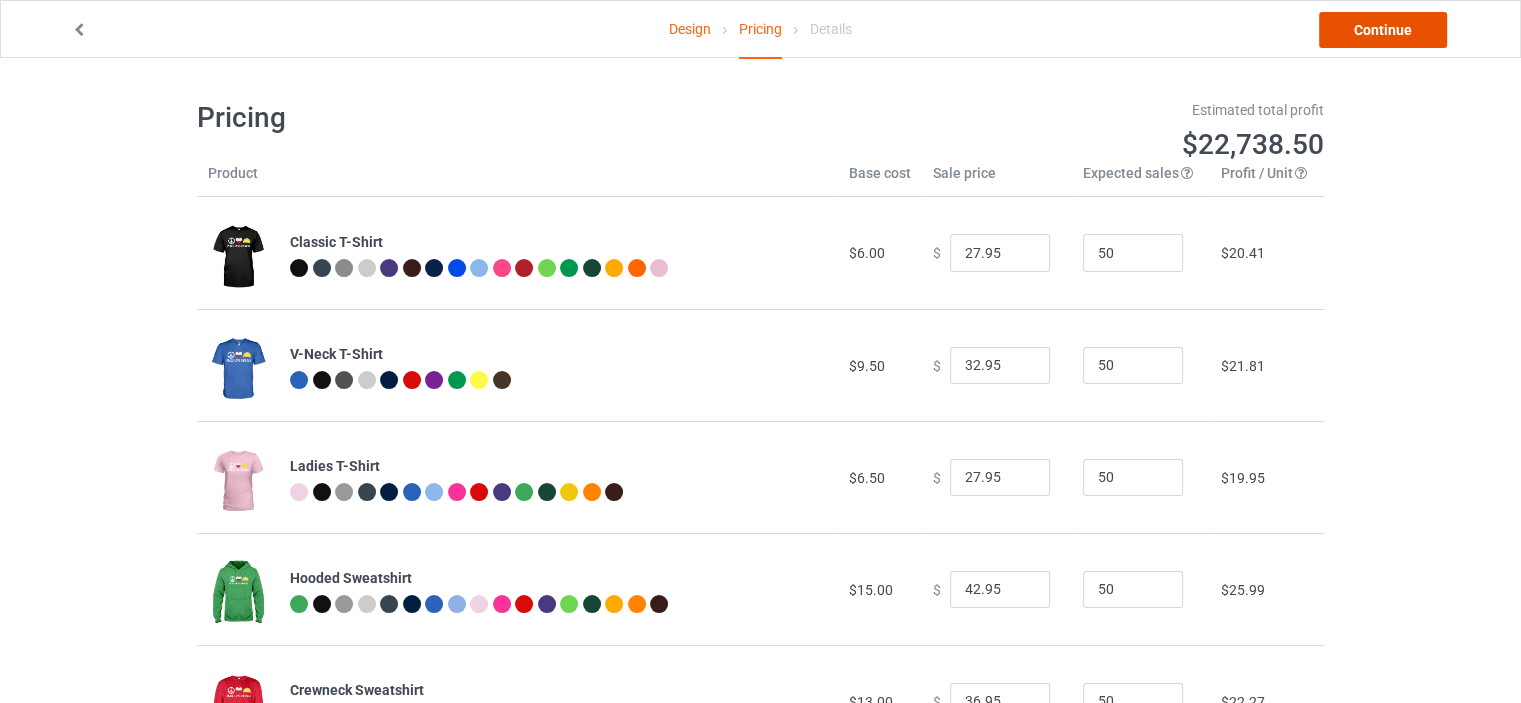 click on "Continue" at bounding box center (1383, 30) 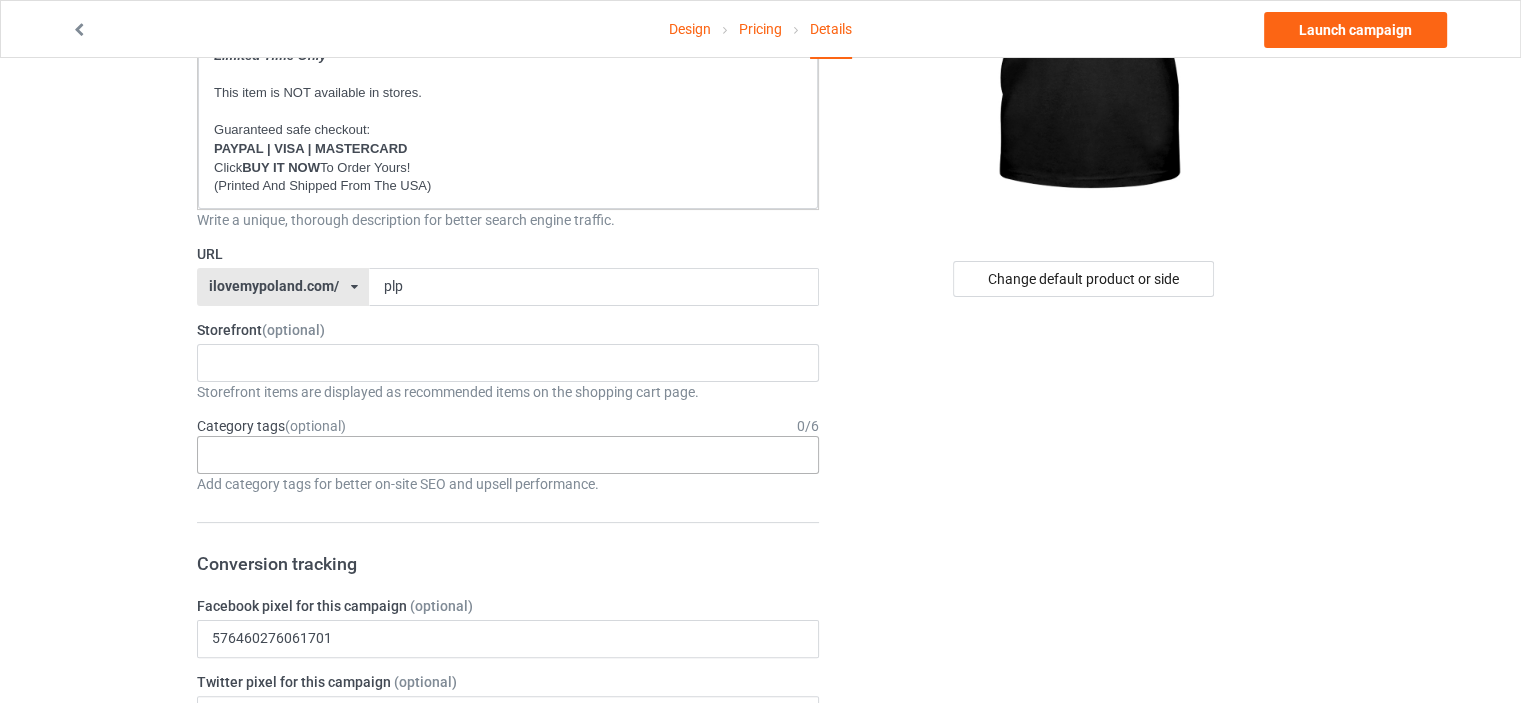 scroll, scrollTop: 400, scrollLeft: 0, axis: vertical 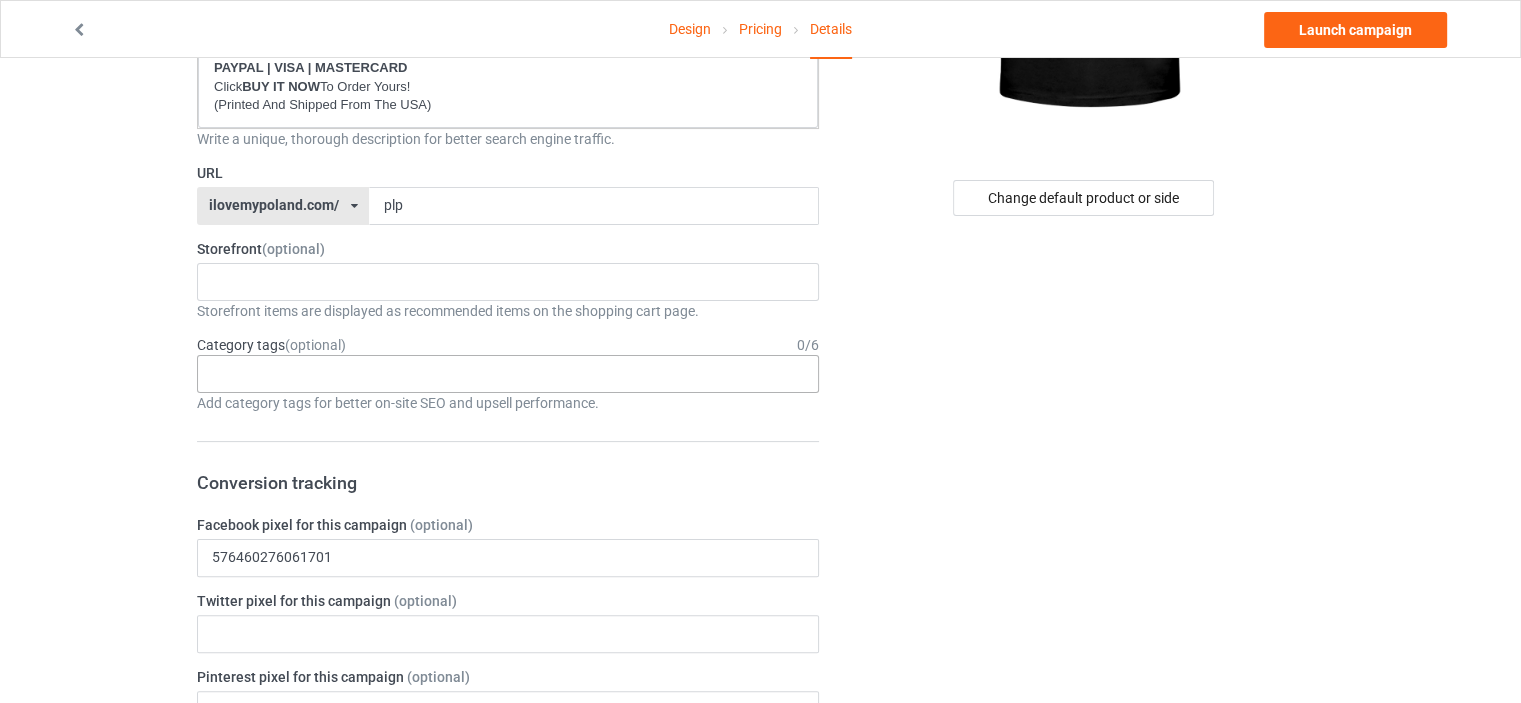 click on "Age > 1-19 > 1 Age > 1-12 Months > 1 Month Age > 1-12 Months Age > 1-19 Age > 1-19 > 10 Age > 1-12 Months > 10 Month Age > 80-100 > 100 Sports > Running > 10K Run Age > 1-19 > 11 Age > 1-12 Months > 11 Month Age > 1-19 > 12 Age > 1-12 Months > 12 Month Age > 1-19 > 13 Age > 1-19 > 14 Age > 1-19 > 15 Sports > Running > 15K Run Age > 1-19 > 16 Age > 1-19 > 17 Age > 1-19 > 18 Age > 1-19 > 19 Age > Decades > 1920s Age > Decades > 1930s Age > Decades > 1940s Age > Decades > 1950s Age > Decades > 1960s Age > Decades > 1970s Age > Decades > 1980s Age > Decades > 1990s Age > 1-19 > 2 Age > 1-12 Months > 2 Month Age > 20-39 > 20 Age > 20-39 Age > Decades > 2000s Age > Decades > 2010s Age > 20-39 > 21 Age > 20-39 > 22 Age > 20-39 > 23 Age > 20-39 > 24 Age > 20-39 > 25 Age > 20-39 > 26 Age > 20-39 > 27 Age > 20-39 > 28 Age > 20-39 > 29 Age > 1-19 > 3 Age > 1-12 Months > 3 Month Sports > Basketball > 3-Pointer Age > 20-39 > 30 Age > 20-39 > 31 Age > 20-39 > 32 Age > 20-39 > 33 Age > 20-39 > 34 Age > 20-39 > 35 Age Jobs 1" at bounding box center (508, 374) 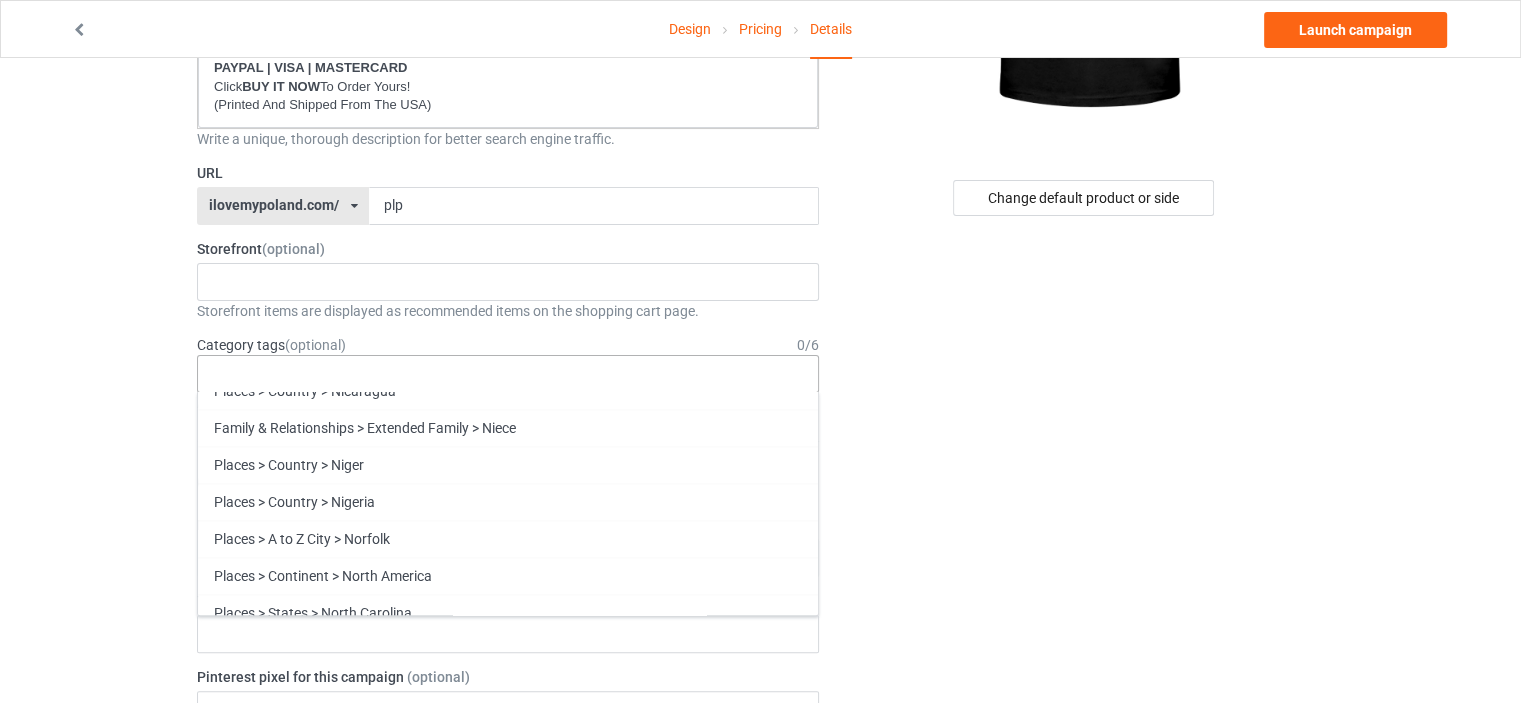 scroll, scrollTop: 85667, scrollLeft: 0, axis: vertical 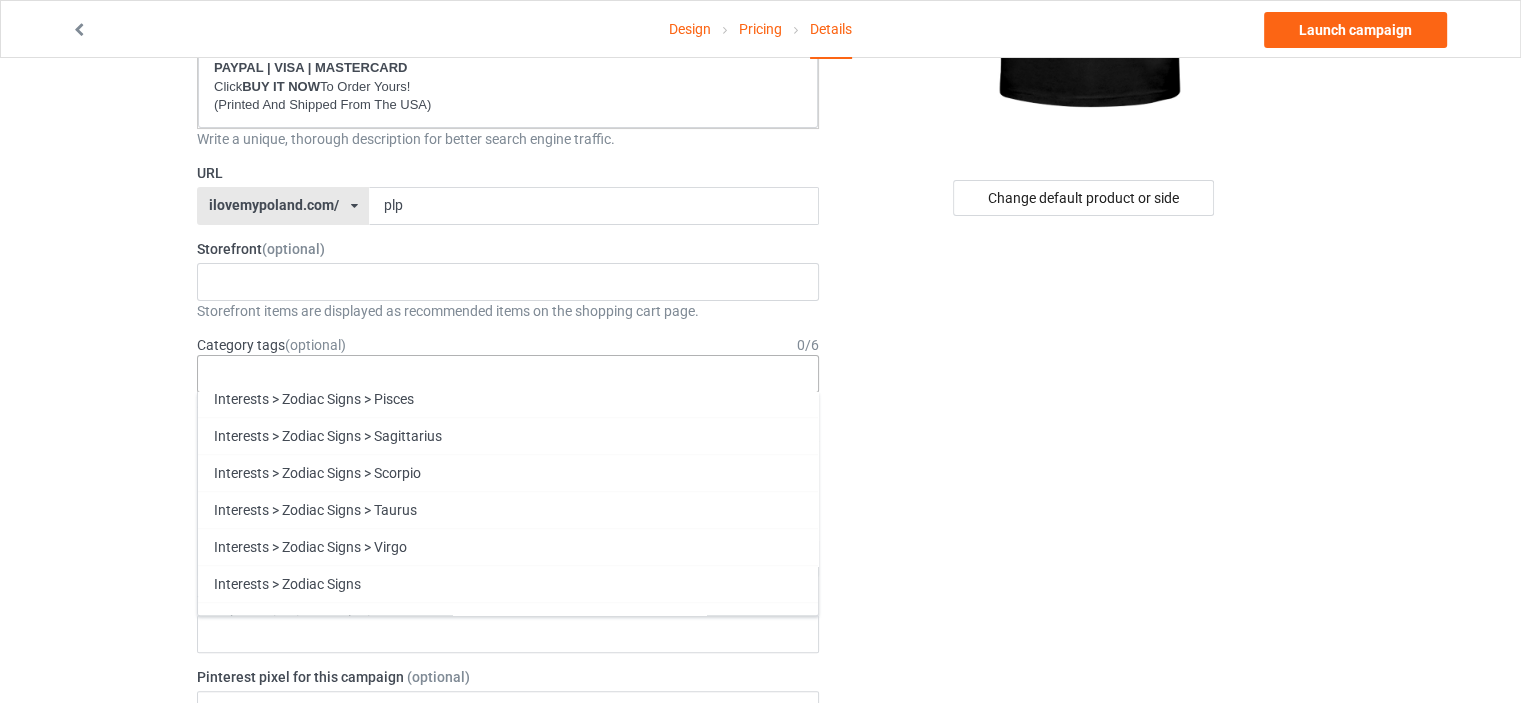 click on "Funny" at bounding box center [508, 990] 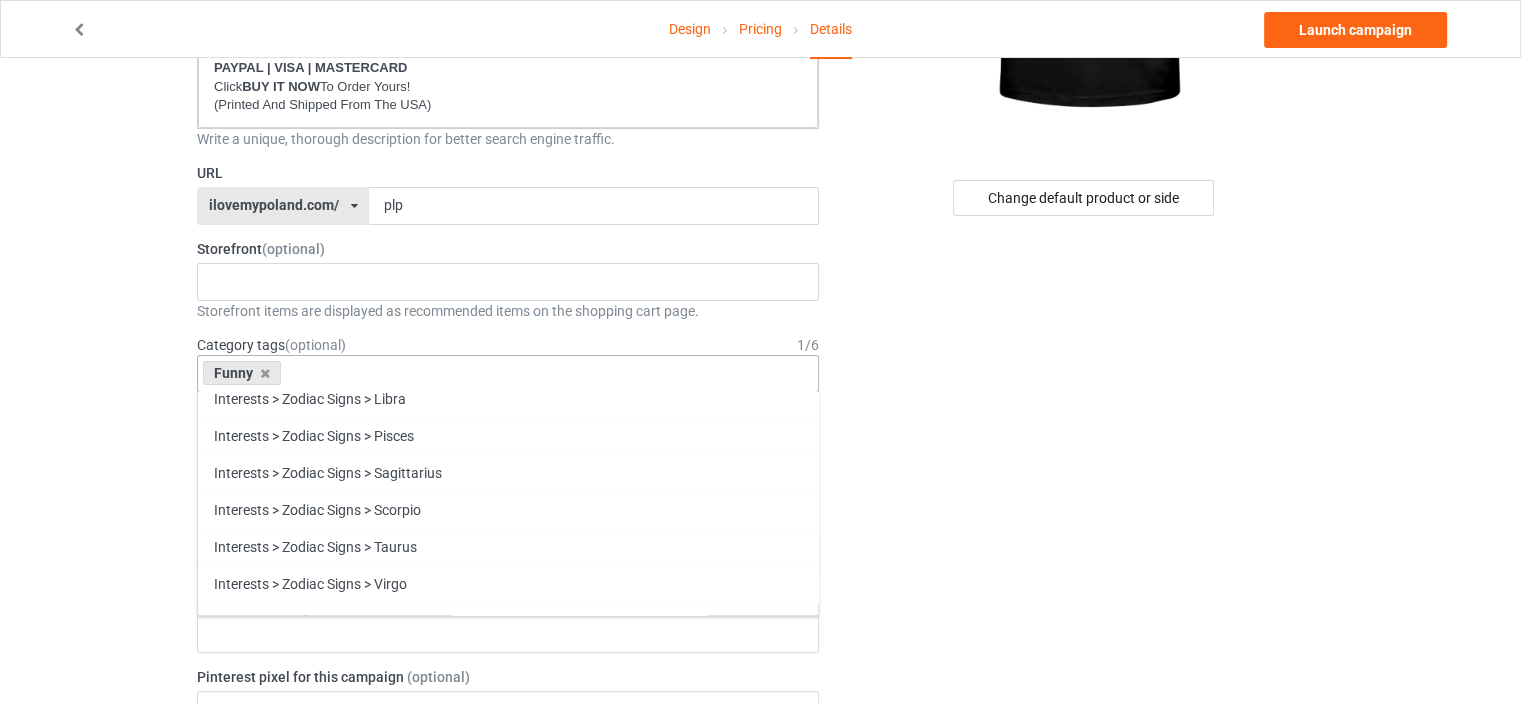 click on "Family" at bounding box center [508, 990] 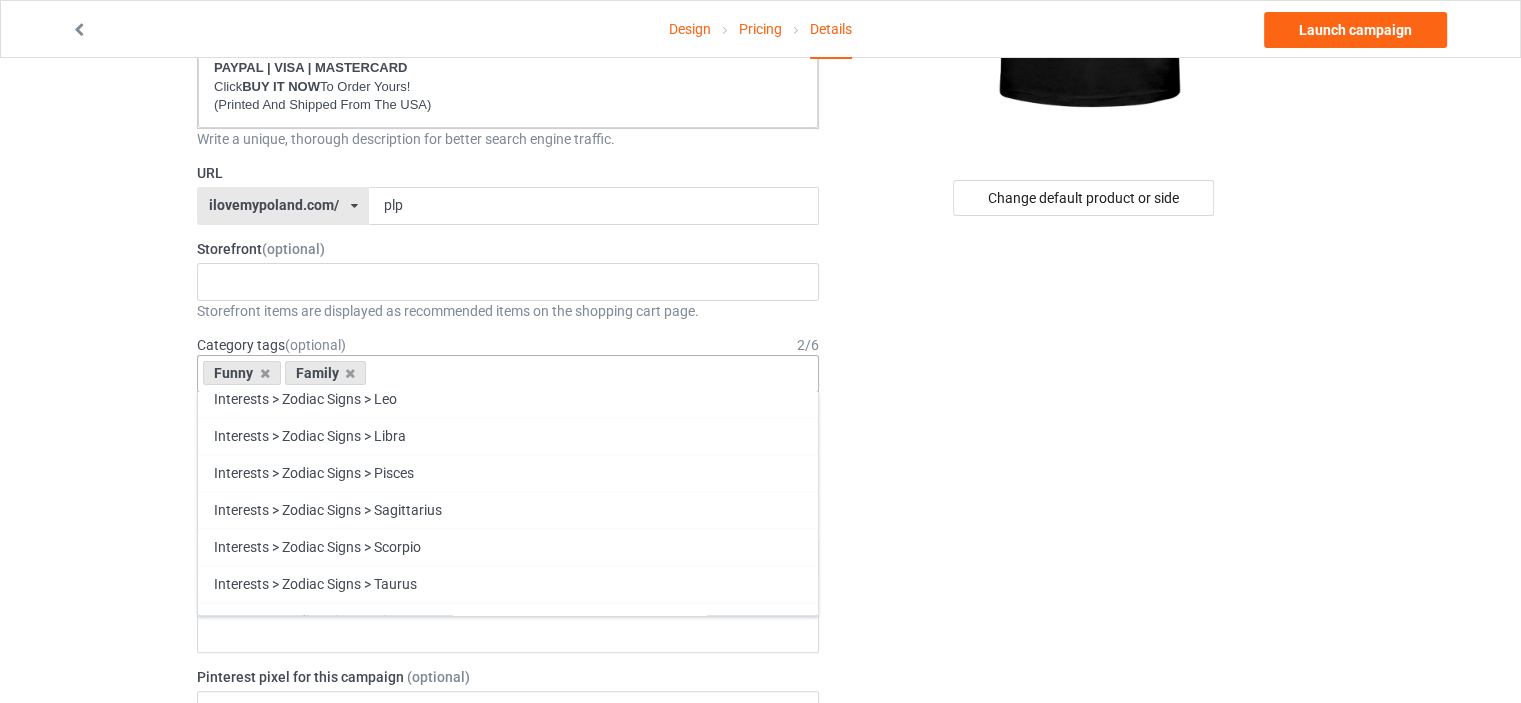 click on "Heritage" at bounding box center [508, 1027] 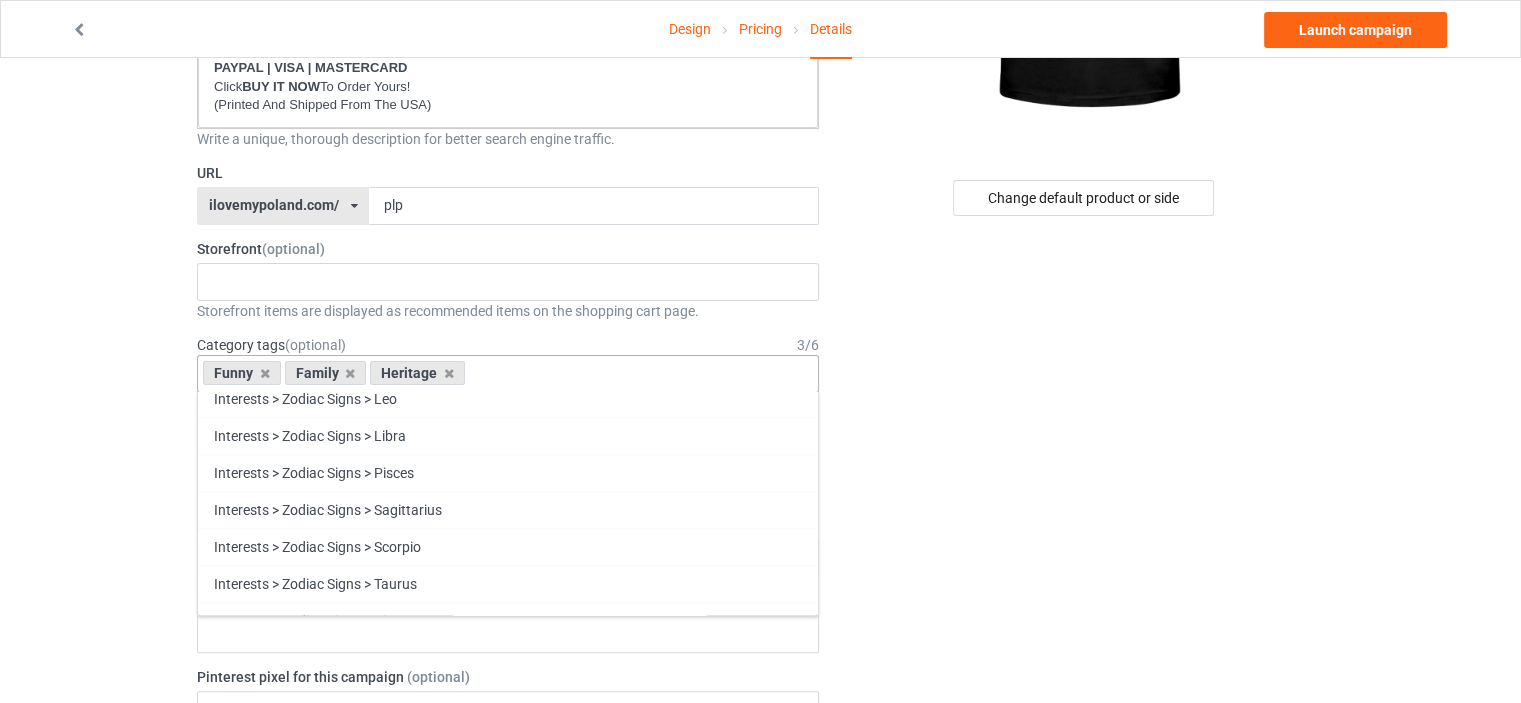 scroll, scrollTop: 85556, scrollLeft: 0, axis: vertical 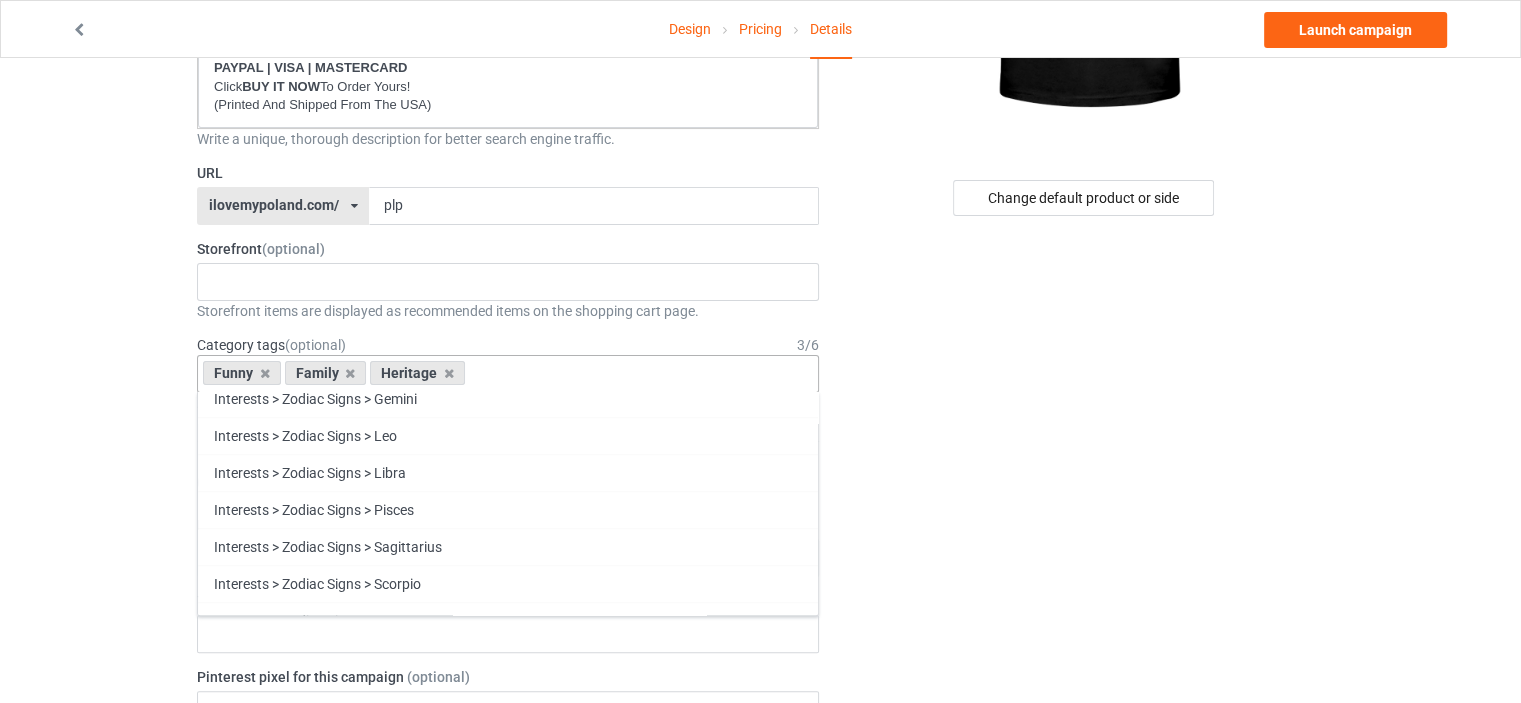 click on "Design Pricing Details Launch campaign Campaign Info Title (h1) 132   characters left [FIRST] [LAST] Create a catchy, unique title for better search engine traffic. Description 1812   characters left       Small Normal Large Big Huge                                                                                     * JUST RELEASED * Limited Time Only This item is NOT available in stores. Guaranteed safe checkout: PAYPAL | VISA | MASTERCARD Click  BUY IT NOW  To Order Yours! (Printed And Shipped From The USA) Write a unique, thorough description for better search engine traffic. URL [URL]/[URL]/[URL]/[URL]/[URL]/[URL]/[URL]/[URL]/[URL]/[URL]/[URL]/[URL]/[URL]/[URL]/[URL]/[URL]/[URL]/[URL]/[URL]/[URL]/[URL]" at bounding box center [760, 758] 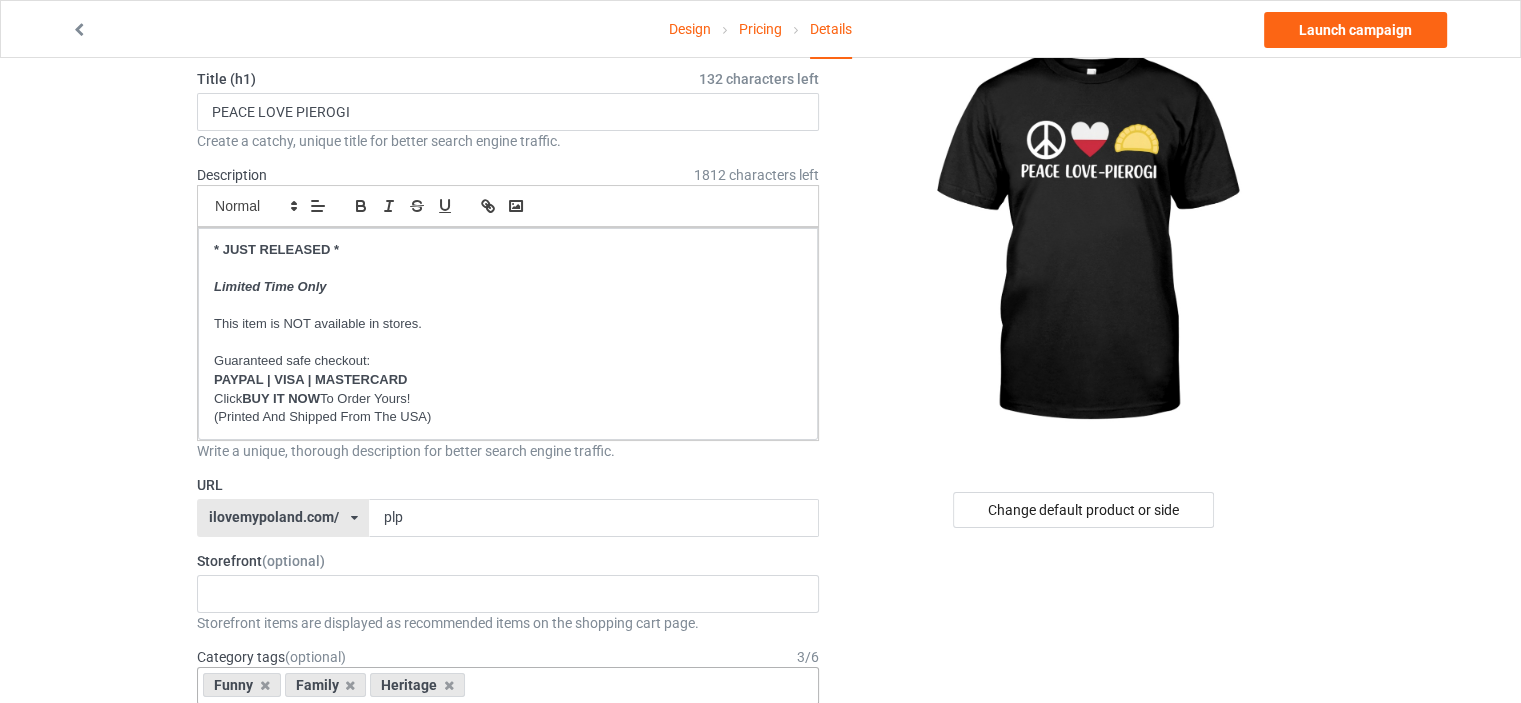 scroll, scrollTop: 200, scrollLeft: 0, axis: vertical 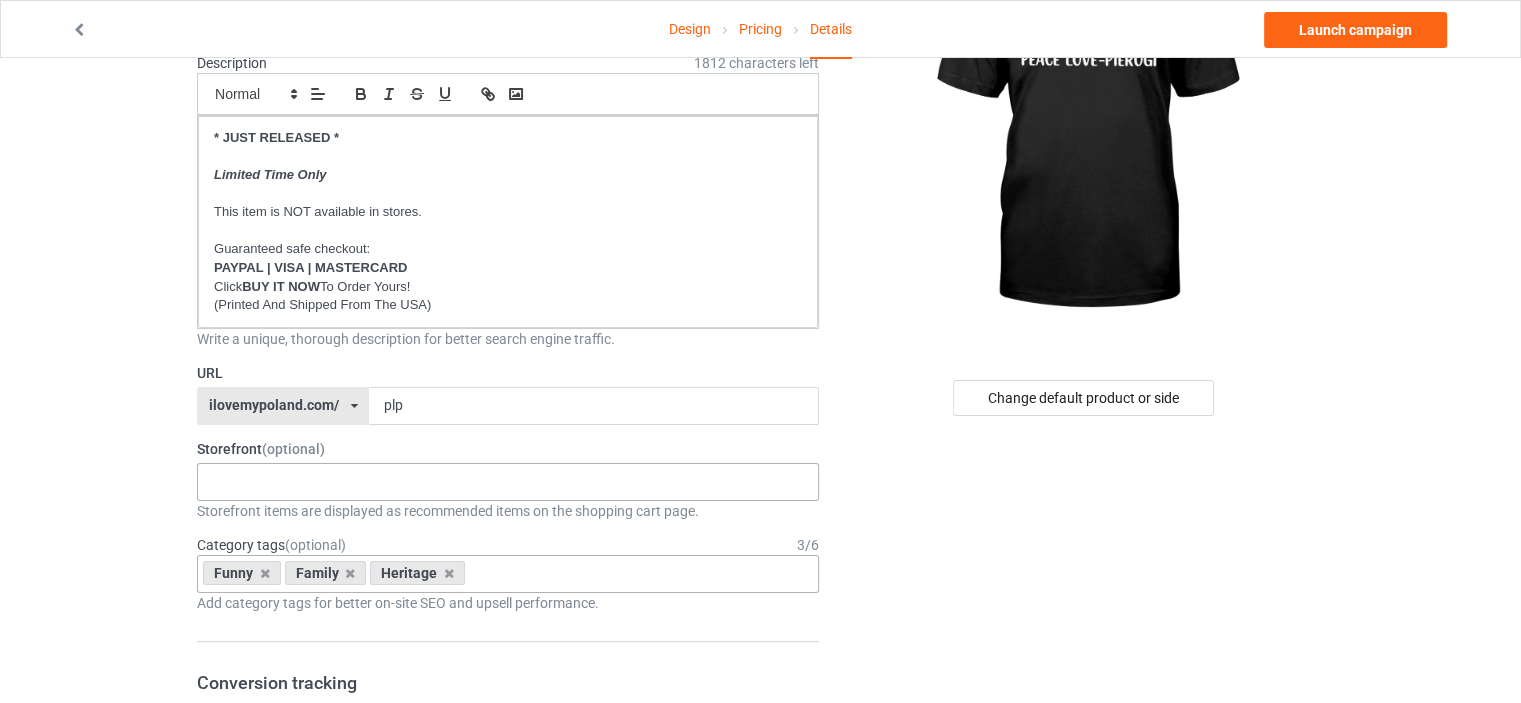 click at bounding box center (227, 481) 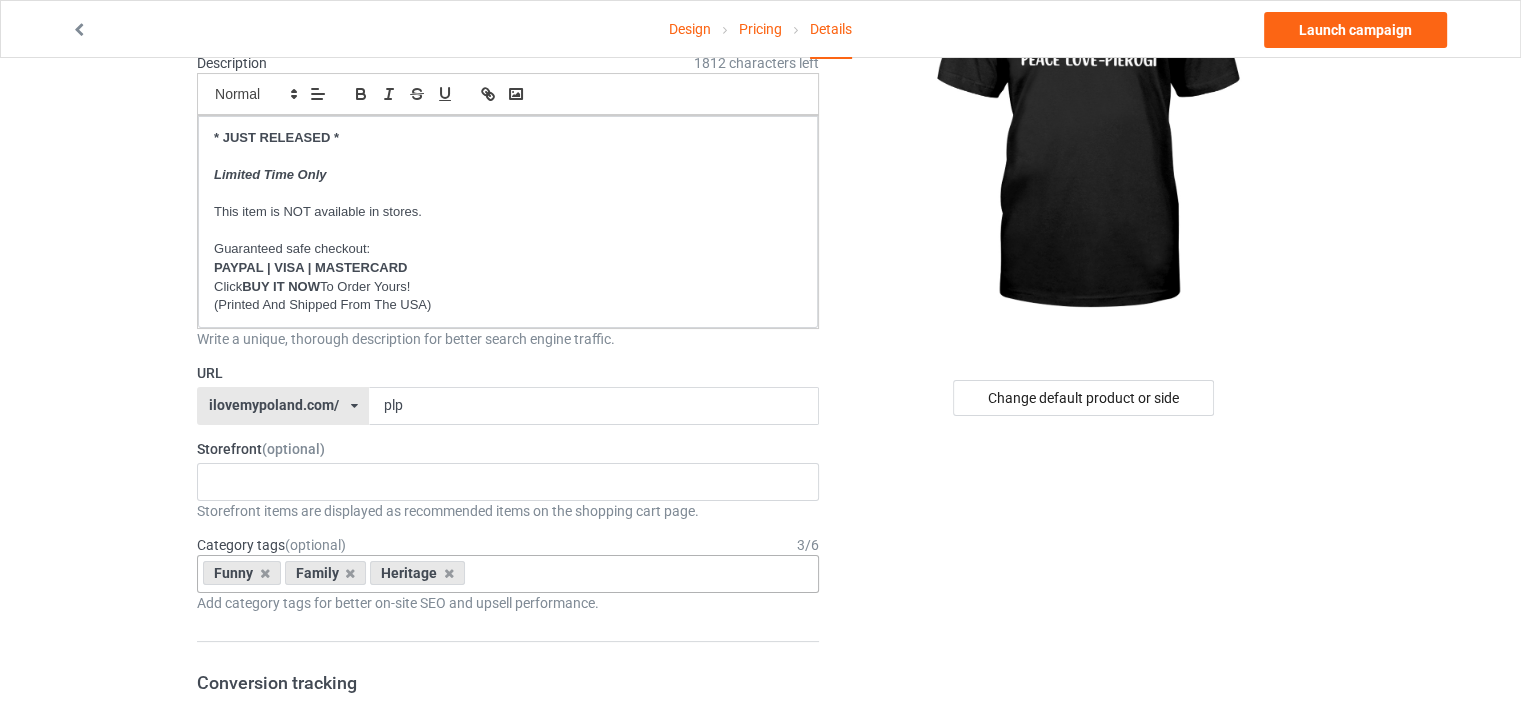 click on "Design Pricing Details Launch campaign Campaign Info Title (h1) 132   characters left [FIRST] [LAST] Create a catchy, unique title for better search engine traffic. Description 1812   characters left       Small Normal Large Big Huge                                                                                     * JUST RELEASED * Limited Time Only This item is NOT available in stores. Guaranteed safe checkout: PAYPAL | VISA | MASTERCARD Click  BUY IT NOW  To Order Yours! (Printed And Shipped From The USA) Write a unique, thorough description for better search engine traffic. URL [URL]/[URL]/[URL]/[URL]/[URL]/[URL]/[URL]/[URL]/[URL]/[URL]/[URL]/[URL]/[URL]/[URL]/[URL]/[URL]/[URL]/[URL]/[URL]/[URL]/[URL]" at bounding box center [760, 958] 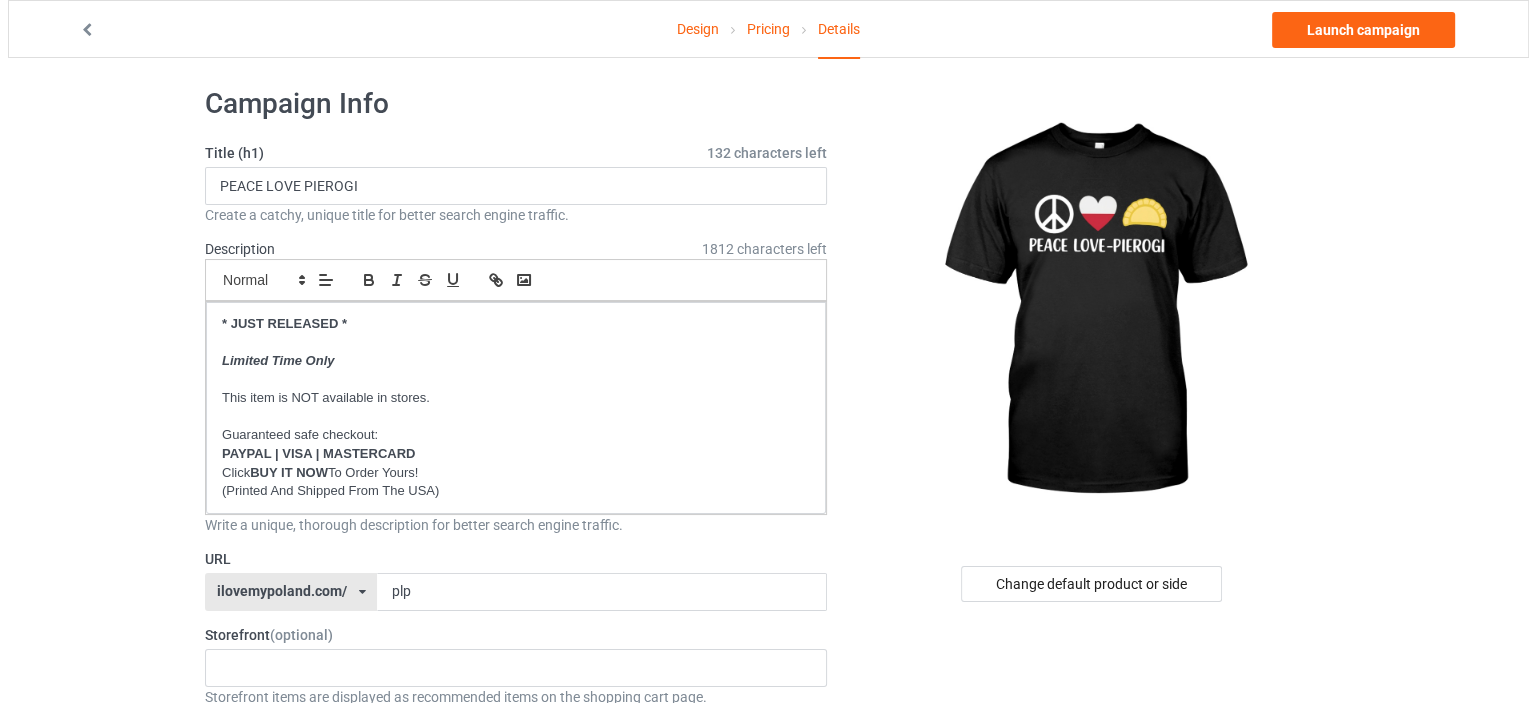 scroll, scrollTop: 0, scrollLeft: 0, axis: both 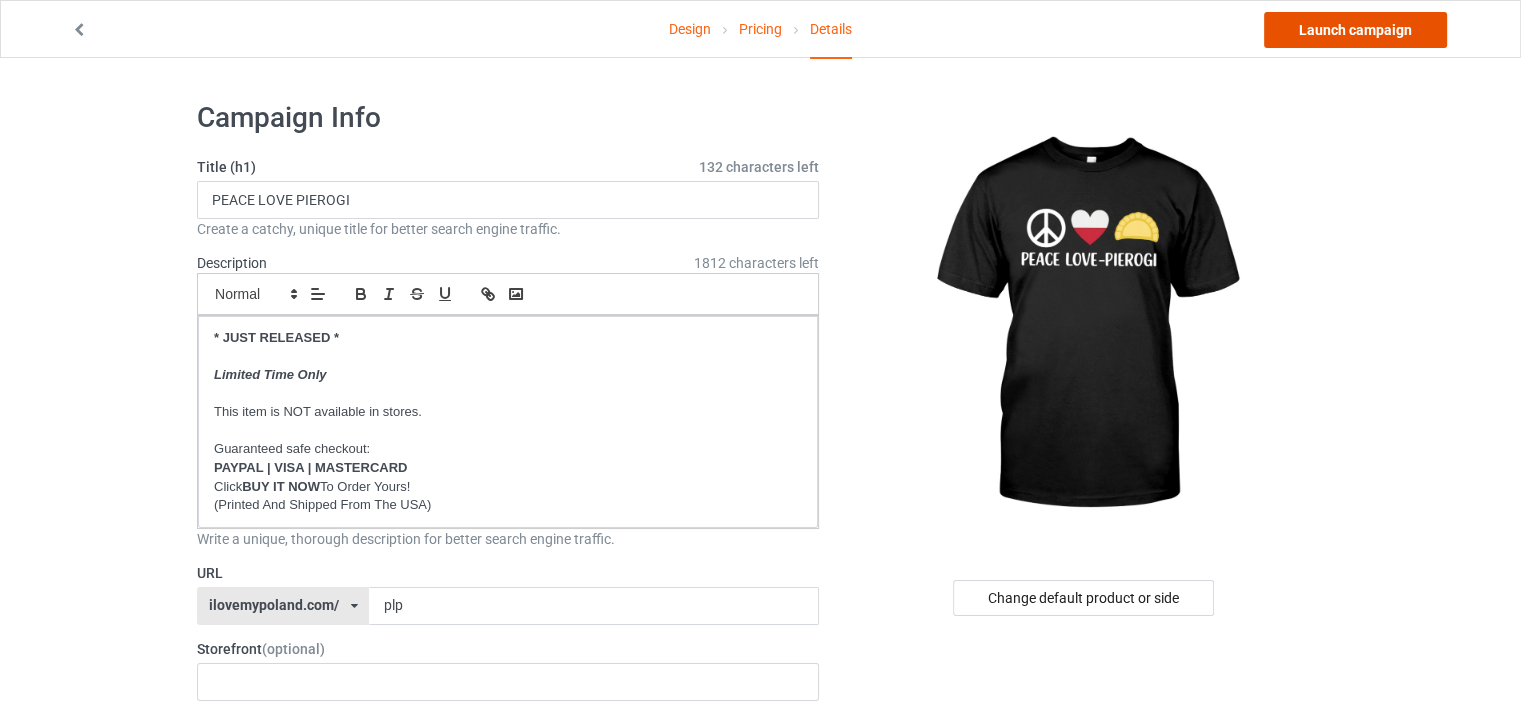 click on "Launch campaign" at bounding box center [1355, 30] 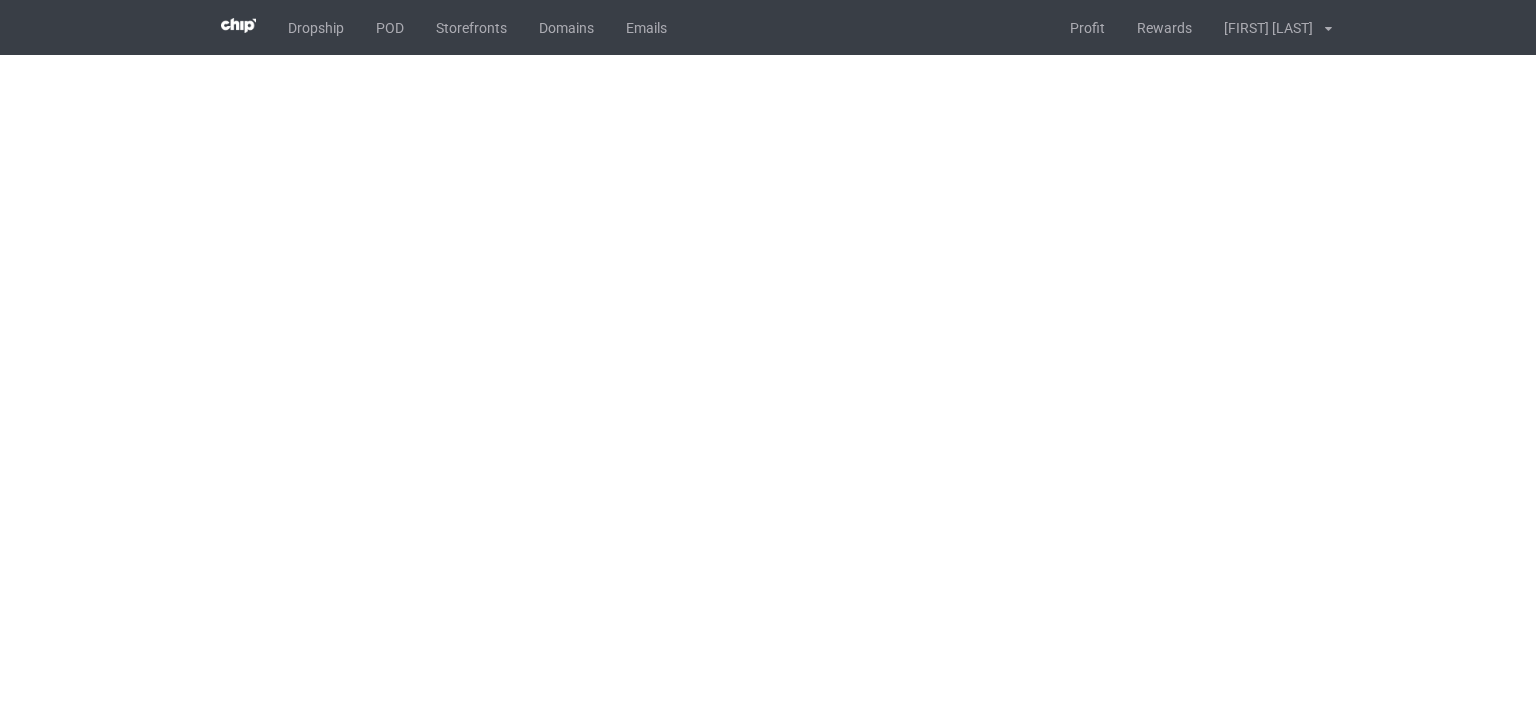scroll, scrollTop: 0, scrollLeft: 0, axis: both 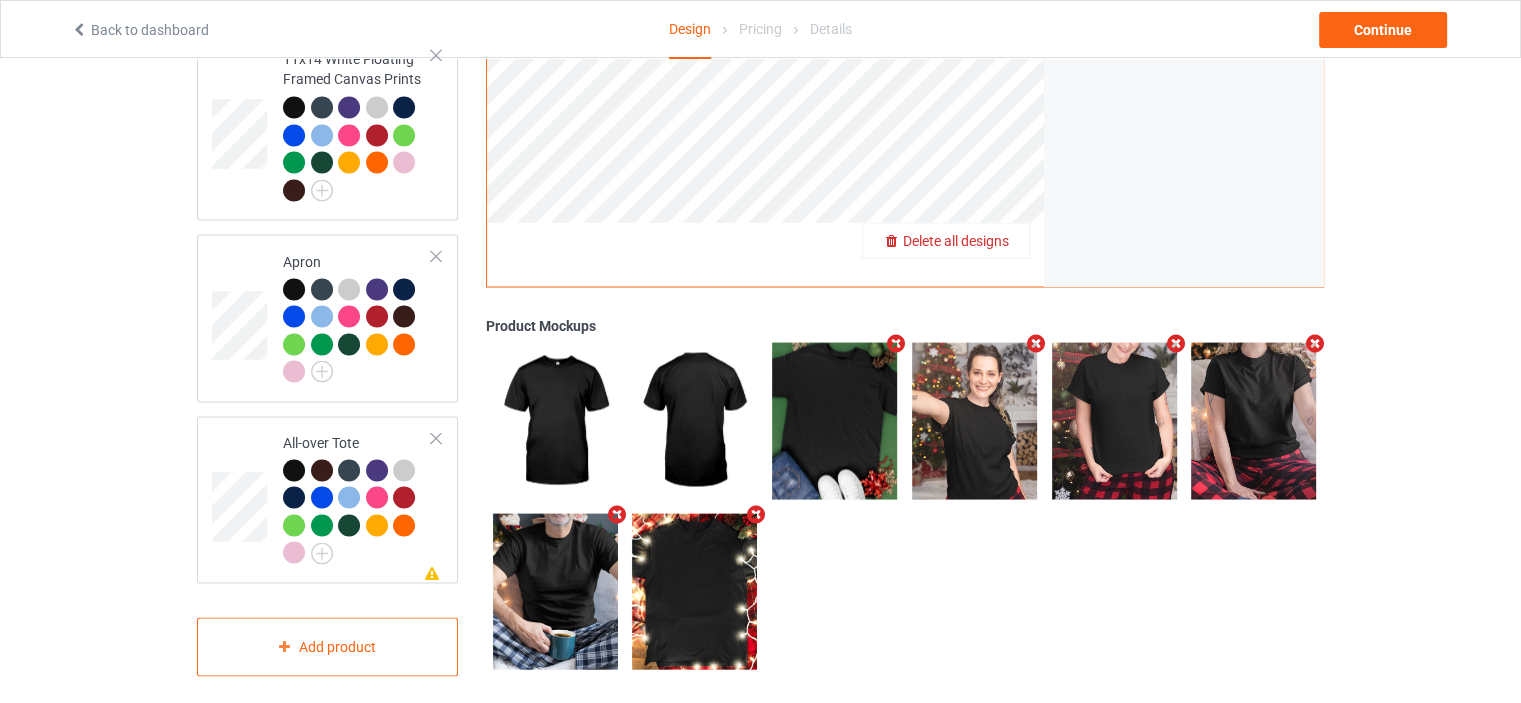 click on "Delete all designs" at bounding box center (956, 240) 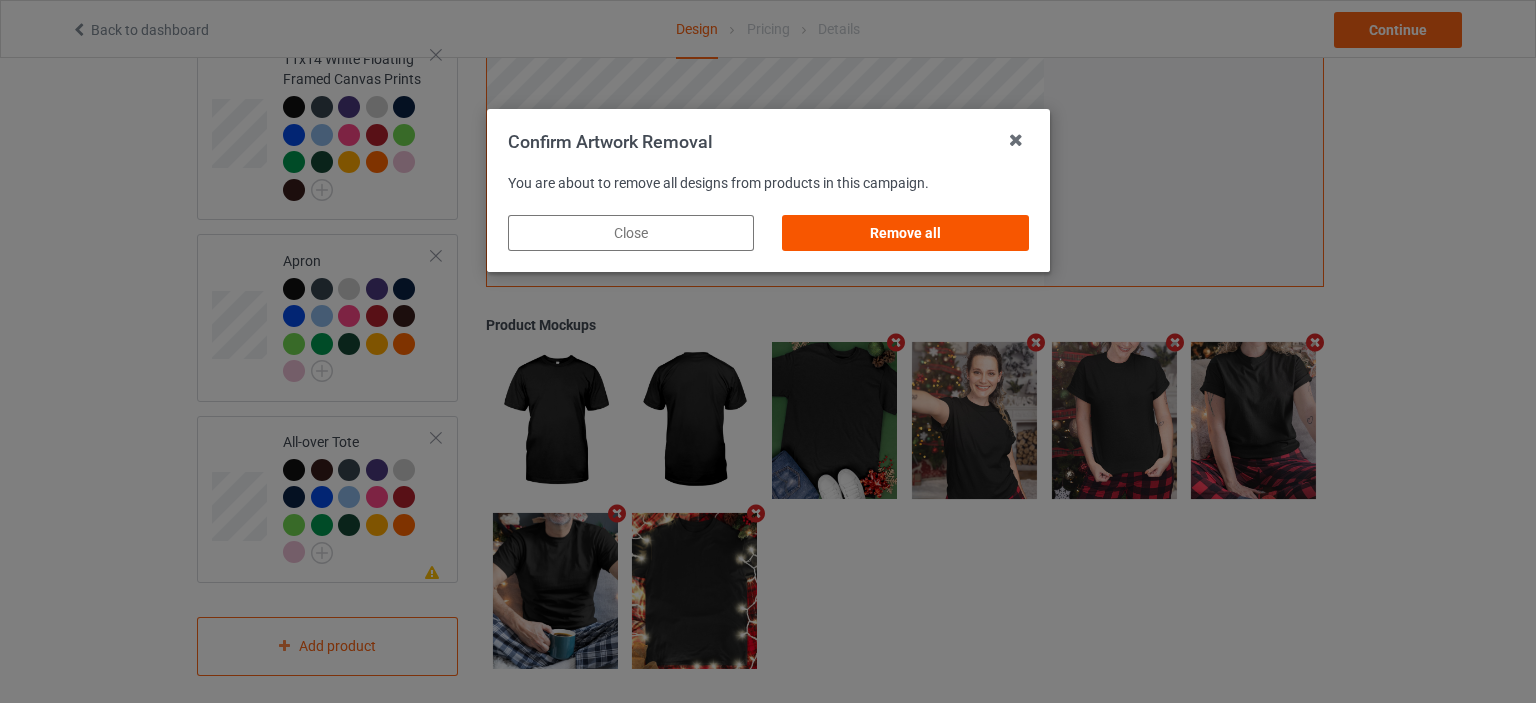 click on "Remove all" at bounding box center [905, 233] 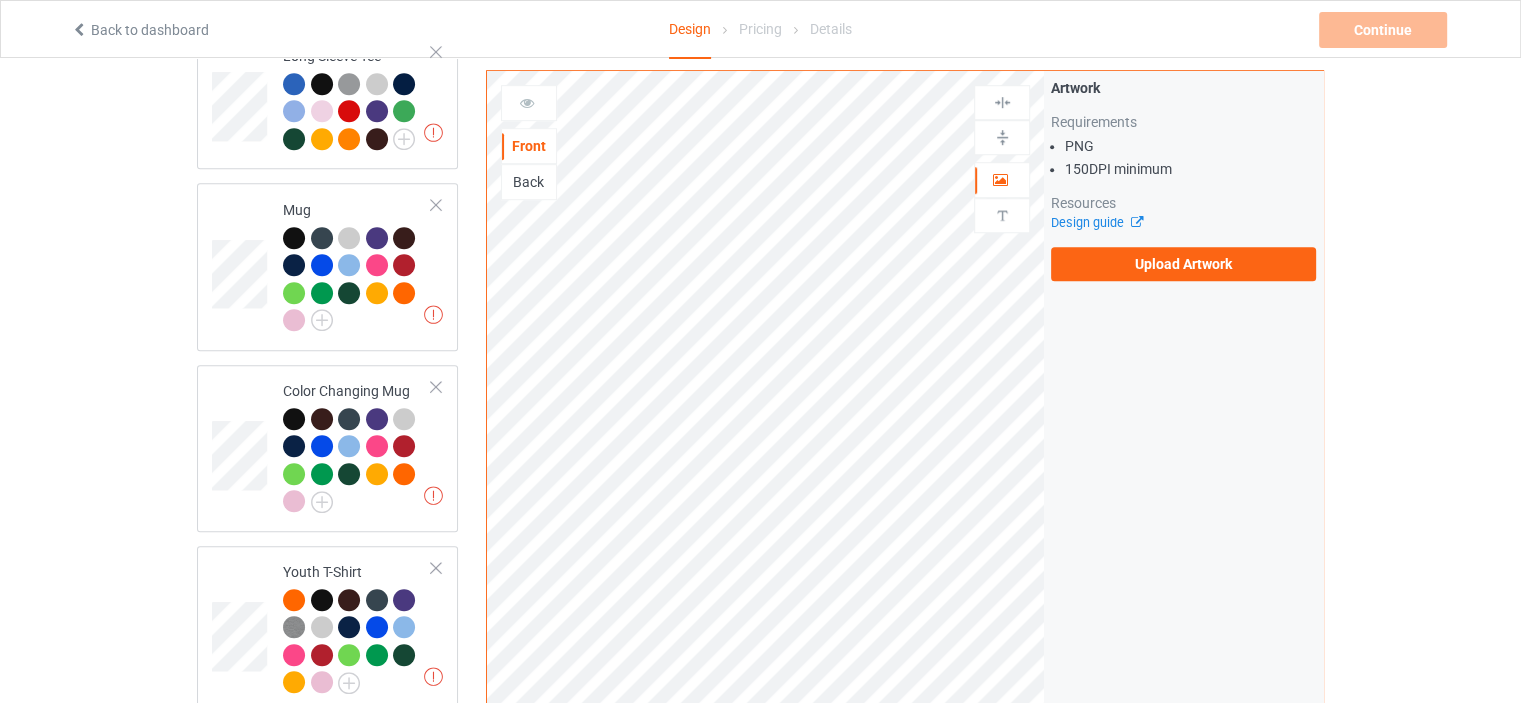 scroll, scrollTop: 0, scrollLeft: 0, axis: both 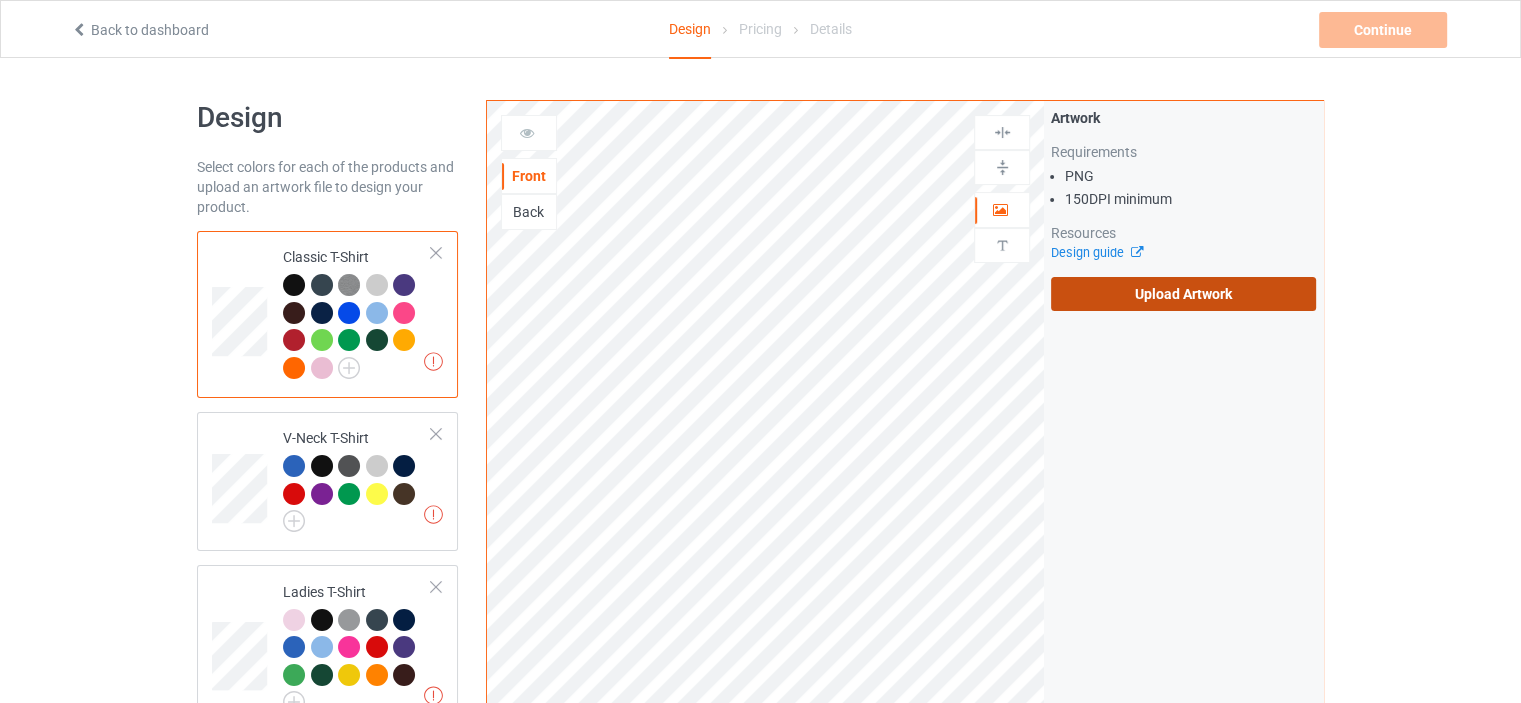 click on "Upload Artwork" at bounding box center (1183, 294) 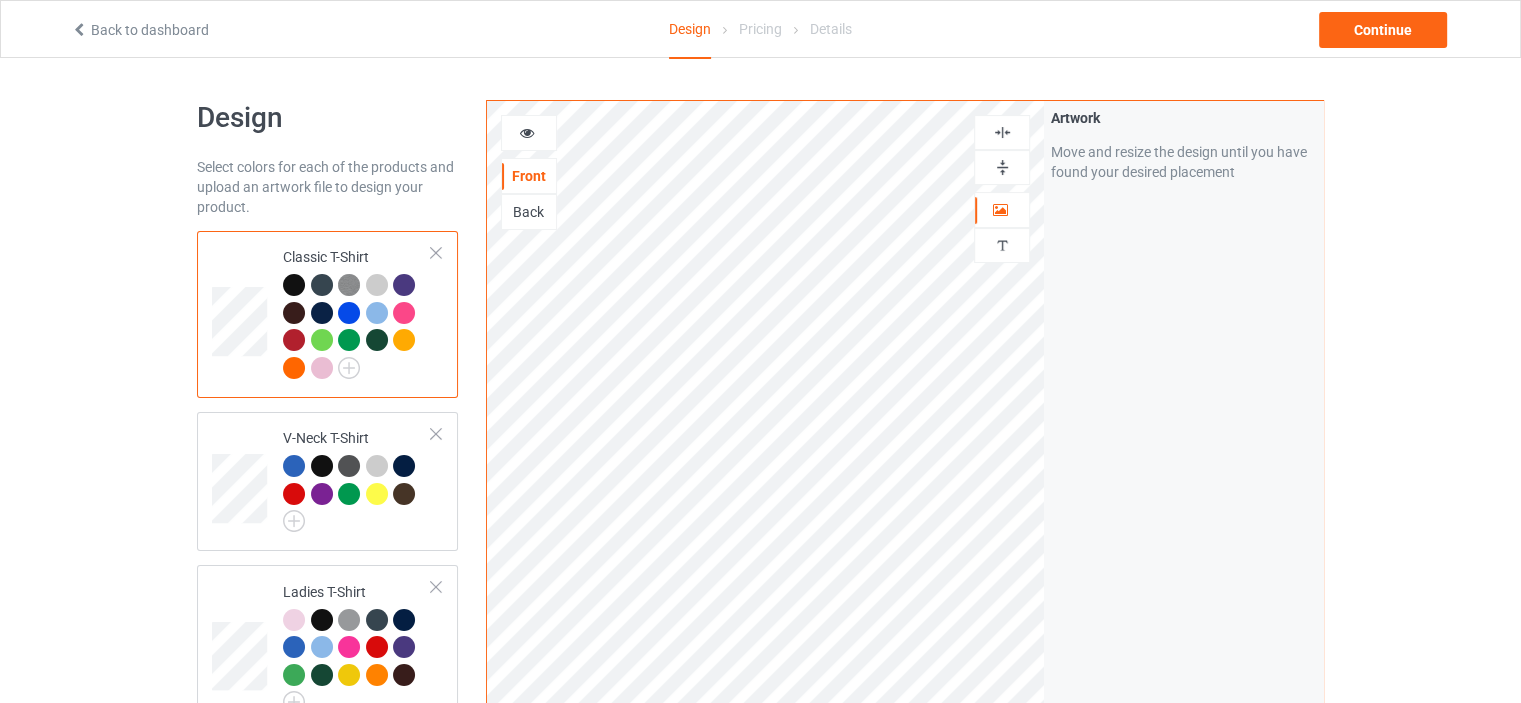 scroll, scrollTop: 3644, scrollLeft: 0, axis: vertical 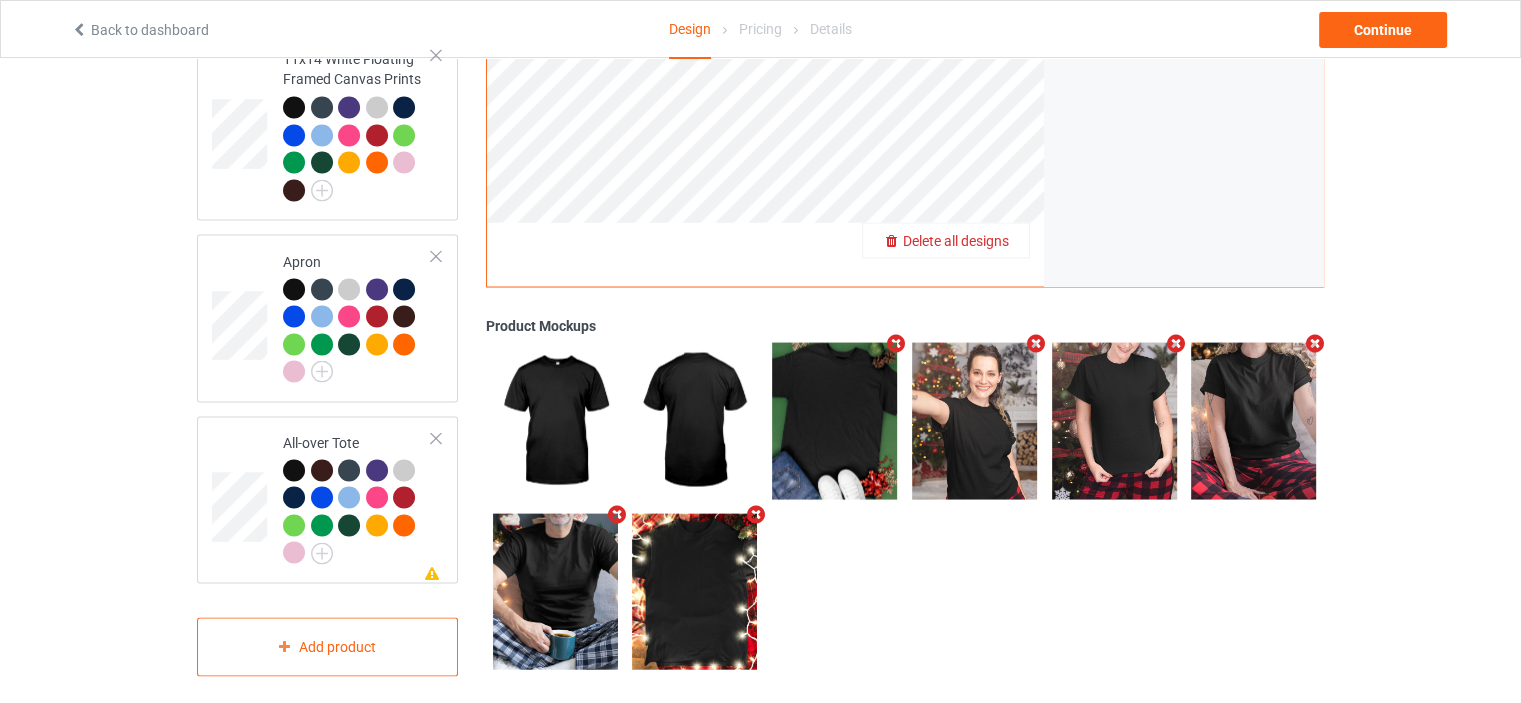 click on "Delete all designs" at bounding box center [956, 240] 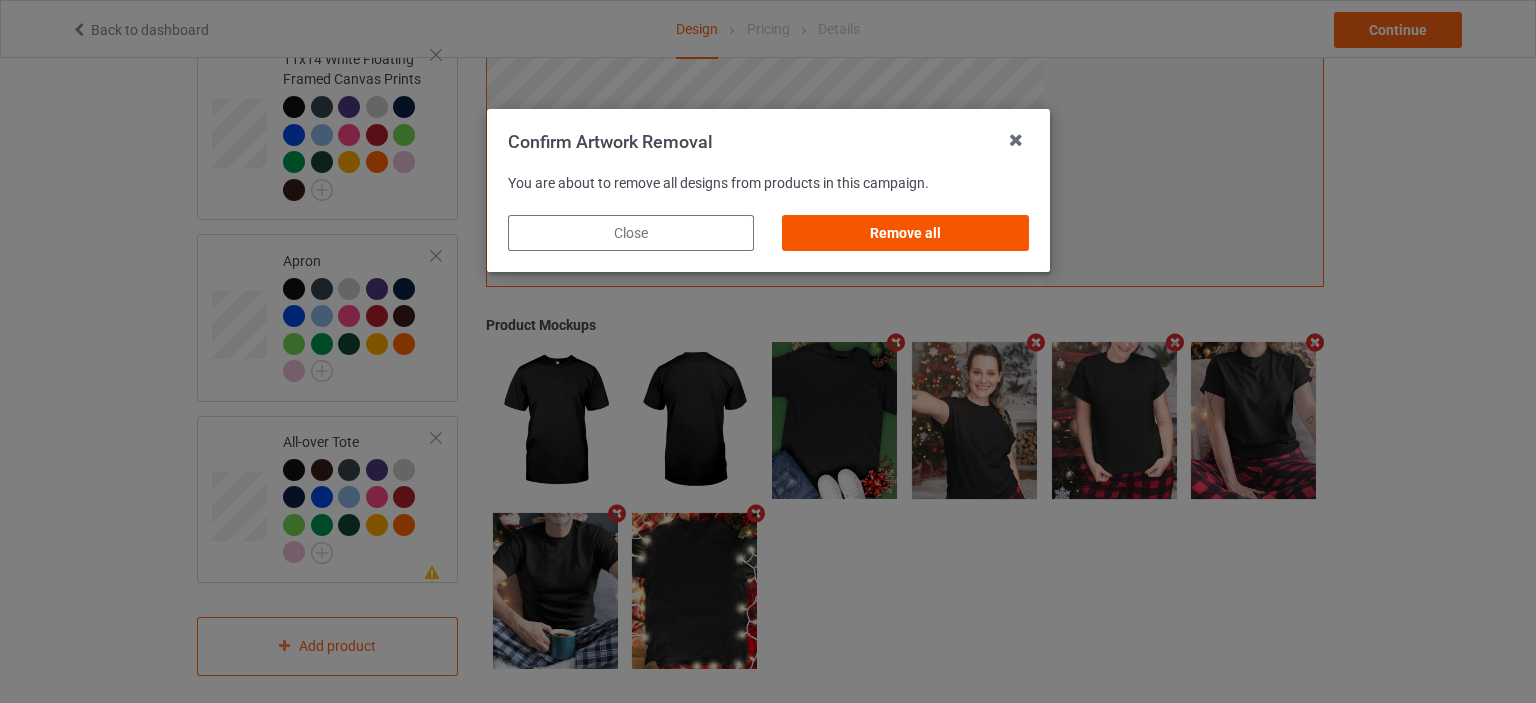 click on "Remove all" at bounding box center (905, 233) 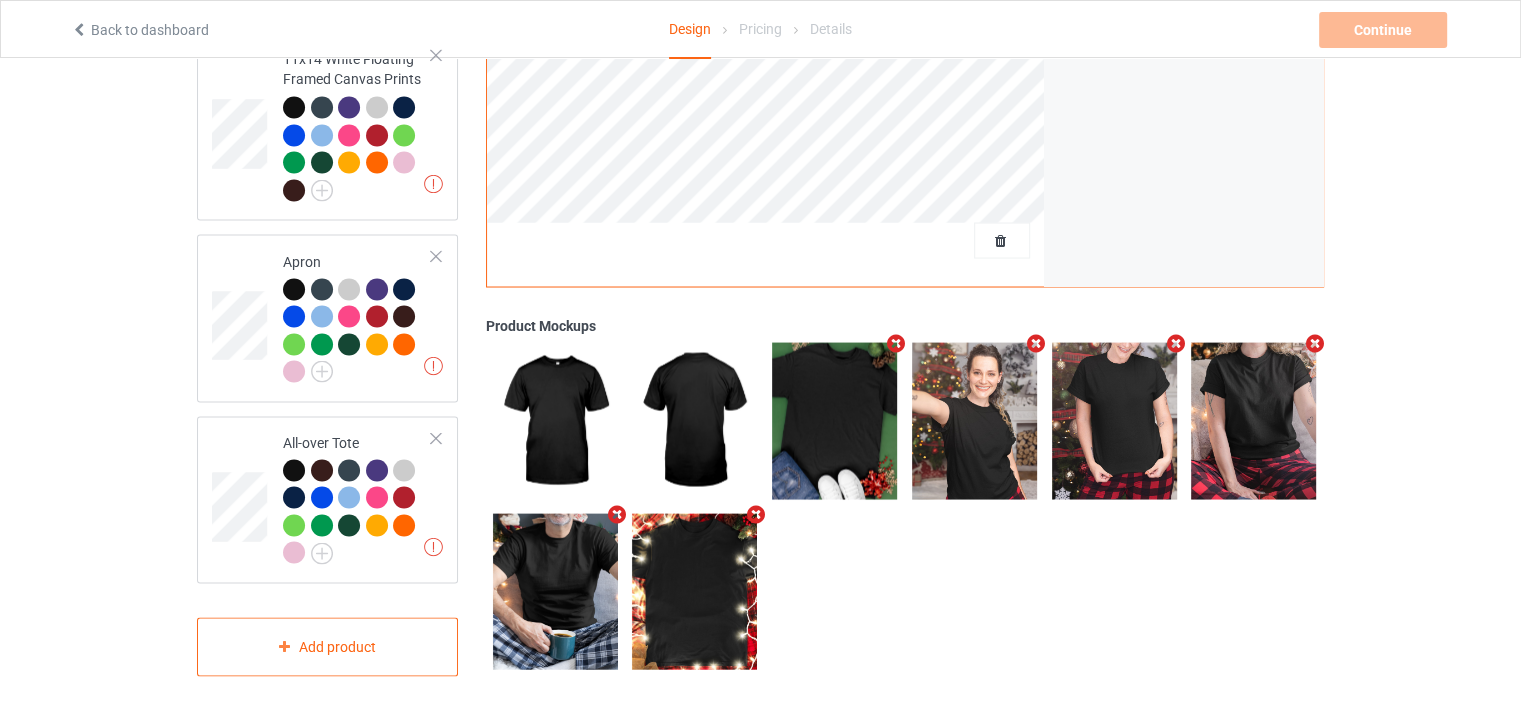 scroll, scrollTop: 0, scrollLeft: 0, axis: both 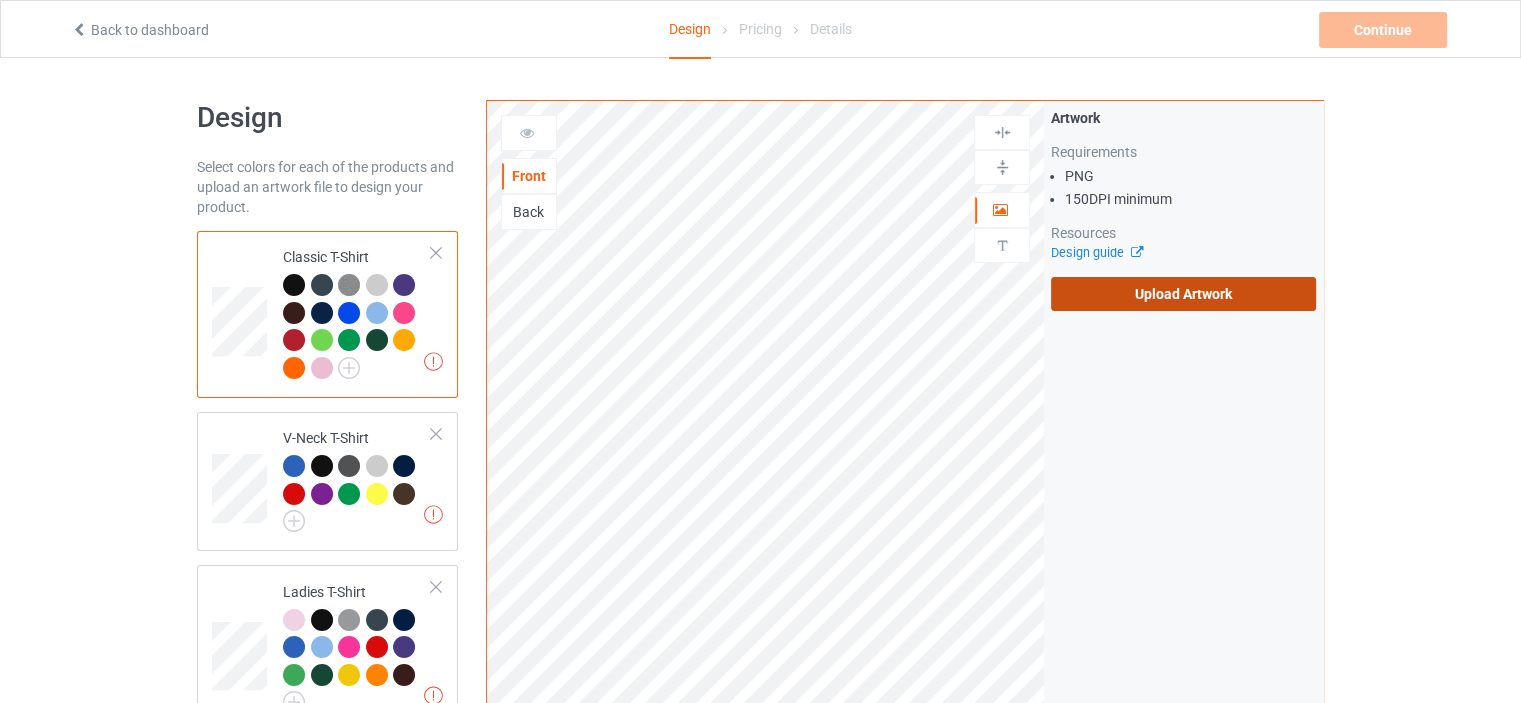 click on "Upload Artwork" at bounding box center [1183, 294] 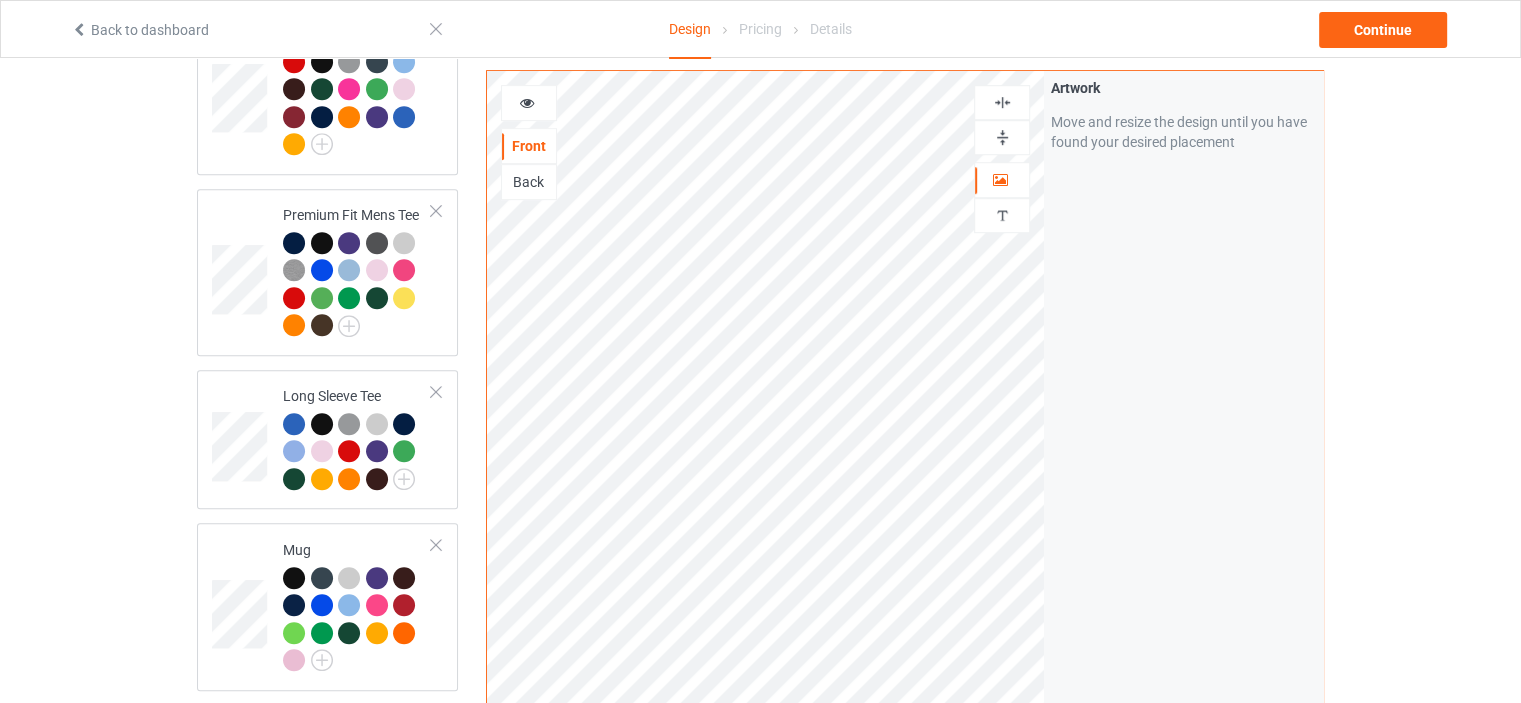 scroll, scrollTop: 1100, scrollLeft: 0, axis: vertical 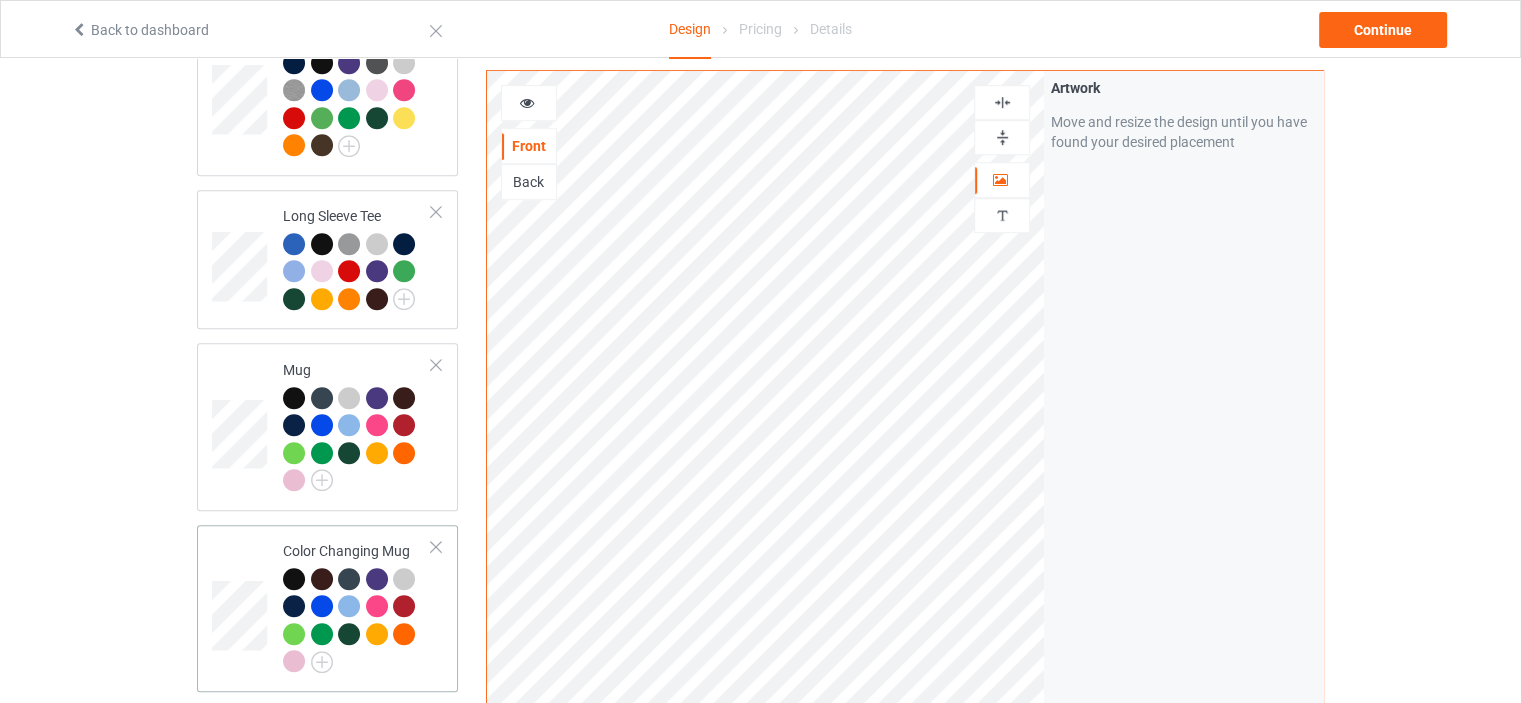click on "Color Changing Mug" at bounding box center (357, 606) 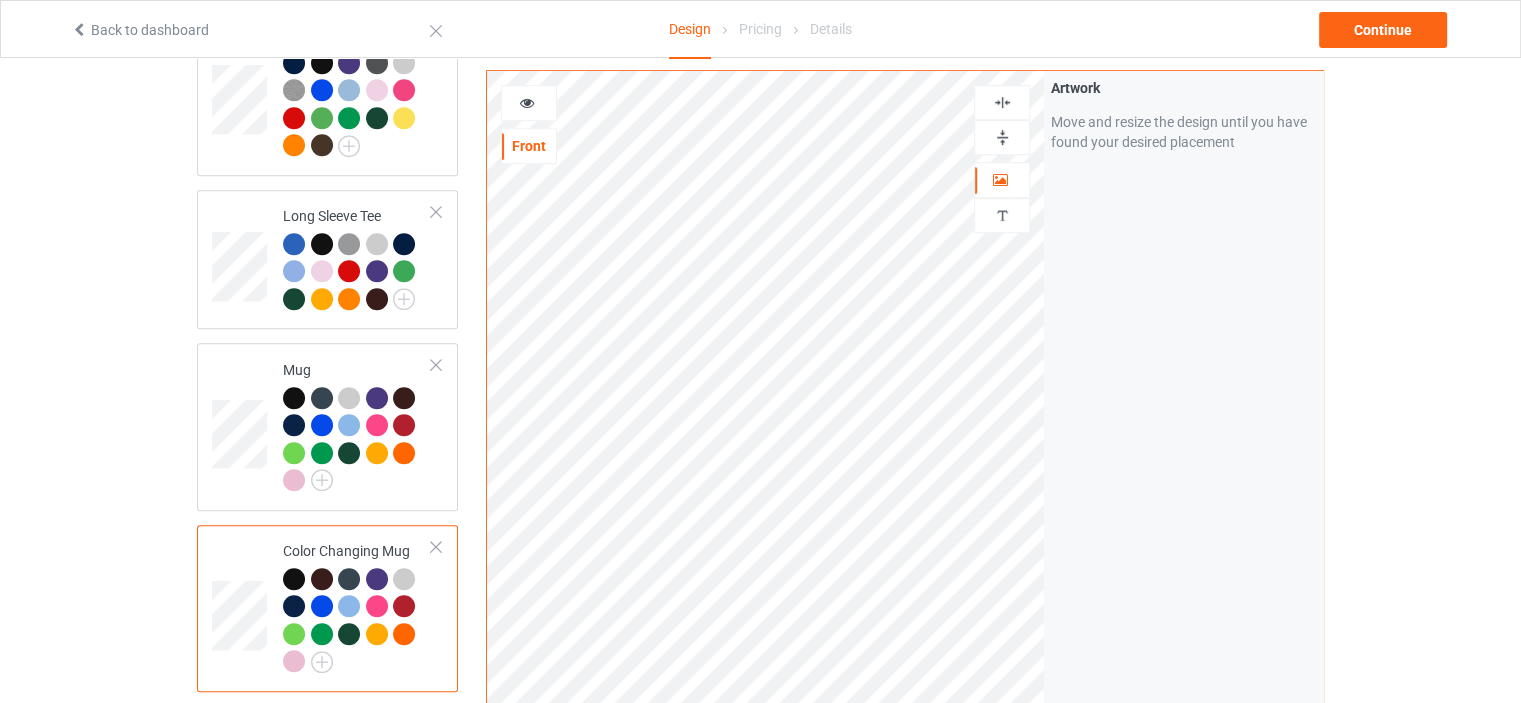 click at bounding box center (1002, 137) 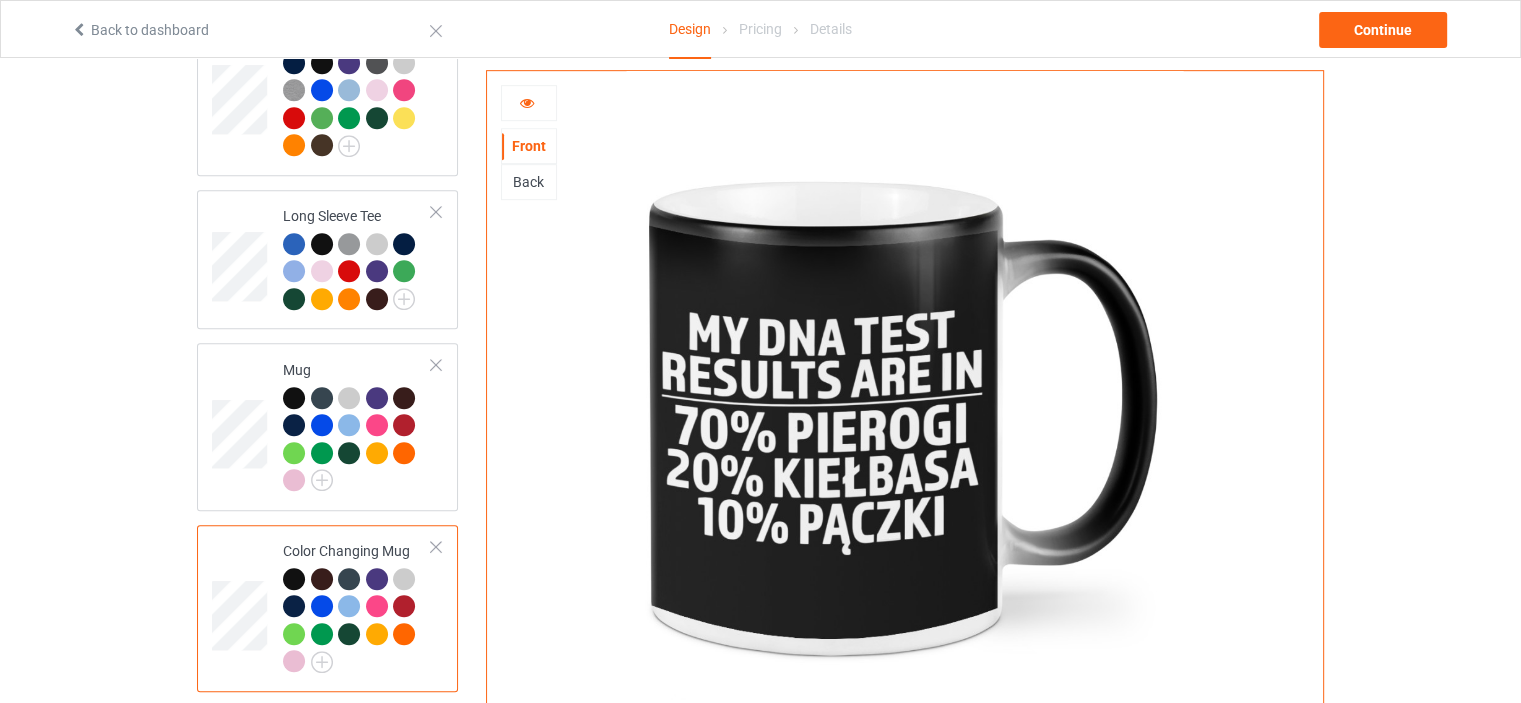 click at bounding box center (527, 100) 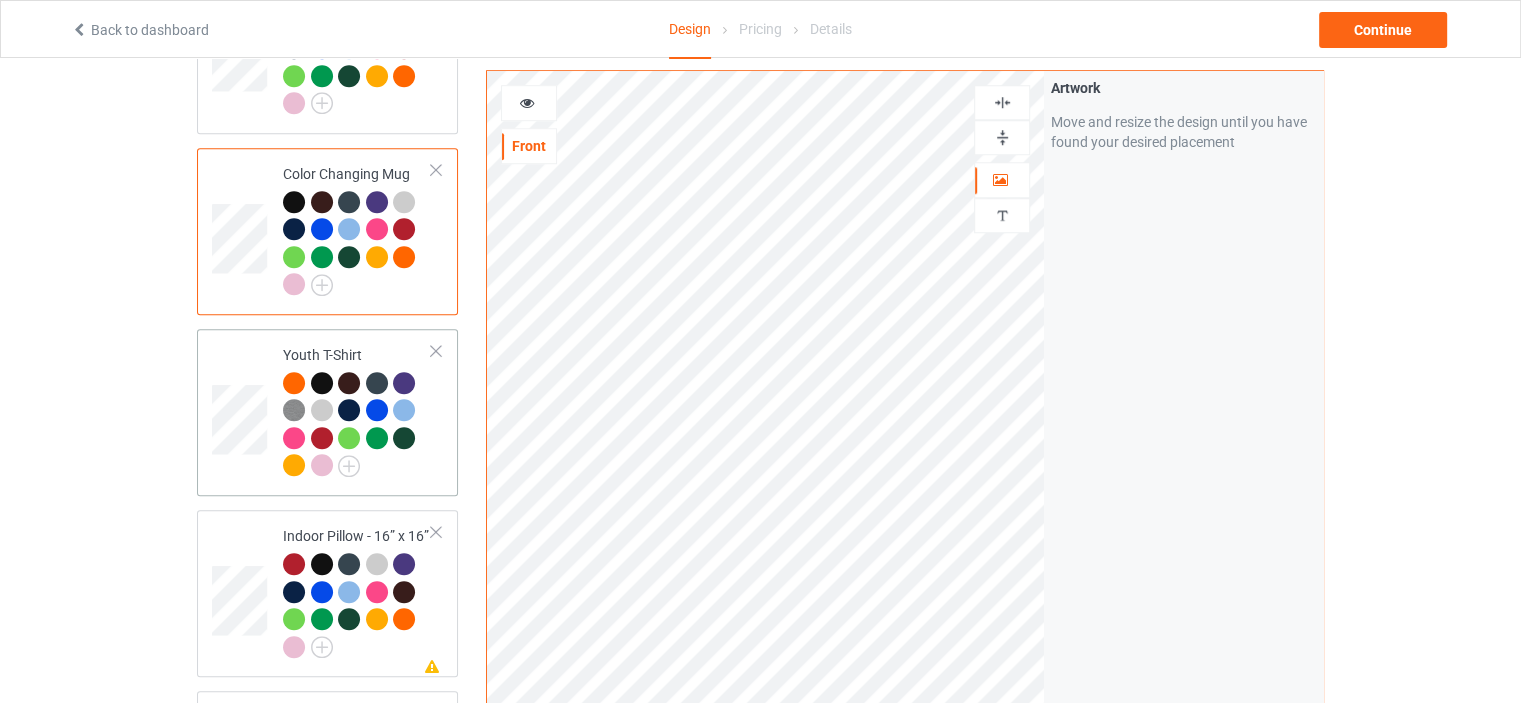 scroll, scrollTop: 1600, scrollLeft: 0, axis: vertical 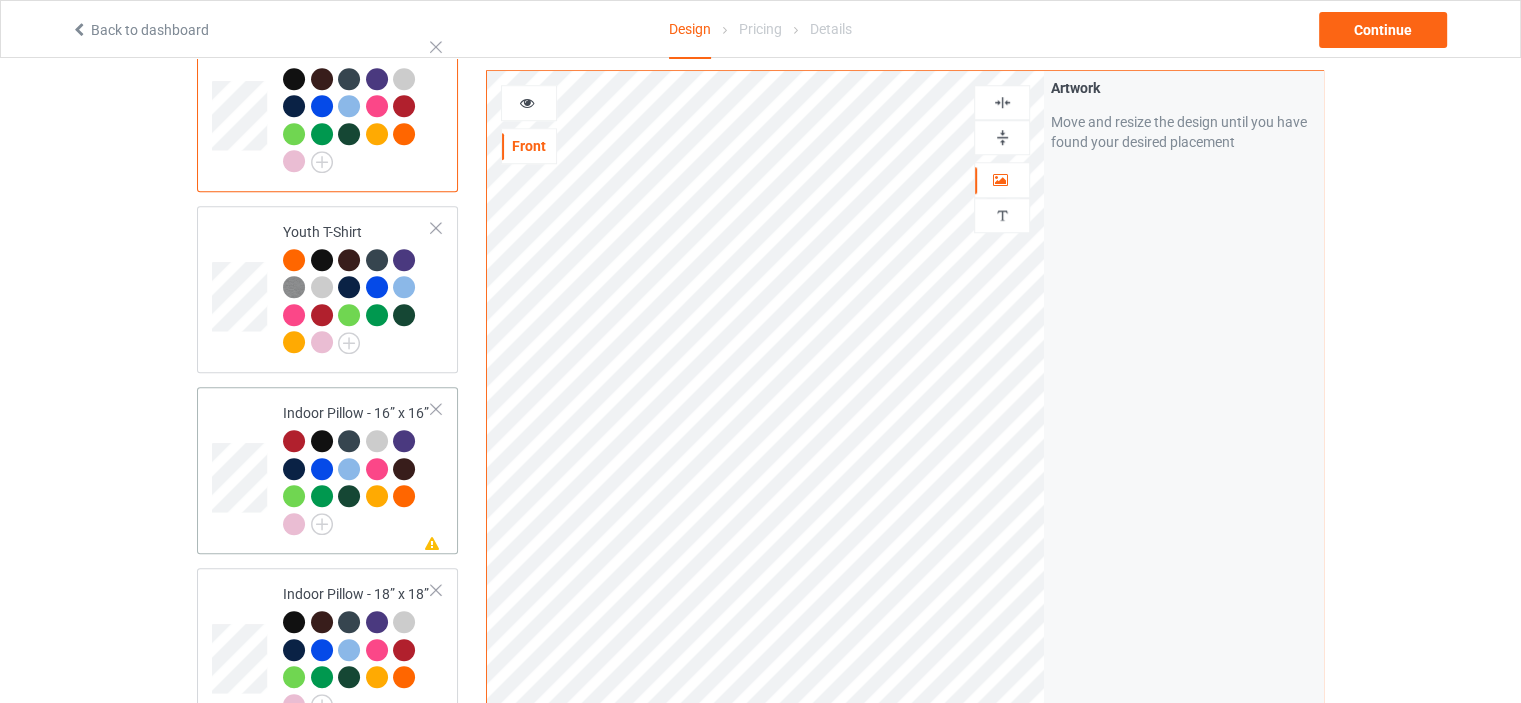 click on "Missing artwork on 1 side(s) Indoor Pillow - 16” x 16”" at bounding box center [357, 470] 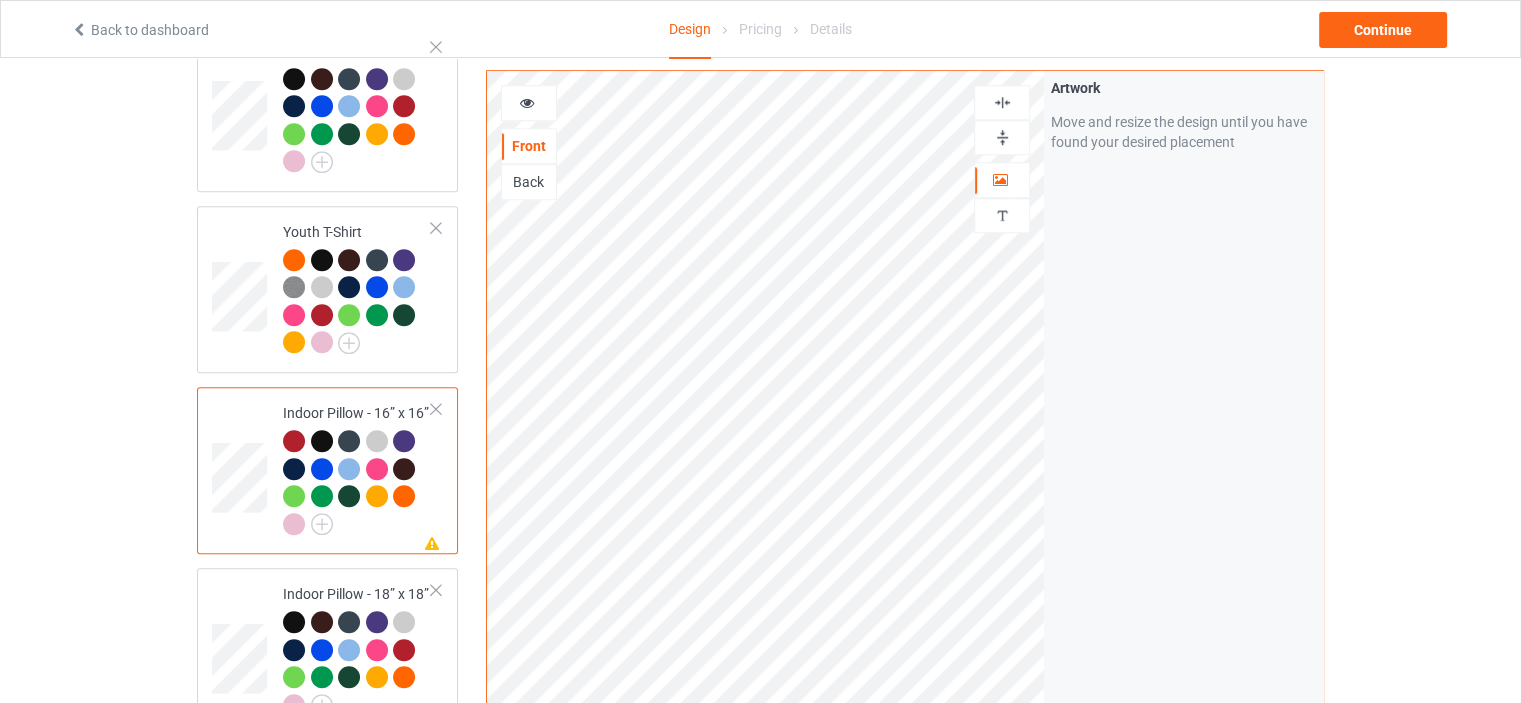 click at bounding box center (1002, 137) 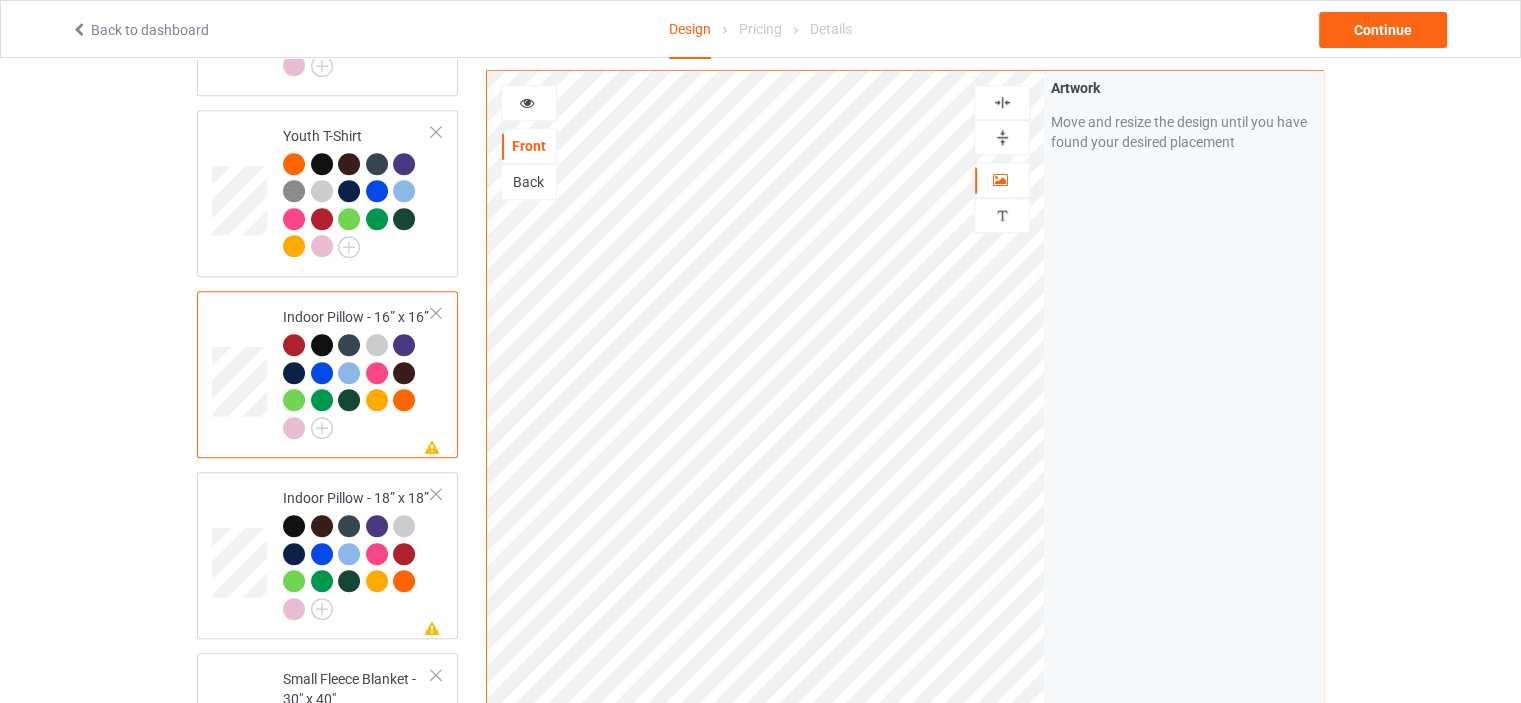 scroll, scrollTop: 1800, scrollLeft: 0, axis: vertical 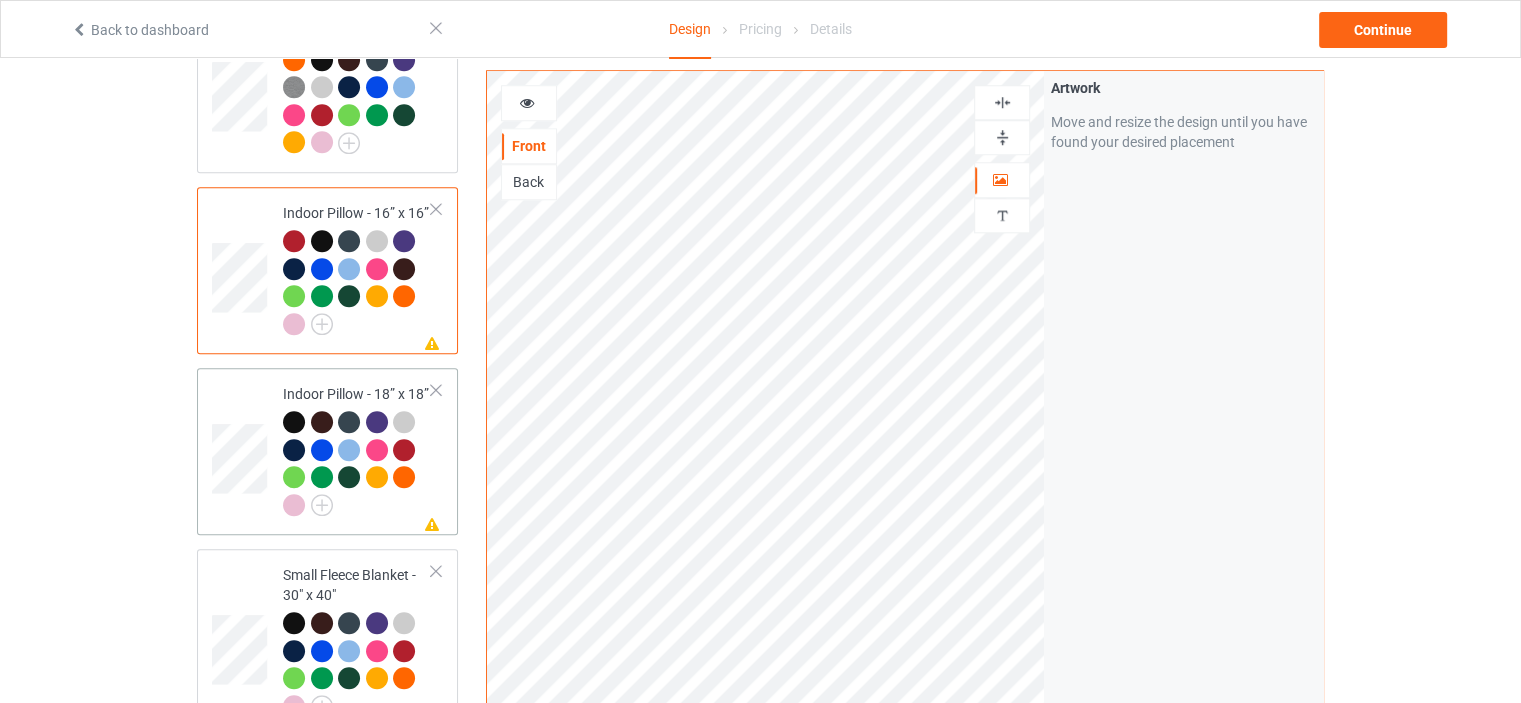click on "Missing artwork on 1 side(s) Indoor Pillow - 18” x 18”" at bounding box center [357, 451] 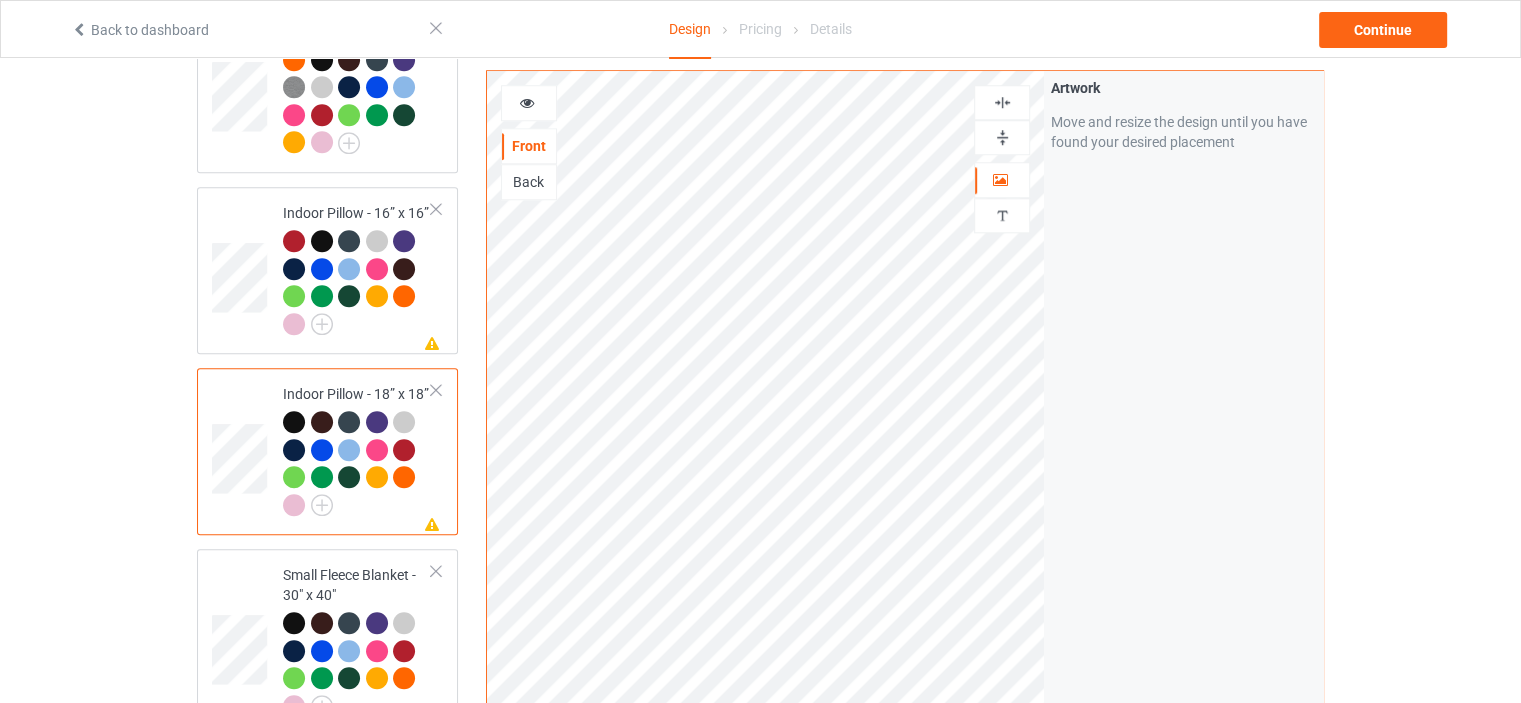 click at bounding box center (1002, 137) 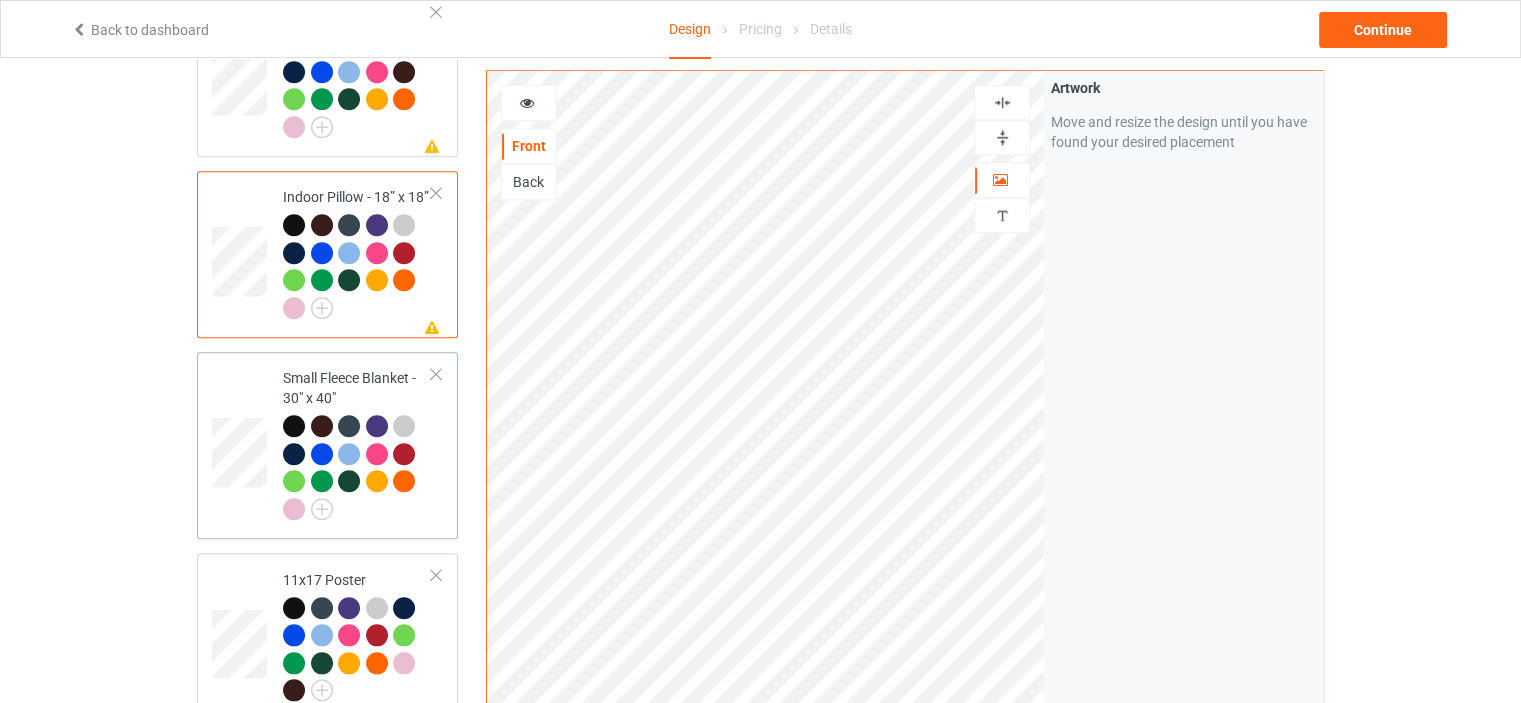 scroll, scrollTop: 2000, scrollLeft: 0, axis: vertical 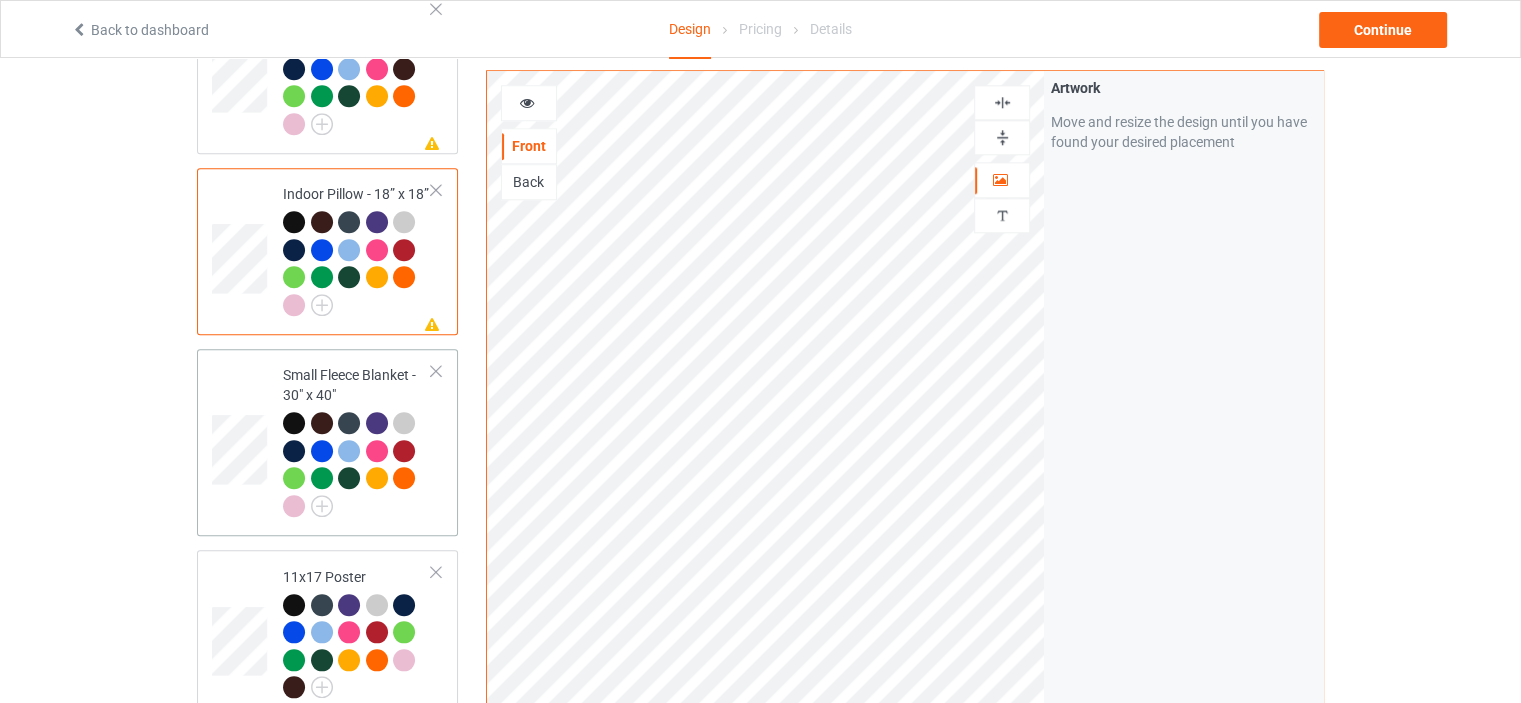 click on "Small Fleece Blanket - 30" x 40"" at bounding box center (357, 440) 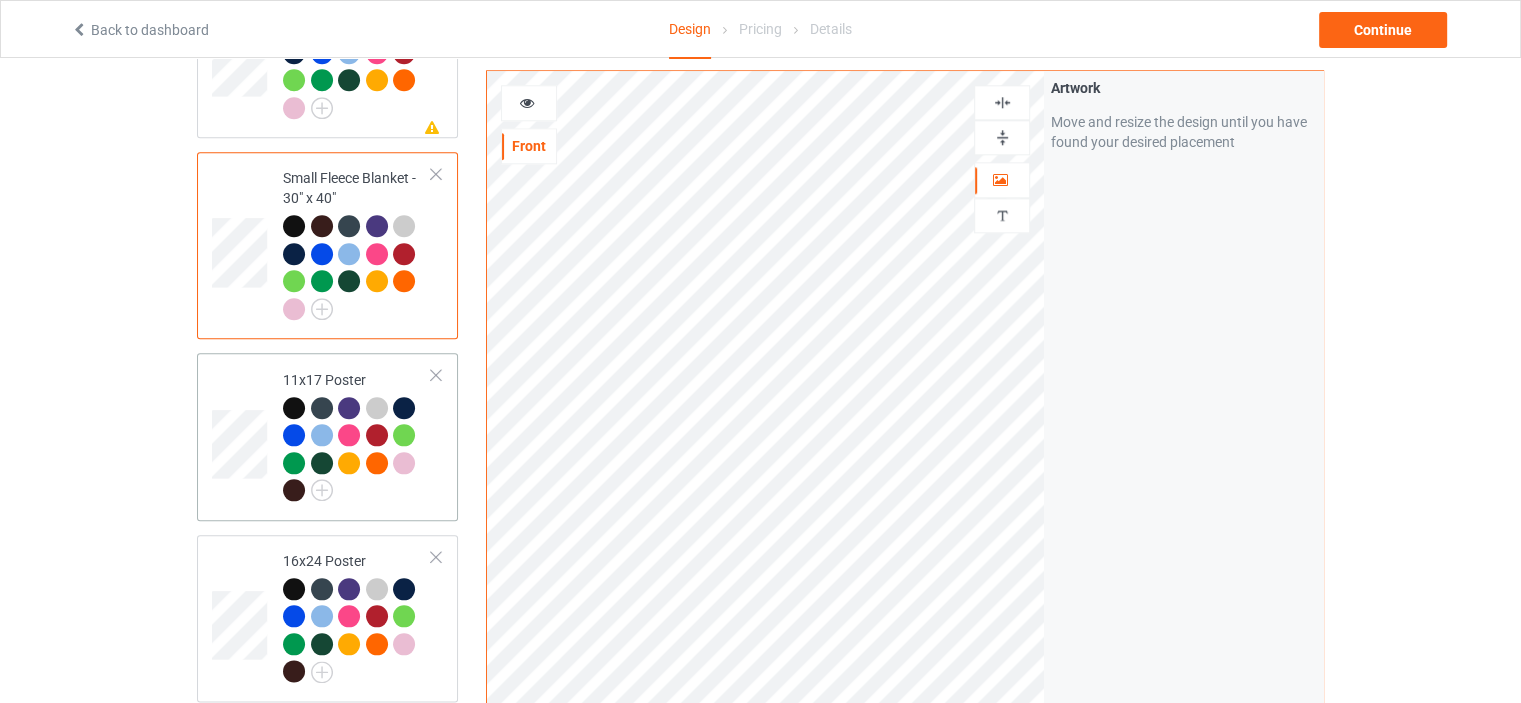 scroll, scrollTop: 2200, scrollLeft: 0, axis: vertical 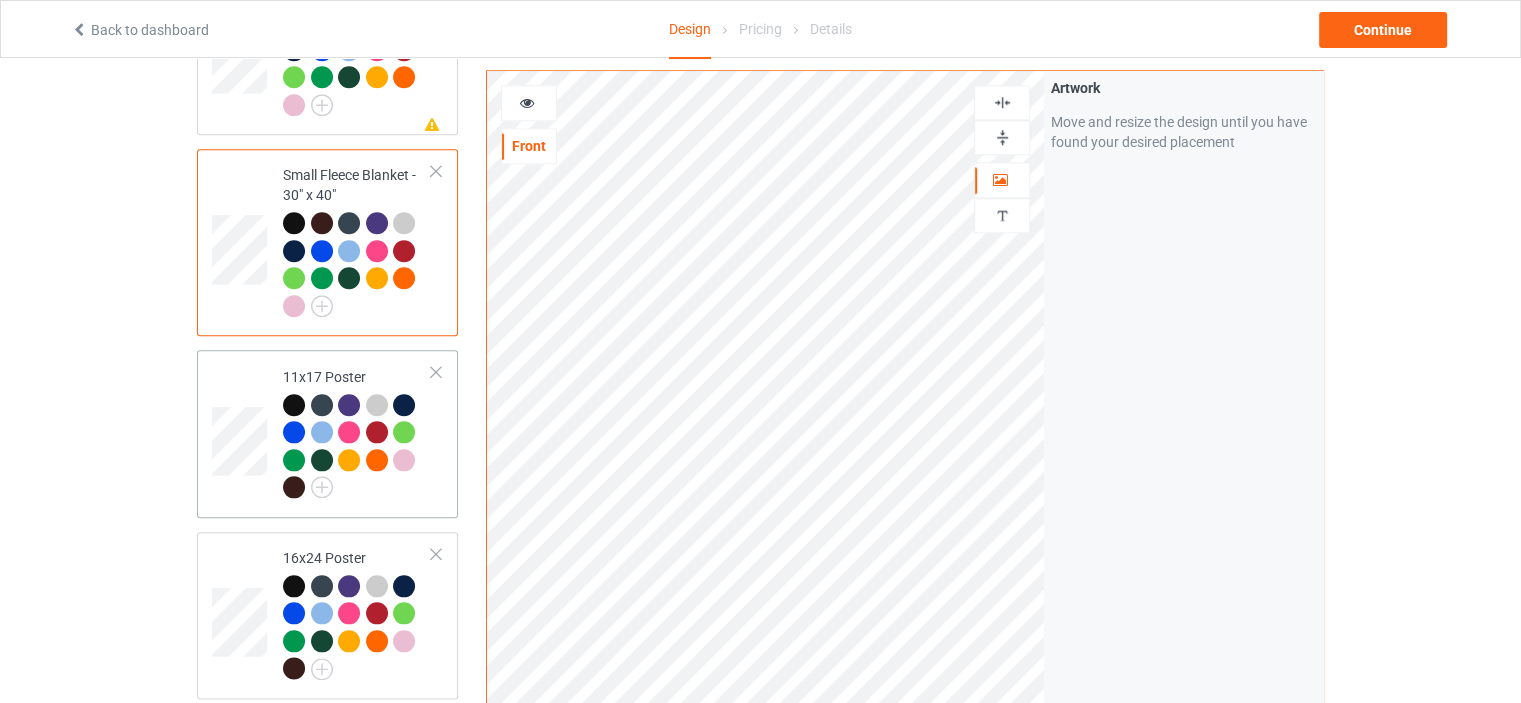 click on "11x17 Poster" at bounding box center [357, 432] 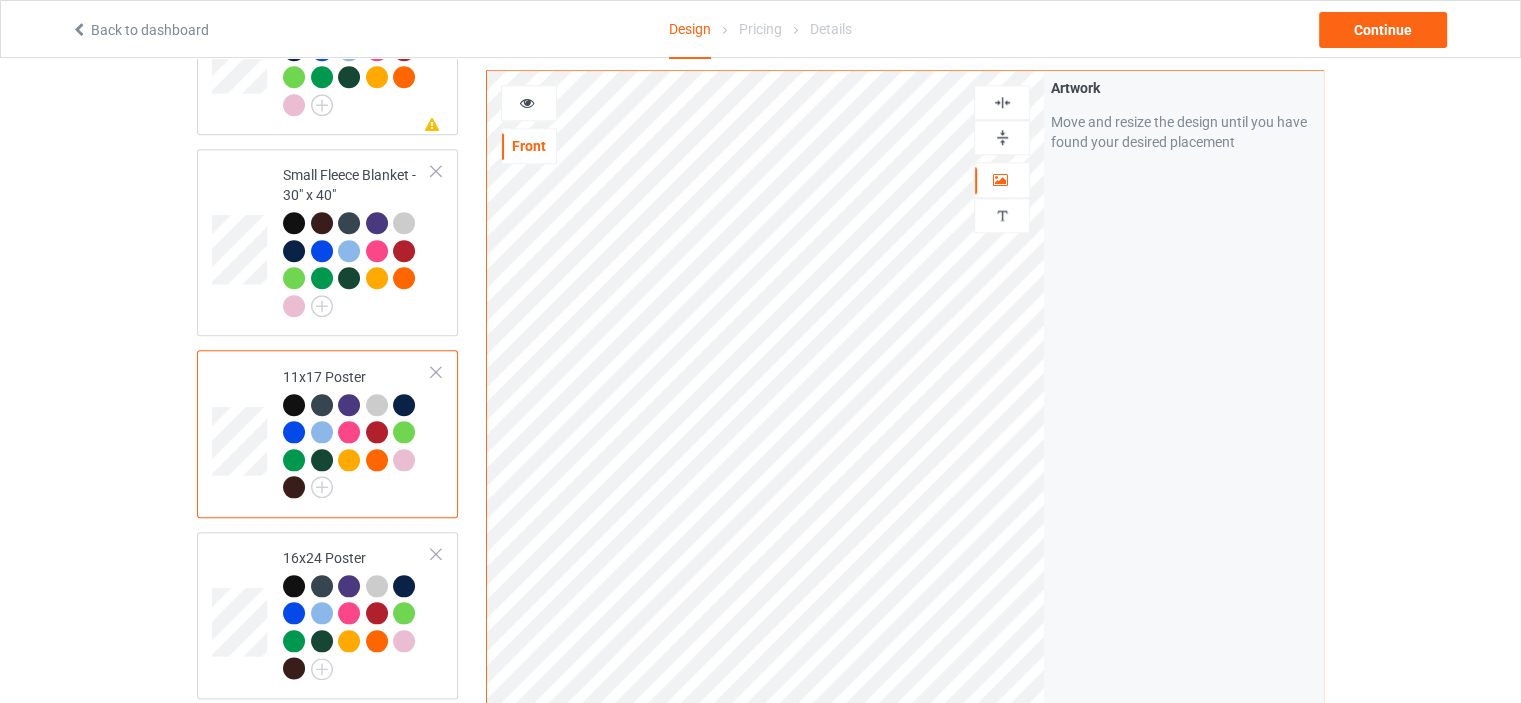 click at bounding box center [1002, 137] 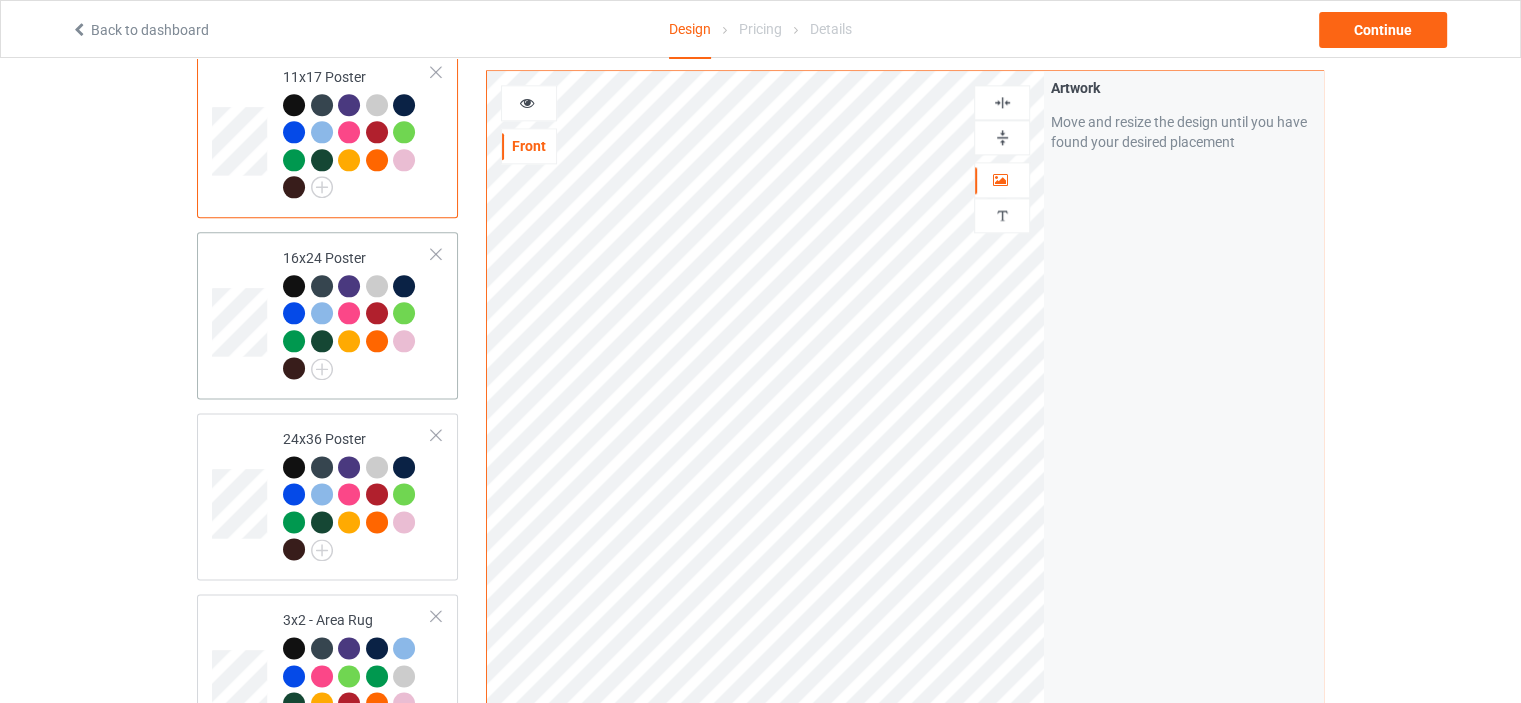 scroll, scrollTop: 2700, scrollLeft: 0, axis: vertical 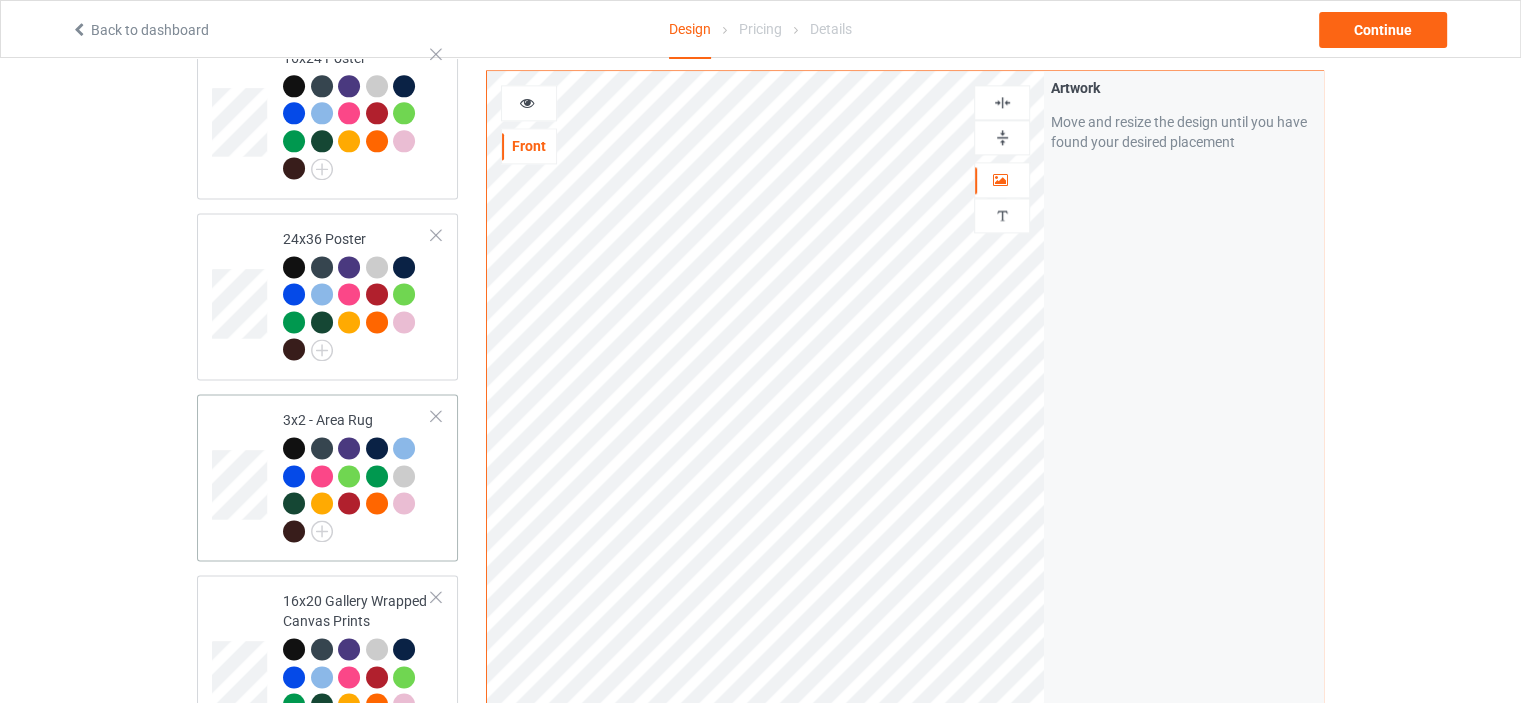 click on "3x2 - Area Rug" at bounding box center [357, 475] 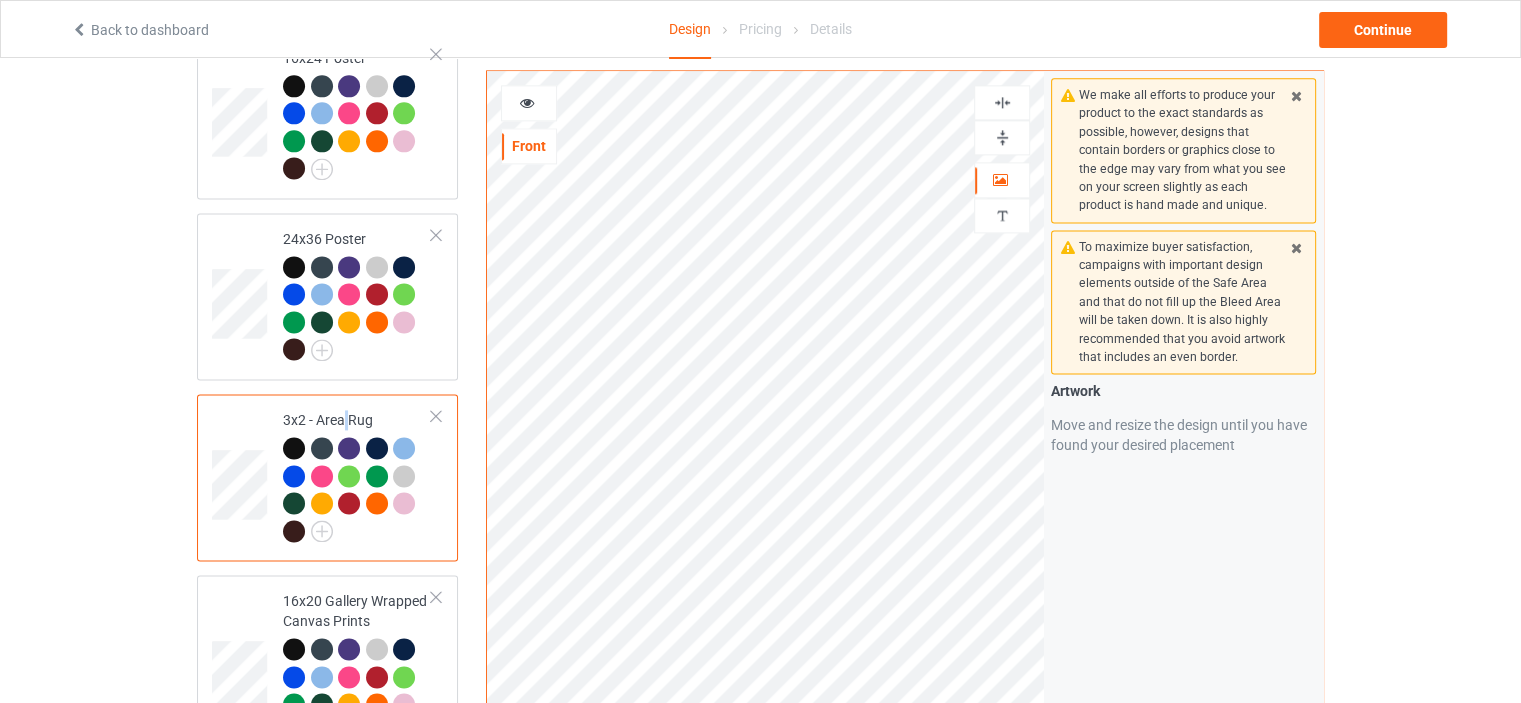 scroll, scrollTop: 2900, scrollLeft: 0, axis: vertical 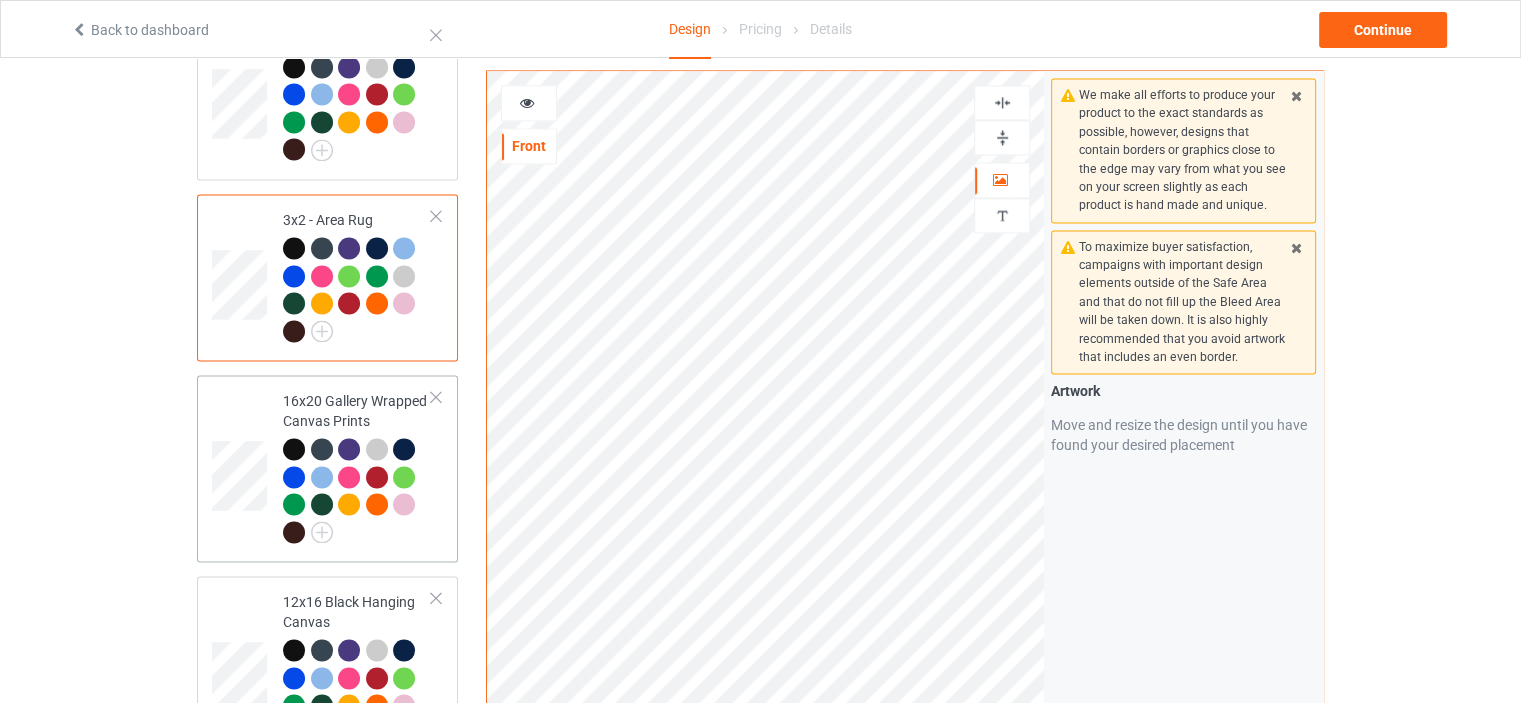 click on "16x20 Gallery Wrapped Canvas Prints" at bounding box center (357, 466) 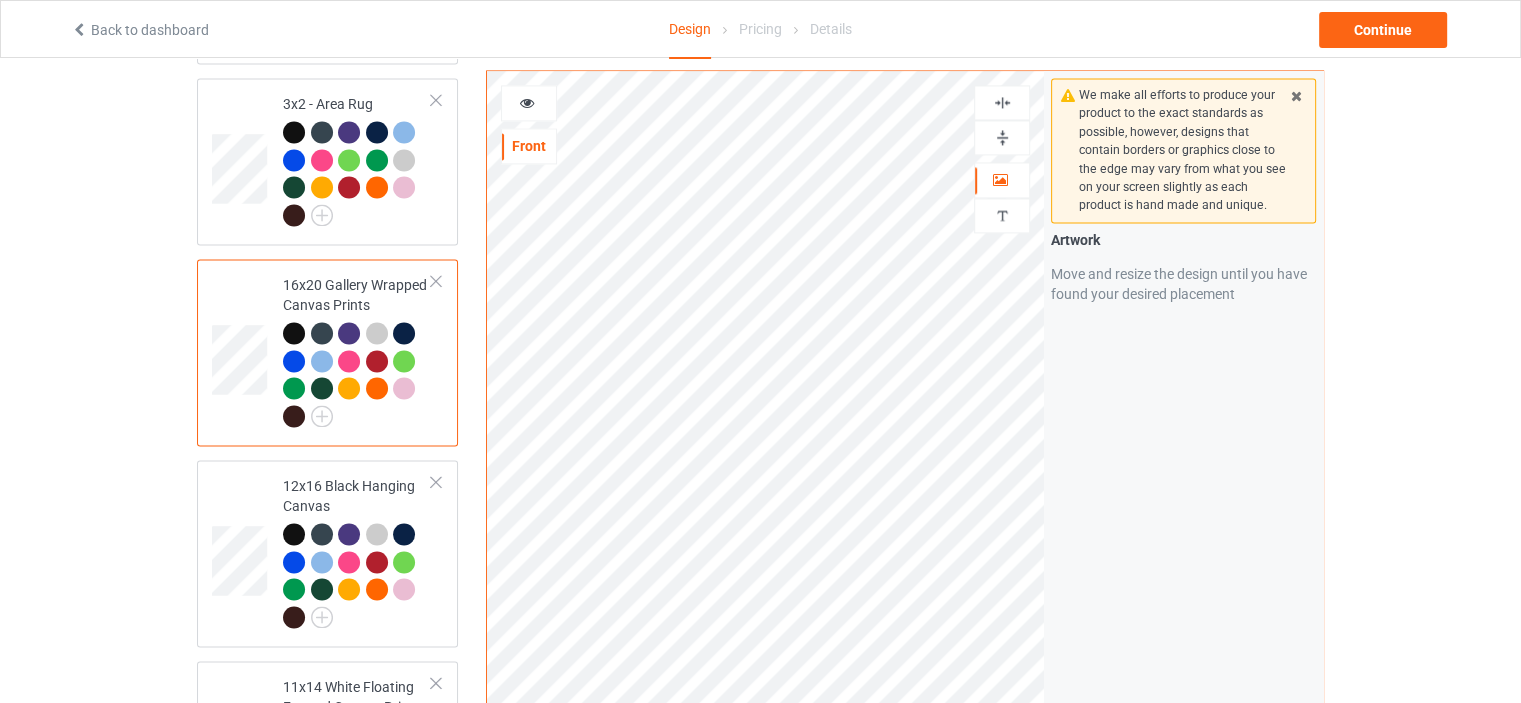 scroll, scrollTop: 3100, scrollLeft: 0, axis: vertical 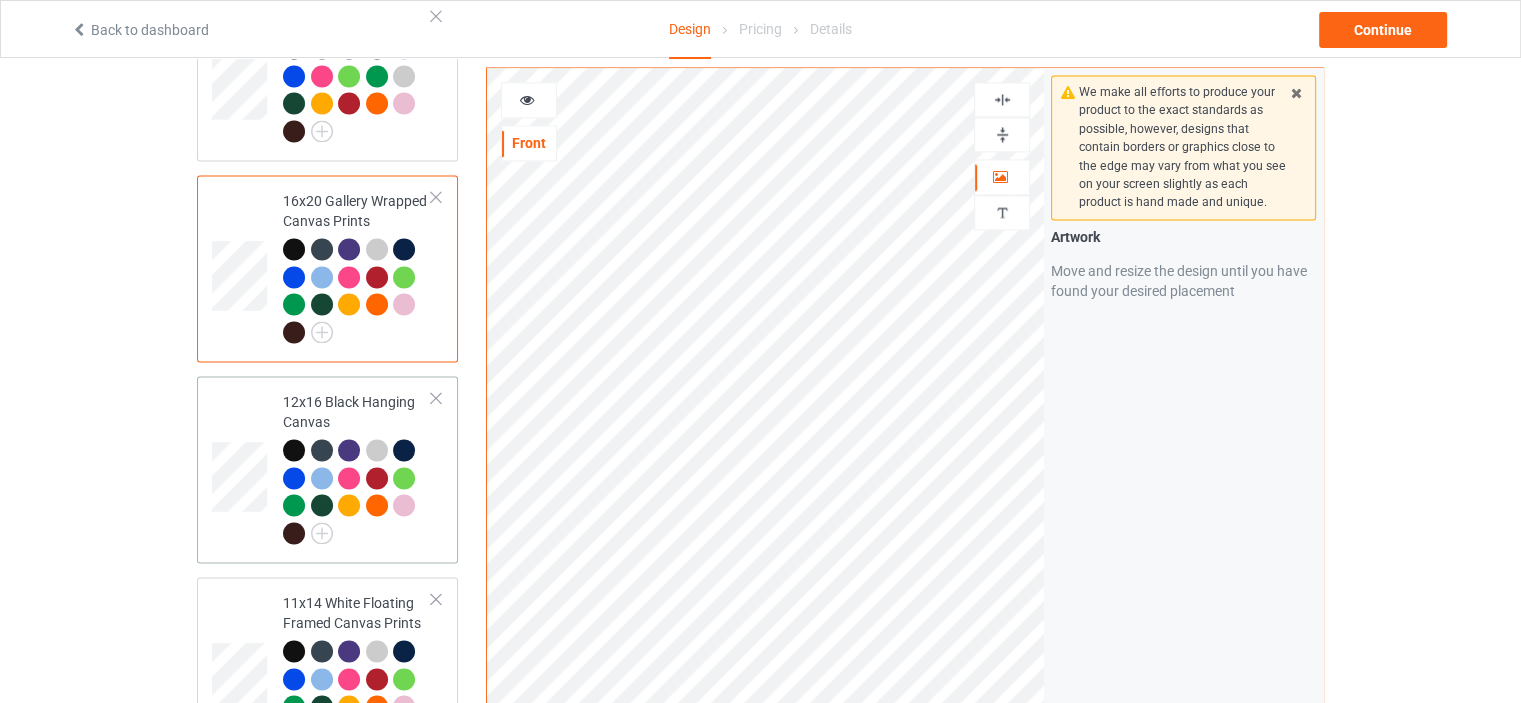click on "12x16 Black Hanging Canvas" at bounding box center (357, 467) 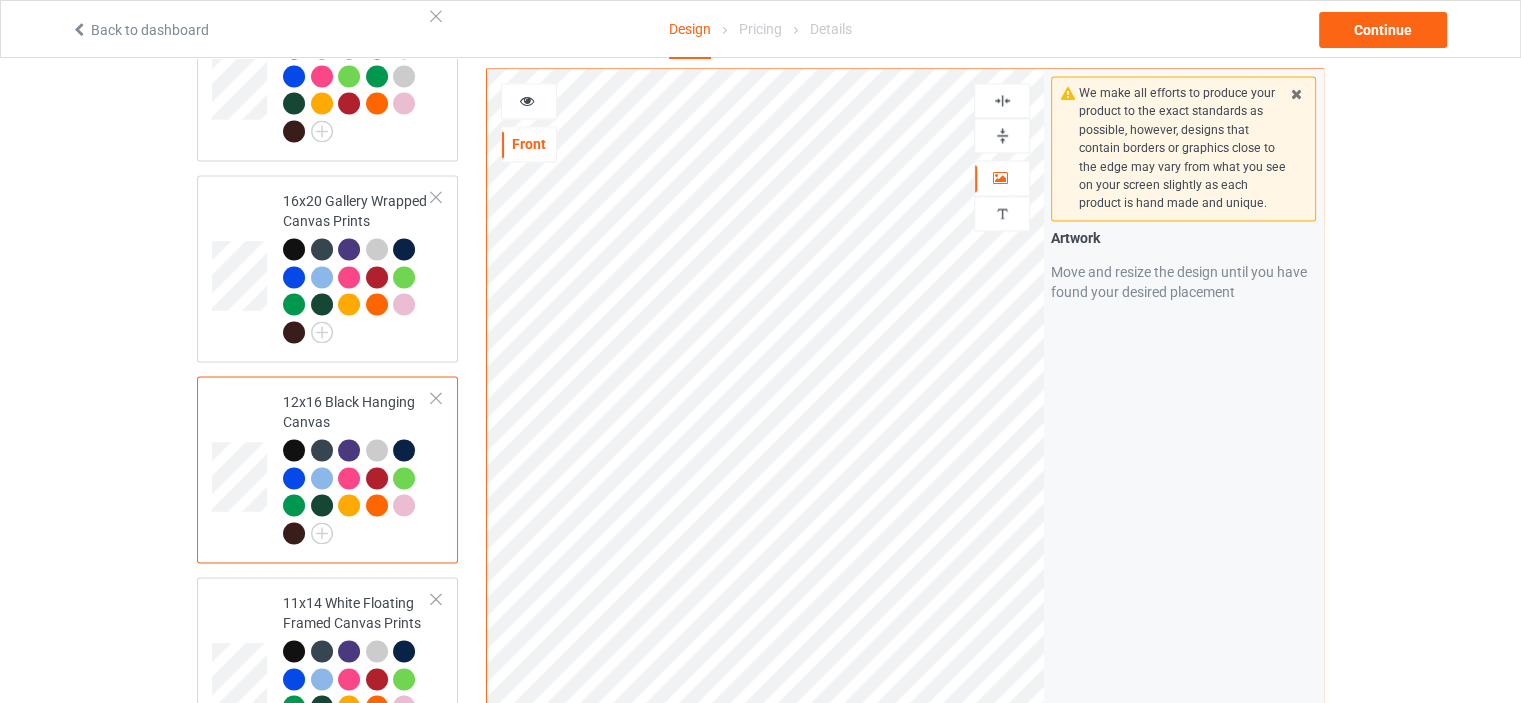 click at bounding box center [1002, 135] 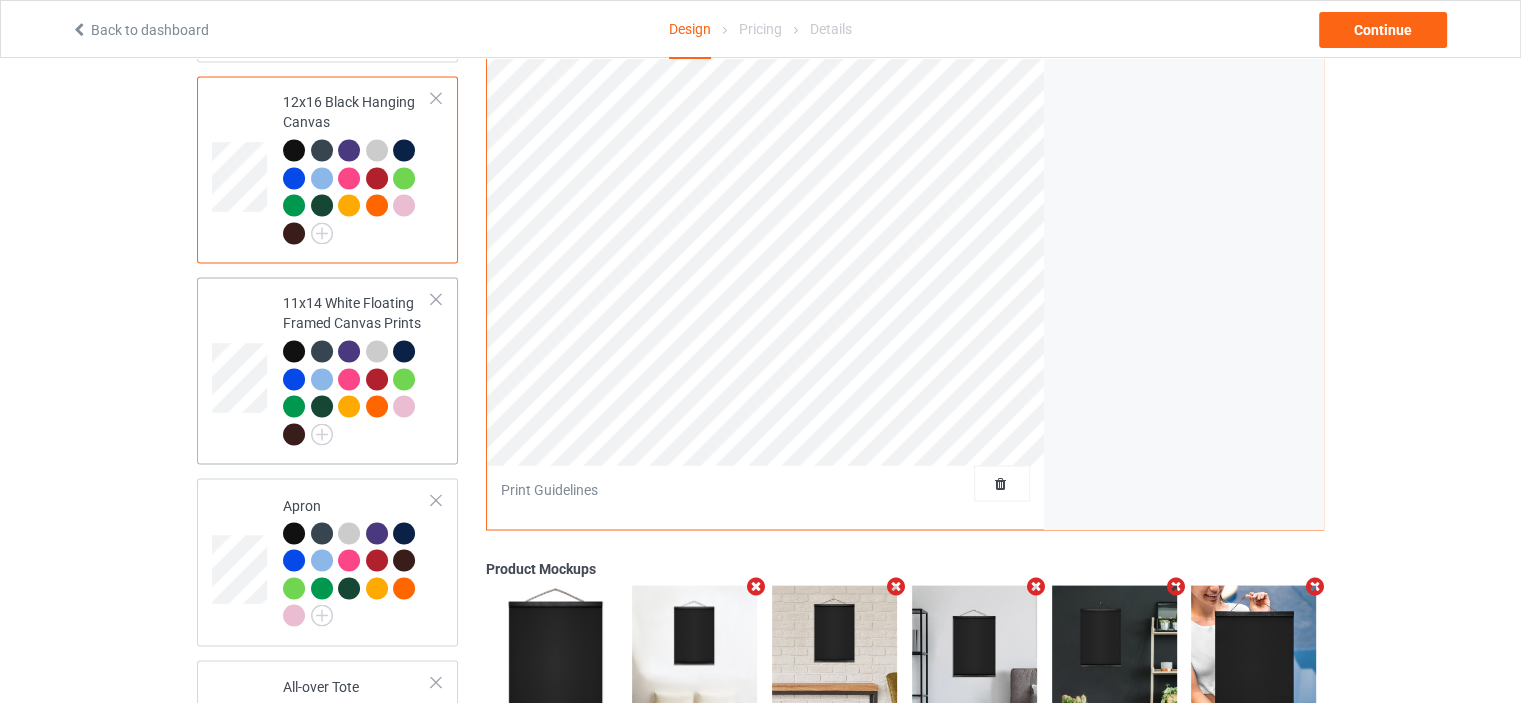 click on "11x14 White Floating Framed Canvas Prints" at bounding box center [357, 368] 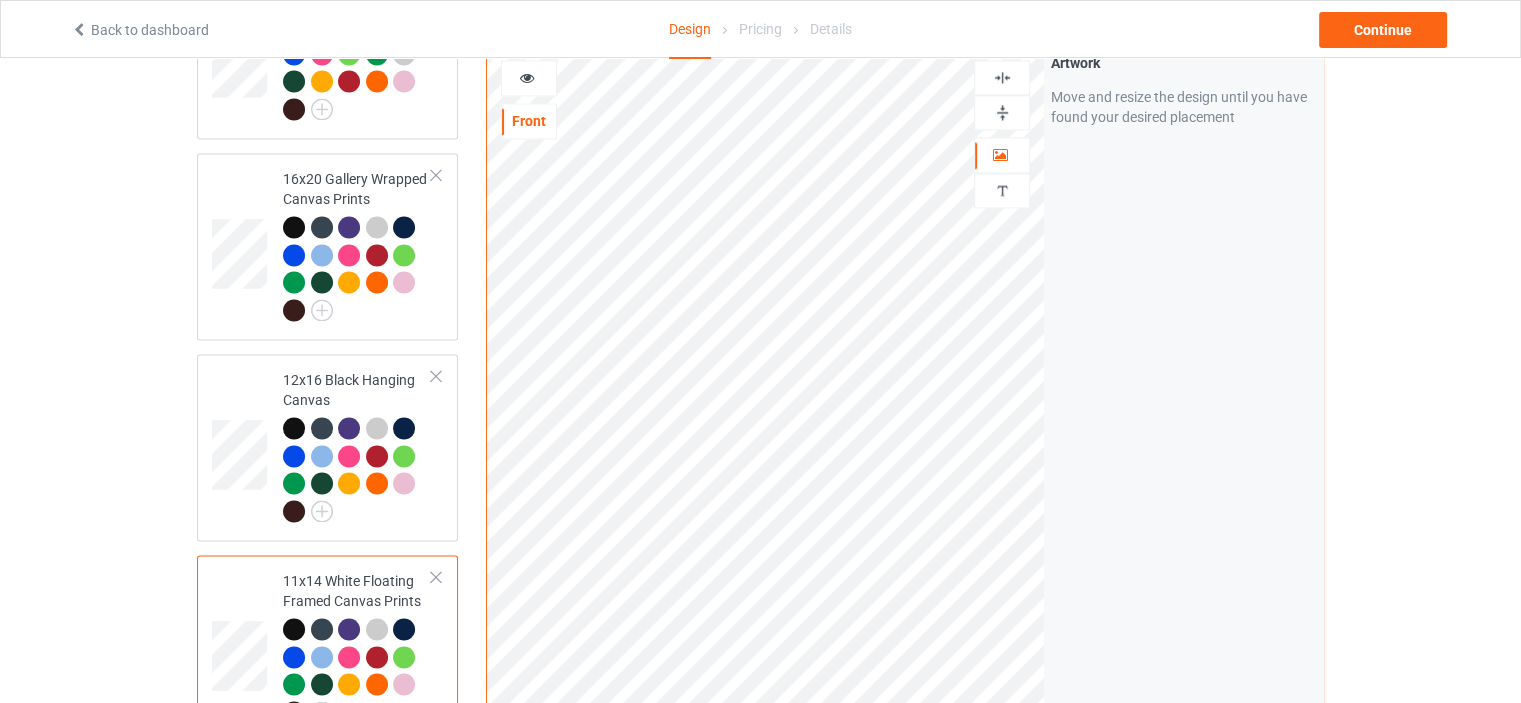 scroll, scrollTop: 3000, scrollLeft: 0, axis: vertical 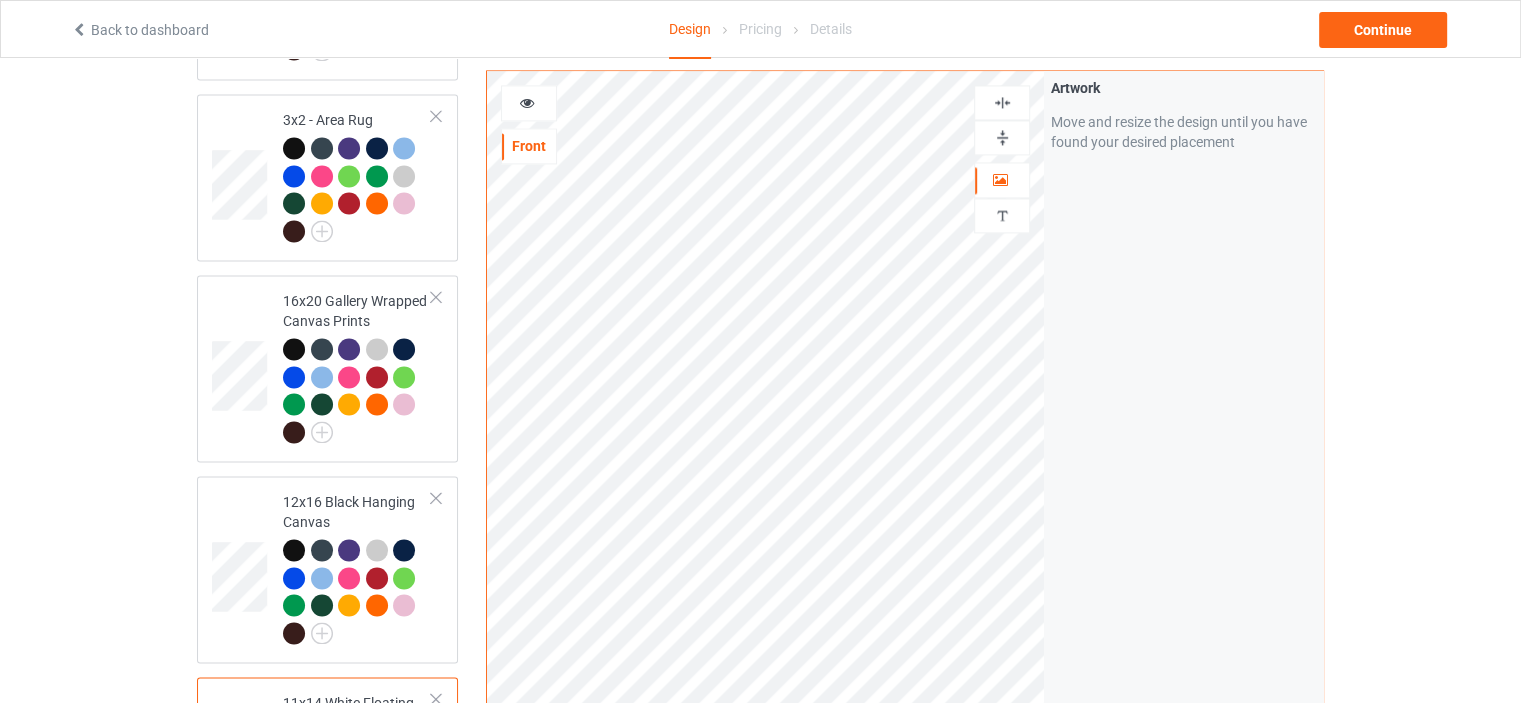 click at bounding box center [1002, 137] 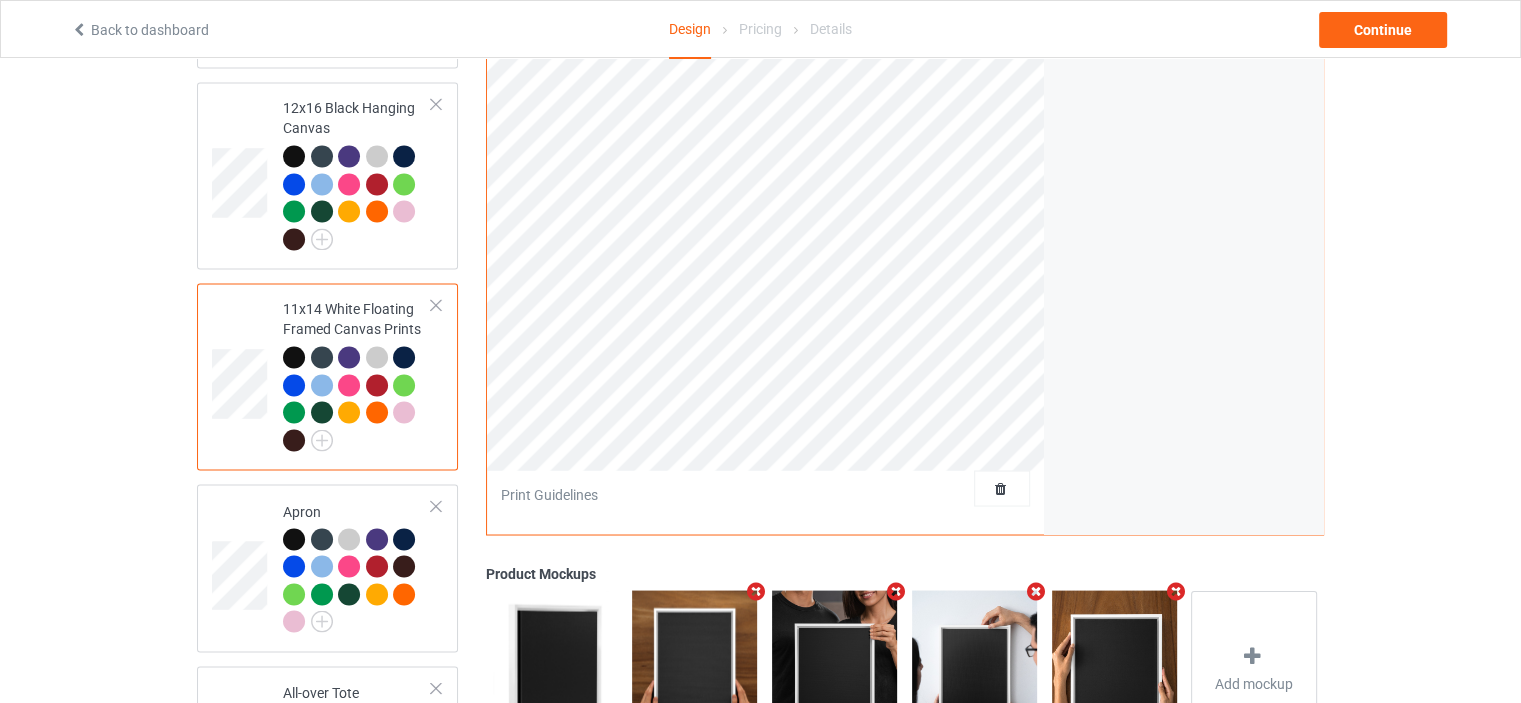 scroll, scrollTop: 3400, scrollLeft: 0, axis: vertical 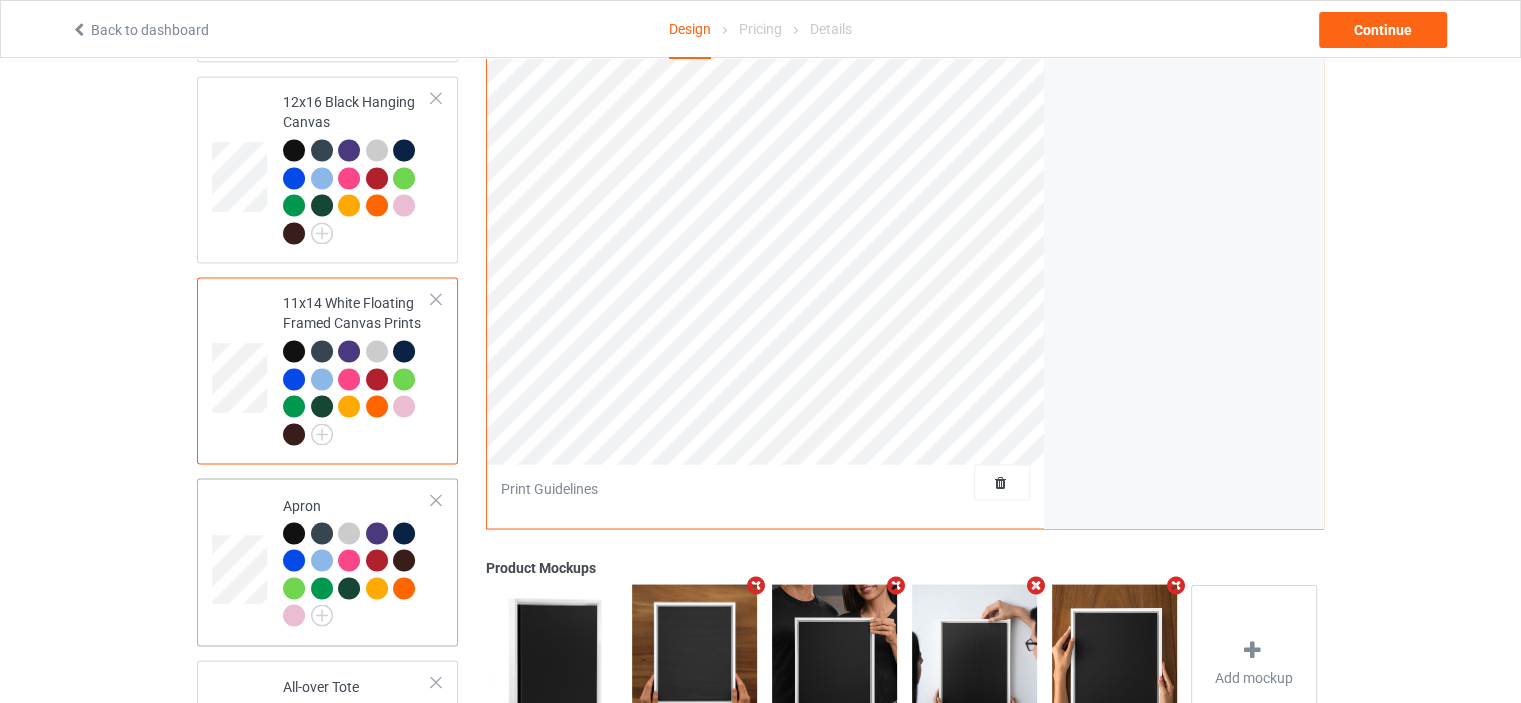 click on "Apron" at bounding box center [357, 560] 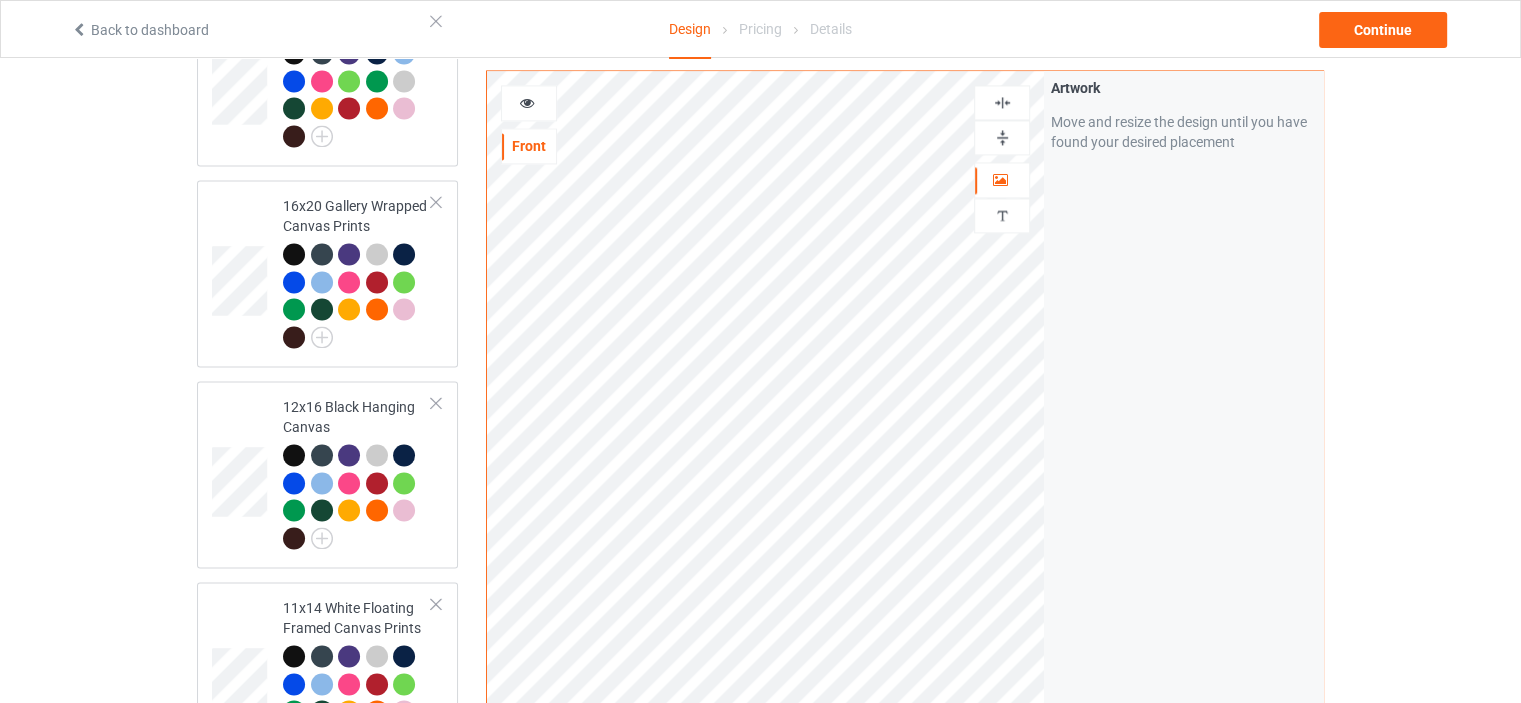 scroll, scrollTop: 3000, scrollLeft: 0, axis: vertical 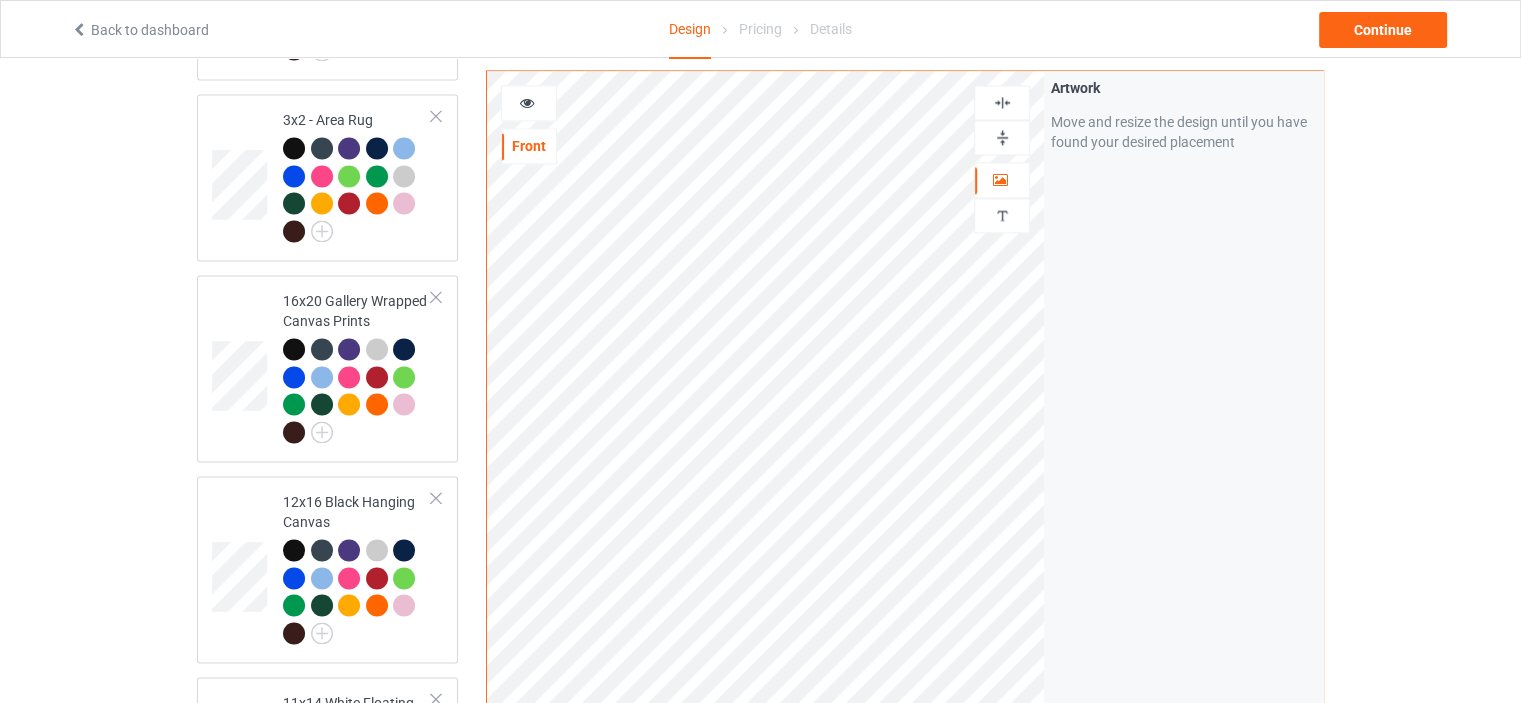 click at bounding box center [1002, 102] 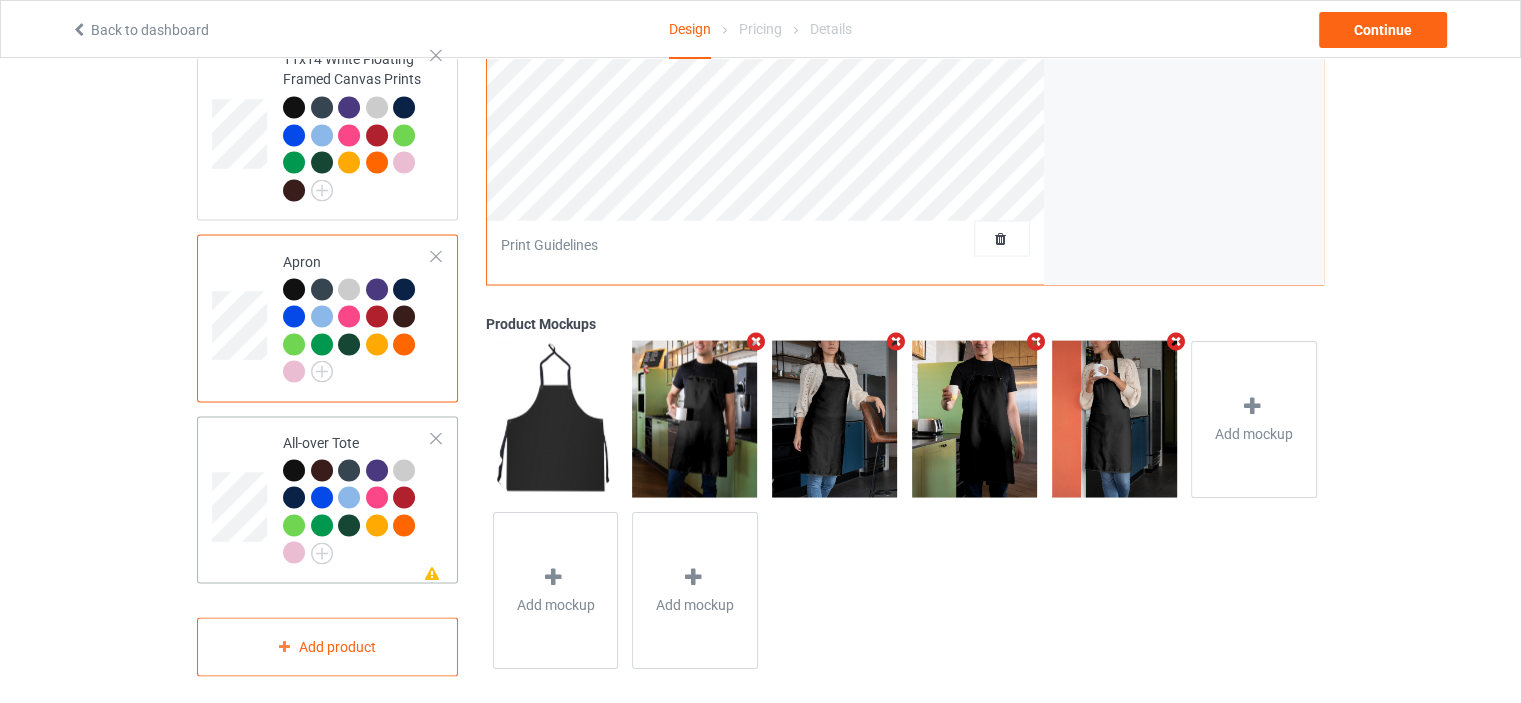 click on "Missing artwork on 1 side(s) All-over Tote" at bounding box center (357, 499) 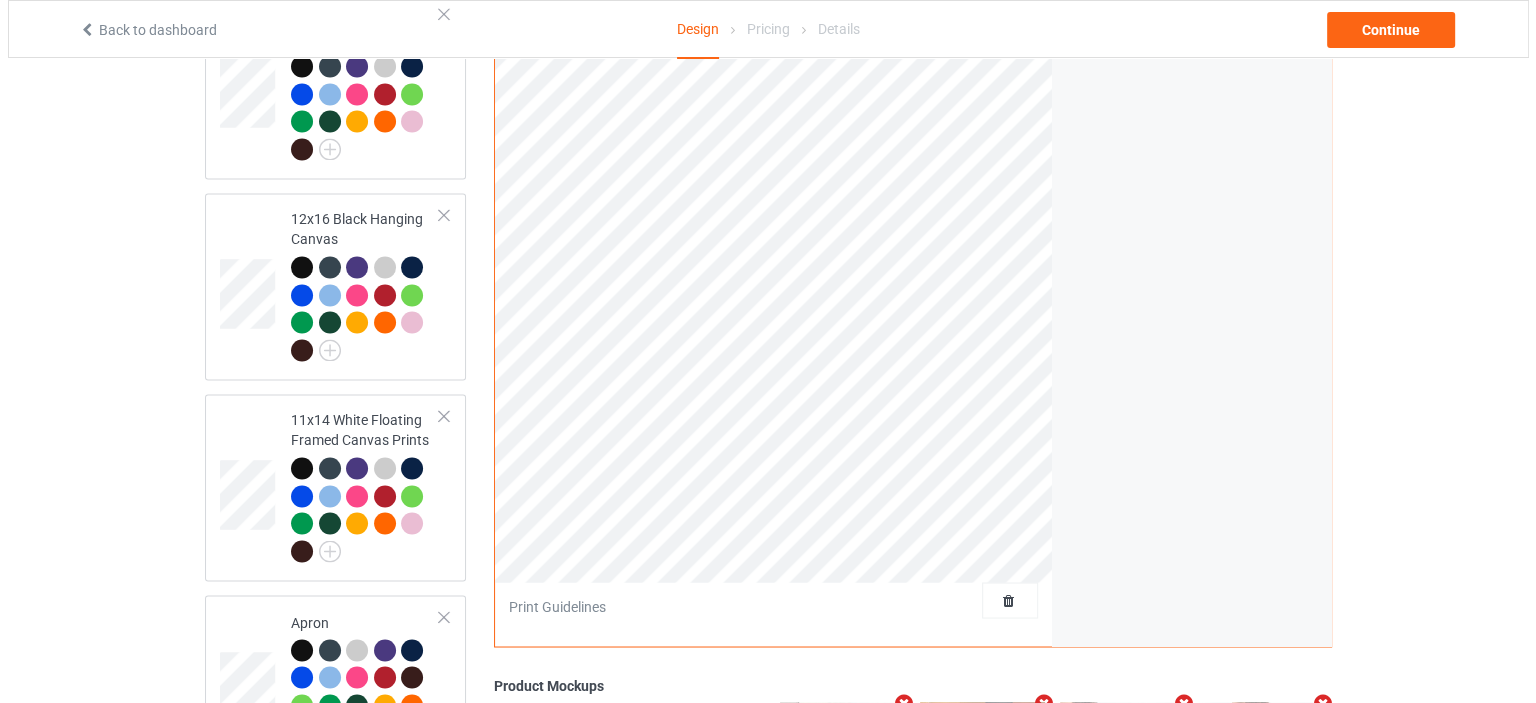 scroll, scrollTop: 3644, scrollLeft: 0, axis: vertical 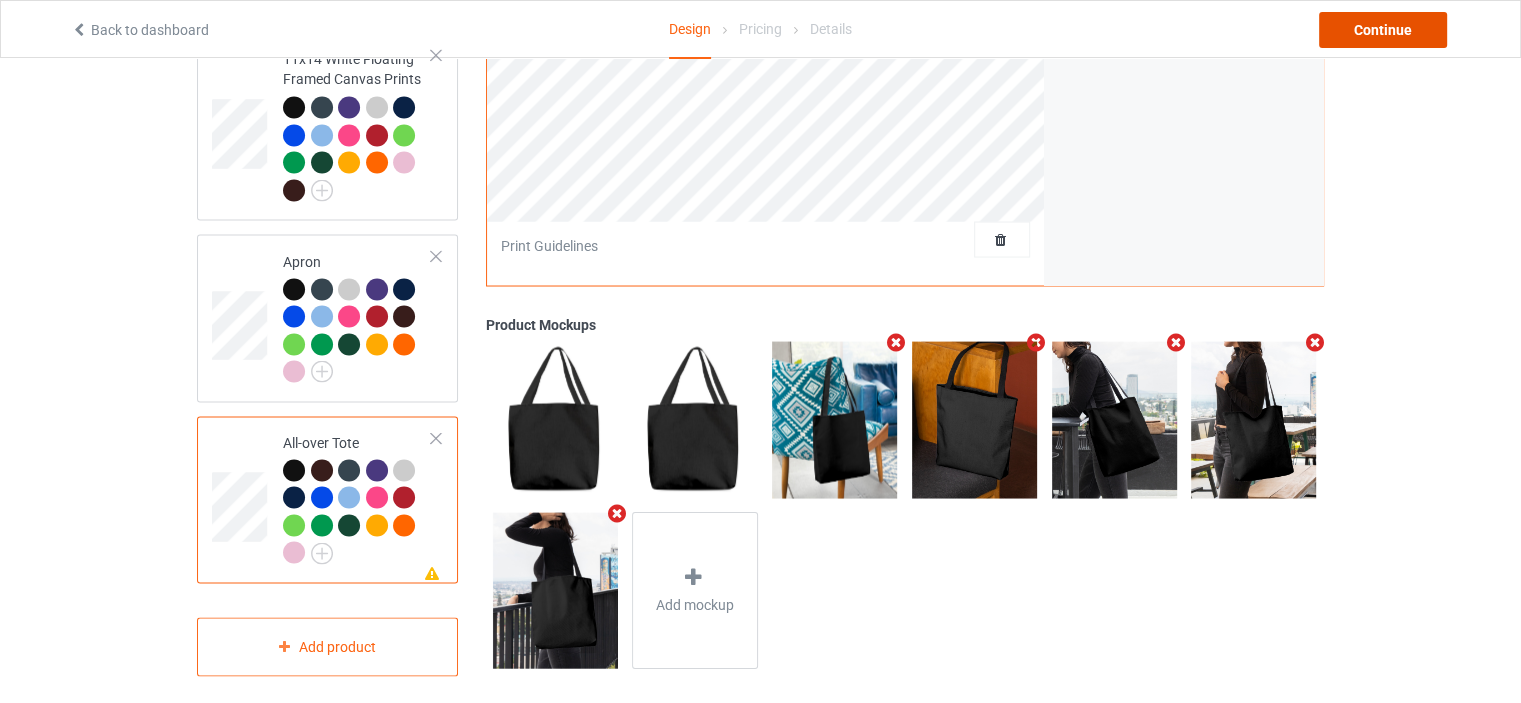 click on "Continue" at bounding box center [1383, 30] 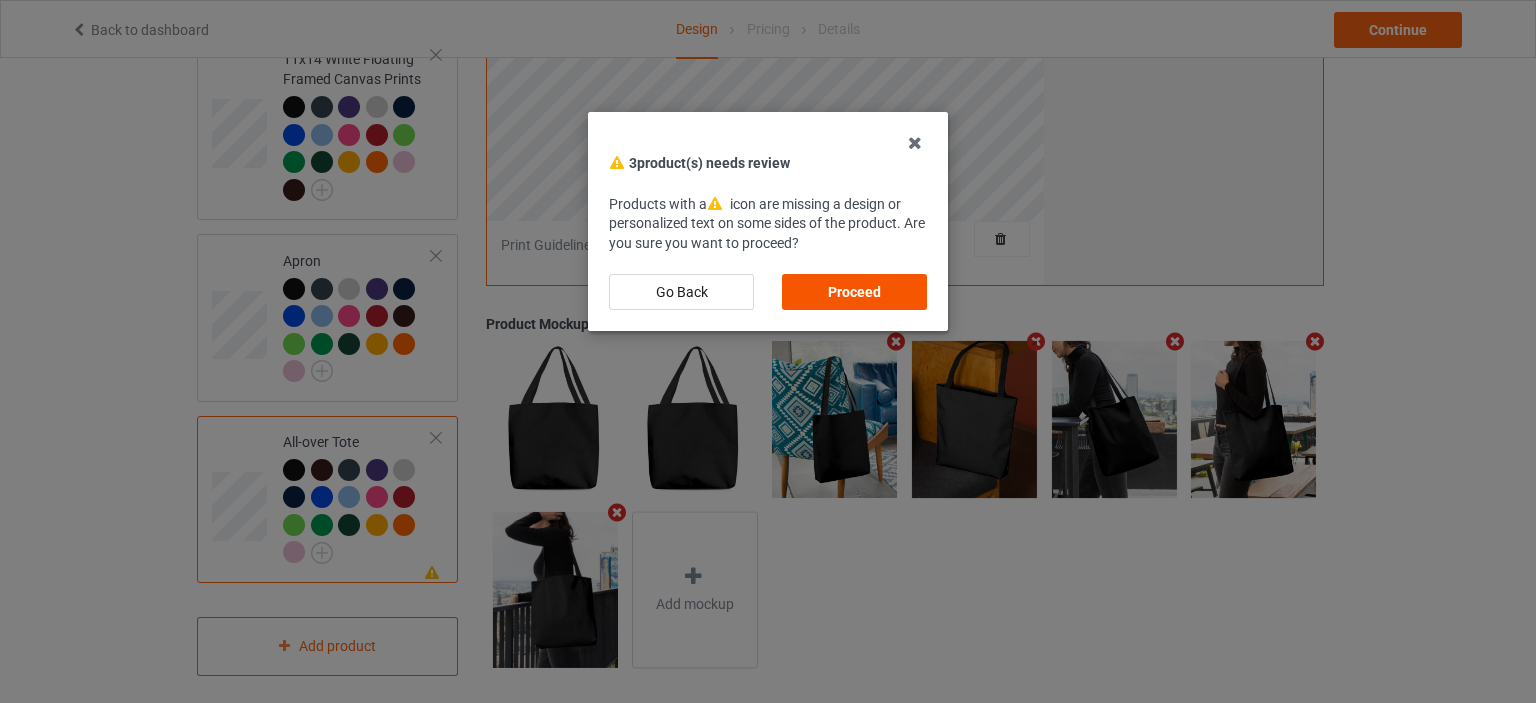 click on "Proceed" at bounding box center (854, 292) 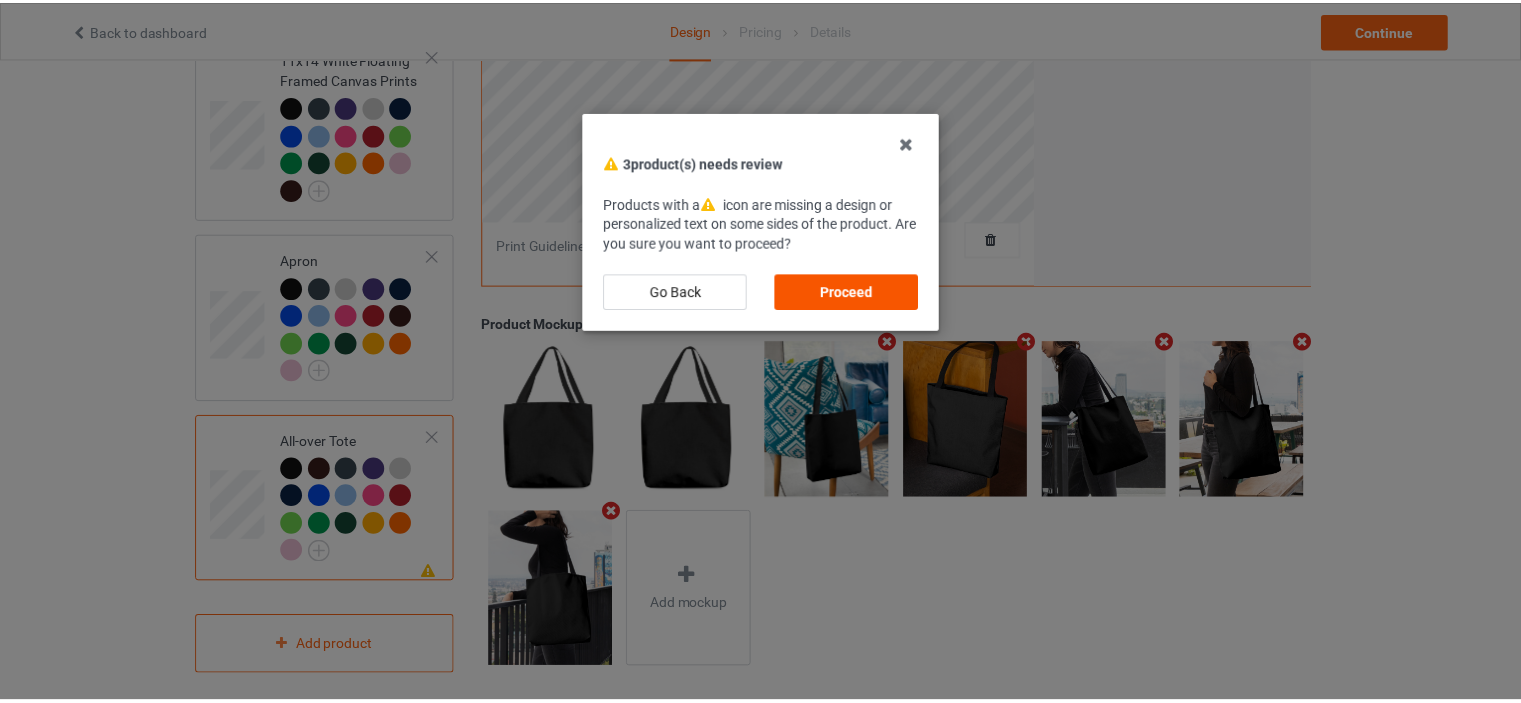 scroll, scrollTop: 0, scrollLeft: 0, axis: both 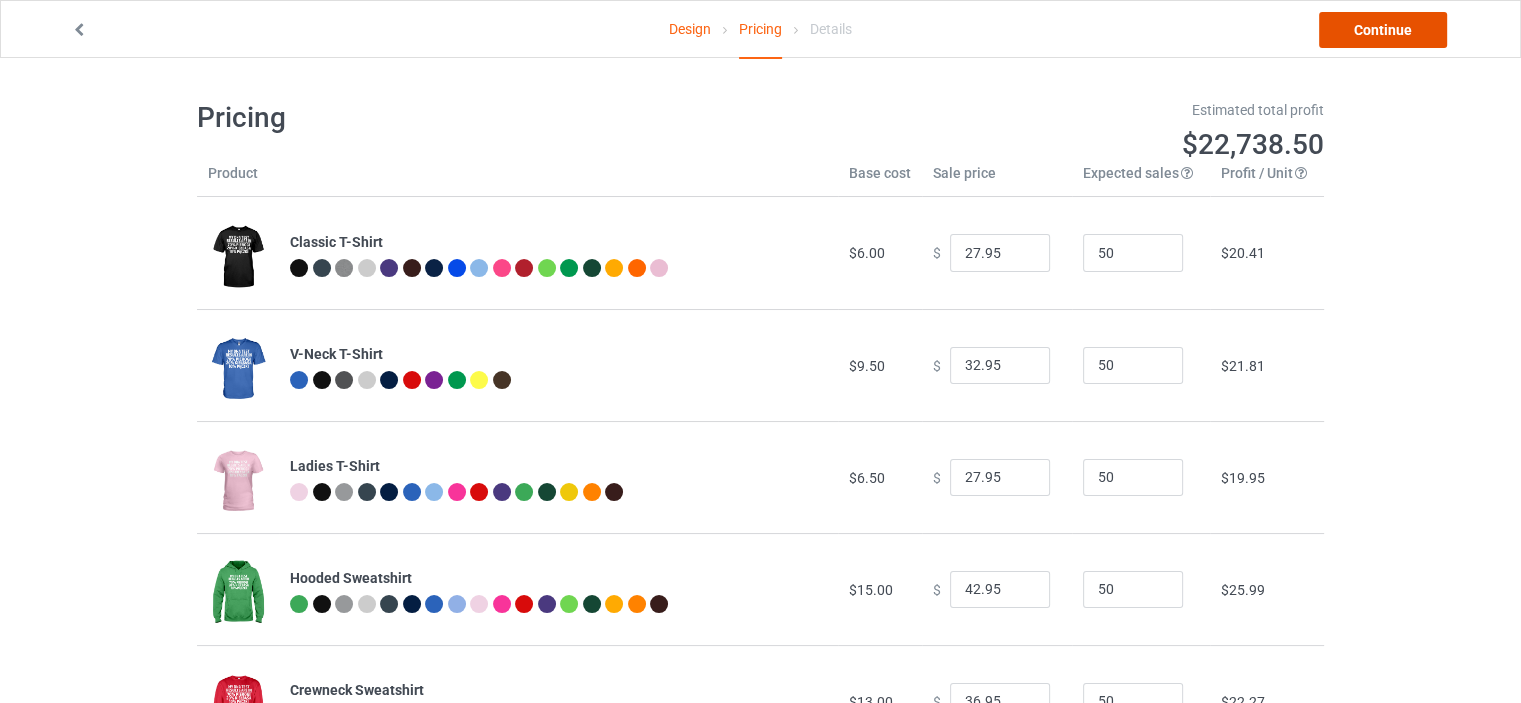 click on "Continue" at bounding box center (1383, 30) 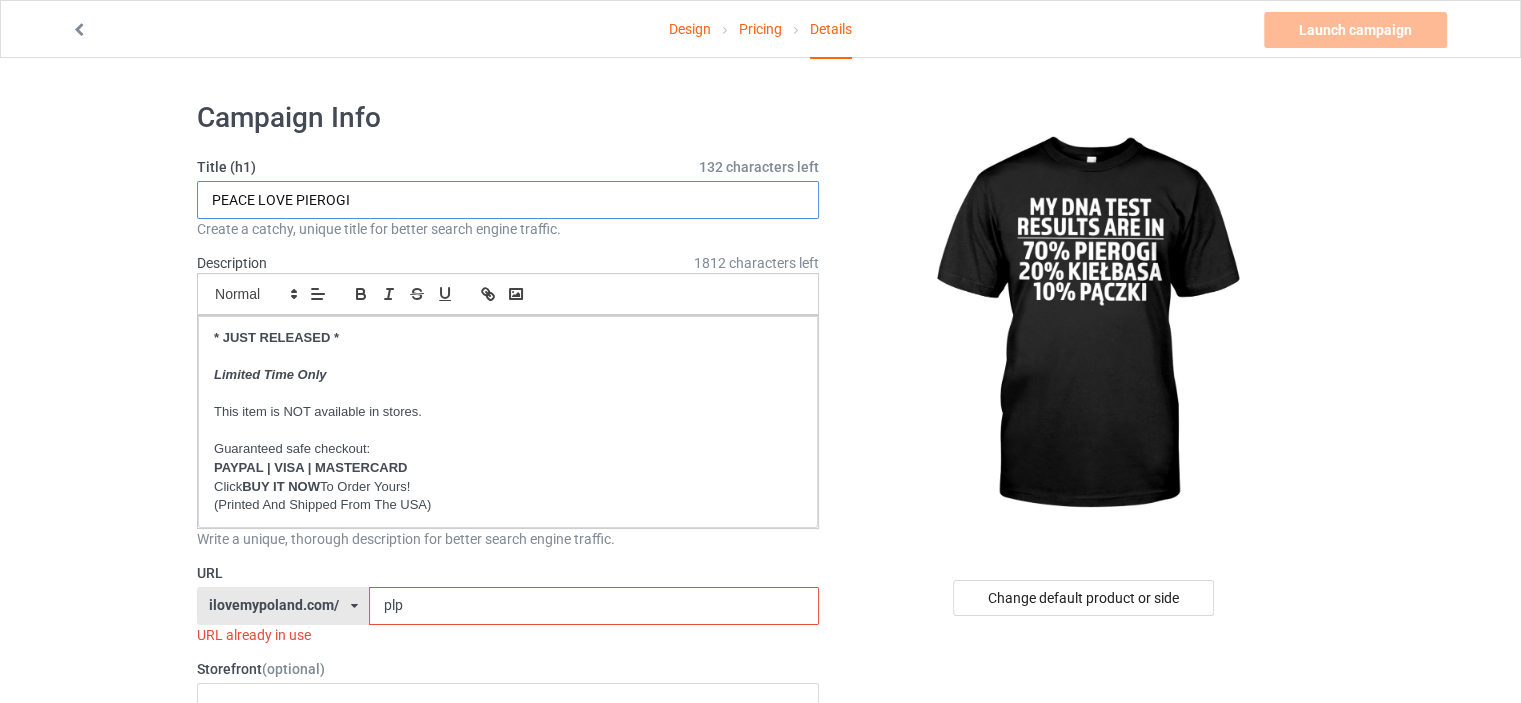 drag, startPoint x: 371, startPoint y: 194, endPoint x: 0, endPoint y: 194, distance: 371 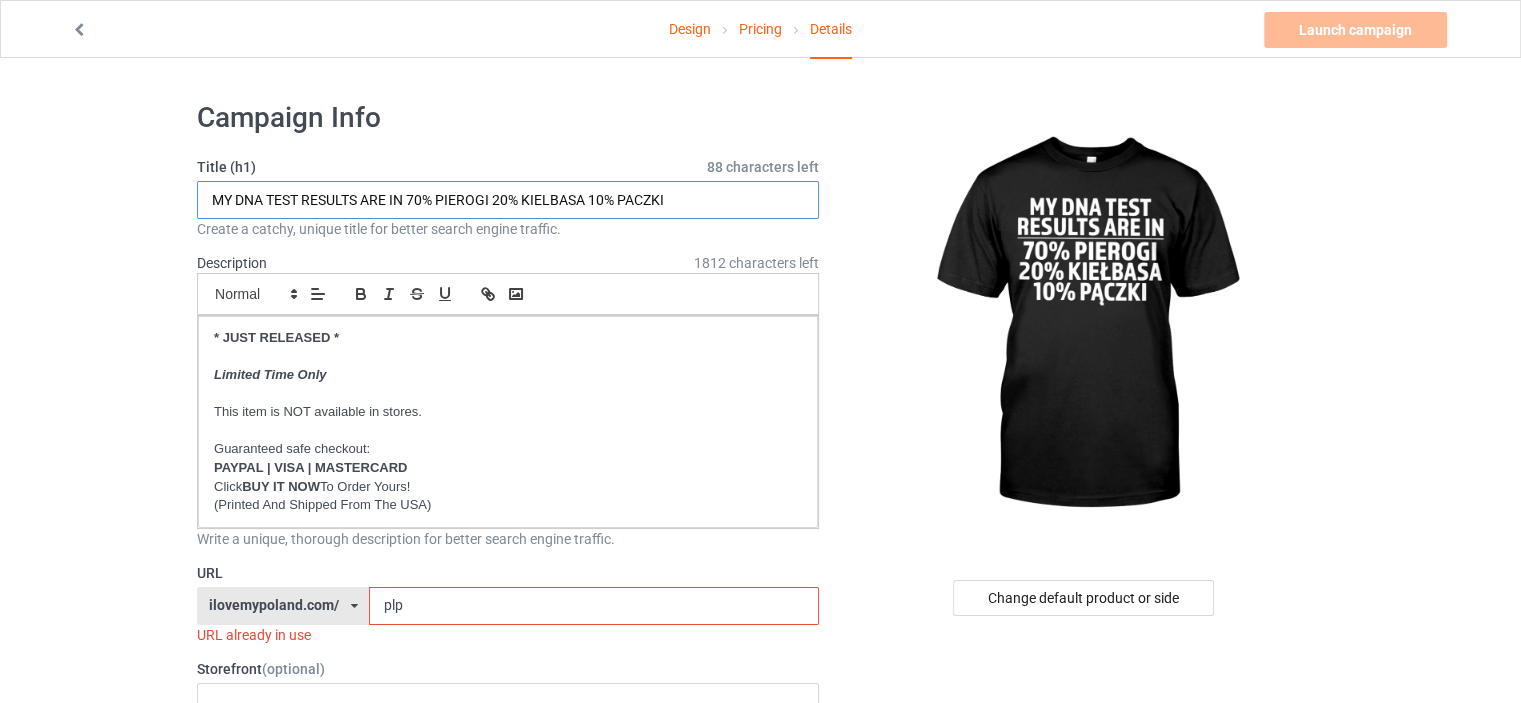 type on "MY DNA TEST RESULTS ARE IN 70% PIEROGI 20% KIELBASA 10% PACZKI" 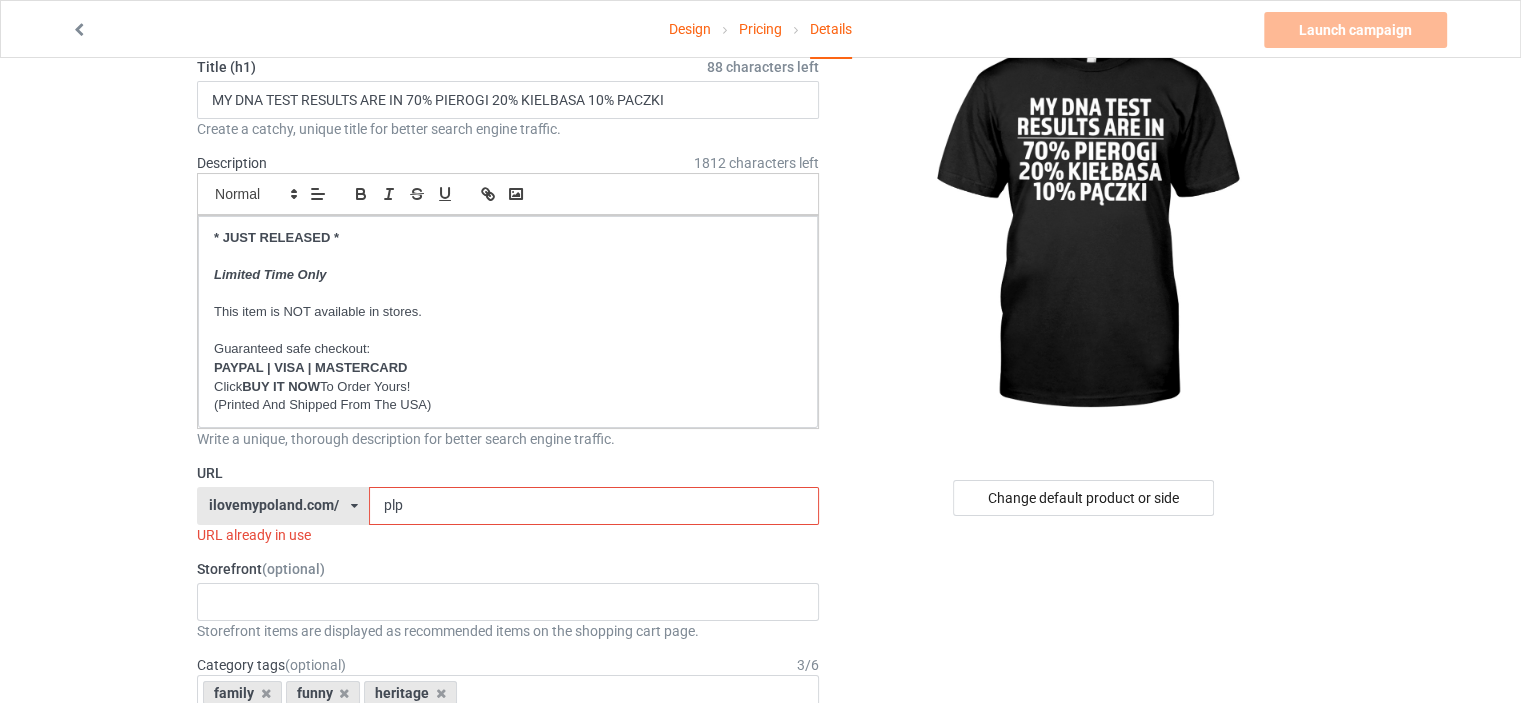 drag, startPoint x: 434, startPoint y: 506, endPoint x: 4, endPoint y: 354, distance: 456.07455 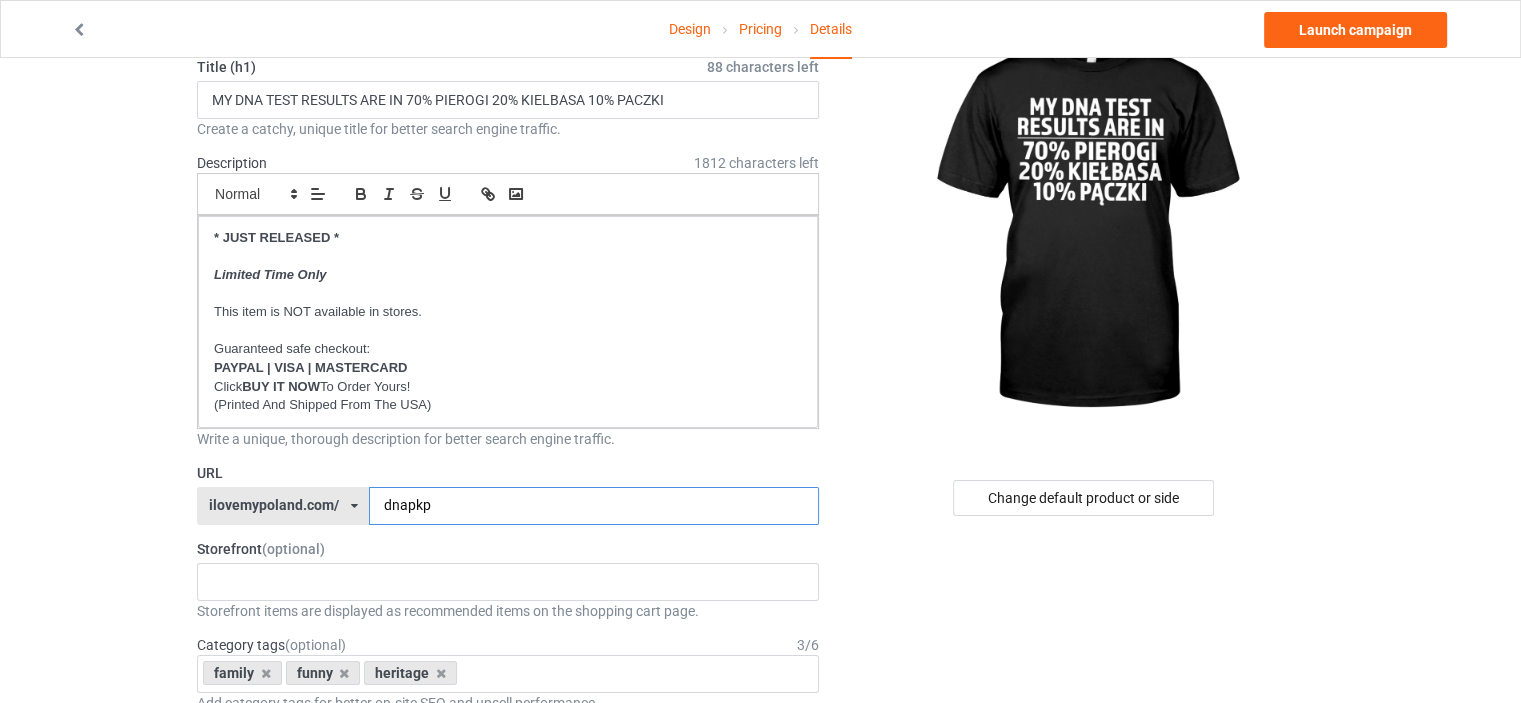 type on "dnapkp" 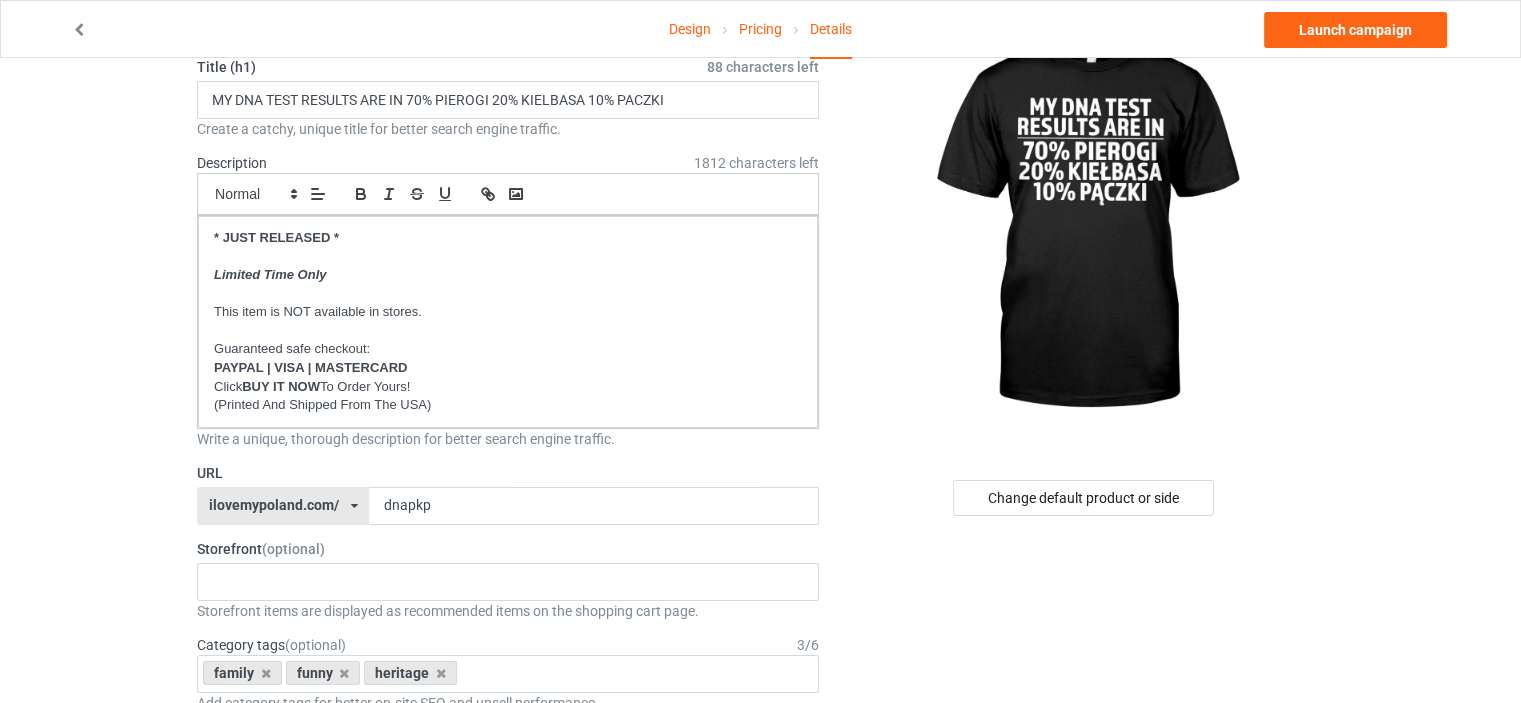 click on "Design Pricing Details Launch campaign Campaign Info Title (h1) 88   characters left MY DNA TEST RESULTS ARE IN 70% PIEROGI 20% KIELBASA 10% PACZKI Create a catchy, unique title for better search engine traffic. Description 1812   characters left       Small Normal Large Big Huge                                                                                     * JUST RELEASED * Limited Time Only This item is NOT available in stores. Guaranteed safe checkout: PAYPAL | VISA | MASTERCARD Click  BUY IT NOW  To Order Yours! (Printed And Shipped From The USA) Write a unique, thorough description for better search engine traffic. URL ilovemypoland.com/ britishlook.net/ danishlegends.com/ familyworldgifts.com/ finnishlegends.com/ funnyteeworld.com/ ilovemyaustralia.com/ ilovemycanada.net/ ilovemydenmark.com/ ilovemyfinland.com/ ilovemyfrance.com/ ilovemygermany.com/ ilovemygnomes.com/ ilovemyireland.com/ ilovemyitaly.com/ ilovemynetherlands.com/ ilovemynorway.com/ ilovemypoland.com/ ilovemyredhair.net/ dnapkp 3" at bounding box center (760, 1058) 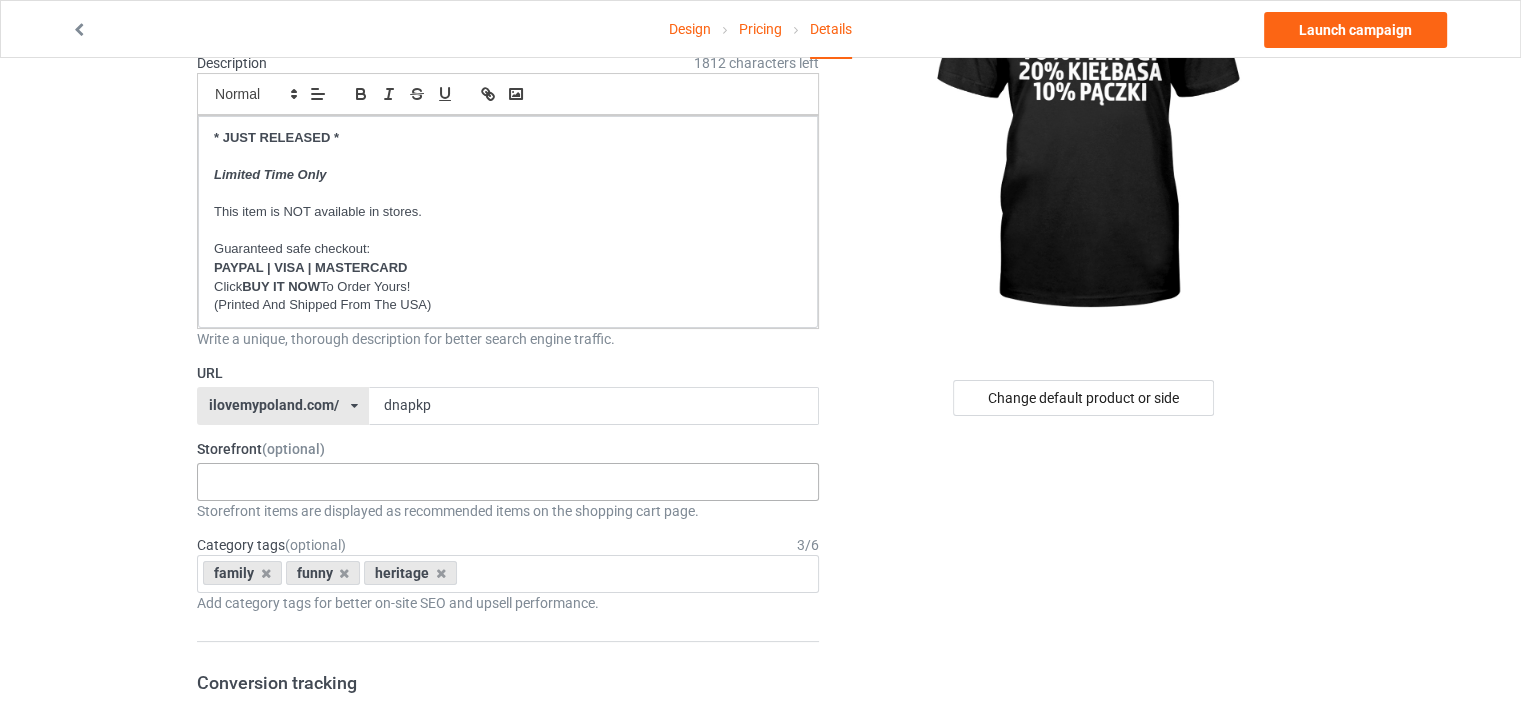 click on "No result found" at bounding box center (508, 482) 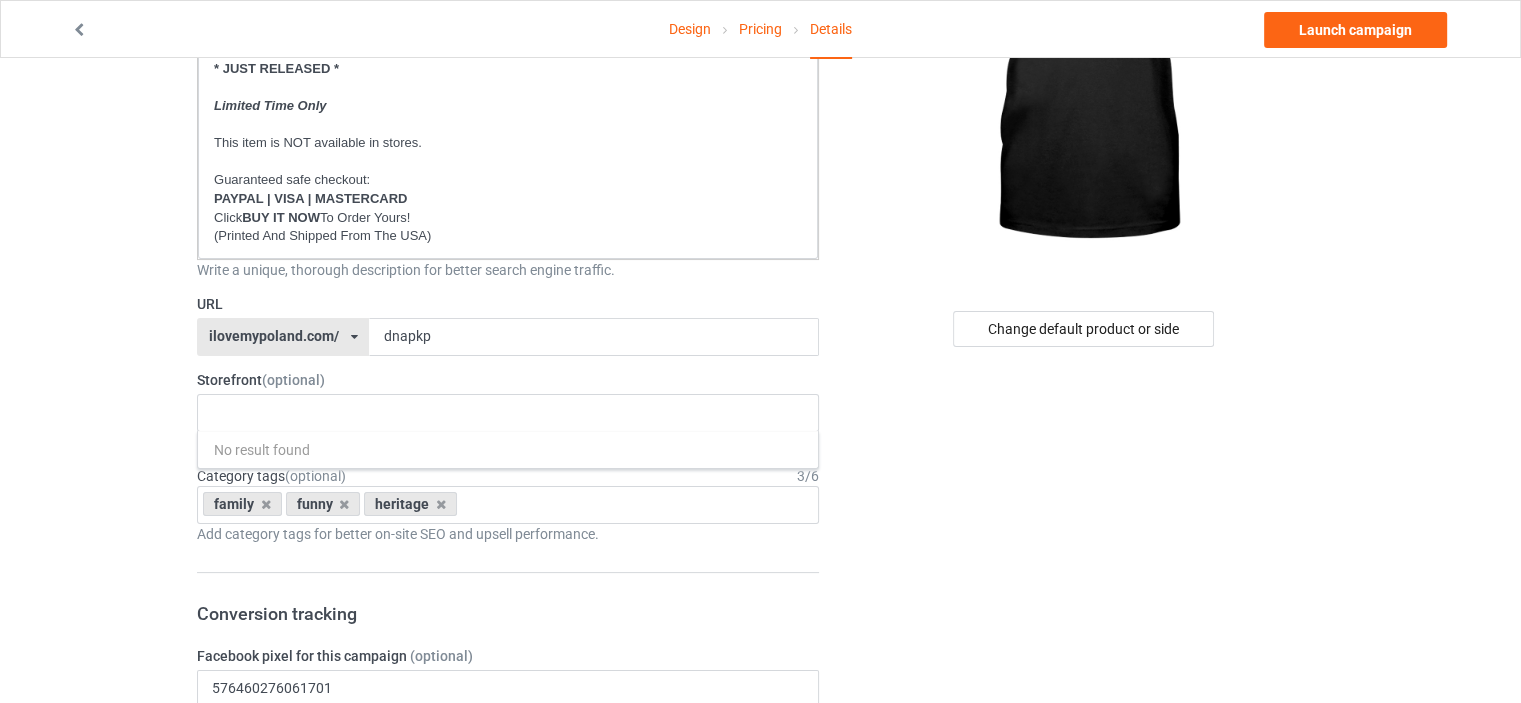 scroll, scrollTop: 300, scrollLeft: 0, axis: vertical 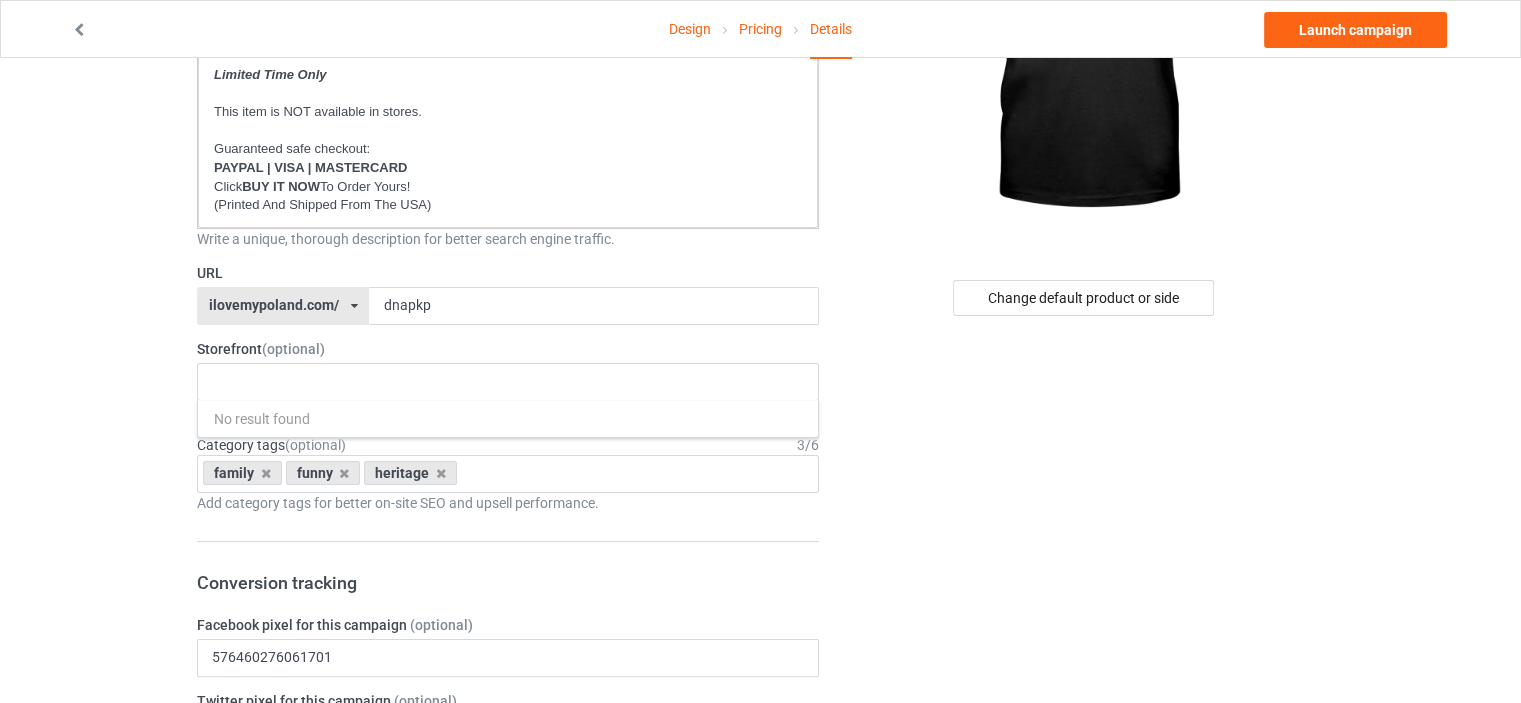 click on "Design Pricing Details Launch campaign Campaign Info Title (h1) 88   characters left MY DNA TEST RESULTS ARE IN 70% PIEROGI 20% KIELBASA 10% PACZKI Create a catchy, unique title for better search engine traffic. Description 1812   characters left       Small Normal Large Big Huge                                                                                     * JUST RELEASED * Limited Time Only This item is NOT available in stores. Guaranteed safe checkout: PAYPAL | VISA | MASTERCARD Click  BUY IT NOW  To Order Yours! (Printed And Shipped From The USA) Write a unique, thorough description for better search engine traffic. URL ilovemypoland.com/ britishlook.net/ danishlegends.com/ familyworldgifts.com/ finnishlegends.com/ funnyteeworld.com/ ilovemyaustralia.com/ ilovemycanada.net/ ilovemydenmark.com/ ilovemyfinland.com/ ilovemyfrance.com/ ilovemygermany.com/ ilovemygnomes.com/ ilovemyireland.com/ ilovemyitaly.com/ ilovemynetherlands.com/ ilovemynorway.com/ ilovemypoland.com/ ilovemyredhair.net/ dnapkp 3" at bounding box center (760, 858) 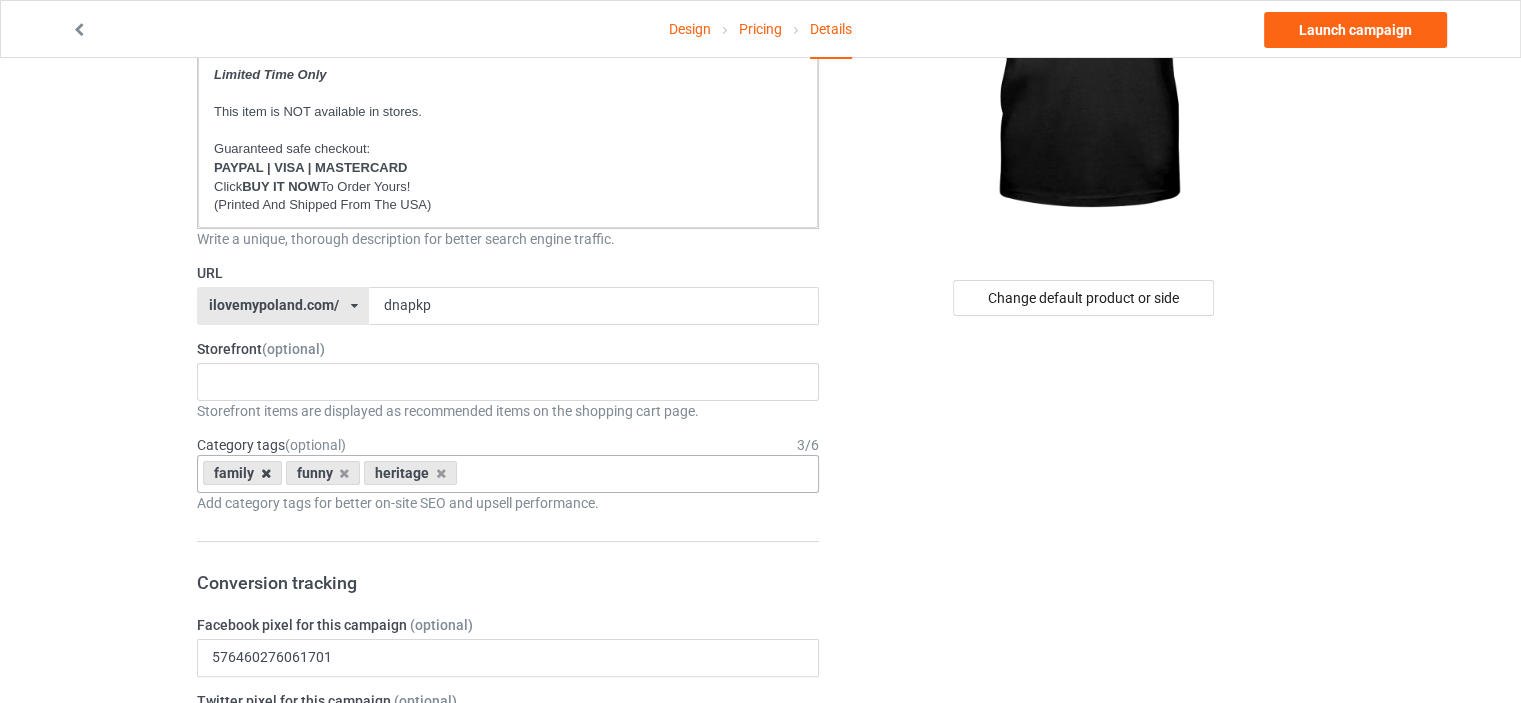 click at bounding box center (266, 473) 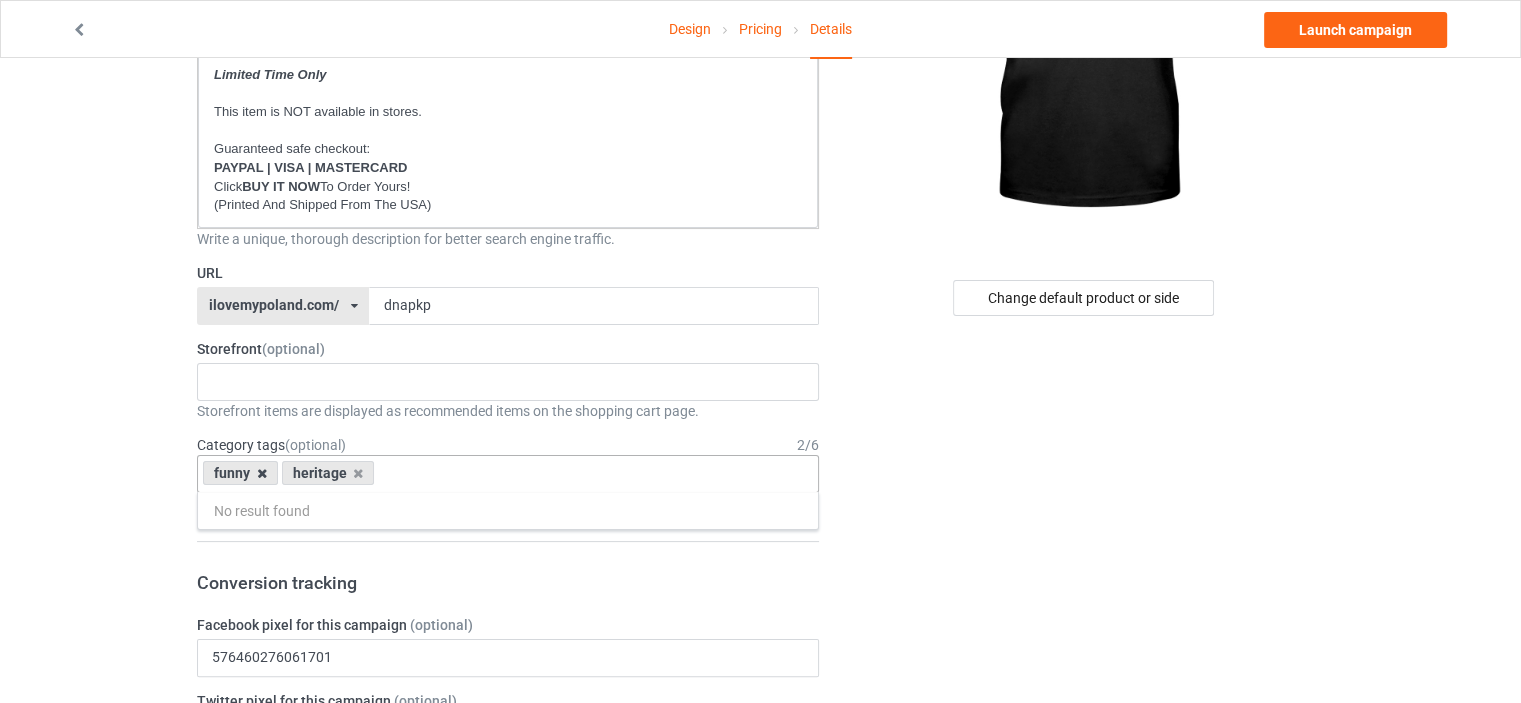 click at bounding box center (262, 473) 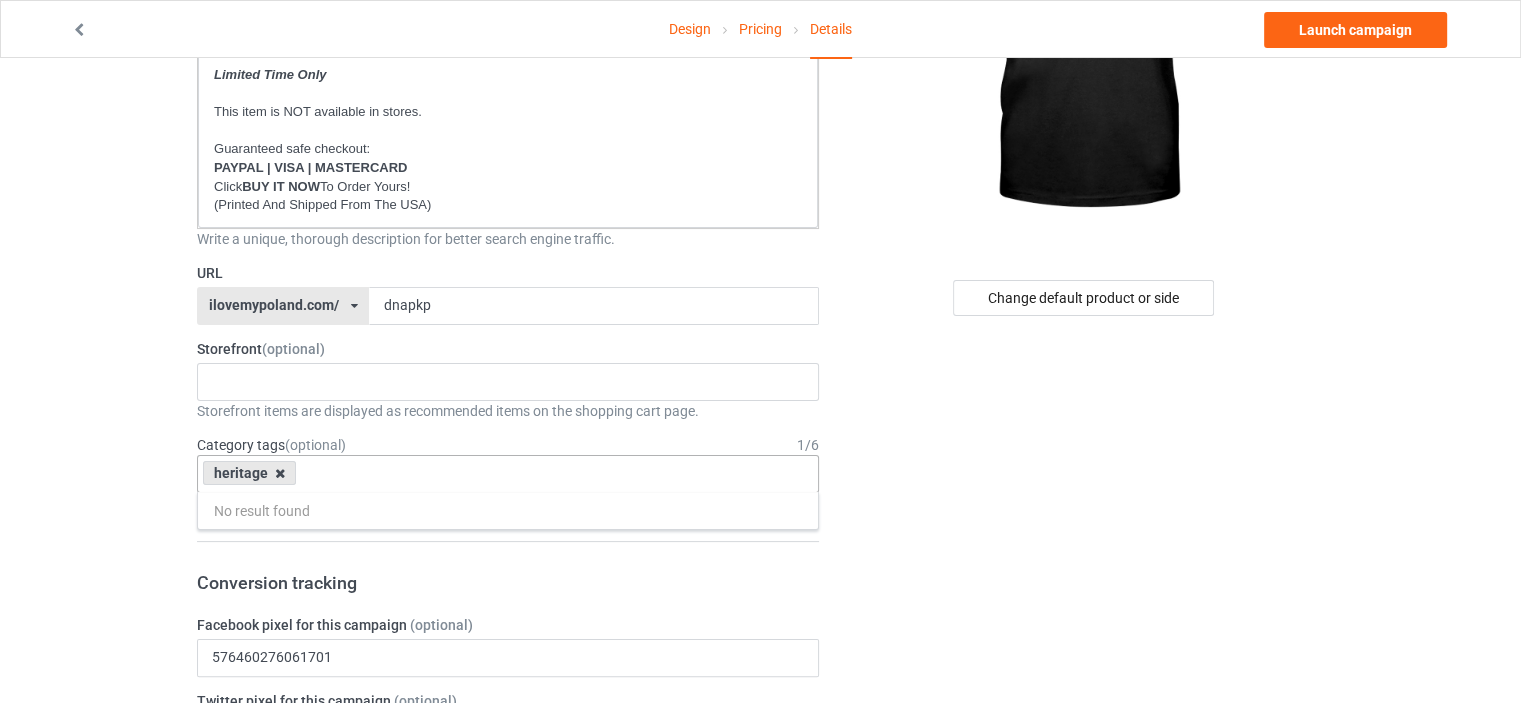 click at bounding box center (280, 473) 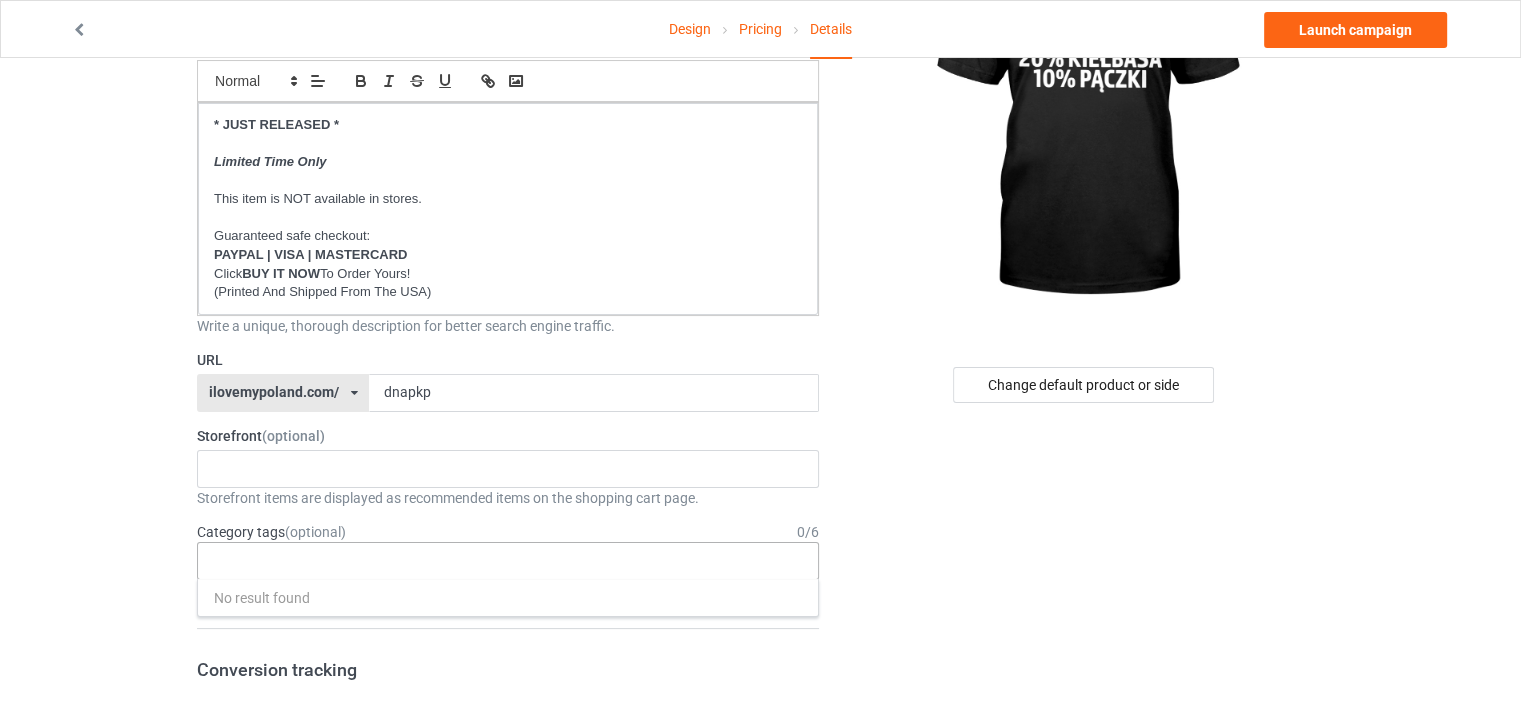 scroll, scrollTop: 100, scrollLeft: 0, axis: vertical 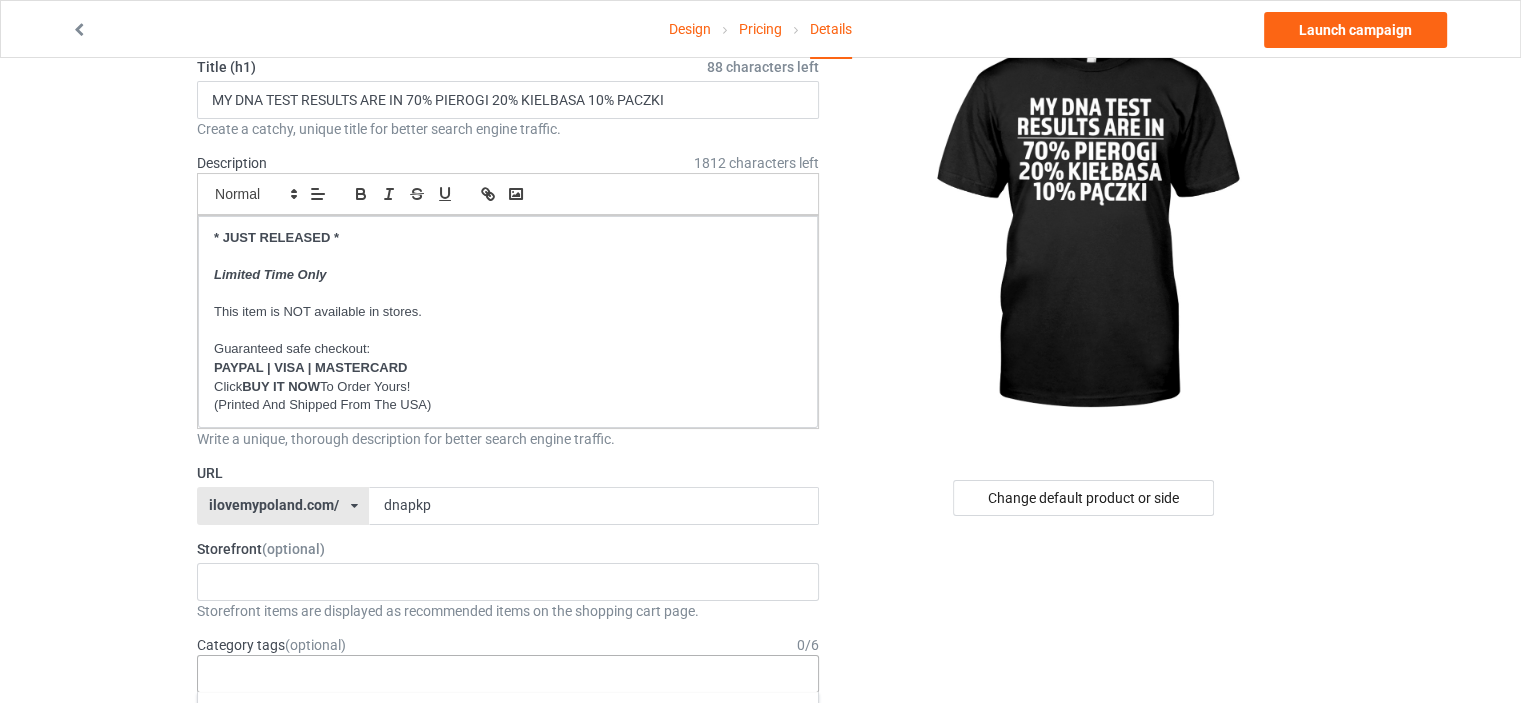 click on "Pricing" at bounding box center [760, 29] 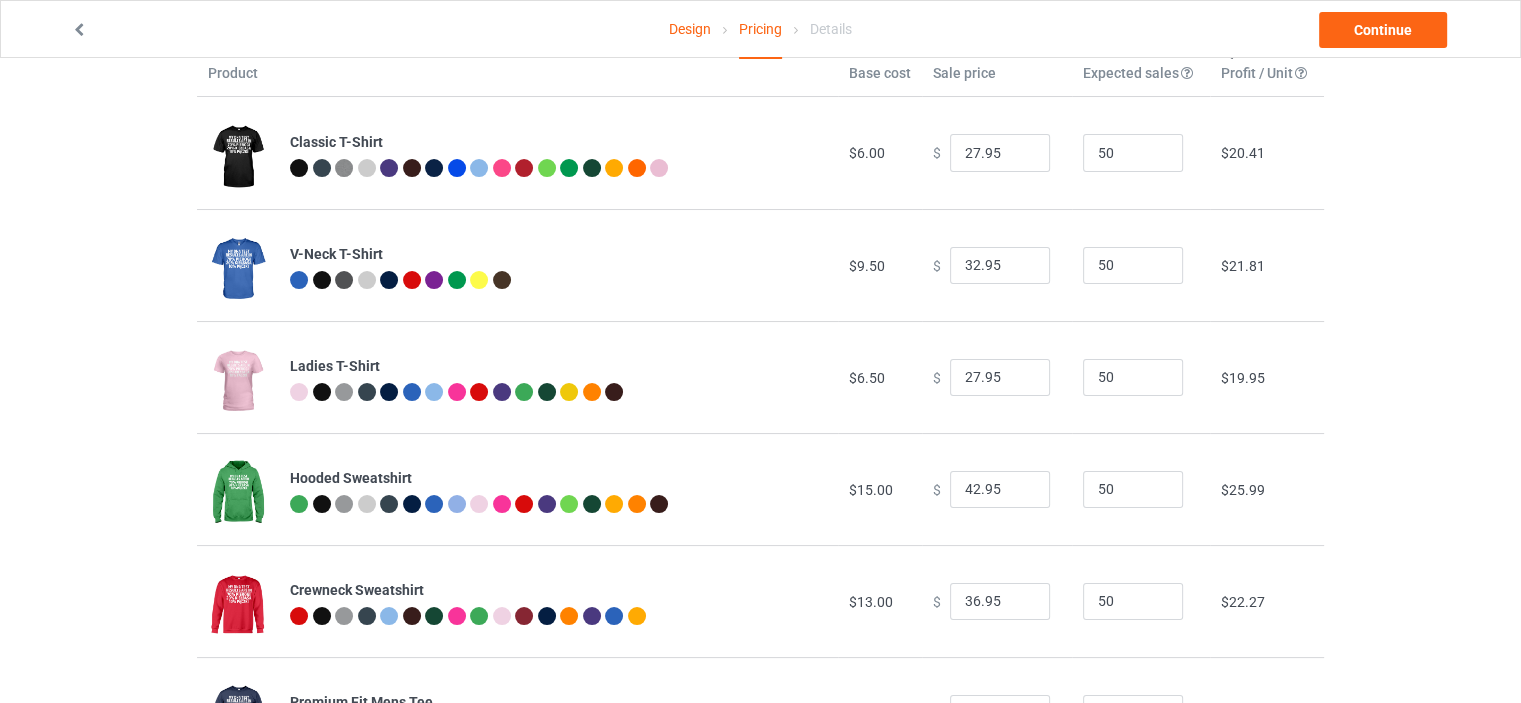 scroll, scrollTop: 0, scrollLeft: 0, axis: both 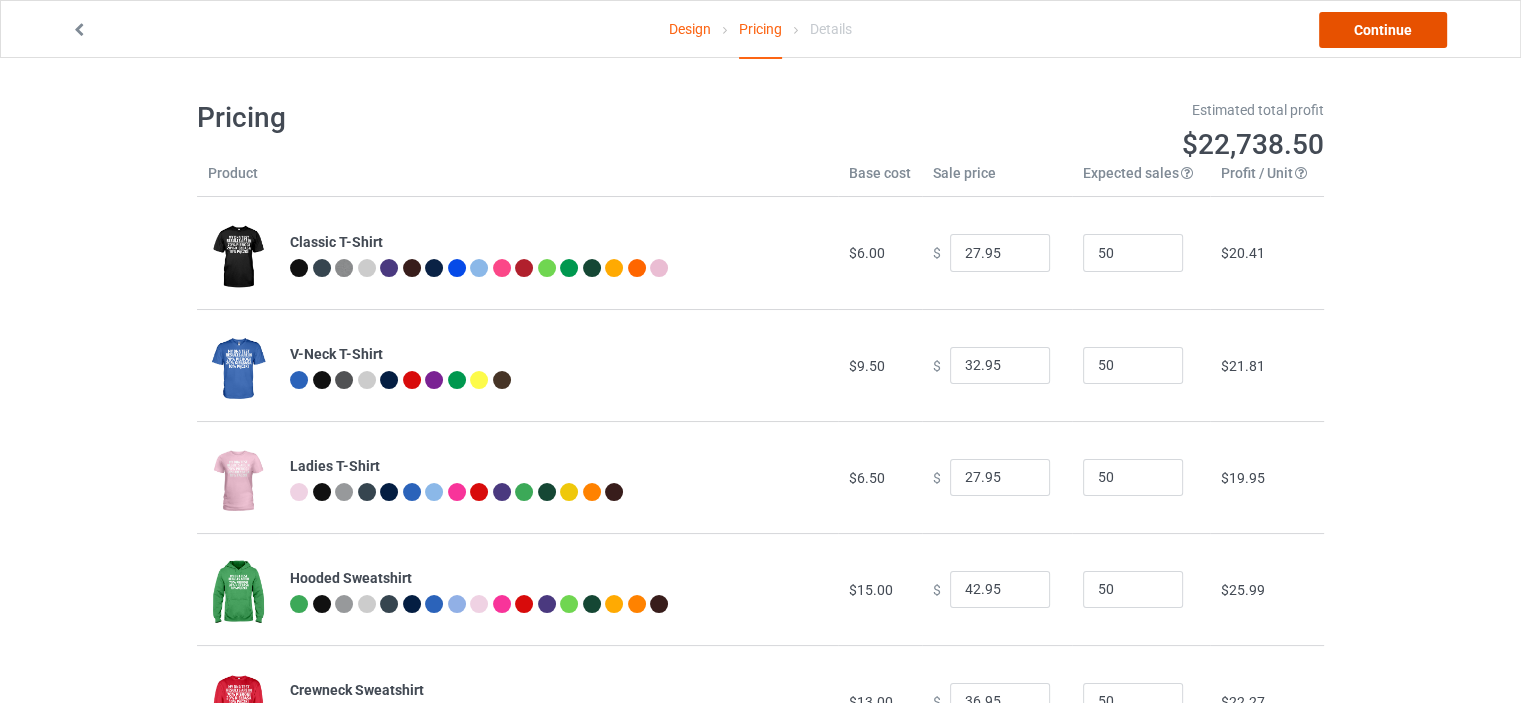 click on "Continue" at bounding box center (1383, 30) 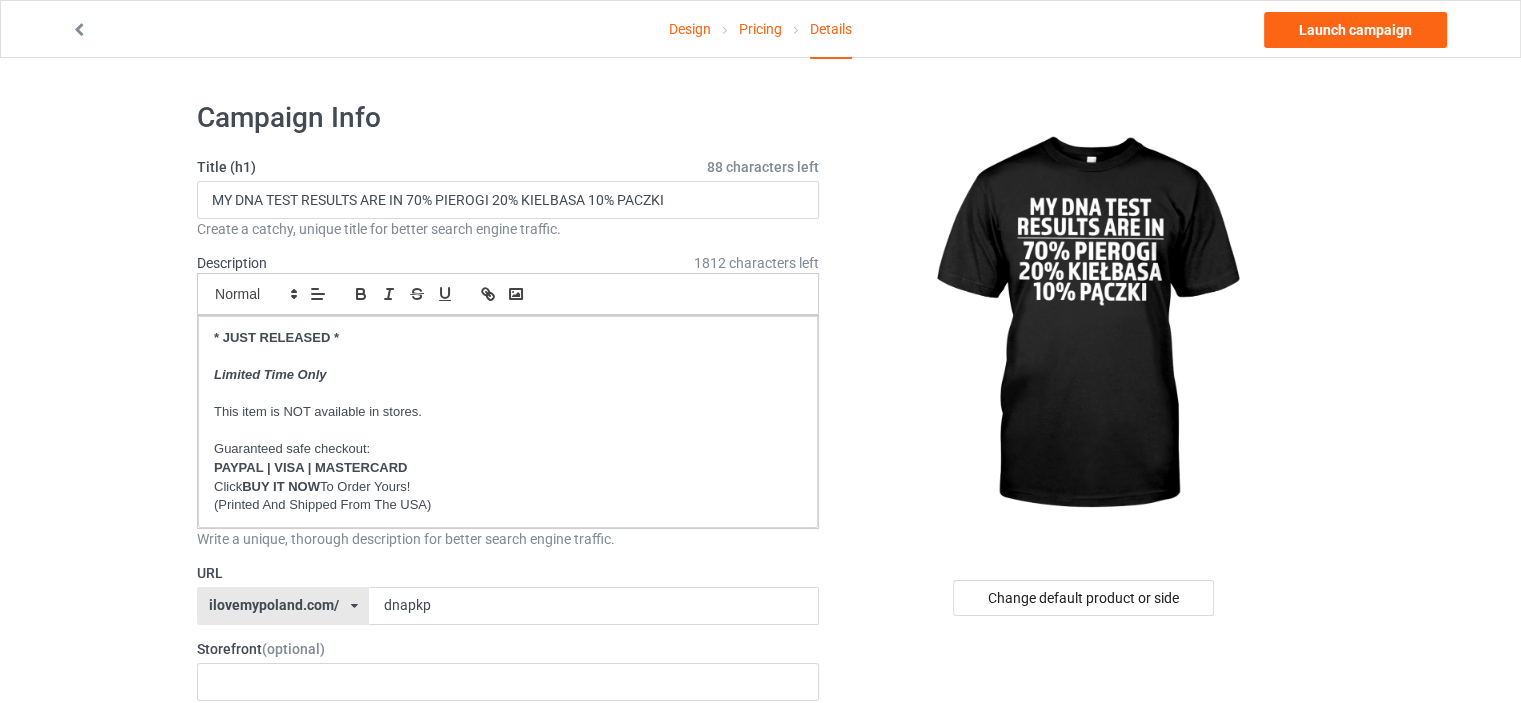 scroll, scrollTop: 500, scrollLeft: 0, axis: vertical 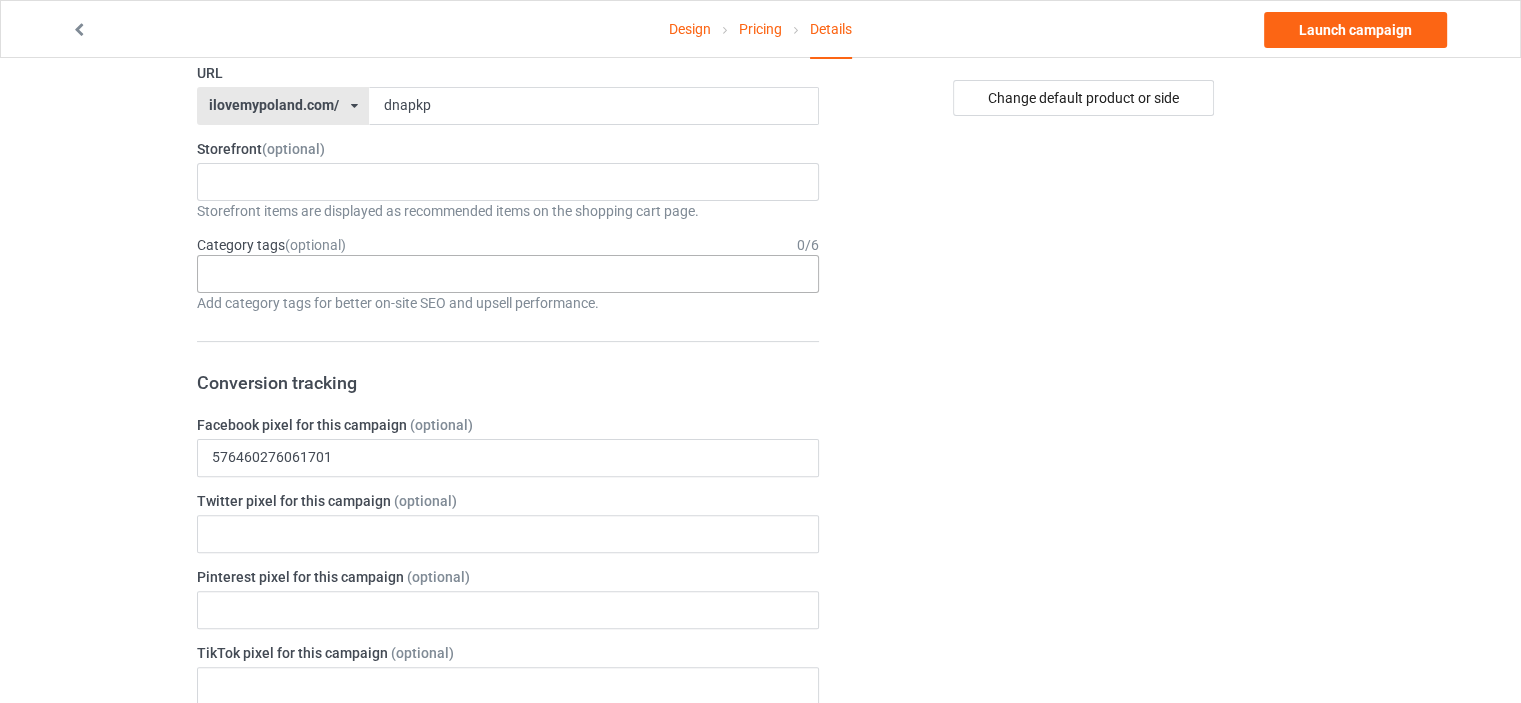 click on "Age > 1-19 > 1 Age > 1-12 Months > 1 Month Age > 1-12 Months Age > 1-19 Age > 1-19 > 10 Age > 1-12 Months > 10 Month Age > 80-100 > 100 Sports > Running > 10K Run Age > 1-19 > 11 Age > 1-12 Months > 11 Month Age > 1-19 > 12 Age > 1-12 Months > 12 Month Age > 1-19 > 13 Age > 1-19 > 14 Age > 1-19 > 15 Sports > Running > 15K Run Age > 1-19 > 16 Age > 1-19 > 17 Age > 1-19 > 18 Age > 1-19 > 19 Age > Decades > 1920s Age > Decades > 1930s Age > Decades > 1940s Age > Decades > 1950s Age > Decades > 1960s Age > Decades > 1970s Age > Decades > 1980s Age > Decades > 1990s Age > 1-19 > 2 Age > 1-12 Months > 2 Month Age > 20-39 > 20 Age > 20-39 Age > Decades > 2000s Age > Decades > 2010s Age > 20-39 > 21 Age > 20-39 > 22 Age > 20-39 > 23 Age > 20-39 > 24 Age > 20-39 > 25 Age > 20-39 > 26 Age > 20-39 > 27 Age > 20-39 > 28 Age > 20-39 > 29 Age > 1-19 > 3 Age > 1-12 Months > 3 Month Sports > Basketball > 3-Pointer Age > 20-39 > 30 Age > 20-39 > 31 Age > 20-39 > 32 Age > 20-39 > 33 Age > 20-39 > 34 Age > 20-39 > 35 Age Jobs 1" at bounding box center [508, 274] 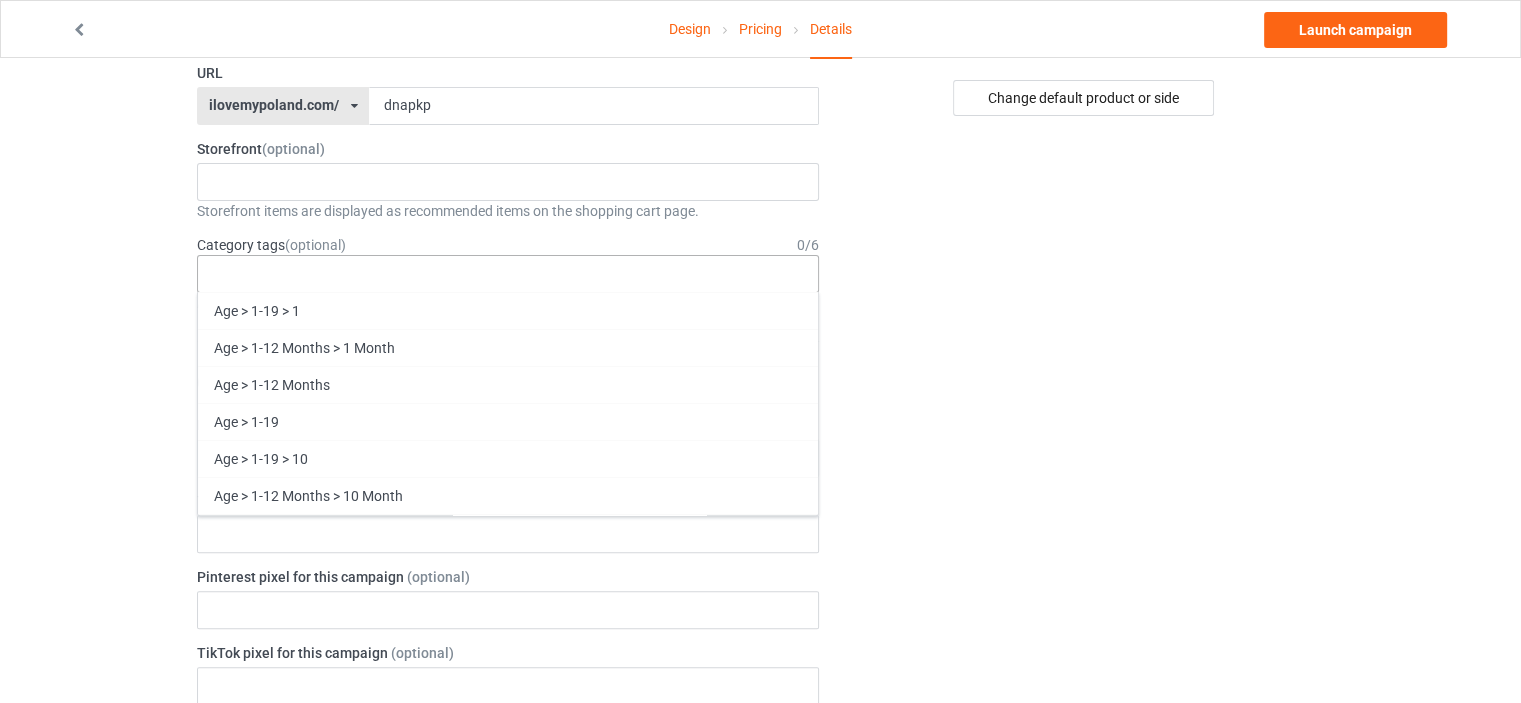 scroll, scrollTop: 85667, scrollLeft: 0, axis: vertical 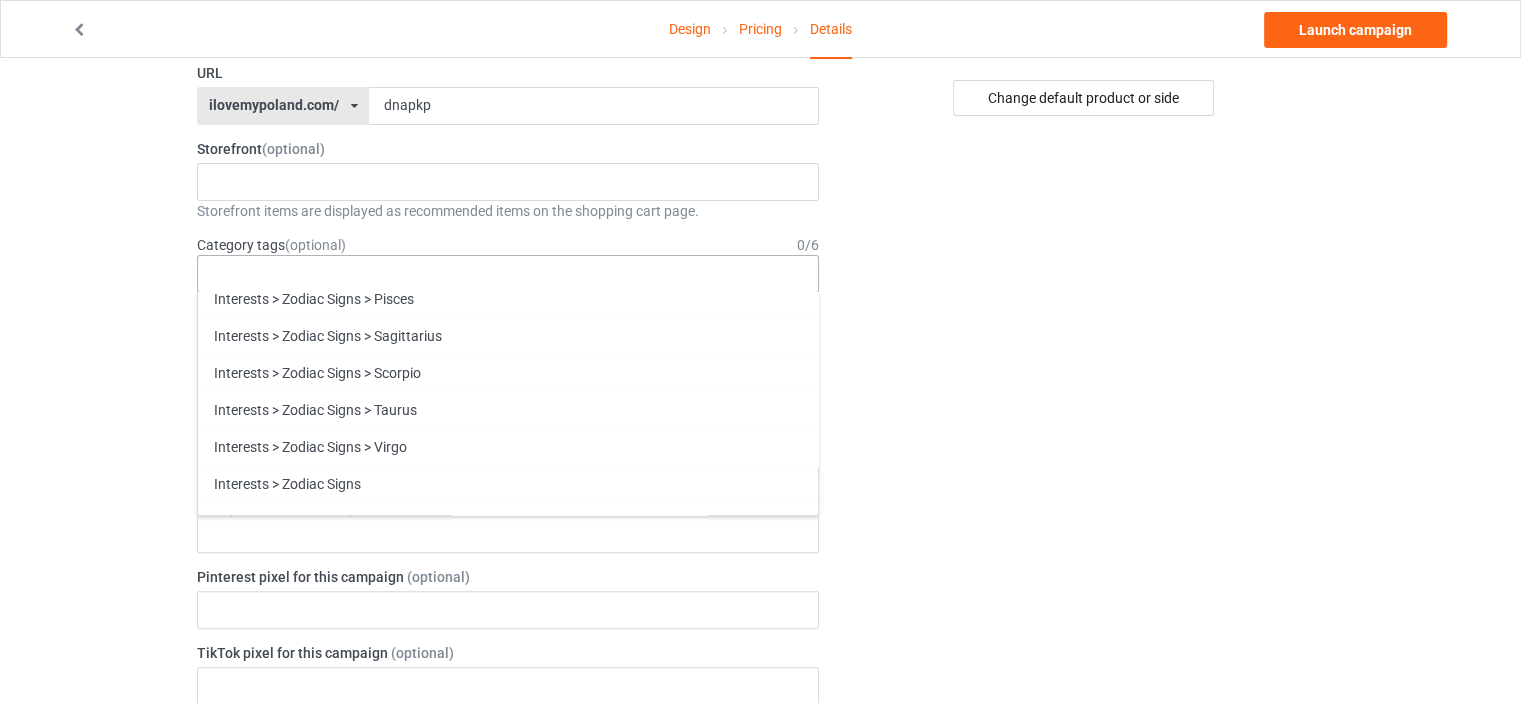 click on "Funny" at bounding box center (508, 890) 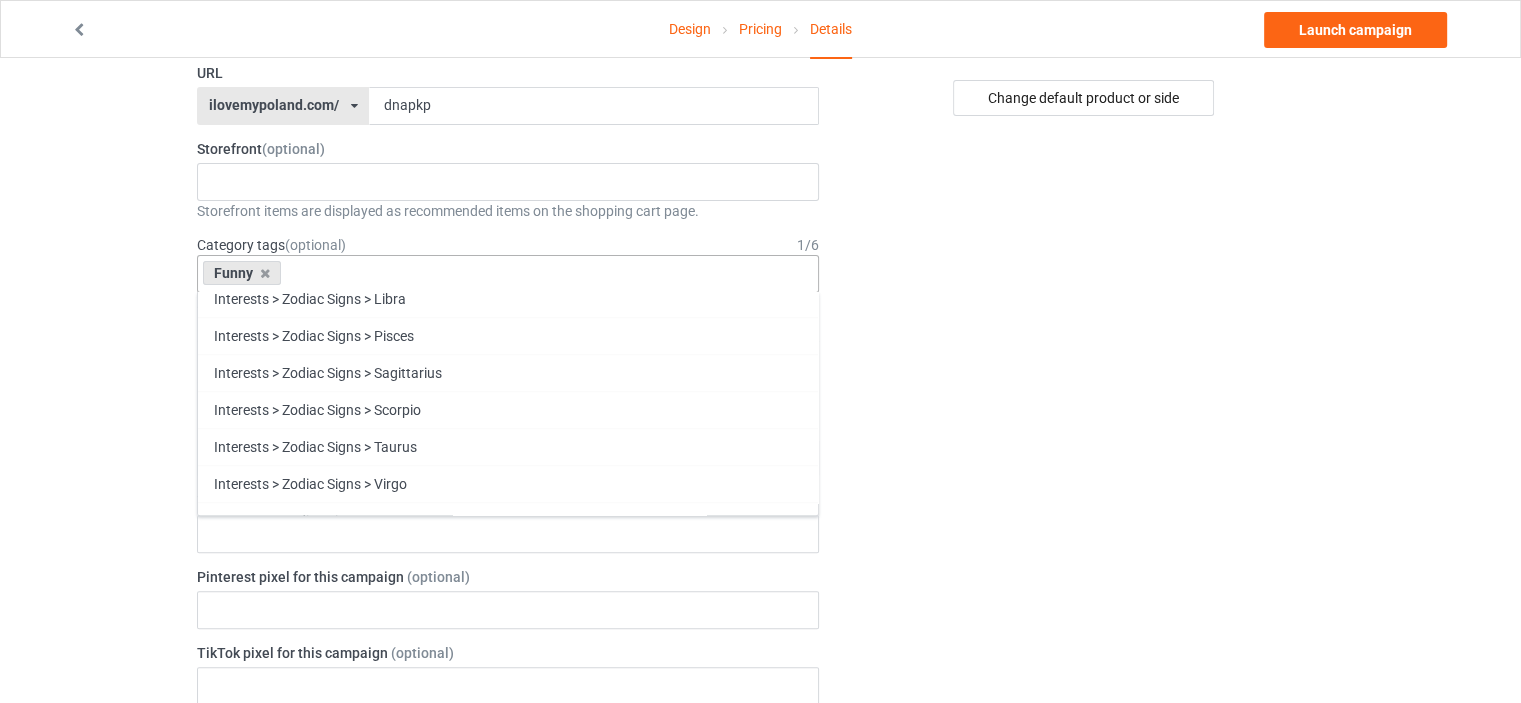 click on "Family" at bounding box center (508, 890) 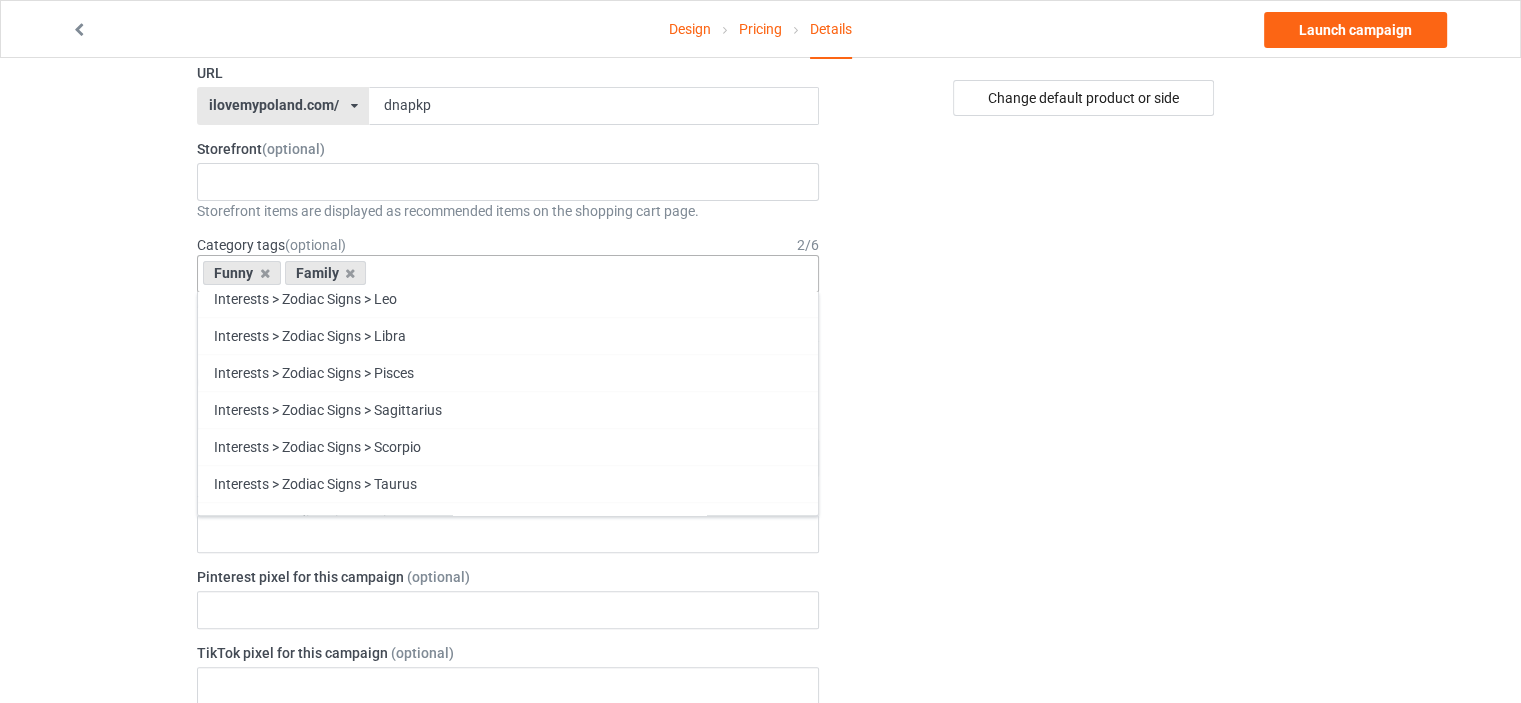 click on "Heritage" at bounding box center (508, 927) 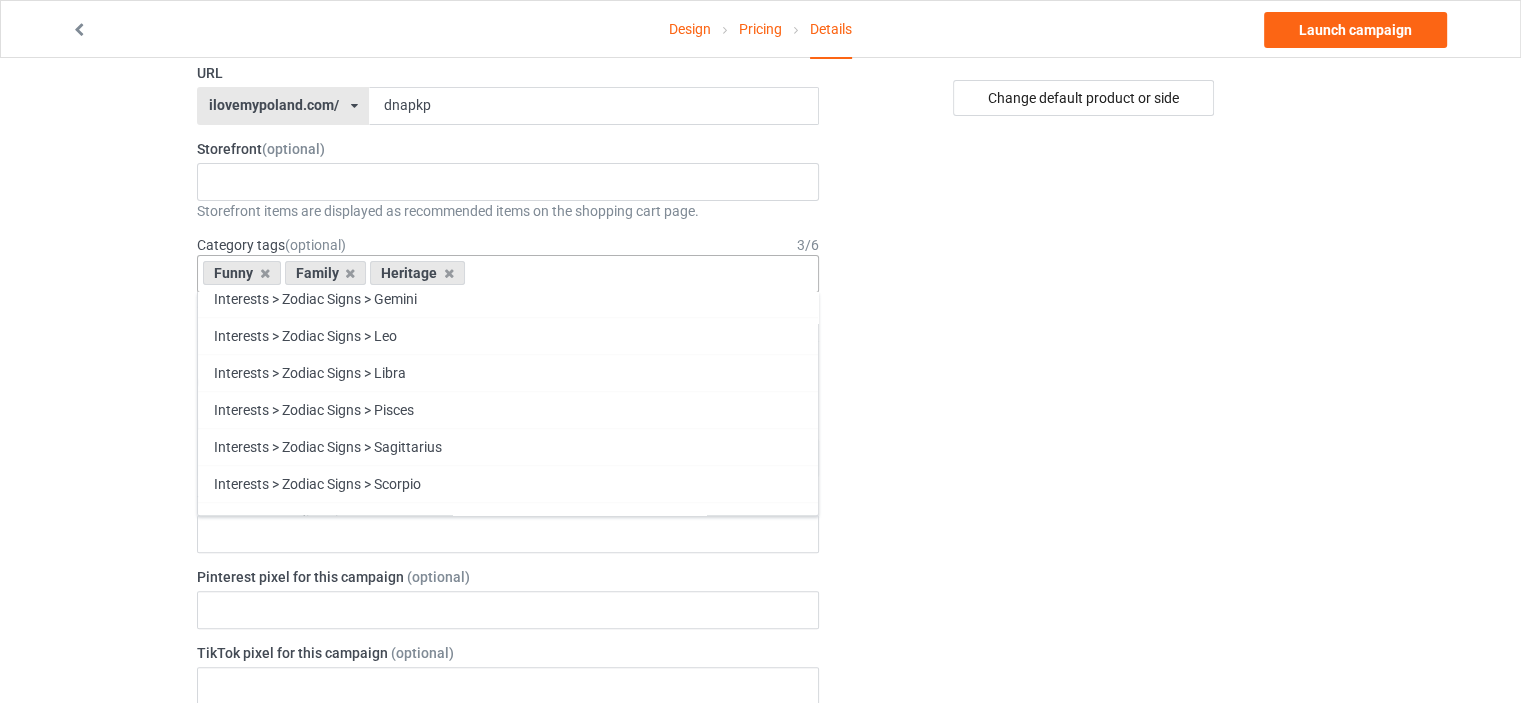click on "Holidays" at bounding box center (508, 964) 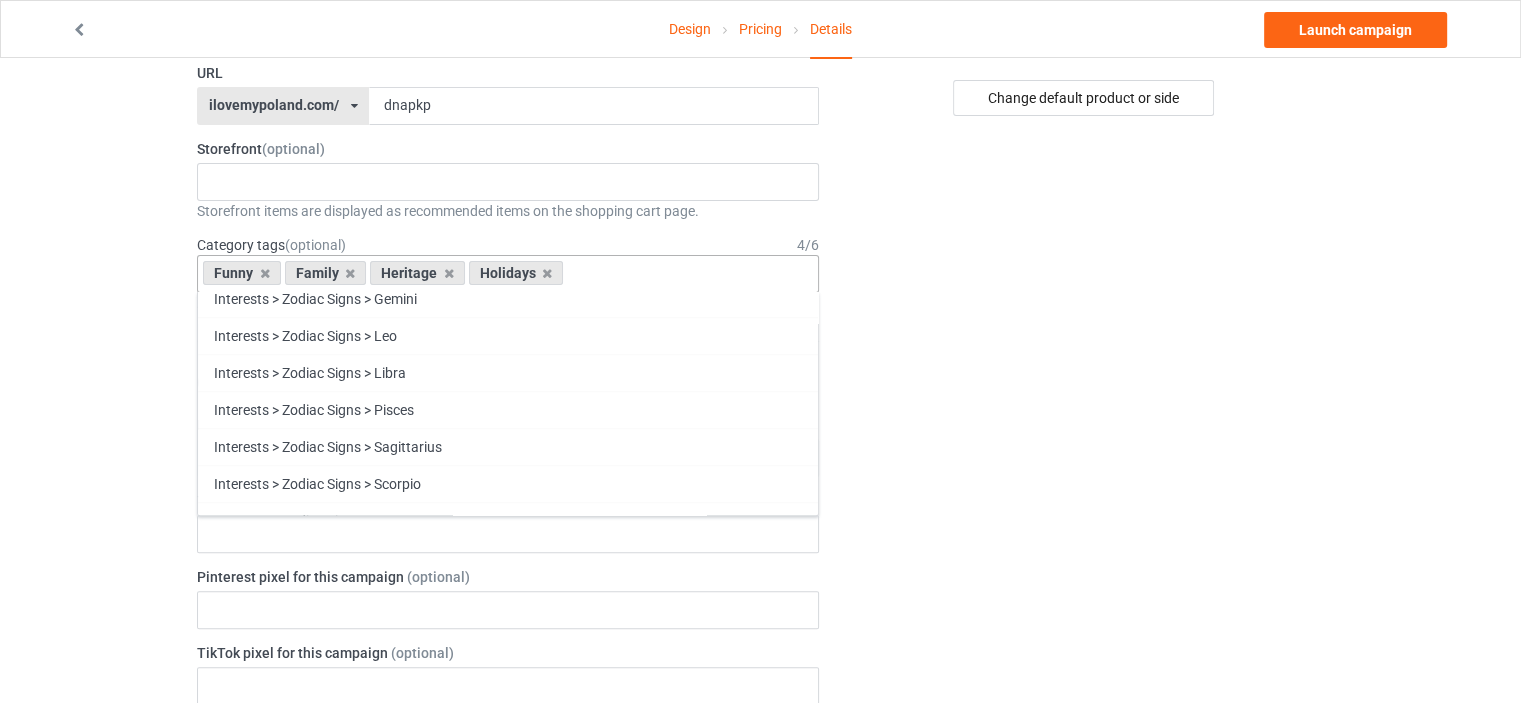 scroll, scrollTop: 85520, scrollLeft: 0, axis: vertical 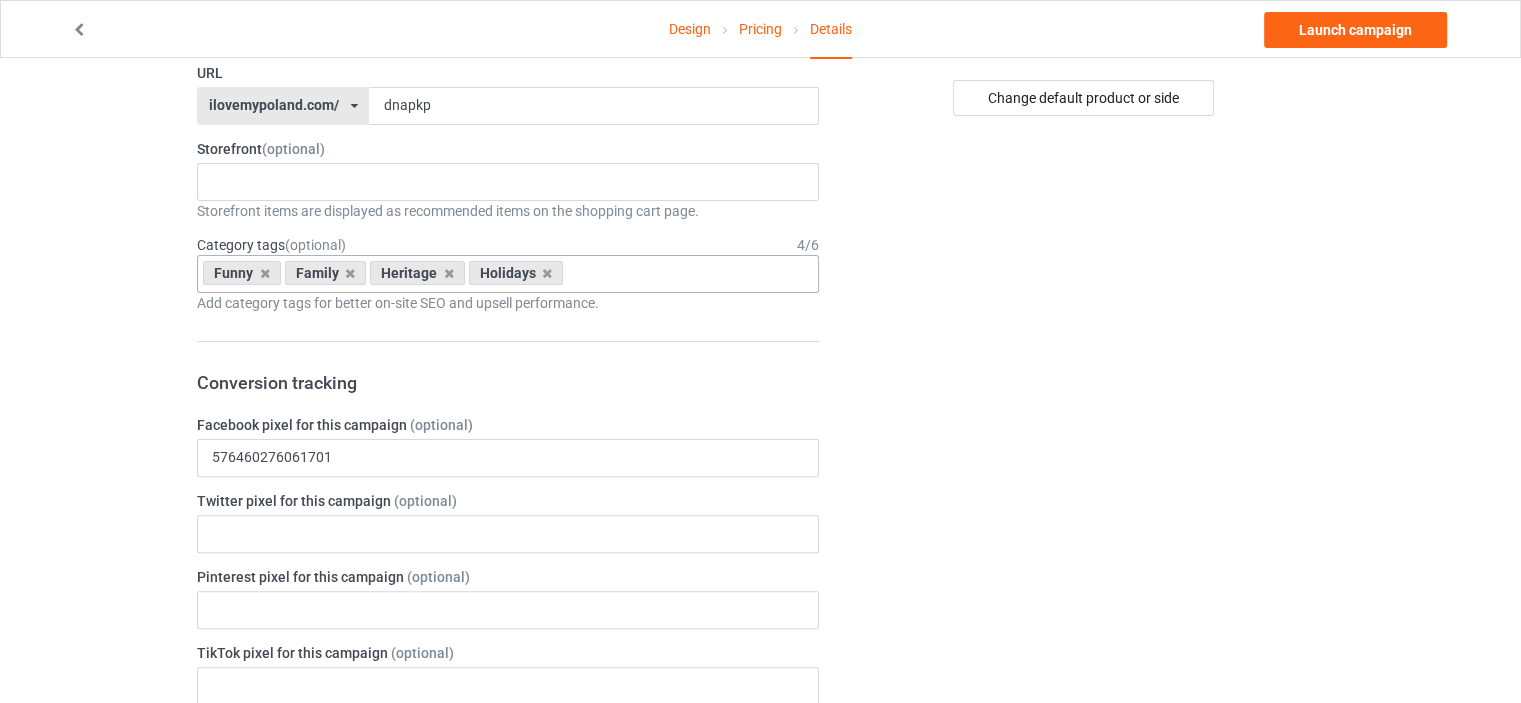 click on "Change default product or side" at bounding box center (1085, 658) 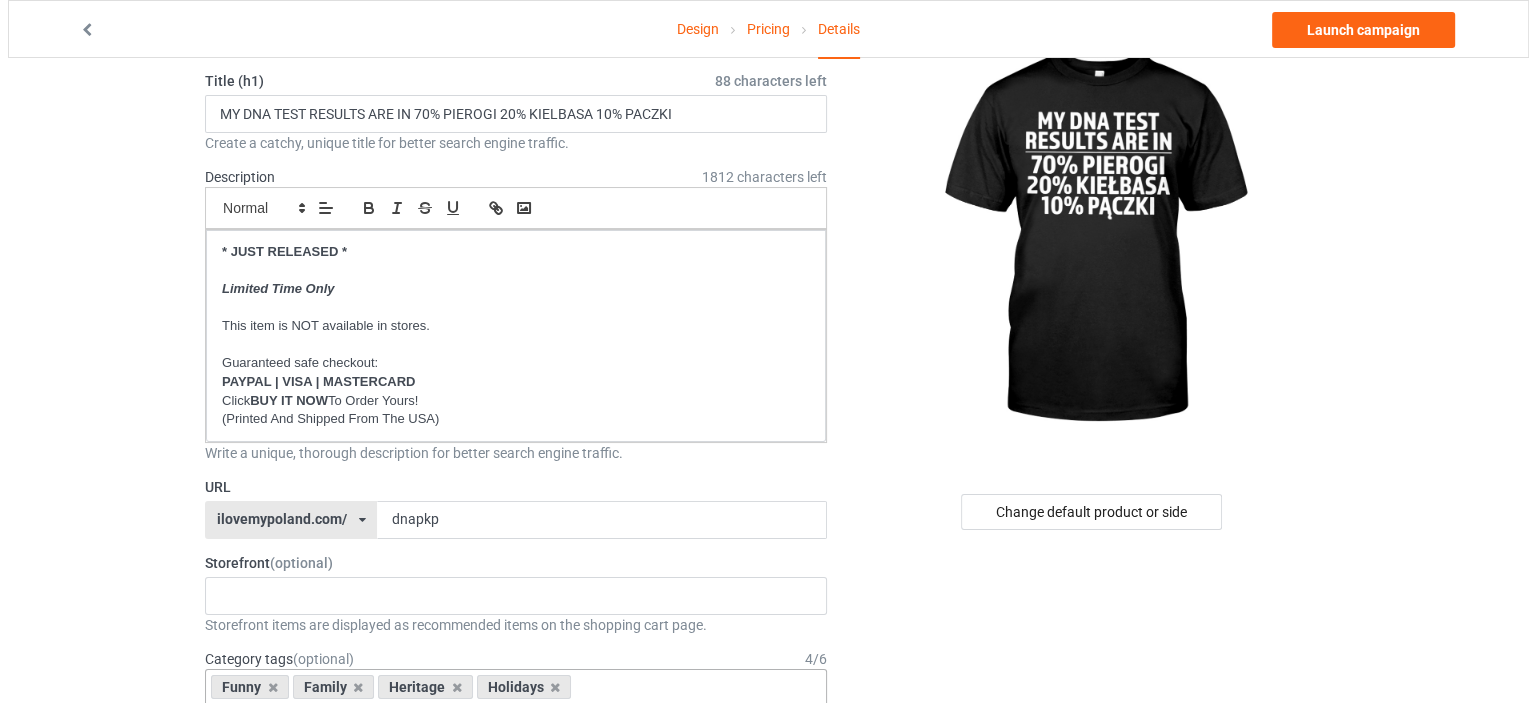 scroll, scrollTop: 0, scrollLeft: 0, axis: both 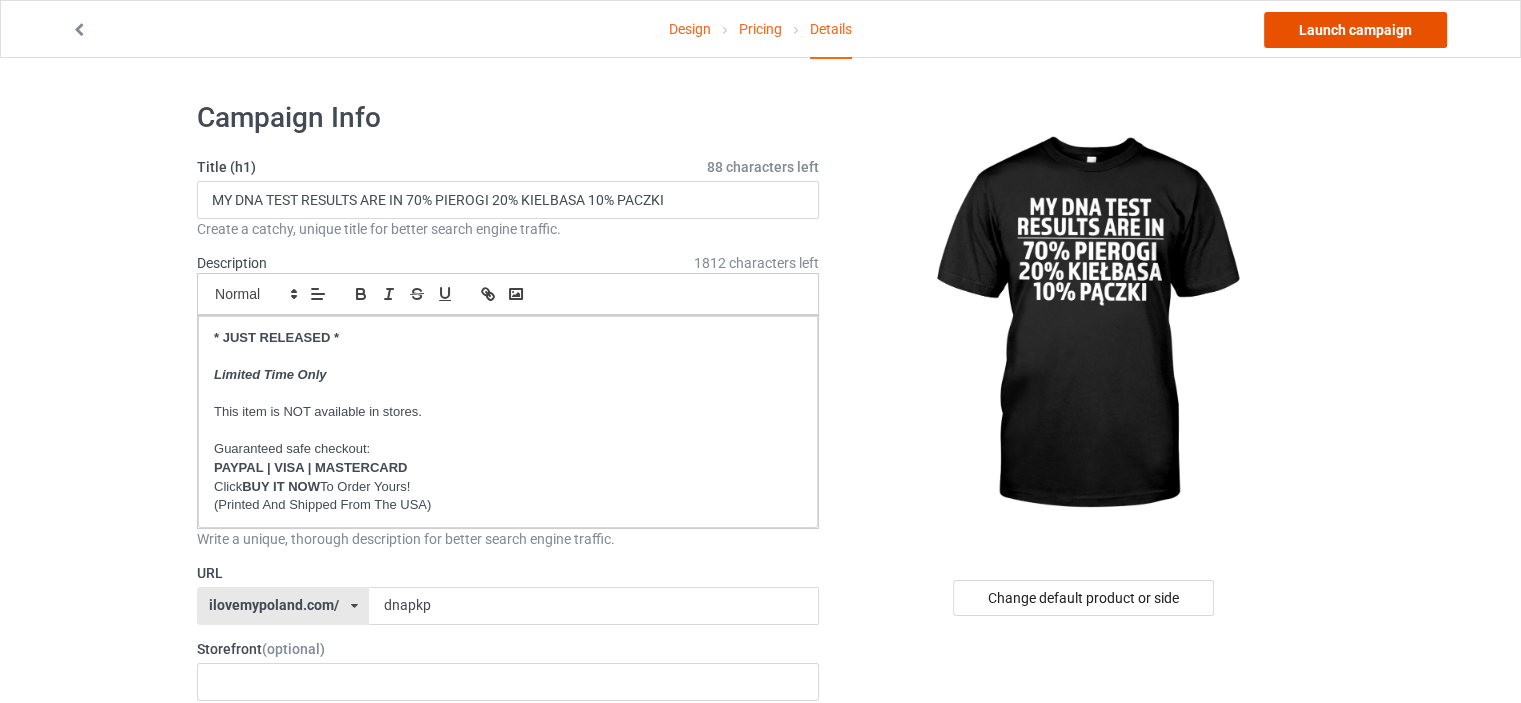 click on "Launch campaign" at bounding box center (1355, 30) 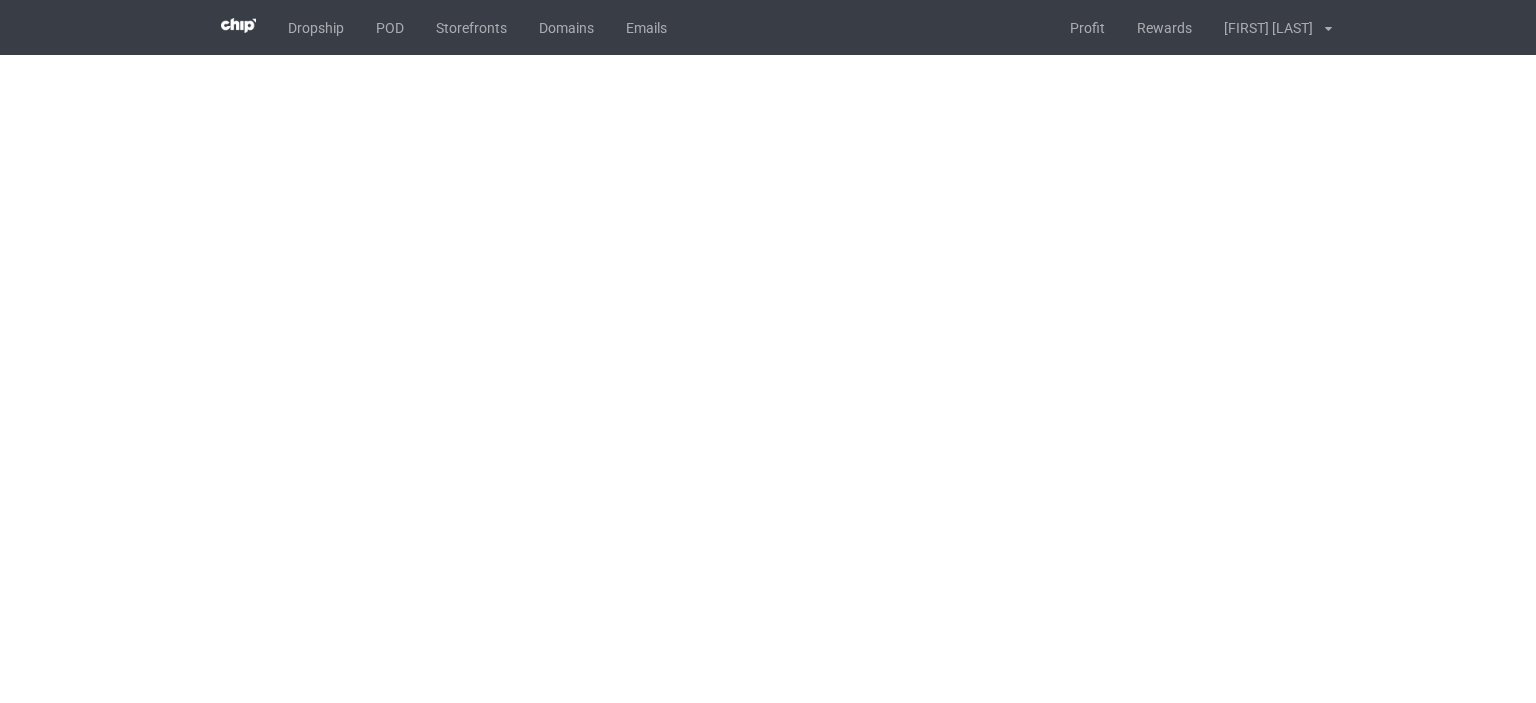 scroll, scrollTop: 0, scrollLeft: 0, axis: both 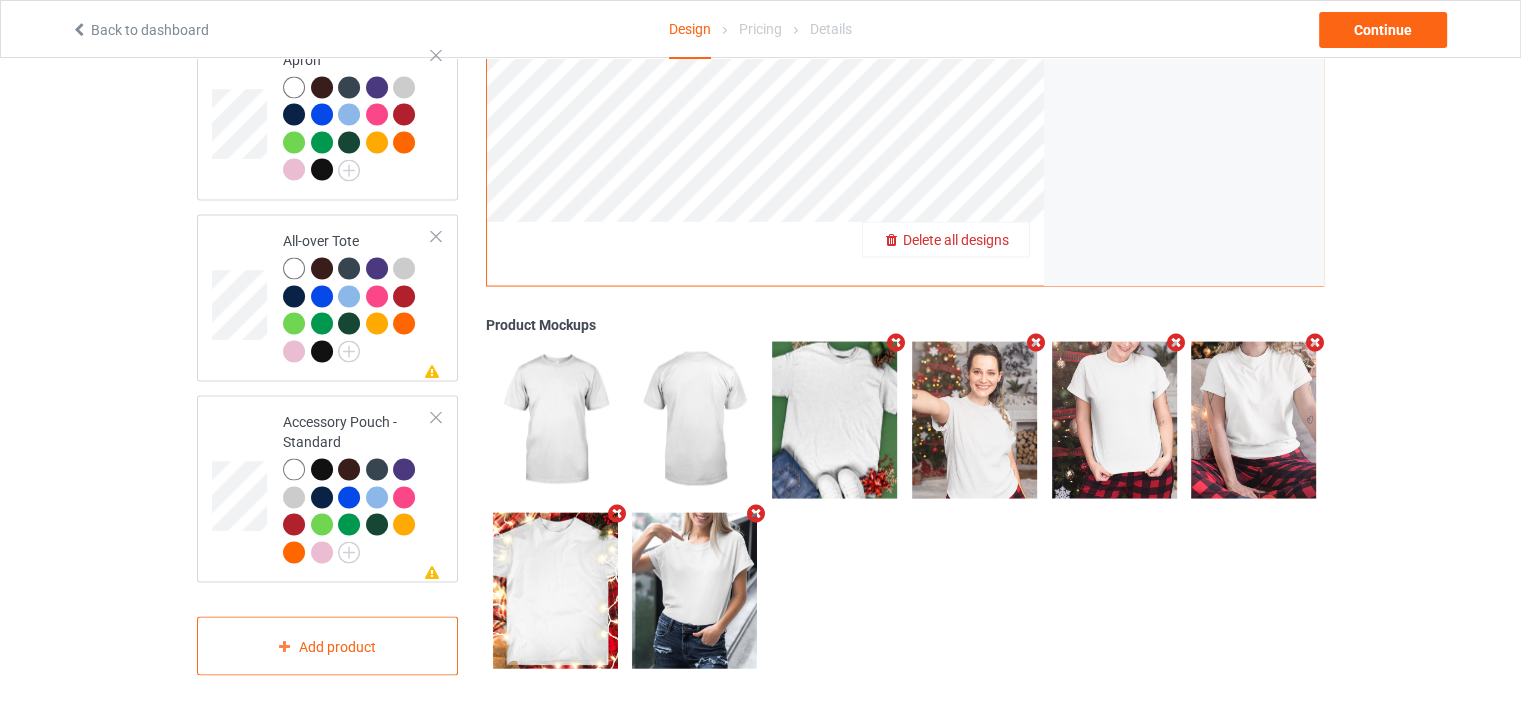 click on "Delete all designs" at bounding box center (956, 241) 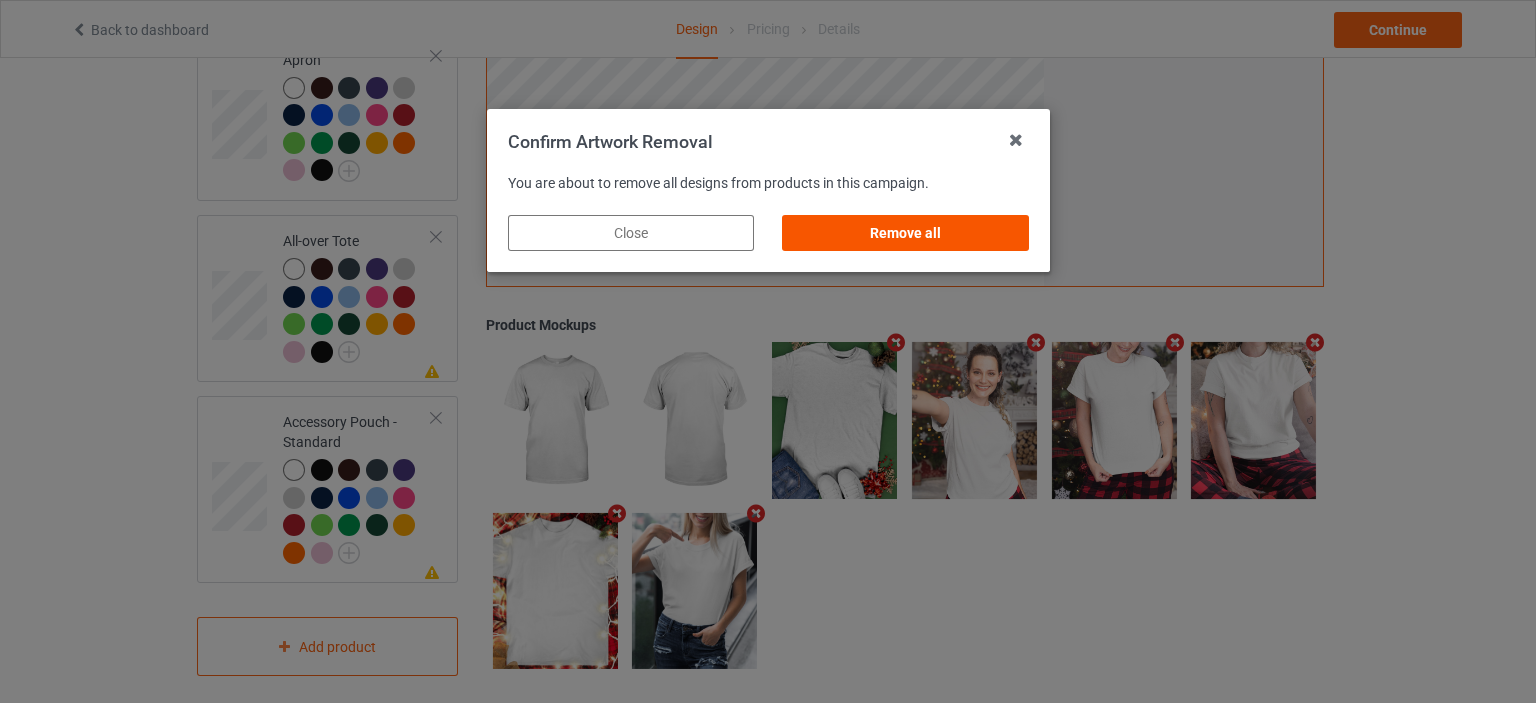 click on "Remove all" at bounding box center [905, 233] 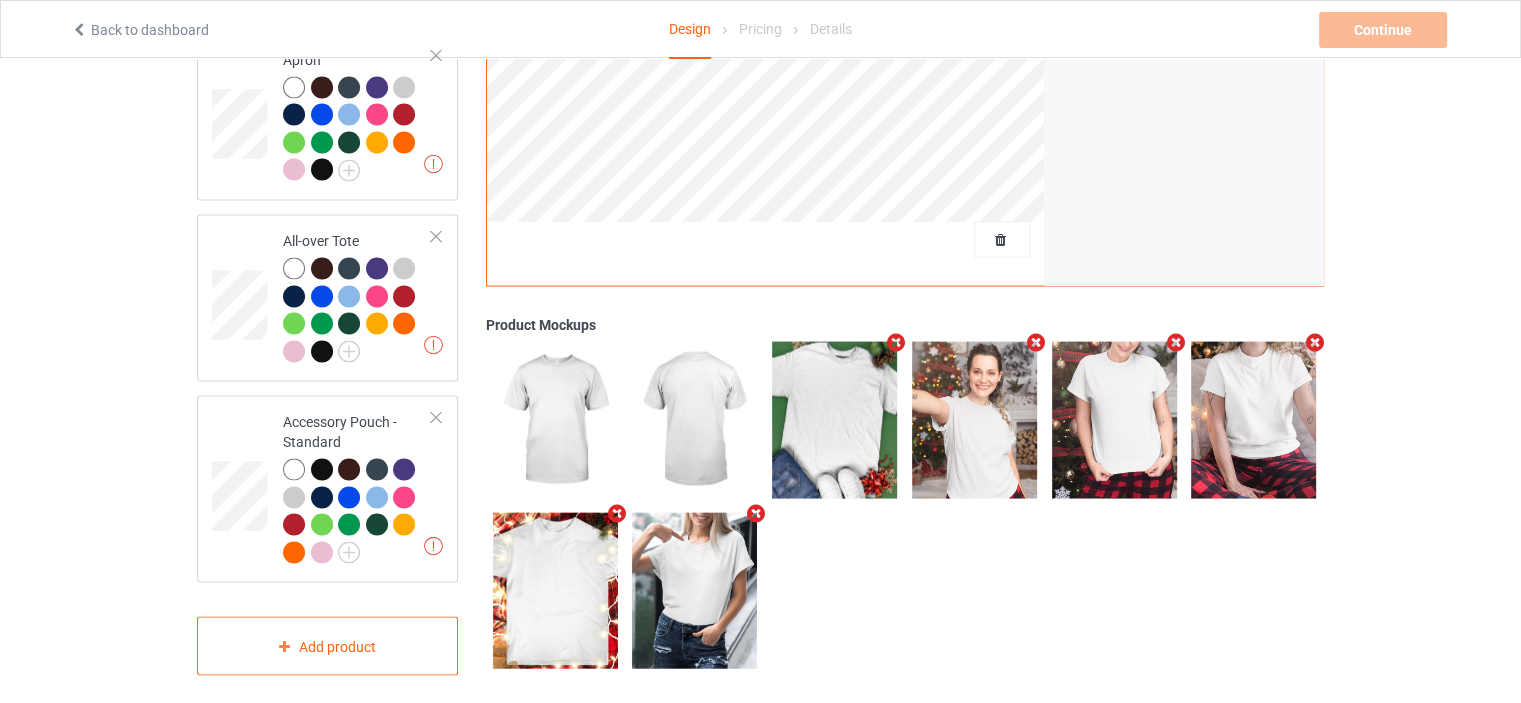scroll, scrollTop: 0, scrollLeft: 0, axis: both 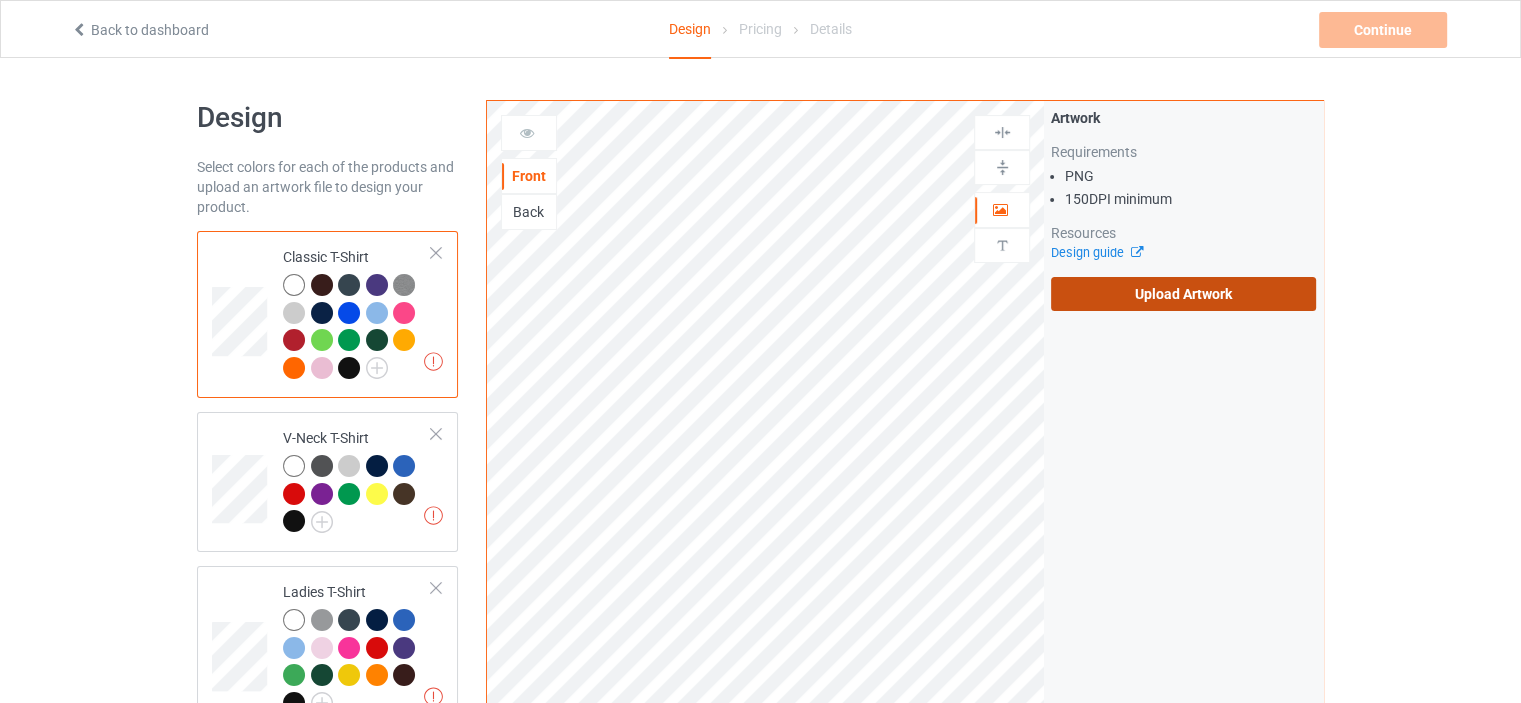 click on "Upload Artwork" at bounding box center (1183, 294) 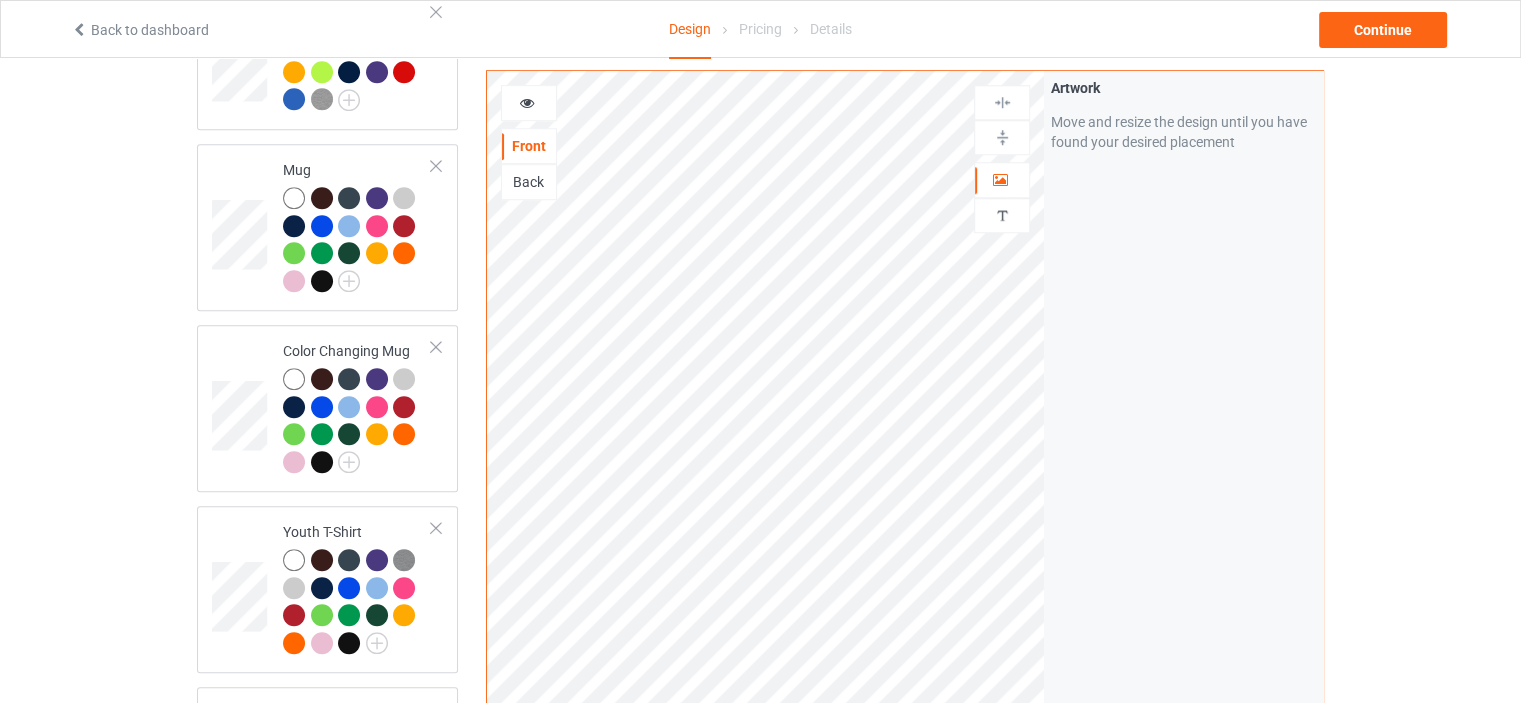 scroll, scrollTop: 1700, scrollLeft: 0, axis: vertical 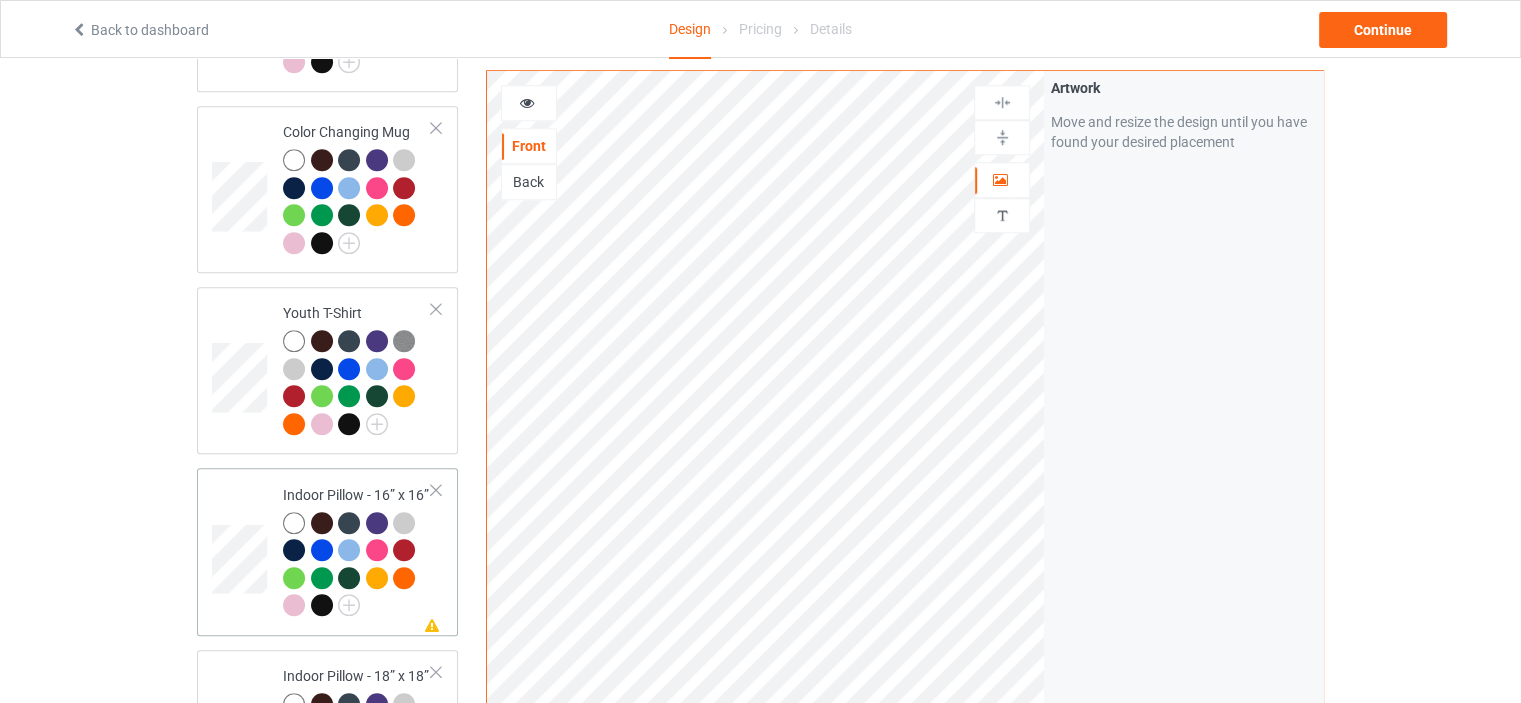 click on "Indoor Pillow - 16” x 16”" at bounding box center [357, 550] 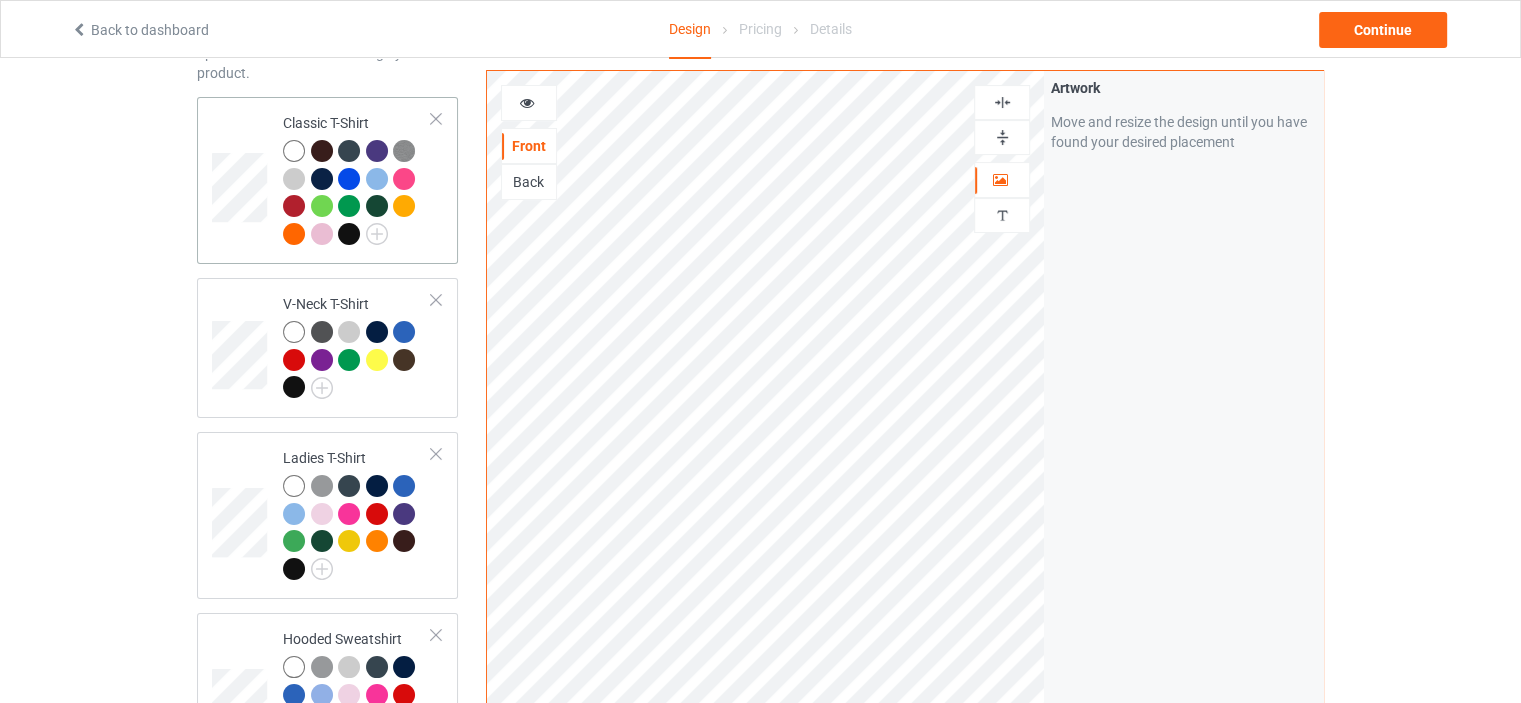 scroll, scrollTop: 0, scrollLeft: 0, axis: both 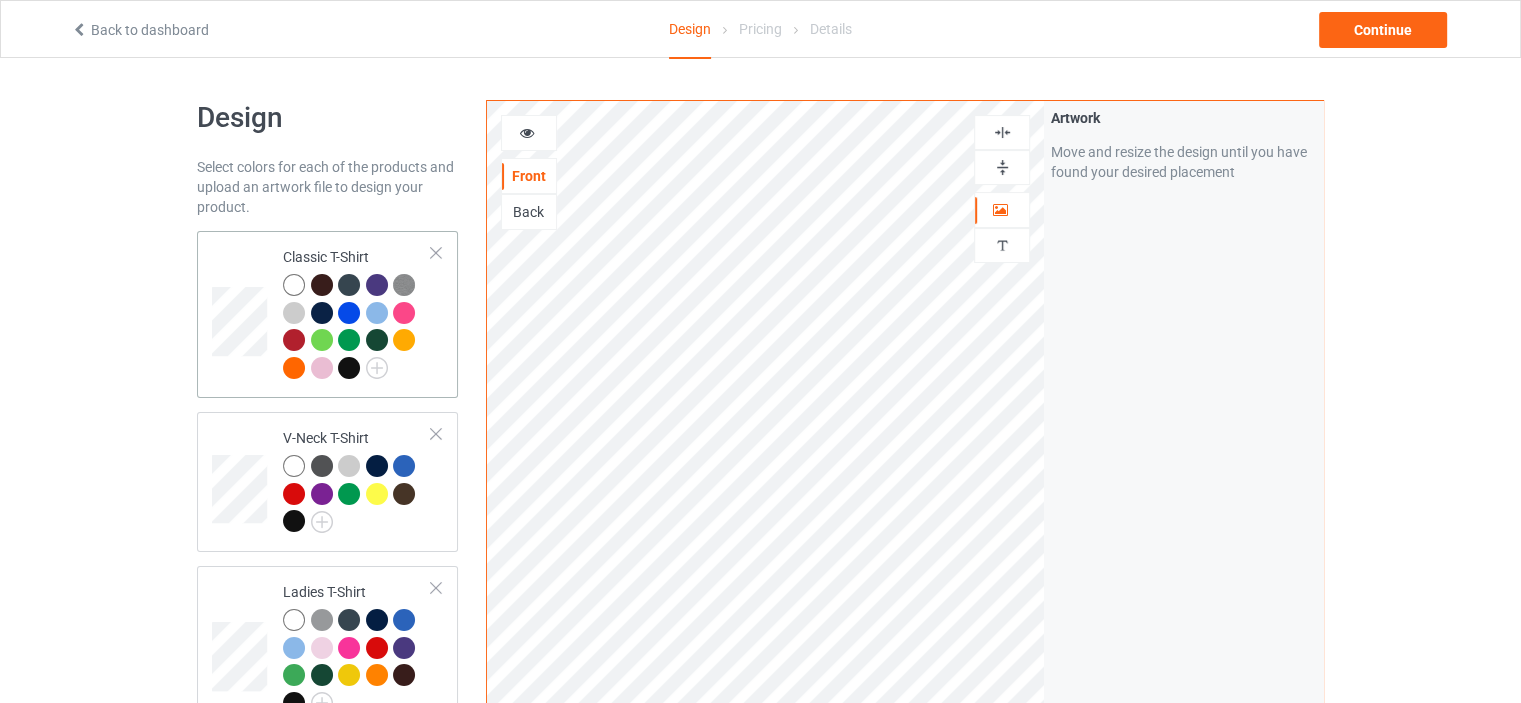 click on "Classic T-Shirt" at bounding box center [357, 312] 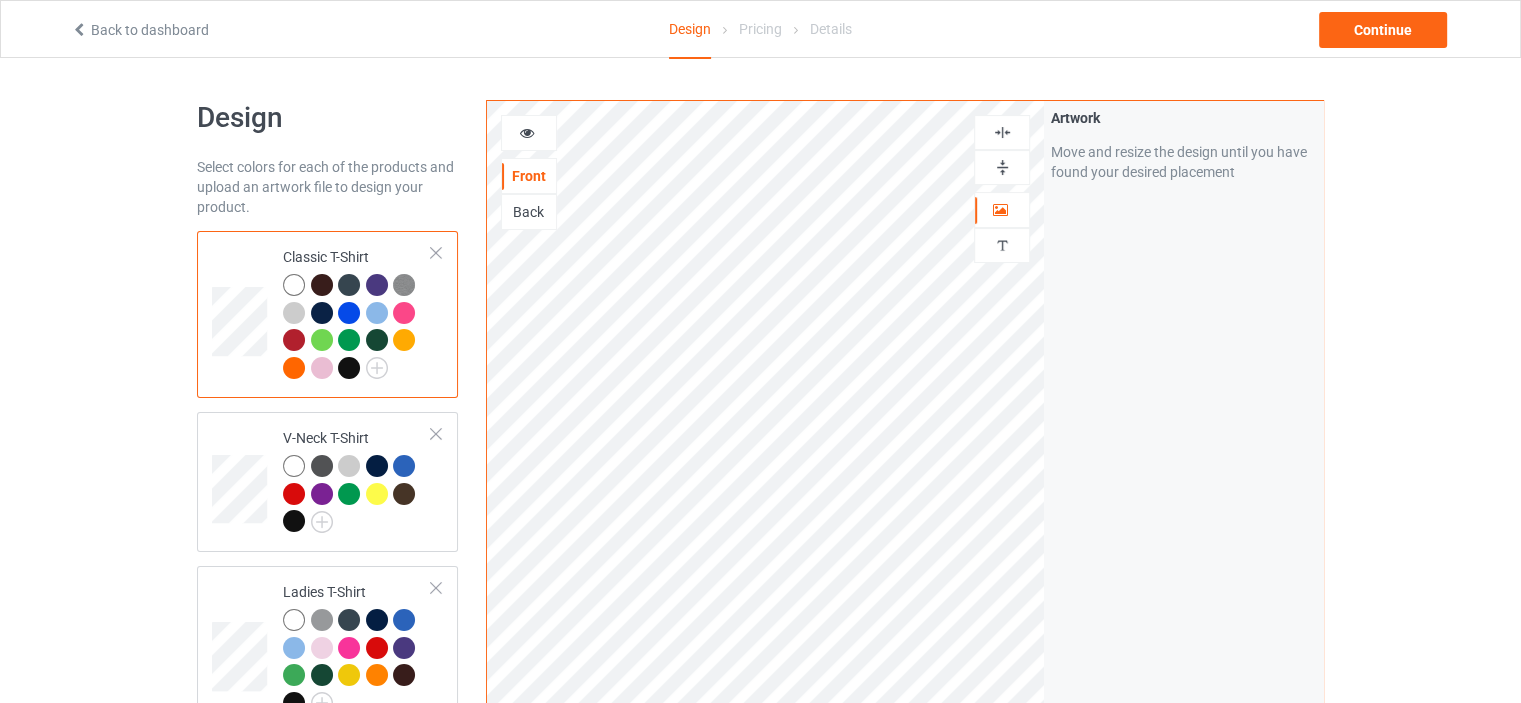 click at bounding box center (1002, 132) 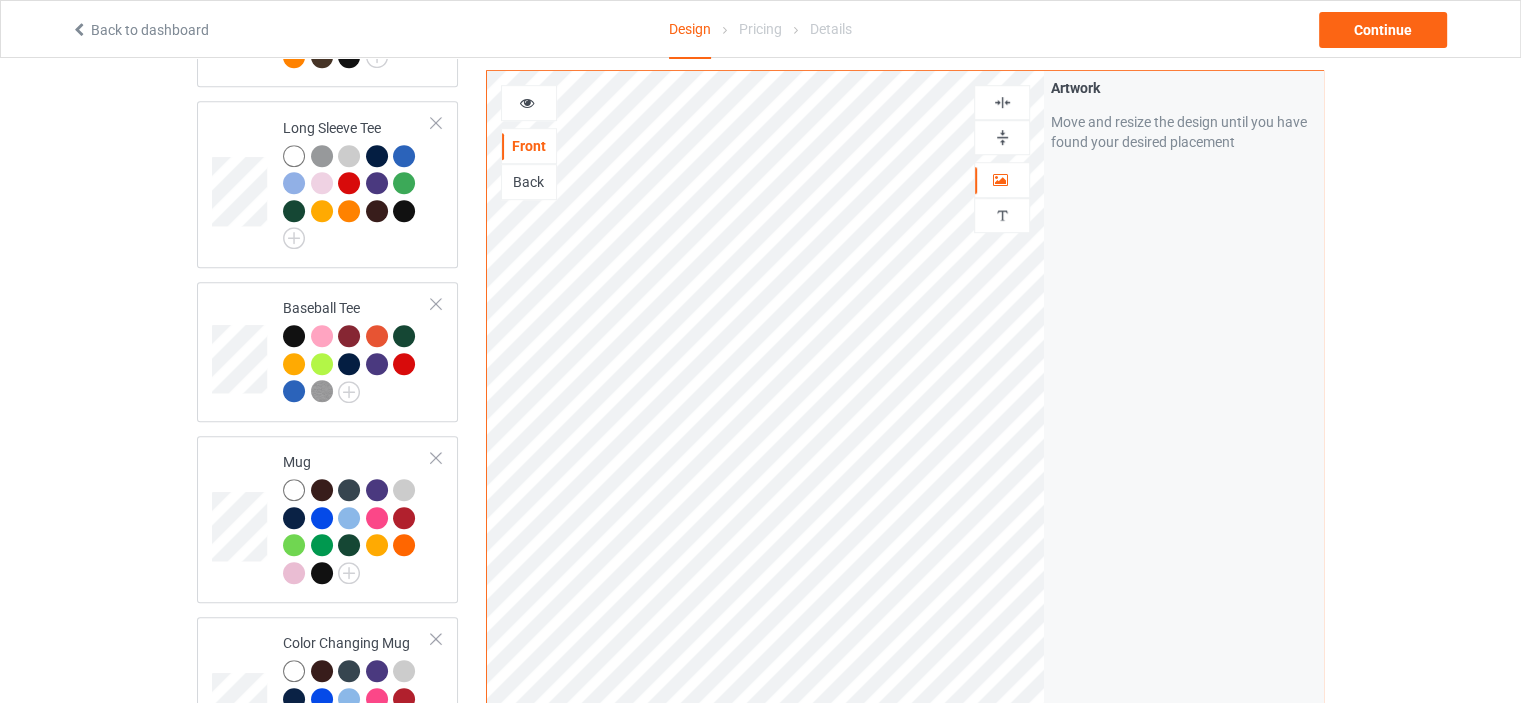 scroll, scrollTop: 1300, scrollLeft: 0, axis: vertical 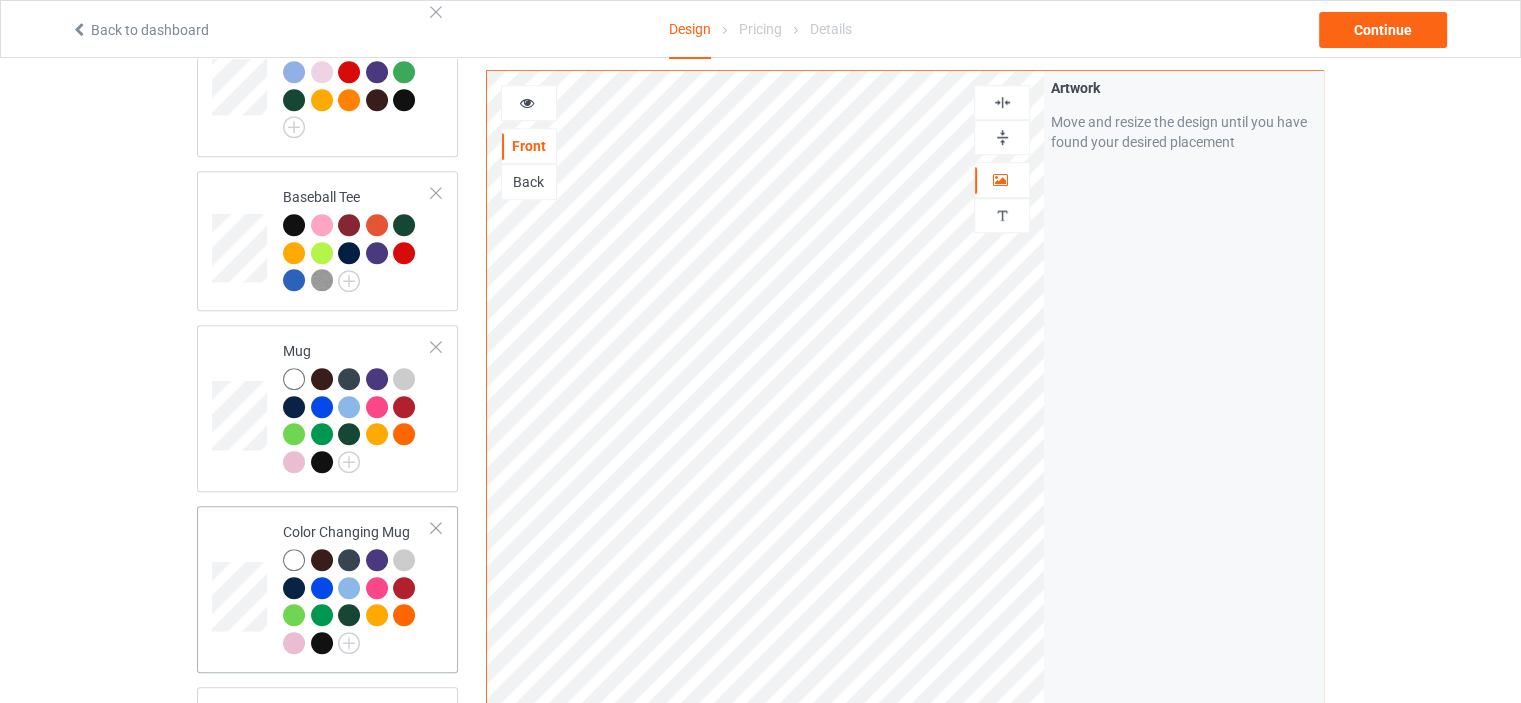 click on "Color Changing Mug" at bounding box center (357, 589) 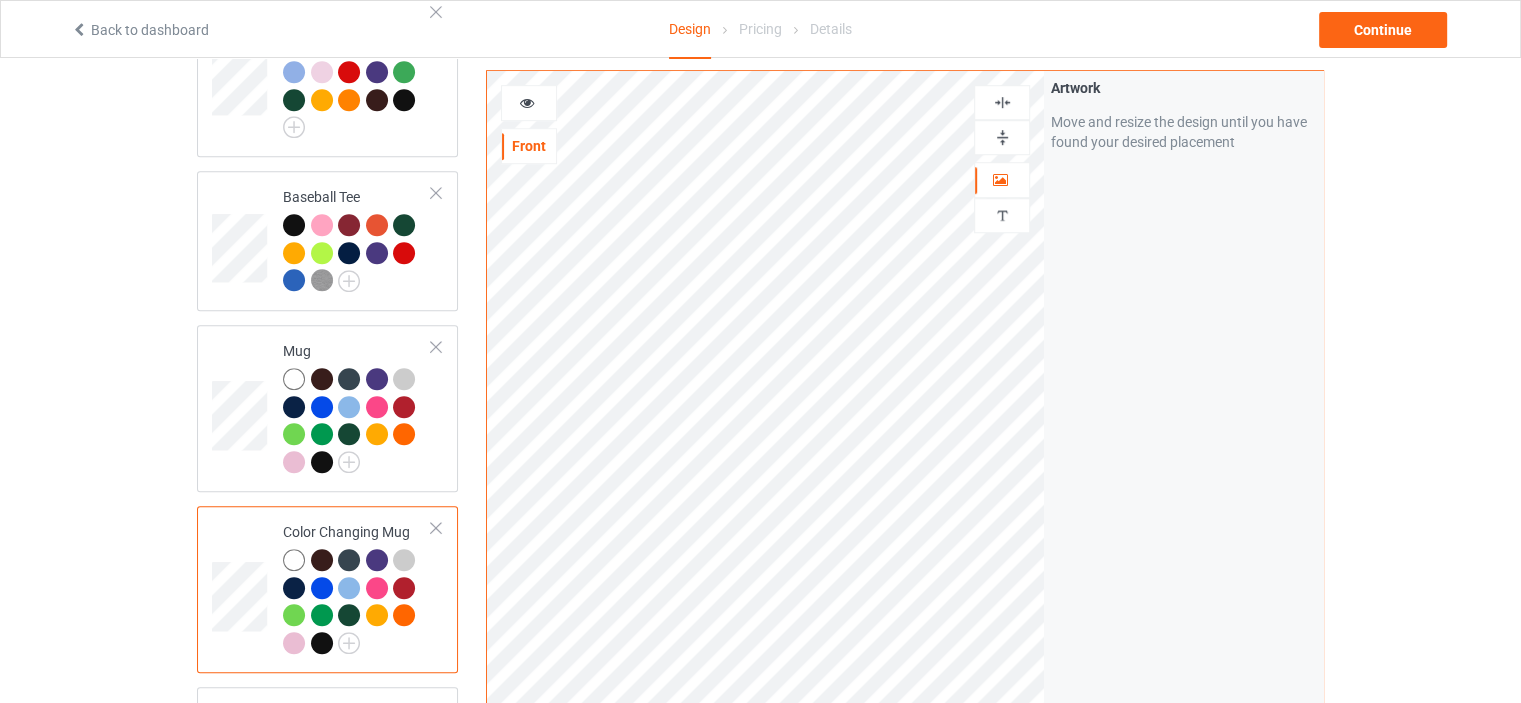 click at bounding box center [1002, 137] 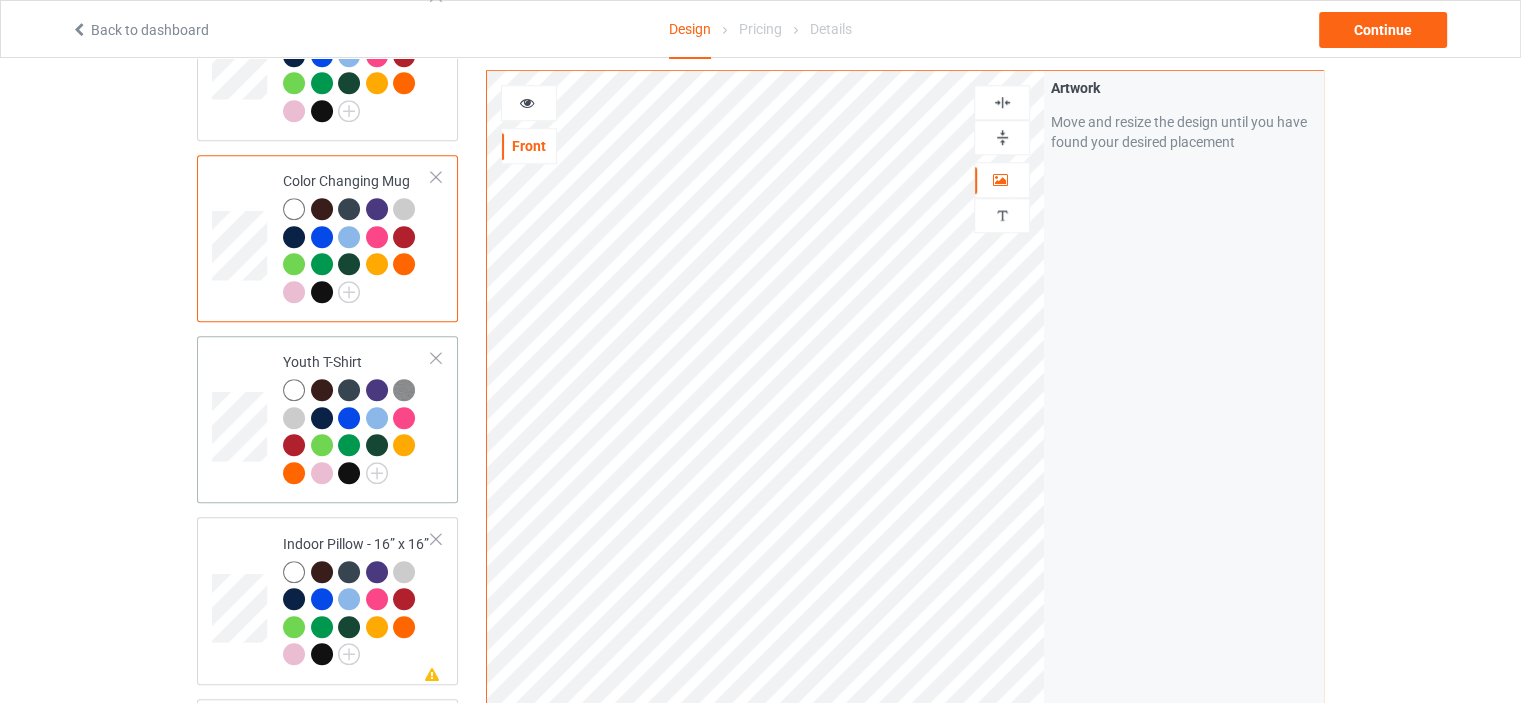scroll, scrollTop: 1800, scrollLeft: 0, axis: vertical 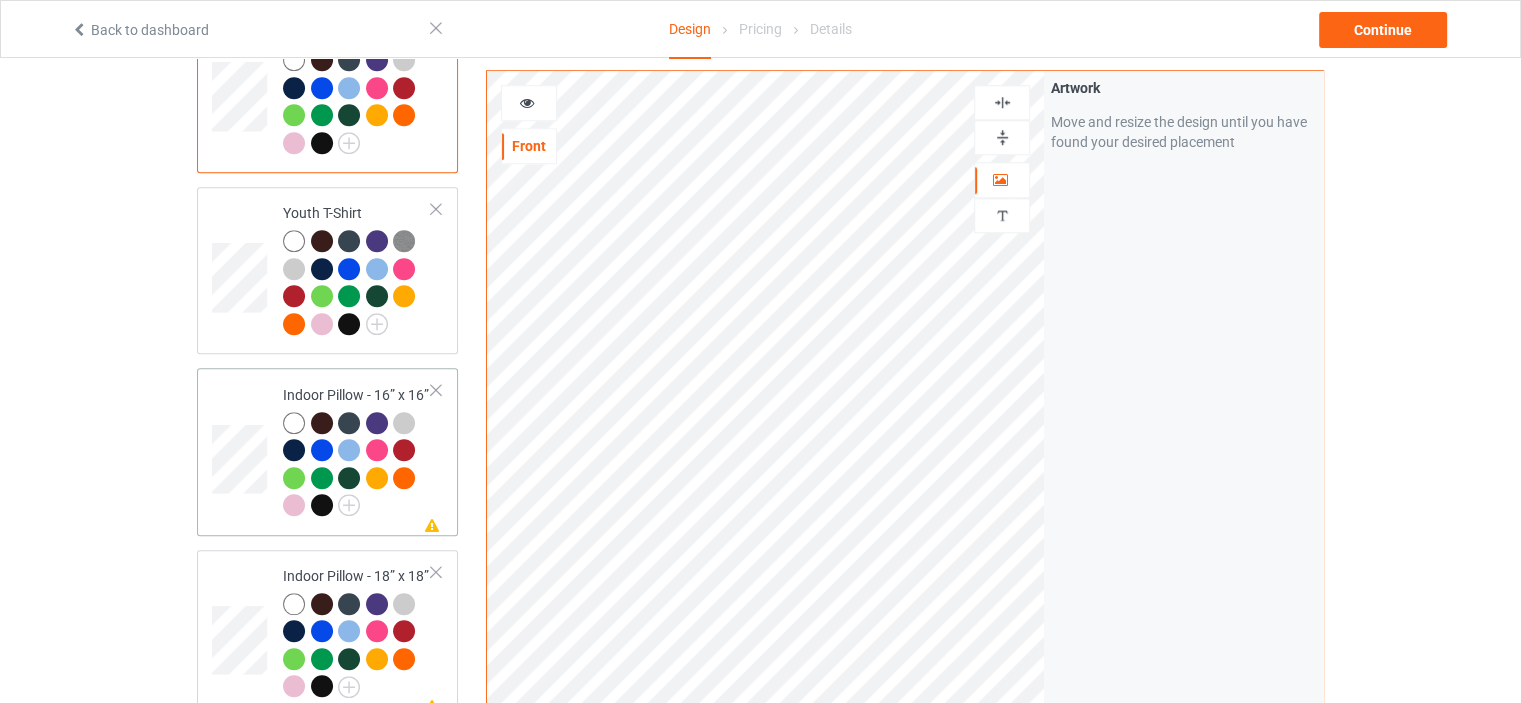 click on "Missing artwork on 1 side(s) Indoor Pillow - 16” x 16”" at bounding box center (357, 451) 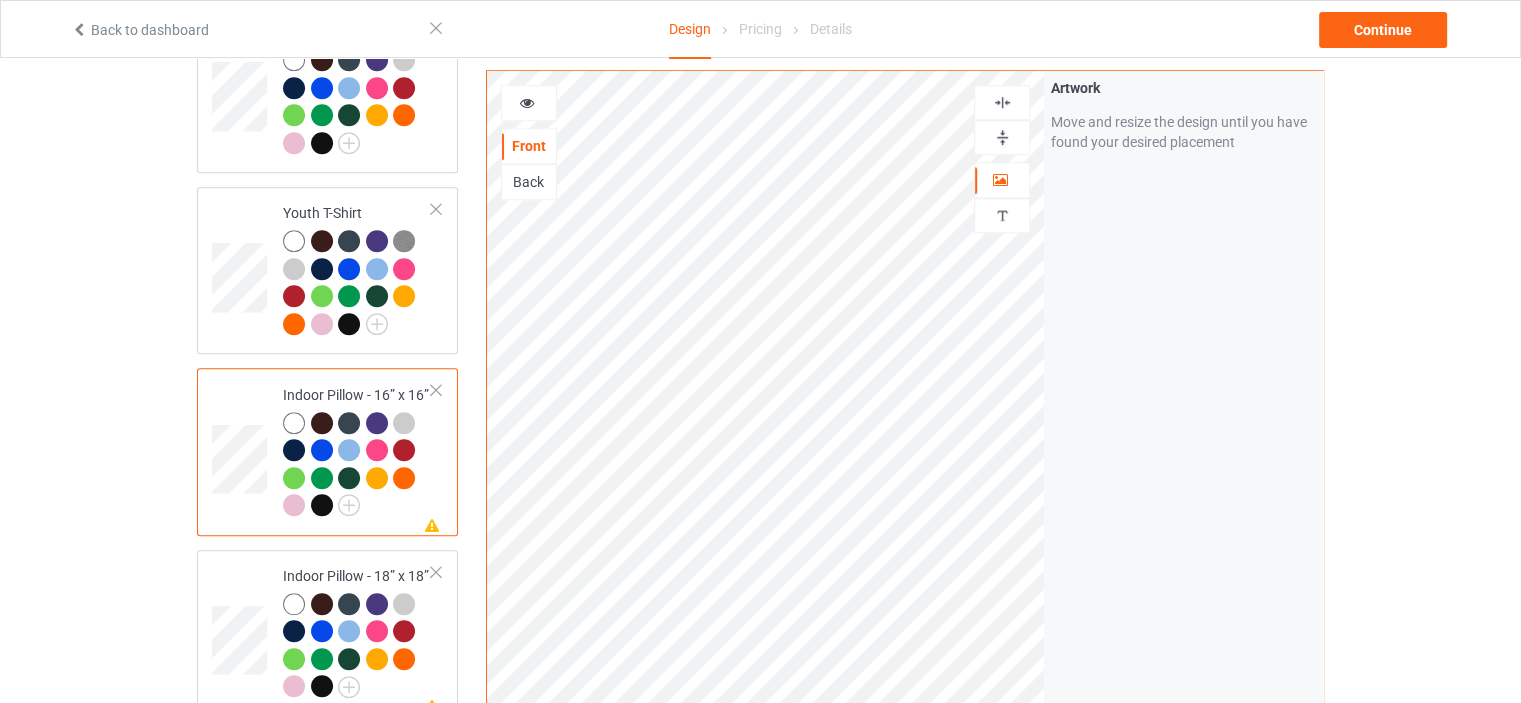 click at bounding box center (1002, 137) 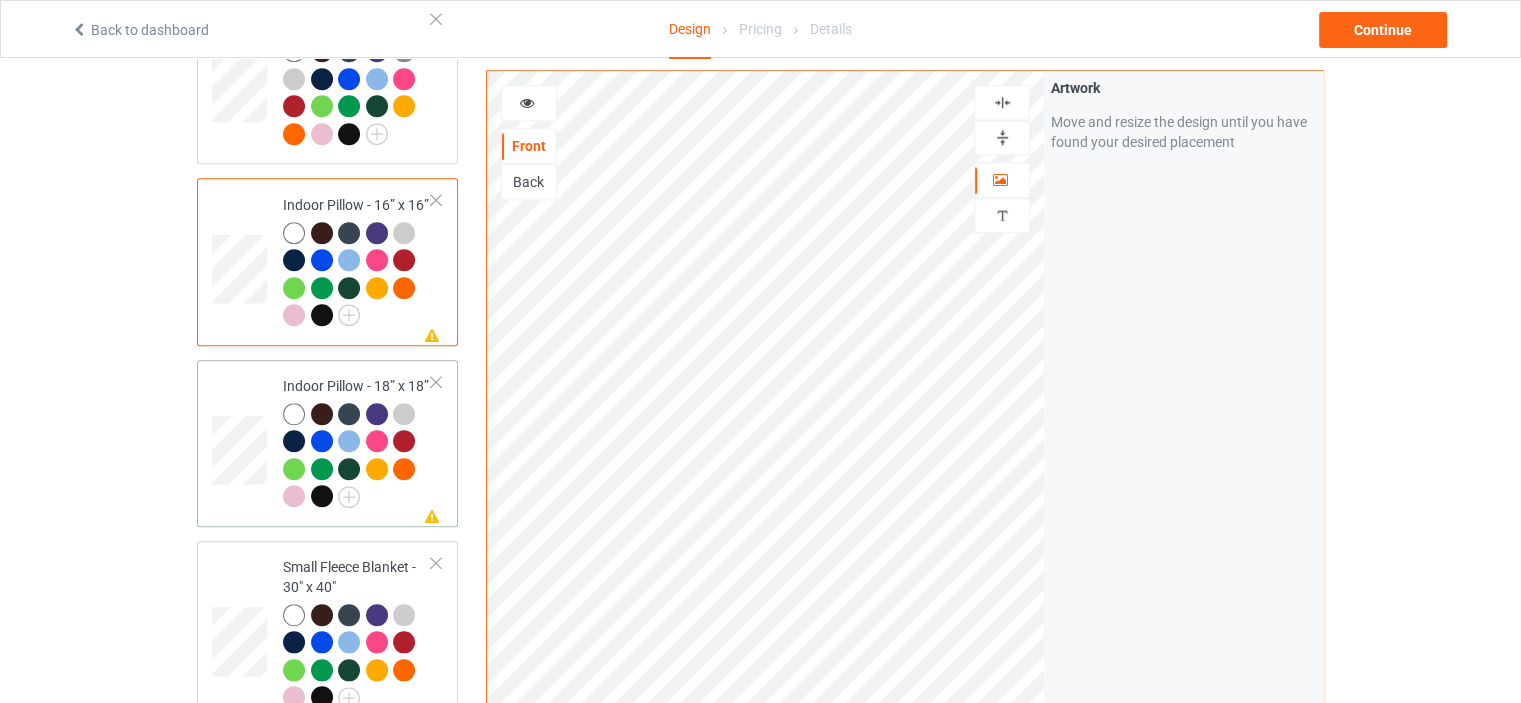 scroll, scrollTop: 2000, scrollLeft: 0, axis: vertical 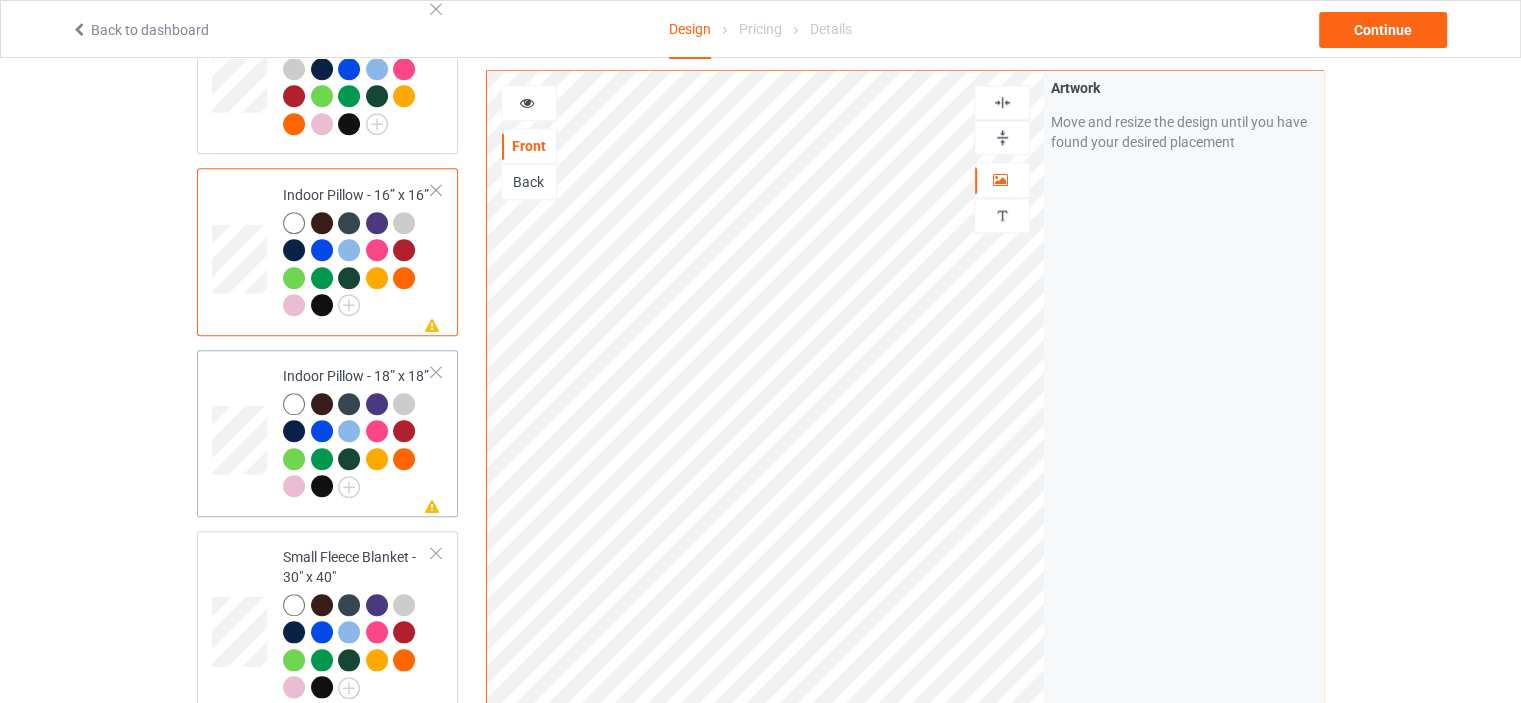 click on "Missing artwork on 1 side(s) Indoor Pillow - 18” x 18”" at bounding box center [357, 433] 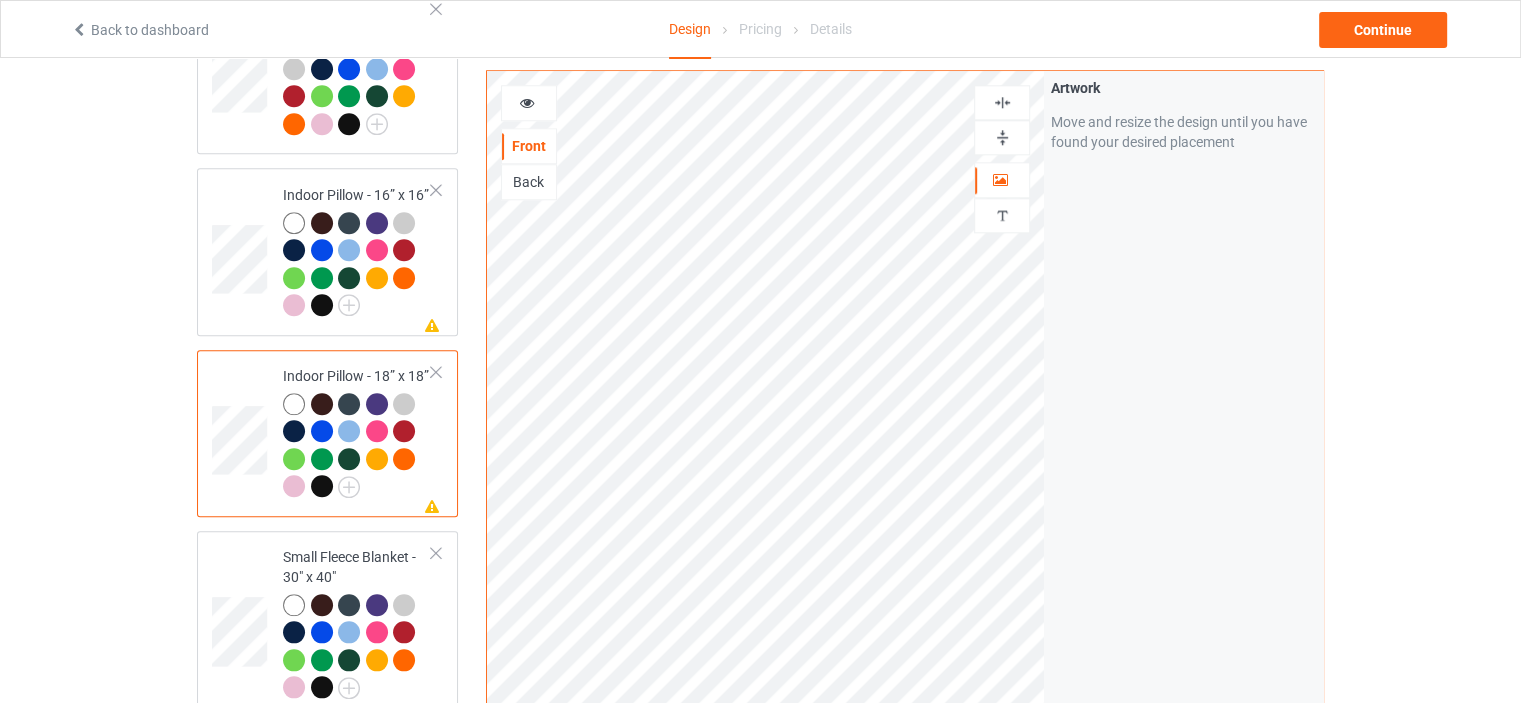 click at bounding box center (1002, 137) 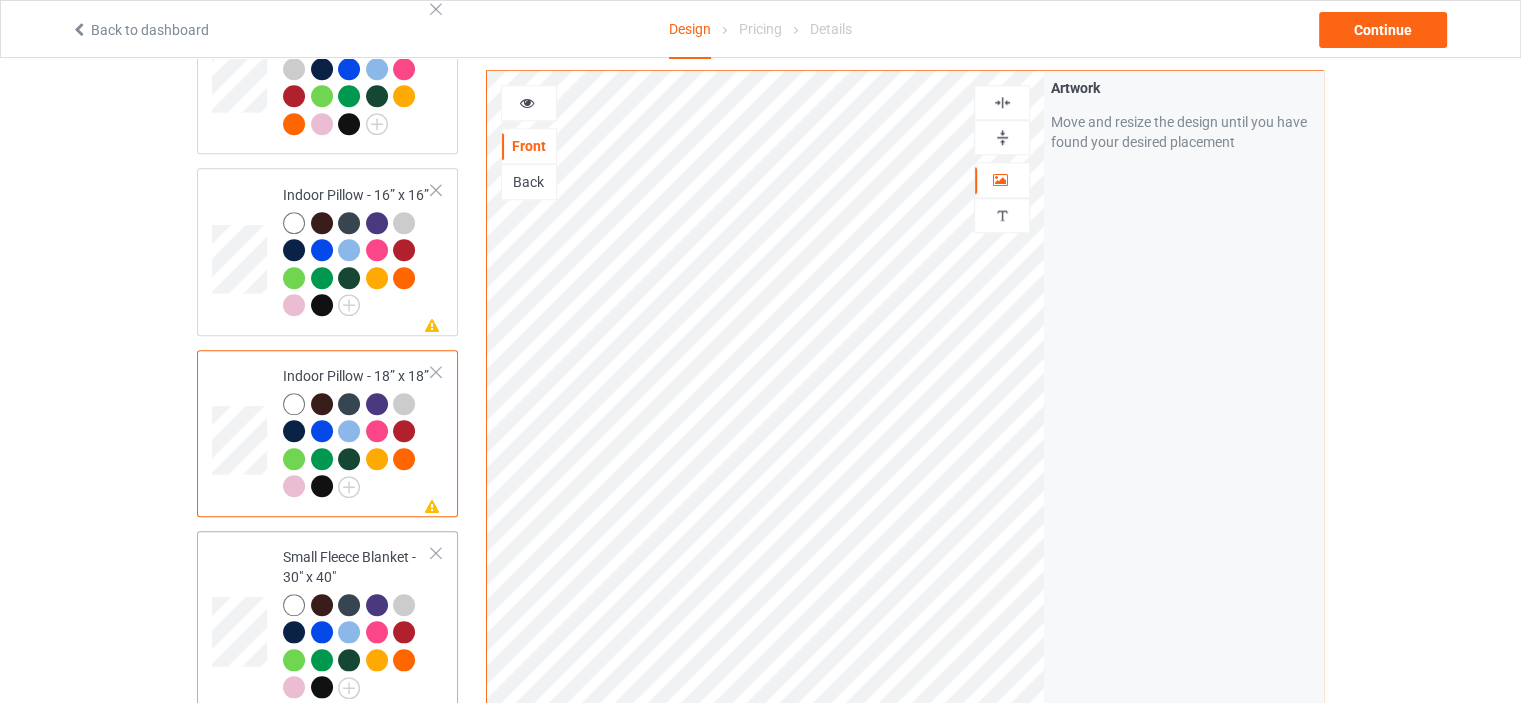 click on "Small Fleece Blanket - 30" x 40"" at bounding box center (357, 624) 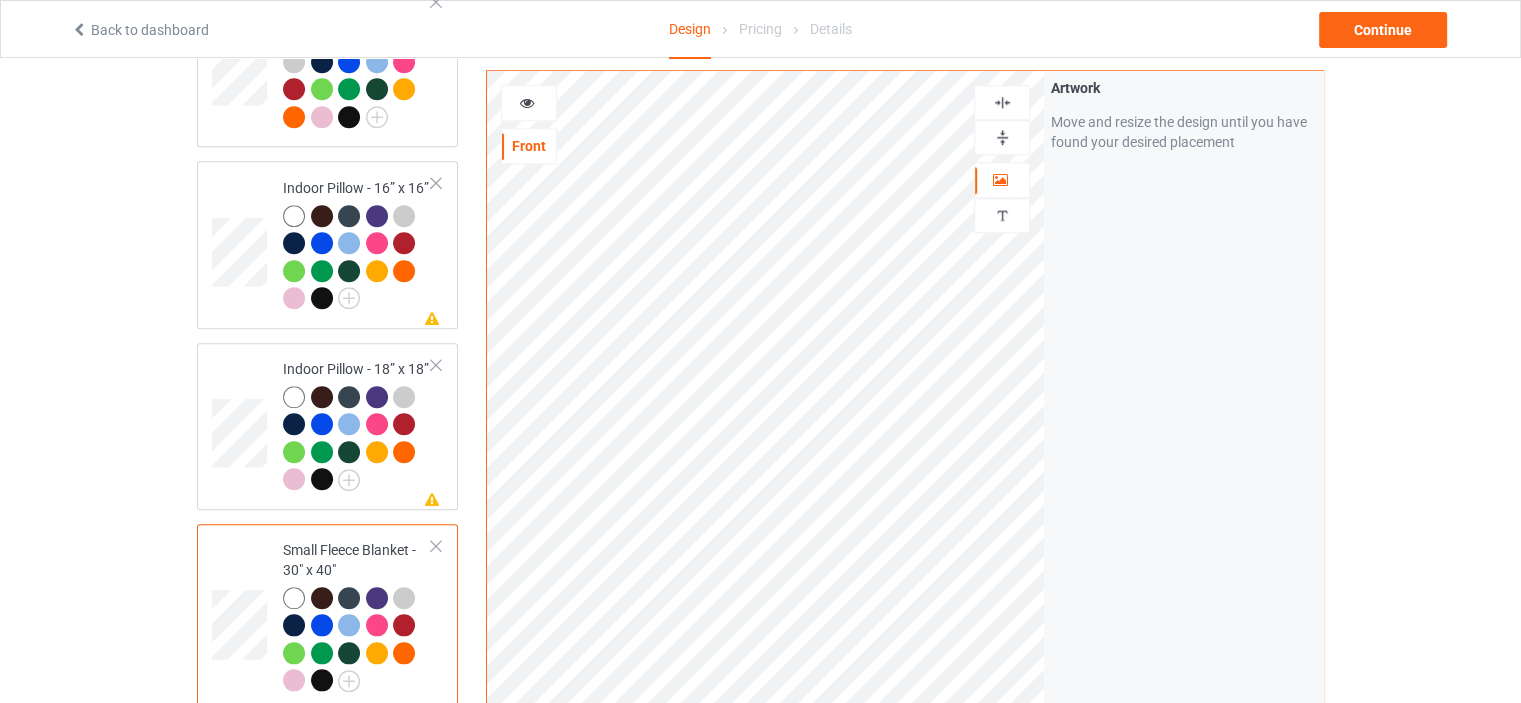 scroll, scrollTop: 2300, scrollLeft: 0, axis: vertical 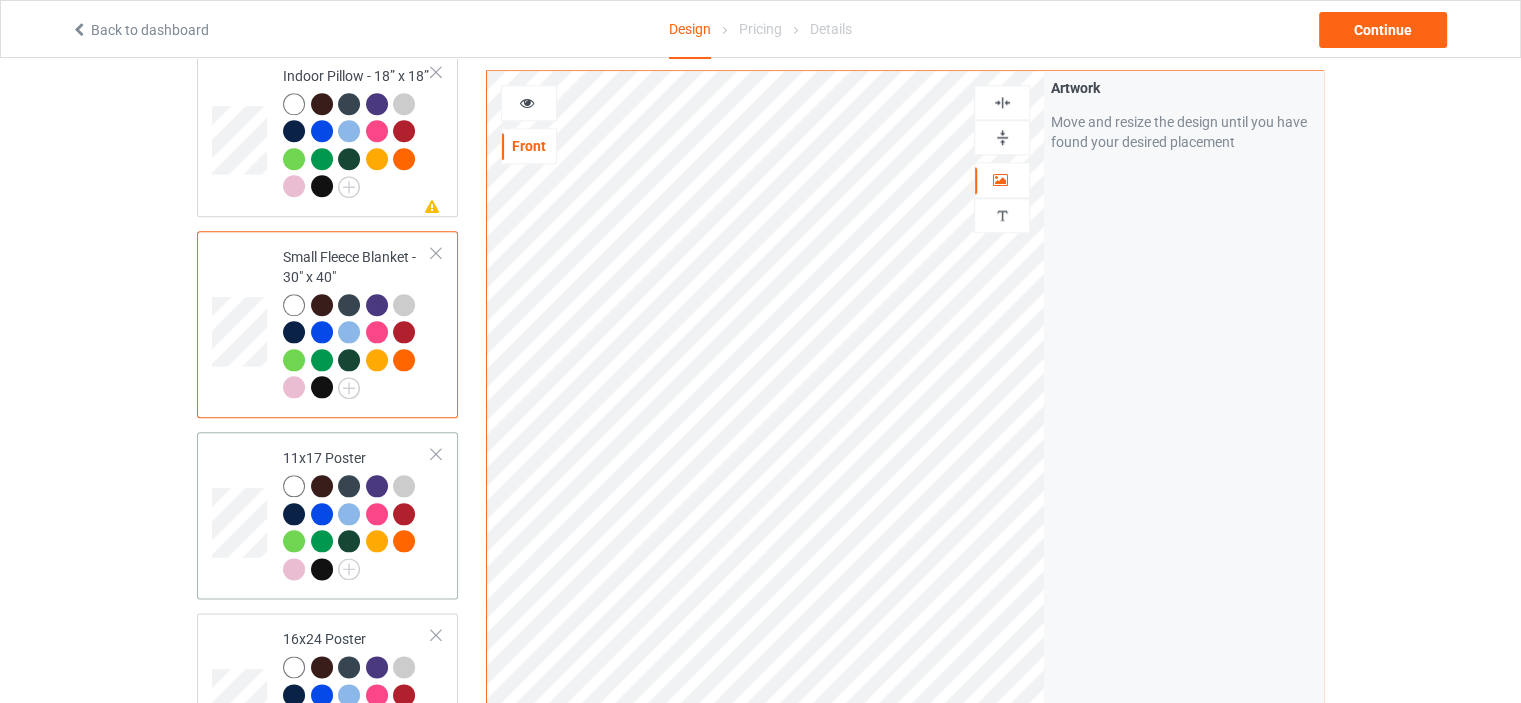 click on "11x17 Poster" at bounding box center [357, 513] 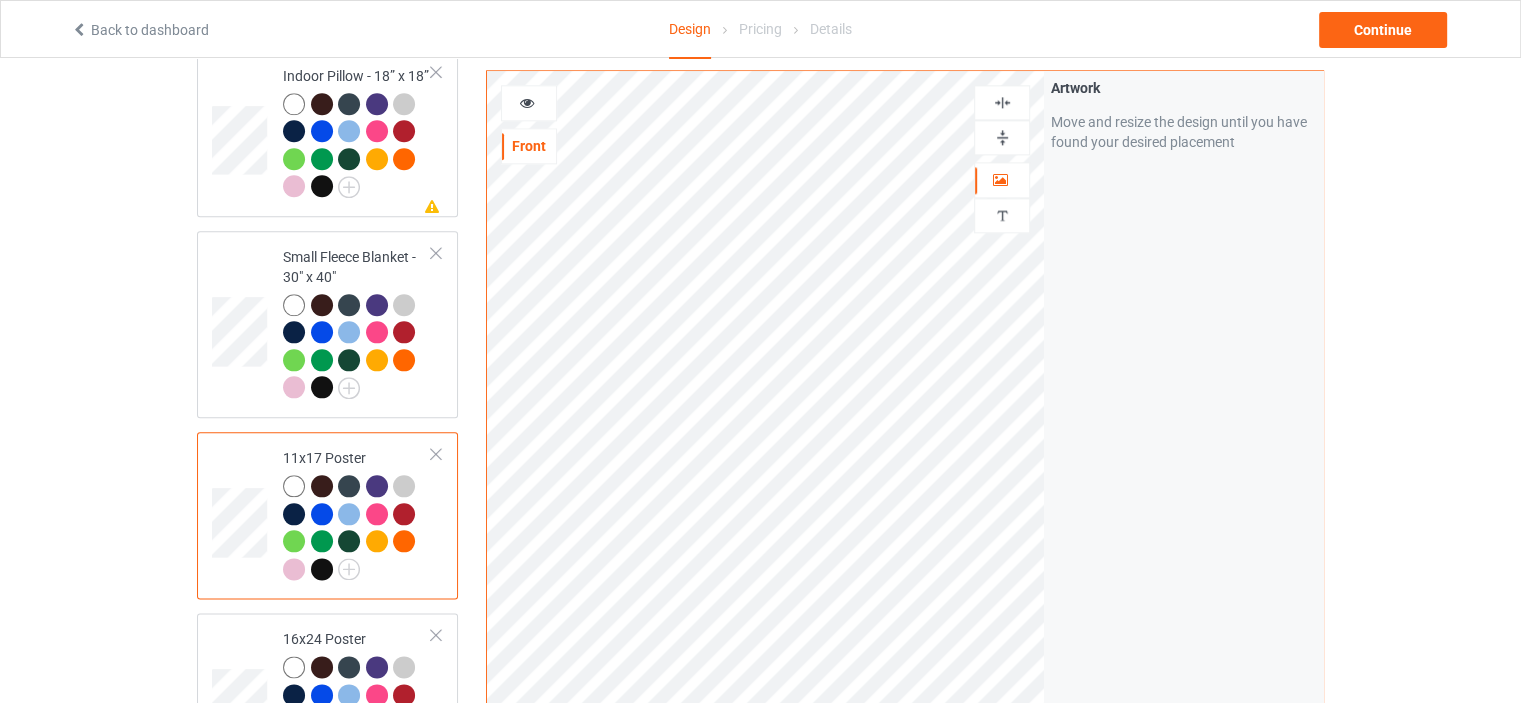 click at bounding box center [1002, 137] 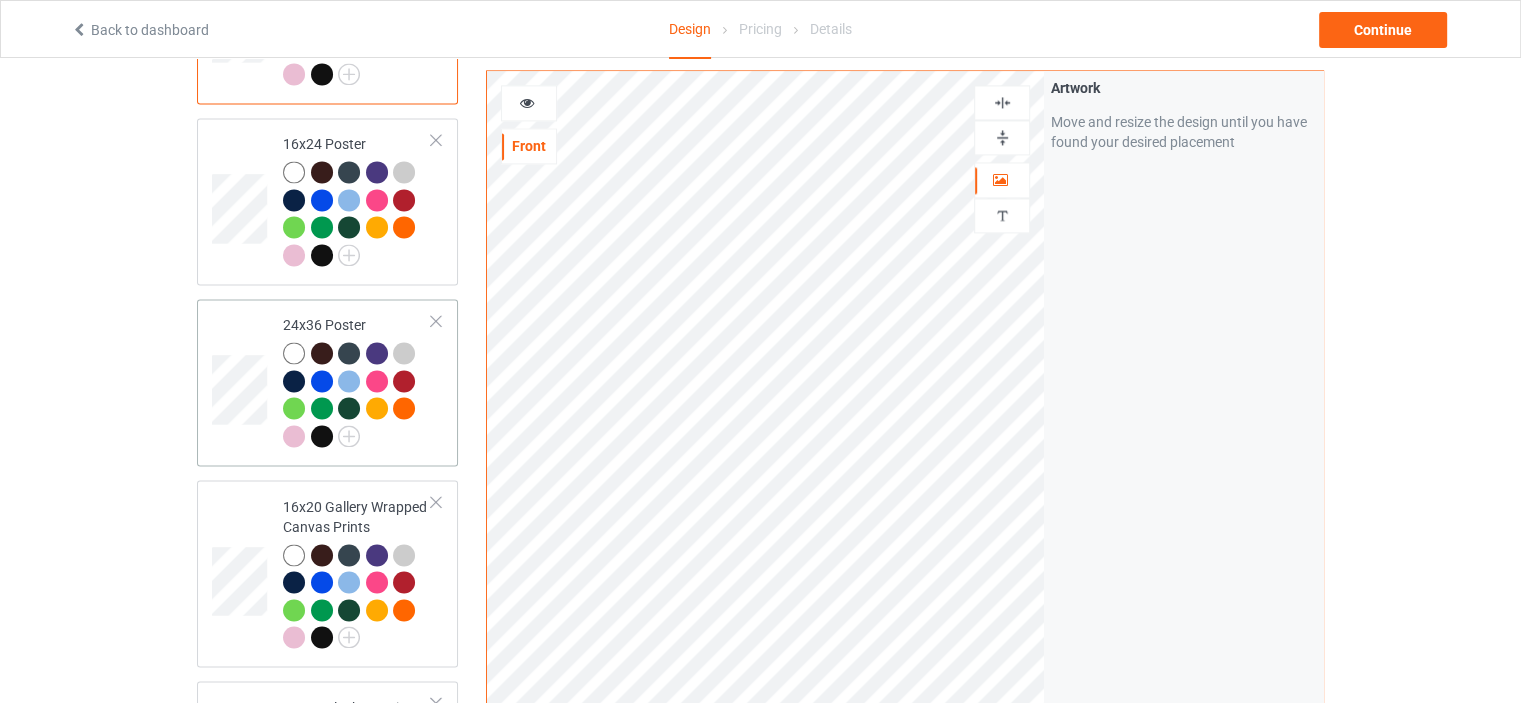 scroll, scrollTop: 2900, scrollLeft: 0, axis: vertical 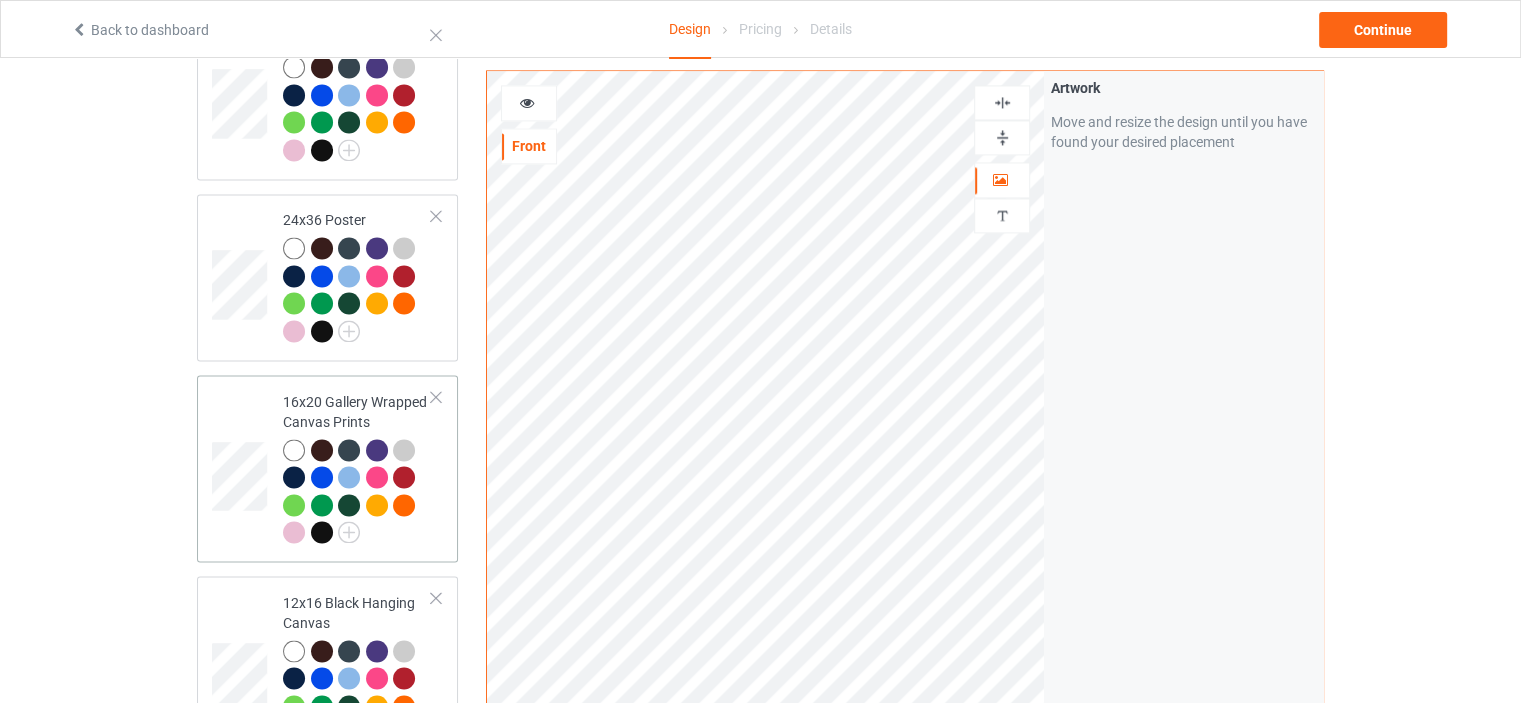 click on "16x20 Gallery Wrapped Canvas Prints" at bounding box center [357, 467] 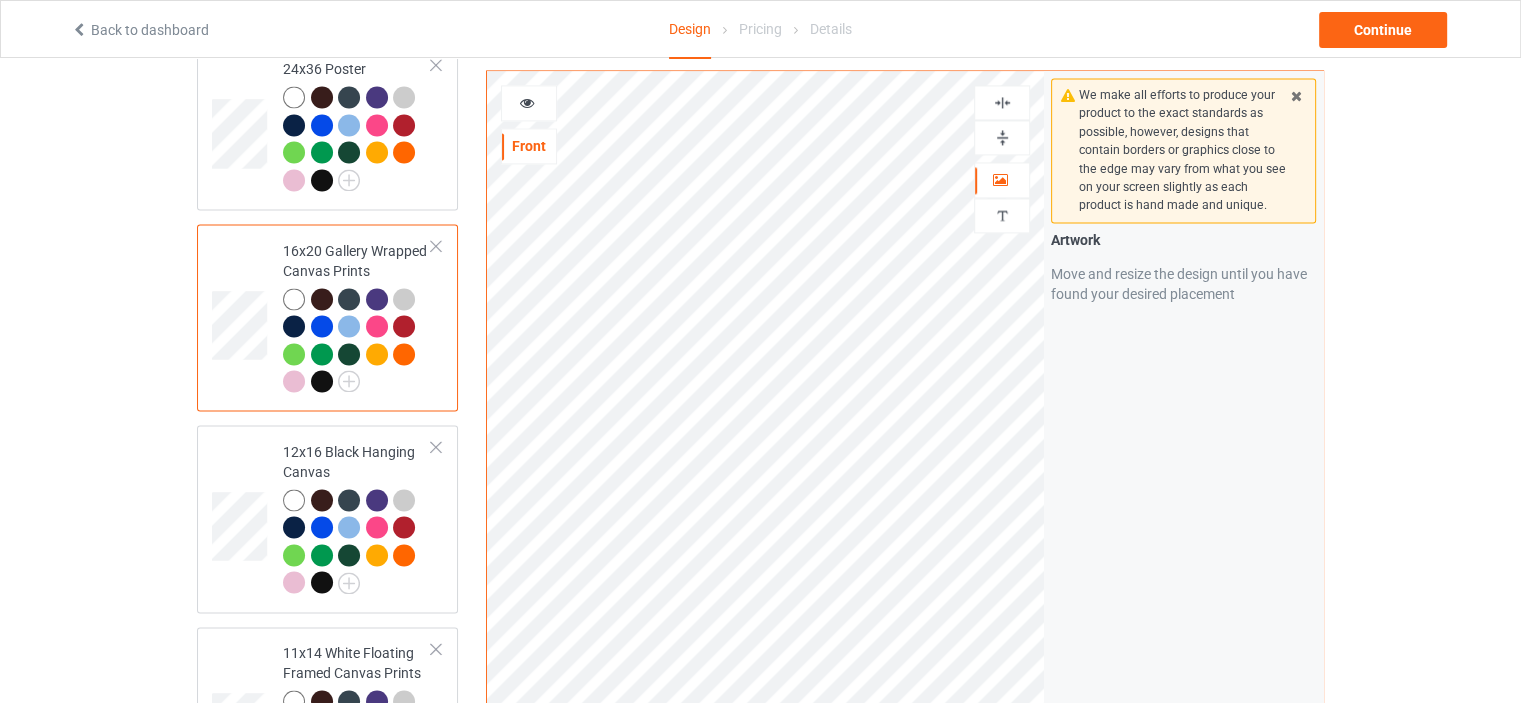 scroll, scrollTop: 3100, scrollLeft: 0, axis: vertical 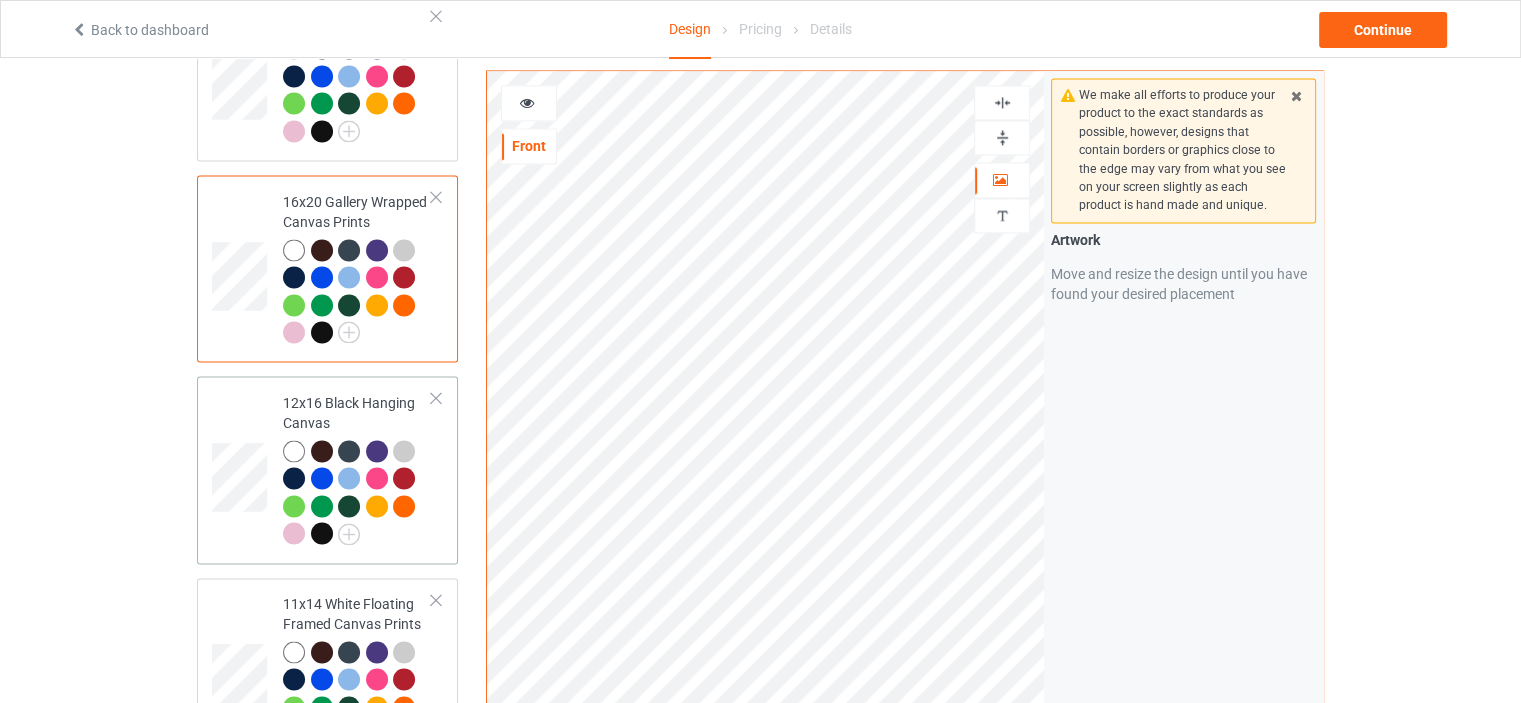 click on "12x16 Black Hanging Canvas" at bounding box center [357, 468] 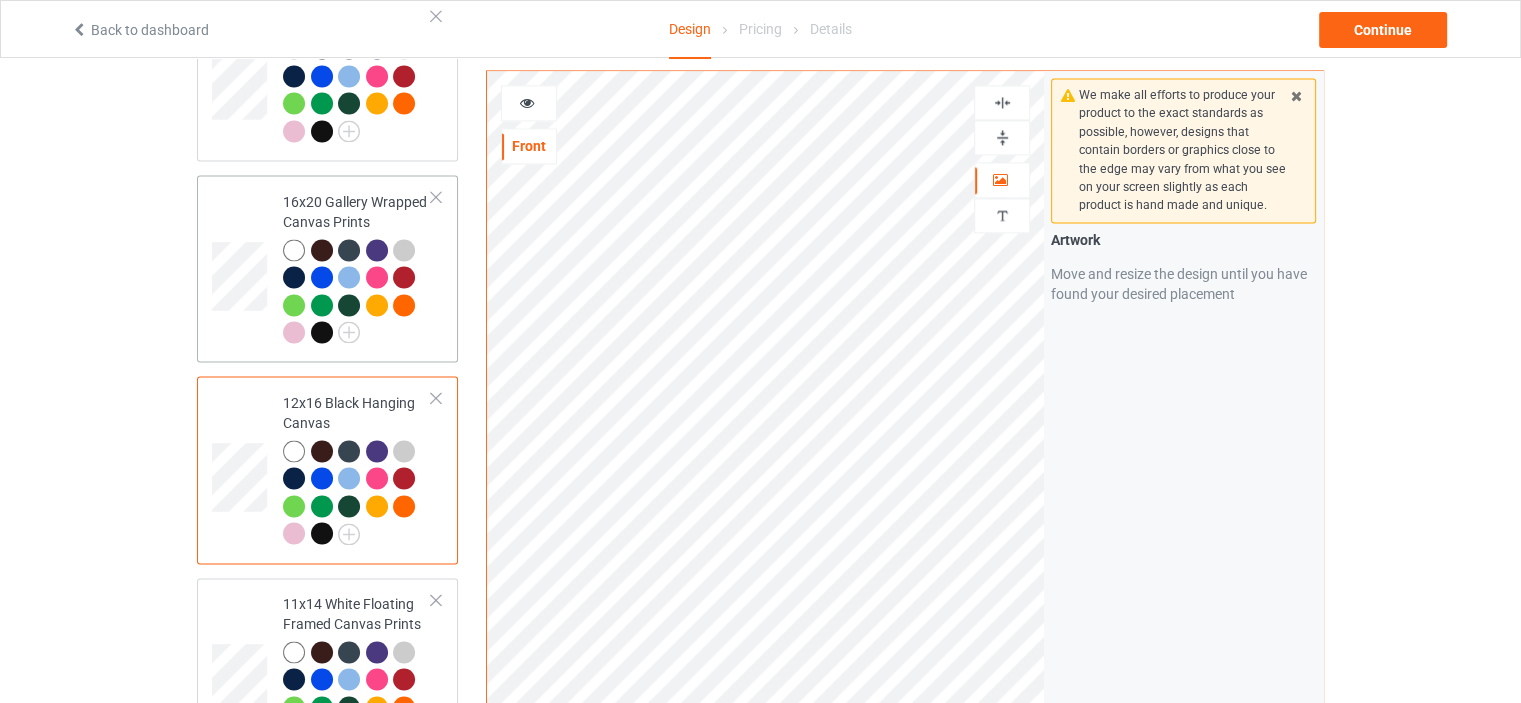 scroll, scrollTop: 3300, scrollLeft: 0, axis: vertical 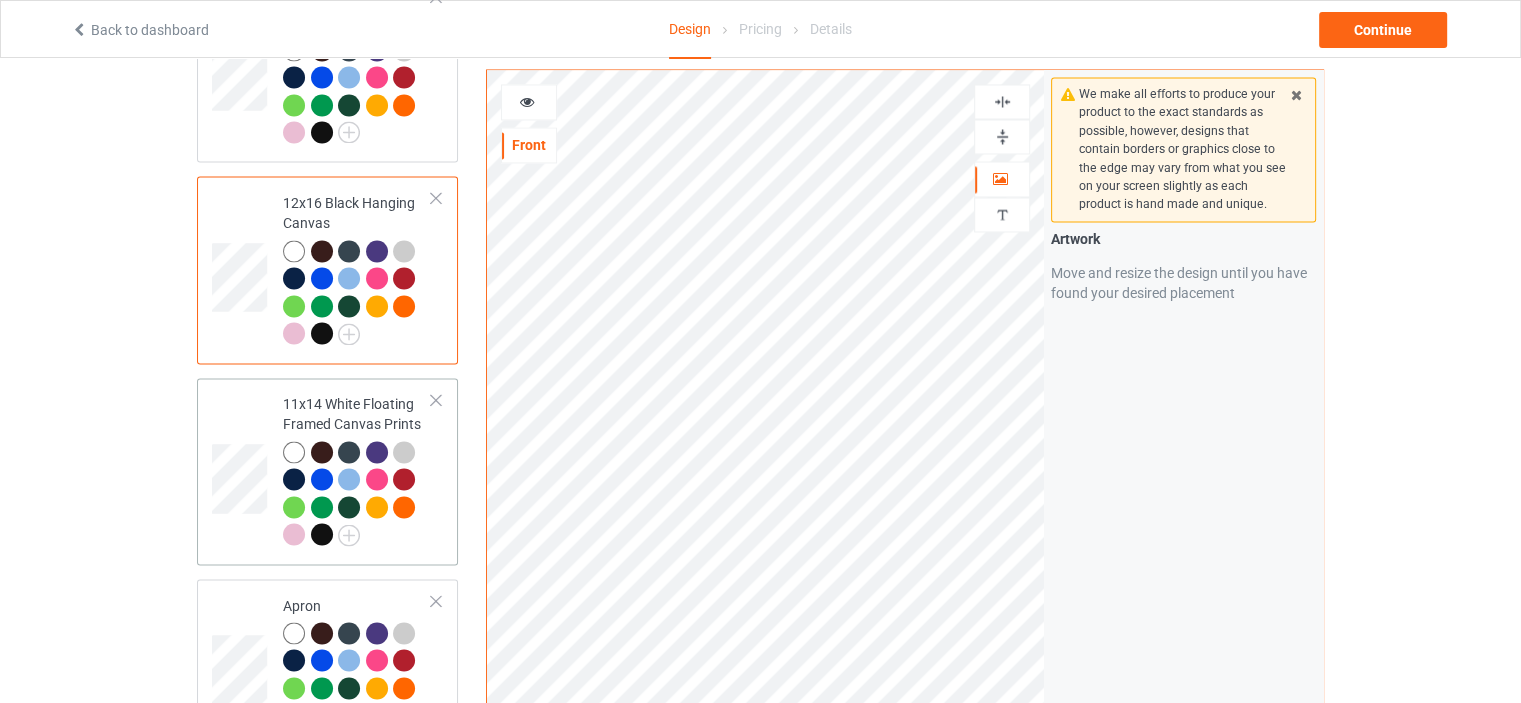 click on "11x14 White Floating Framed Canvas Prints" at bounding box center [357, 471] 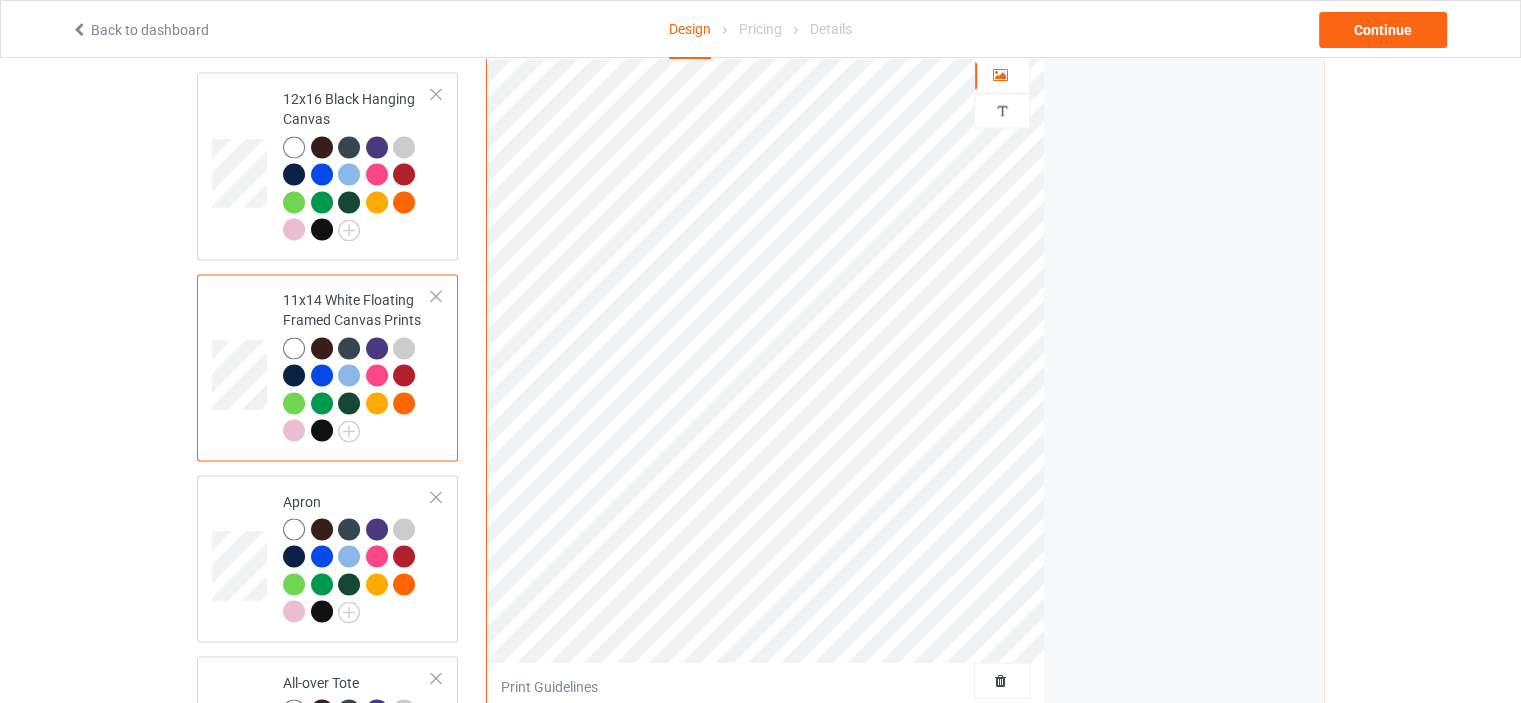scroll, scrollTop: 3500, scrollLeft: 0, axis: vertical 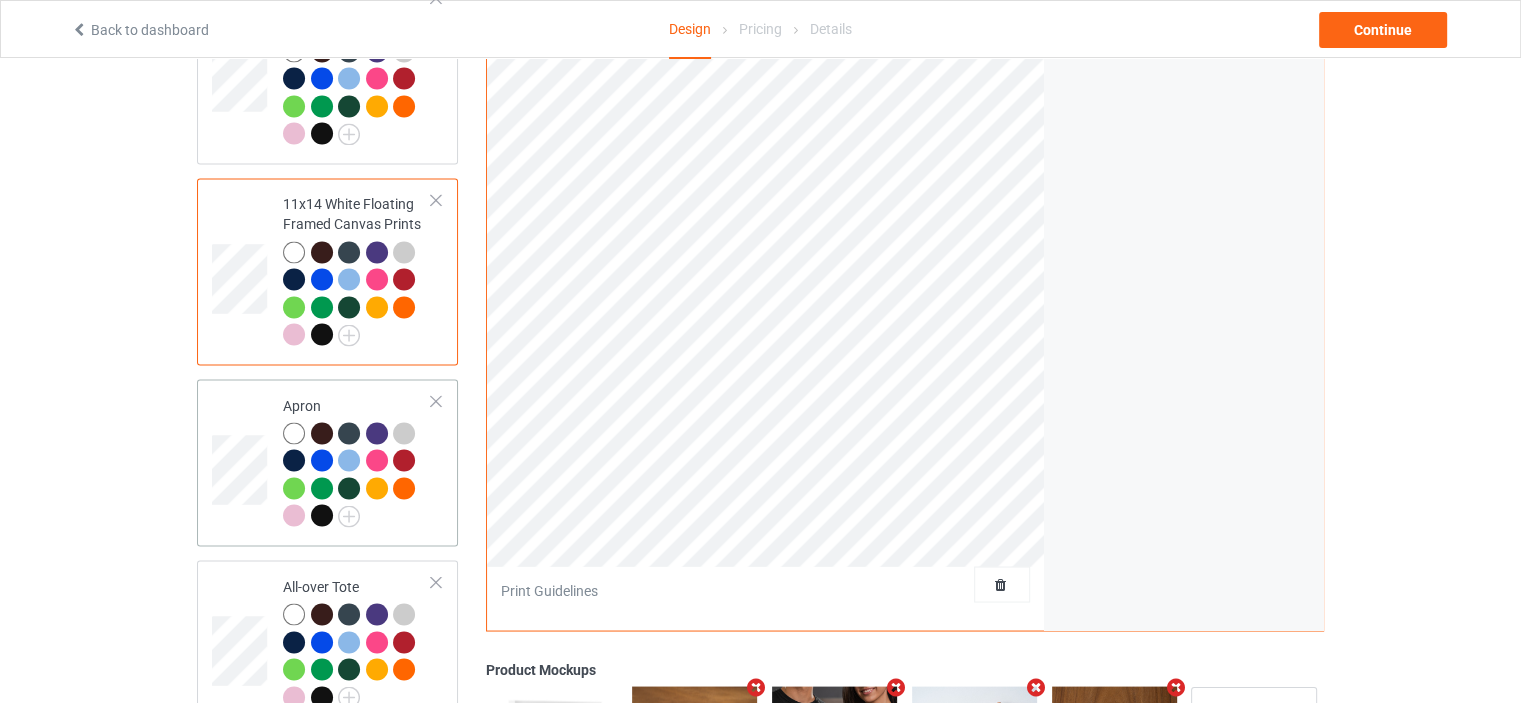 click on "Apron" at bounding box center [357, 462] 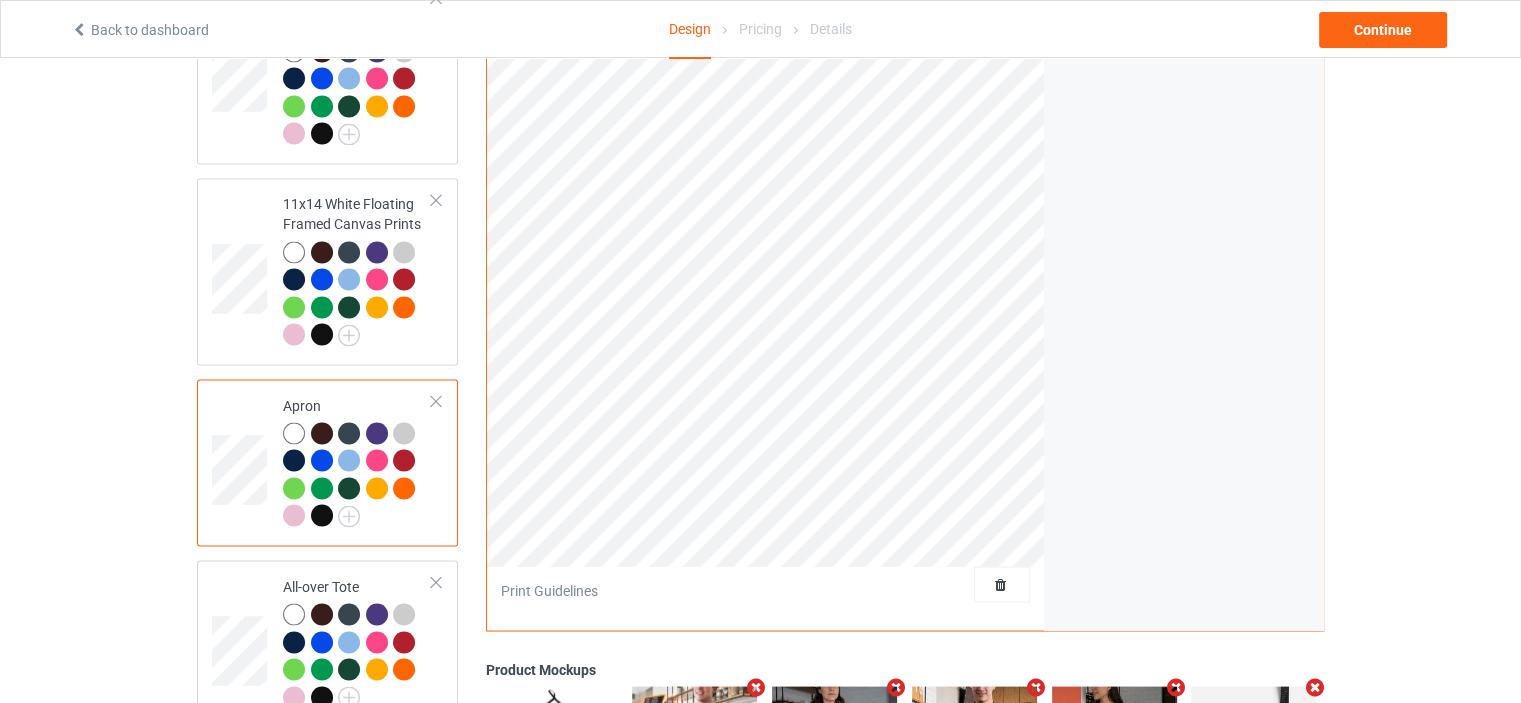 scroll, scrollTop: 3300, scrollLeft: 0, axis: vertical 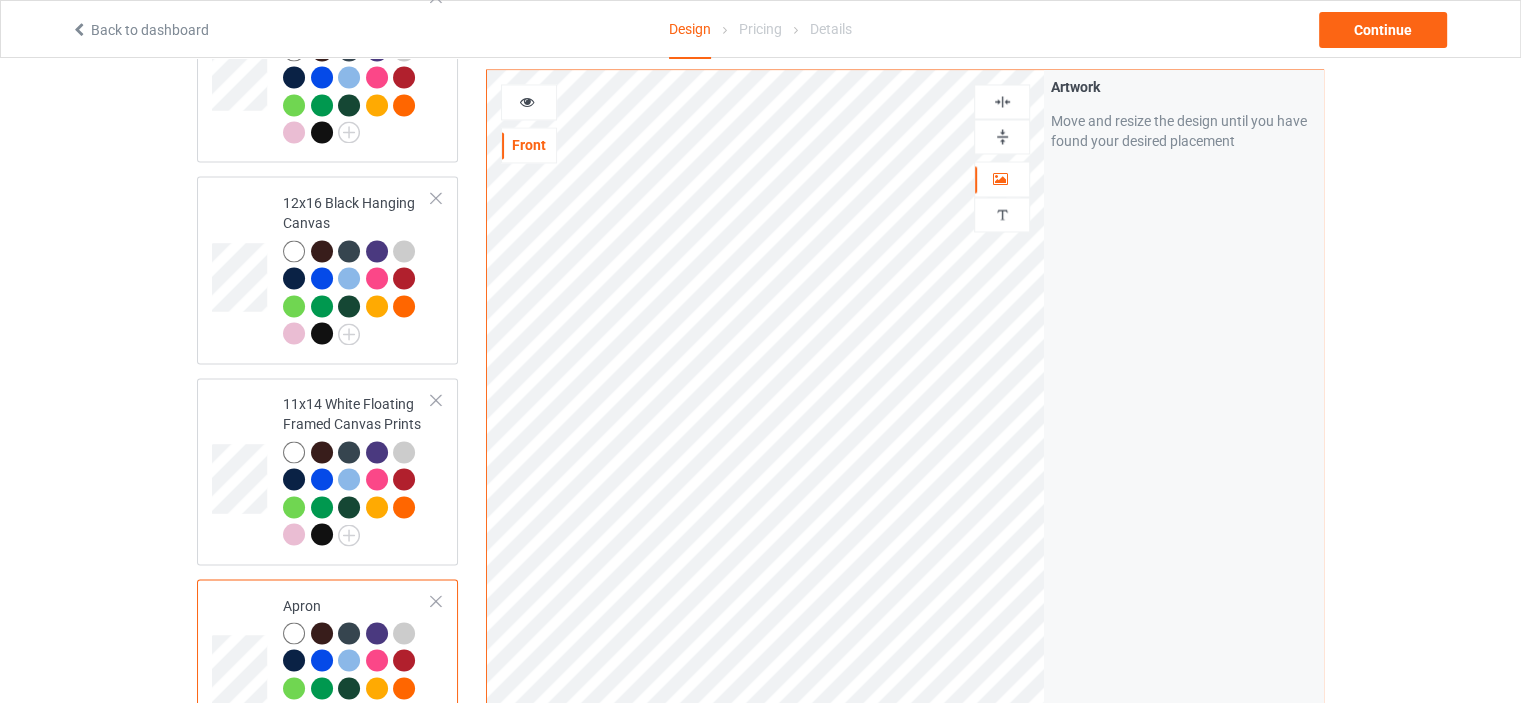 click at bounding box center (1002, 101) 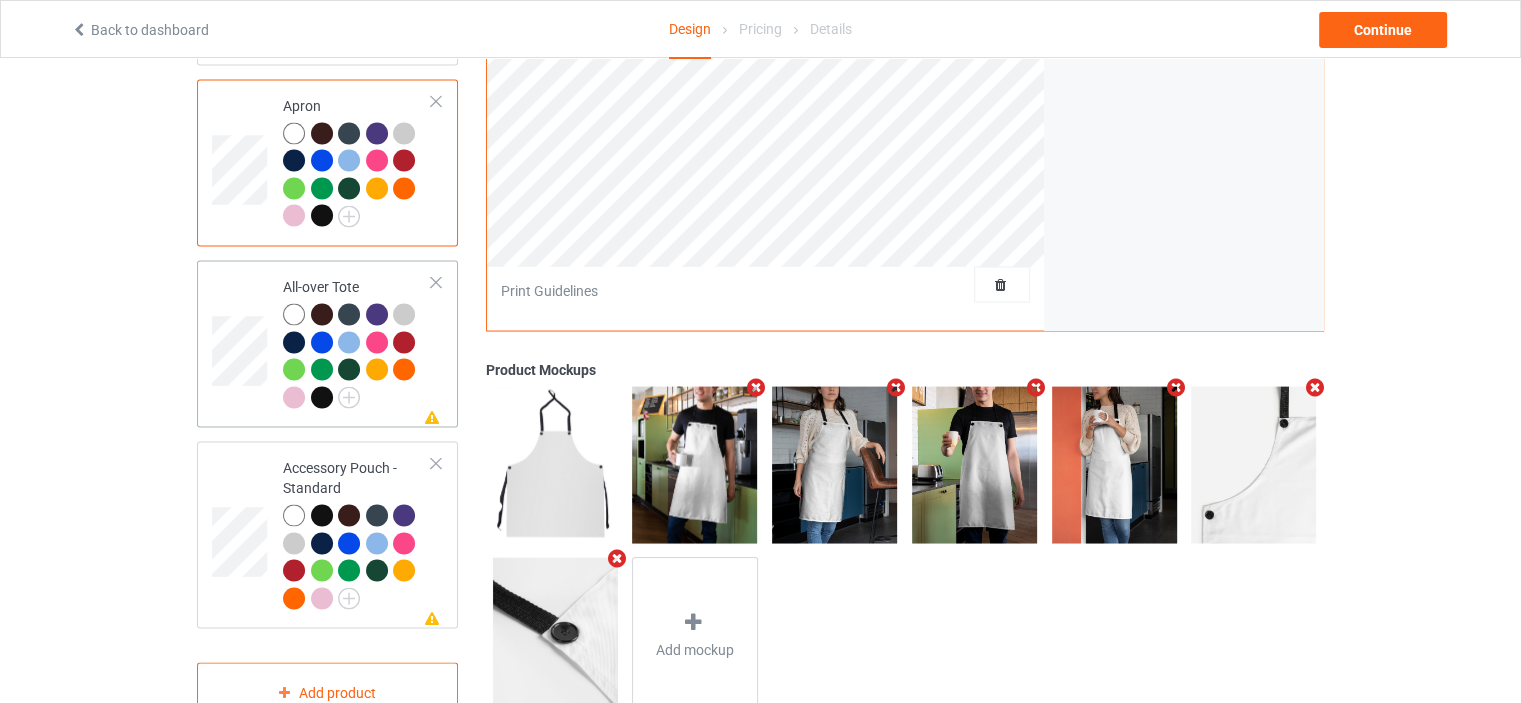 scroll, scrollTop: 3845, scrollLeft: 0, axis: vertical 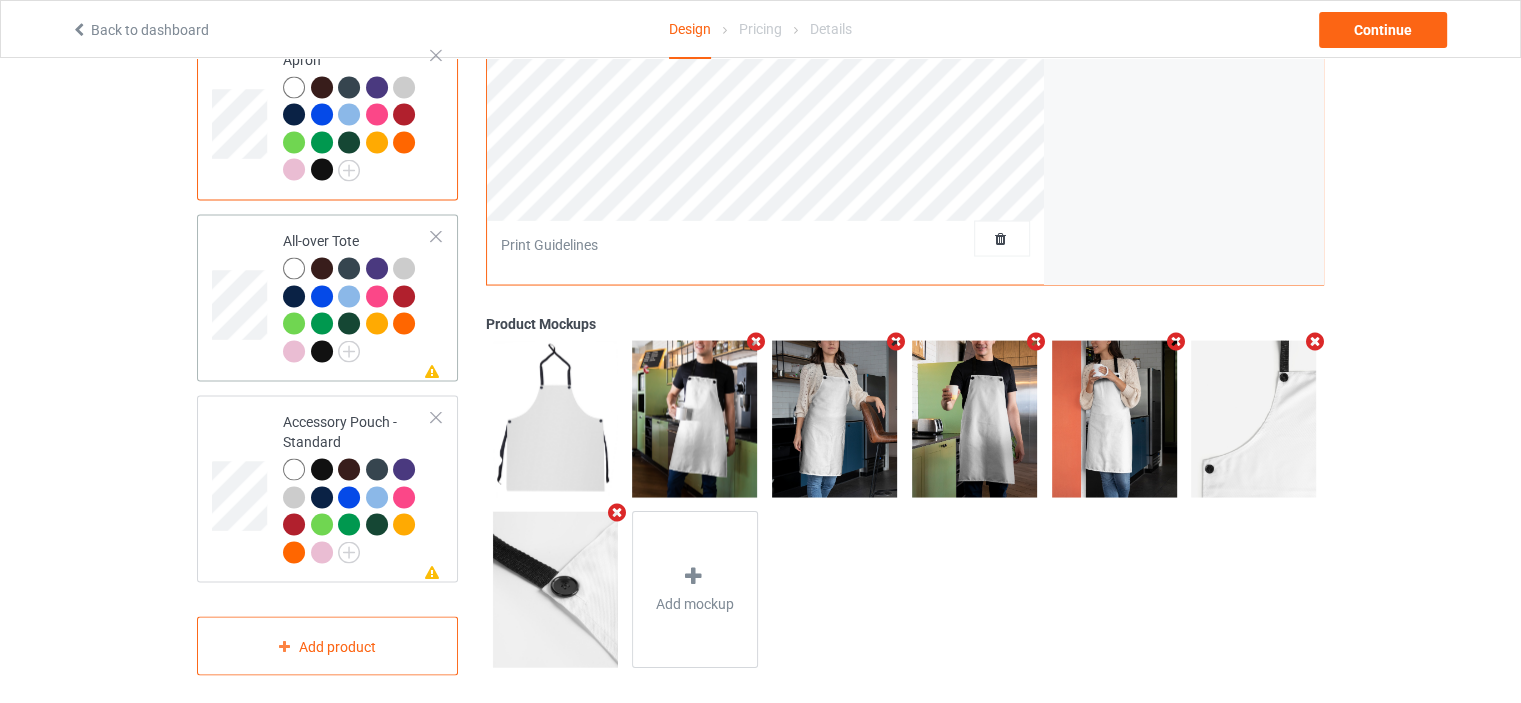 click on "All-over Tote" at bounding box center [357, 296] 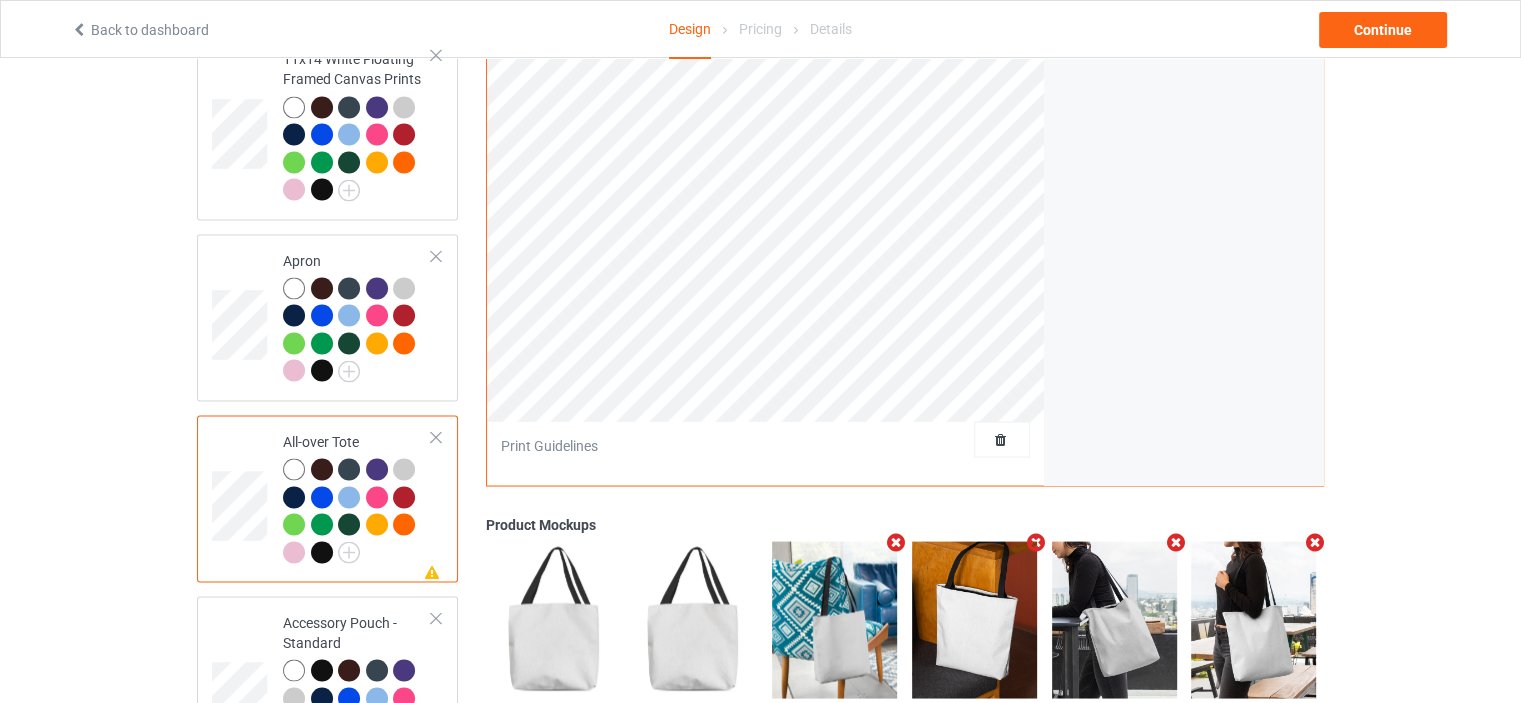 scroll, scrollTop: 3845, scrollLeft: 0, axis: vertical 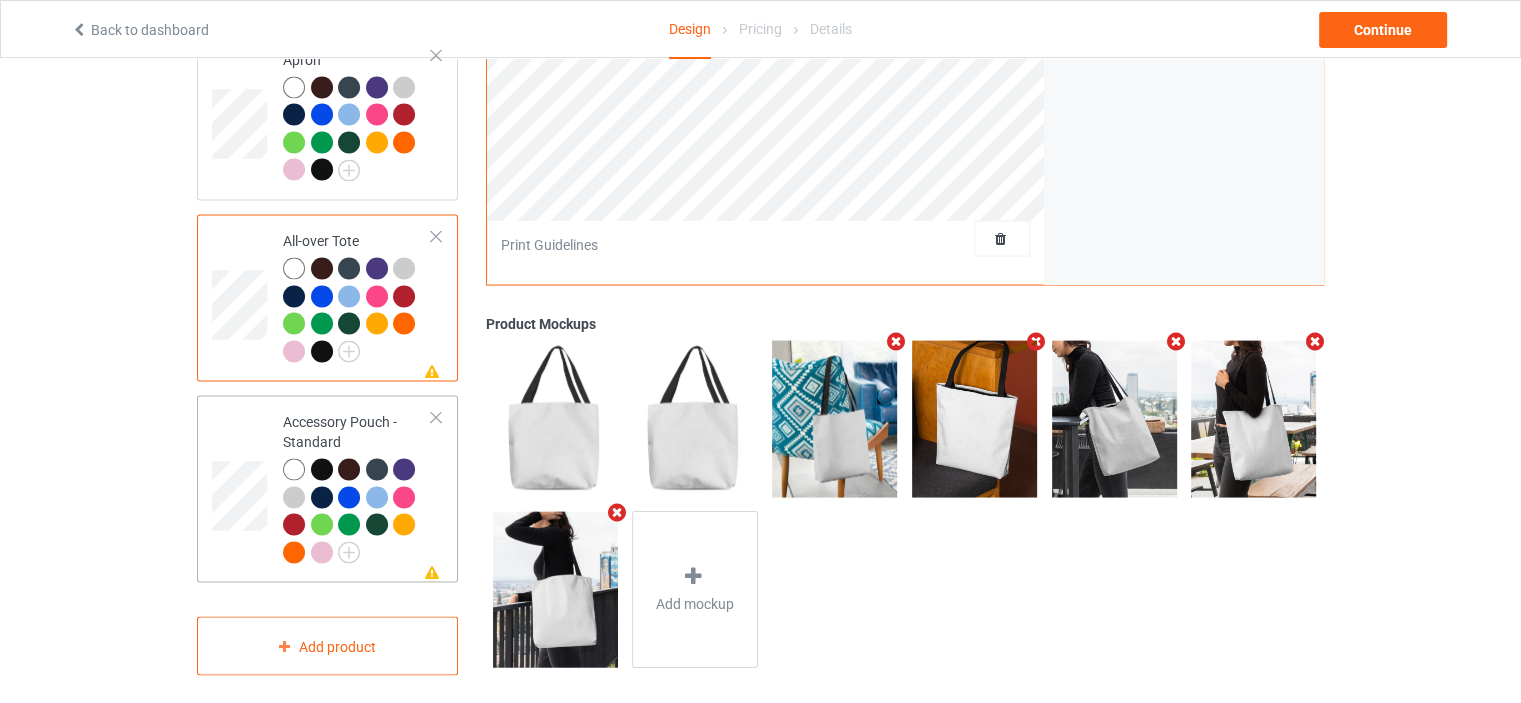 click on "Accessory Pouch - Standard" at bounding box center [357, 487] 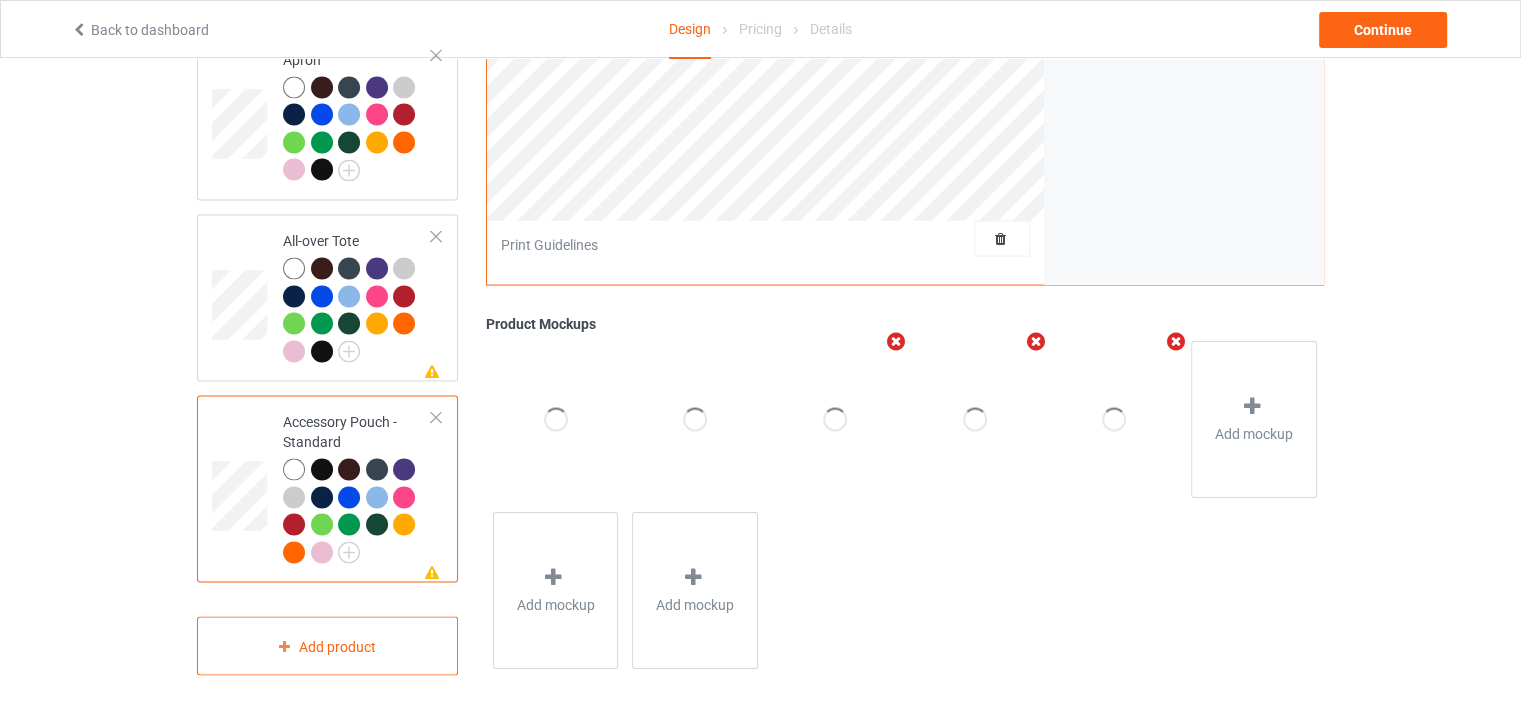 scroll, scrollTop: 3245, scrollLeft: 0, axis: vertical 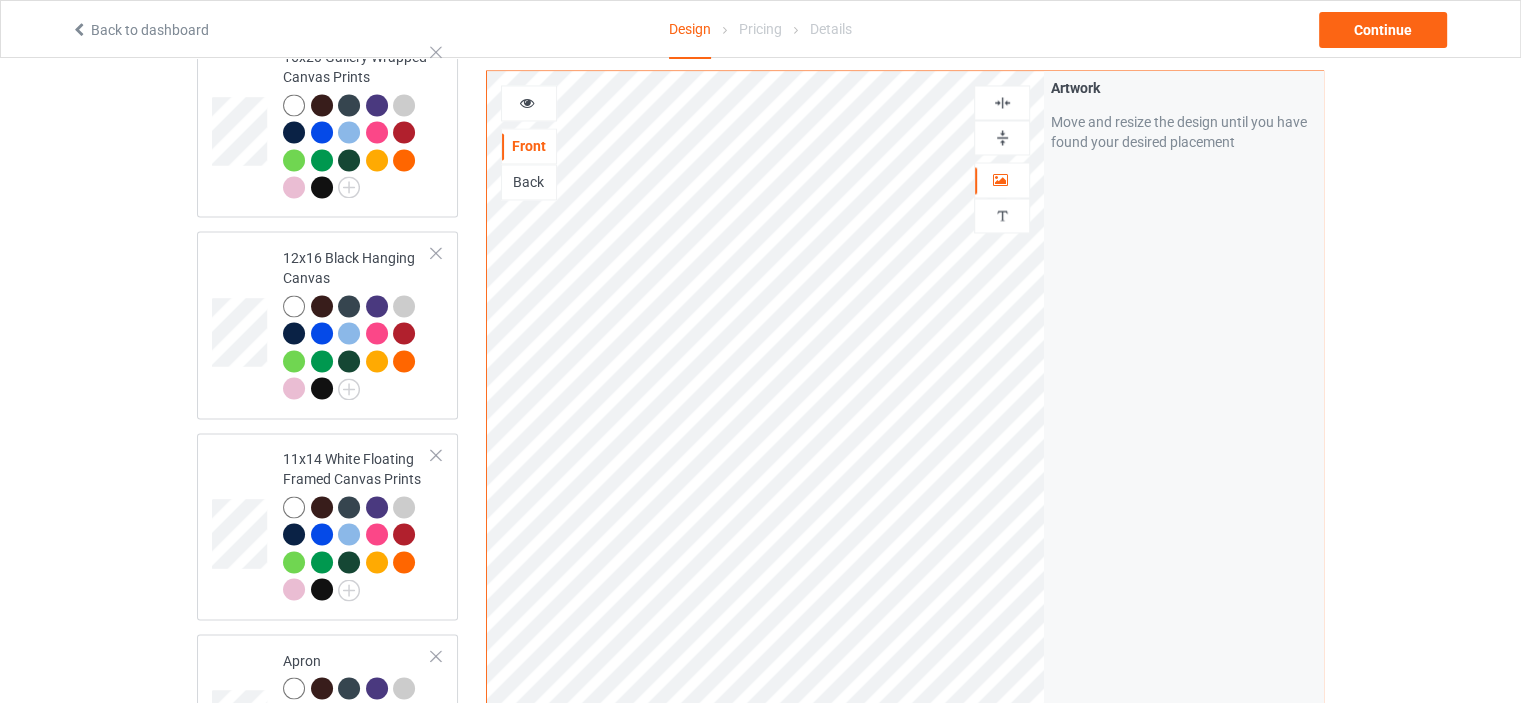 click at bounding box center [1002, 102] 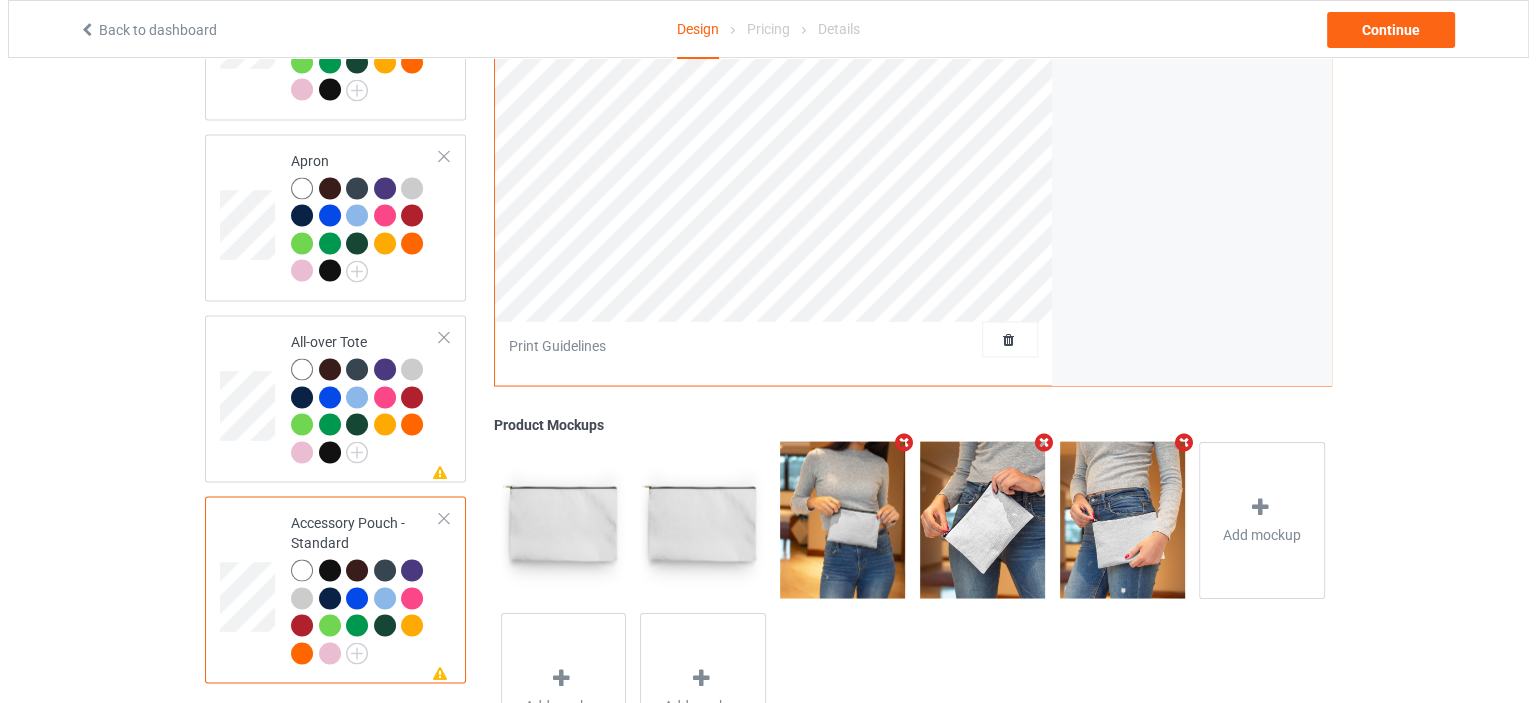 scroll, scrollTop: 3845, scrollLeft: 0, axis: vertical 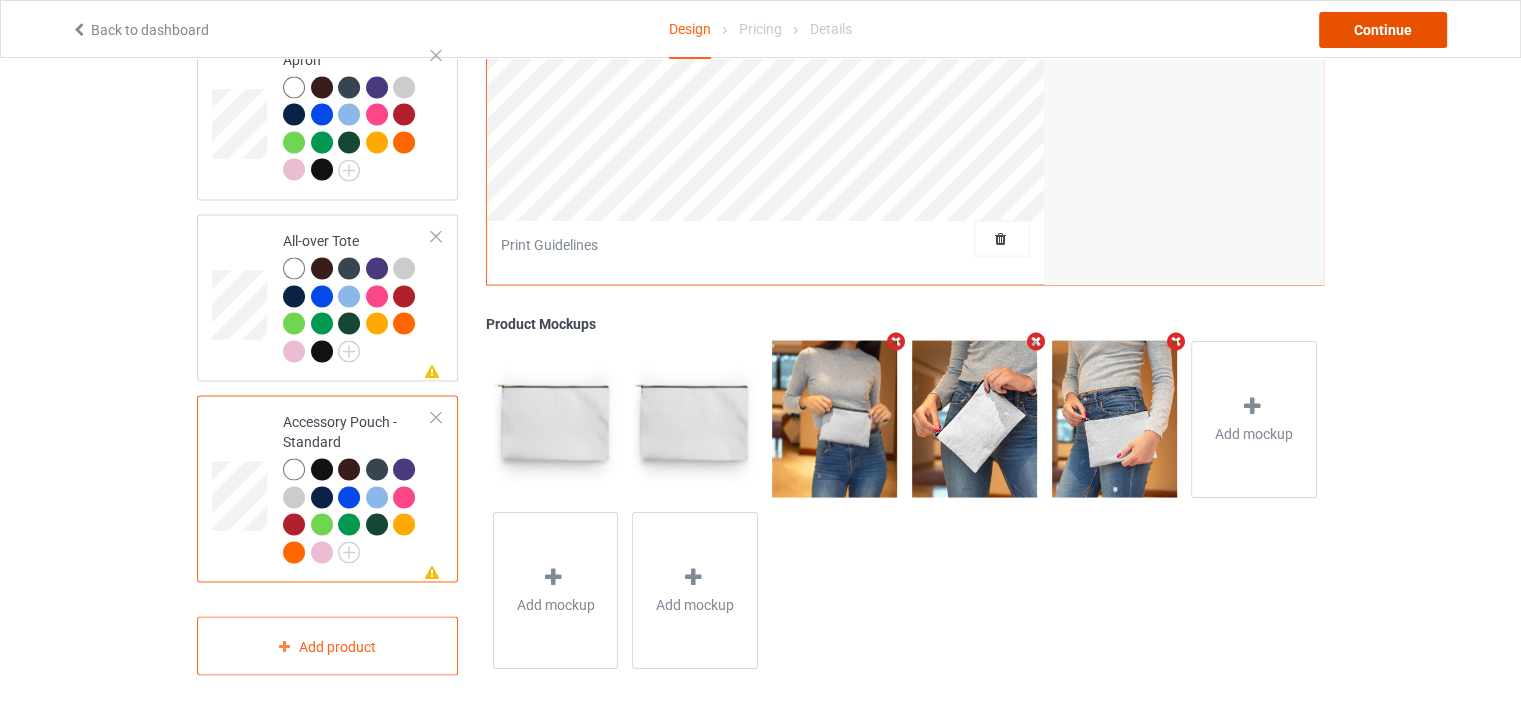 click on "Continue" at bounding box center (1383, 30) 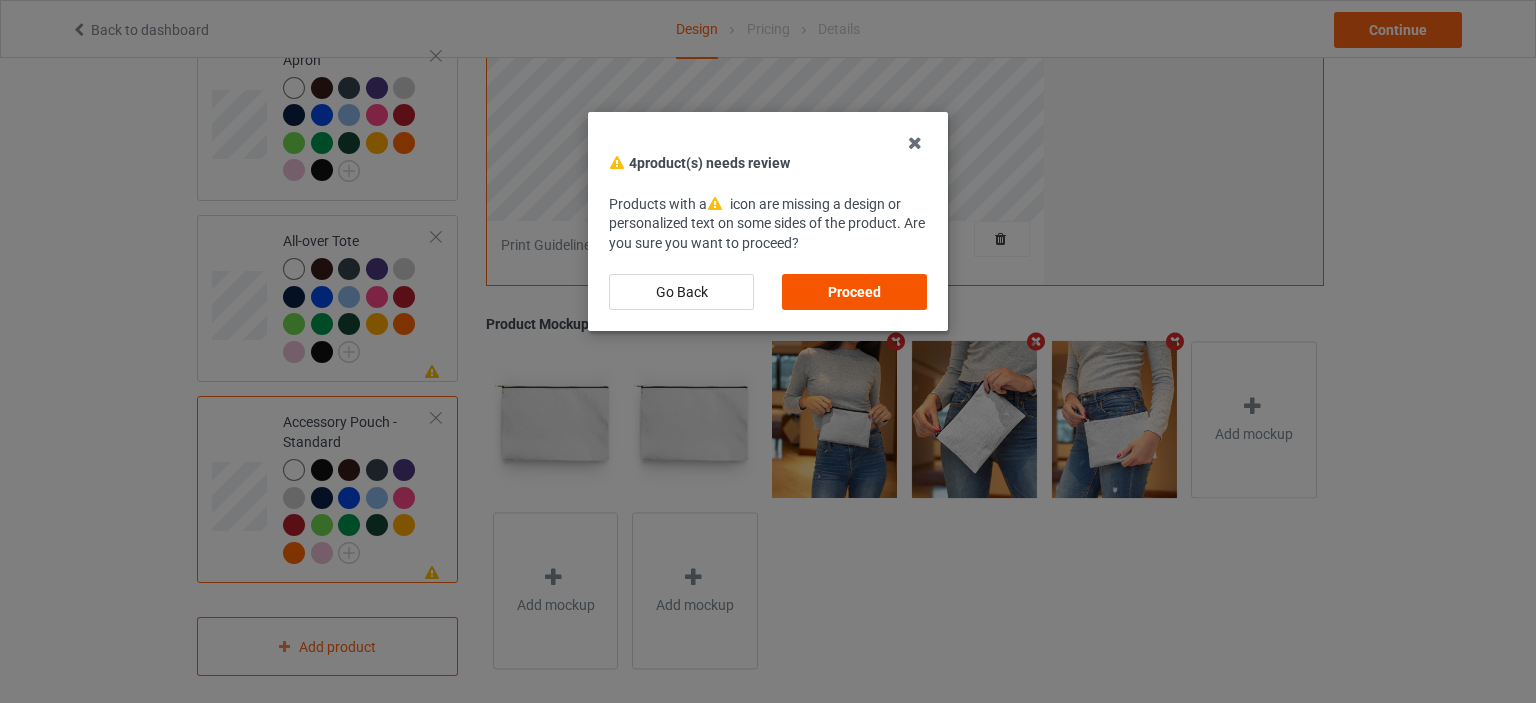 click on "Proceed" at bounding box center (854, 292) 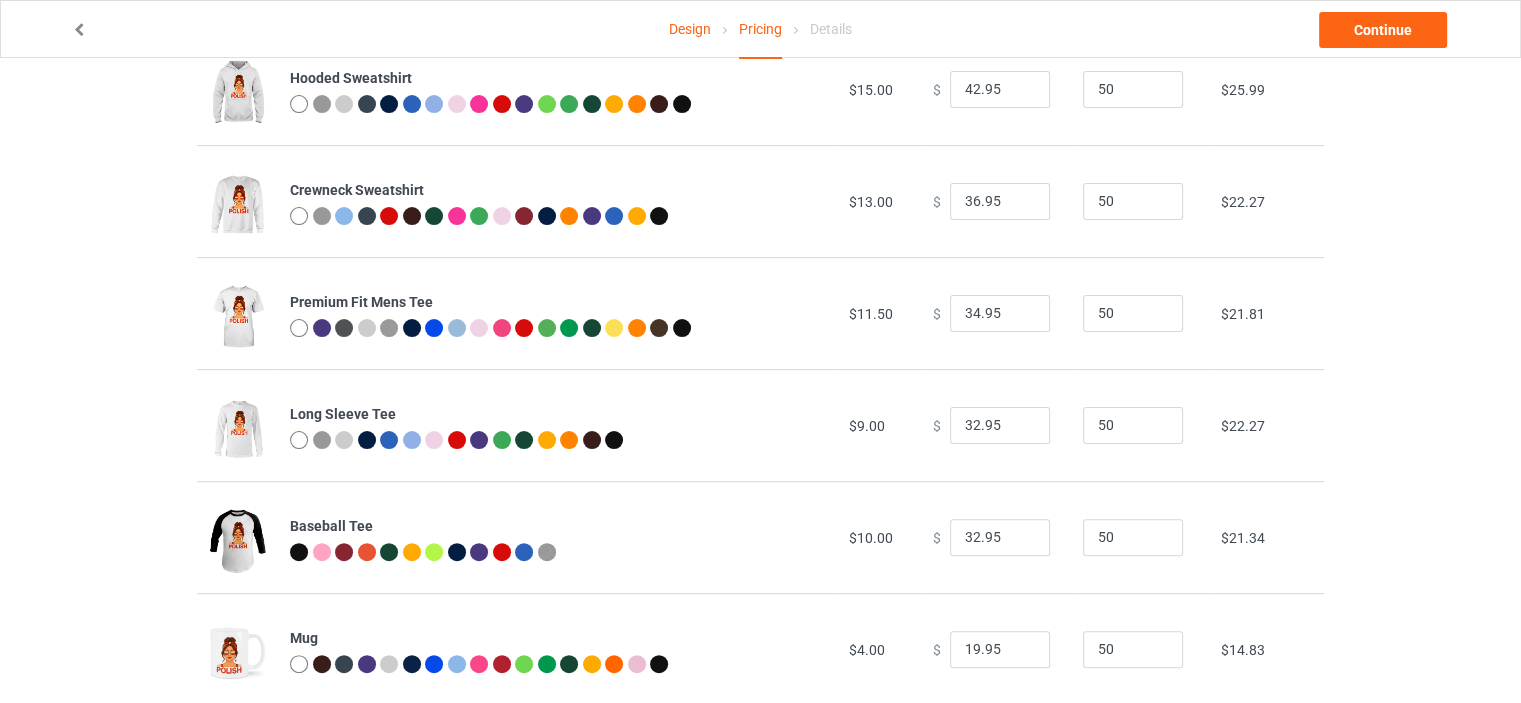 scroll, scrollTop: 0, scrollLeft: 0, axis: both 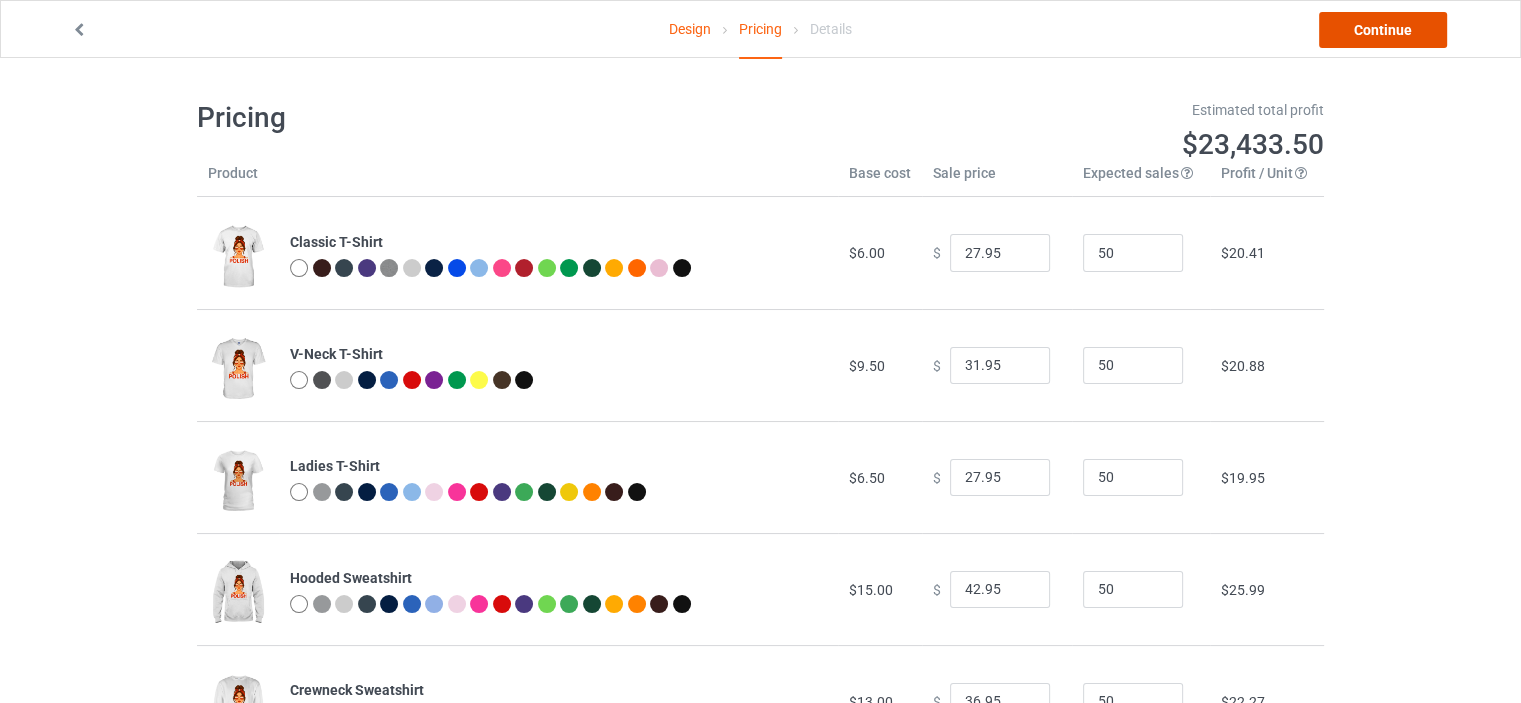 click on "Continue" at bounding box center (1383, 30) 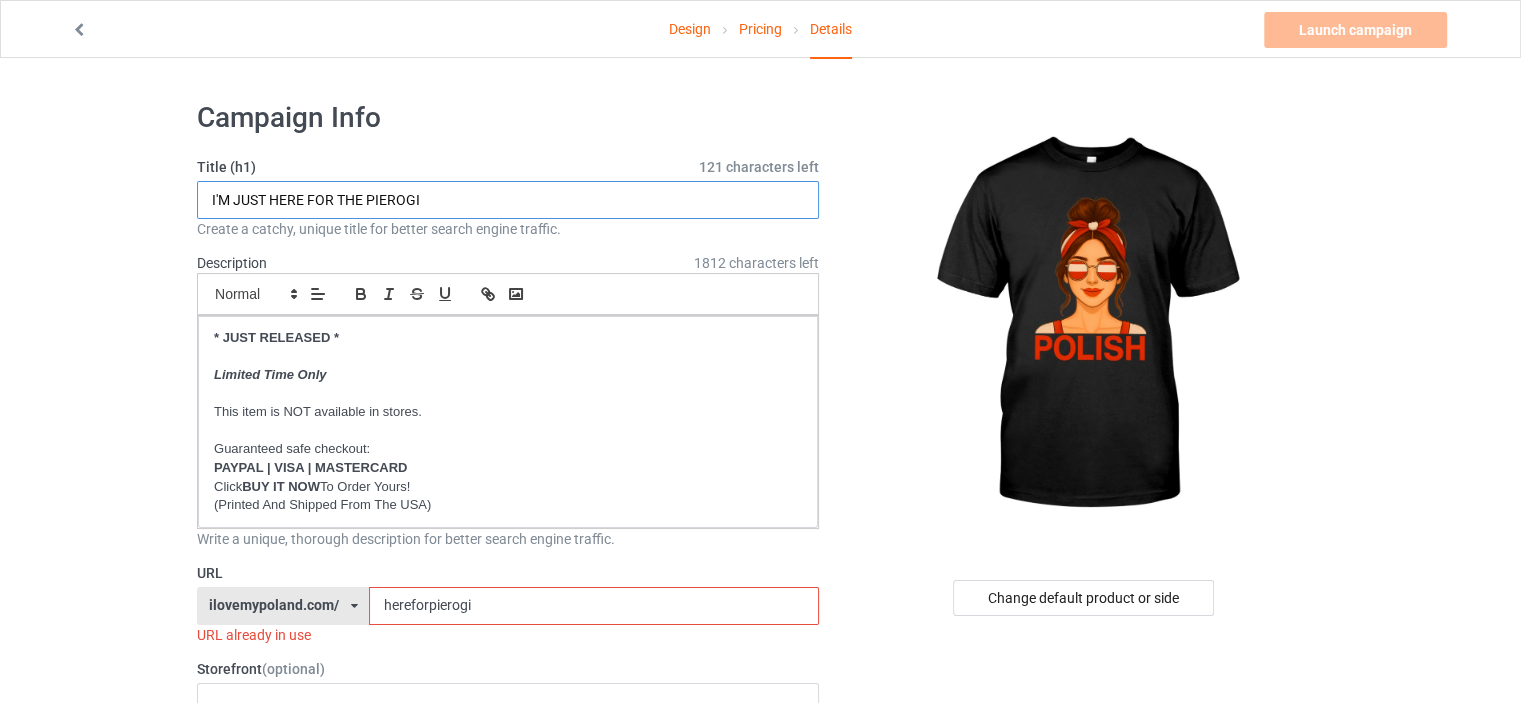 drag, startPoint x: 441, startPoint y: 200, endPoint x: 0, endPoint y: 181, distance: 441.40912 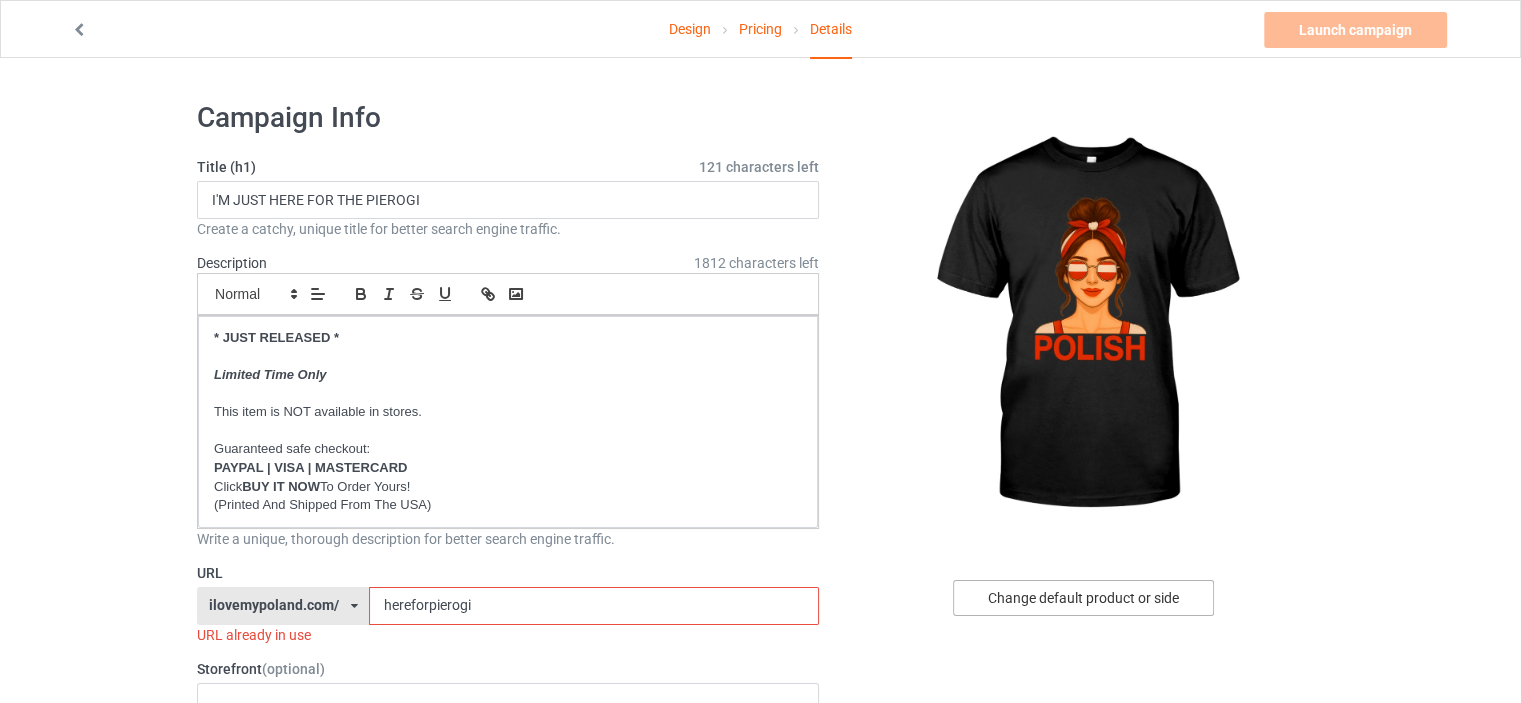 click on "Change default product or side" at bounding box center [1083, 598] 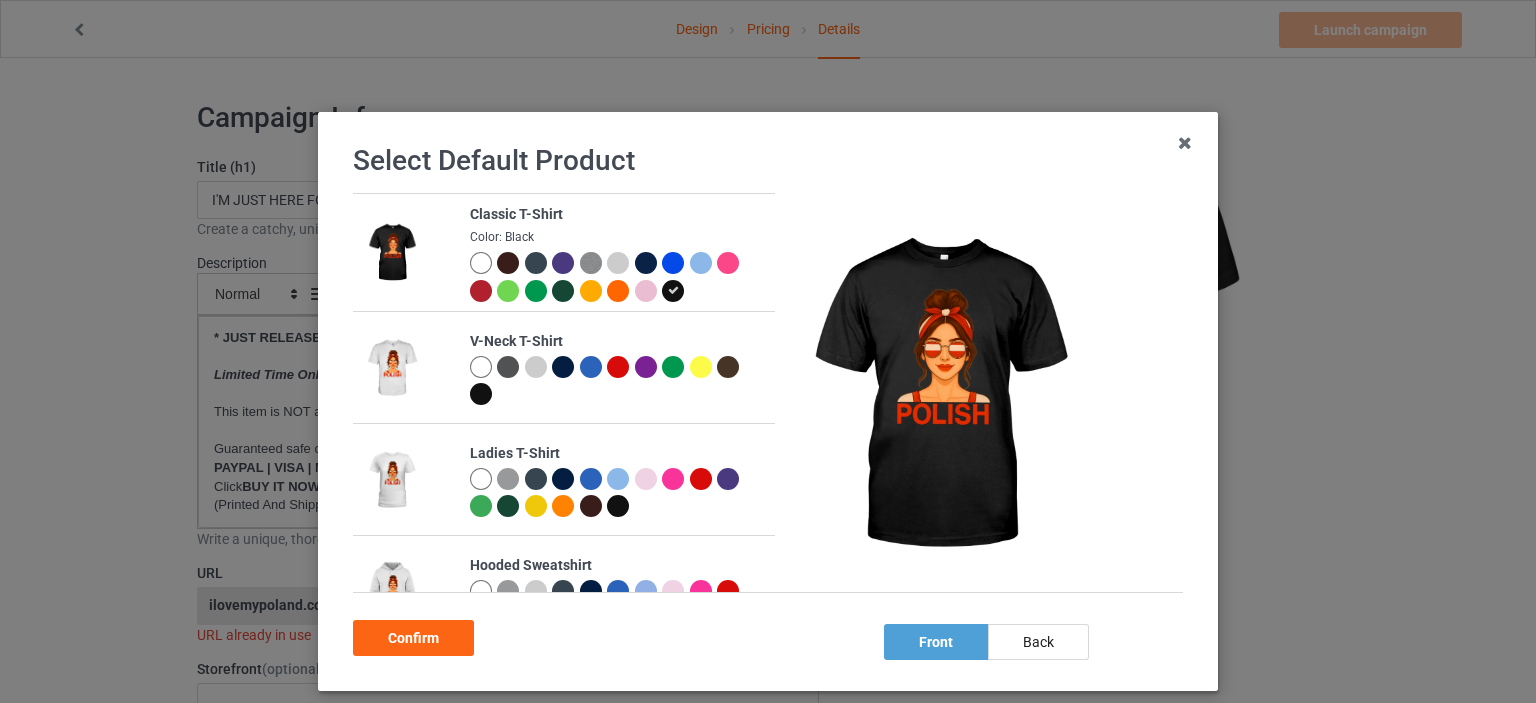 click at bounding box center [618, 263] 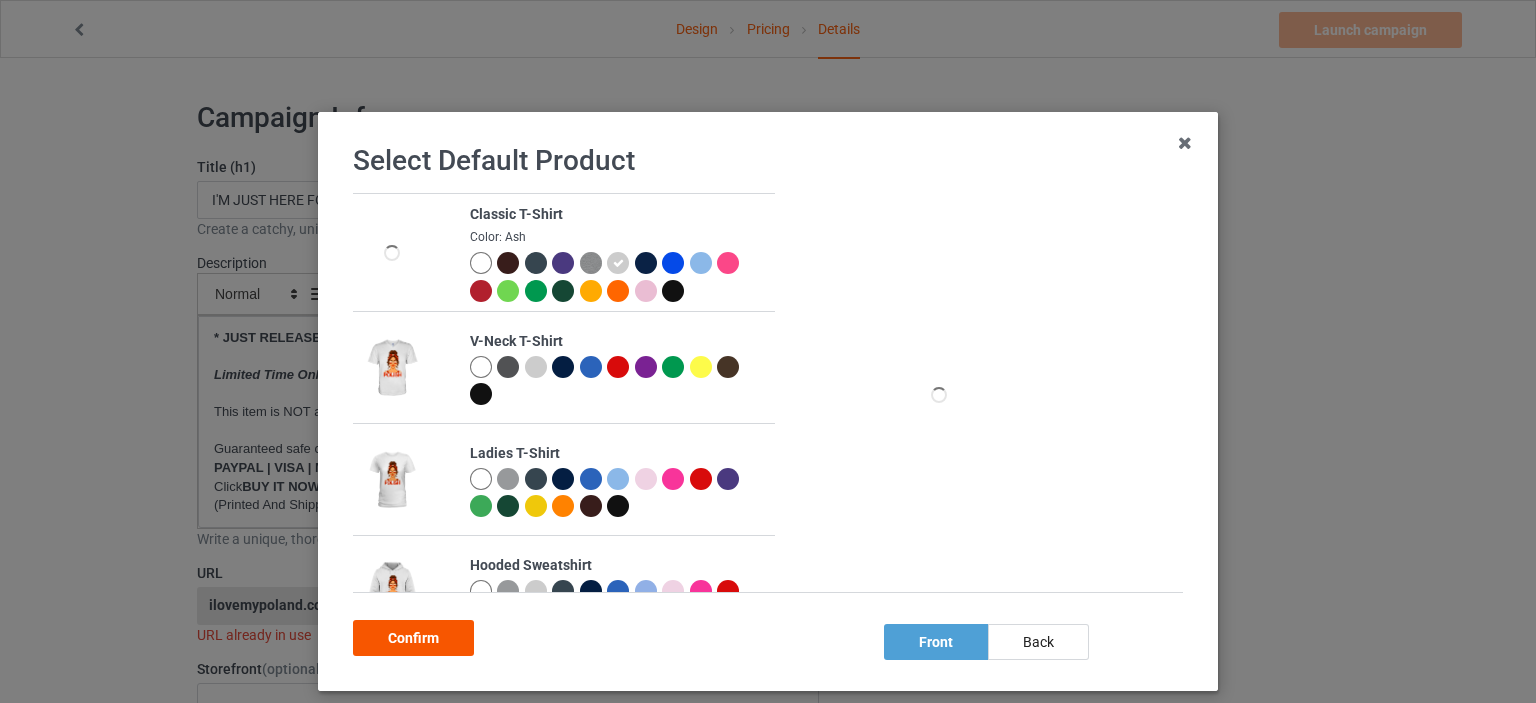 click on "Confirm" at bounding box center [413, 638] 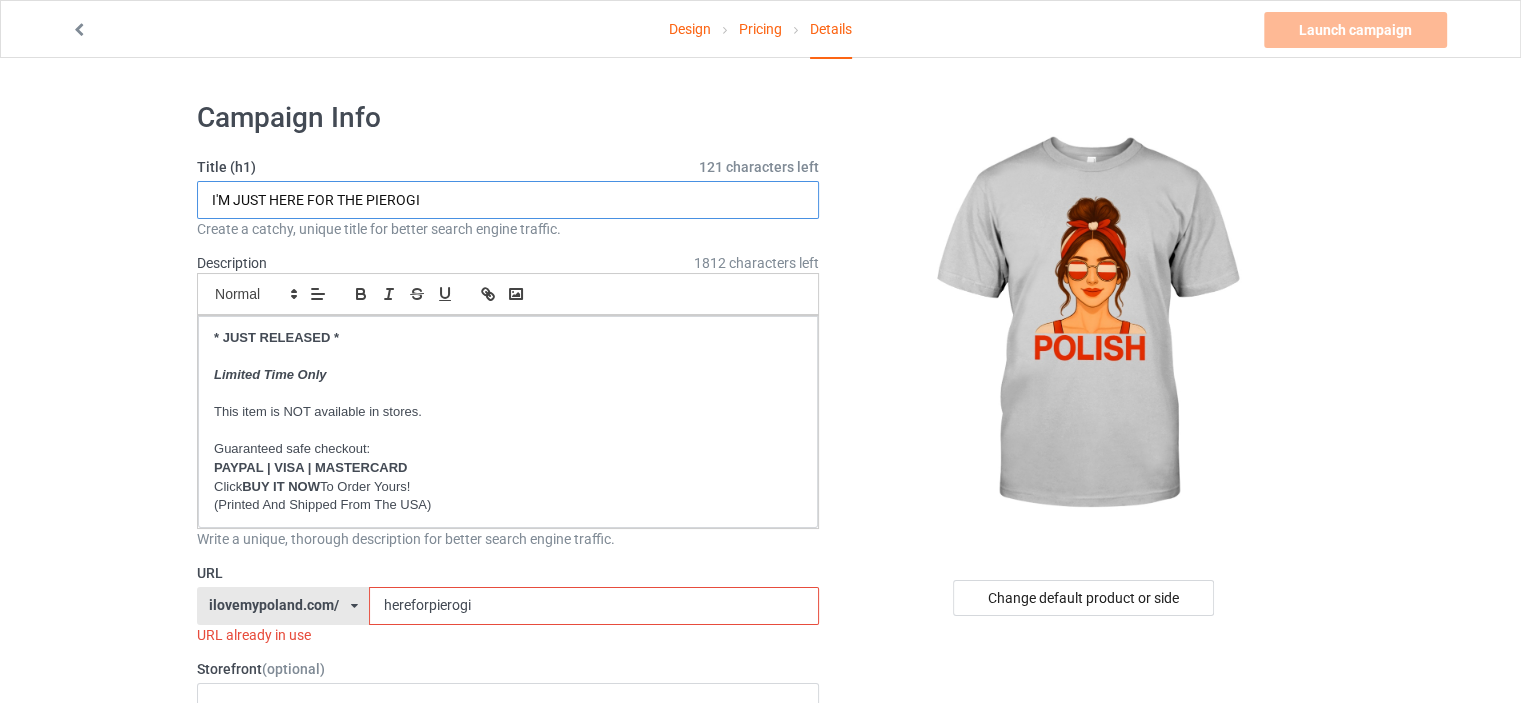 drag, startPoint x: 440, startPoint y: 195, endPoint x: 0, endPoint y: 179, distance: 440.2908 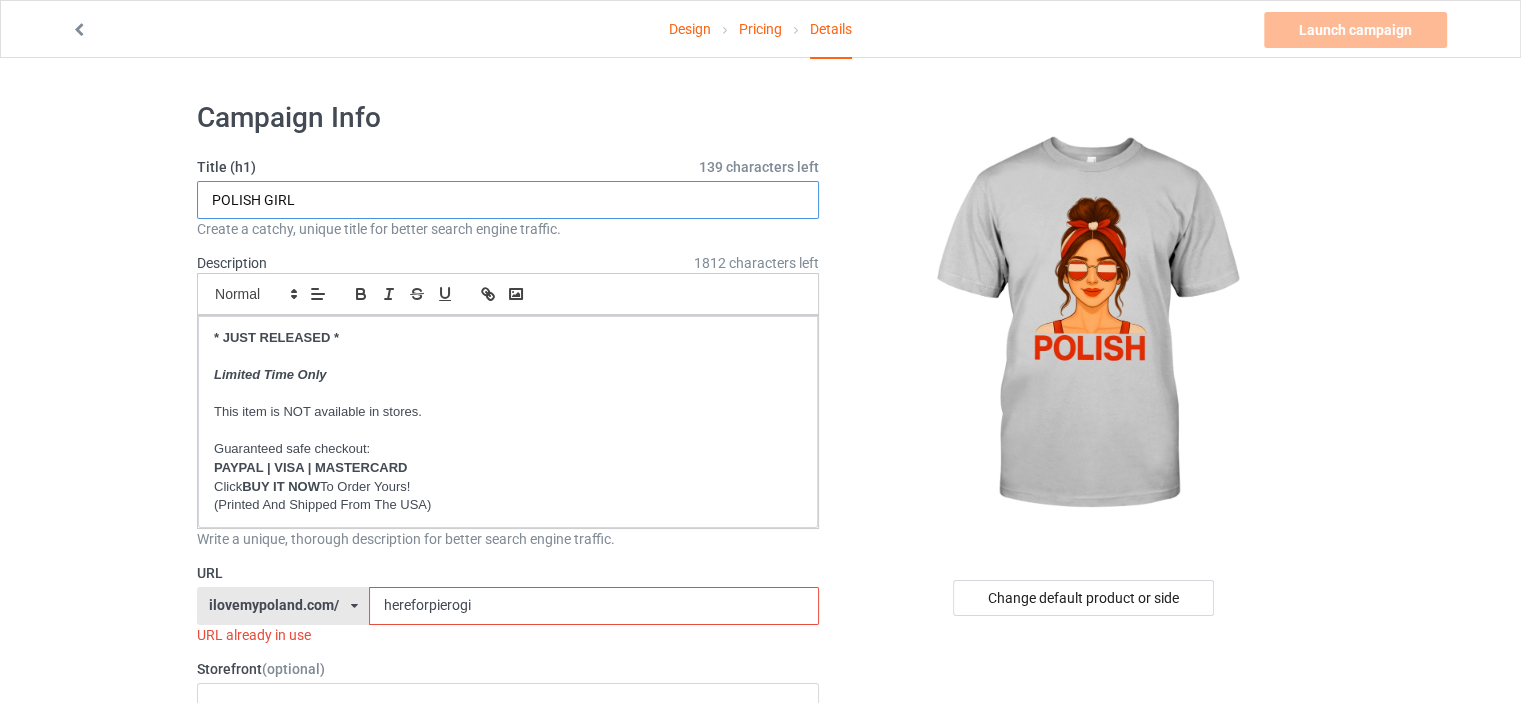 type on "POLISH GIRL" 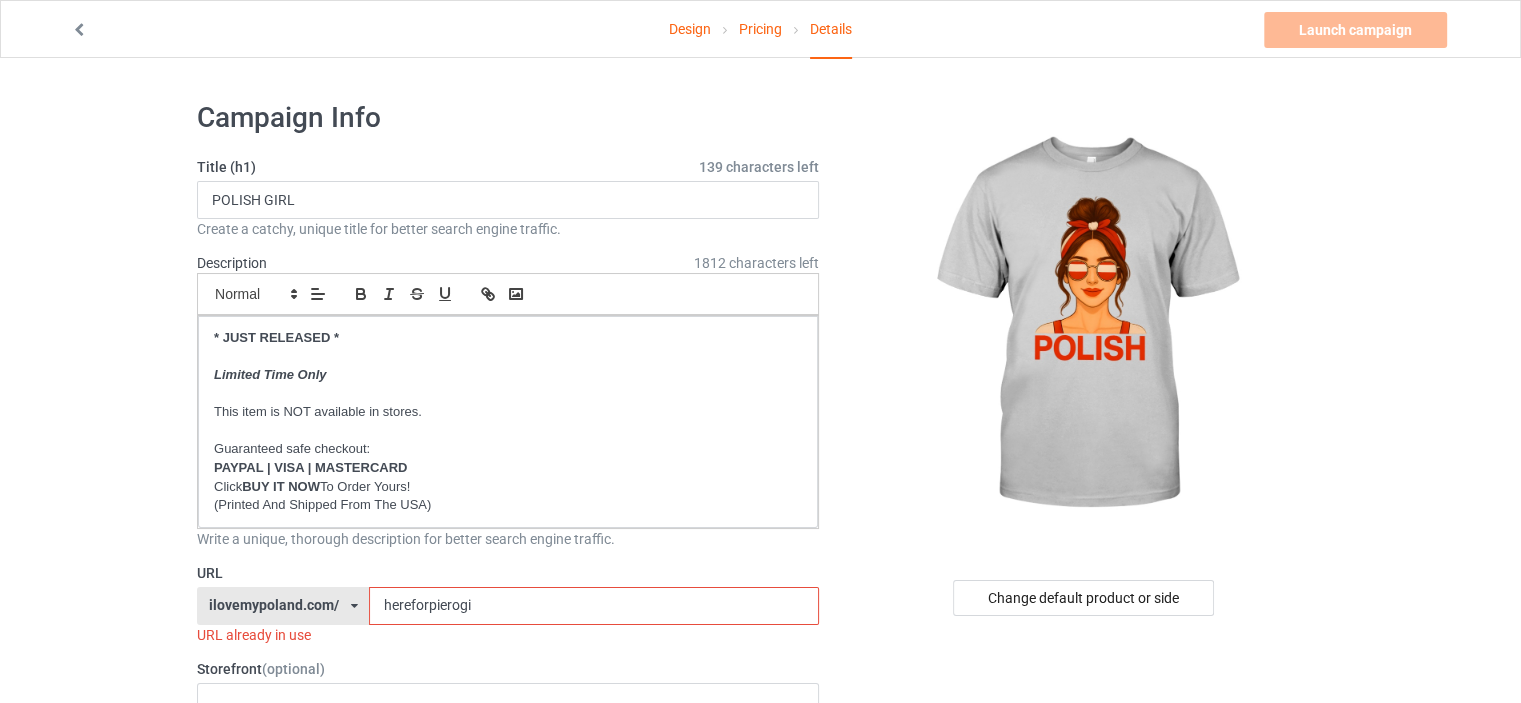 click on "Design Pricing Details Launch campaign Invalid campaign URL Campaign Info Title (h1) 139   characters left POLISH GIRL Create a catchy, unique title for better search engine traffic. Description 1812   characters left       Small Normal Large Big Huge                                                                                     * JUST RELEASED * Limited Time Only This item is NOT available in stores. Guaranteed safe checkout: PAYPAL | VISA | MASTERCARD Click  BUY IT NOW  To Order Yours! (Printed And Shipped From The USA) Write a unique, thorough description for better search engine traffic. URL ilovemypoland.com/ britishlook.net/ danishlegends.com/ familyworldgifts.com/ finnishlegends.com/ funnyteeworld.com/ ilovemyaustralia.com/ ilovemycanada.net/ ilovemydenmark.com/ ilovemyfinland.com/ ilovemyfrance.com/ ilovemygermany.com/ ilovemygnomes.com/ ilovemyireland.com/ ilovemyitaly.com/ ilovemynetherlands.com/ ilovemynorway.com/ ilovemypoland.com/ ilovemyredhair.net/ ilovemyscotland.com/" at bounding box center (760, 1168) 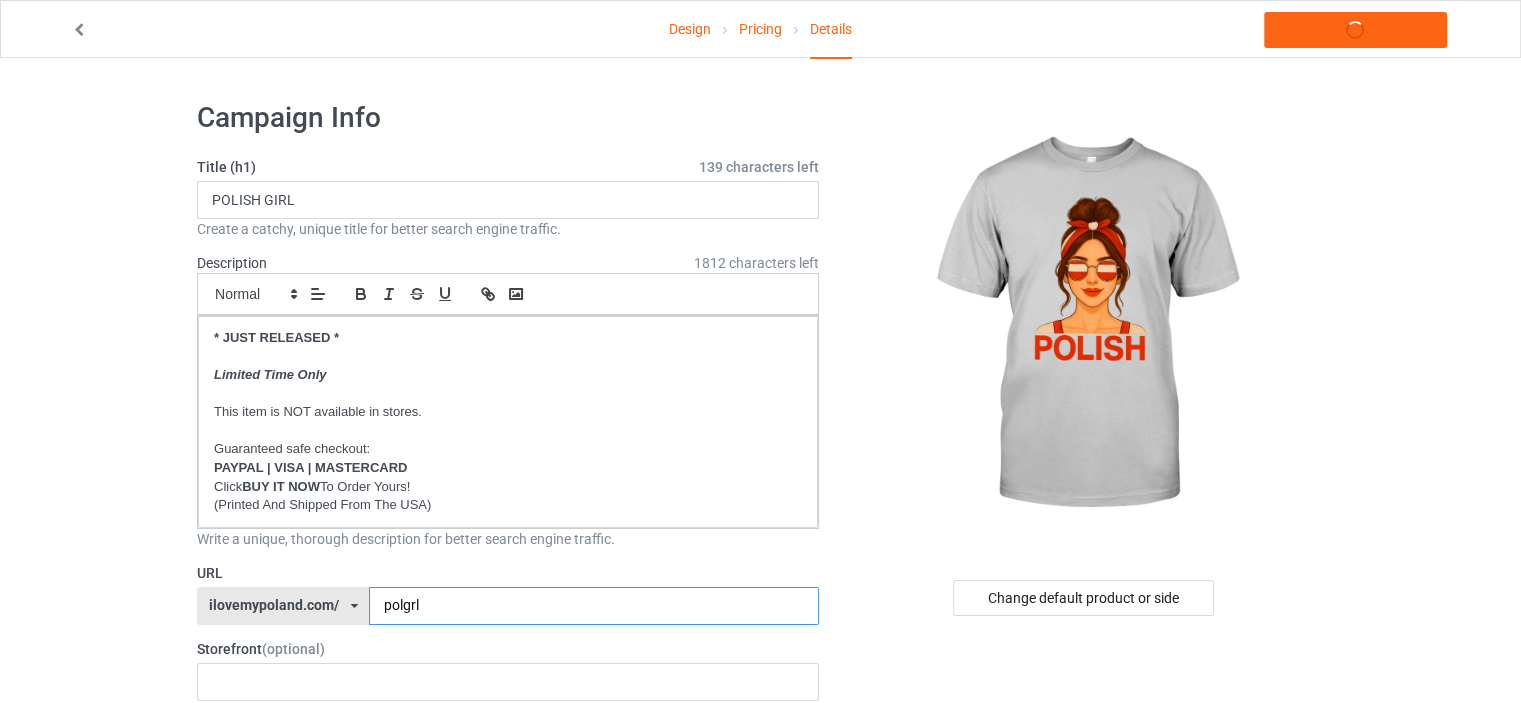 type on "polgrl" 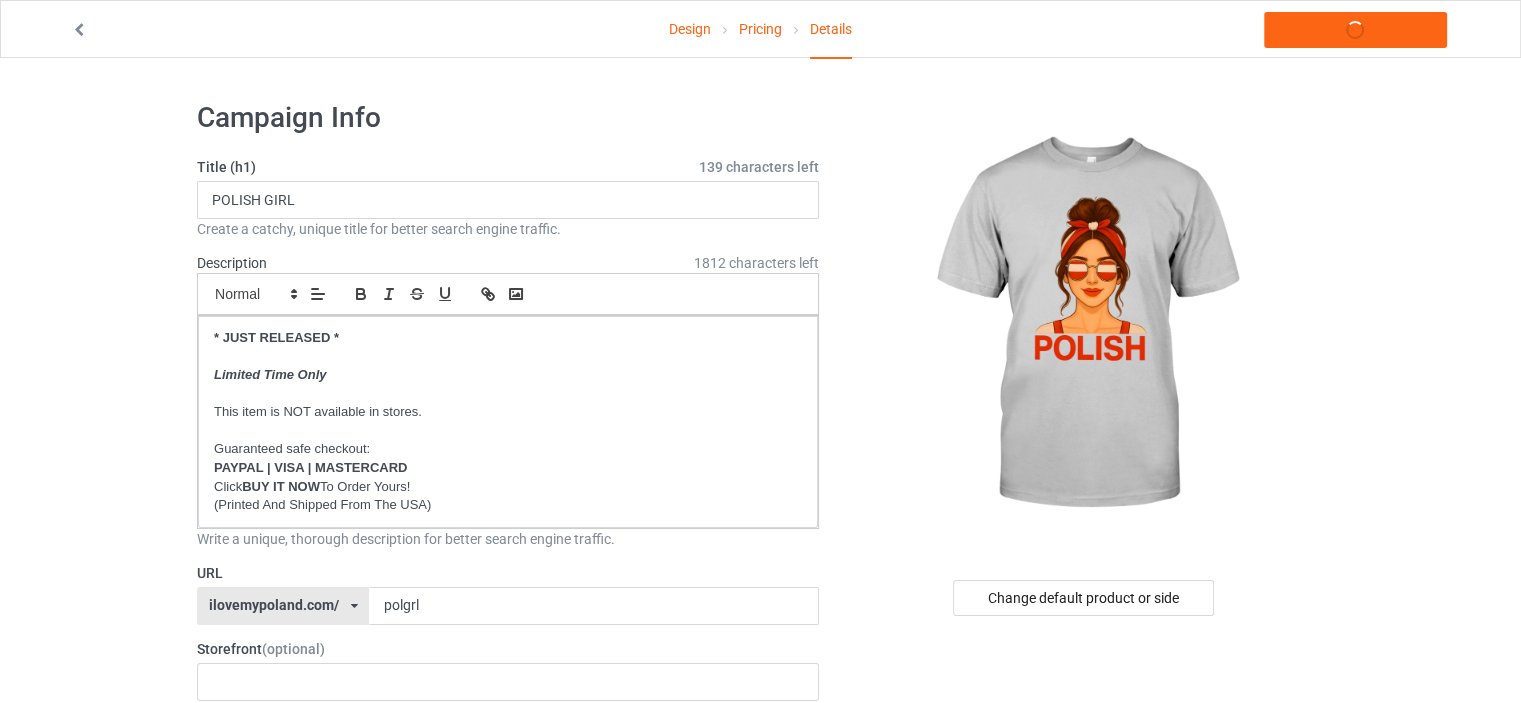click on "Design Pricing Details Launch campaign Campaign Info Title (h1) 139   characters left POLISH GIRL Create a catchy, unique title for better search engine traffic. Description 1812   characters left       Small Normal Large Big Huge                                                                                     * JUST RELEASED * Limited Time Only This item is NOT available in stores. Guaranteed safe checkout: PAYPAL | VISA | MASTERCARD Click  BUY IT NOW  To Order Yours! (Printed And Shipped From The USA) Write a unique, thorough description for better search engine traffic. URL ilovemypoland.com/ britishlook.net/ danishlegends.com/ familyworldgifts.com/ finnishlegends.com/ funnyteeworld.com/ ilovemyaustralia.com/ ilovemycanada.net/ ilovemydenmark.com/ ilovemyfinland.com/ ilovemyfrance.com/ ilovemygermany.com/ ilovemygnomes.com/ ilovemyireland.com/ ilovemyitaly.com/ ilovemynetherlands.com/ ilovemynorway.com/ ilovemypoland.com/ ilovemyredhair.net/ ilovemyscotland.com/ ilovemysweden.com/ vikingproud.com/ 4" at bounding box center [760, 1158] 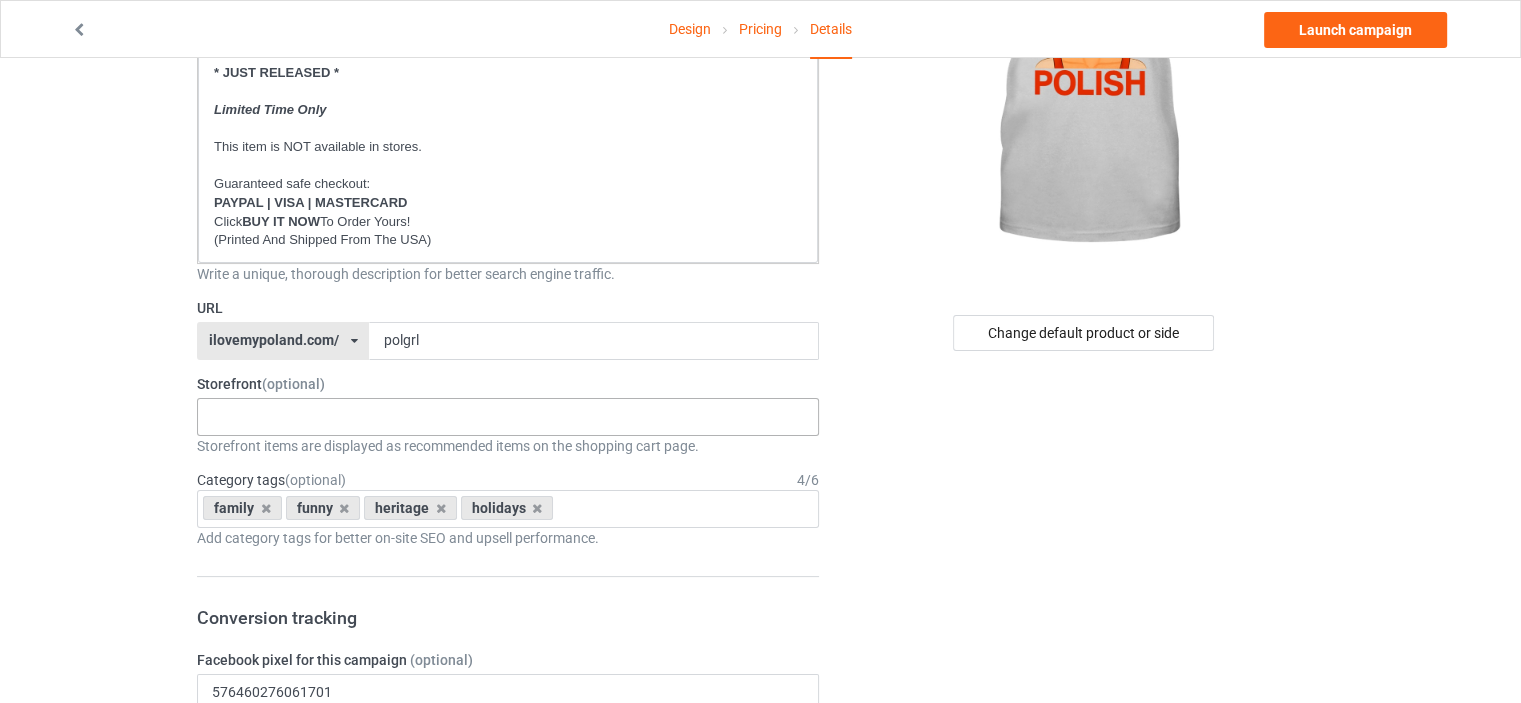 scroll, scrollTop: 300, scrollLeft: 0, axis: vertical 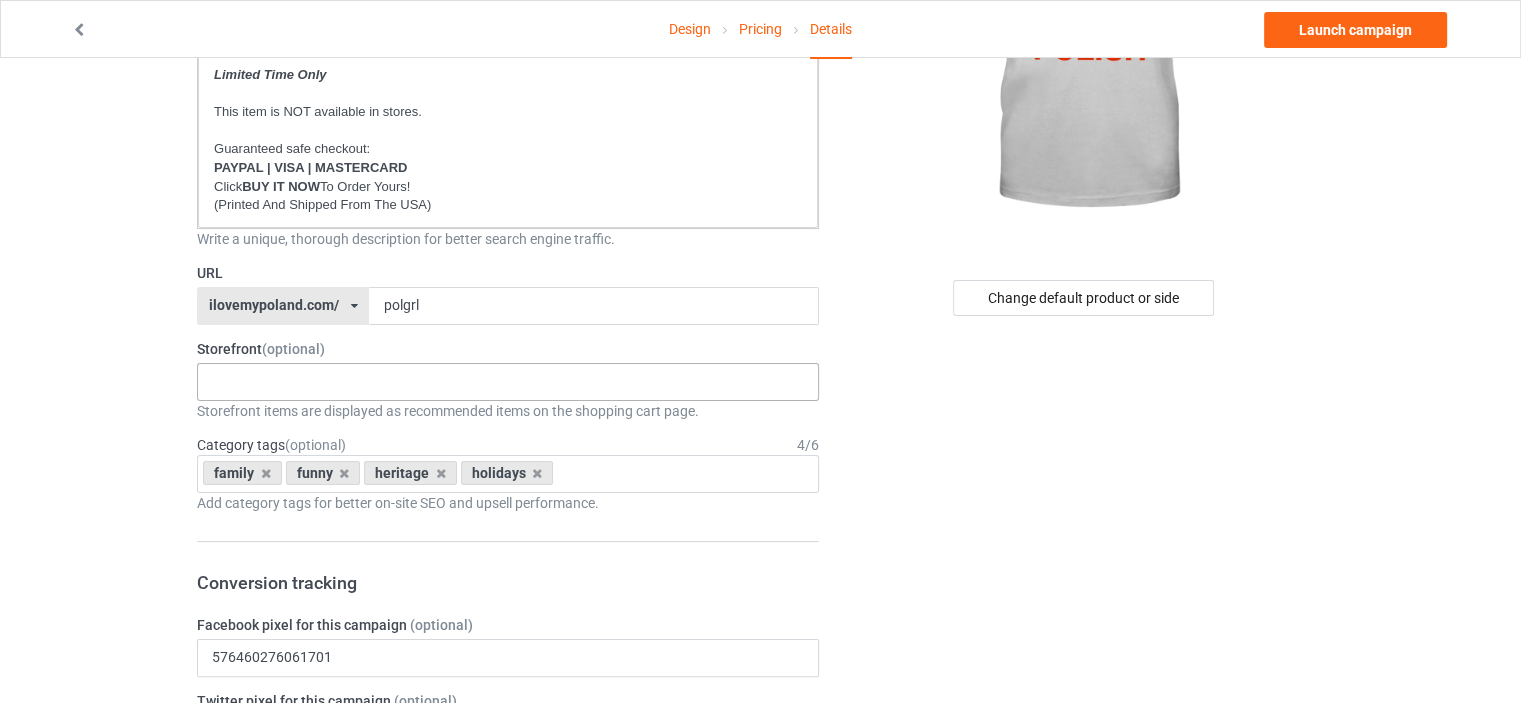 click at bounding box center (224, 373) 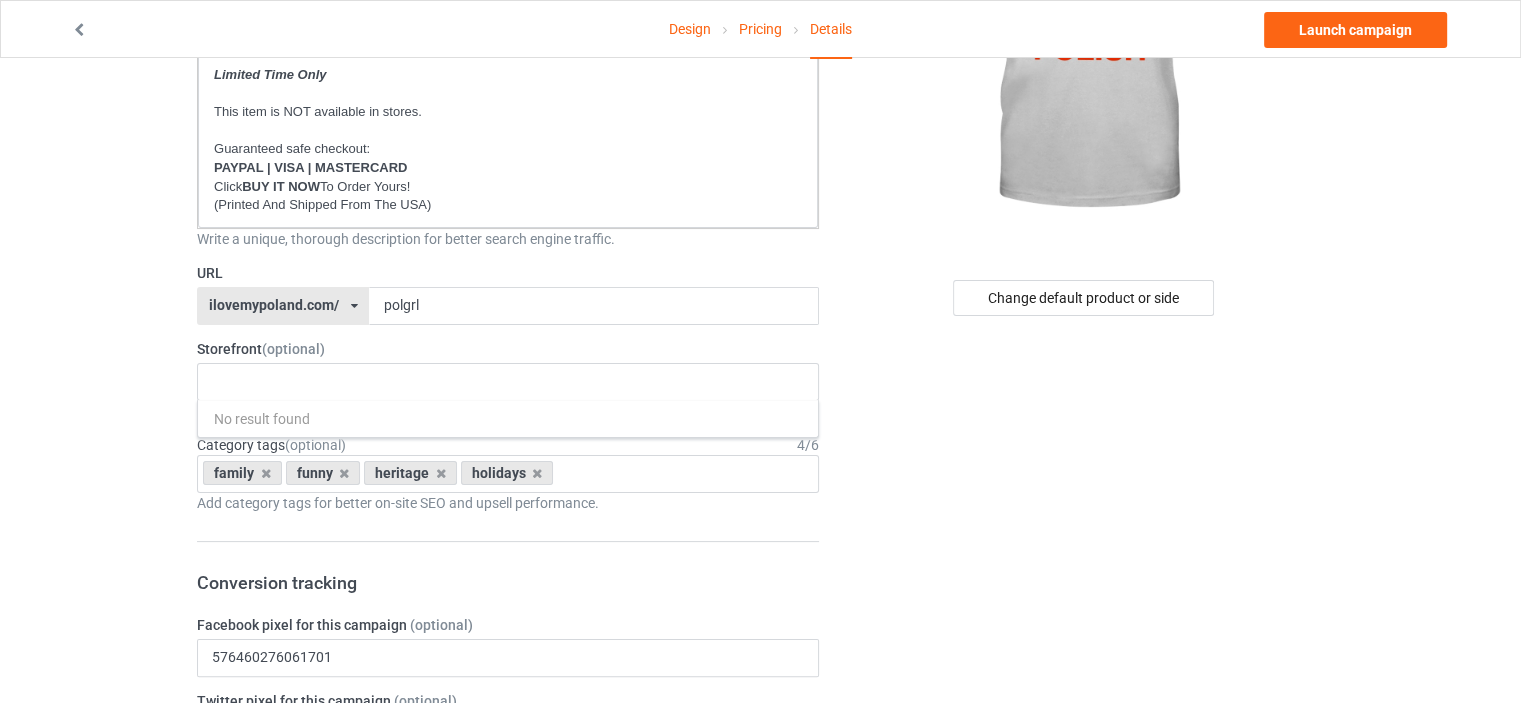 click on "Design Pricing Details Launch campaign Campaign Info Title (h1) 139   characters left POLISH GIRL Create a catchy, unique title for better search engine traffic. Description 1812   characters left       Small Normal Large Big Huge                                                                                     * JUST RELEASED * Limited Time Only This item is NOT available in stores. Guaranteed safe checkout: PAYPAL | VISA | MASTERCARD Click  BUY IT NOW  To Order Yours! (Printed And Shipped From The USA) Write a unique, thorough description for better search engine traffic. URL ilovemypoland.com/ britishlook.net/ danishlegends.com/ familyworldgifts.com/ finnishlegends.com/ funnyteeworld.com/ ilovemyaustralia.com/ ilovemycanada.net/ ilovemydenmark.com/ ilovemyfinland.com/ ilovemyfrance.com/ ilovemygermany.com/ ilovemygnomes.com/ ilovemyireland.com/ ilovemyitaly.com/ ilovemynetherlands.com/ ilovemynorway.com/ ilovemypoland.com/ ilovemyredhair.net/ ilovemyscotland.com/ ilovemysweden.com/ vikingproud.com/ 4" at bounding box center (760, 858) 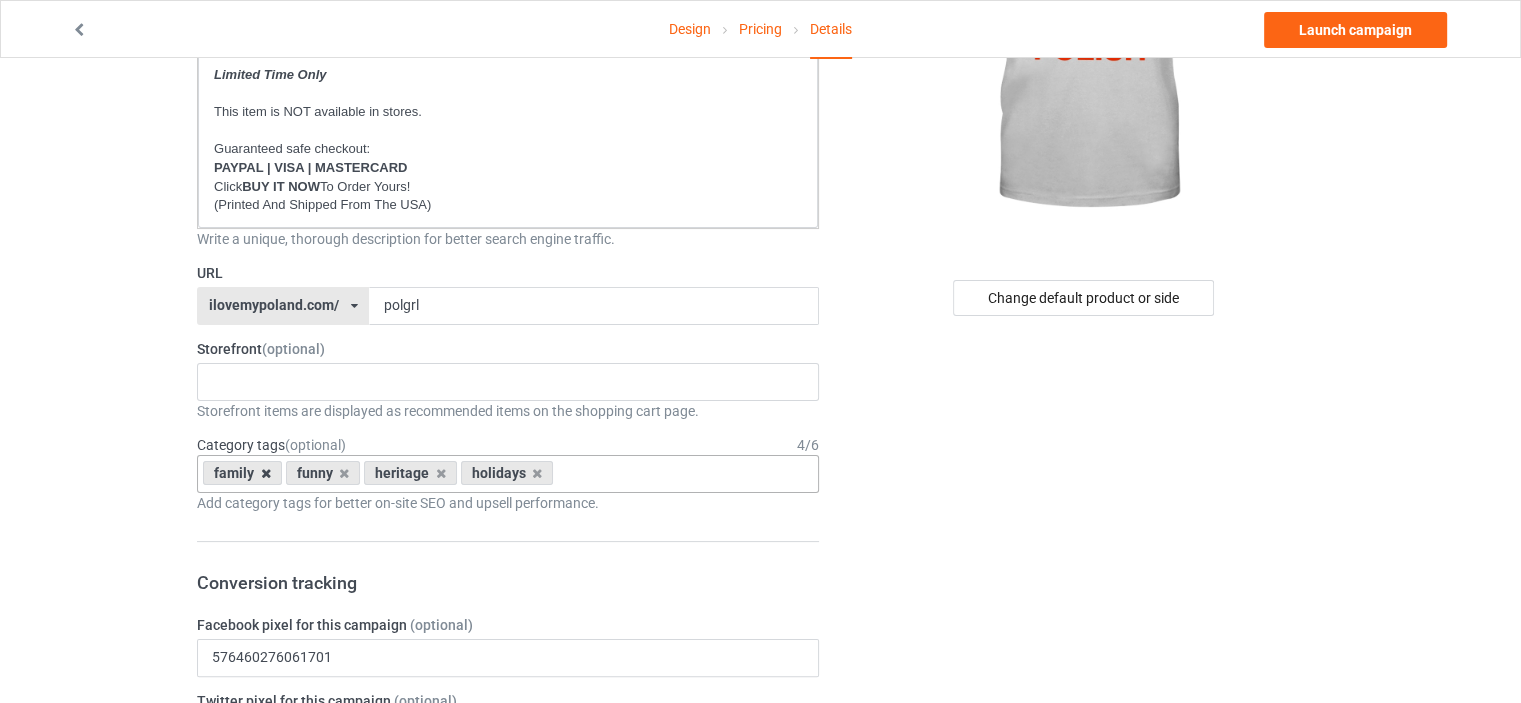 click at bounding box center [266, 473] 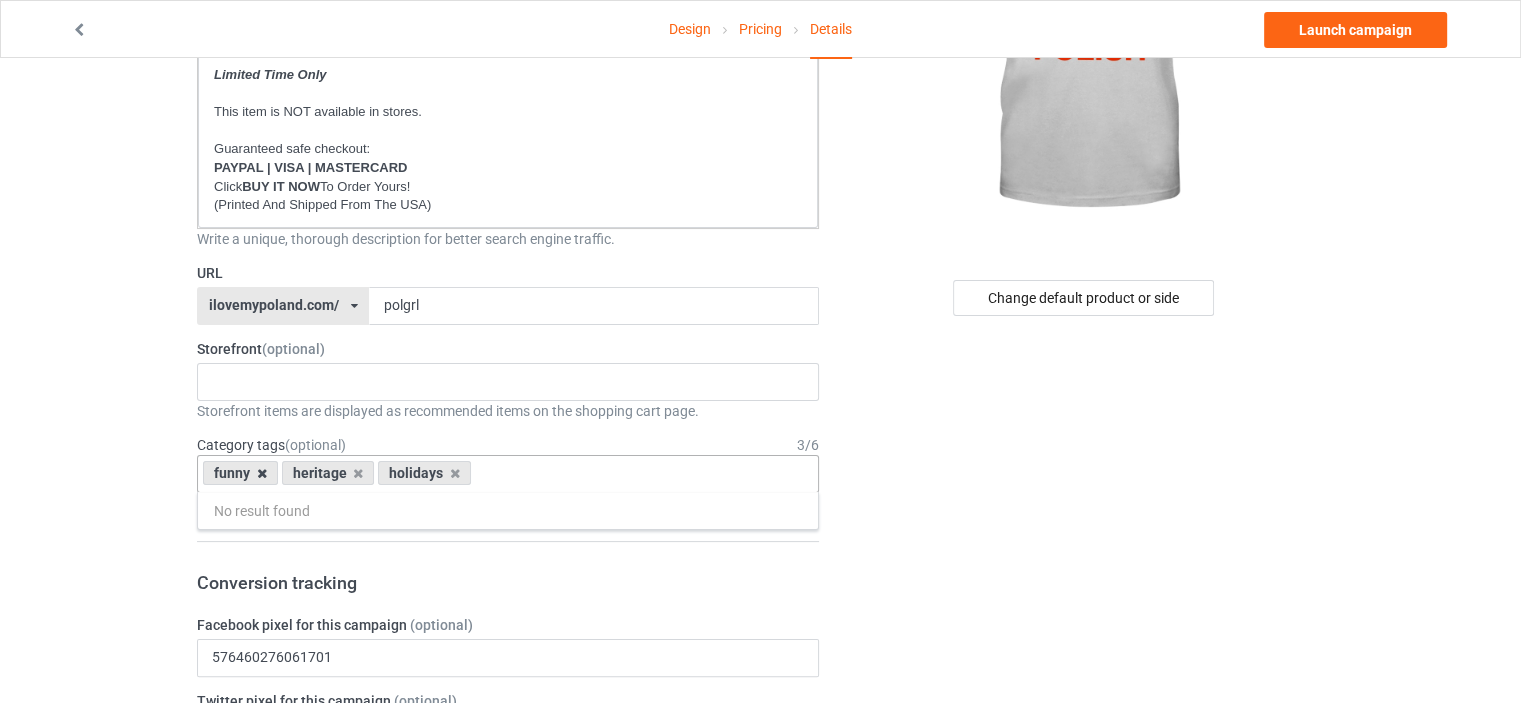 click at bounding box center [262, 473] 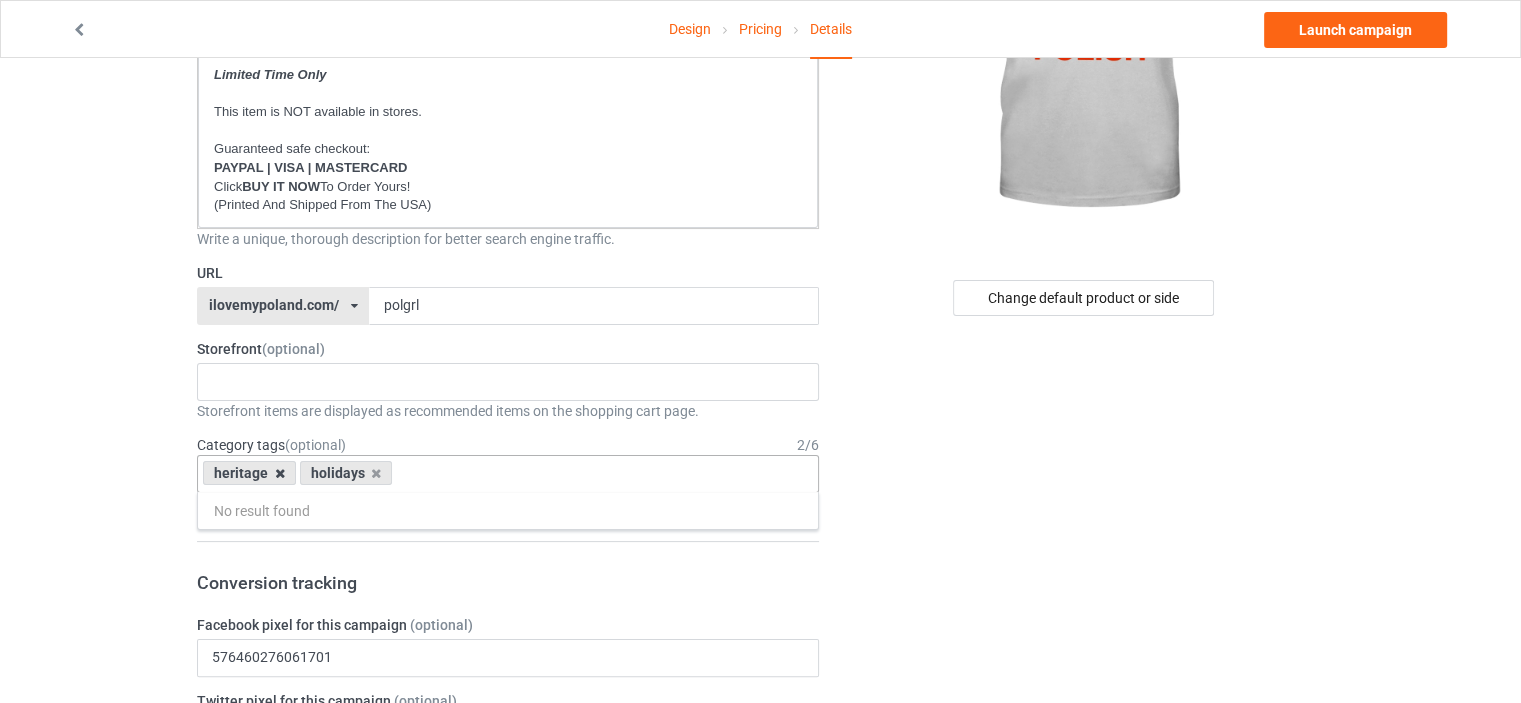 click on "heritage" at bounding box center [249, 473] 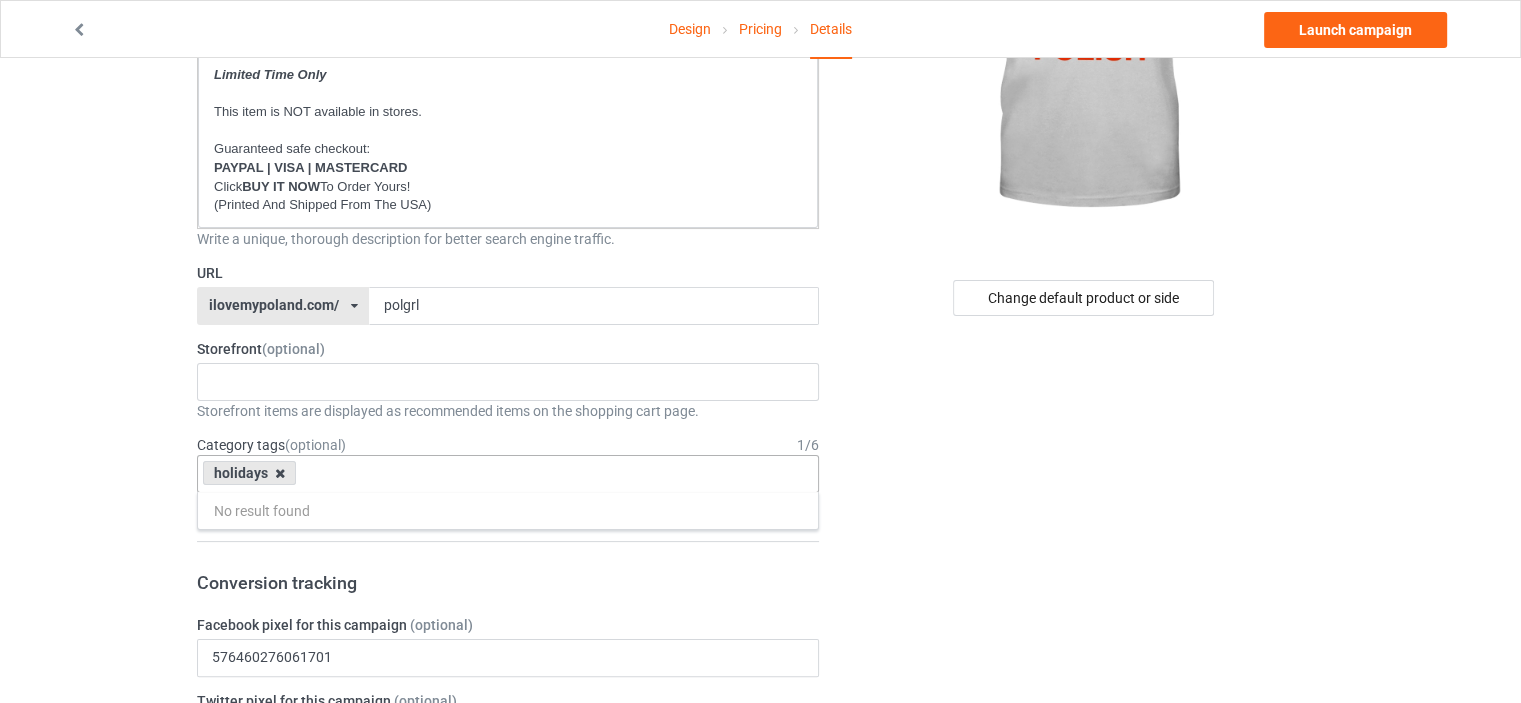 click at bounding box center (280, 473) 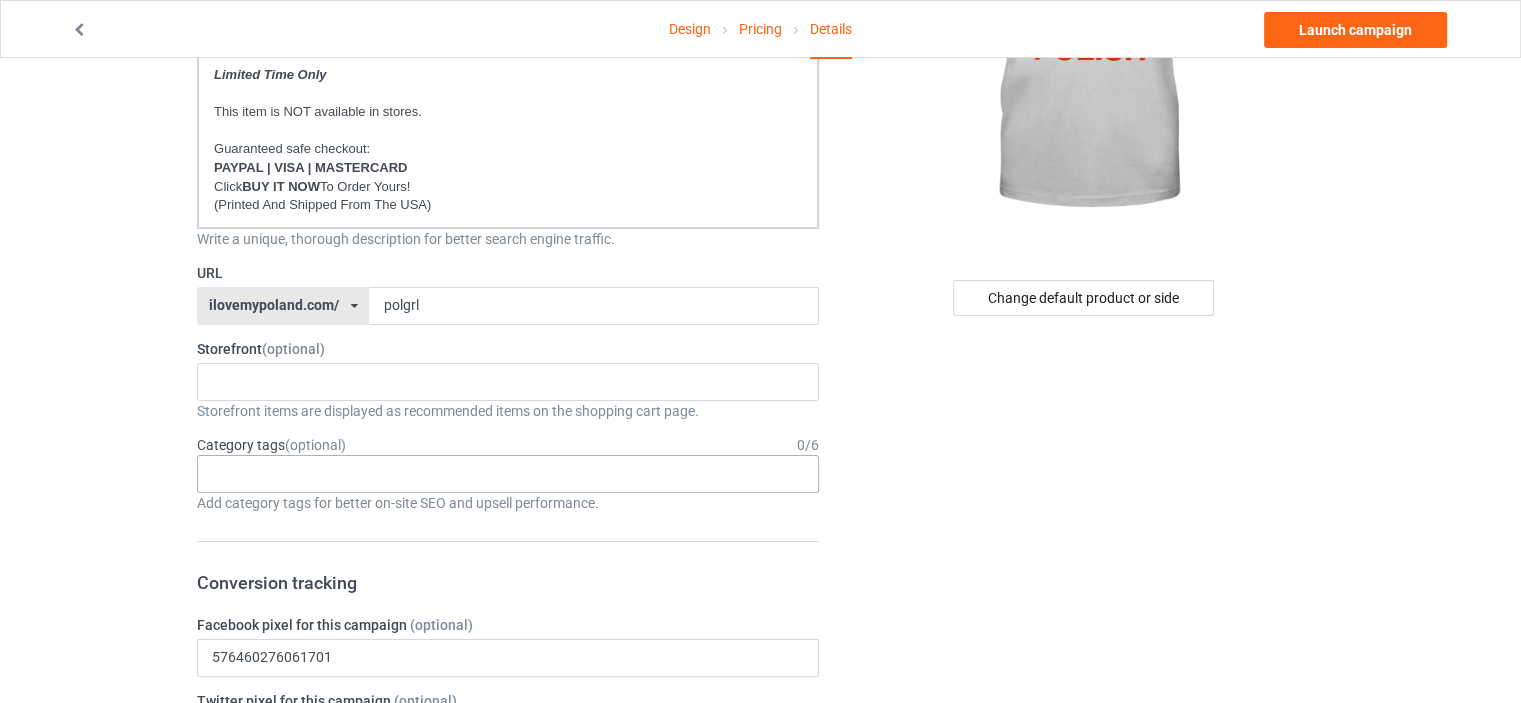 click on "Design Pricing Details Launch campaign Campaign Info Title (h1) 139   characters left POLISH GIRL Create a catchy, unique title for better search engine traffic. Description 1812   characters left       Small Normal Large Big Huge                                                                                     * JUST RELEASED * Limited Time Only This item is NOT available in stores. Guaranteed safe checkout: PAYPAL | VISA | MASTERCARD Click  BUY IT NOW  To Order Yours! (Printed And Shipped From The USA) Write a unique, thorough description for better search engine traffic. URL ilovemypoland.com/ britishlook.net/ danishlegends.com/ familyworldgifts.com/ finnishlegends.com/ funnyteeworld.com/ ilovemyaustralia.com/ ilovemycanada.net/ ilovemydenmark.com/ ilovemyfinland.com/ ilovemyfrance.com/ ilovemygermany.com/ ilovemygnomes.com/ ilovemyireland.com/ ilovemyitaly.com/ ilovemynetherlands.com/ ilovemynorway.com/ ilovemypoland.com/ ilovemyredhair.net/ ilovemyscotland.com/ ilovemysweden.com/ vikingproud.com/ 0" at bounding box center (760, 858) 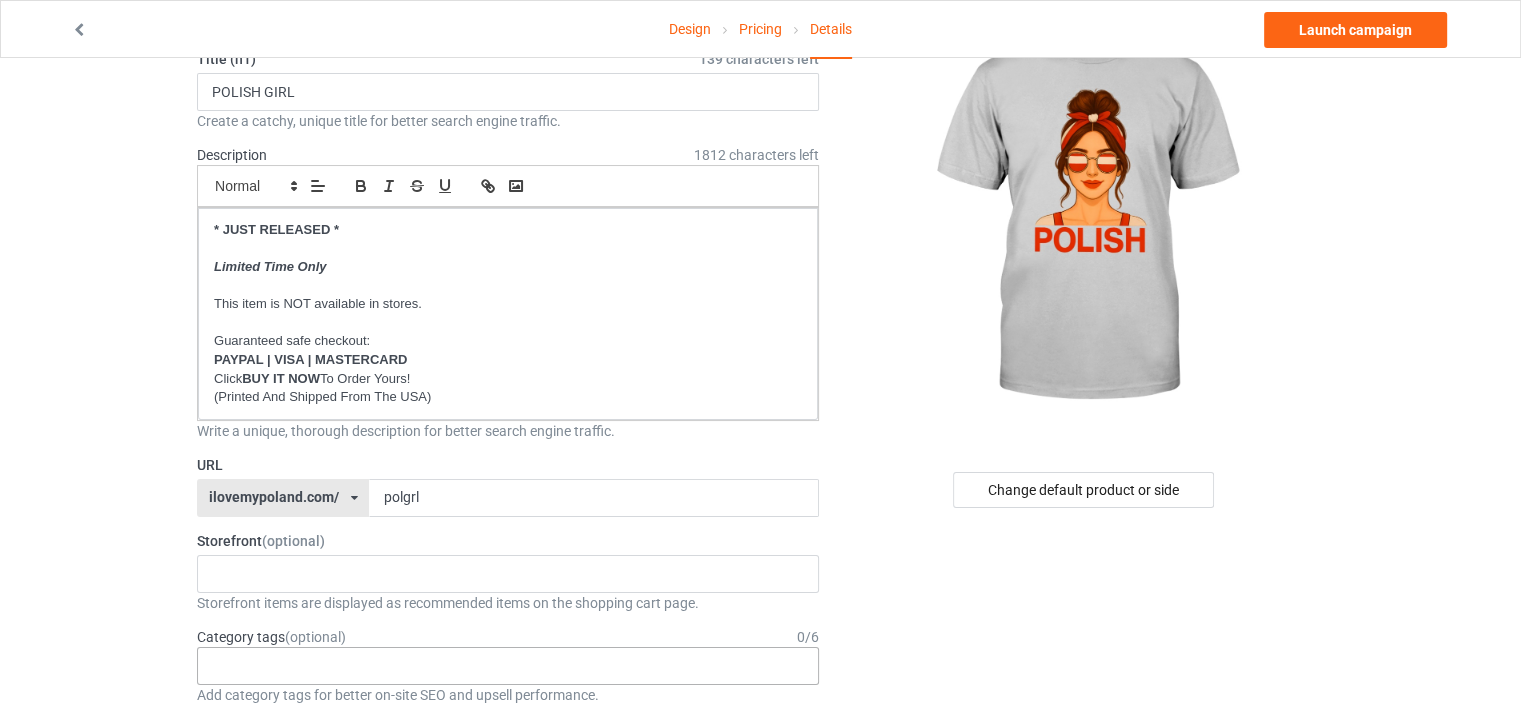 scroll, scrollTop: 0, scrollLeft: 0, axis: both 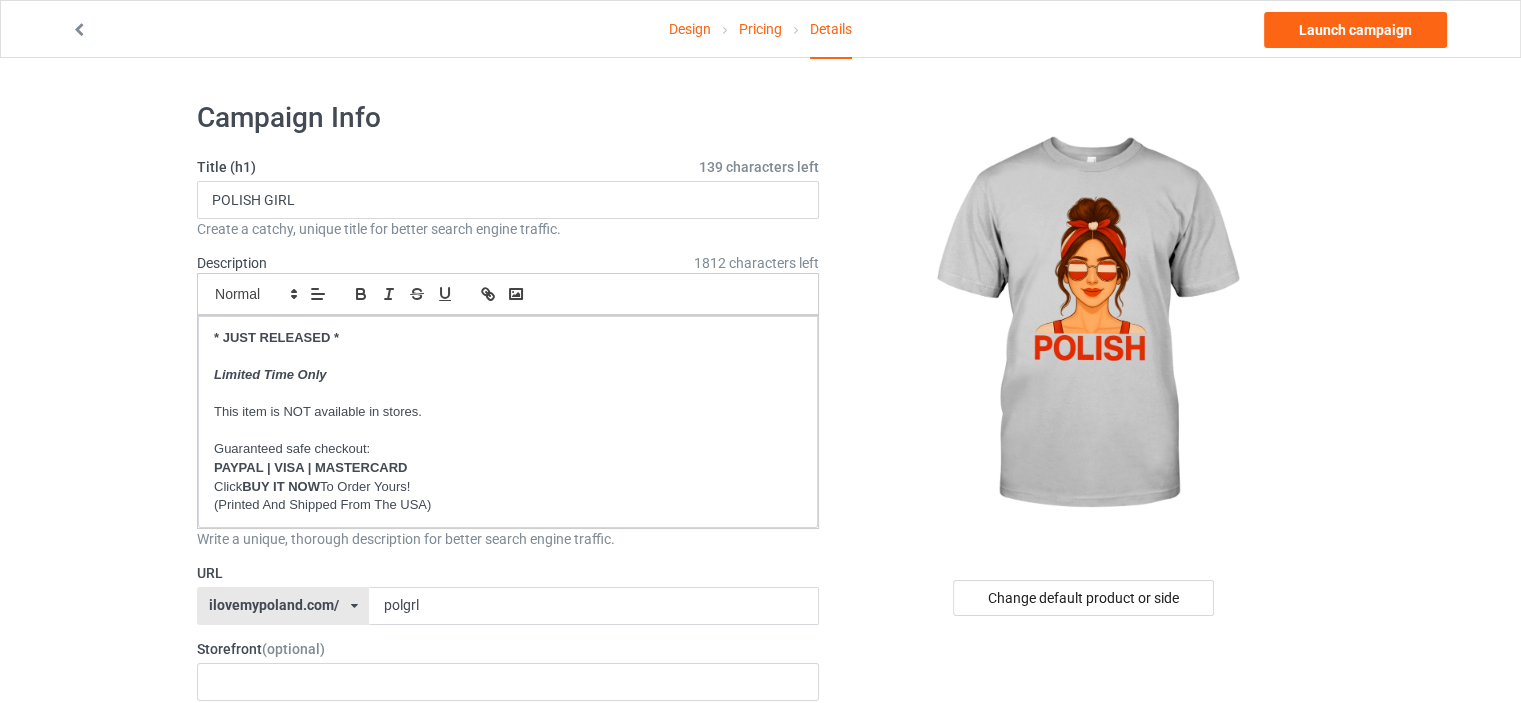 click on "Pricing" at bounding box center [760, 29] 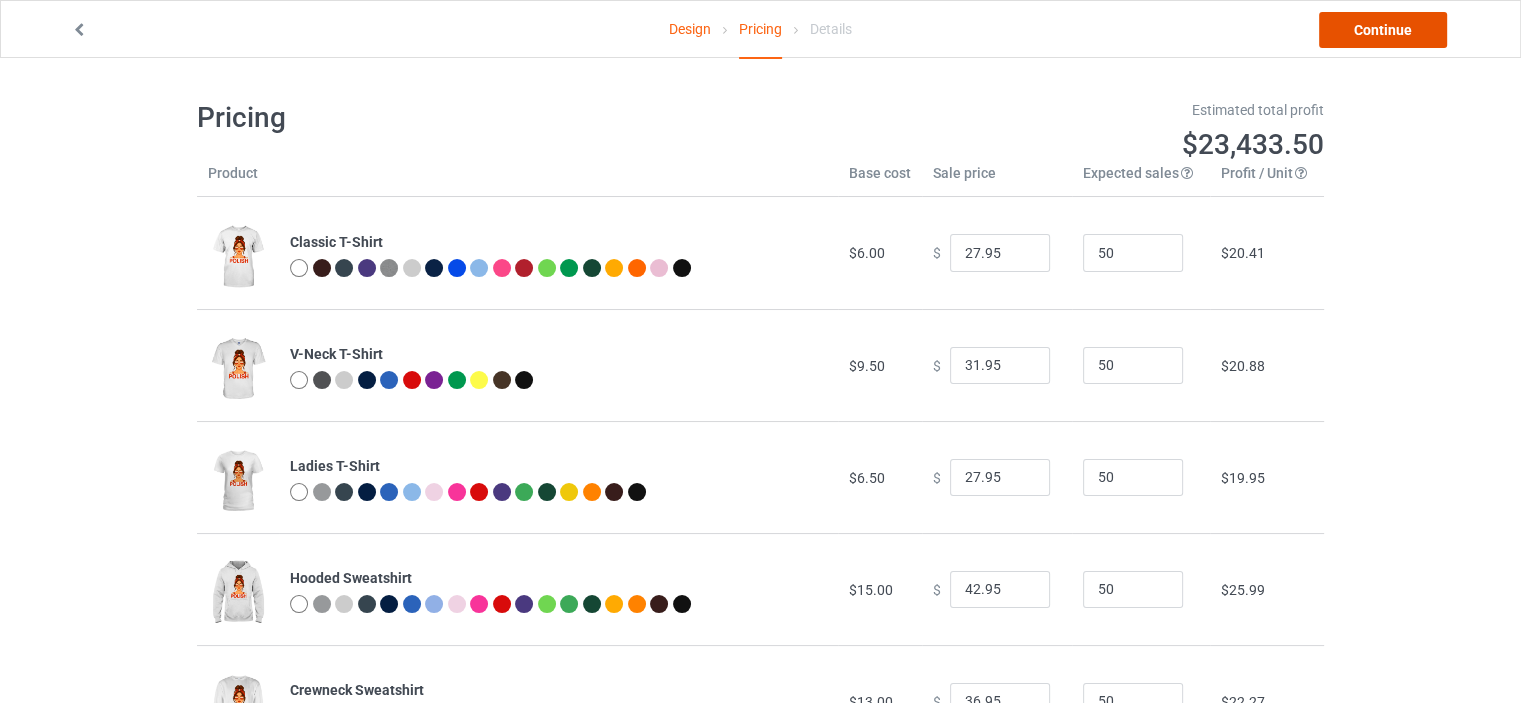 click on "Continue" at bounding box center [1383, 30] 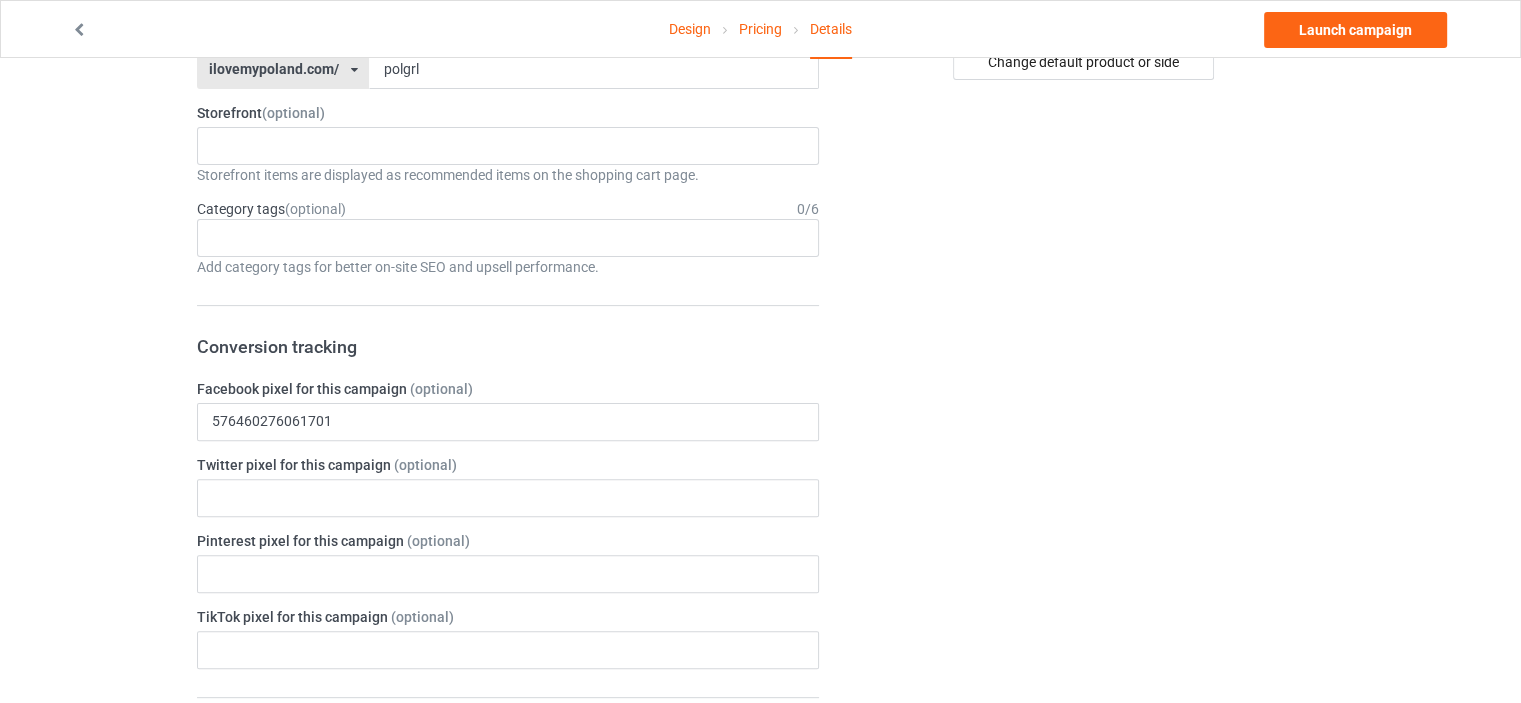 scroll, scrollTop: 600, scrollLeft: 0, axis: vertical 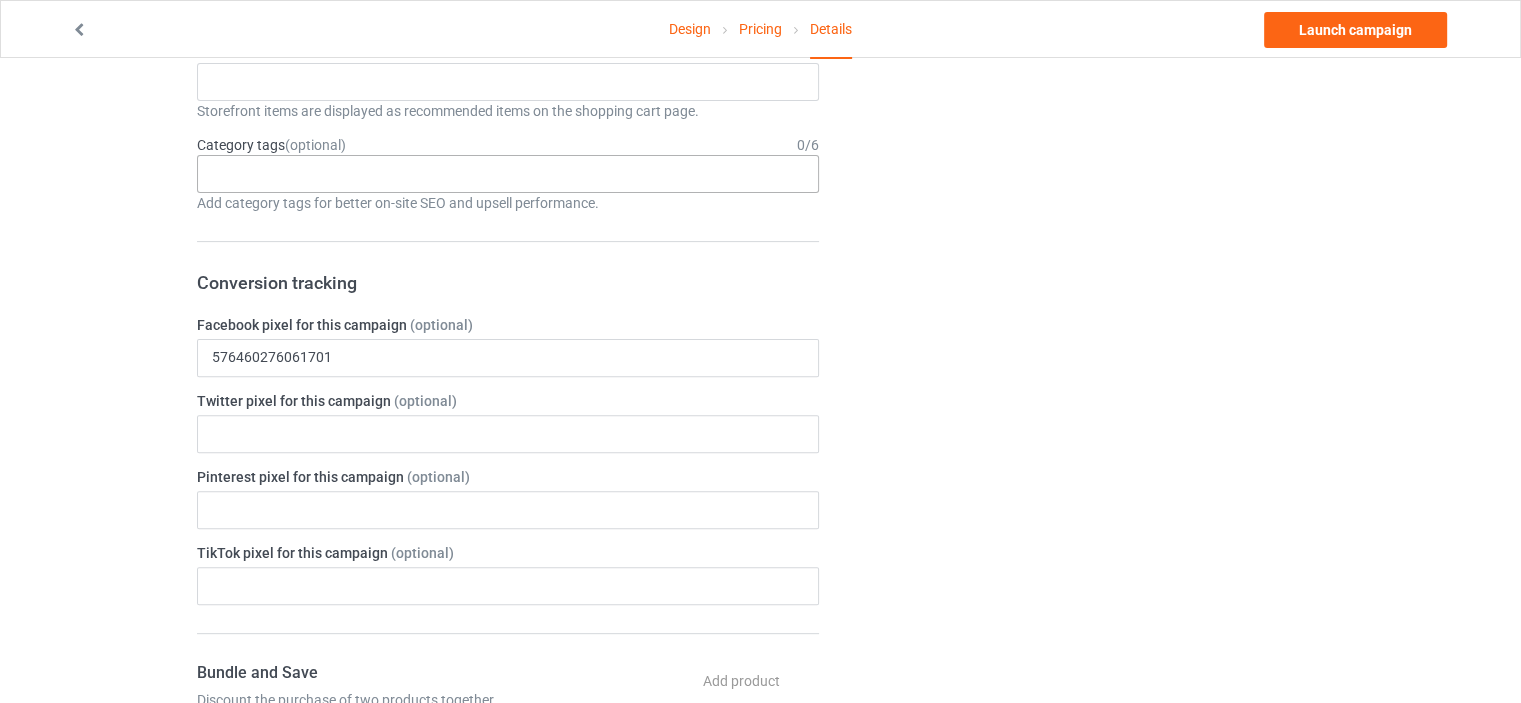 click on "Age > 1-19 > 1 Age > 1-12 Months > 1 Month Age > 1-12 Months Age > 1-19 Age > 1-19 > 10 Age > 1-12 Months > 10 Month Age > 80-100 > 100 Sports > Running > 10K Run Age > 1-19 > 11 Age > 1-12 Months > 11 Month Age > 1-19 > 12 Age > 1-12 Months > 12 Month Age > 1-19 > 13 Age > 1-19 > 14 Age > 1-19 > 15 Sports > Running > 15K Run Age > 1-19 > 16 Age > 1-19 > 17 Age > 1-19 > 18 Age > 1-19 > 19 Age > Decades > 1920s Age > Decades > 1930s Age > Decades > 1940s Age > Decades > 1950s Age > Decades > 1960s Age > Decades > 1970s Age > Decades > 1980s Age > Decades > 1990s Age > 1-19 > 2 Age > 1-12 Months > 2 Month Age > 20-39 > 20 Age > 20-39 Age > Decades > 2000s Age > Decades > 2010s Age > 20-39 > 21 Age > 20-39 > 22 Age > 20-39 > 23 Age > 20-39 > 24 Age > 20-39 > 25 Age > 20-39 > 26 Age > 20-39 > 27 Age > 20-39 > 28 Age > 20-39 > 29 Age > 1-19 > 3 Age > 1-12 Months > 3 Month Sports > Basketball > 3-Pointer Age > 20-39 > 30 Age > 20-39 > 31 Age > 20-39 > 32 Age > 20-39 > 33 Age > 20-39 > 34 Age > 20-39 > 35 Age Jobs 1" at bounding box center (508, 174) 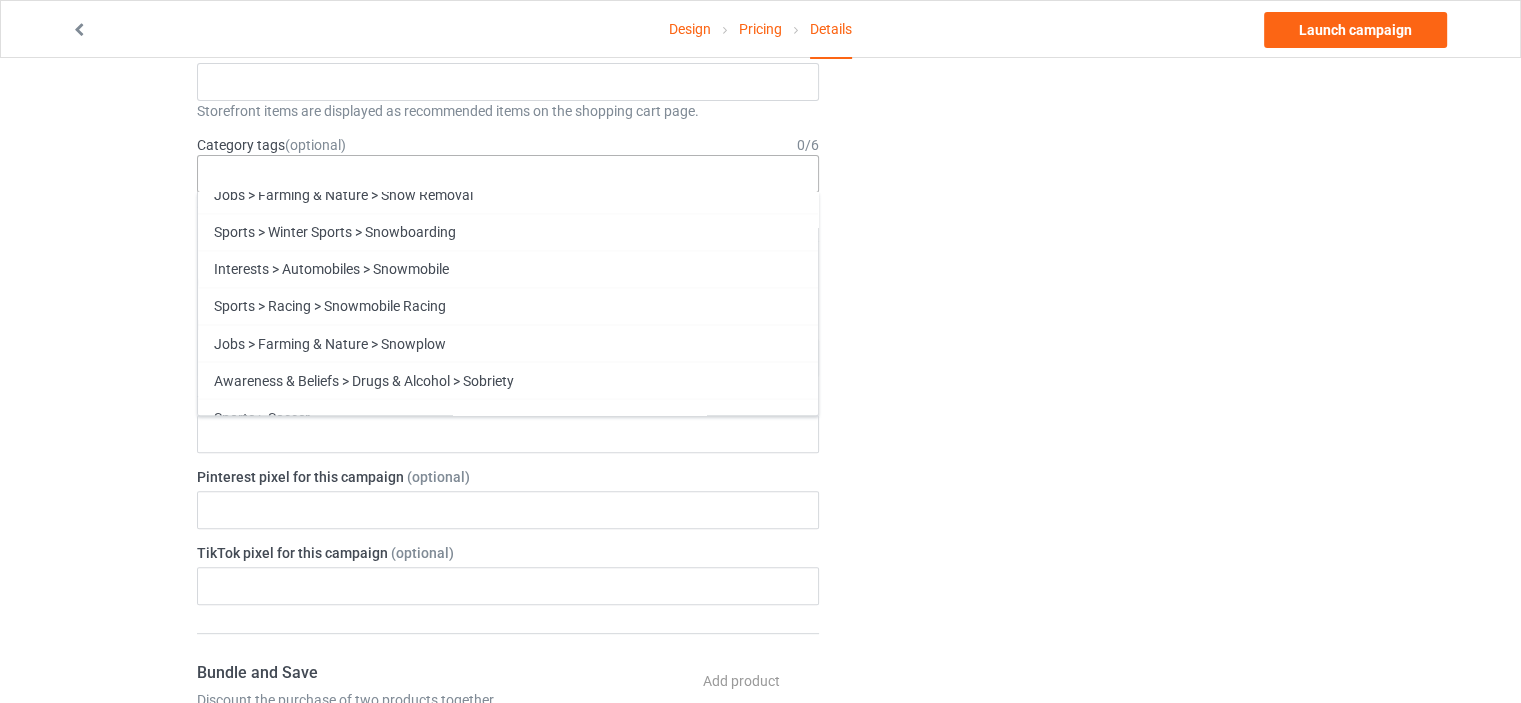 scroll, scrollTop: 85667, scrollLeft: 0, axis: vertical 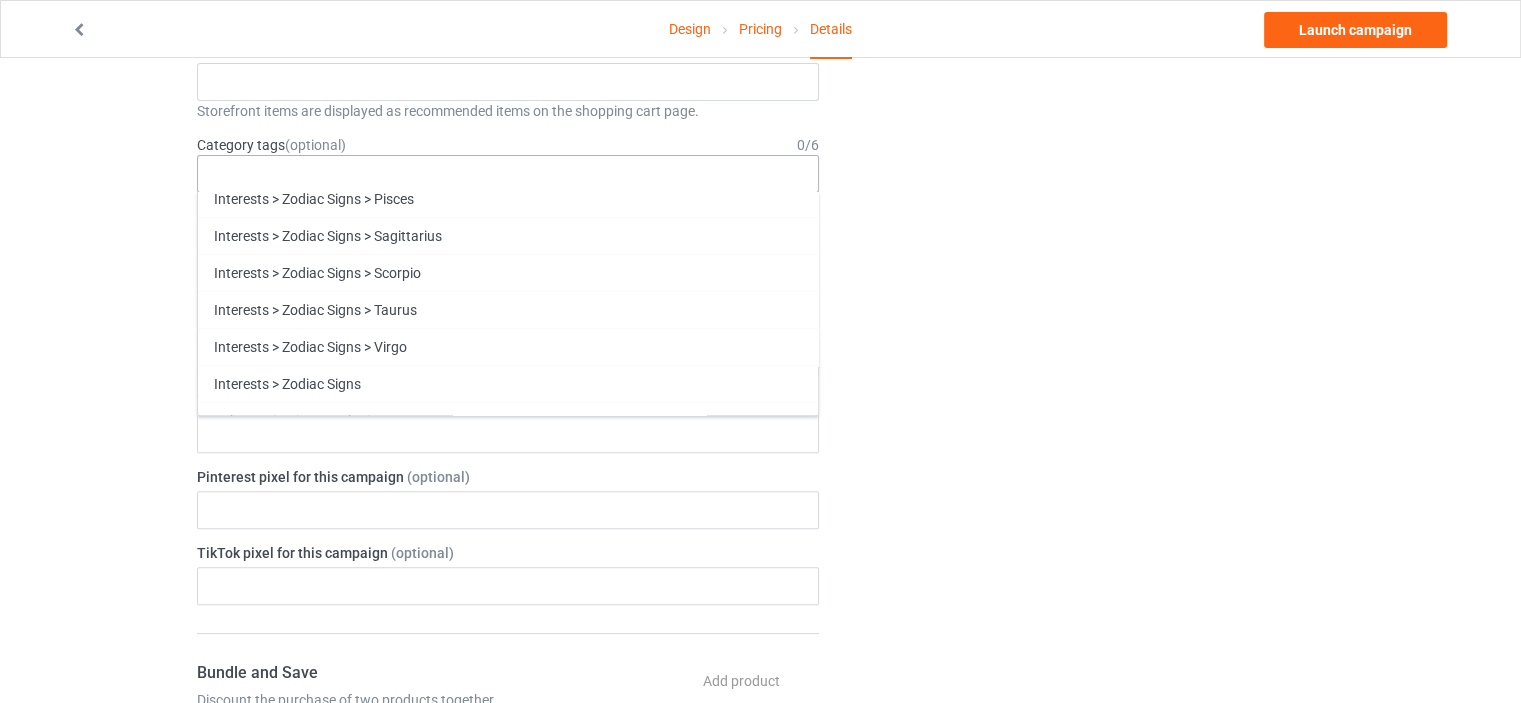 click on "Funny" at bounding box center (508, 790) 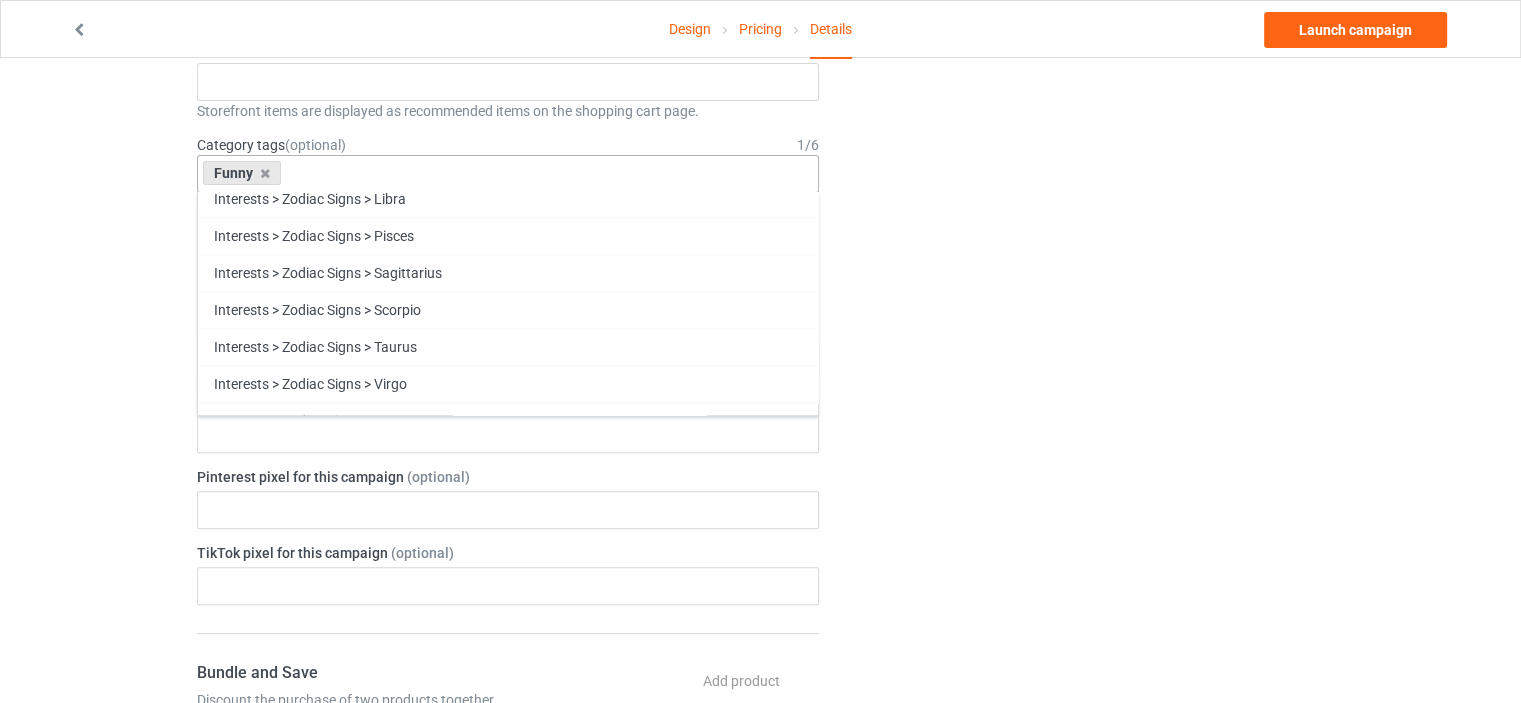 click on "Family" at bounding box center [508, 790] 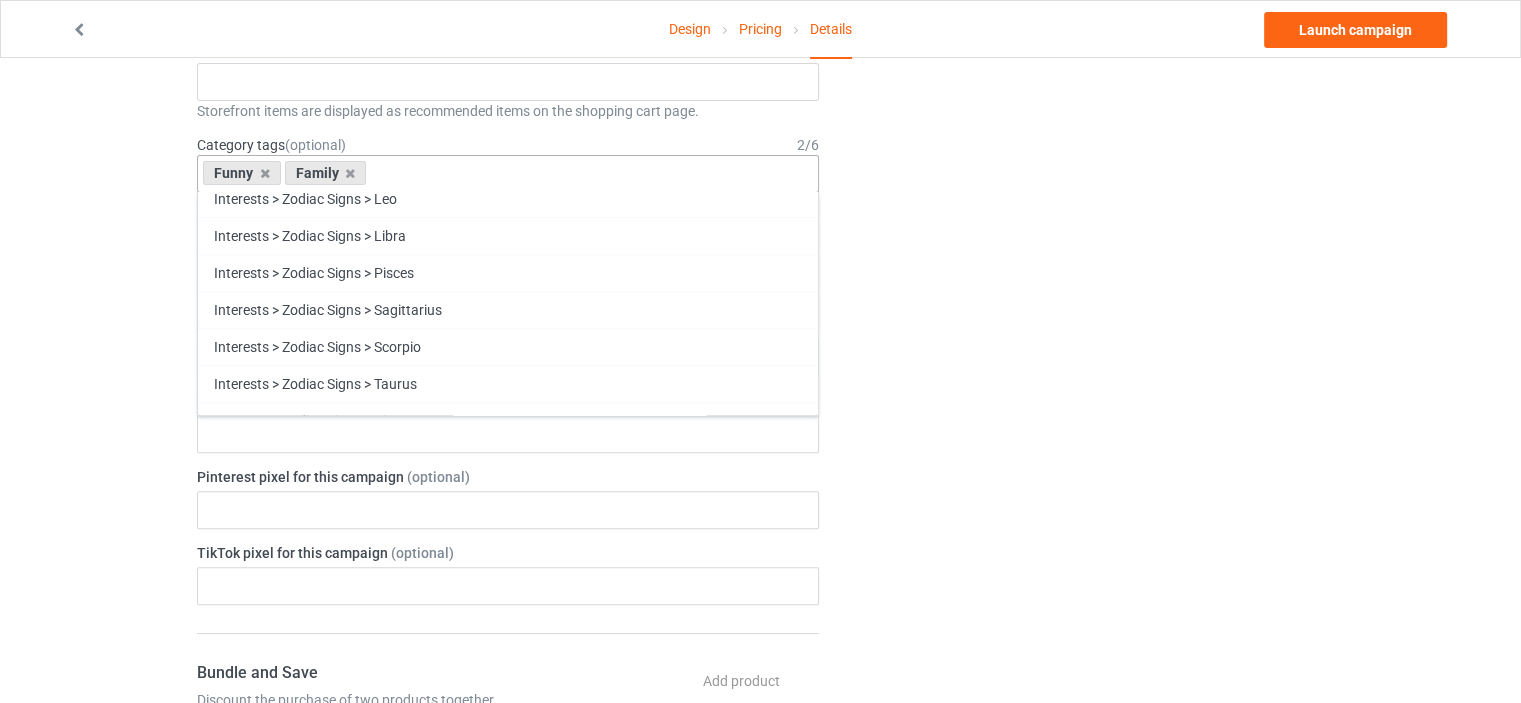 click on "Heritage" at bounding box center [508, 827] 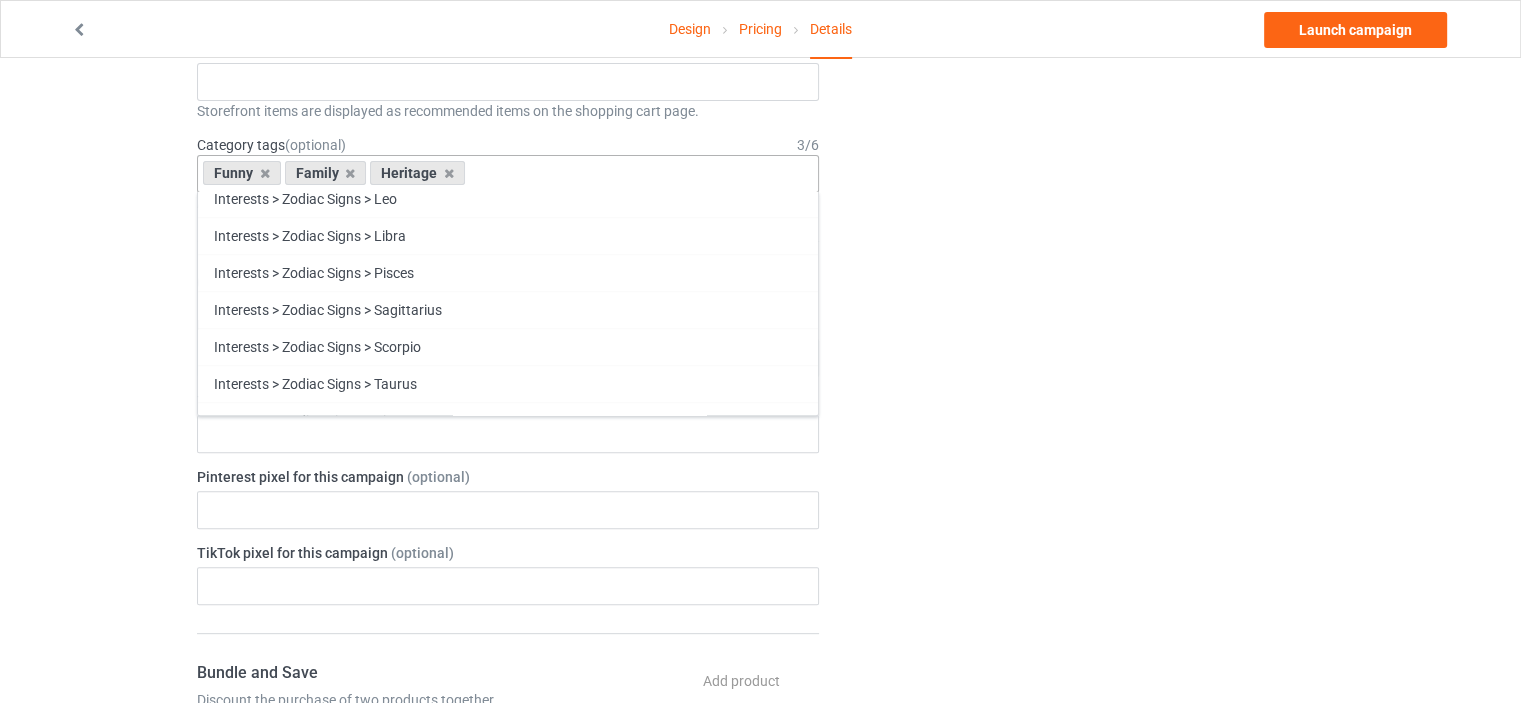 scroll, scrollTop: 85556, scrollLeft: 0, axis: vertical 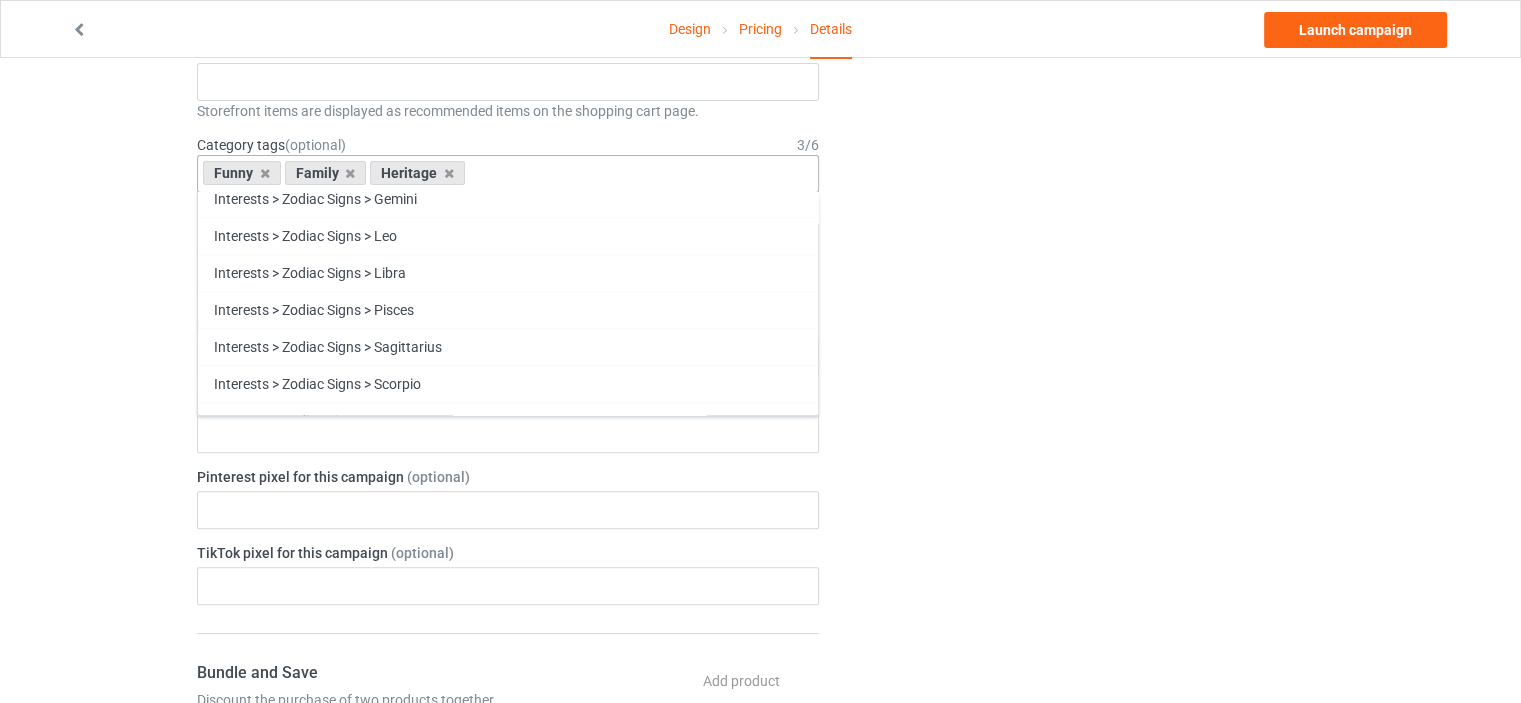 click on "Change default product or side" at bounding box center [1085, 558] 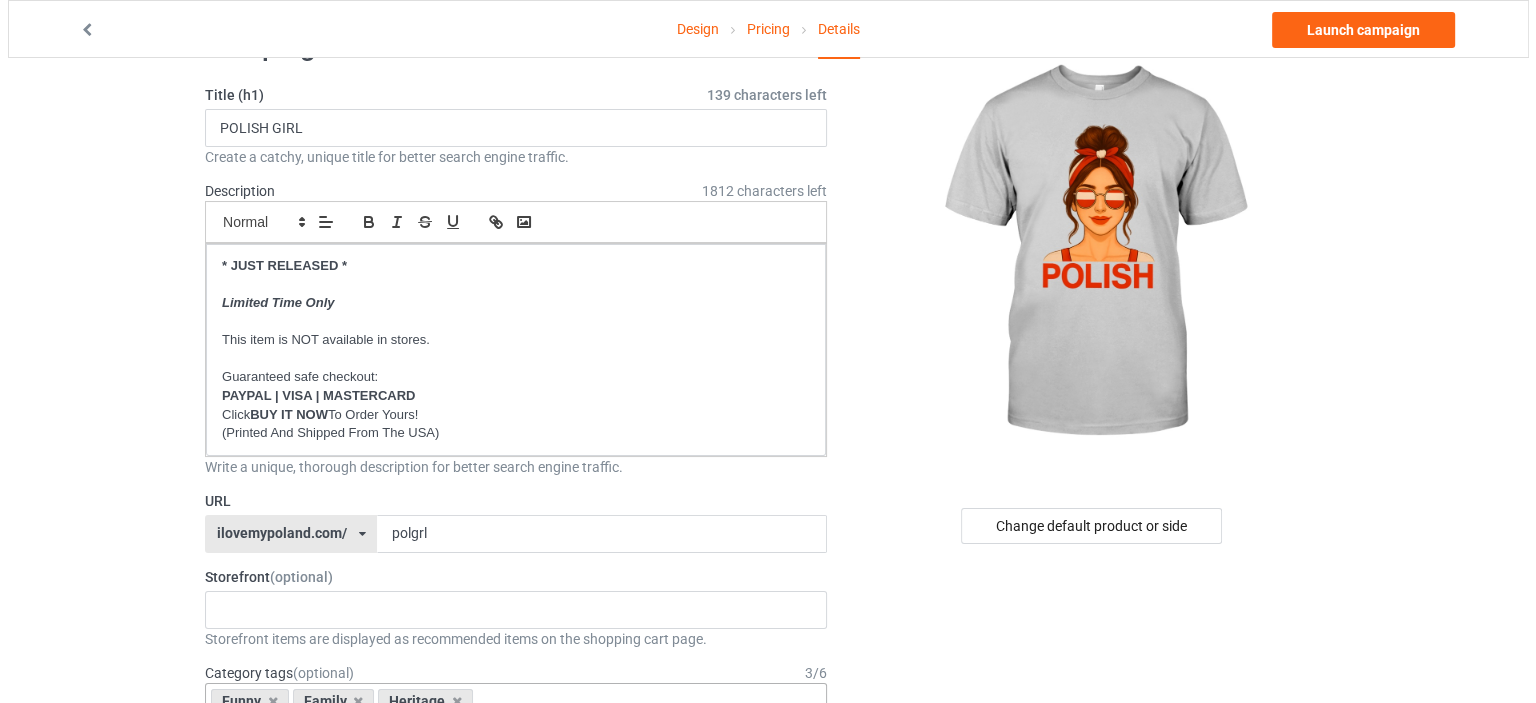 scroll, scrollTop: 0, scrollLeft: 0, axis: both 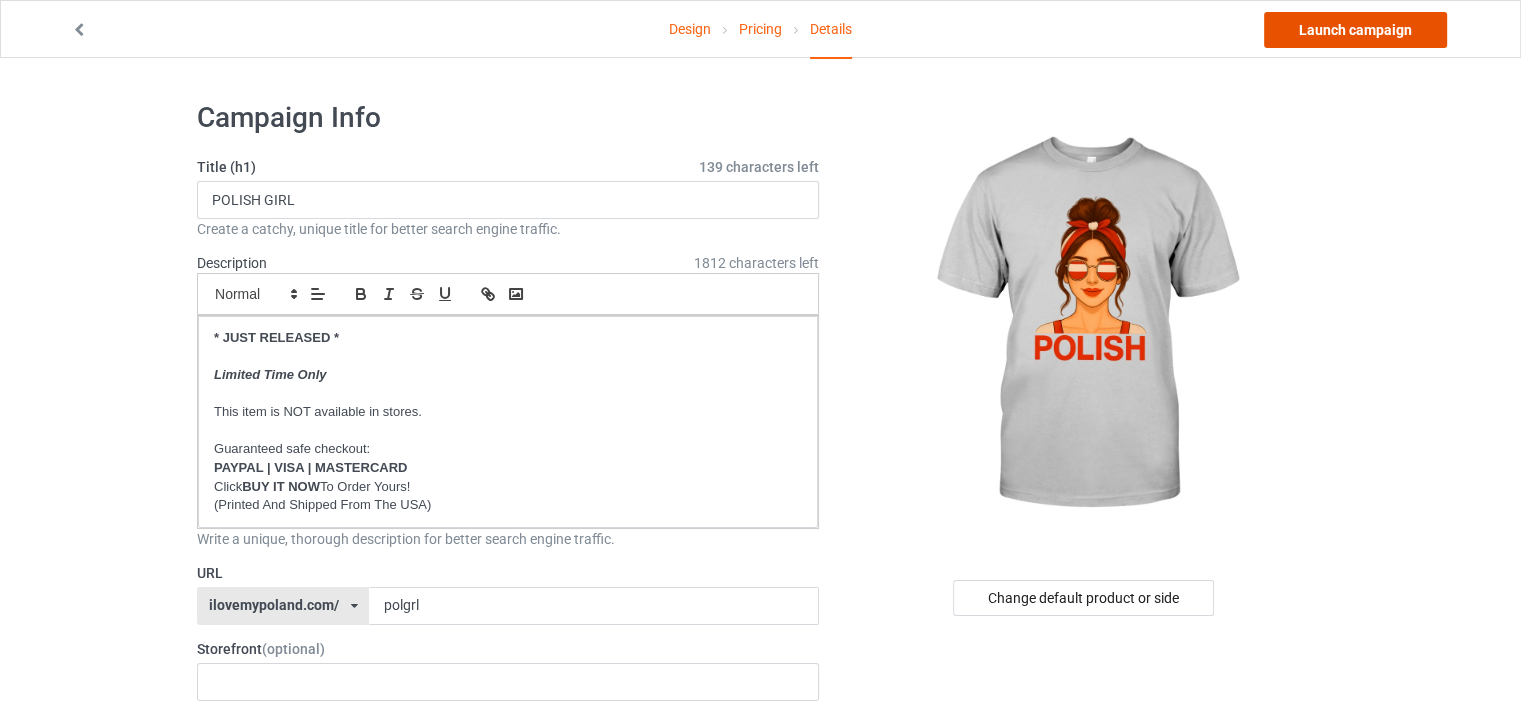 click on "Launch campaign" at bounding box center [1355, 30] 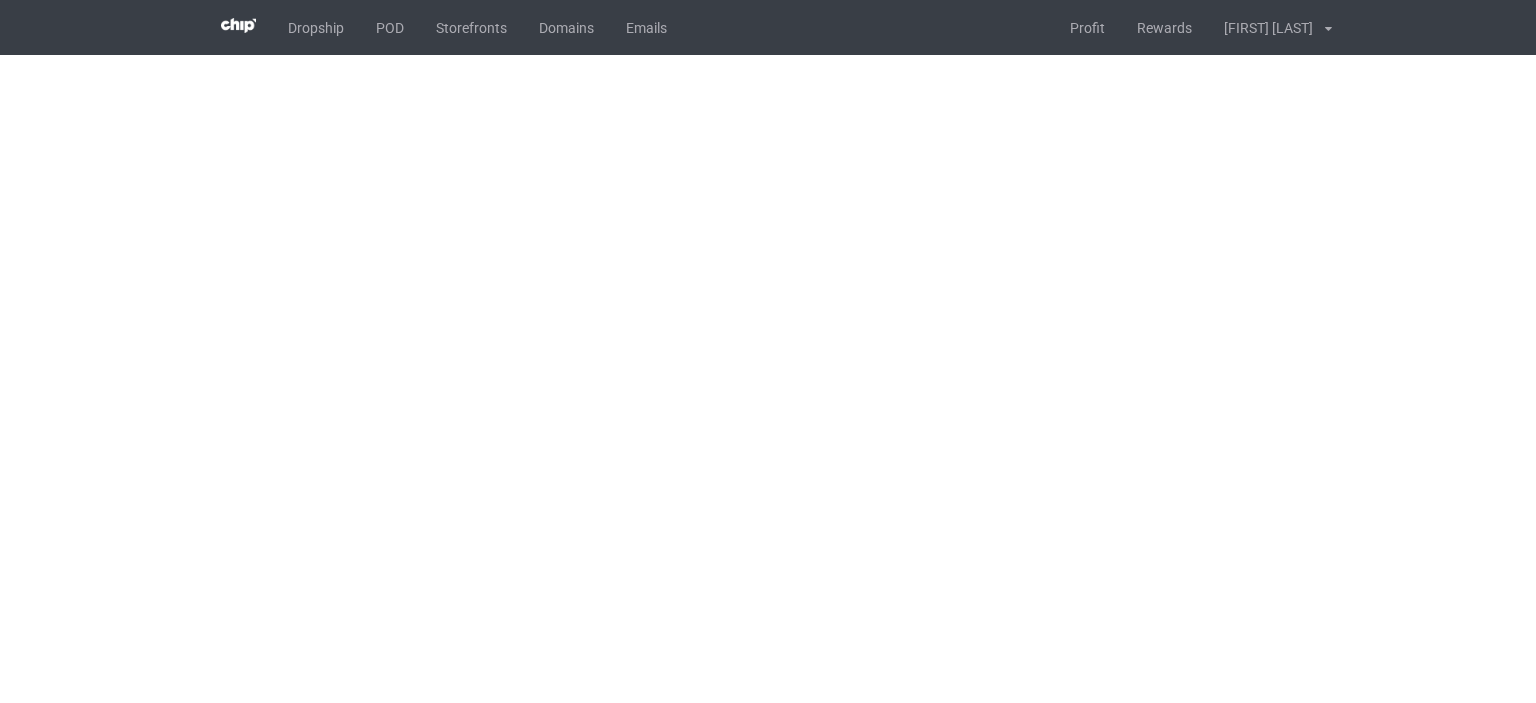 scroll, scrollTop: 0, scrollLeft: 0, axis: both 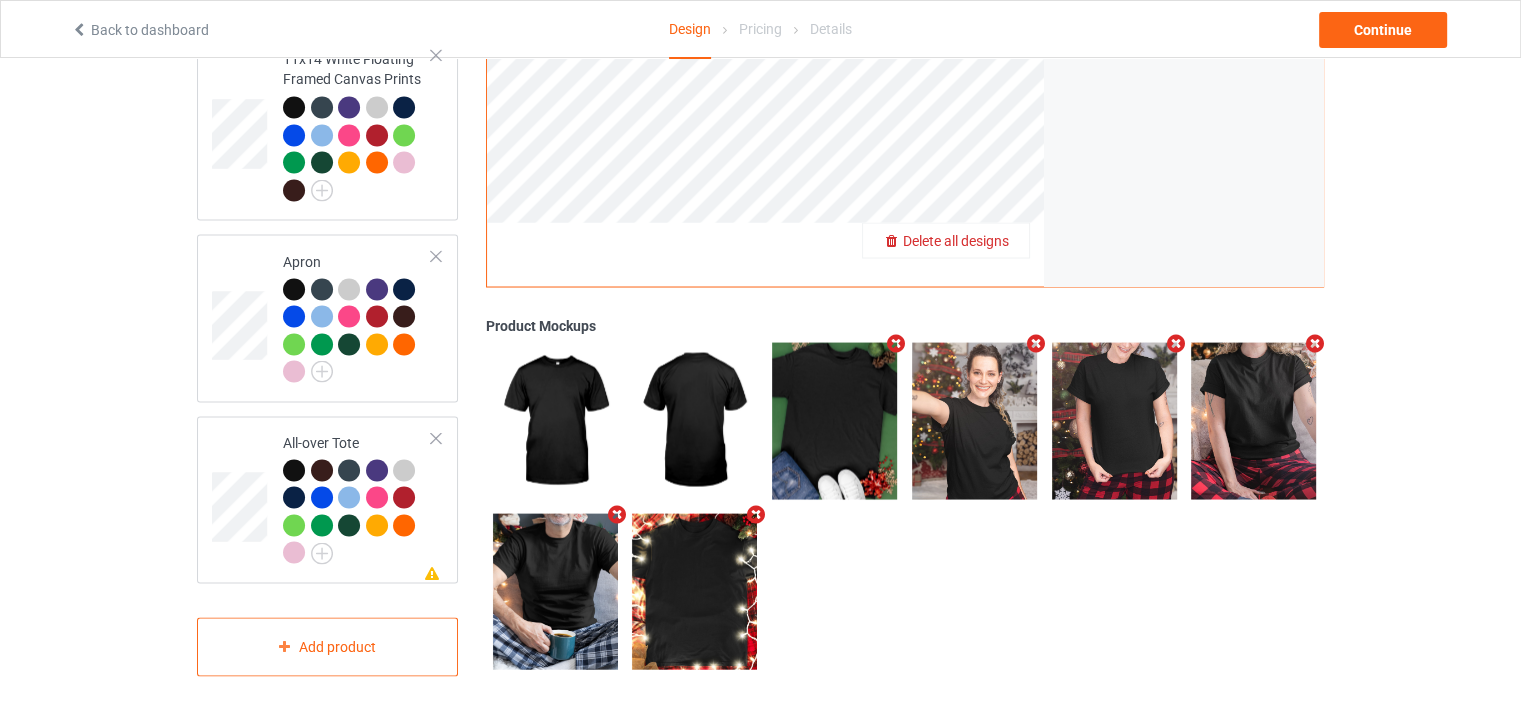 click on "Delete all designs" at bounding box center [956, 240] 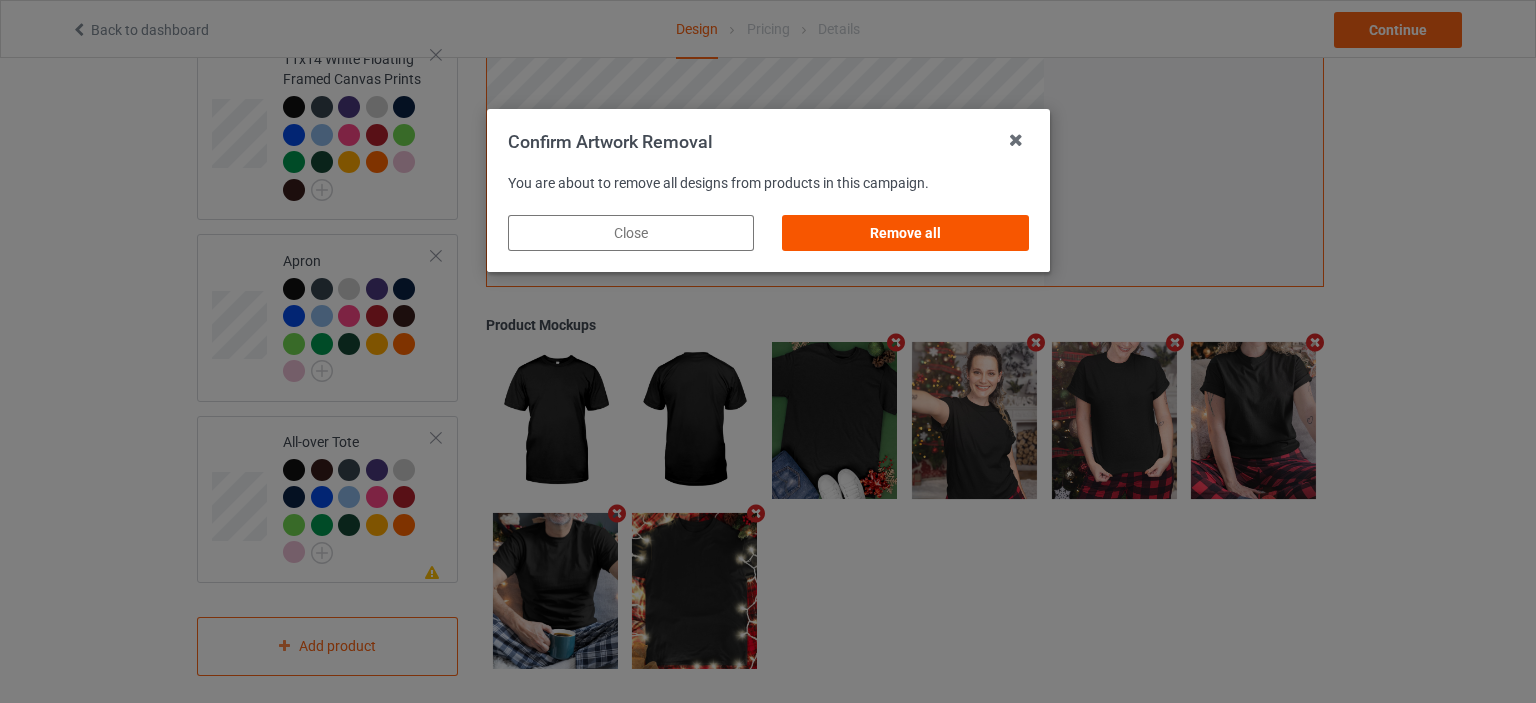 click on "Remove all" at bounding box center (905, 233) 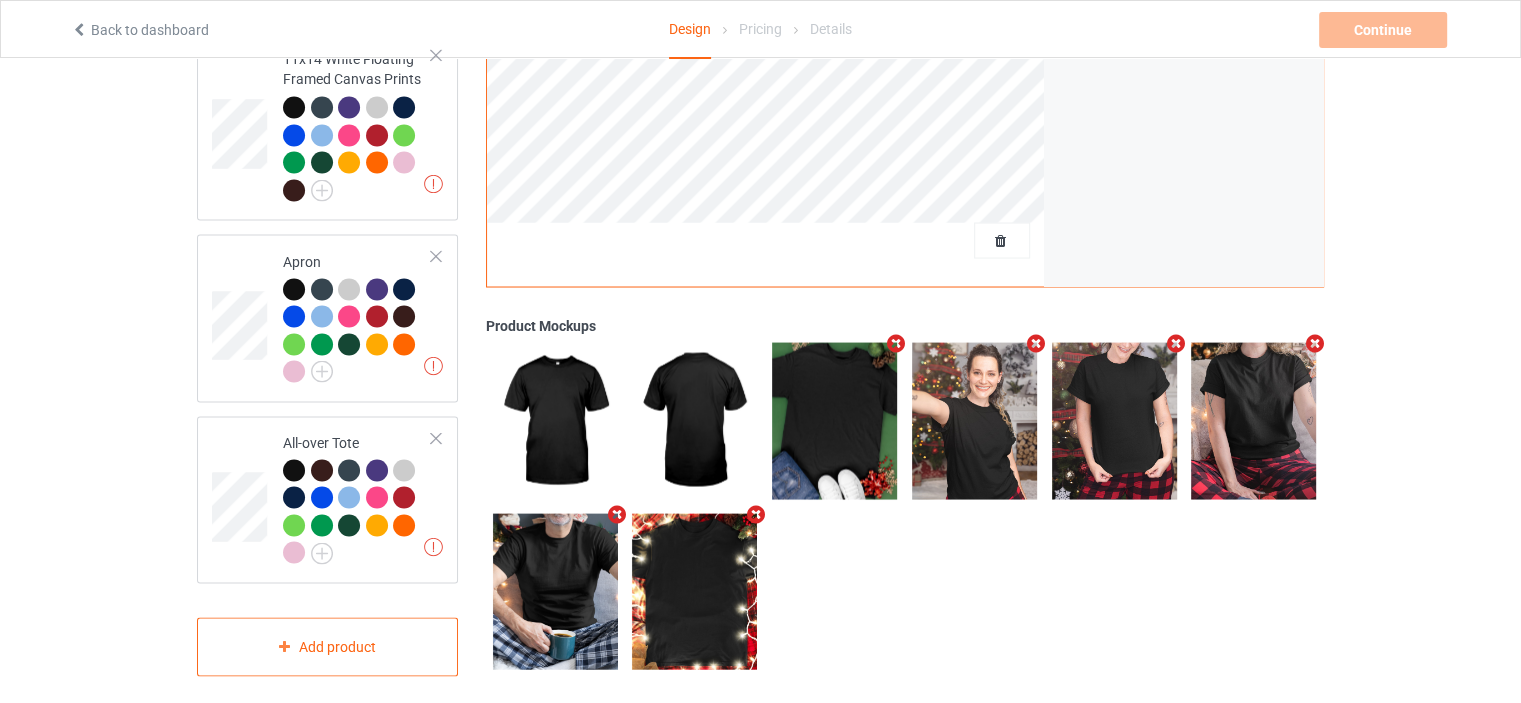 scroll, scrollTop: 268, scrollLeft: 0, axis: vertical 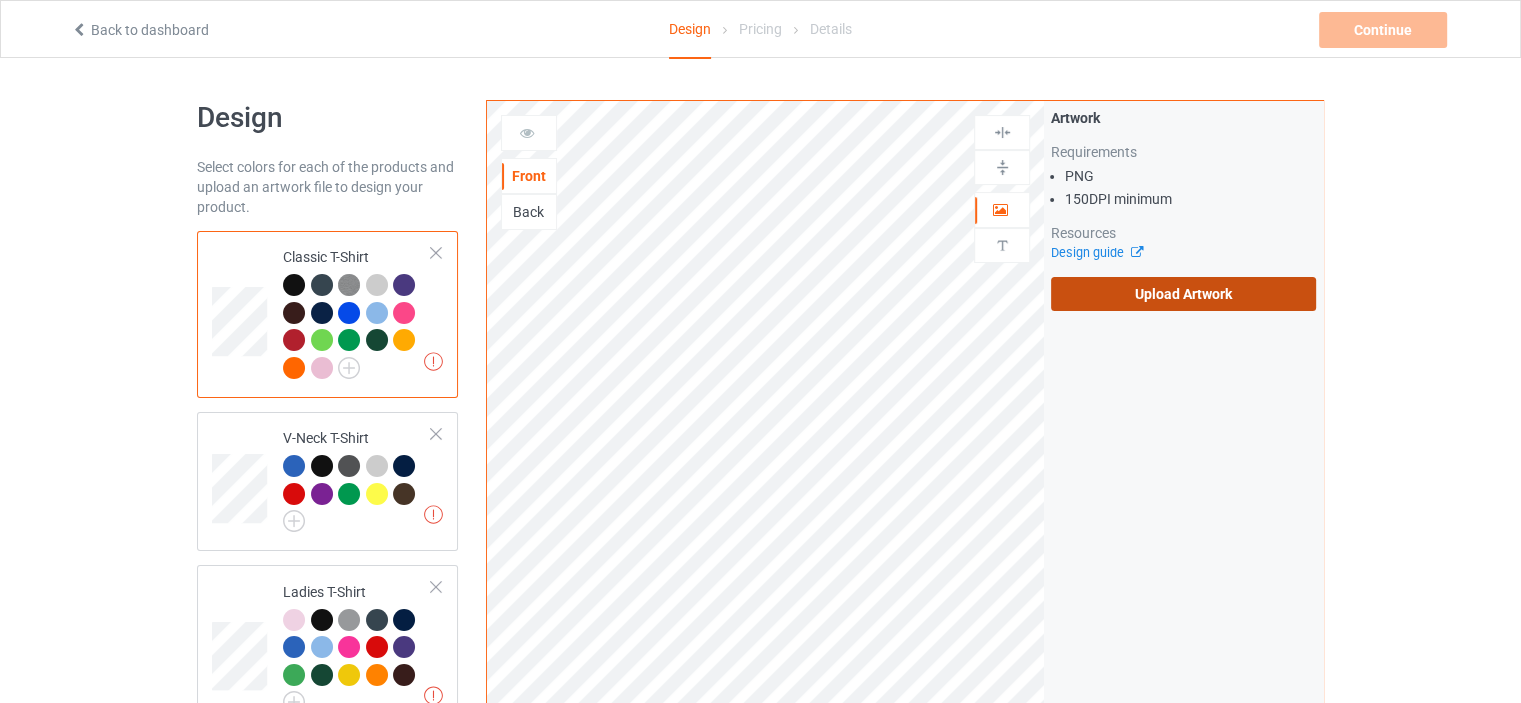 click on "Upload Artwork" at bounding box center (1183, 294) 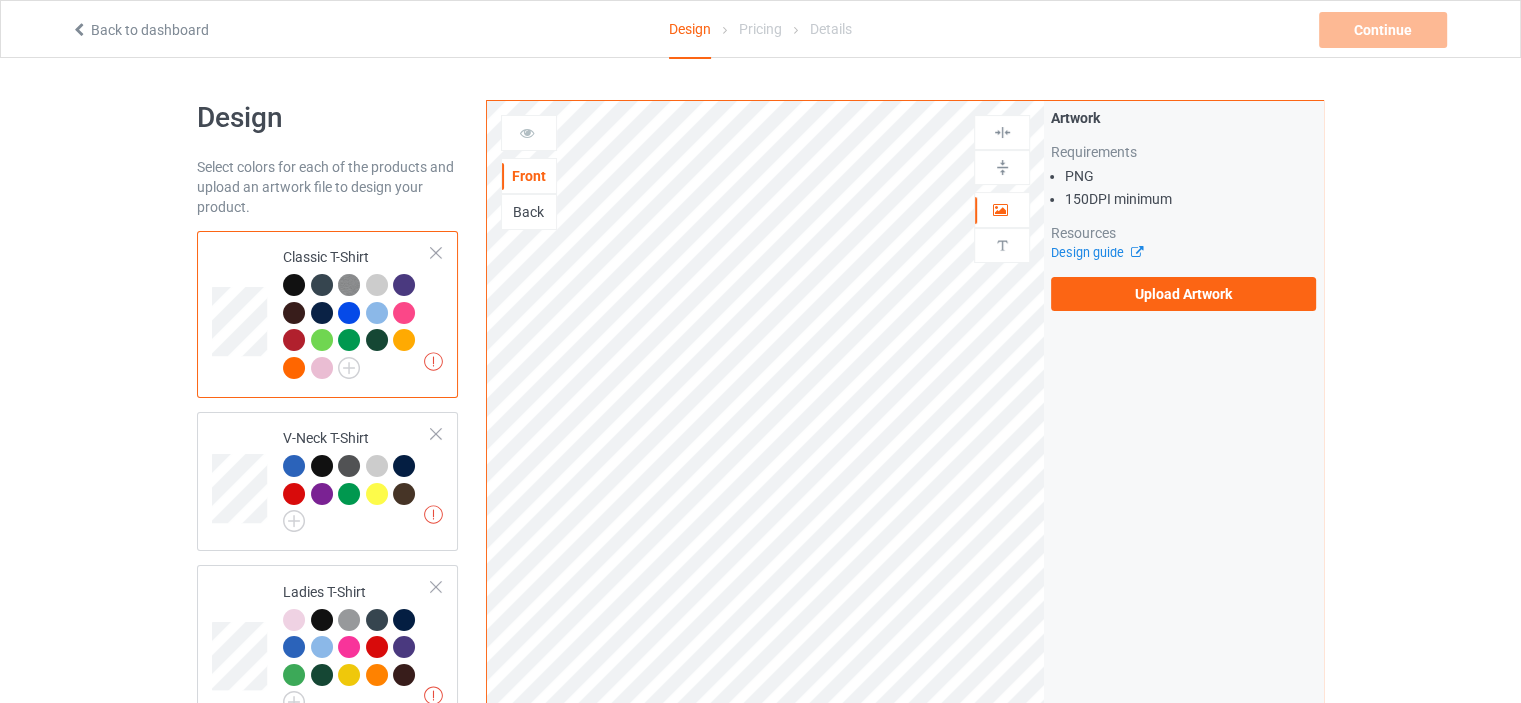 click on "Back to dashboard" at bounding box center (140, 30) 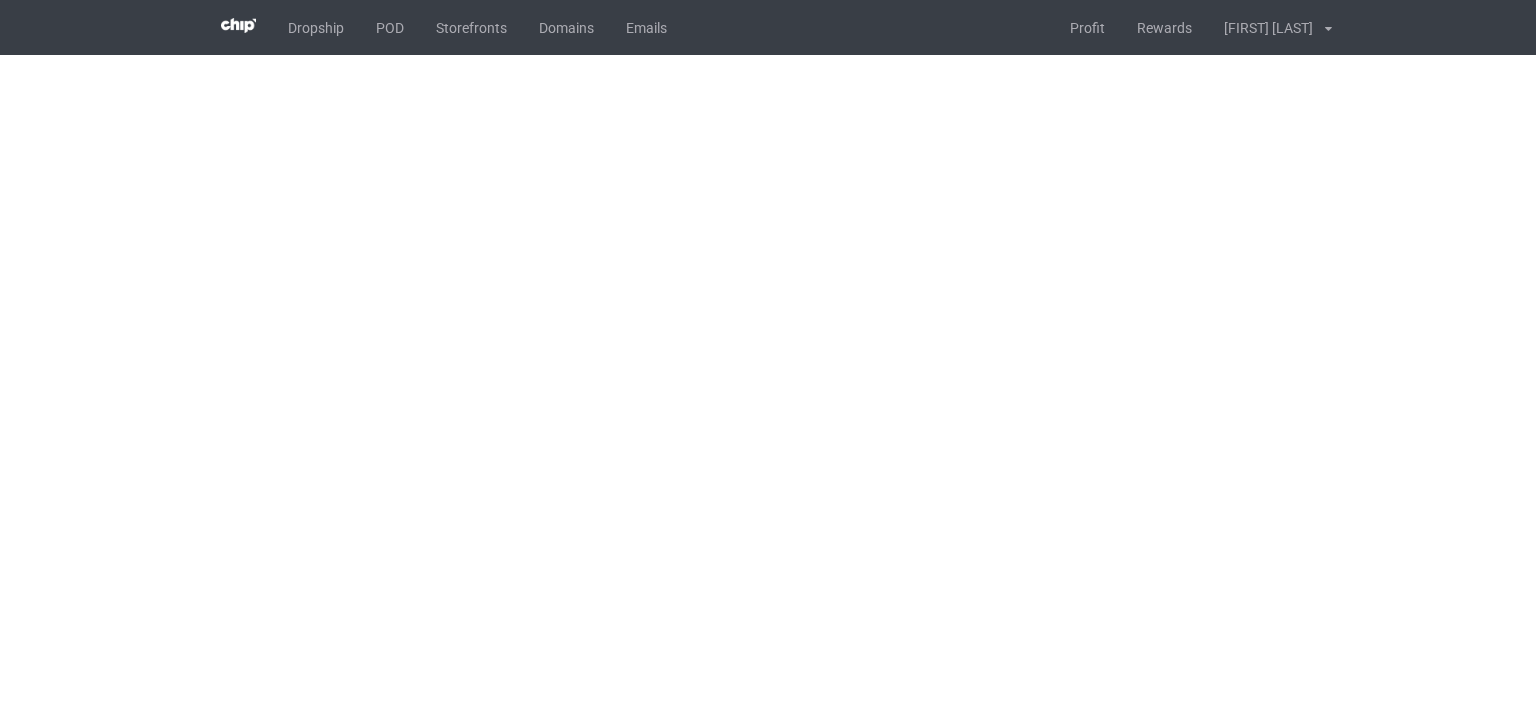 scroll, scrollTop: 0, scrollLeft: 0, axis: both 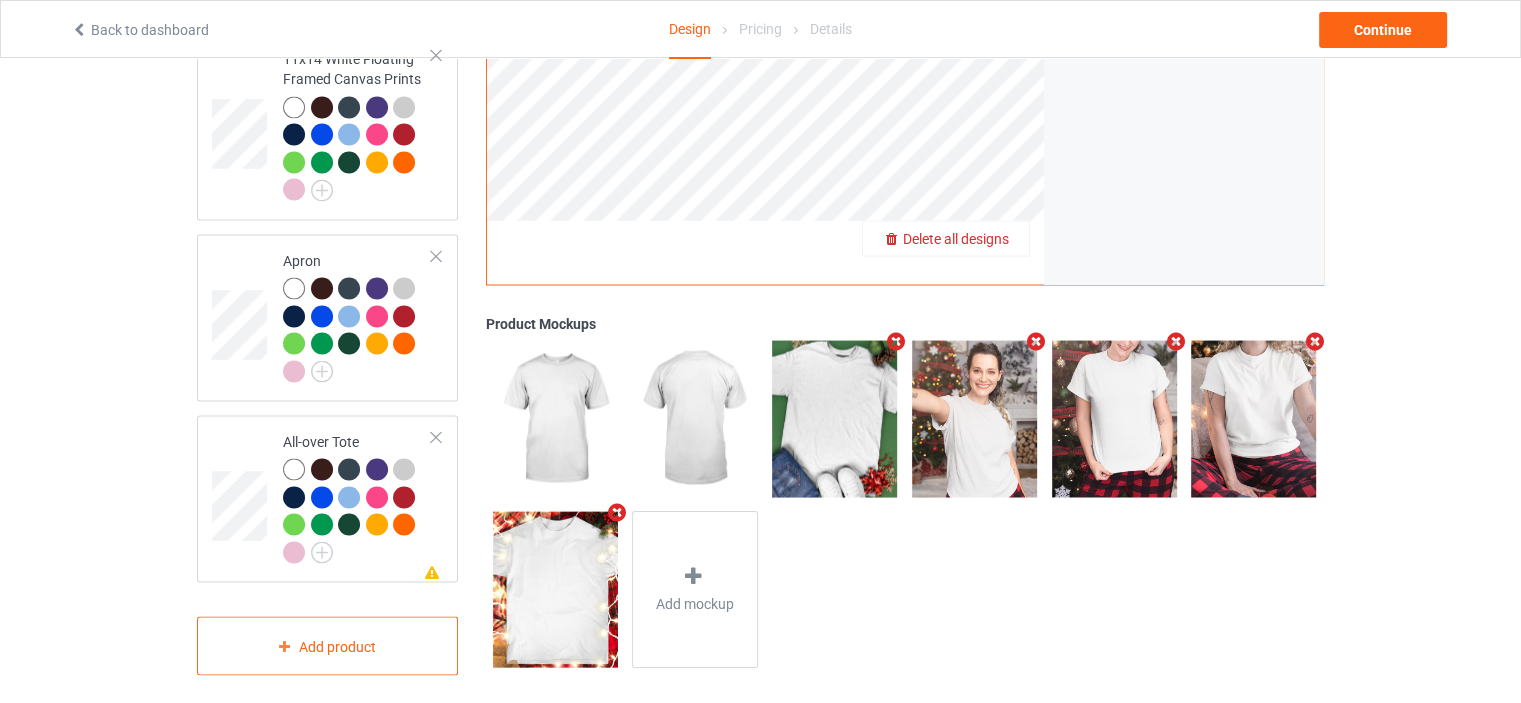 click on "Delete all designs" at bounding box center [956, 239] 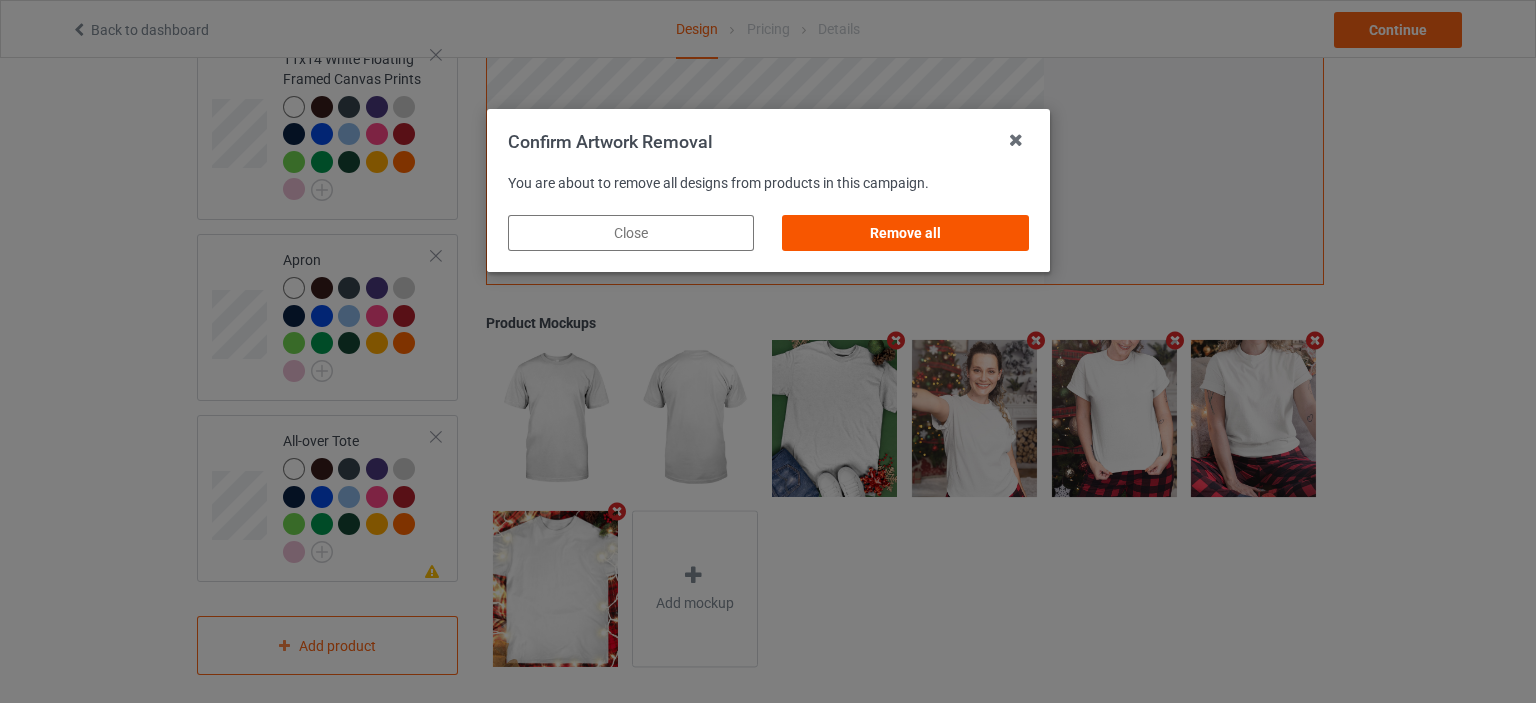 click on "Remove all" at bounding box center (905, 233) 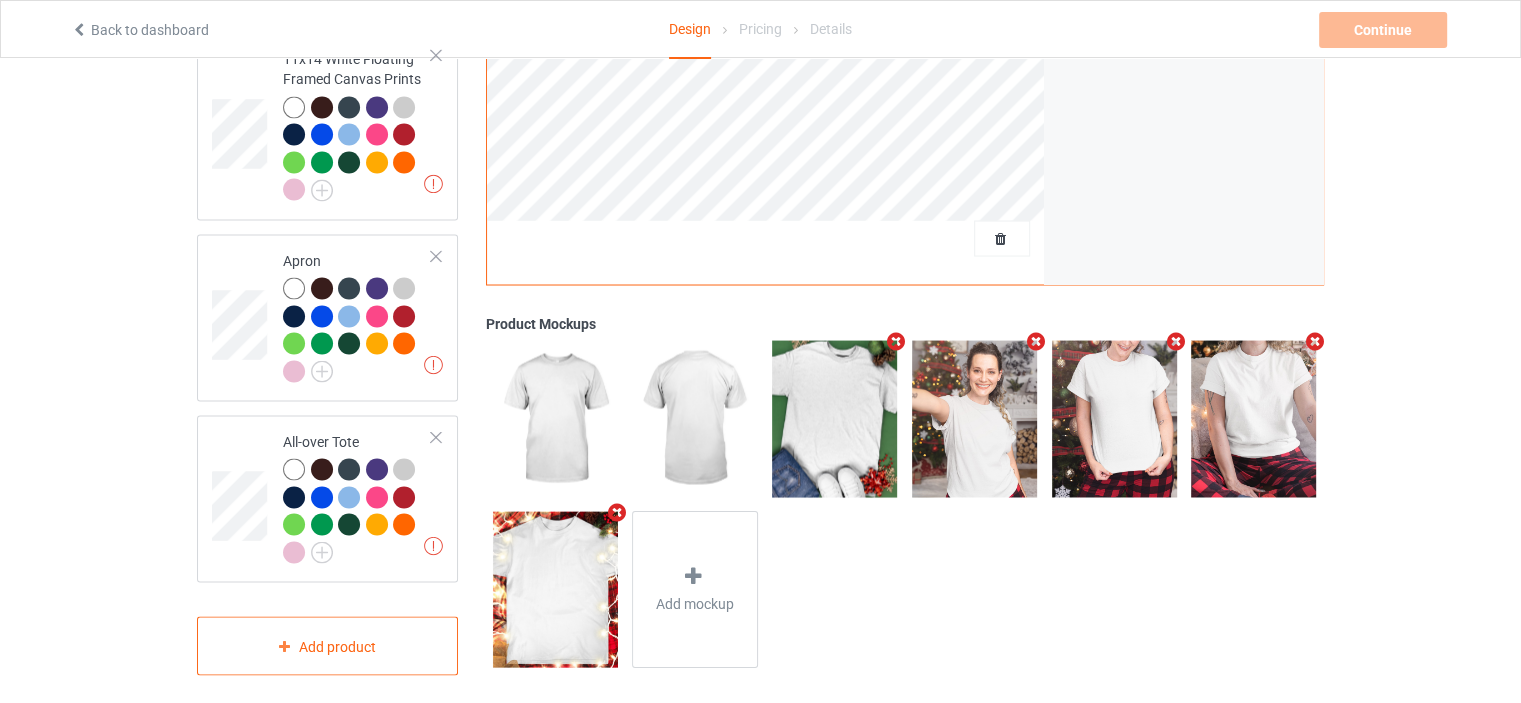 scroll, scrollTop: 0, scrollLeft: 0, axis: both 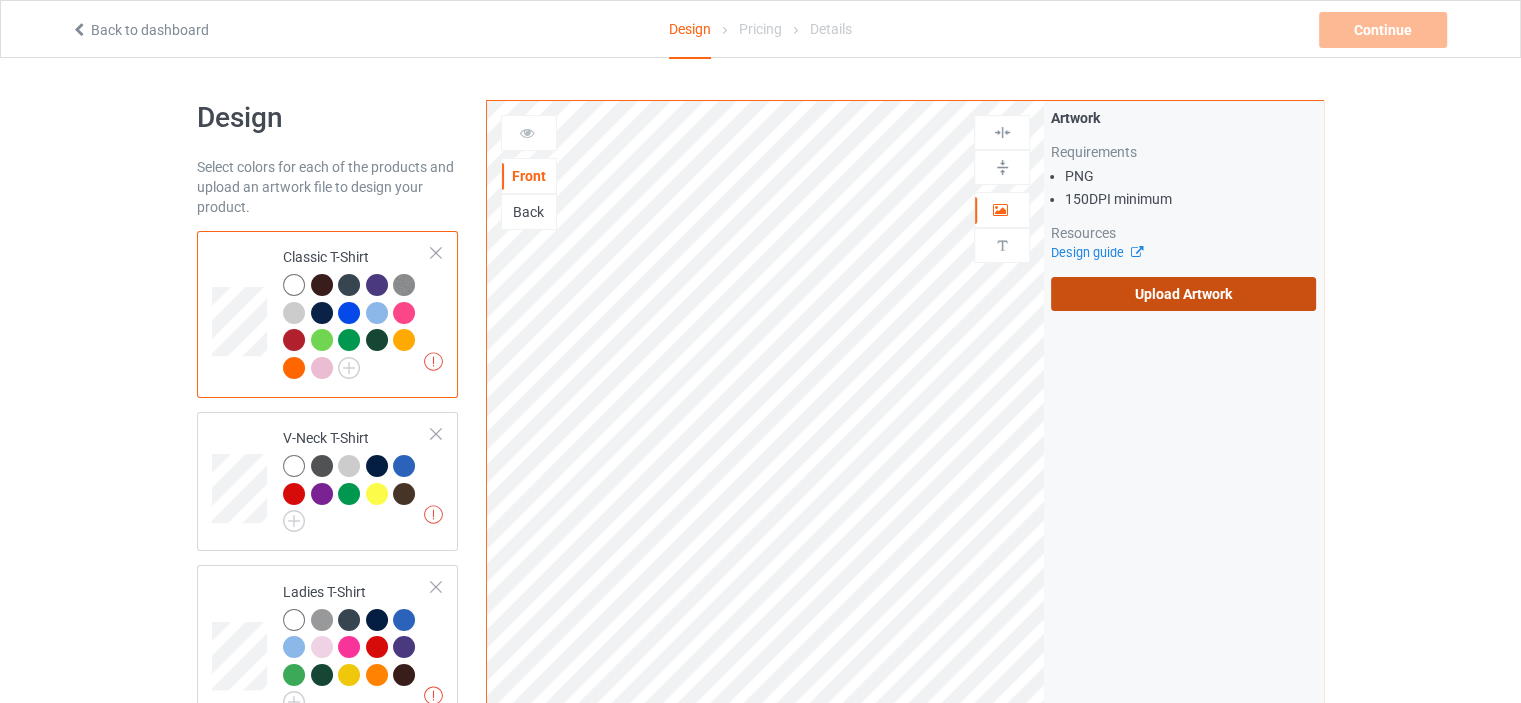 click on "Upload Artwork" at bounding box center [1183, 294] 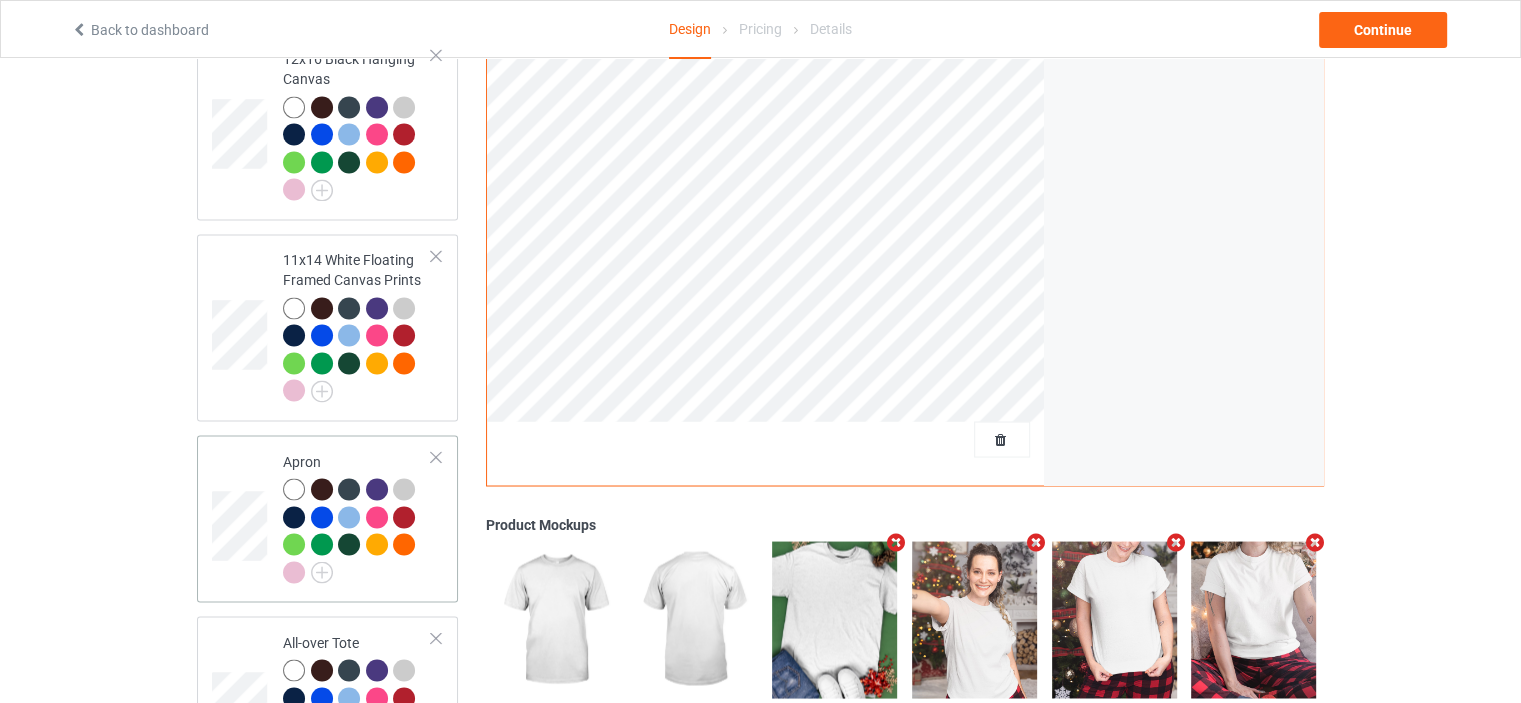 scroll, scrollTop: 3617, scrollLeft: 0, axis: vertical 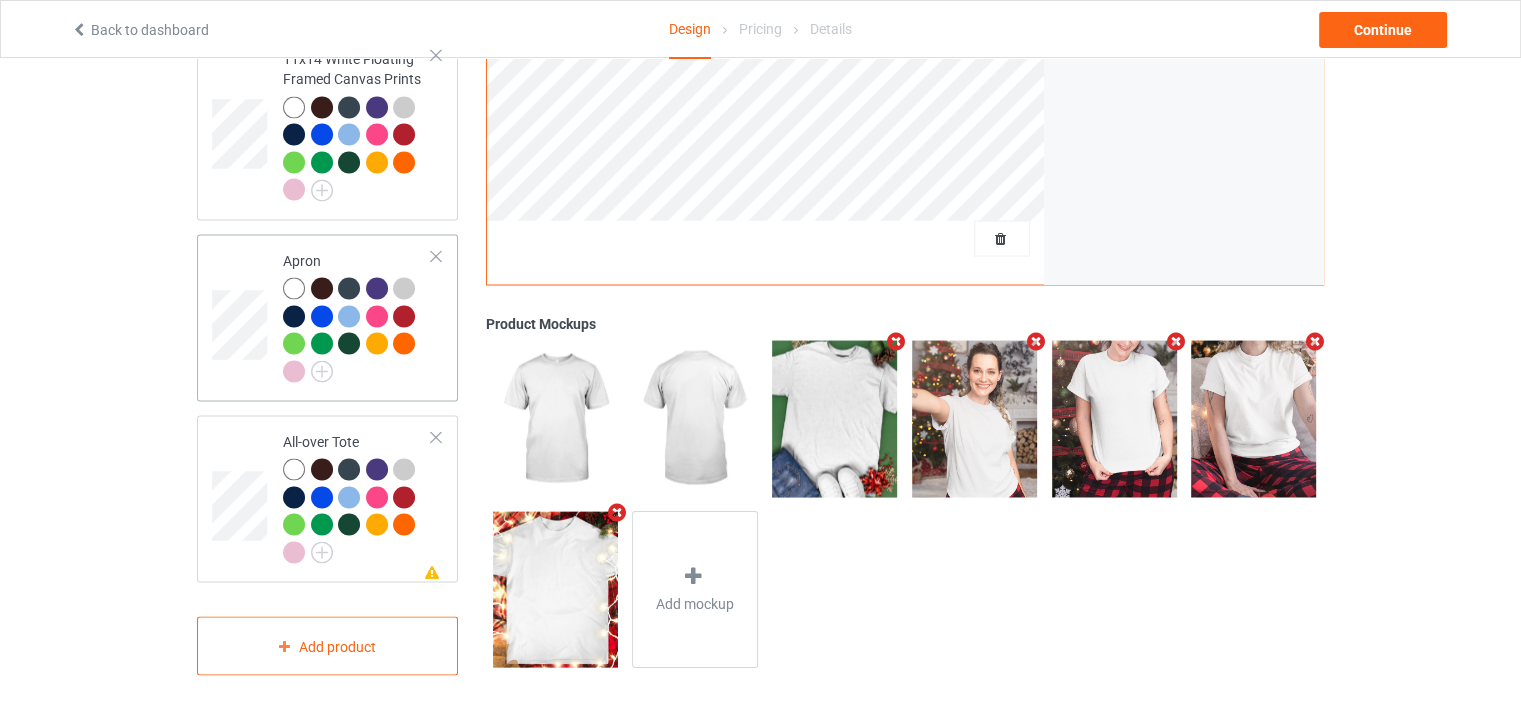 click on "Apron" at bounding box center [327, 317] 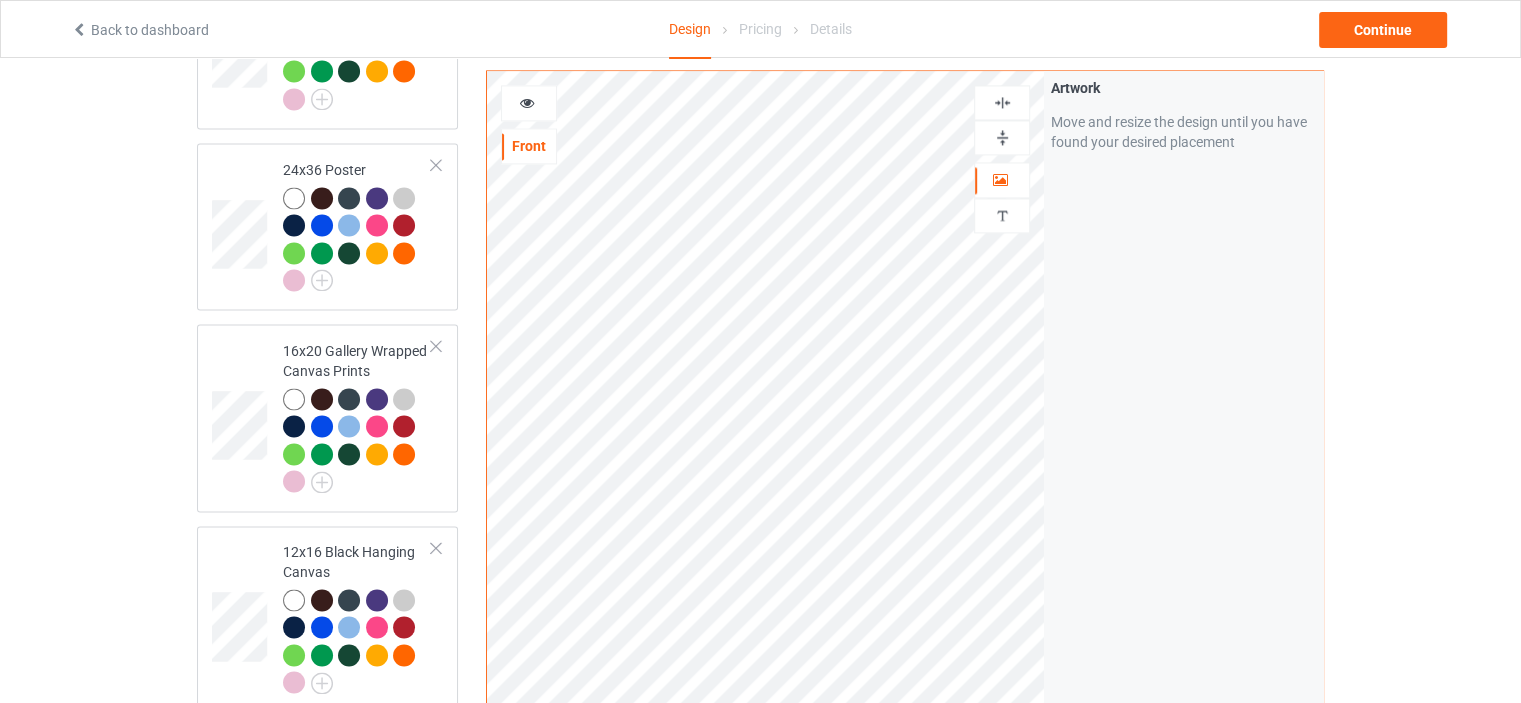 scroll, scrollTop: 2917, scrollLeft: 0, axis: vertical 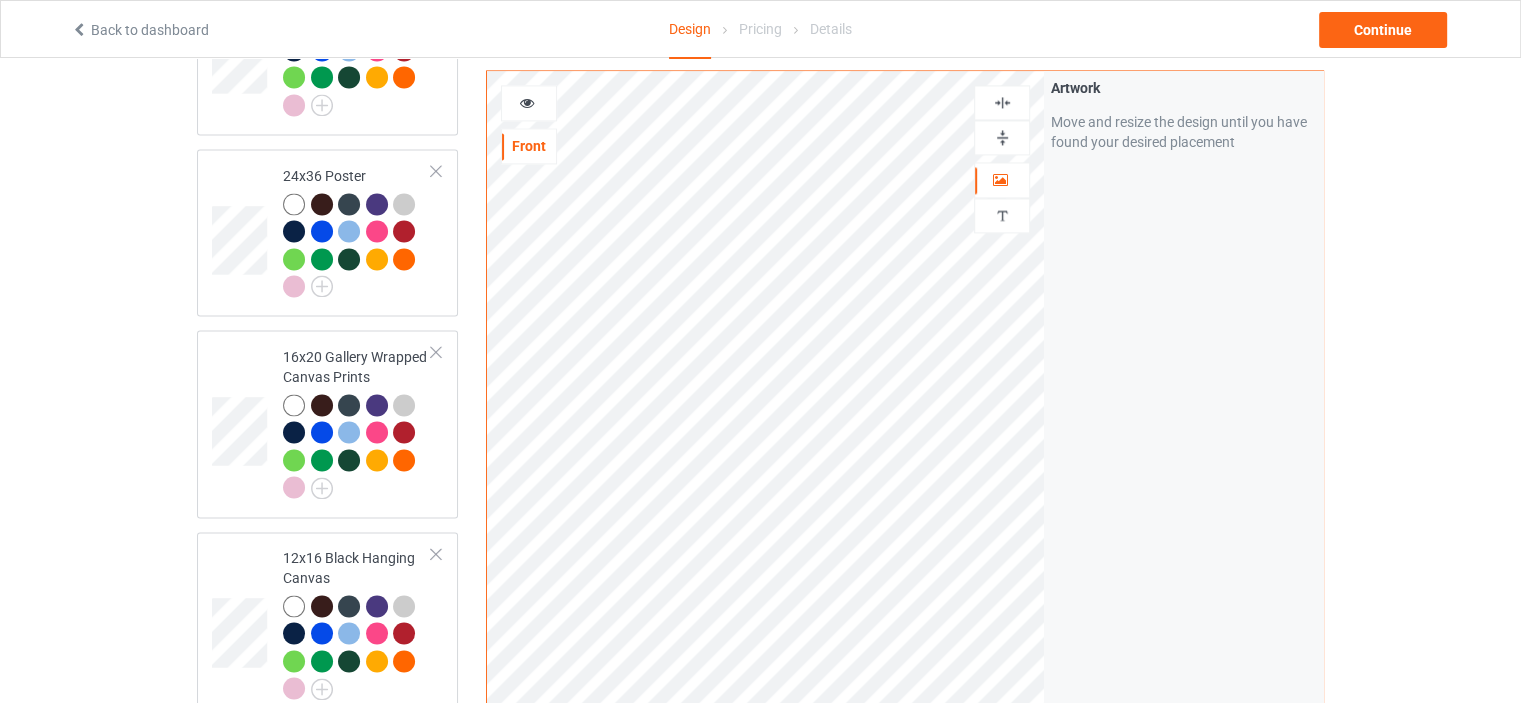 click at bounding box center [527, 100] 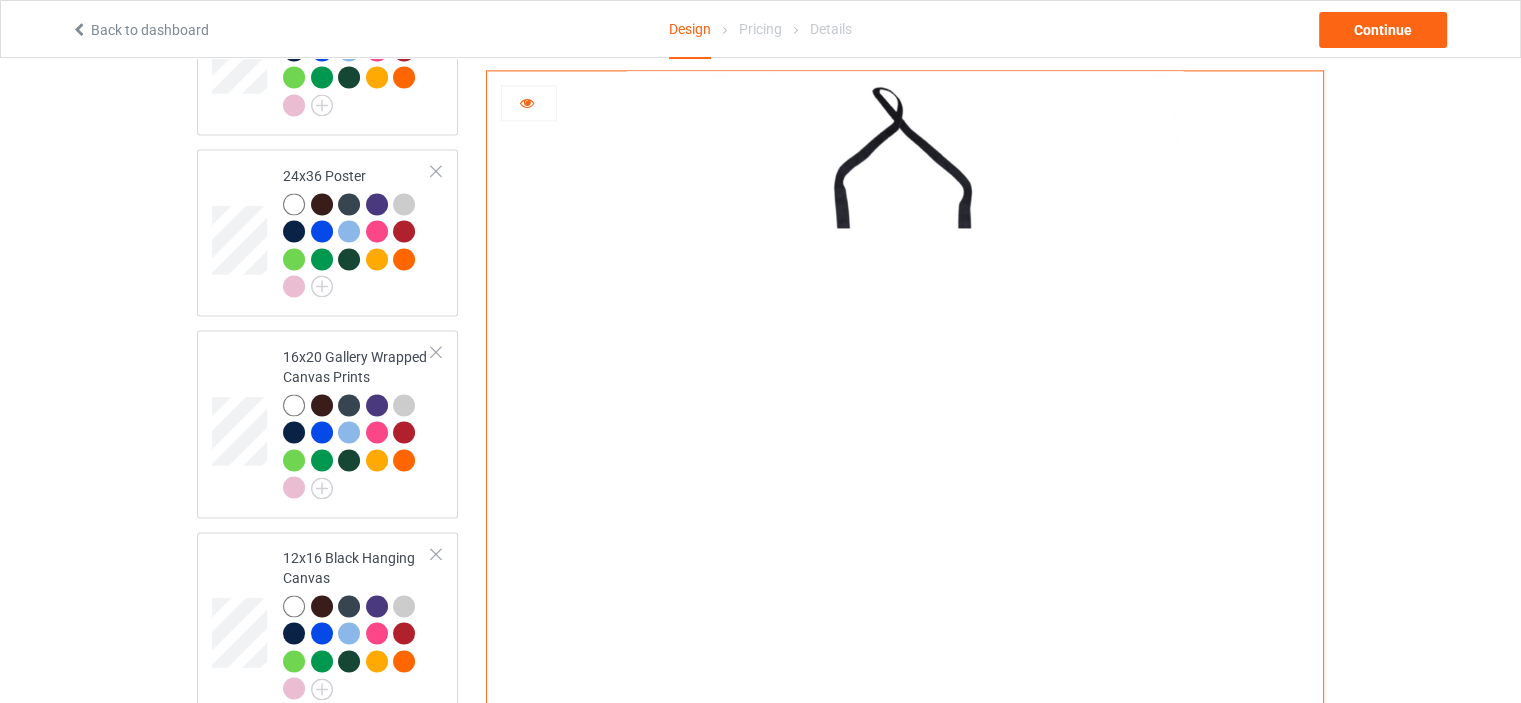 click at bounding box center (529, 103) 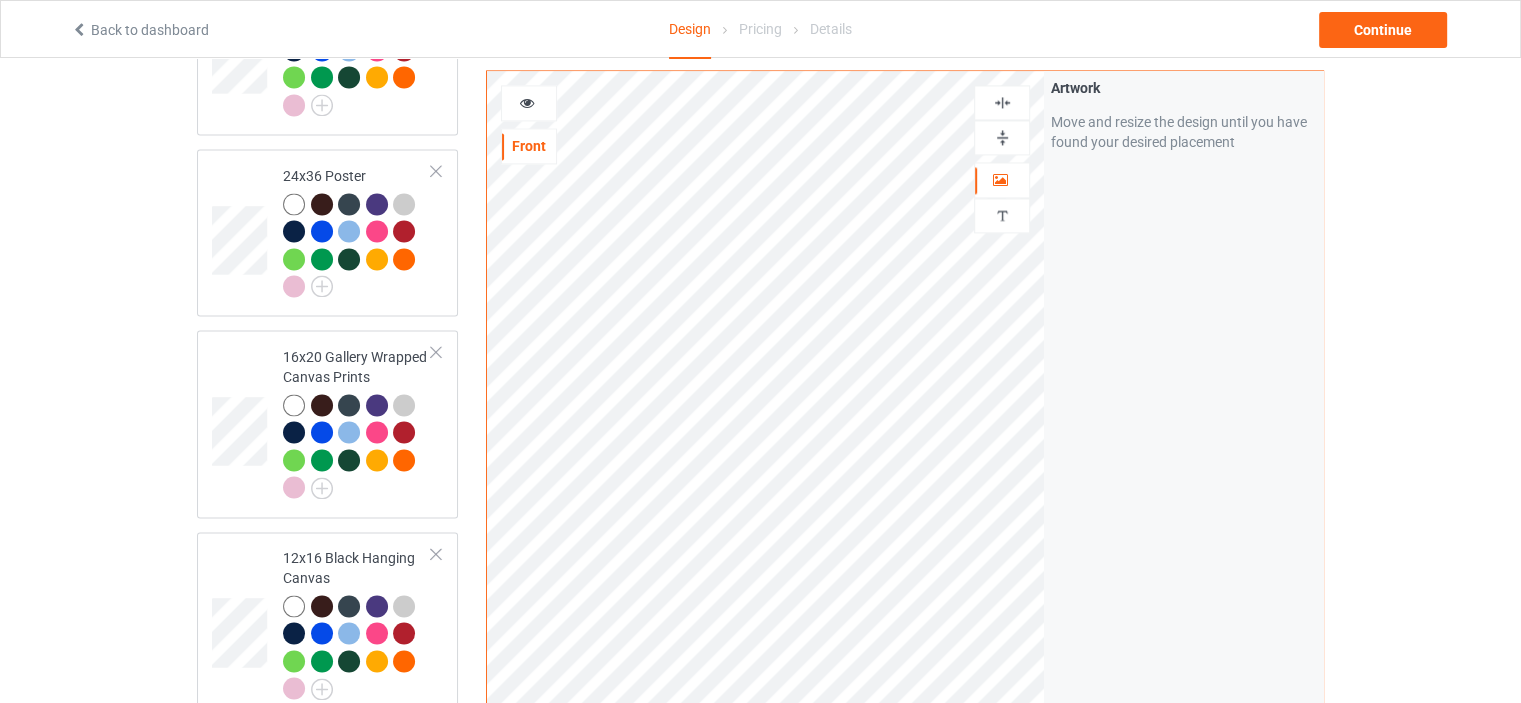 click at bounding box center (1002, 102) 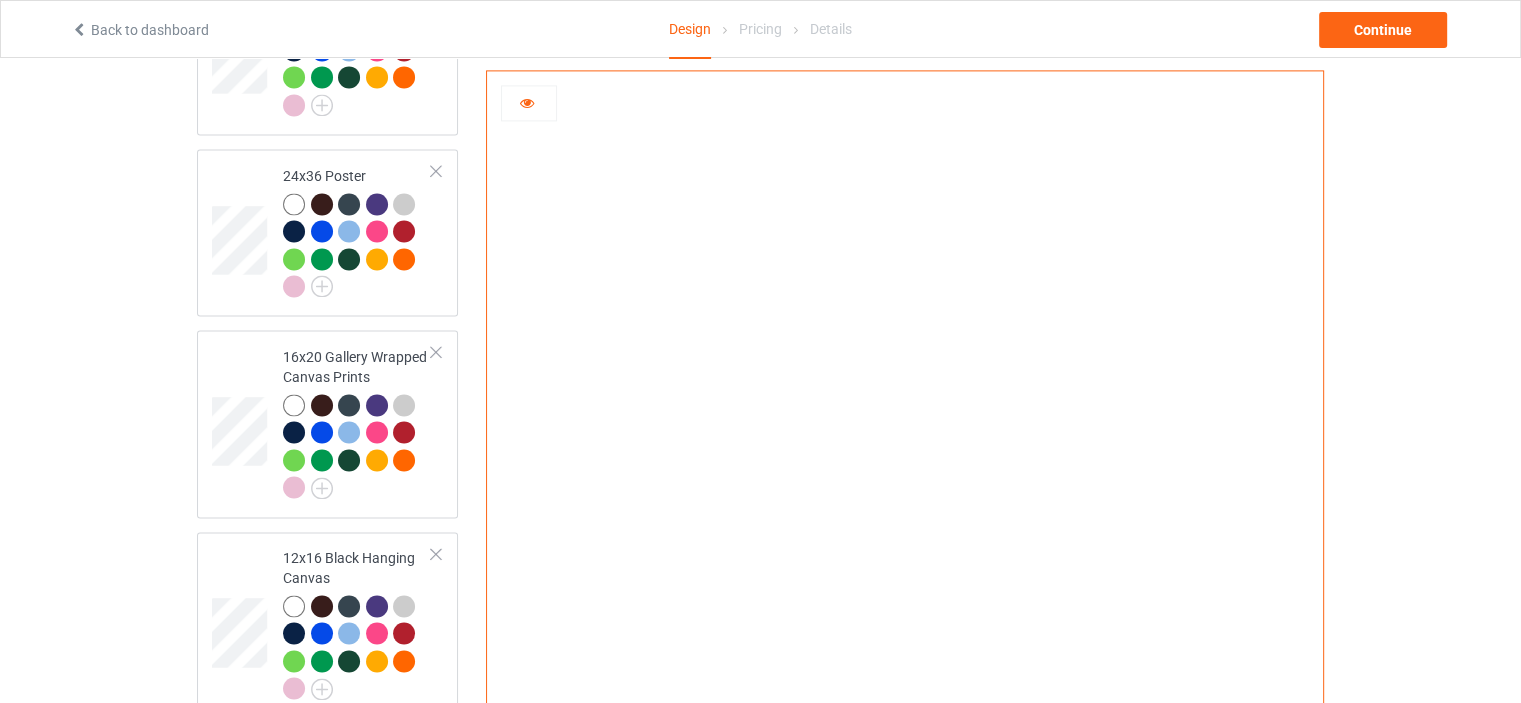 click at bounding box center (529, 103) 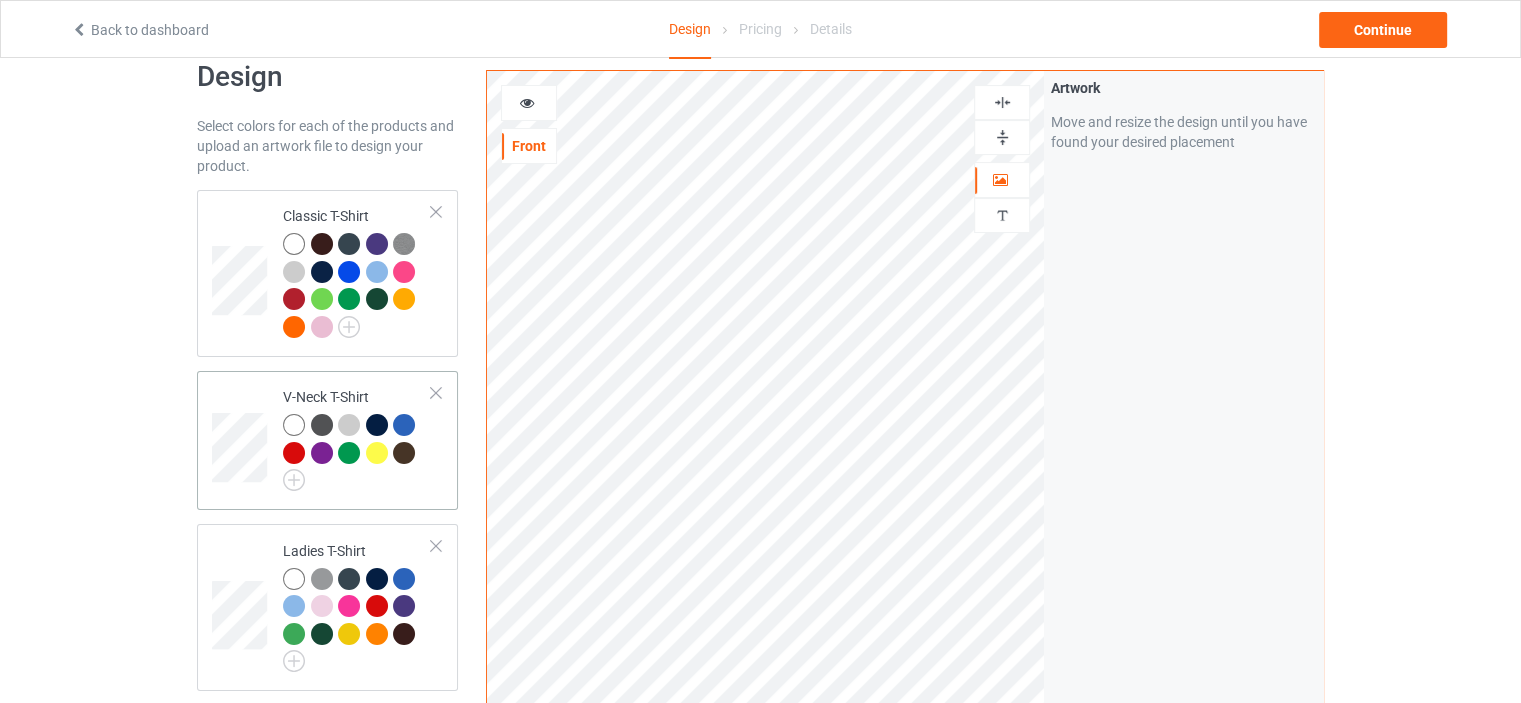 scroll, scrollTop: 0, scrollLeft: 0, axis: both 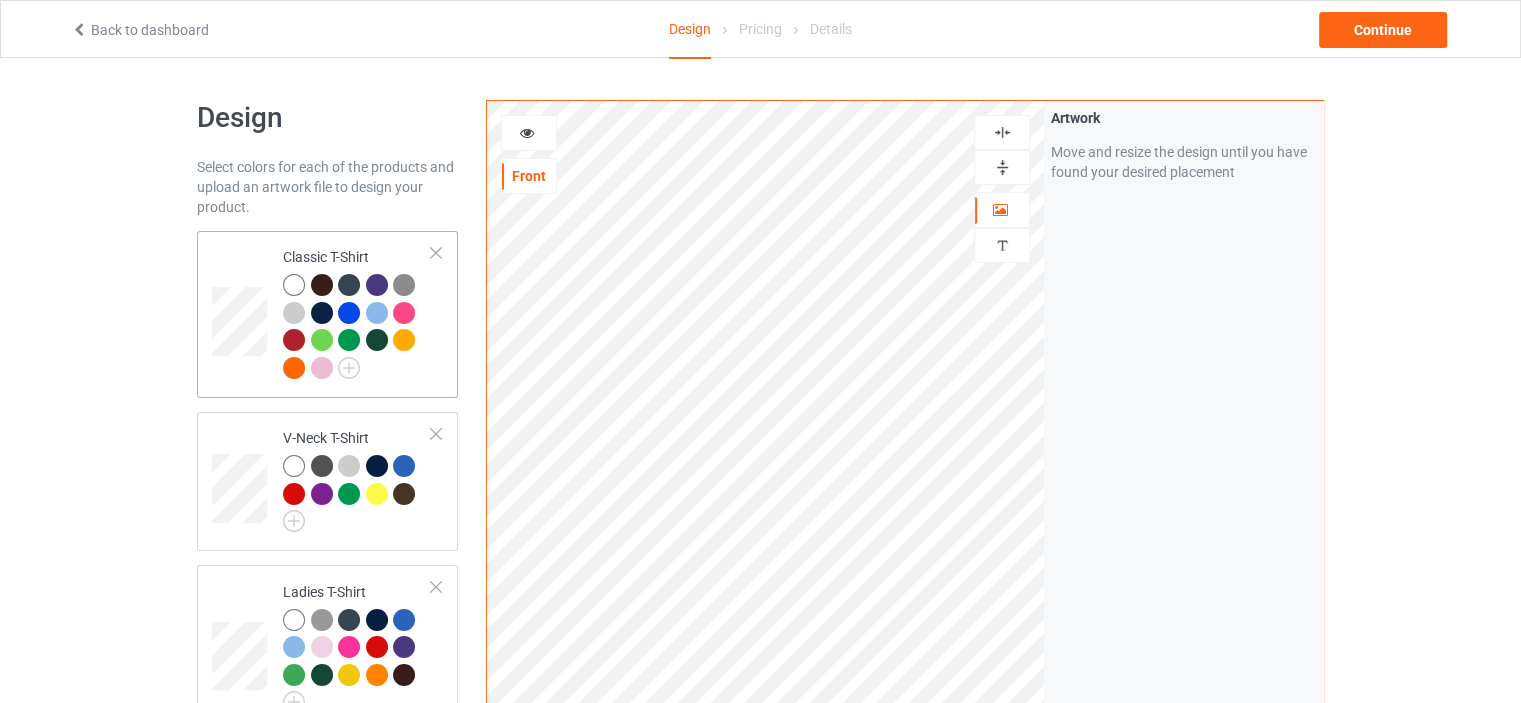 click on "Classic T-Shirt" at bounding box center [357, 314] 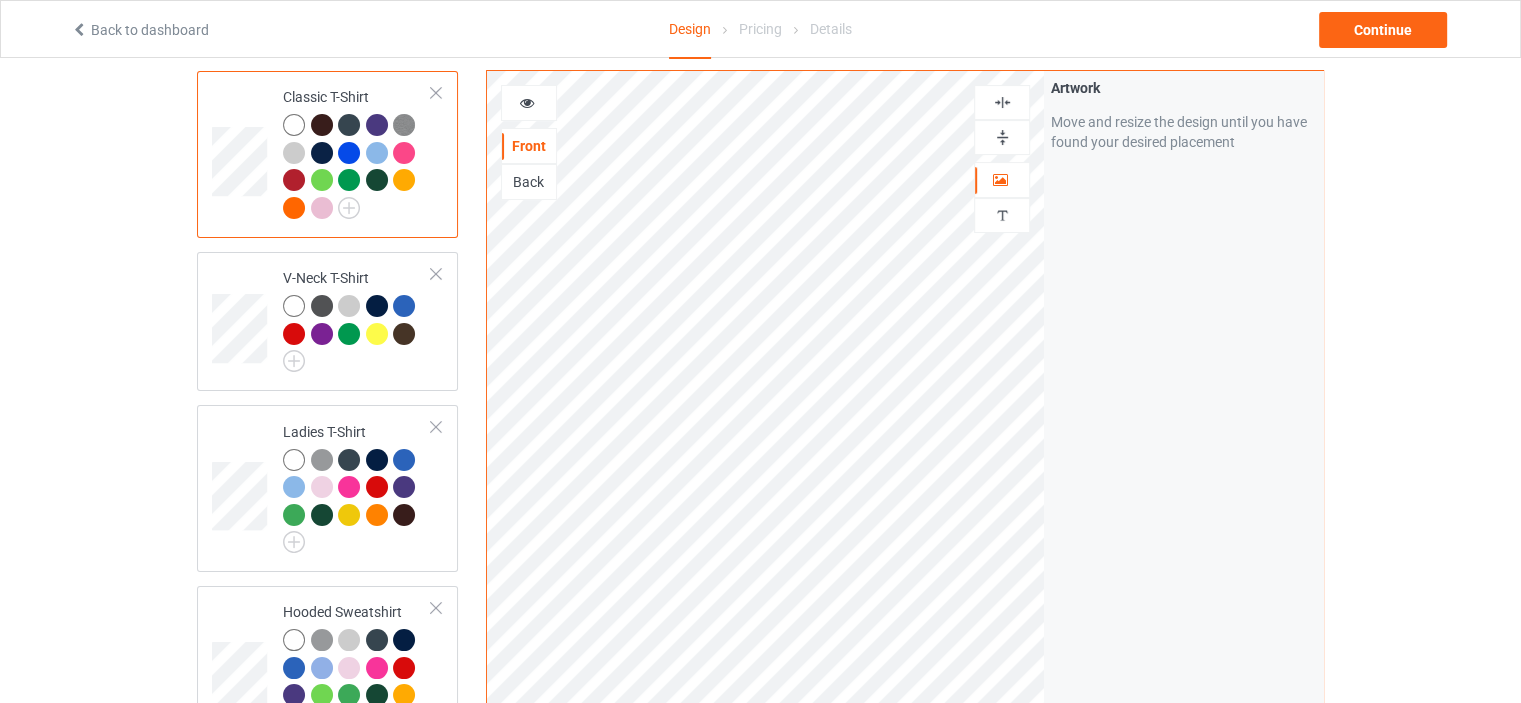 scroll, scrollTop: 500, scrollLeft: 0, axis: vertical 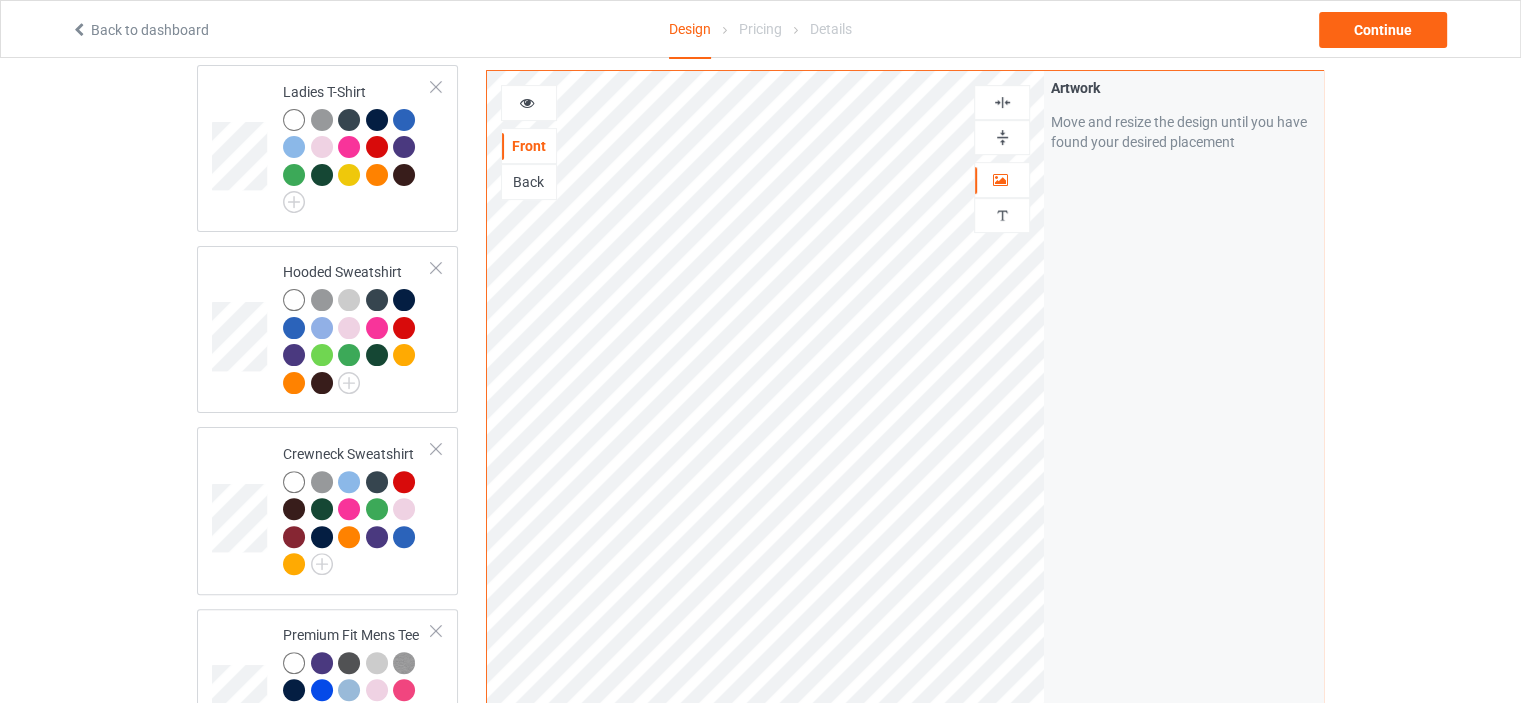 click at bounding box center (1002, 102) 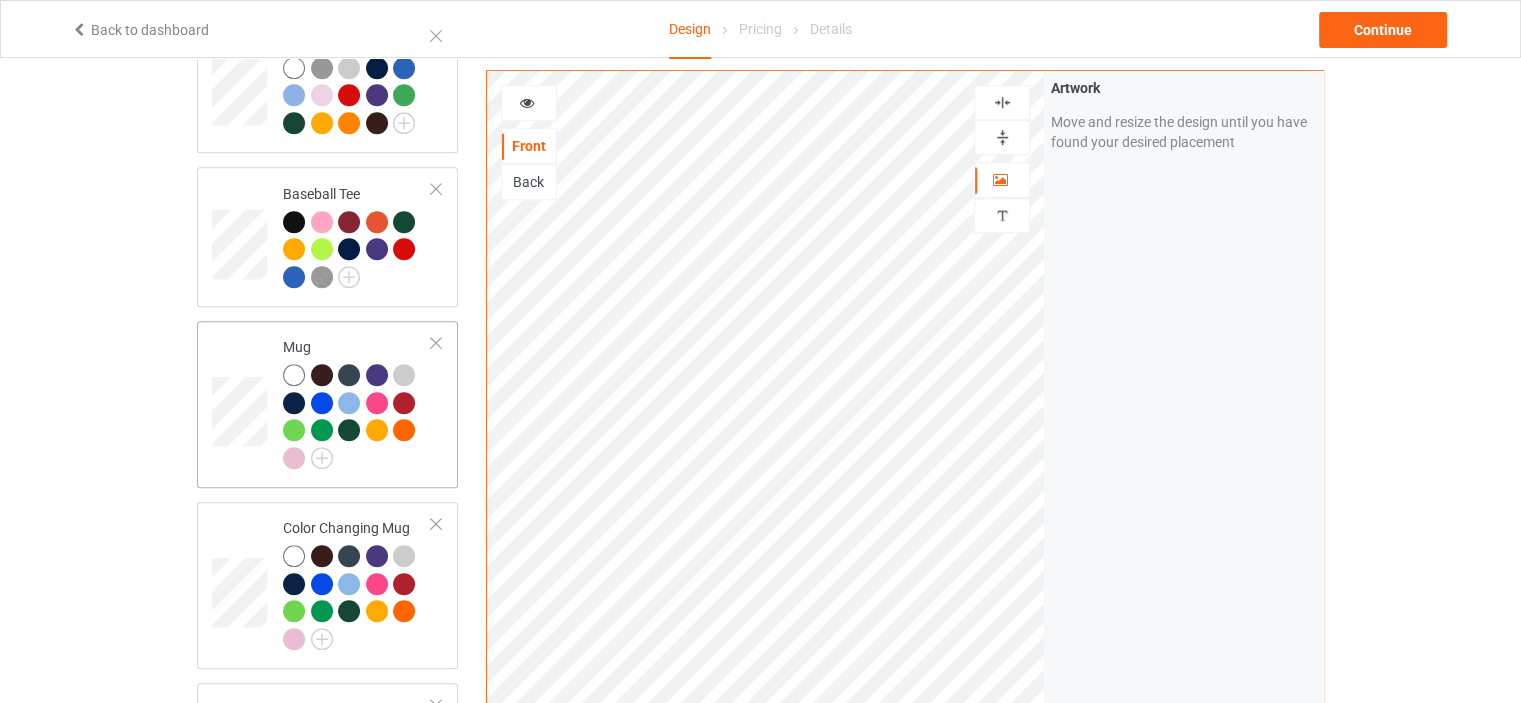 scroll, scrollTop: 1400, scrollLeft: 0, axis: vertical 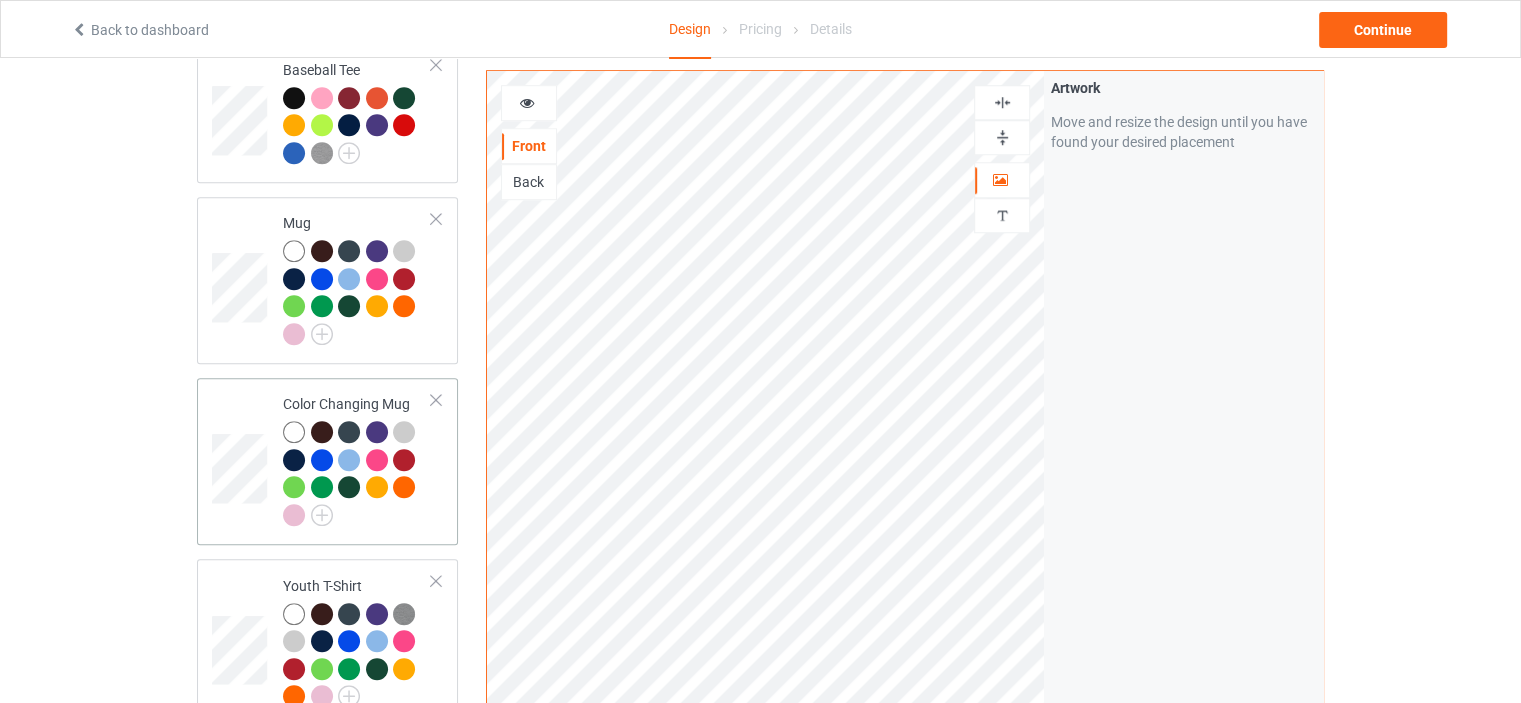 click on "Color Changing Mug" at bounding box center (357, 461) 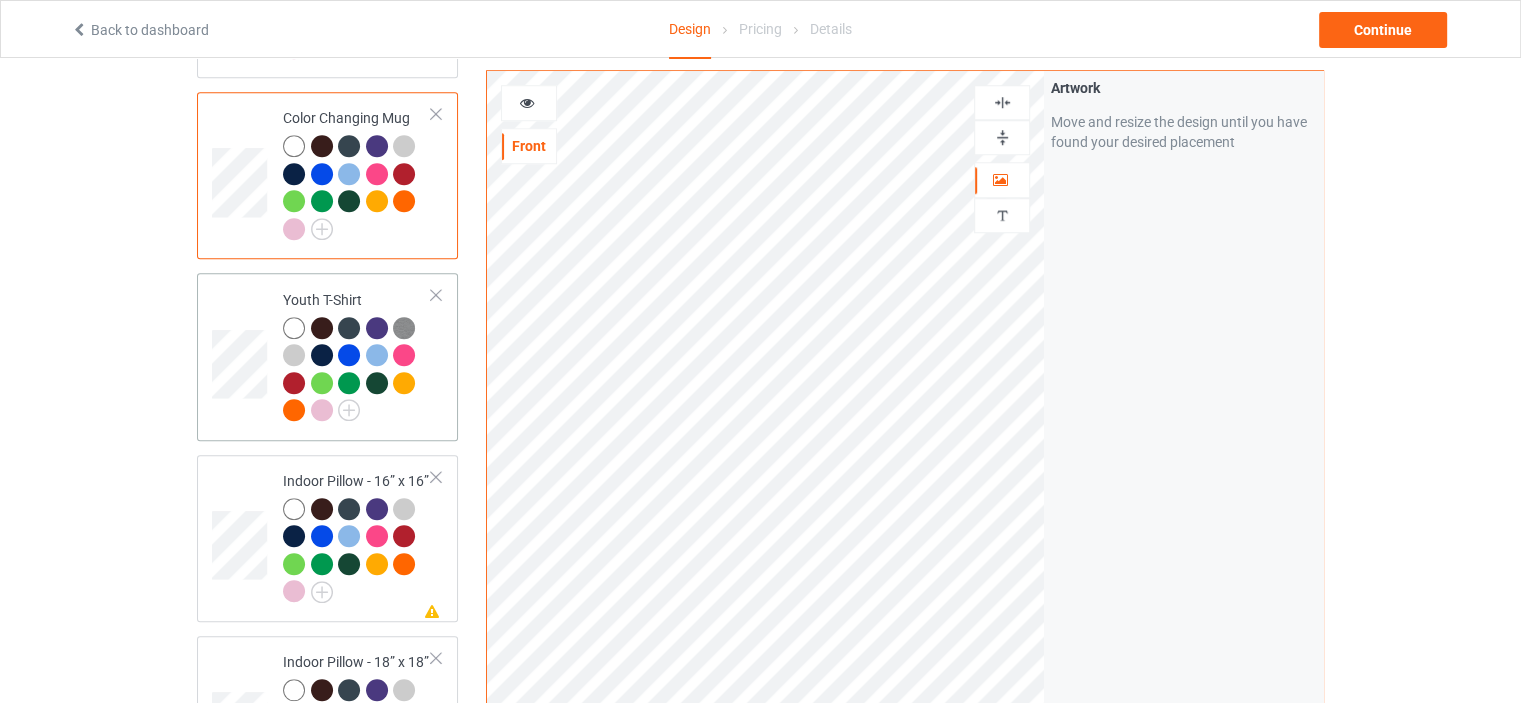 scroll, scrollTop: 1700, scrollLeft: 0, axis: vertical 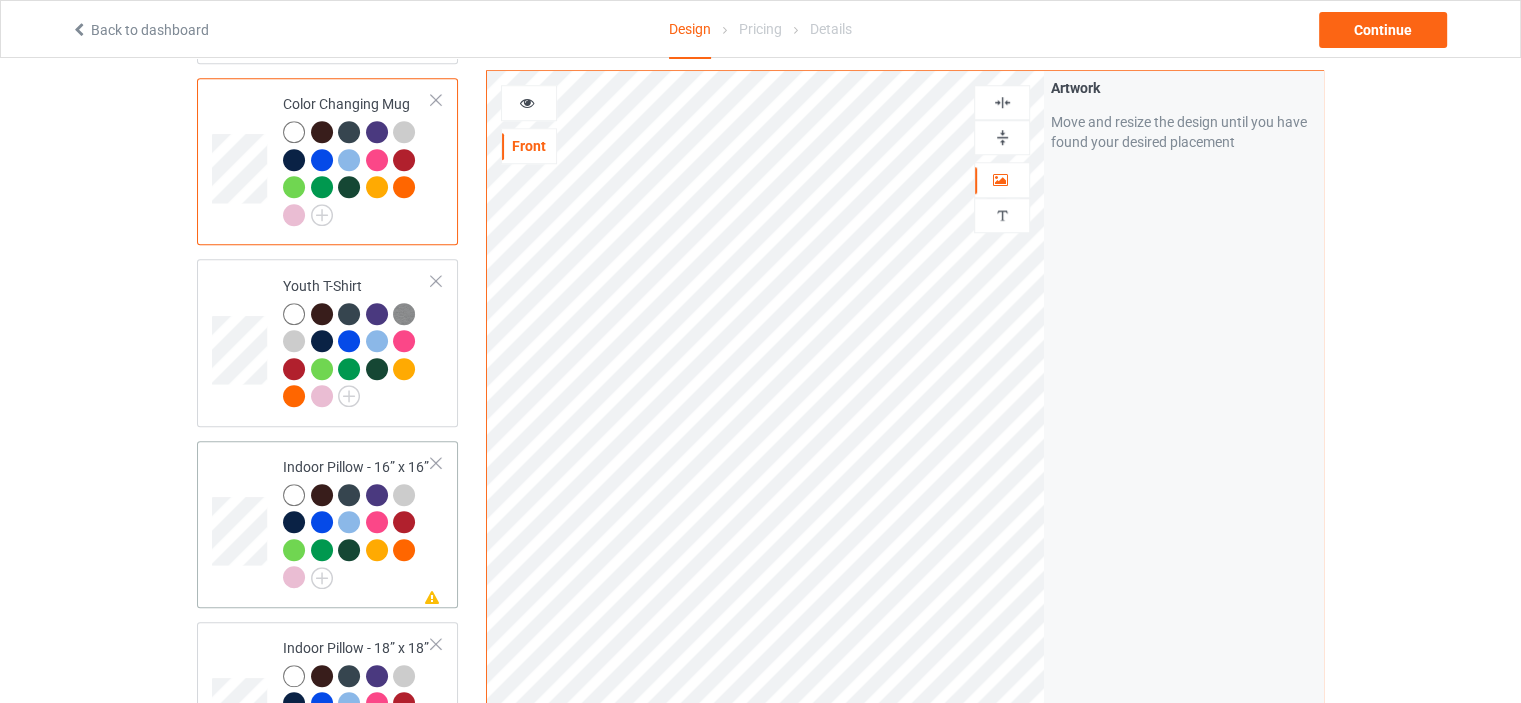 click on "Indoor Pillow - 16” x 16”" at bounding box center (357, 522) 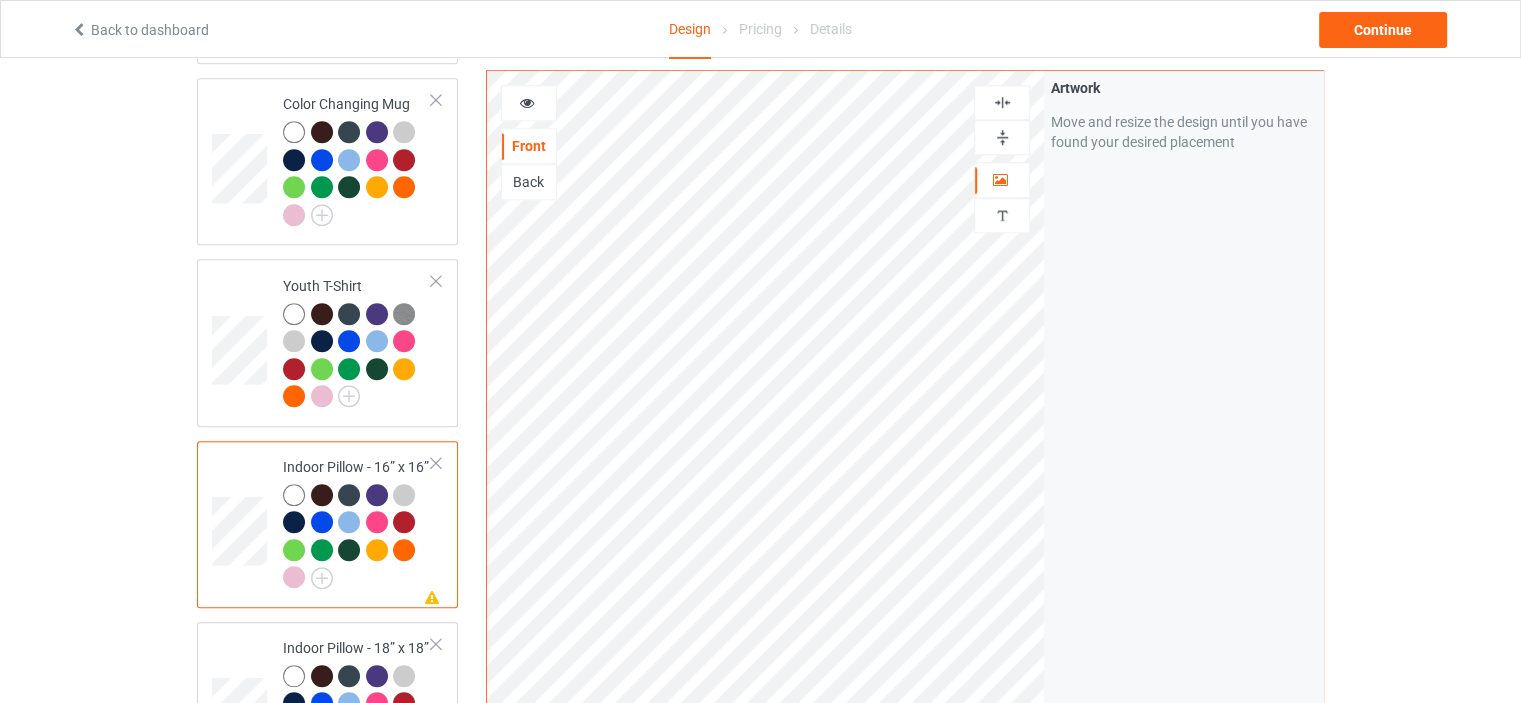 click at bounding box center [1002, 102] 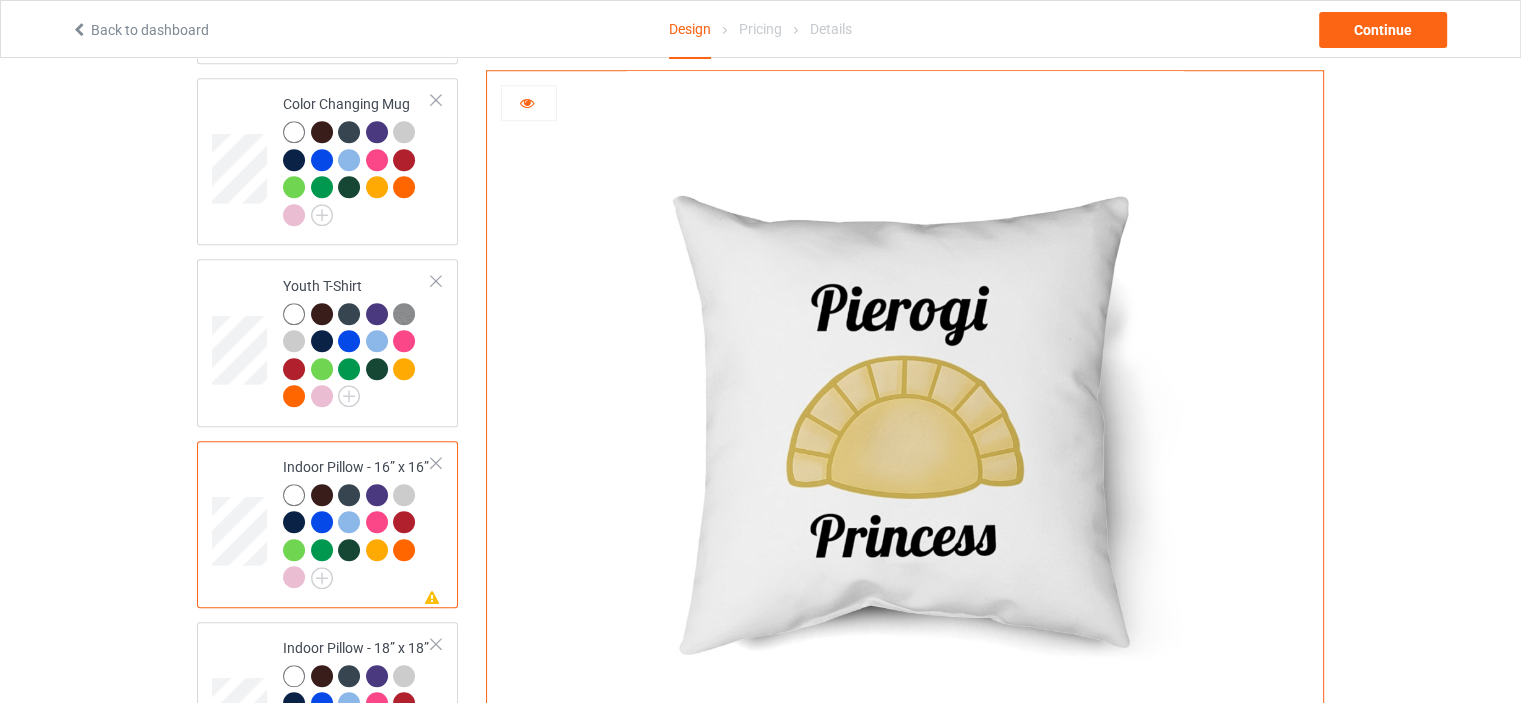 click at bounding box center [529, 103] 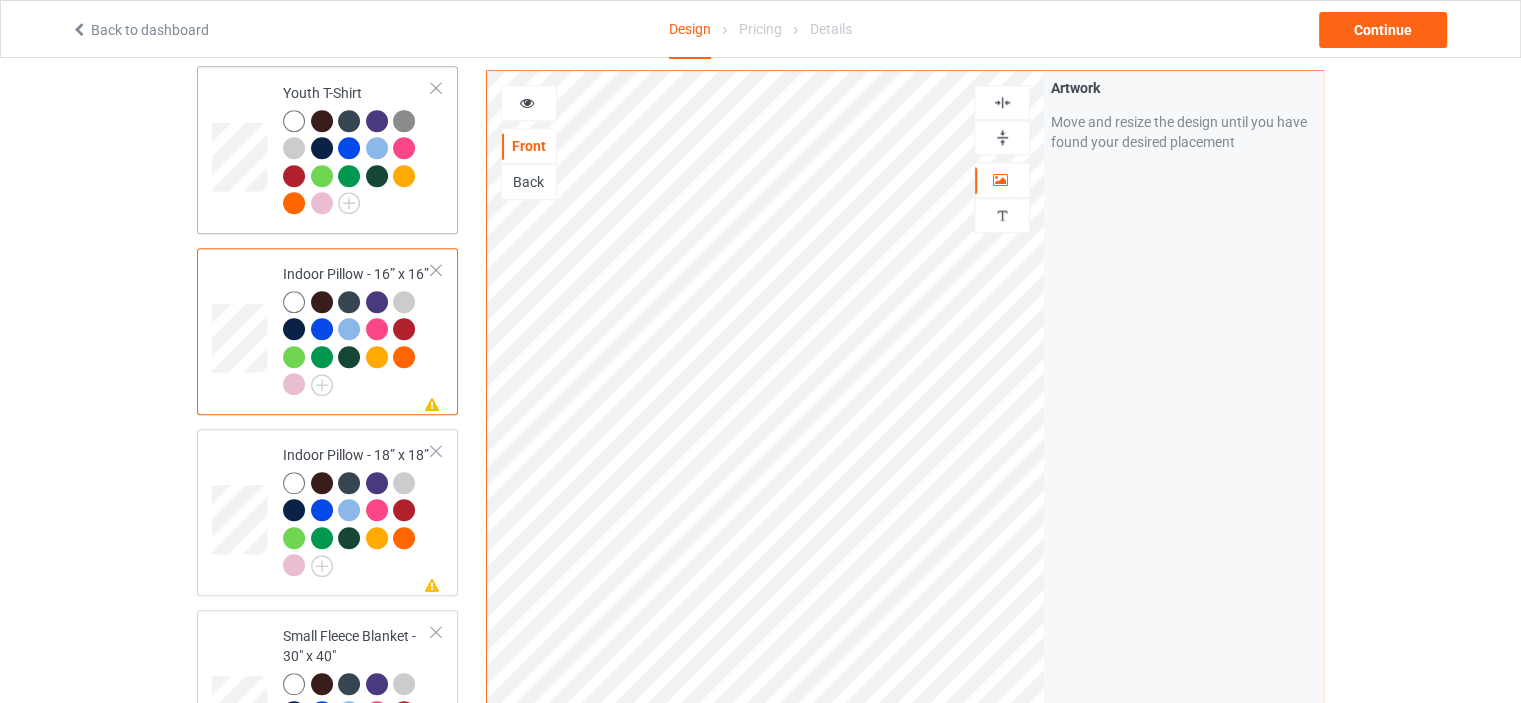 scroll, scrollTop: 2100, scrollLeft: 0, axis: vertical 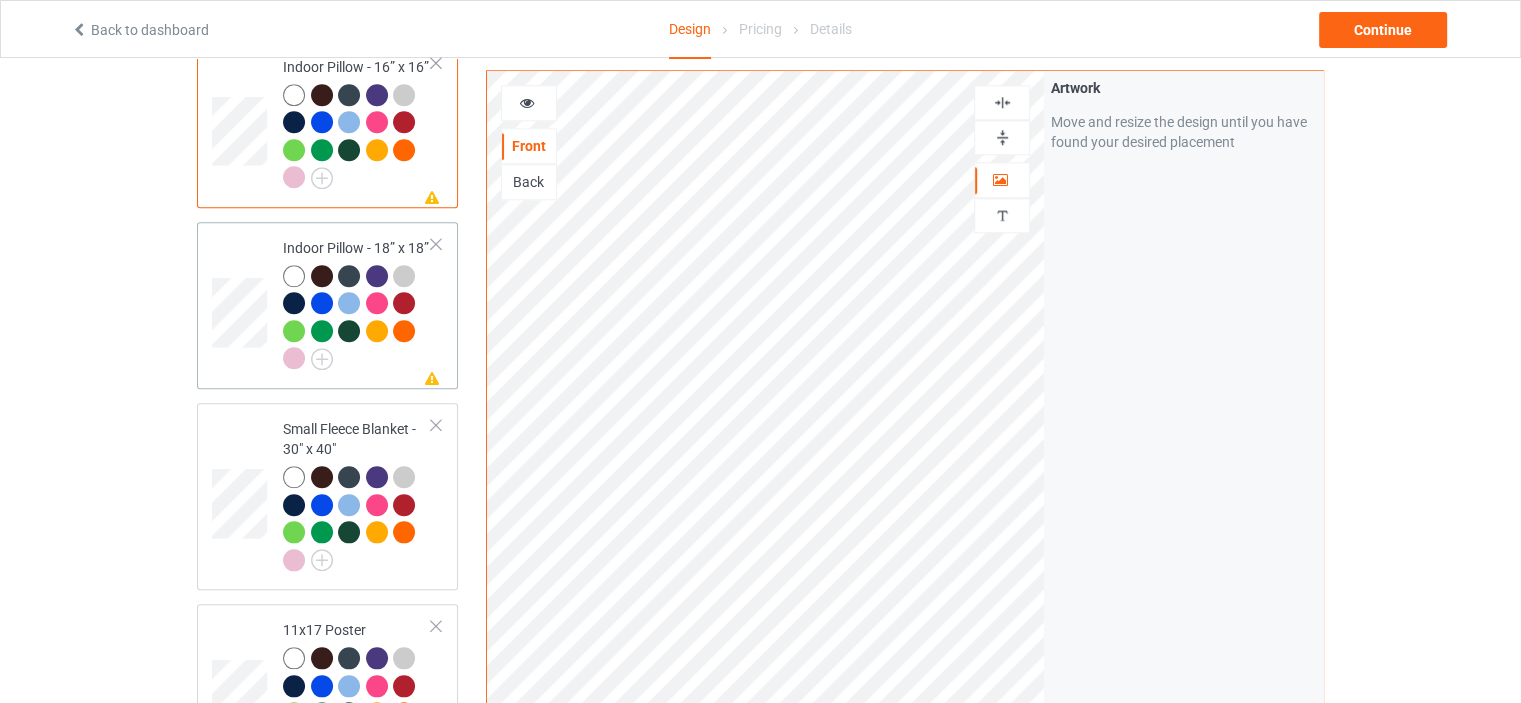 click on "Missing artwork on 1 side(s) Indoor Pillow - 18” x 18”" at bounding box center (327, 305) 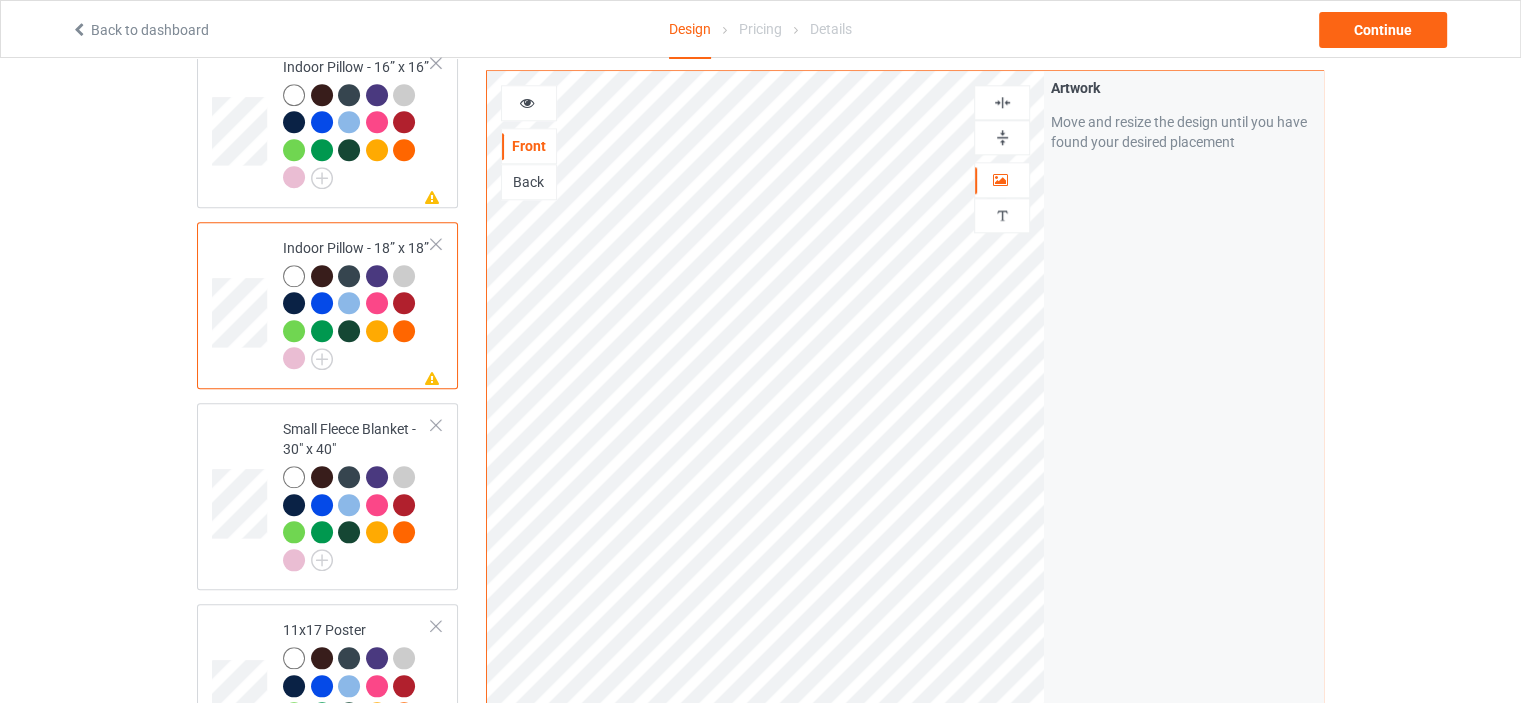 click at bounding box center (1002, 102) 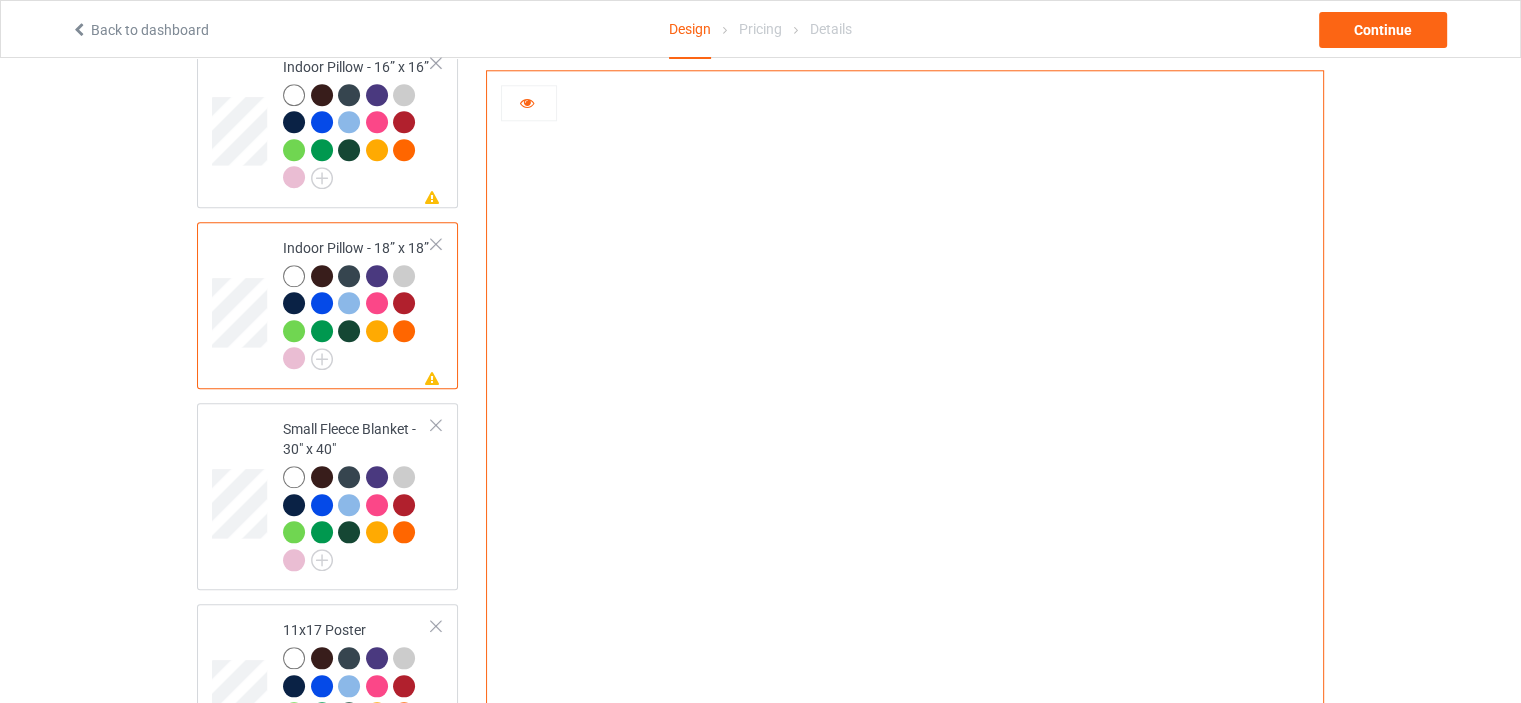 click at bounding box center [529, 103] 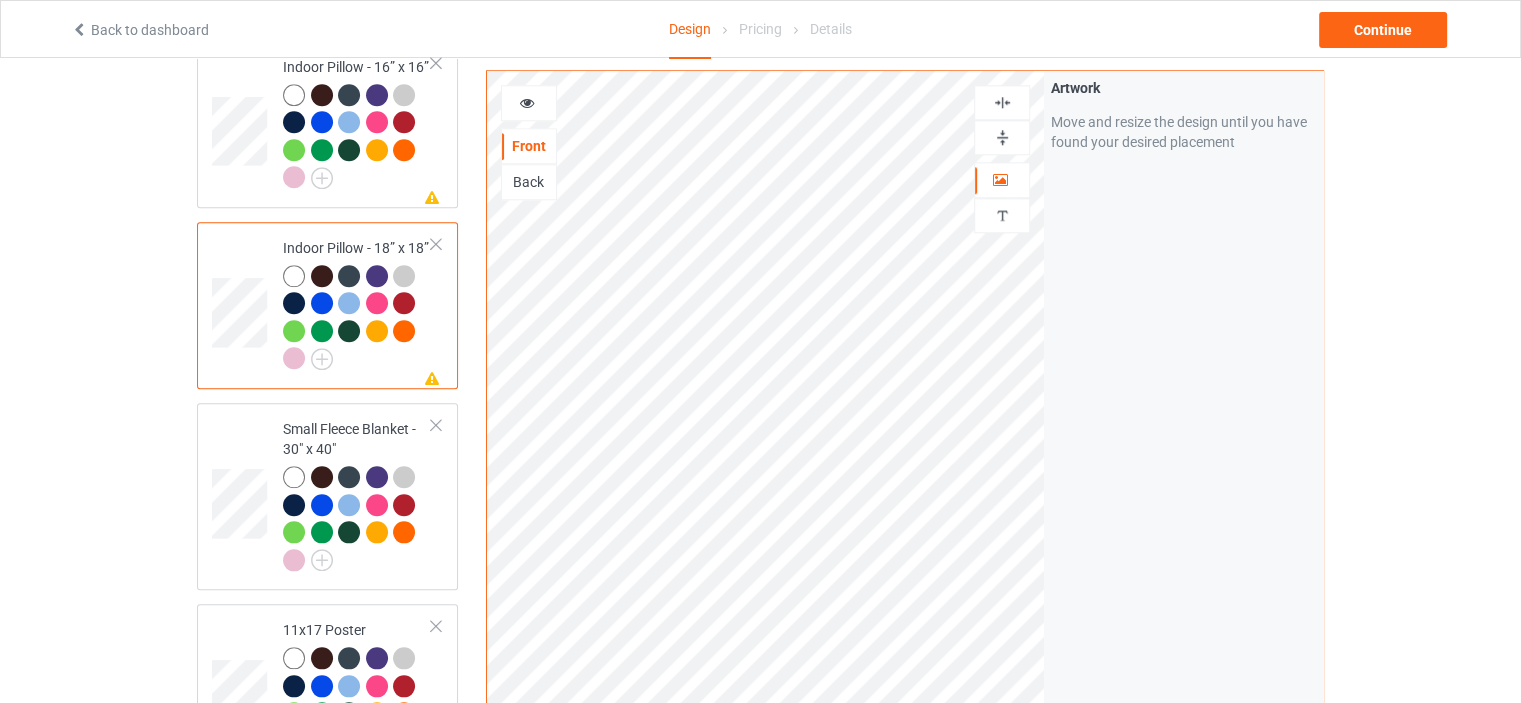 scroll, scrollTop: 2200, scrollLeft: 0, axis: vertical 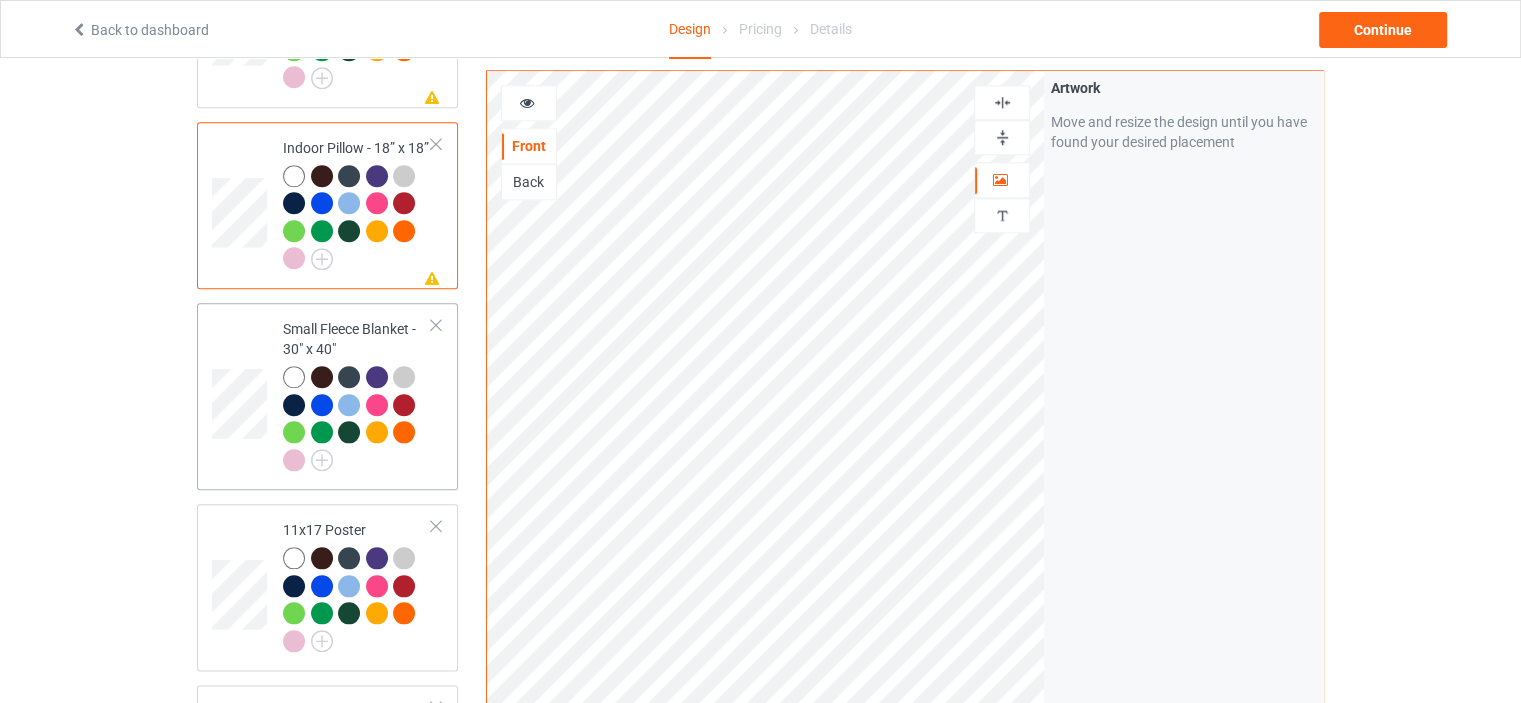click on "Small Fleece Blanket - 30" x 40"" at bounding box center (357, 394) 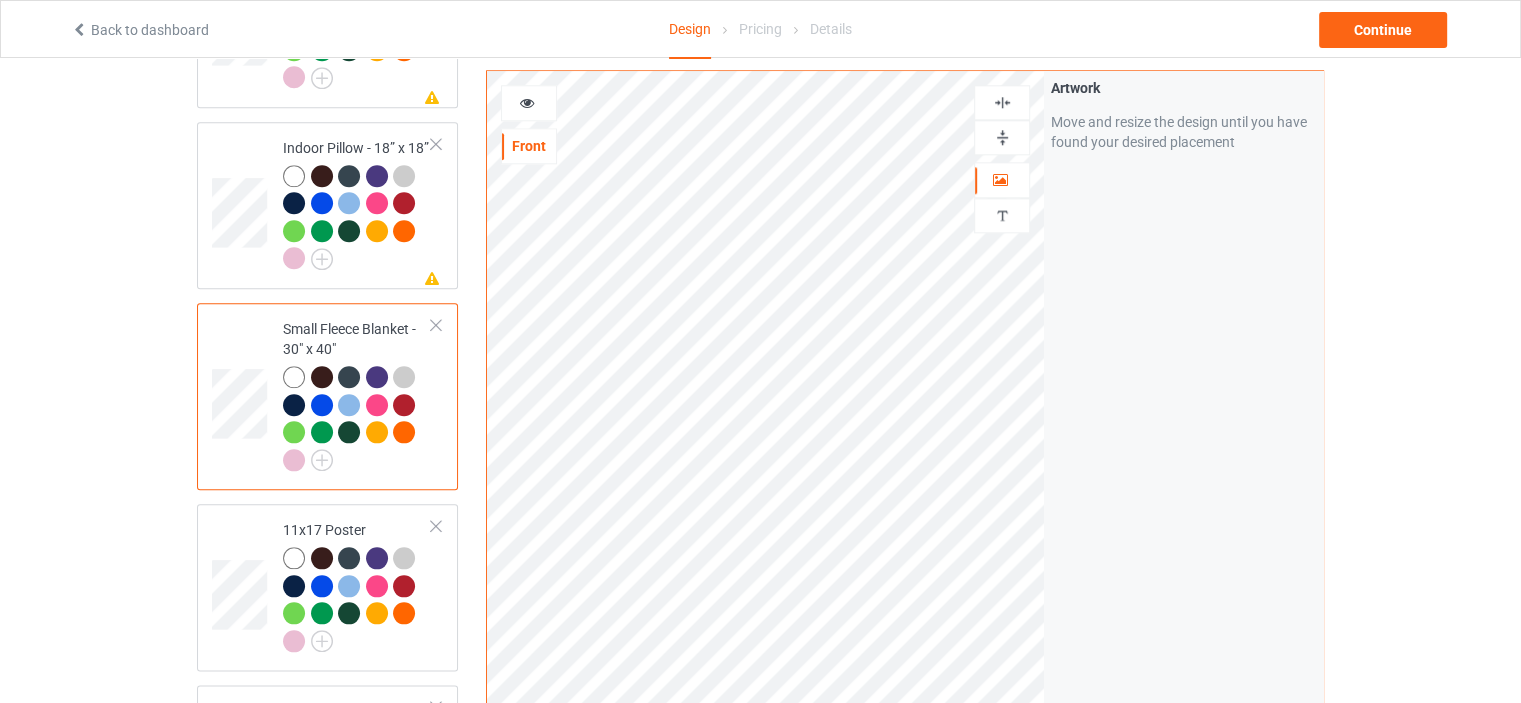 click at bounding box center [1002, 102] 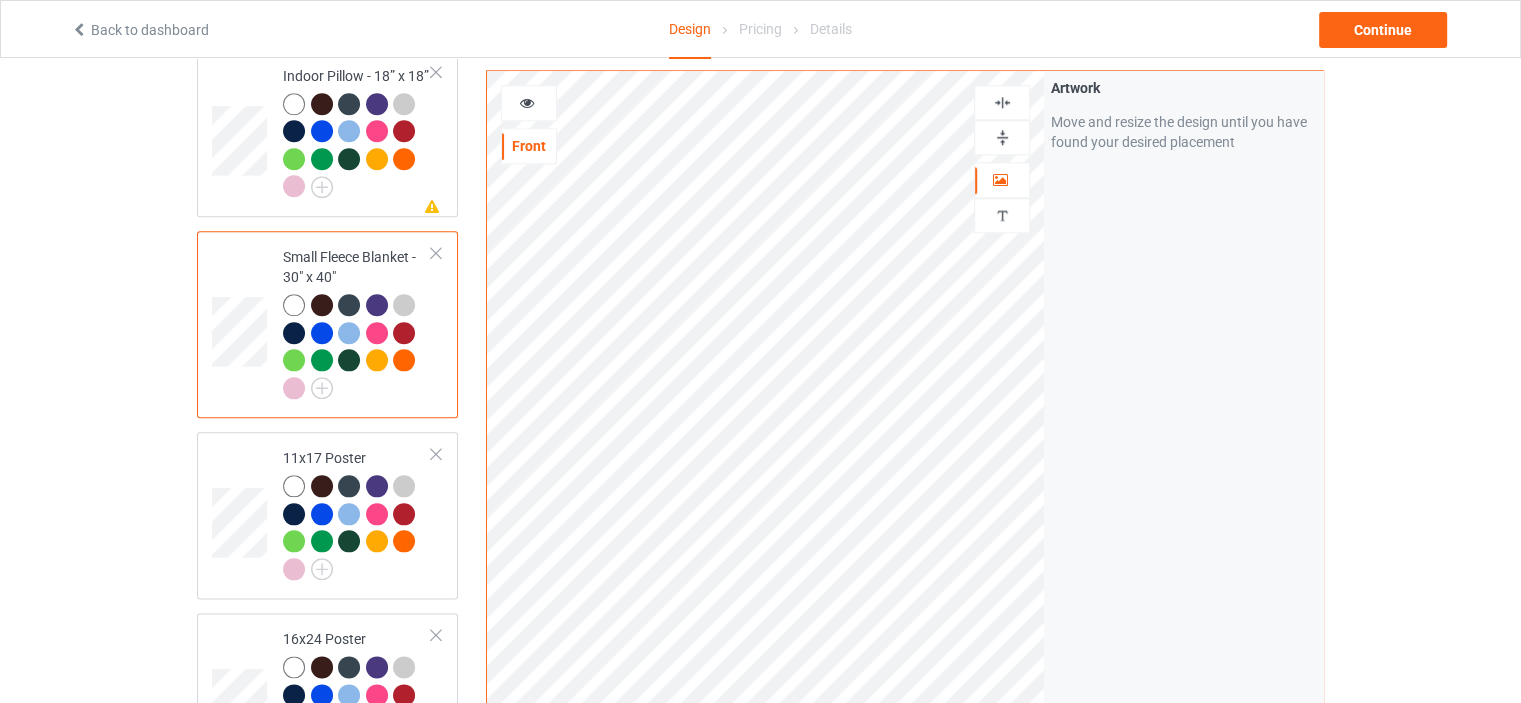 scroll, scrollTop: 2400, scrollLeft: 0, axis: vertical 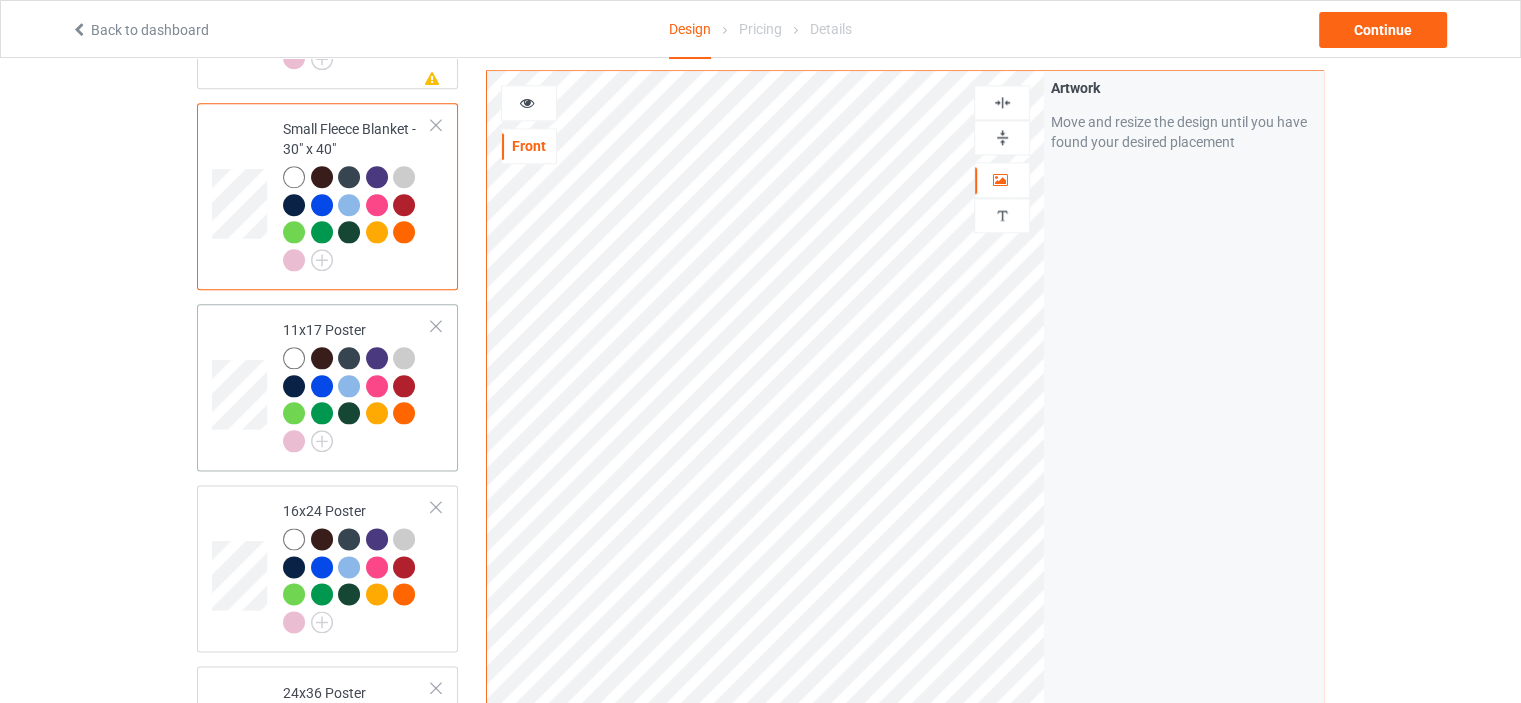 click on "11x17 Poster" at bounding box center (357, 387) 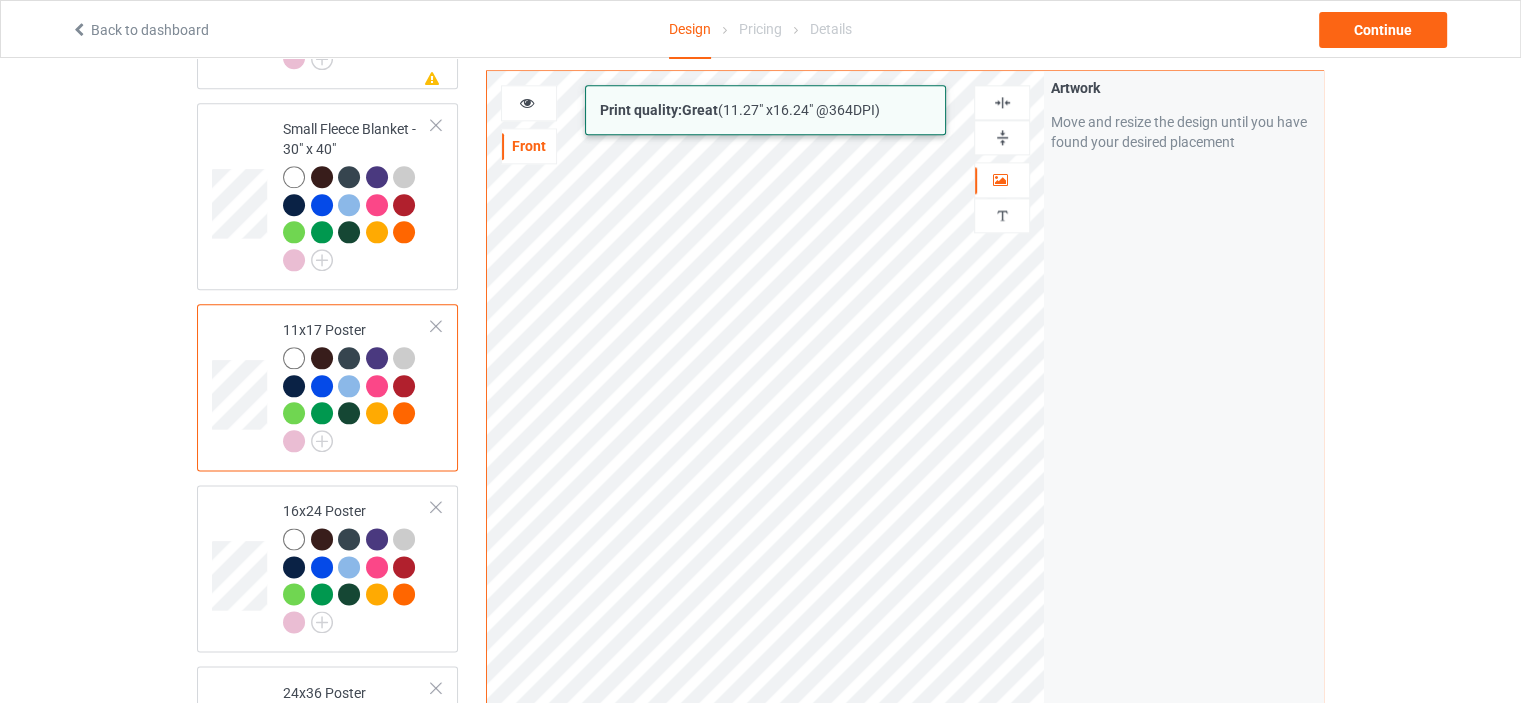 click on "Back to dashboard Design Pricing Details Continue Design Select colors for each of the products and upload an artwork file to design your product. Classic T-Shirt V-Neck T-Shirt Ladies T-Shirt Hooded Sweatshirt Crewneck Sweatshirt Premium Fit Mens Tee Long Sleeve Tee Baseball Tee Mug Color Changing Mug Youth T-Shirt Missing artwork on 1 side(s) Indoor Pillow - 16” x 16” Missing artwork on 1 side(s) Indoor Pillow - 18” x 18” Small Fleece Blanket - 30" x 40" 11x17 Poster 16x24 Poster 24x36 Poster 16x20 Gallery Wrapped Canvas Prints 12x16 Black Hanging Canvas 11x14 White Floating Framed Canvas Prints Apron Missing artwork on 1 side(s) All-over Tote Add product Print quality:  Great  (  11.27 " x  16.24 " @ 364 DPI) Front Artwork Personalized text Artwork Move and resize the design until you have found your desired placement Product Mockups Add mockup Add mockup Add mockup Add mockup" at bounding box center (760, -2049) 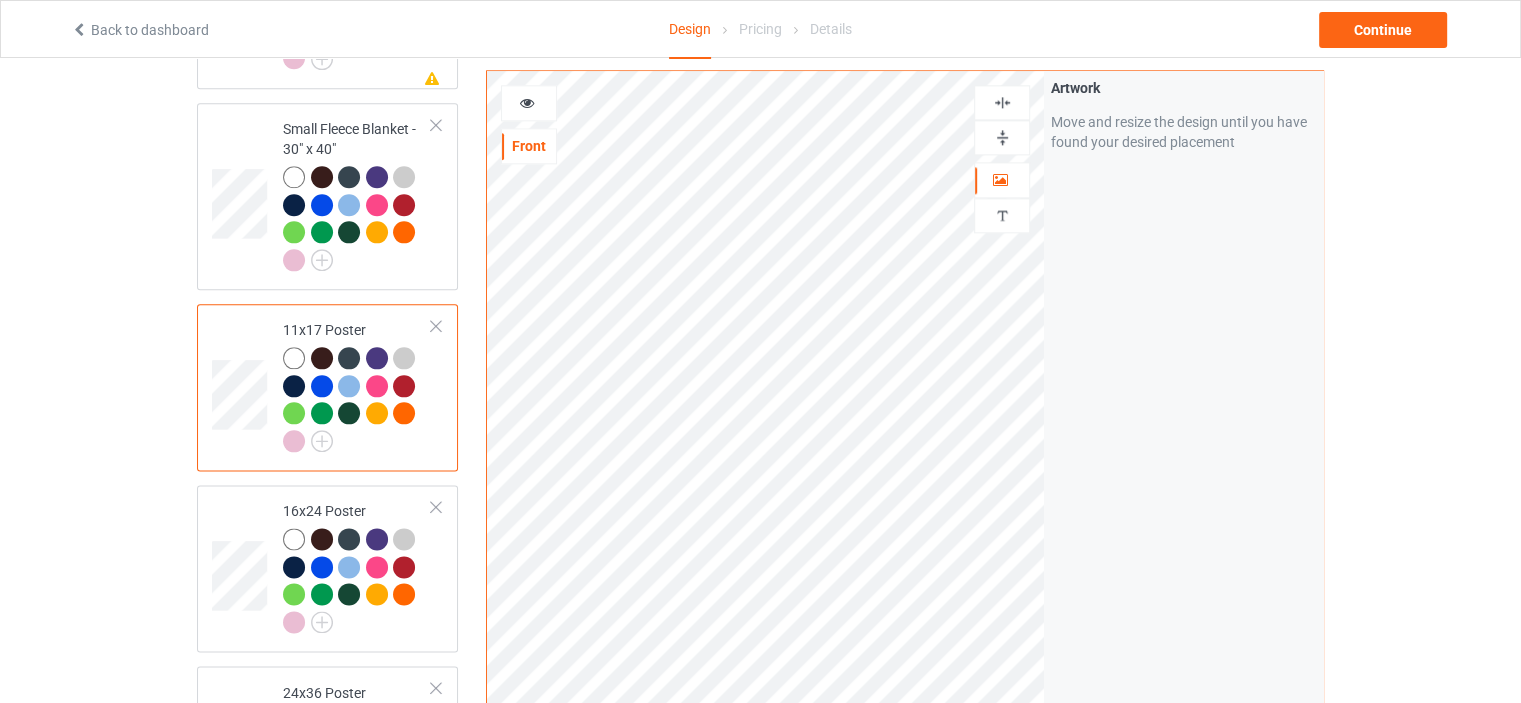 click at bounding box center [1002, 102] 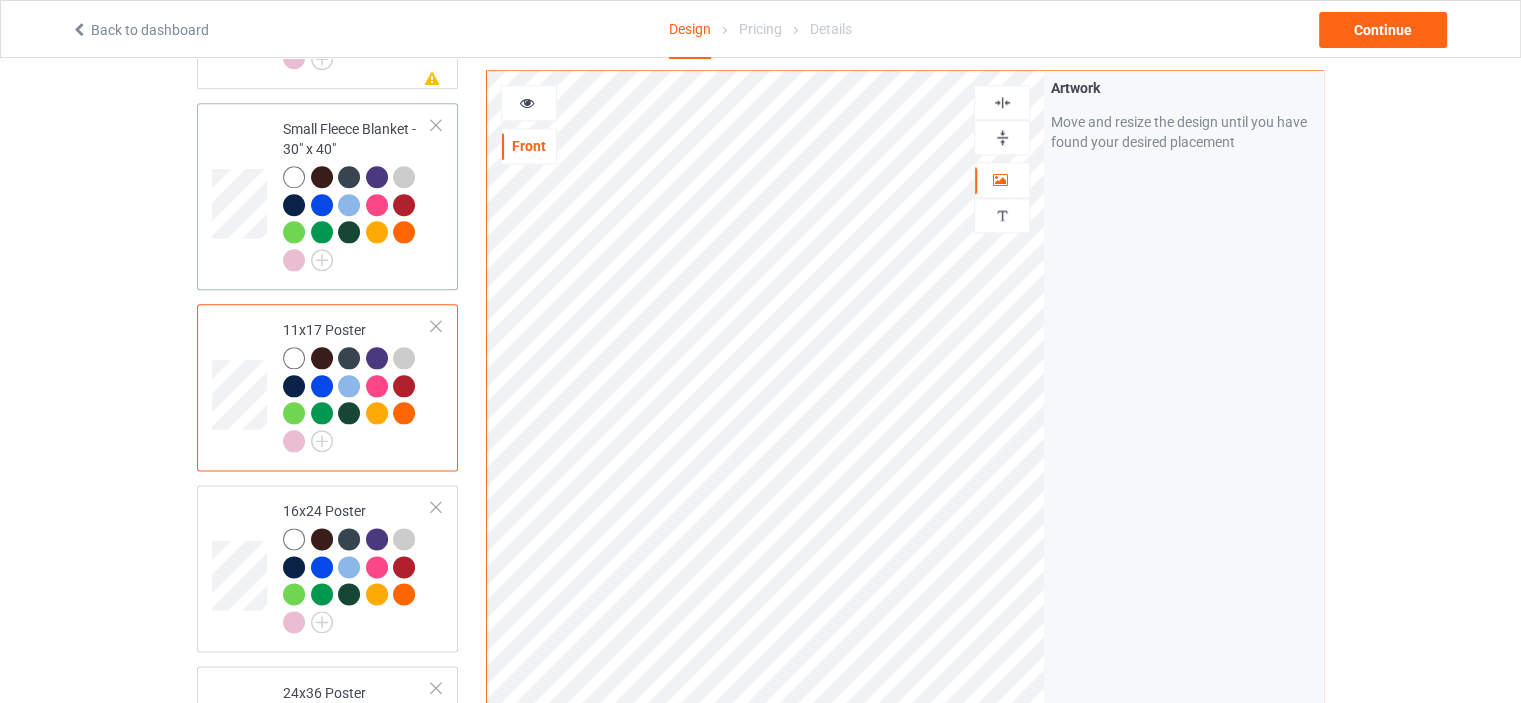 scroll, scrollTop: 2700, scrollLeft: 0, axis: vertical 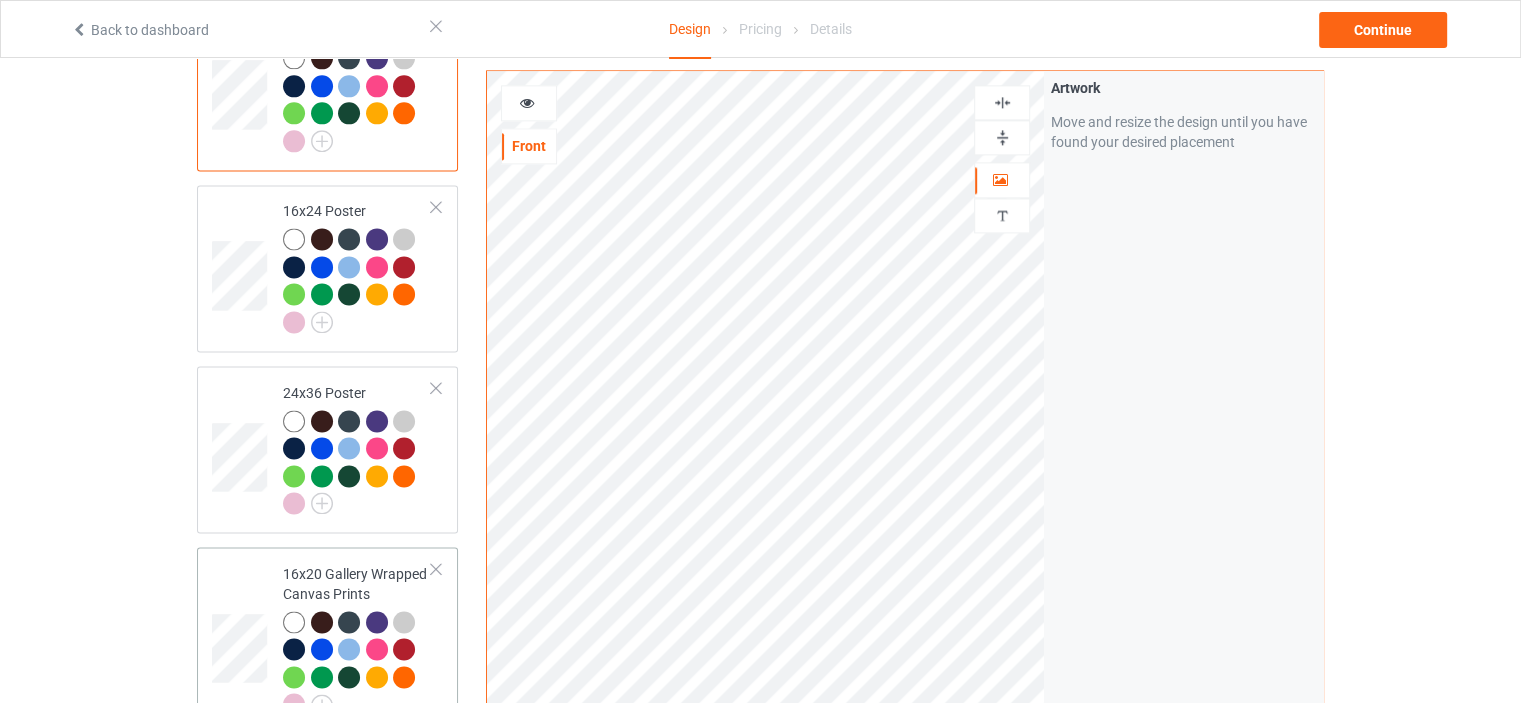 click on "16x20 Gallery Wrapped Canvas Prints" at bounding box center [357, 639] 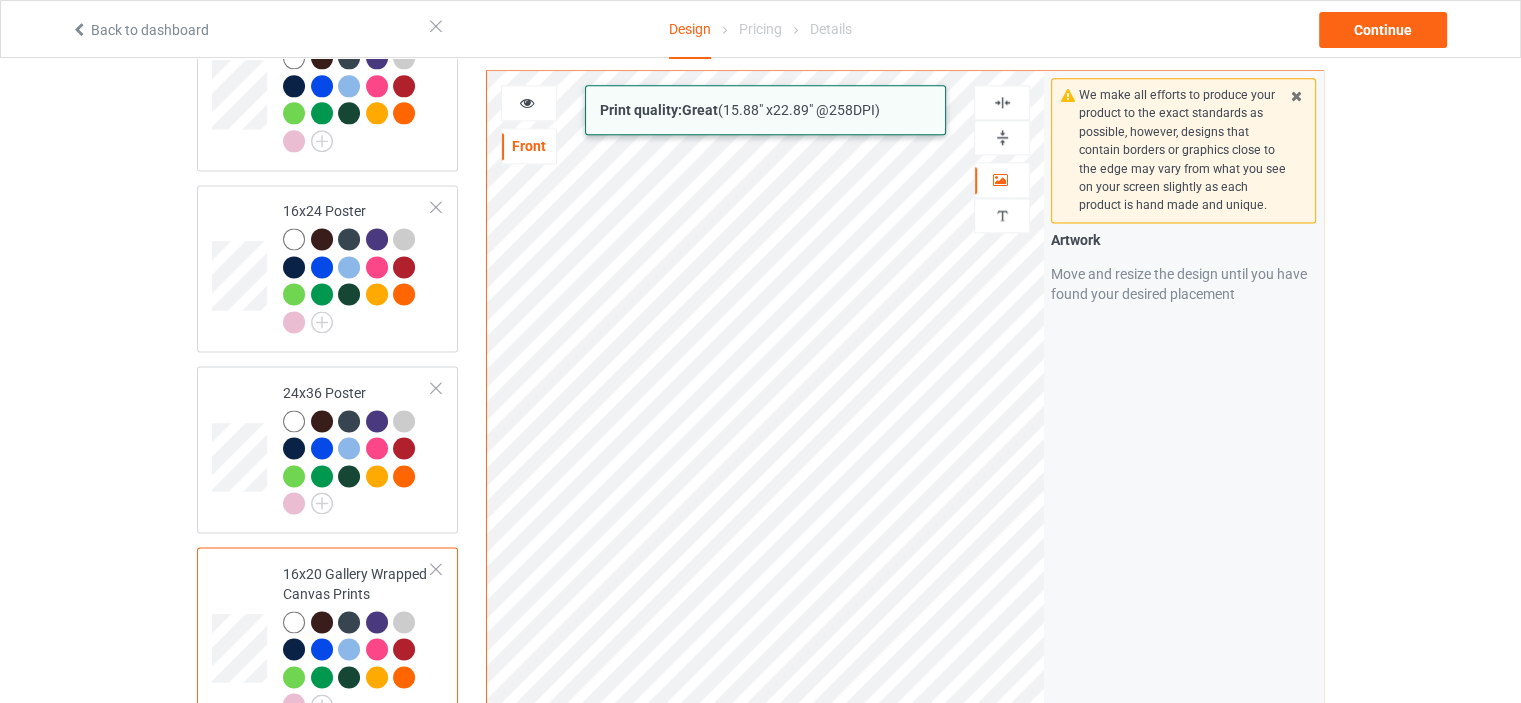 click on "Back to dashboard Design Pricing Details Continue Design Select colors for each of the products and upload an artwork file to design your product. Classic T-Shirt V-Neck T-Shirt Ladies T-Shirt Hooded Sweatshirt Crewneck Sweatshirt Premium Fit Mens Tee Long Sleeve Tee Baseball Tee Mug Color Changing Mug Youth T-Shirt Missing artwork on 1 side(s) Indoor Pillow - 16” x 16” Missing artwork on 1 side(s) Indoor Pillow - 18” x 18” Small Fleece Blanket - 30" x 40" 11x17 Poster 16x24 Poster 24x36 Poster 16x20 Gallery Wrapped Canvas Prints 12x16 Black Hanging Canvas 11x14 White Floating Framed Canvas Prints Apron Missing artwork on 1 side(s) All-over Tote Add product Print quality:  Great  (  15.88 " x  22.89 " @ 258 DPI) Front Artwork Personalized text Print Guidelines Artwork Move and resize the design until you have found your desired placement Product Mockups Add mockup Add mockup Add mockup Add mockup" at bounding box center (760, -2349) 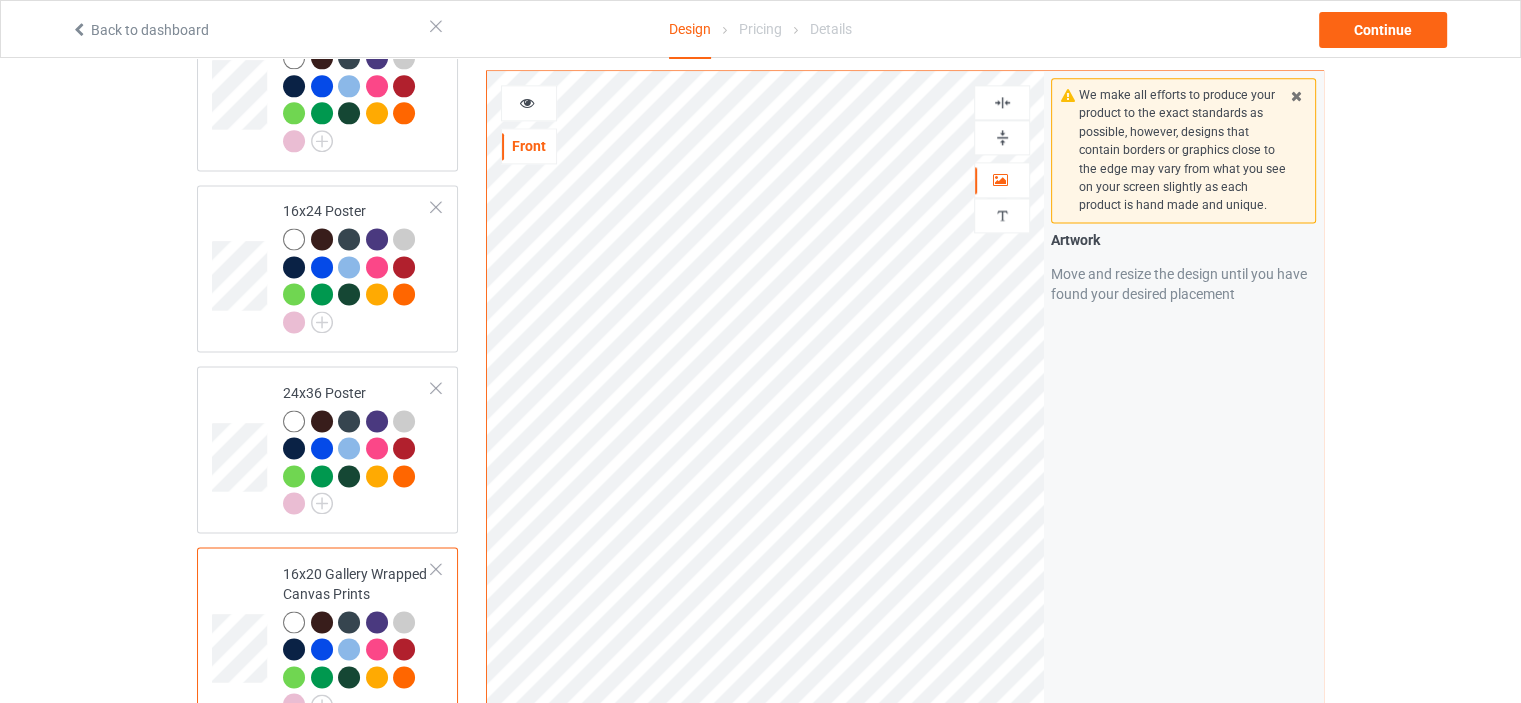 click at bounding box center [1002, 102] 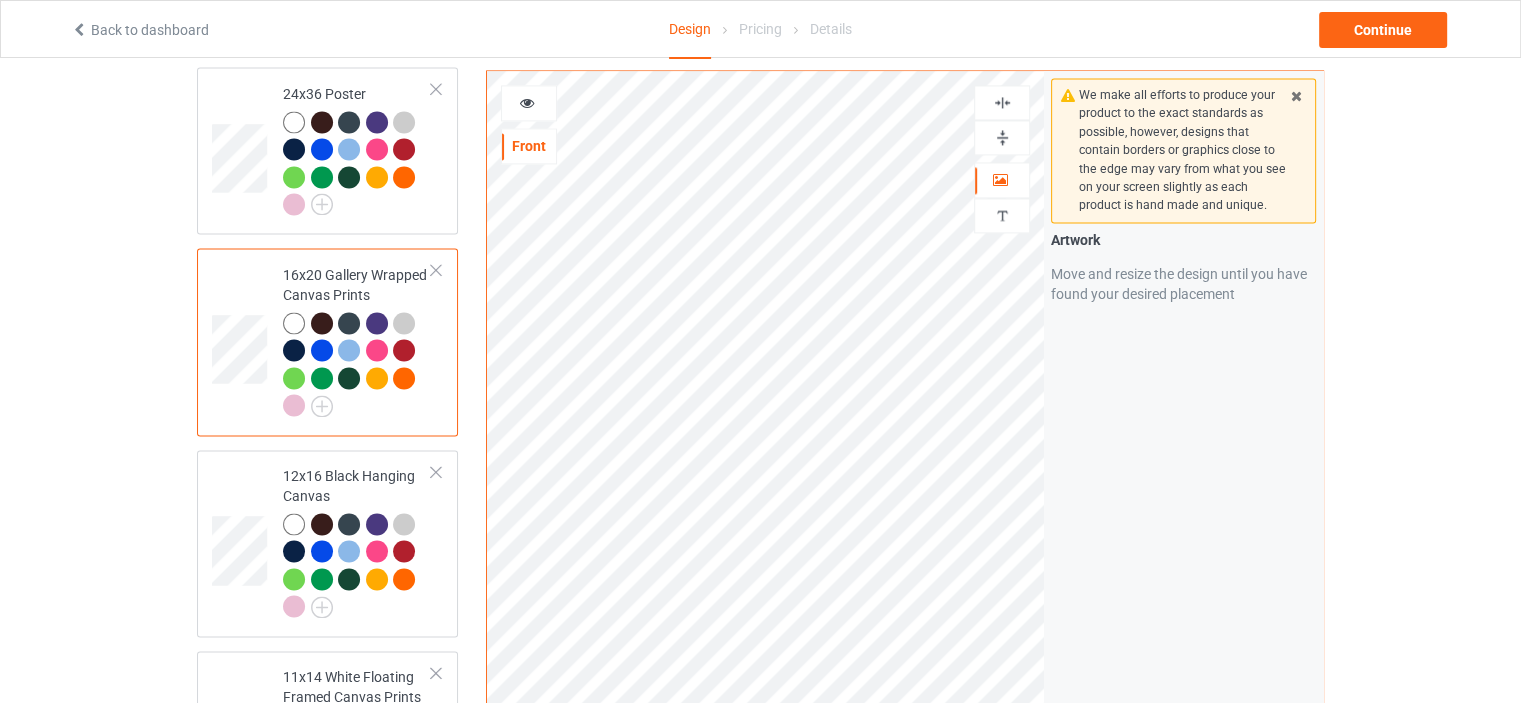 scroll, scrollTop: 3000, scrollLeft: 0, axis: vertical 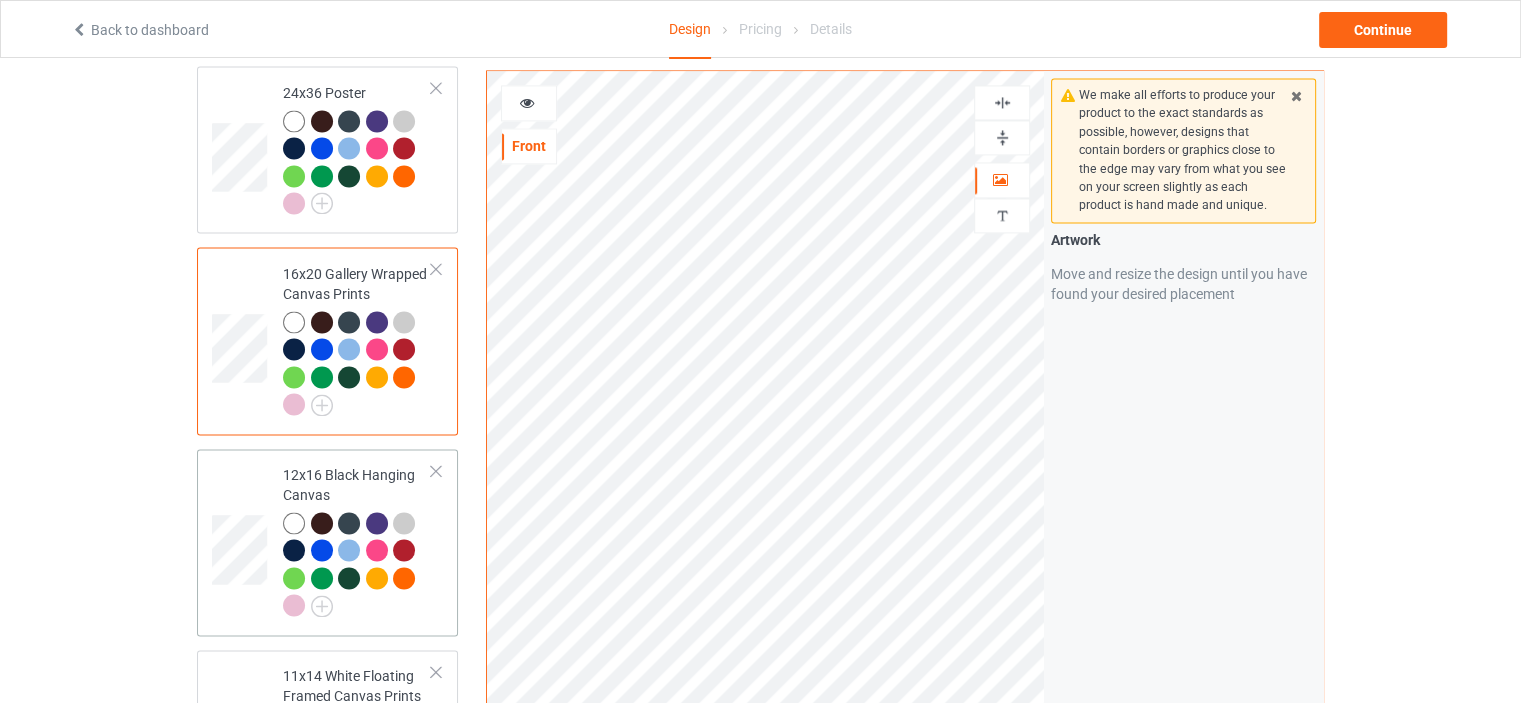 click on "12x16 Black Hanging Canvas" at bounding box center (357, 540) 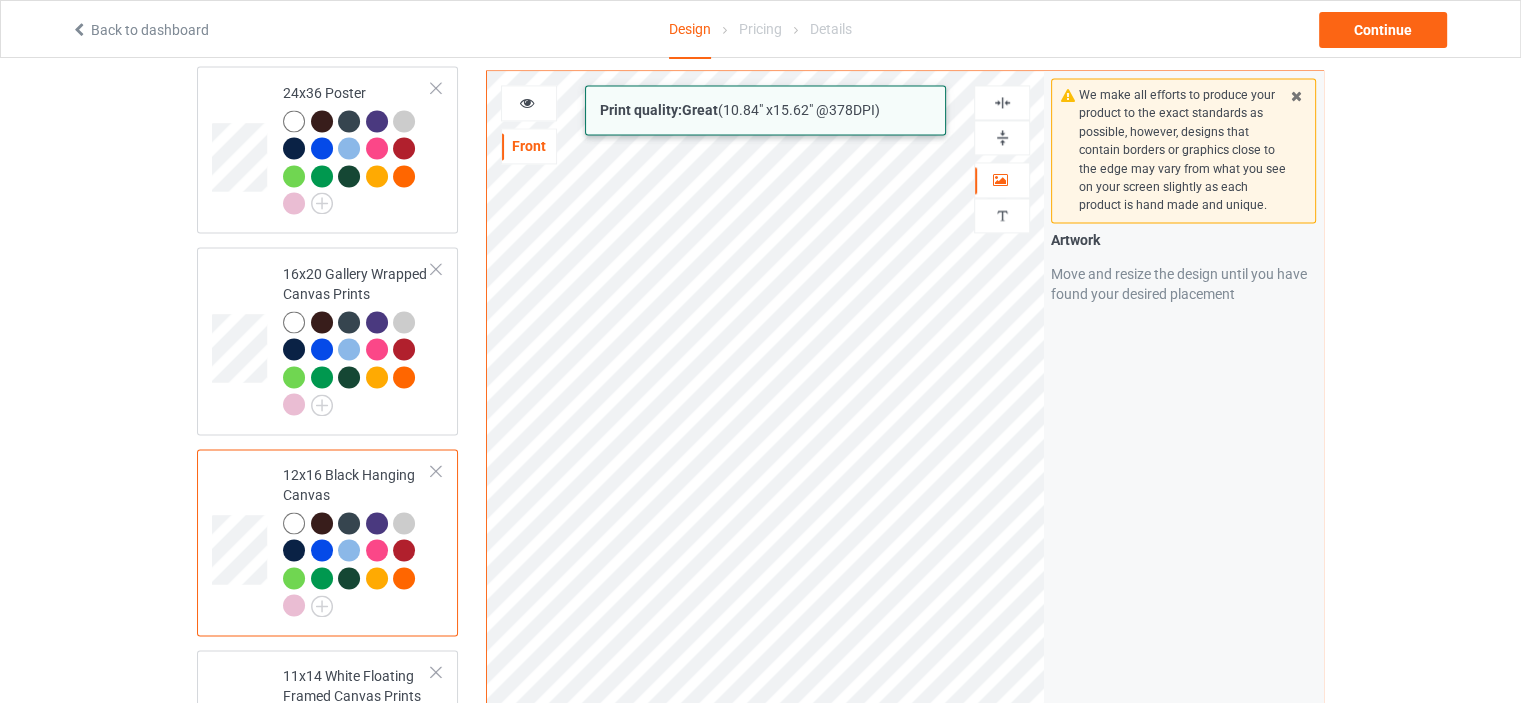 click on "Back to dashboard Design Pricing Details Continue Design Select colors for each of the products and upload an artwork file to design your product. Classic T-Shirt V-Neck T-Shirt Ladies T-Shirt Hooded Sweatshirt Crewneck Sweatshirt Premium Fit Mens Tee Long Sleeve Tee Baseball Tee Mug Color Changing Mug Youth T-Shirt Missing artwork on 1 side(s) Indoor Pillow - 16” x 16” Missing artwork on 1 side(s) Indoor Pillow - 18” x 18” Small Fleece Blanket - 30" x 40" 11x17 Poster 16x24 Poster 24x36 Poster 16x20 Gallery Wrapped Canvas Prints 12x16 Black Hanging Canvas 11x14 White Floating Framed Canvas Prints Apron Missing artwork on 1 side(s) All-over Tote Add product Print quality:  Great  (  10.84 " x  15.62 " @ 378 DPI) Front Artwork Personalized text Print Guidelines Artwork Move and resize the design until you have found your desired placement Product Mockups Add mockup Add mockup" at bounding box center (760, -2649) 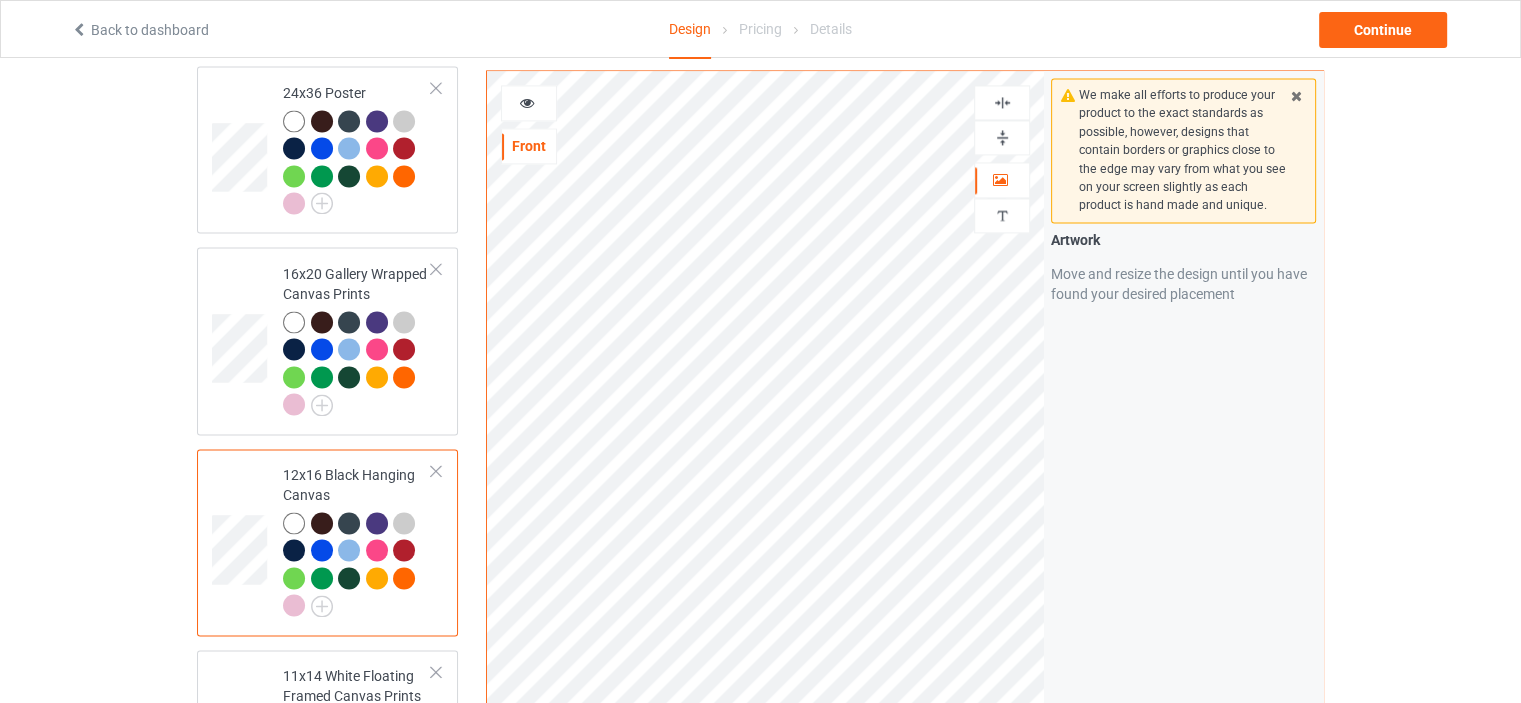 click at bounding box center [1002, 102] 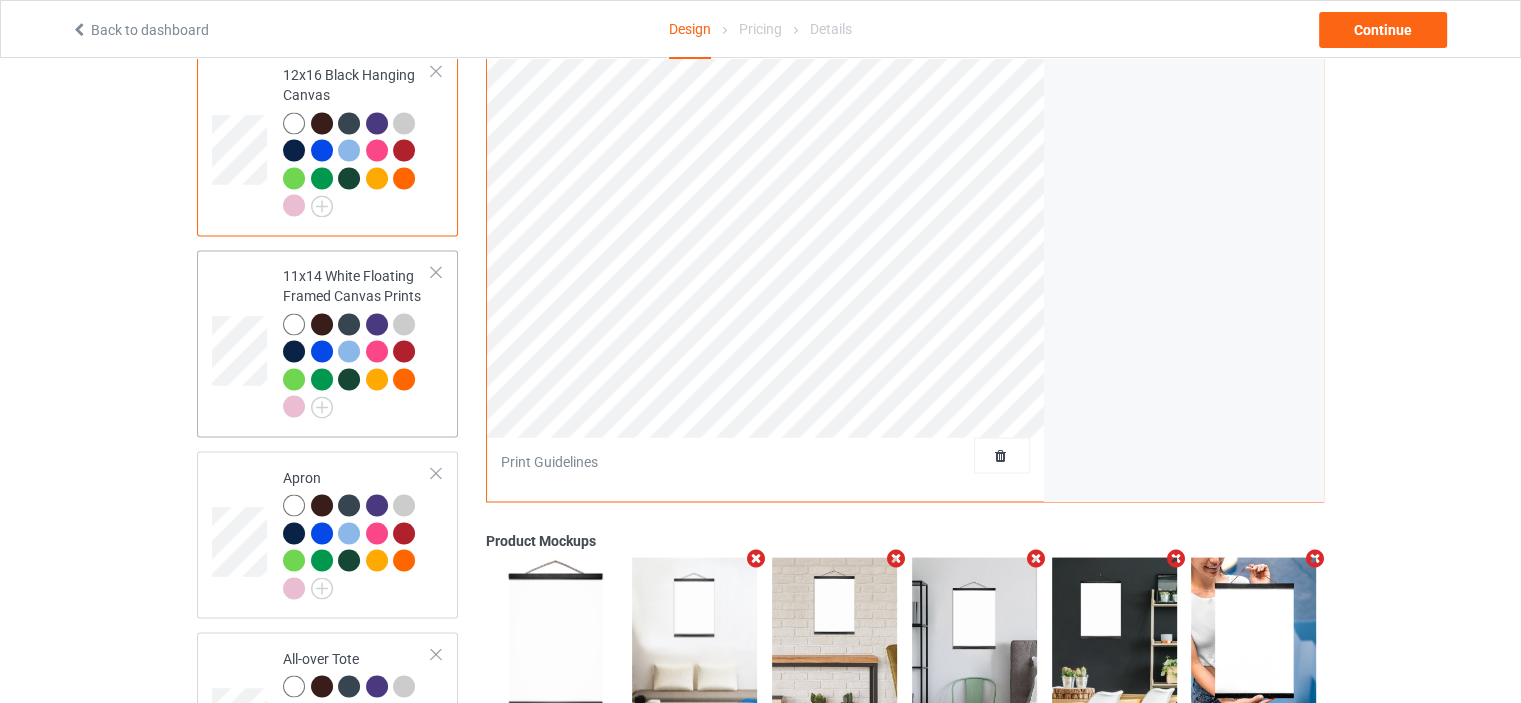 click on "11x14 White Floating Framed Canvas Prints" at bounding box center (357, 341) 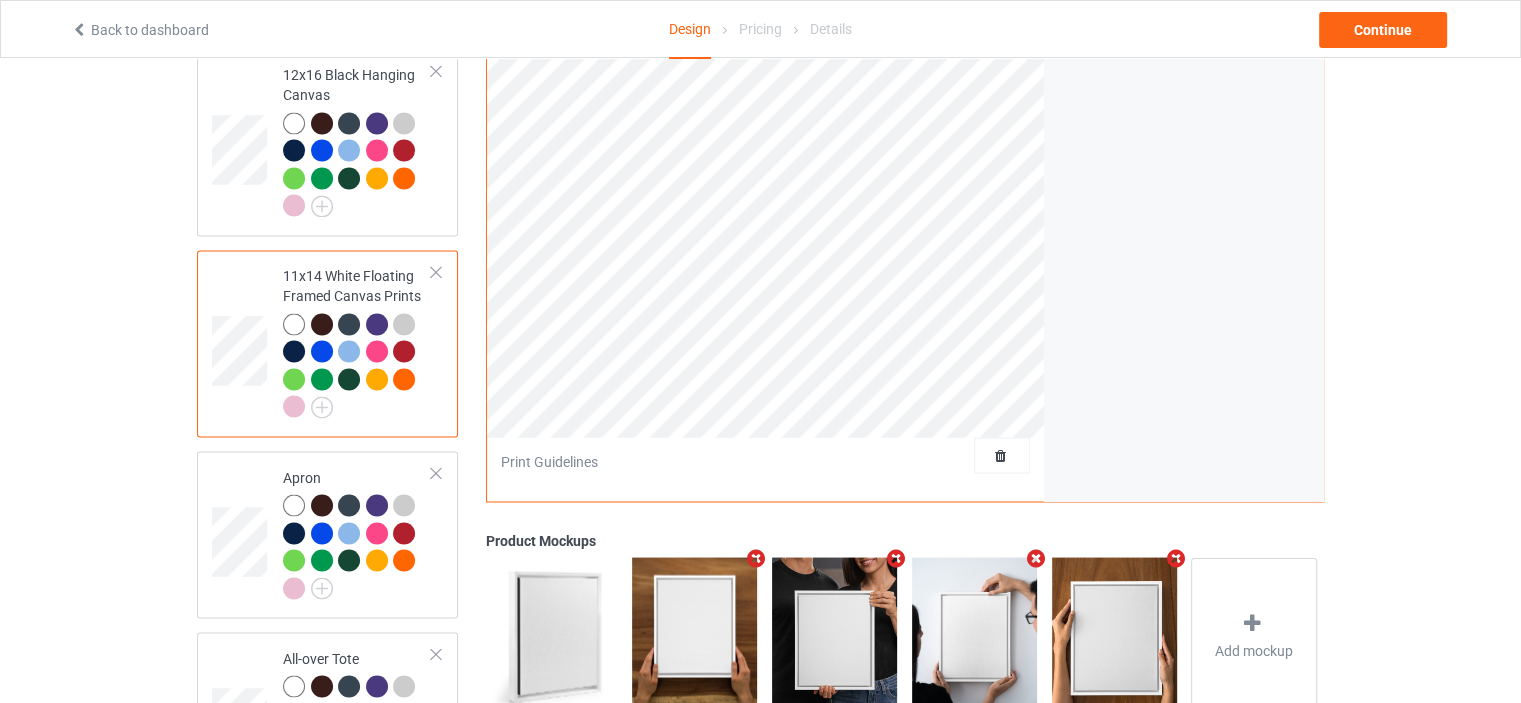 scroll, scrollTop: 3000, scrollLeft: 0, axis: vertical 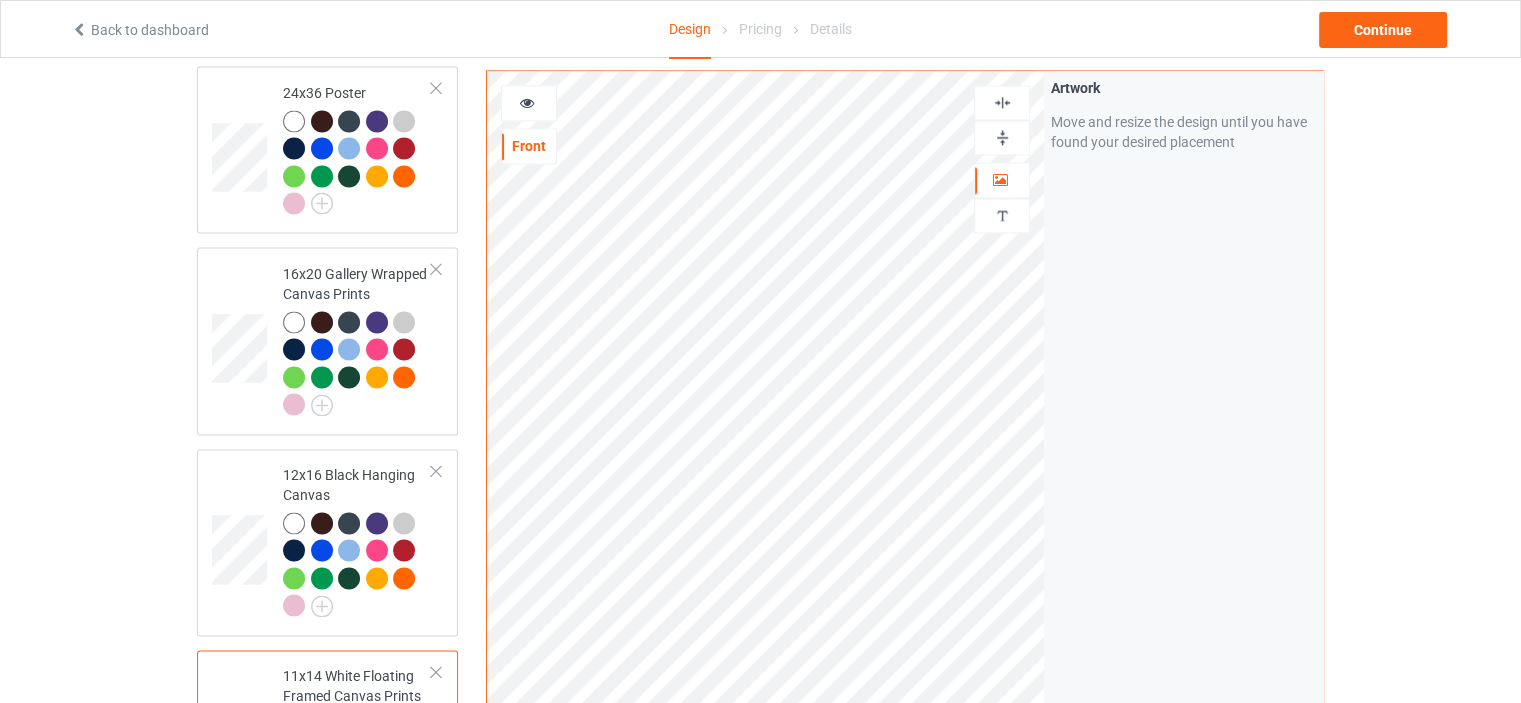 click at bounding box center (1002, 102) 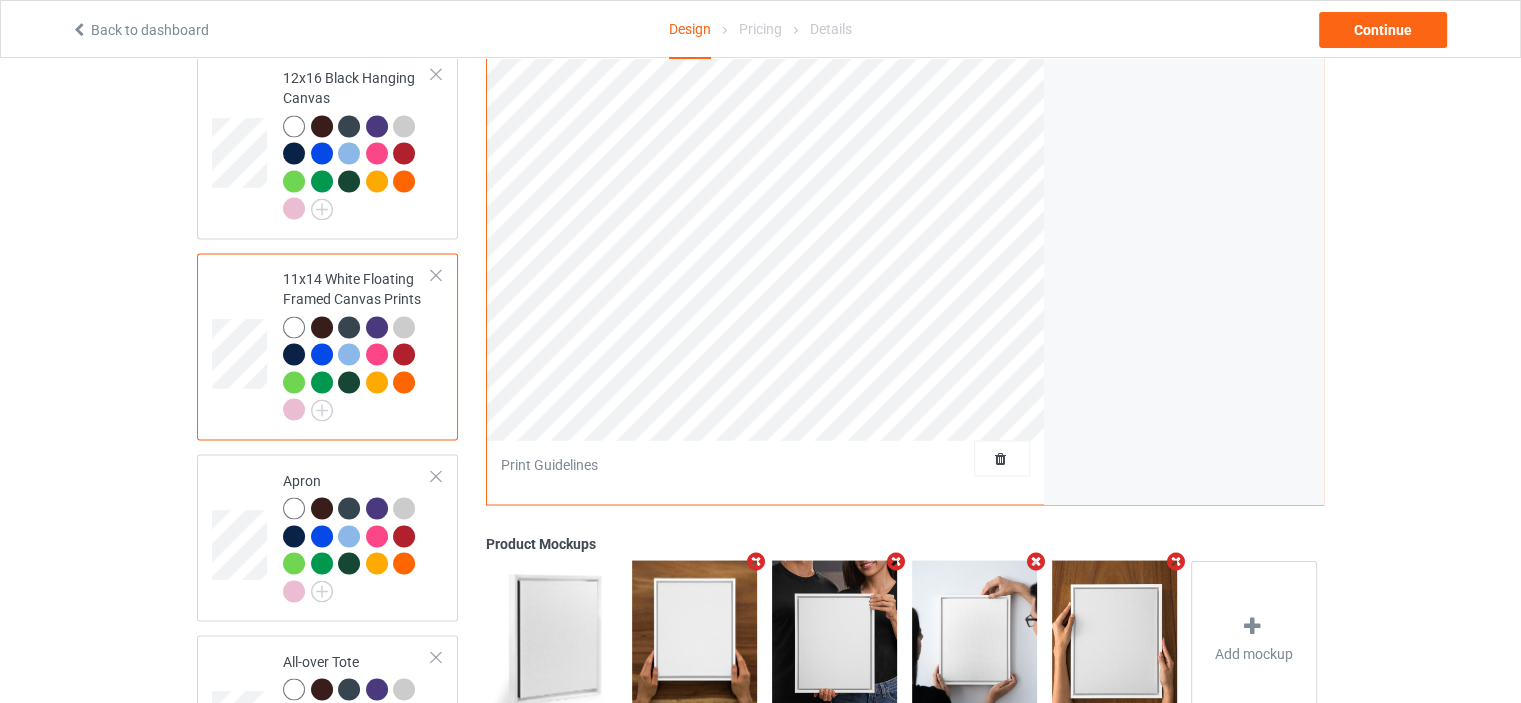 scroll, scrollTop: 3500, scrollLeft: 0, axis: vertical 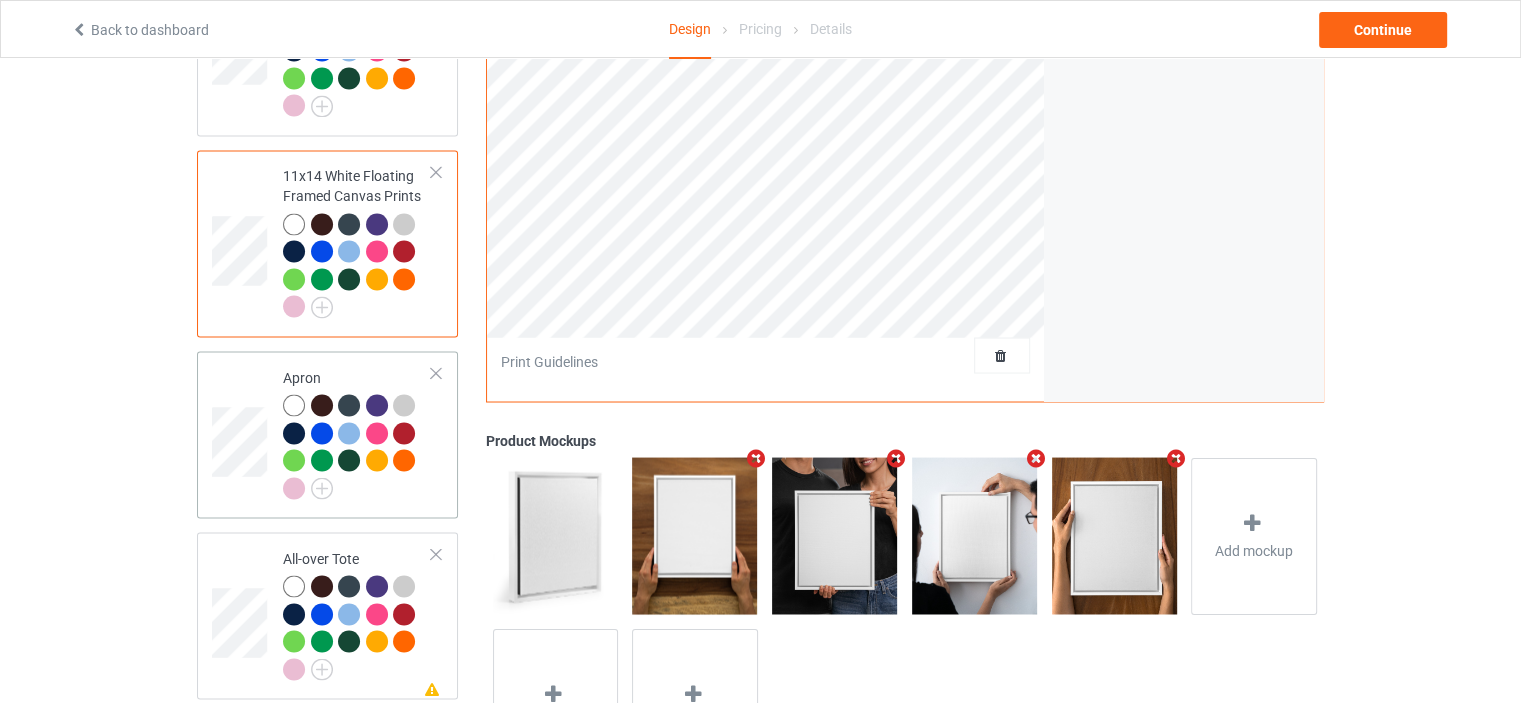 click on "Apron" at bounding box center (357, 432) 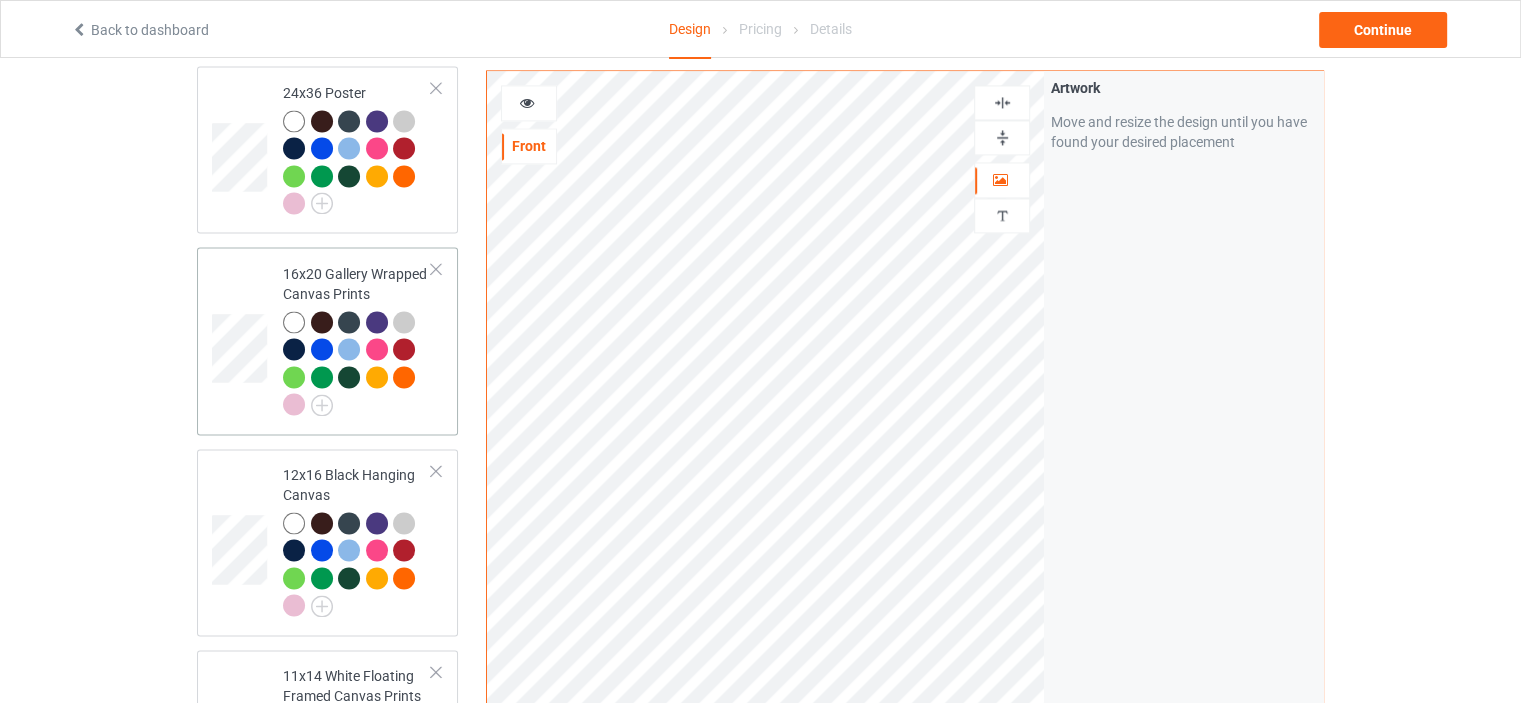 scroll, scrollTop: 3600, scrollLeft: 0, axis: vertical 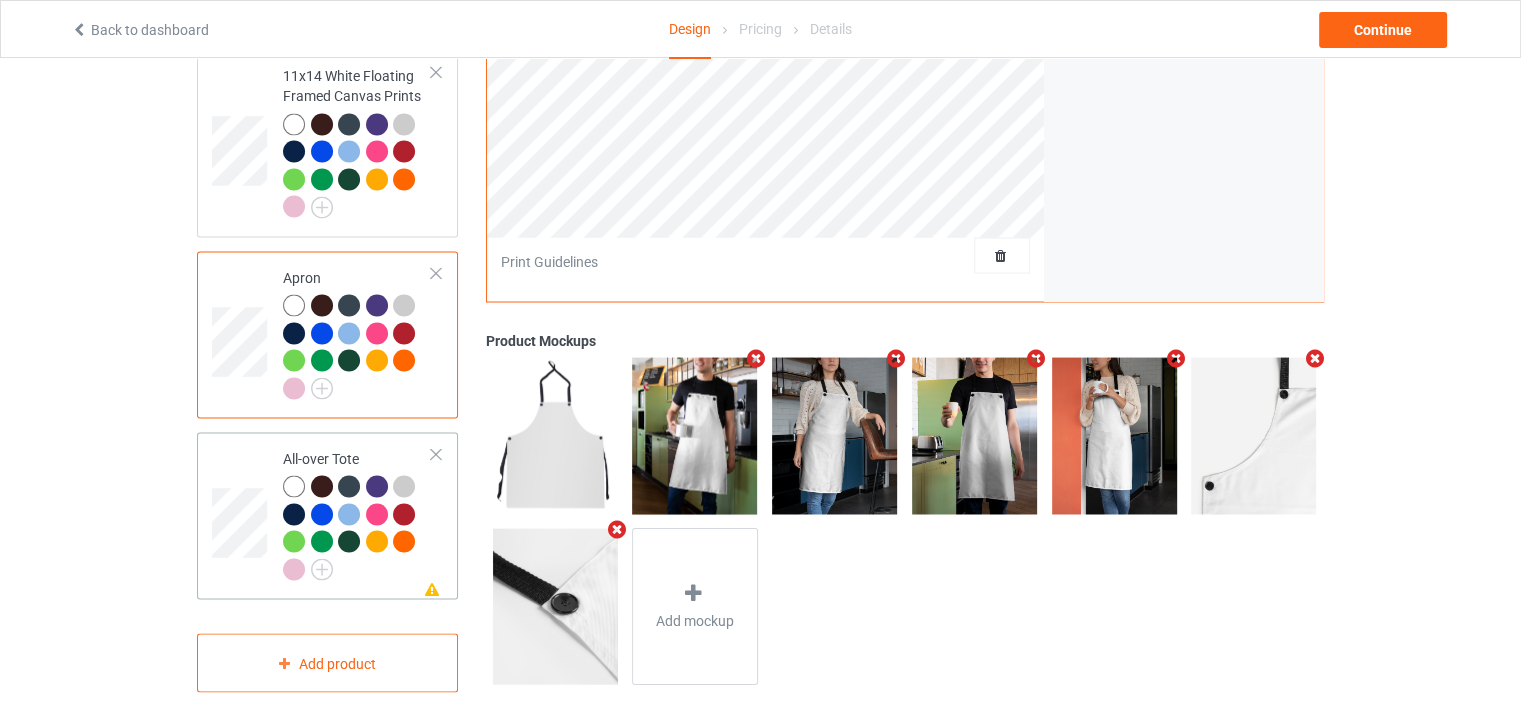 click on "All-over Tote" at bounding box center [357, 513] 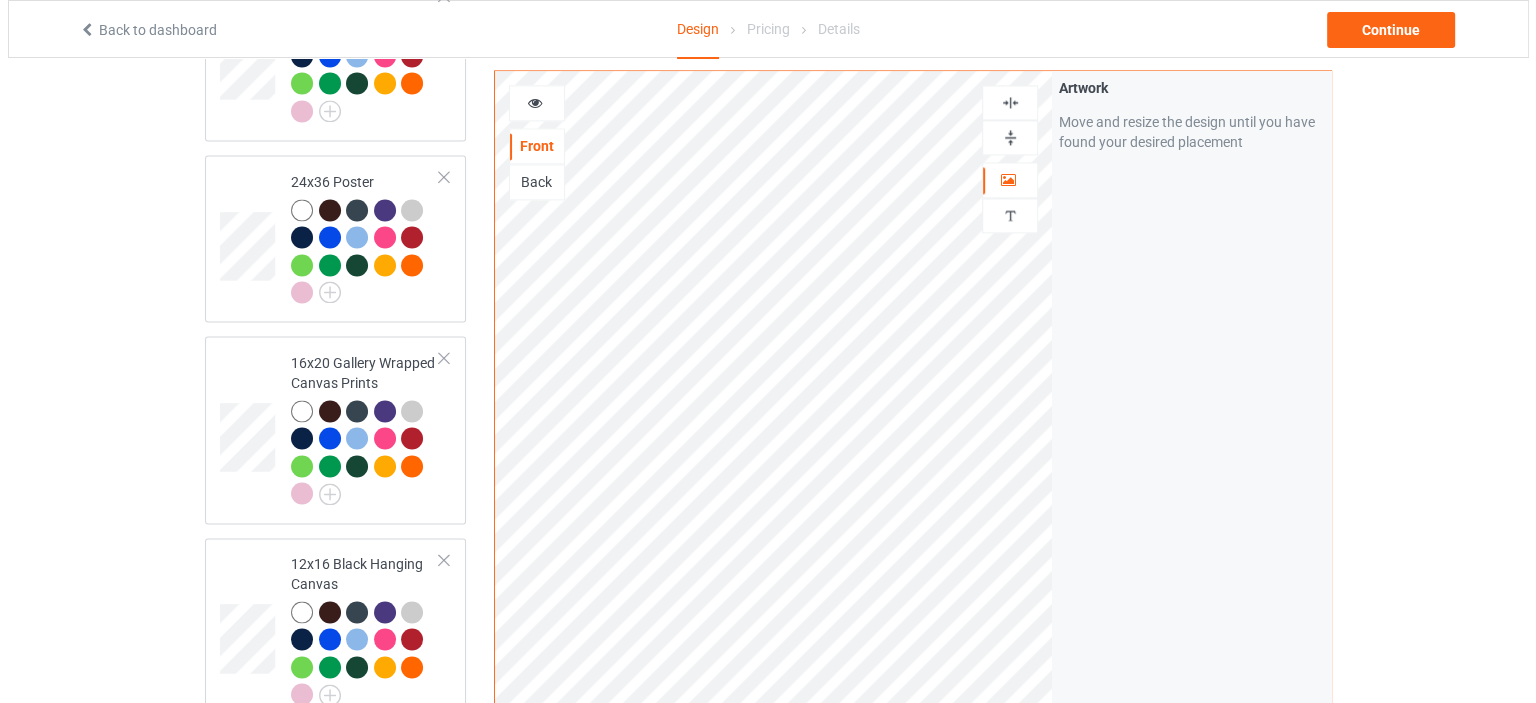 scroll, scrollTop: 2900, scrollLeft: 0, axis: vertical 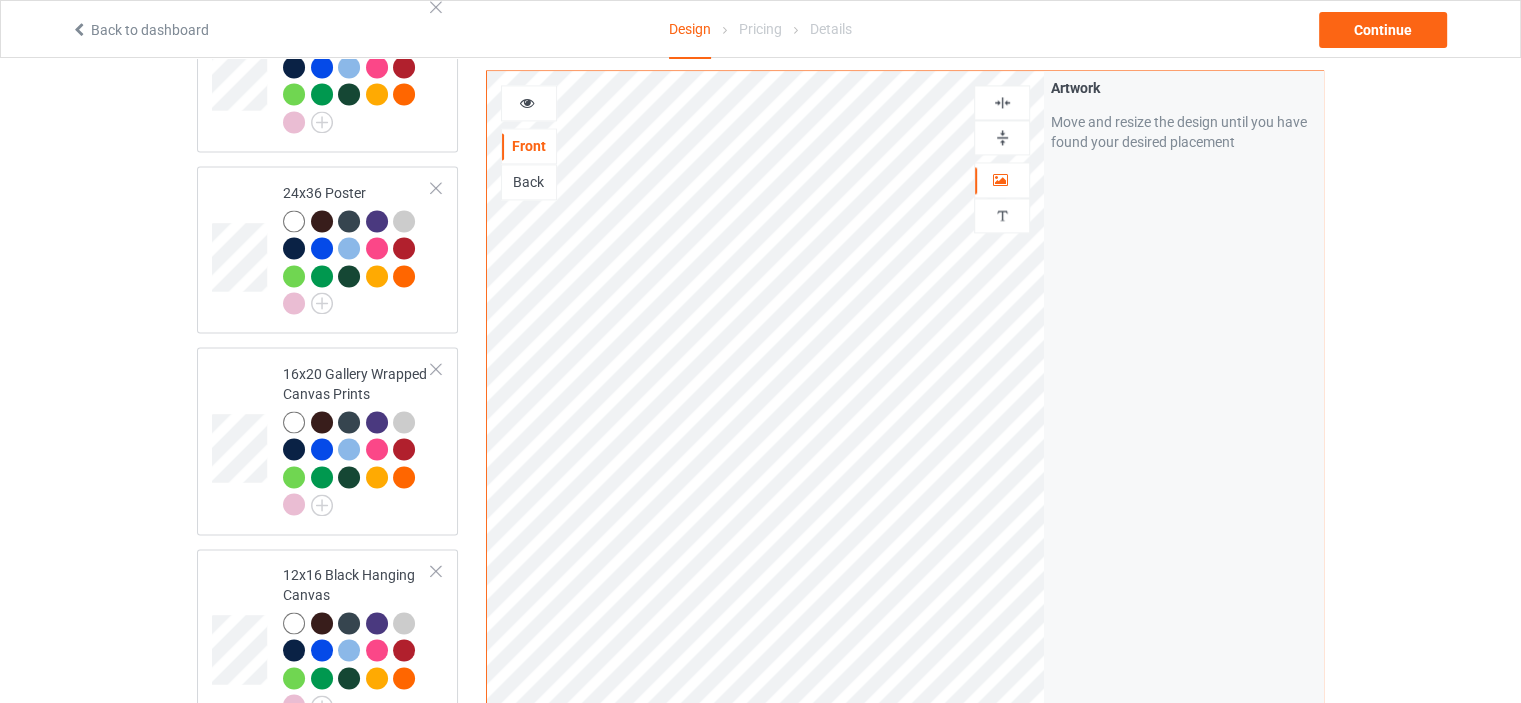 click at bounding box center (1002, 102) 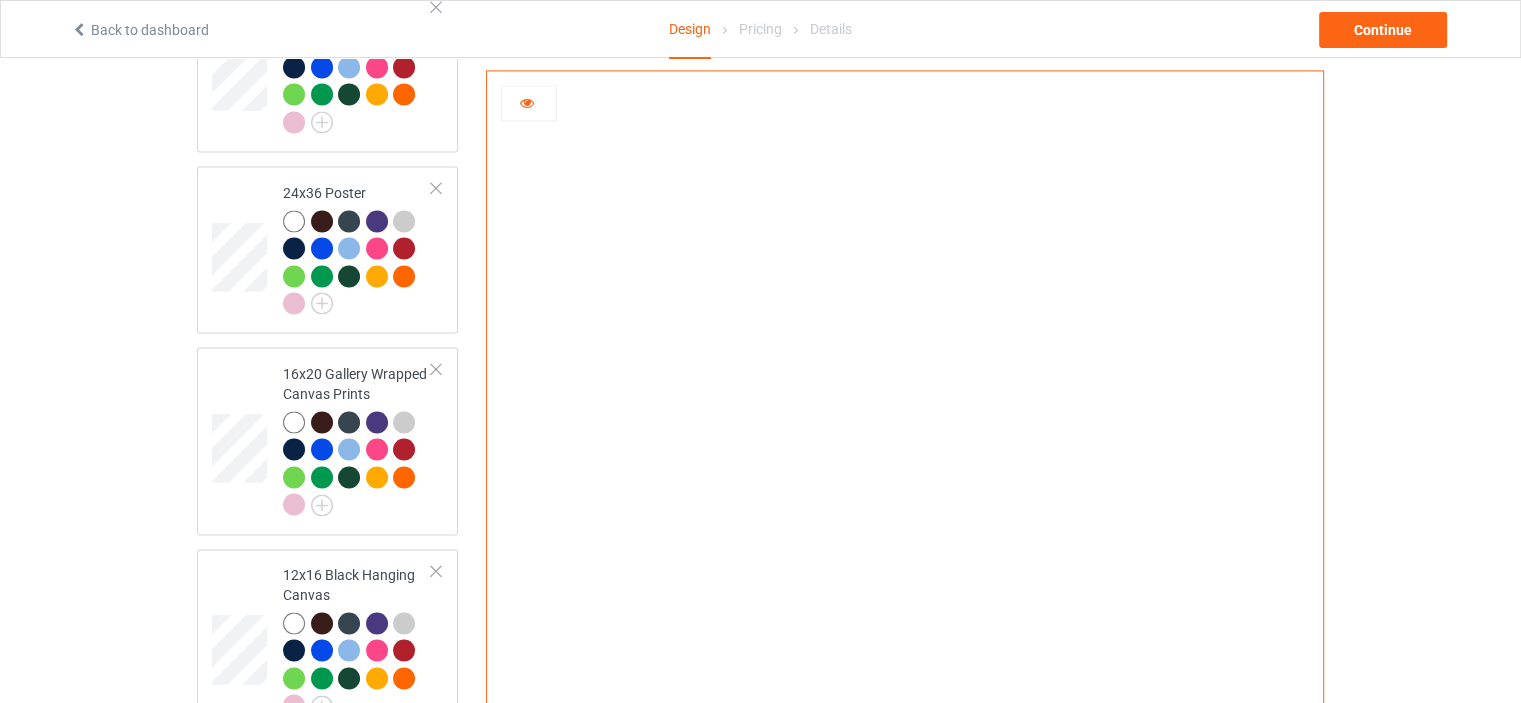 click at bounding box center (529, 103) 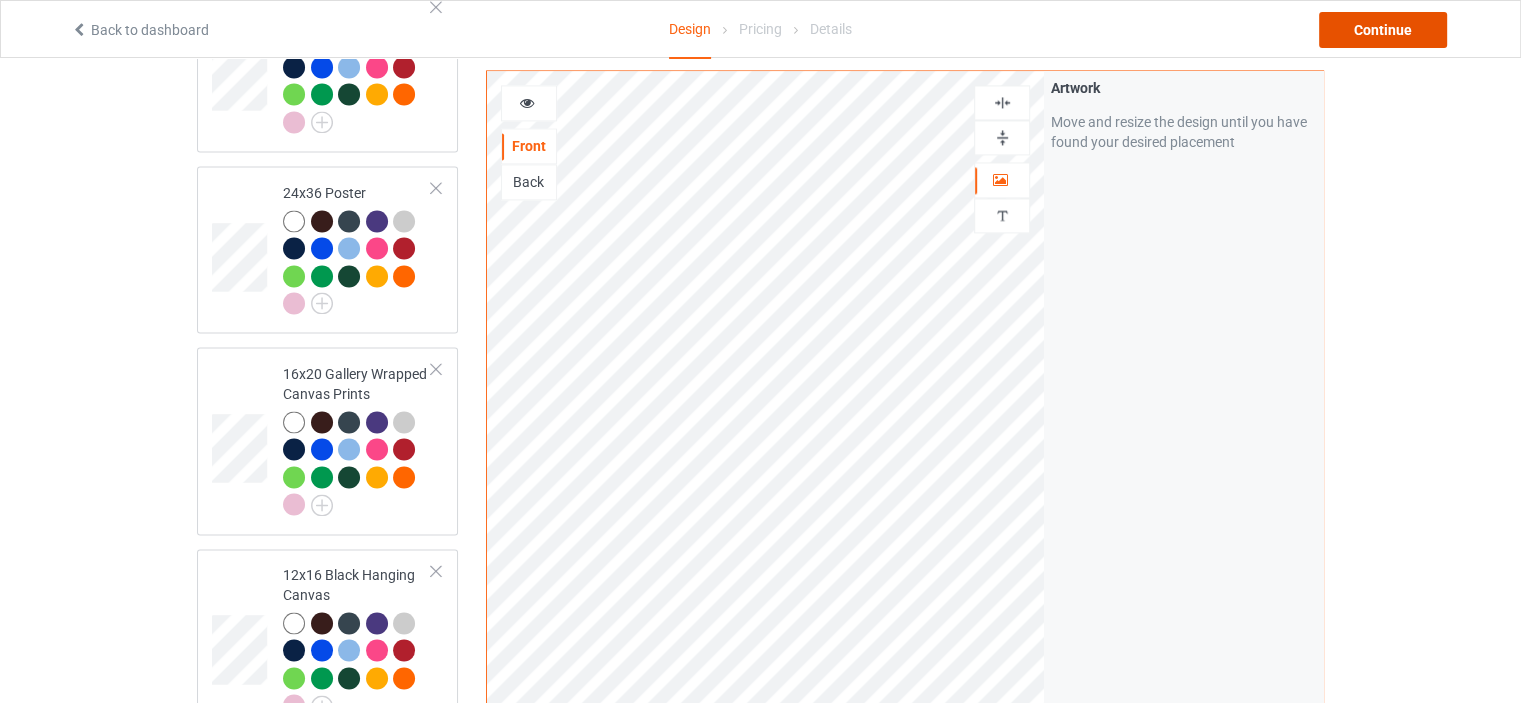 click on "Continue" at bounding box center (1383, 30) 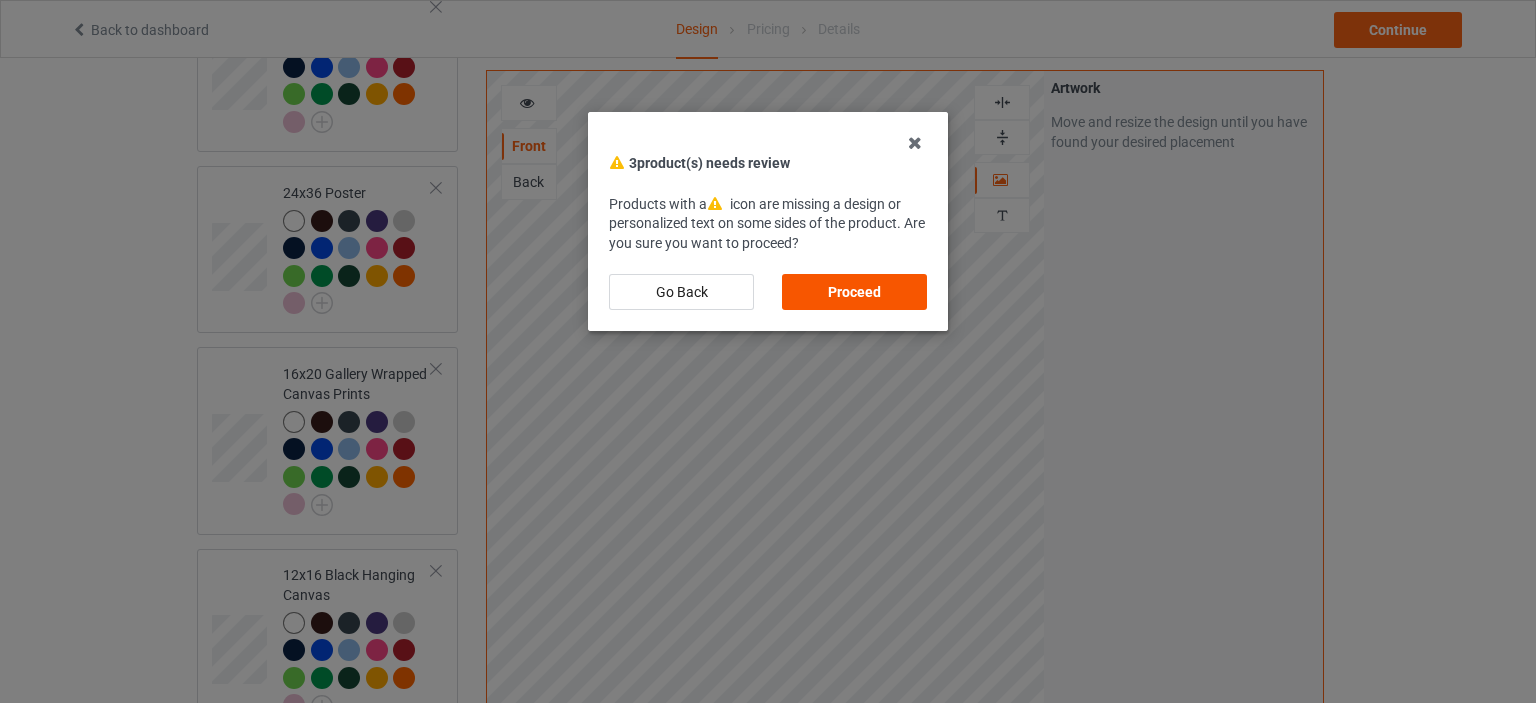 click on "Proceed" at bounding box center (854, 292) 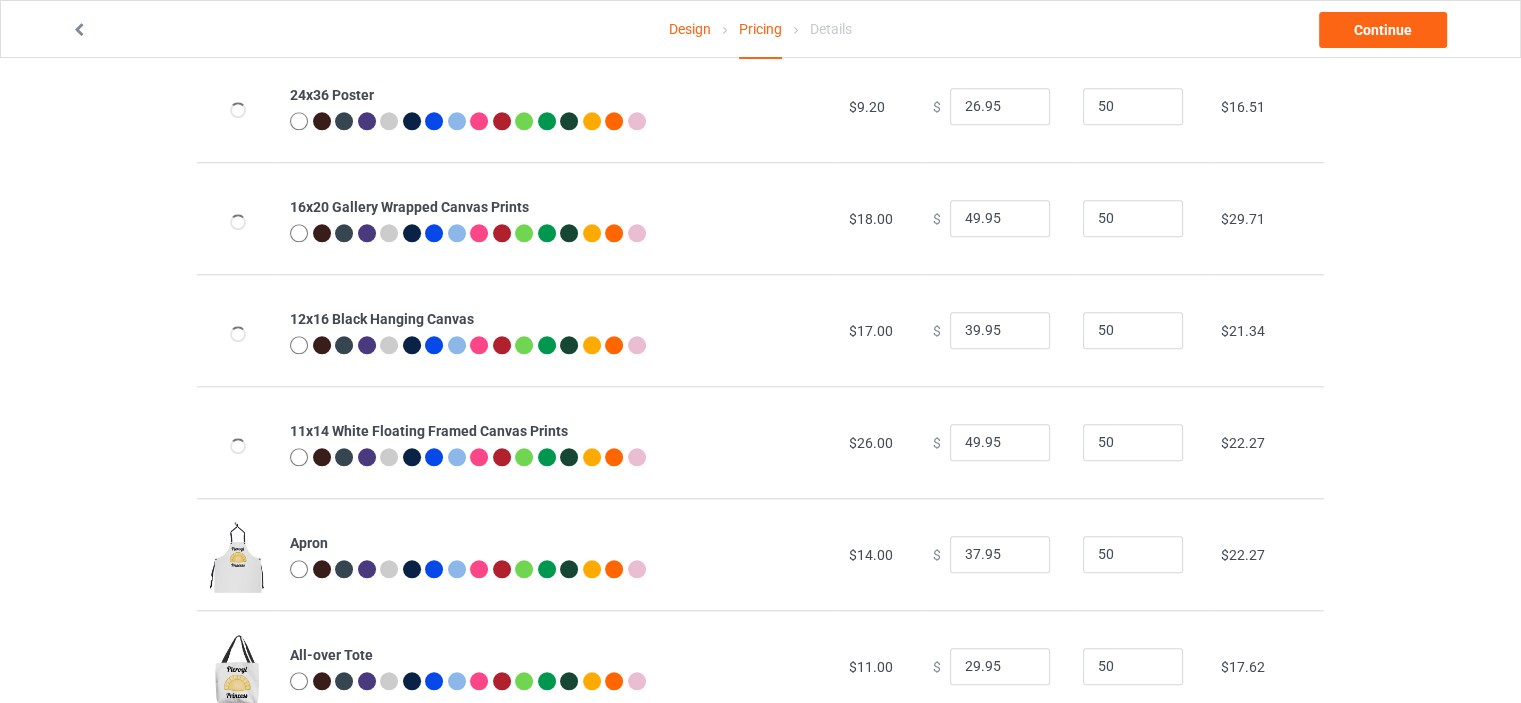 scroll, scrollTop: 2000, scrollLeft: 0, axis: vertical 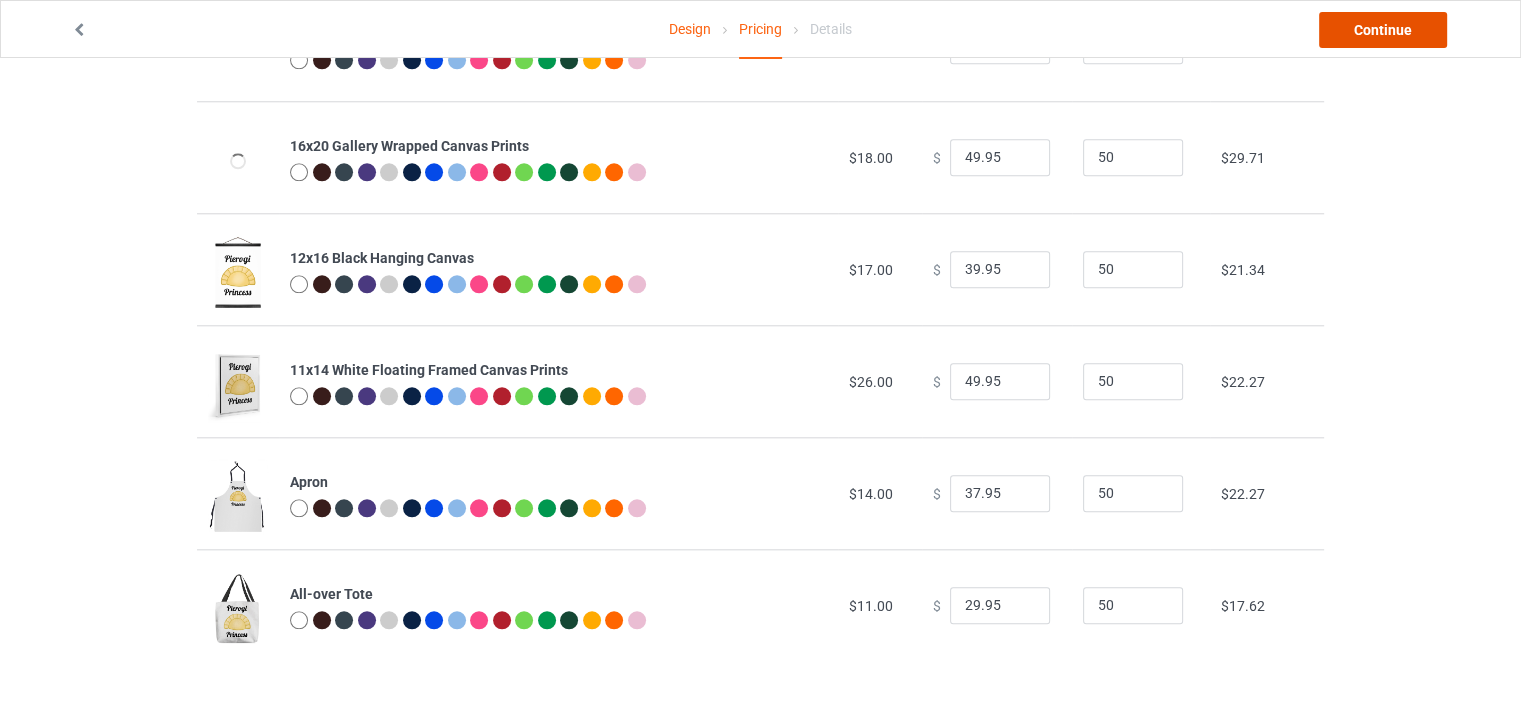 click on "Continue" at bounding box center (1383, 30) 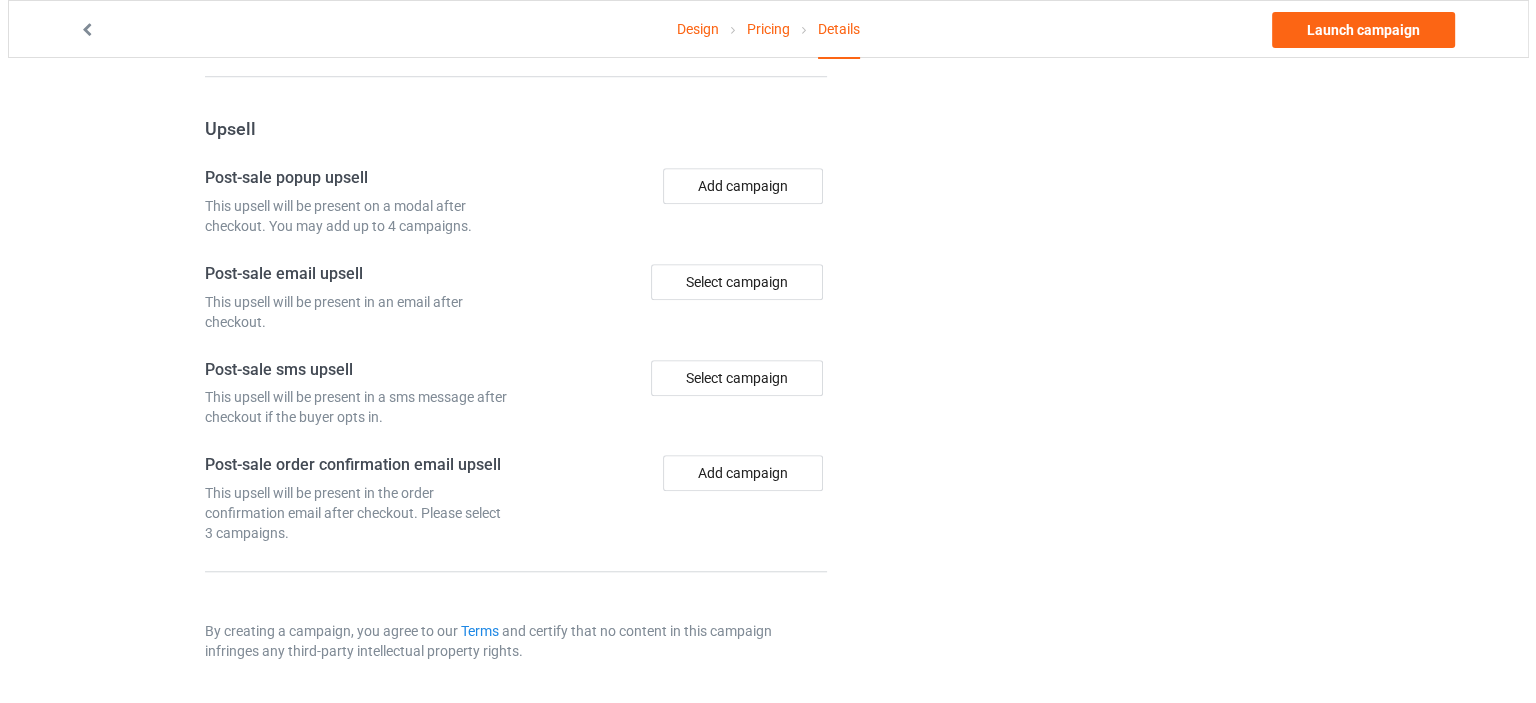 scroll, scrollTop: 0, scrollLeft: 0, axis: both 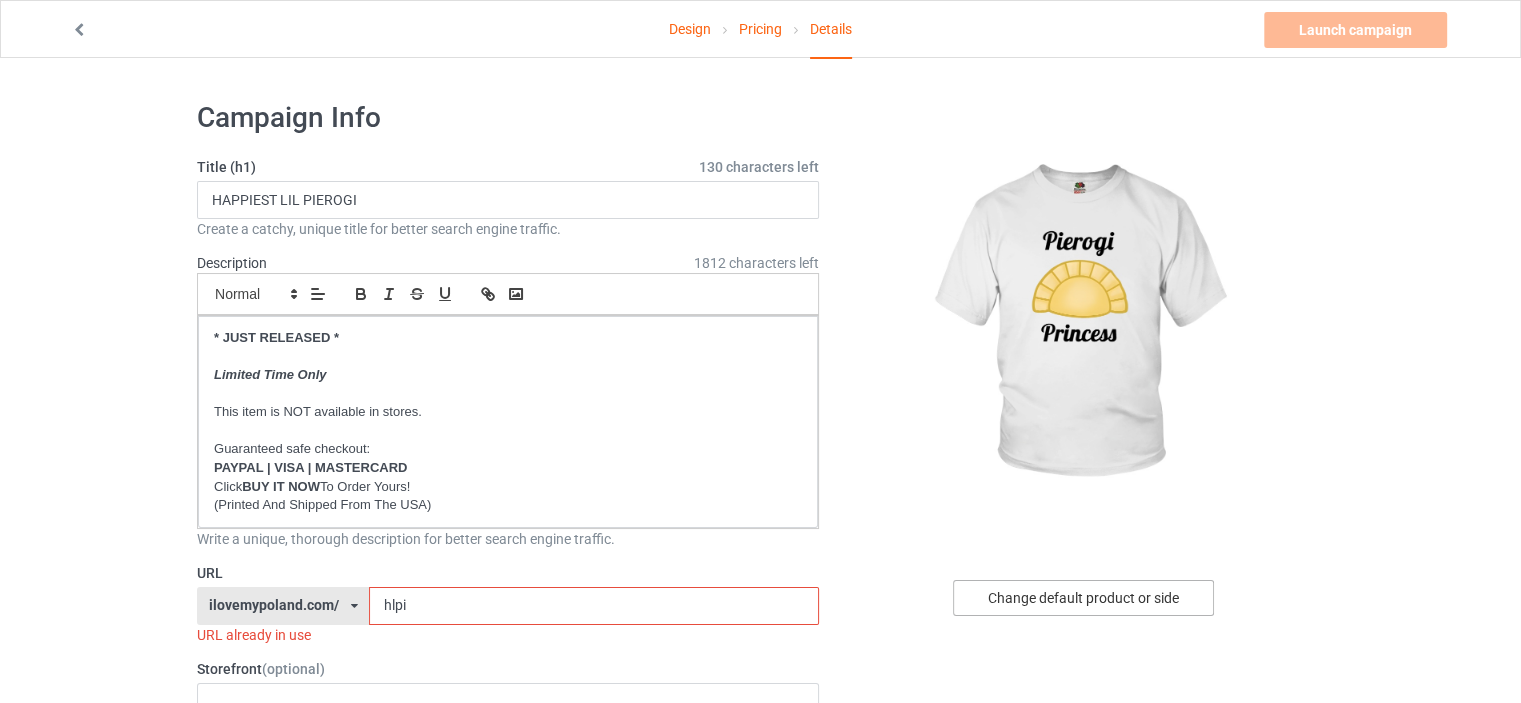 click on "Change default product or side" at bounding box center [1083, 598] 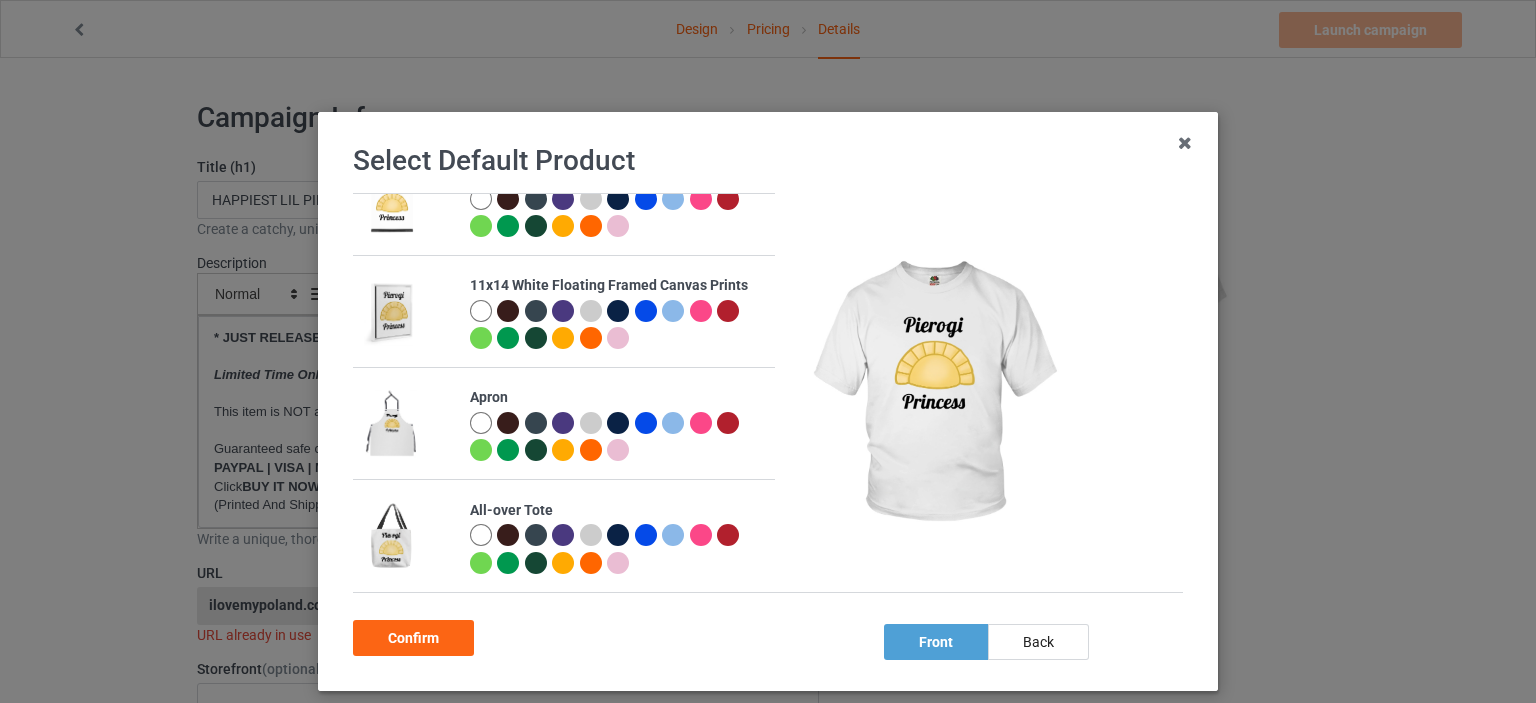 click at bounding box center [481, 423] 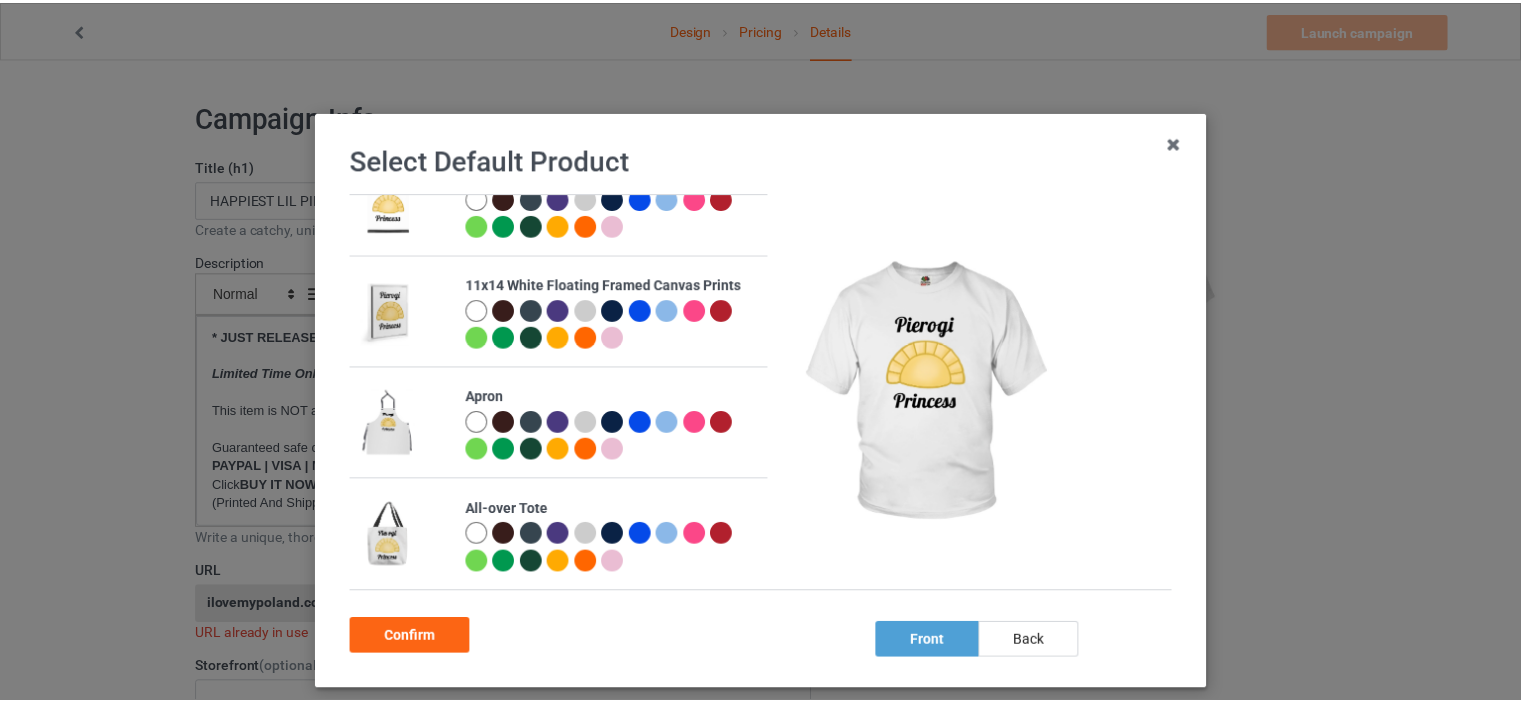 scroll, scrollTop: 2066, scrollLeft: 0, axis: vertical 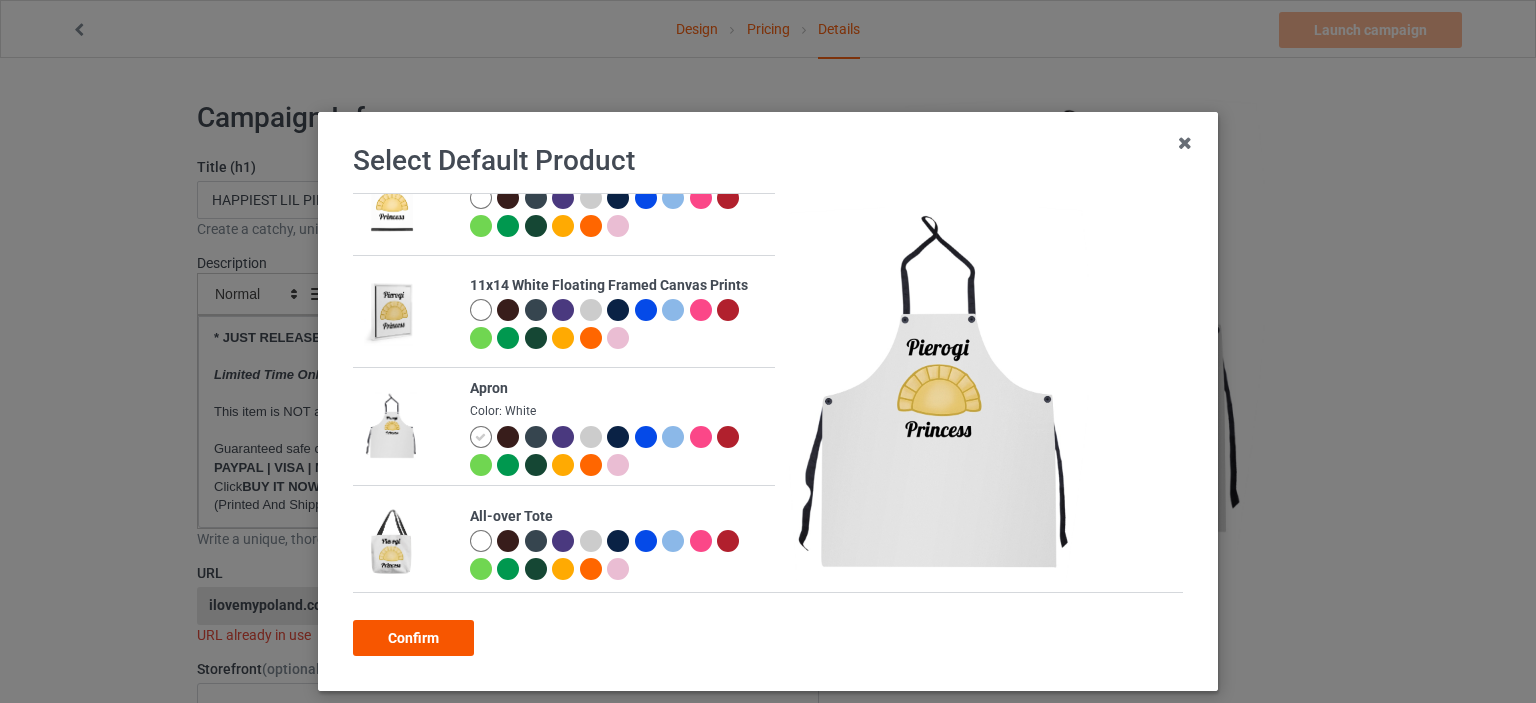 click on "Confirm" at bounding box center [413, 638] 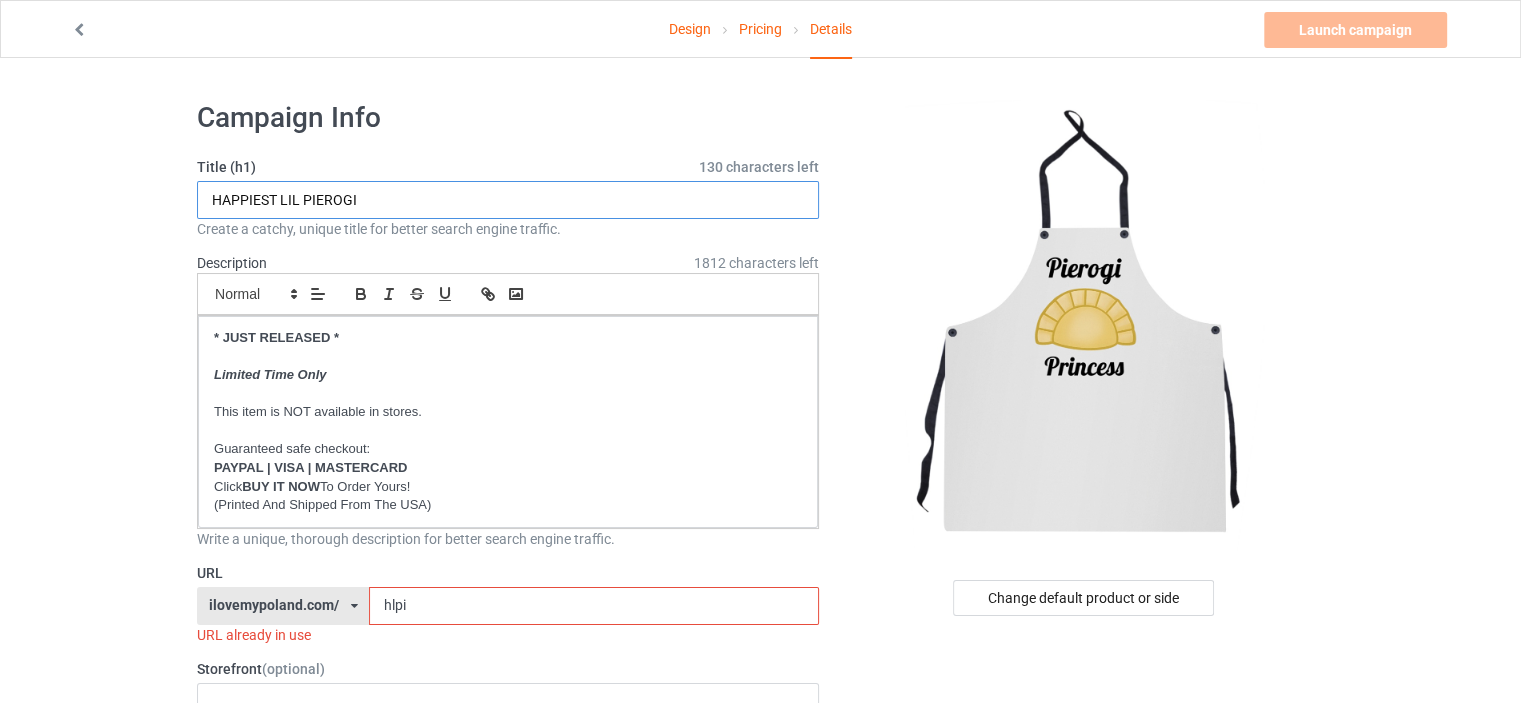 drag, startPoint x: 416, startPoint y: 193, endPoint x: 11, endPoint y: 160, distance: 406.34222 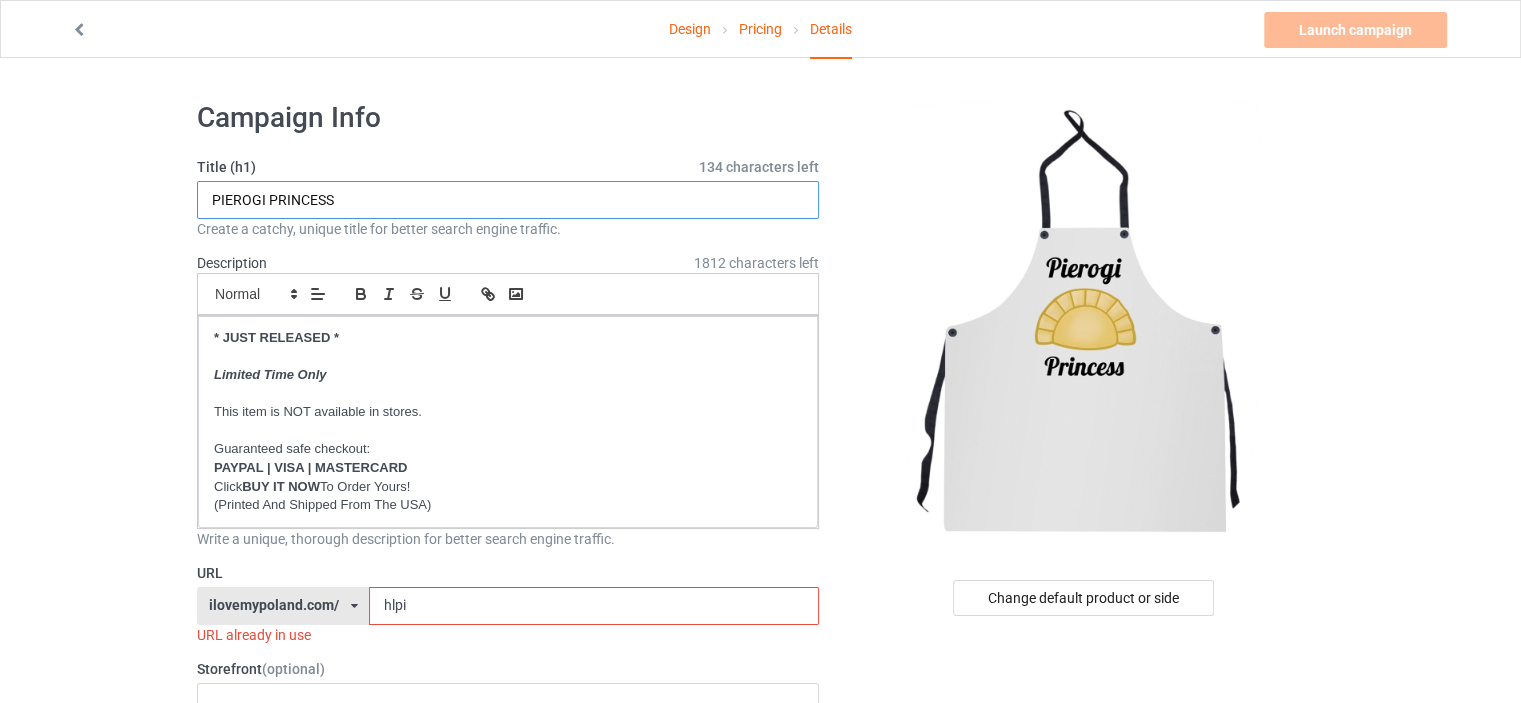 type on "PIEROGI PRINCESS" 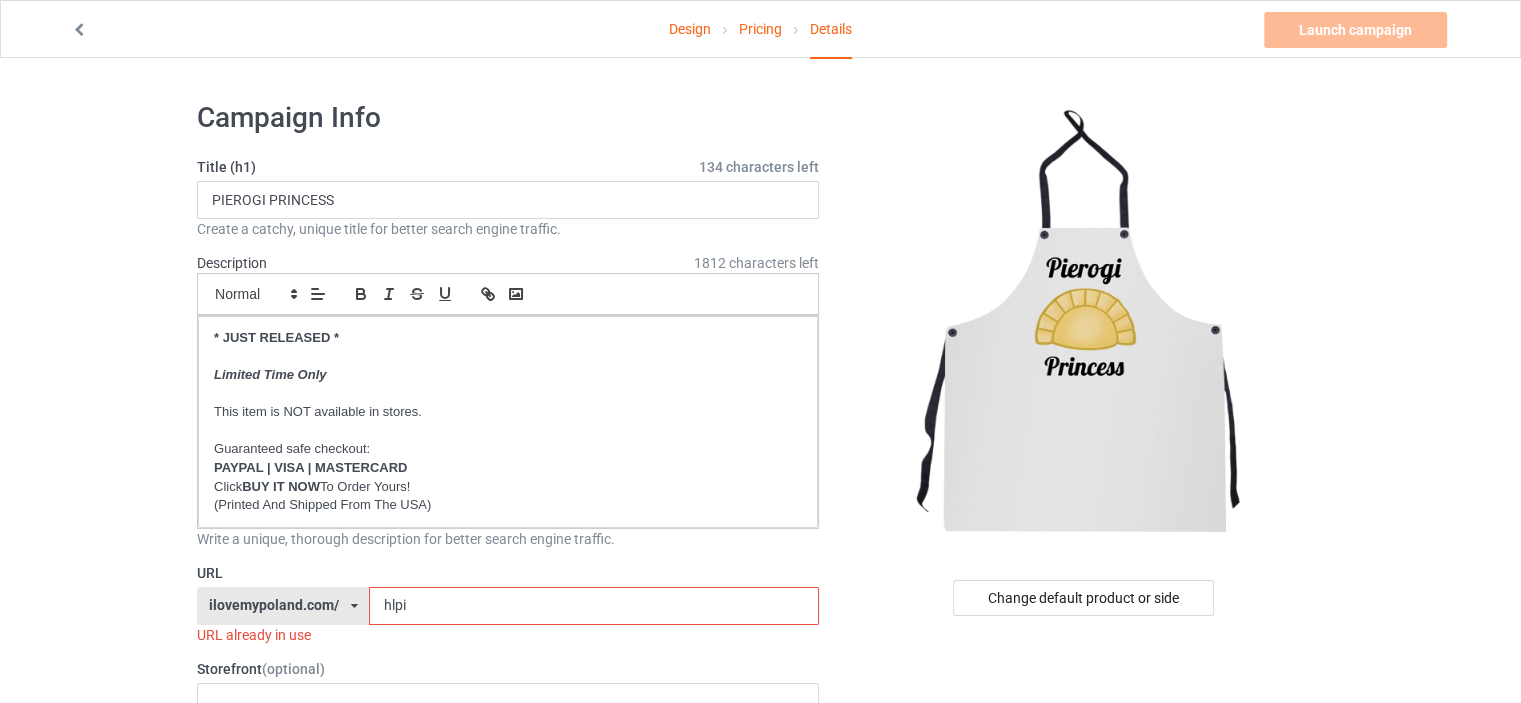click on "Design Pricing Details Launch campaign Invalid campaign URL Campaign Info Title (h1) 134   characters left PIEROGI PRINCESS Create a catchy, unique title for better search engine traffic. Description 1812   characters left       Small Normal Large Big Huge                                                                                     * JUST RELEASED * Limited Time Only This item is NOT available in stores. Guaranteed safe checkout: PAYPAL | VISA | MASTERCARD Click  BUY IT NOW  To Order Yours! (Printed And Shipped From The USA) Write a unique, thorough description for better search engine traffic. URL ilovemypoland.com/ britishlook.net/ danishlegends.com/ familyworldgifts.com/ finnishlegends.com/ funnyteeworld.com/ ilovemyaustralia.com/ ilovemycanada.net/ ilovemydenmark.com/ ilovemyfinland.com/ ilovemyfrance.com/ ilovemygermany.com/ ilovemygnomes.com/ ilovemyireland.com/ ilovemyitaly.com/ ilovemynetherlands.com/ ilovemynorway.com/ ilovemypoland.com/ ilovemyredhair.net/ ilovemyscotland.com/ teechip.com/" at bounding box center [760, 1168] 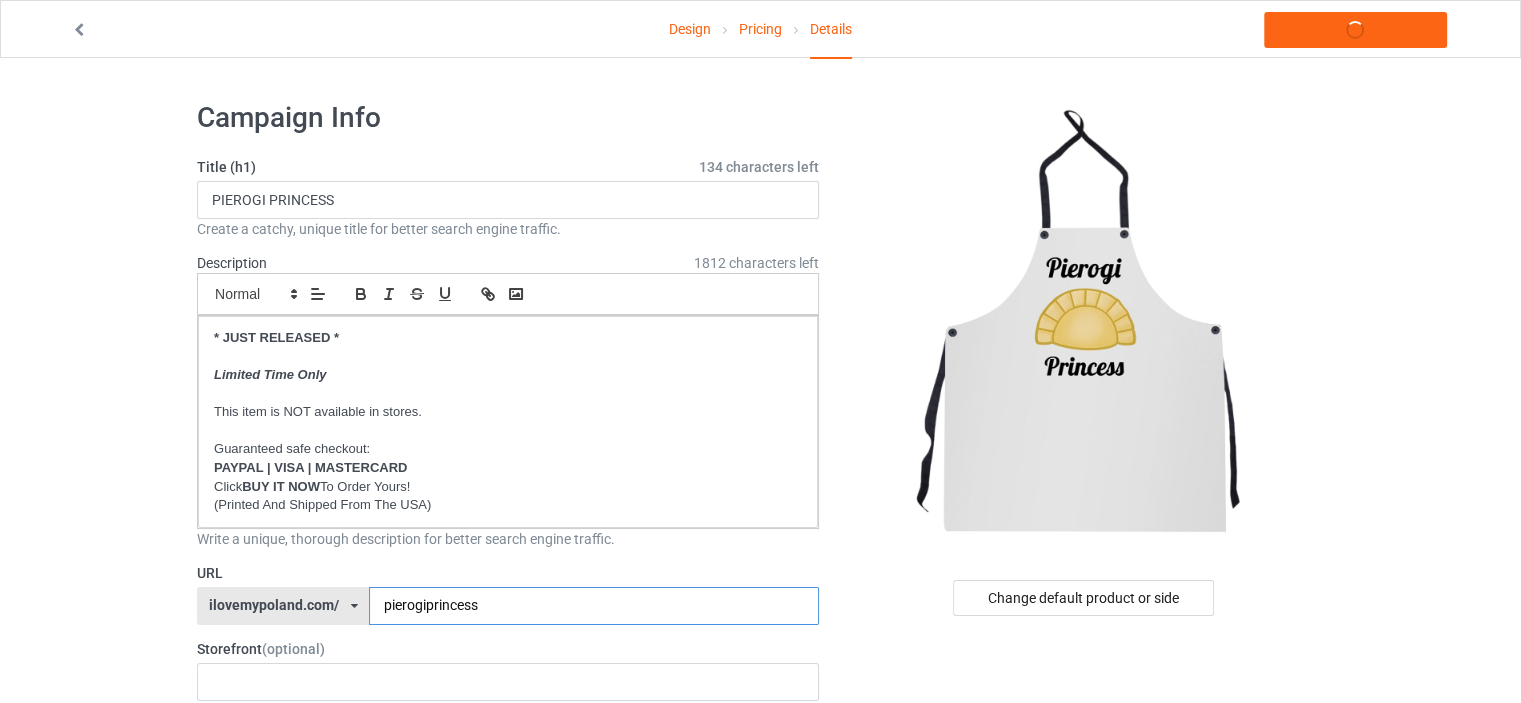 type on "pierogiprincess" 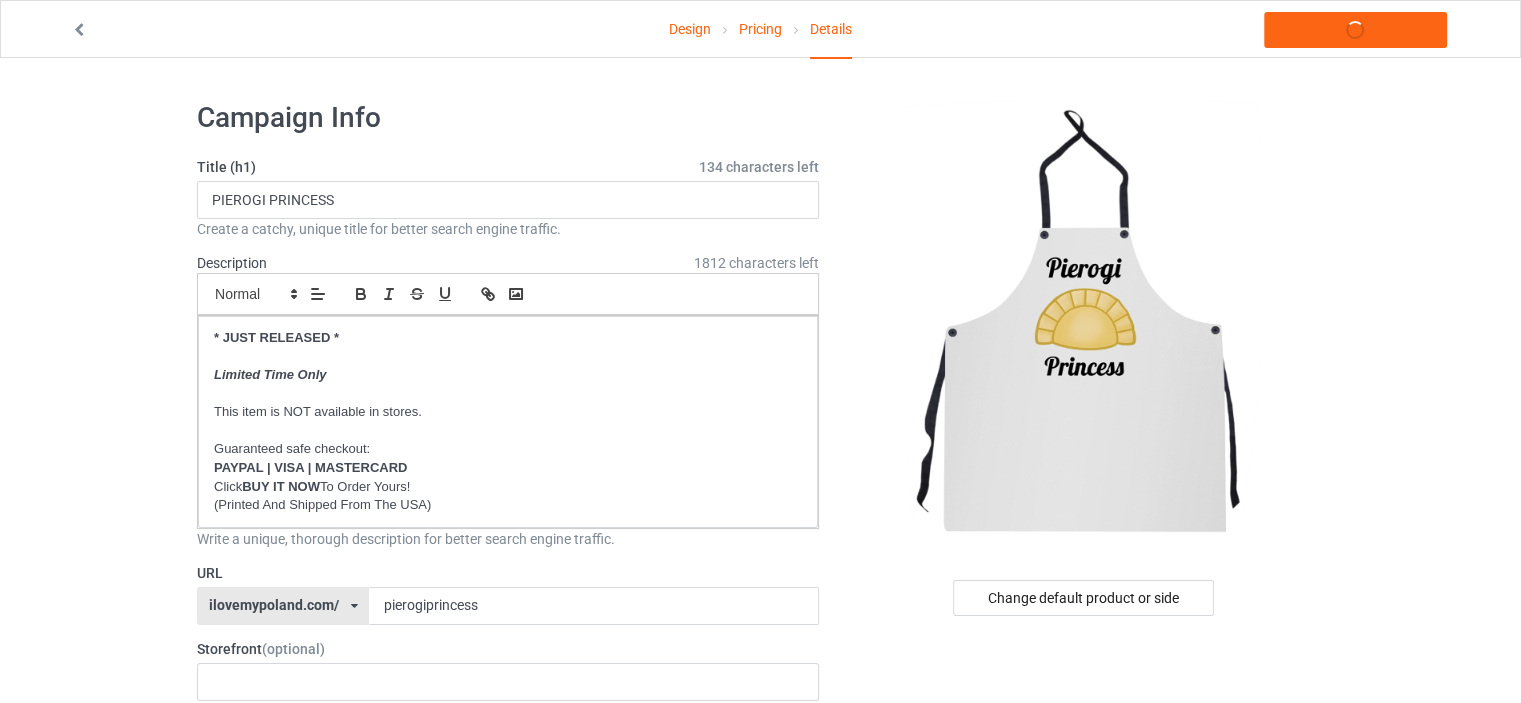 click on "Design Pricing Details Launch campaign Campaign Info Title (h1) 134   characters left PIEROGI PRINCESS Create a catchy, unique title for better search engine traffic. Description 1812   characters left       Small Normal Large Big Huge                                                                                     * JUST RELEASED * Limited Time Only This item is NOT available in stores. Guaranteed safe checkout: PAYPAL | VISA | MASTERCARD Click  BUY IT NOW  To Order Yours! (Printed And Shipped From The USA) Write a unique, thorough description for better search engine traffic. URL ilovemypoland.com/ britishlook.net/ danishlegends.com/ familyworldgifts.com/ finnishlegends.com/ funnyteeworld.com/ ilovemyaustralia.com/ ilovemycanada.net/ ilovemydenmark.com/ ilovemyfinland.com/ ilovemyfrance.com/ ilovemygermany.com/ ilovemygnomes.com/ ilovemyireland.com/ ilovemyitaly.com/ ilovemynetherlands.com/ ilovemynorway.com/ ilovemypoland.com/ ilovemyredhair.net/ ilovemyscotland.com/ ilovemysweden.com/ teechip.com/ 3" at bounding box center (760, 1158) 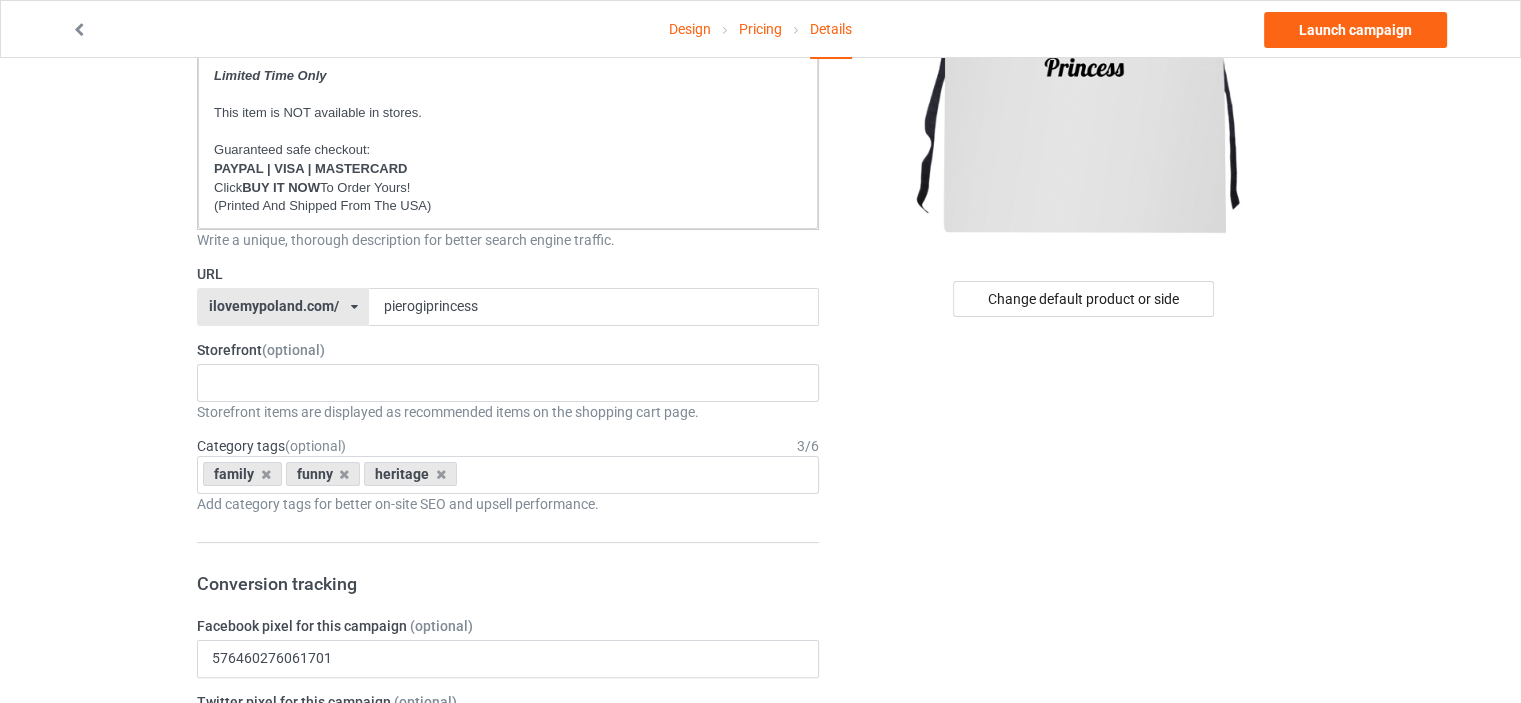 scroll, scrollTop: 300, scrollLeft: 0, axis: vertical 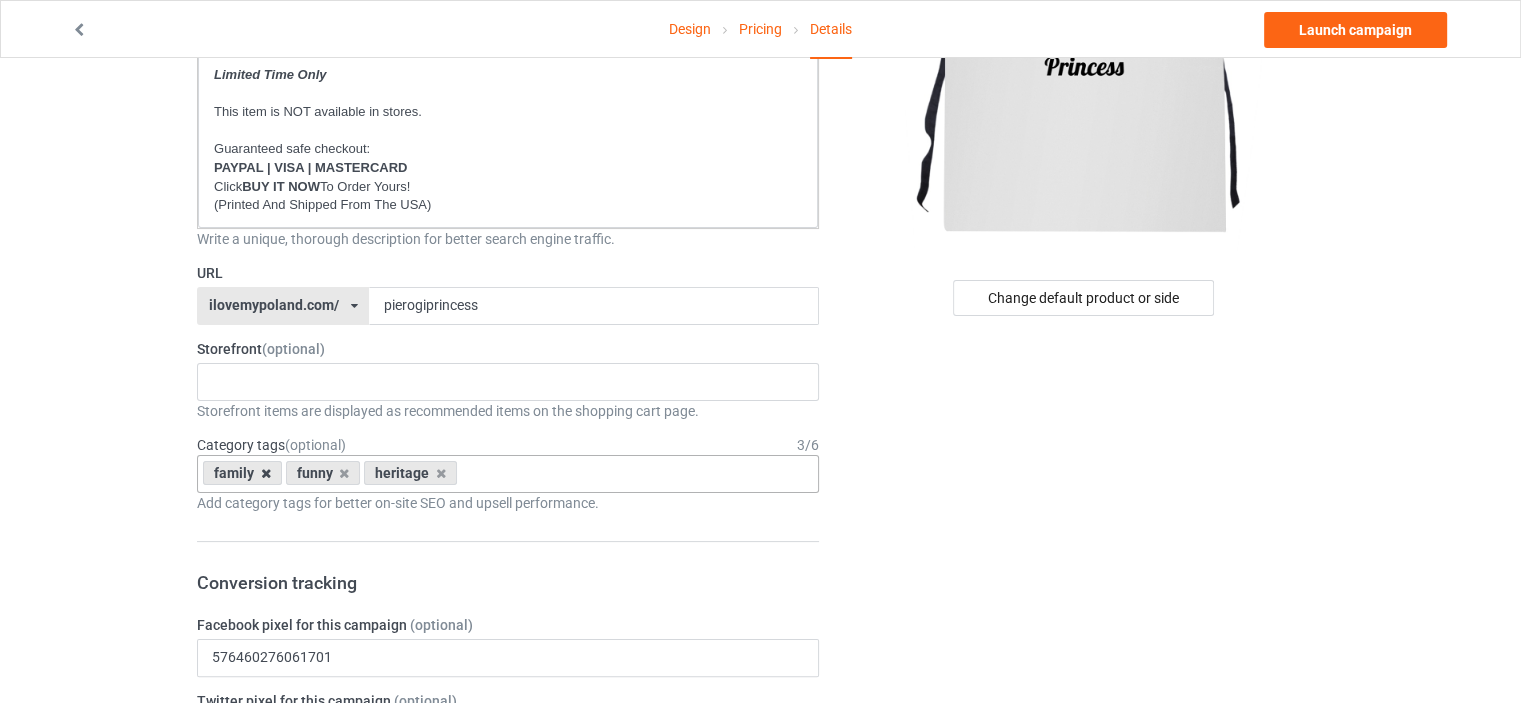 click at bounding box center (266, 473) 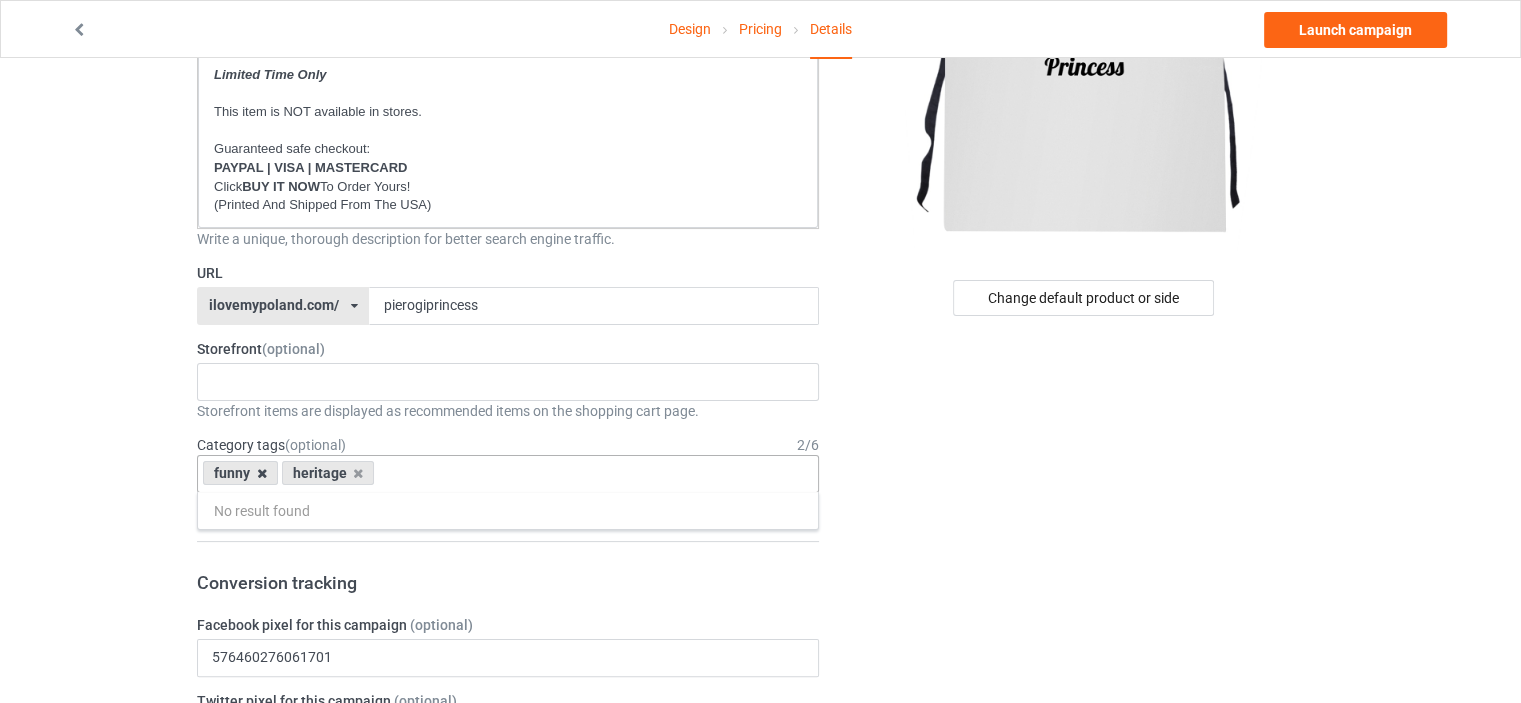 click at bounding box center (262, 473) 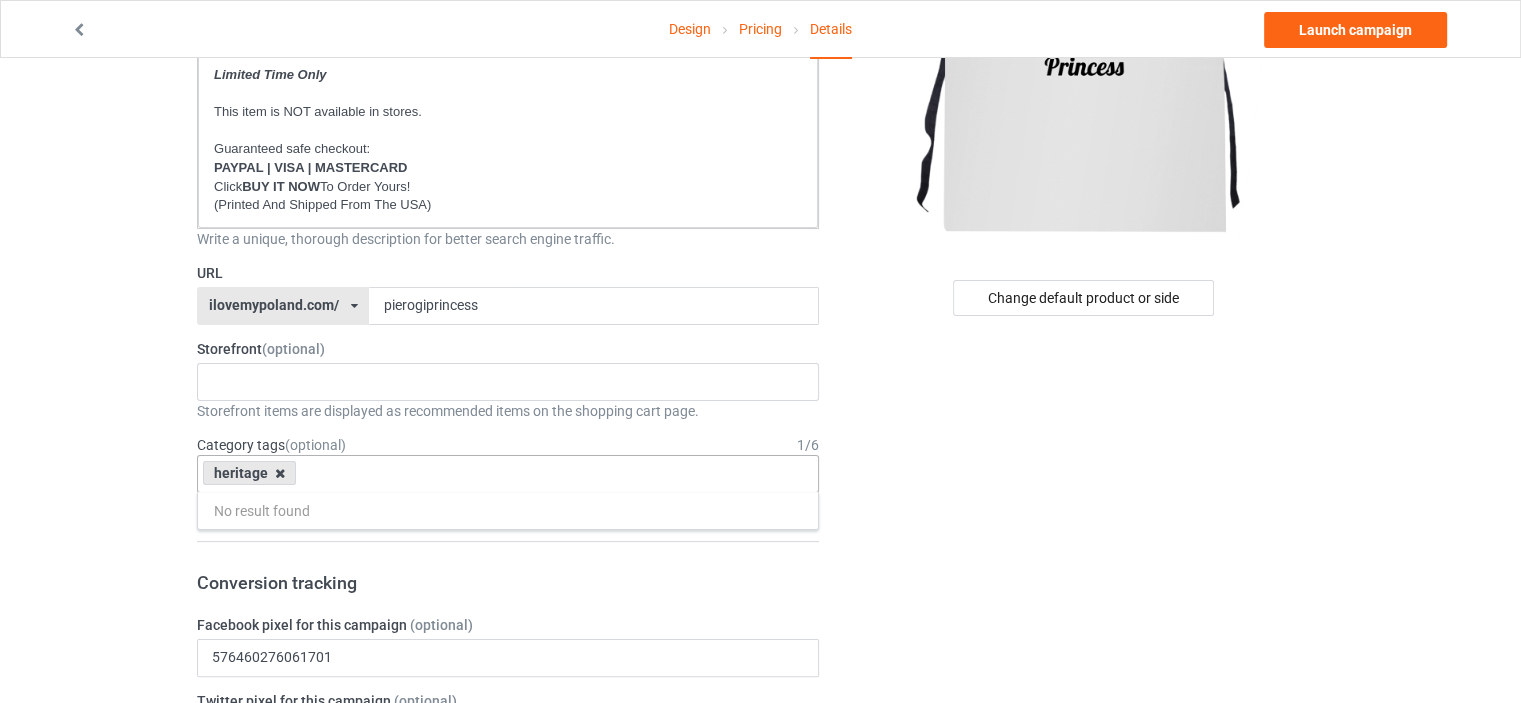 click at bounding box center (280, 473) 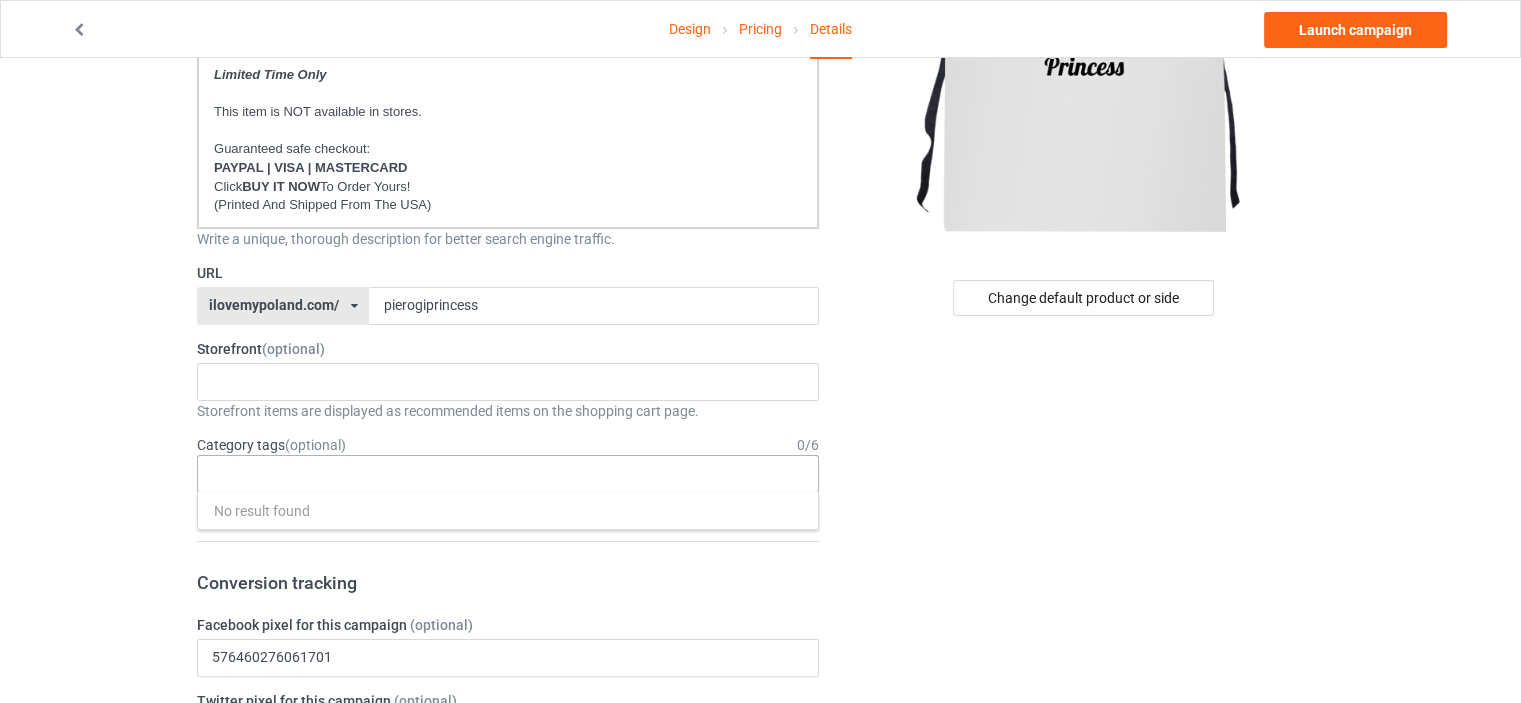 click on "Pricing" at bounding box center (760, 29) 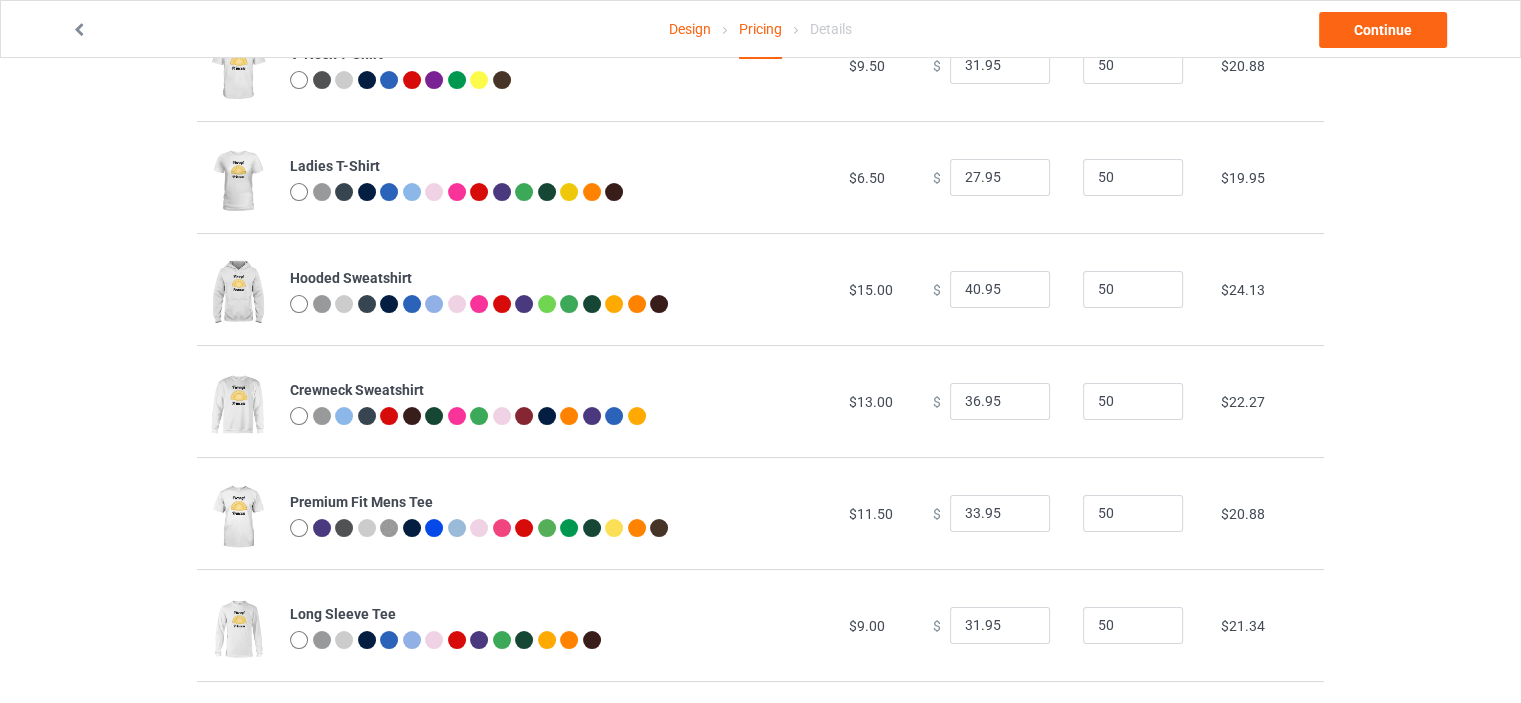 scroll, scrollTop: 0, scrollLeft: 0, axis: both 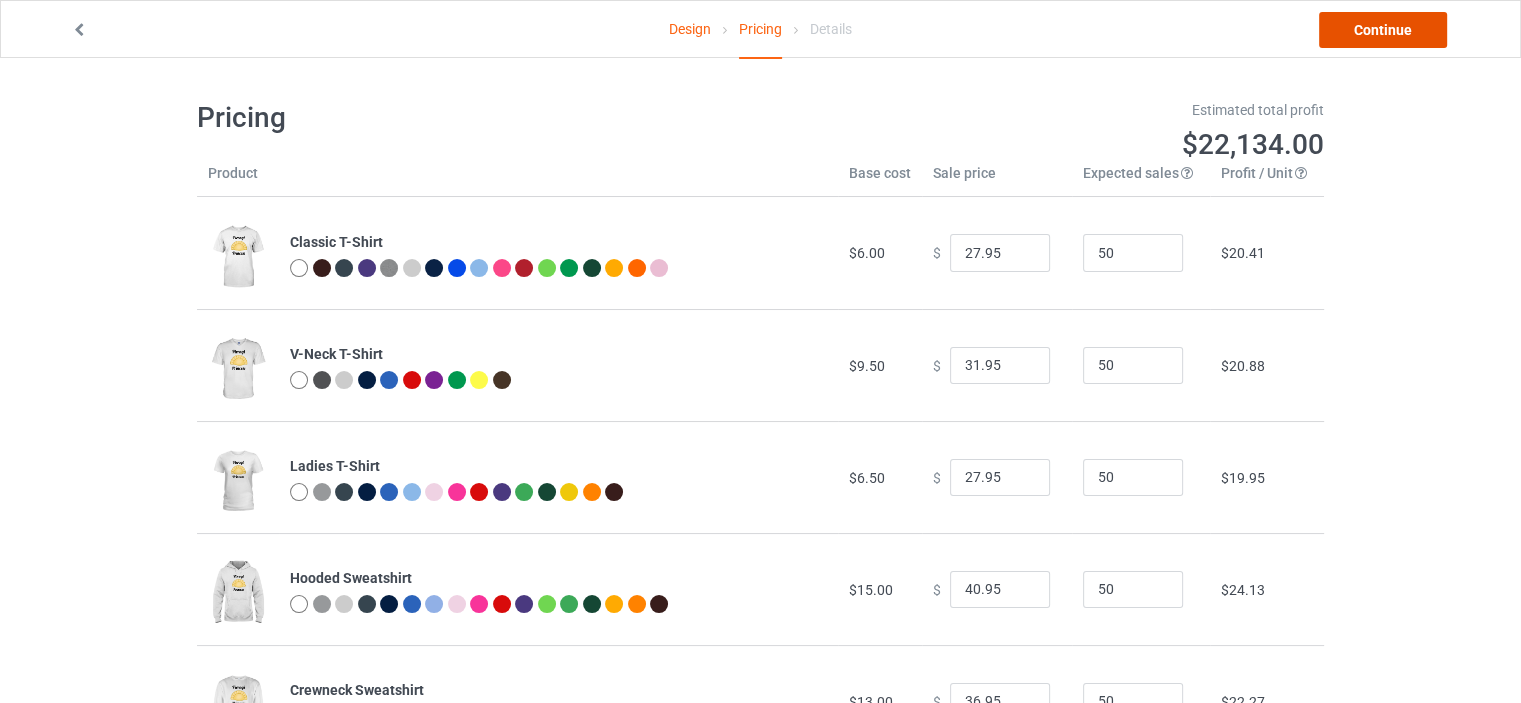 click on "Continue" at bounding box center (1383, 30) 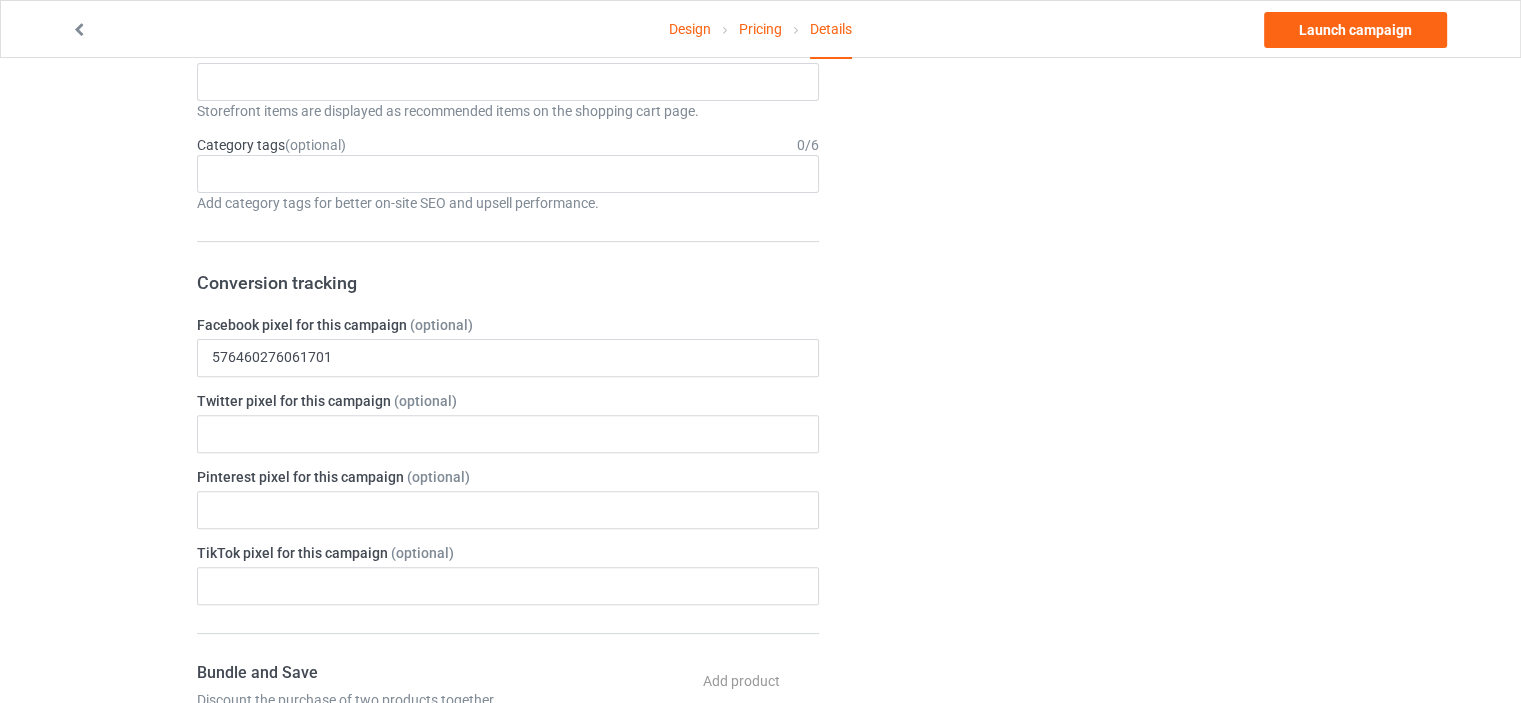 scroll, scrollTop: 400, scrollLeft: 0, axis: vertical 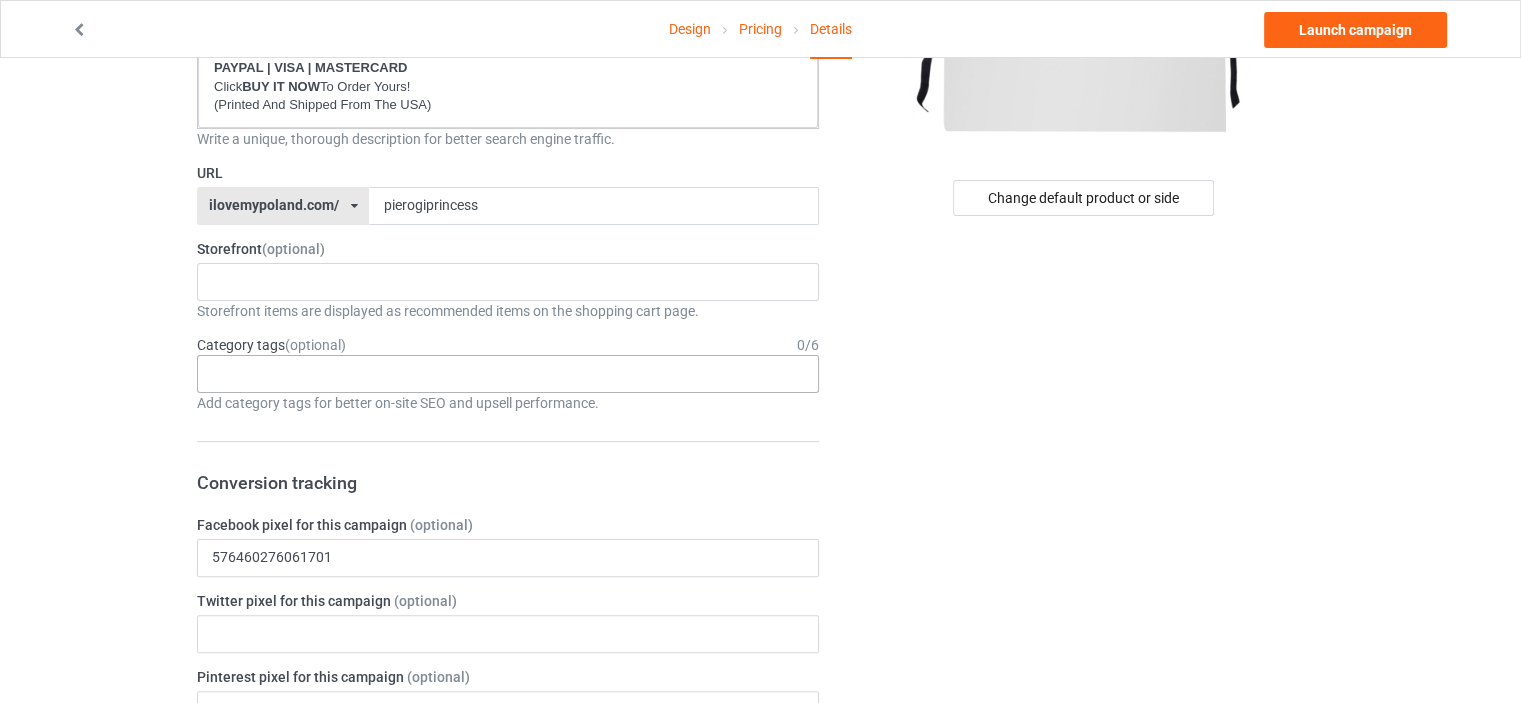 click on "Age > 1-19 > 1 Age > 1-12 Months > 1 Month Age > 1-12 Months Age > 1-19 Age > 1-19 > 10 Age > 1-12 Months > 10 Month Age > 80-100 > 100 Sports > Running > 10K Run Age > 1-19 > 11 Age > 1-12 Months > 11 Month Age > 1-19 > 12 Age > 1-12 Months > 12 Month Age > 1-19 > 13 Age > 1-19 > 14 Age > 1-19 > 15 Sports > Running > 15K Run Age > 1-19 > 16 Age > 1-19 > 17 Age > 1-19 > 18 Age > 1-19 > 19 Age > Decades > 1920s Age > Decades > 1930s Age > Decades > 1940s Age > Decades > 1950s Age > Decades > 1960s Age > Decades > 1970s Age > Decades > 1980s Age > Decades > 1990s Age > 1-19 > 2 Age > 1-12 Months > 2 Month Age > 20-39 > 20 Age > 20-39 Age > Decades > 2000s Age > Decades > 2010s Age > 20-39 > 21 Age > 20-39 > 22 Age > 20-39 > 23 Age > 20-39 > 24 Age > 20-39 > 25 Age > 20-39 > 26 Age > 20-39 > 27 Age > 20-39 > 28 Age > 20-39 > 29 Age > 1-19 > 3 Age > 1-12 Months > 3 Month Sports > Basketball > 3-Pointer Age > 20-39 > 30 Age > 20-39 > 31 Age > 20-39 > 32 Age > 20-39 > 33 Age > 20-39 > 34 Age > 20-39 > 35 Age Jobs 1" at bounding box center (508, 374) 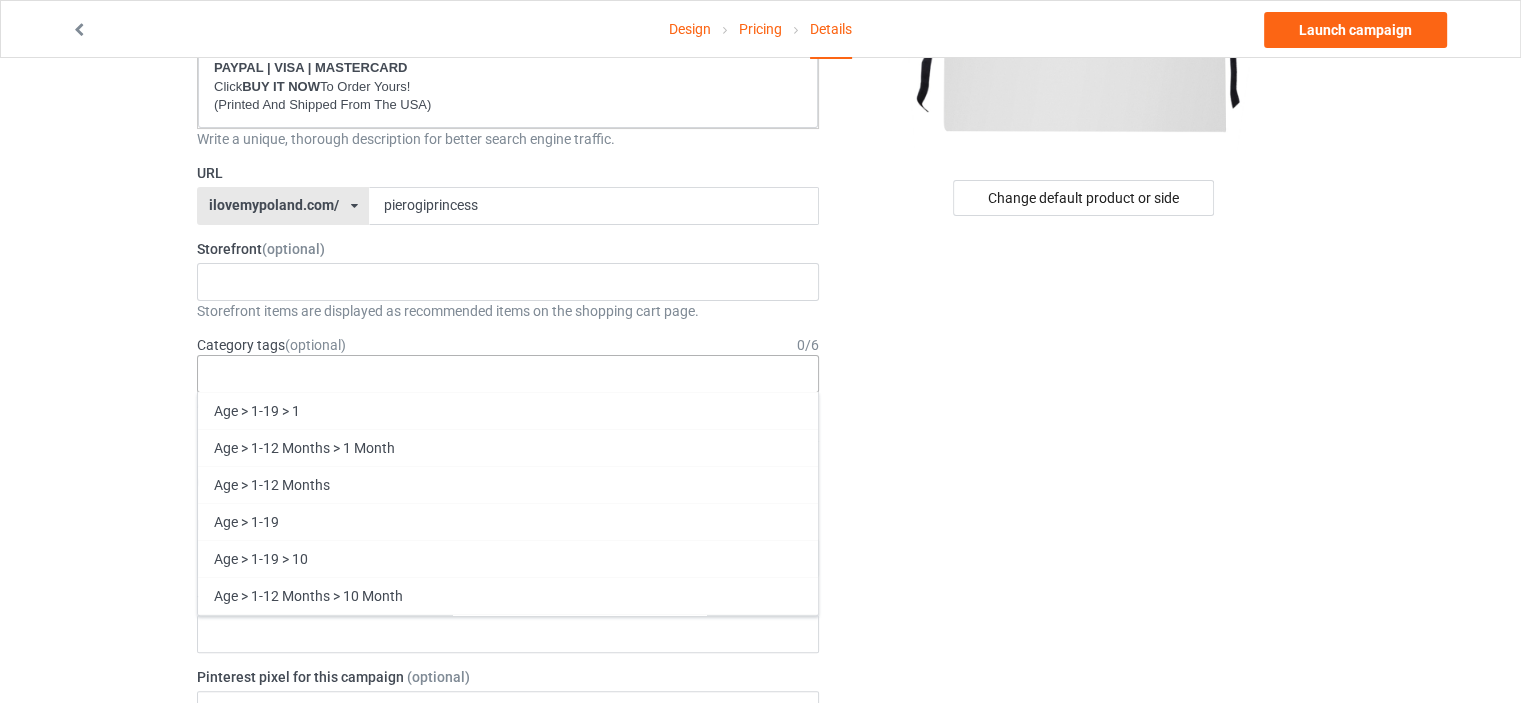 scroll, scrollTop: 85667, scrollLeft: 0, axis: vertical 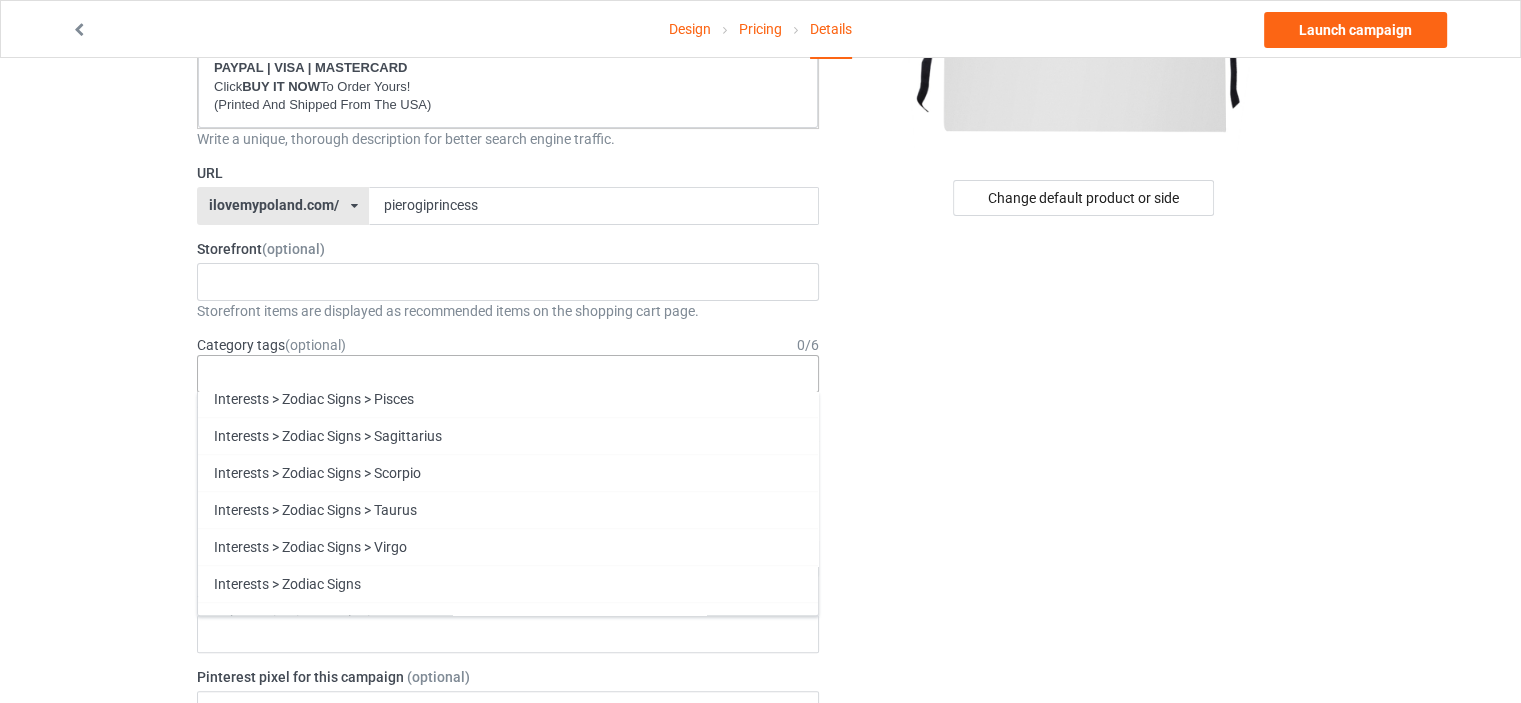 click on "Funny" at bounding box center [508, 990] 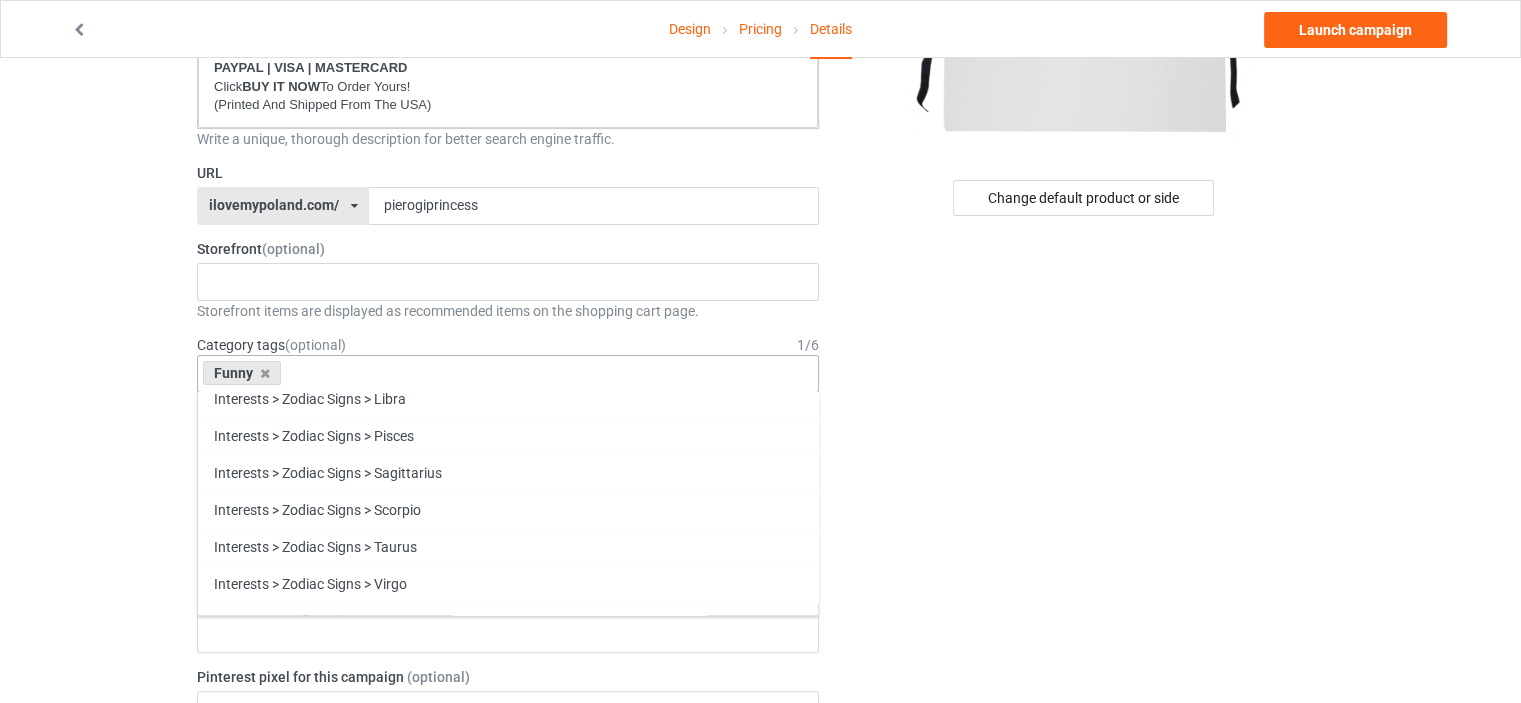 click on "Family" at bounding box center (508, 990) 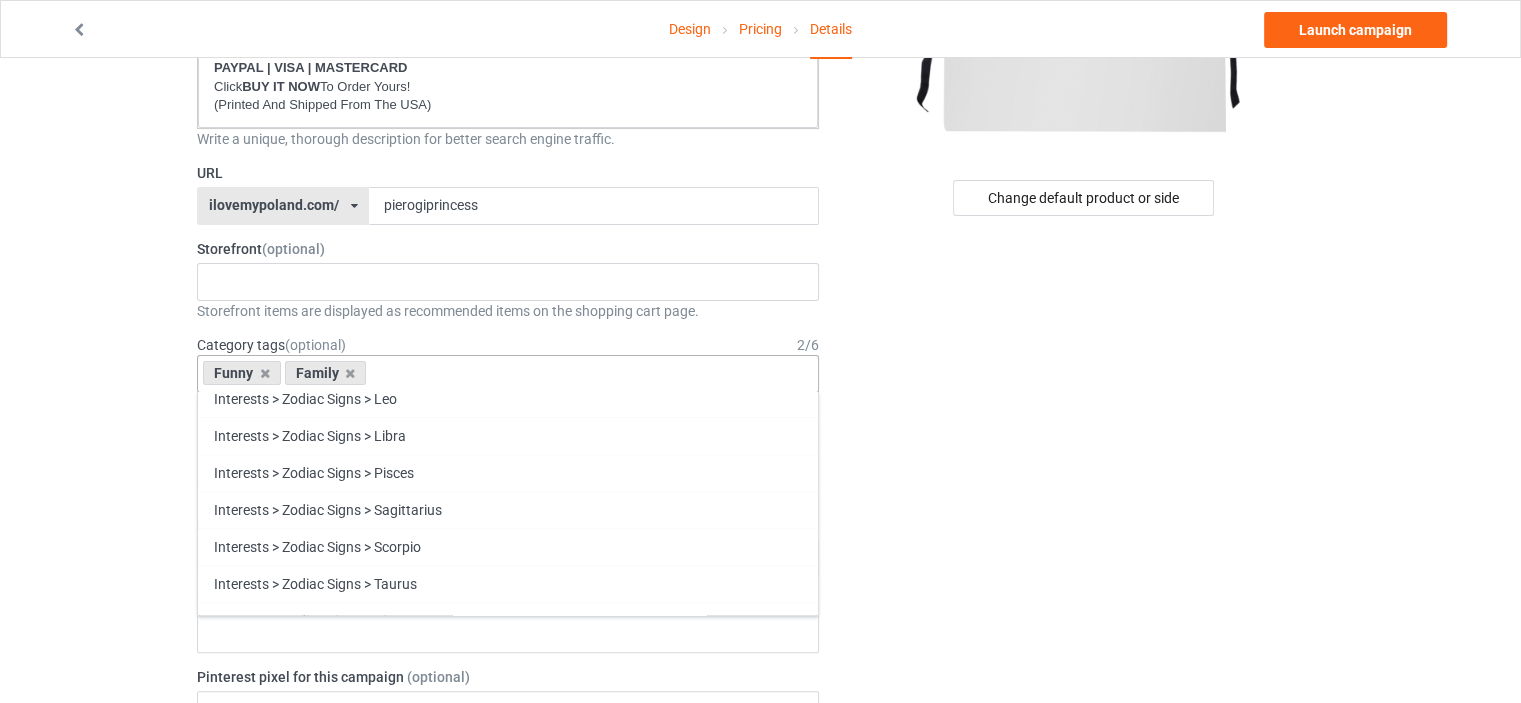 click on "Heritage" at bounding box center [508, 1027] 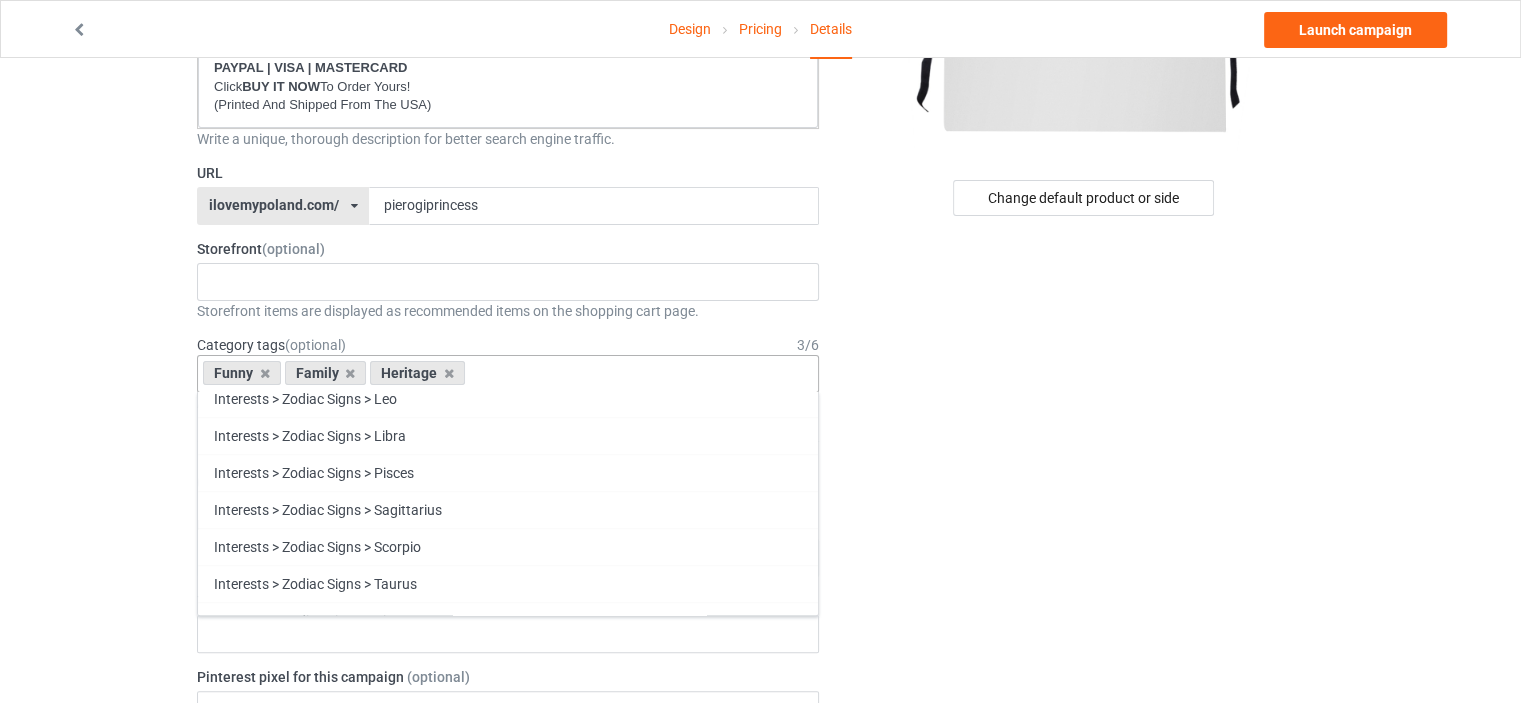 scroll, scrollTop: 85556, scrollLeft: 0, axis: vertical 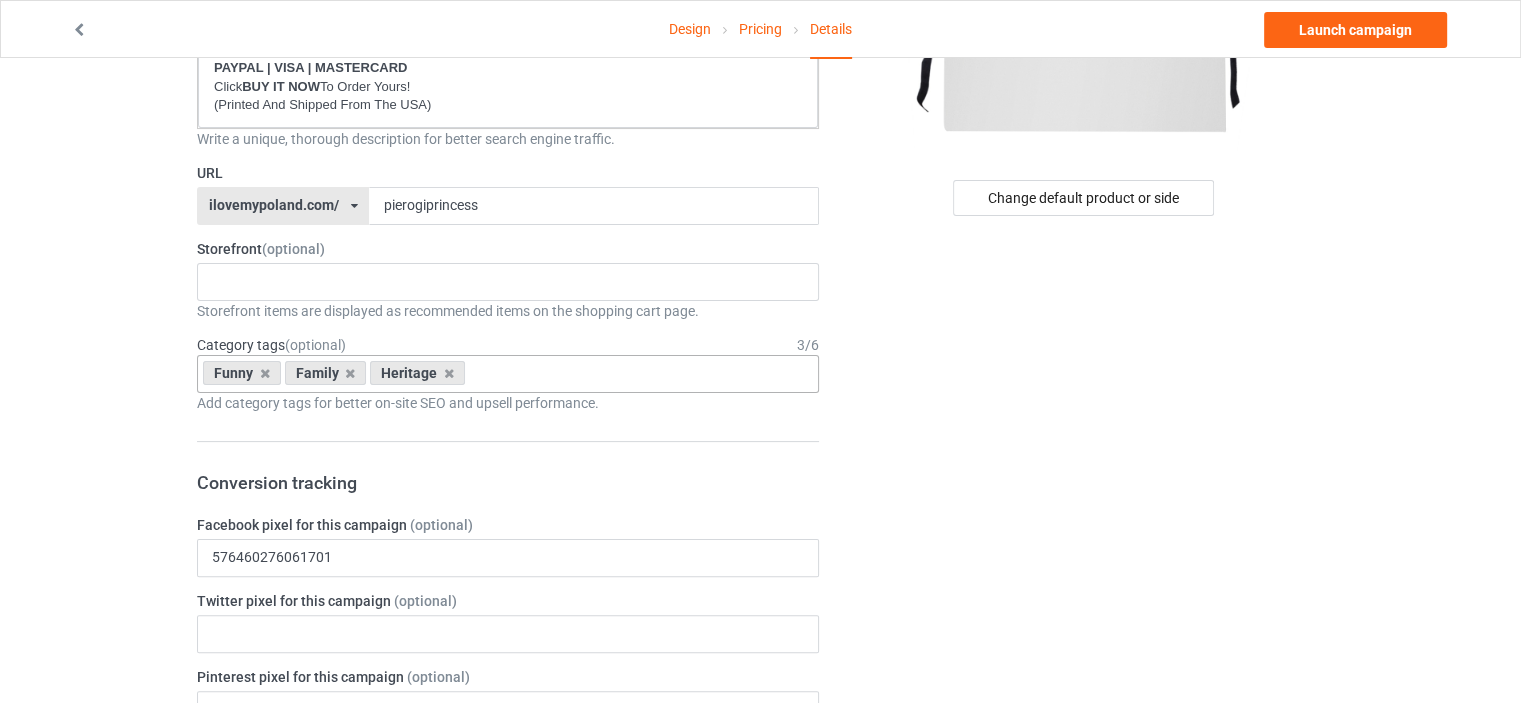 click on "Change default product or side" at bounding box center (1085, 758) 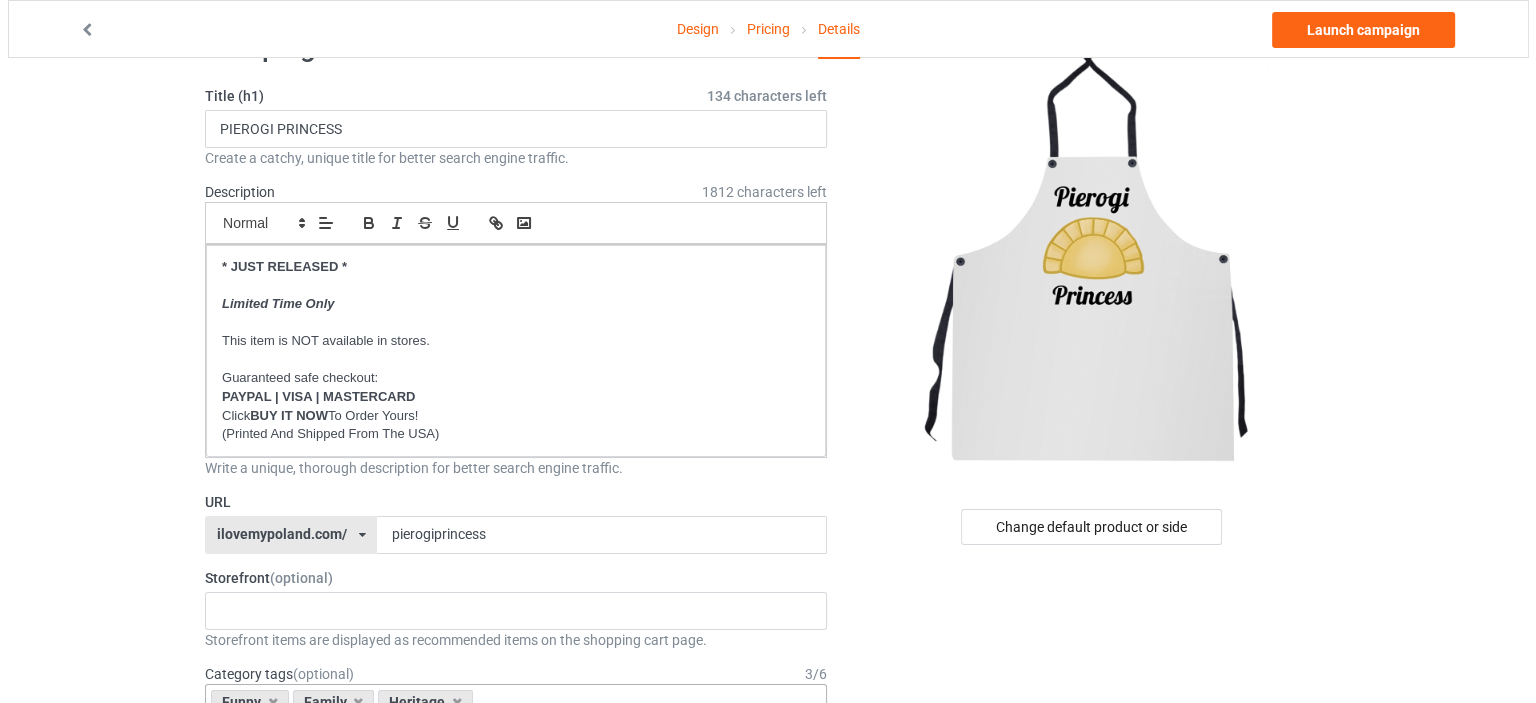 scroll, scrollTop: 0, scrollLeft: 0, axis: both 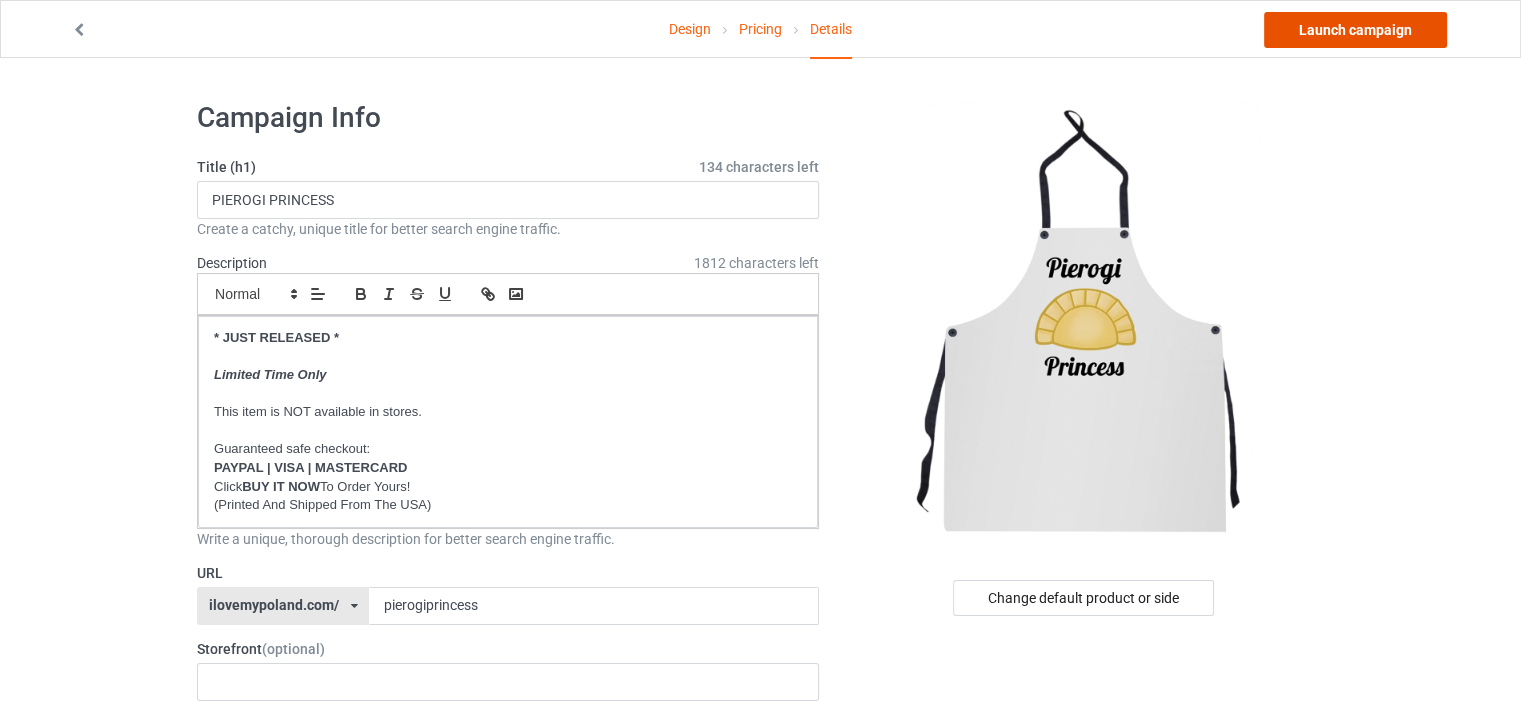 click on "Launch campaign" at bounding box center [1355, 30] 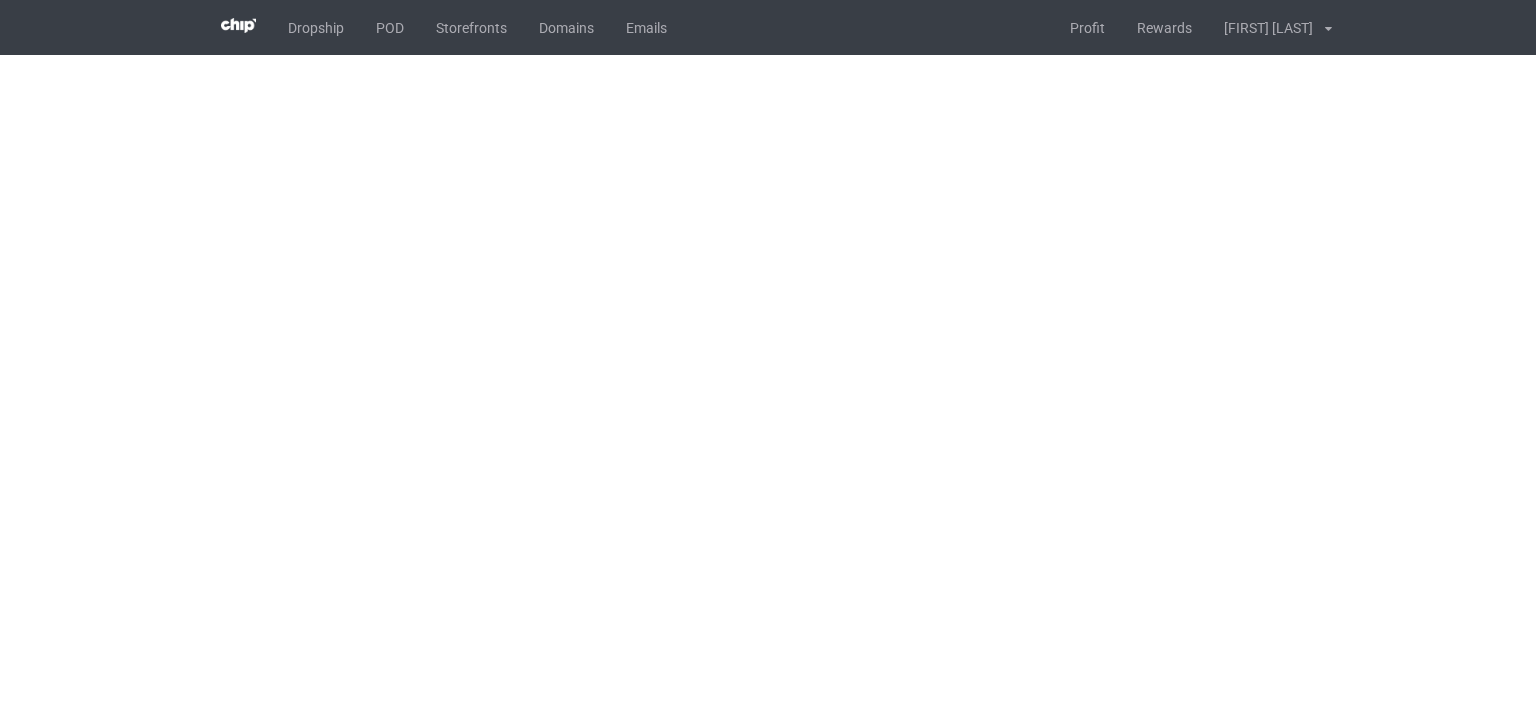 scroll, scrollTop: 0, scrollLeft: 0, axis: both 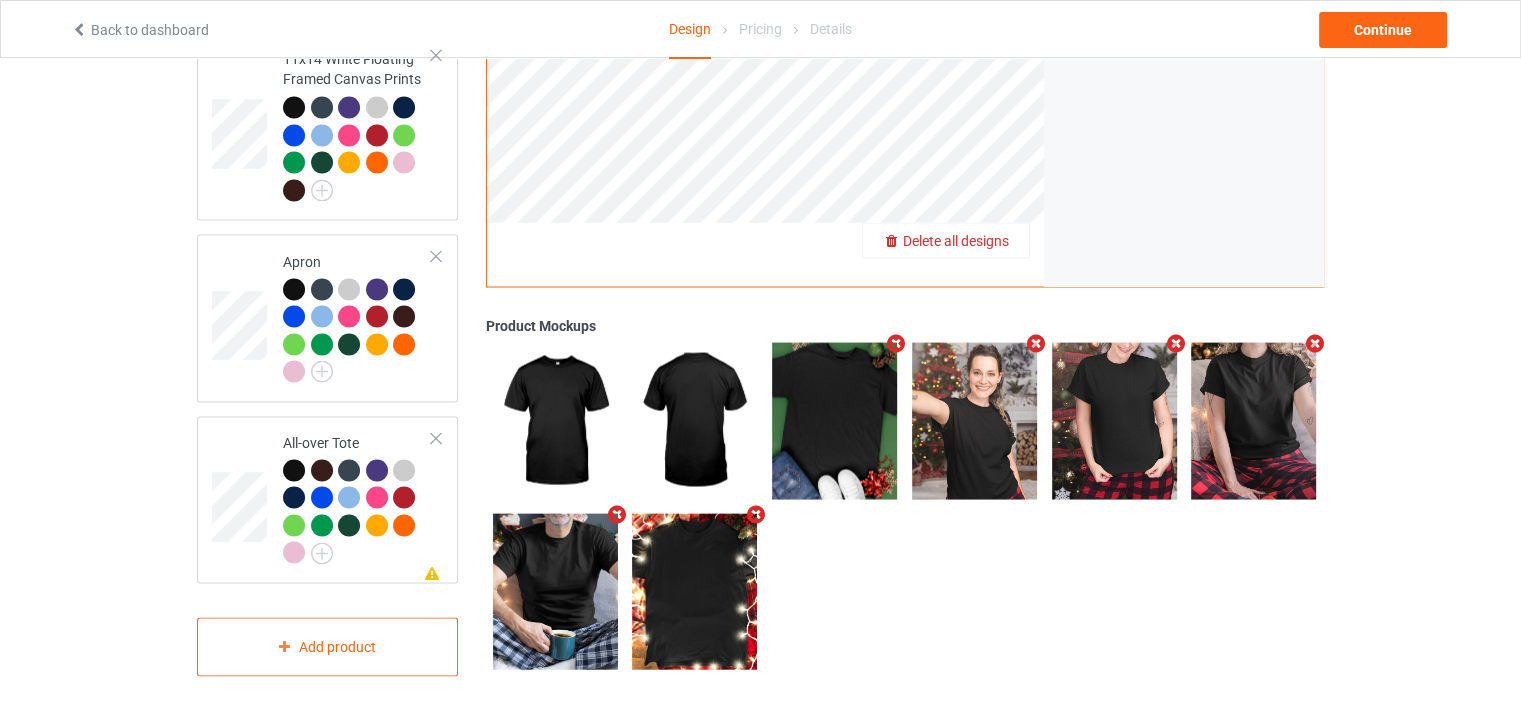 click on "Delete all designs" at bounding box center (956, 240) 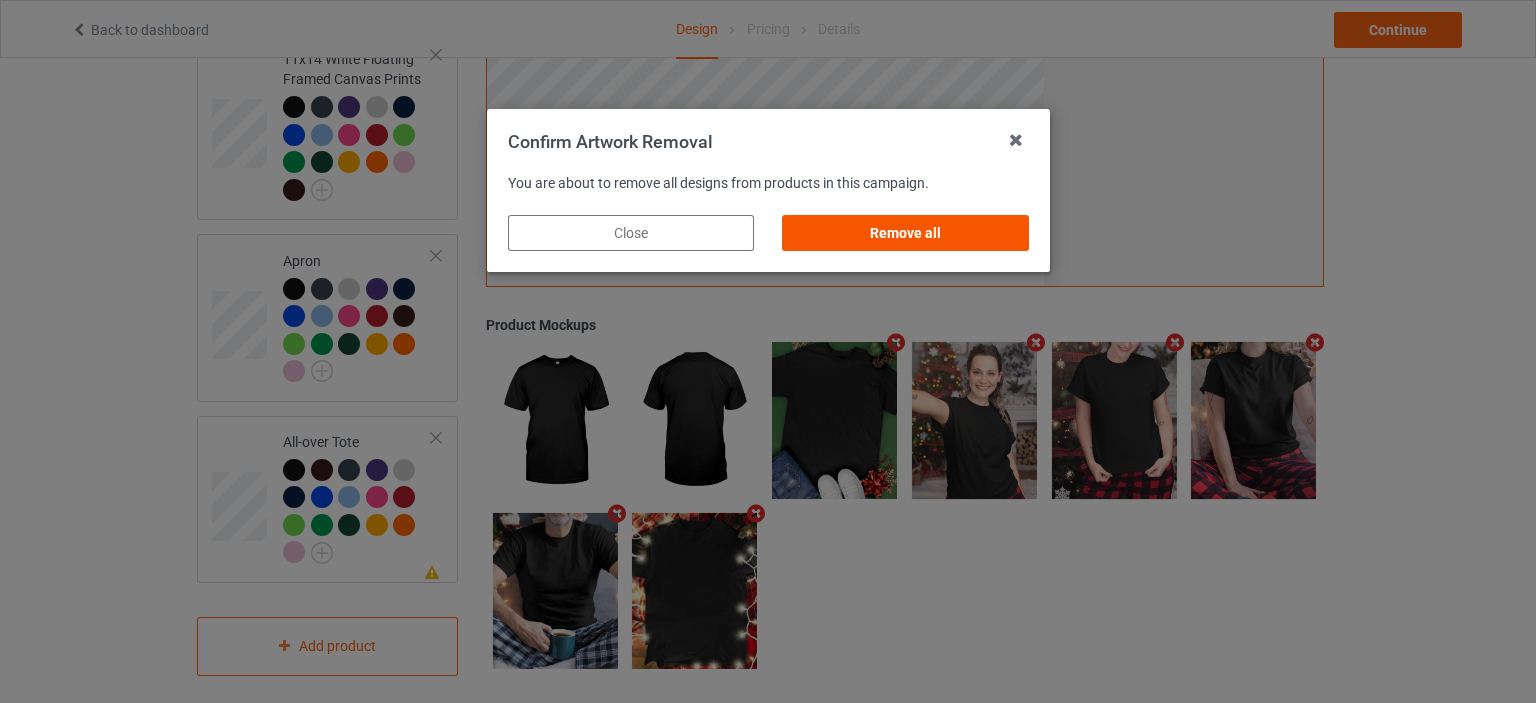 click on "Remove all" at bounding box center [905, 233] 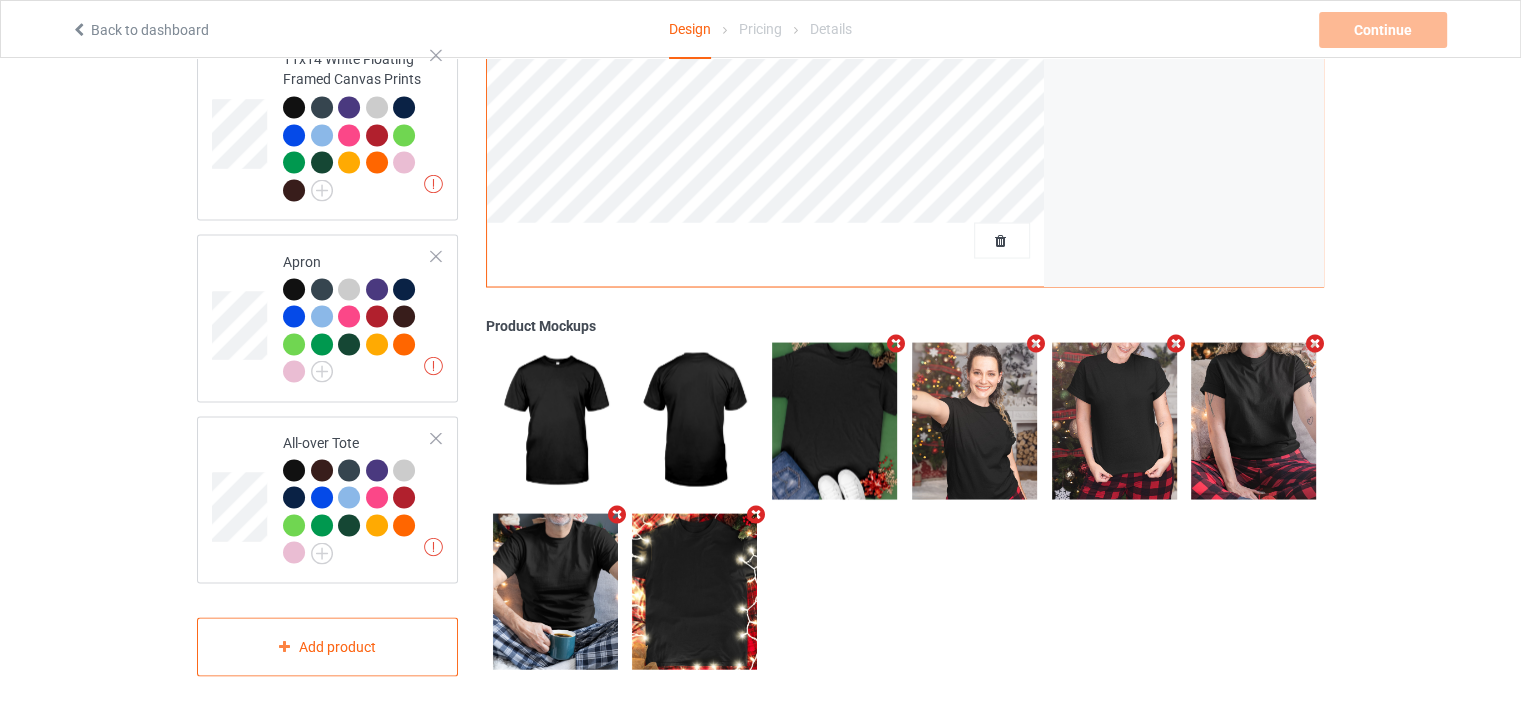 scroll, scrollTop: 0, scrollLeft: 0, axis: both 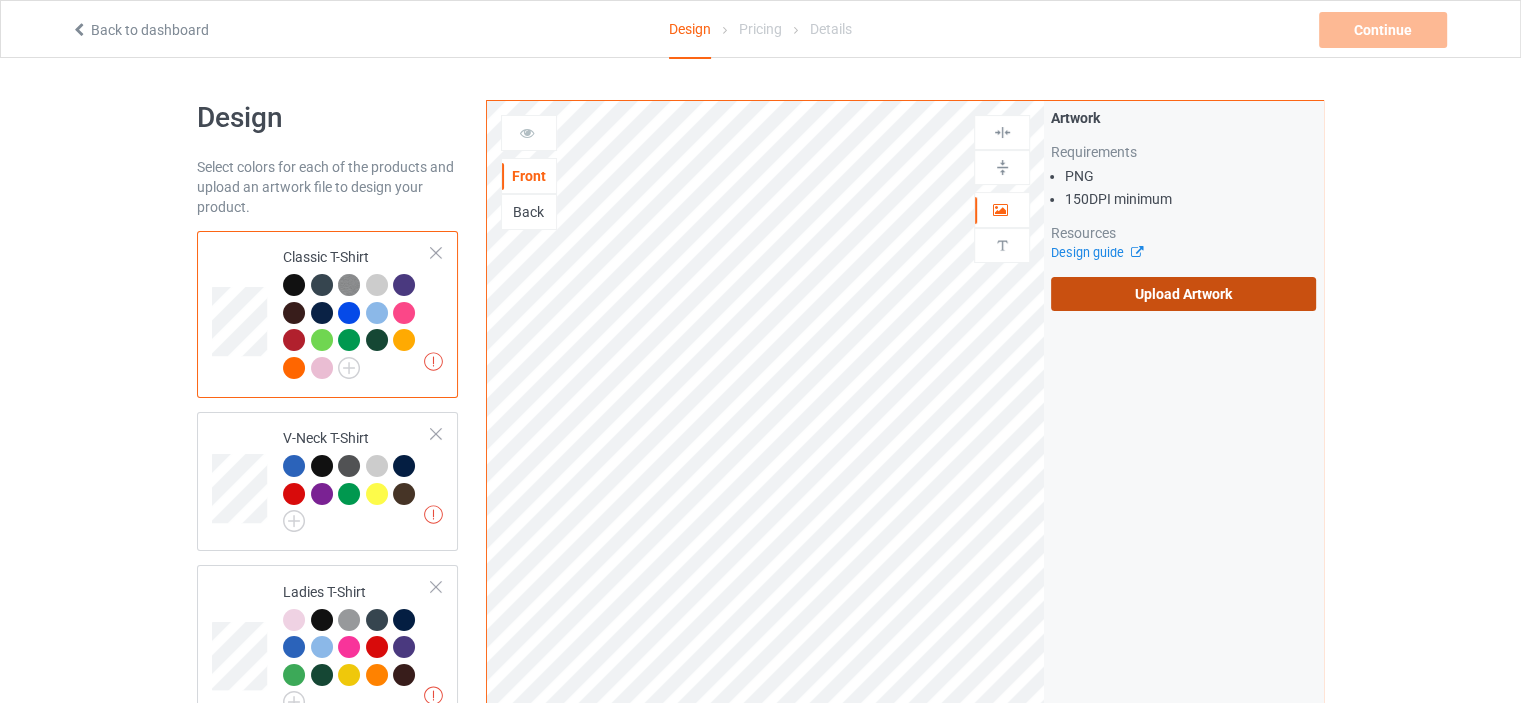 click on "Upload Artwork" at bounding box center (1183, 294) 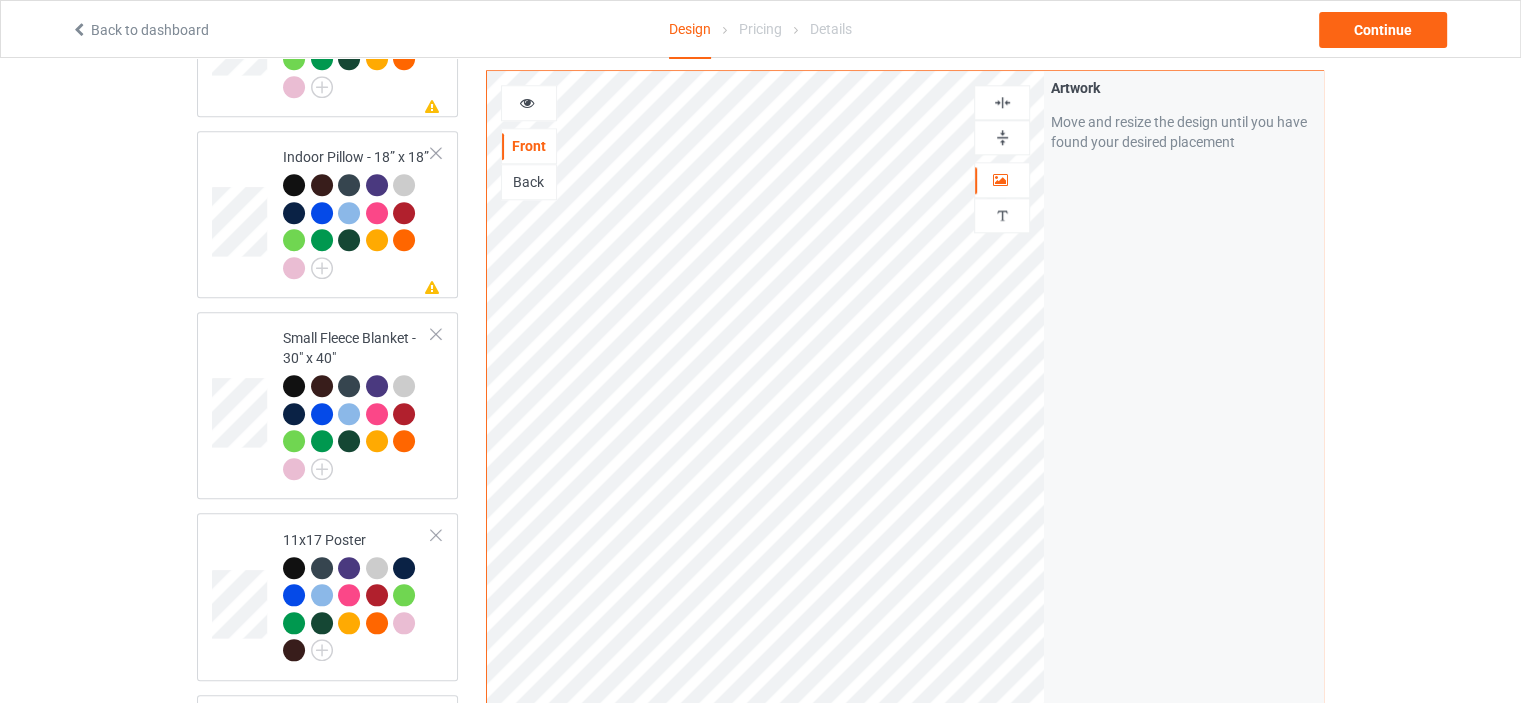 scroll, scrollTop: 3489, scrollLeft: 0, axis: vertical 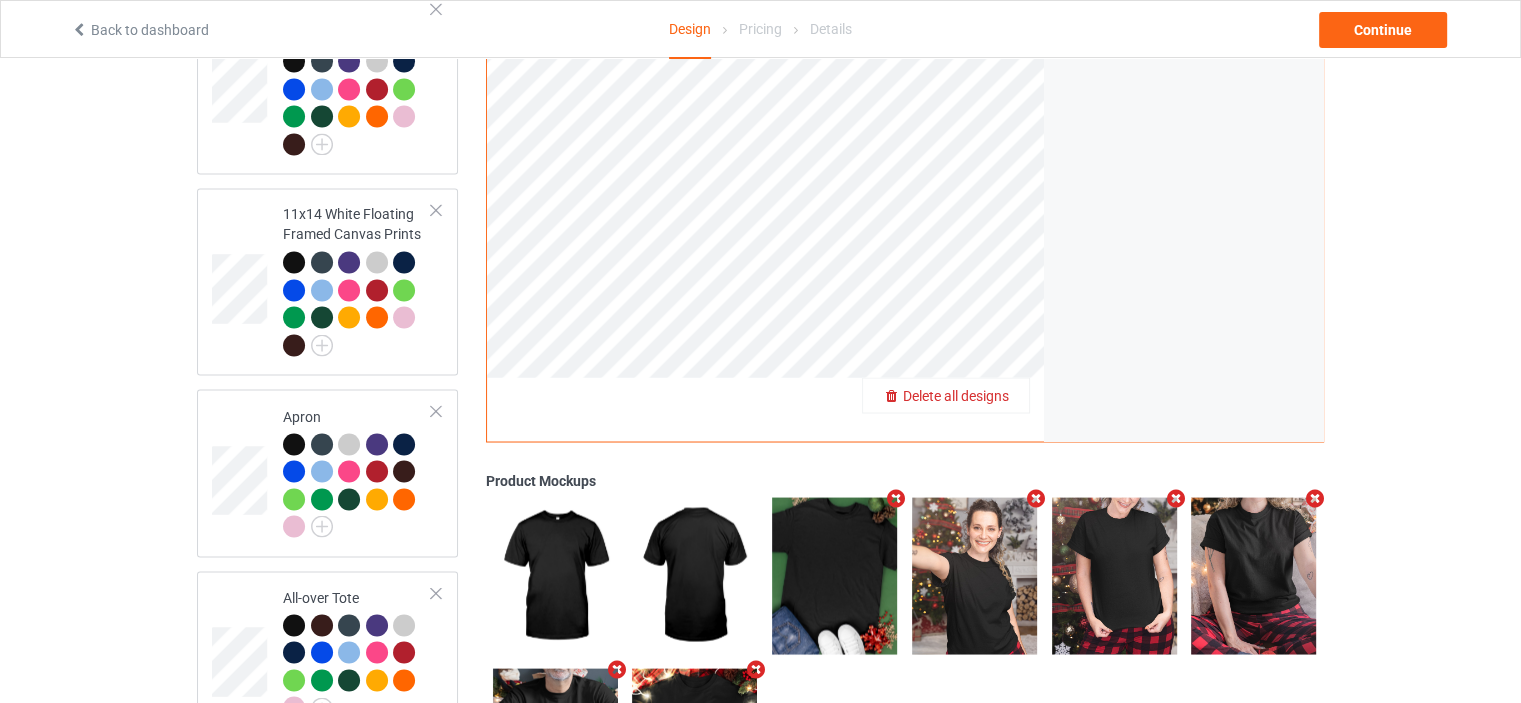 click on "Delete all designs" at bounding box center (956, 395) 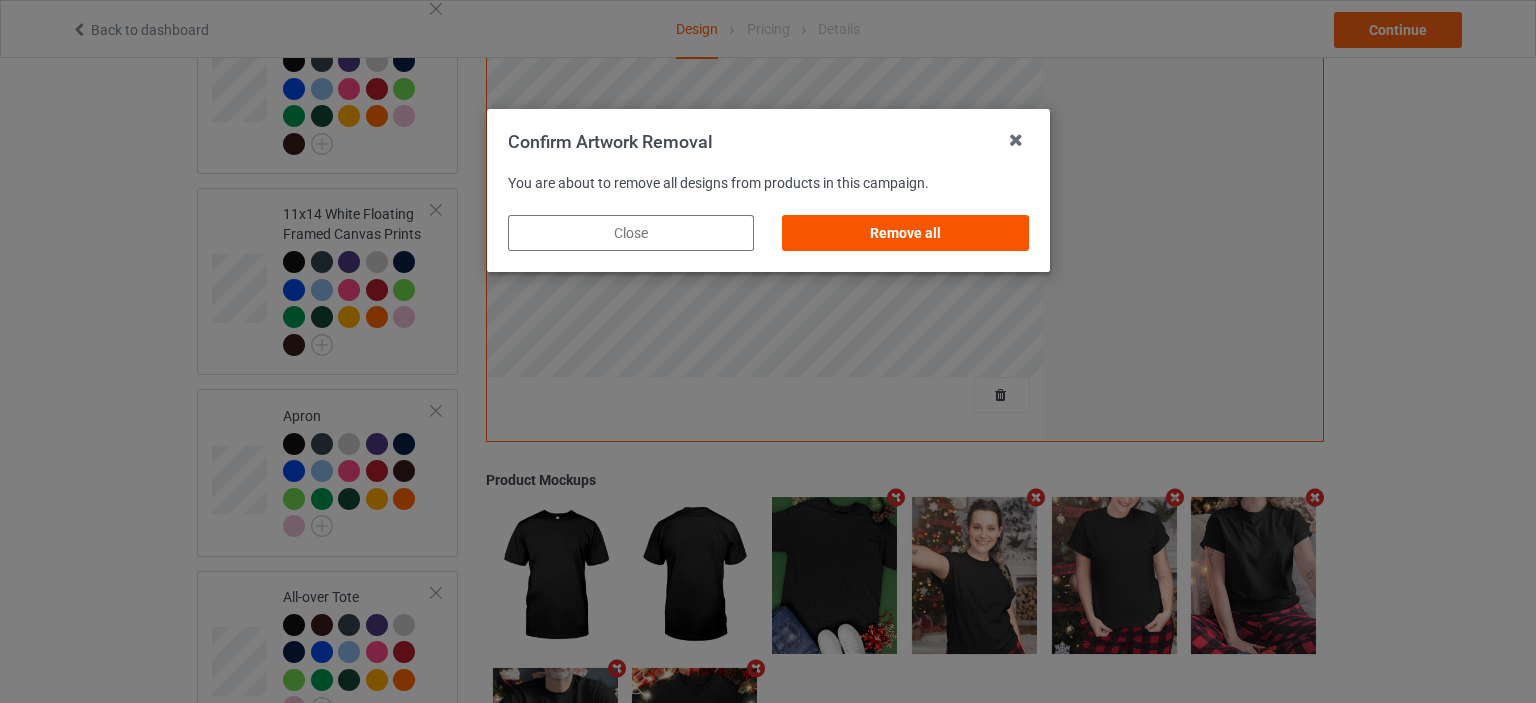 click on "Remove all" at bounding box center (905, 233) 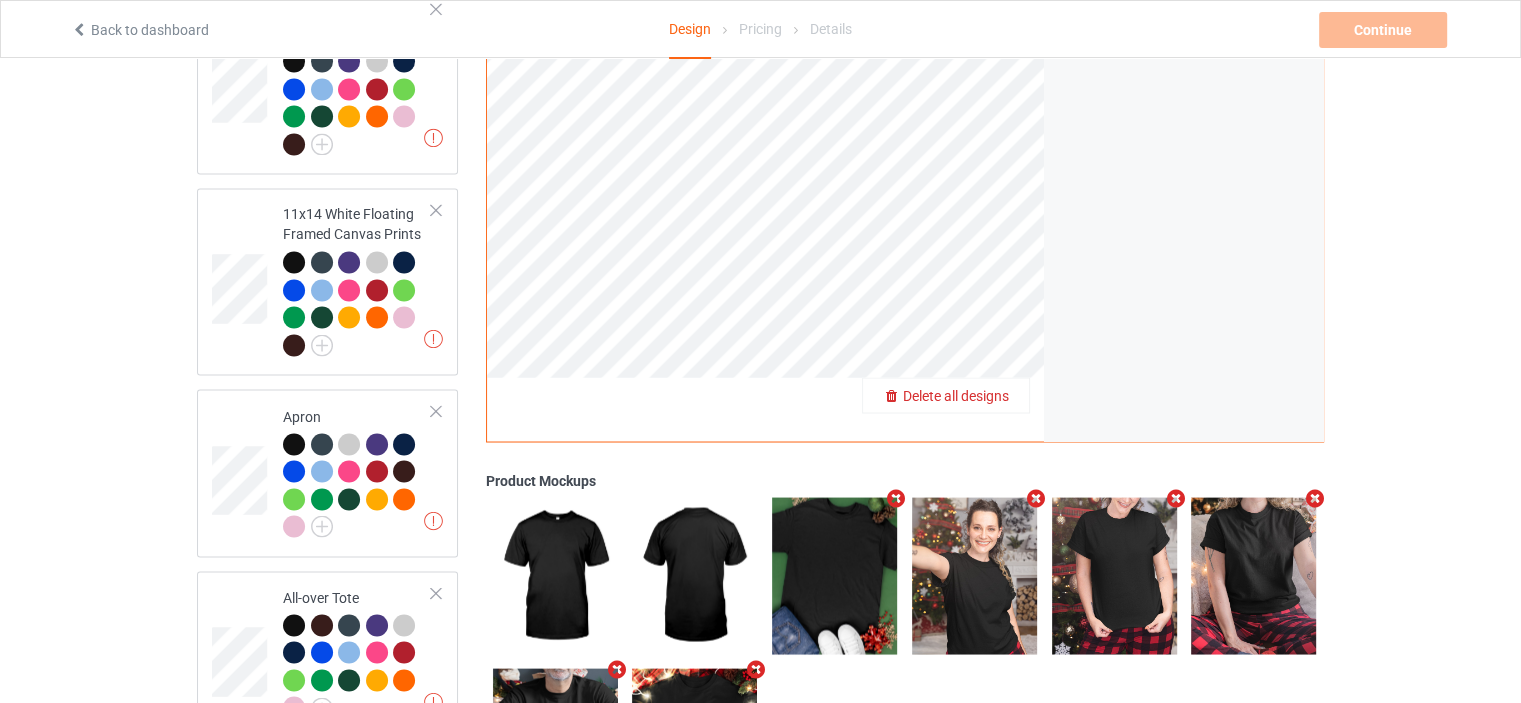 click on "Delete all designs" at bounding box center [956, 395] 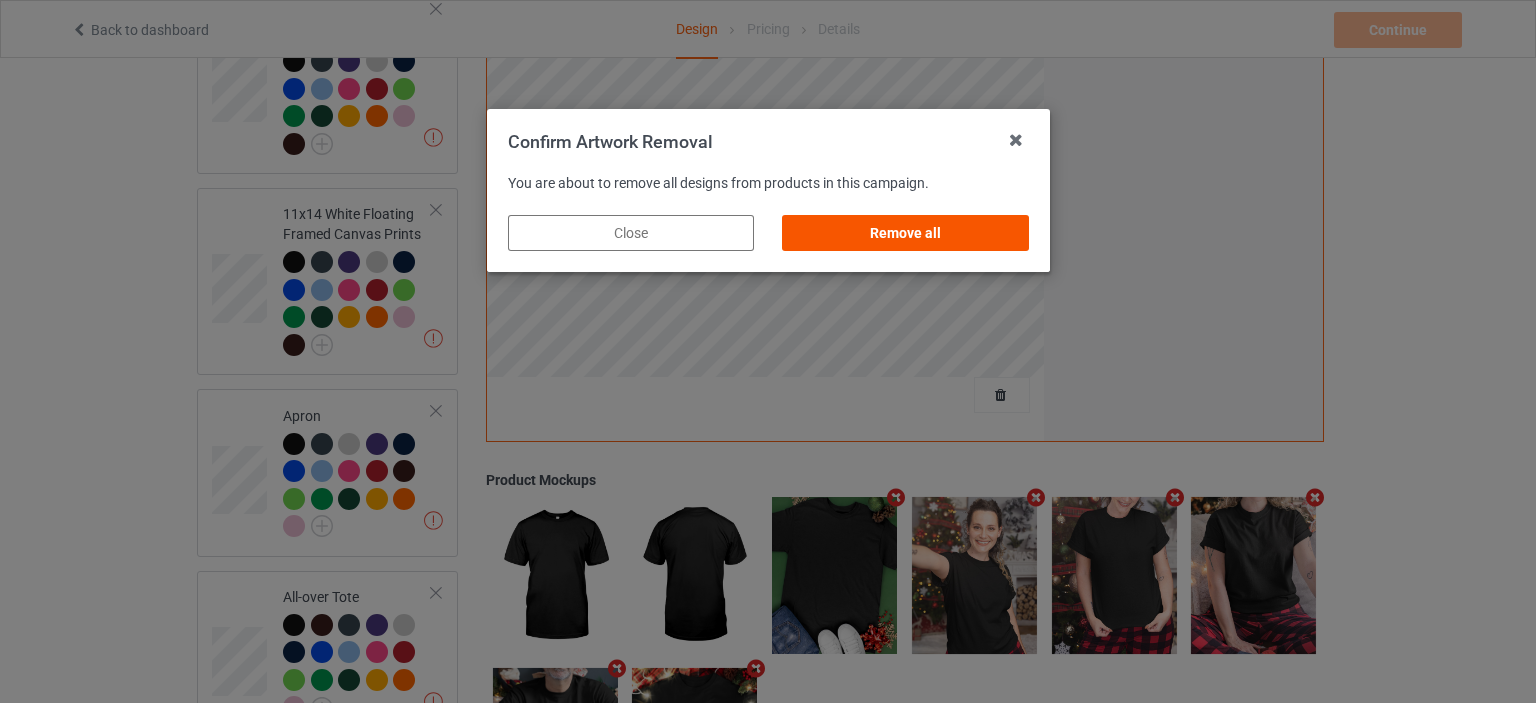 click on "Remove all" at bounding box center [905, 233] 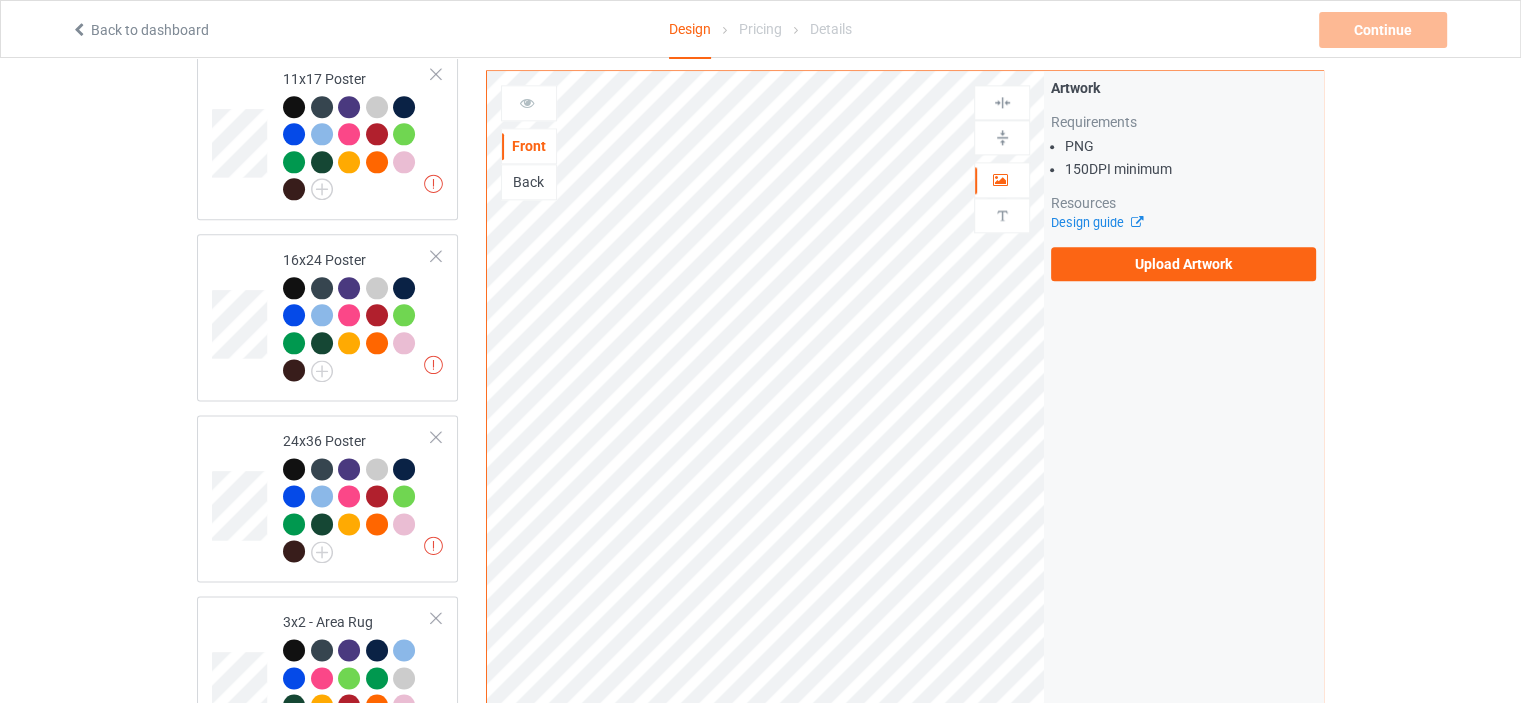 scroll, scrollTop: 0, scrollLeft: 0, axis: both 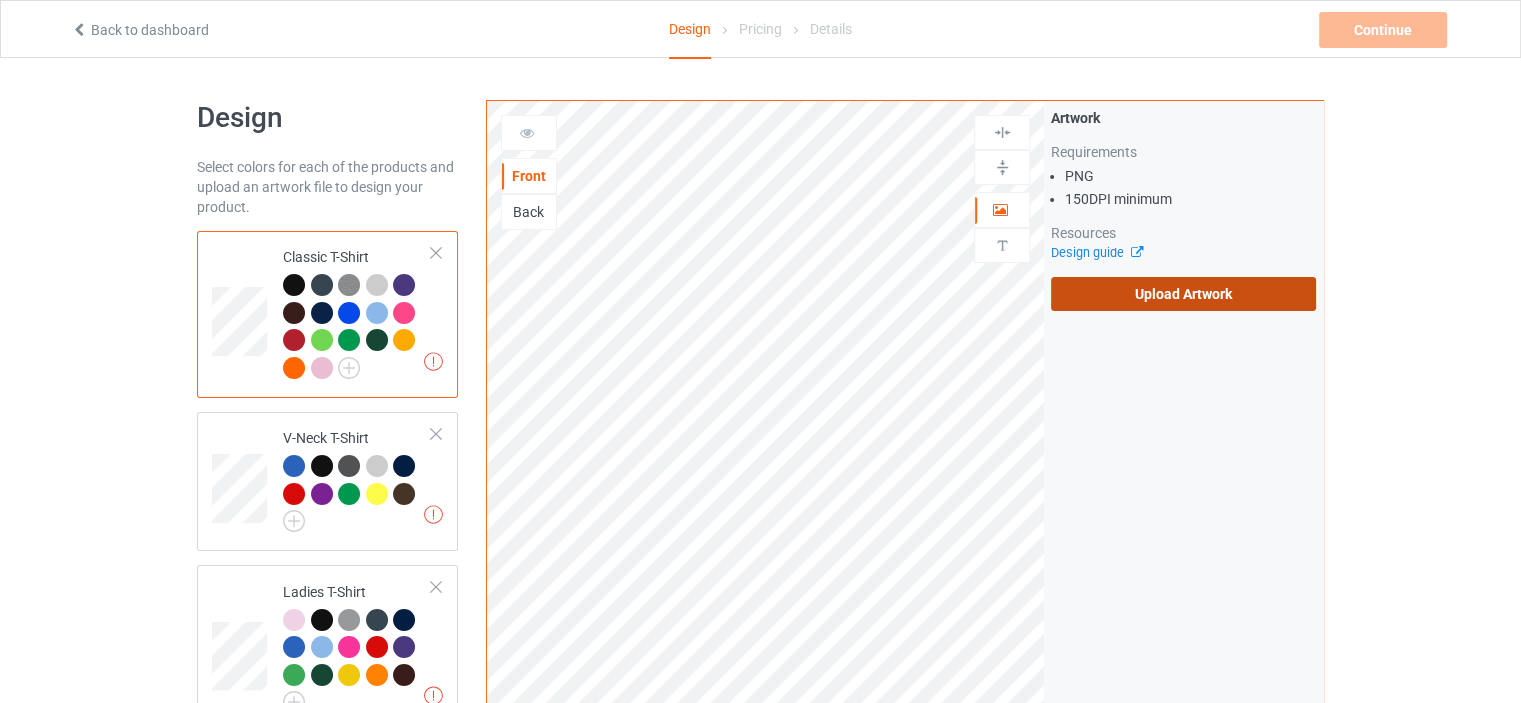 click on "Upload Artwork" at bounding box center (1183, 294) 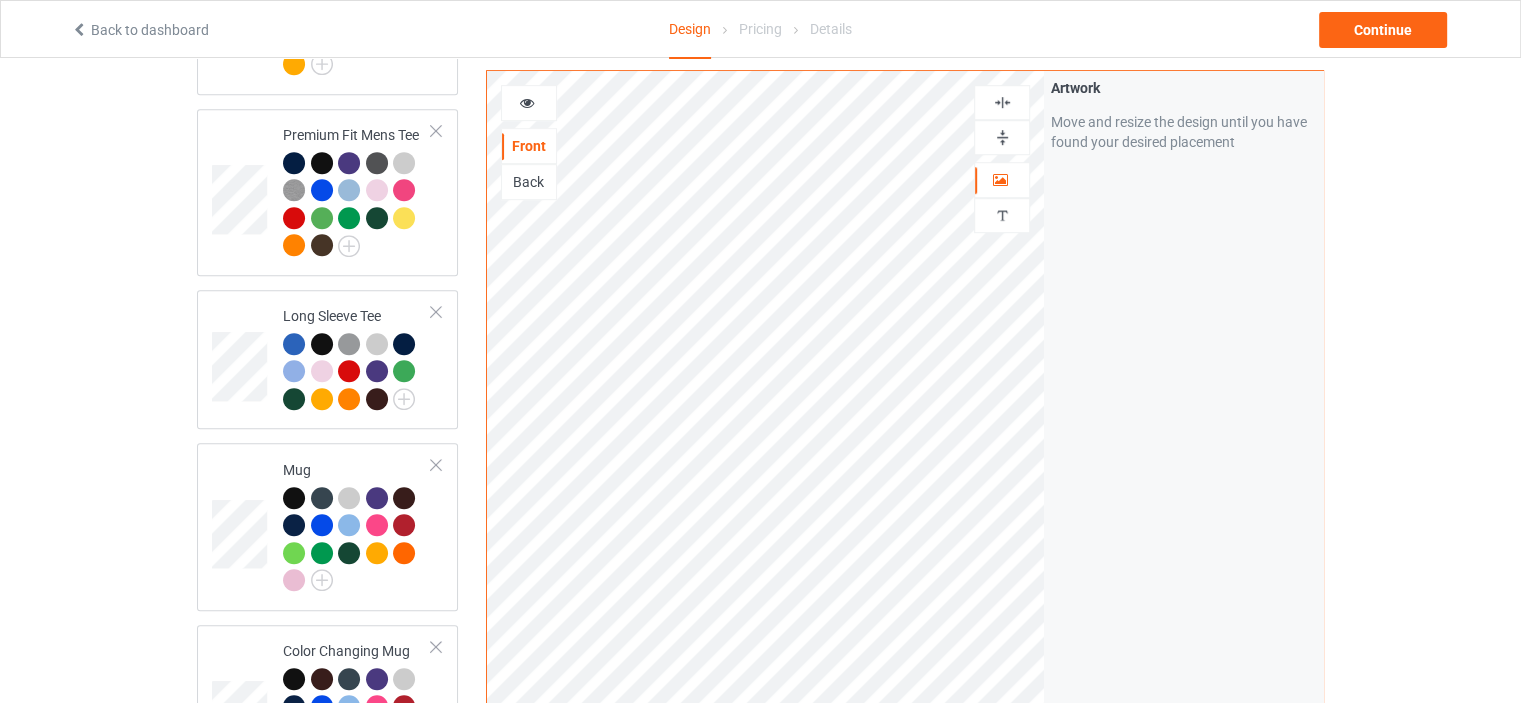 scroll, scrollTop: 1300, scrollLeft: 0, axis: vertical 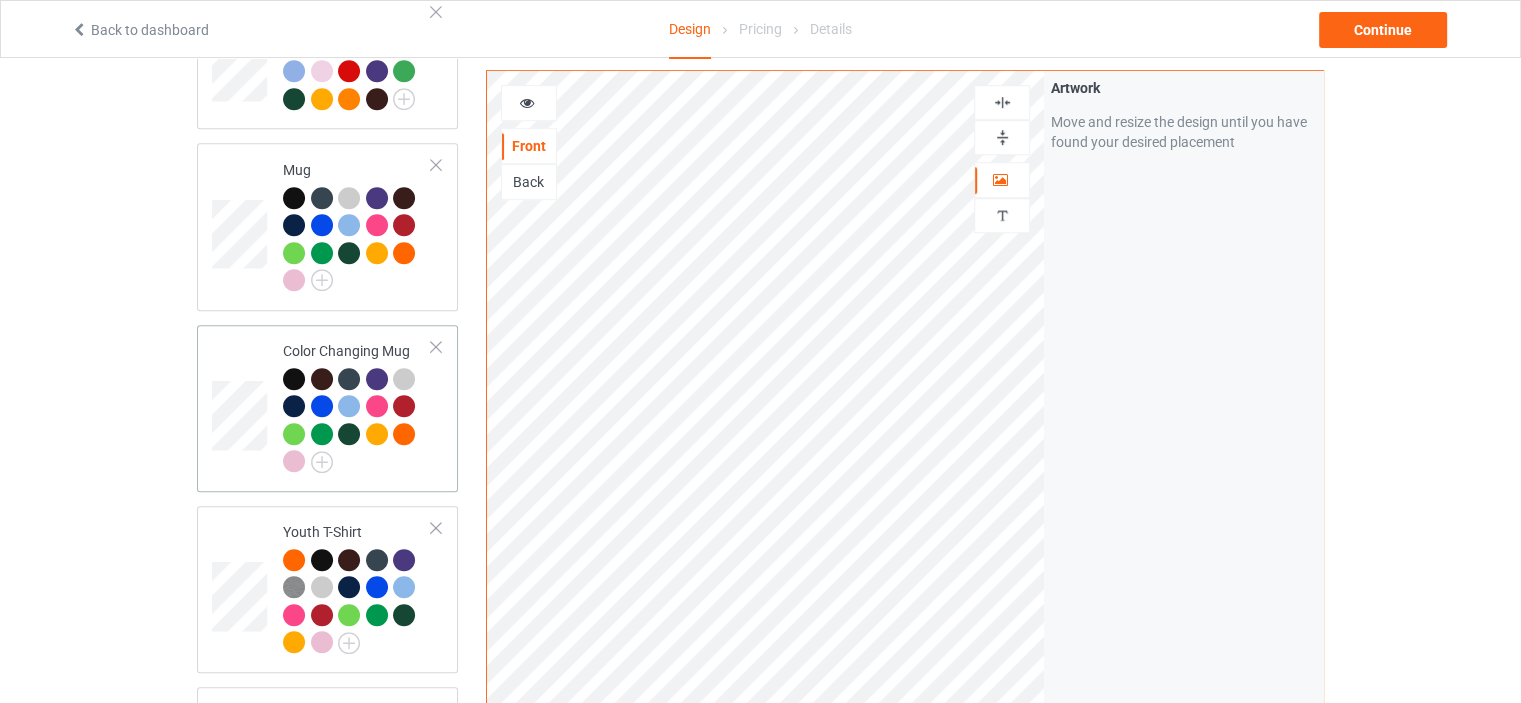 click on "Color Changing Mug" at bounding box center [357, 406] 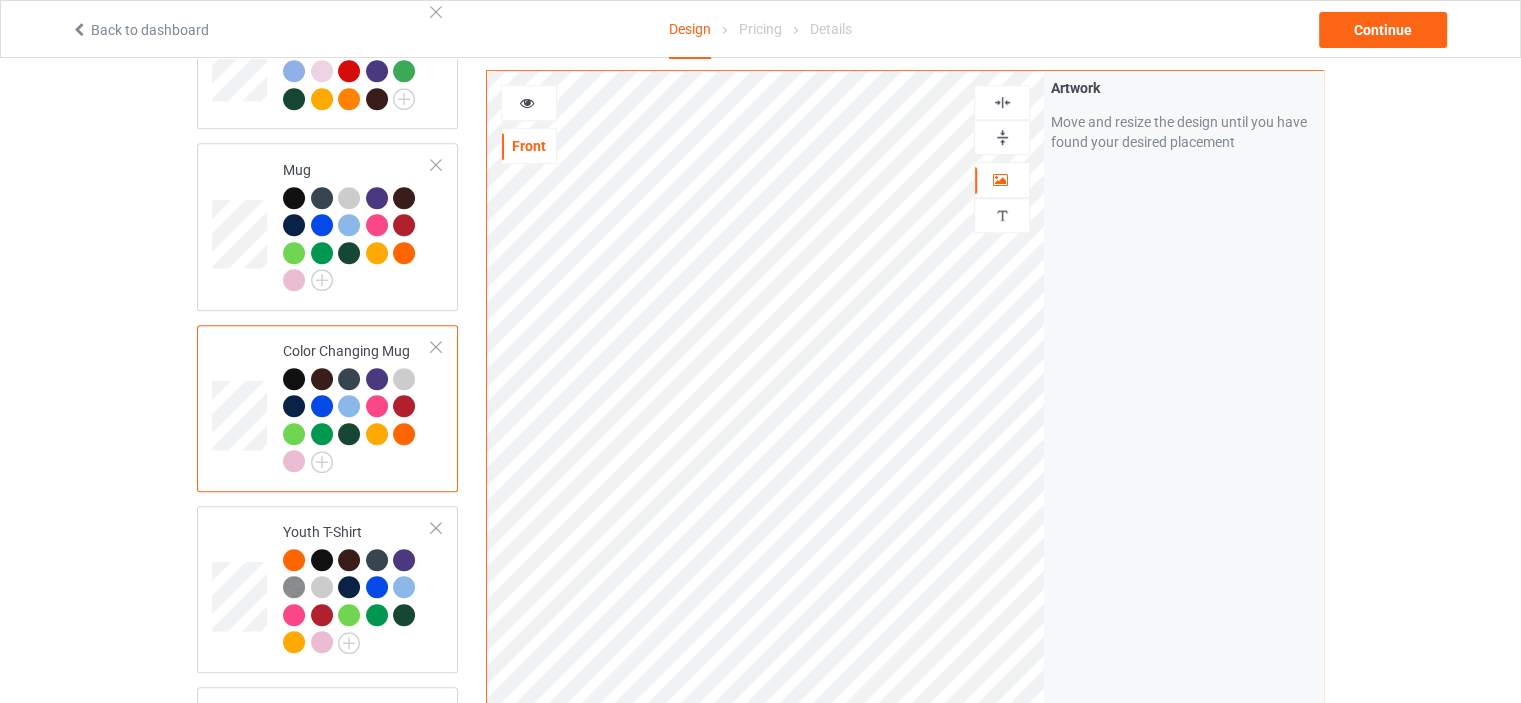 click at bounding box center [1002, 137] 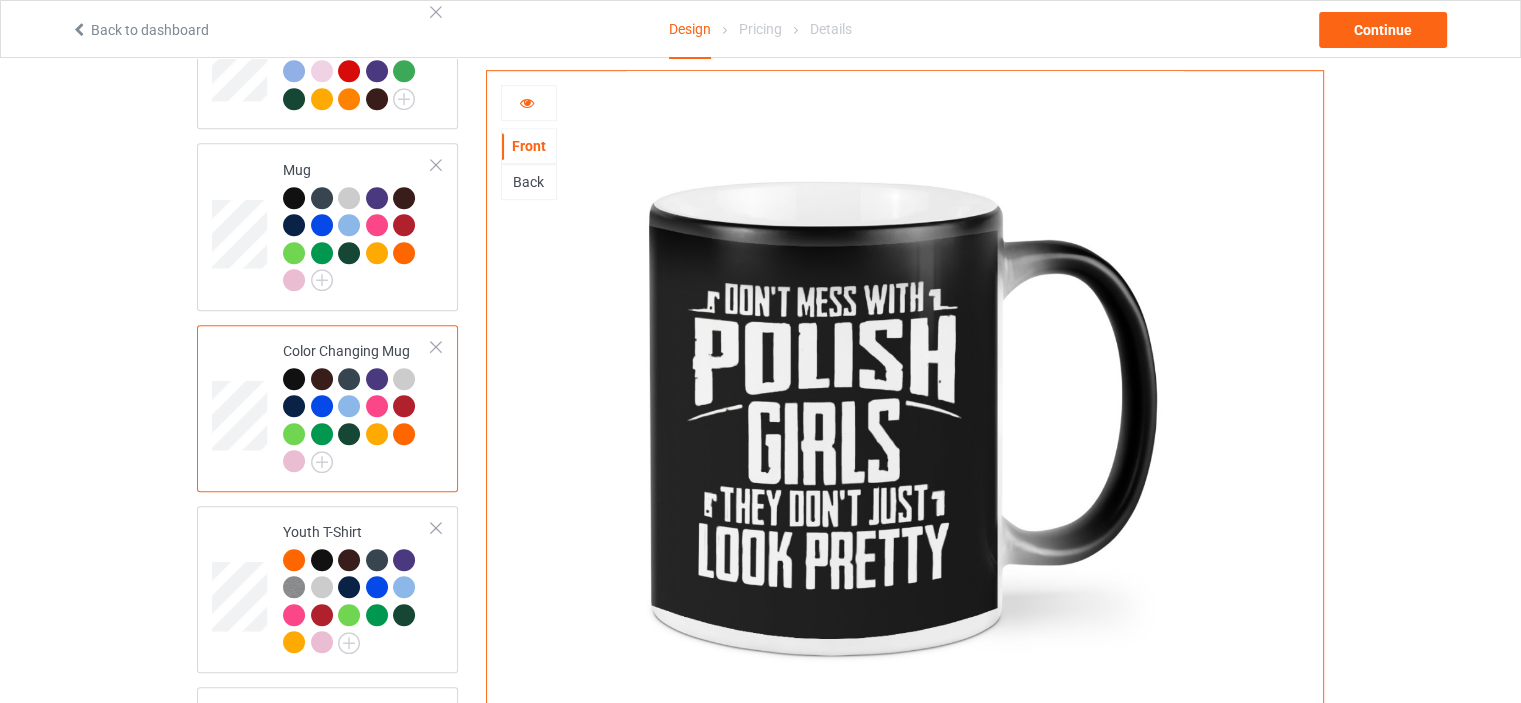 click at bounding box center (529, 103) 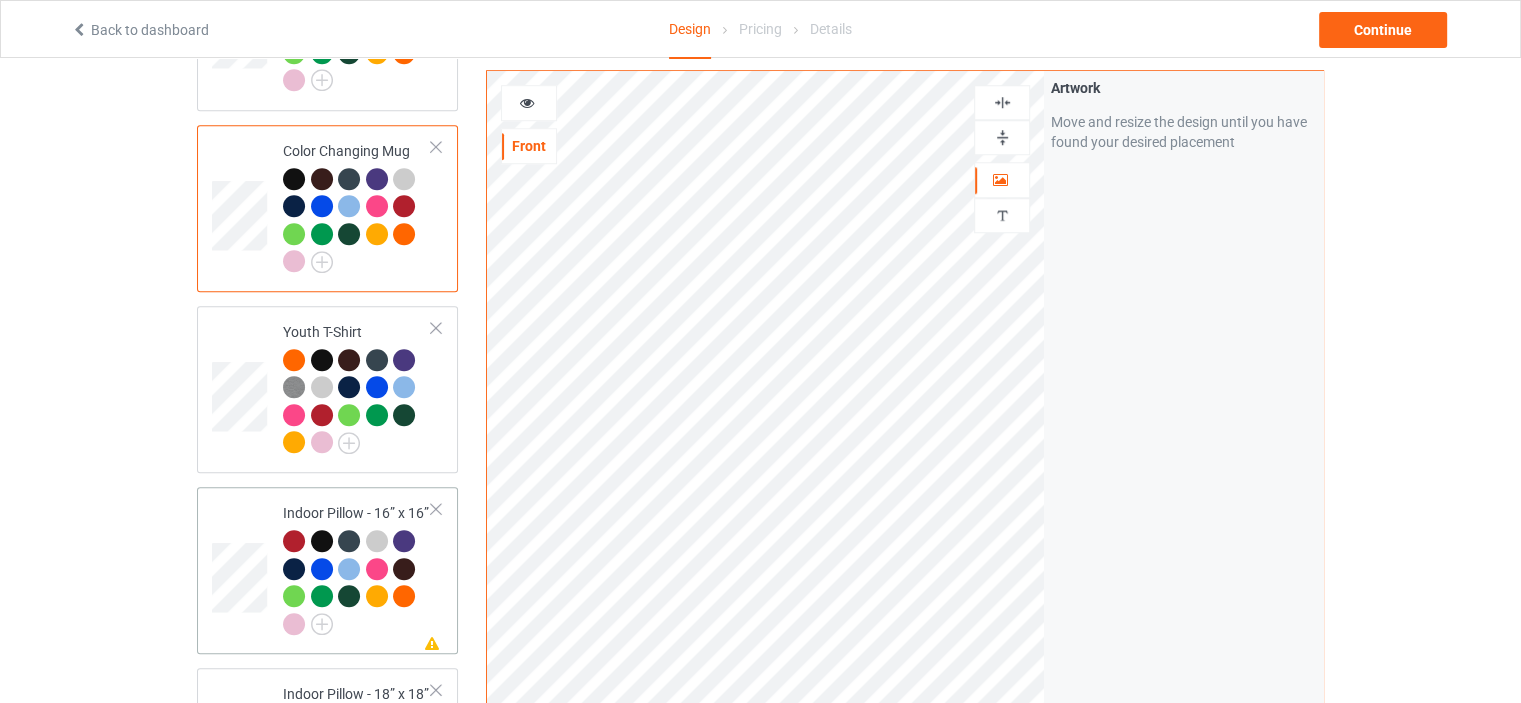 scroll, scrollTop: 1700, scrollLeft: 0, axis: vertical 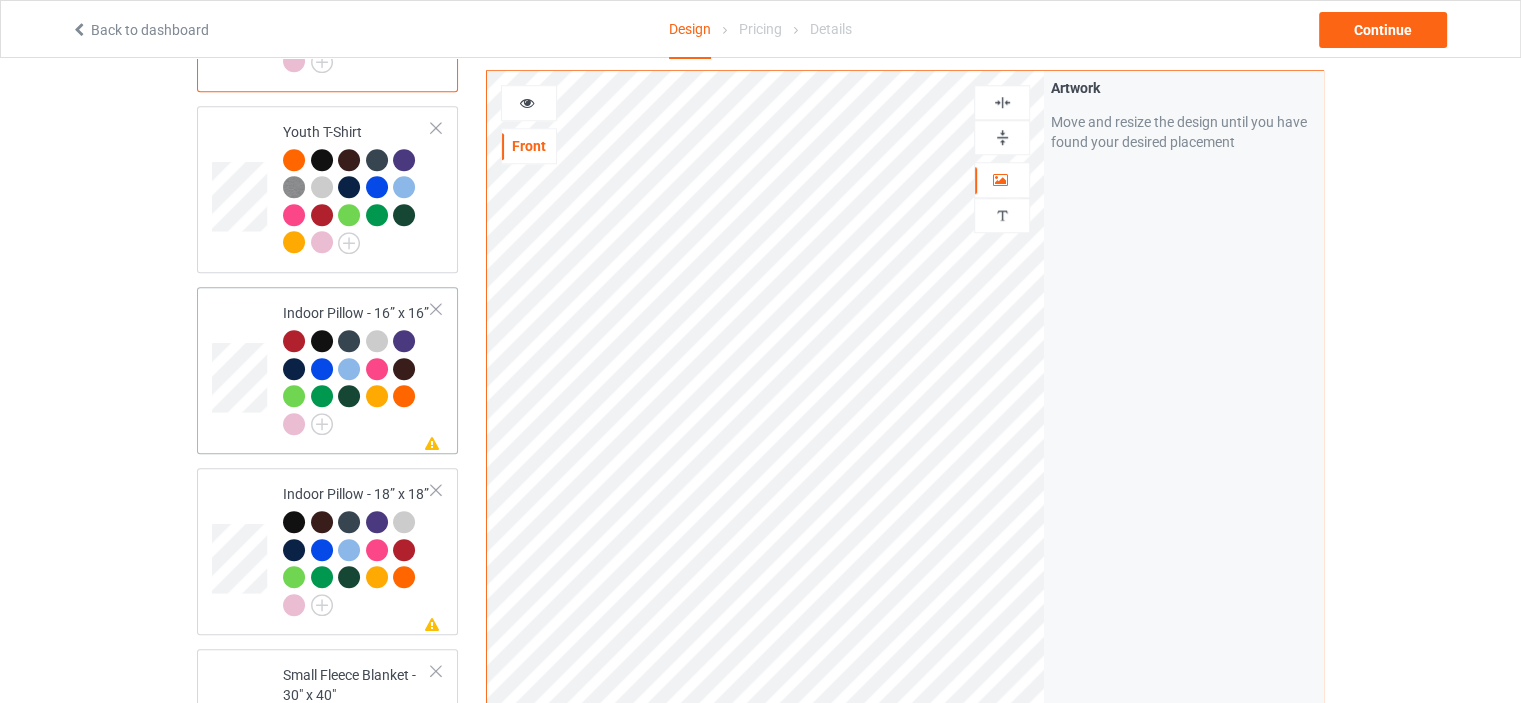 click on "Indoor Pillow - 16” x 16”" at bounding box center (357, 368) 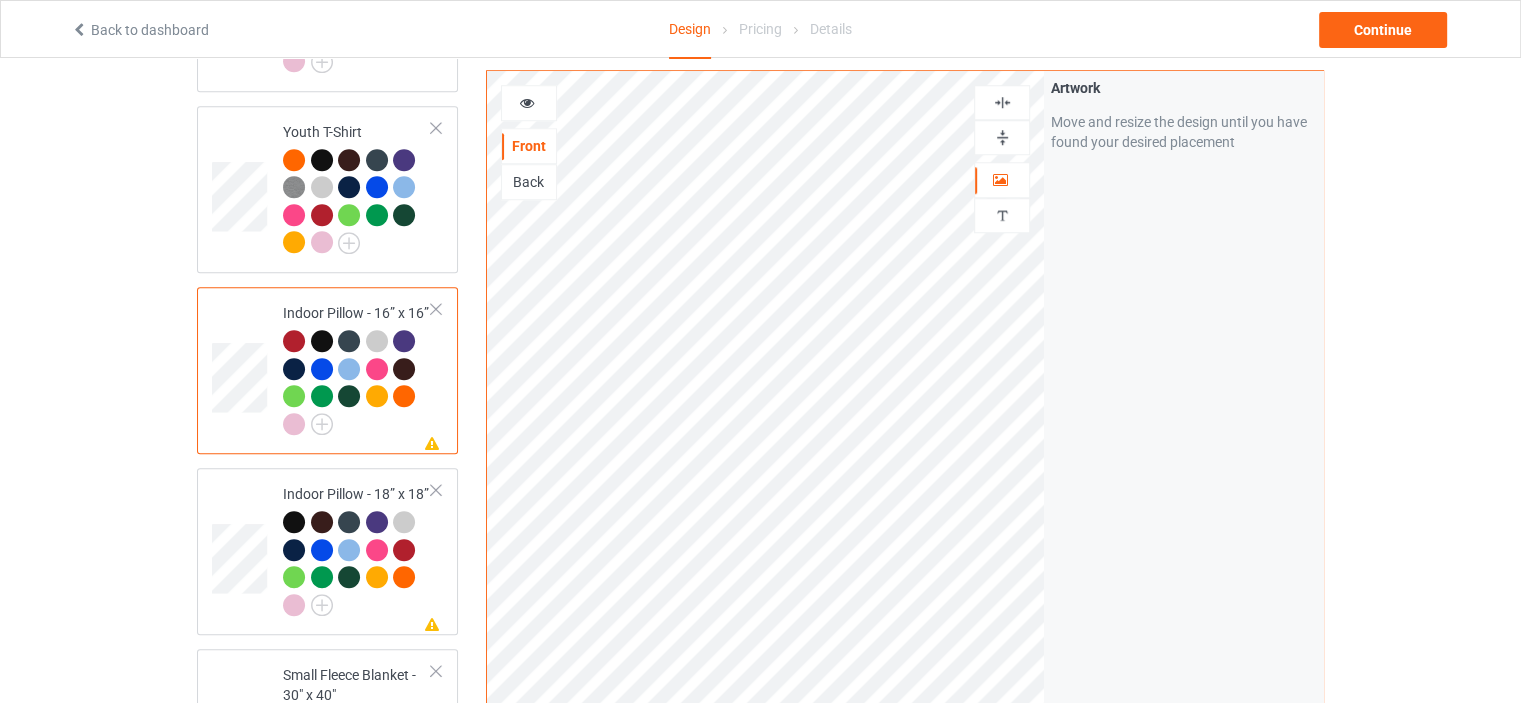 click at bounding box center (1002, 137) 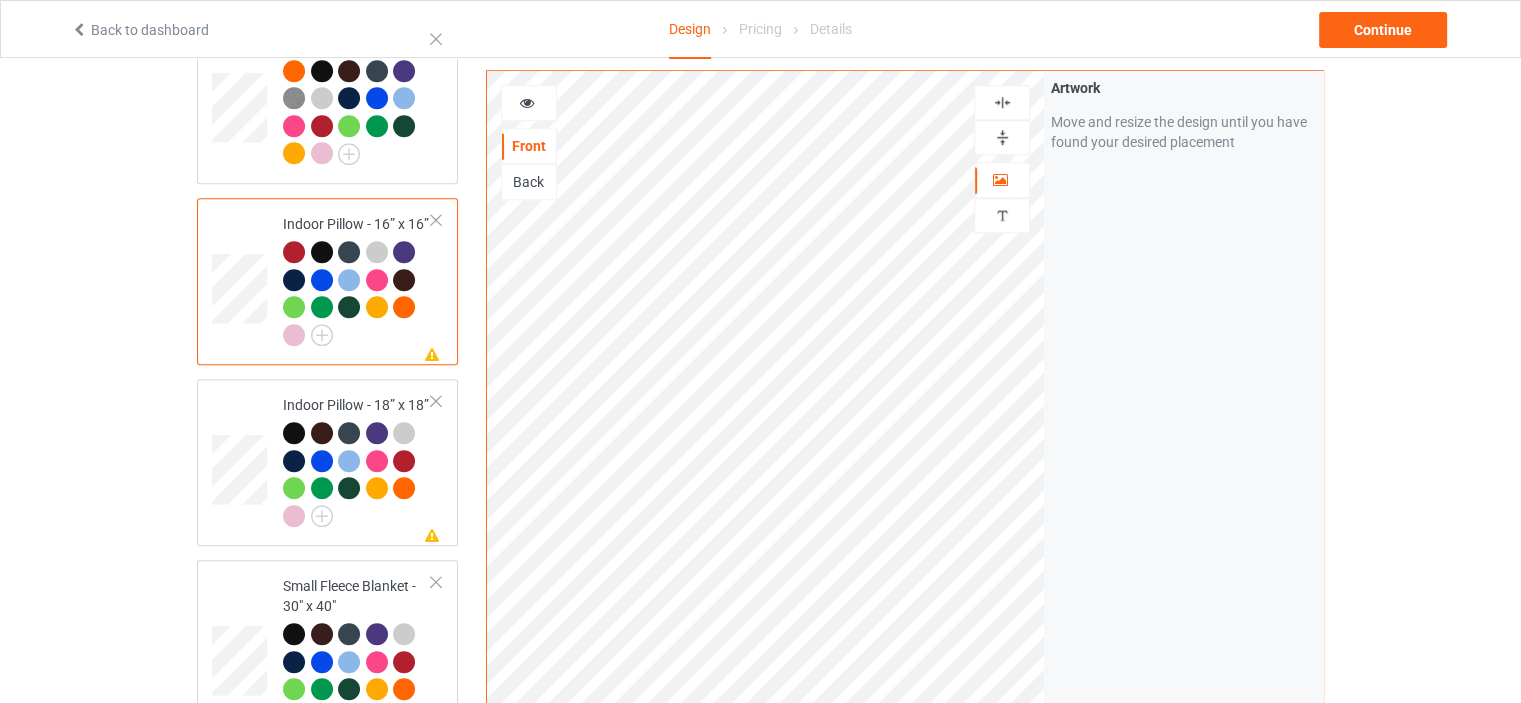 scroll, scrollTop: 1900, scrollLeft: 0, axis: vertical 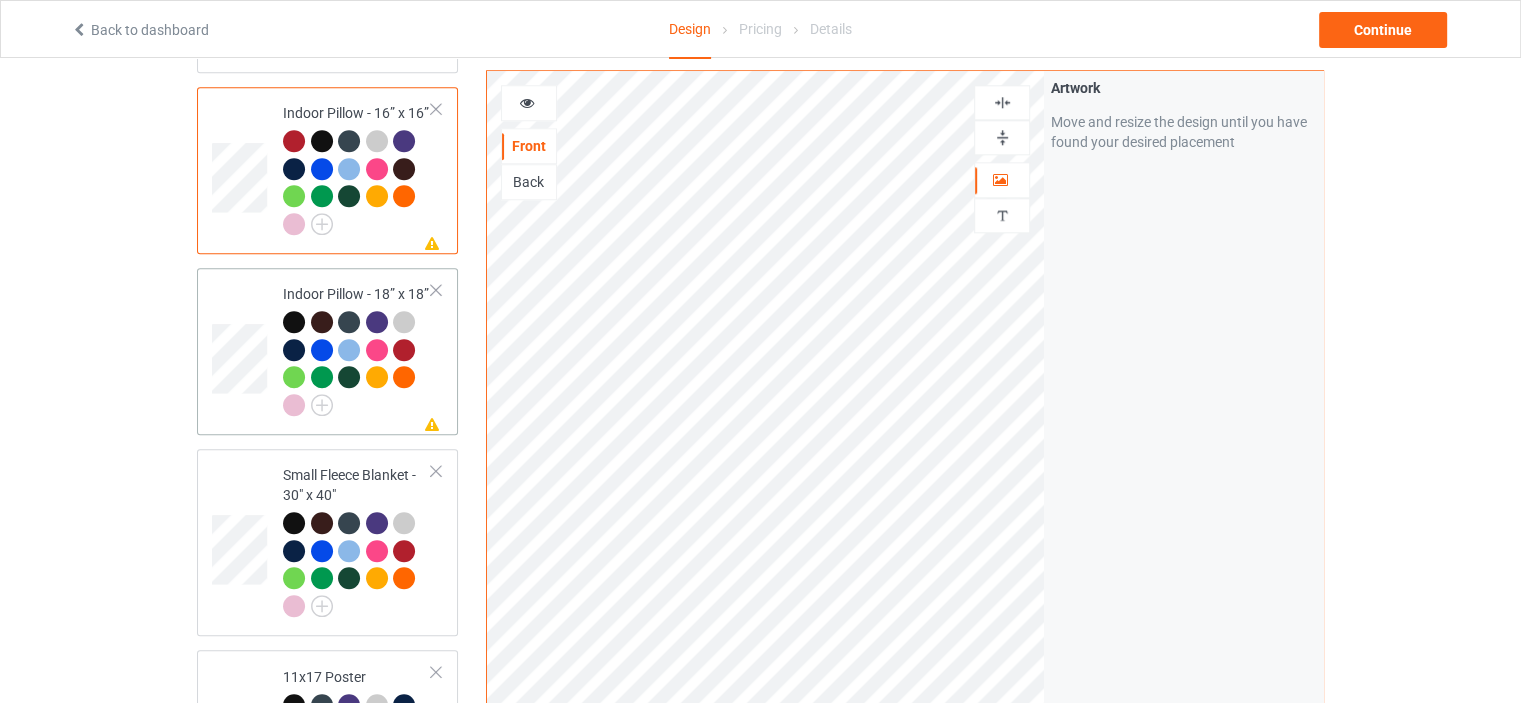 click on "Missing artwork on 1 side(s) Indoor Pillow - 18” x 18”" at bounding box center (357, 351) 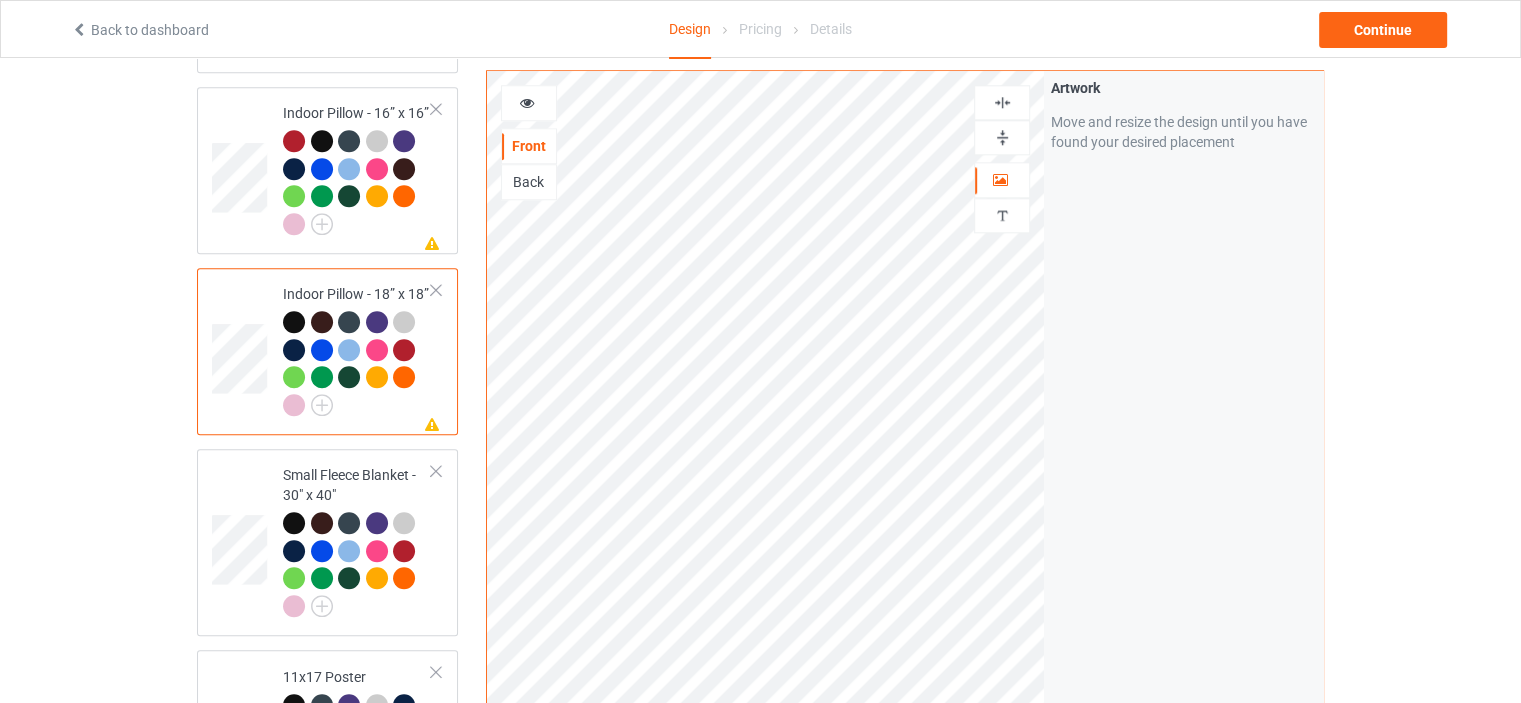 click at bounding box center [1002, 137] 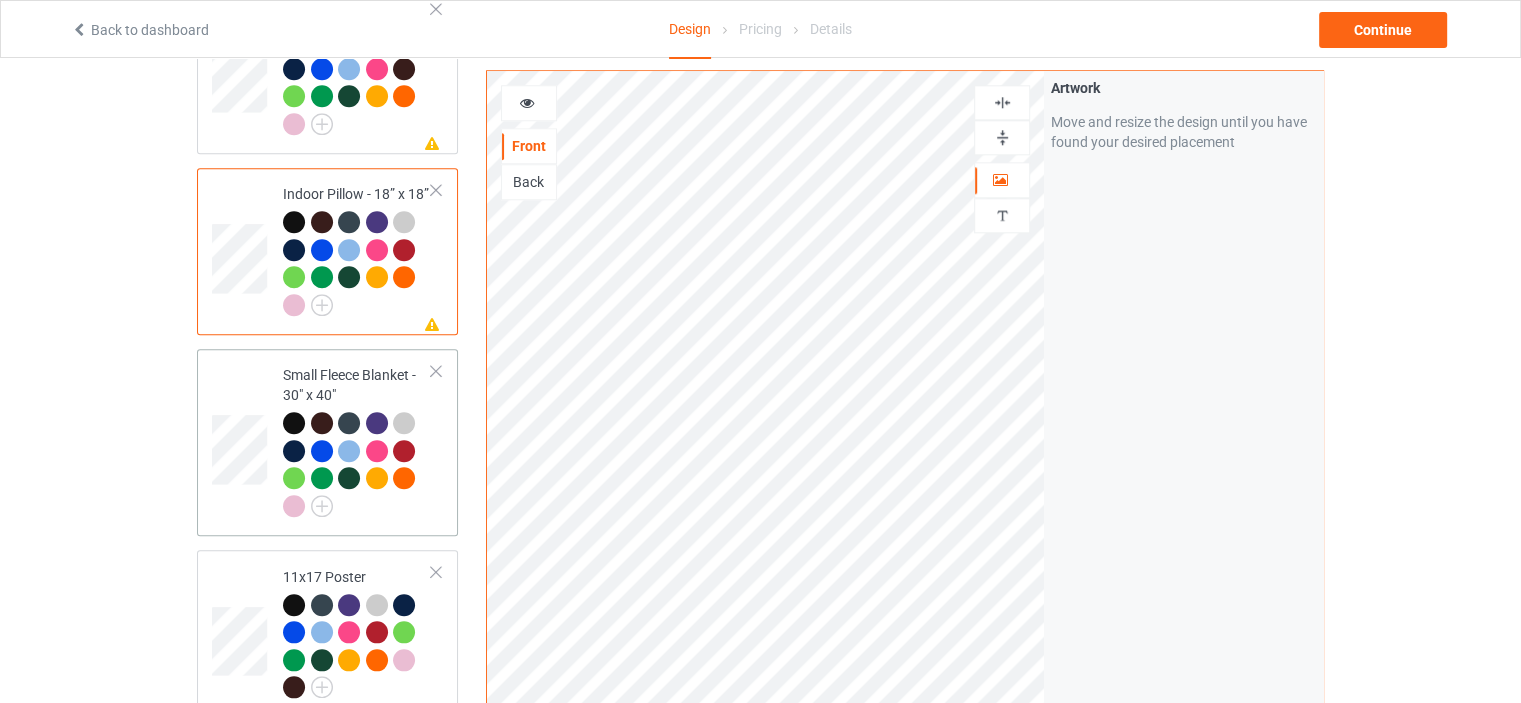 click on "Small Fleece Blanket - 30" x 40"" at bounding box center [357, 440] 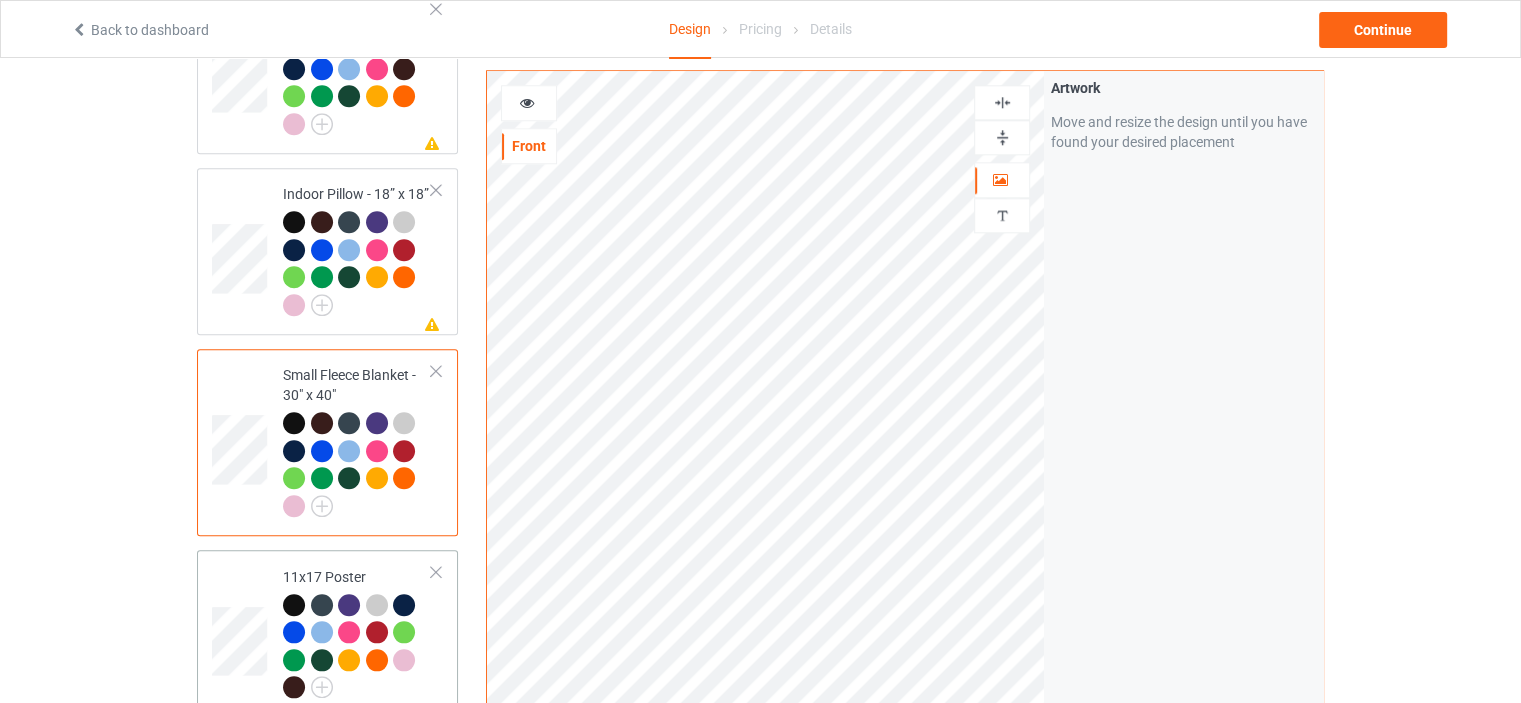 drag, startPoint x: 348, startPoint y: 555, endPoint x: 360, endPoint y: 552, distance: 12.369317 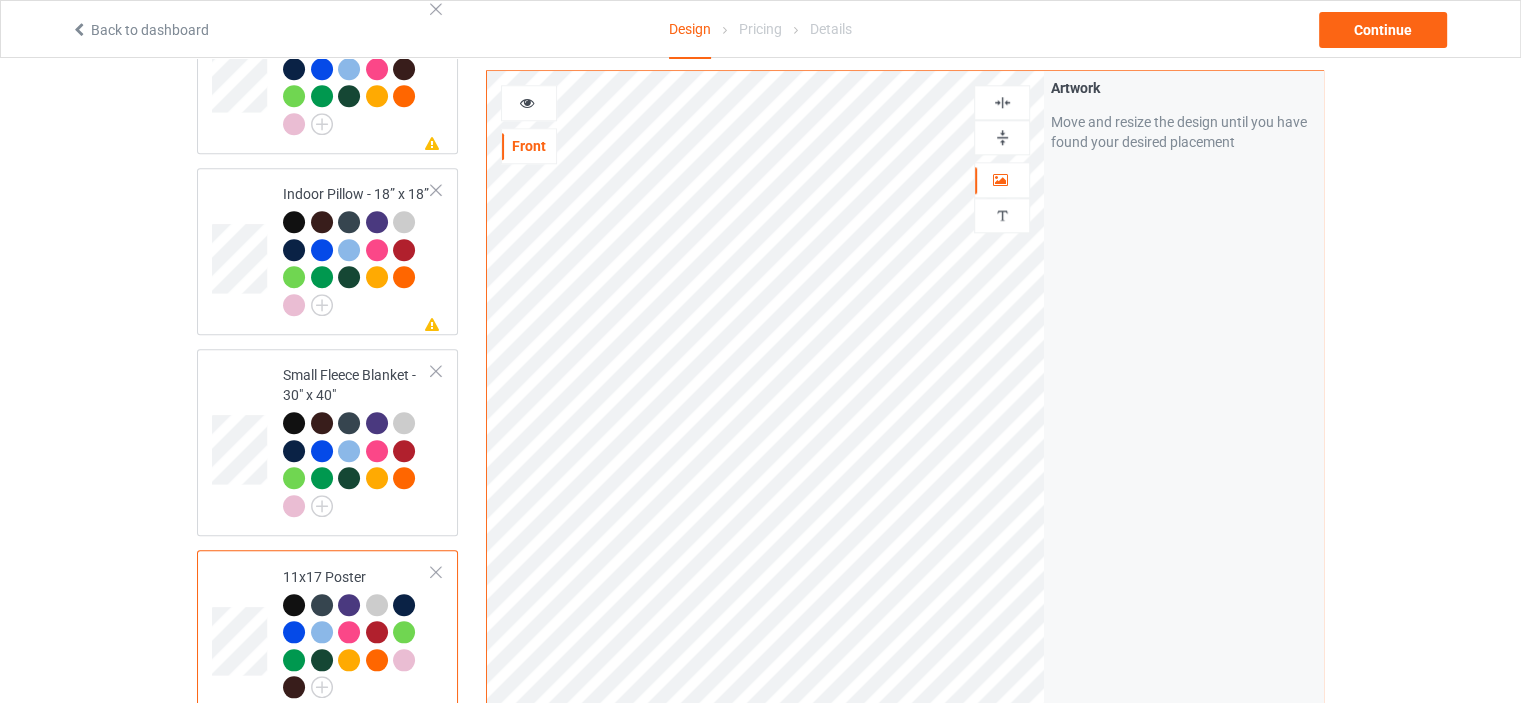 drag, startPoint x: 1003, startPoint y: 130, endPoint x: 1012, endPoint y: 113, distance: 19.235384 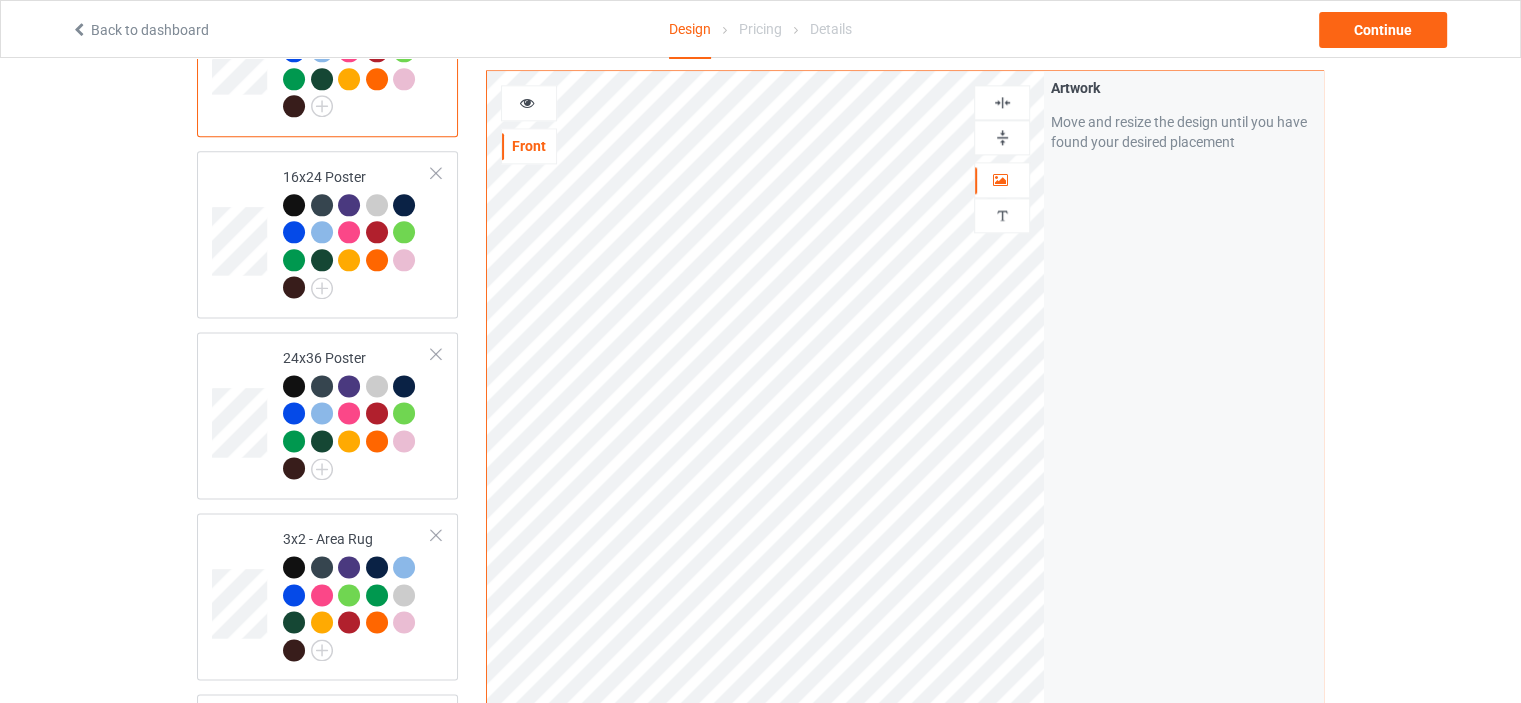 scroll, scrollTop: 2600, scrollLeft: 0, axis: vertical 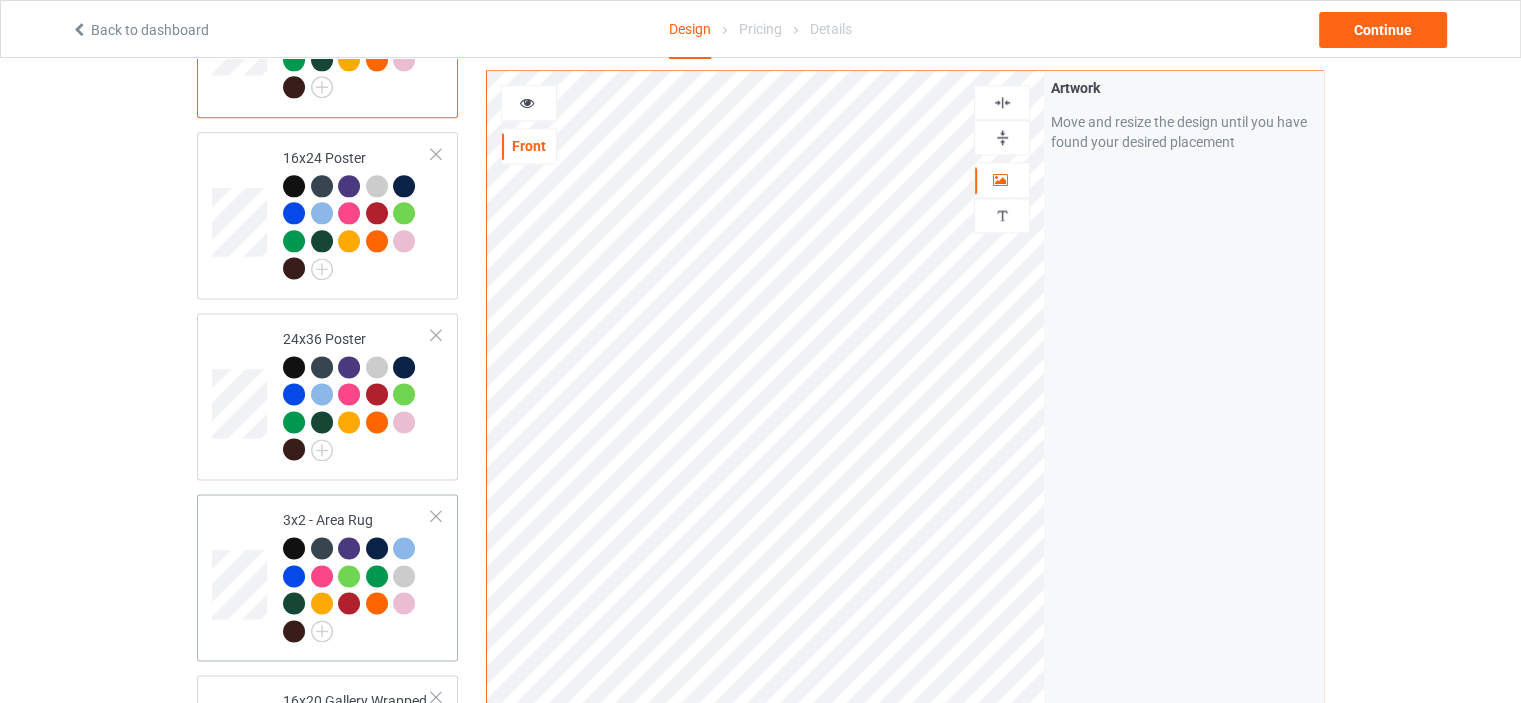 click on "3x2 - Area Rug" at bounding box center [357, 575] 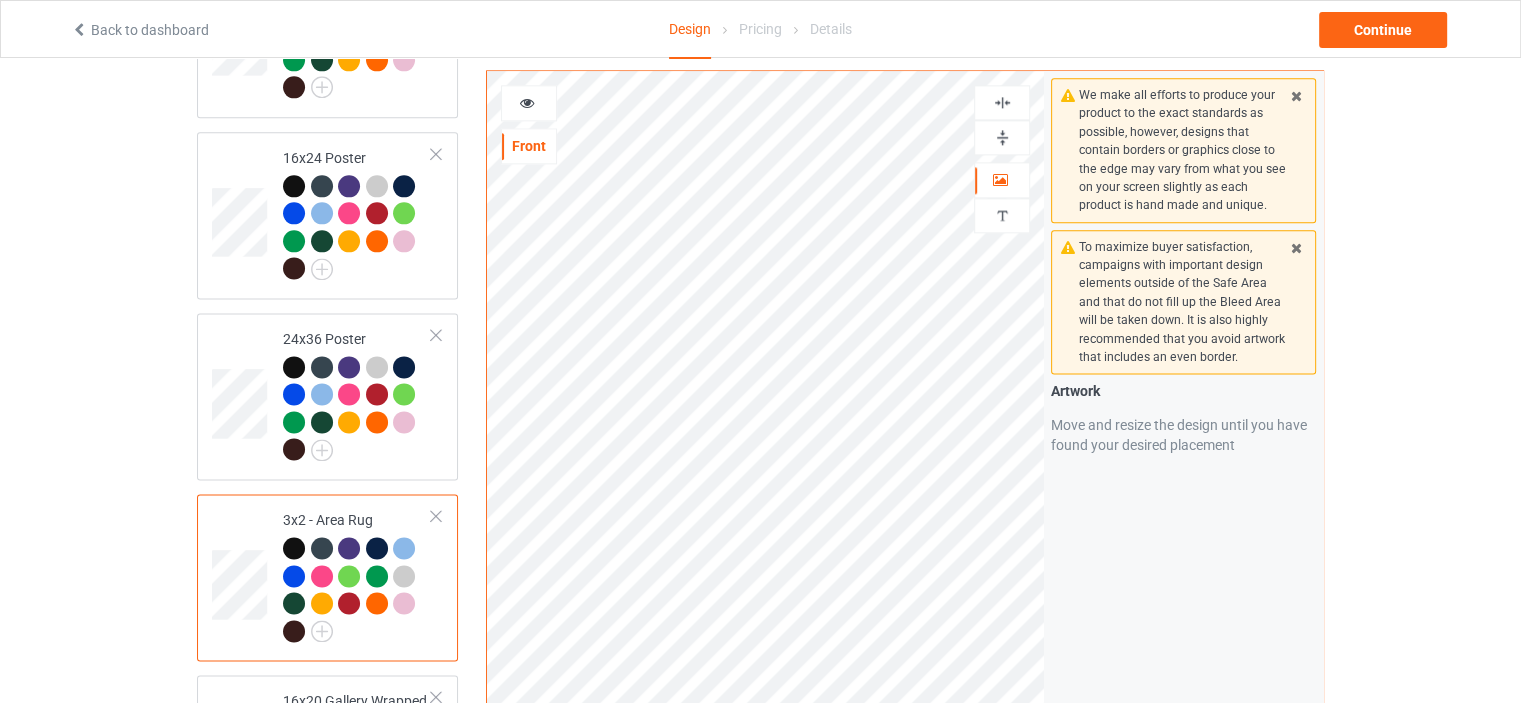 click at bounding box center [1002, 137] 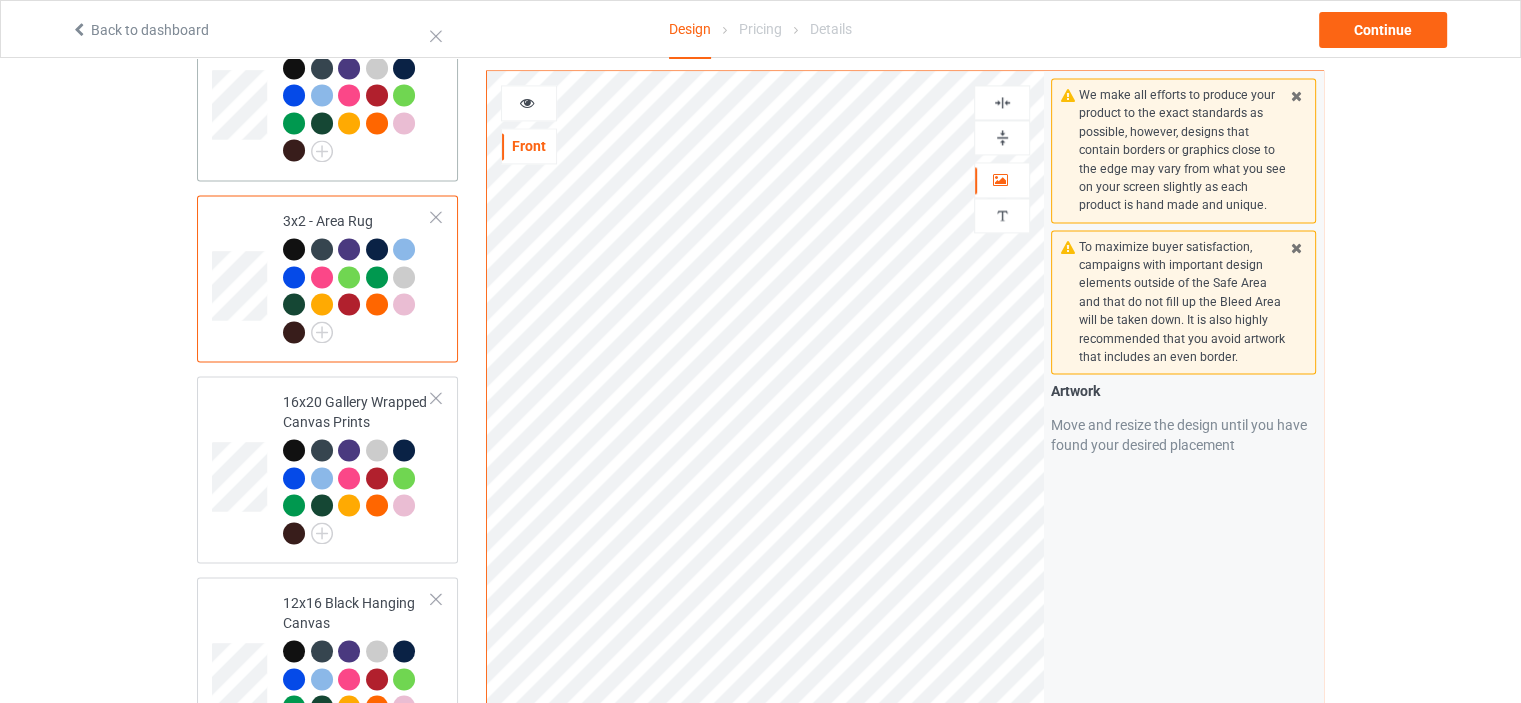 scroll, scrollTop: 2900, scrollLeft: 0, axis: vertical 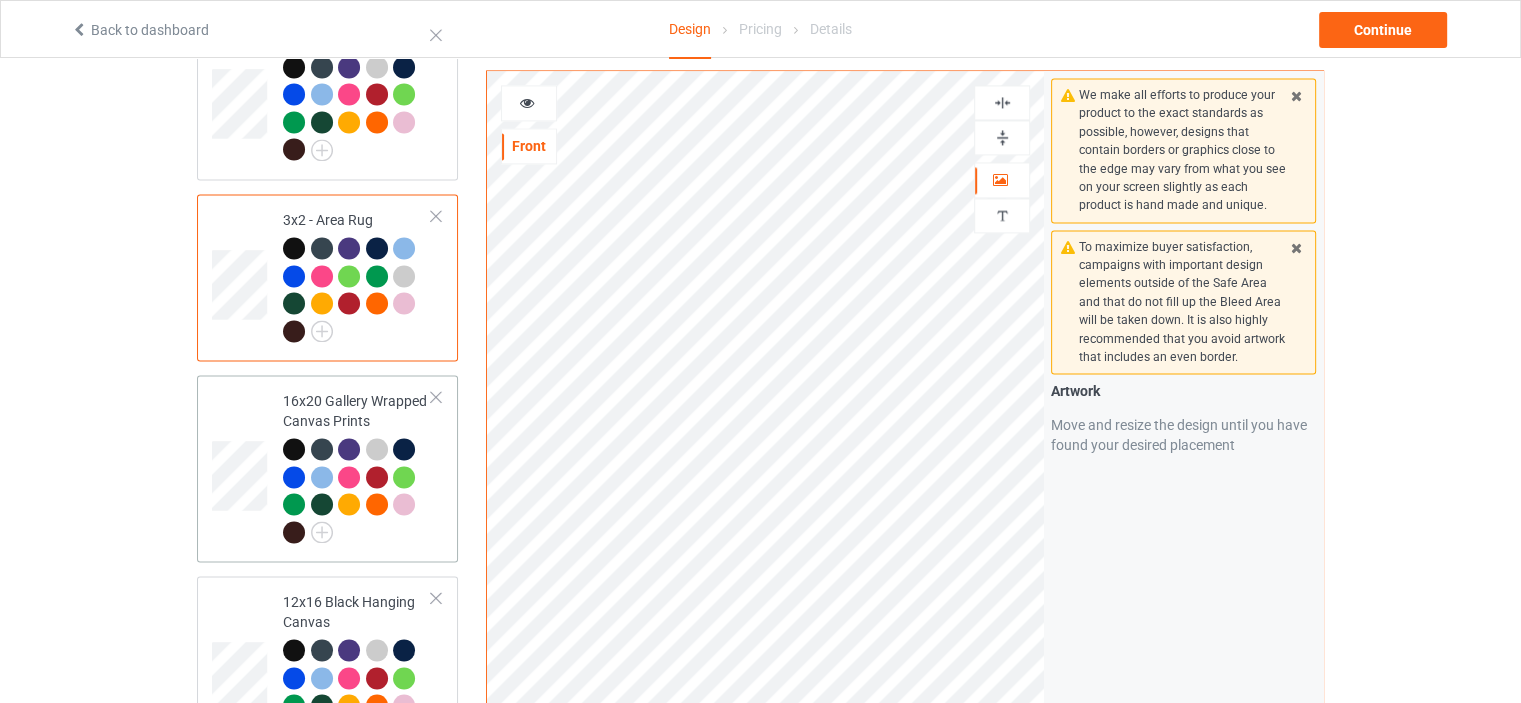click on "16x20 Gallery Wrapped Canvas Prints" at bounding box center [357, 468] 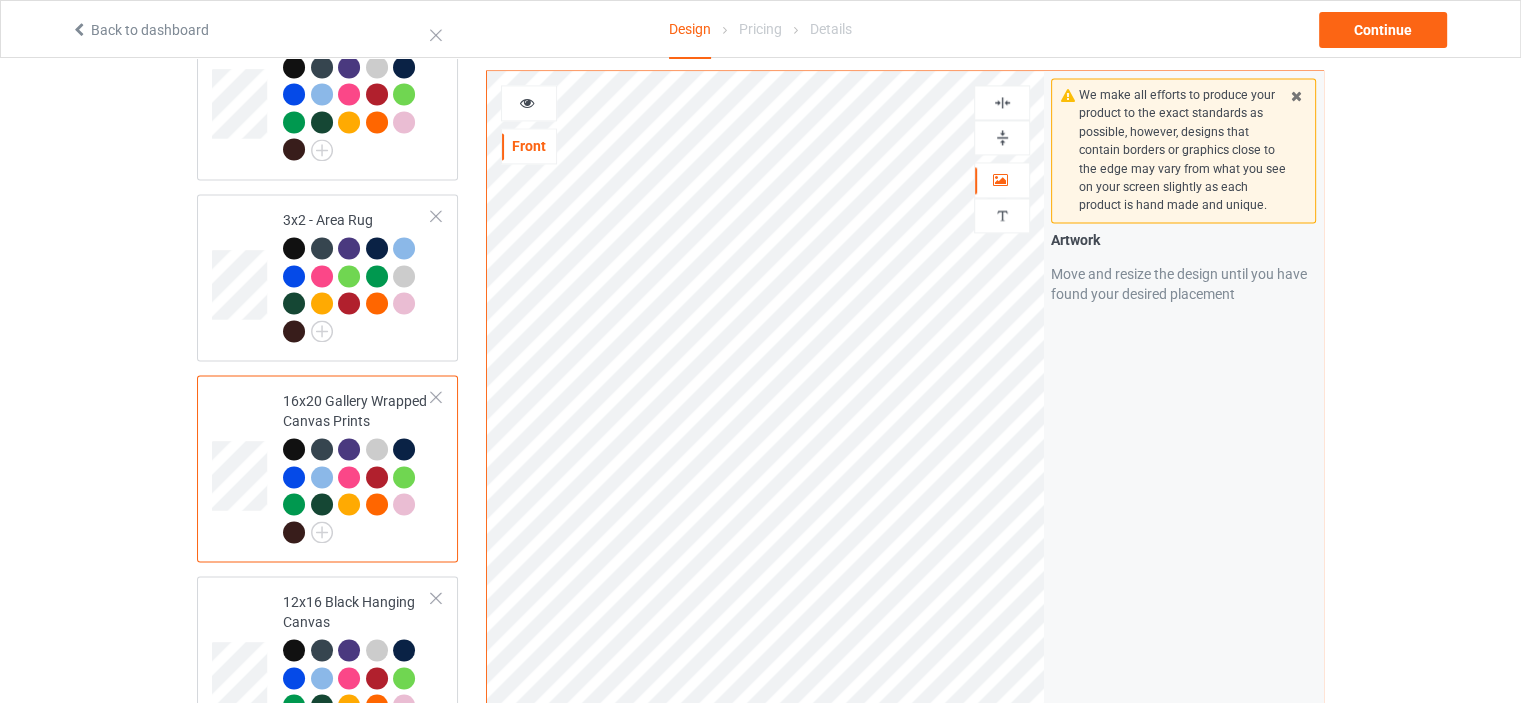 click at bounding box center (1002, 137) 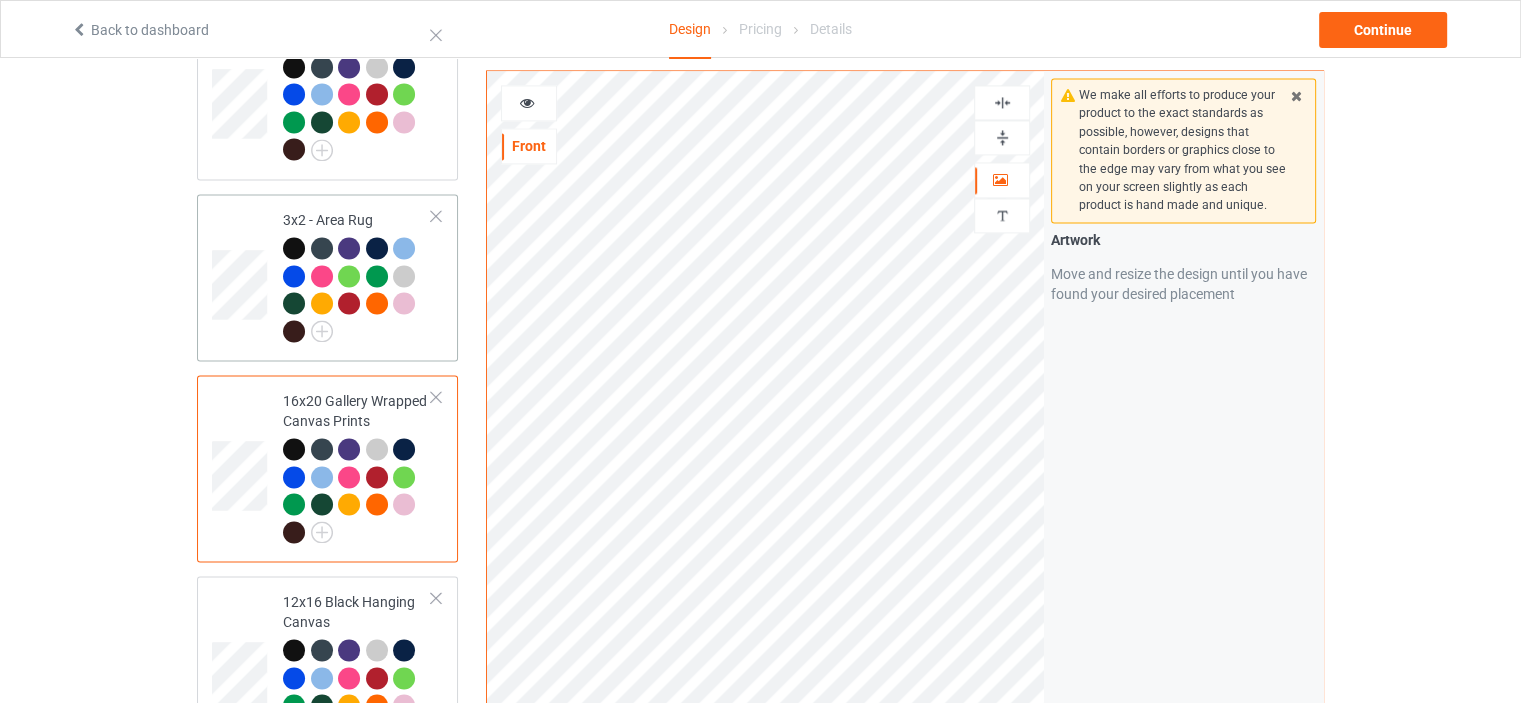 scroll, scrollTop: 3000, scrollLeft: 0, axis: vertical 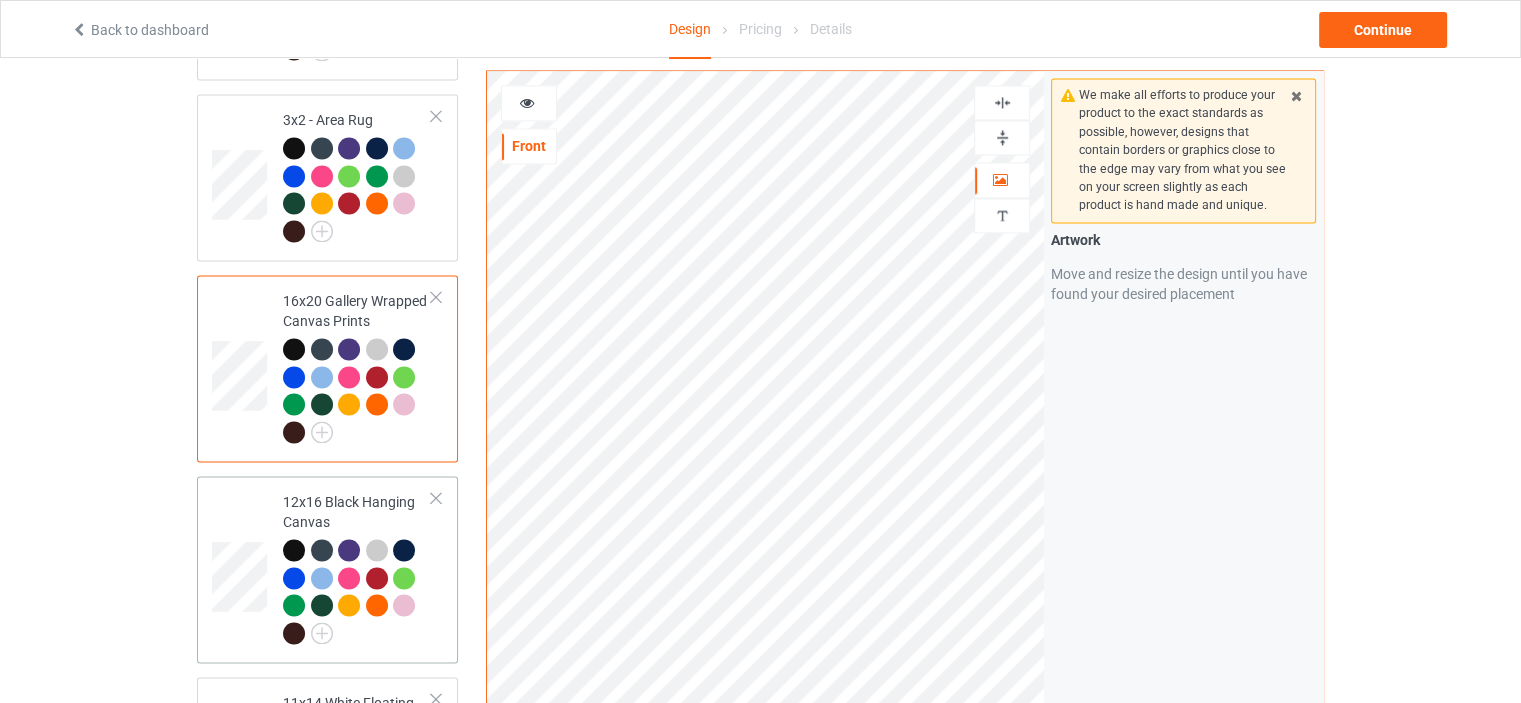 click on "12x16 Black Hanging Canvas" at bounding box center (357, 569) 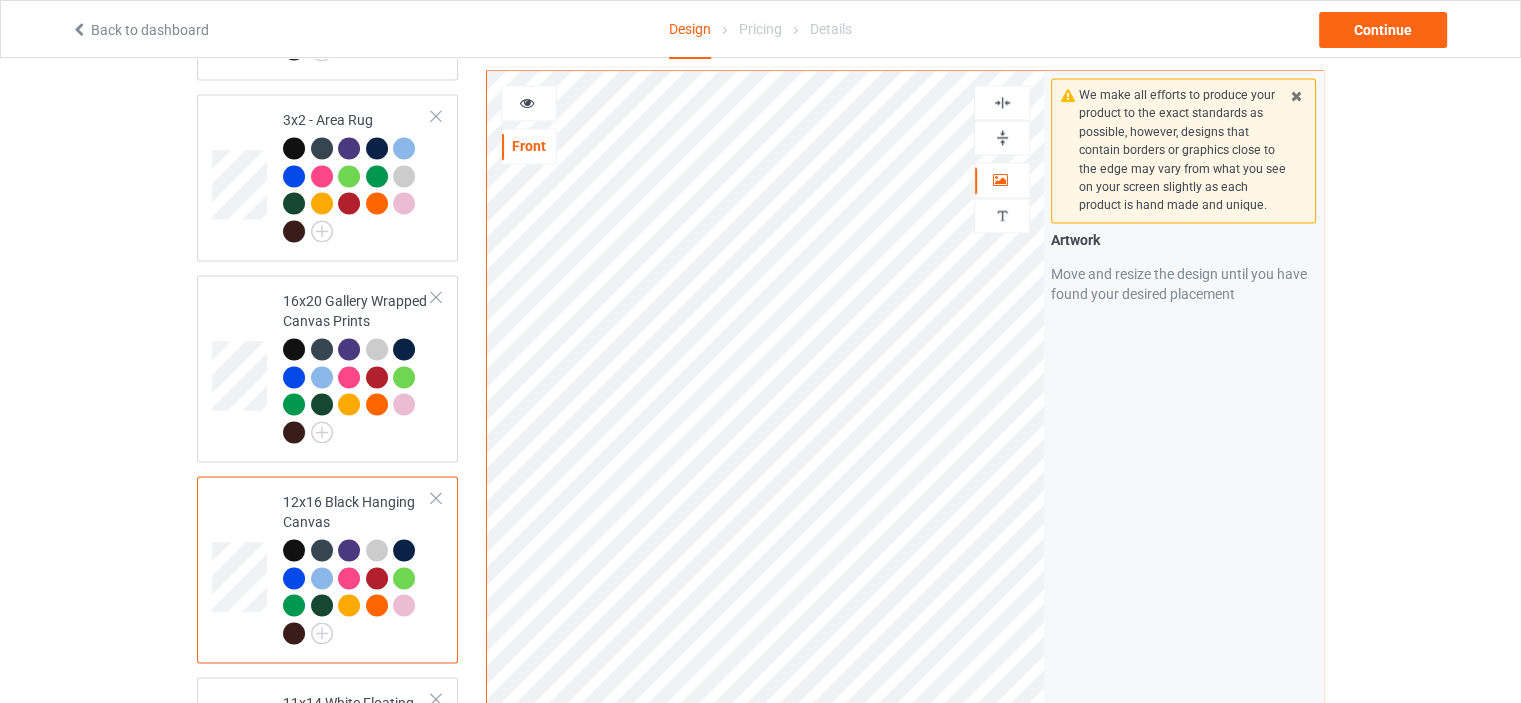 click at bounding box center [1002, 137] 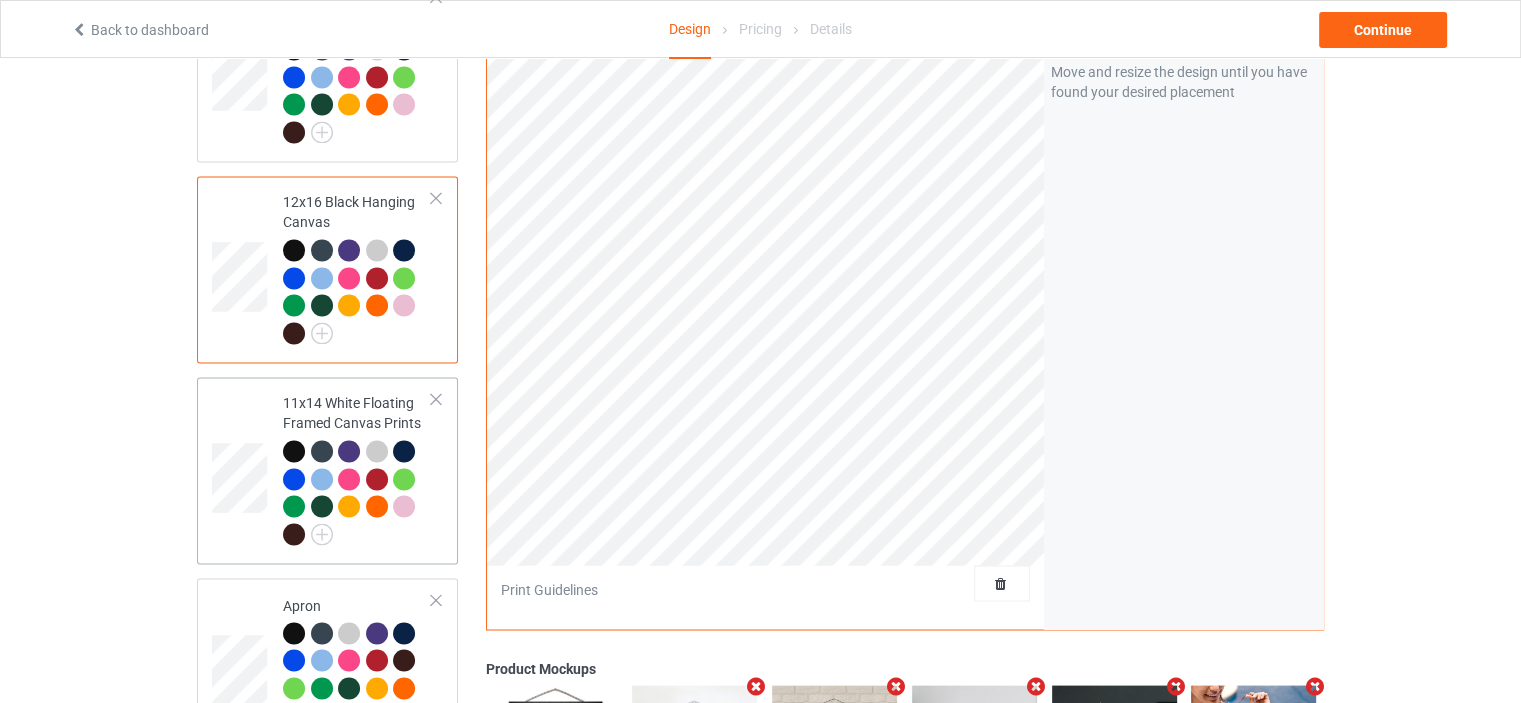 click on "11x14 White Floating Framed Canvas Prints" at bounding box center [357, 468] 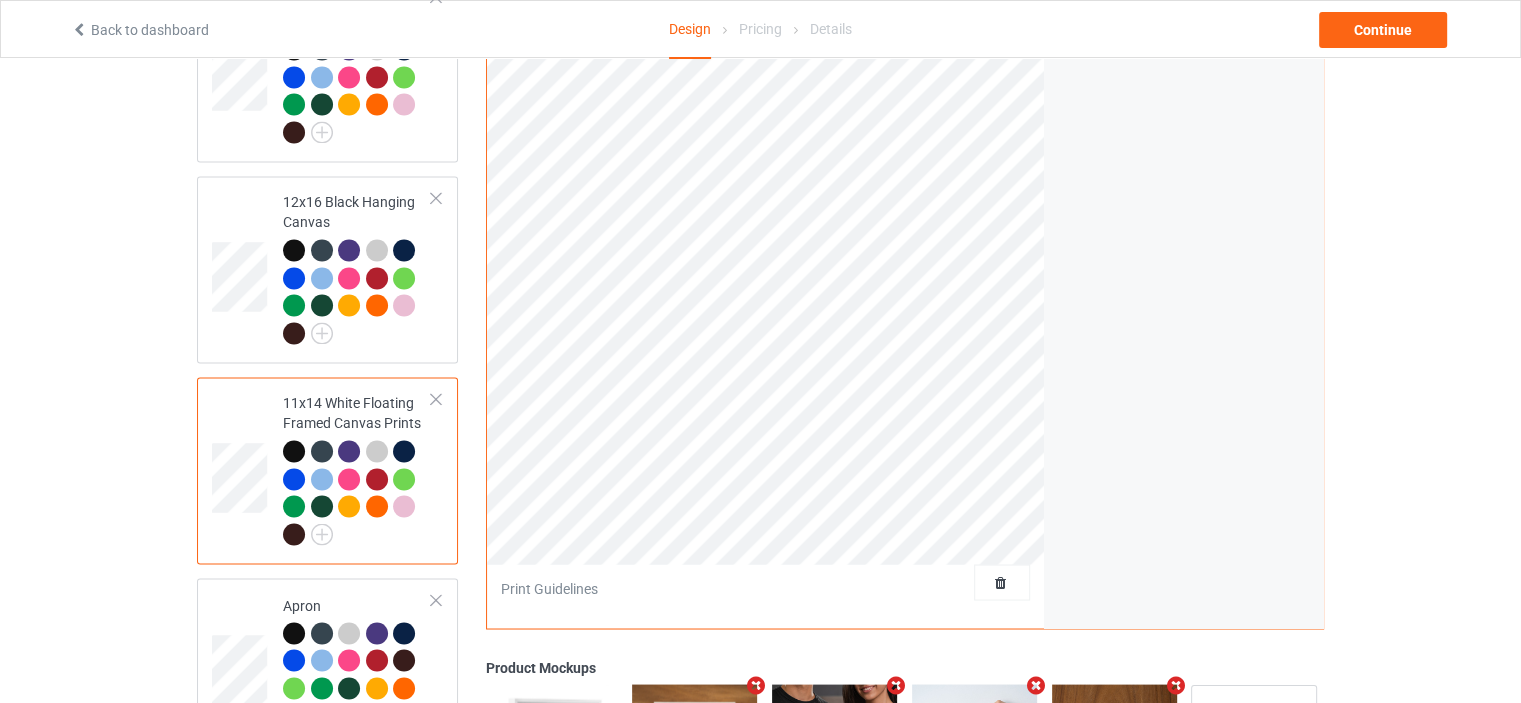 scroll, scrollTop: 2900, scrollLeft: 0, axis: vertical 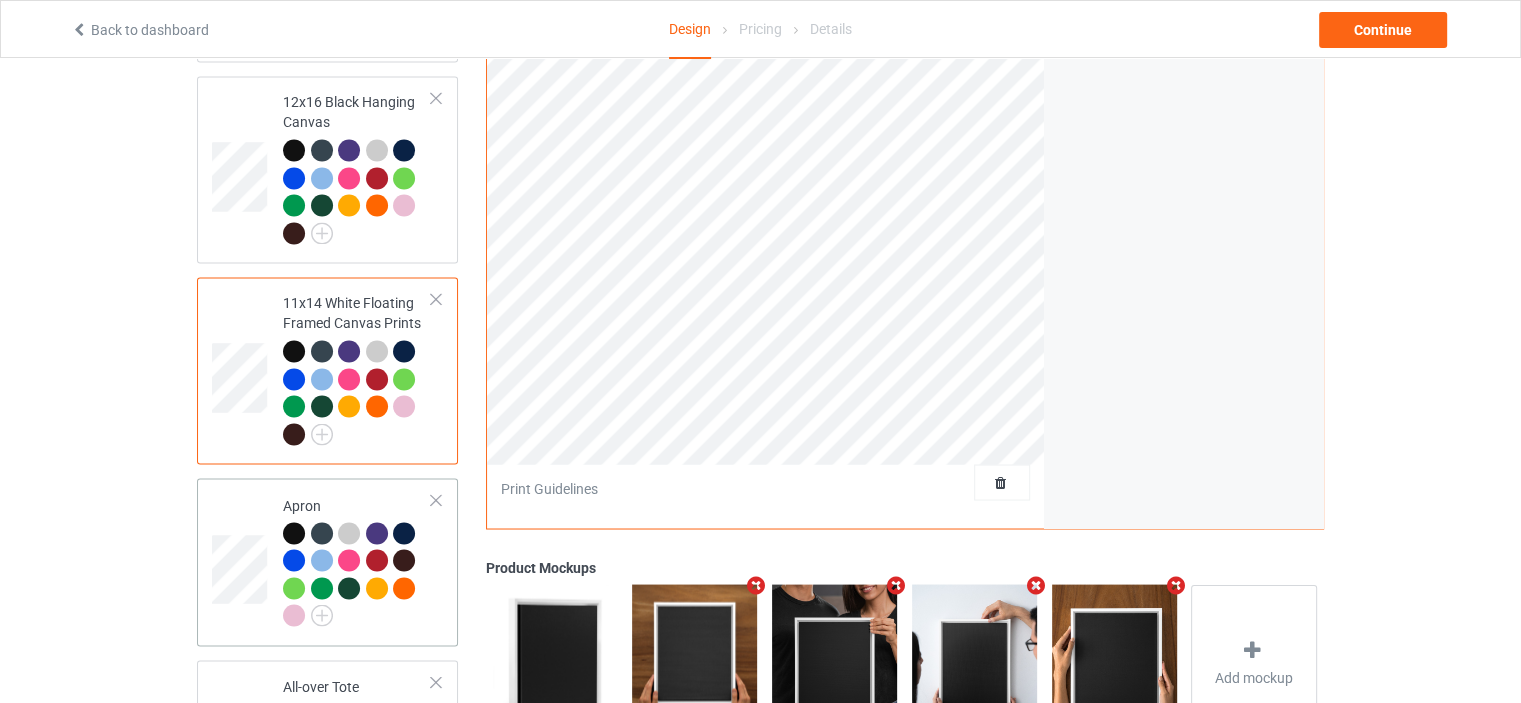 click on "Apron" at bounding box center (357, 560) 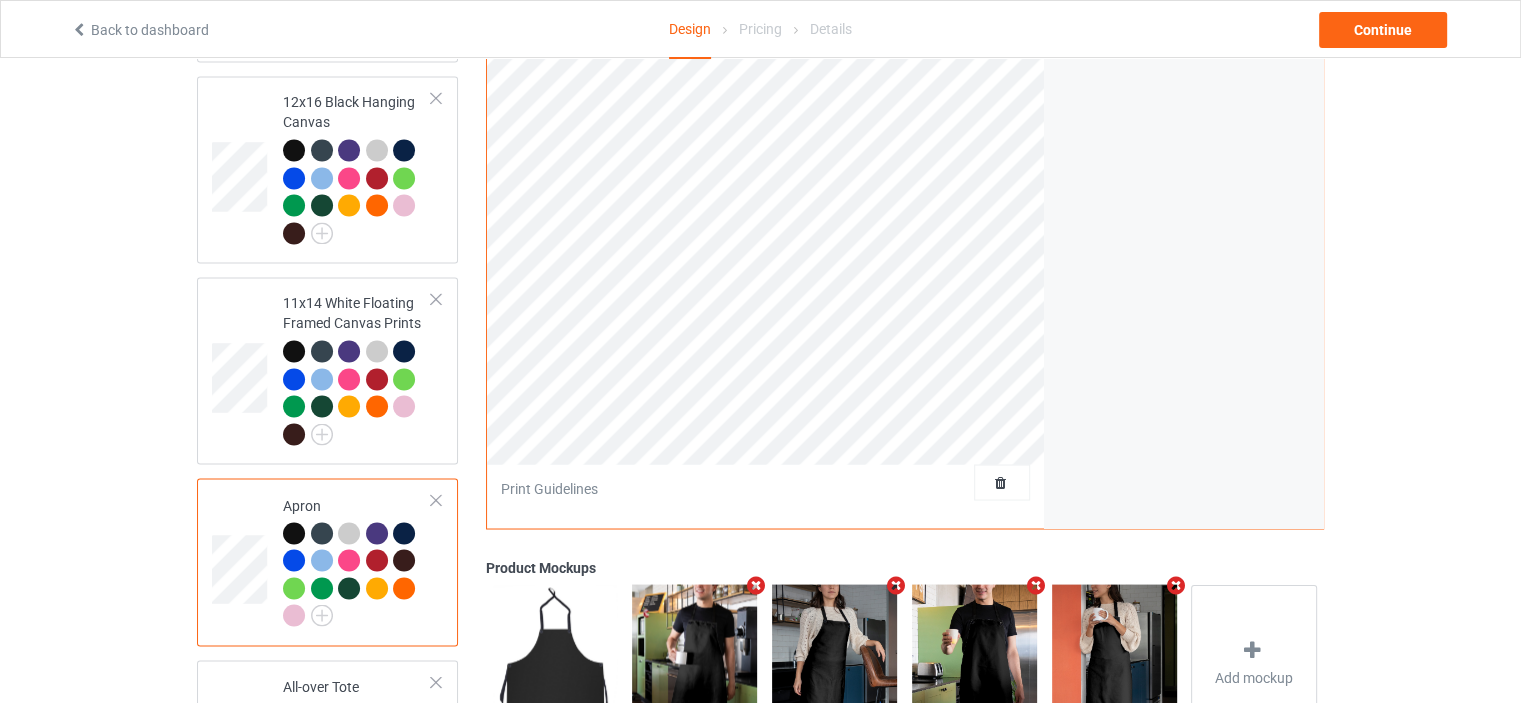 scroll, scrollTop: 3100, scrollLeft: 0, axis: vertical 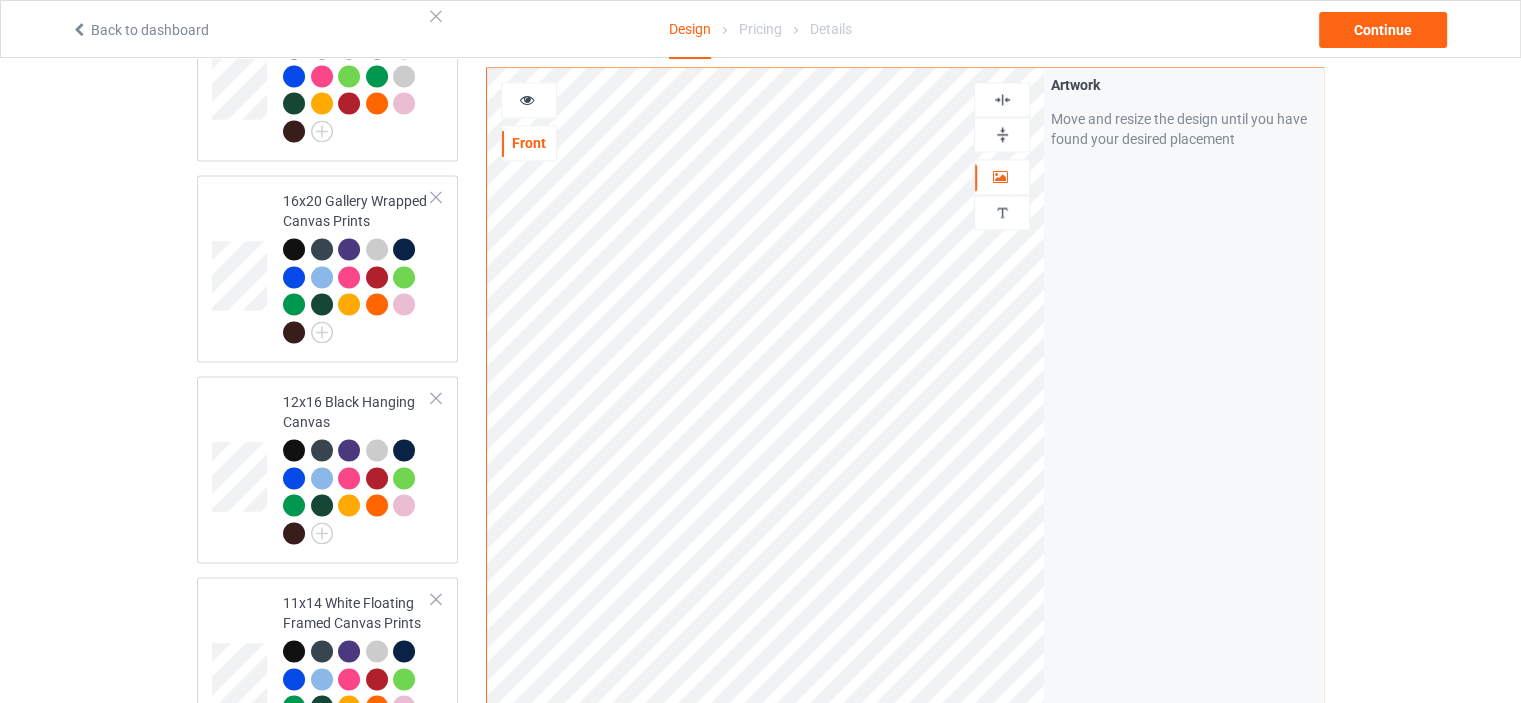 click at bounding box center [1002, 99] 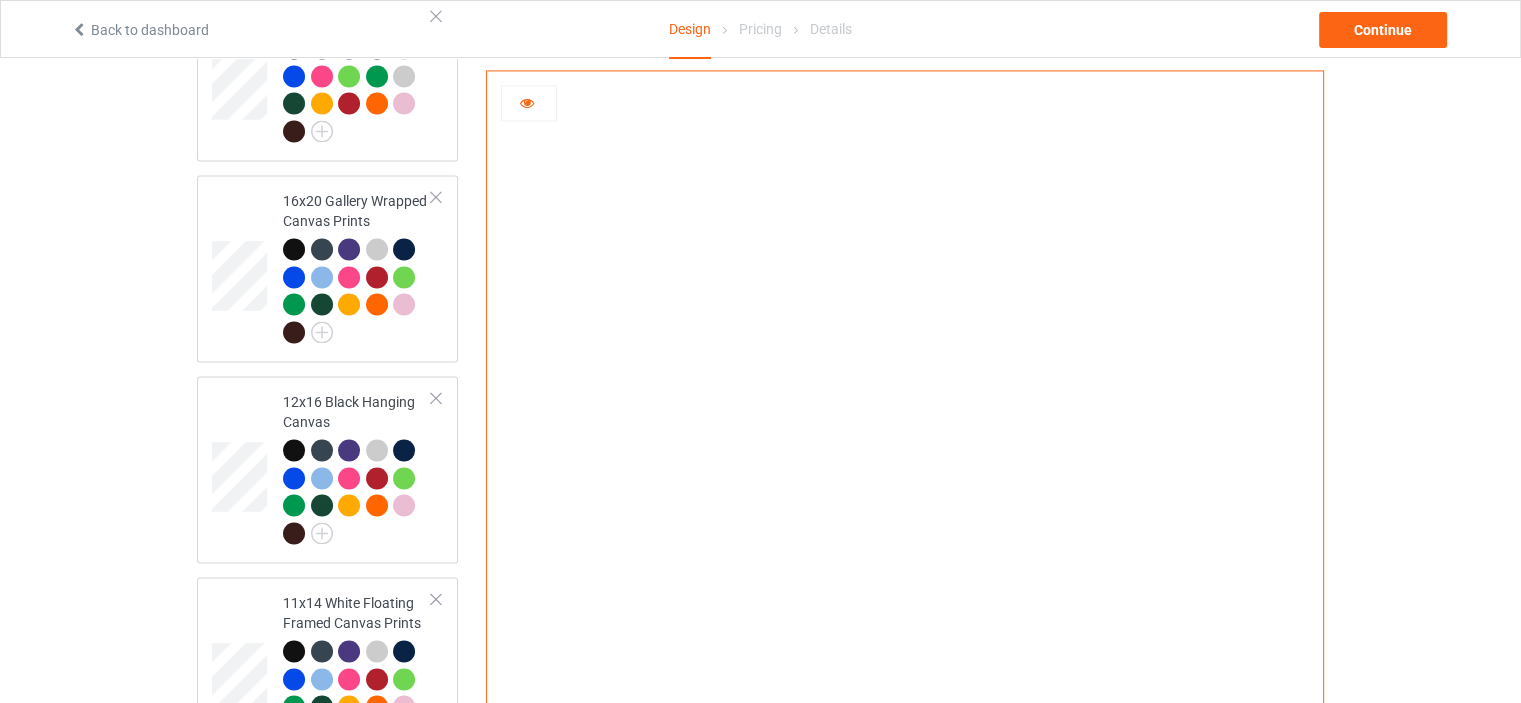click at bounding box center [529, 103] 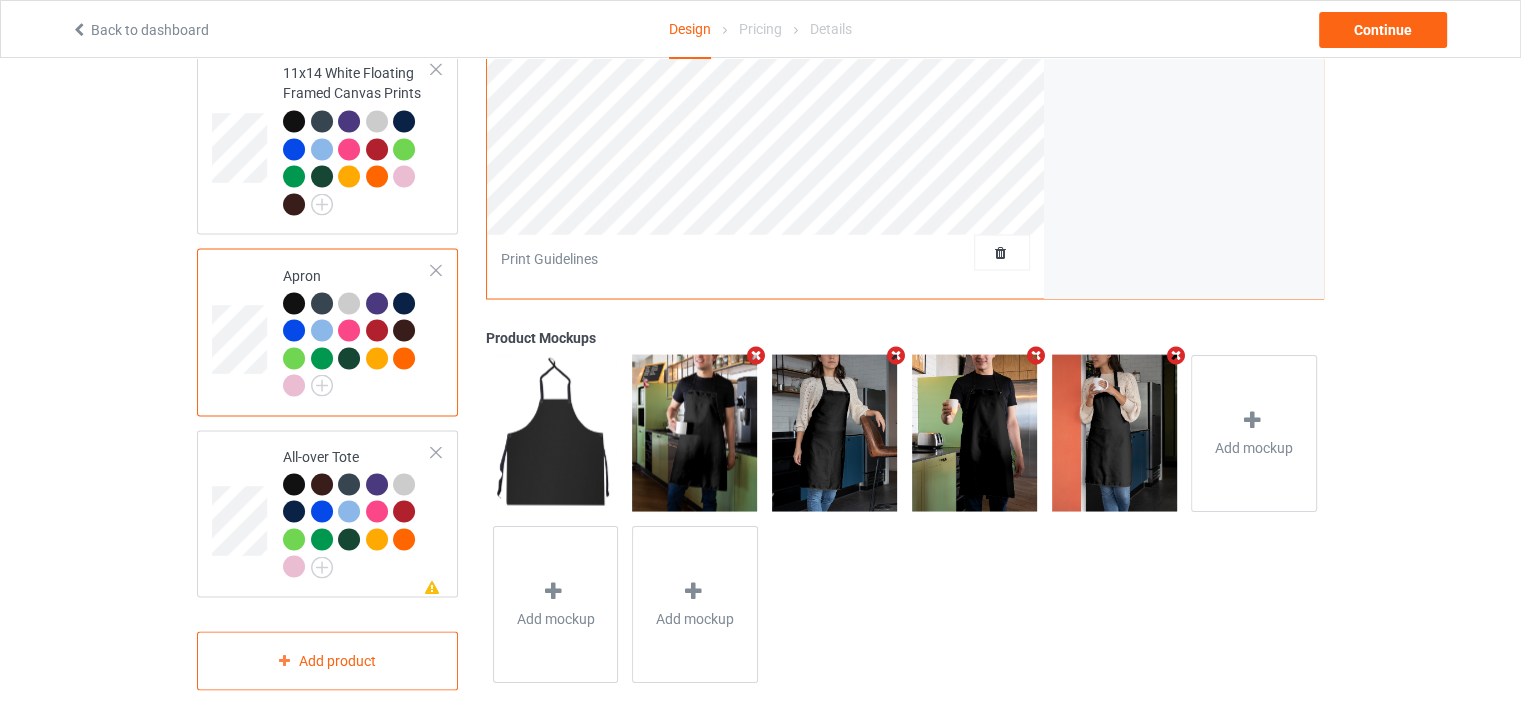scroll, scrollTop: 3644, scrollLeft: 0, axis: vertical 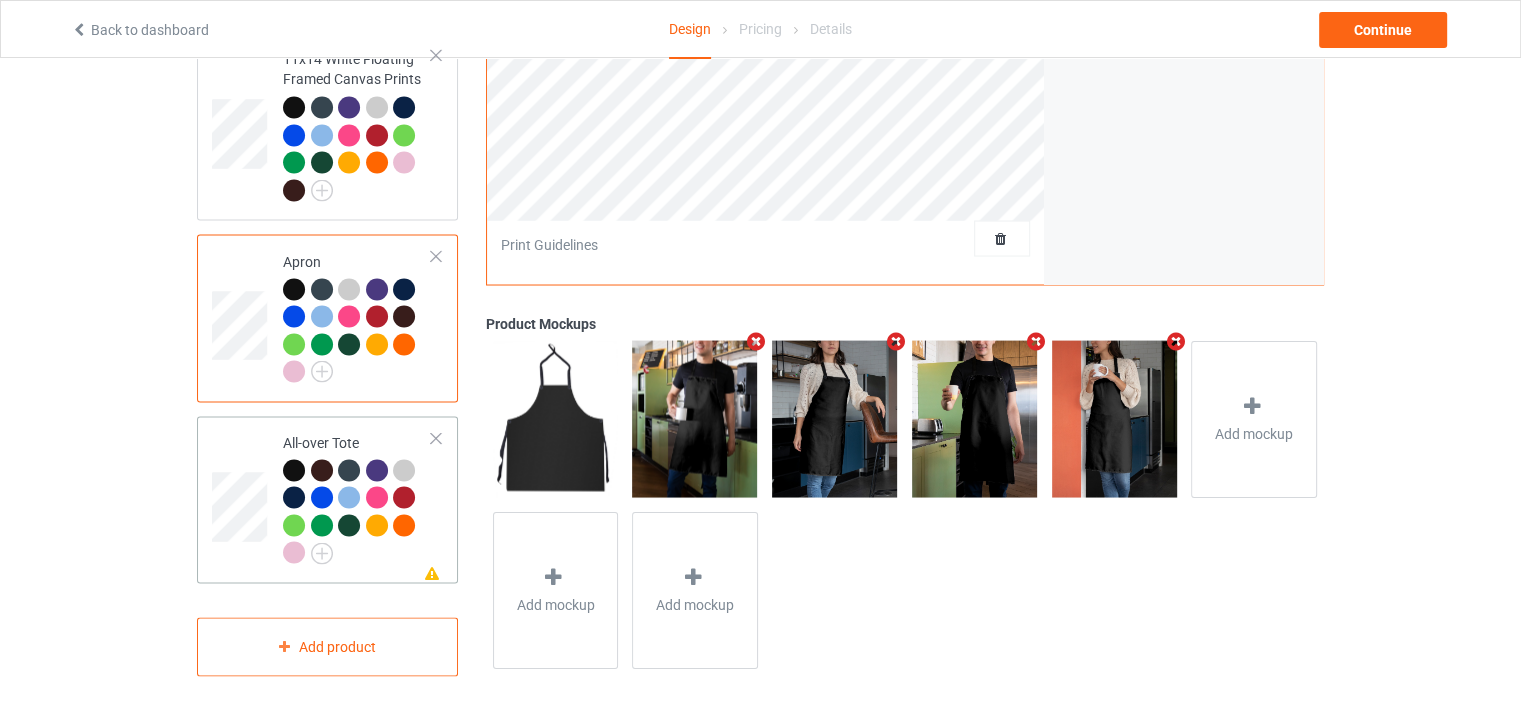 click on "All-over Tote" at bounding box center (357, 497) 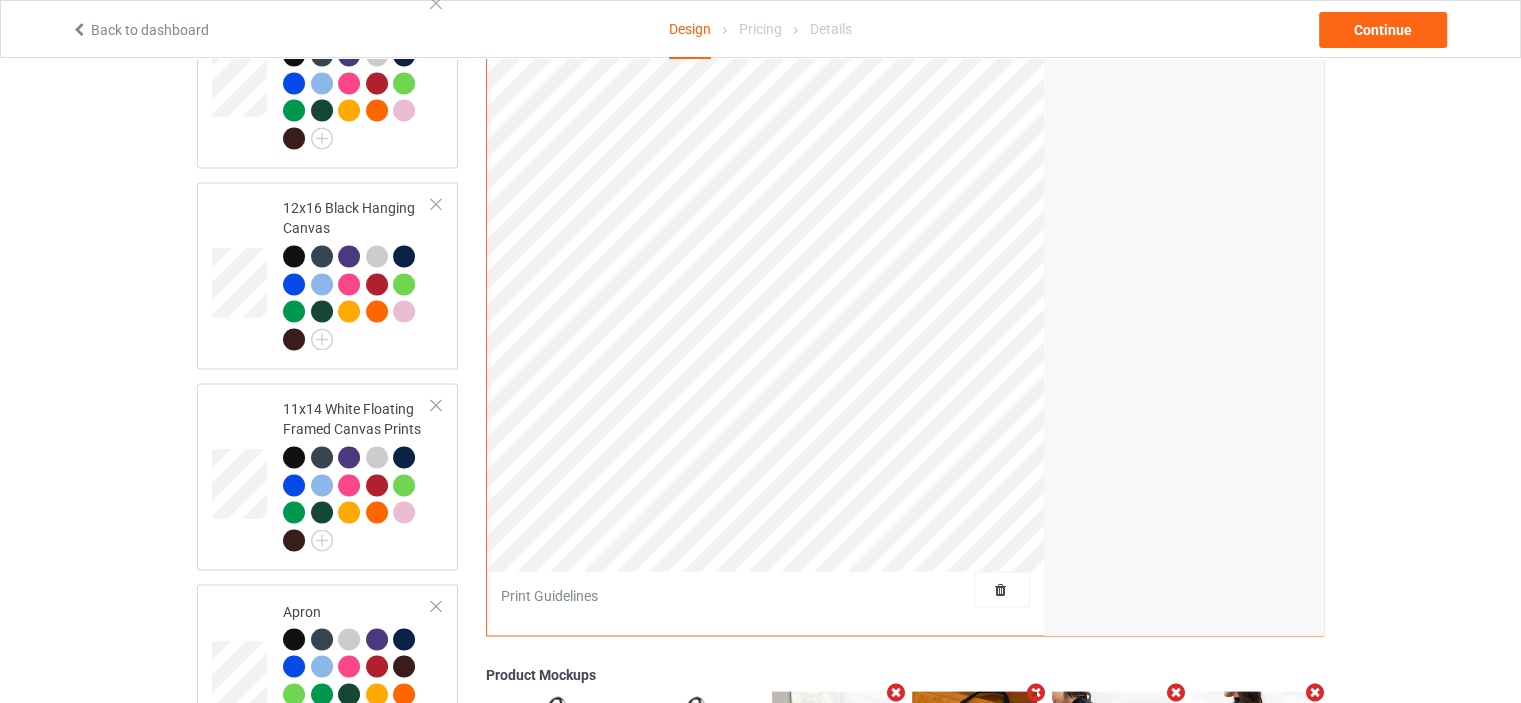 scroll, scrollTop: 3044, scrollLeft: 0, axis: vertical 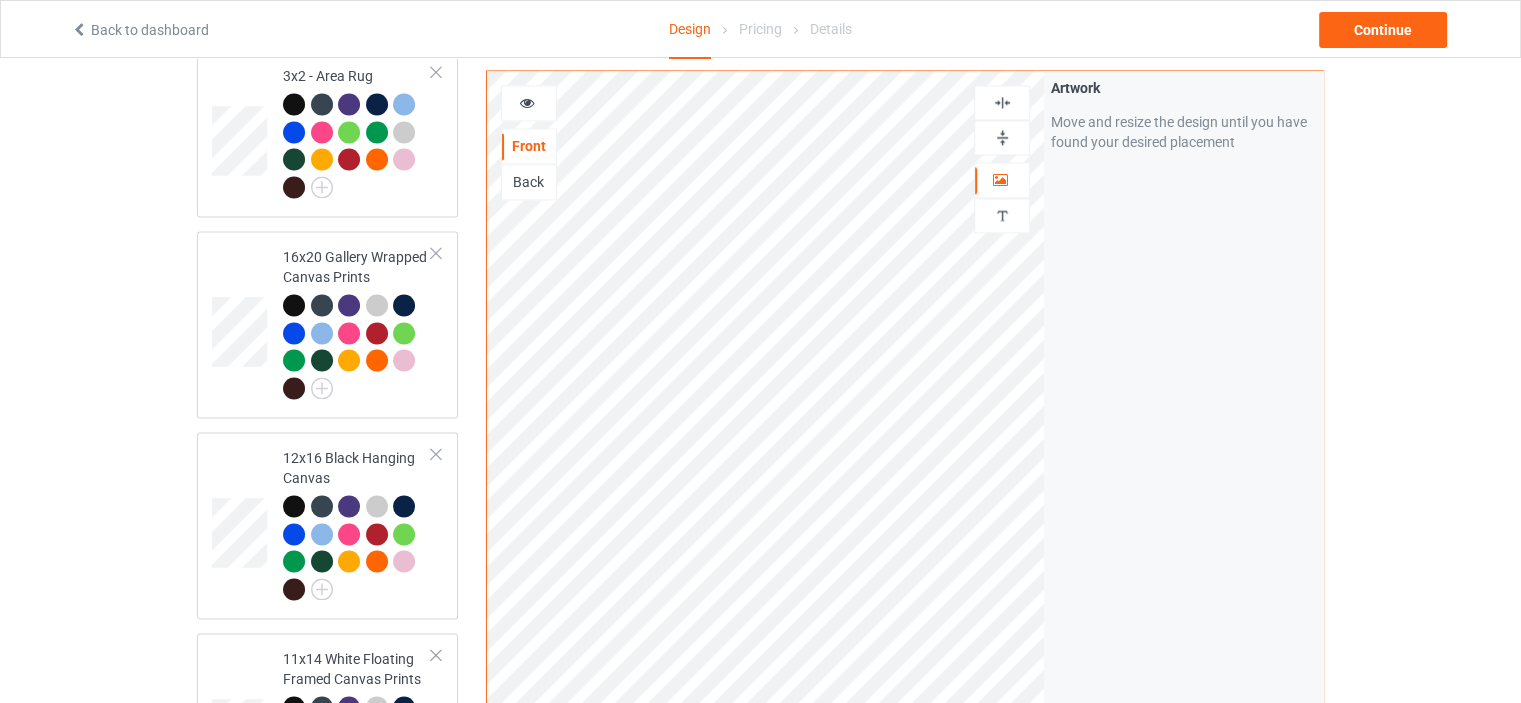 click at bounding box center [1002, 102] 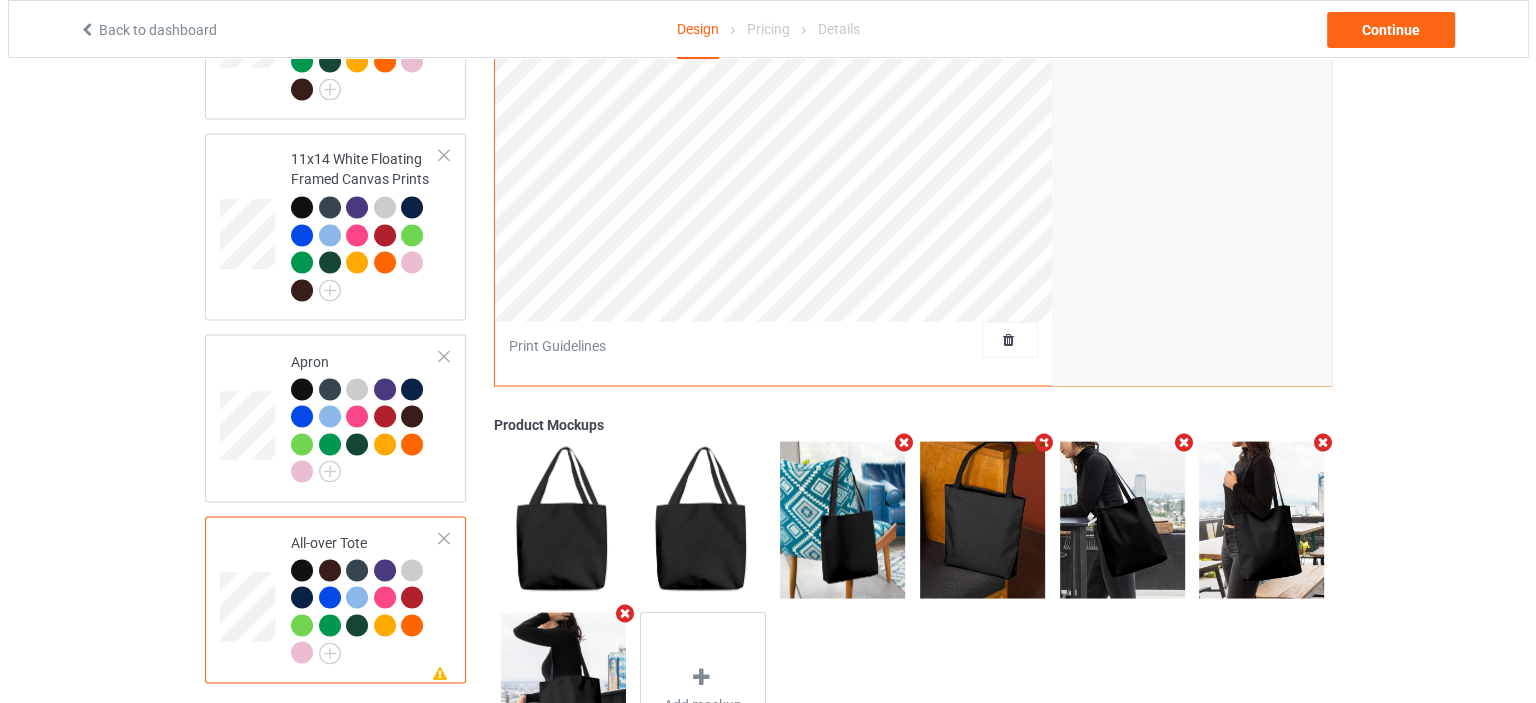 scroll, scrollTop: 3644, scrollLeft: 0, axis: vertical 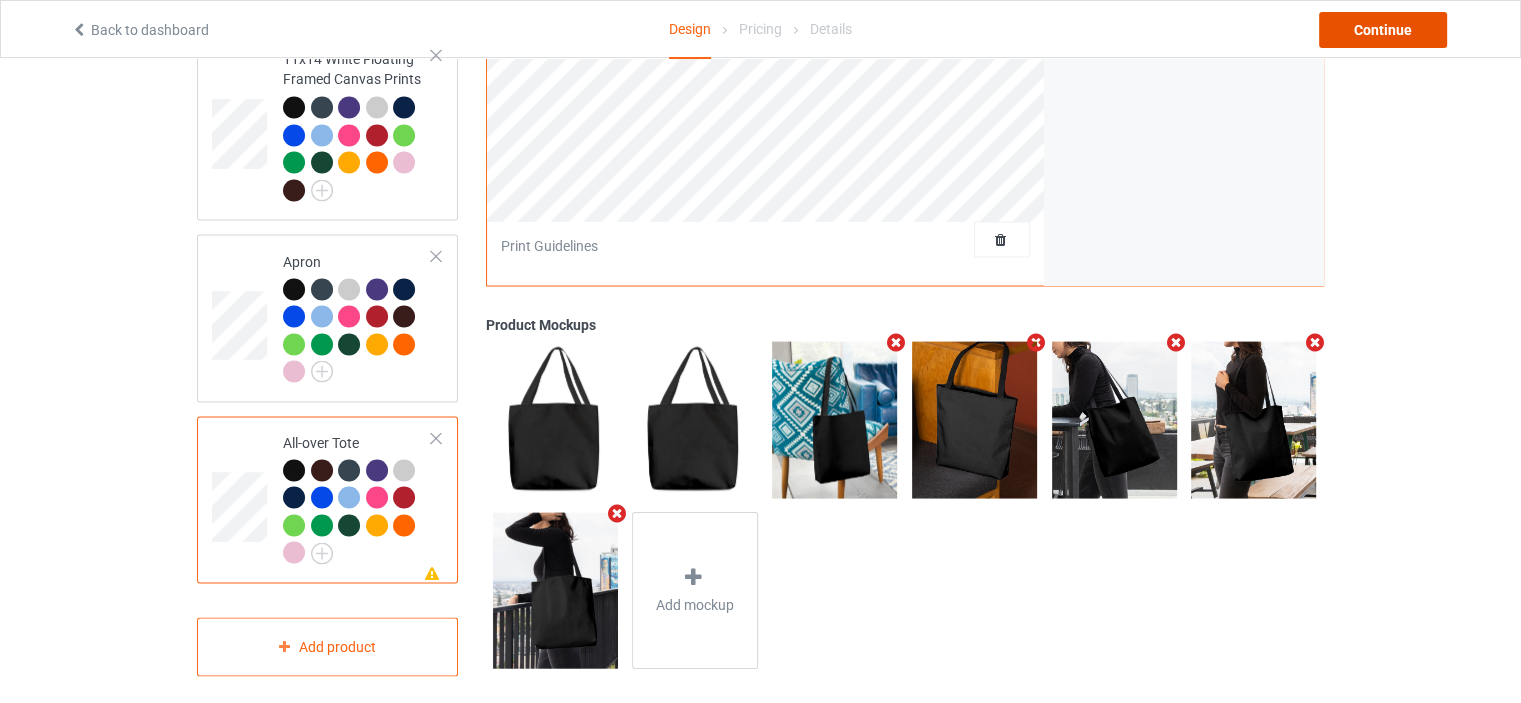 click on "Continue" at bounding box center [1383, 30] 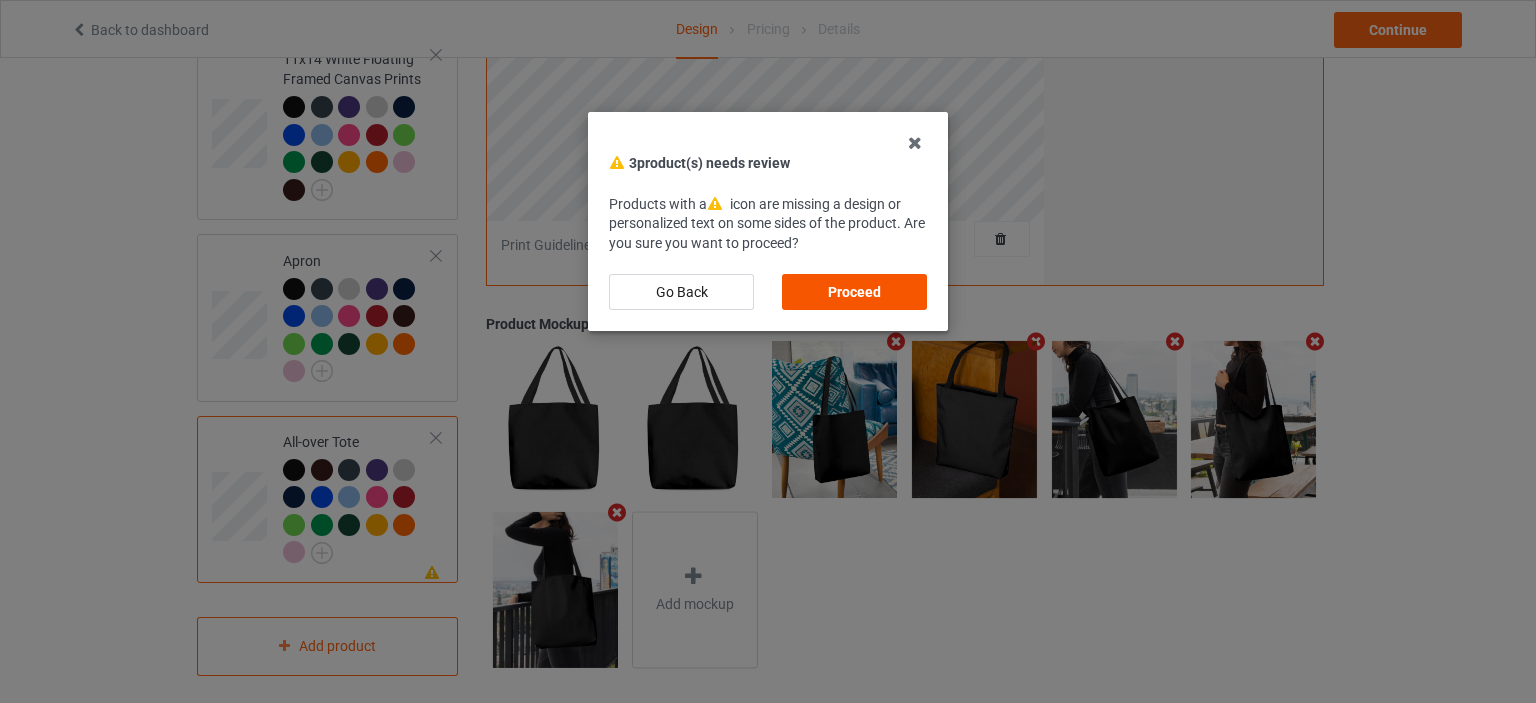 click on "Proceed" at bounding box center (854, 292) 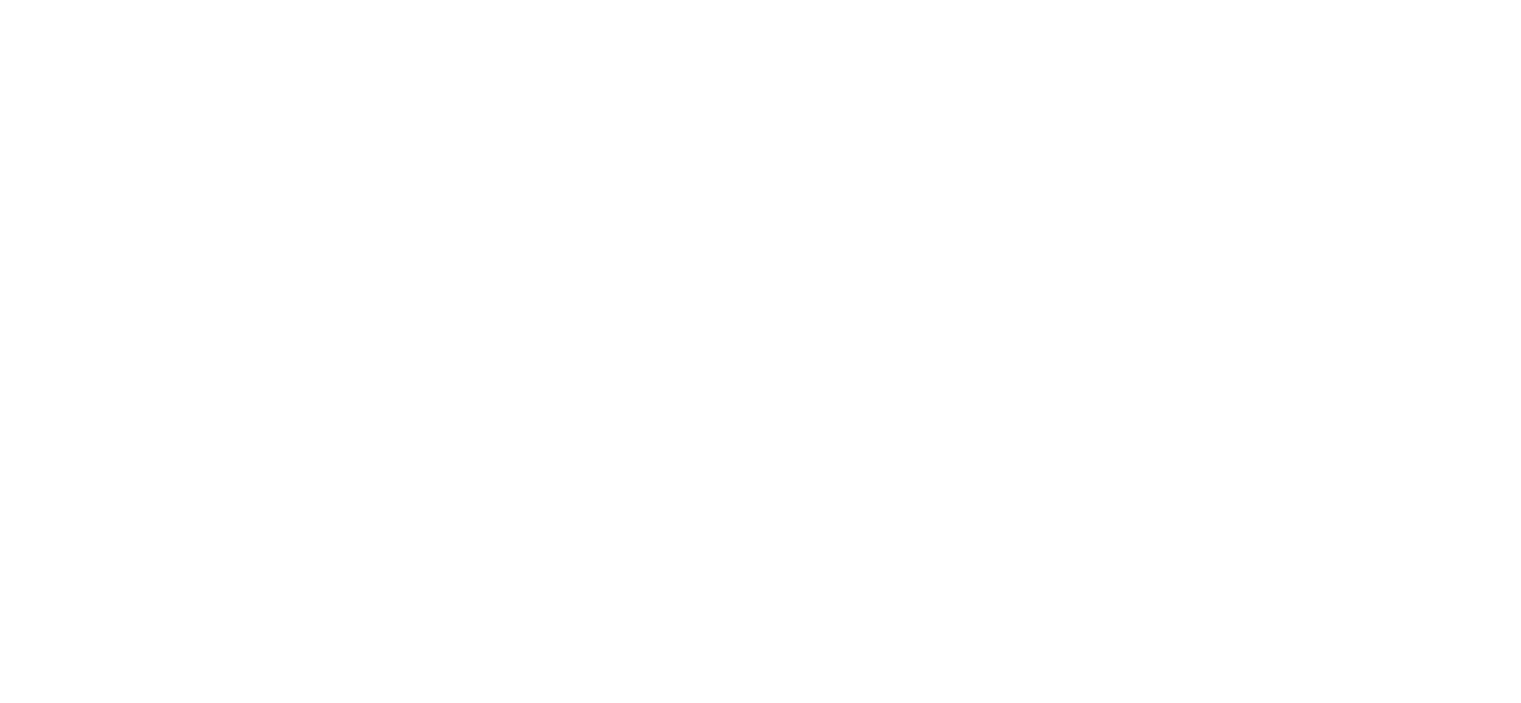 scroll, scrollTop: 0, scrollLeft: 0, axis: both 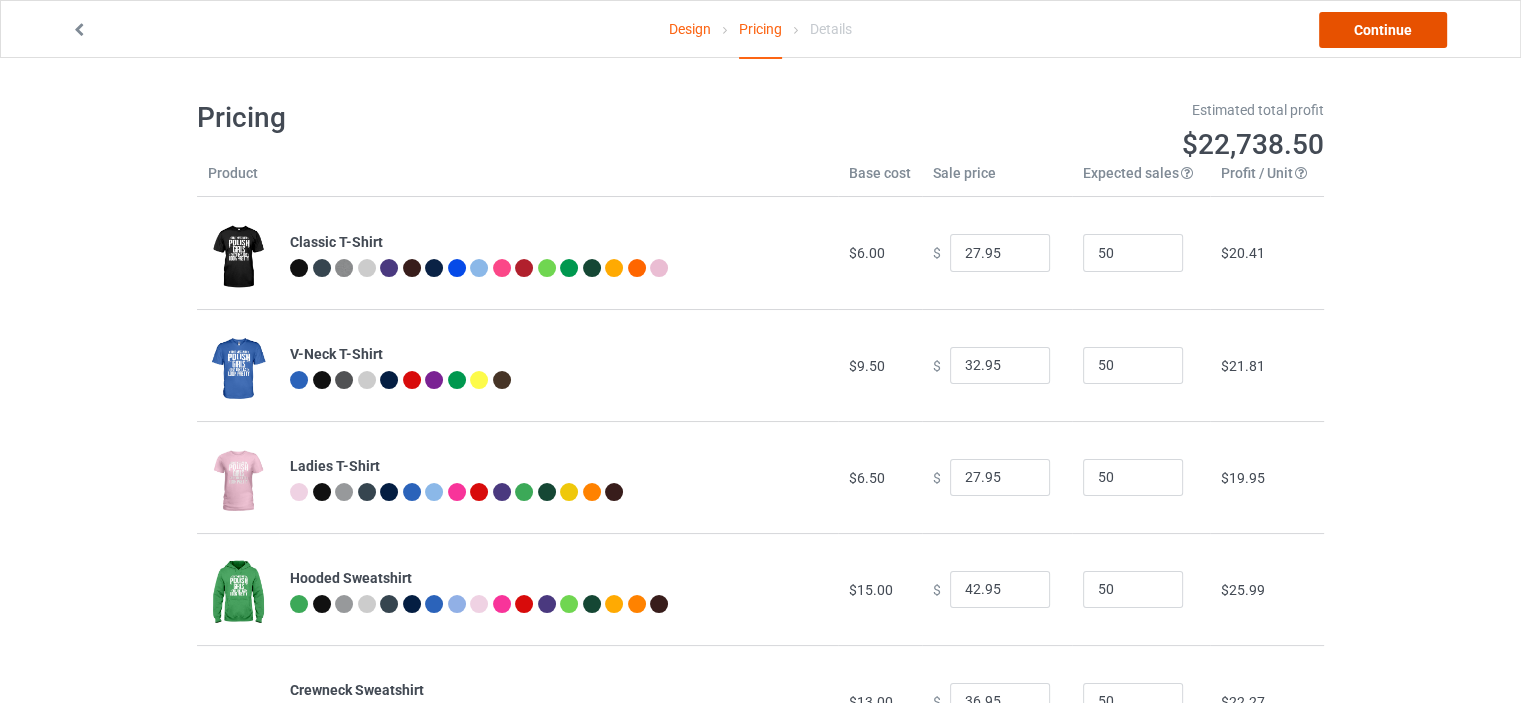click on "Continue" at bounding box center (1383, 30) 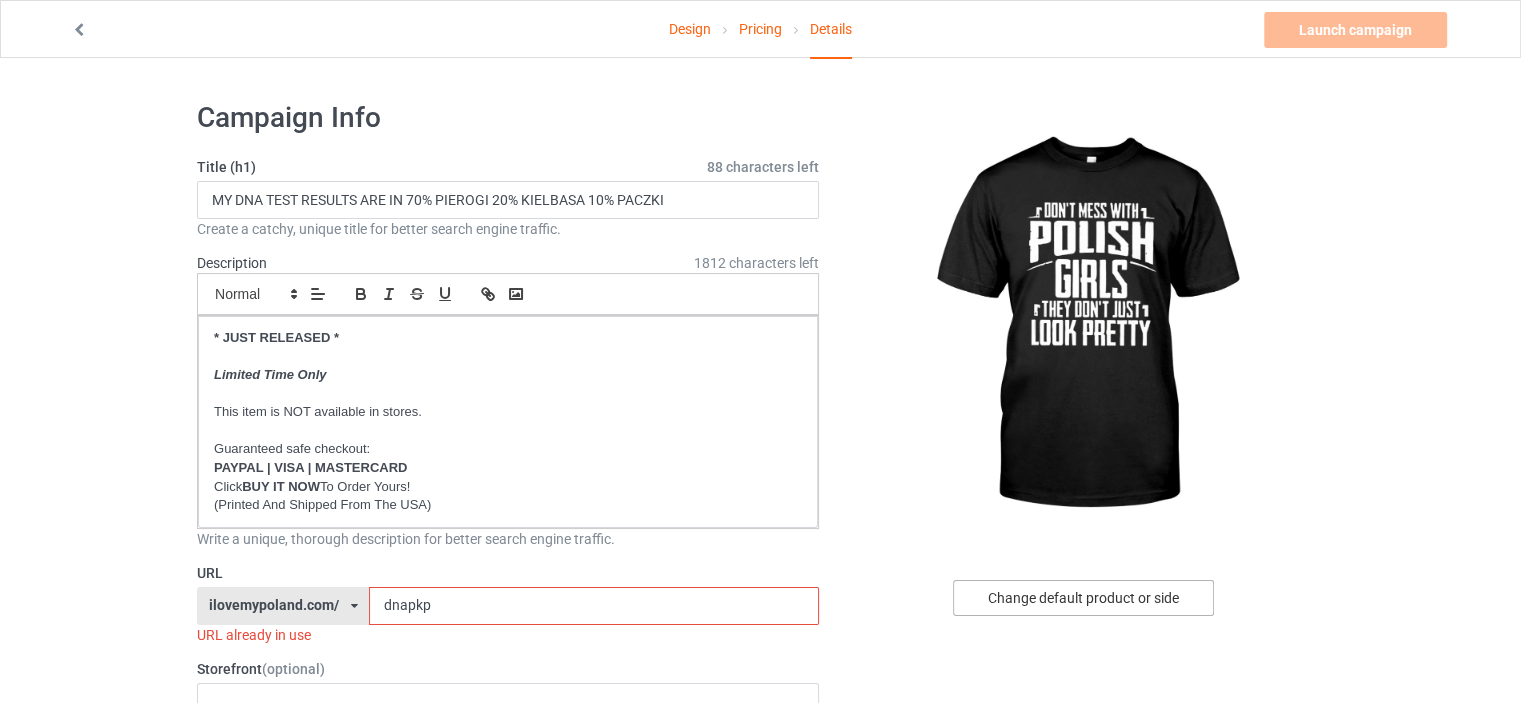 click on "Change default product or side" at bounding box center [1083, 598] 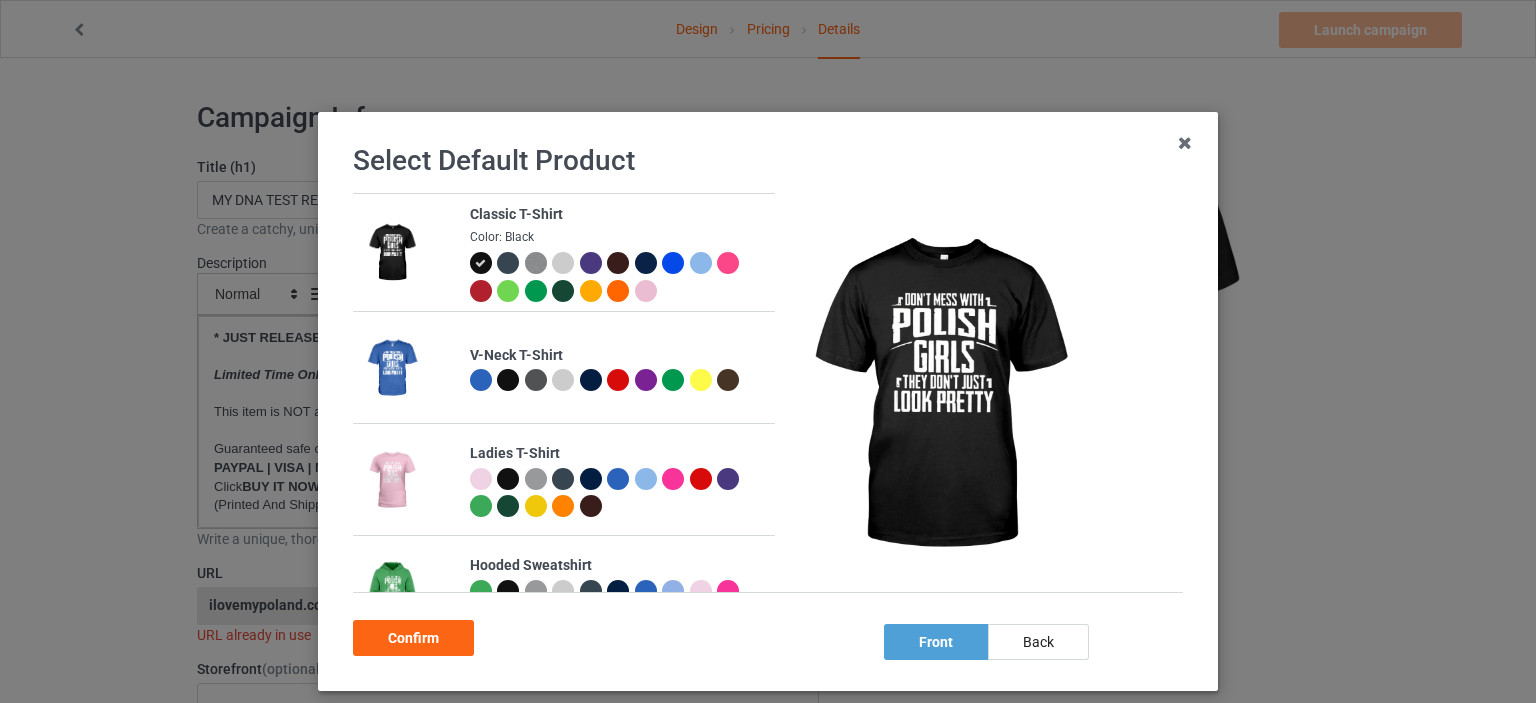click at bounding box center [508, 479] 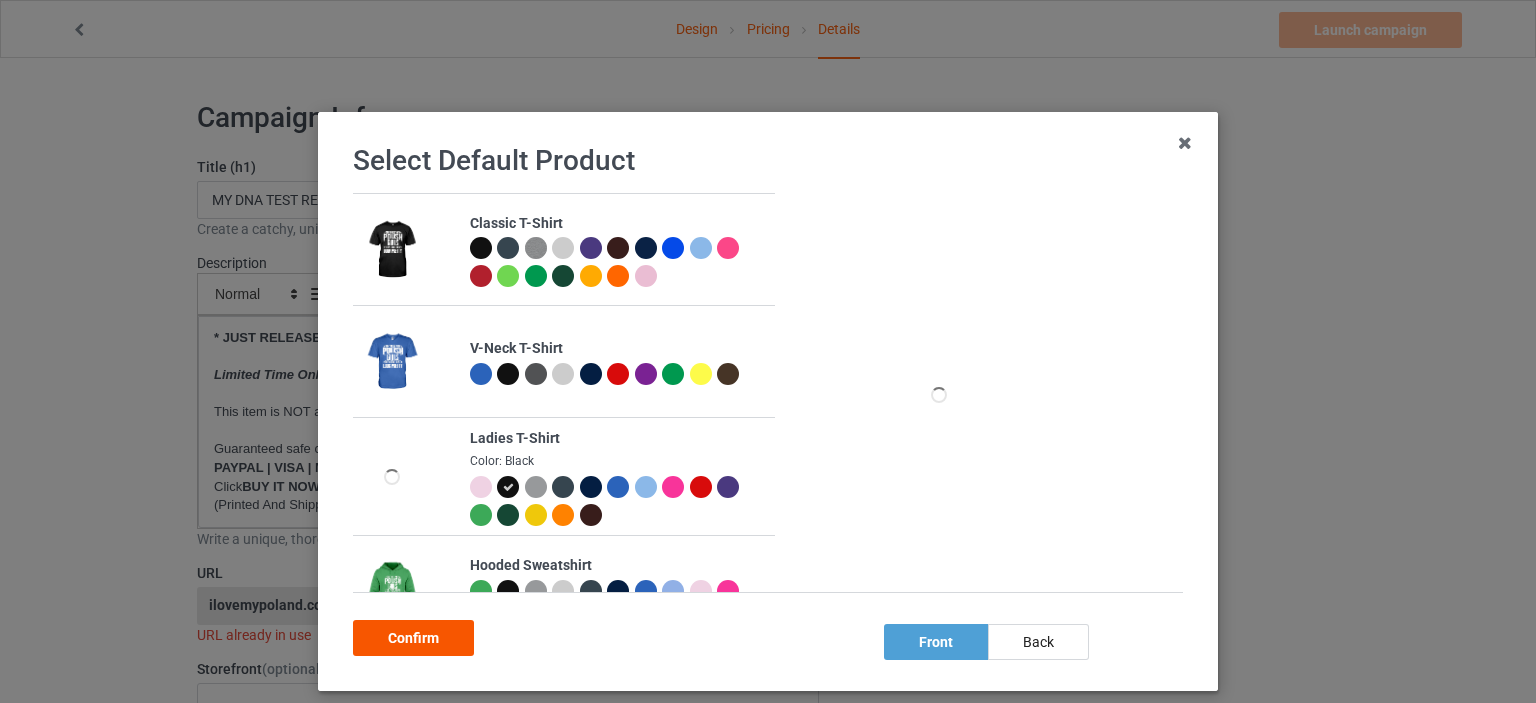 click on "Confirm" at bounding box center (413, 638) 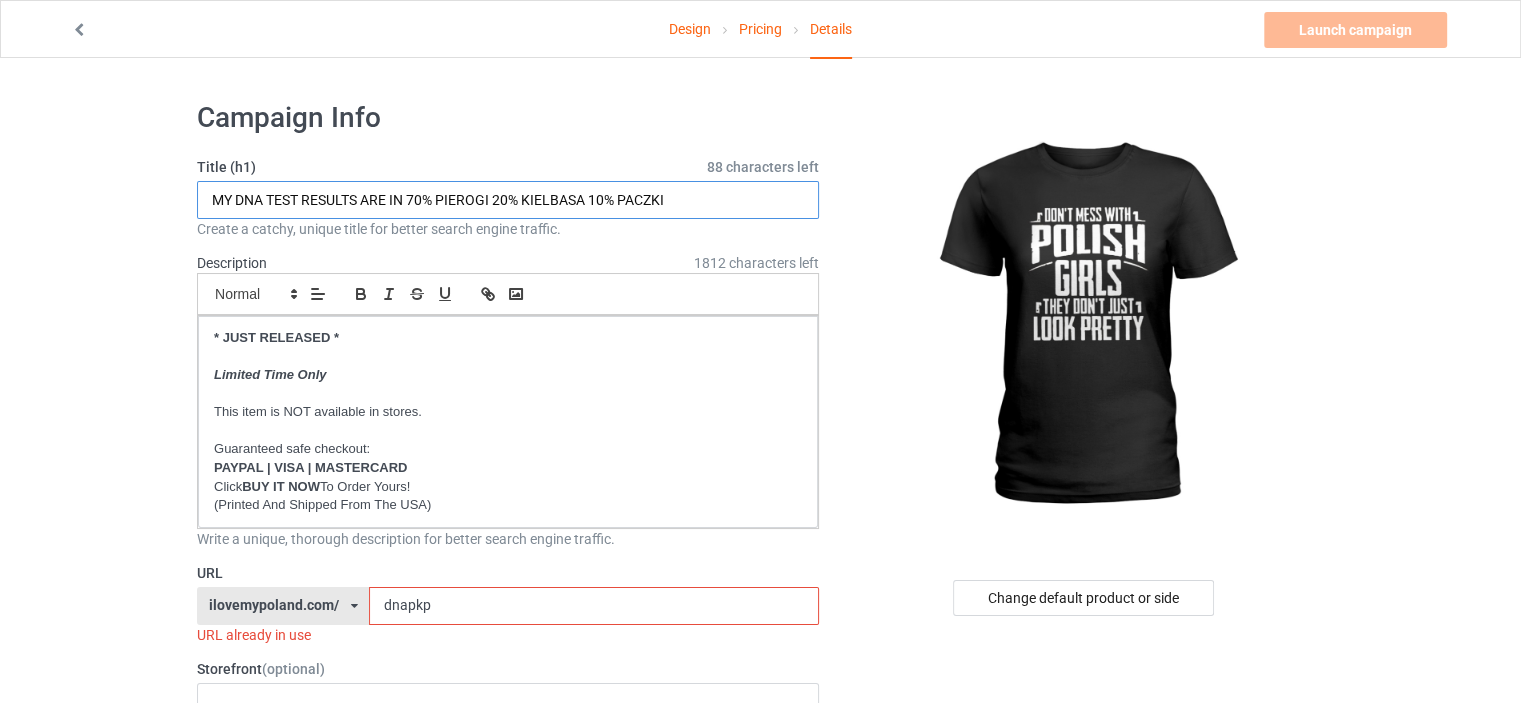drag, startPoint x: 693, startPoint y: 193, endPoint x: 0, endPoint y: 193, distance: 693 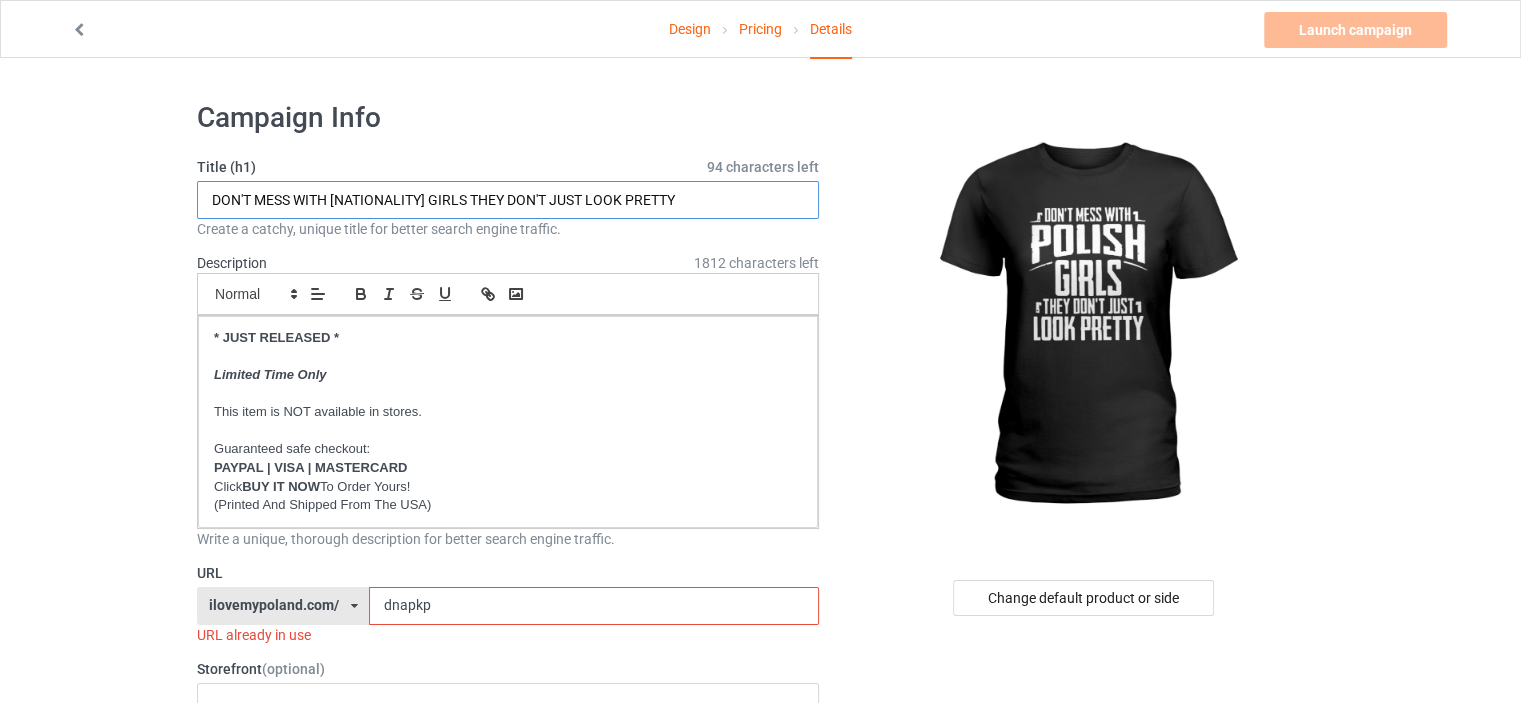 type on "DON'T MESS WITH [NATIONALITY] GIRLS THEY DON'T JUST LOOK PRETTY" 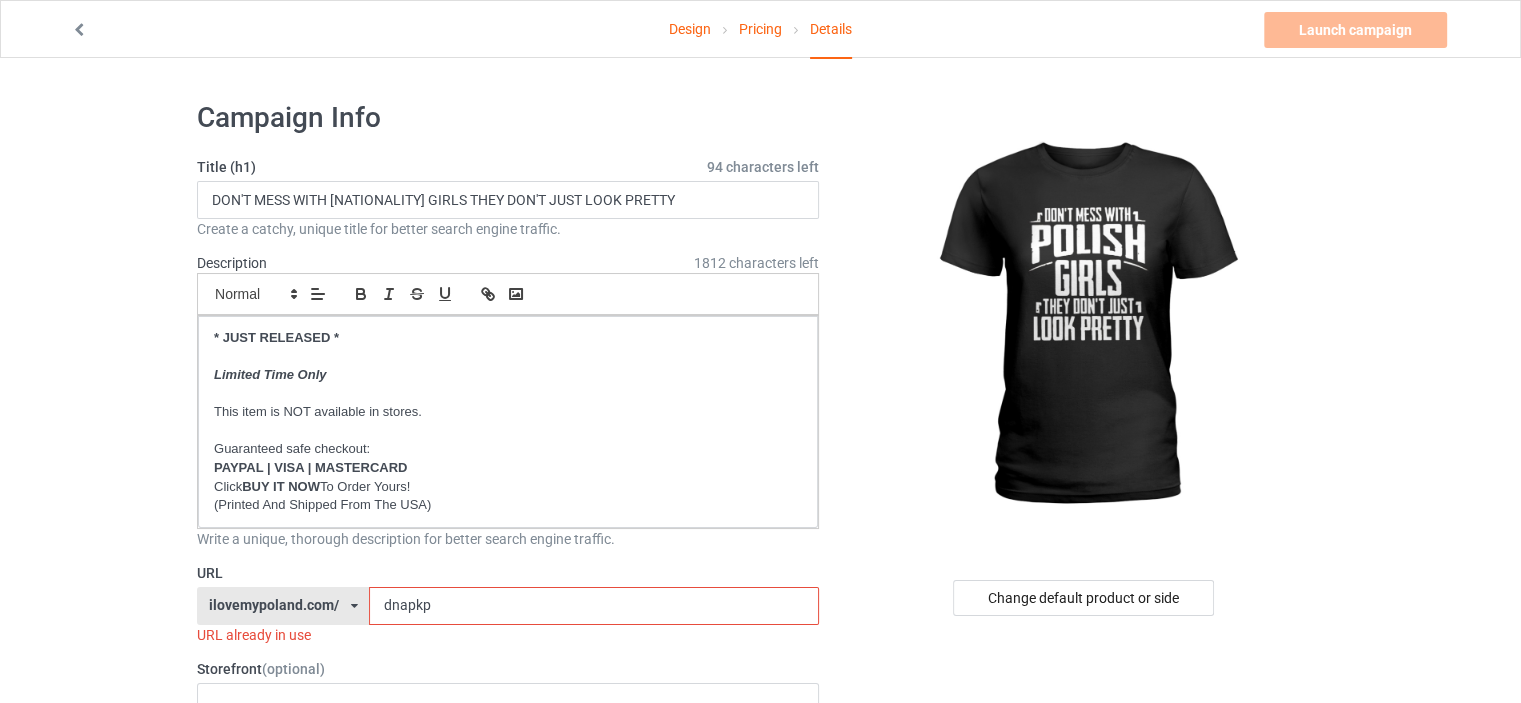 click on "Design Pricing Details Launch campaign Invalid campaign URL Campaign Info Title (h1) 94 characters left DON'T MESS WITH [NATIONALITY] GIRLS THEY DON'T JUST LOOK PRETTY Create a catchy, unique title for better search engine traffic. Description 1812 characters left Small Normal Large Big Huge * JUST RELEASED * Limited Time Only This item is NOT available in stores. Guaranteed safe checkout: PAYPAL | VISA | MASTERCARD Click BUY IT NOW To Order Yours! (Printed And Shipped From The USA) Write a unique, thorough description for better search engine traffic. URL [URL] / [URL] / [URL] / [URL] / [URL] / [URL] / [URL] / [URL] / [URL] / [URL] / [URL] / [URL] / [URL] / [URL] / [URL] / [URL] / [URL] / [URL] / [URL] / [URL] / [URL] 4" at bounding box center [760, 1168] 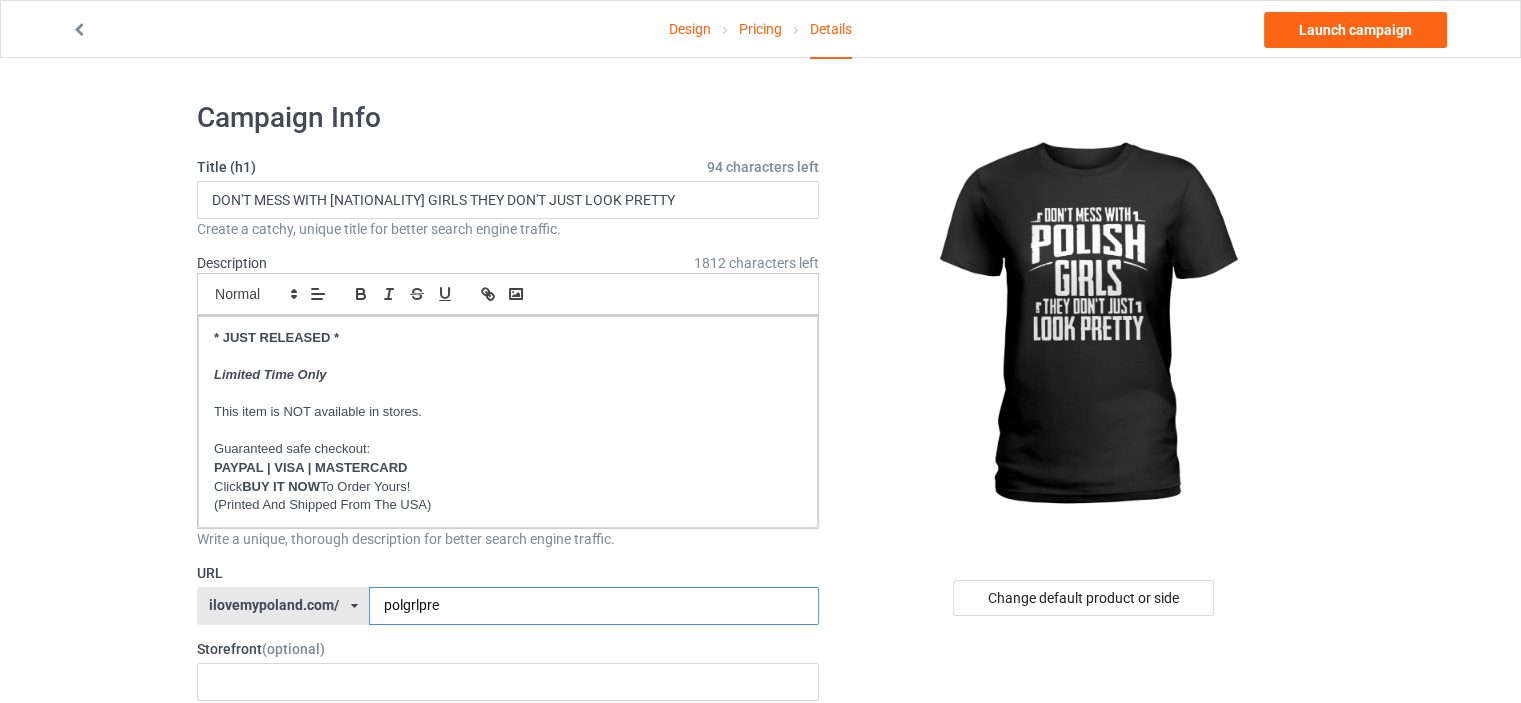 type on "polgrlpre" 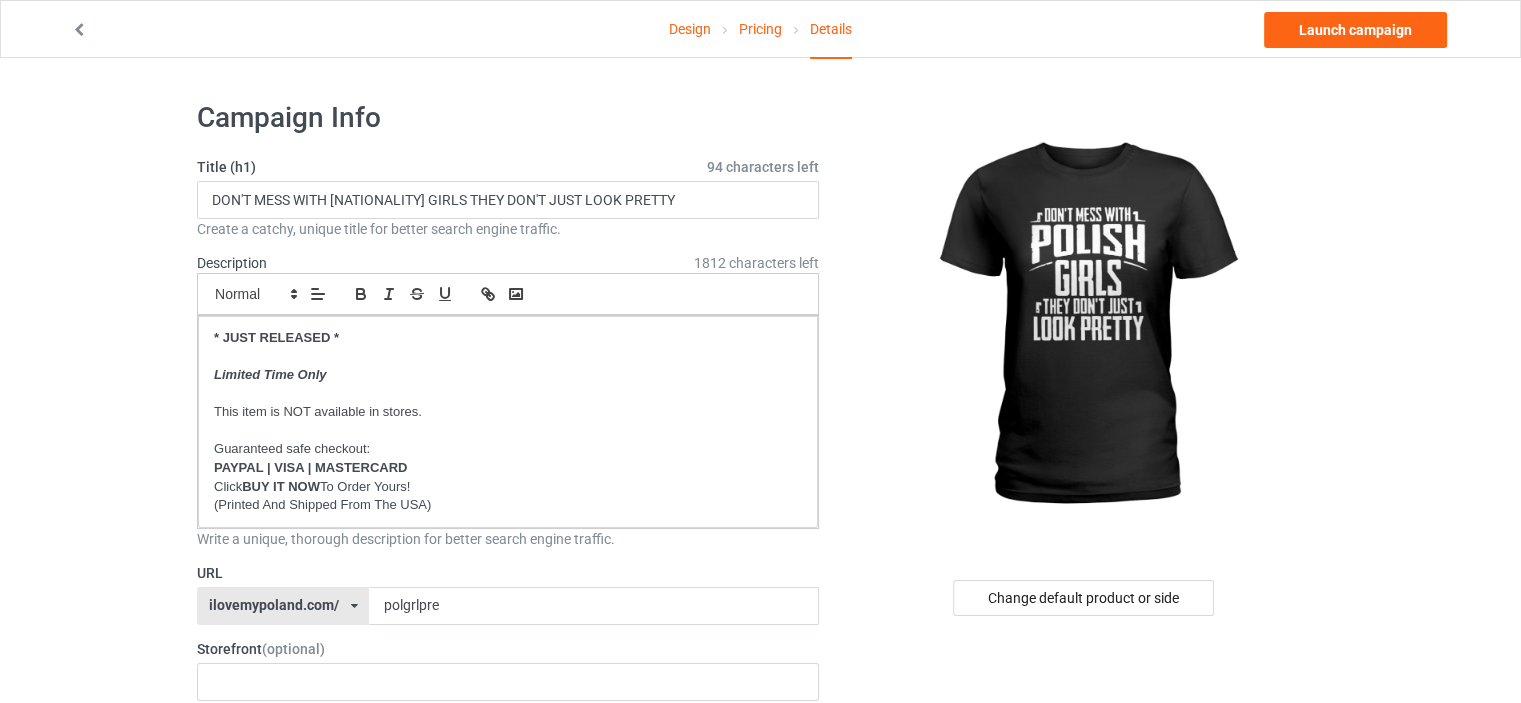 click on "Design Pricing Details Launch campaign Campaign Info Title (h1) 94 characters left DON'T MESS WITH [NATIONALITY] GIRLS THEY DON'T JUST LOOK PRETTY Create a catchy, unique title for better search engine traffic. Description 1812 characters left Small Normal Large Big Huge * JUST RELEASED * Limited Time Only This item is NOT available in stores. Guaranteed safe checkout: PAYPAL | VISA | MASTERCARD Click BUY IT NOW To Order Yours! (Printed And Shipped From The USA) Write a unique, thorough description for better search engine traffic. URL [URL] / [URL] / [URL] / [URL] / [URL] / [URL] / [URL] / [URL] / [URL] / [URL] / [URL] / [URL] / [URL] / [URL] / [URL] / [URL] / [URL] / [URL] / [URL] / [URL] / [URL] 4" at bounding box center (760, 1158) 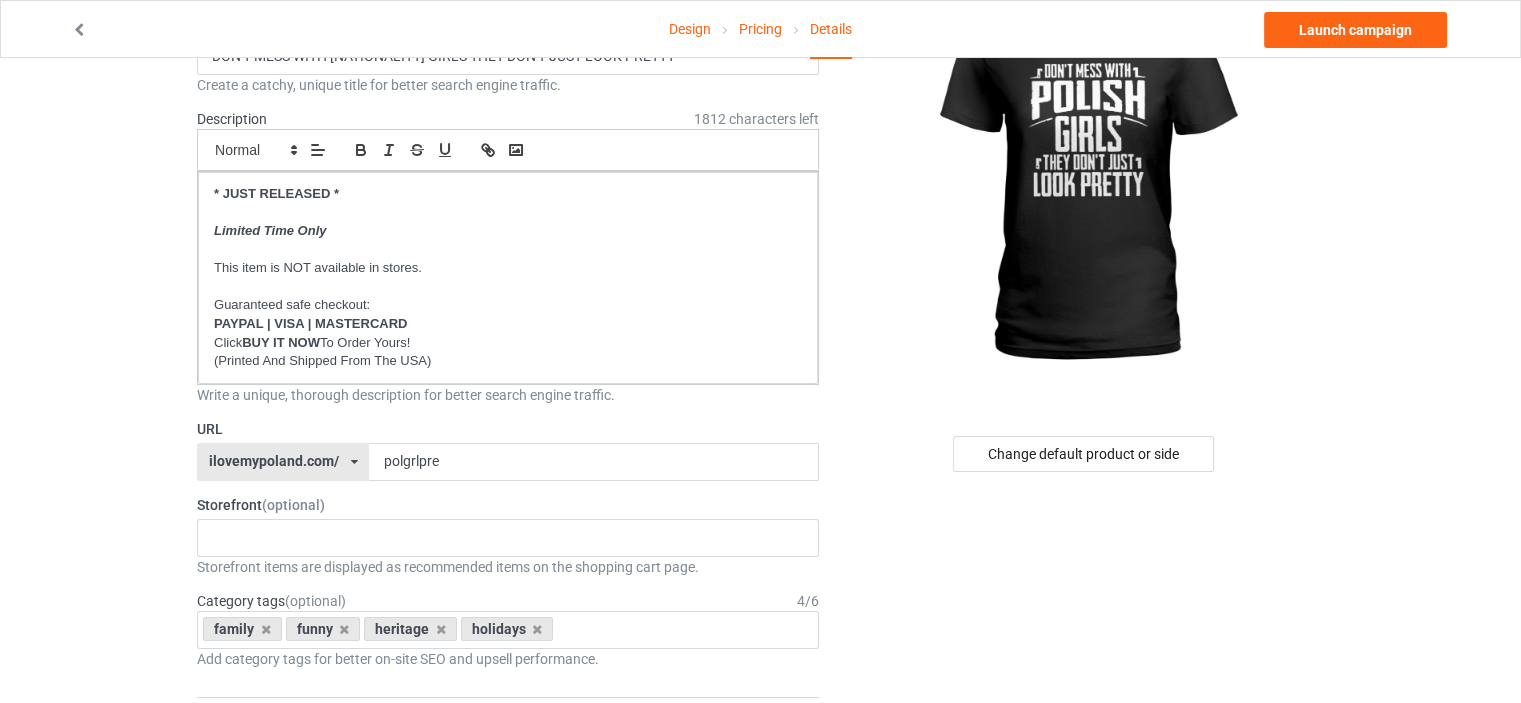 scroll, scrollTop: 300, scrollLeft: 0, axis: vertical 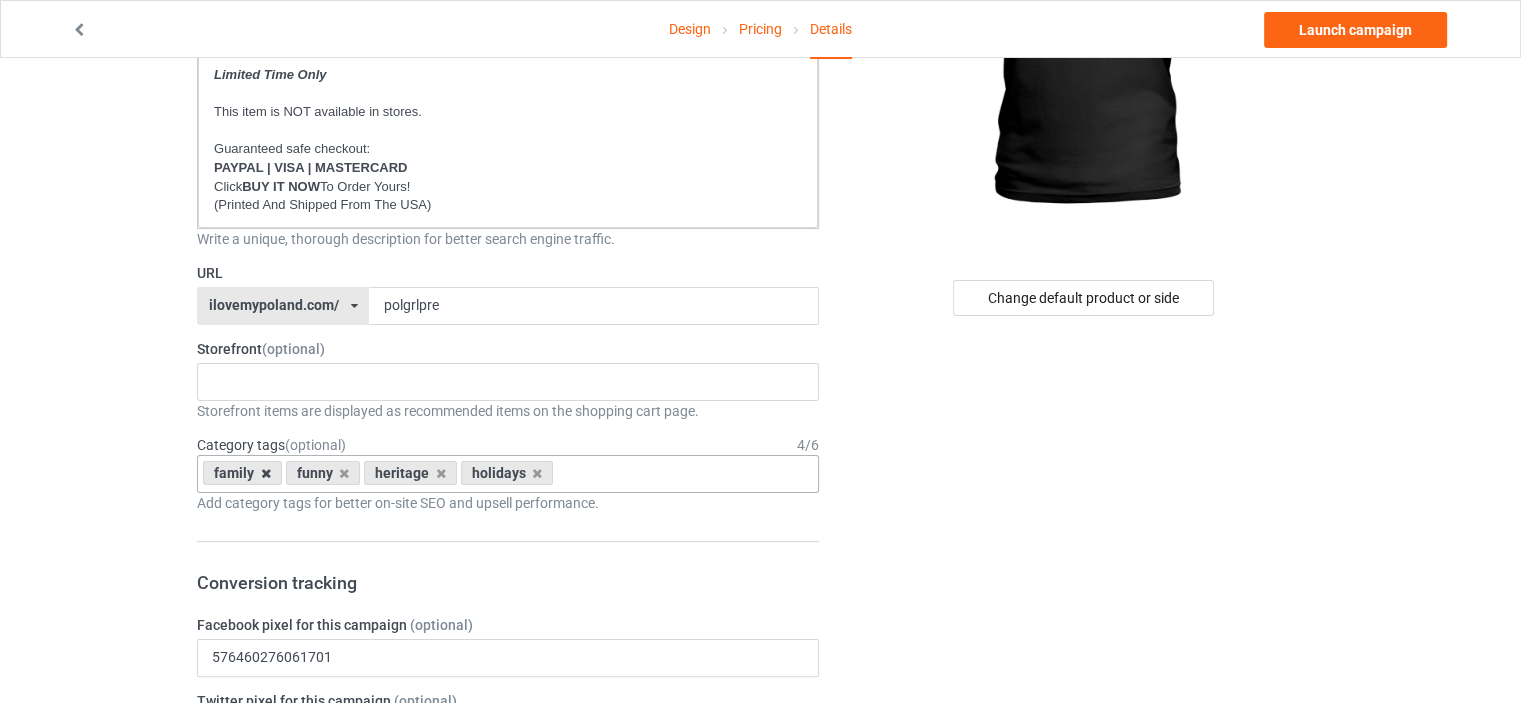 click at bounding box center [266, 473] 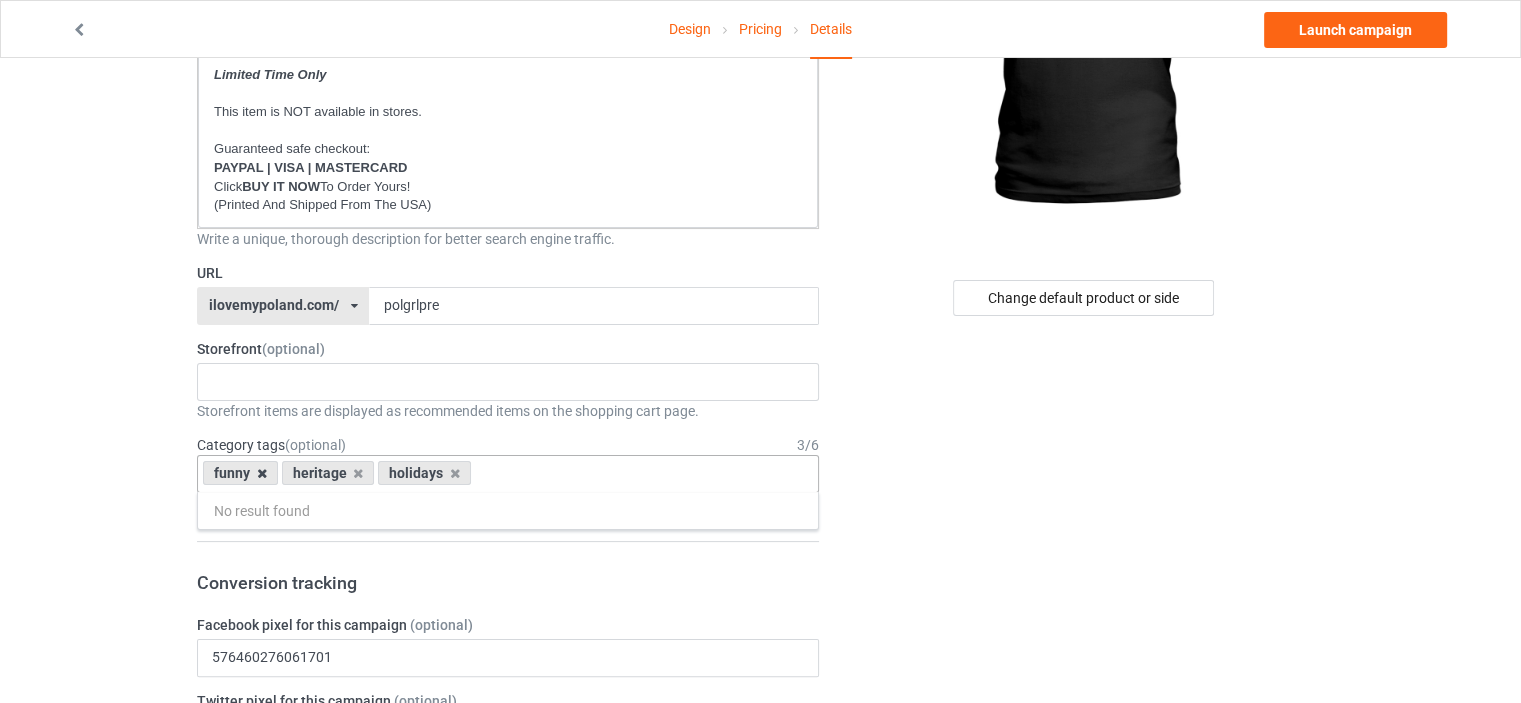 click at bounding box center (262, 473) 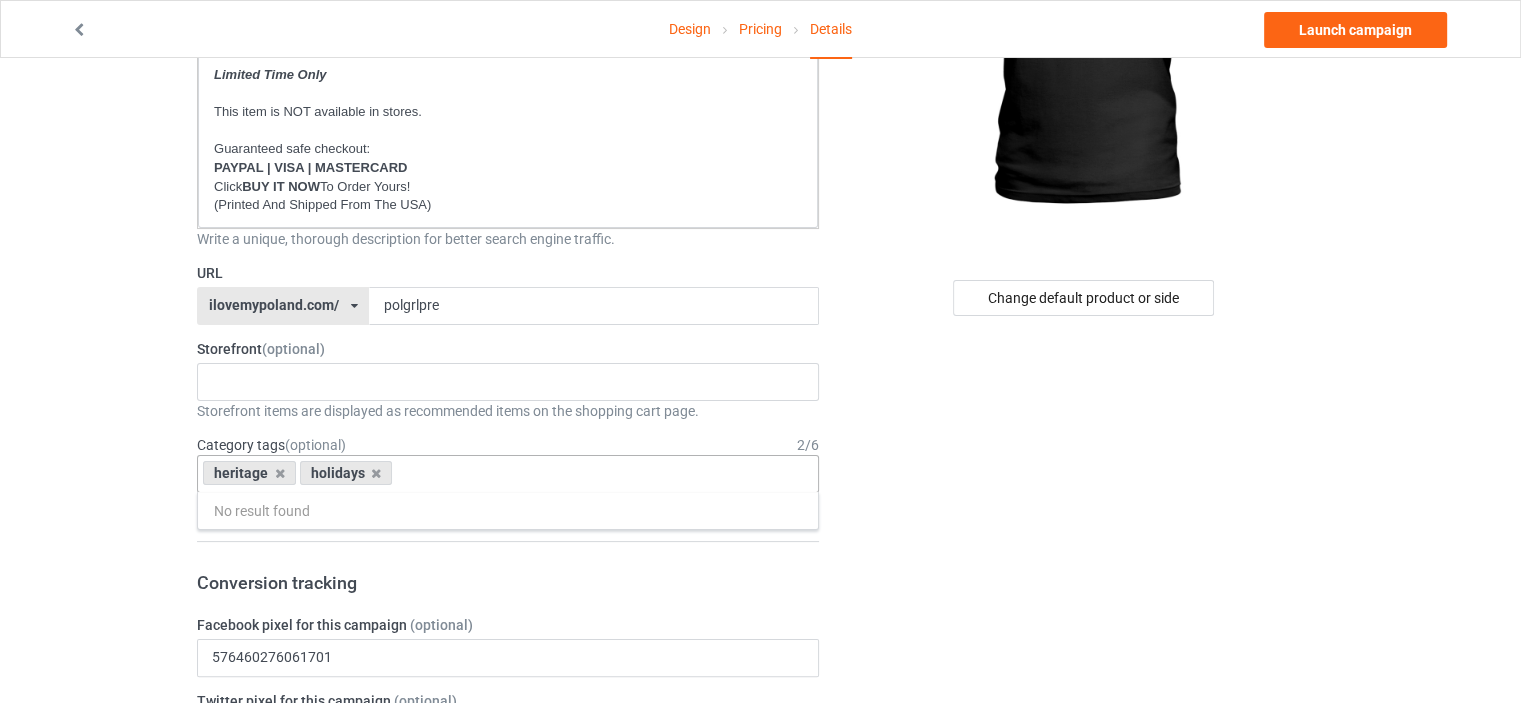 click on "heritage" at bounding box center [249, 473] 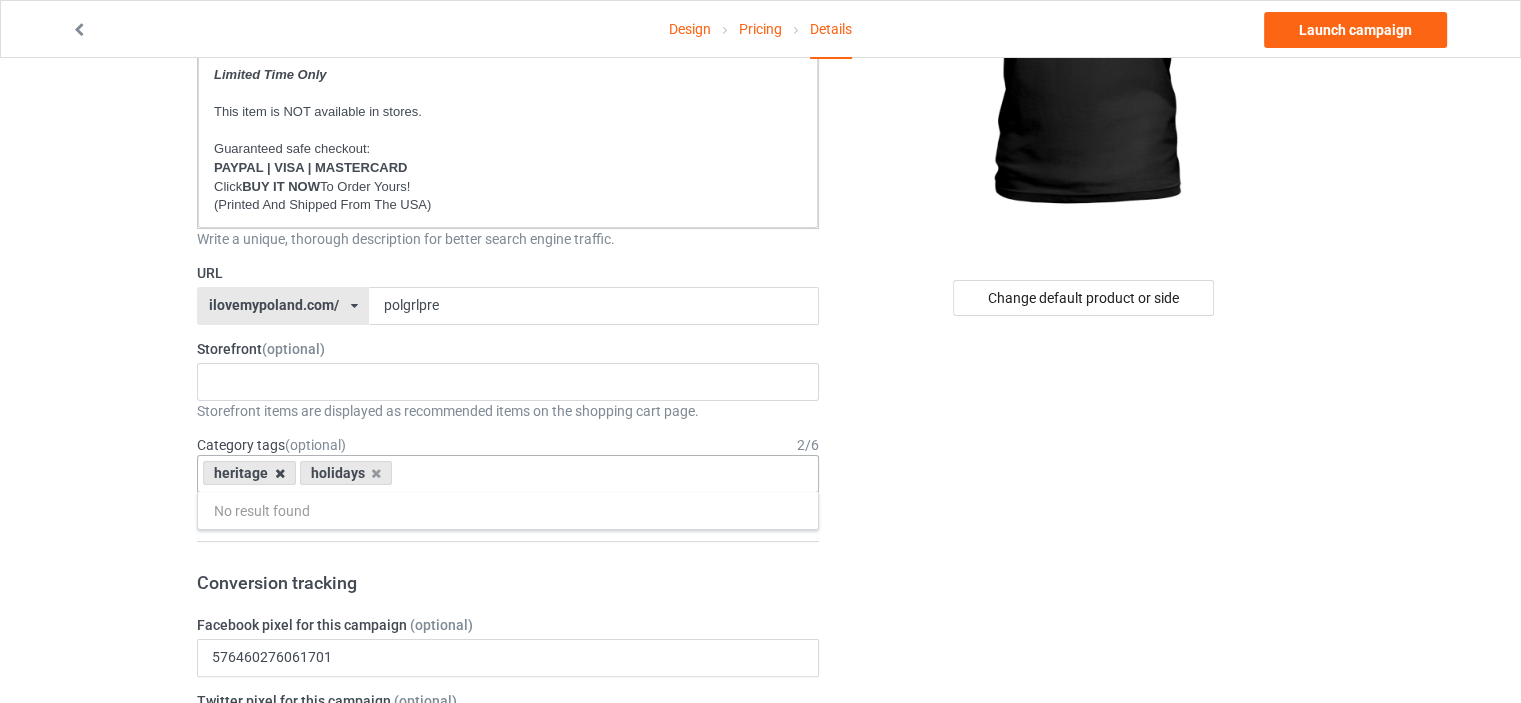 click at bounding box center (280, 473) 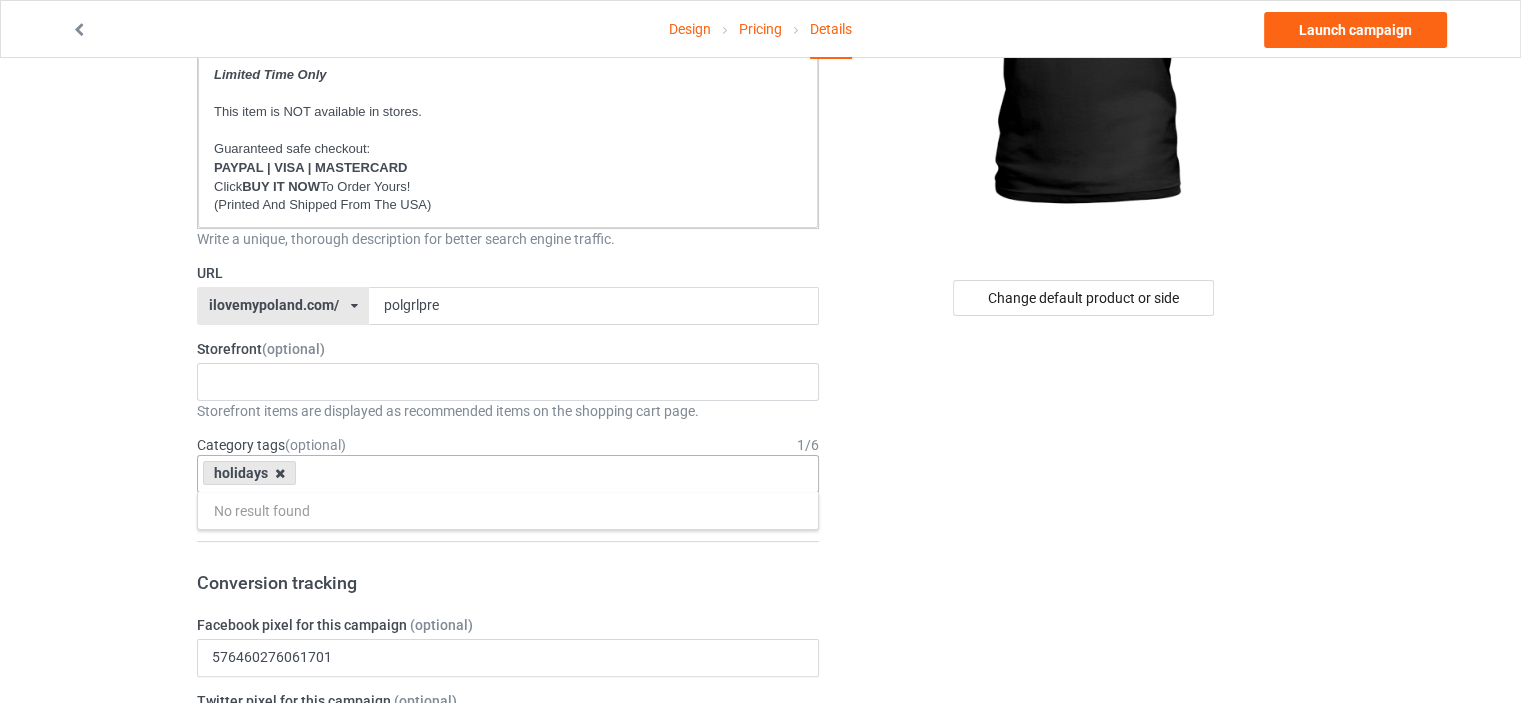 click at bounding box center (280, 473) 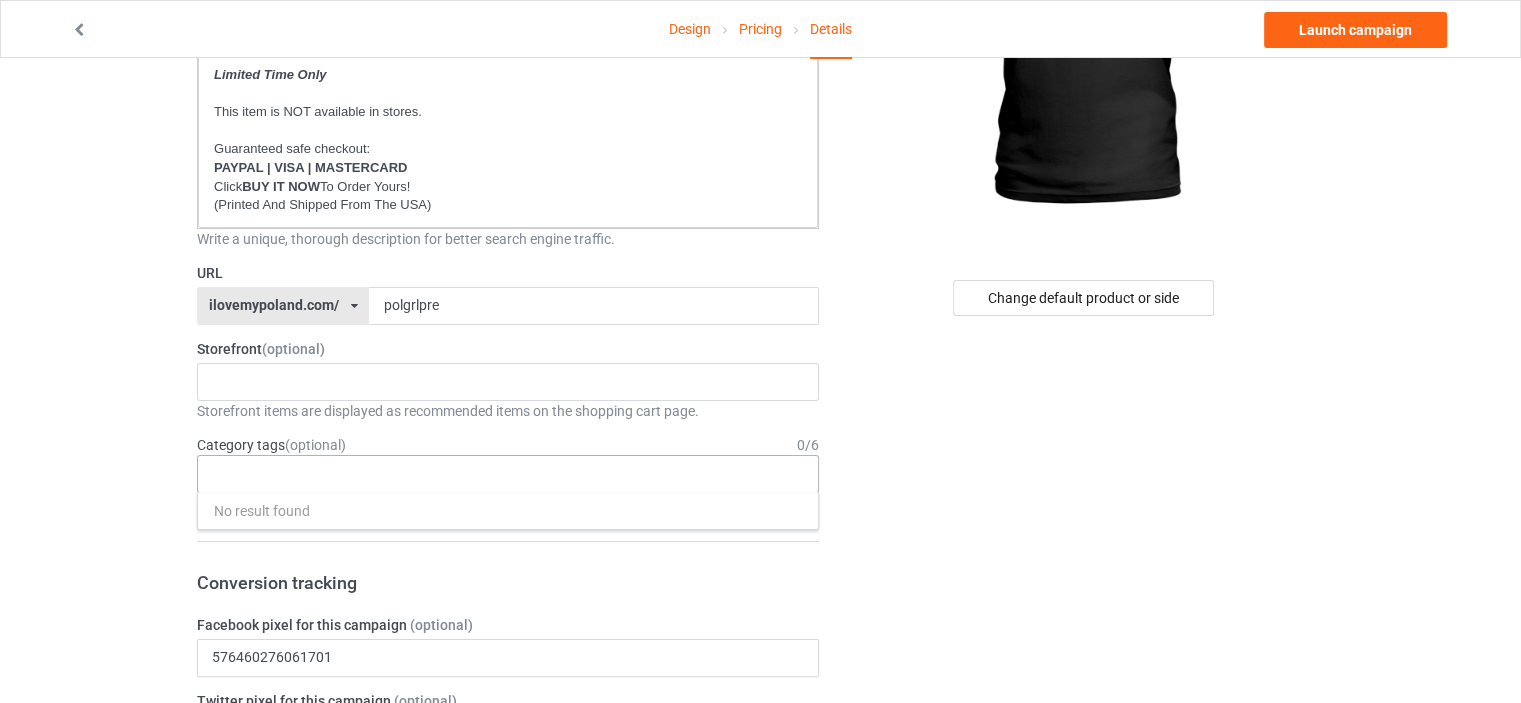 click on "Pricing" at bounding box center (760, 29) 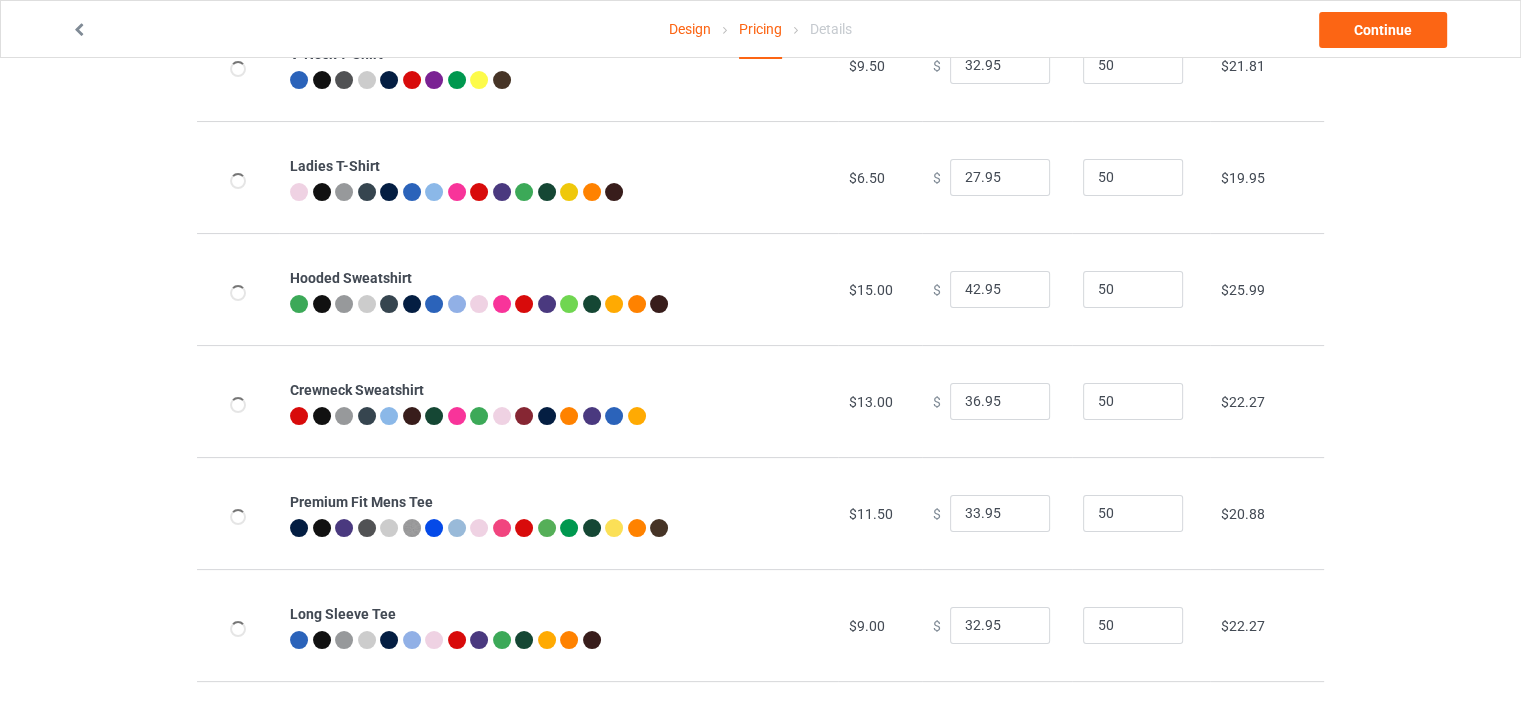 scroll, scrollTop: 0, scrollLeft: 0, axis: both 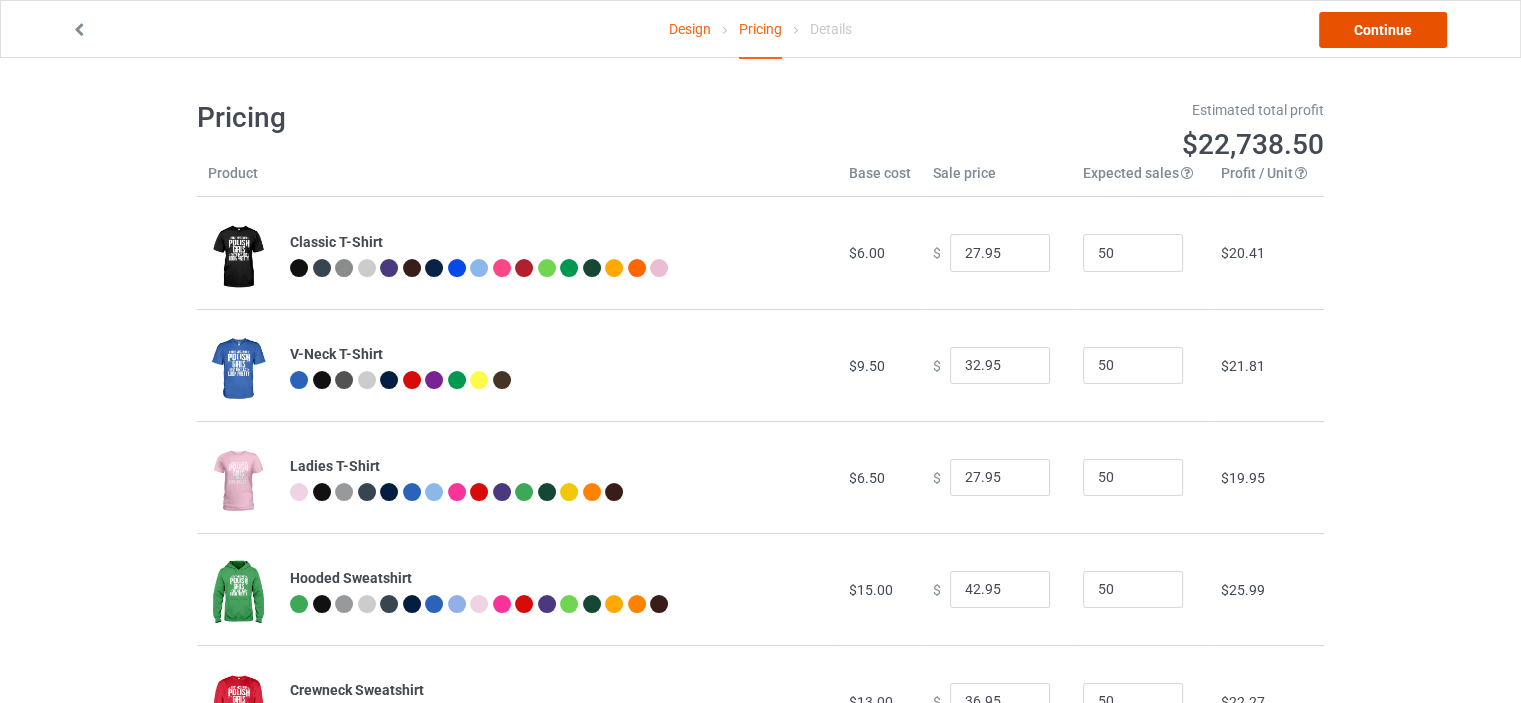 click on "Continue" at bounding box center (1383, 30) 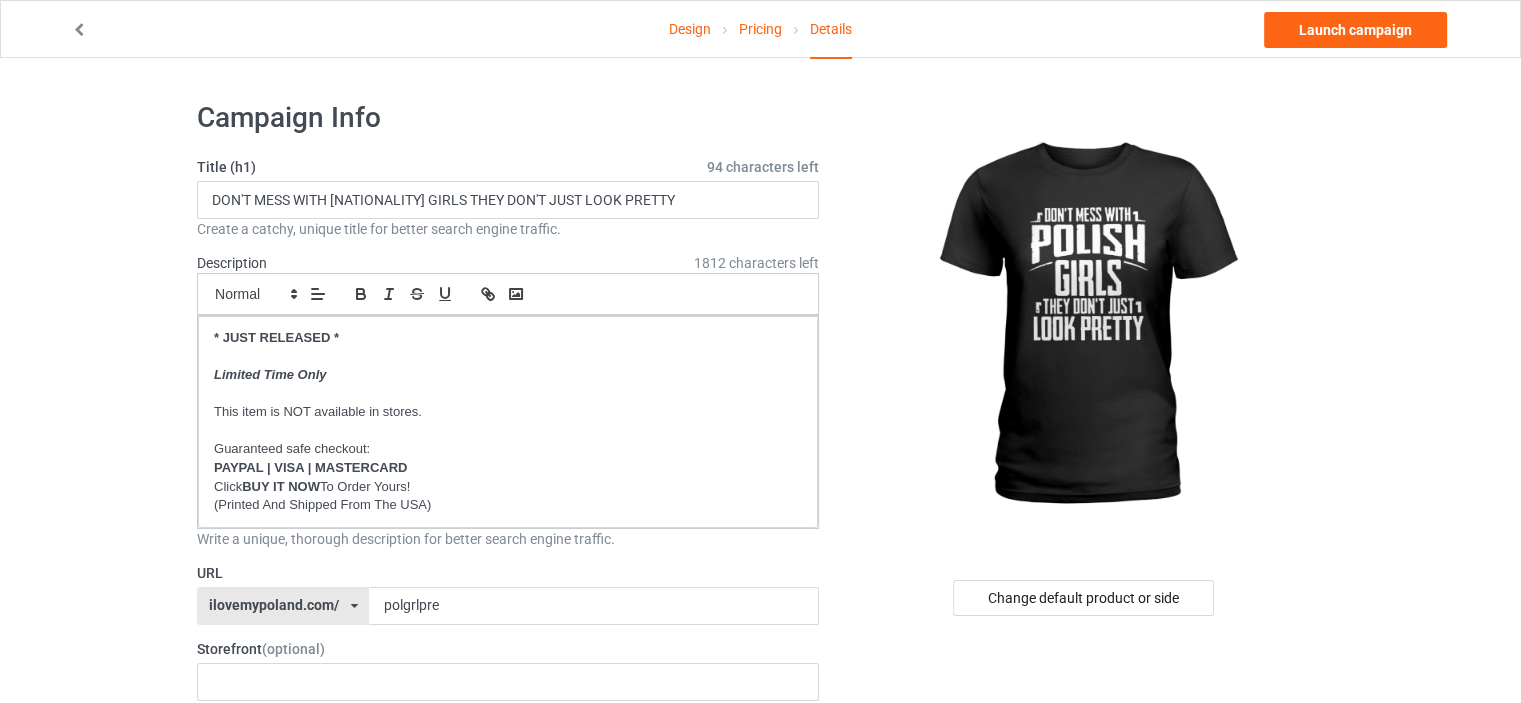 scroll, scrollTop: 400, scrollLeft: 0, axis: vertical 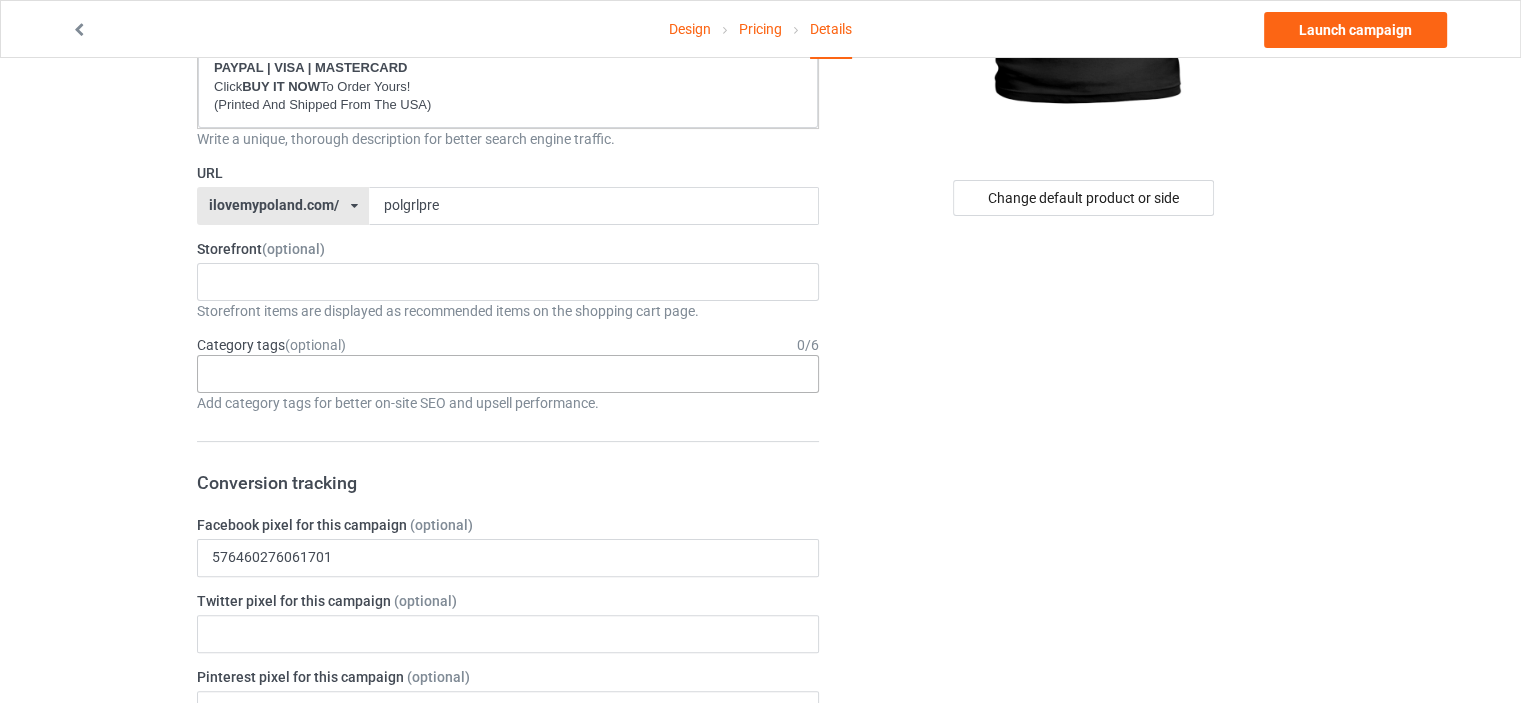 click on "Age > 1-19 > 1 Age > 1-12 Months > 1 Month Age > 1-12 Months Age > 1-19 Age > 1-19 > 10 Age > 1-12 Months > 10 Month Age > 80-100 > 100 Sports > Running > 10K Run Age > 1-19 > 11 Age > 1-12 Months > 11 Month Age > 1-19 > 12 Age > 1-12 Months > 12 Month Age > 1-19 > 13 Age > 1-19 > 14 Age > 1-19 > 15 Sports > Running > 15K Run Age > 1-19 > 16 Age > 1-19 > 17 Age > 1-19 > 18 Age > 1-19 > 19 Age > Decades > 1920s Age > Decades > 1930s Age > Decades > 1940s Age > Decades > 1950s Age > Decades > 1960s Age > Decades > 1970s Age > Decades > 1980s Age > Decades > 1990s Age > 1-19 > 2 Age > 1-12 Months > 2 Month Age > 20-39 > 20 Age > 20-39 Age > Decades > 2000s Age > Decades > 2010s Age > 20-39 > 21 Age > 20-39 > 22 Age > 20-39 > 23 Age > 20-39 > 24 Age > 20-39 > 25 Age > 20-39 > 26 Age > 20-39 > 27 Age > 20-39 > 28 Age > 20-39 > 29 Age > 1-19 > 3 Age > 1-12 Months > 3 Month Sports > Basketball > 3-Pointer Age > 20-39 > 30 Age > 20-39 > 31 Age > 20-39 > 32 Age > 20-39 > 33 Age > 20-39 > 34 Age > 20-39 > 35 Age Jobs 1" at bounding box center [508, 374] 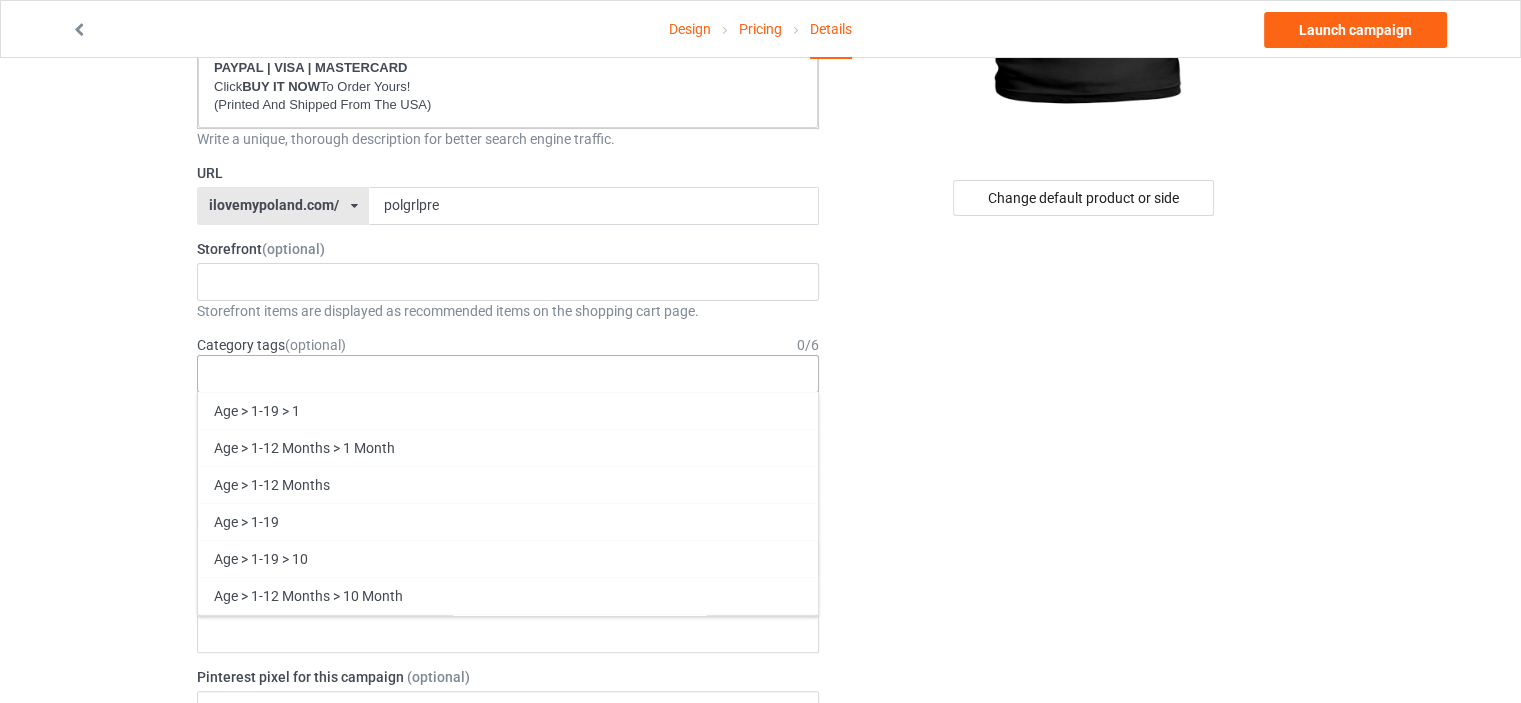 scroll, scrollTop: 85667, scrollLeft: 0, axis: vertical 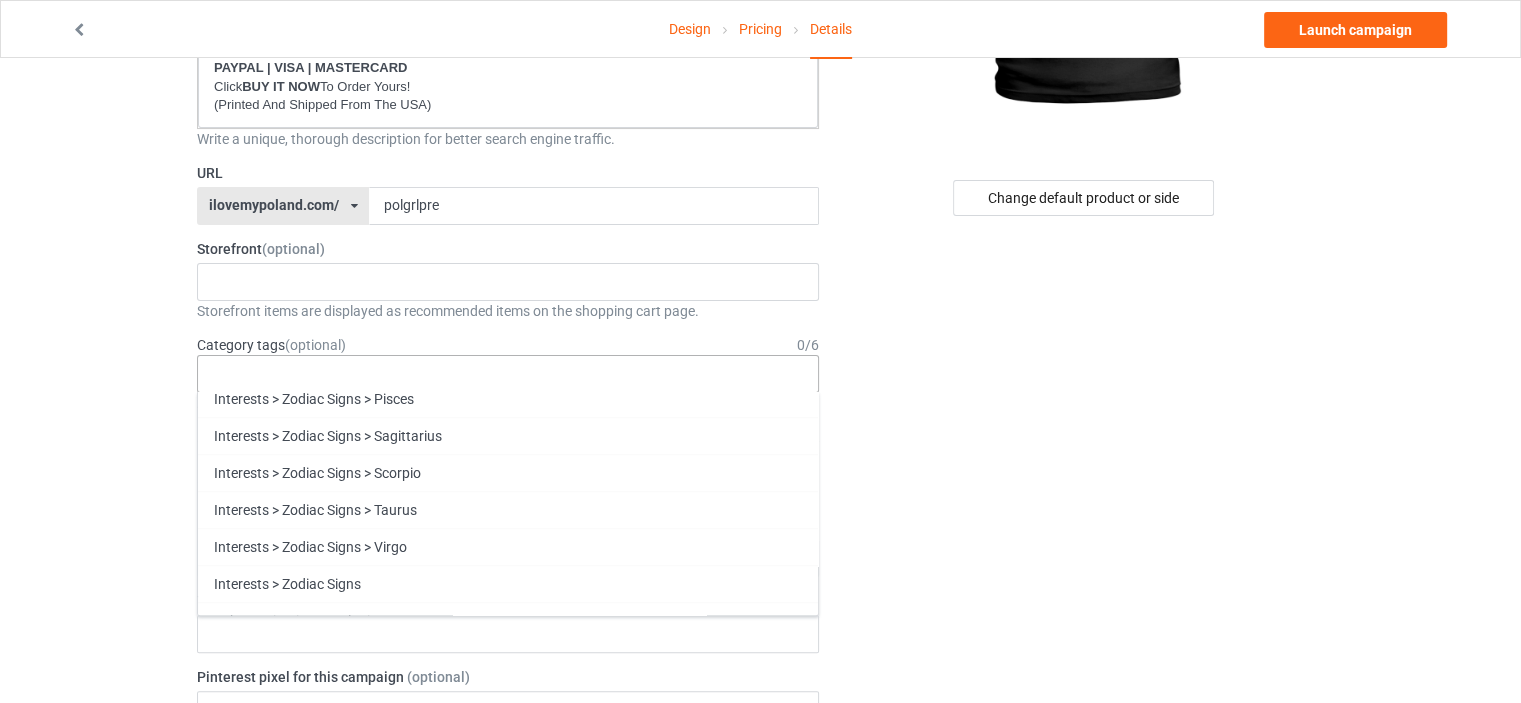 click on "Funny" at bounding box center [508, 990] 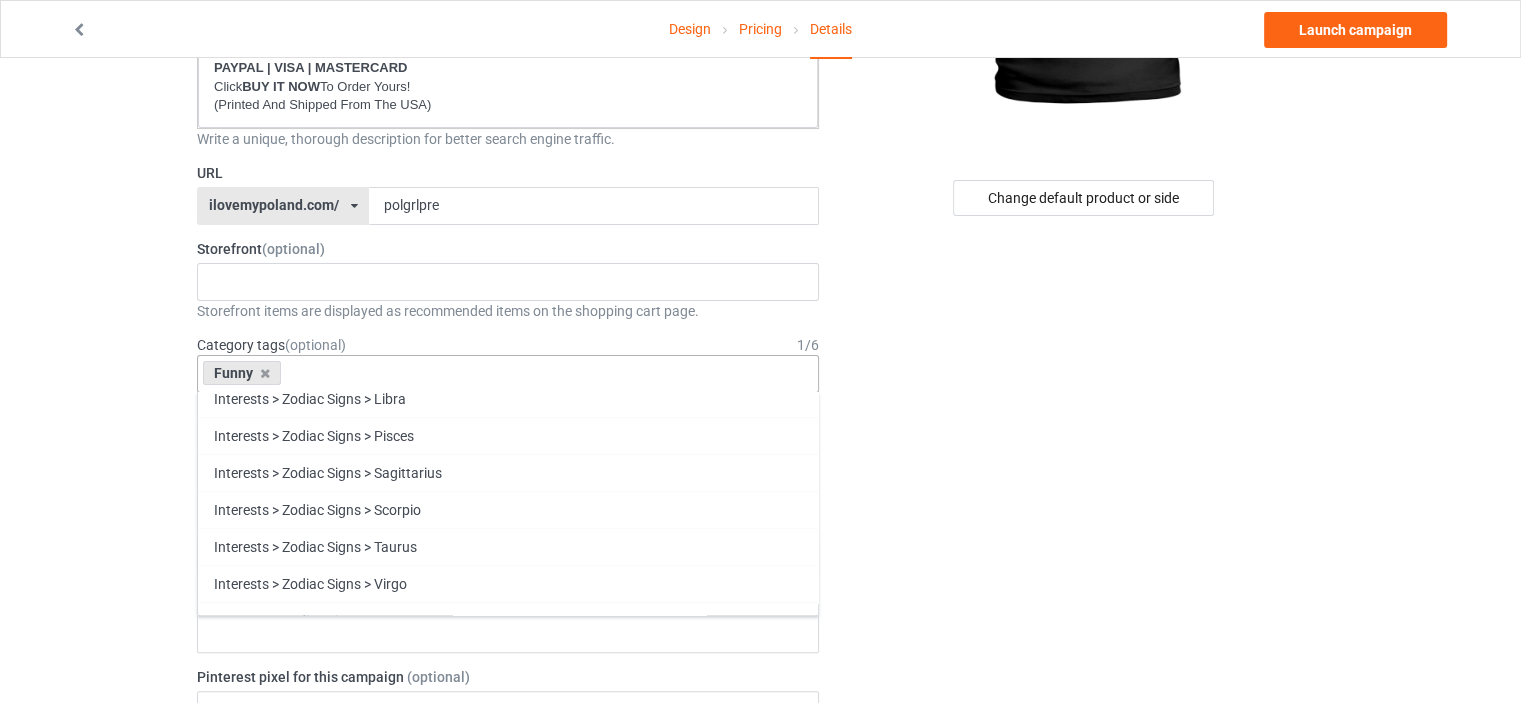 click on "Family" at bounding box center [508, 990] 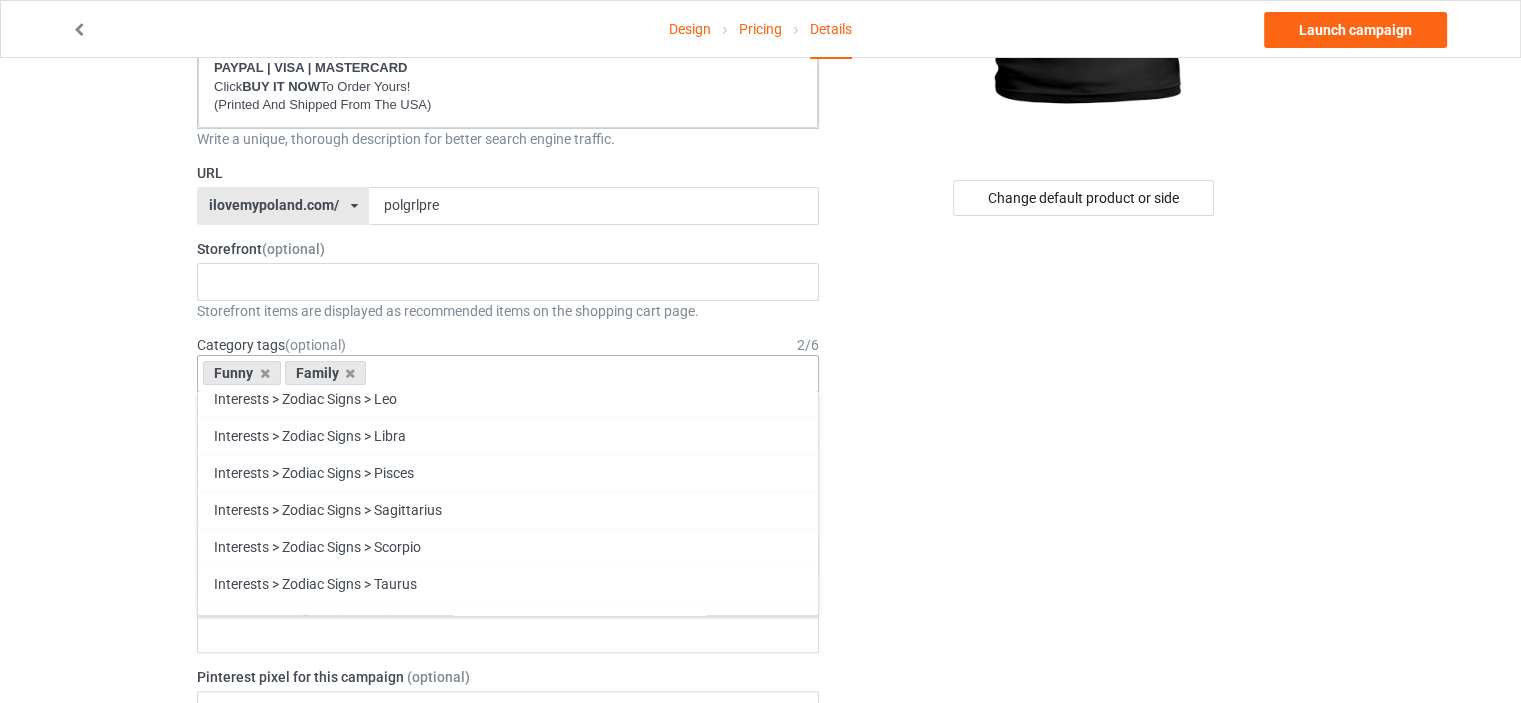click on "Heritage" at bounding box center (508, 1027) 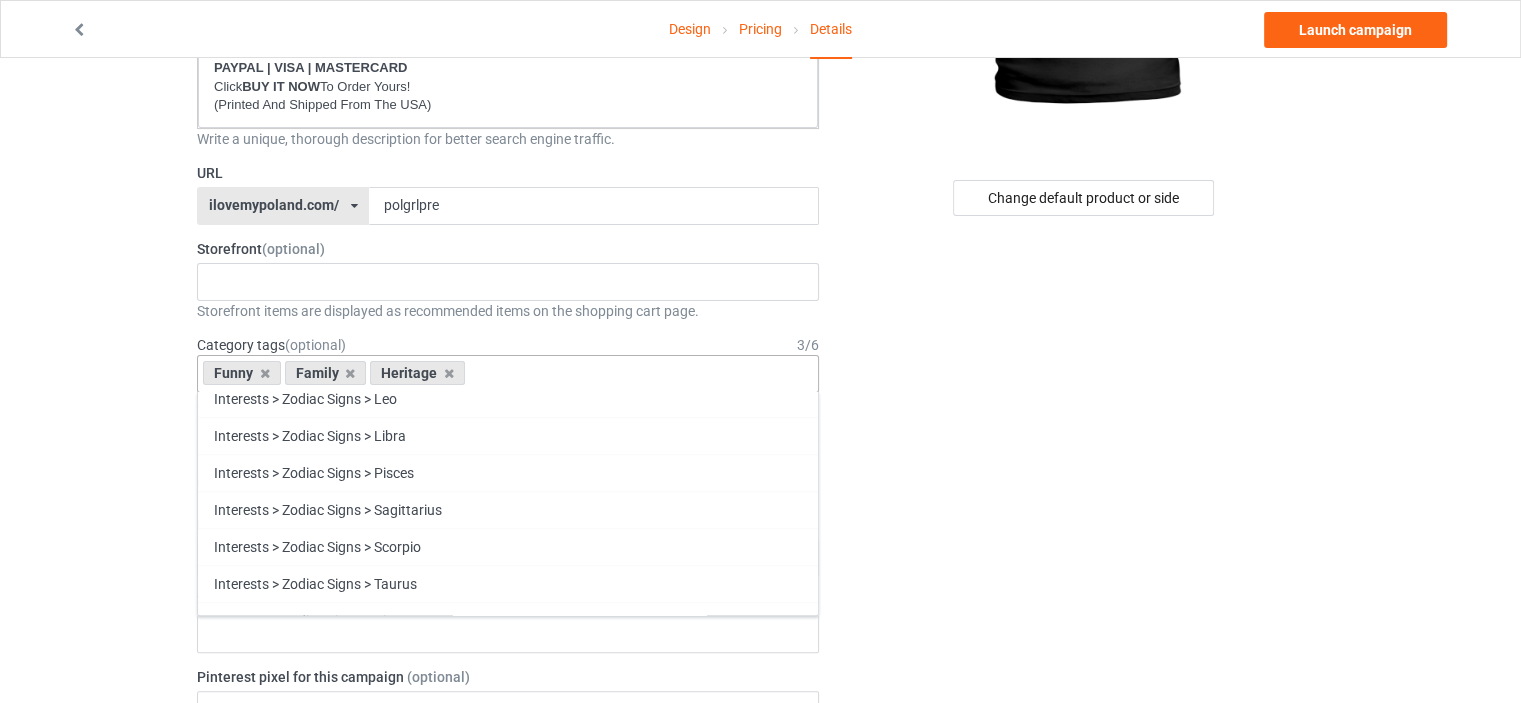 scroll, scrollTop: 85556, scrollLeft: 0, axis: vertical 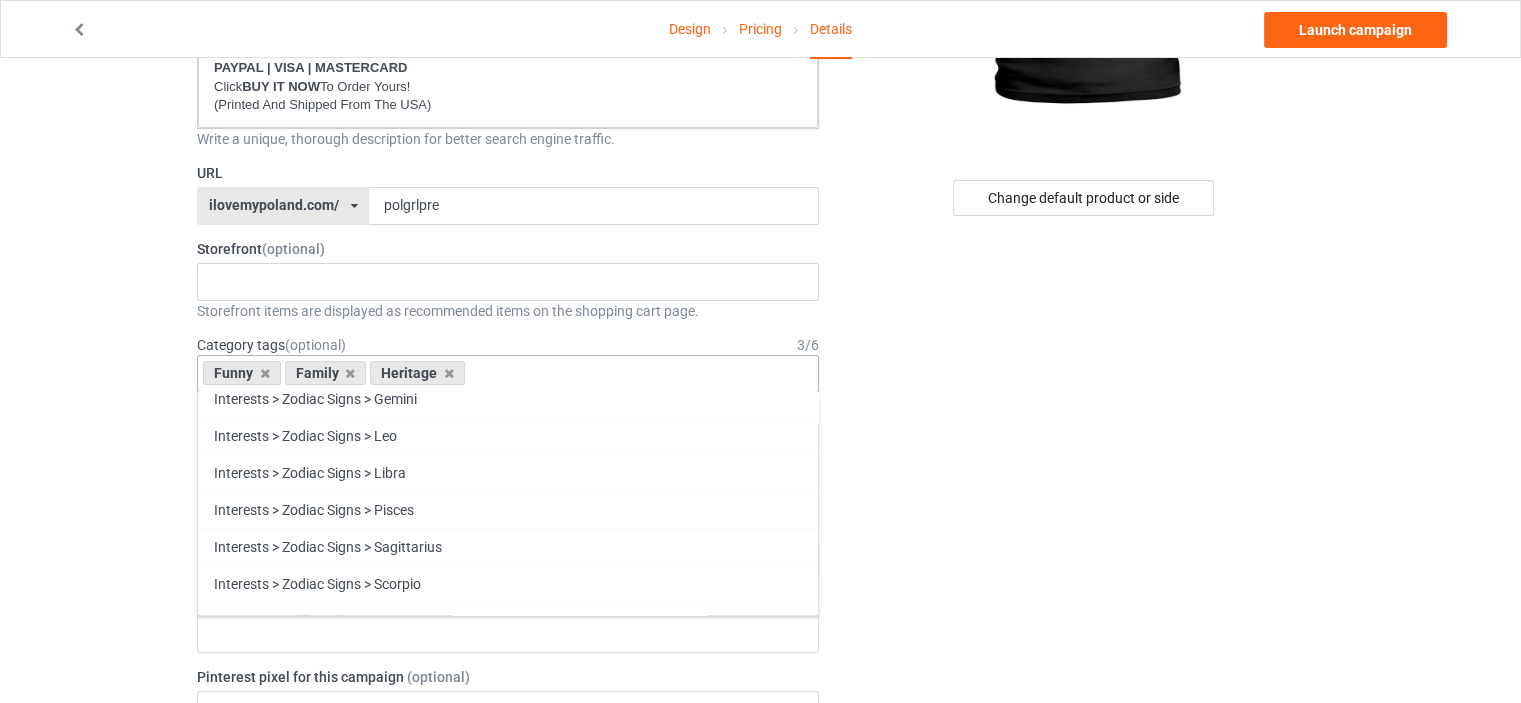 click on "Design Pricing Details Launch campaign Campaign Info Title (h1) 94   characters left DON'T MESS WITH POLISH GIRLS THEY DON'T JUST LOOK PRETTY Create a catchy, unique title for better search engine traffic. Description 1812   characters left       Small Normal Large Big Huge                                                                                     * JUST RELEASED * Limited Time Only This item is NOT available in stores. Guaranteed safe checkout: PAYPAL | VISA | MASTERCARD Click  BUY IT NOW  To Order Yours! (Printed And Shipped From The USA) Write a unique, thorough description for better search engine traffic. URL ilovemypoland.com/ britishlook.net/ danishlegends.com/ familyworldgifts.com/ finnishlegends.com/ funnyteeworld.com/ ilovemyaustralia.com/ ilovemycanada.net/ ilovemydenmark.com/ ilovemyfinland.com/ ilovemyfrance.com/ ilovemygermany.com/ ilovemygnomes.com/ ilovemyireland.com/ ilovemyitaly.com/ ilovemynetherlands.com/ ilovemynorway.com/ ilovemypoland.com/ ilovemyredhair.net/ teechip.com/ 3" at bounding box center (760, 758) 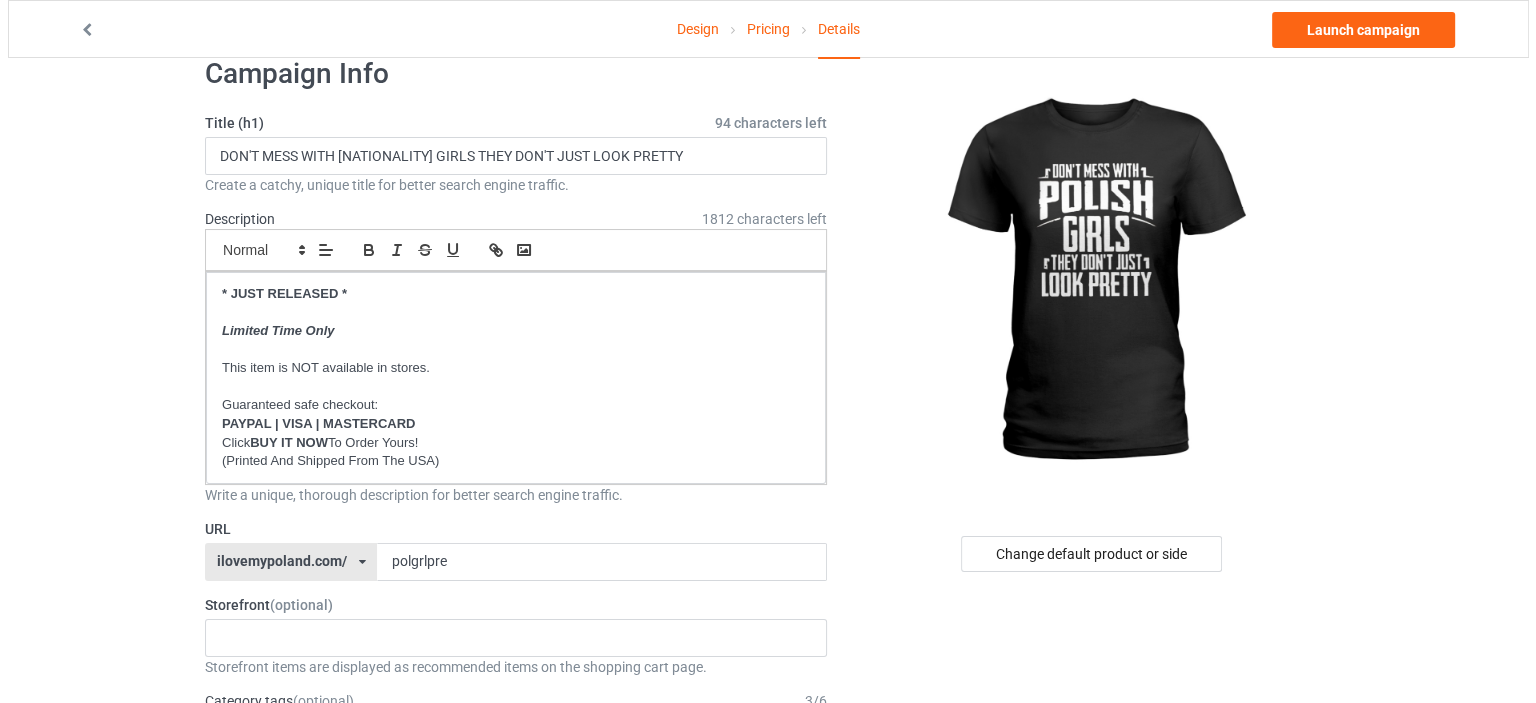 scroll, scrollTop: 0, scrollLeft: 0, axis: both 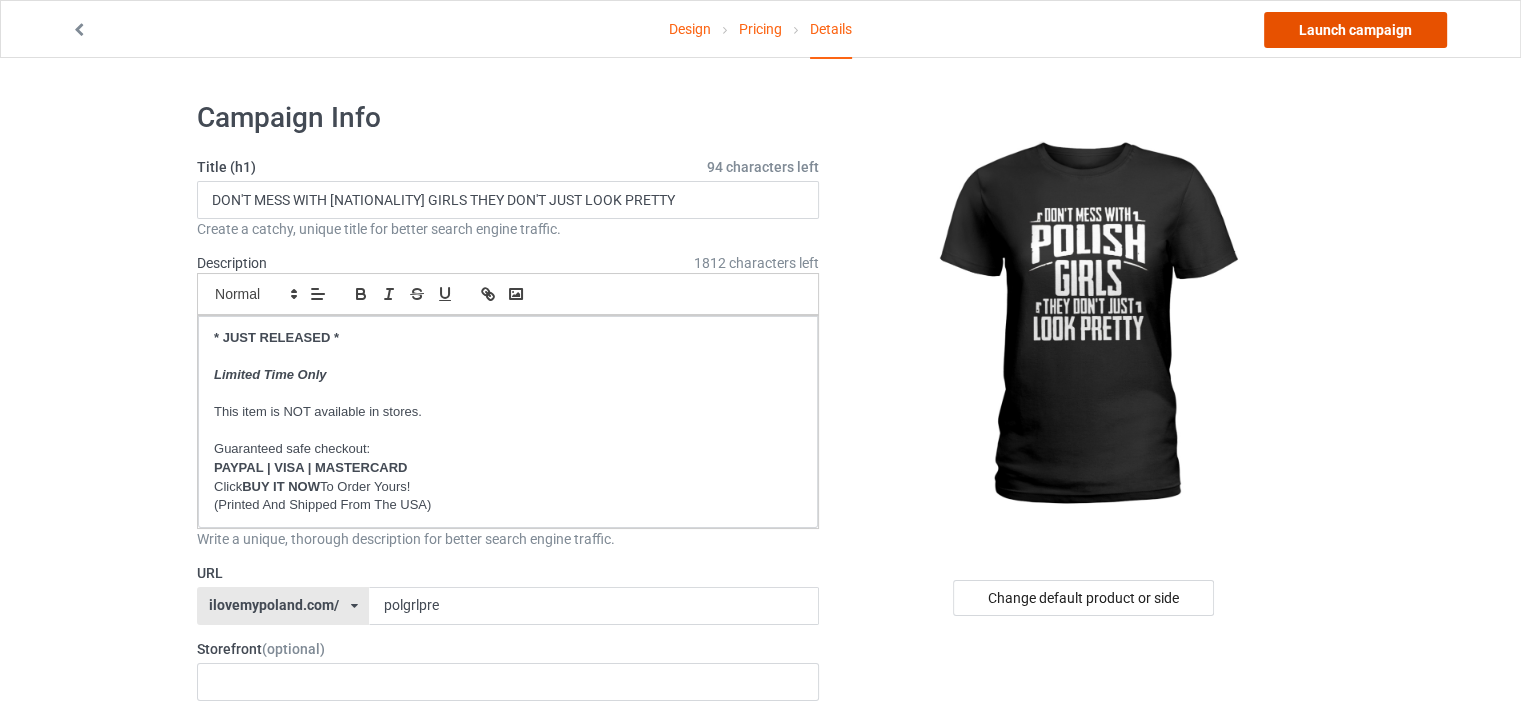click on "Launch campaign" at bounding box center [1355, 30] 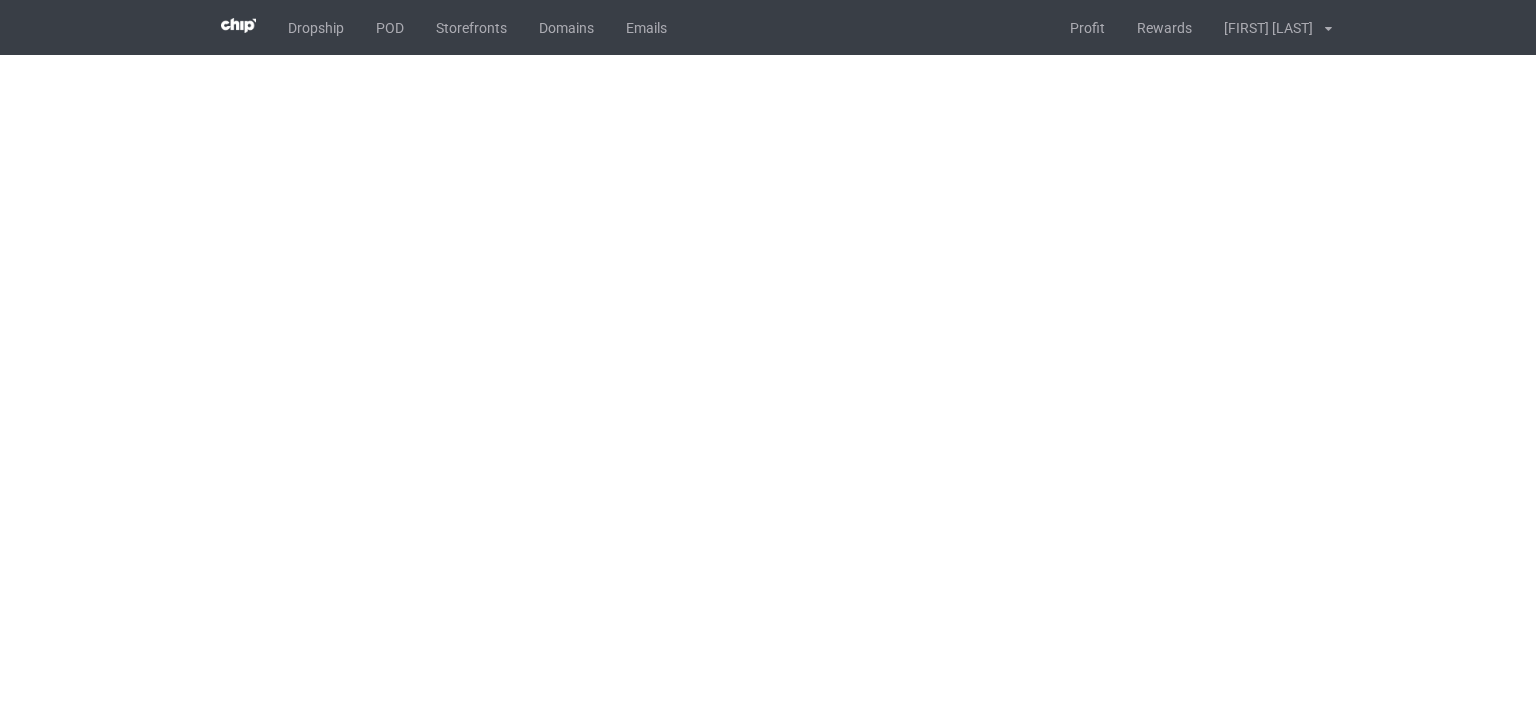 scroll, scrollTop: 0, scrollLeft: 0, axis: both 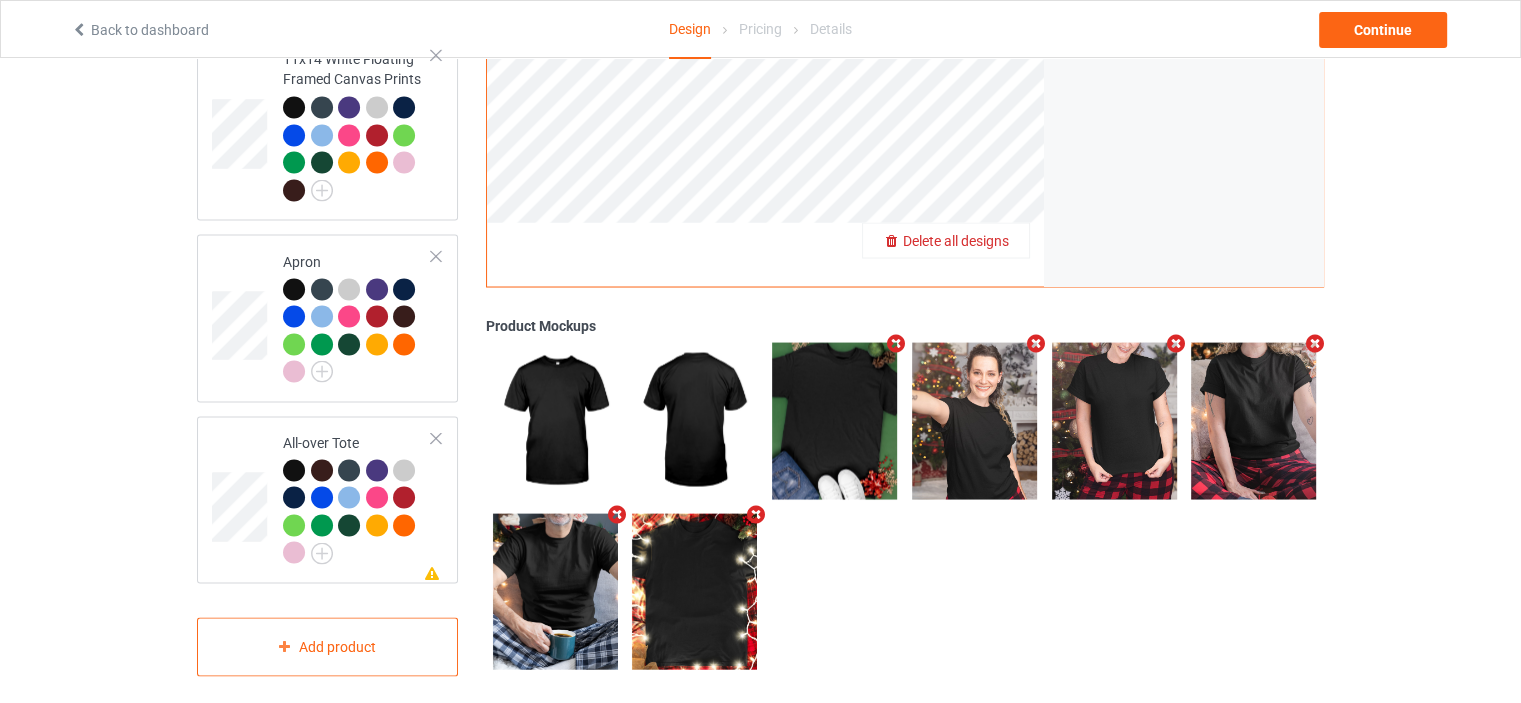 click on "Delete all designs" at bounding box center [956, 240] 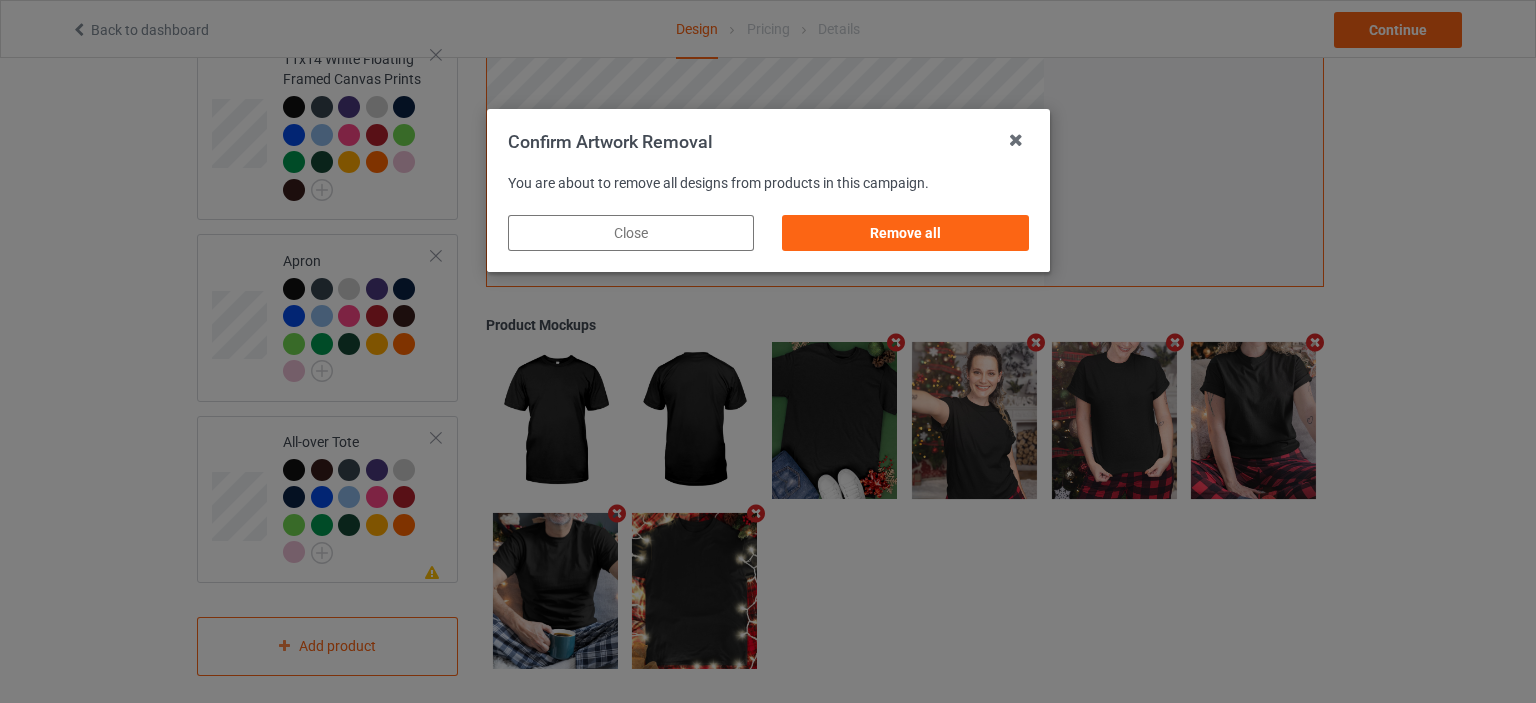 click on "Remove all" at bounding box center [905, 233] 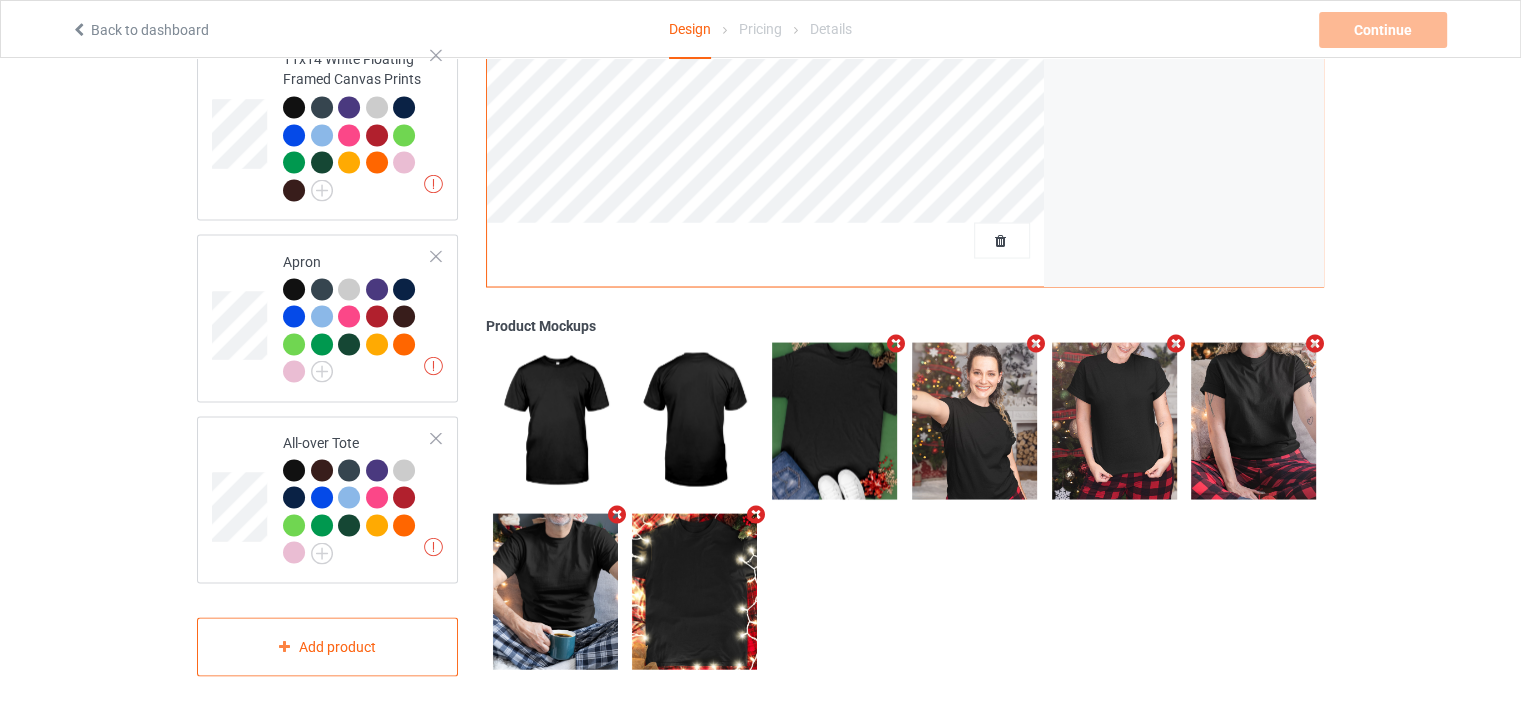 scroll, scrollTop: 0, scrollLeft: 0, axis: both 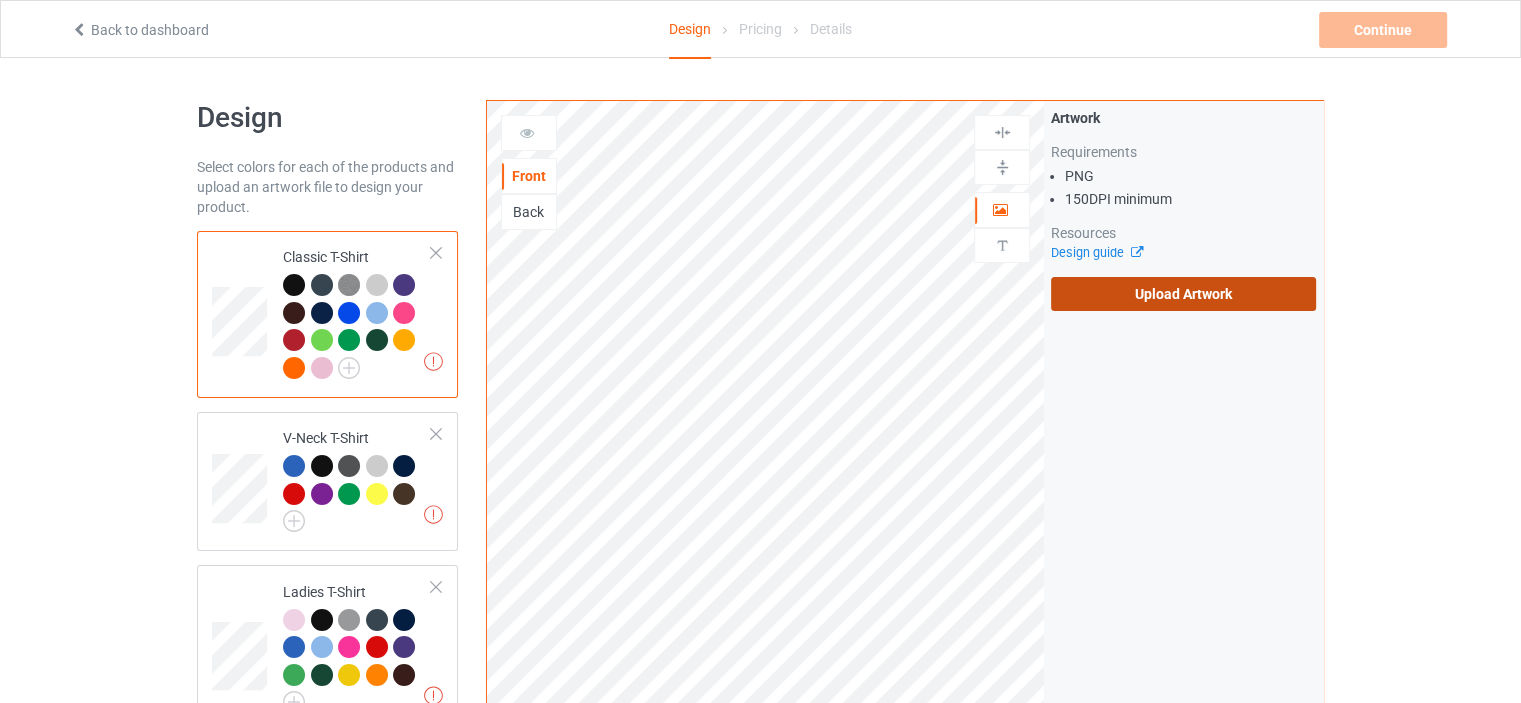 click on "Upload Artwork" at bounding box center [1183, 294] 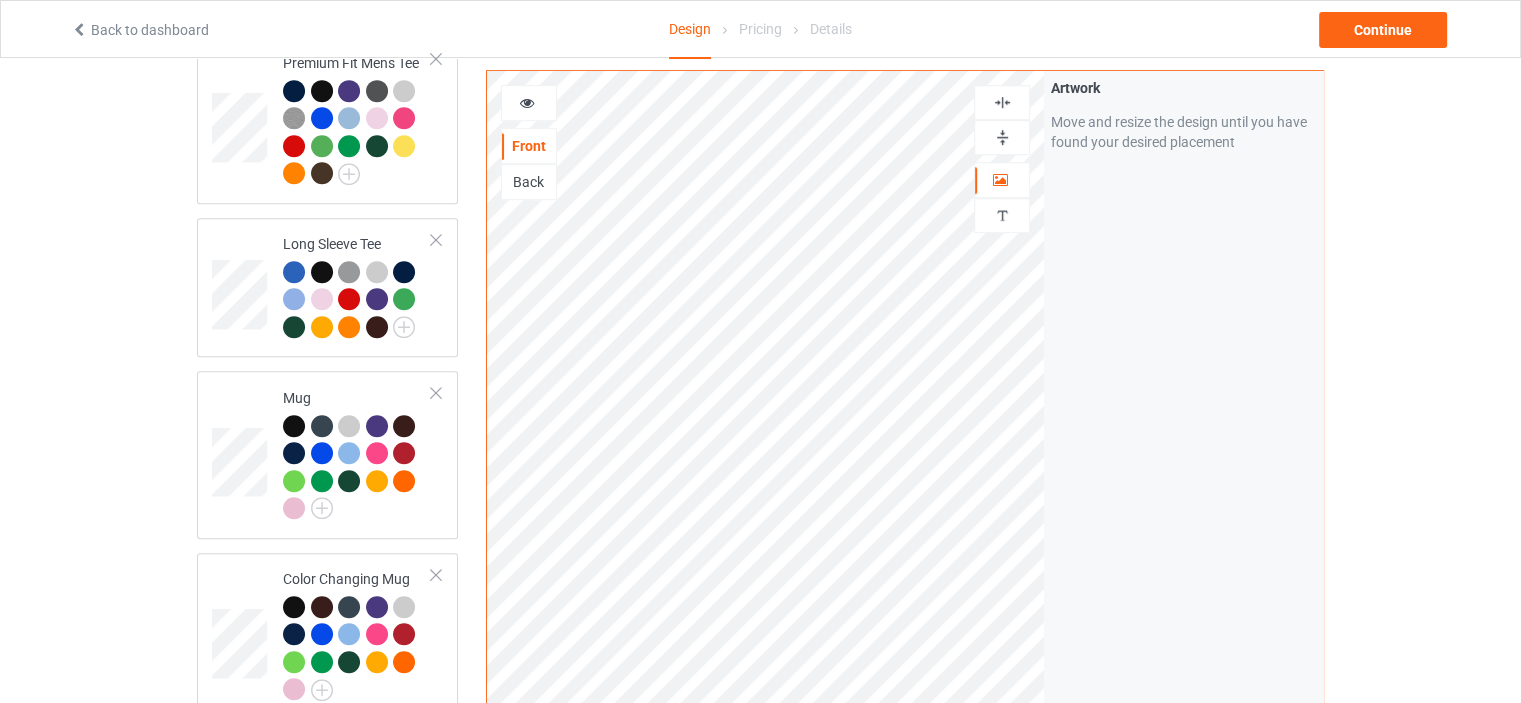 scroll, scrollTop: 1200, scrollLeft: 0, axis: vertical 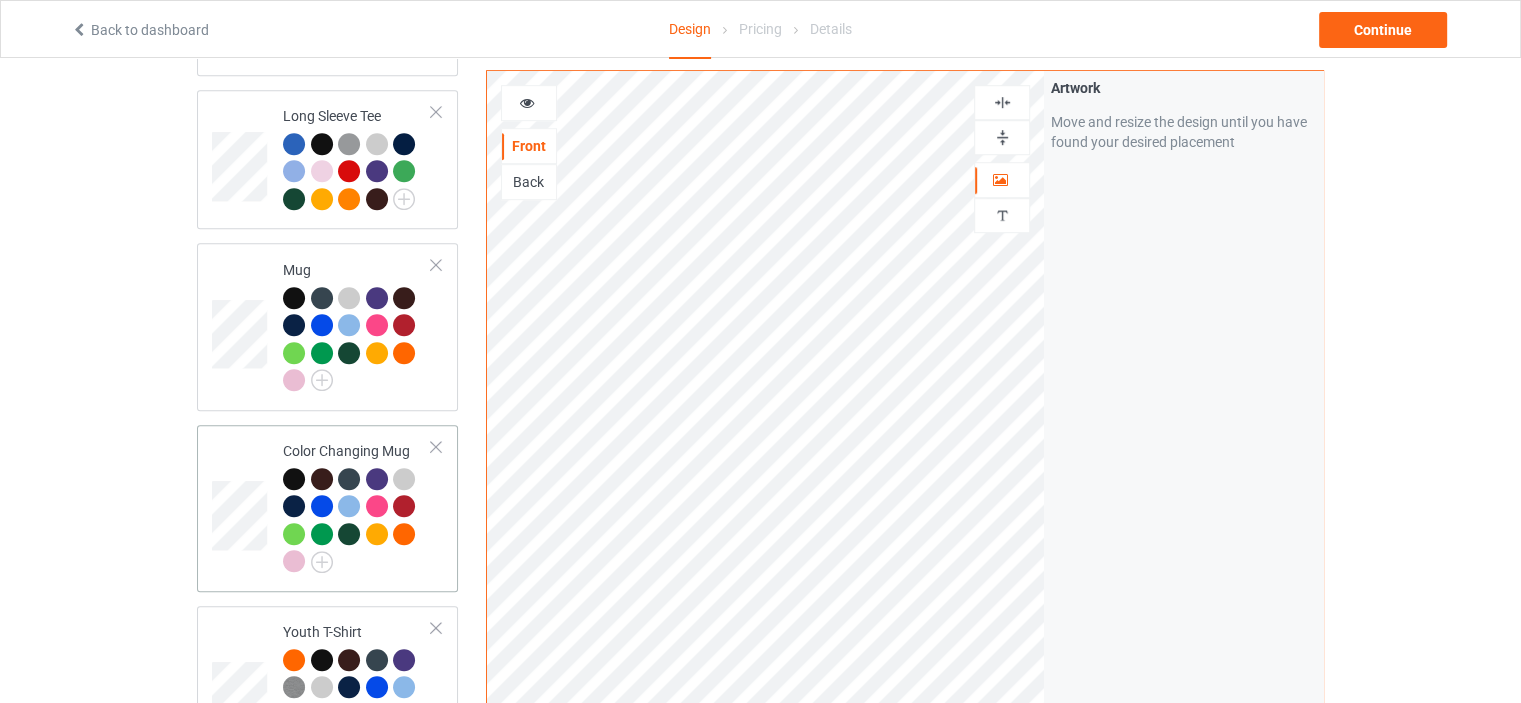 click on "Color Changing Mug" at bounding box center [357, 506] 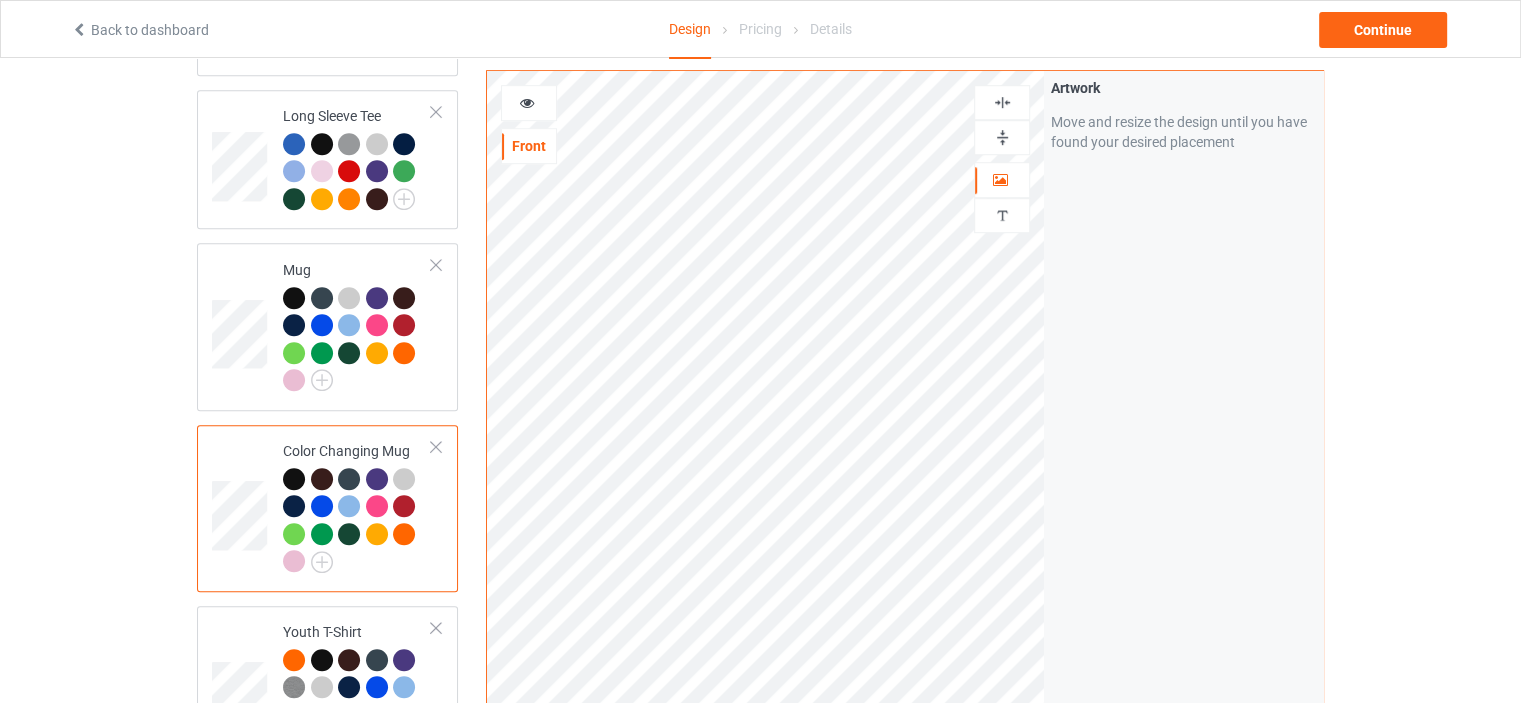 click at bounding box center [1002, 137] 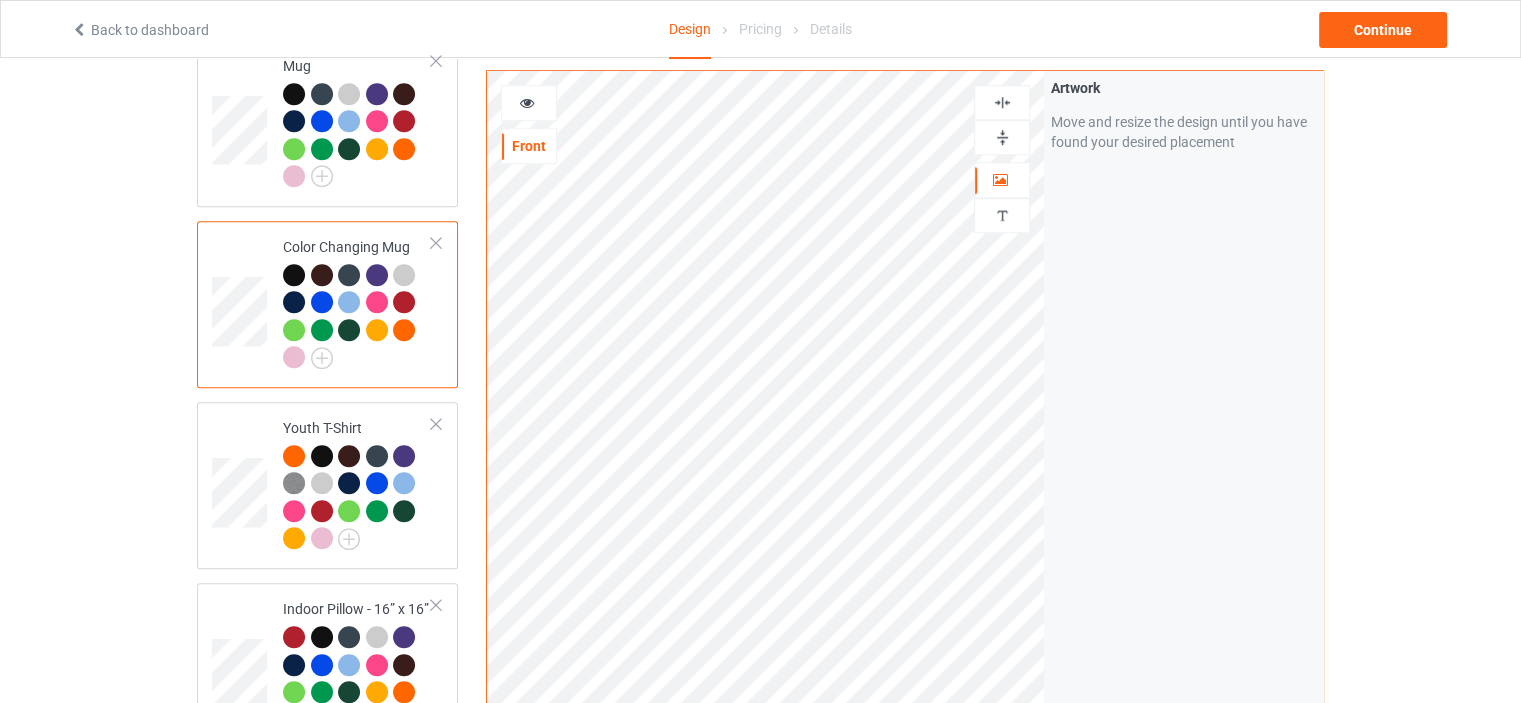 scroll, scrollTop: 1500, scrollLeft: 0, axis: vertical 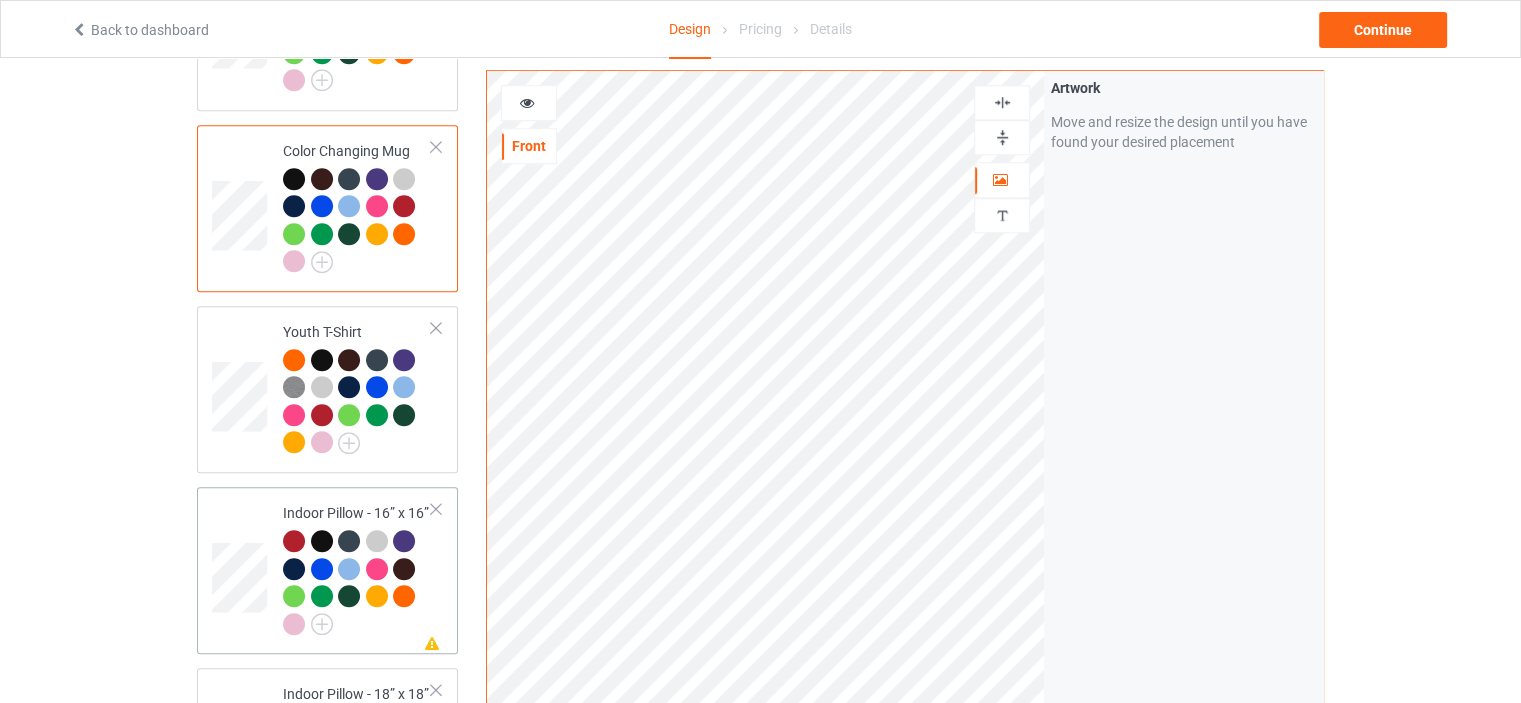 click on "Missing artwork on 1 side(s) Indoor Pillow - 16” x 16”" at bounding box center [327, 570] 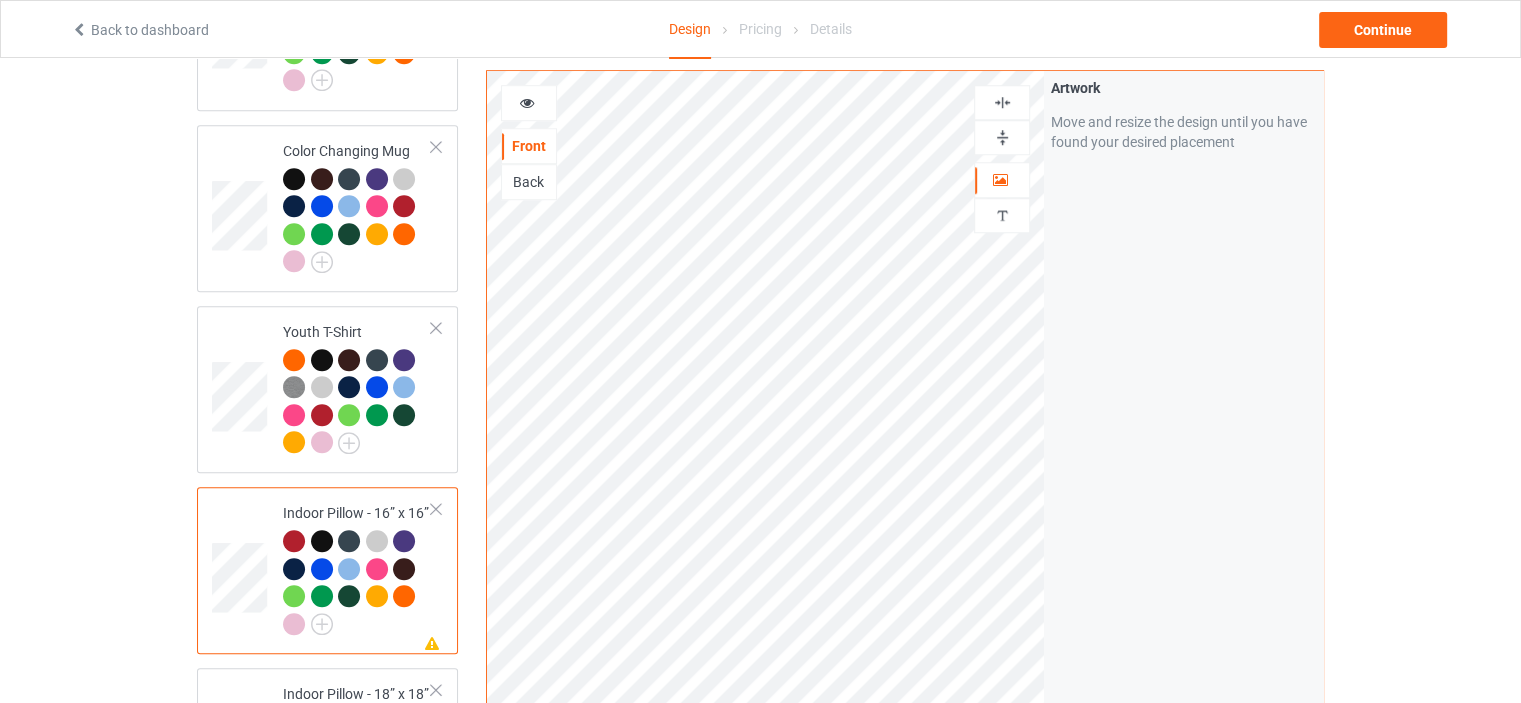click at bounding box center (1002, 137) 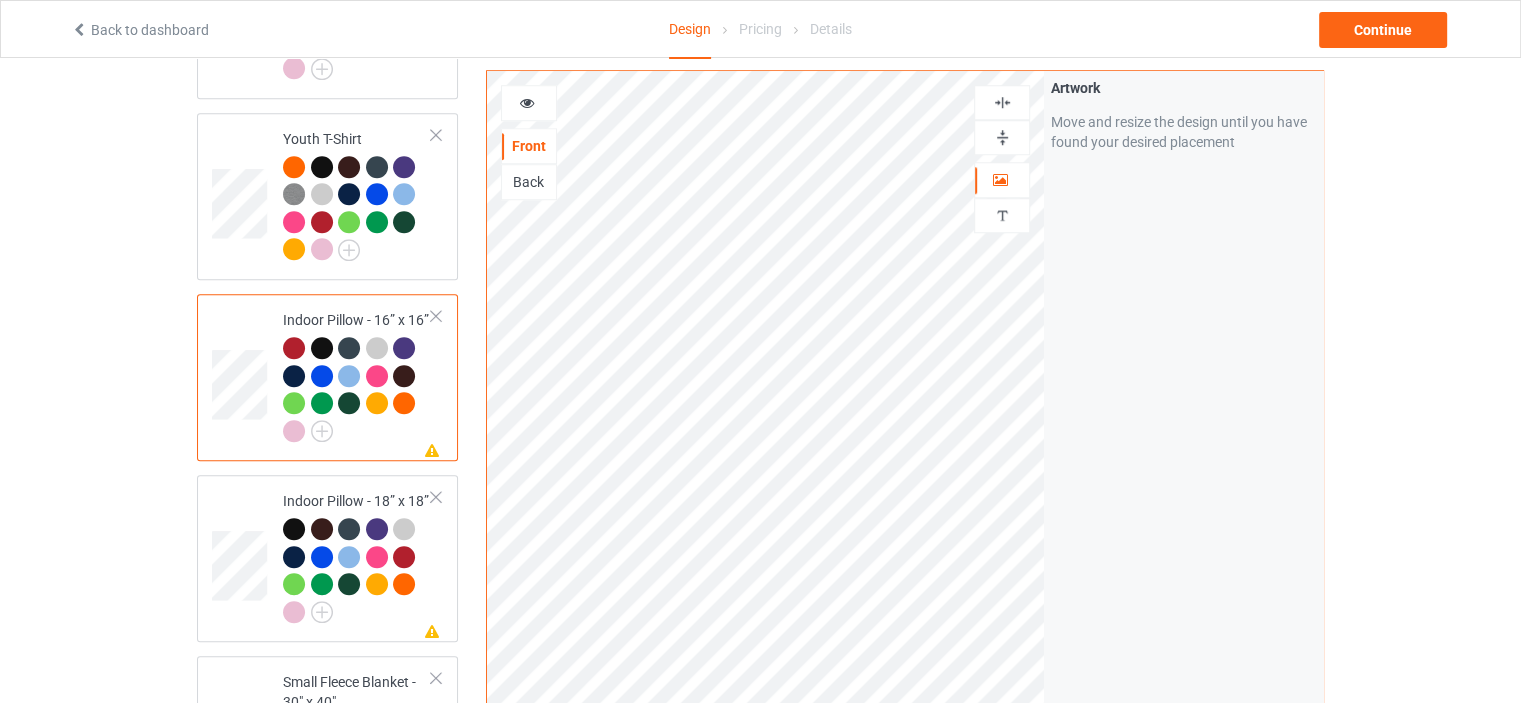 scroll, scrollTop: 1700, scrollLeft: 0, axis: vertical 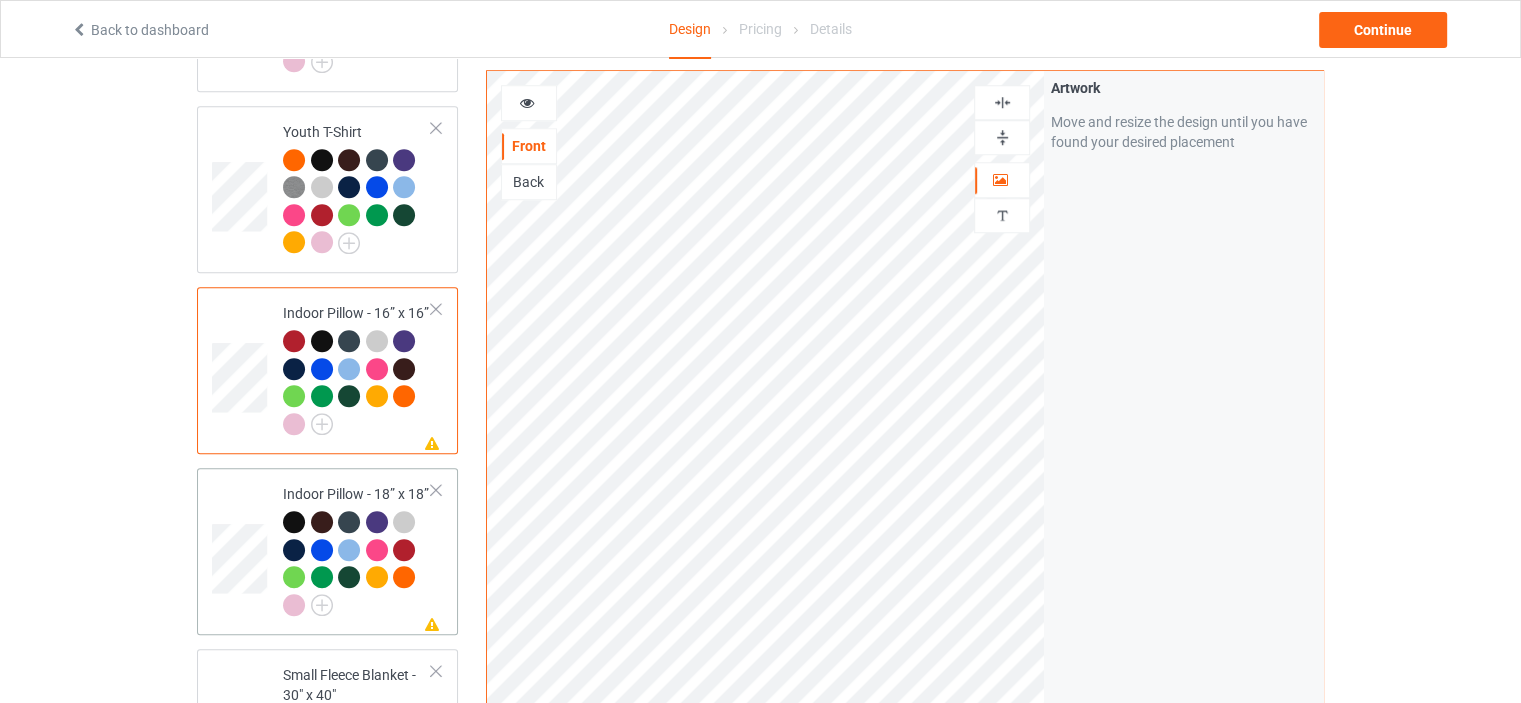 click on "Indoor Pillow - 18” x 18”" at bounding box center [357, 549] 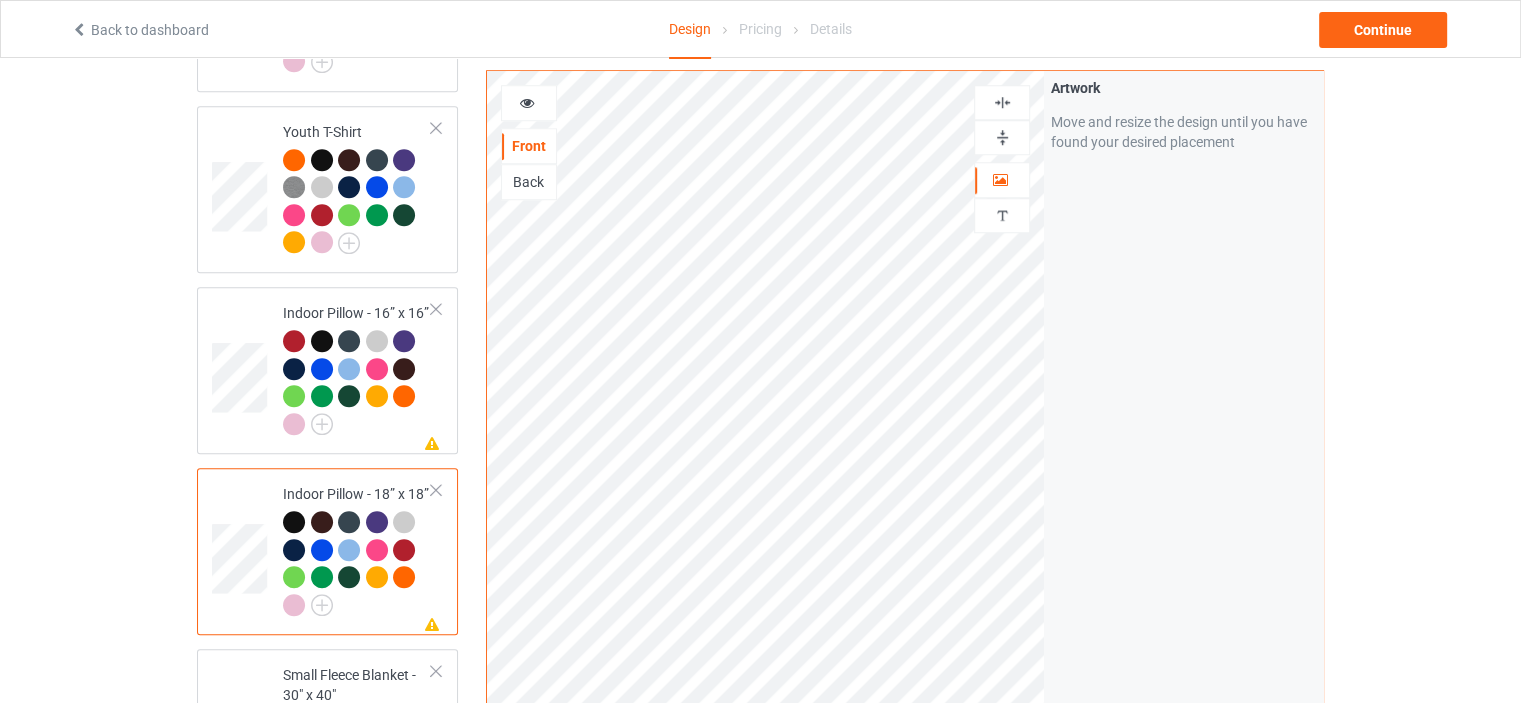 drag, startPoint x: 1007, startPoint y: 131, endPoint x: 1008, endPoint y: 115, distance: 16.03122 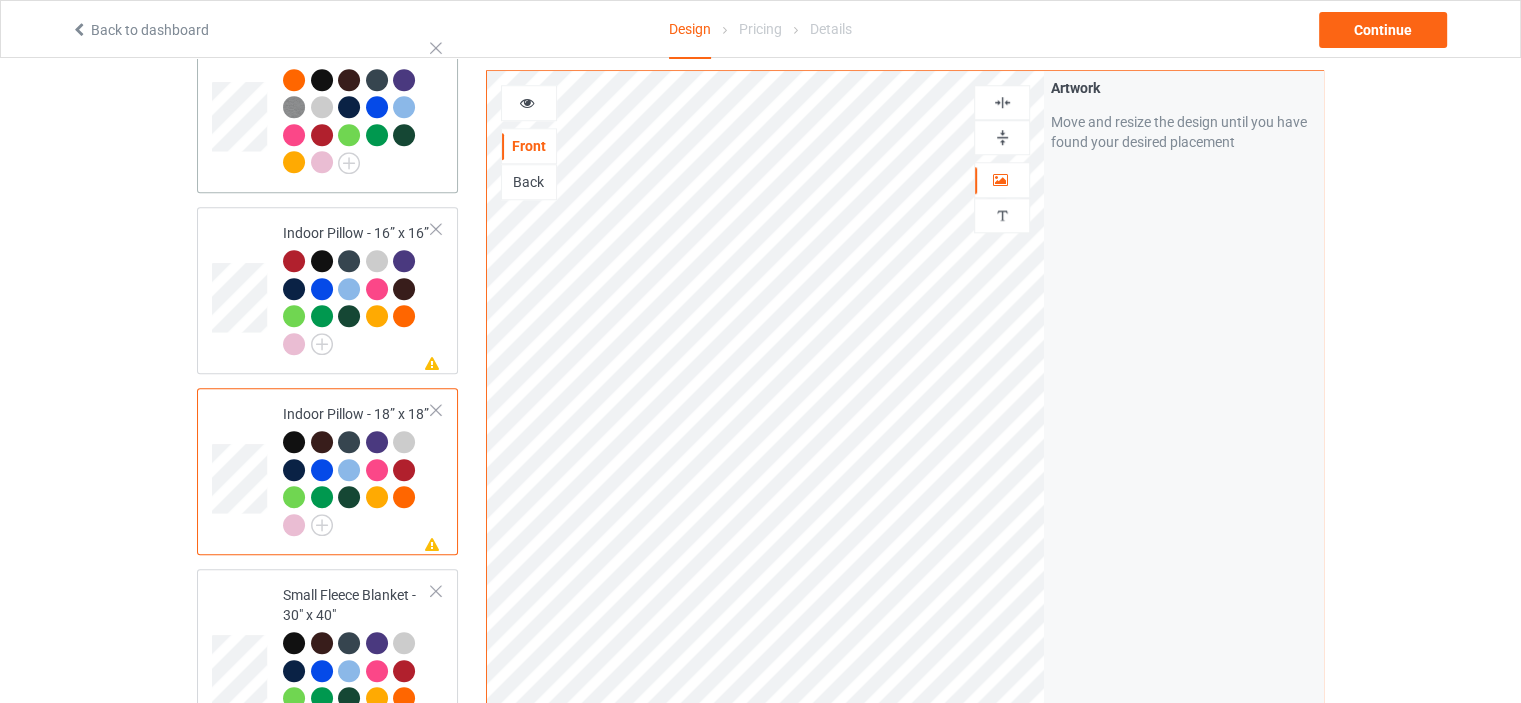 scroll, scrollTop: 1900, scrollLeft: 0, axis: vertical 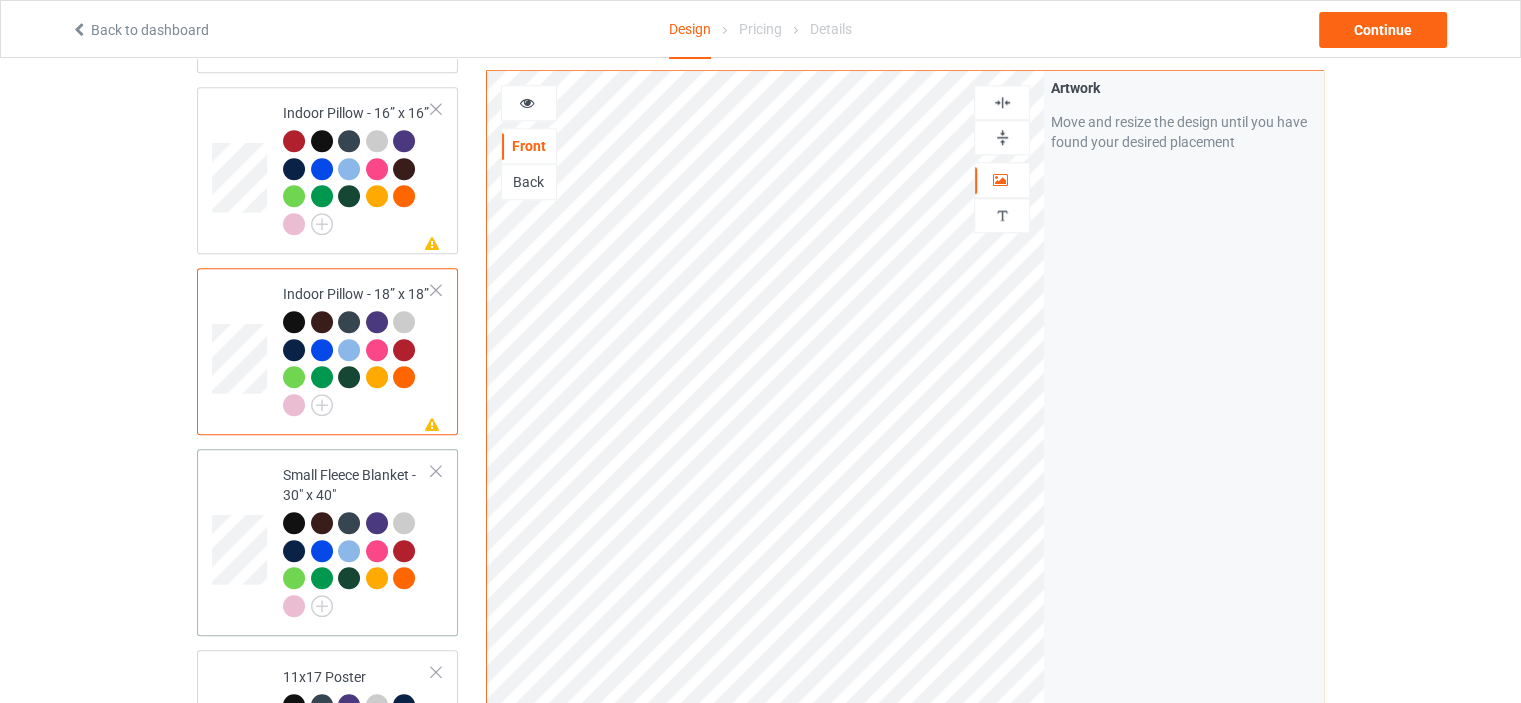 click on "Small Fleece Blanket - 30" x 40"" at bounding box center [357, 540] 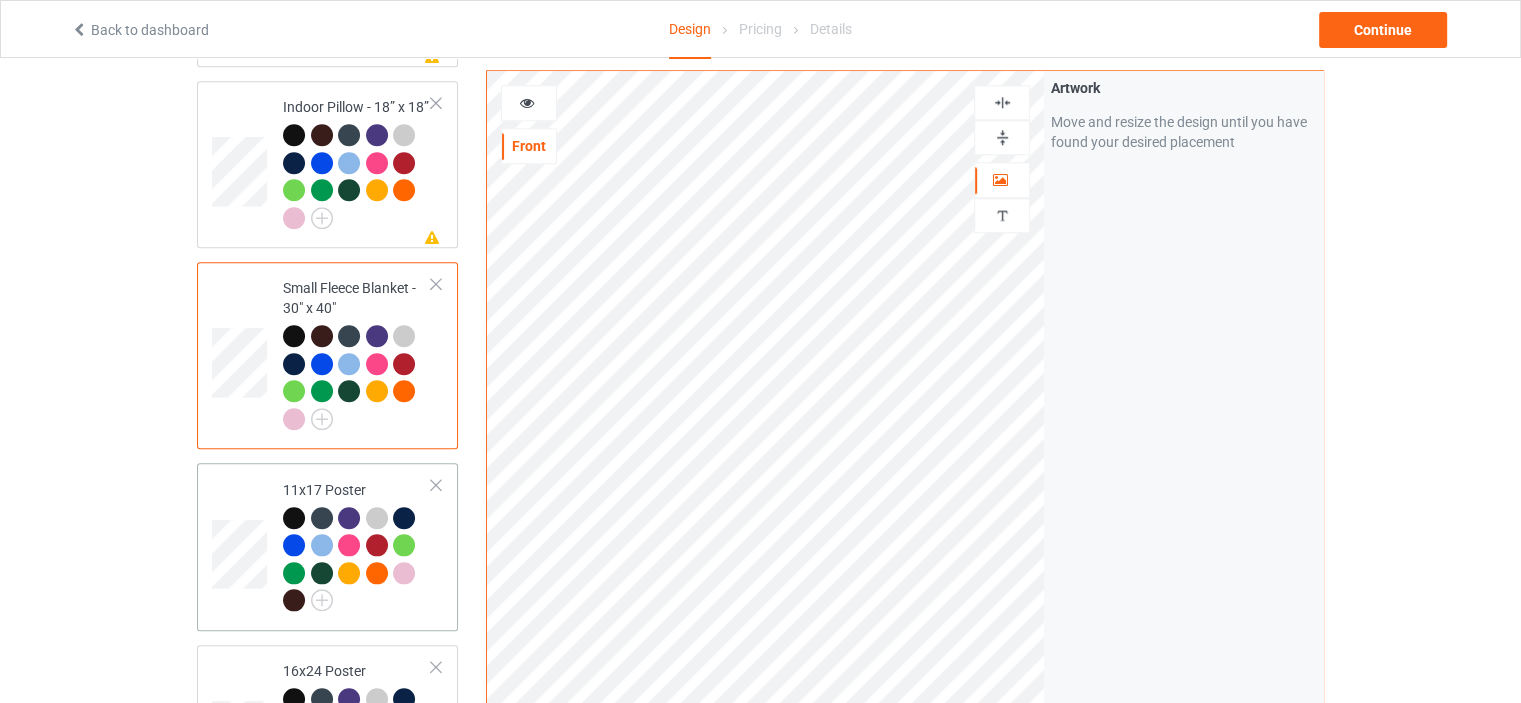 scroll, scrollTop: 2100, scrollLeft: 0, axis: vertical 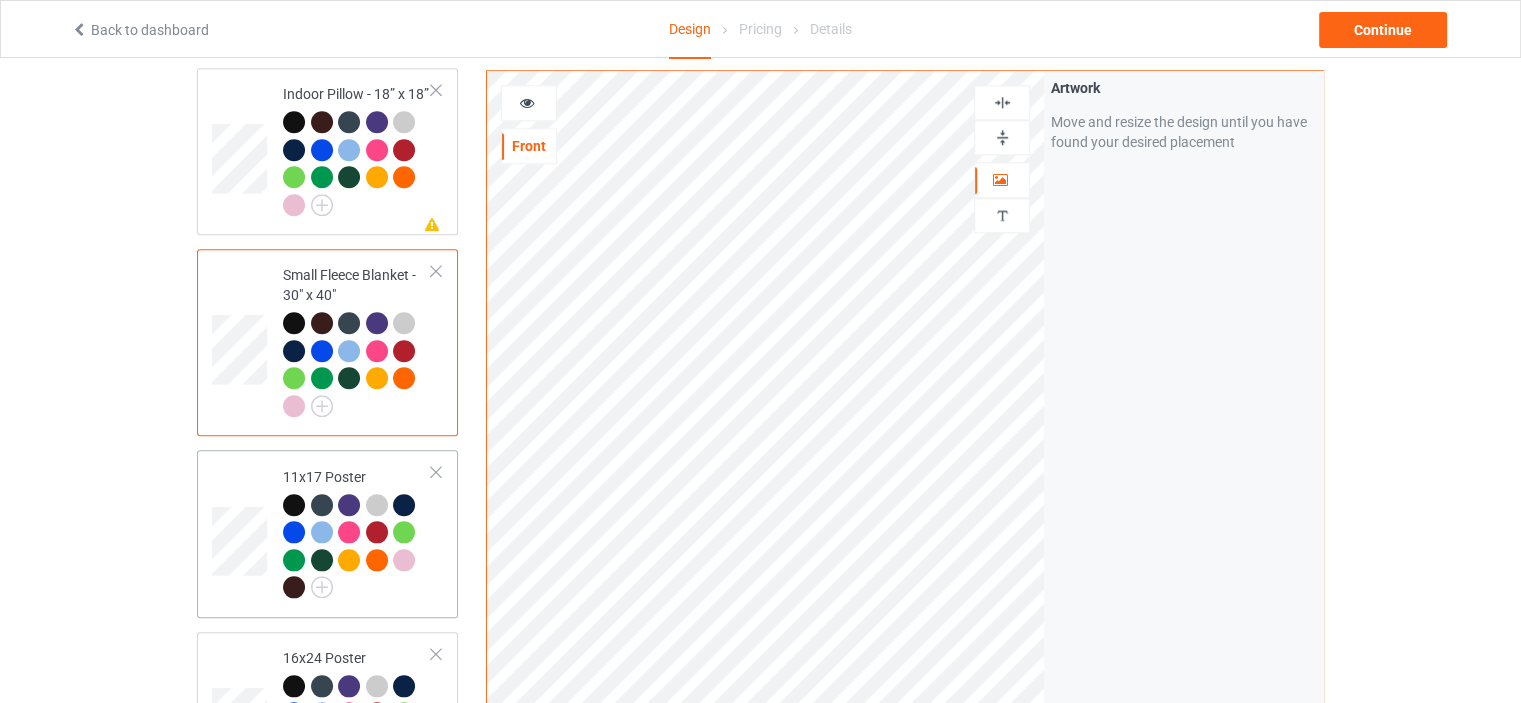 click on "11x17 Poster" at bounding box center (357, 533) 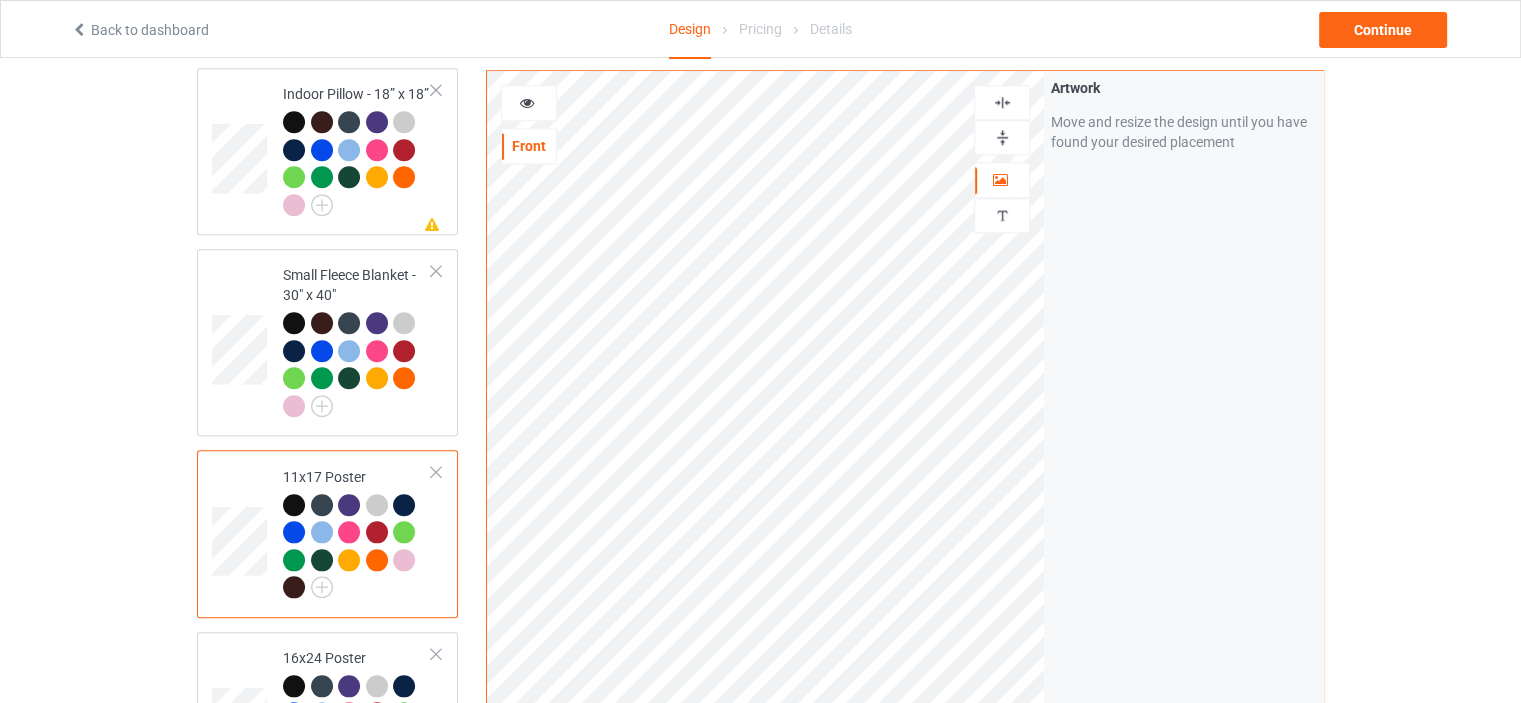 click at bounding box center (1002, 137) 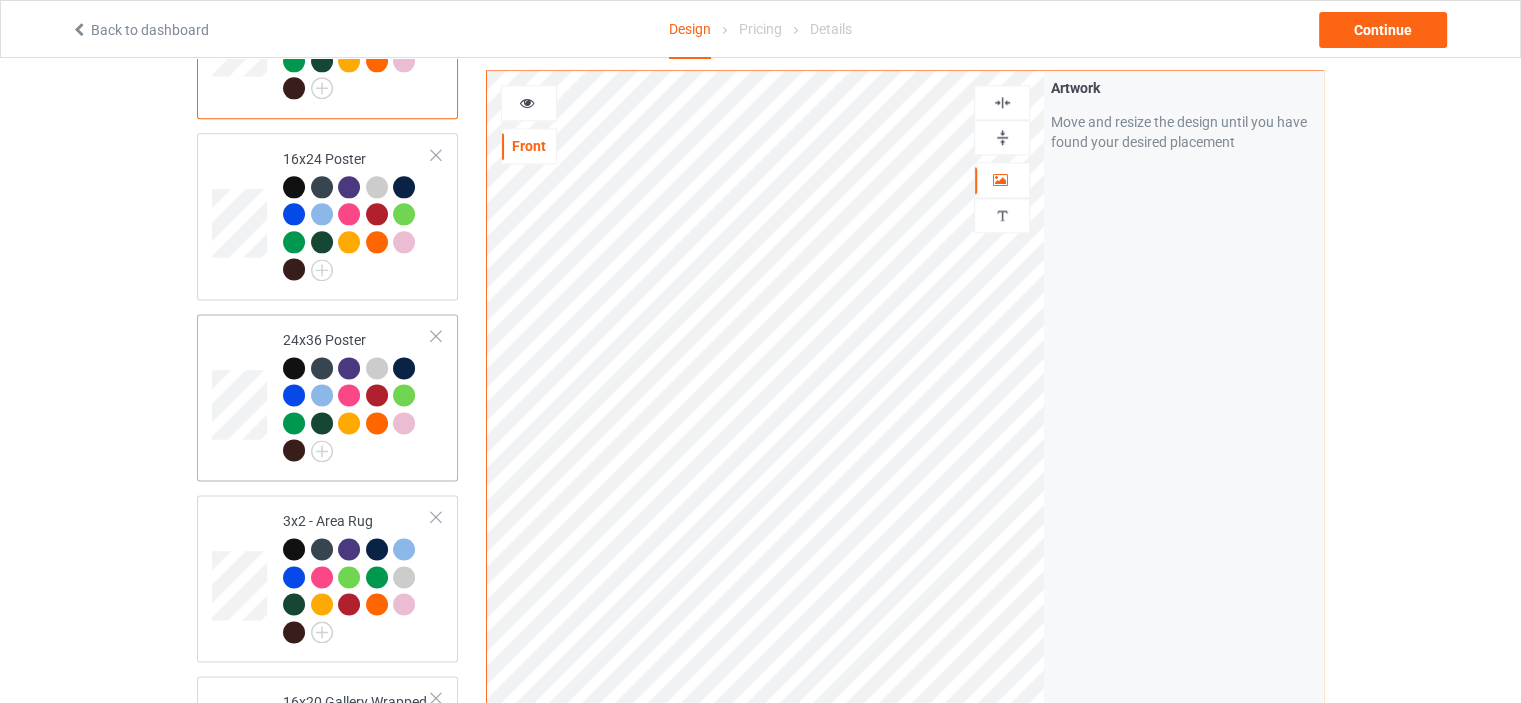 scroll, scrollTop: 2600, scrollLeft: 0, axis: vertical 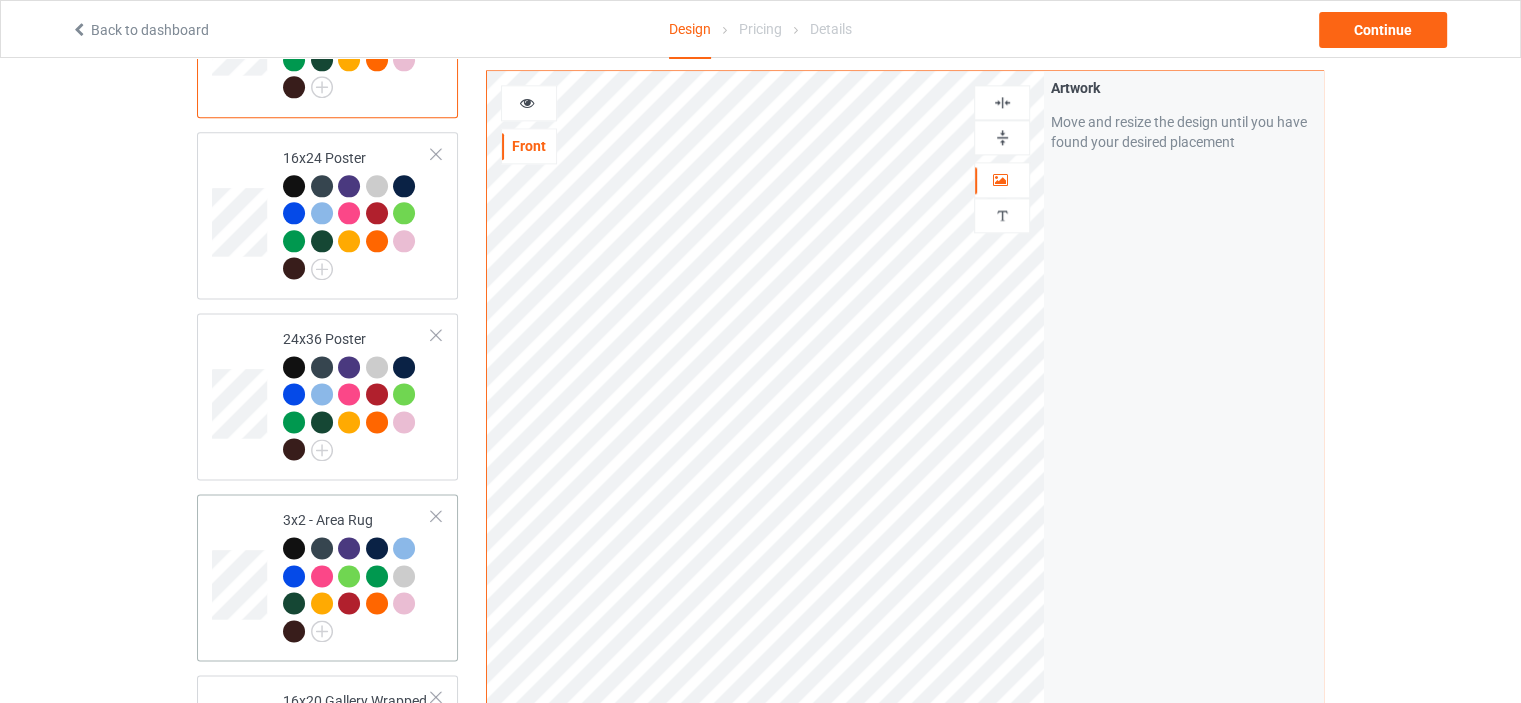 click on "3x2 - Area Rug" at bounding box center (357, 575) 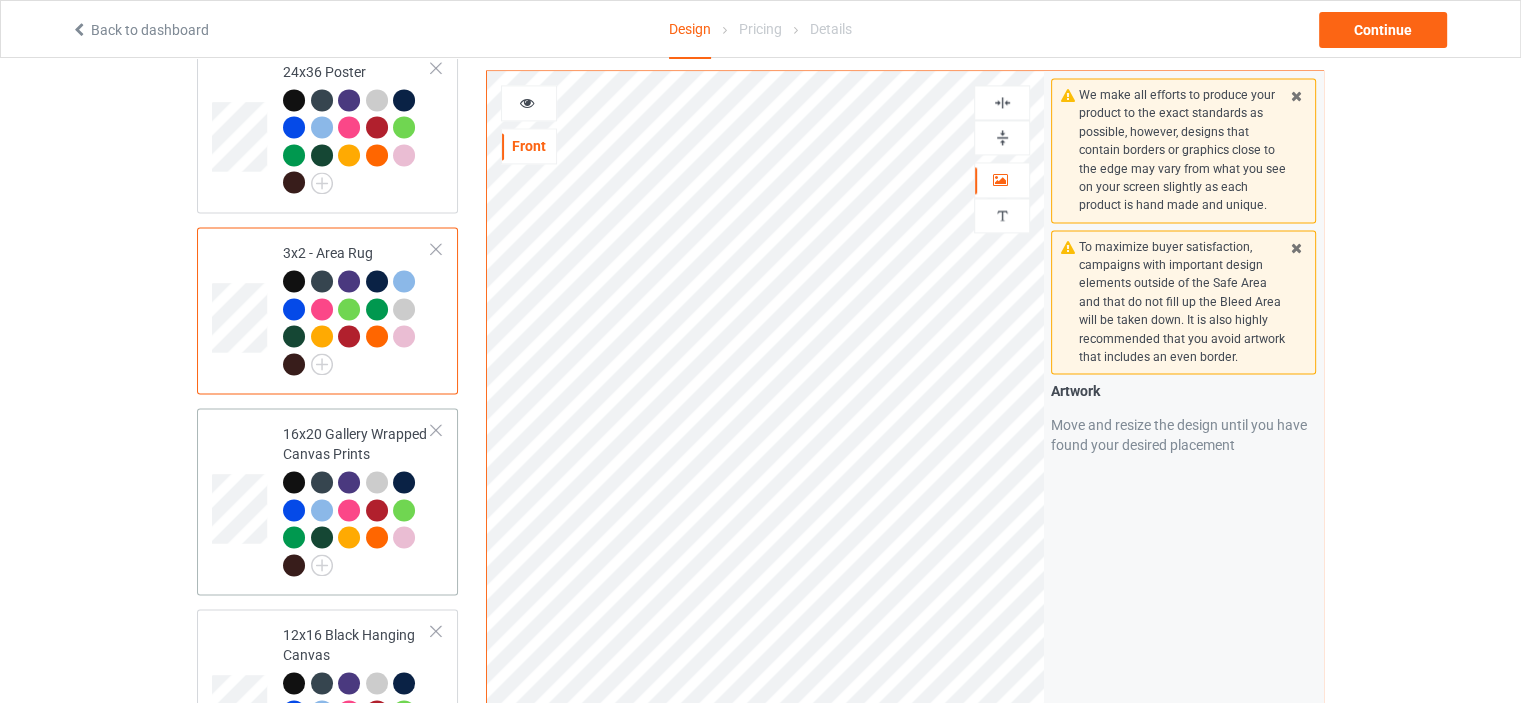 scroll, scrollTop: 2900, scrollLeft: 0, axis: vertical 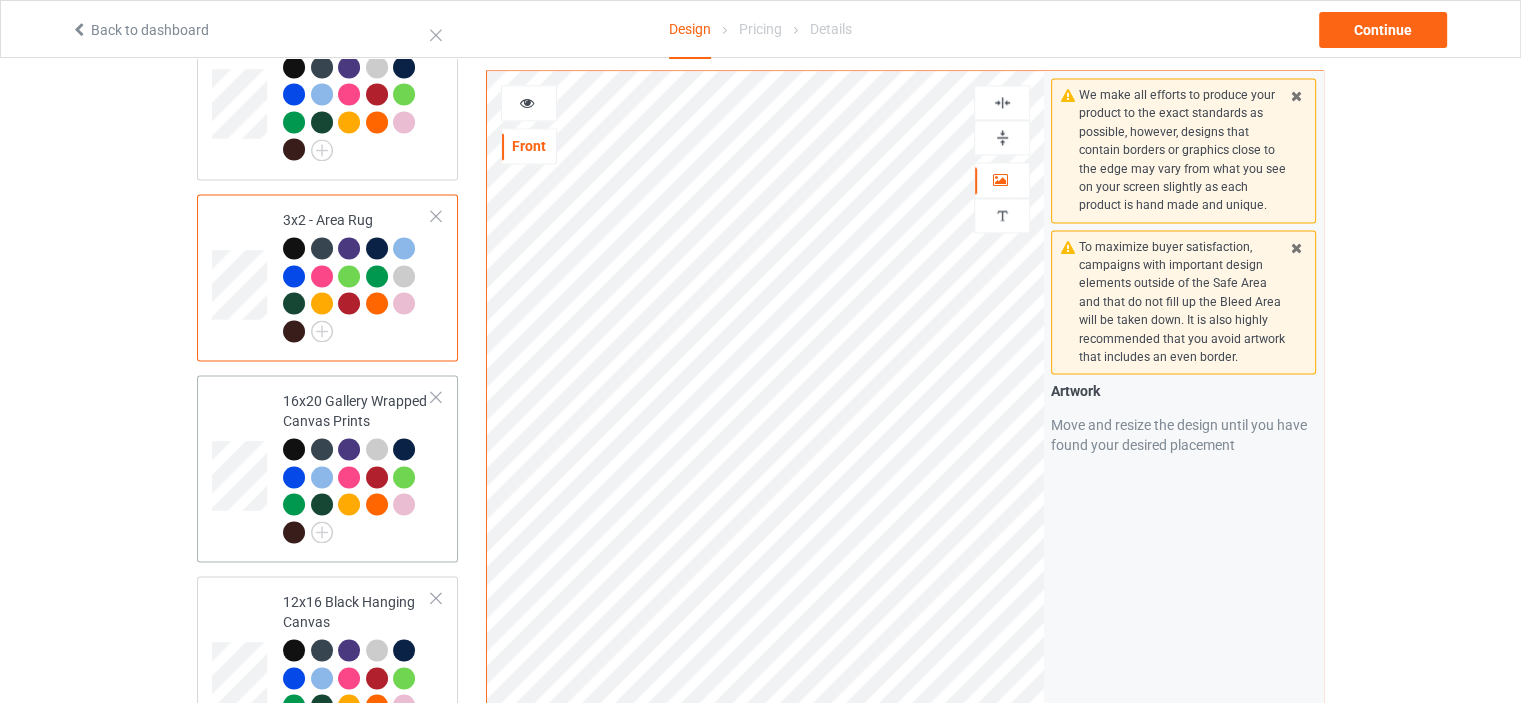 click on "16x20 Gallery Wrapped Canvas Prints" at bounding box center (357, 466) 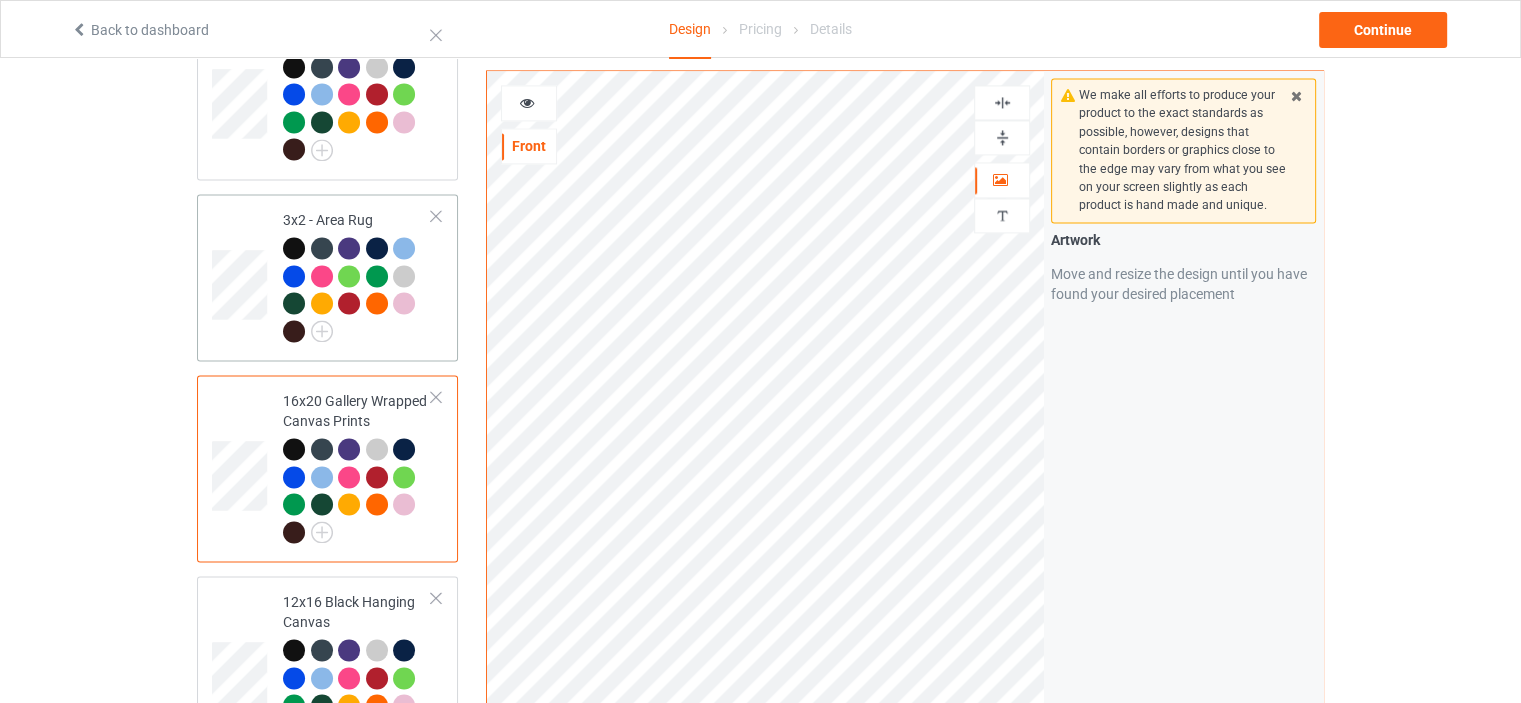 scroll, scrollTop: 3000, scrollLeft: 0, axis: vertical 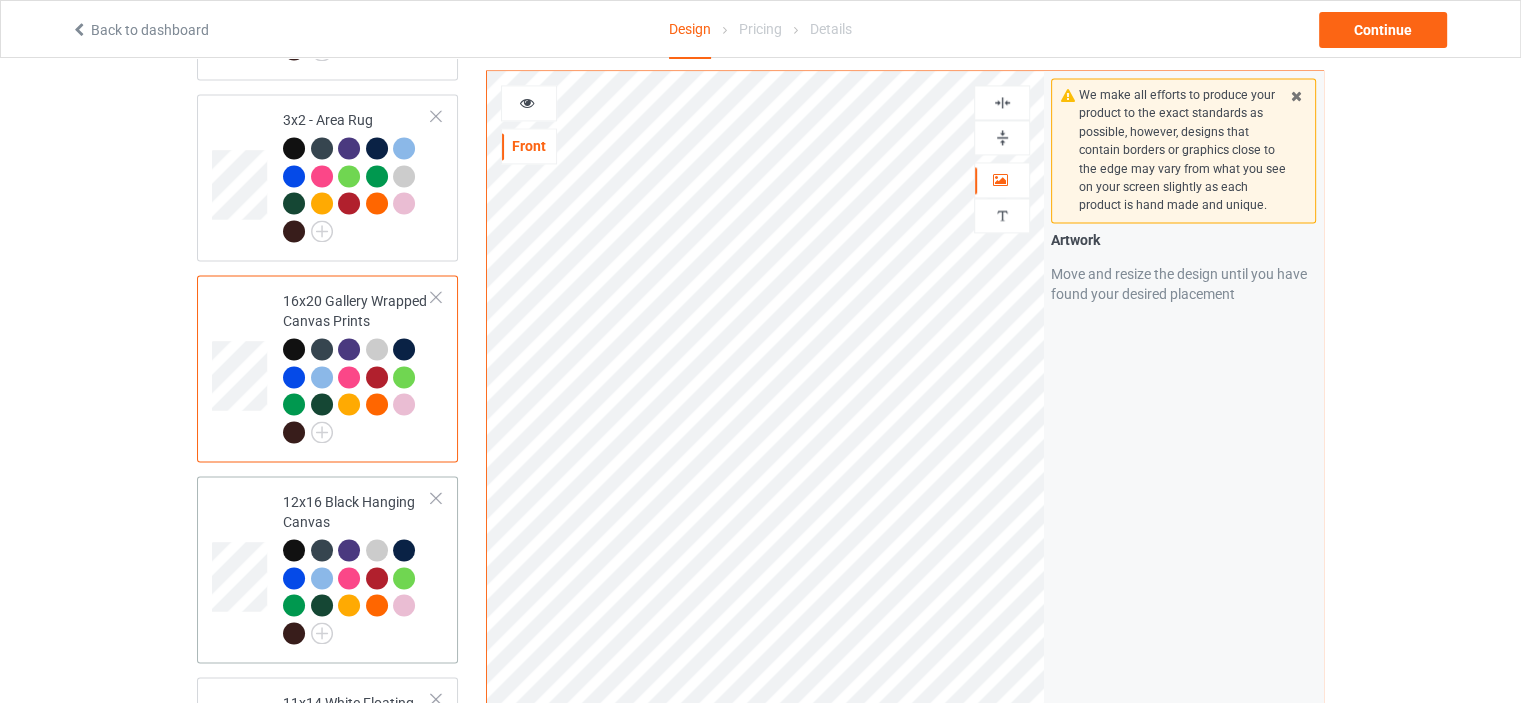 click on "12x16 Black Hanging Canvas" at bounding box center (357, 567) 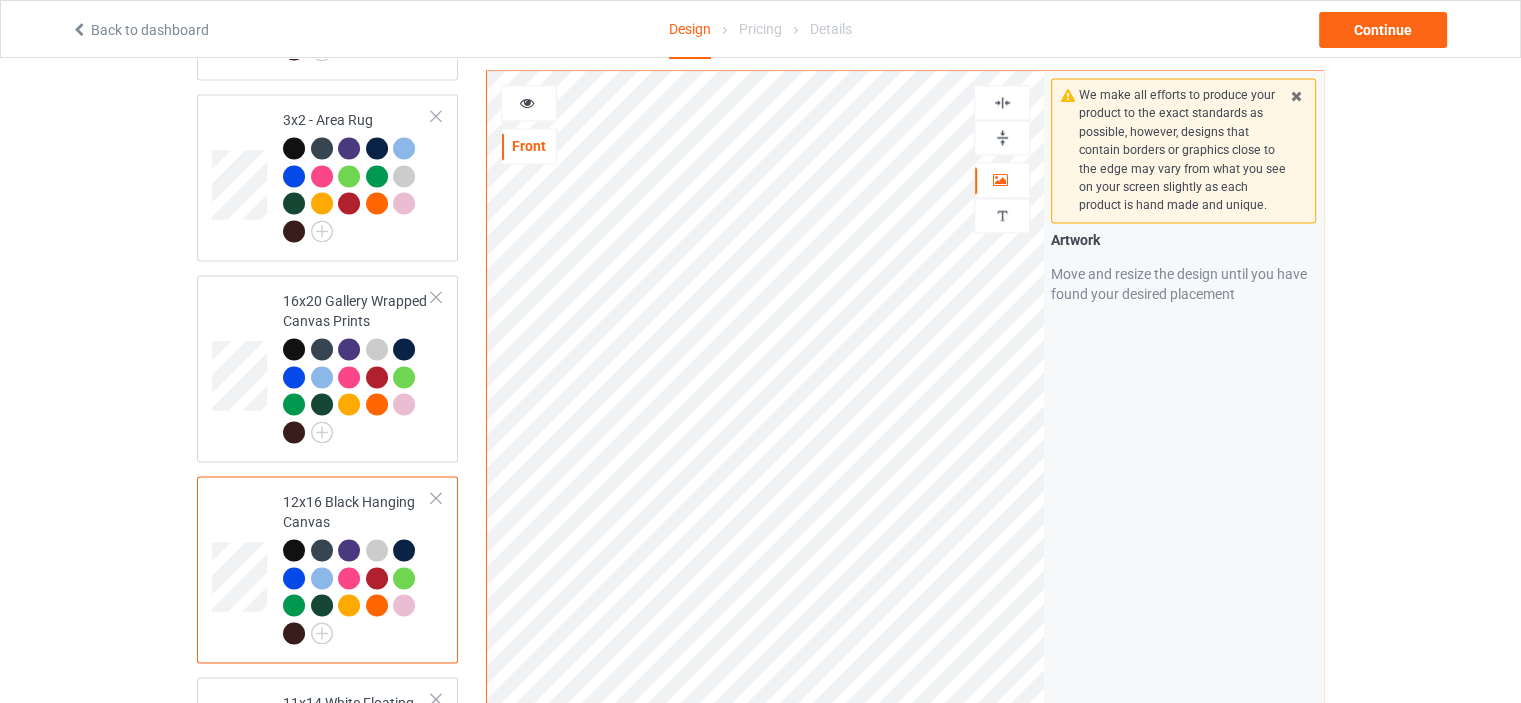 click at bounding box center (1002, 137) 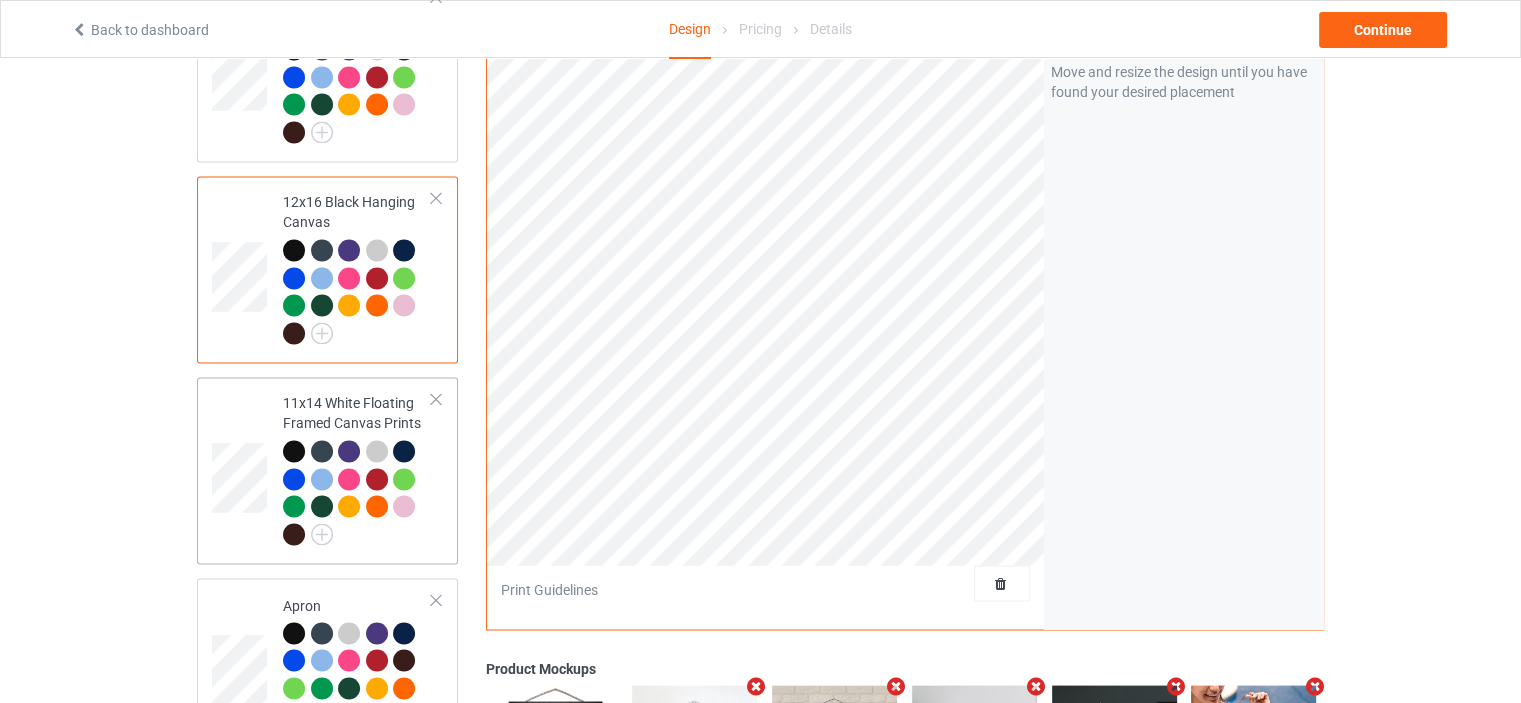 click on "11x14 White Floating Framed Canvas Prints" at bounding box center [357, 468] 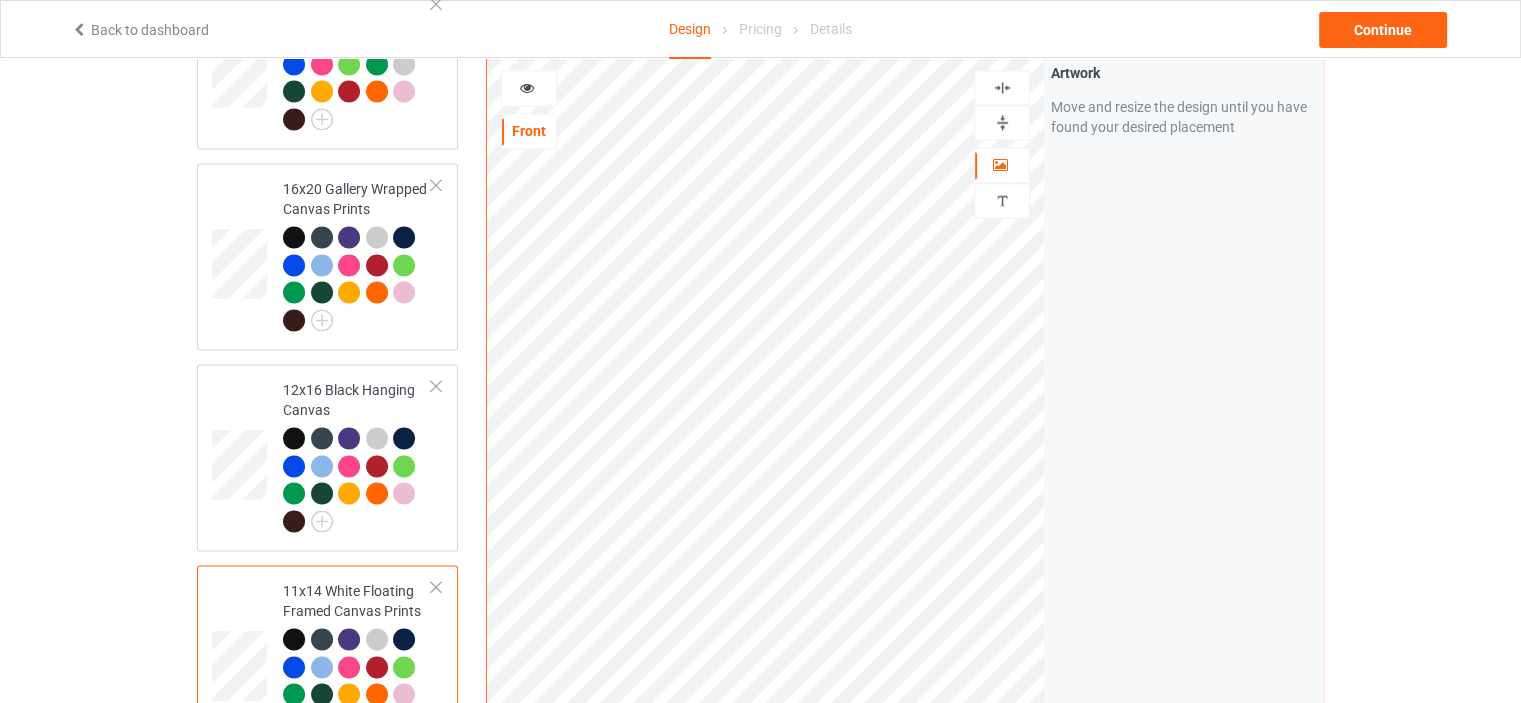 scroll, scrollTop: 3000, scrollLeft: 0, axis: vertical 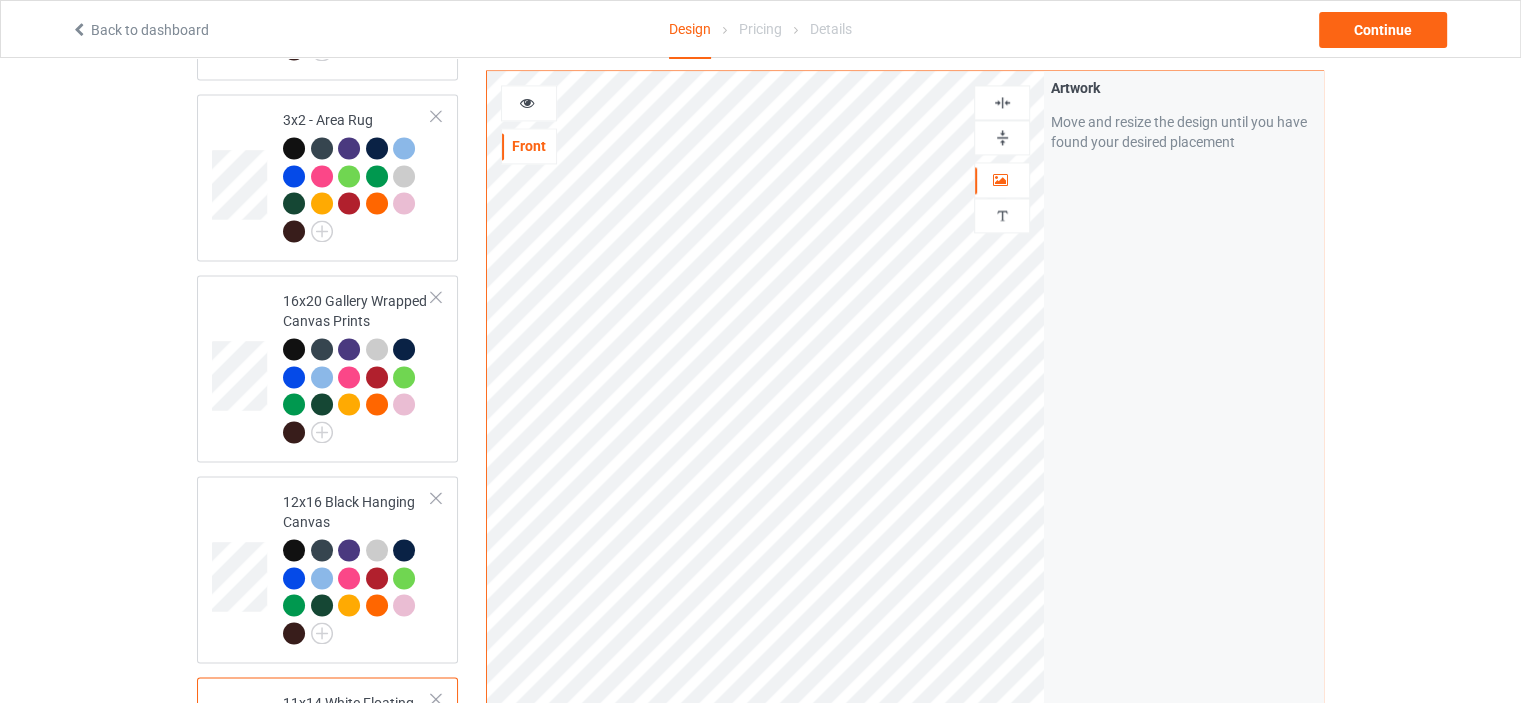 click at bounding box center (1002, 137) 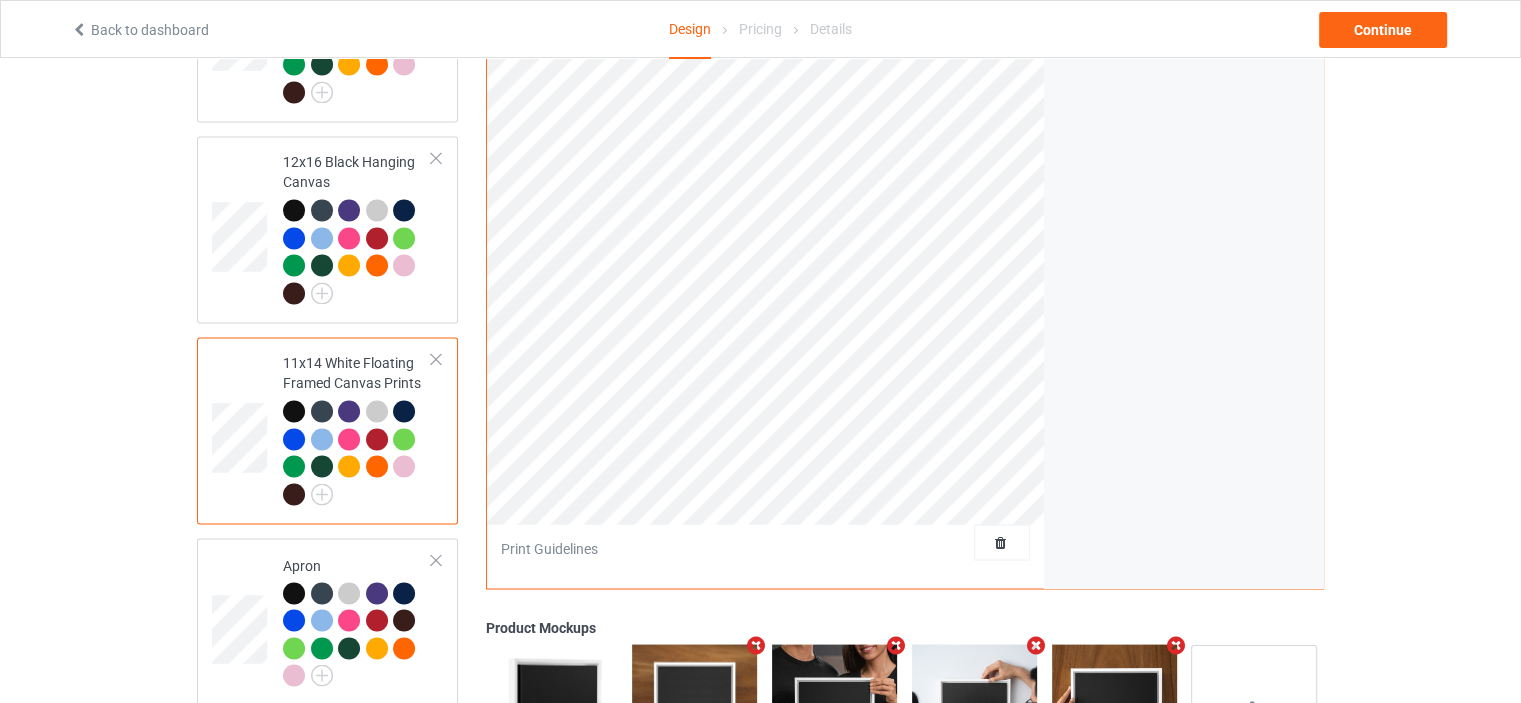 scroll, scrollTop: 3500, scrollLeft: 0, axis: vertical 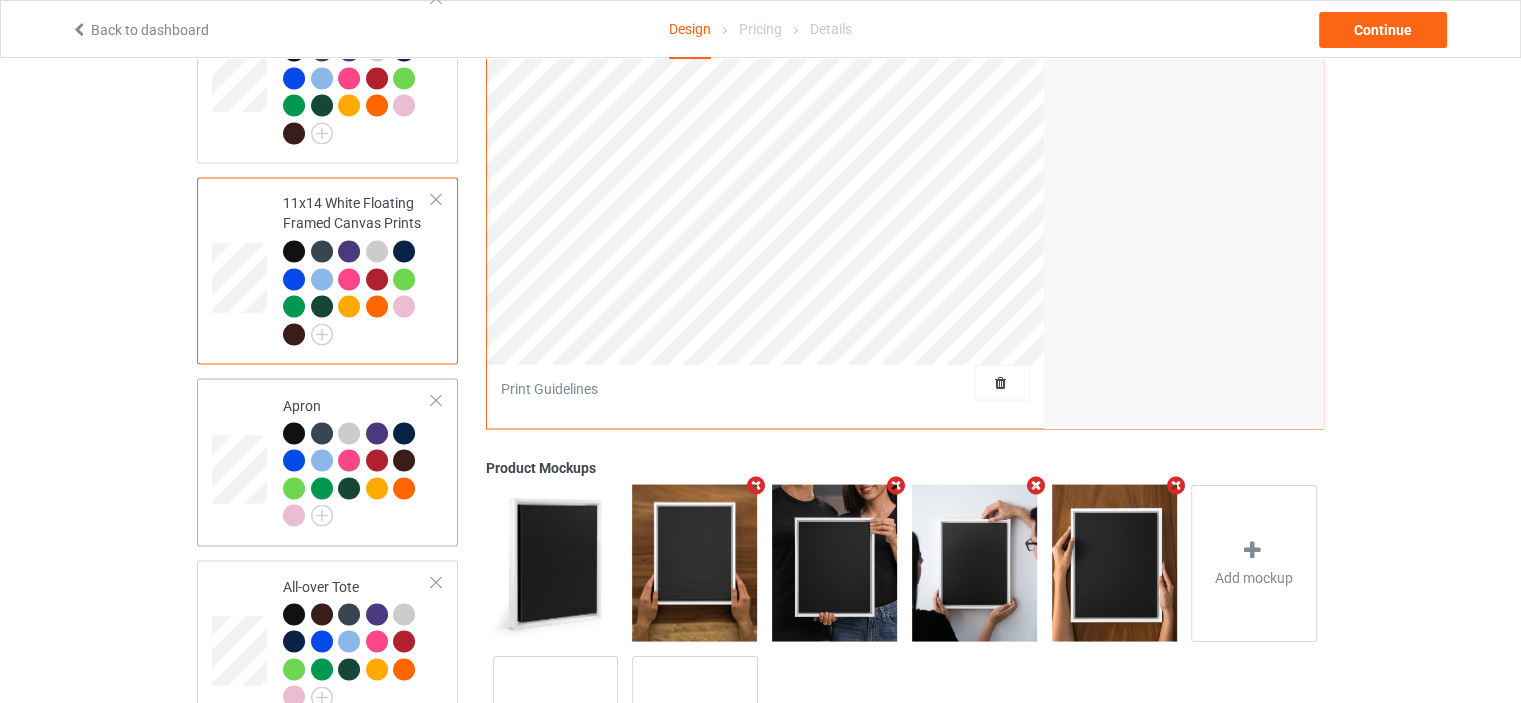 click on "Apron" at bounding box center (357, 461) 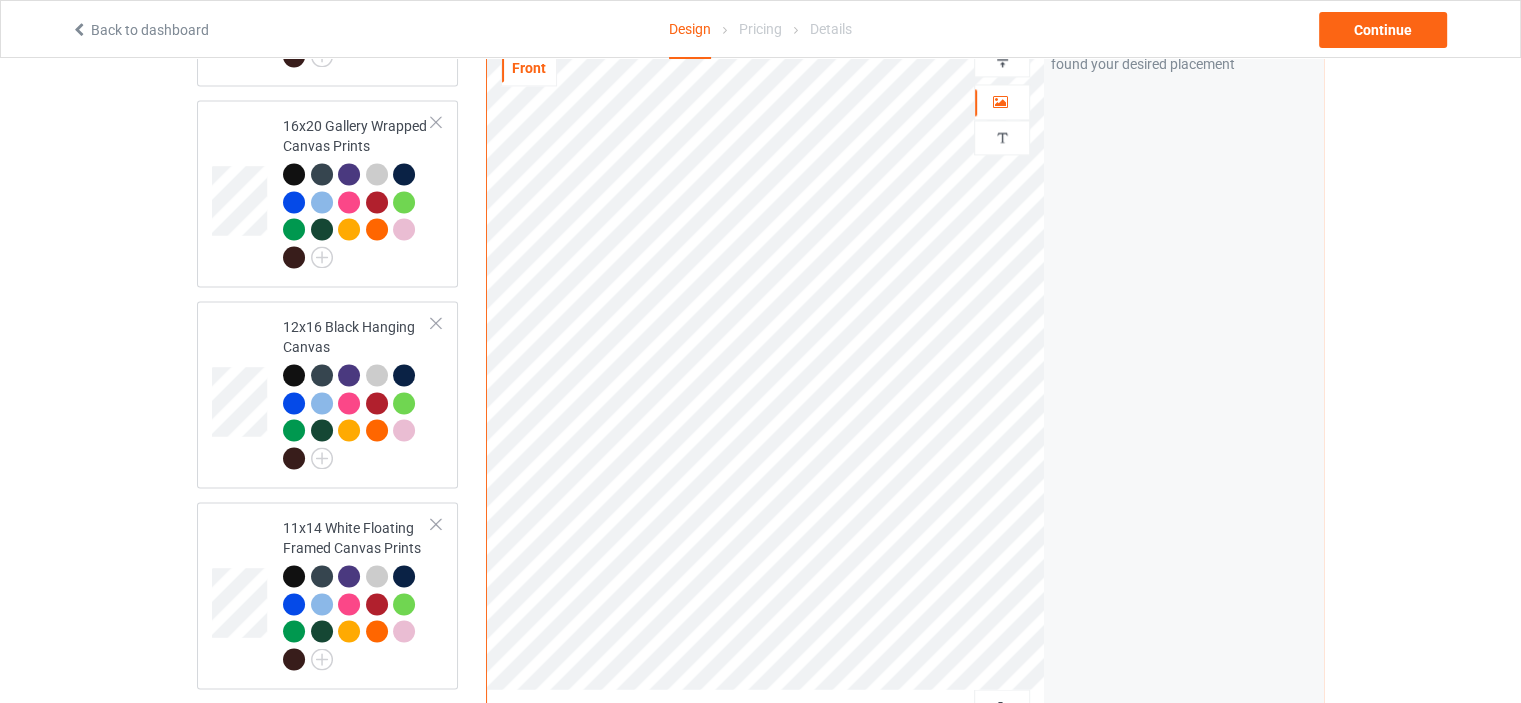 scroll, scrollTop: 3000, scrollLeft: 0, axis: vertical 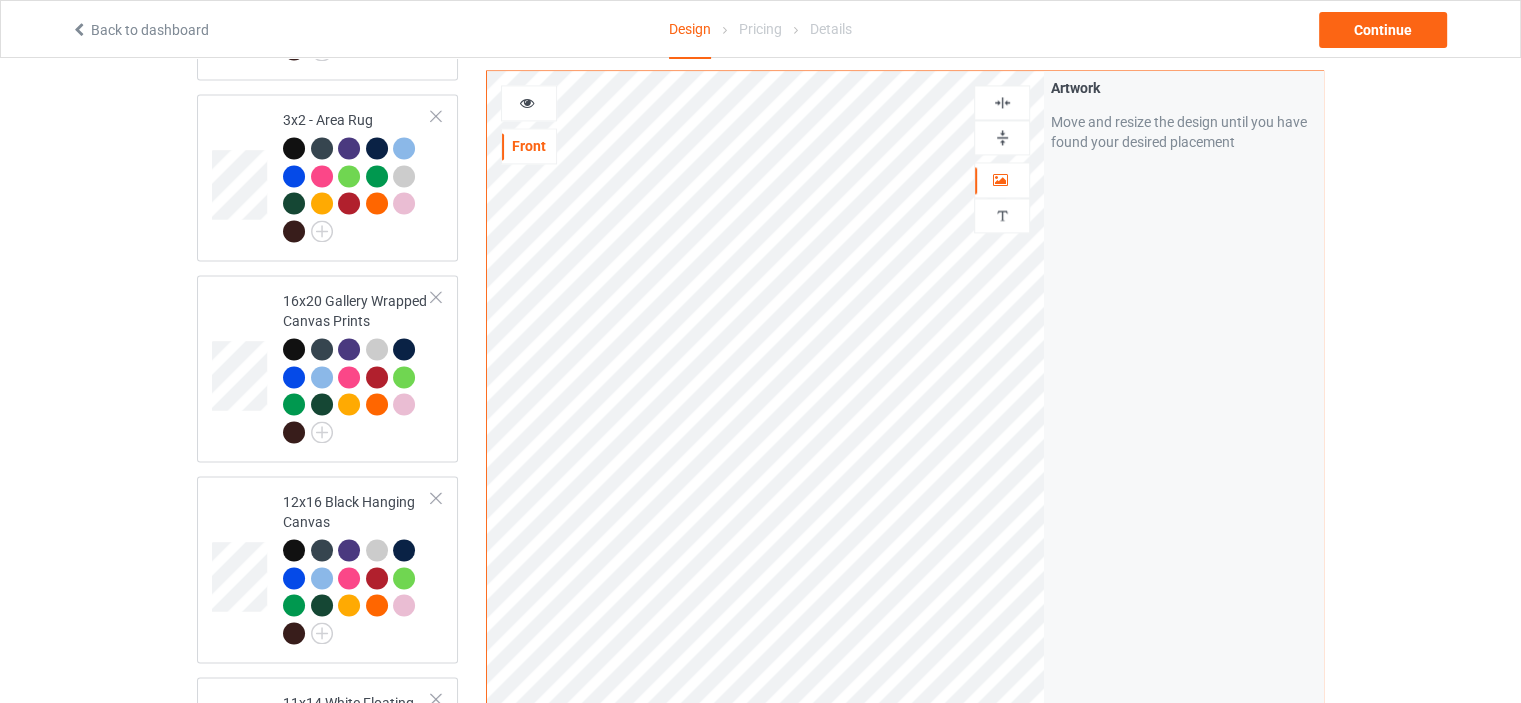 click at bounding box center [527, 100] 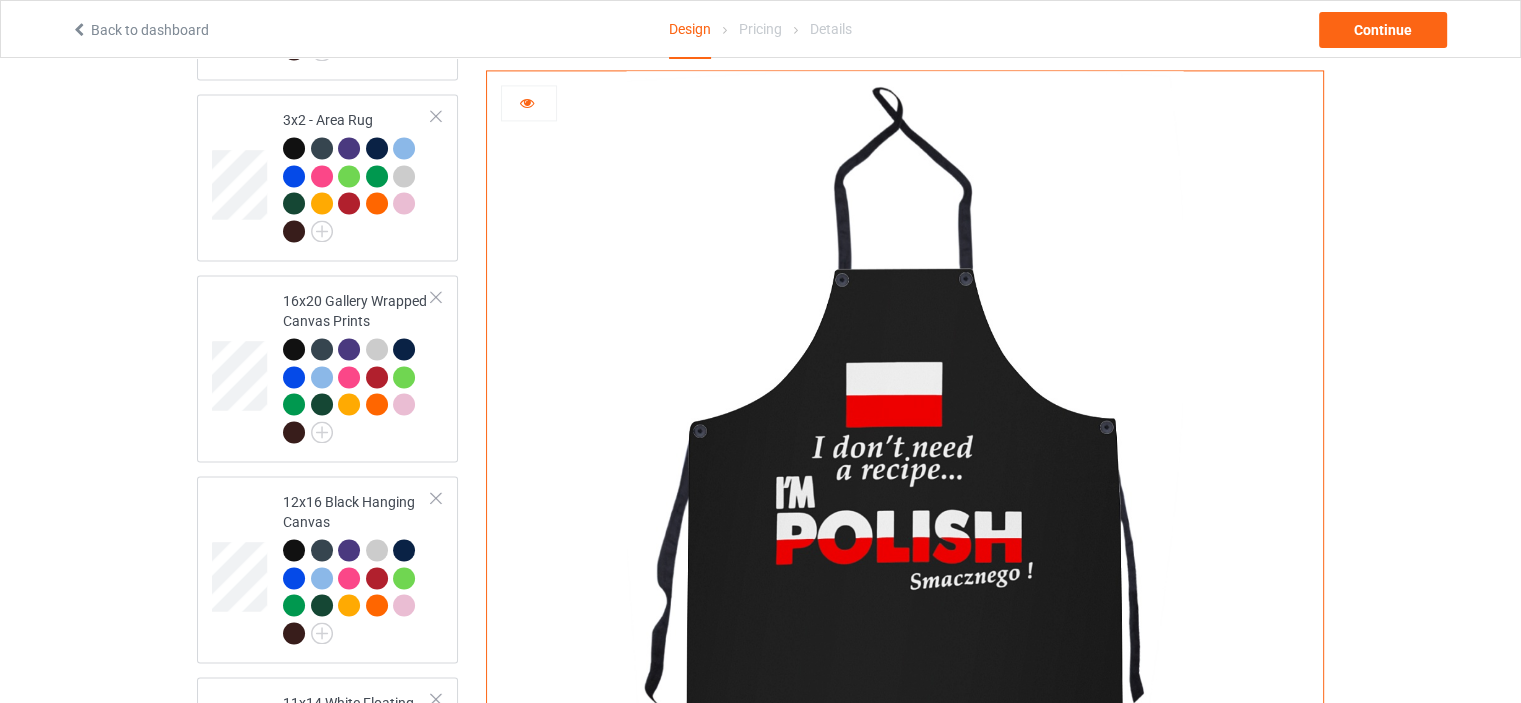 click at bounding box center (527, 100) 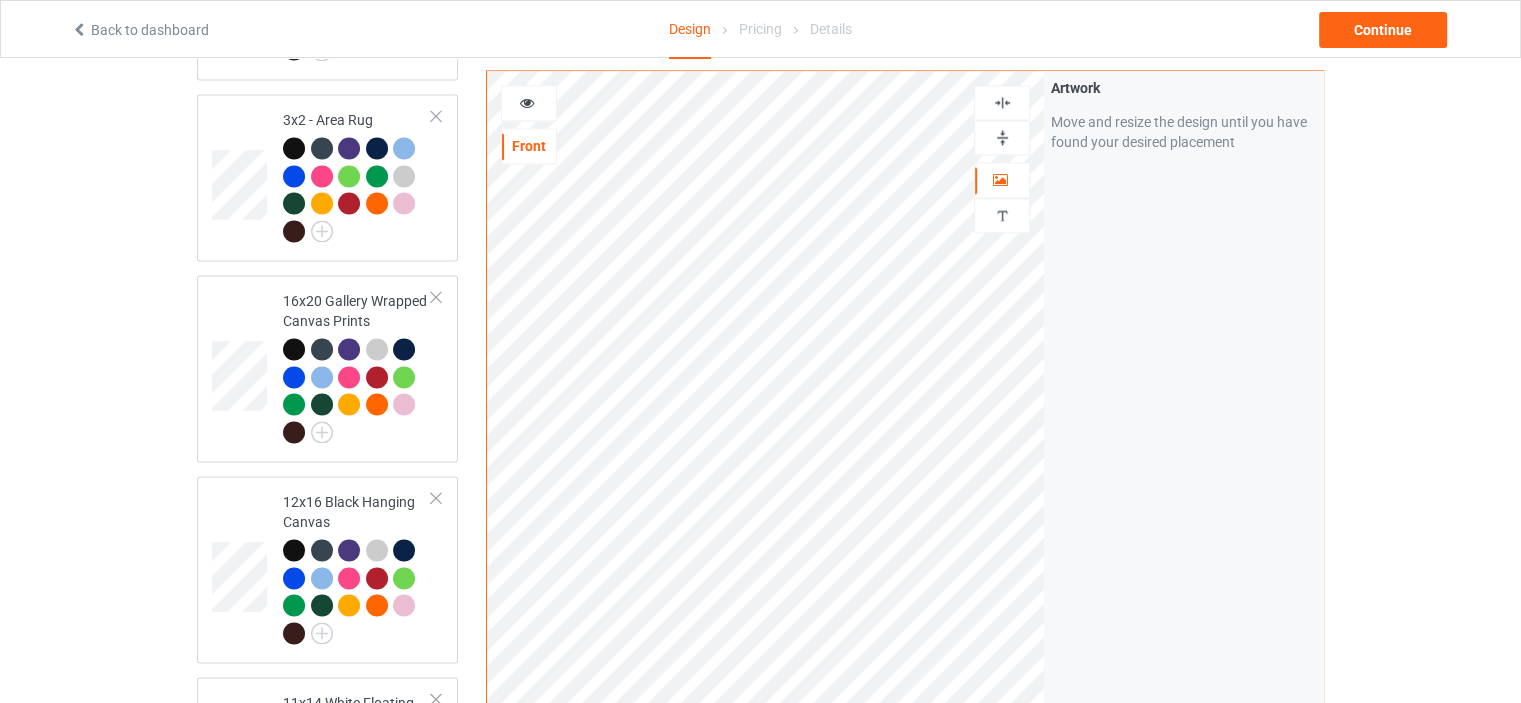click at bounding box center [1002, 102] 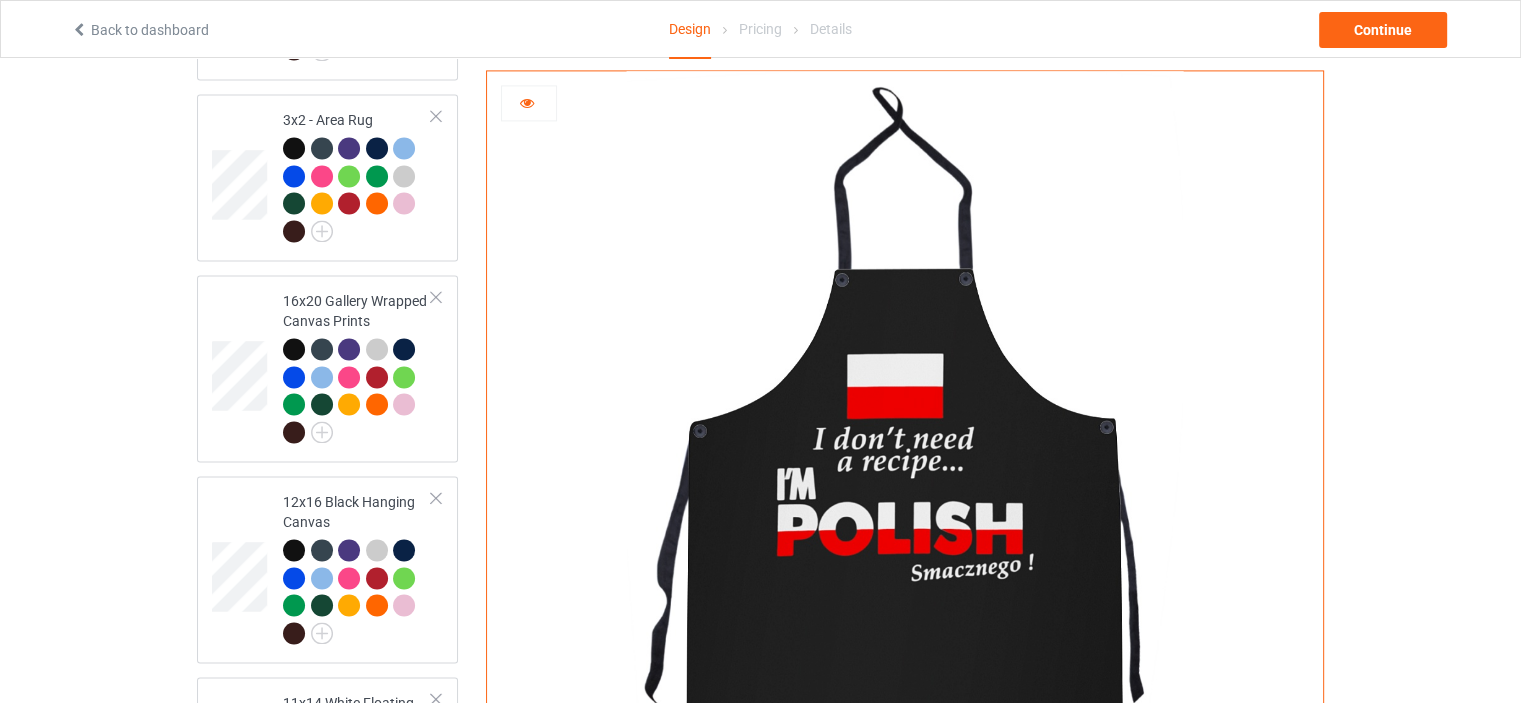 click at bounding box center (529, 103) 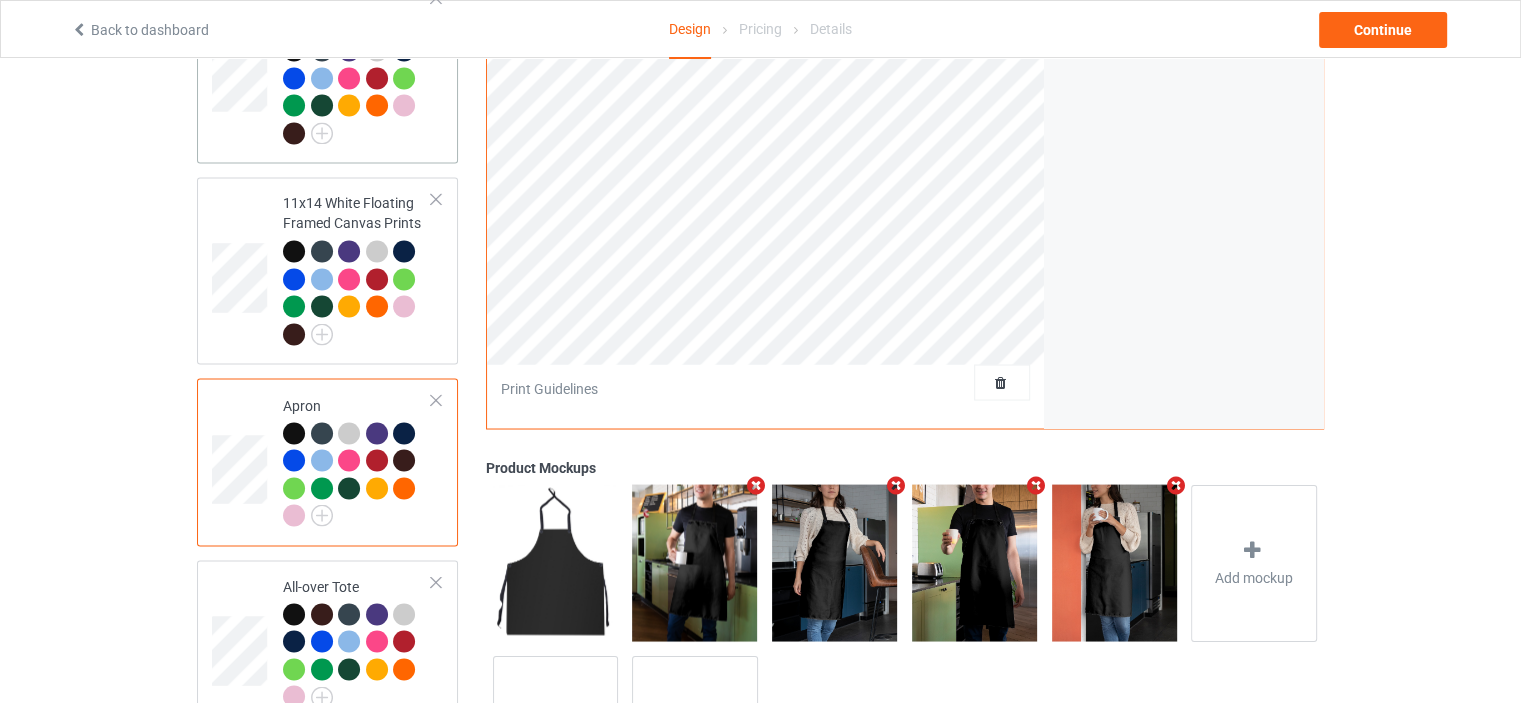 scroll, scrollTop: 3644, scrollLeft: 0, axis: vertical 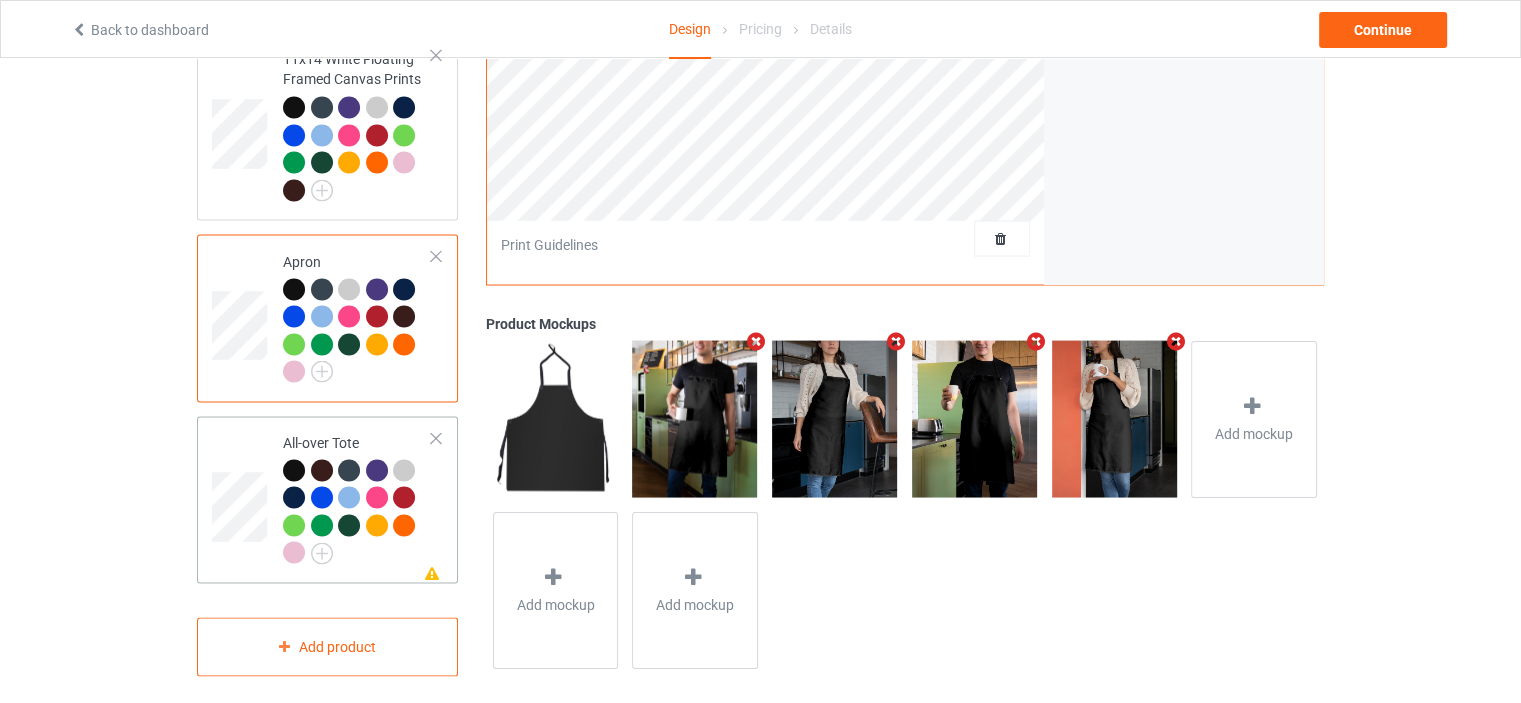 click on "All-over Tote" at bounding box center [357, 497] 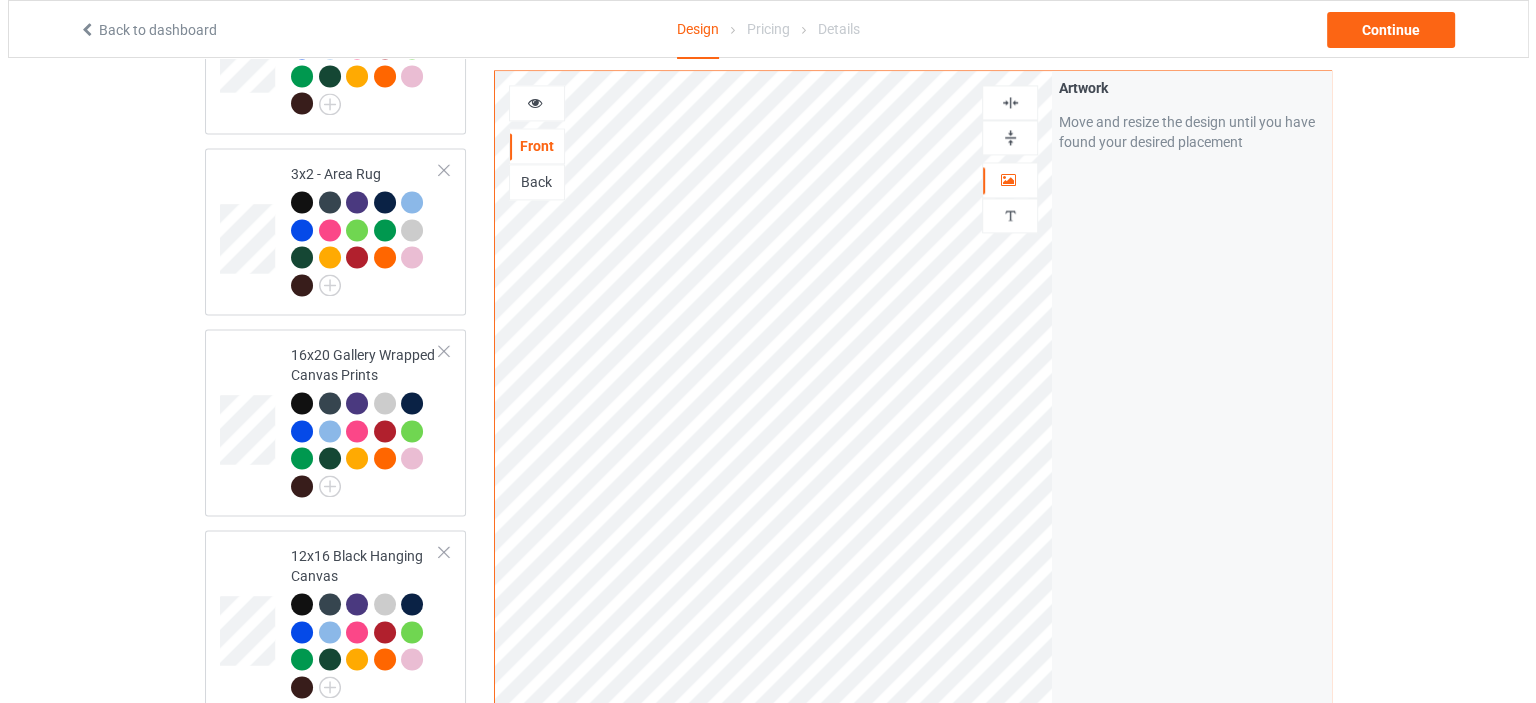 scroll, scrollTop: 2944, scrollLeft: 0, axis: vertical 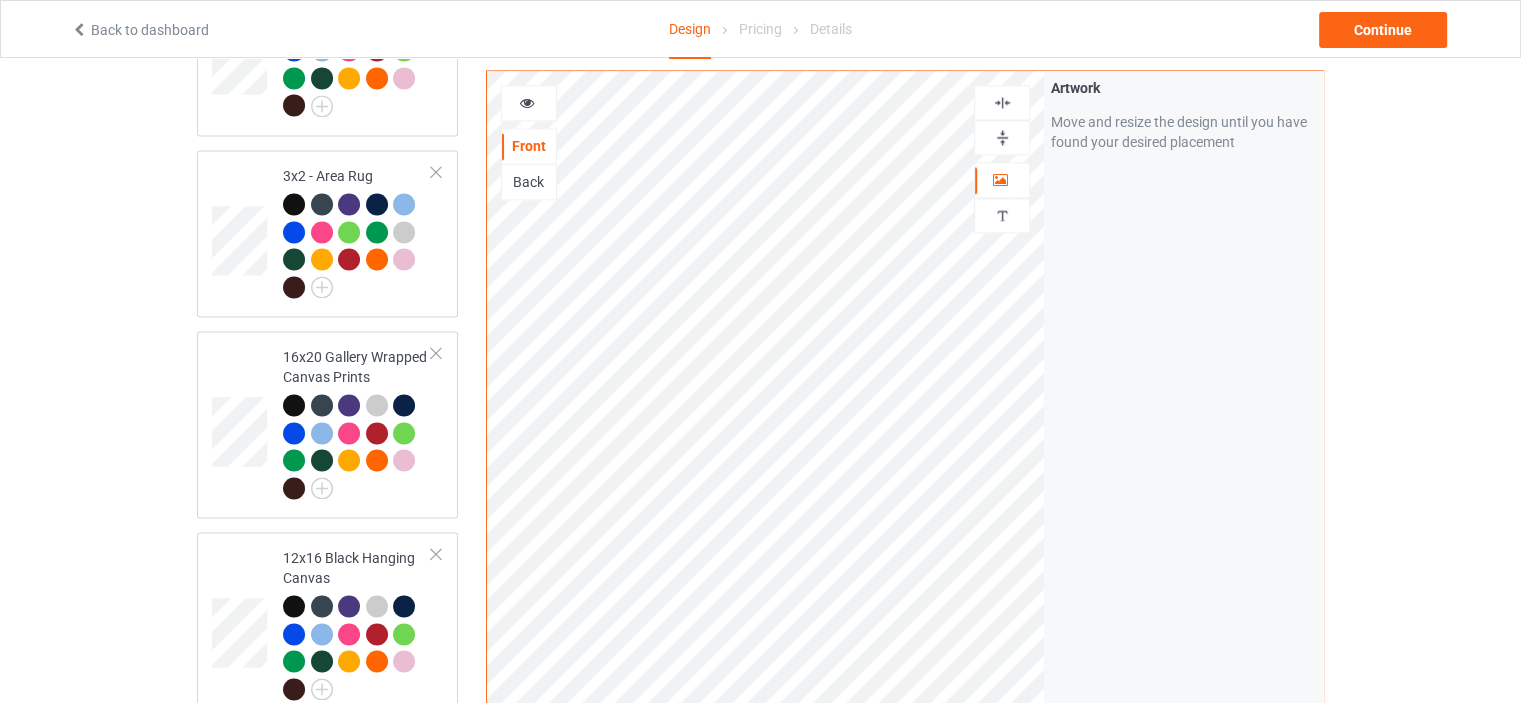 click at bounding box center [1002, 137] 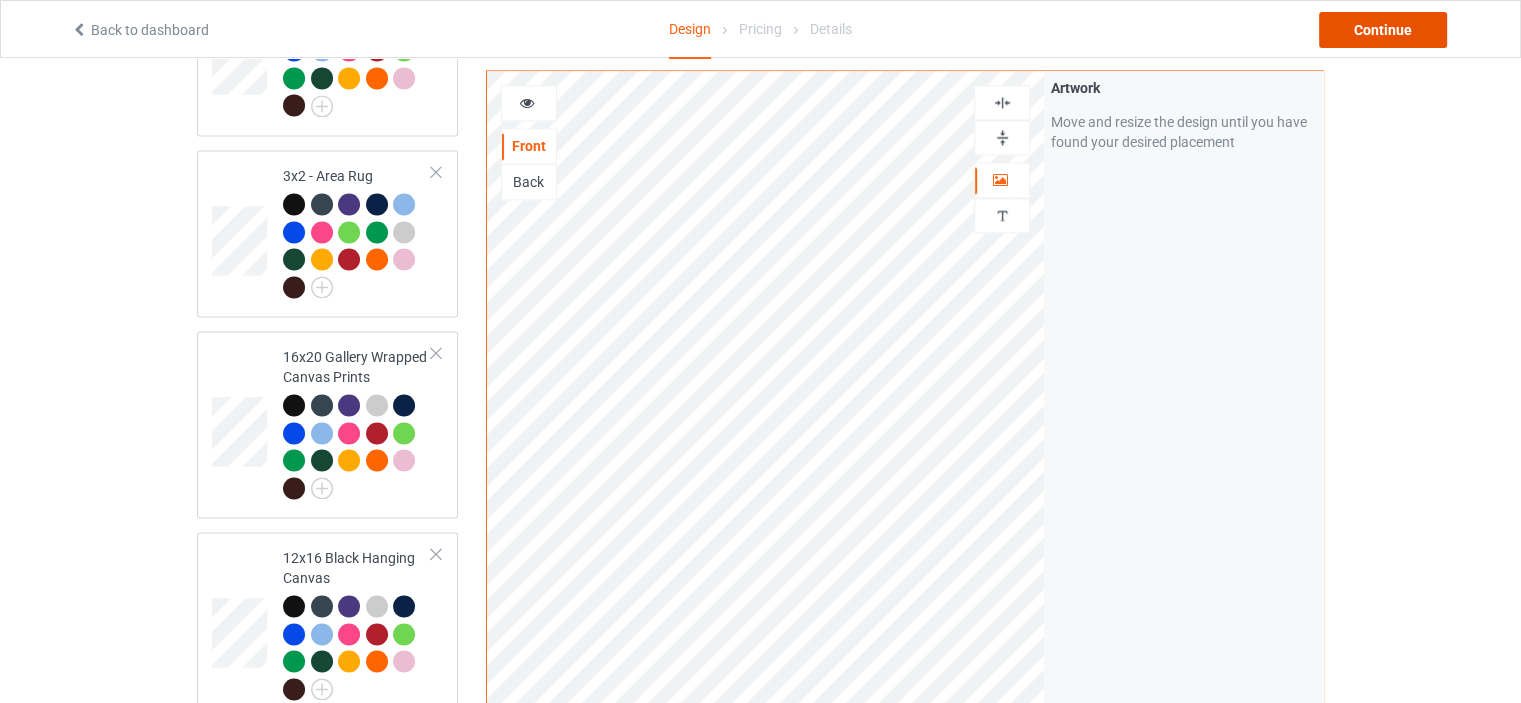 click on "Continue" at bounding box center [1383, 30] 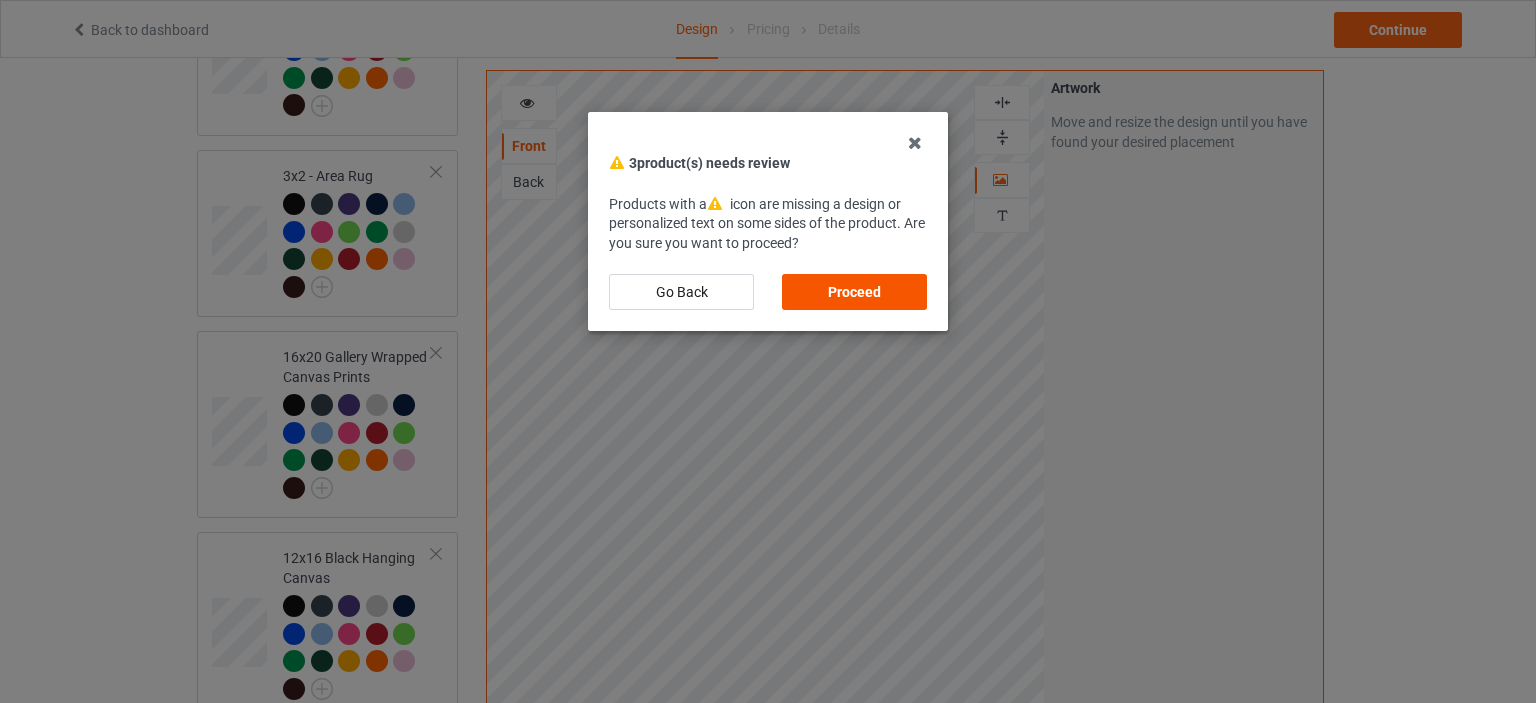 click on "Proceed" at bounding box center [854, 292] 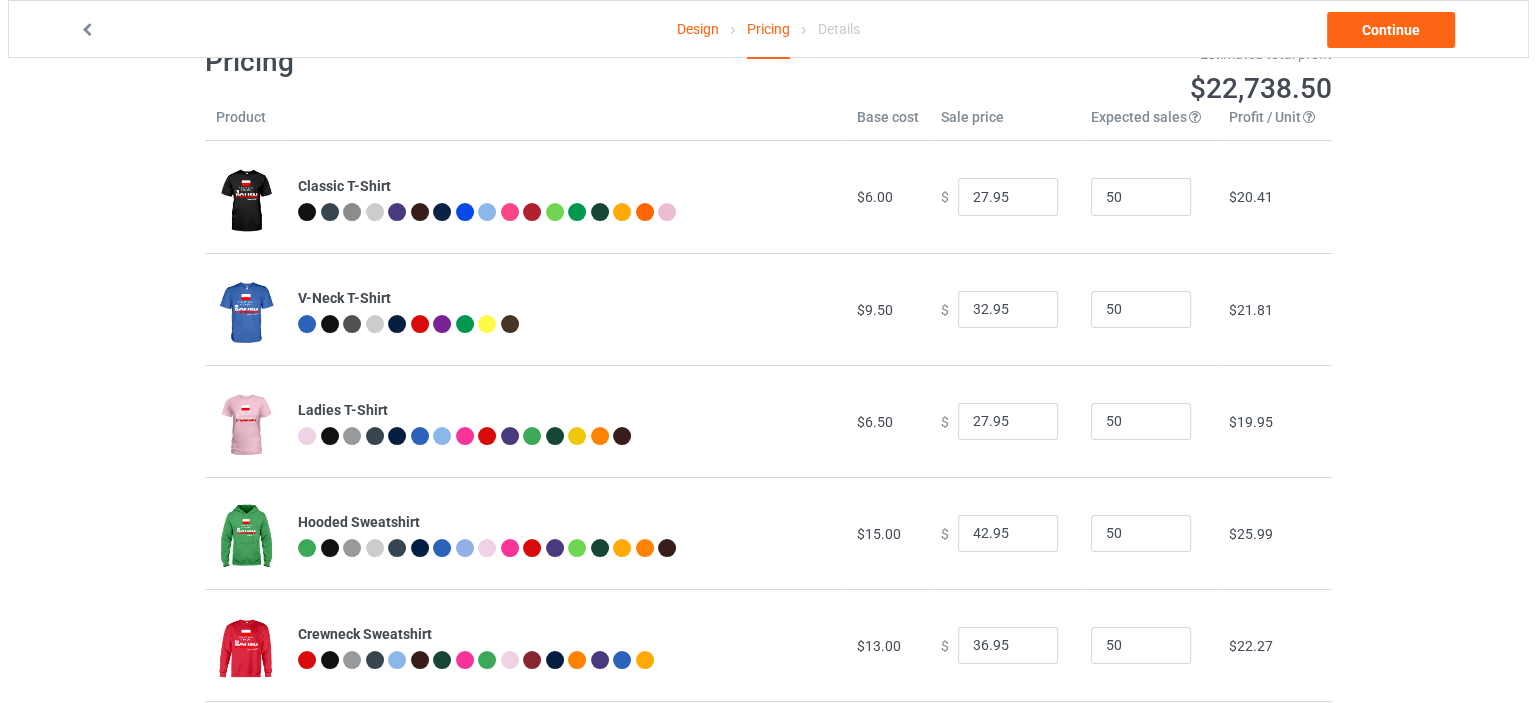 scroll, scrollTop: 0, scrollLeft: 0, axis: both 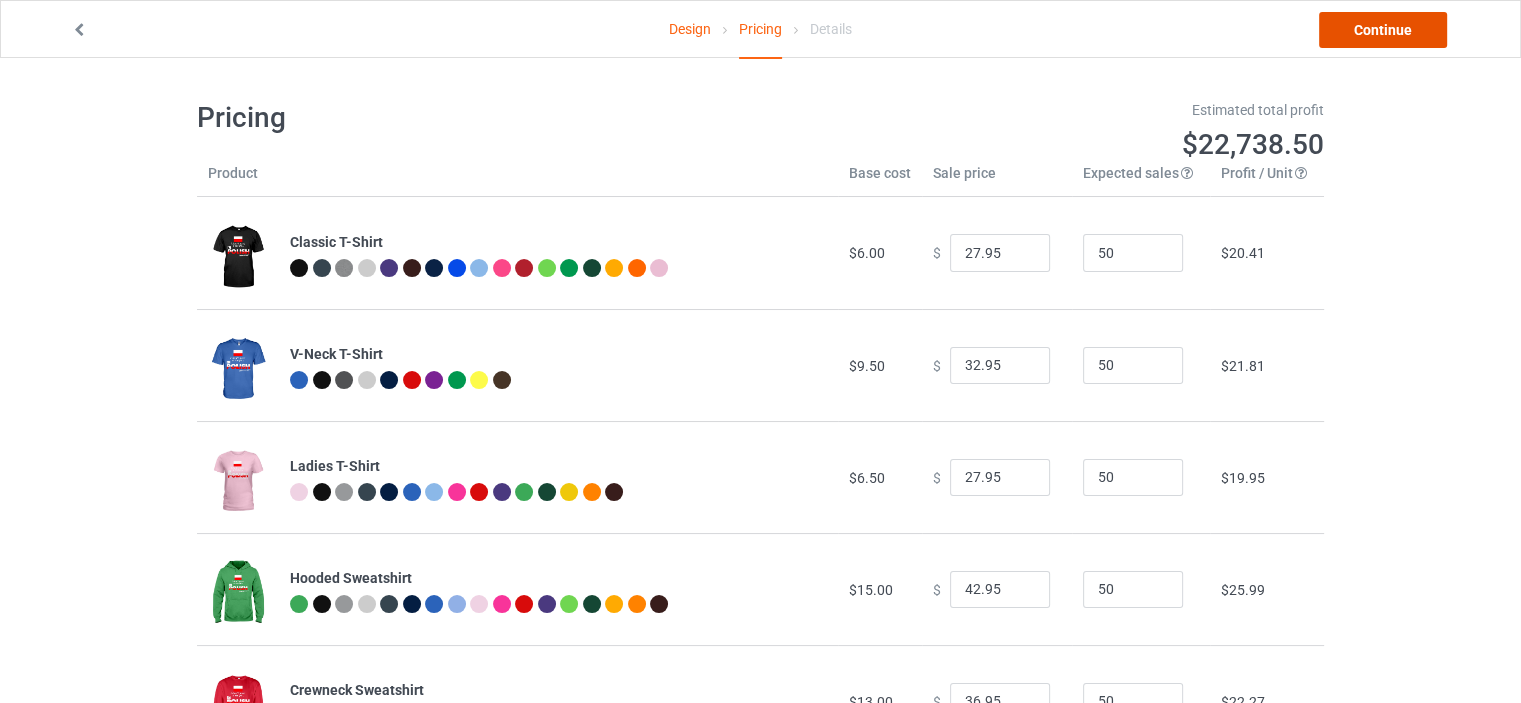 click on "Continue" at bounding box center [1383, 30] 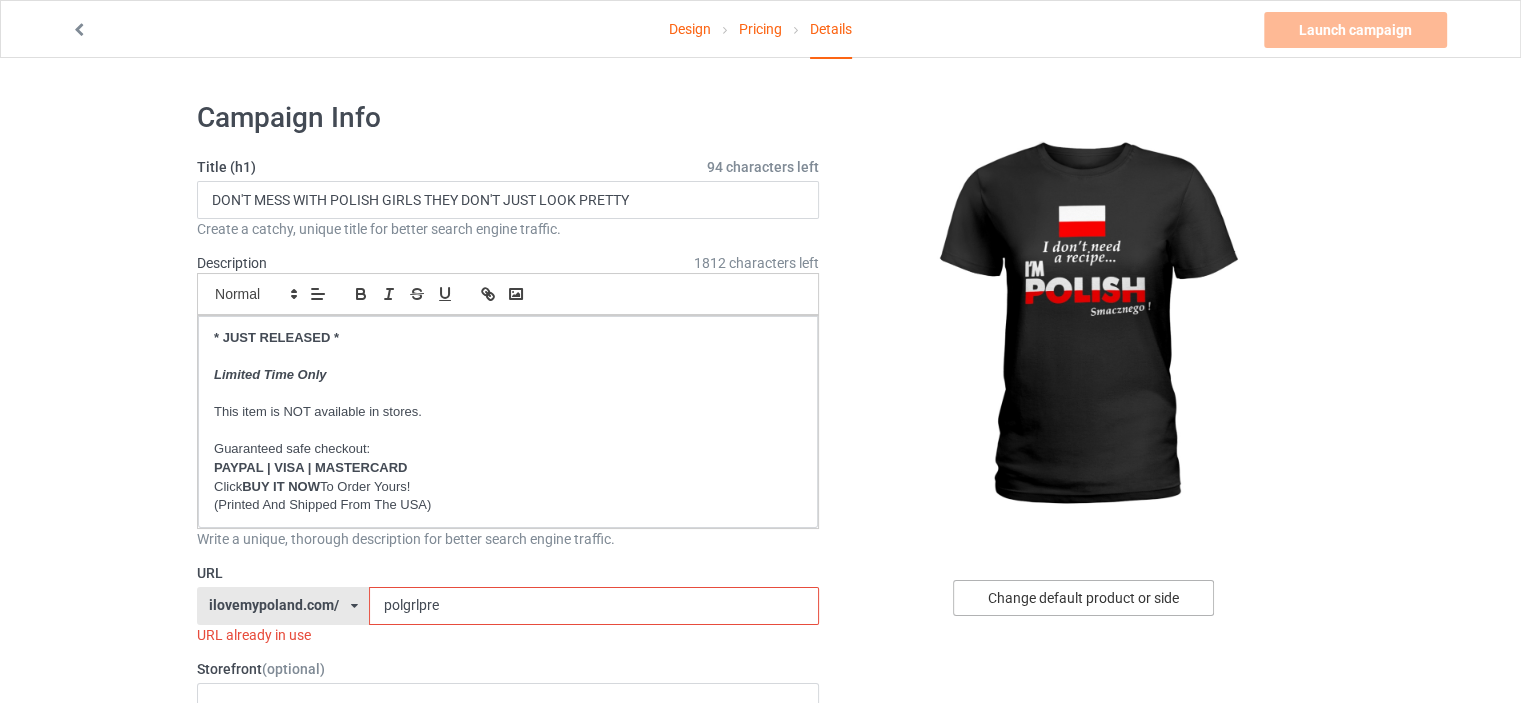 click on "Change default product or side" at bounding box center [1083, 598] 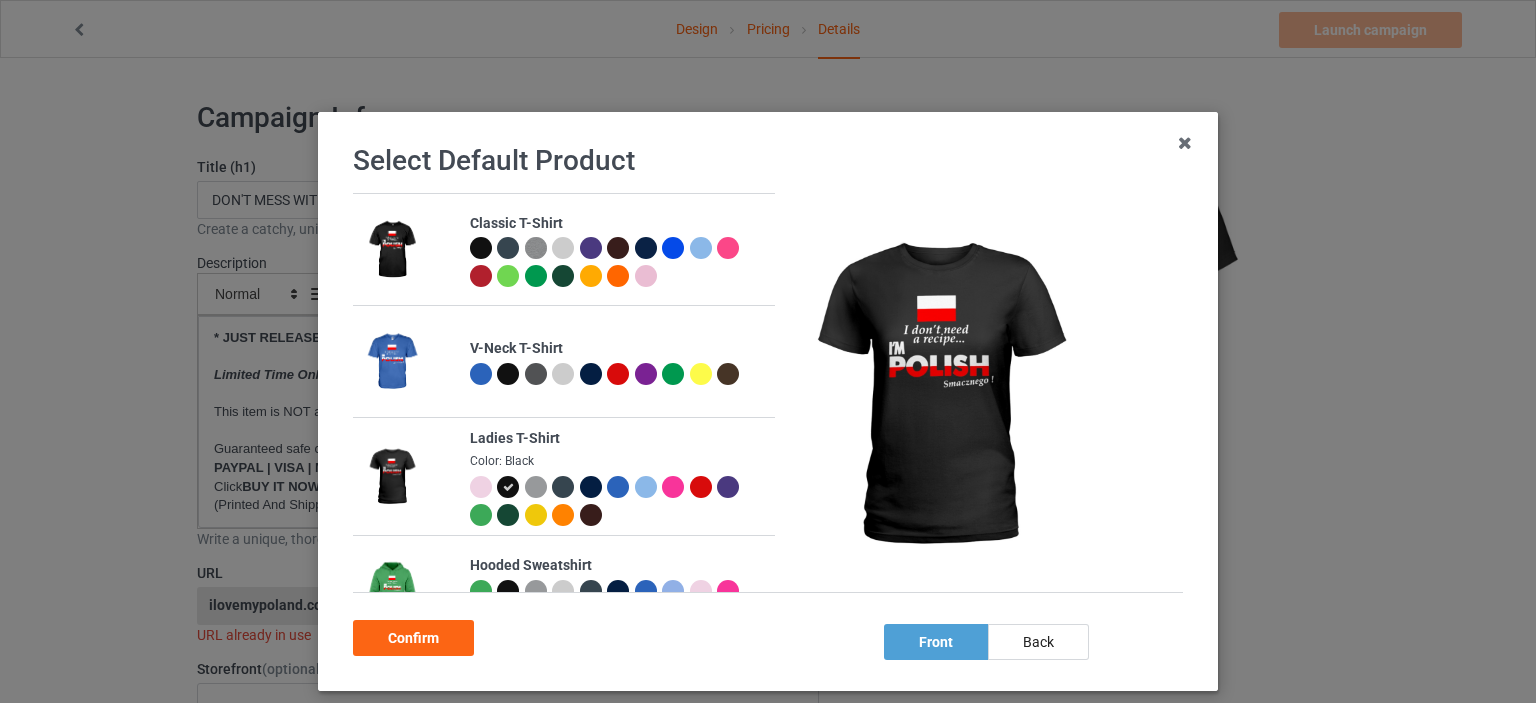 click at bounding box center [481, 248] 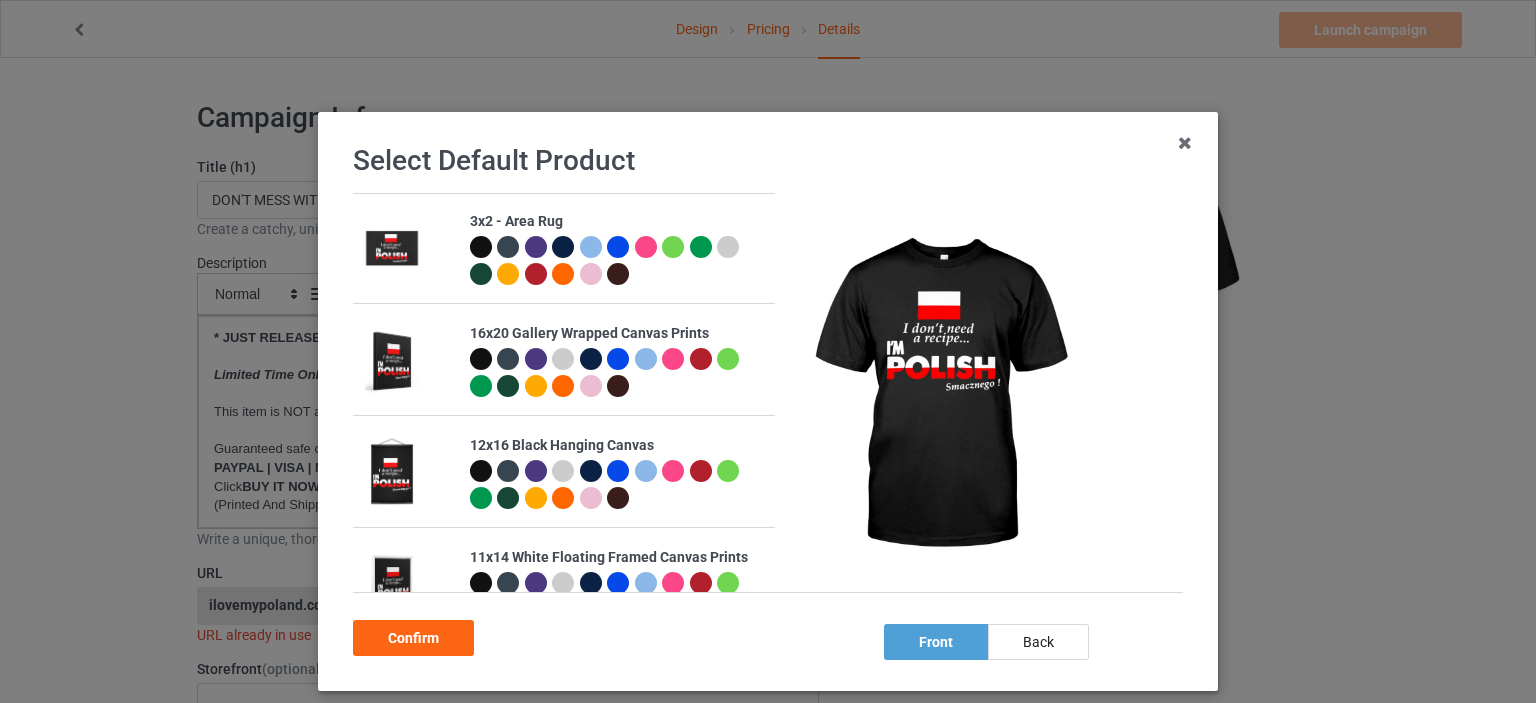 scroll, scrollTop: 2072, scrollLeft: 0, axis: vertical 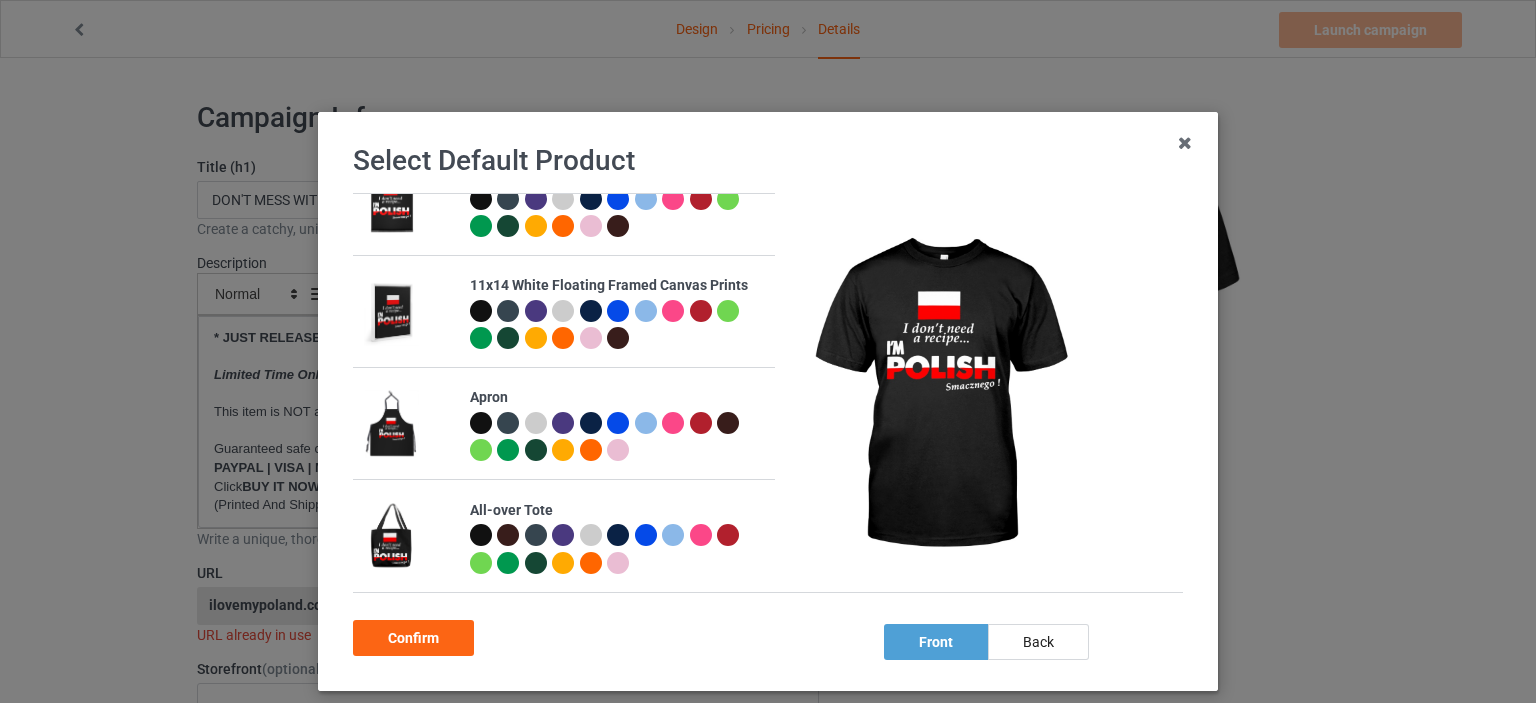 click at bounding box center (481, 423) 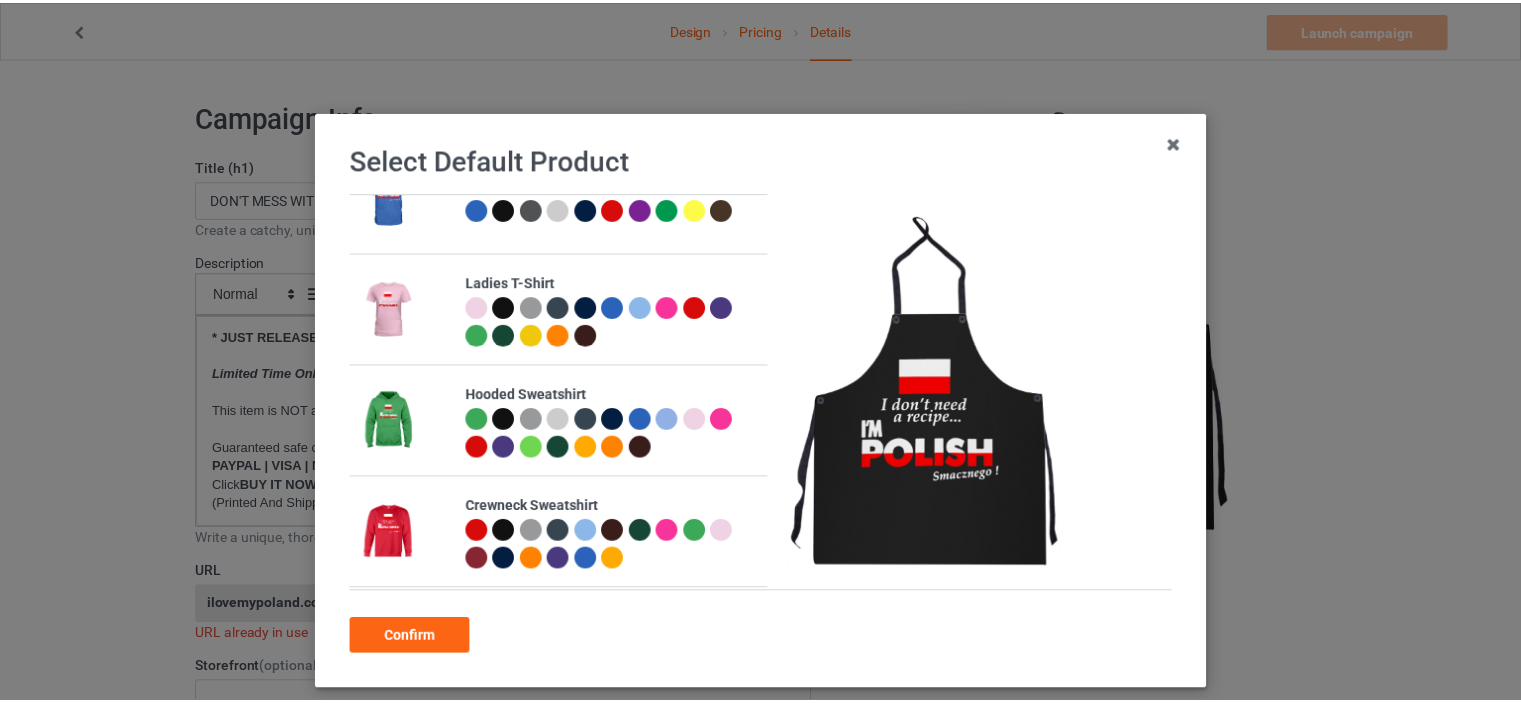 scroll, scrollTop: 0, scrollLeft: 0, axis: both 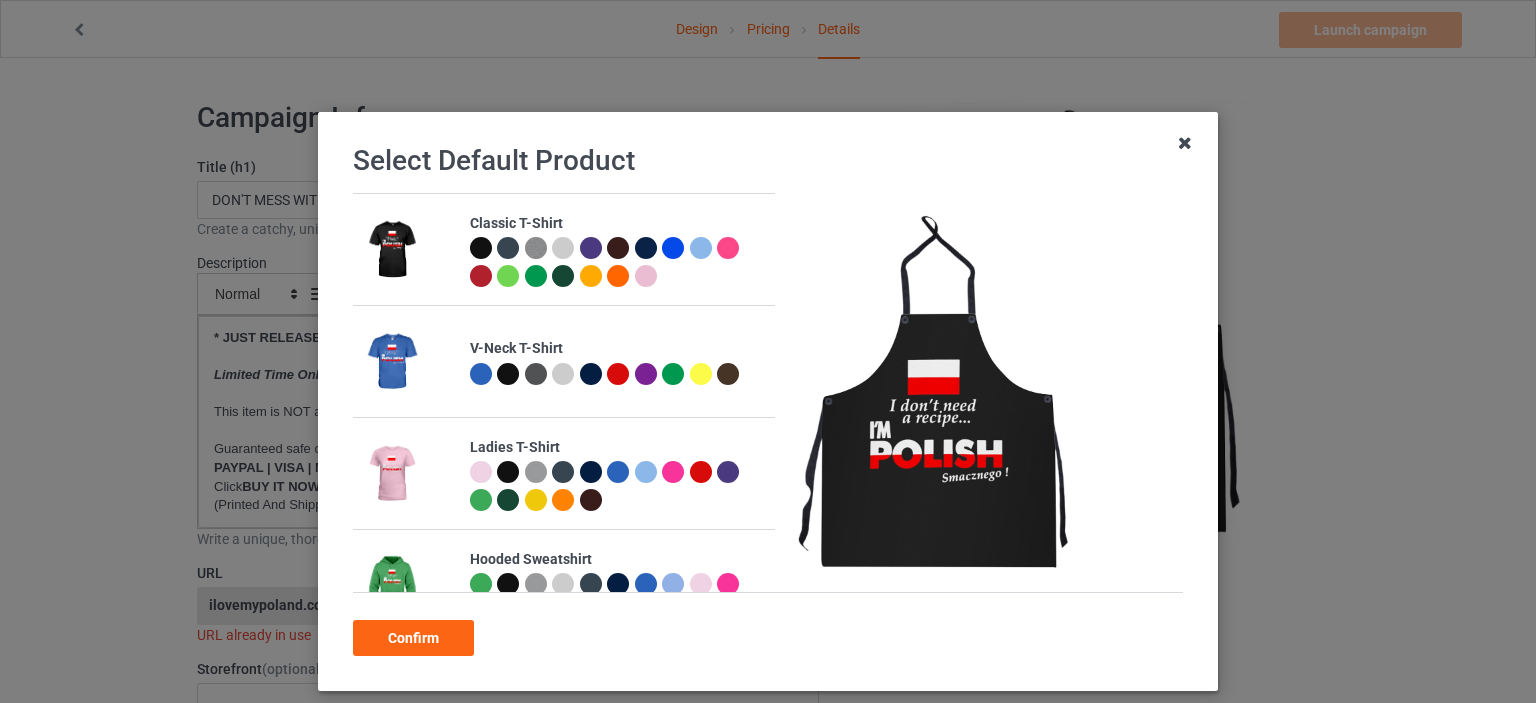 click at bounding box center [1185, 143] 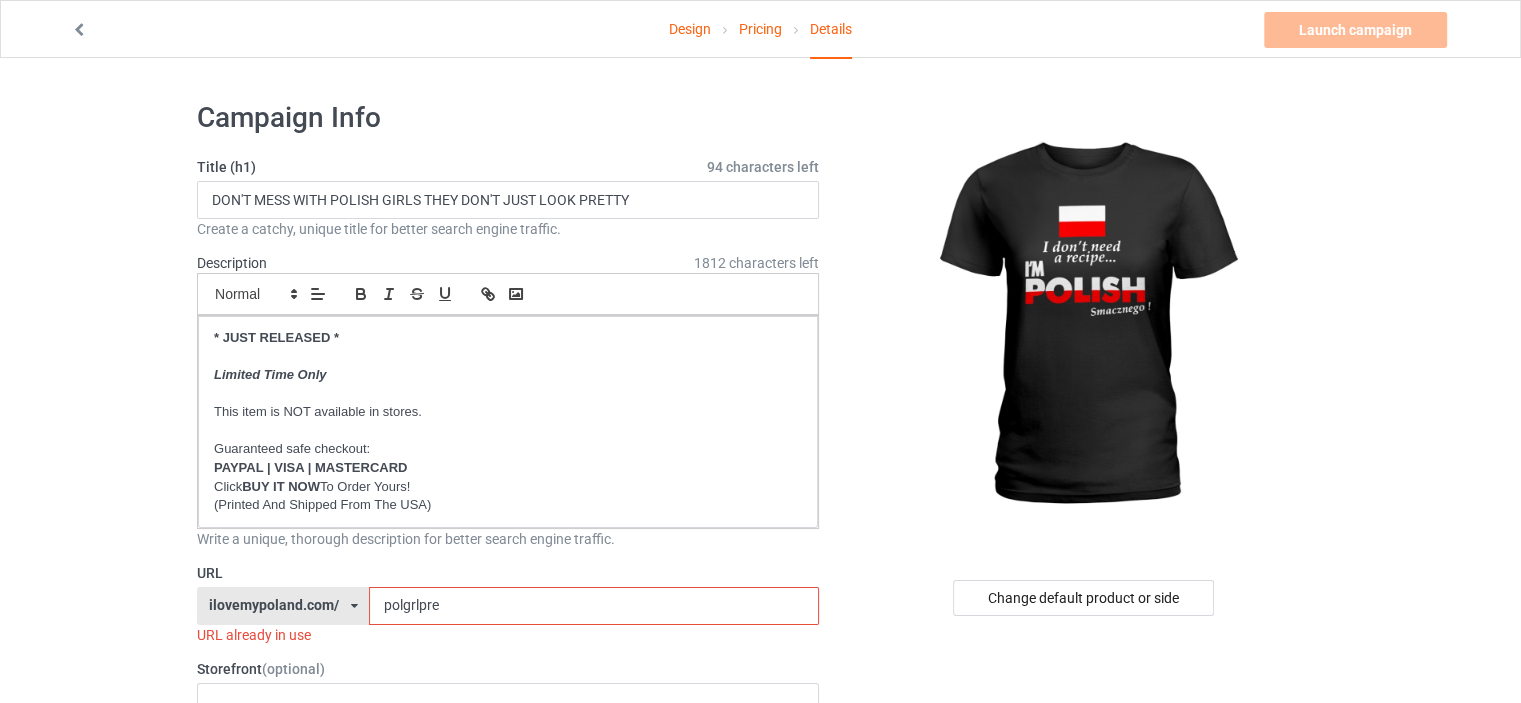 click on "Design" at bounding box center [690, 29] 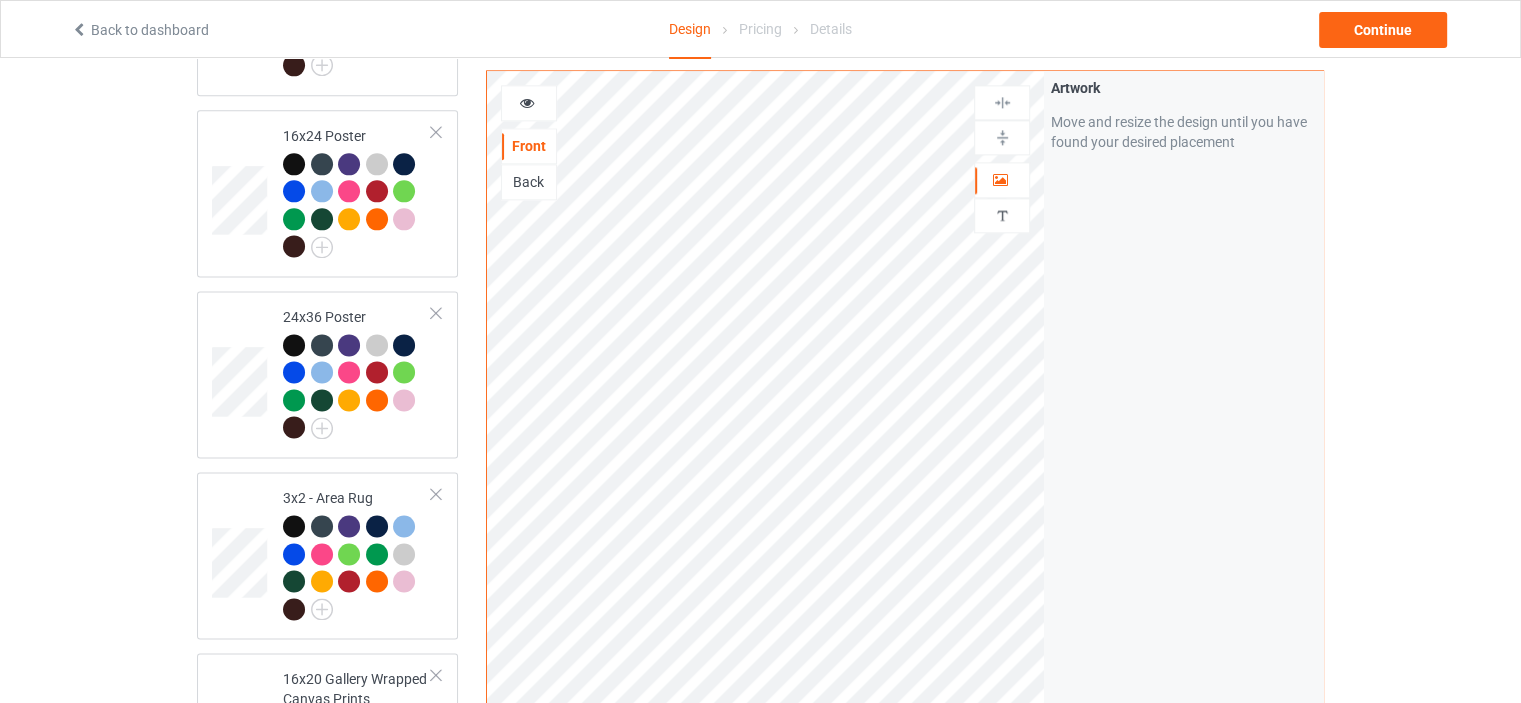 scroll, scrollTop: 3644, scrollLeft: 0, axis: vertical 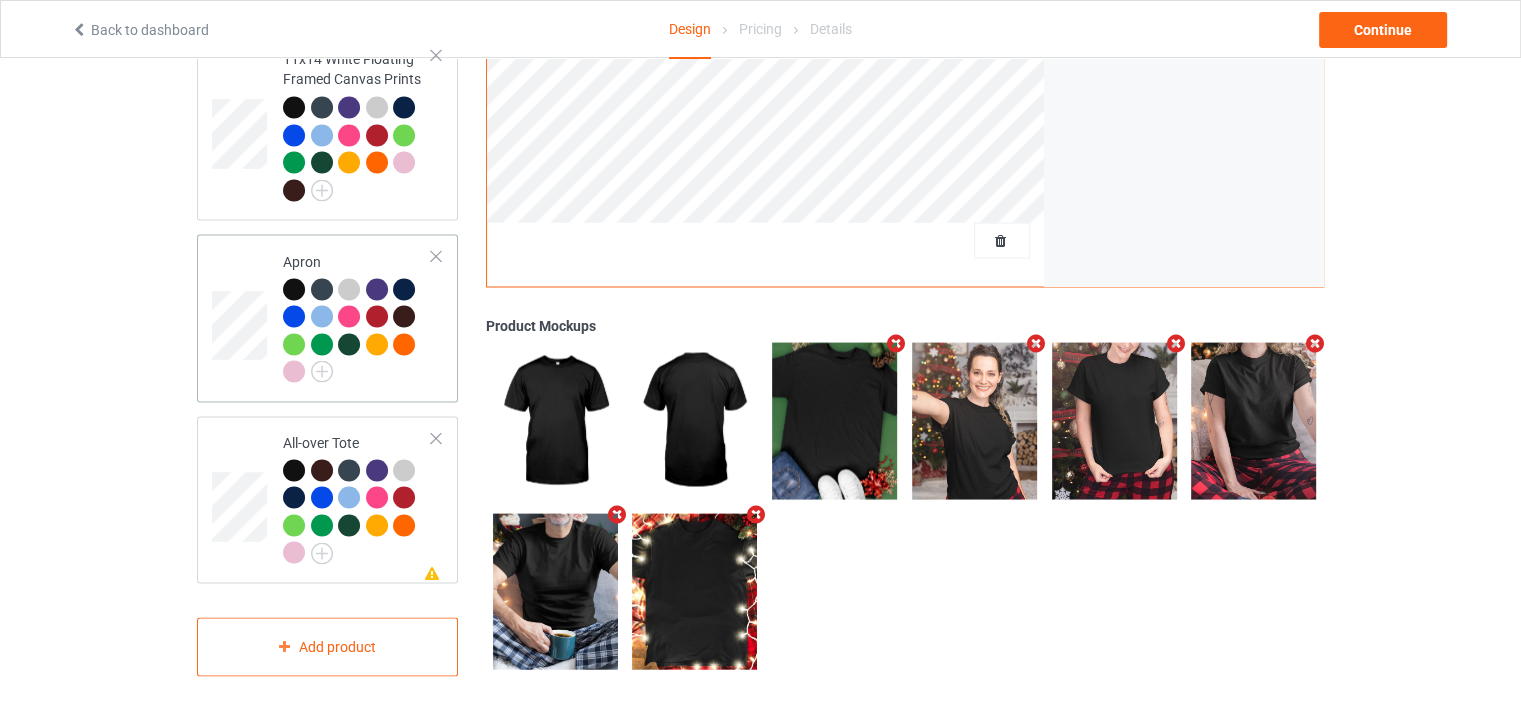click on "Apron" at bounding box center [357, 316] 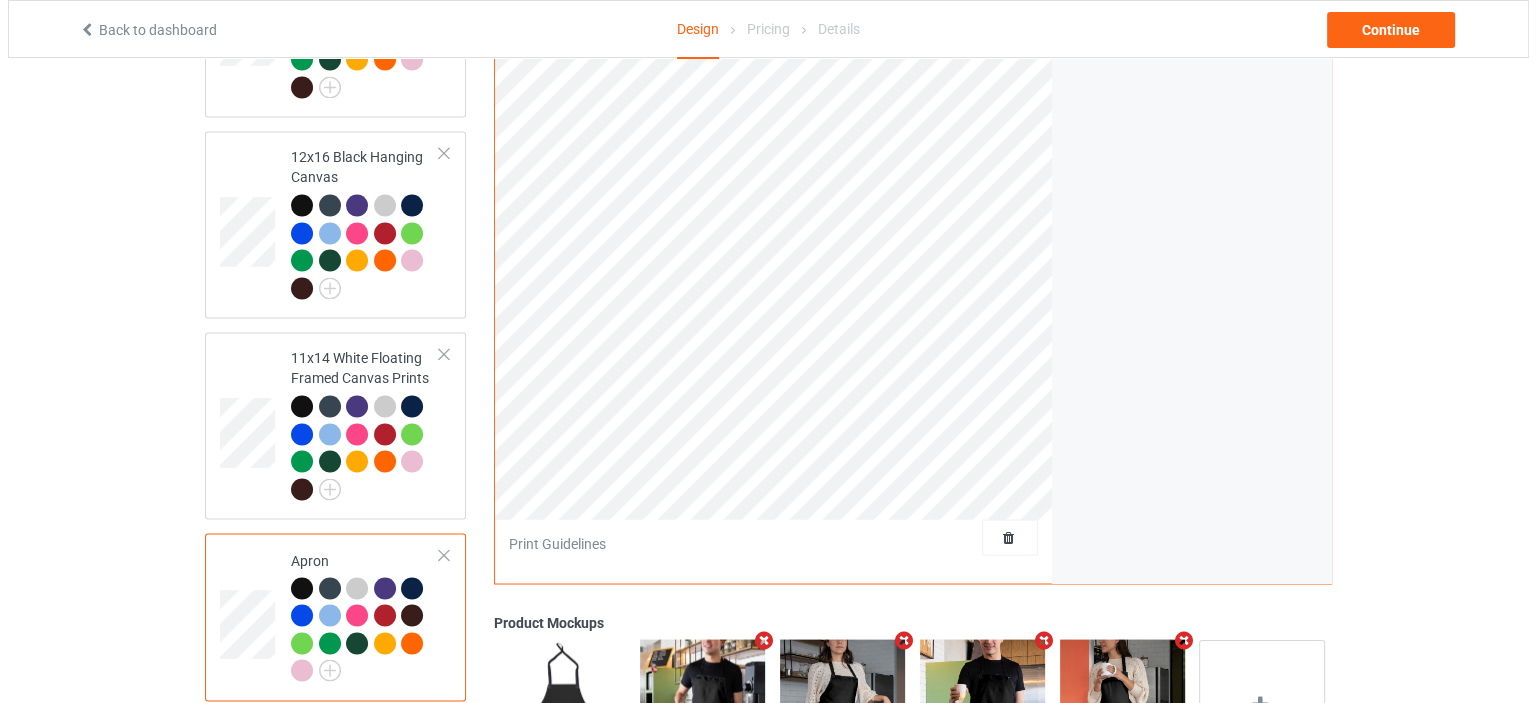 scroll, scrollTop: 3044, scrollLeft: 0, axis: vertical 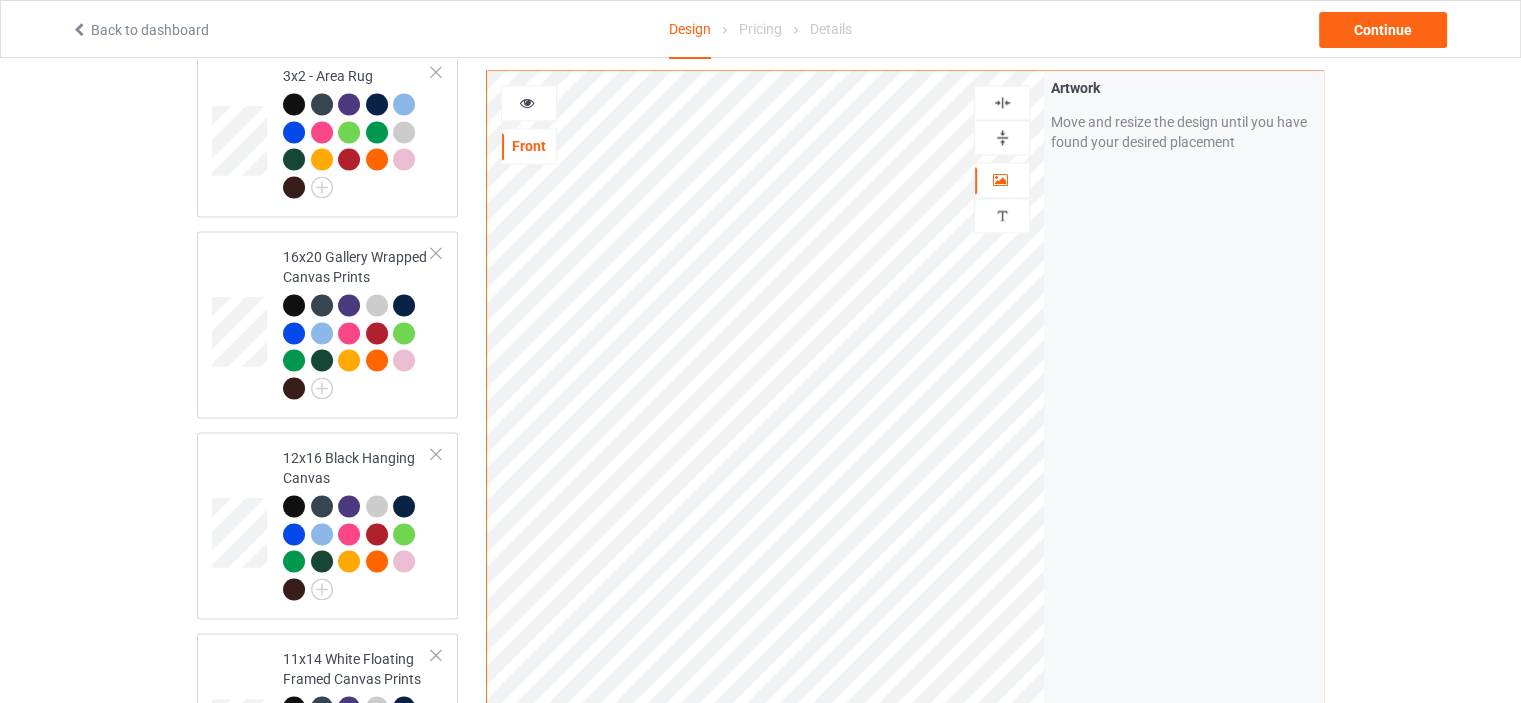 click at bounding box center [529, 103] 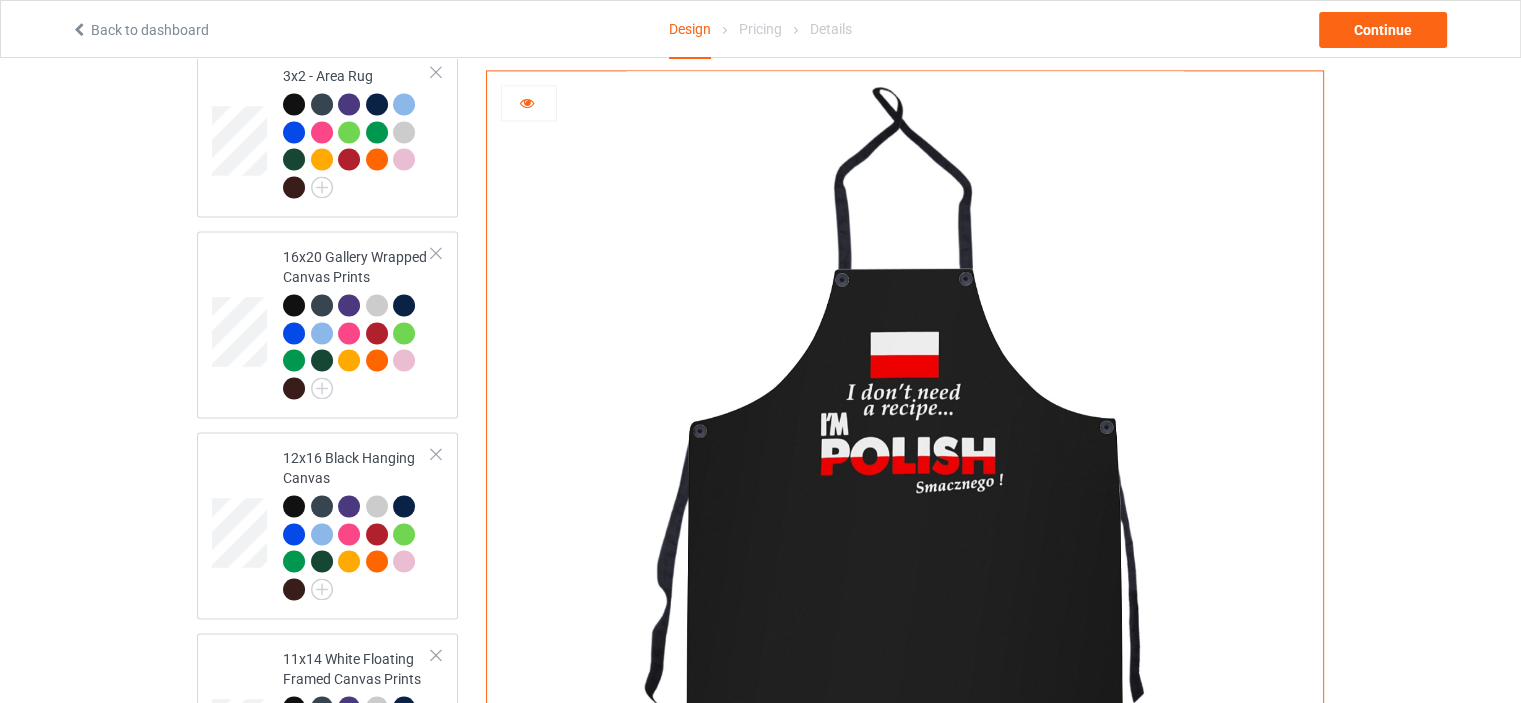 click at bounding box center (529, 103) 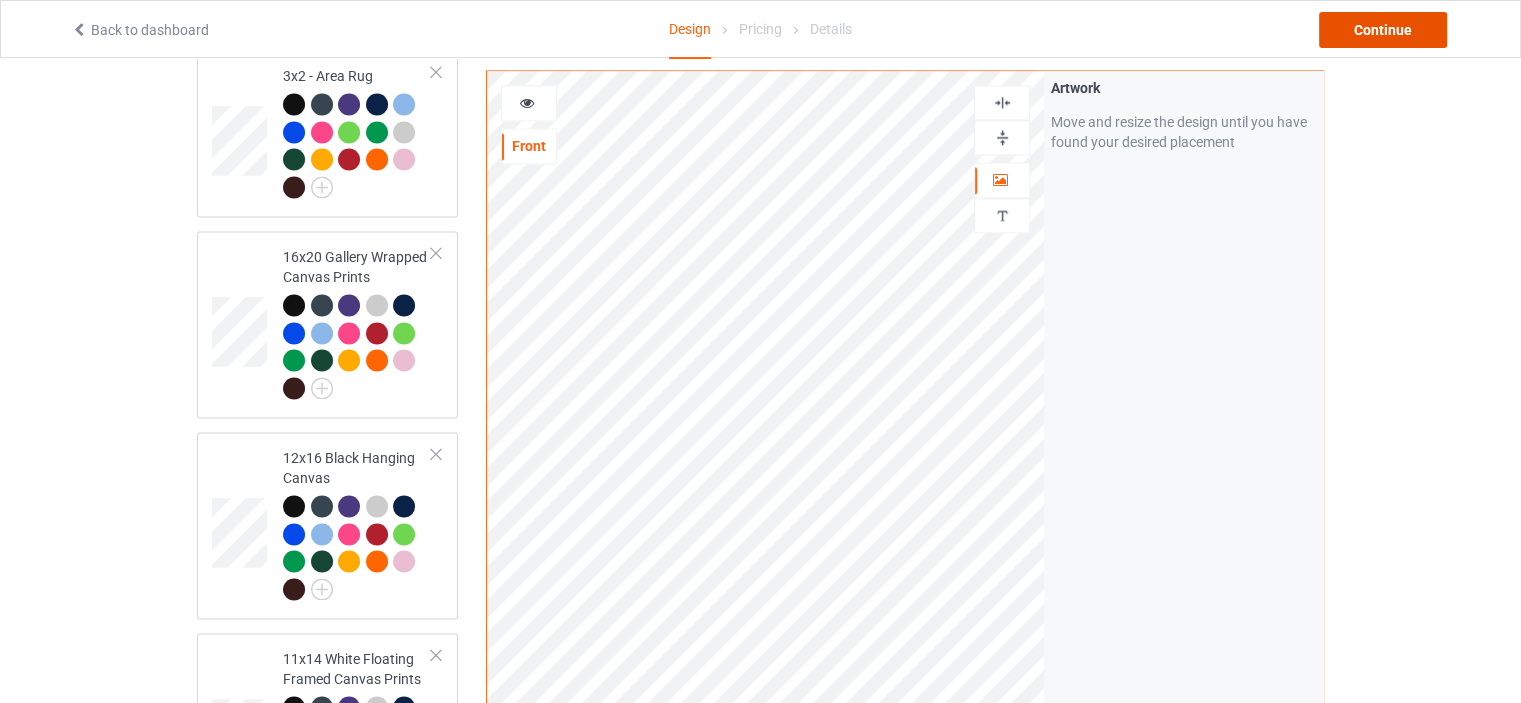 click on "Continue" at bounding box center [1383, 30] 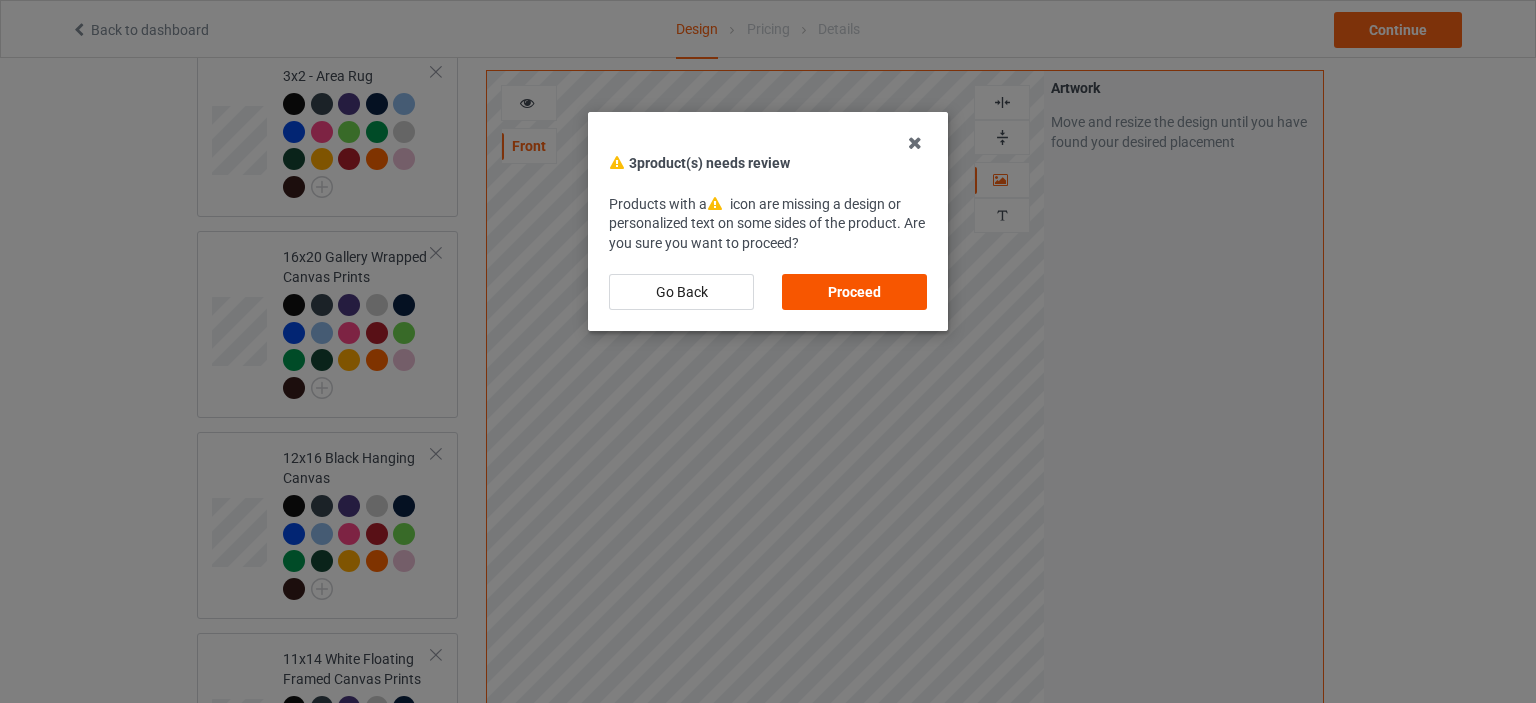 click on "Proceed" at bounding box center (854, 292) 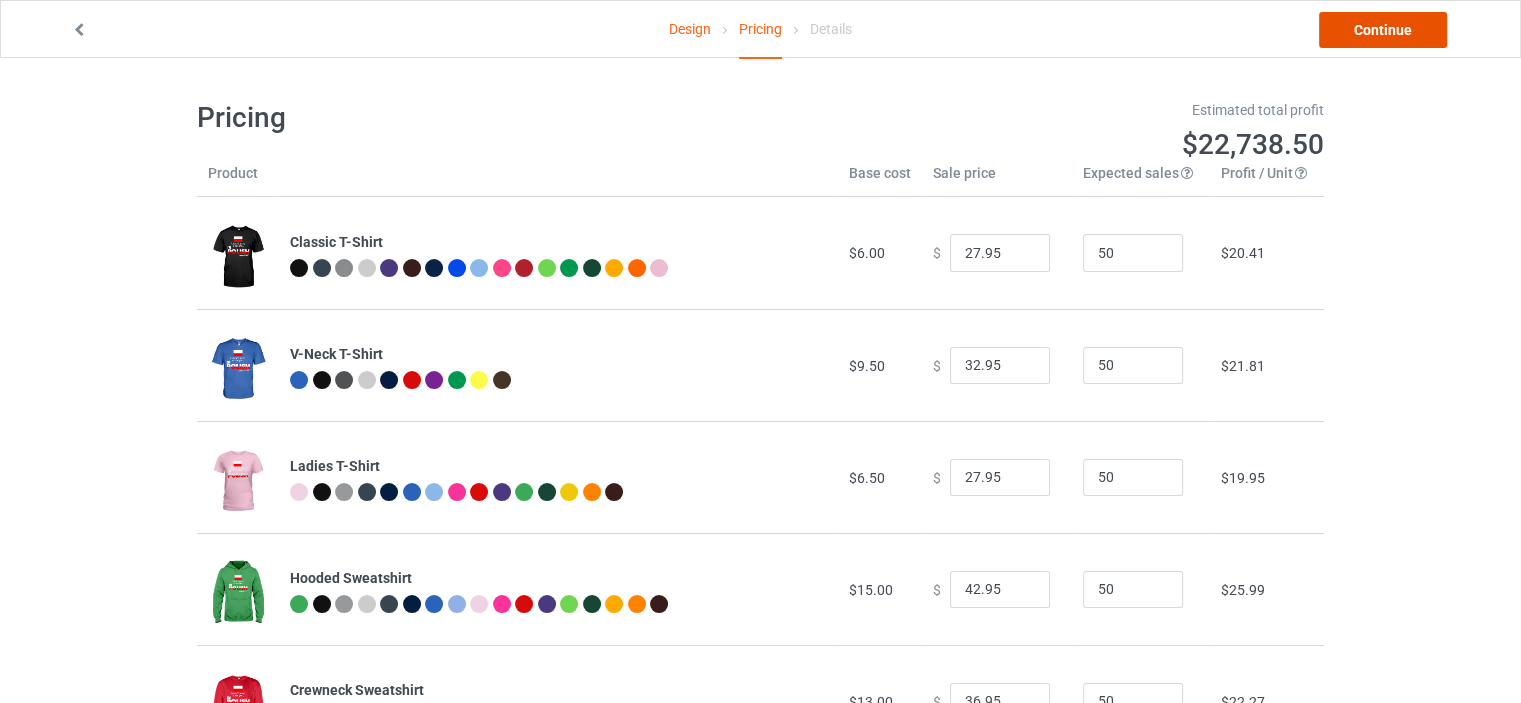 click on "Continue" at bounding box center [1383, 30] 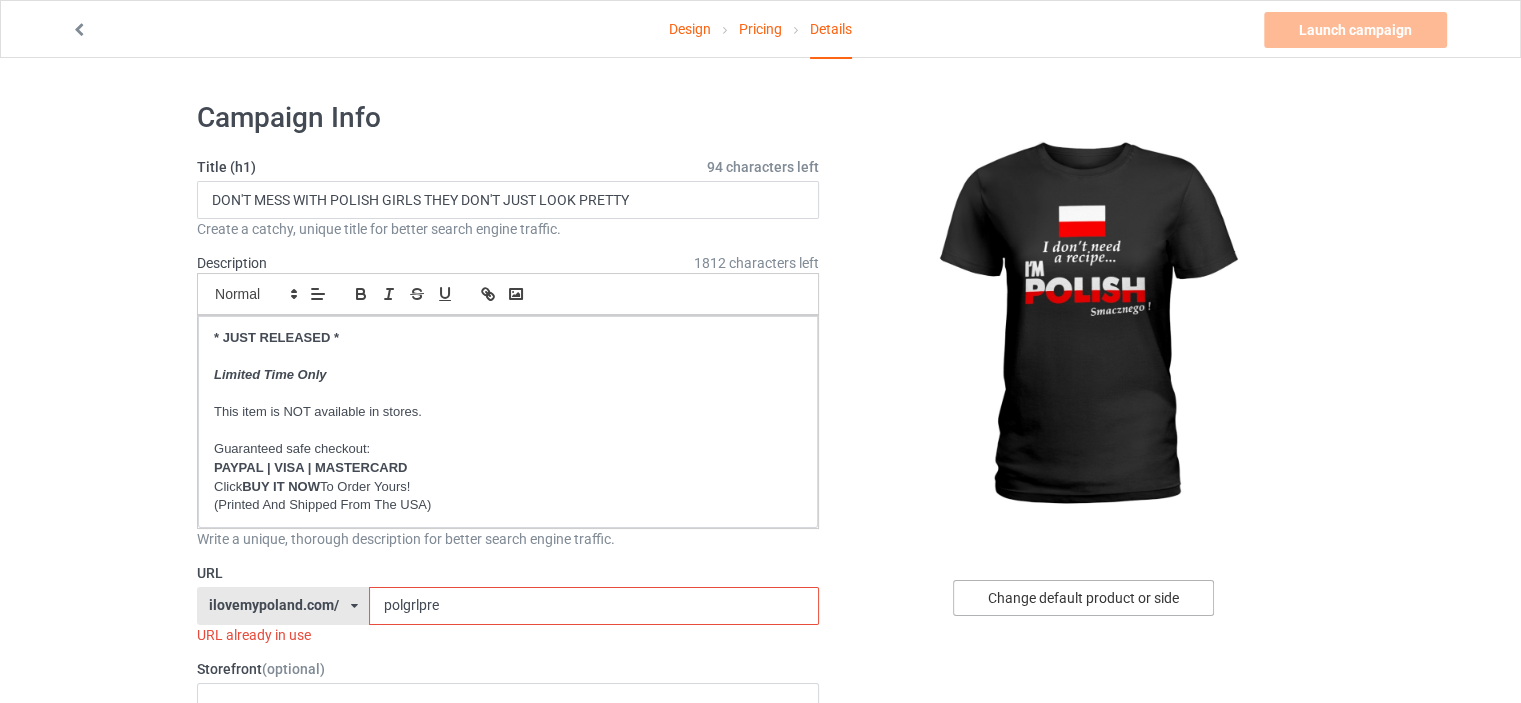 click on "Change default product or side" at bounding box center [1083, 598] 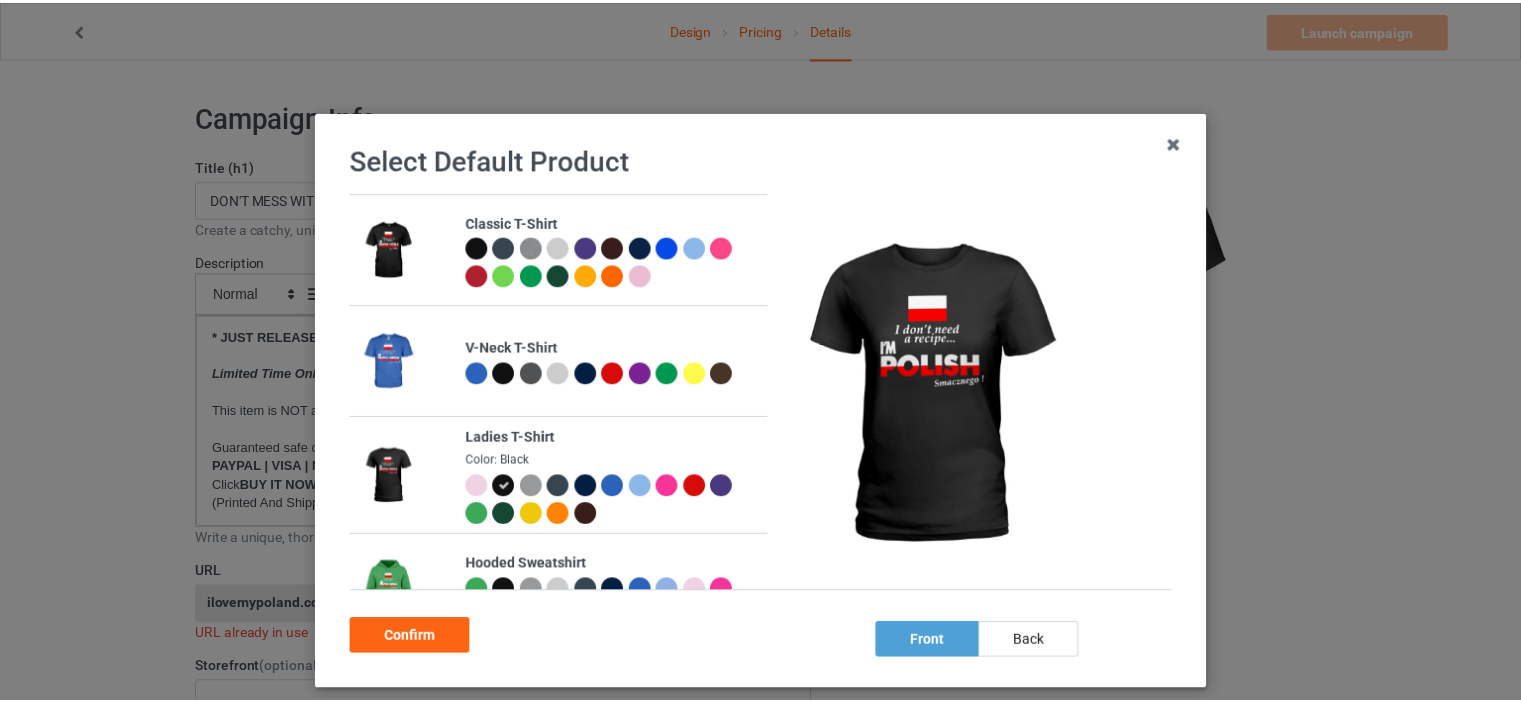 scroll, scrollTop: 2072, scrollLeft: 0, axis: vertical 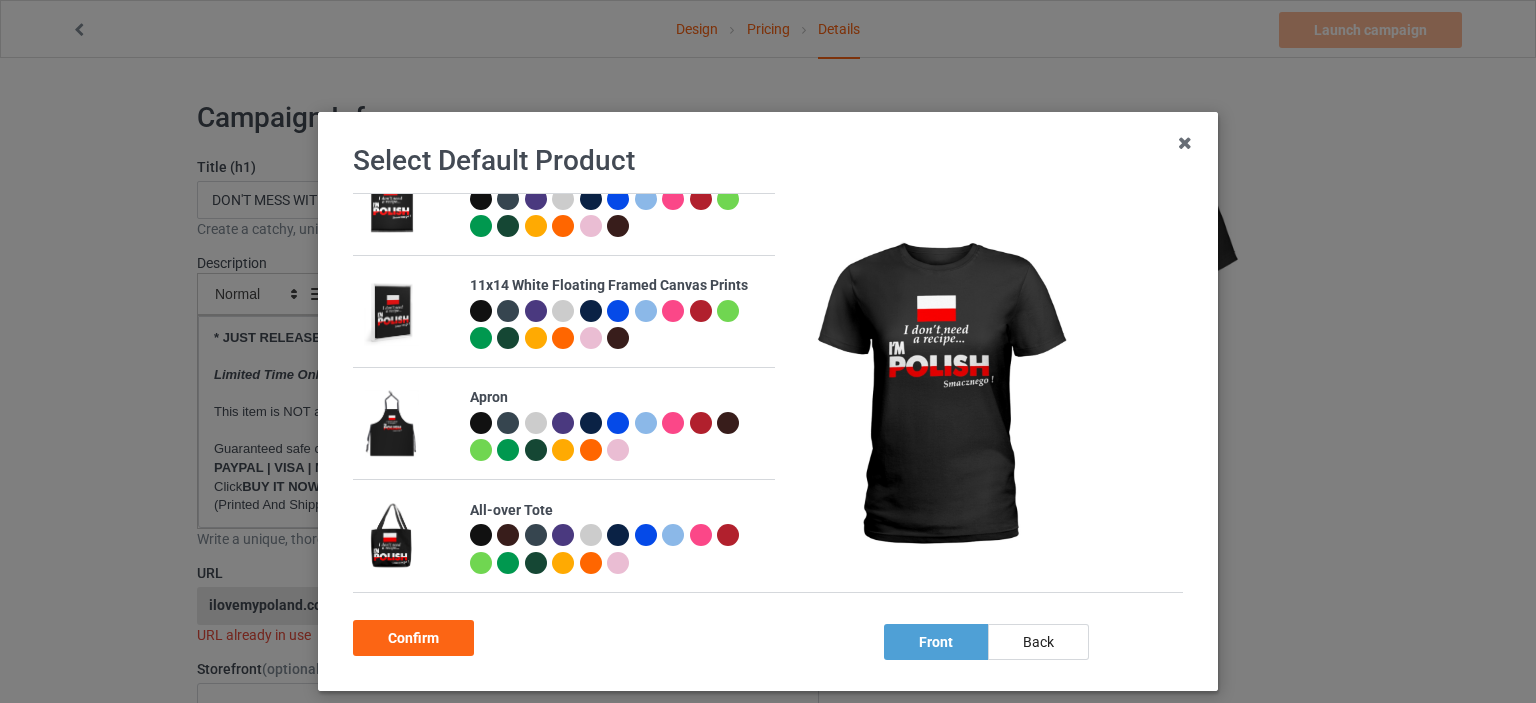 click at bounding box center (481, 423) 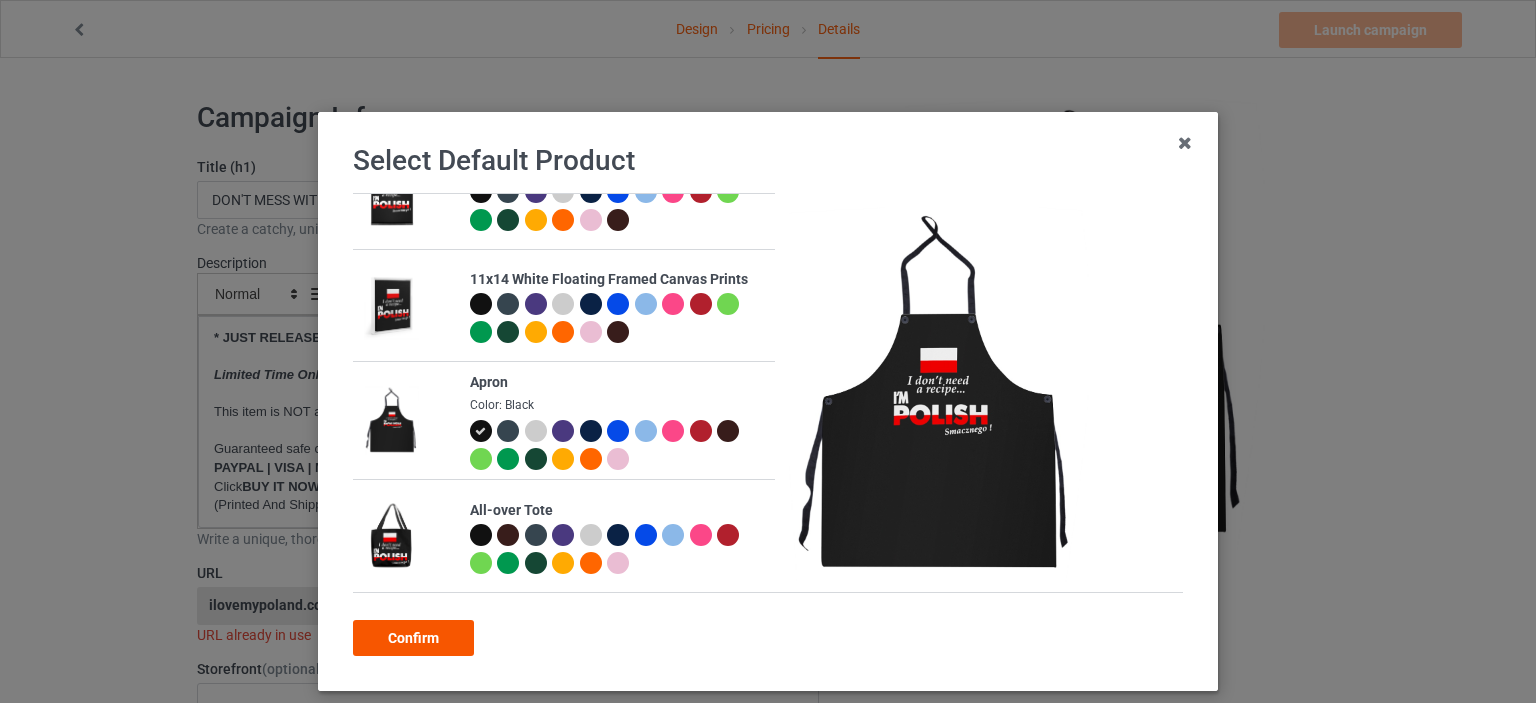 click on "Confirm" at bounding box center [413, 638] 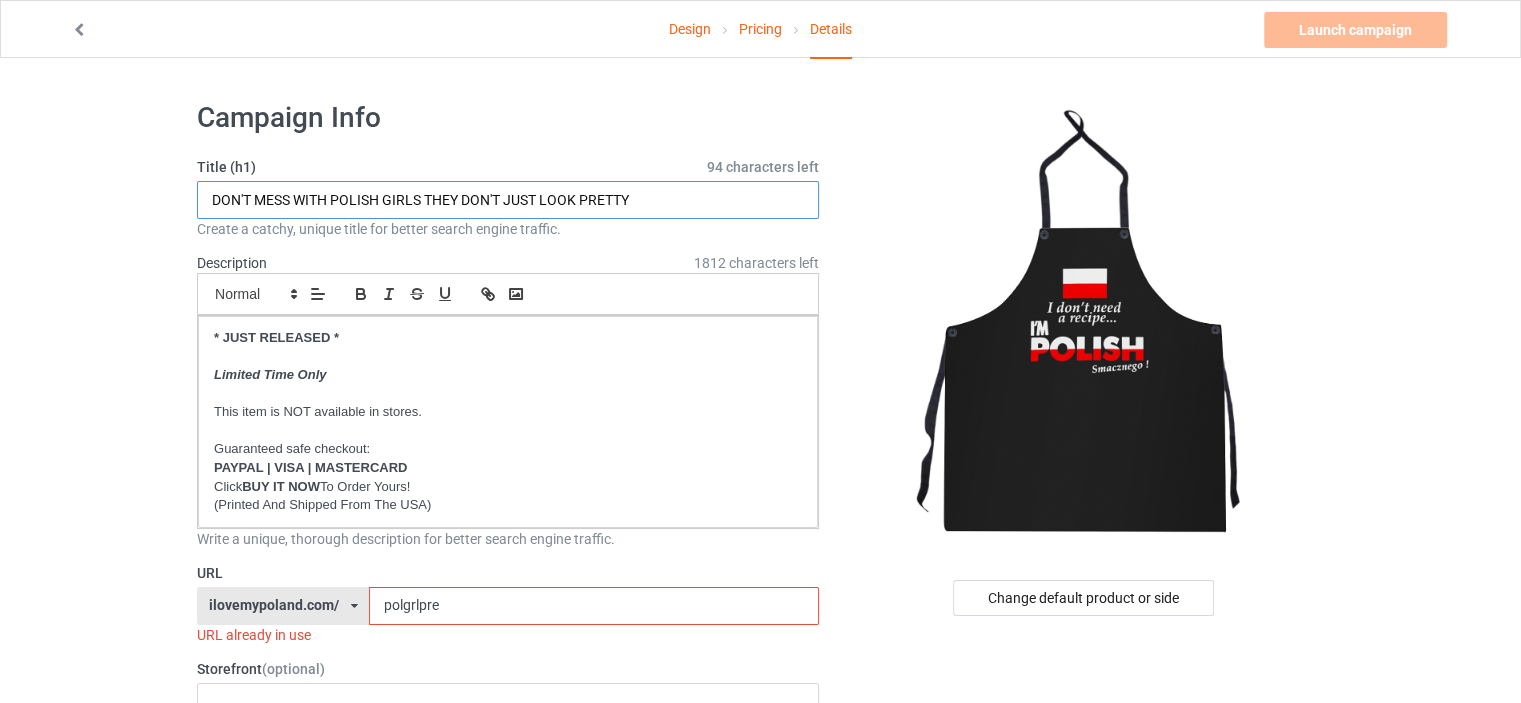 drag, startPoint x: 688, startPoint y: 207, endPoint x: 0, endPoint y: 199, distance: 688.0465 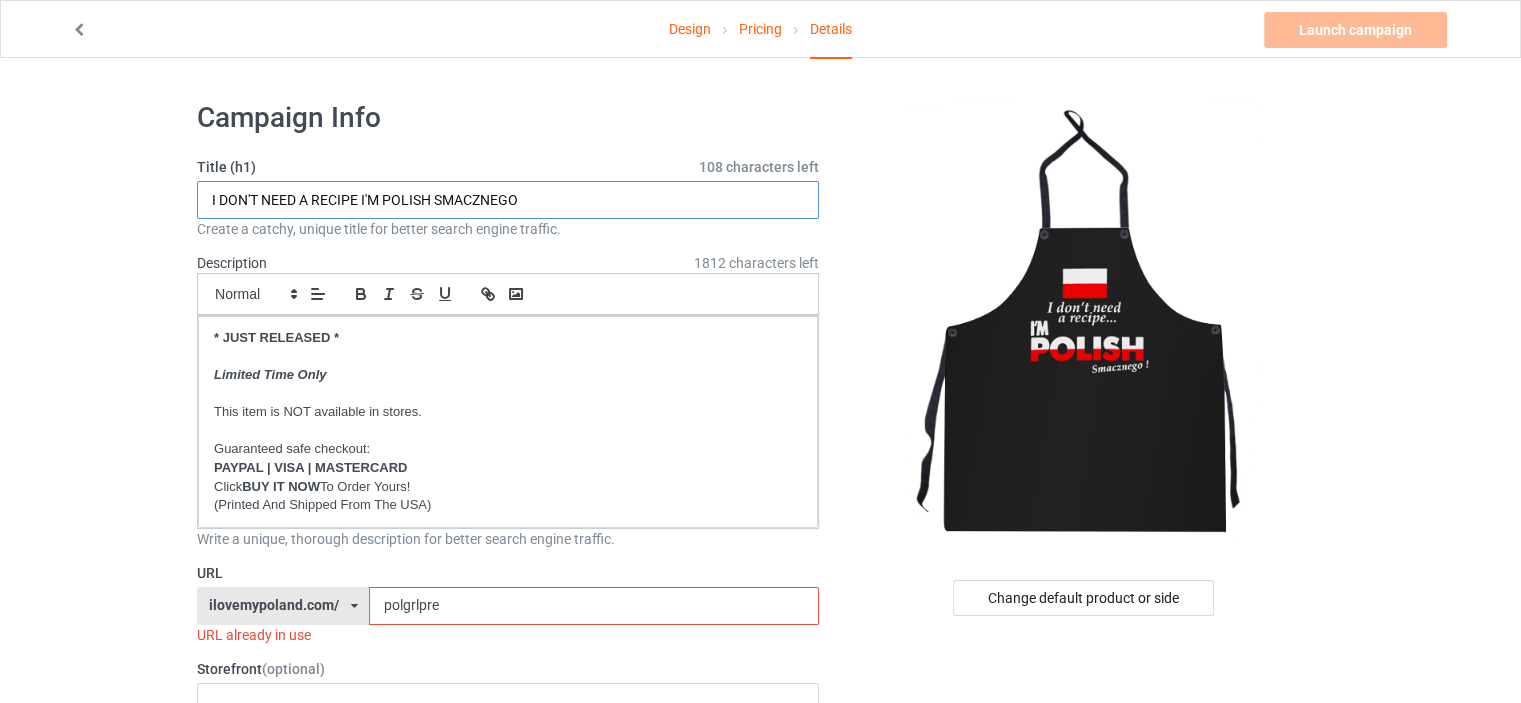 type on "I DON'T NEED A RECIPE I'M POLISH SMACZNEGO" 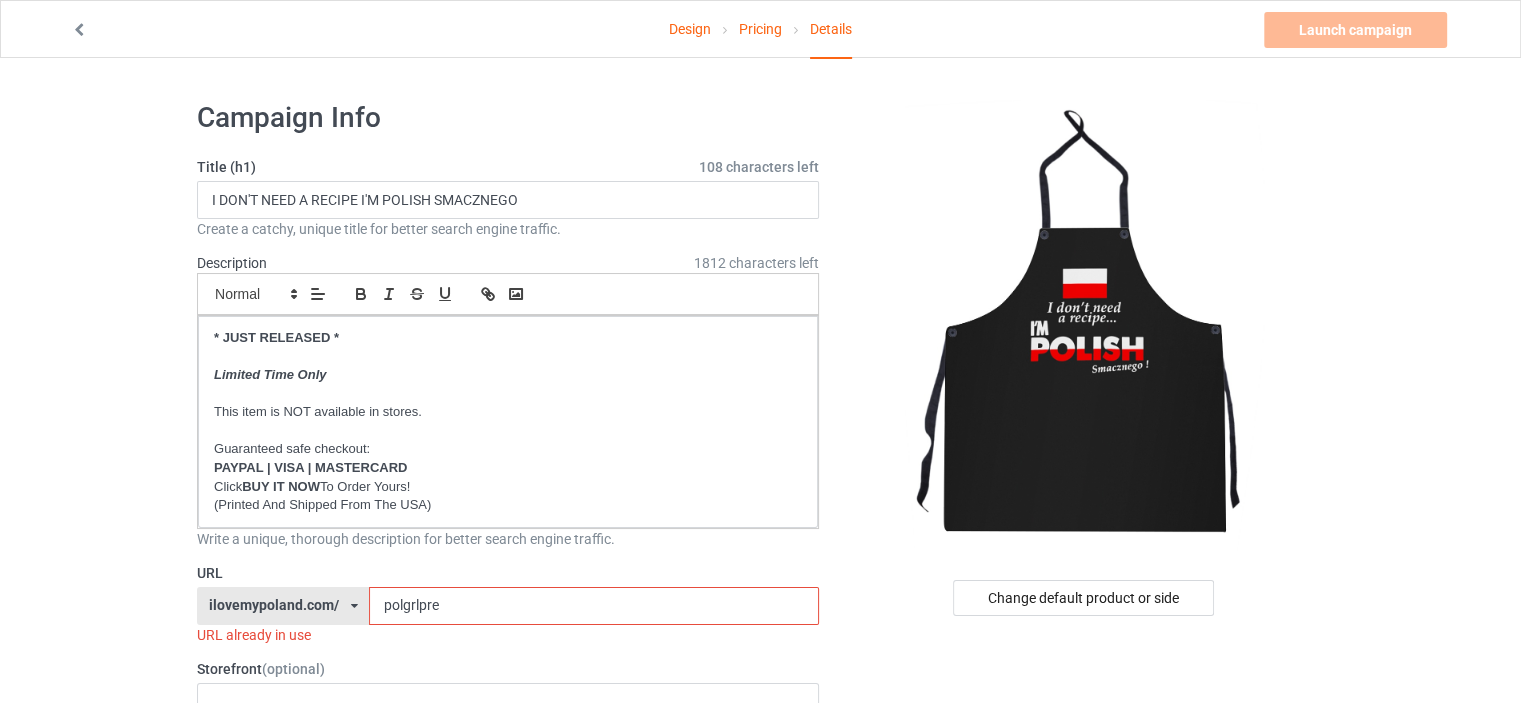 click on "Design Pricing Details Launch campaign Invalid campaign URL Campaign Info Title (h1) 108   characters left I DON'T NEED A RECIPE I'M POLISH SMACZNEGO Create a catchy, unique title for better search engine traffic. Description 1812   characters left       Small Normal Large Big Huge                                                                                     * JUST RELEASED * Limited Time Only This item is NOT available in stores. Guaranteed safe checkout: PAYPAL | VISA | MASTERCARD Click  BUY IT NOW  To Order Yours! (Printed And Shipped From The USA) Write a unique, thorough description for better search engine traffic. URL ilovemypoland.com/ britishlook.net/ danishlegends.com/ familyworldgifts.com/ finnishlegends.com/ funnyteeworld.com/ ilovemyaustralia.com/ ilovemycanada.net/ ilovemydenmark.com/ ilovemyfinland.com/ ilovemyFrance.com/ ilovemygermany.com/ ilovemygnomes.com/ ilovemyireland.com/ ilovemyitaly.com/ ilovemynetherlands.com/ ilovemynorway.com/ ilovemypoland.com/ ilovemyredhair.net/ 3 / 6 1" at bounding box center [760, 1168] 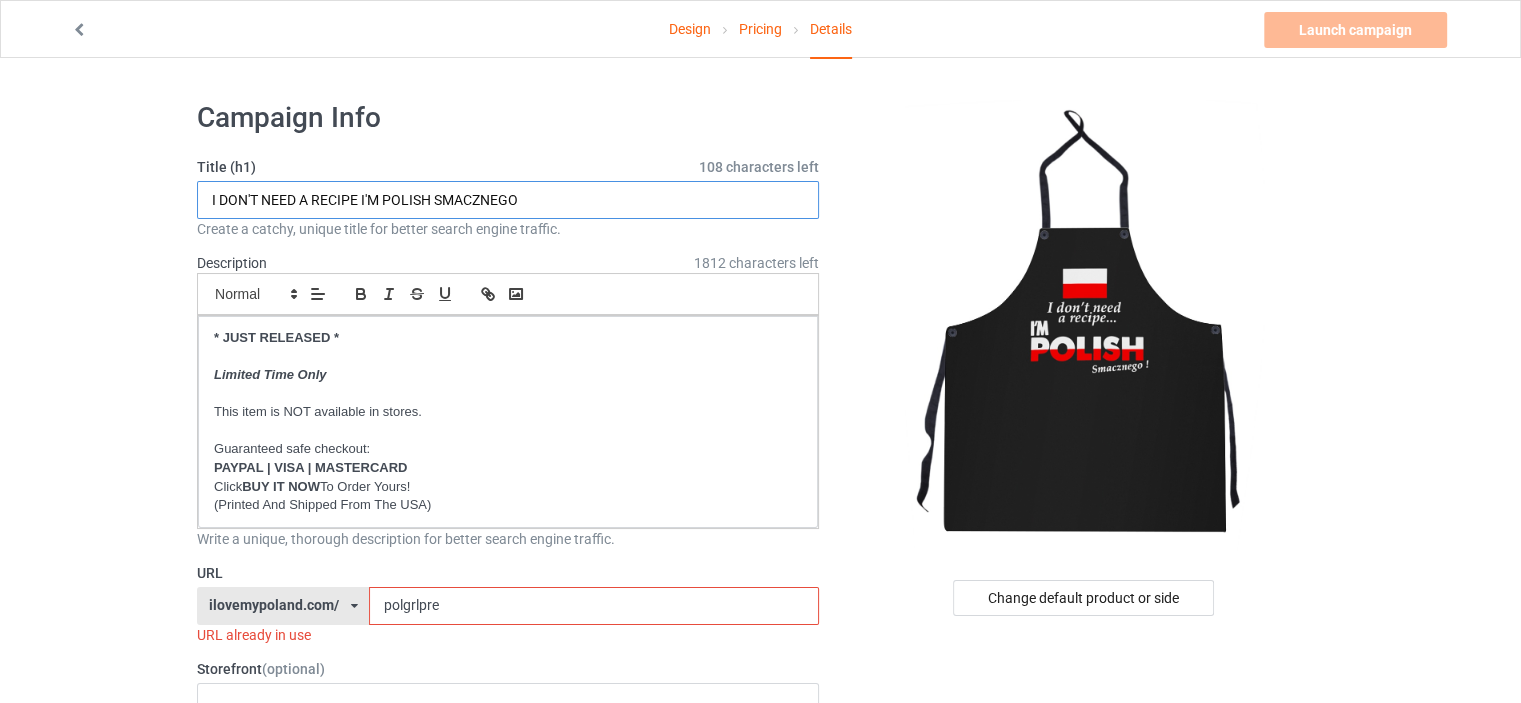 drag, startPoint x: 536, startPoint y: 201, endPoint x: 438, endPoint y: 194, distance: 98.24968 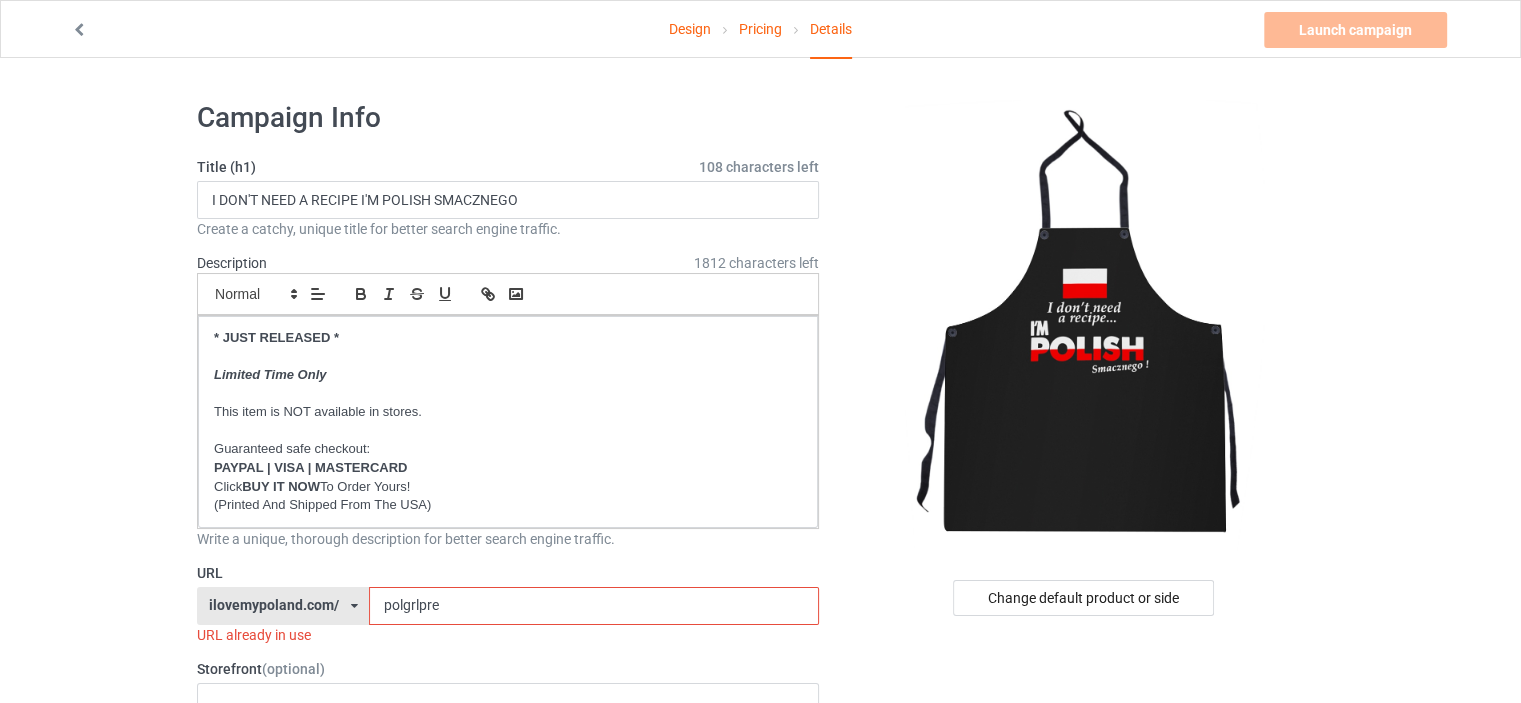 drag, startPoint x: 456, startPoint y: 600, endPoint x: 0, endPoint y: 547, distance: 459.0697 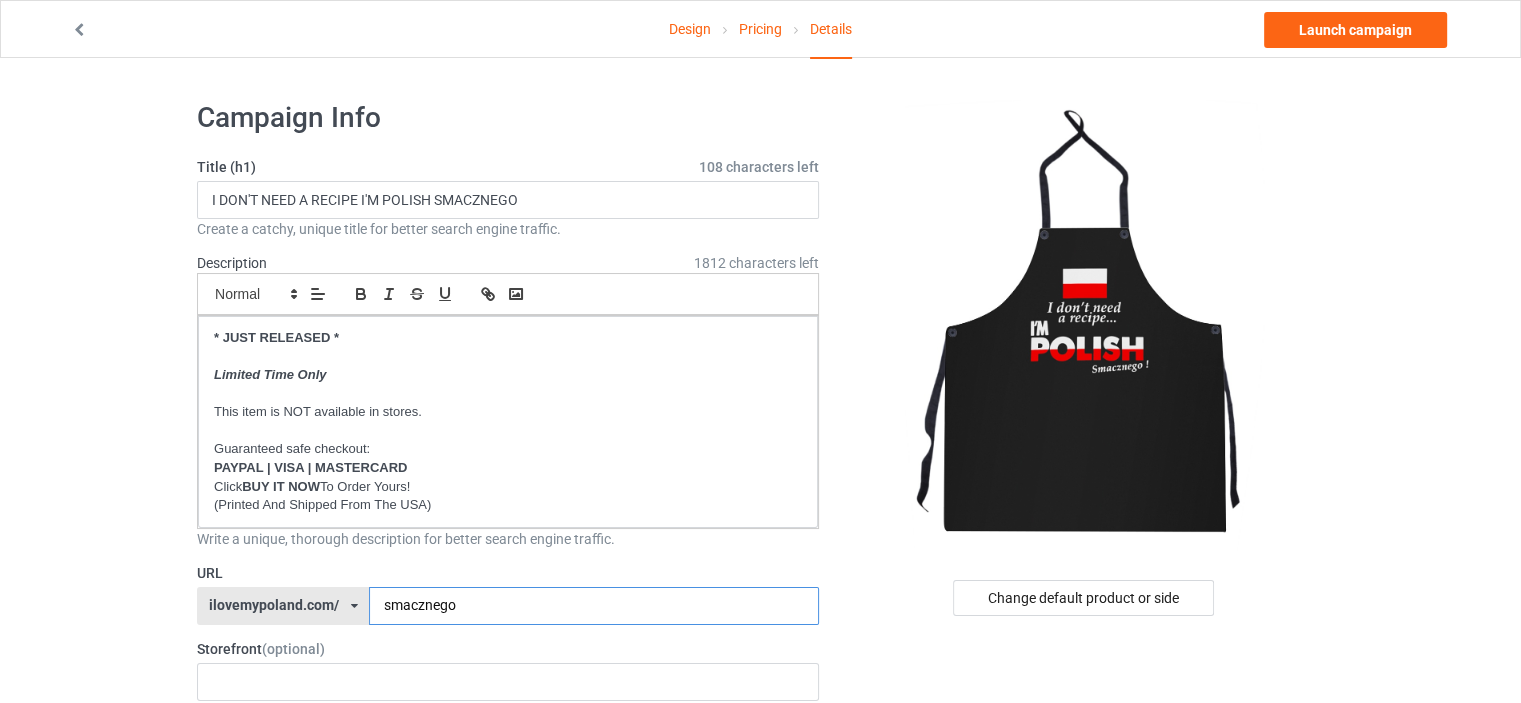 type on "smacznego" 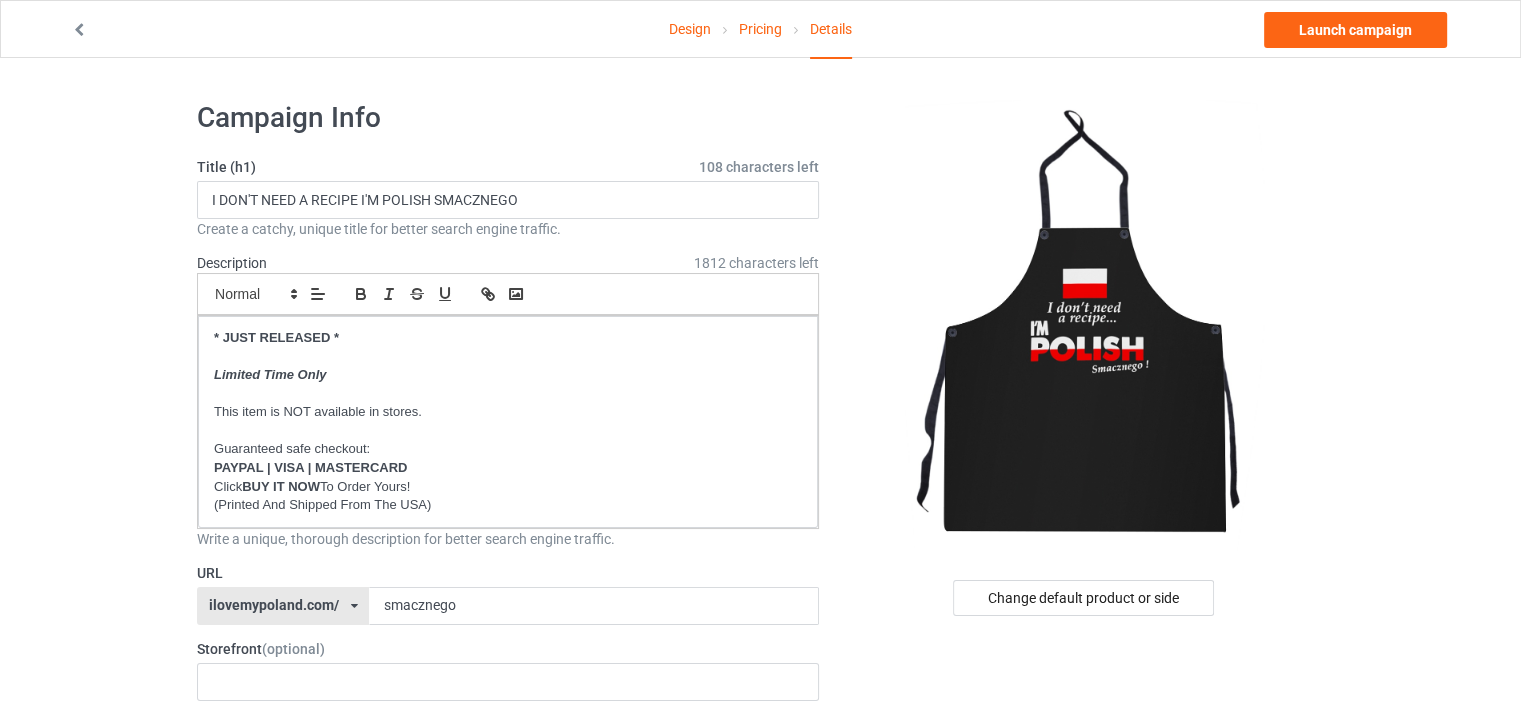 click on "Design Pricing Details Launch campaign Campaign Info Title (h1) 108   characters left I DON'T NEED A RECIPE I'M POLISH SMACZNEGO Create a catchy, unique title for better search engine traffic. Description 1812   characters left       Small Normal Large Big Huge                                                                                     * JUST RELEASED * Limited Time Only This item is NOT available in stores. Guaranteed safe checkout: PAYPAL | VISA | MASTERCARD Click  BUY IT NOW  To Order Yours! (Printed And Shipped From The USA) Write a unique, thorough description for better search engine traffic. URL ilovemypoland.com/ britishlook.net/ danishlegends.com/ familyworldgifts.com/ finnishlegends.com/ funnyteeworld.com/ ilovemyaustralia.com/ ilovemycanada.net/ ilovemydenmark.com/ ilovemyfinland.com/ ilovemyFrance.com/ ilovemygermany.com/ ilovemygnomes.com/ ilovemyireland.com/ ilovemyitaly.com/ ilovemynetherlands.com/ ilovemynorway.com/ ilovemypoland.com/ ilovemyredhair.net/ ilovemyscotland.com/ 3 / 6 1" at bounding box center [760, 1158] 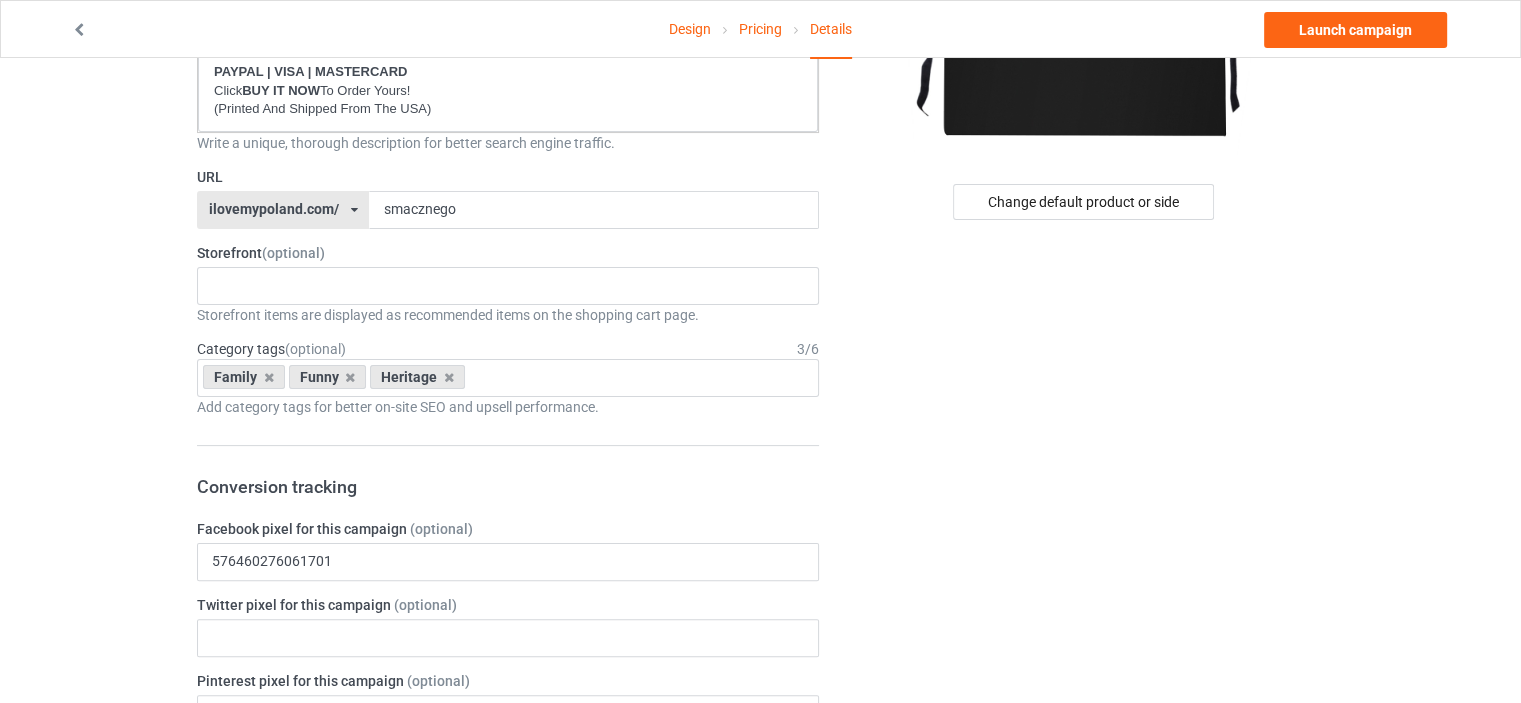 scroll, scrollTop: 400, scrollLeft: 0, axis: vertical 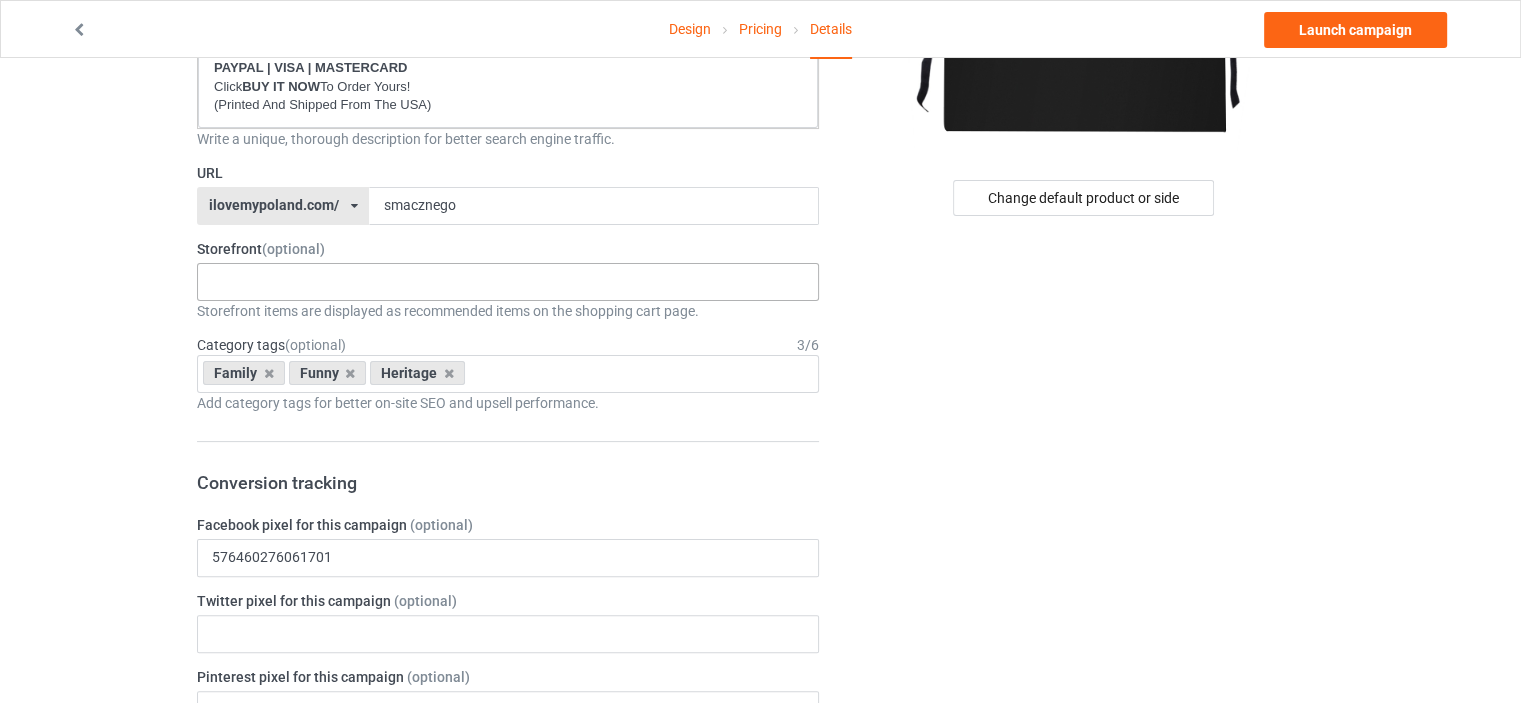 click on "No result found" at bounding box center [508, 282] 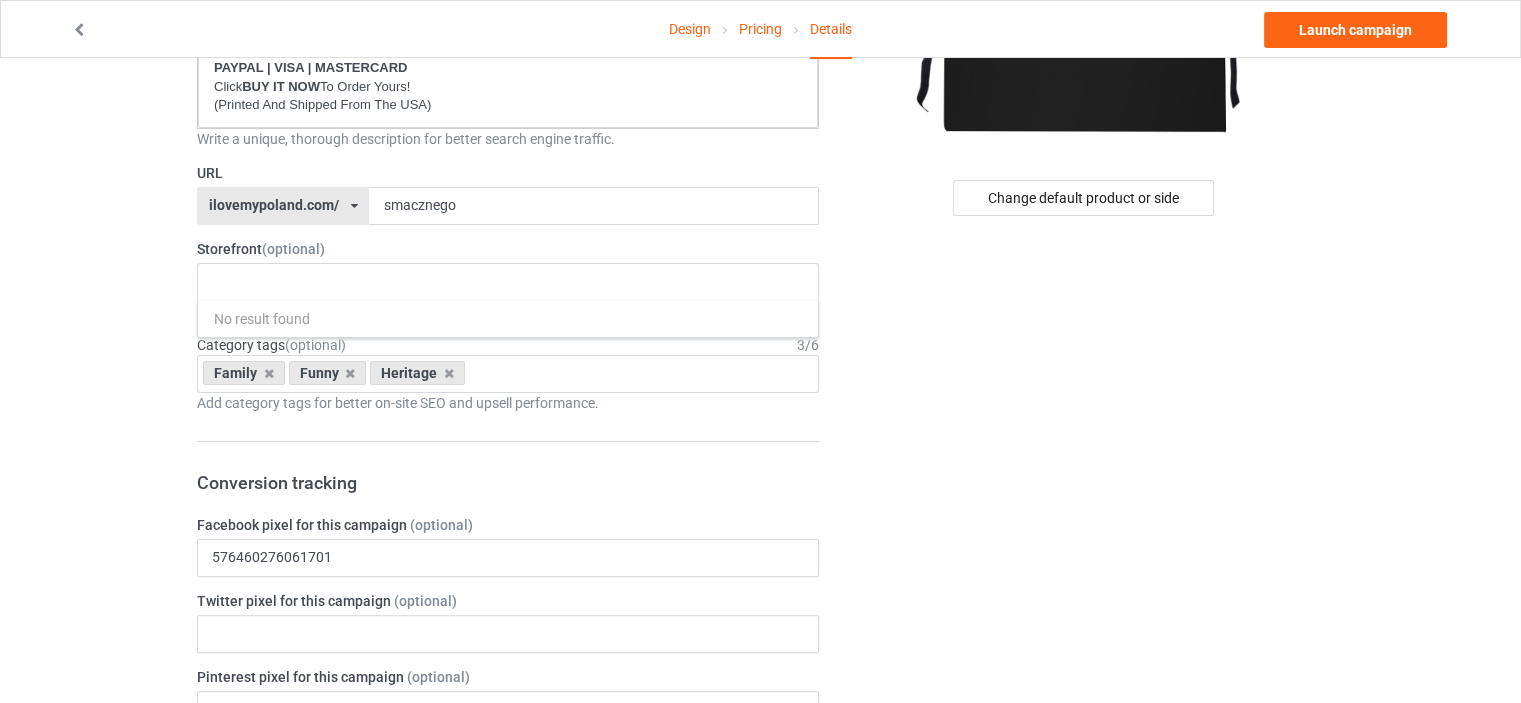 click on "Design Pricing Details Launch campaign Campaign Info Title (h1) 108   characters left I DON'T NEED A RECIPE I'M POLISH SMACZNEGO Create a catchy, unique title for better search engine traffic. Description 1812   characters left       Small Normal Large Big Huge                                                                                     * JUST RELEASED * Limited Time Only This item is NOT available in stores. Guaranteed safe checkout: PAYPAL | VISA | MASTERCARD Click  BUY IT NOW  To Order Yours! (Printed And Shipped From The USA) Write a unique, thorough description for better search engine traffic. URL ilovemypoland.com/ britishlook.net/ danishlegends.com/ familyworldgifts.com/ finnishlegends.com/ funnyteeworld.com/ ilovemyaustralia.com/ ilovemycanada.net/ ilovemydenmark.com/ ilovemyfinland.com/ ilovemyFrance.com/ ilovemygermany.com/ ilovemygnomes.com/ ilovemyireland.com/ ilovemyitaly.com/ ilovemynetherlands.com/ ilovemynorway.com/ ilovemypoland.com/ ilovemyredhair.net/ ilovemyscotland.com/ 3 / 6 1" at bounding box center [760, 758] 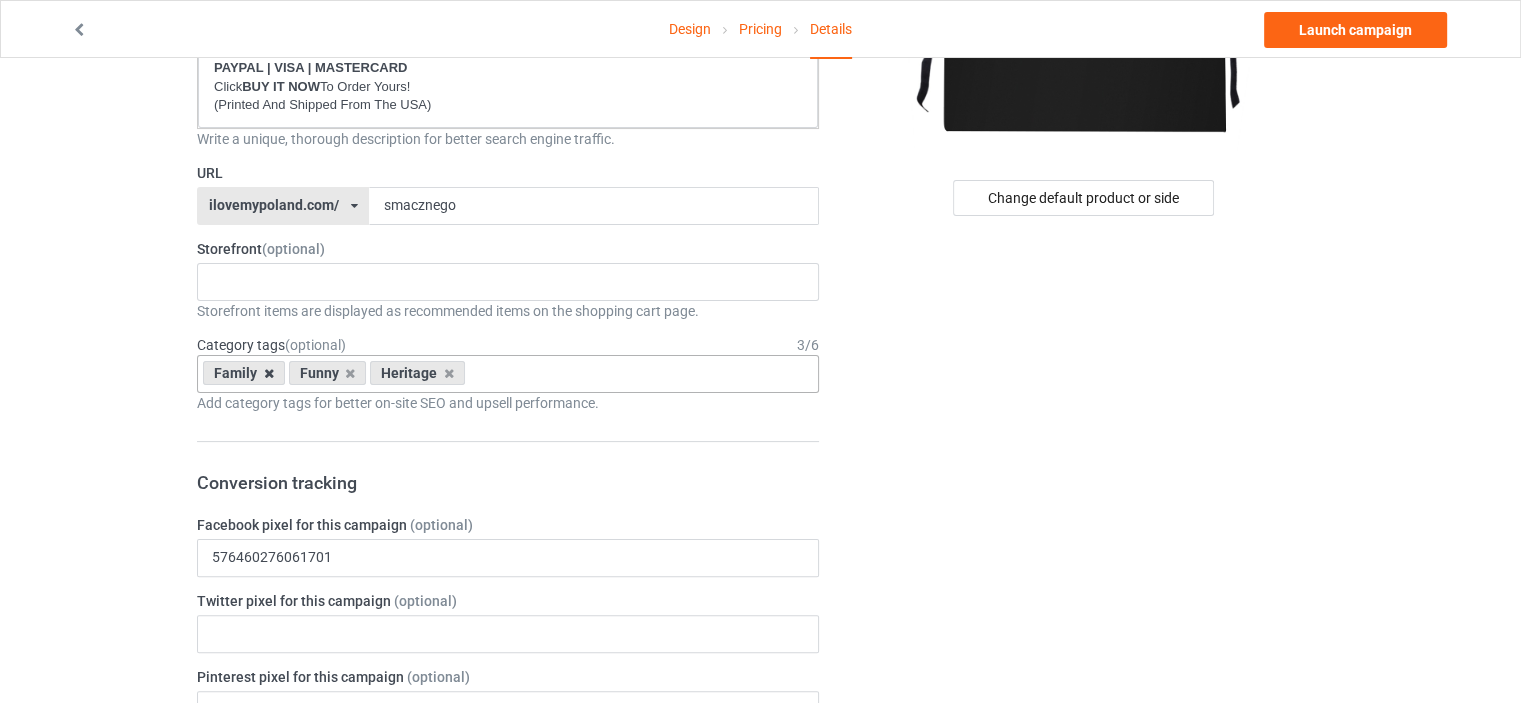 click at bounding box center (269, 373) 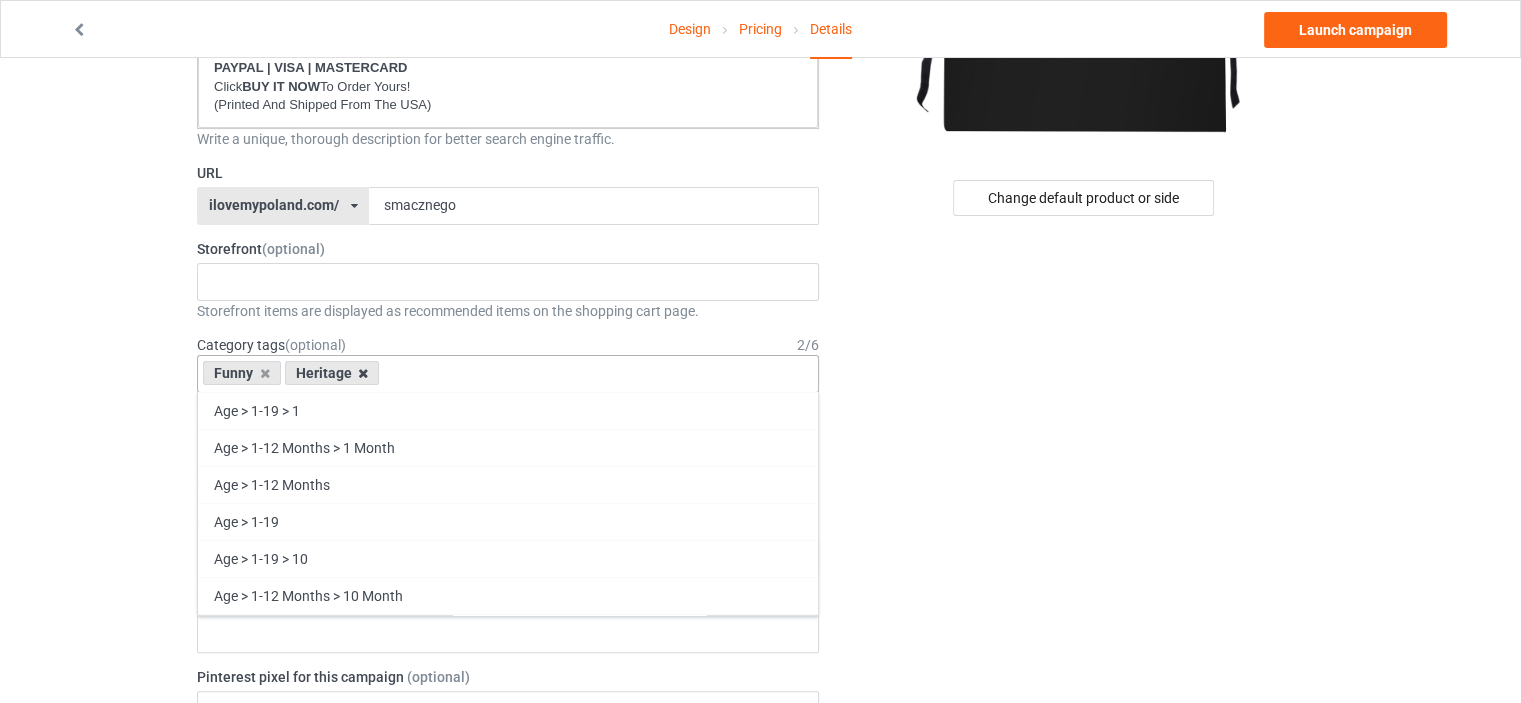 click at bounding box center (363, 373) 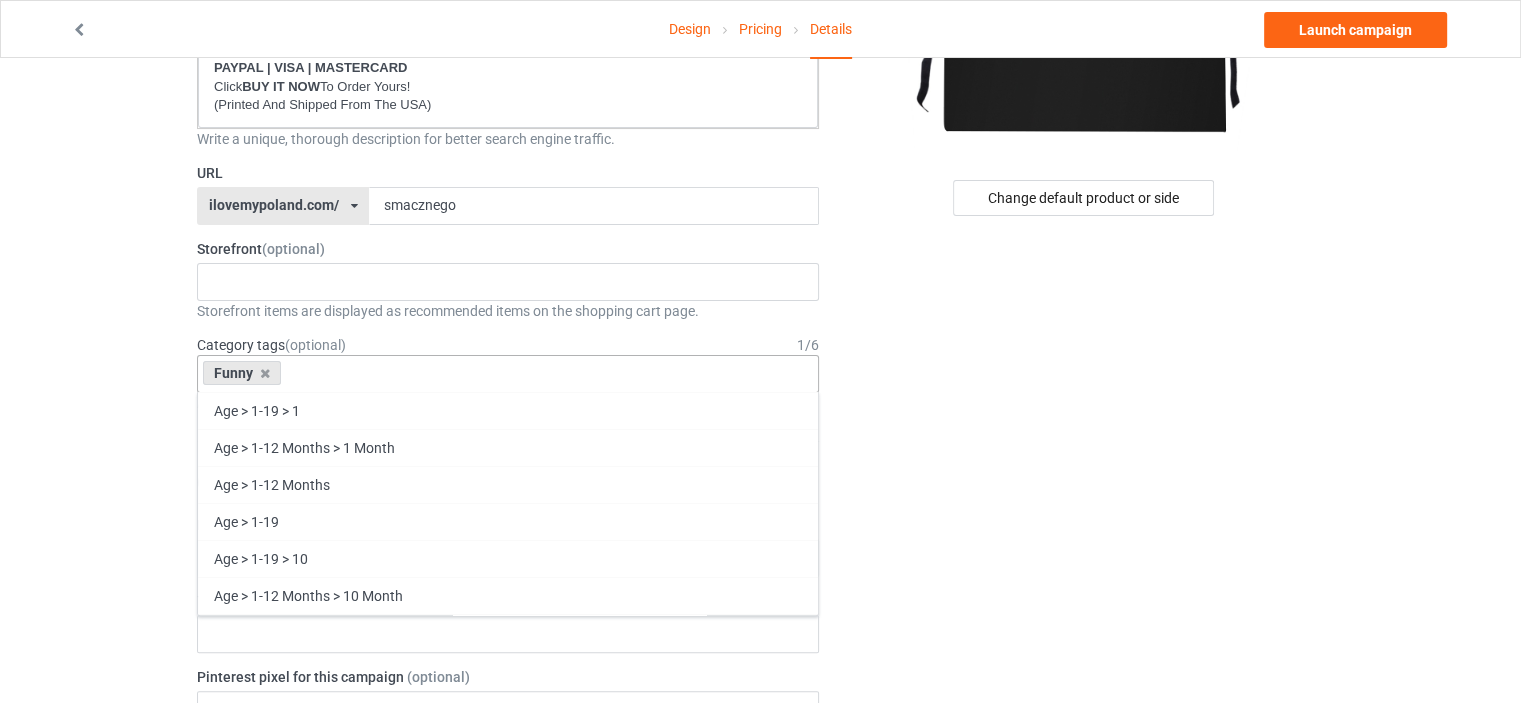 scroll, scrollTop: 85630, scrollLeft: 0, axis: vertical 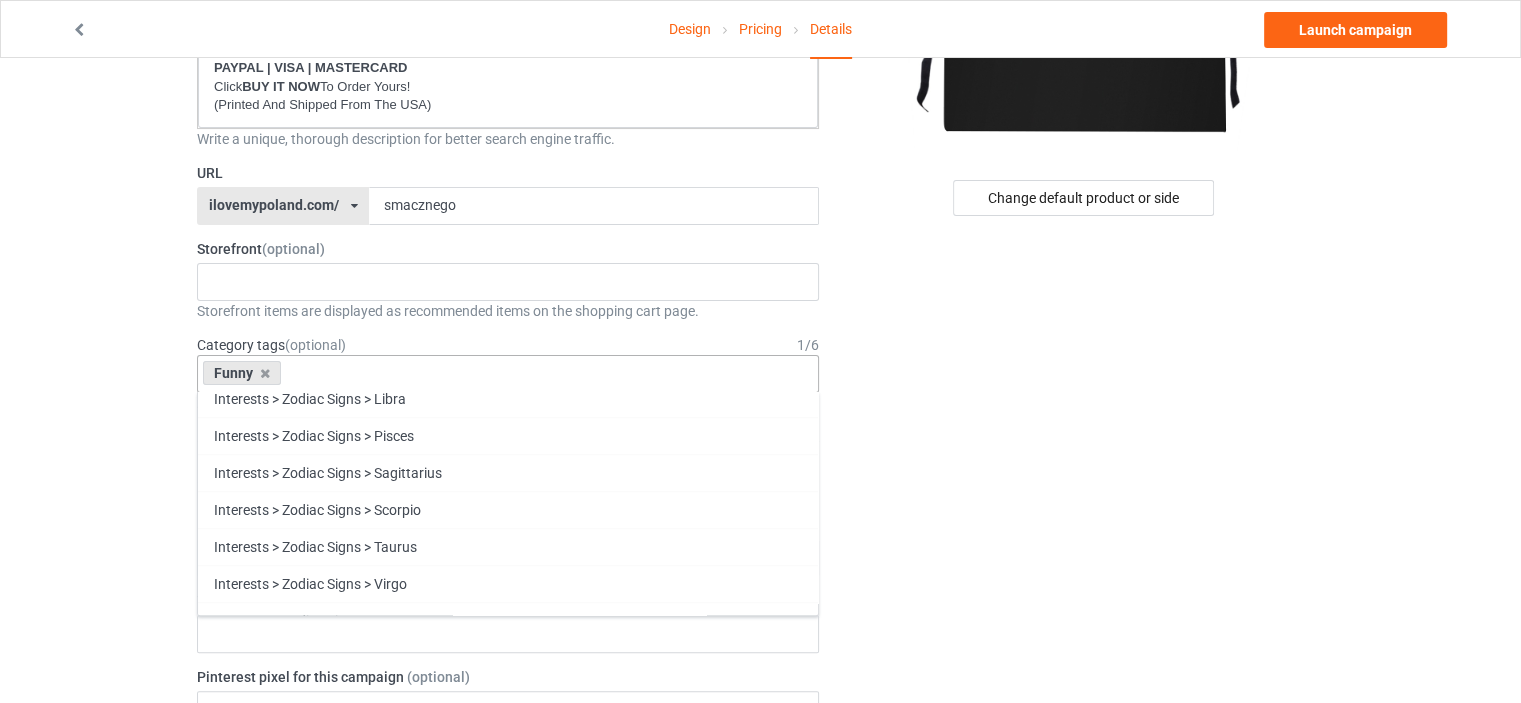 click on "Family" at bounding box center (508, 990) 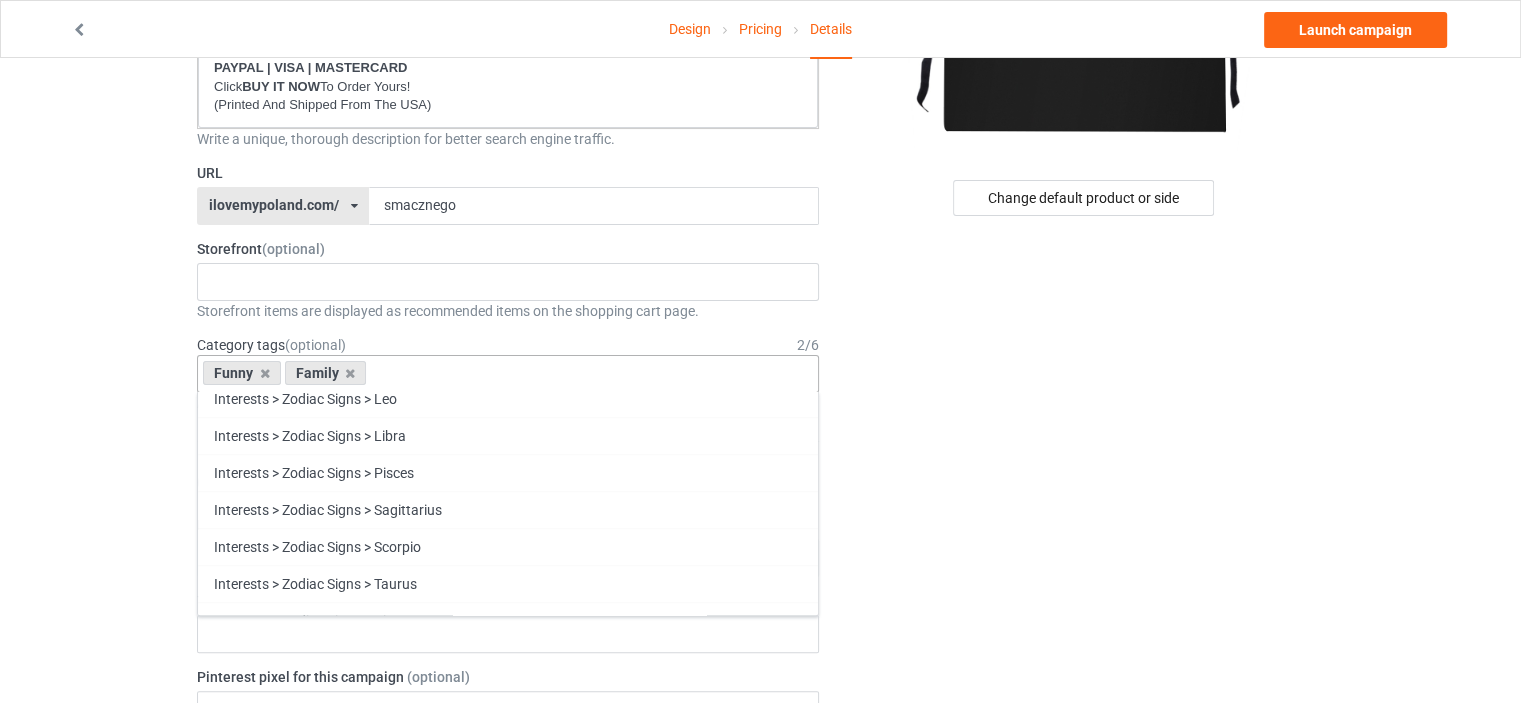 click on "Heritage" at bounding box center [508, 1027] 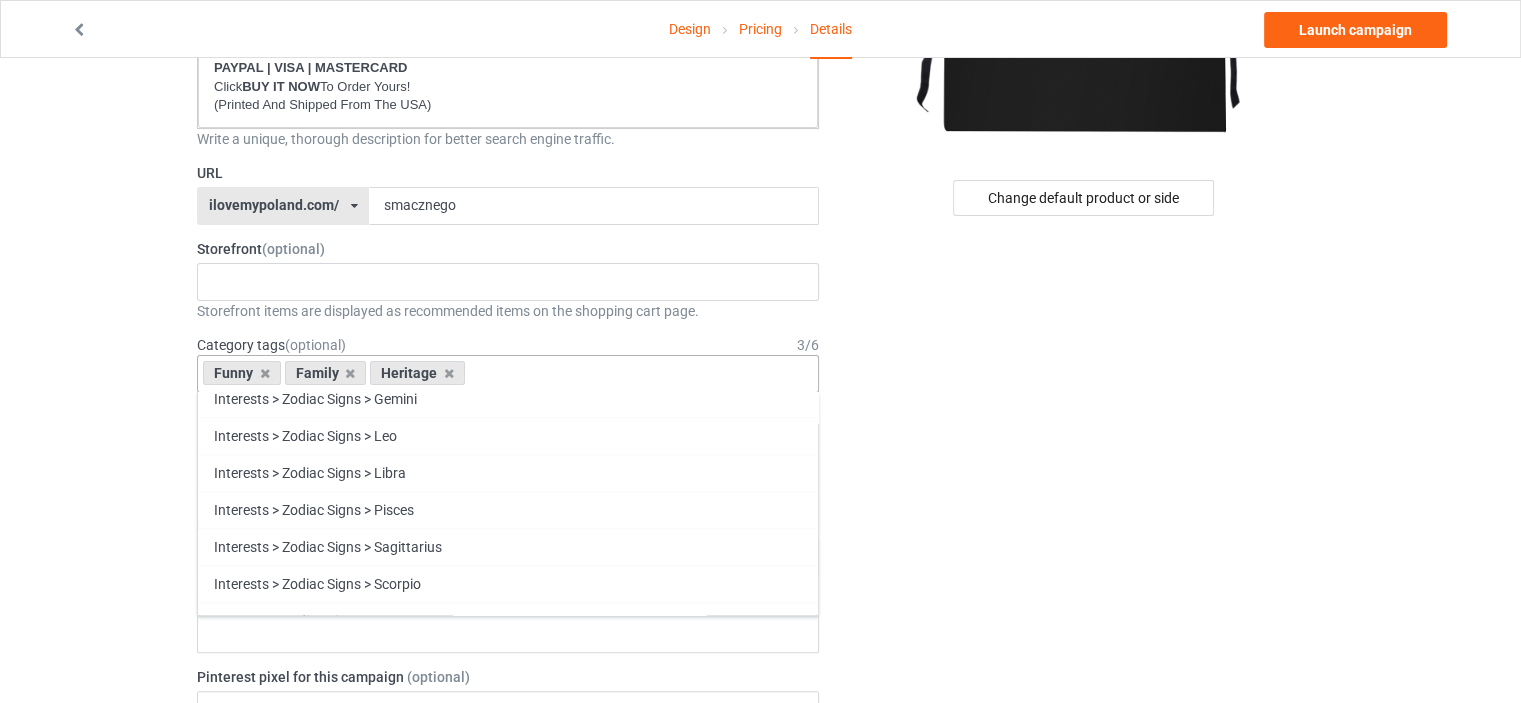 click on "Holidays" at bounding box center (508, 1064) 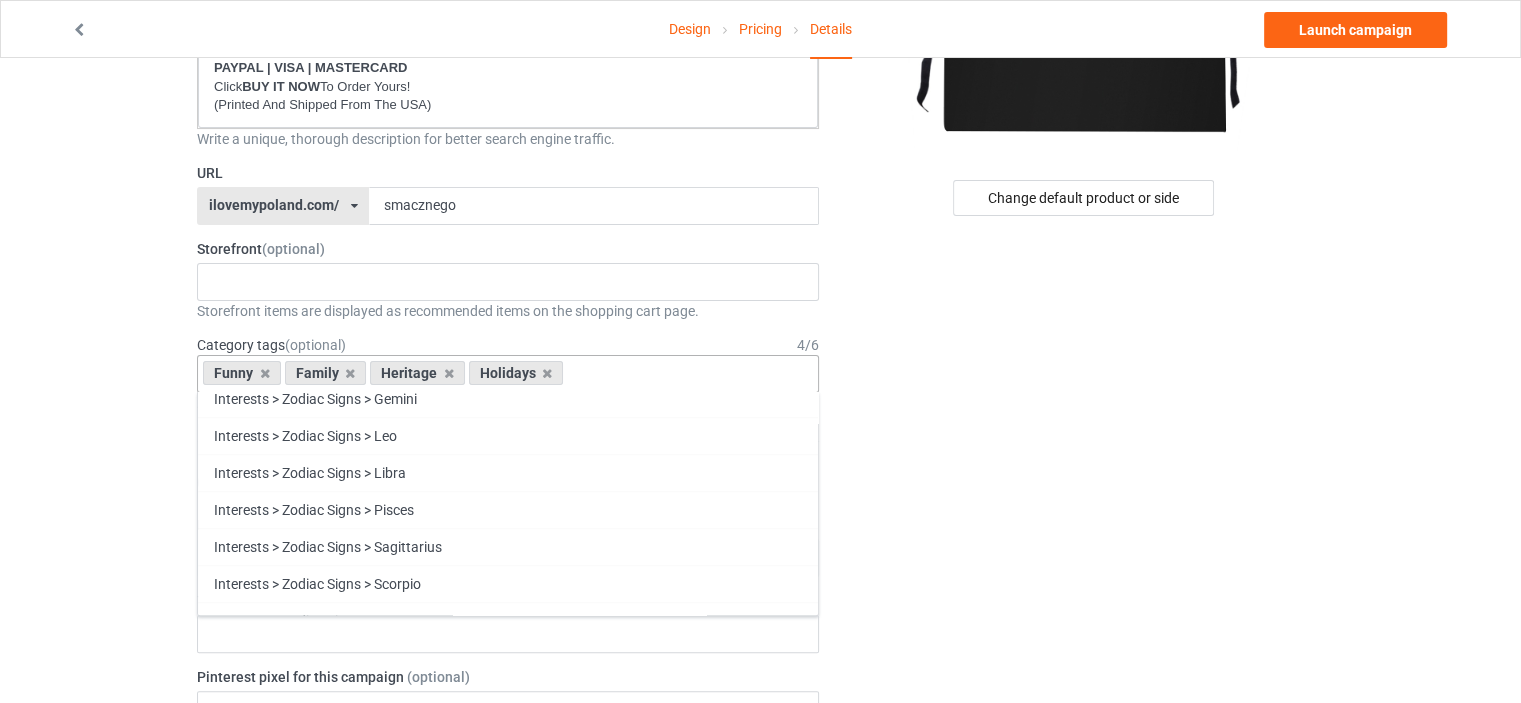 scroll, scrollTop: 85520, scrollLeft: 0, axis: vertical 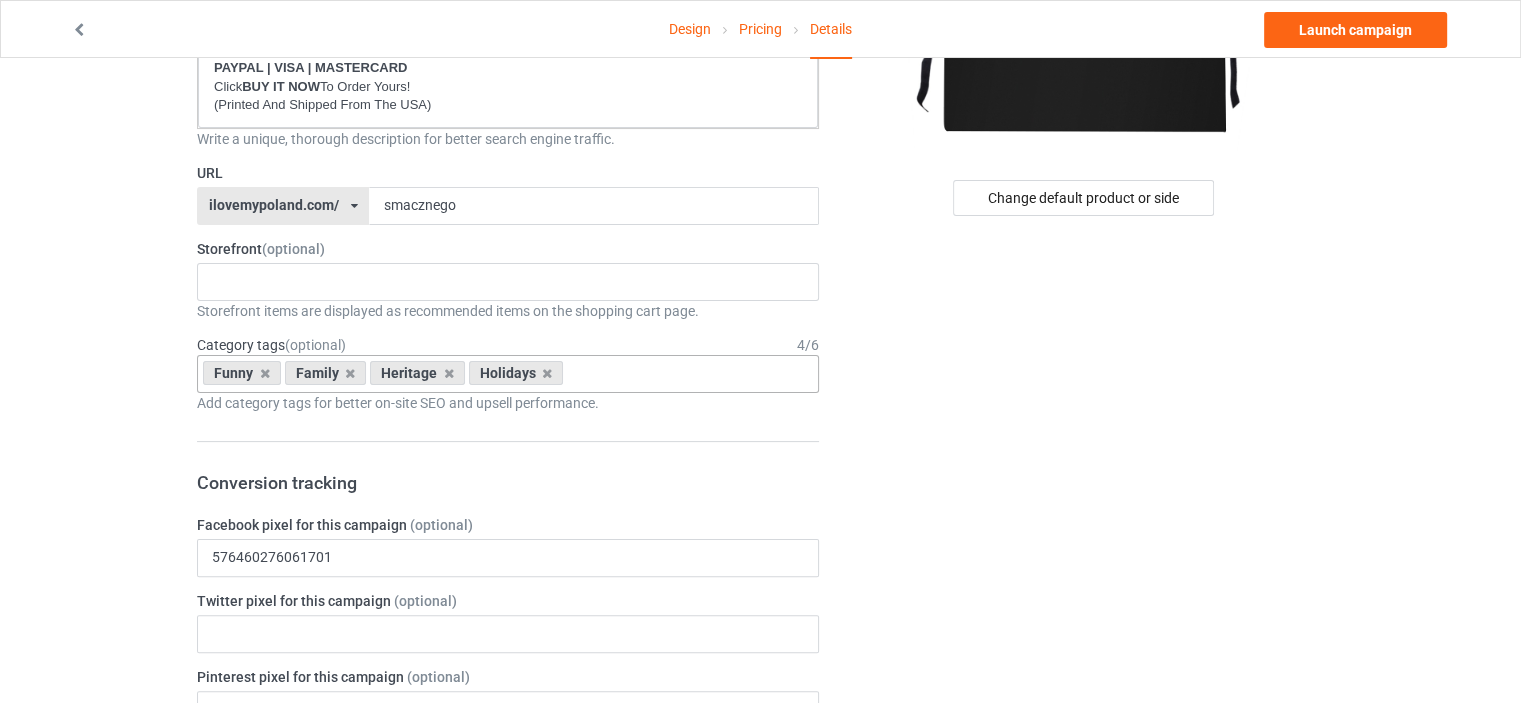 click on "Change default product or side" at bounding box center [1085, 758] 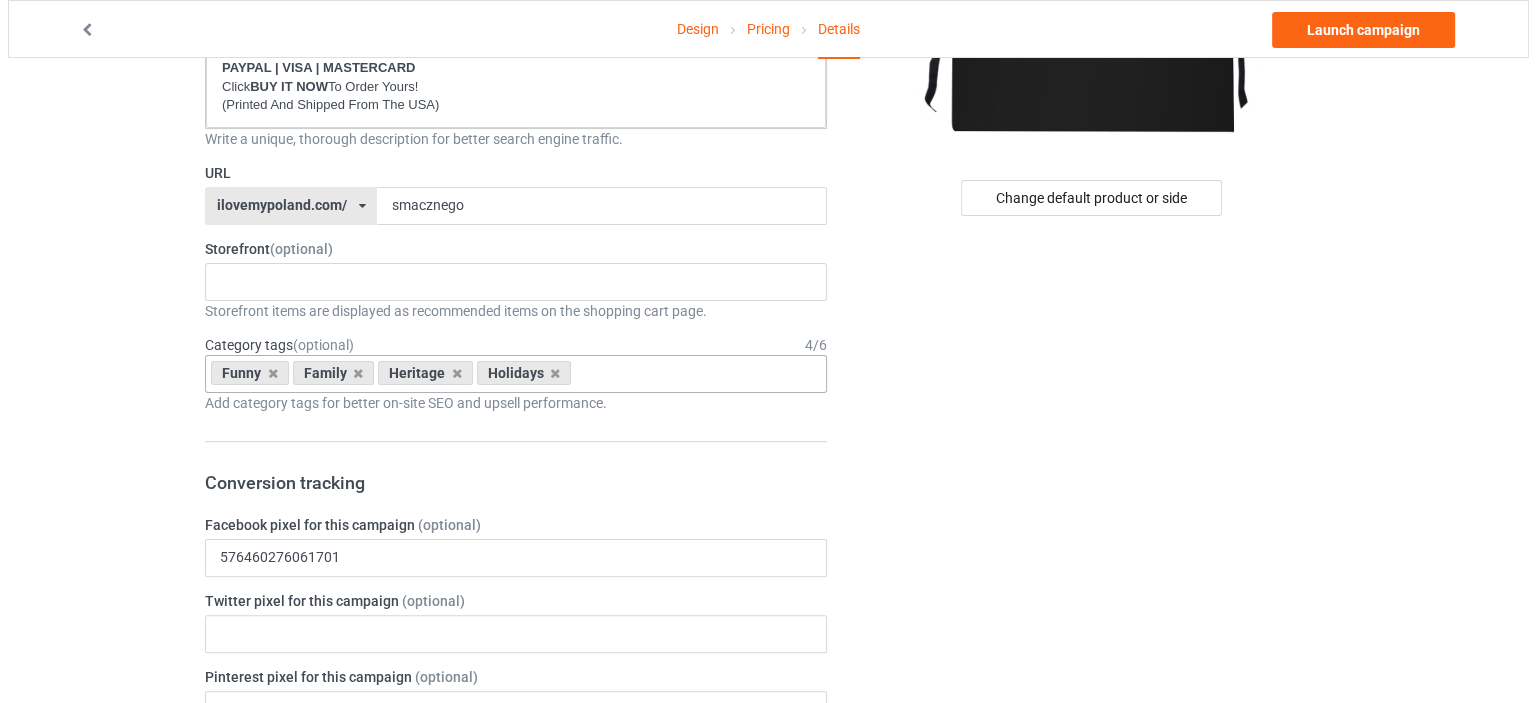 scroll, scrollTop: 0, scrollLeft: 0, axis: both 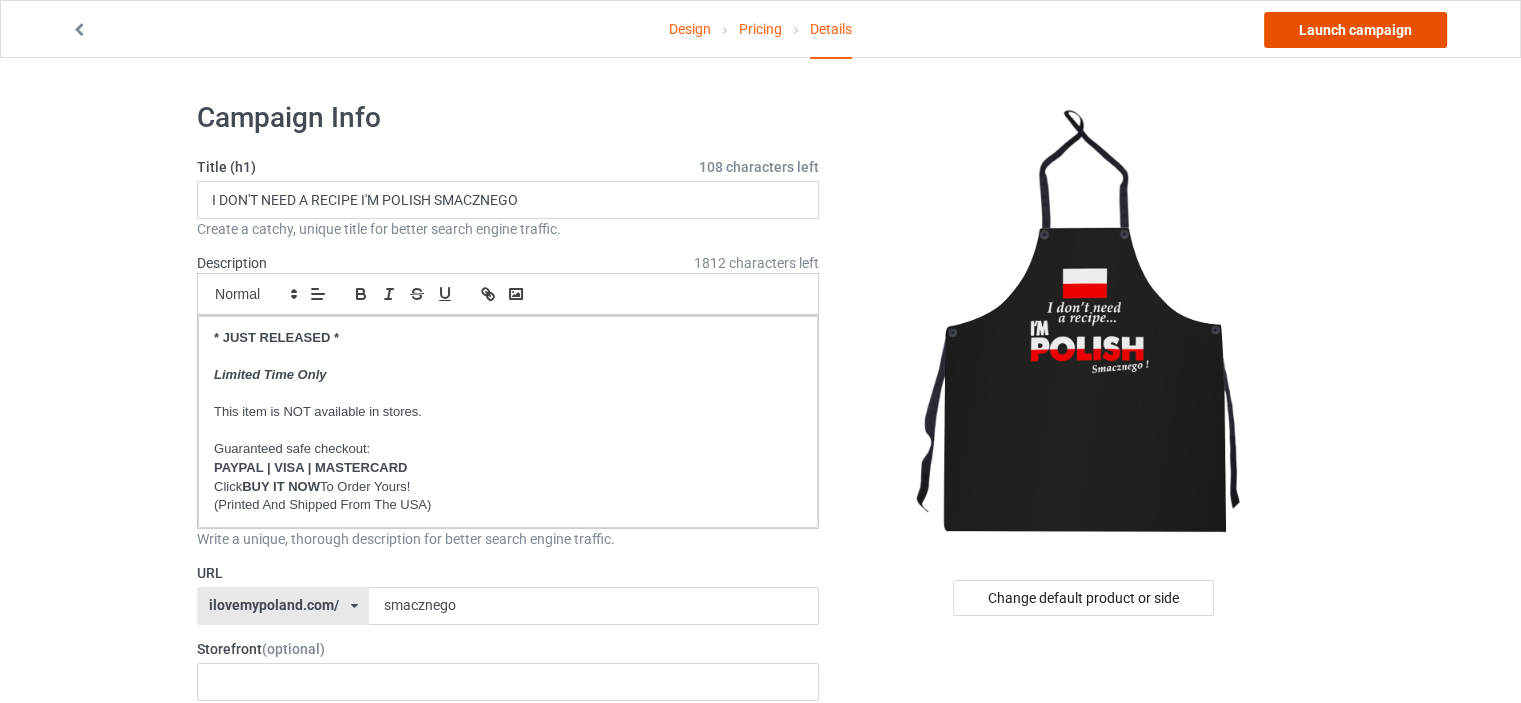 click on "Launch campaign" at bounding box center [1355, 30] 